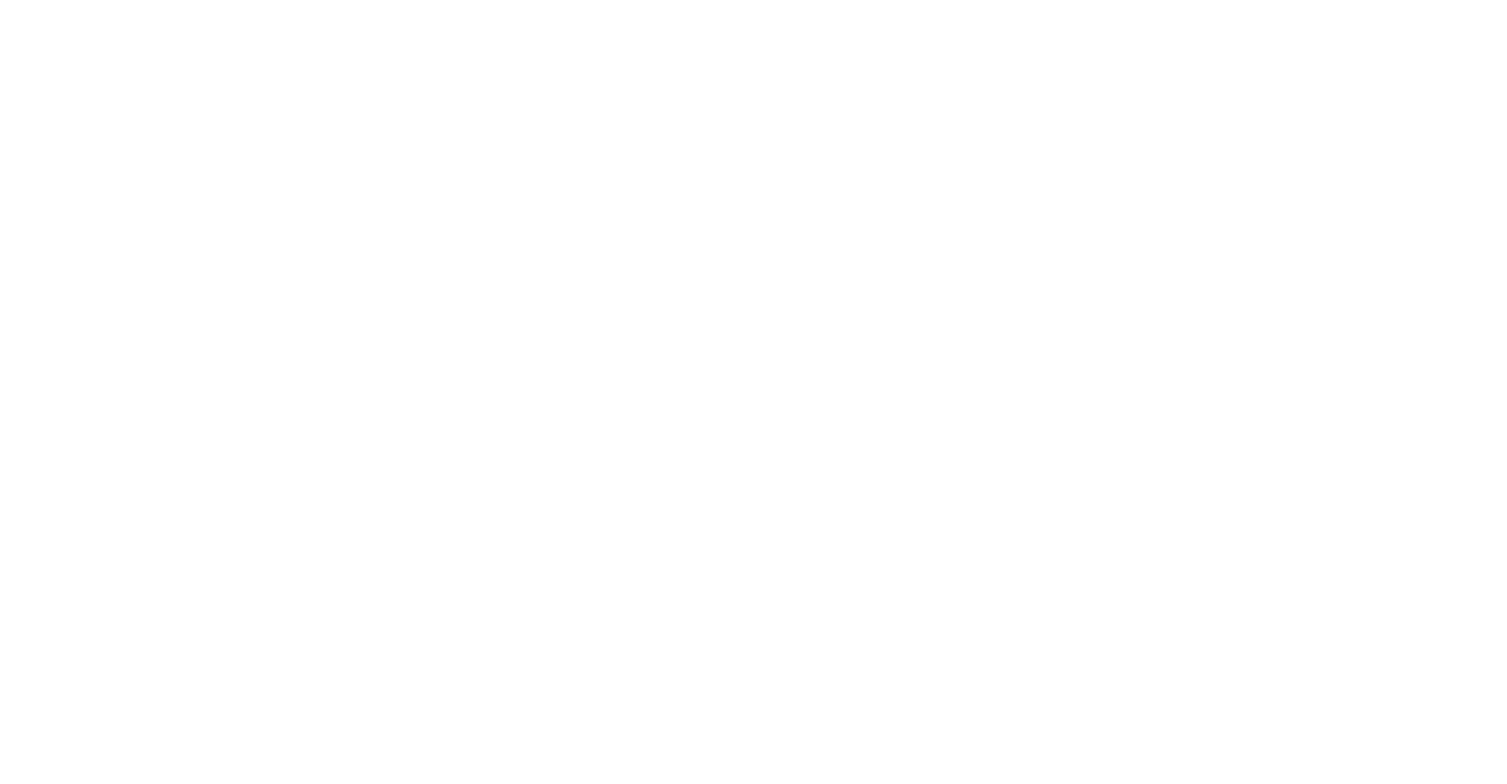 scroll, scrollTop: 0, scrollLeft: 0, axis: both 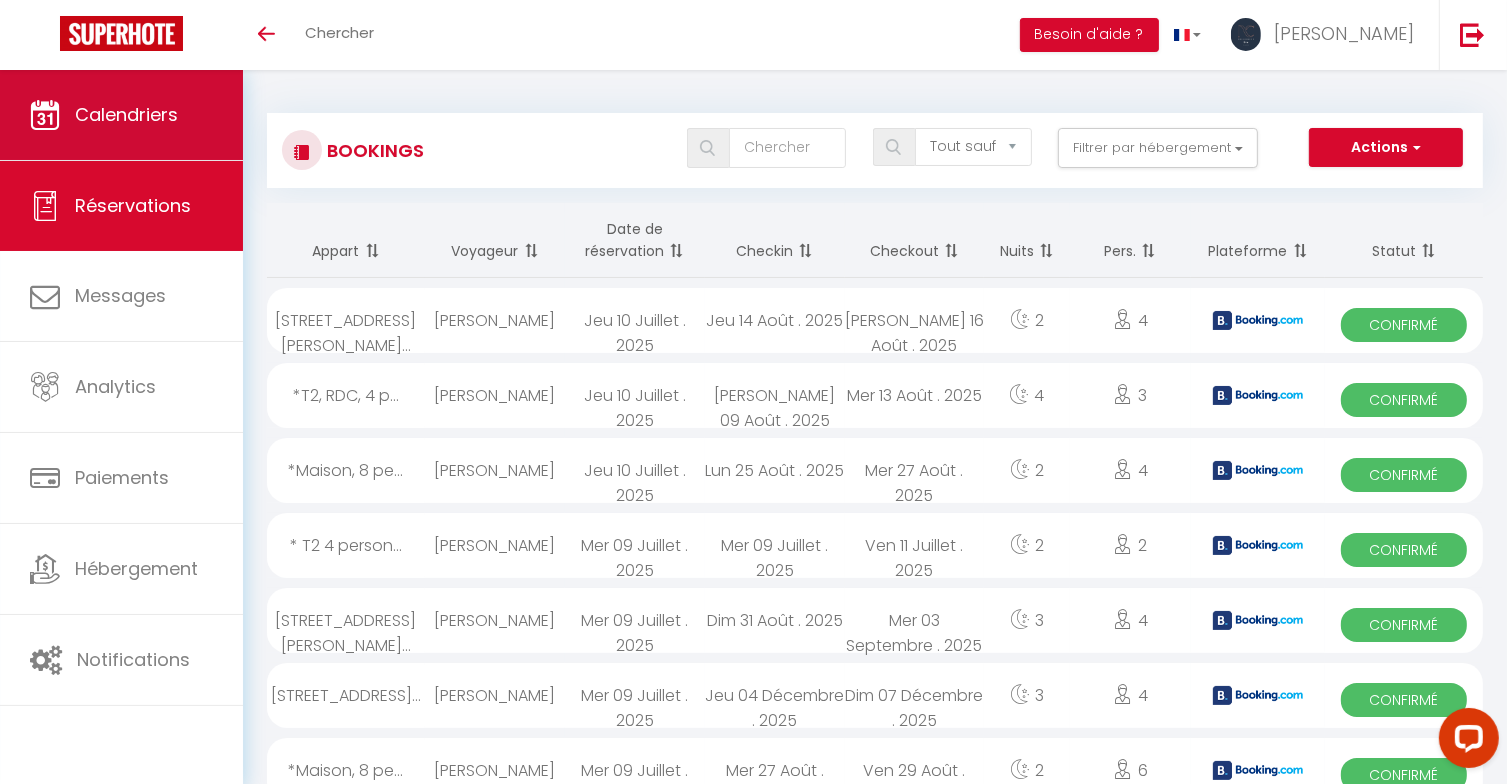 click on "Calendriers" at bounding box center (121, 115) 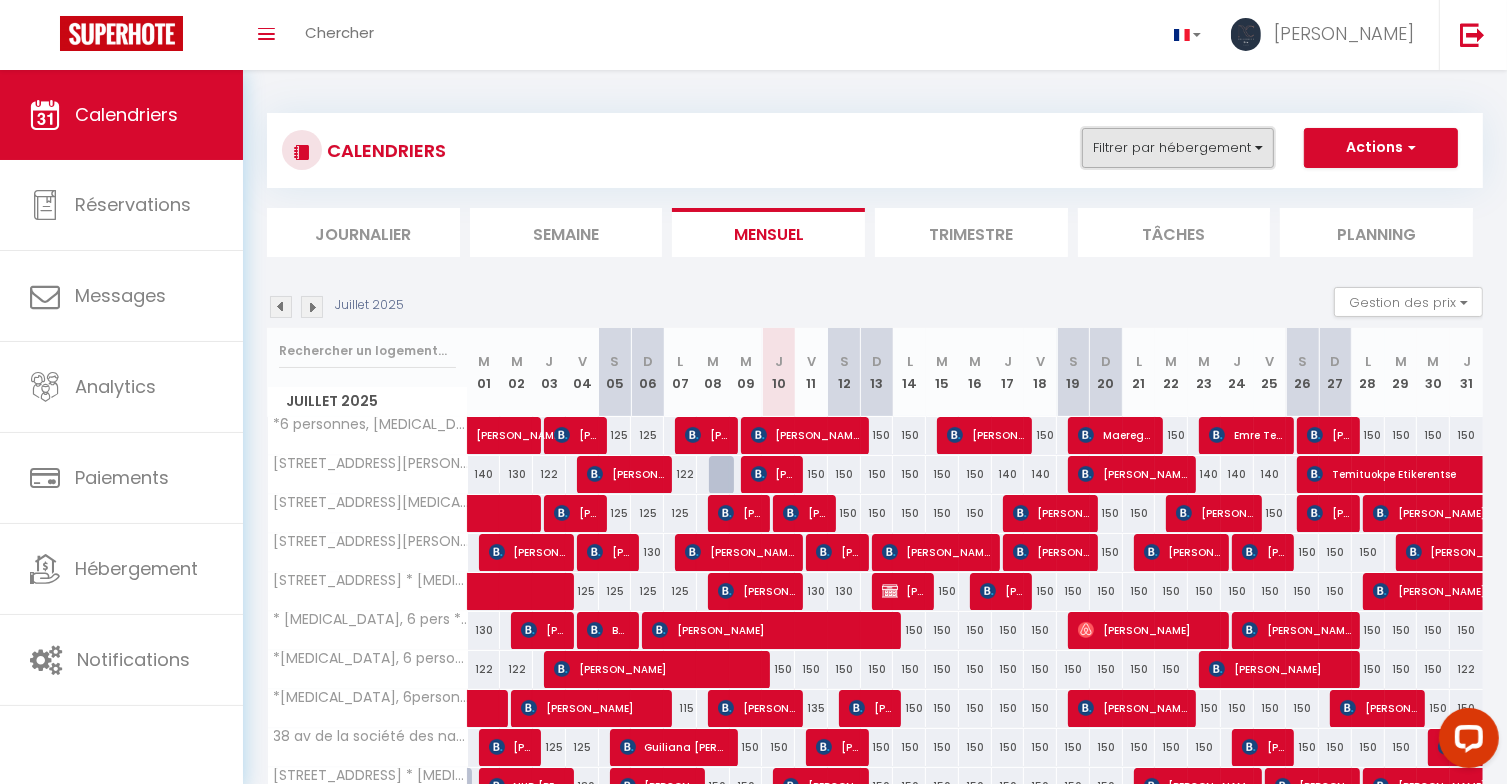 click on "Filtrer par hébergement" at bounding box center (1178, 148) 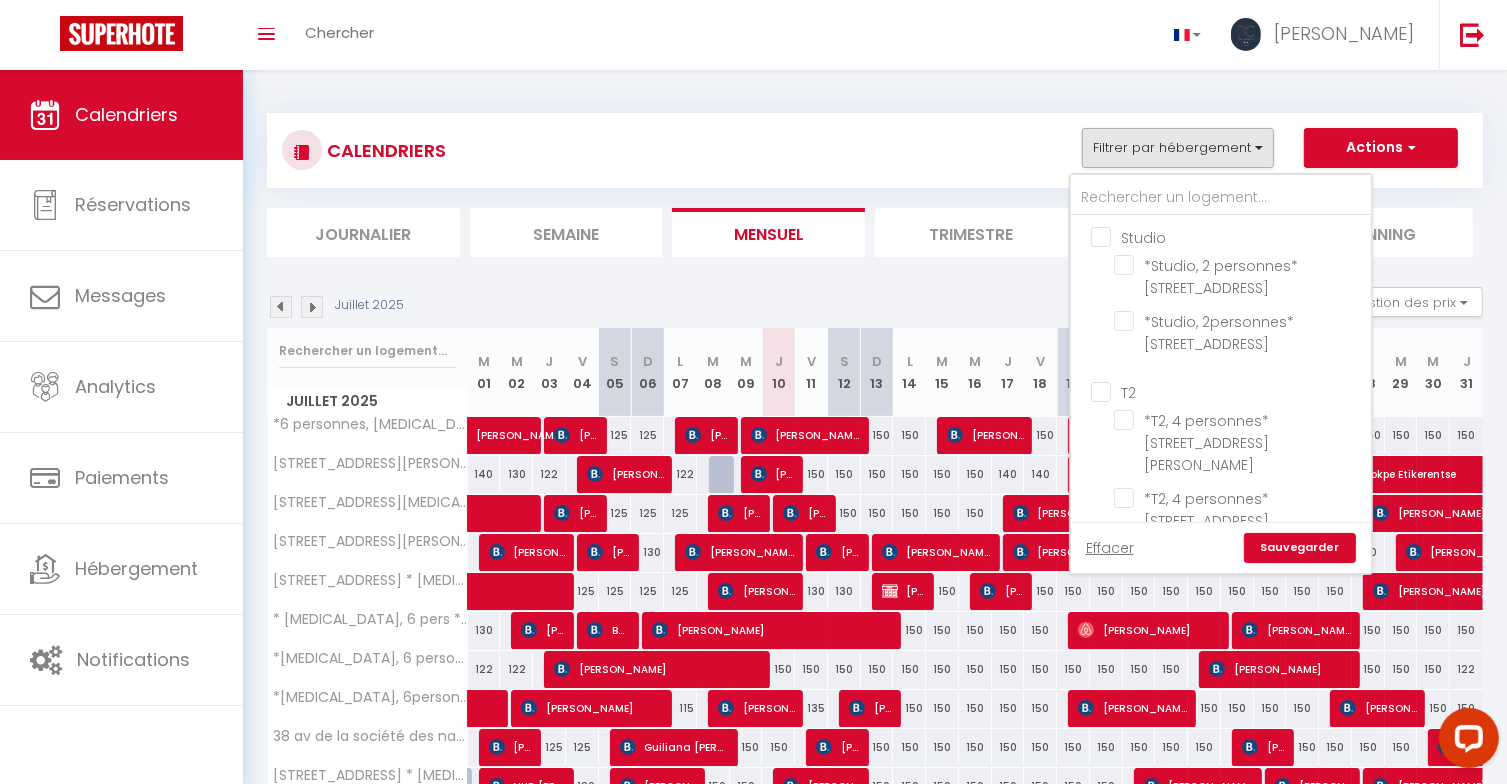 click on "Studio" at bounding box center (1241, 236) 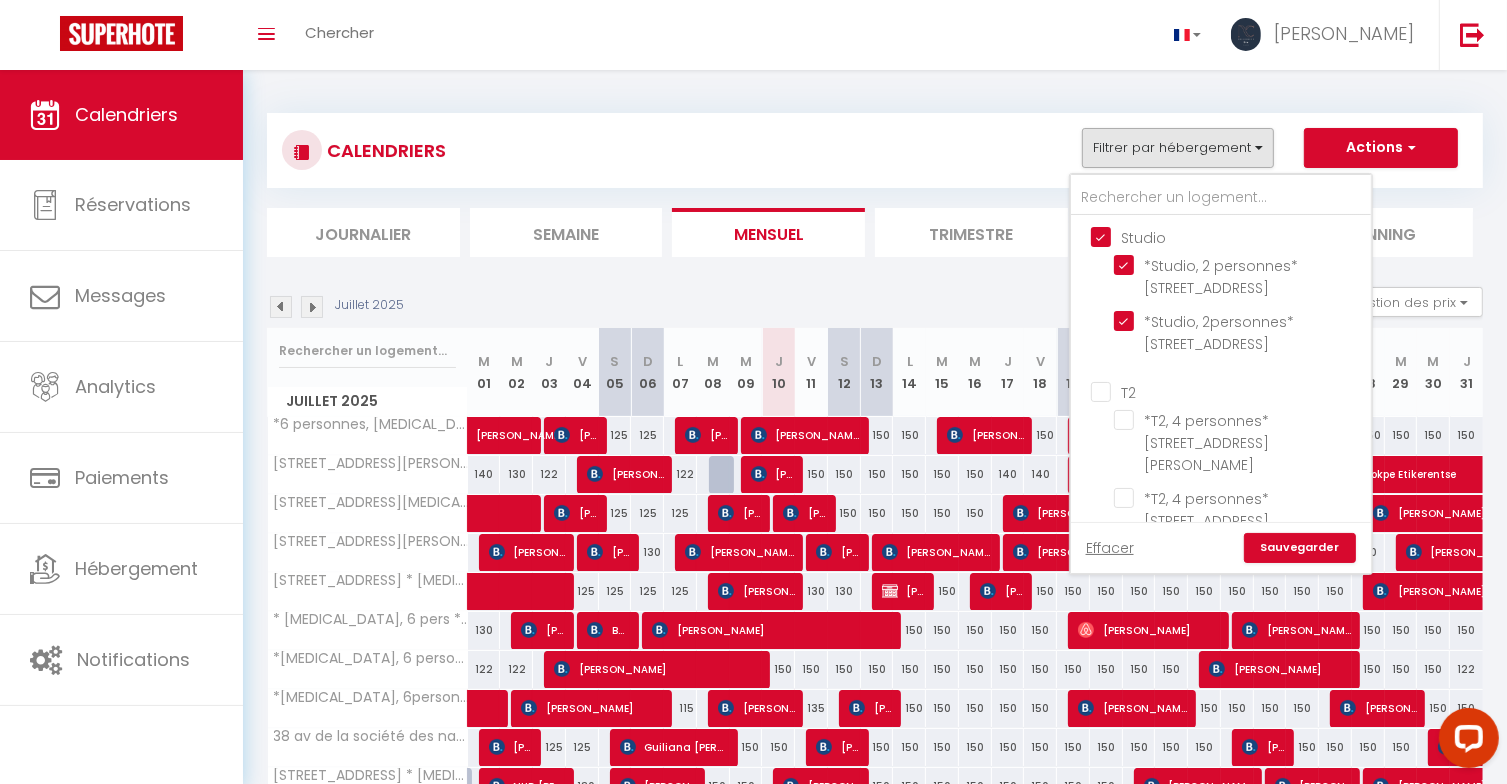 checkbox on "true" 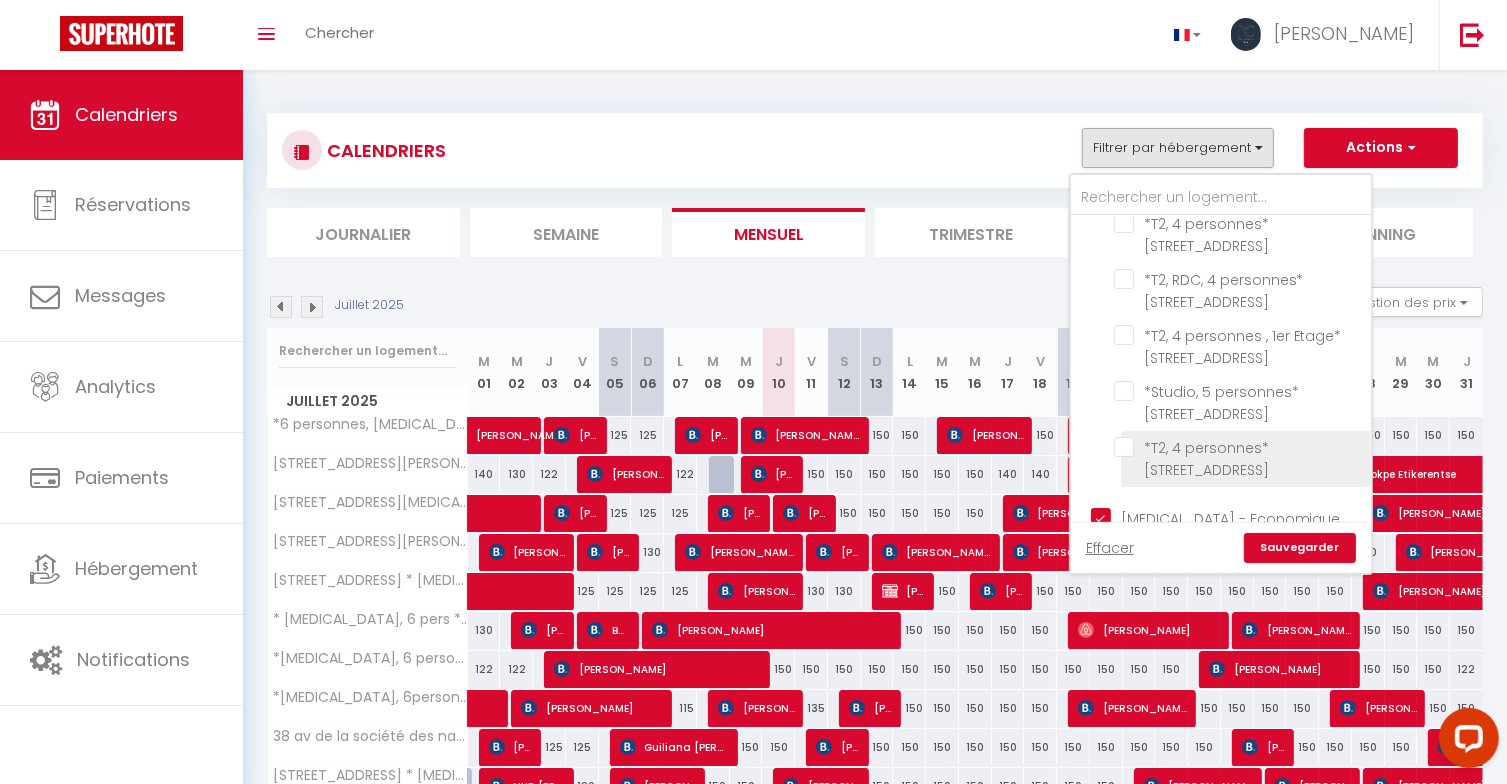 scroll, scrollTop: 700, scrollLeft: 0, axis: vertical 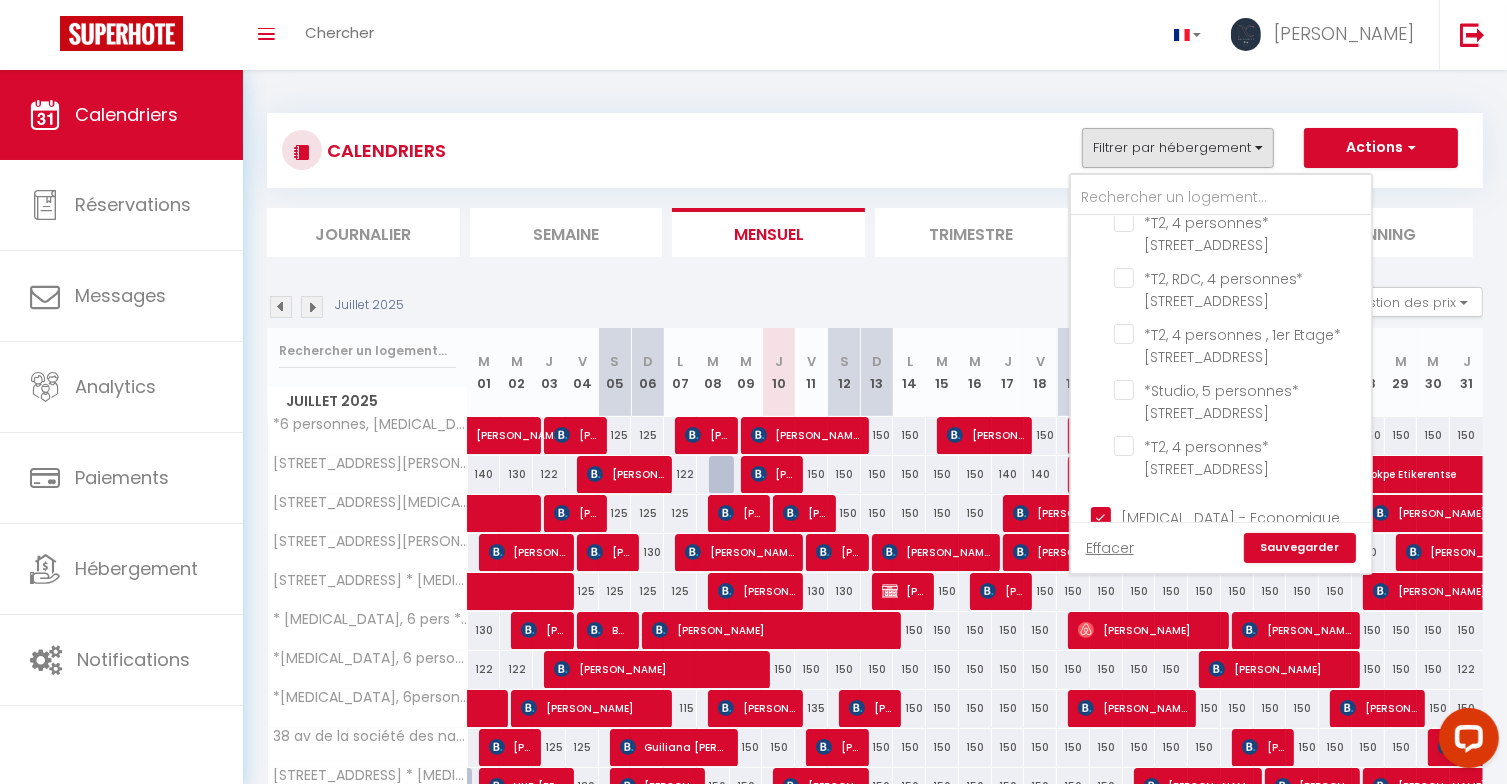 click on "[MEDICAL_DATA] - Economique" at bounding box center [1241, 516] 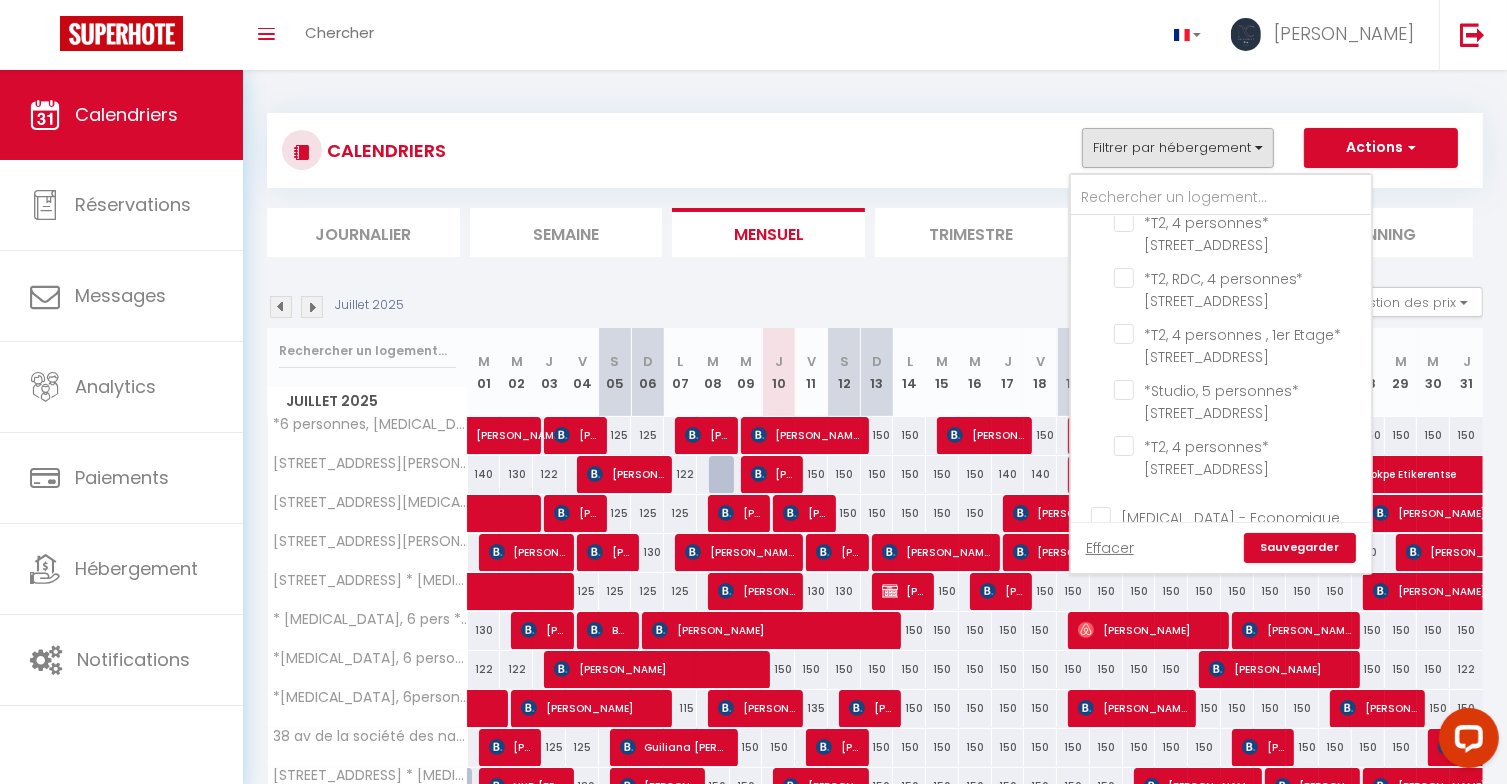 checkbox on "false" 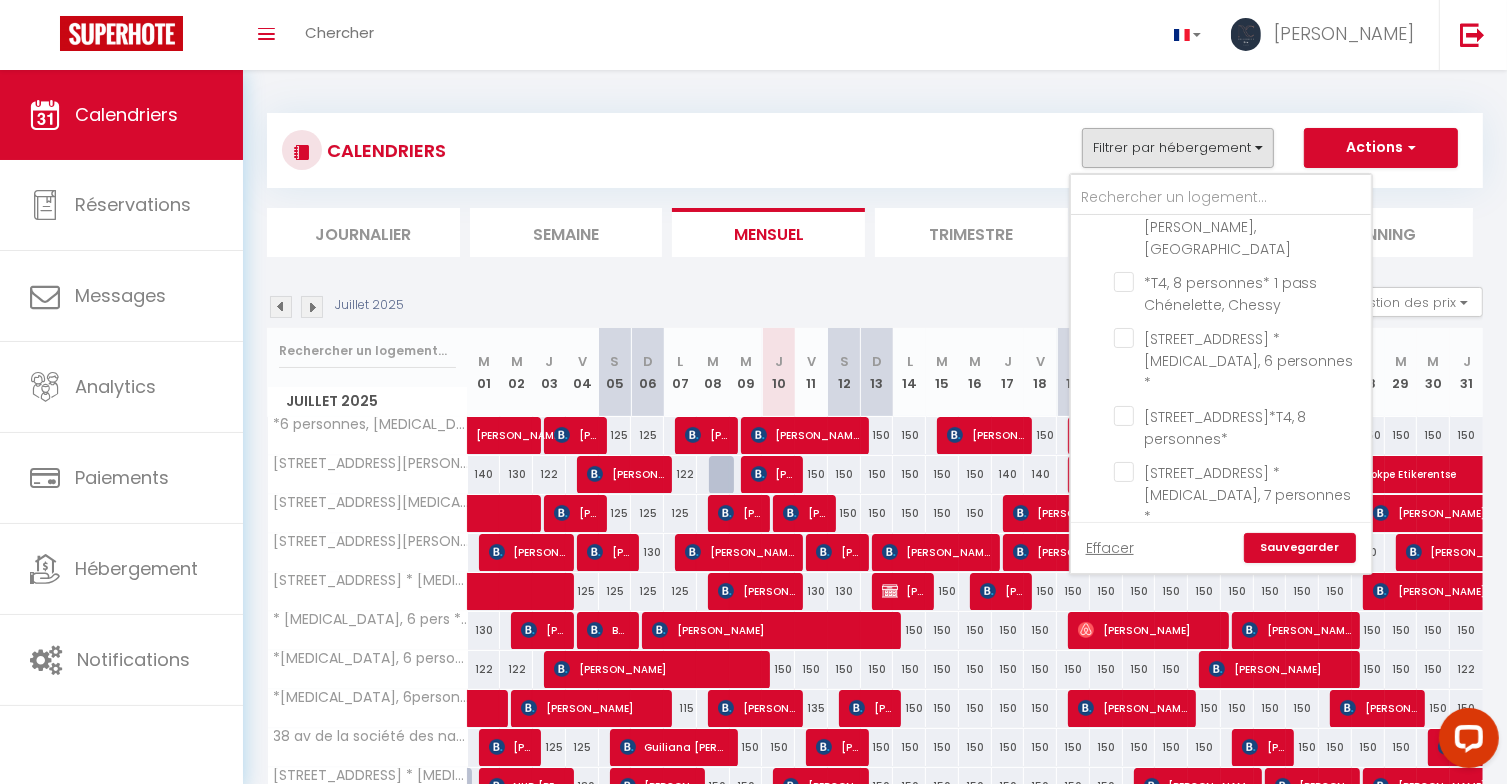 scroll, scrollTop: 3488, scrollLeft: 0, axis: vertical 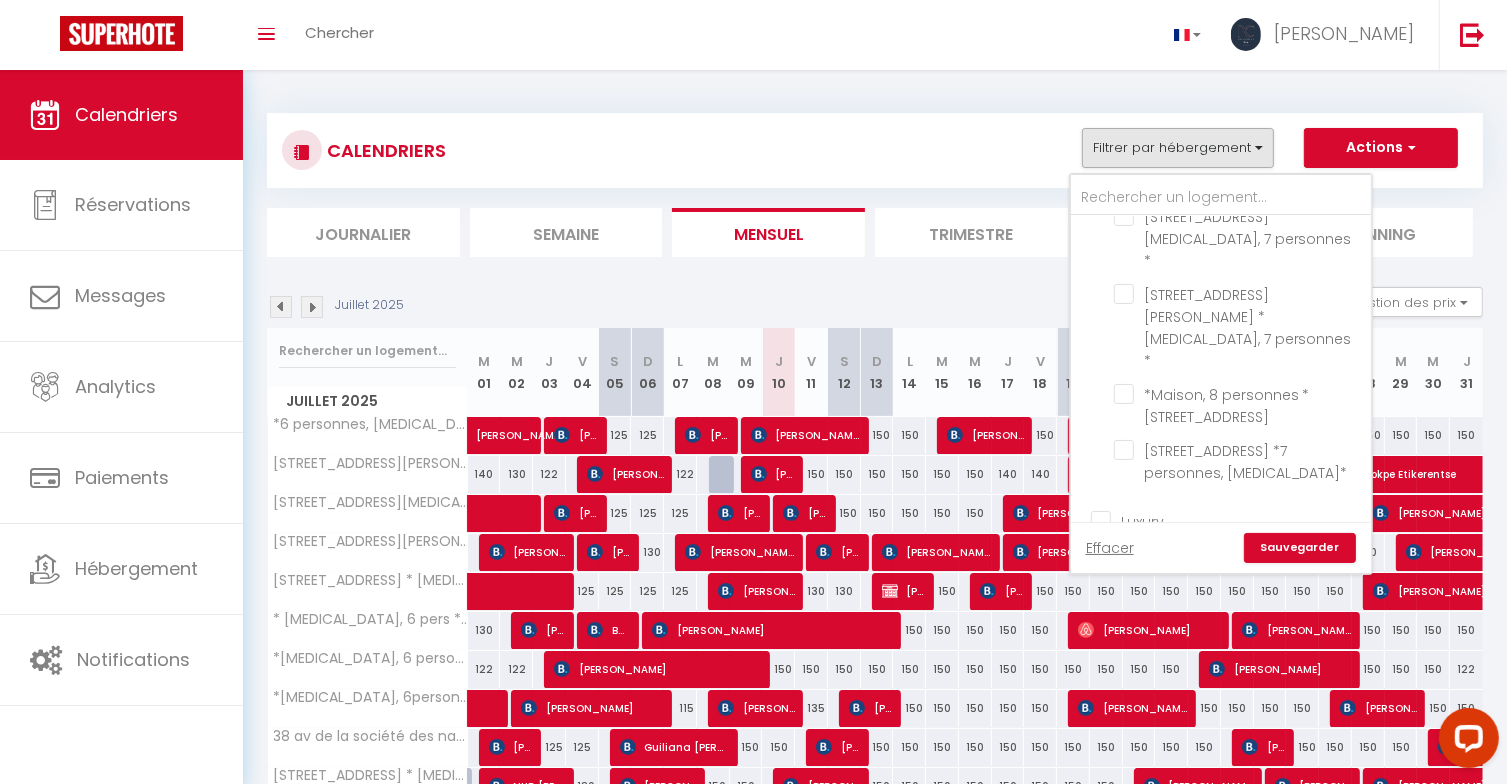 click on "Sauvegarder" at bounding box center [1300, 548] 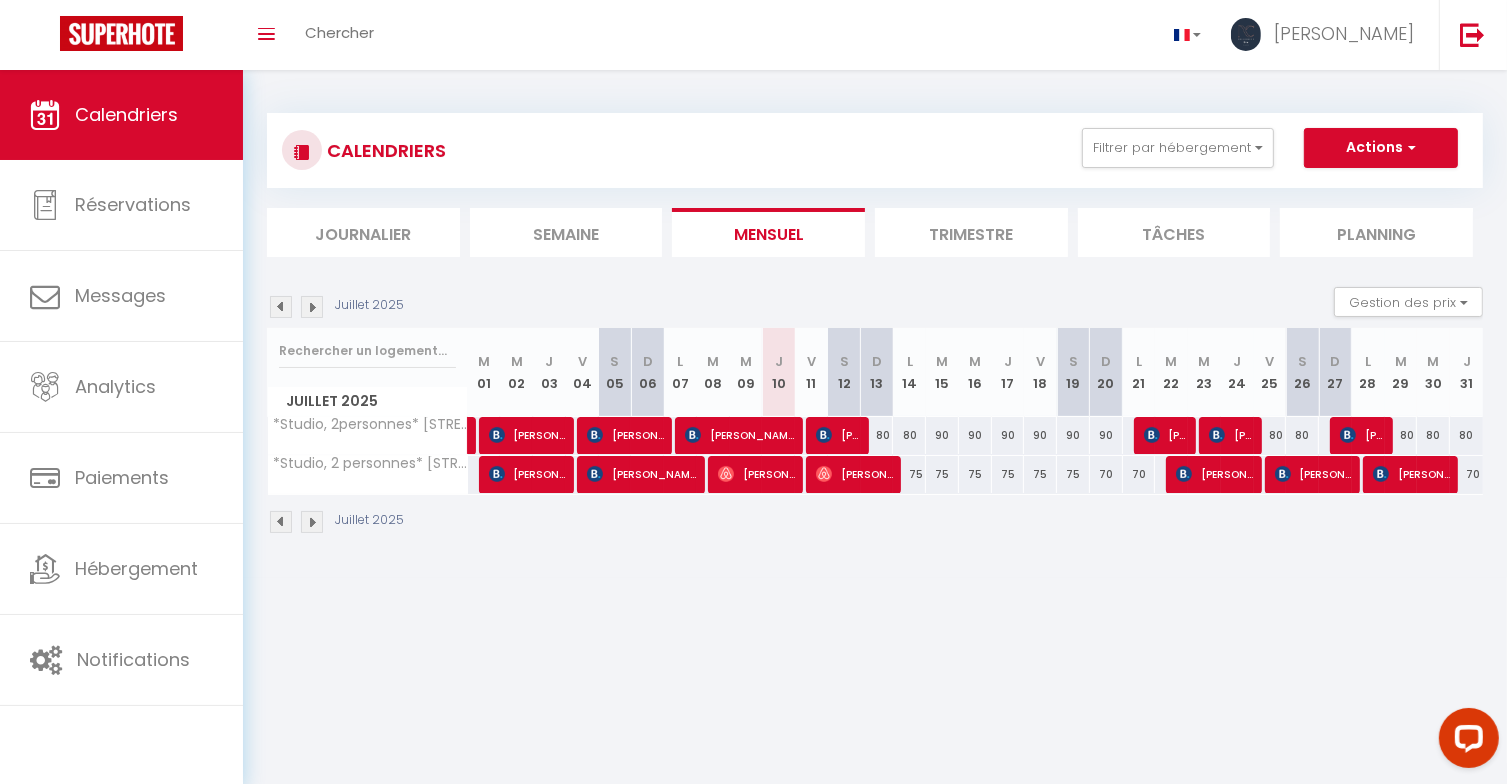 click at bounding box center [312, 307] 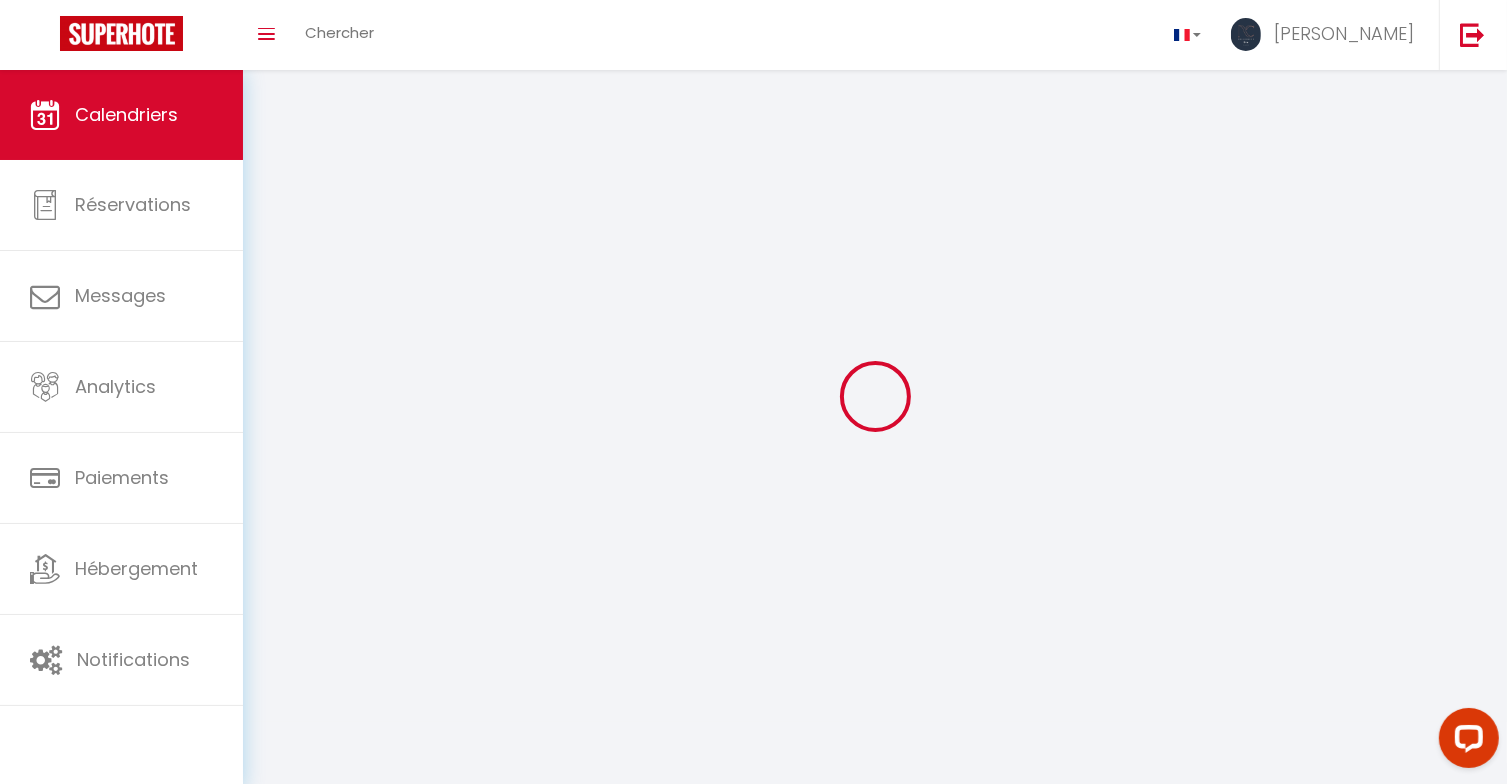 select 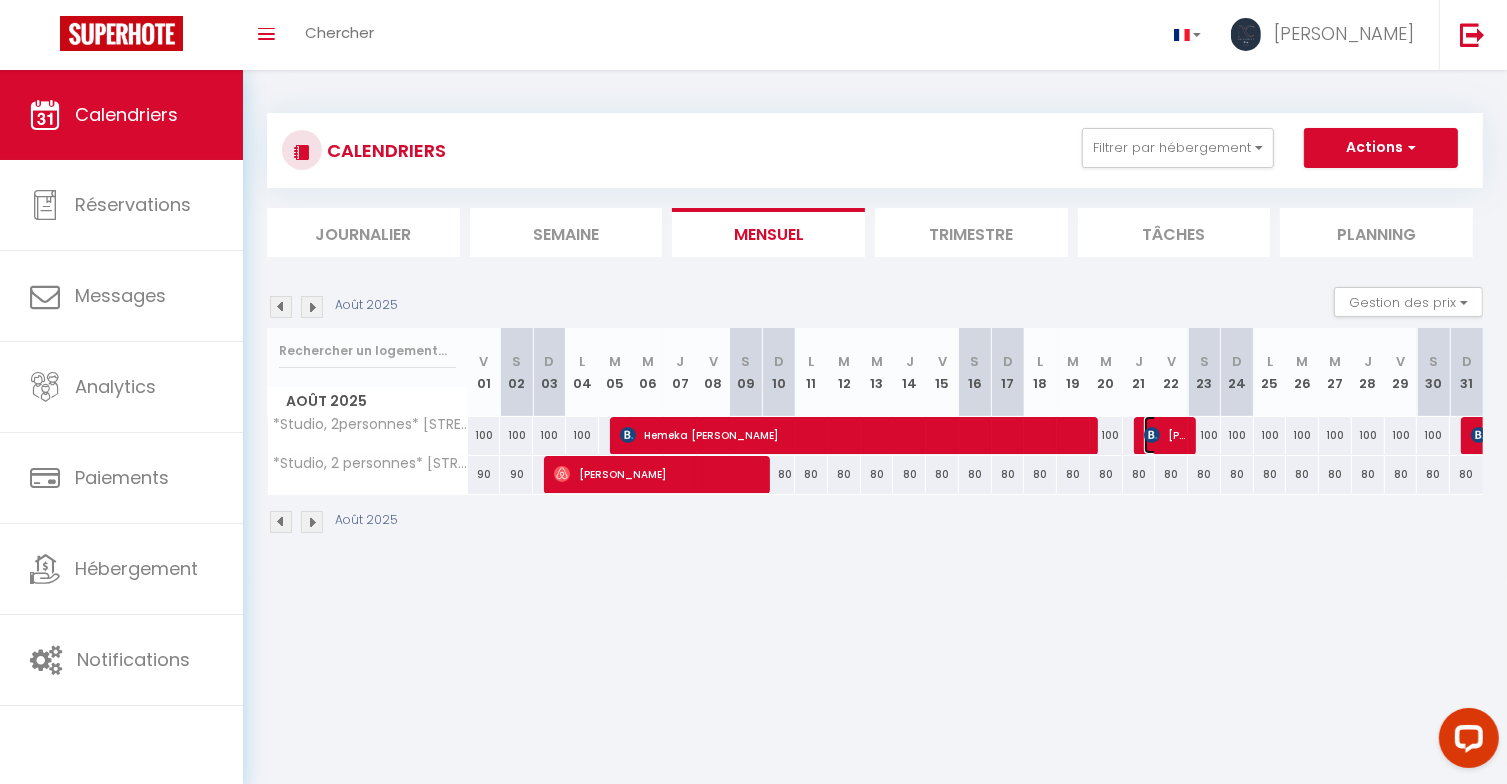 click at bounding box center (1152, 435) 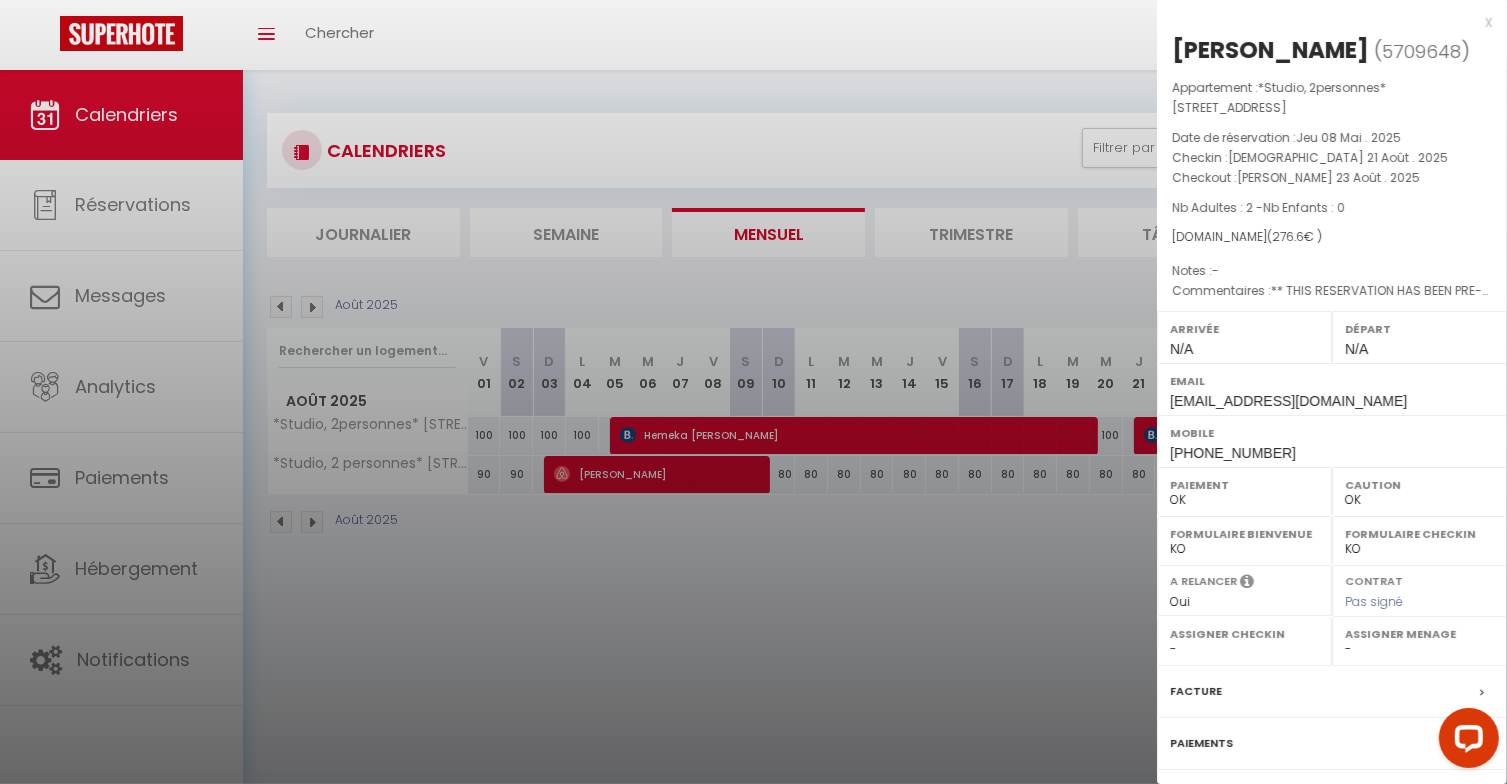 click at bounding box center (753, 392) 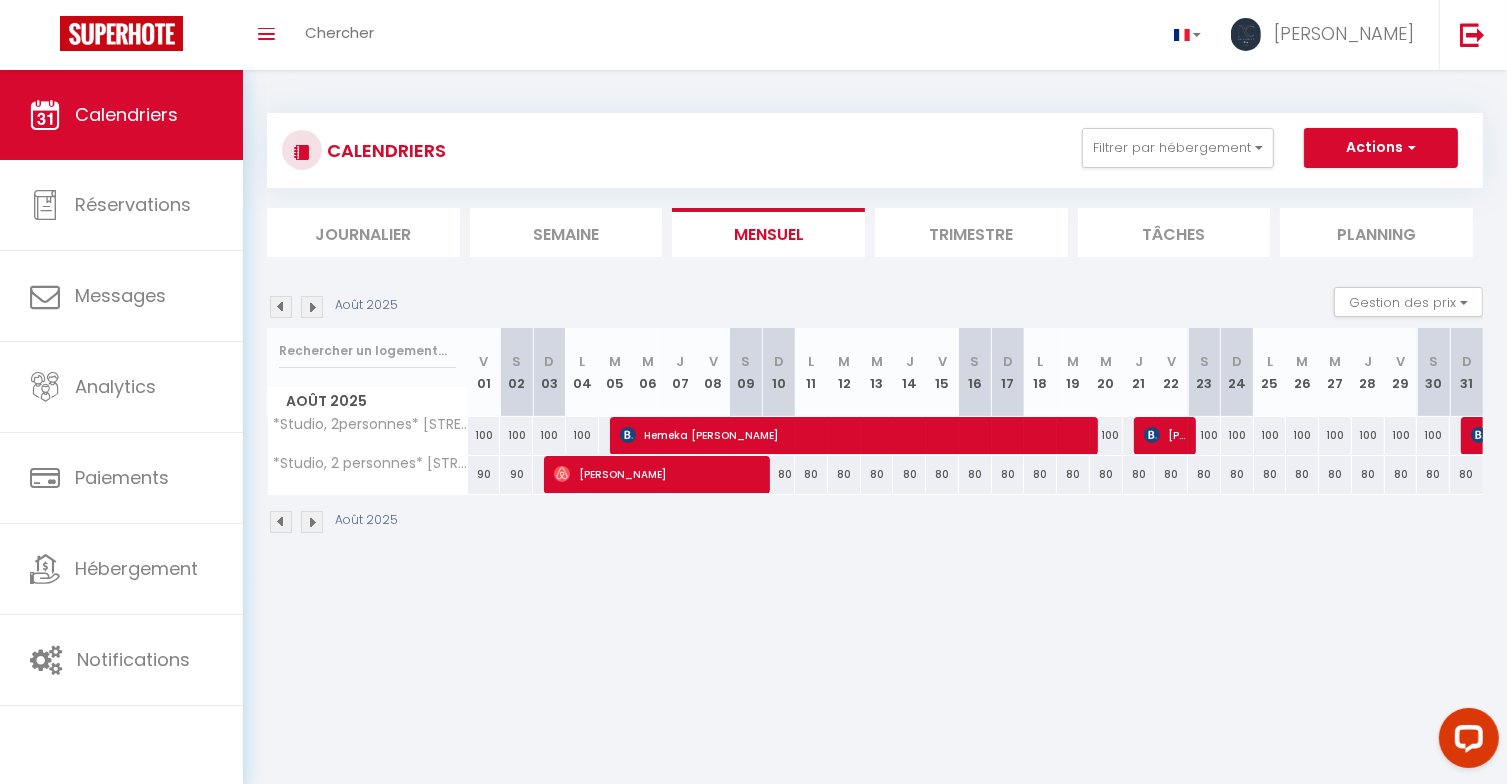 click on "90" at bounding box center (484, 474) 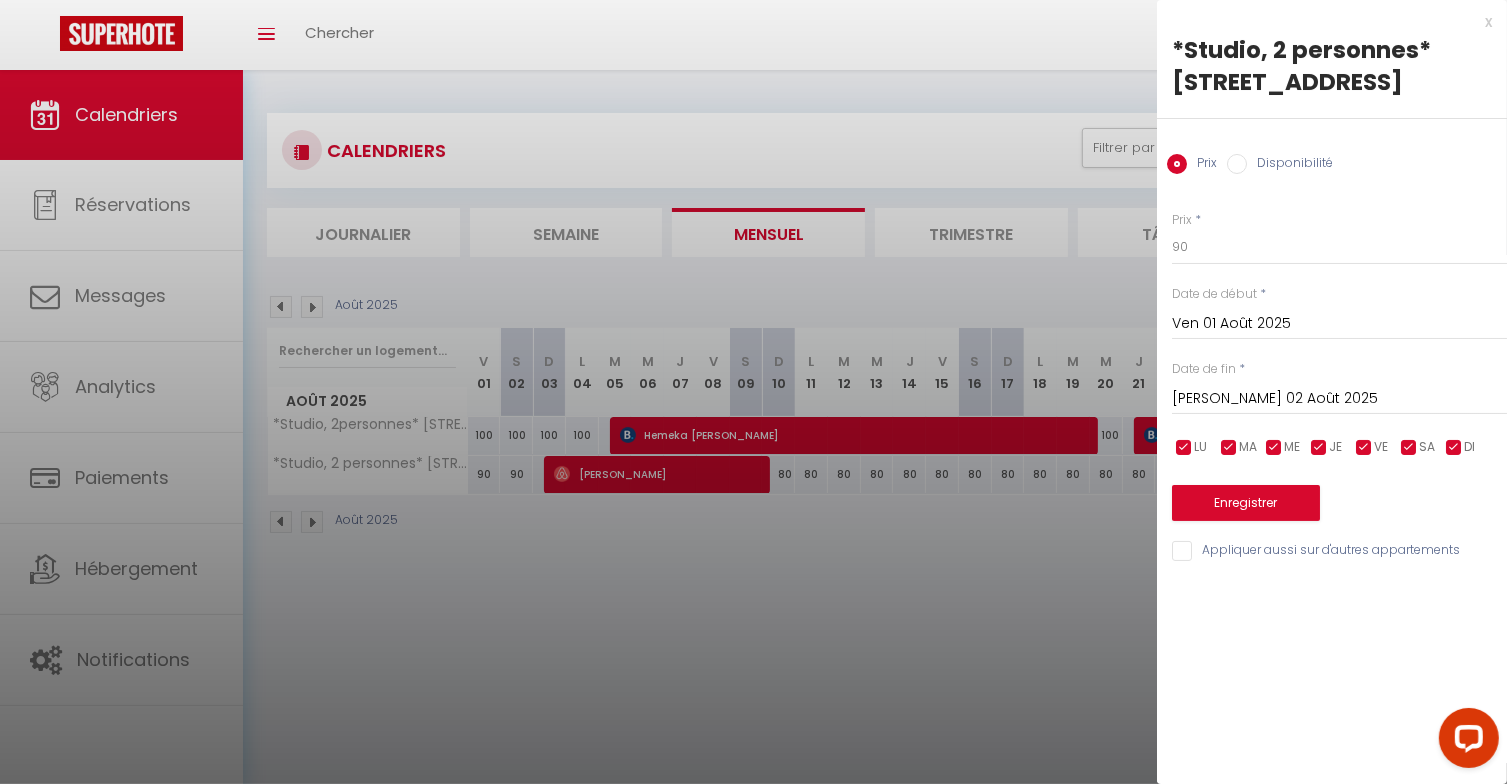 click on "[DATE]" at bounding box center (1339, 399) 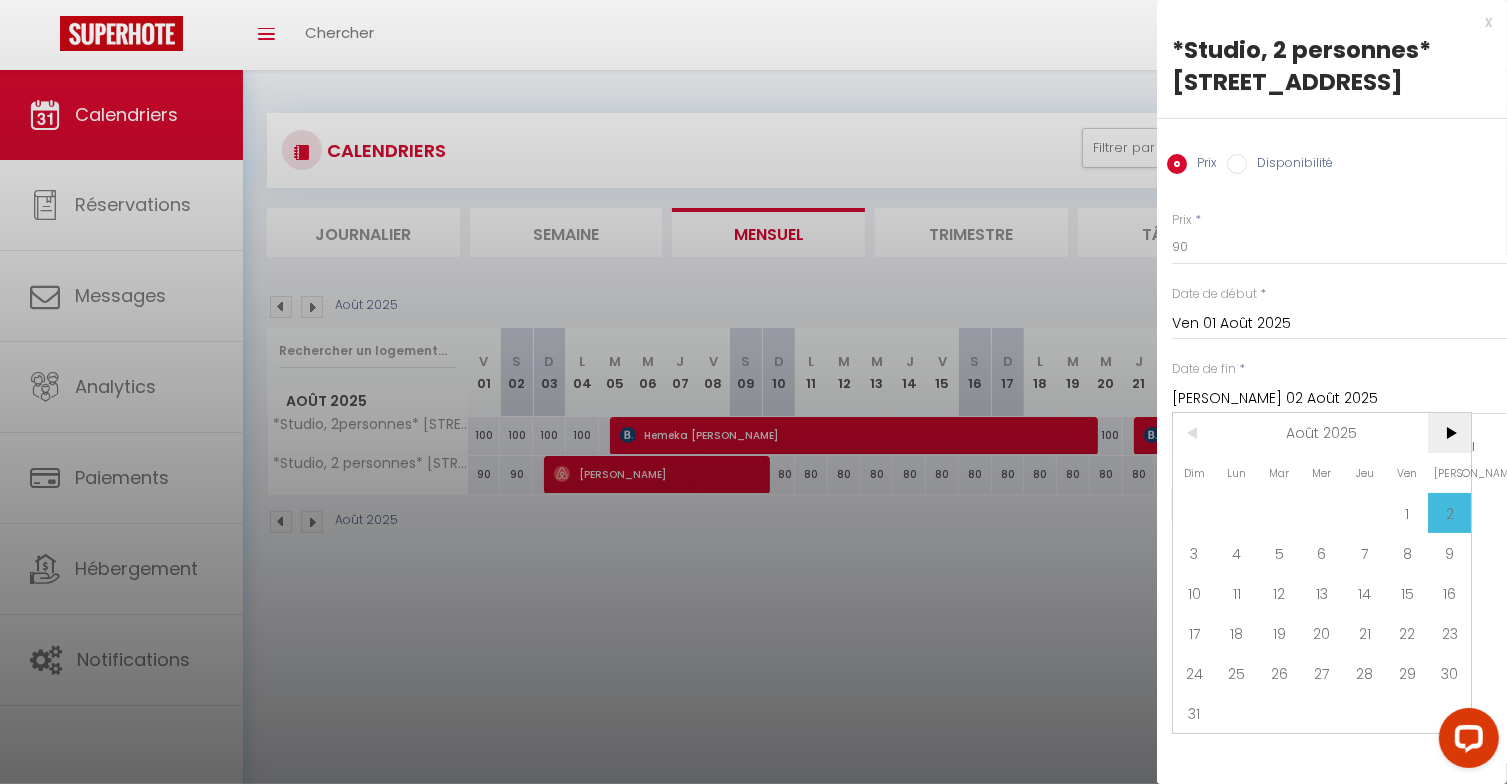 click on ">" at bounding box center (1449, 433) 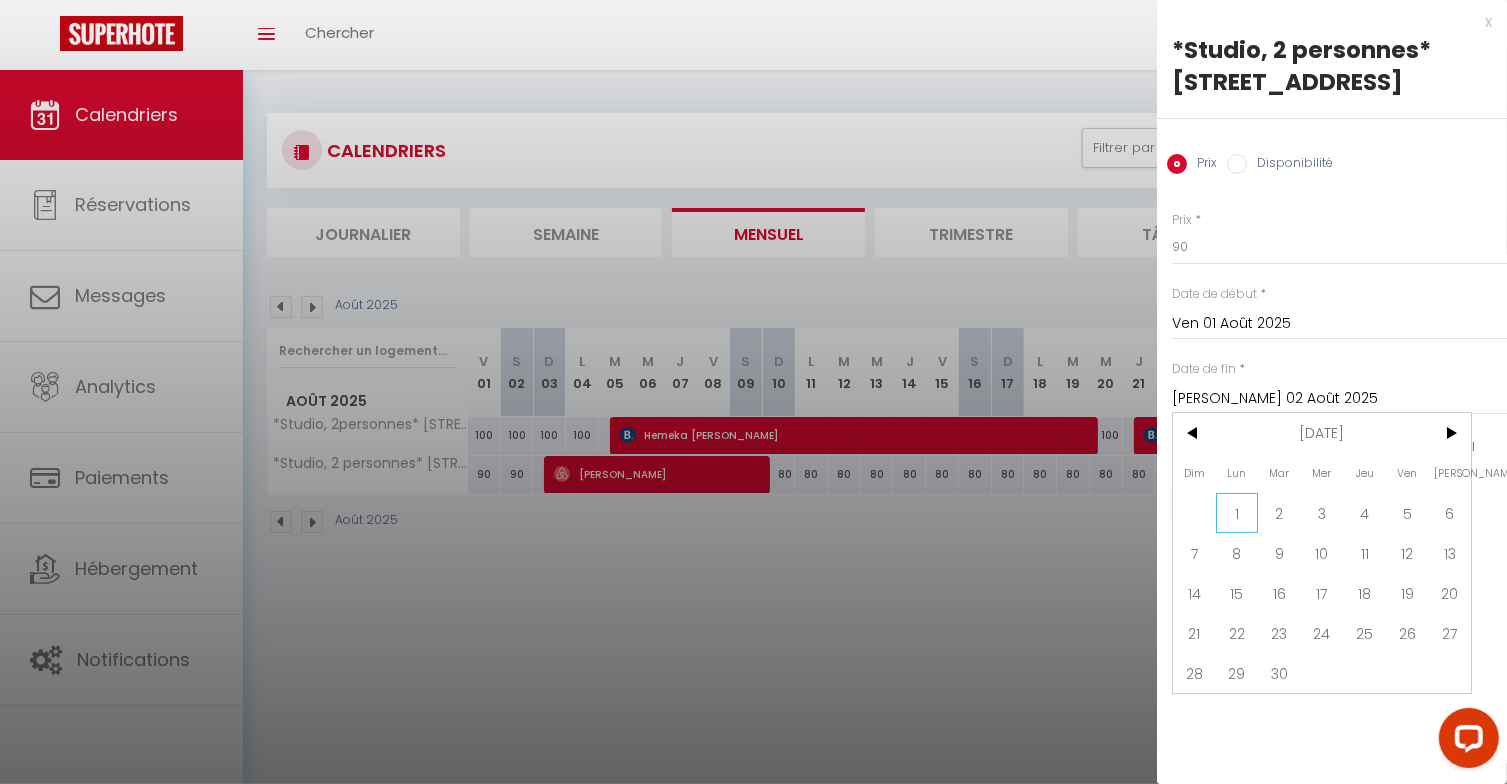click on "1" at bounding box center [1237, 513] 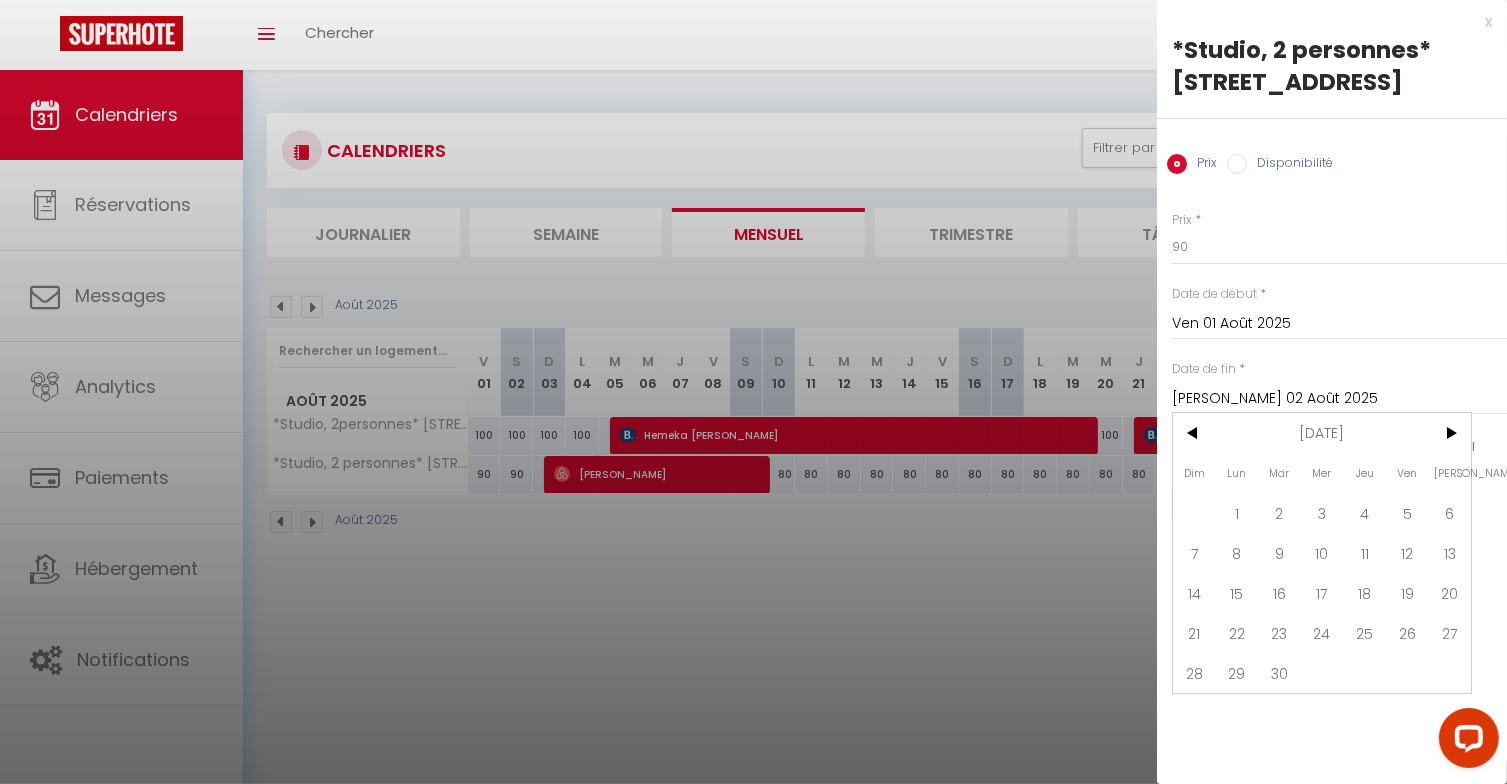 type on "Lun 01 Septembre 2025" 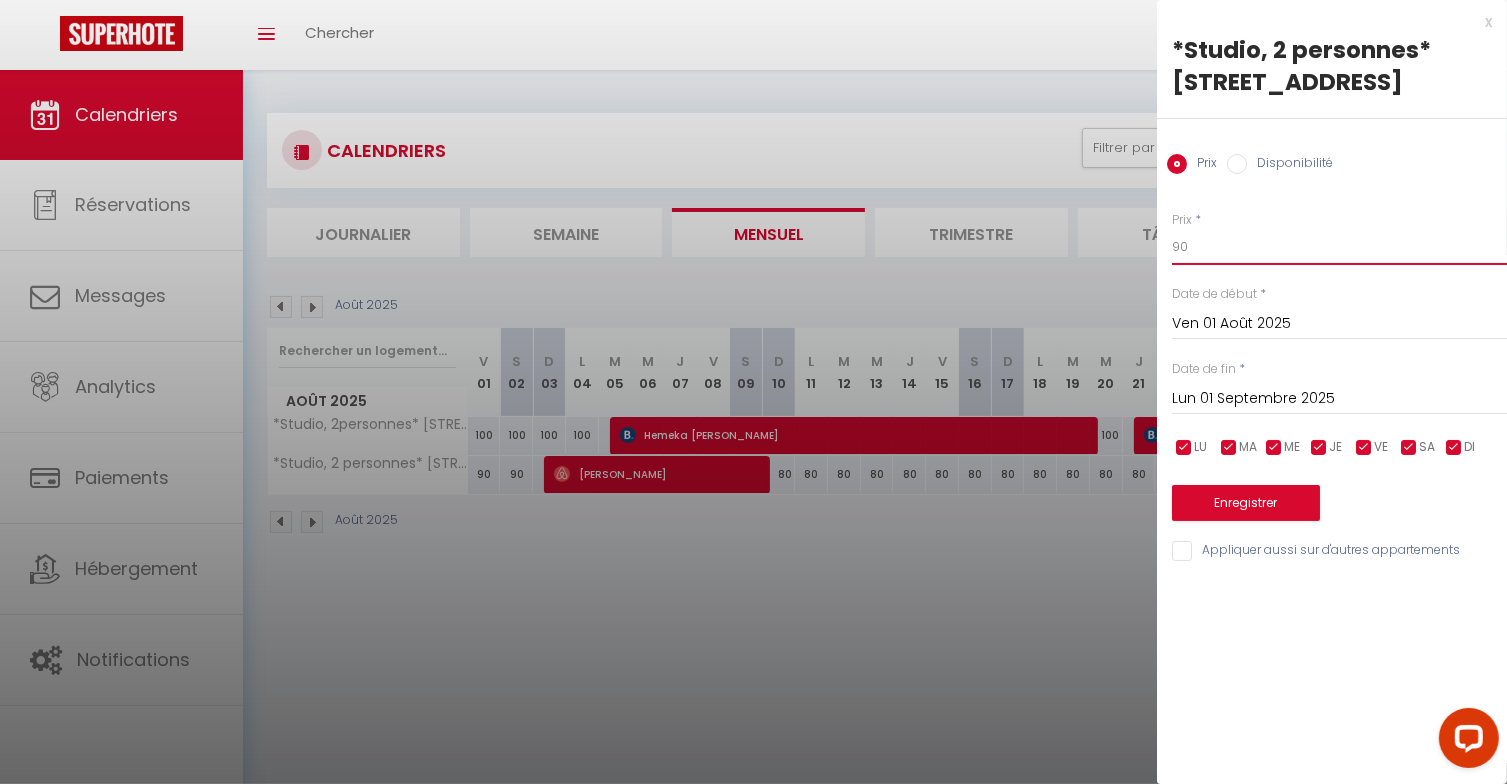 drag, startPoint x: 1184, startPoint y: 275, endPoint x: 1146, endPoint y: 275, distance: 38 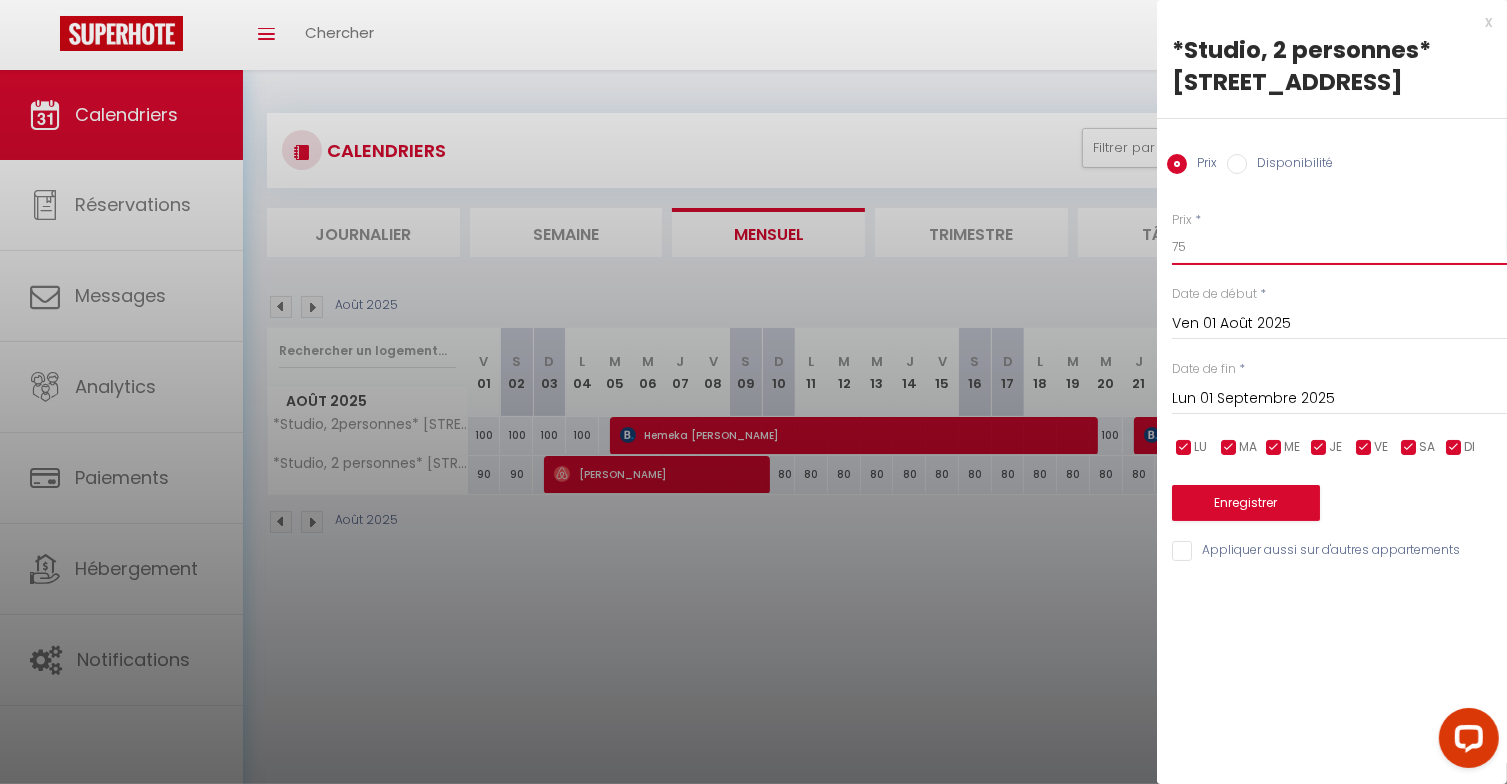 type on "75" 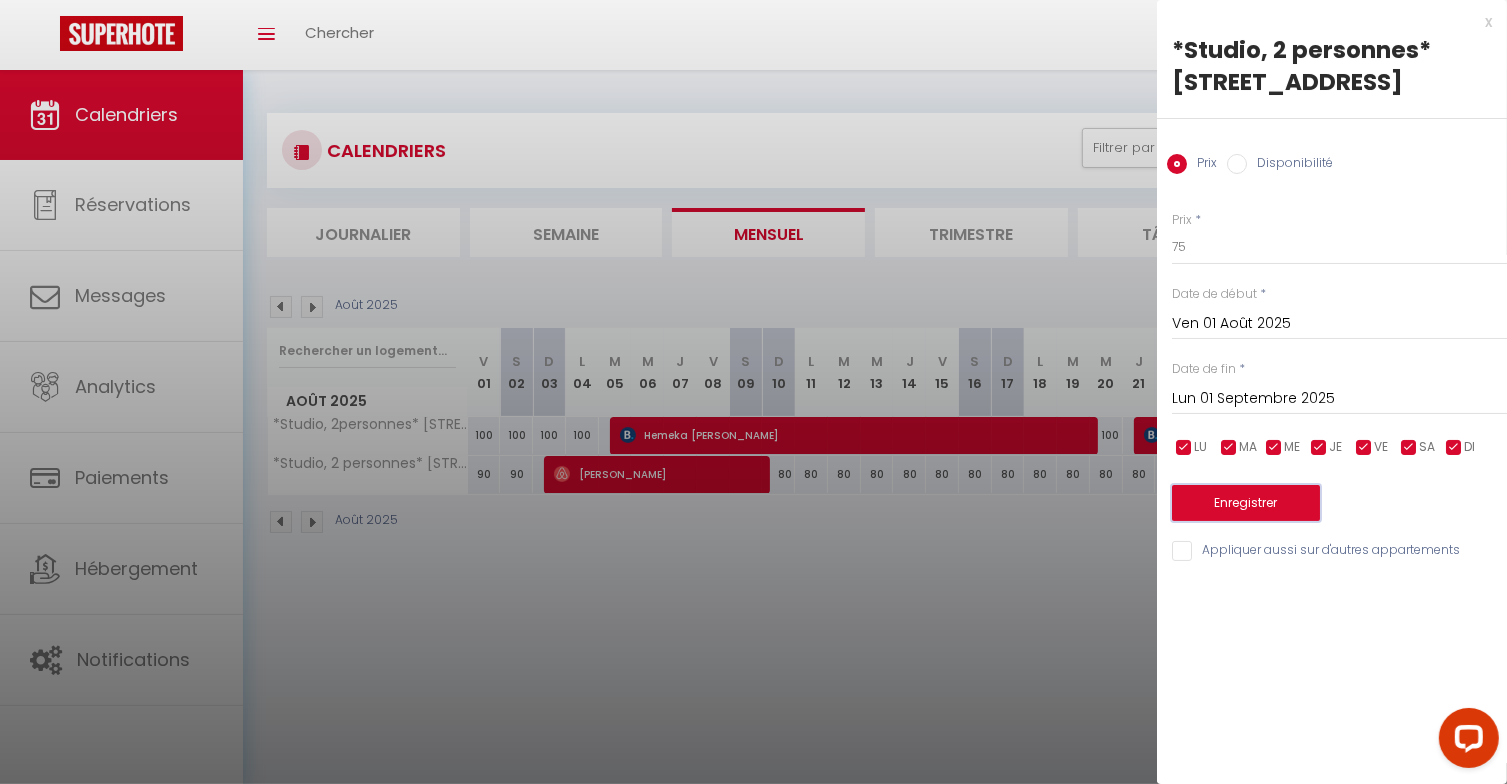 click on "Enregistrer" at bounding box center (1246, 503) 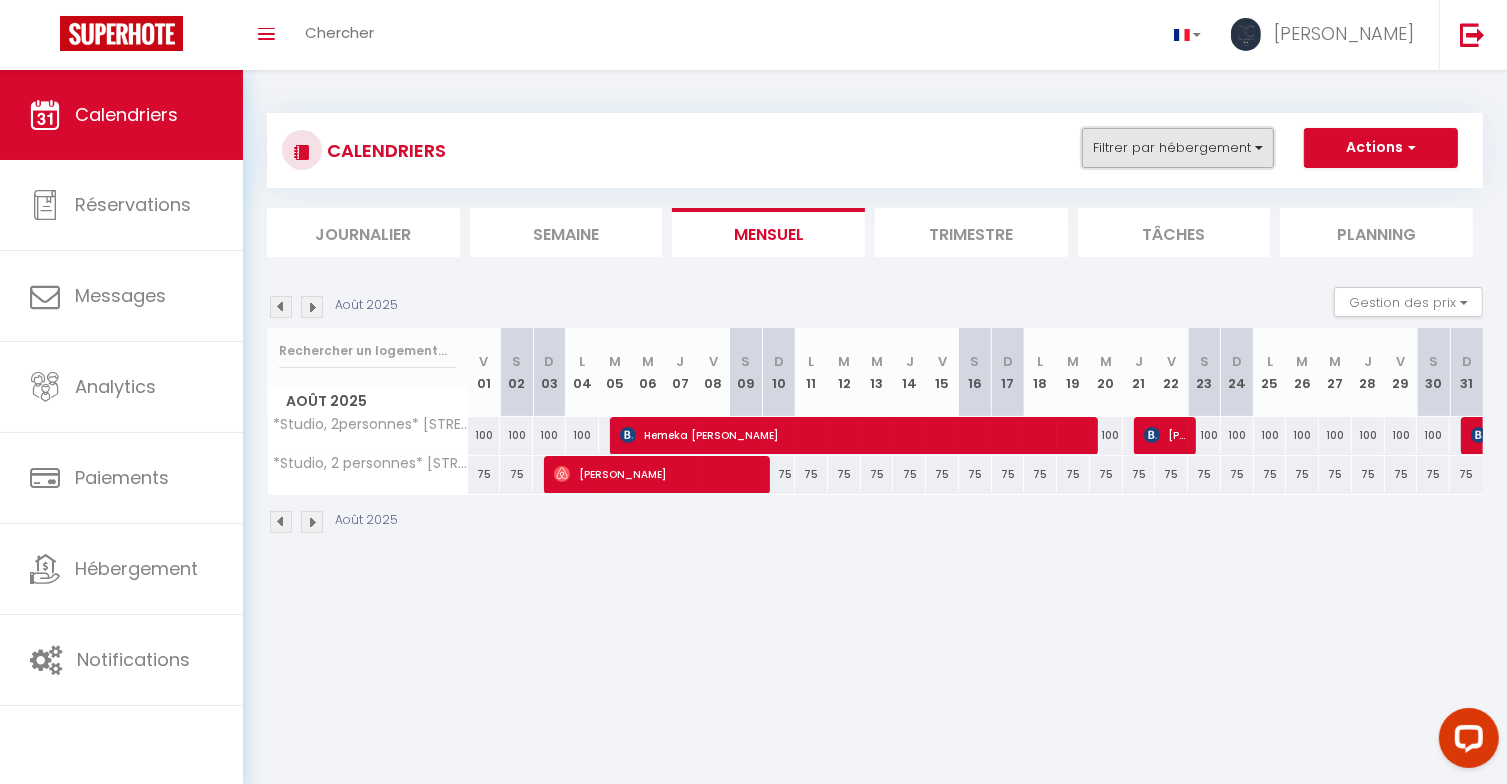click on "Filtrer par hébergement" at bounding box center [1178, 148] 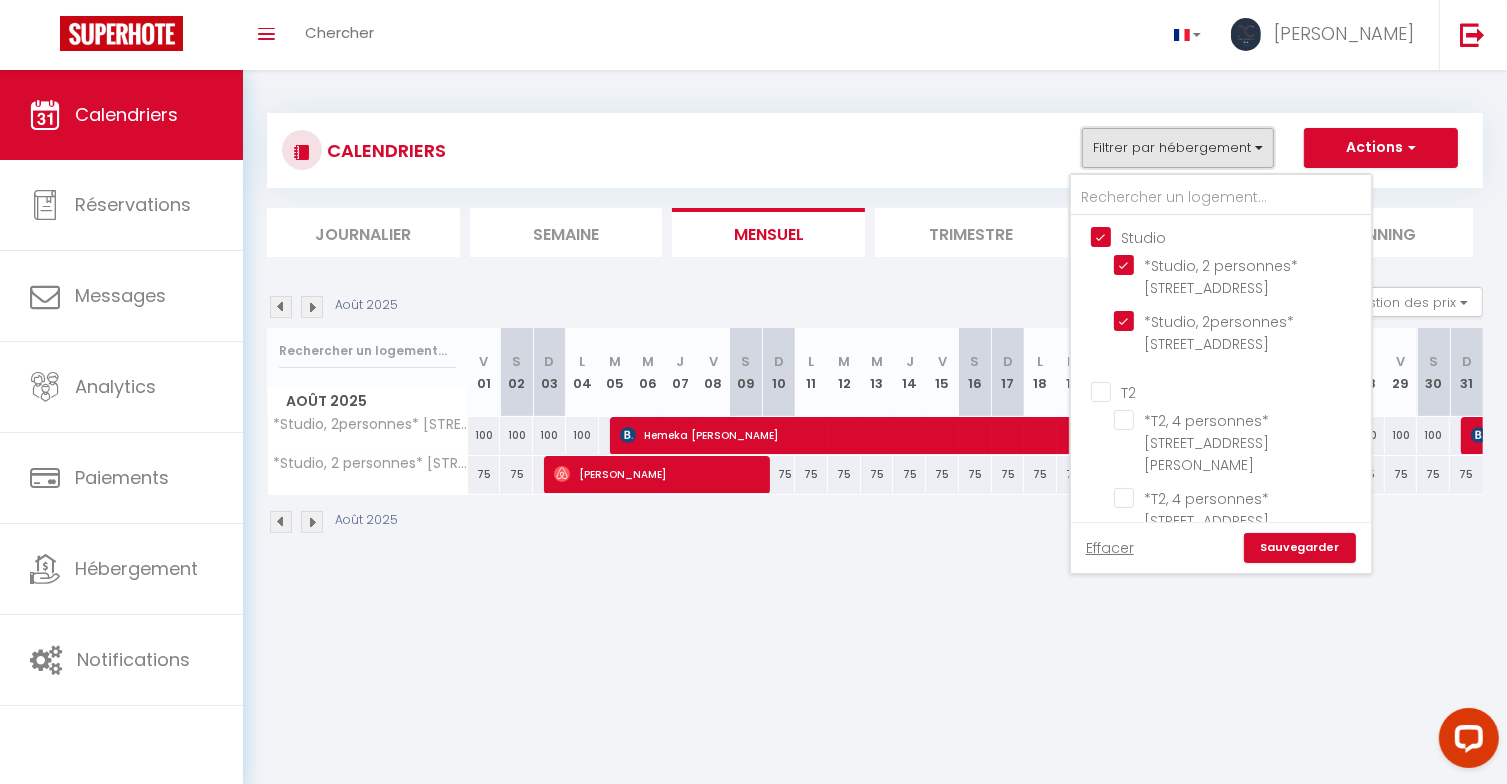 click on "Filtrer par hébergement" at bounding box center [1178, 148] 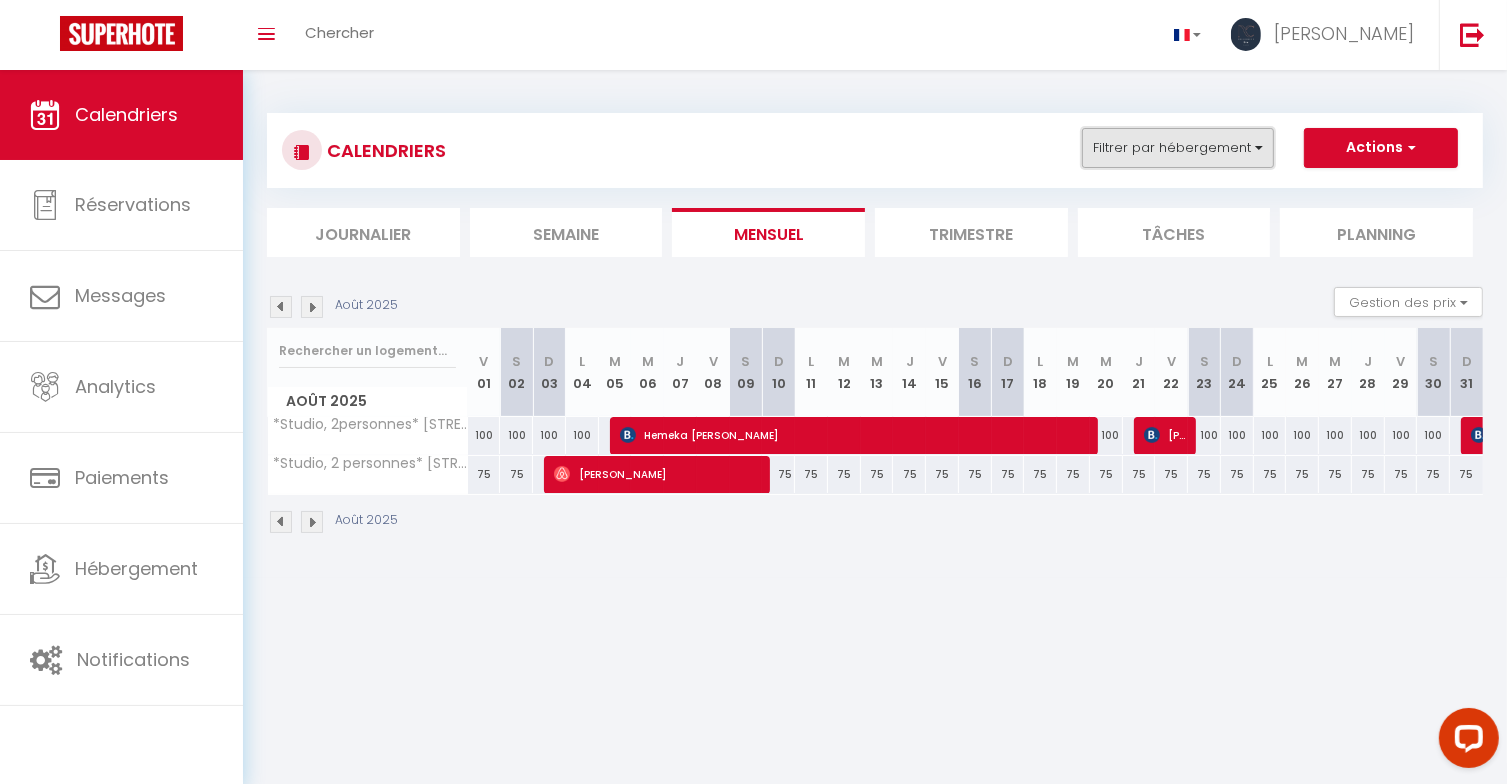 click on "Filtrer par hébergement" at bounding box center [1178, 148] 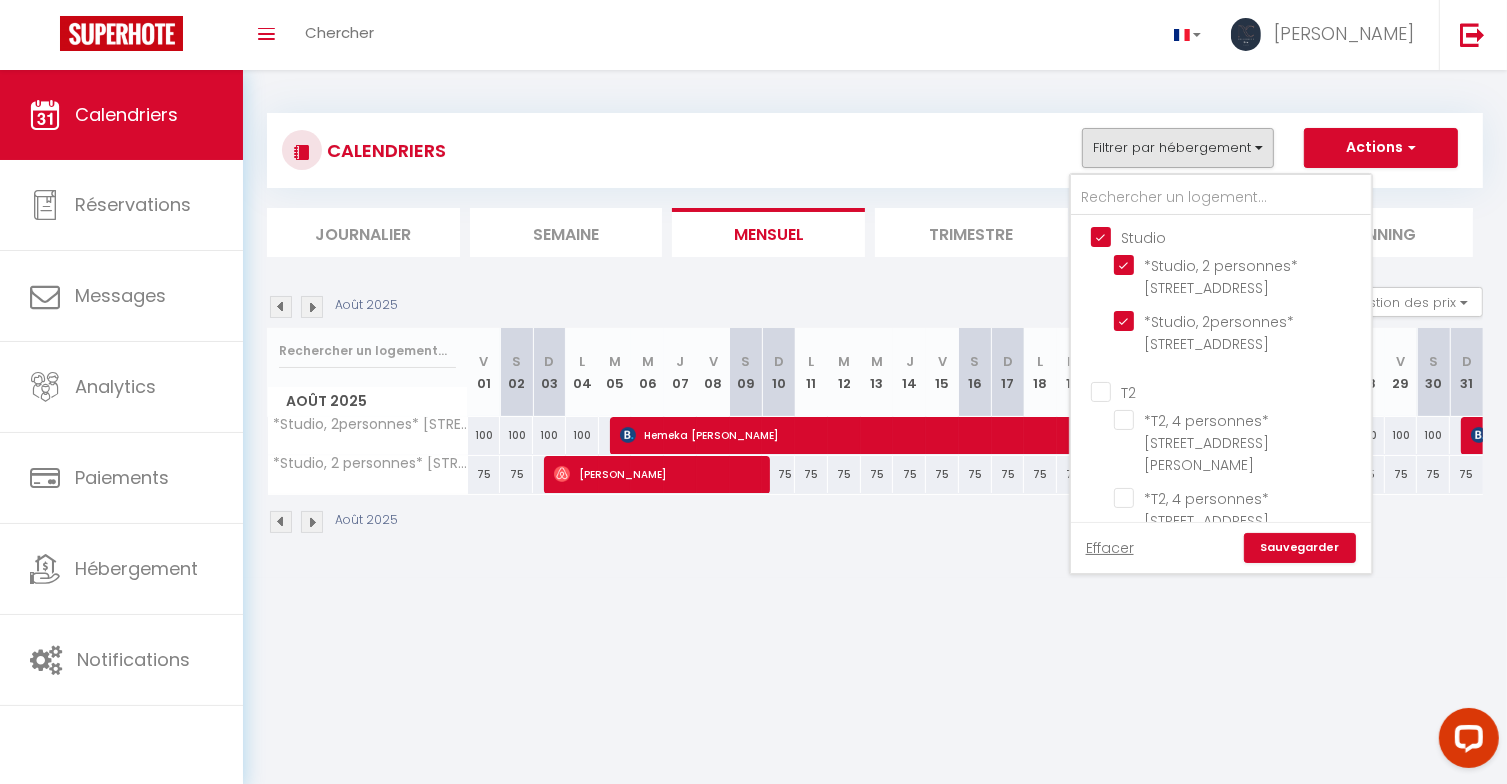 click on "Studio" at bounding box center (1241, 236) 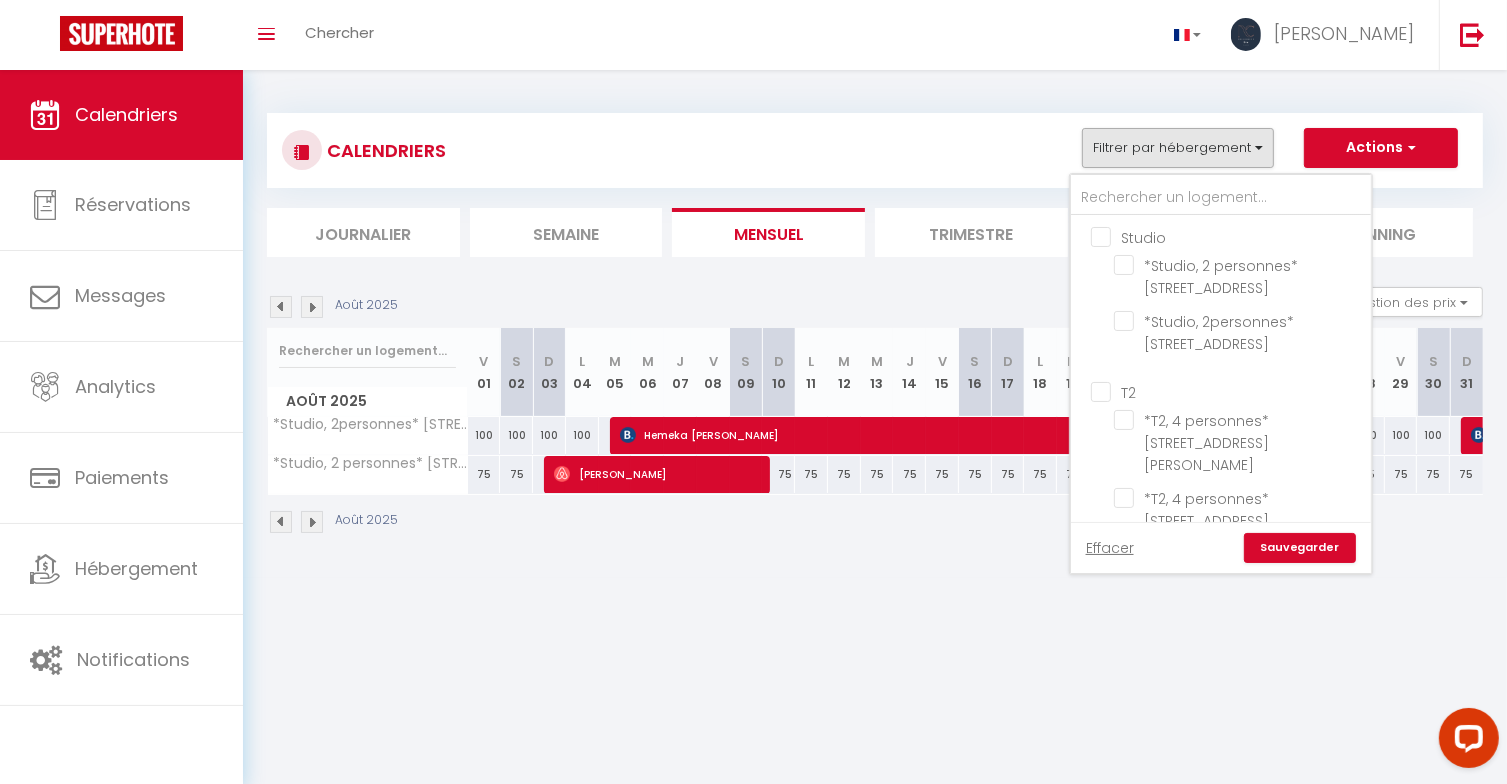 checkbox on "false" 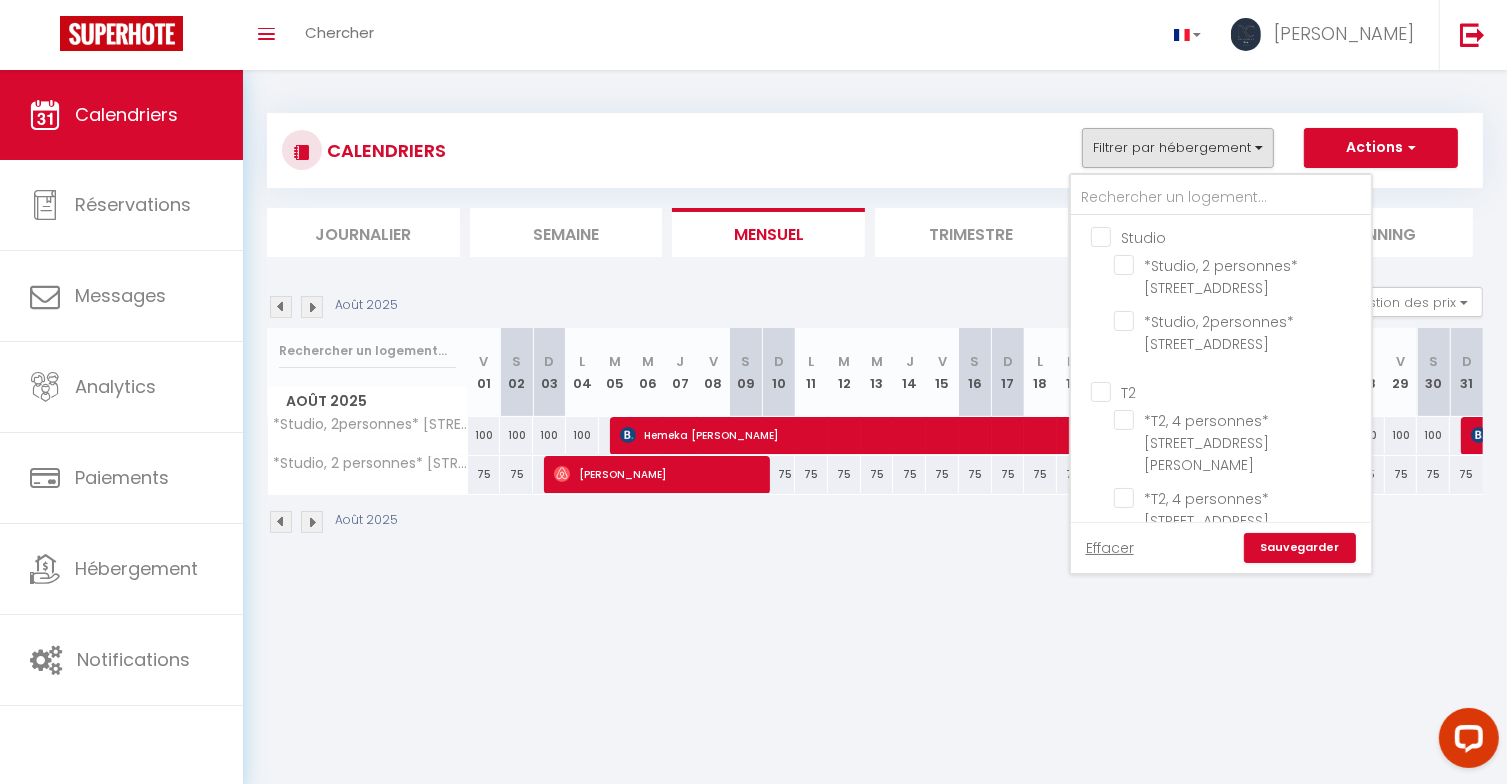 click on "T2" at bounding box center (1241, 391) 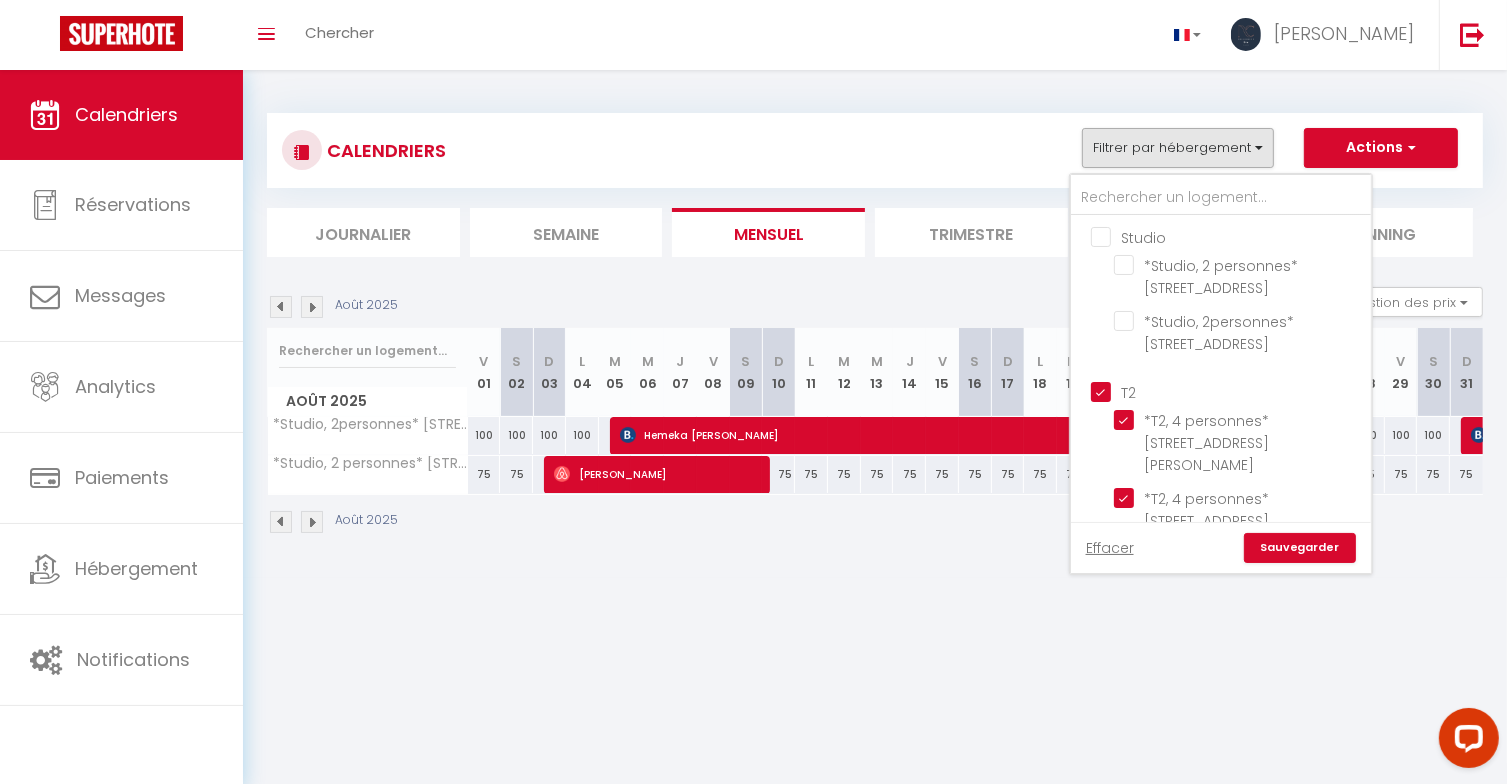 checkbox on "true" 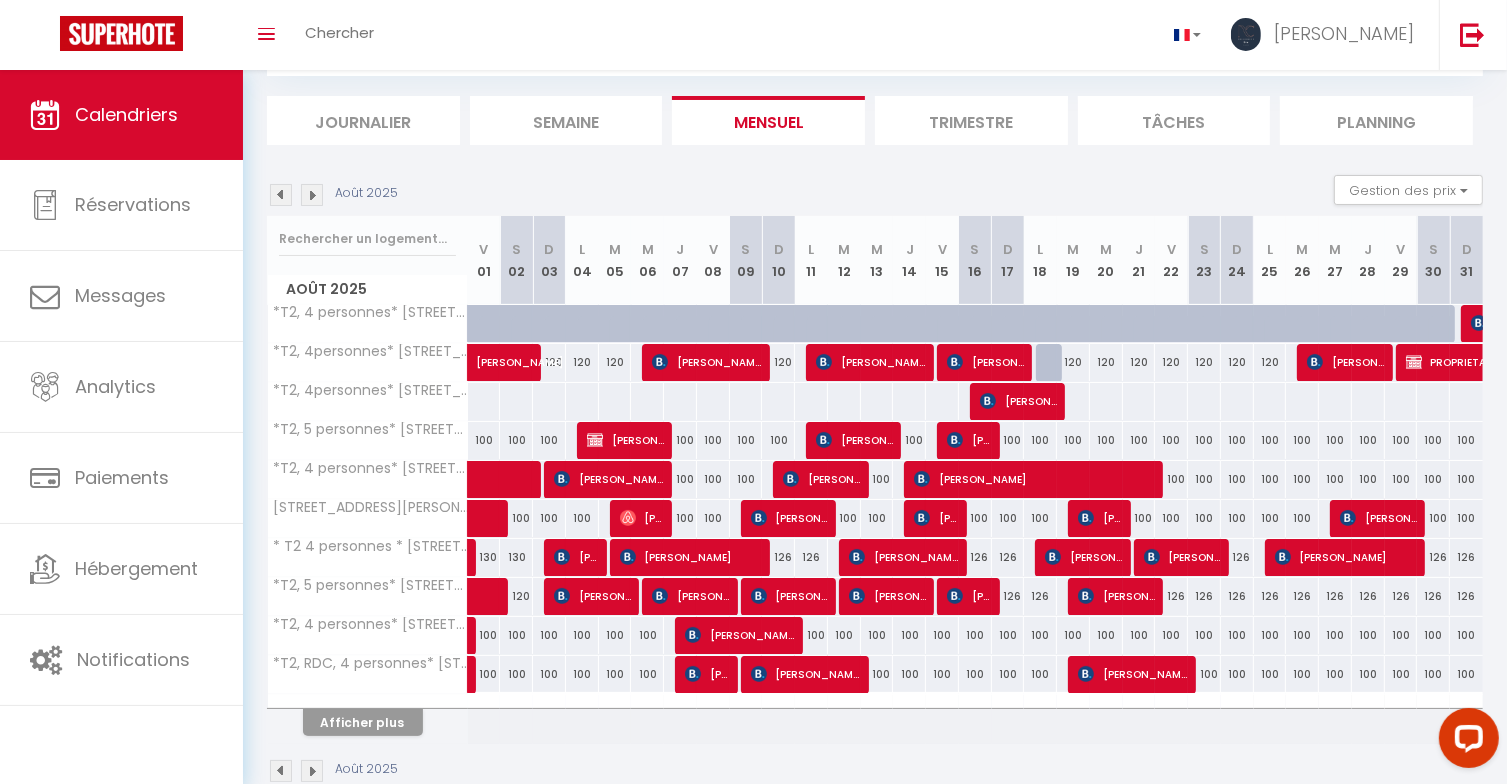 scroll, scrollTop: 151, scrollLeft: 0, axis: vertical 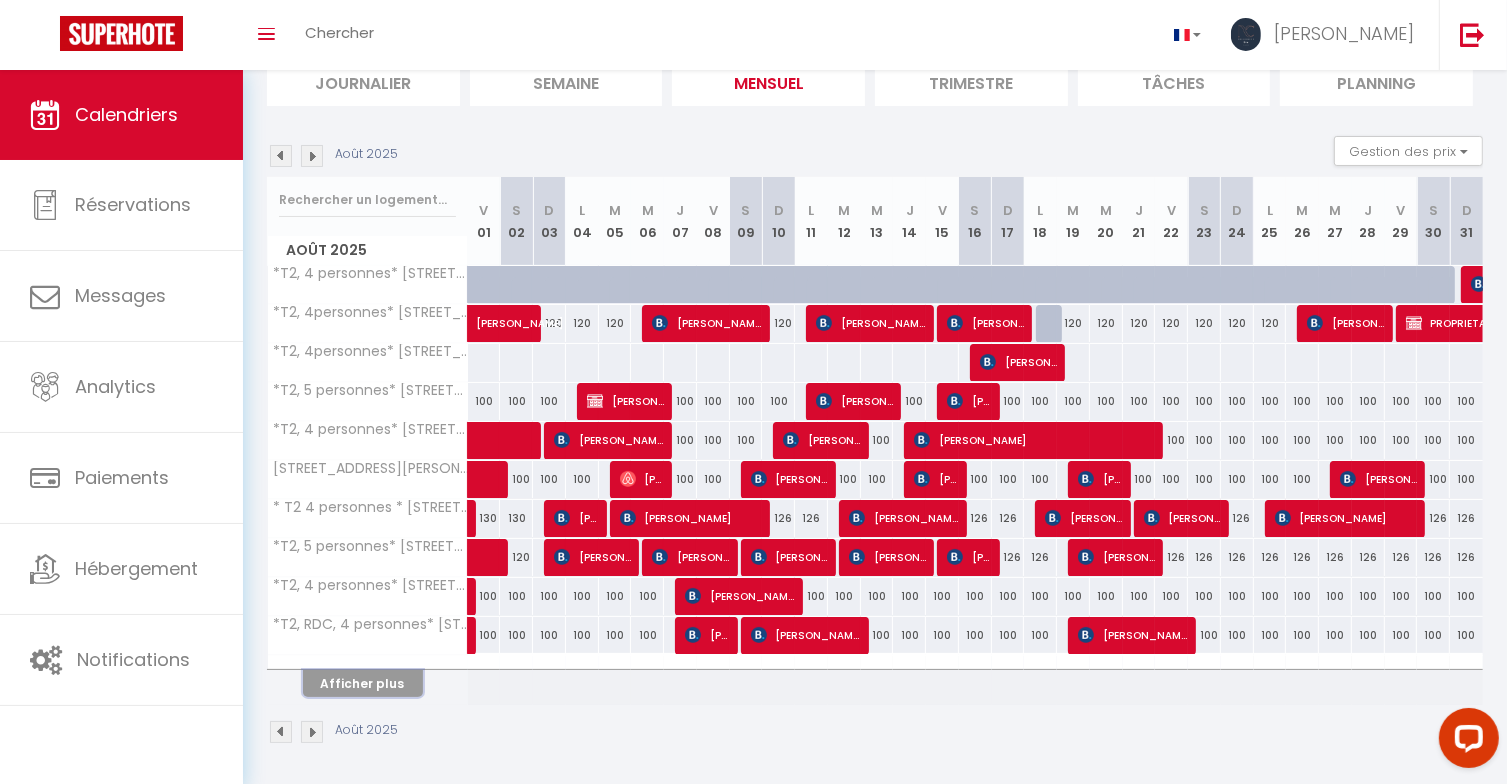 click on "Afficher plus" at bounding box center (363, 683) 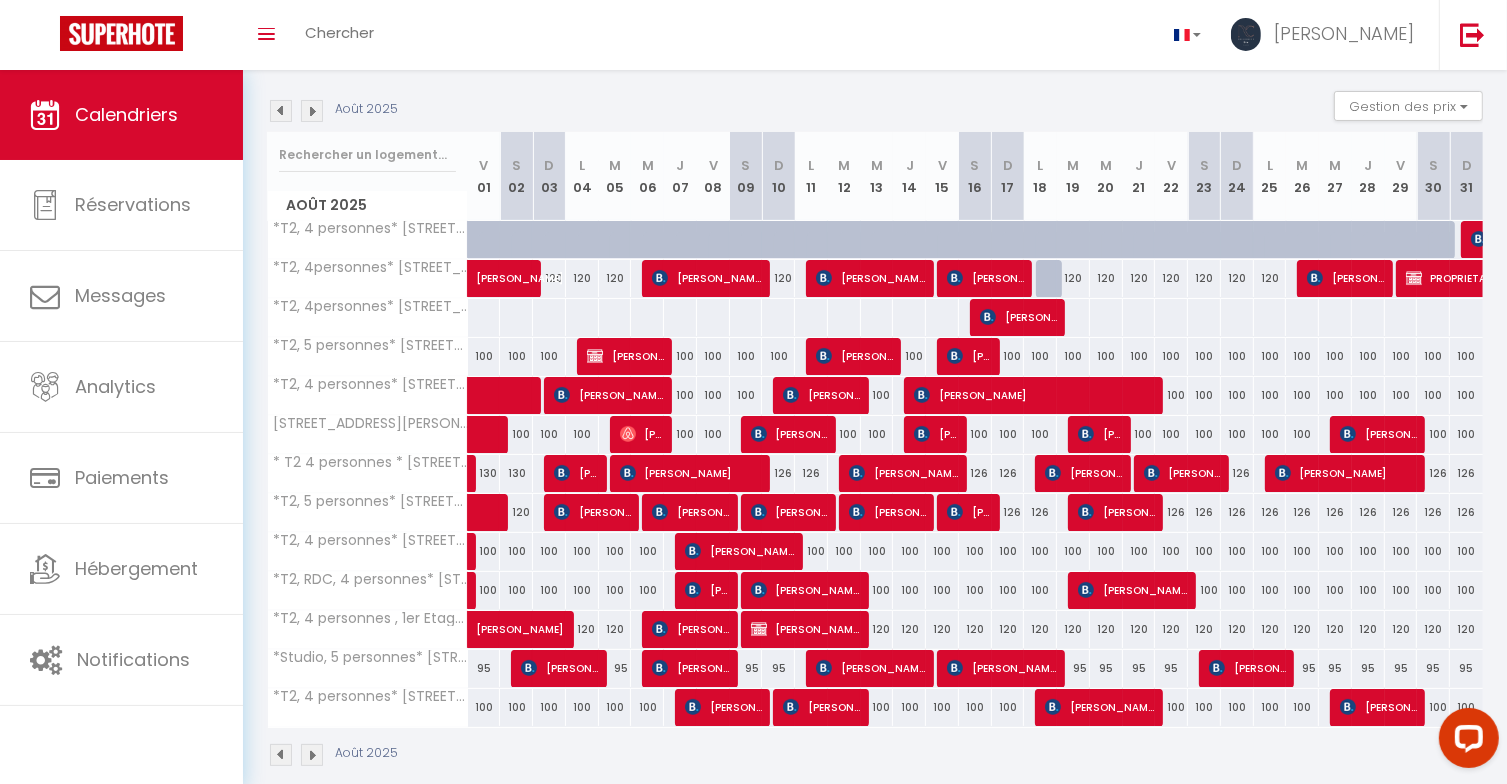 scroll, scrollTop: 219, scrollLeft: 0, axis: vertical 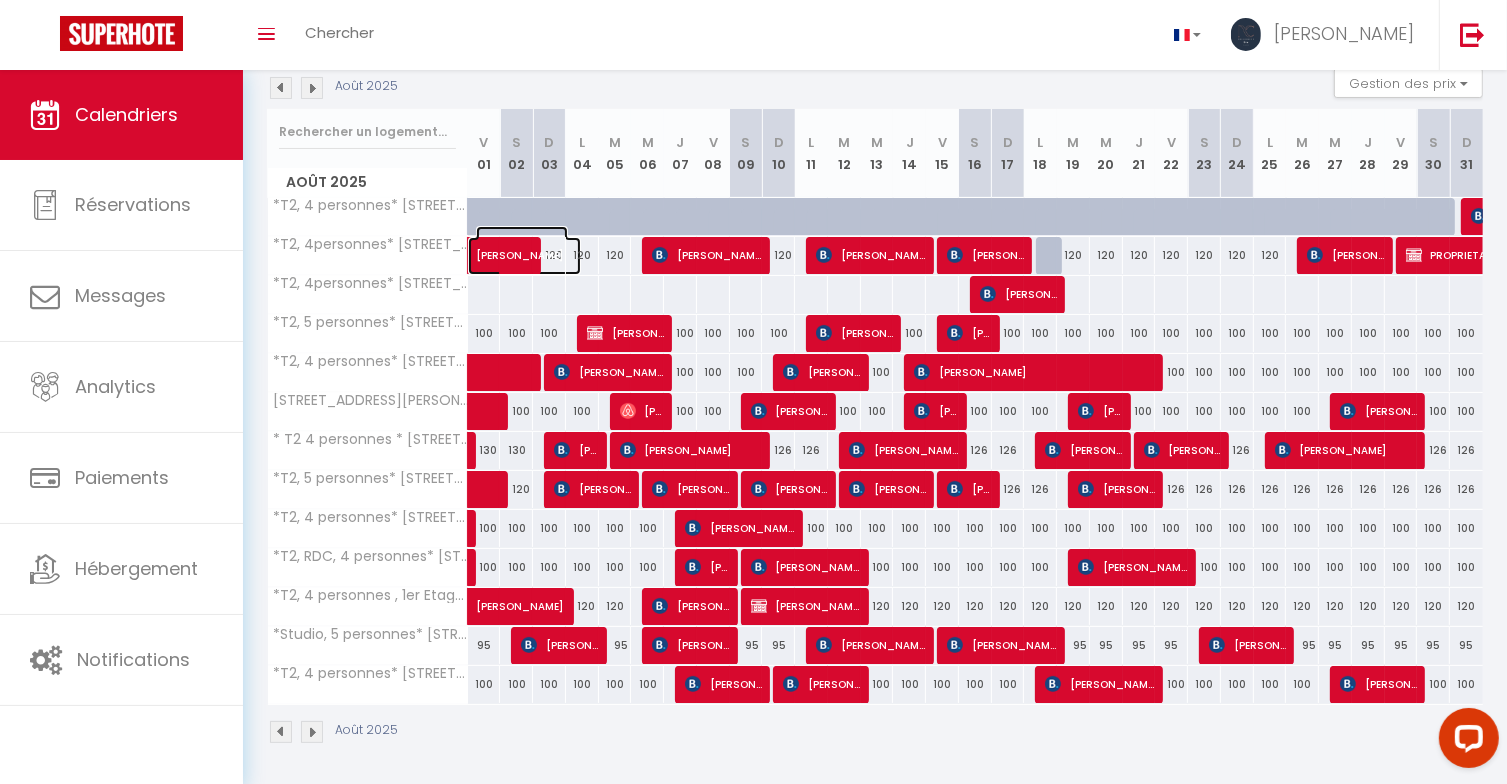 click on "Rosca Mario" at bounding box center (522, 245) 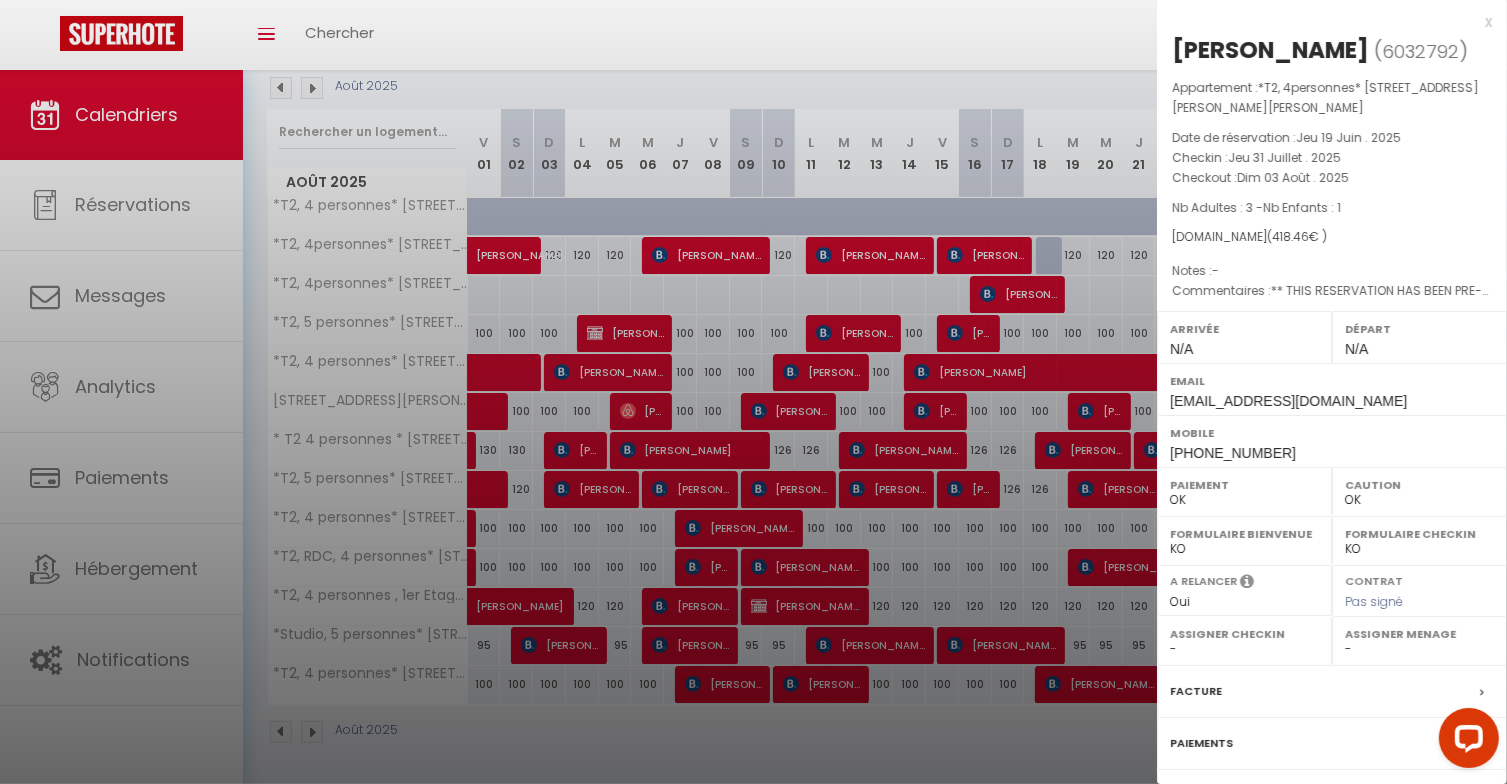 click at bounding box center [753, 392] 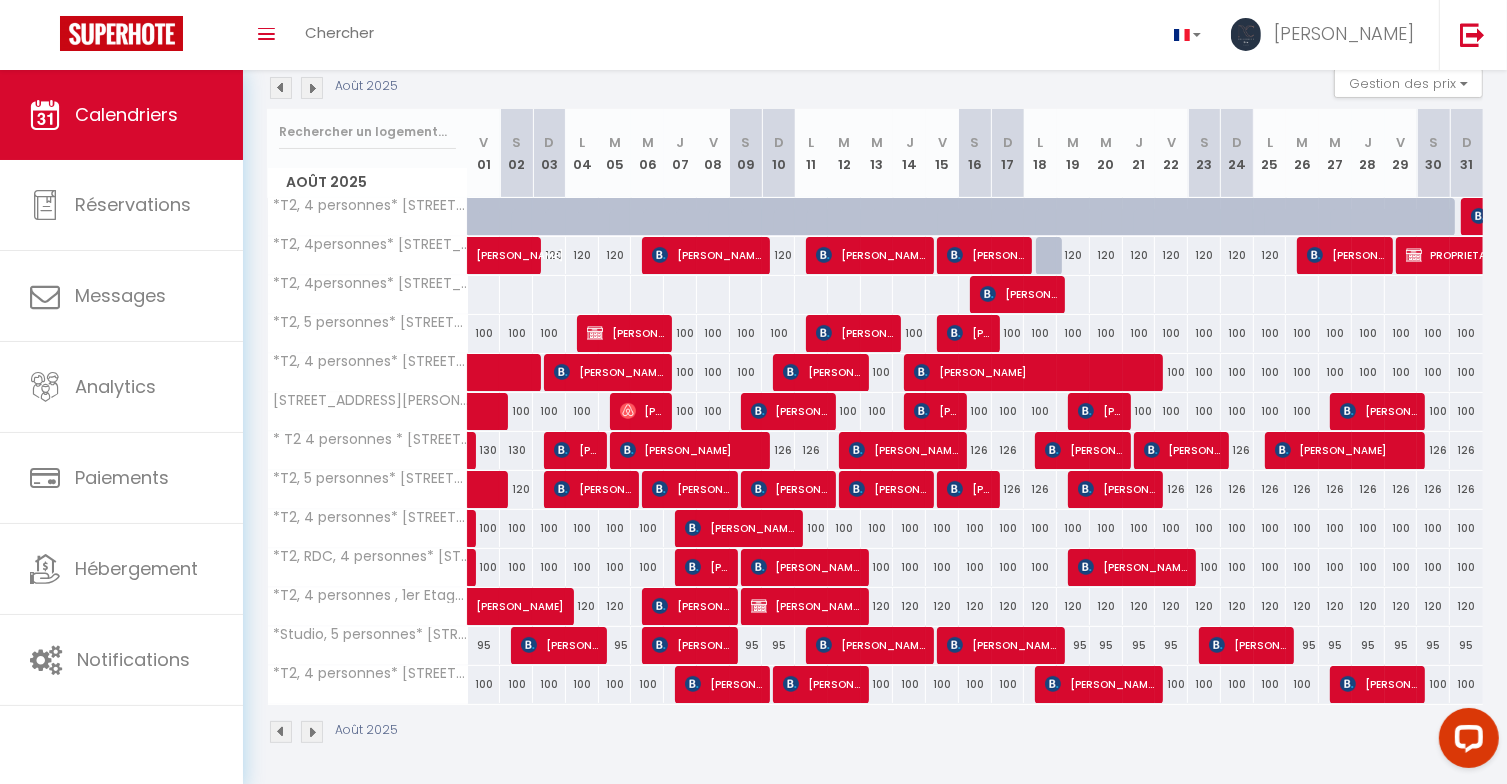 click on "120" at bounding box center [582, 255] 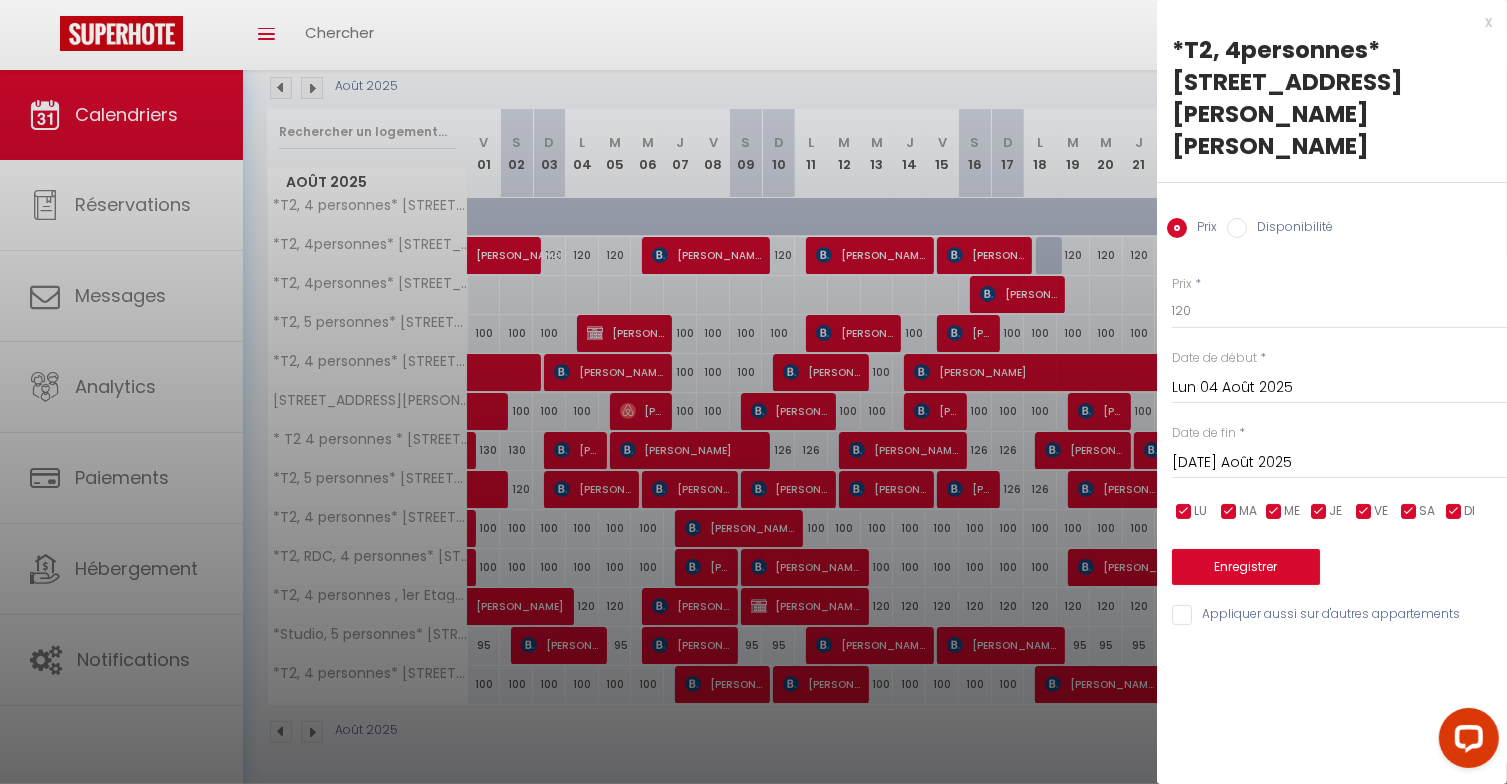 click on "Lun 04 Août 2025" at bounding box center (1339, 388) 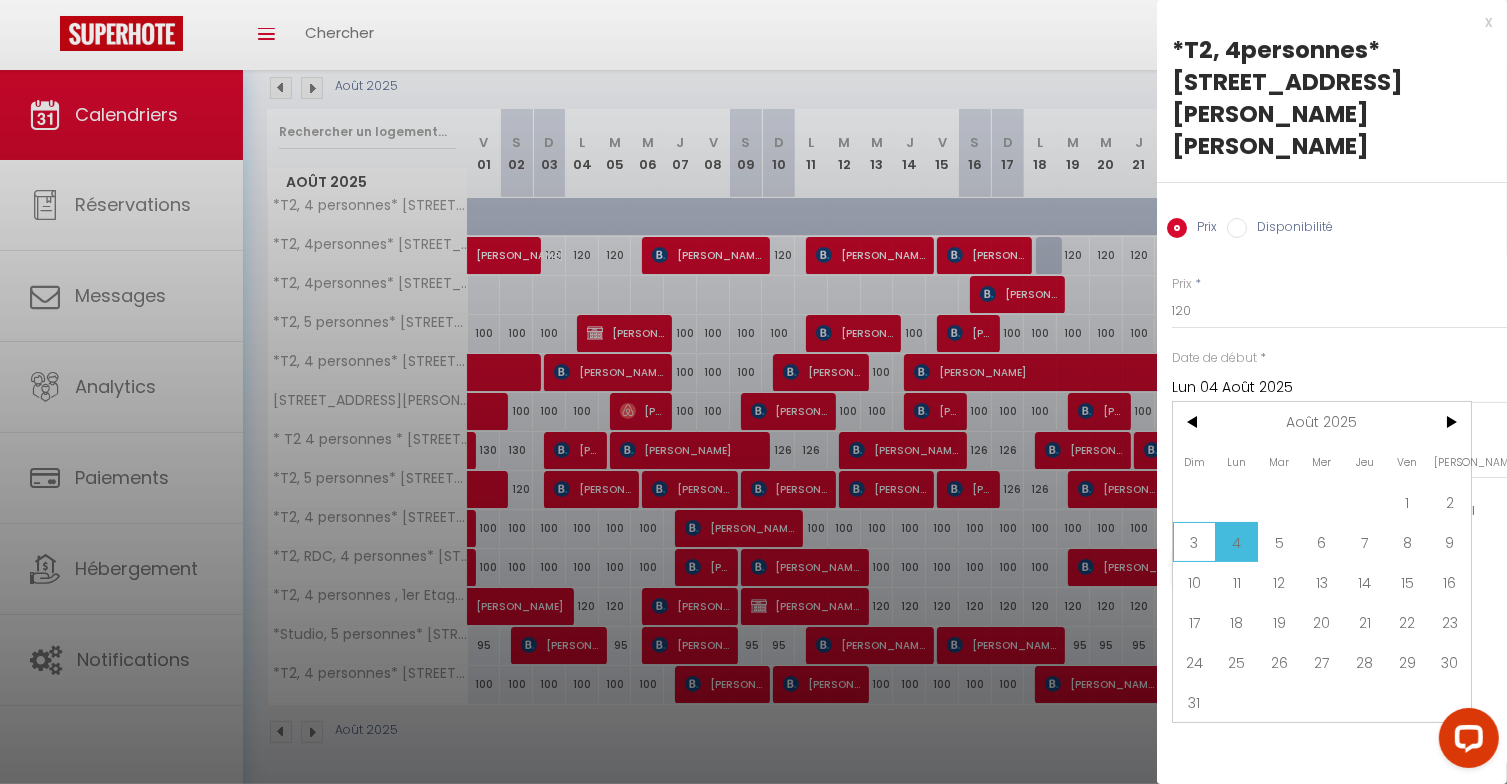 click on "3" at bounding box center [1194, 542] 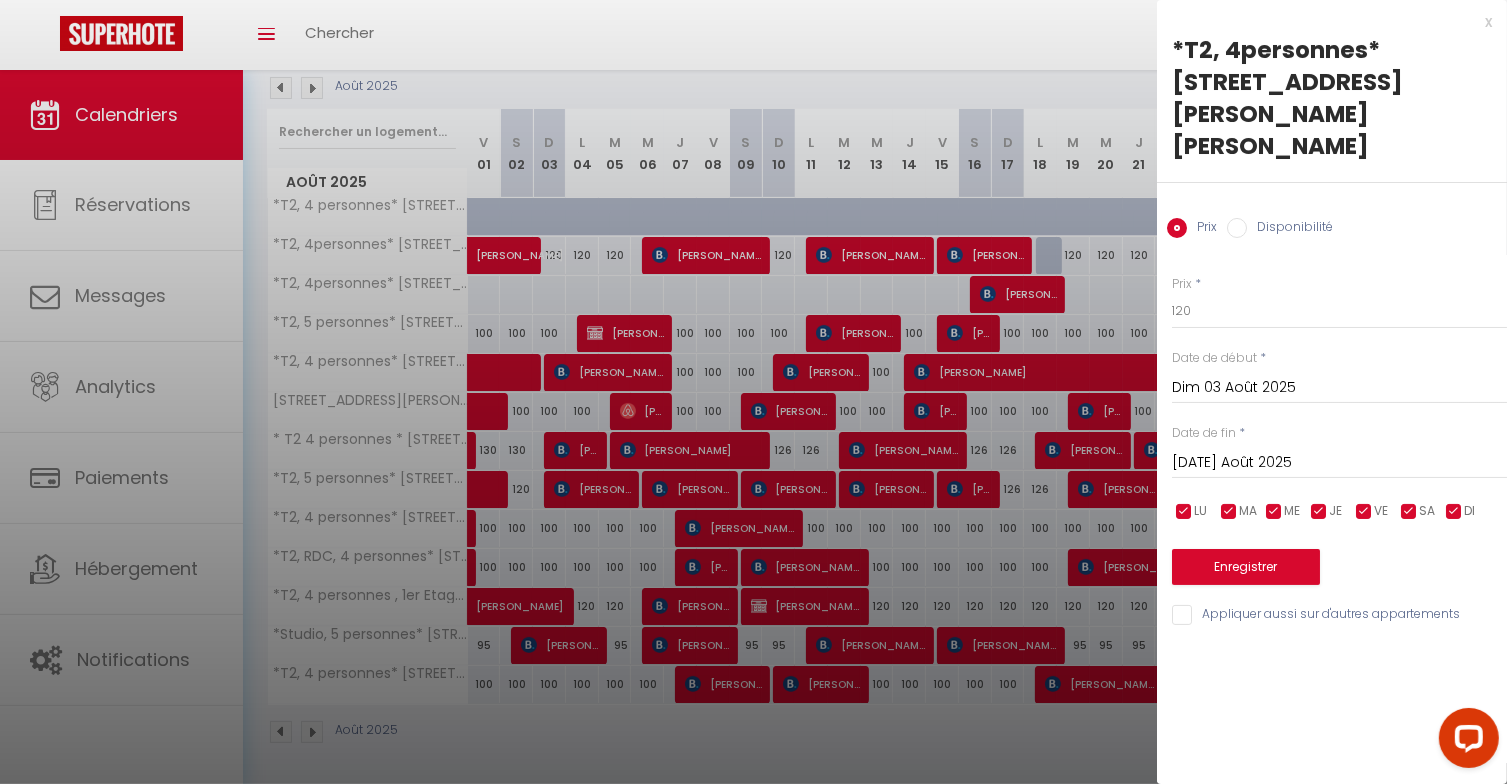 click on "[DATE]" at bounding box center [1339, 463] 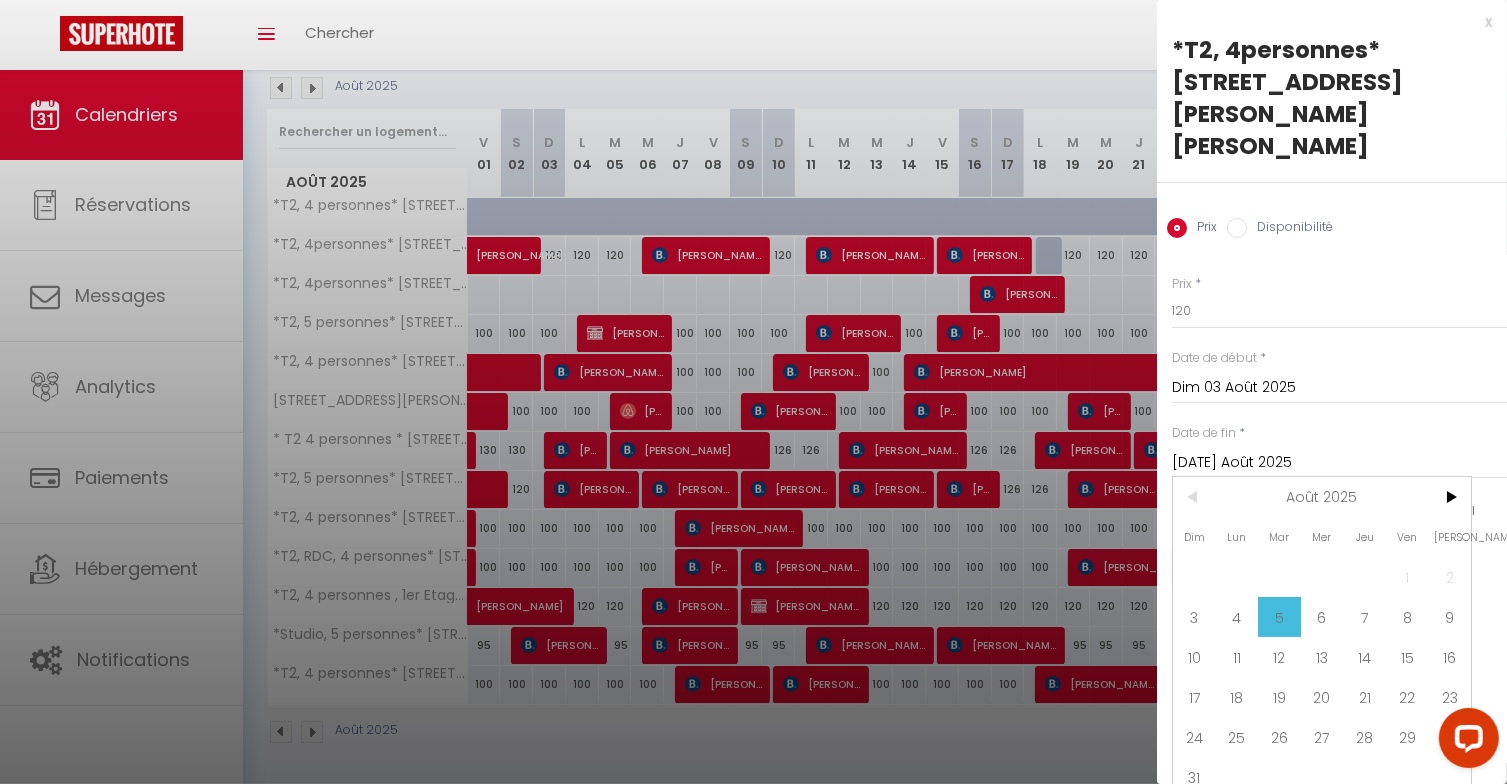 drag, startPoint x: 1195, startPoint y: 715, endPoint x: 1202, endPoint y: 681, distance: 34.713108 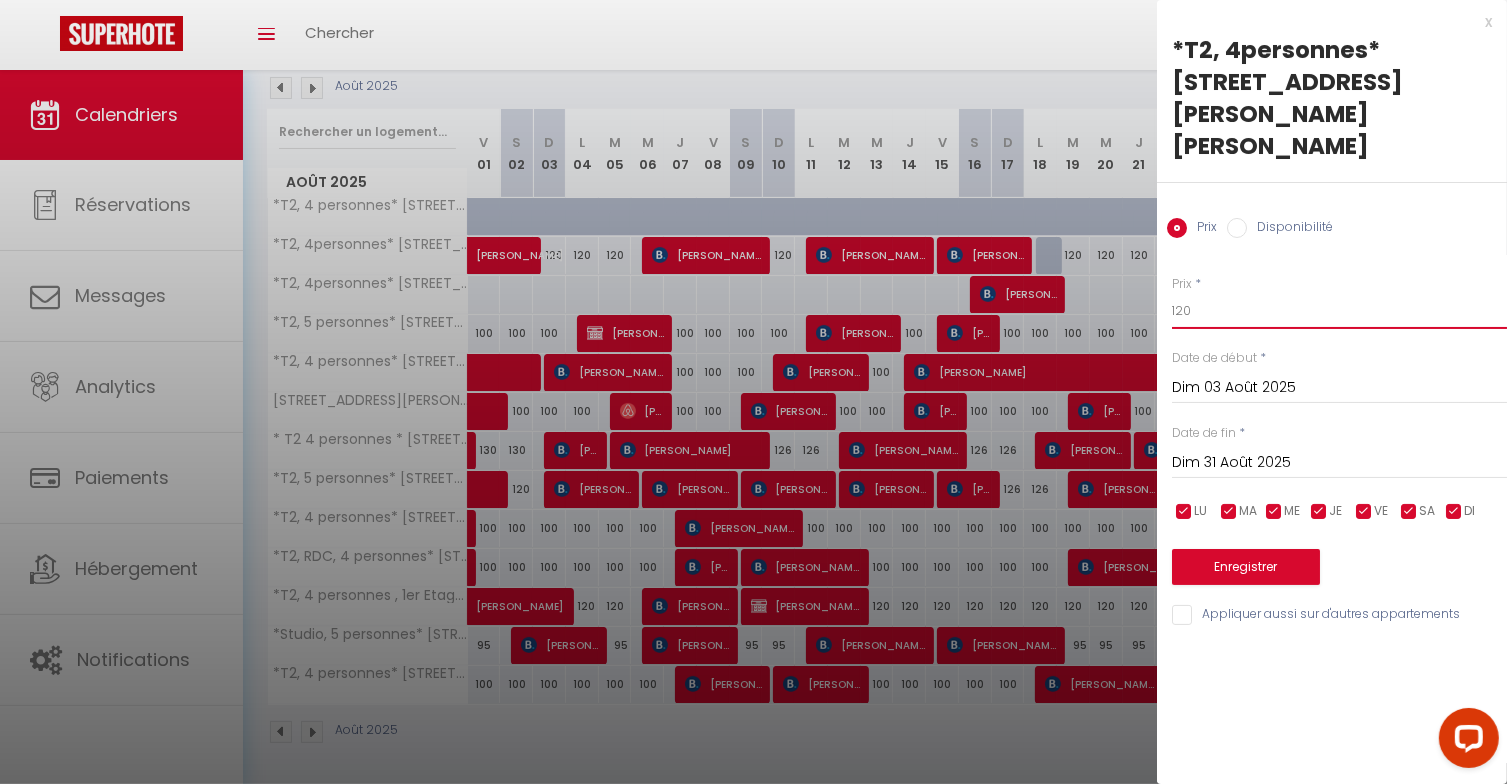 click on "120" at bounding box center (1339, 311) 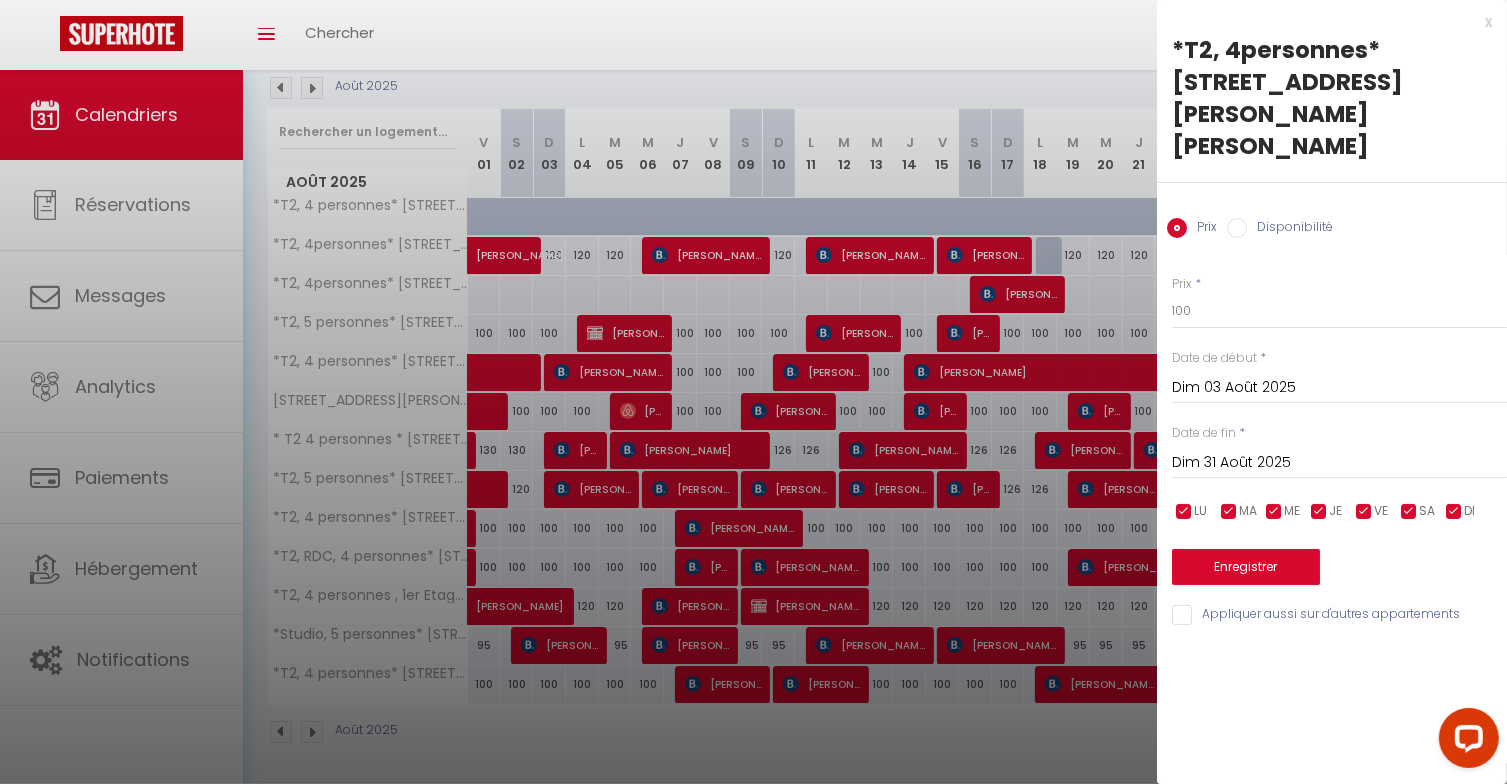 click on "Prix
*   100
Statut
*
Disponible
Indisponible
Date de début
*     Dim 03 Août 2025         <   Août 2025   >   Dim Lun Mar Mer Jeu Ven Sam   1 2 3 4 5 6 7 8 9 10 11 12 13 14 15 16 17 18 19 20 21 22 23 24 25 26 27 28 29 30 31     <   2025   >   Janvier Février Mars Avril Mai Juin Juillet Août Septembre Octobre Novembre Décembre     <   2020 - 2029   >   2020 2021 2022 2023 2024 2025 2026 2027 2028 2029
Date de fin
*     Dim 31 Août 2025         <   Août 2025   >   Dim Lun Mar Mer Jeu Ven Sam   1 2 3 4 5 6 7 8 9 10 11 12 13 14 15 16 17 18 19 20 21 22 23 24 25 26 27 28 29 30 31     <   2025   >   Janvier Février Mars Avril Mai Juin Juillet Août Septembre Octobre Novembre Décembre     <   2020 - 2029   >   2020 2021" at bounding box center [1332, 439] 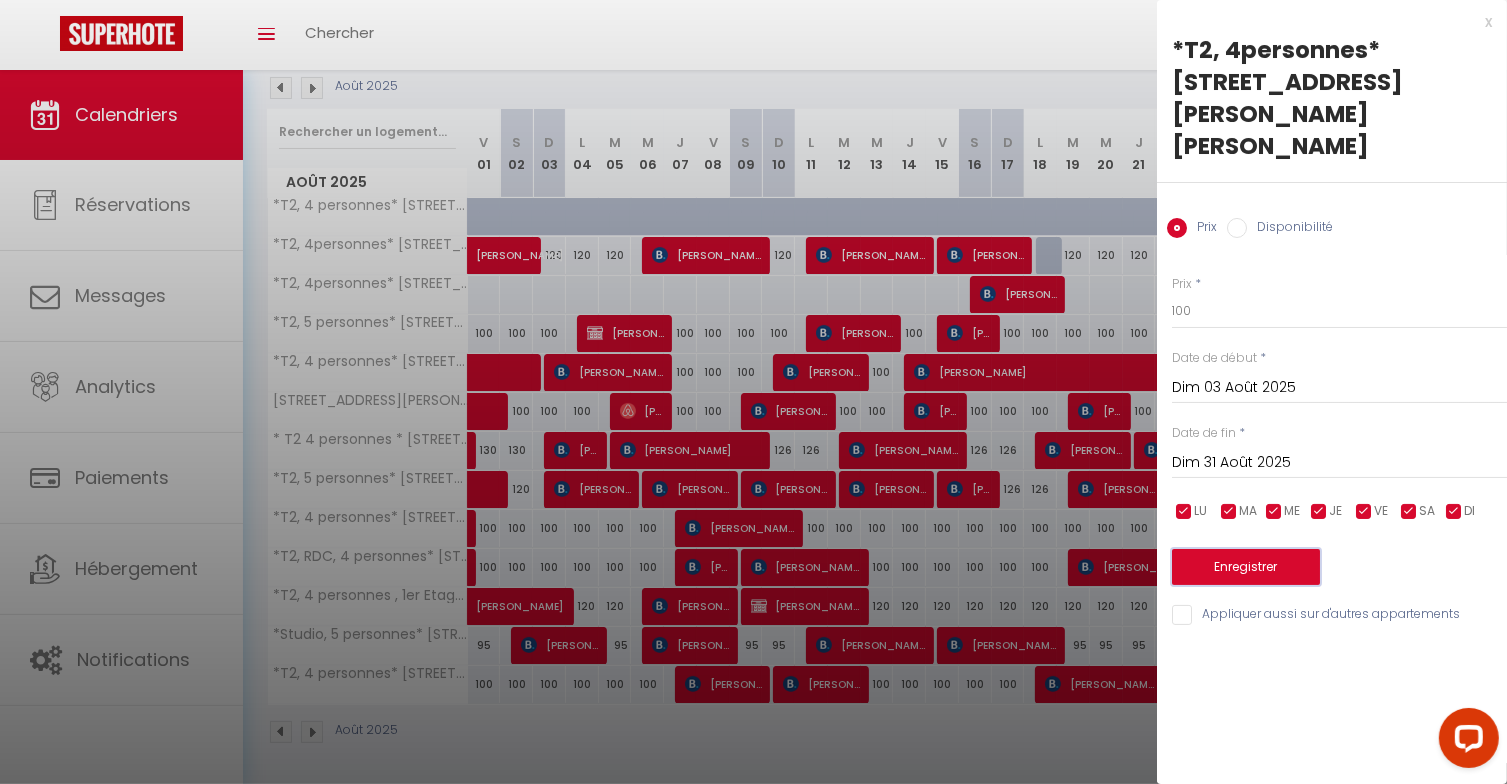 click on "Enregistrer" at bounding box center [1246, 567] 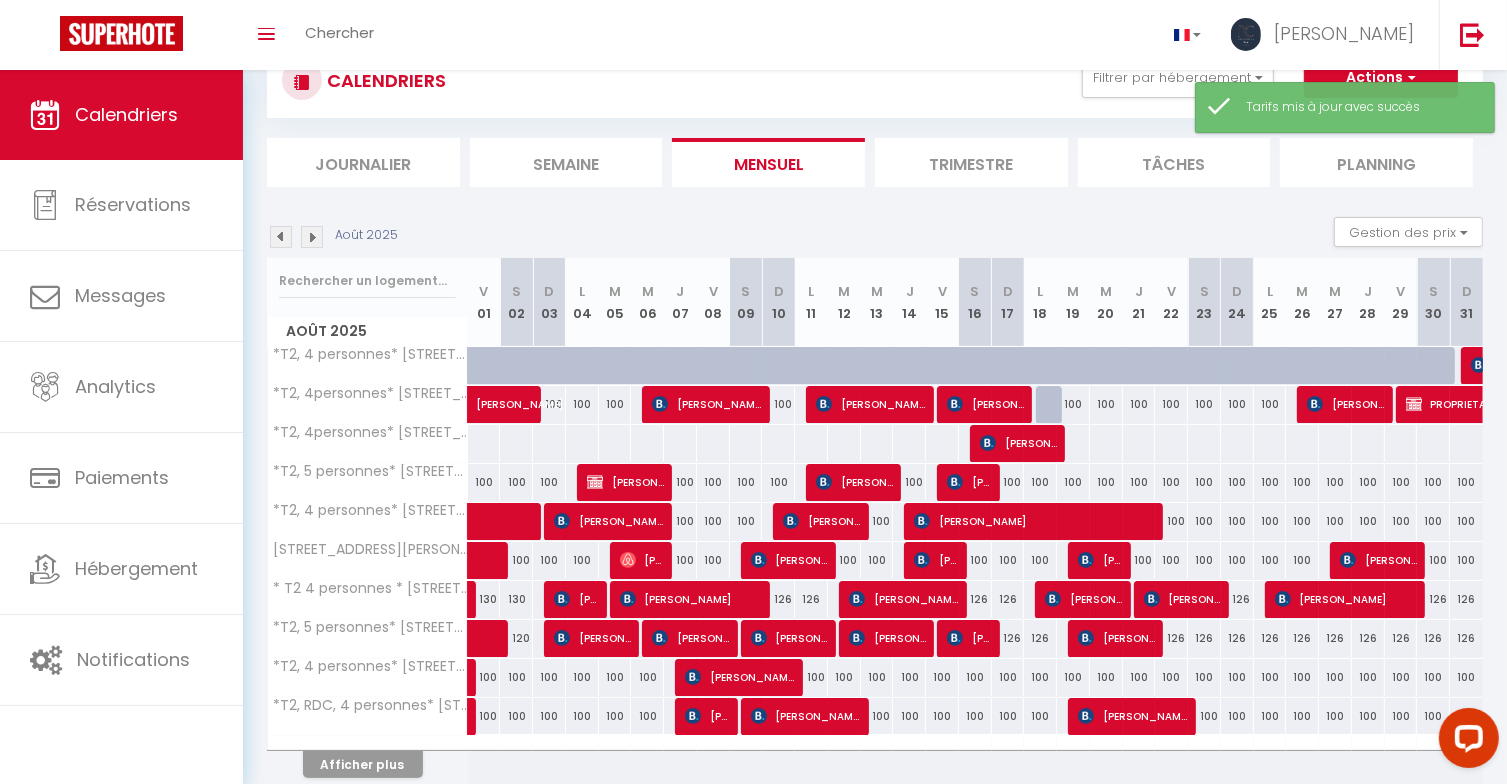 scroll, scrollTop: 151, scrollLeft: 0, axis: vertical 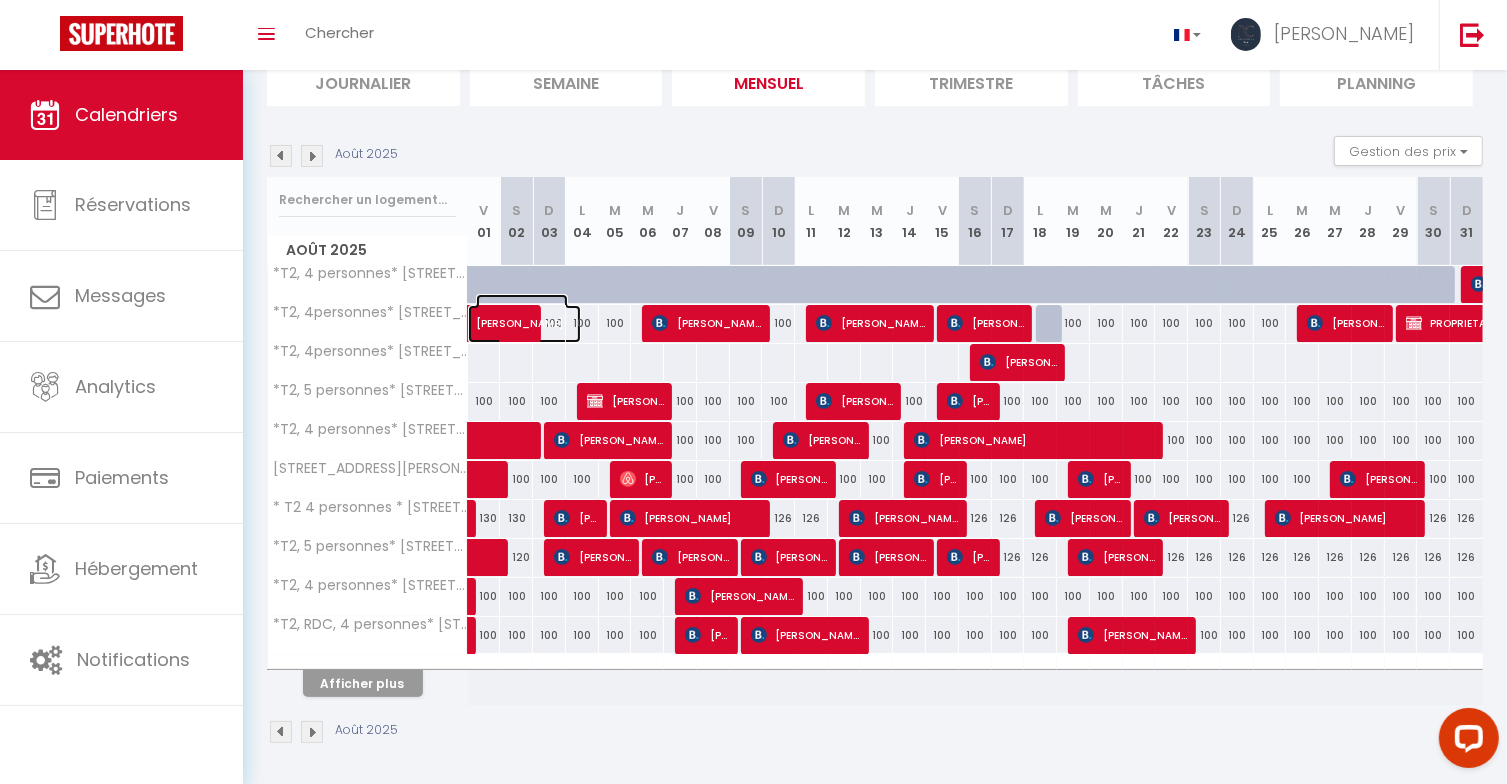 click on "Rosca Mario" at bounding box center (522, 313) 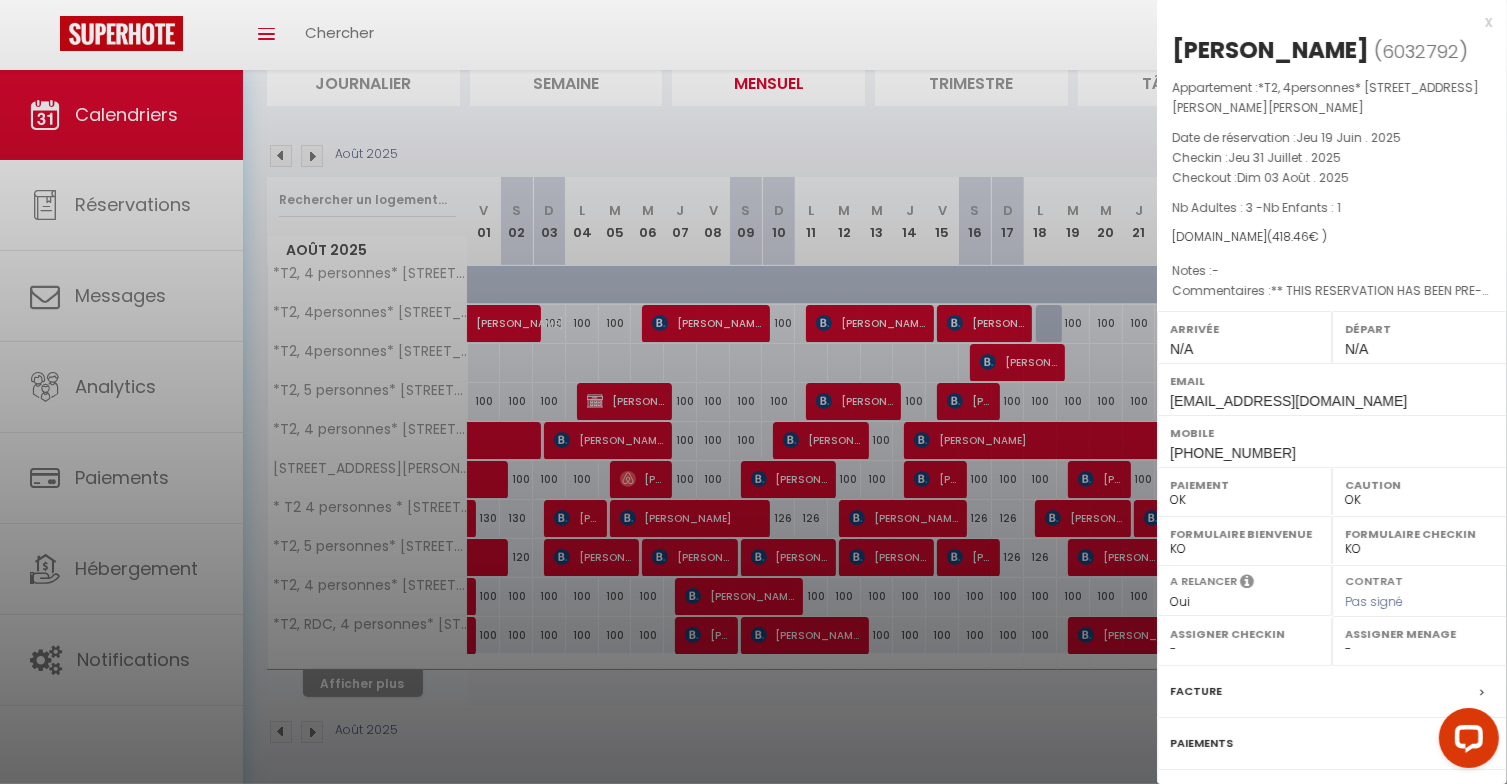 click at bounding box center (753, 392) 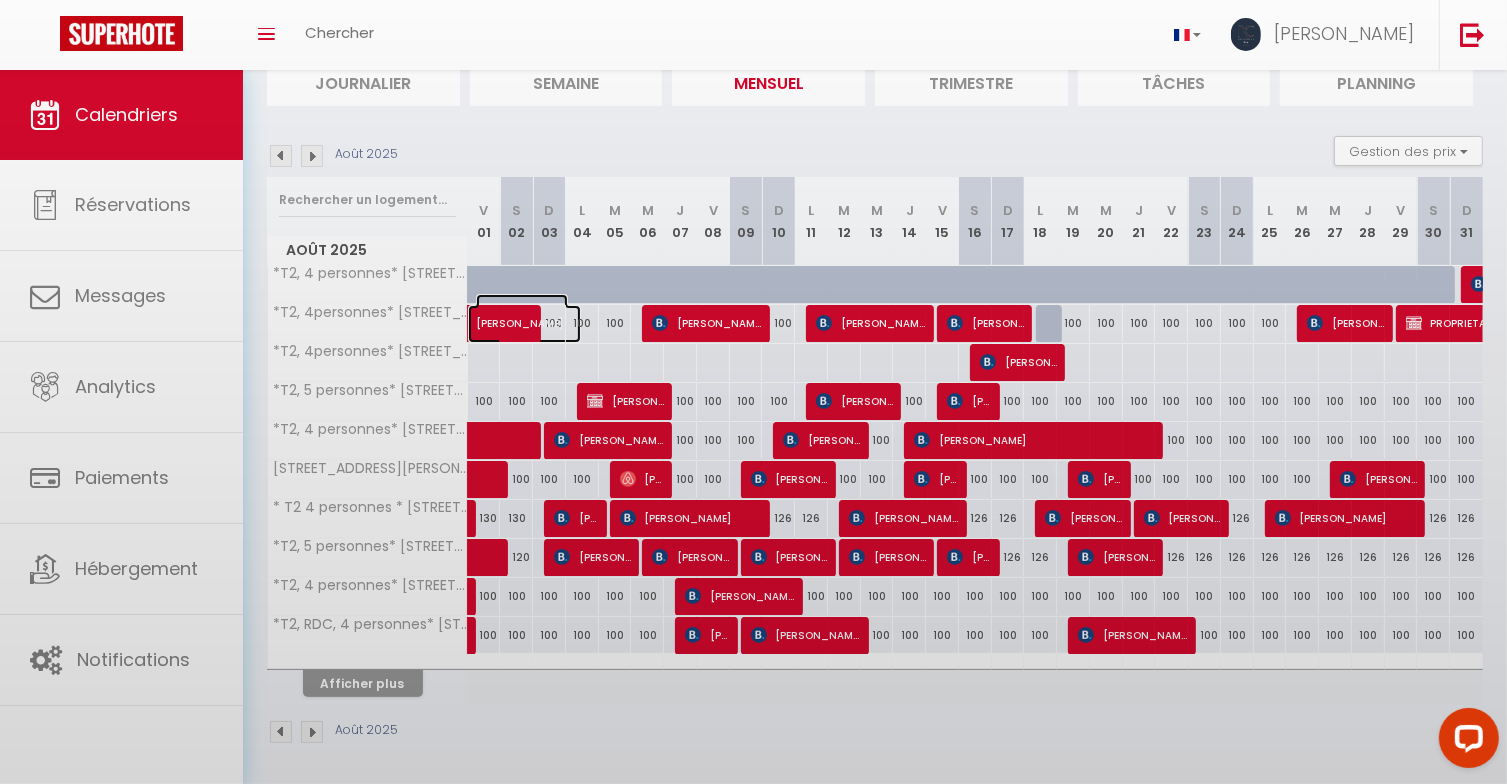 click at bounding box center [535, 324] 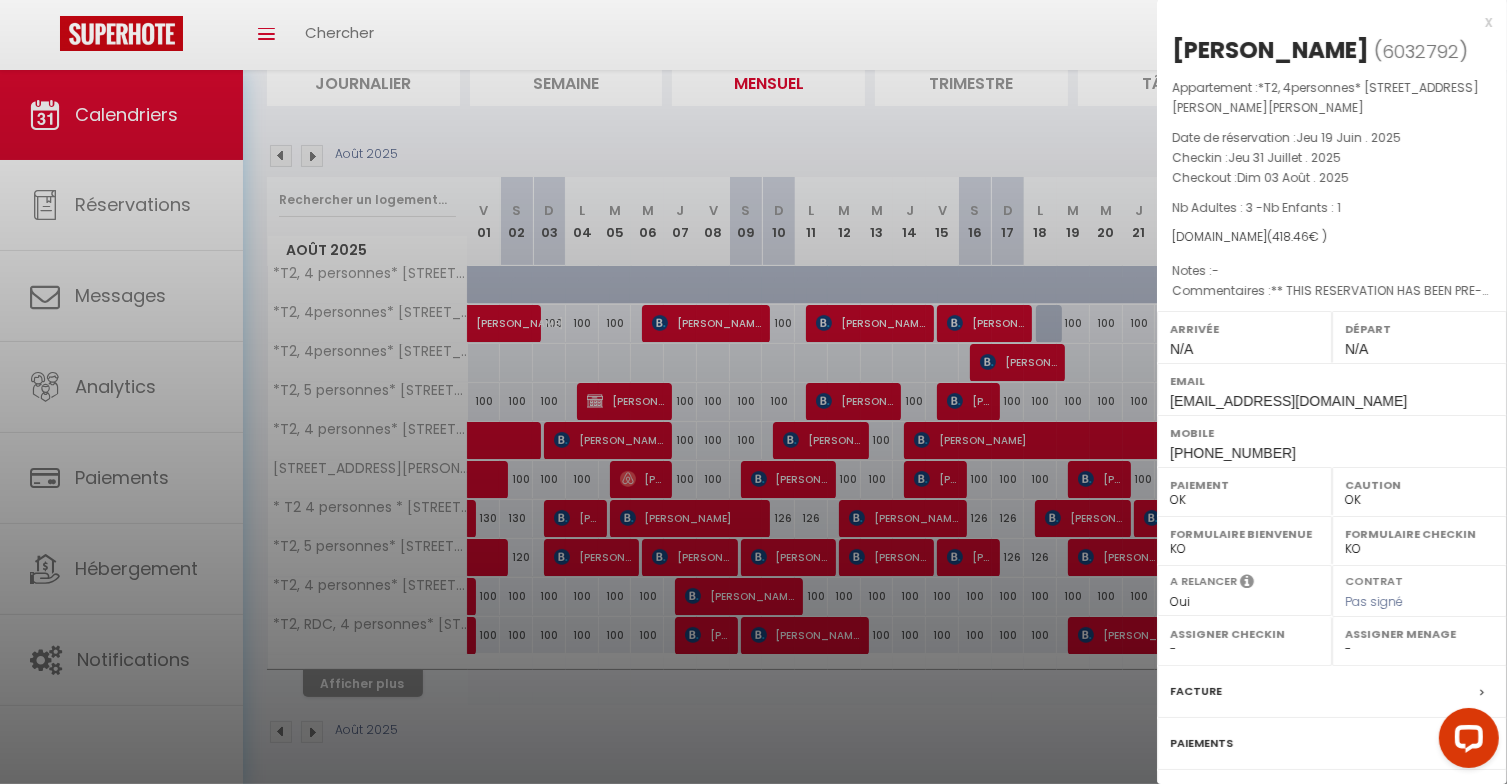 click at bounding box center (753, 392) 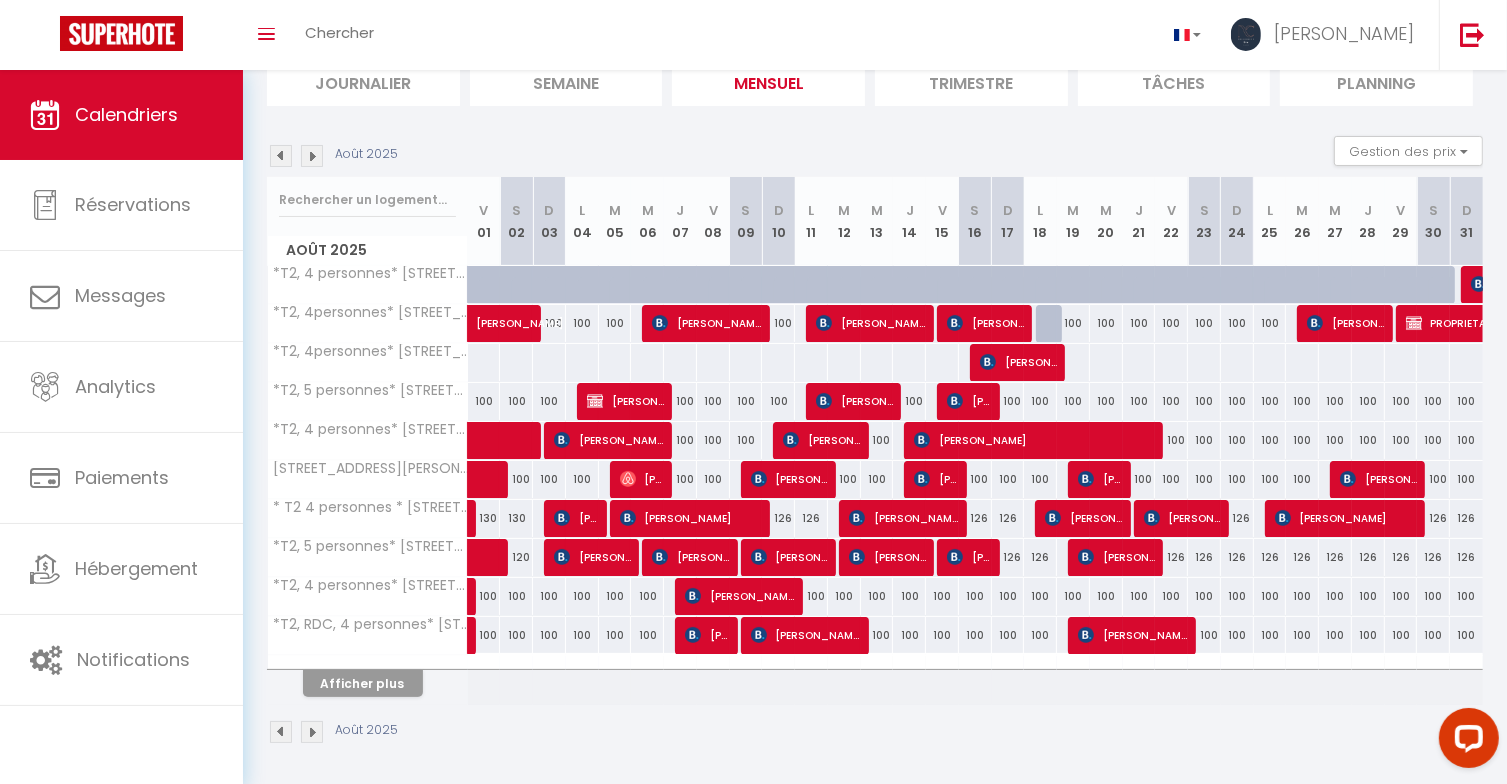click on "100" at bounding box center [615, 323] 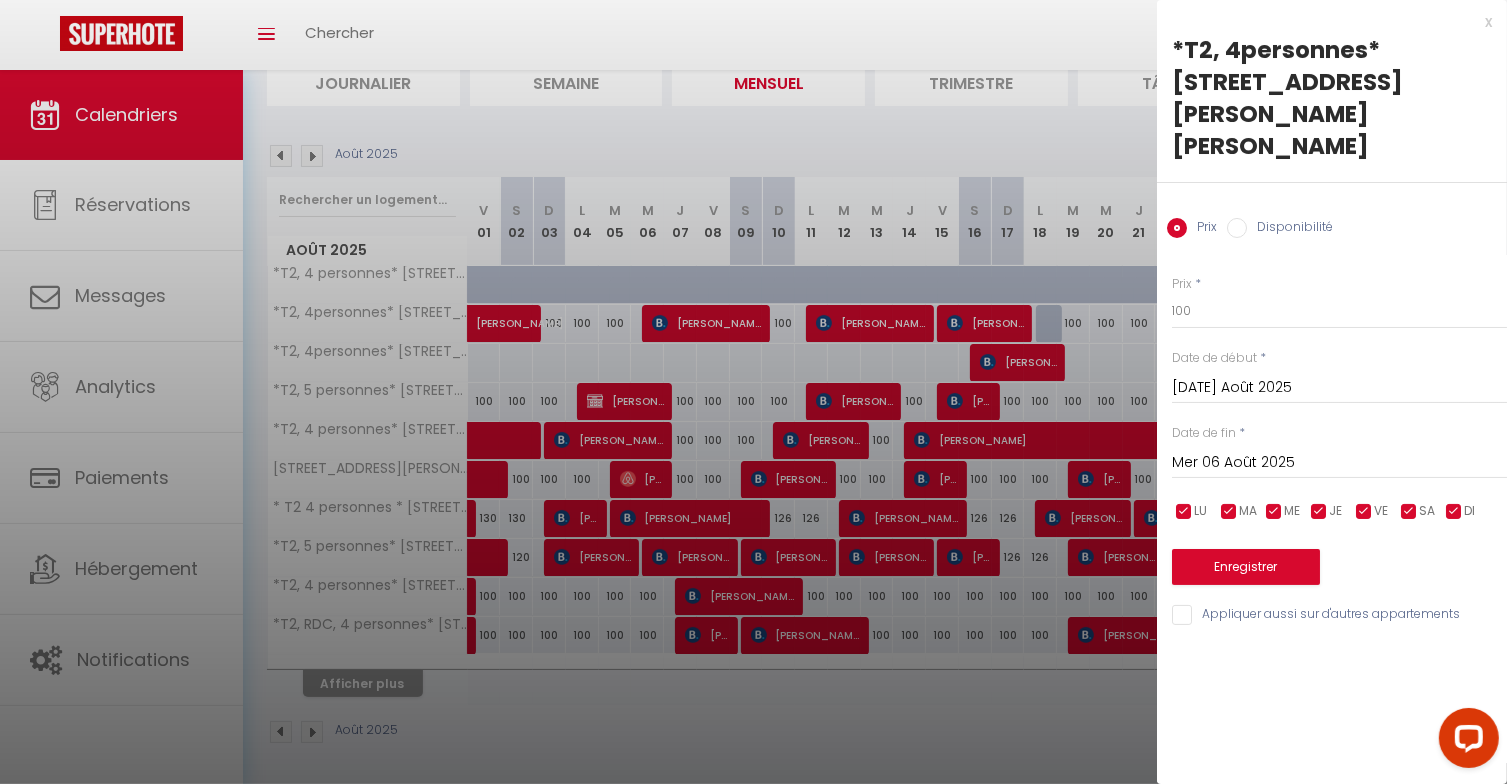 click on "[DATE]" at bounding box center [1339, 388] 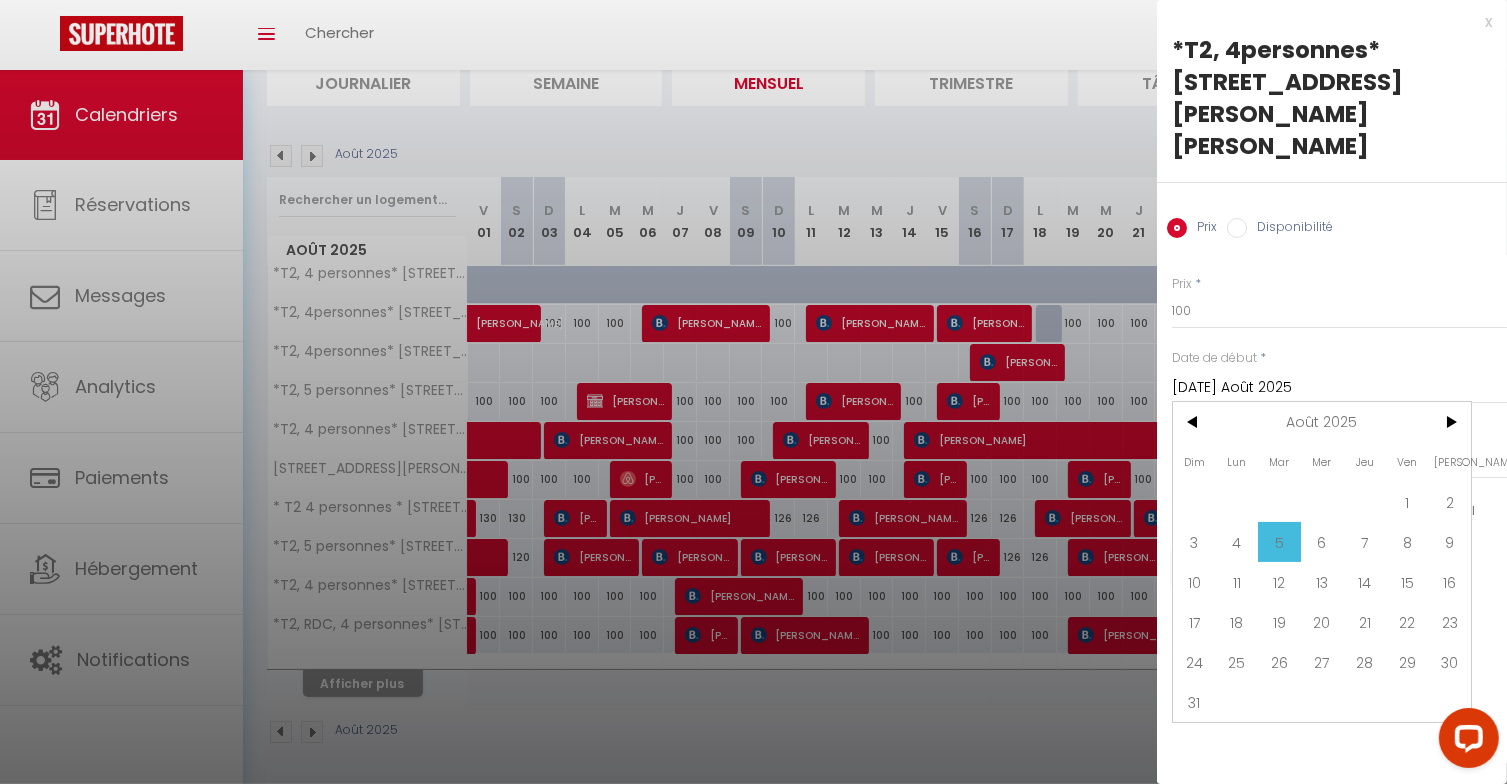 drag, startPoint x: 1204, startPoint y: 475, endPoint x: 1242, endPoint y: 444, distance: 49.0408 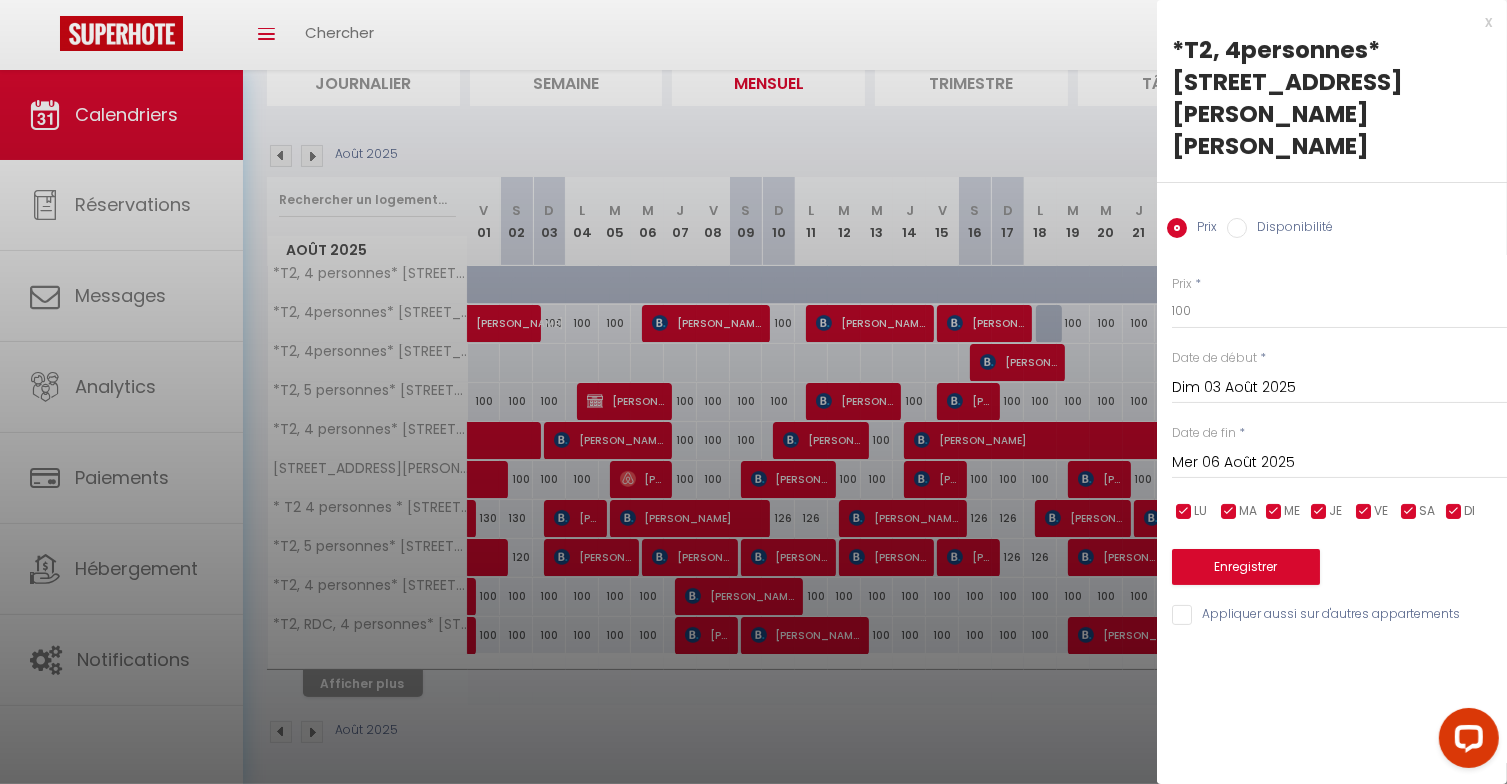 click on "Mer 06 Août 2025" at bounding box center [1339, 463] 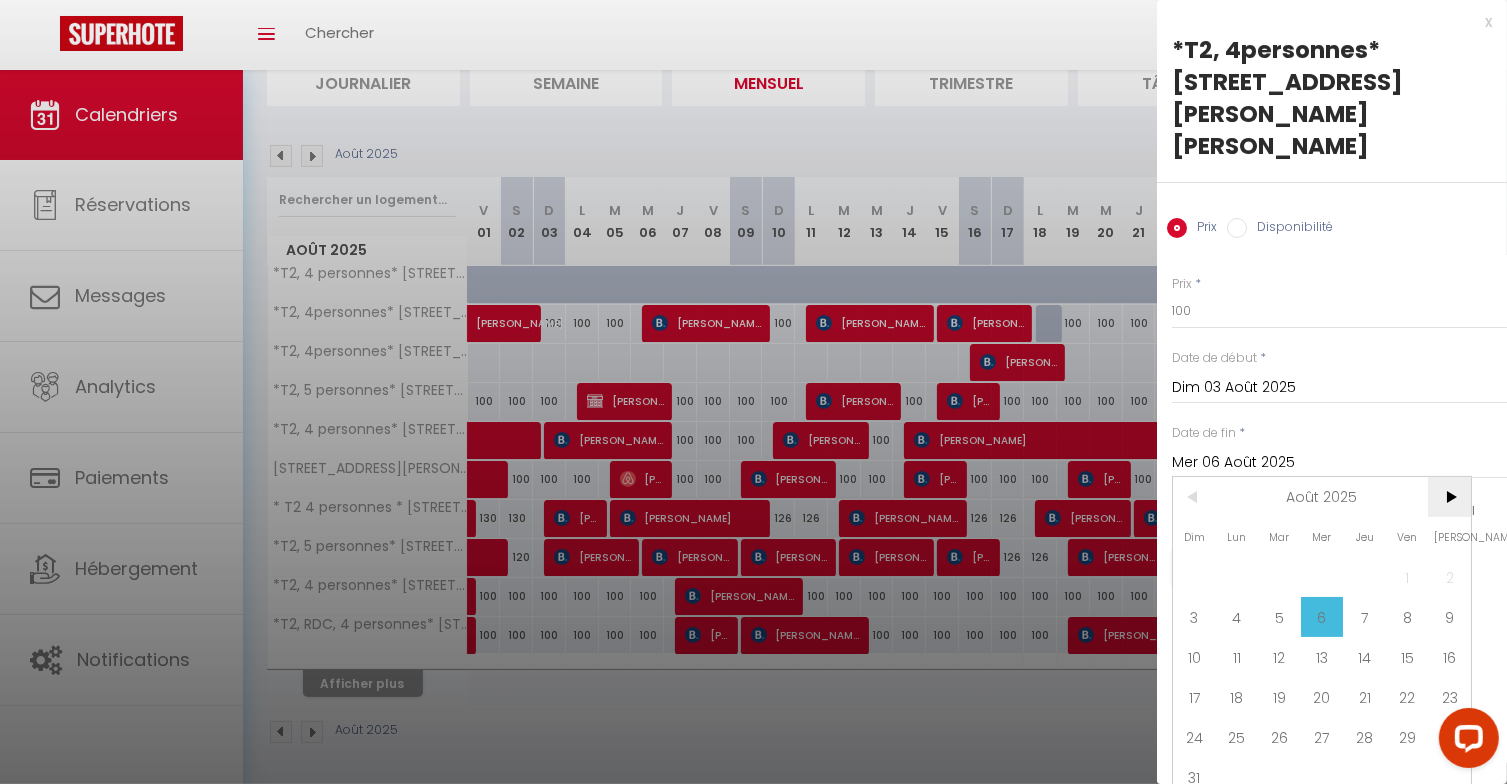 click on ">" at bounding box center [1449, 497] 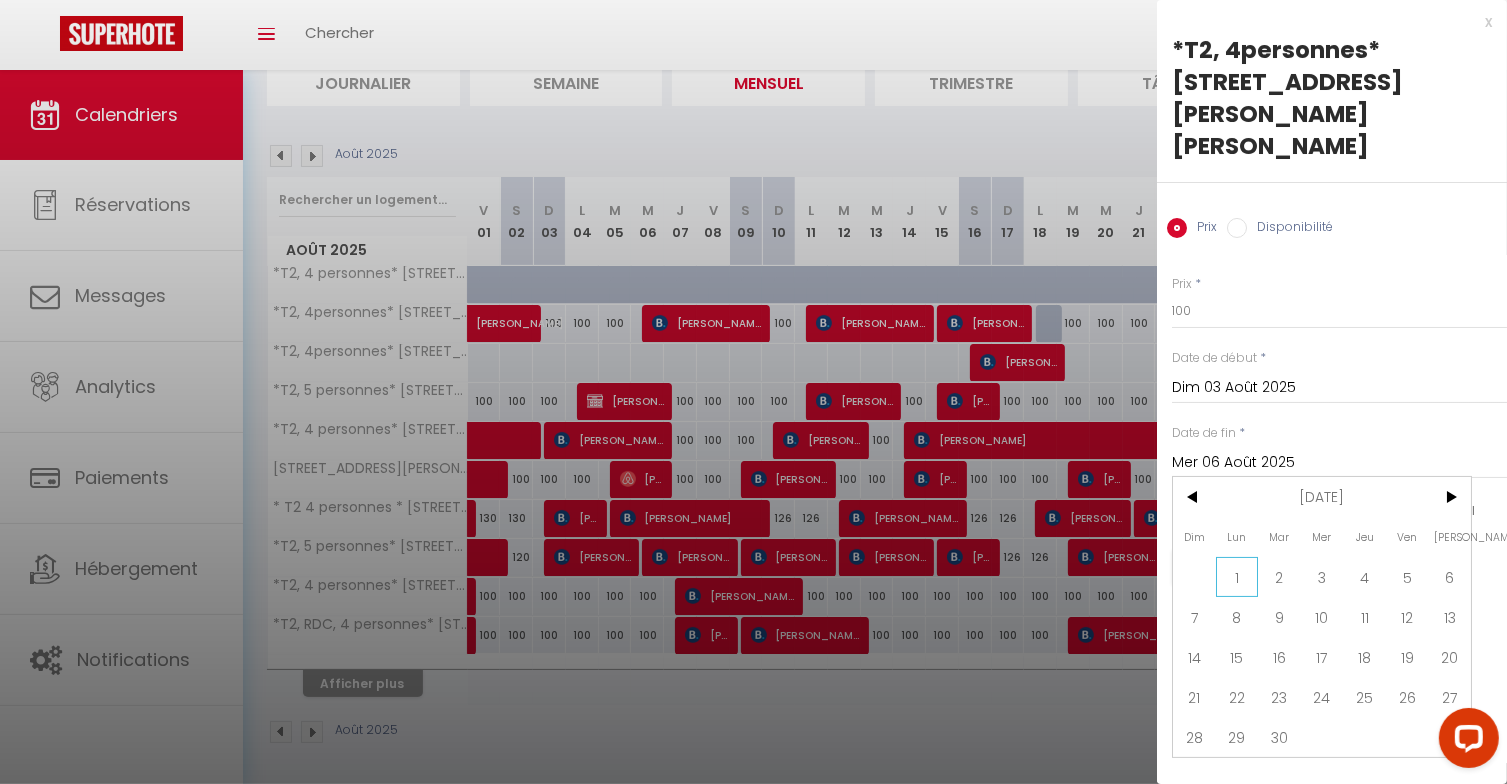 click on "1" at bounding box center (1237, 577) 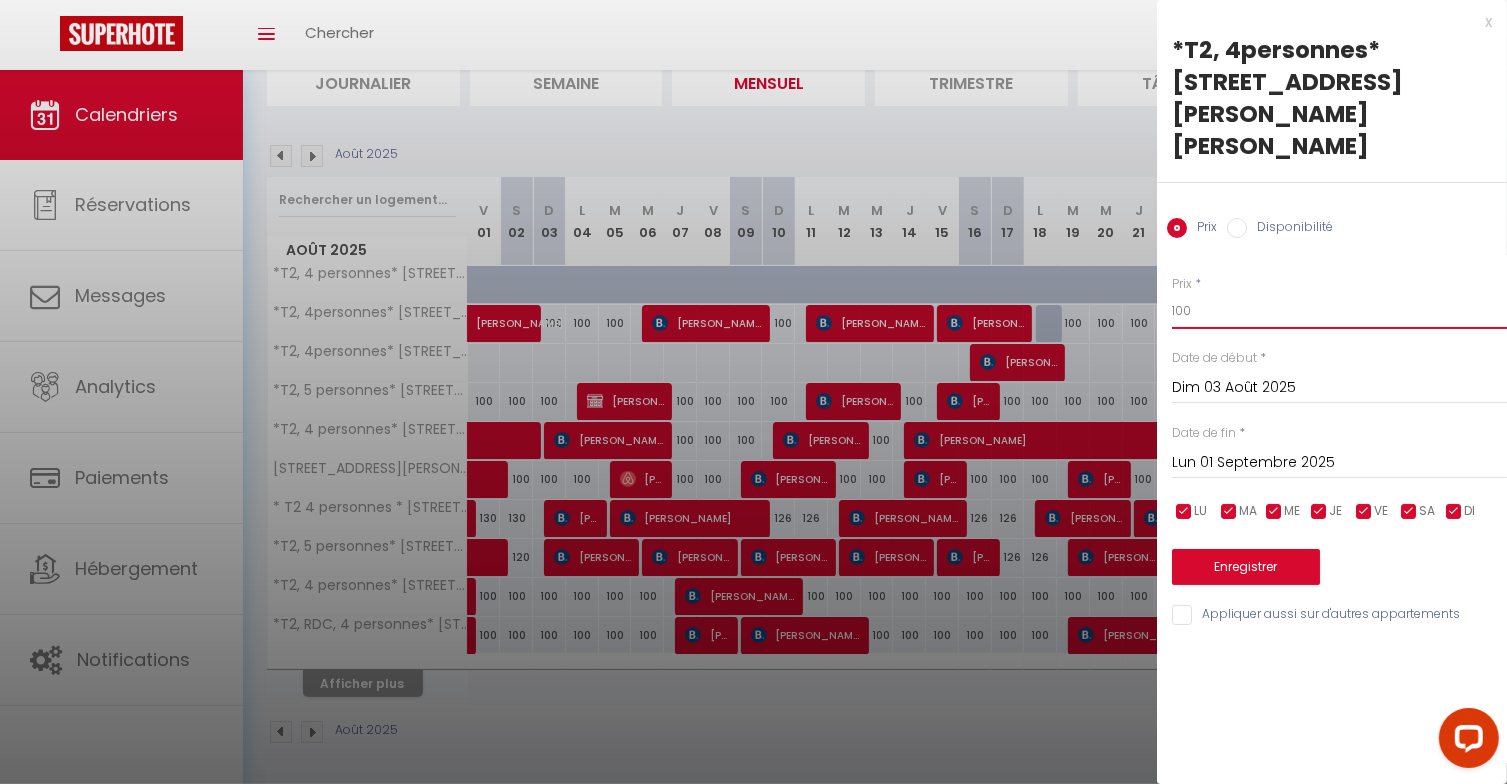 drag, startPoint x: 1177, startPoint y: 249, endPoint x: 1189, endPoint y: 247, distance: 12.165525 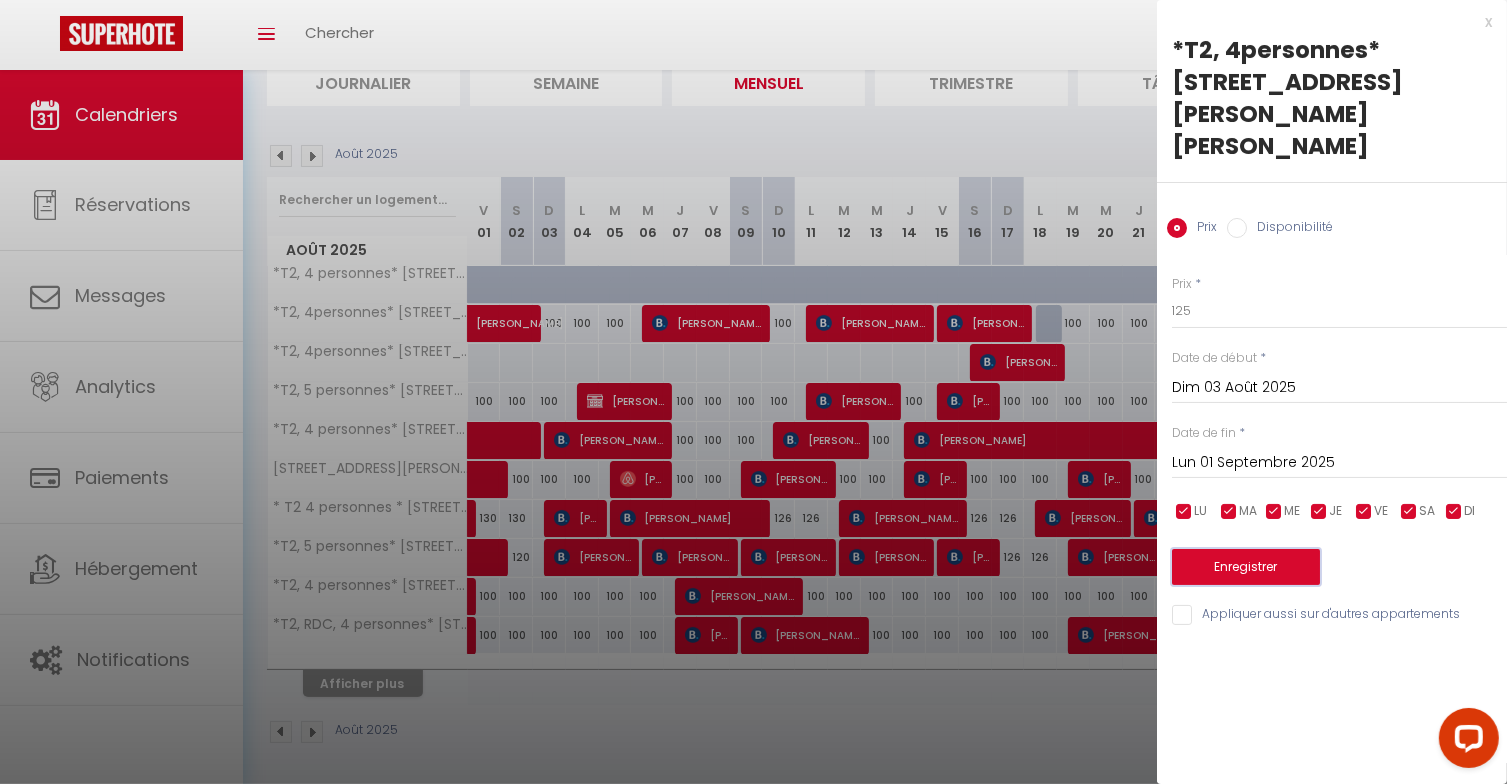 click on "Enregistrer" at bounding box center [1246, 567] 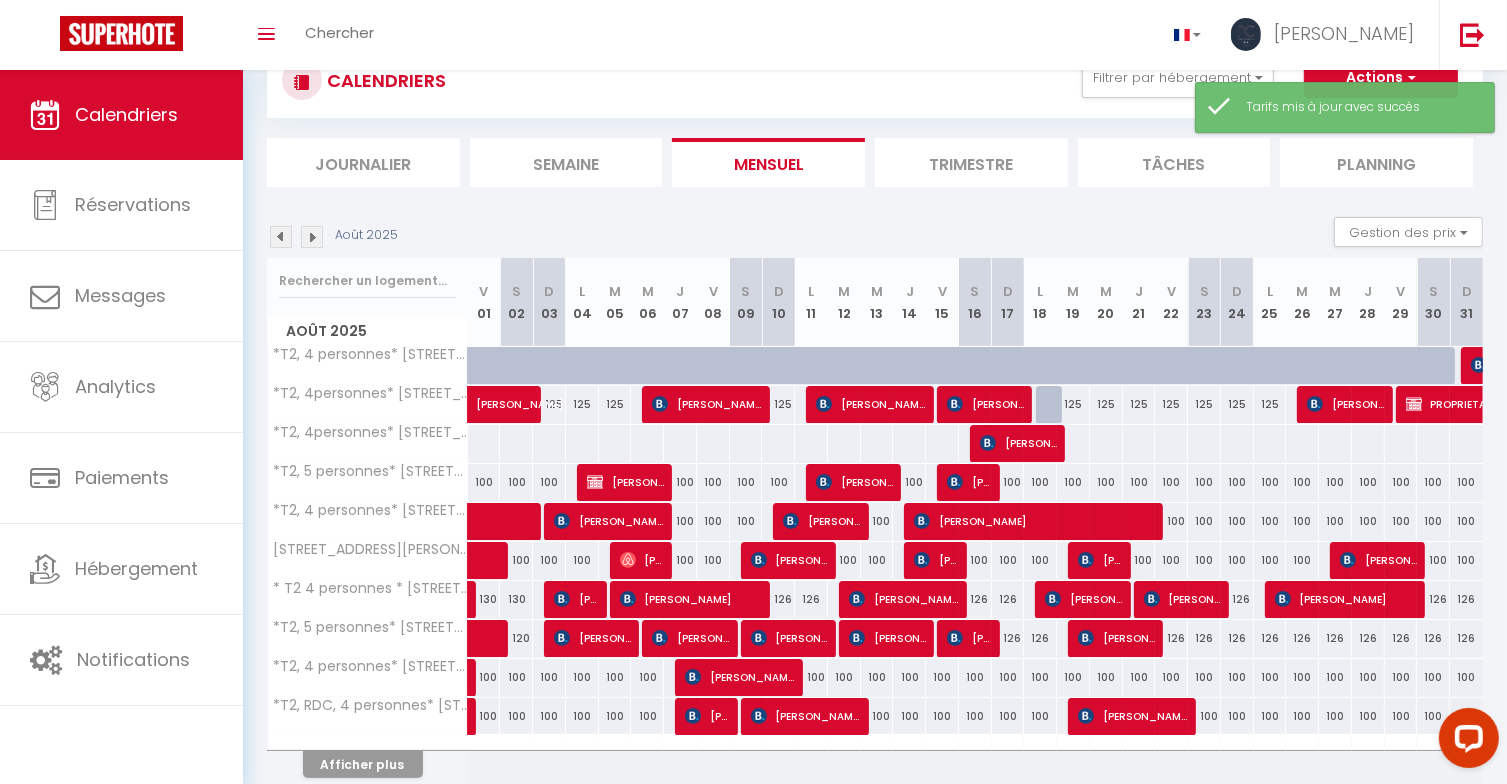 scroll, scrollTop: 151, scrollLeft: 0, axis: vertical 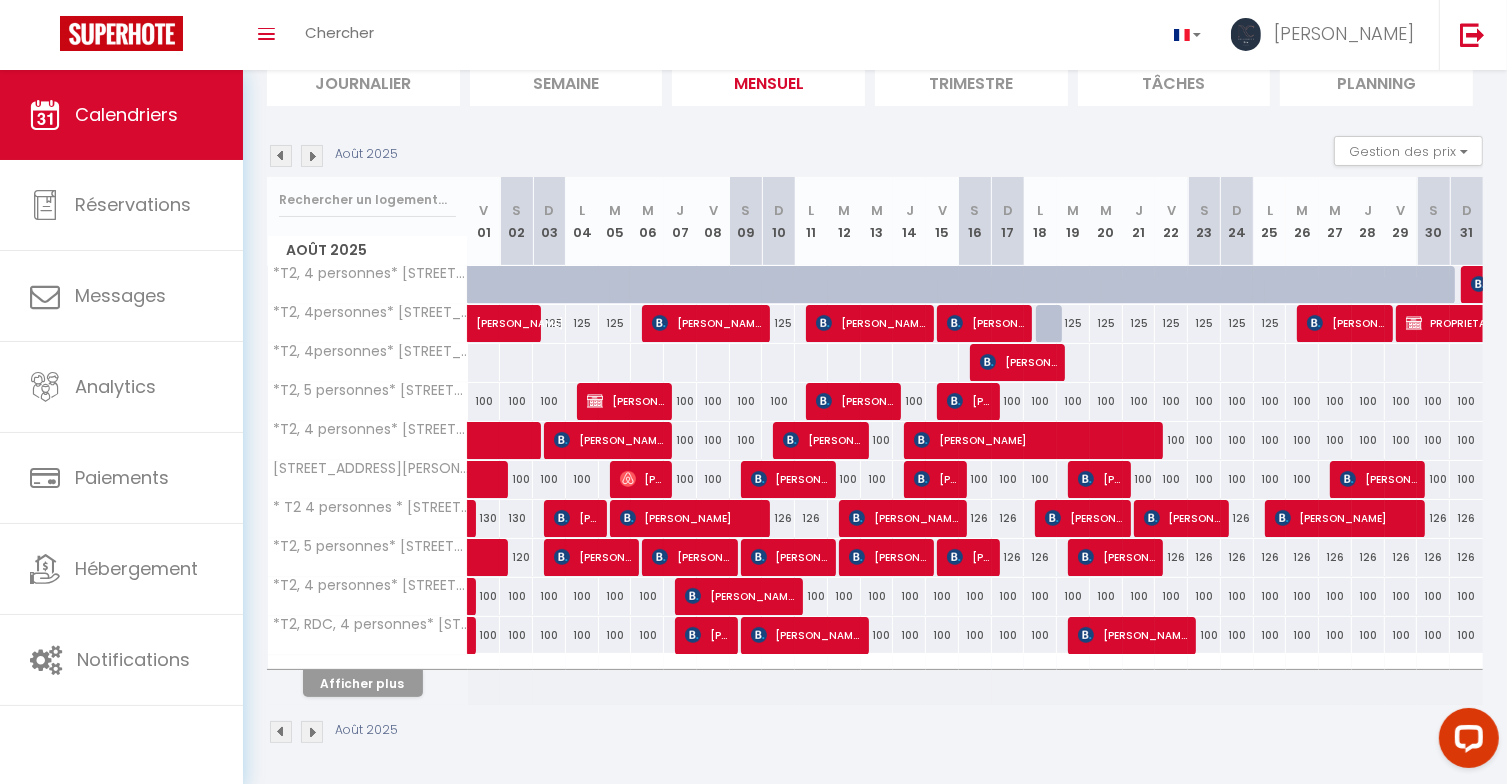 click on "100" at bounding box center (484, 401) 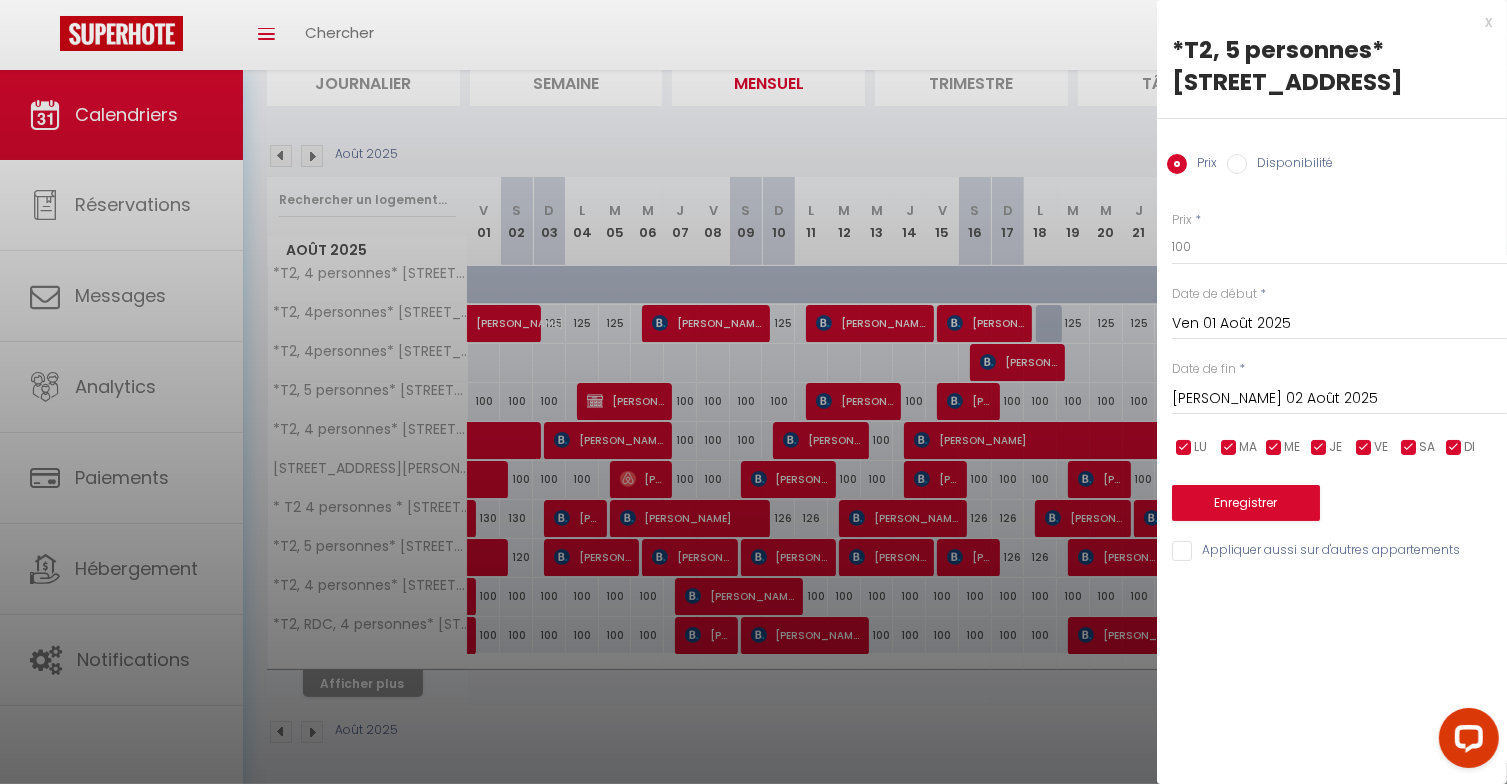 click on "[DATE]" at bounding box center [1339, 399] 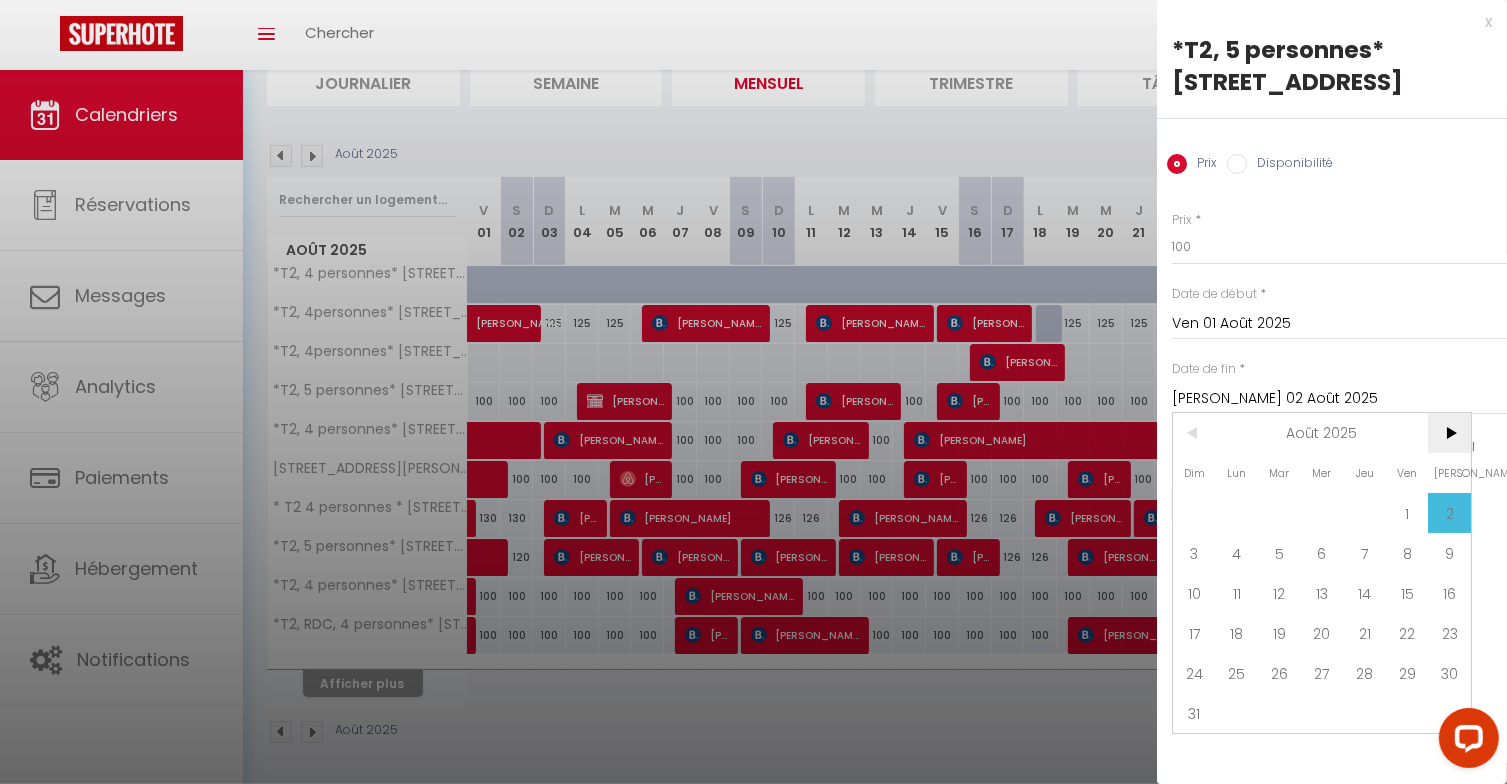 click on ">" at bounding box center [1449, 433] 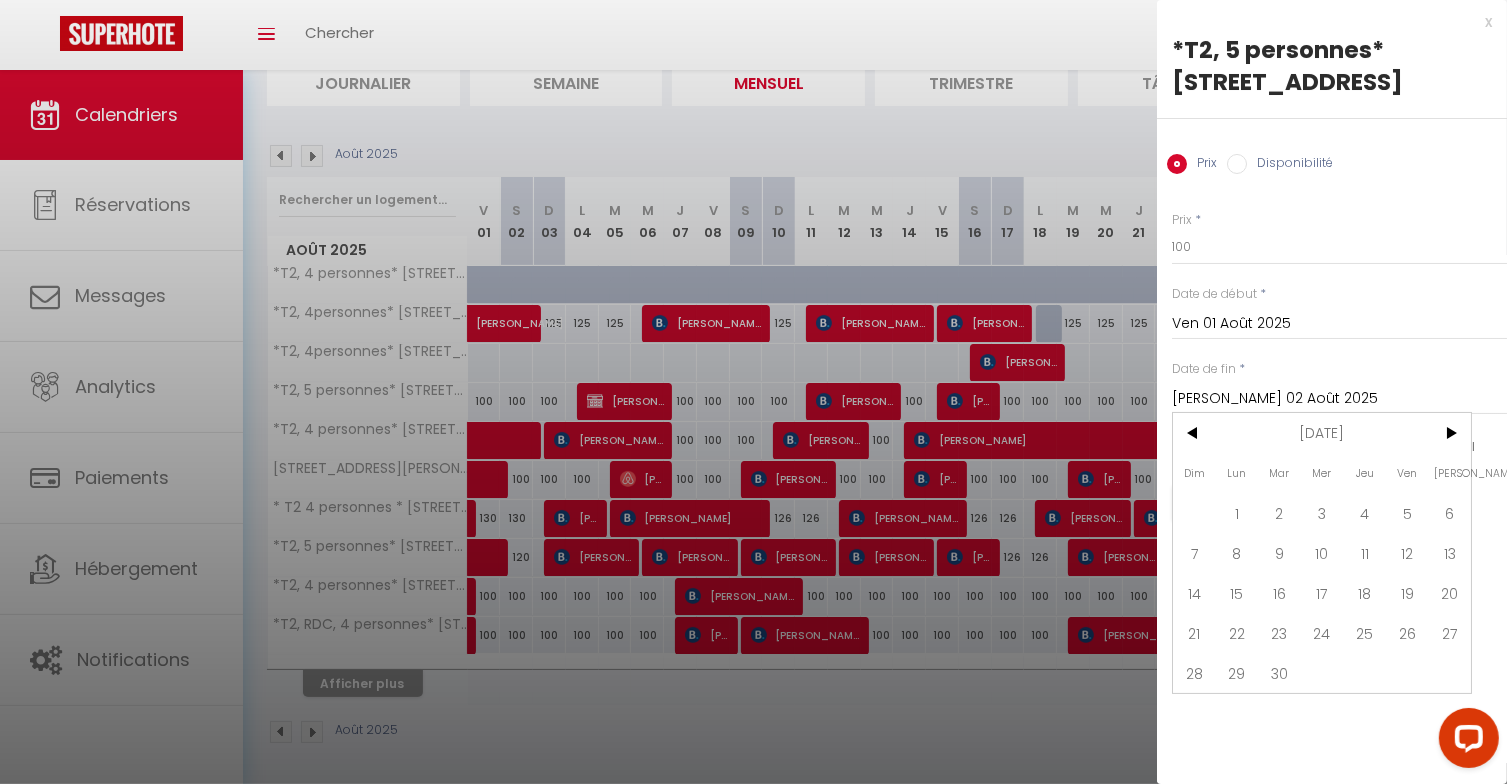 drag, startPoint x: 1247, startPoint y: 518, endPoint x: 1240, endPoint y: 461, distance: 57.428215 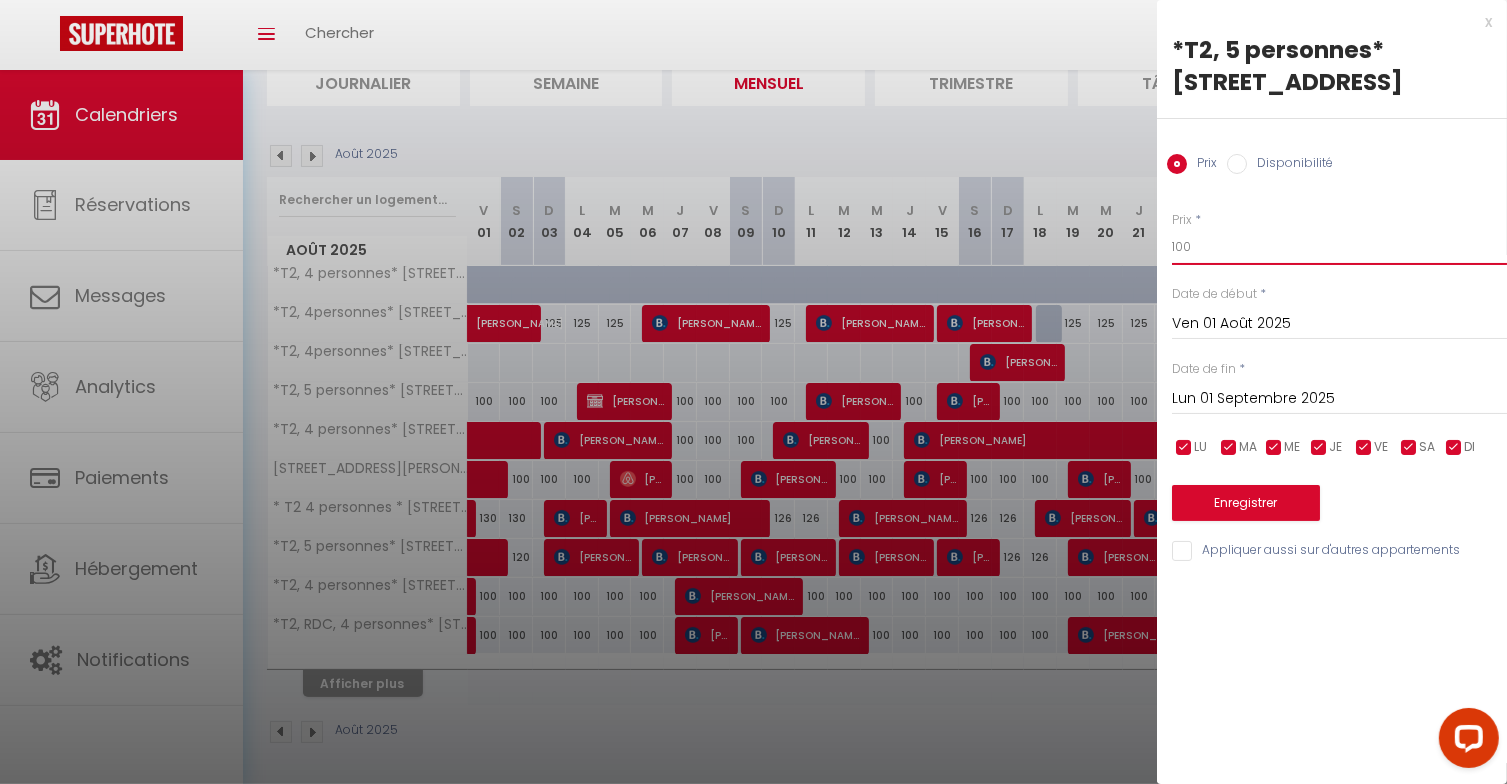 drag, startPoint x: 1196, startPoint y: 241, endPoint x: 1142, endPoint y: 249, distance: 54.589375 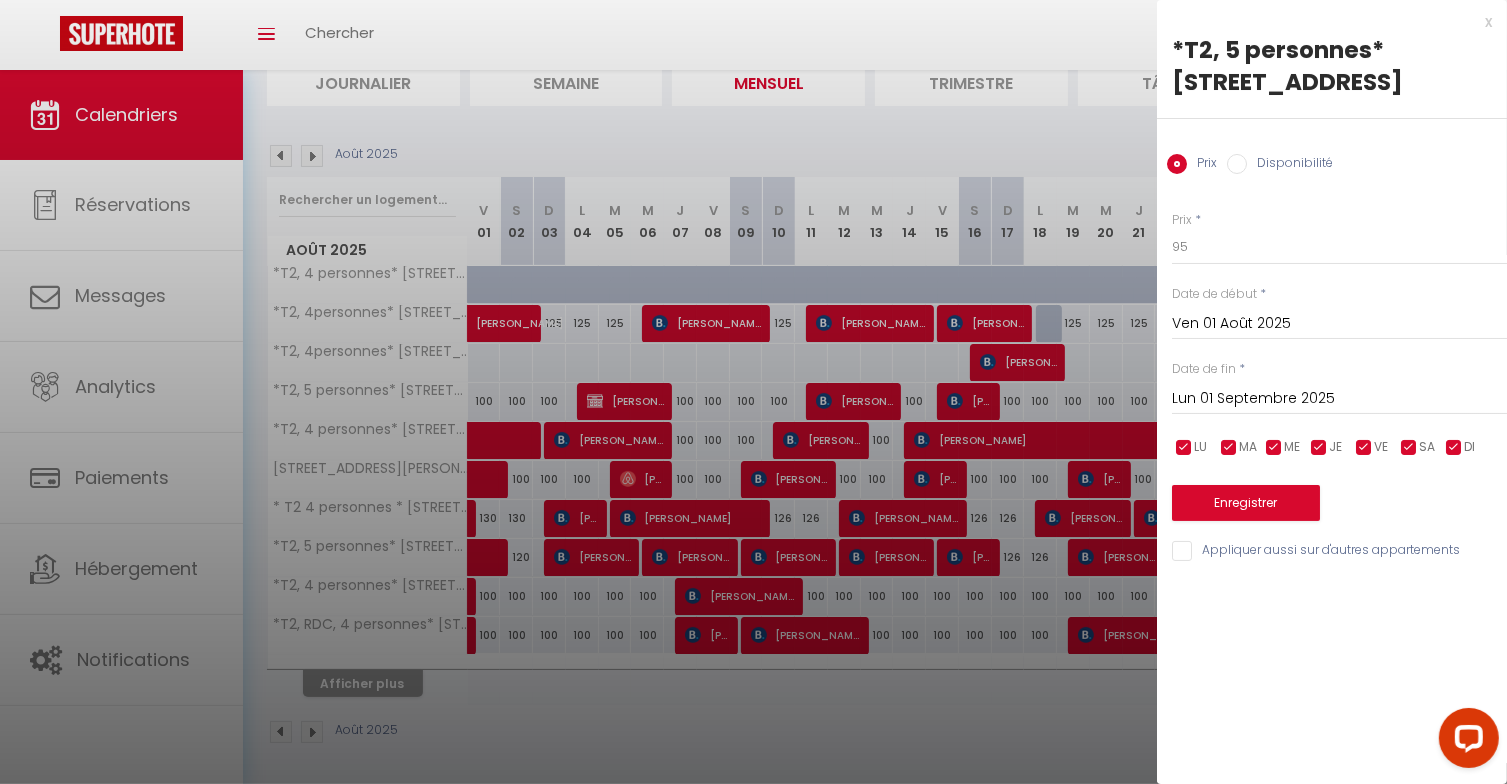 click on "Prix
*   95
Statut
*
Disponible
Indisponible
Date de début
*     Ven 01 Août 2025         <   Août 2025   >   Dim Lun Mar Mer Jeu Ven Sam   1 2 3 4 5 6 7 8 9 10 11 12 13 14 15 16 17 18 19 20 21 22 23 24 25 26 27 28 29 30 31     <   2025   >   Janvier Février Mars Avril Mai Juin Juillet Août Septembre Octobre Novembre Décembre     <   2020 - 2029   >   2020 2021 2022 2023 2024 2025 2026 2027 2028 2029
Date de fin
*     Lun 01 Septembre 2025         <   Sep 2025   >   Dim Lun Mar Mer Jeu Ven Sam   1 2 3 4 5 6 7 8 9 10 11 12 13 14 15 16 17 18 19 20 21 22 23 24 25 26 27 28 29 30     <   2025   >   Janvier Février Mars Avril Mai Juin Juillet Août Septembre Octobre Novembre Décembre     <   2020 - 2029   >   2020 2021" at bounding box center (1332, 375) 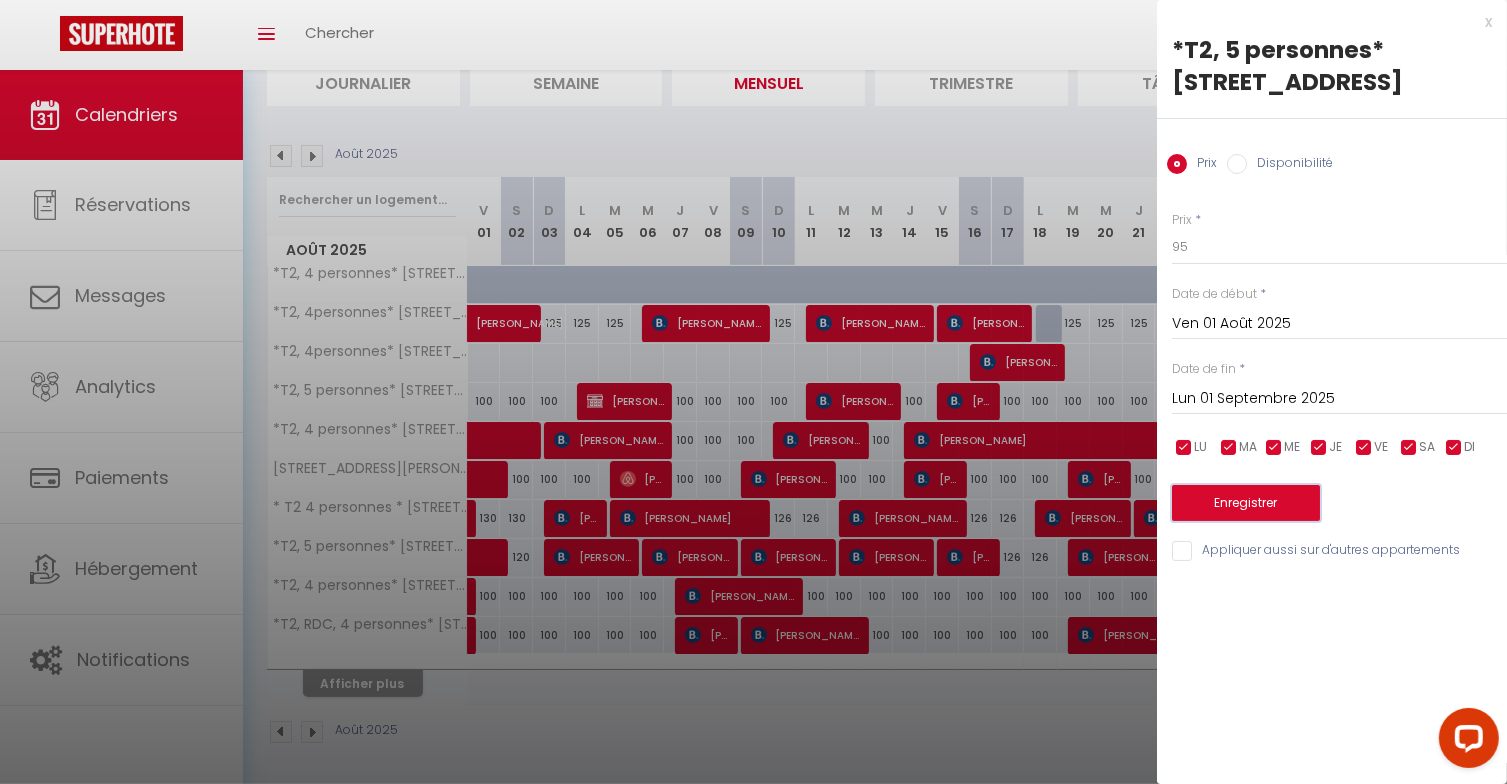 click on "Enregistrer" at bounding box center (1246, 503) 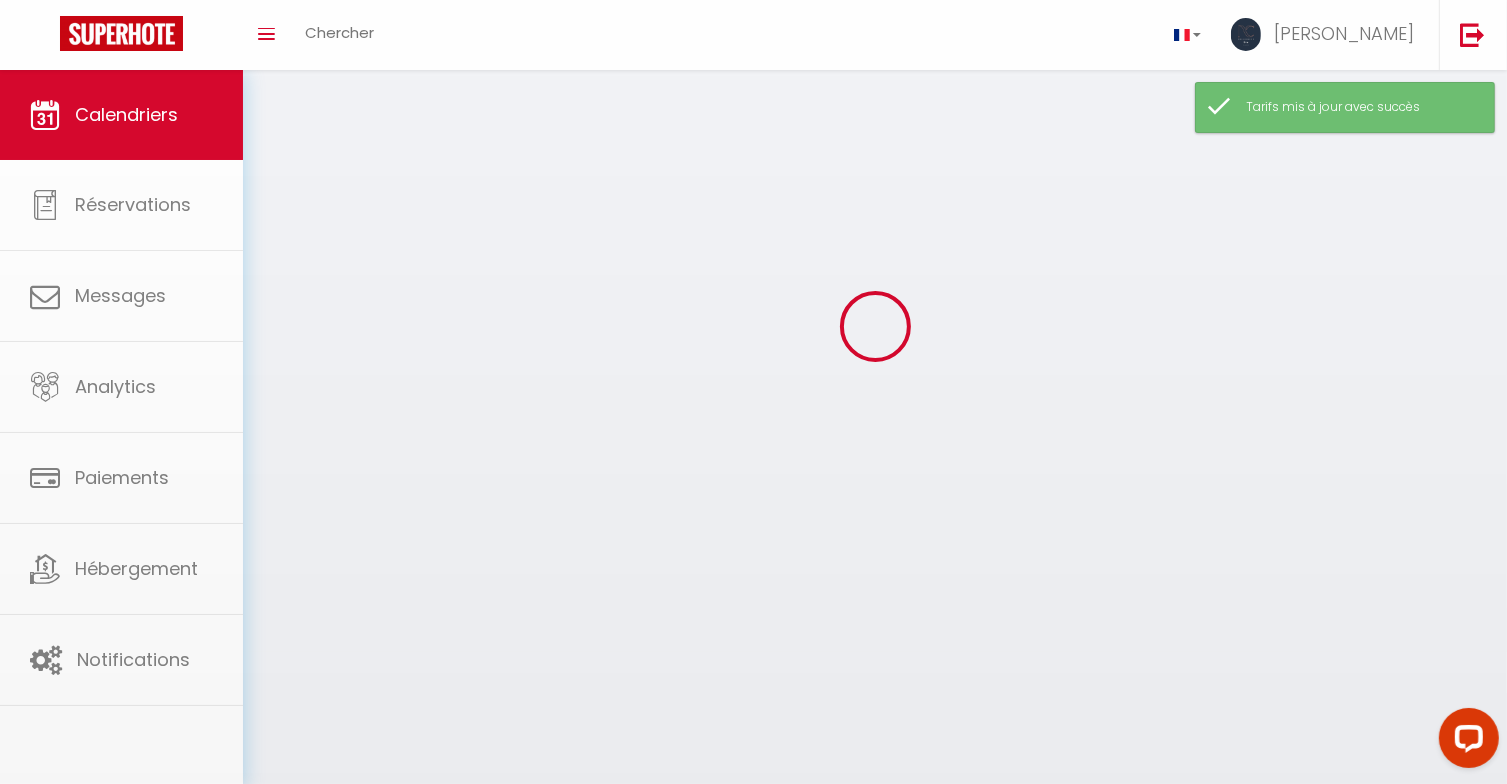 scroll, scrollTop: 151, scrollLeft: 0, axis: vertical 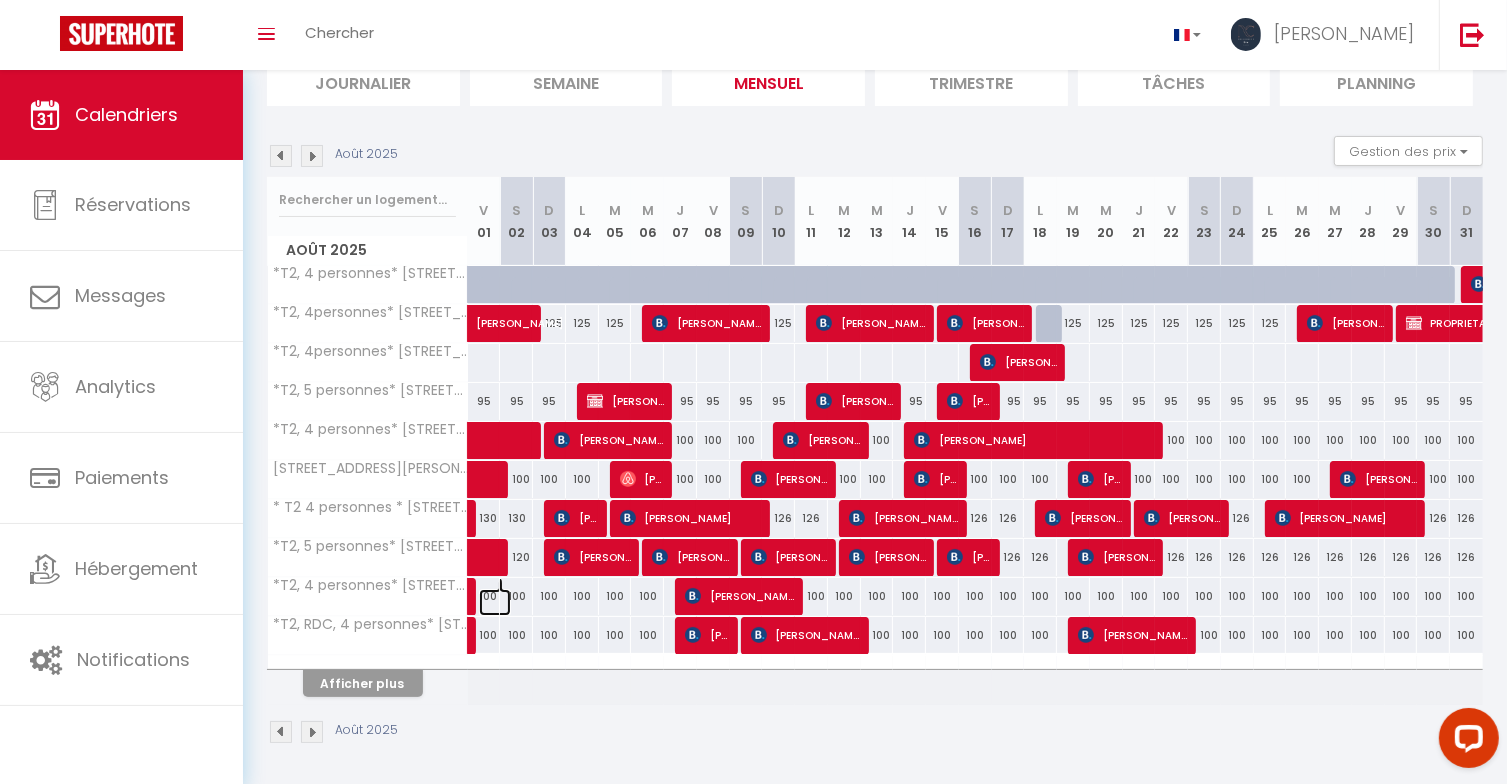 click at bounding box center [495, 602] 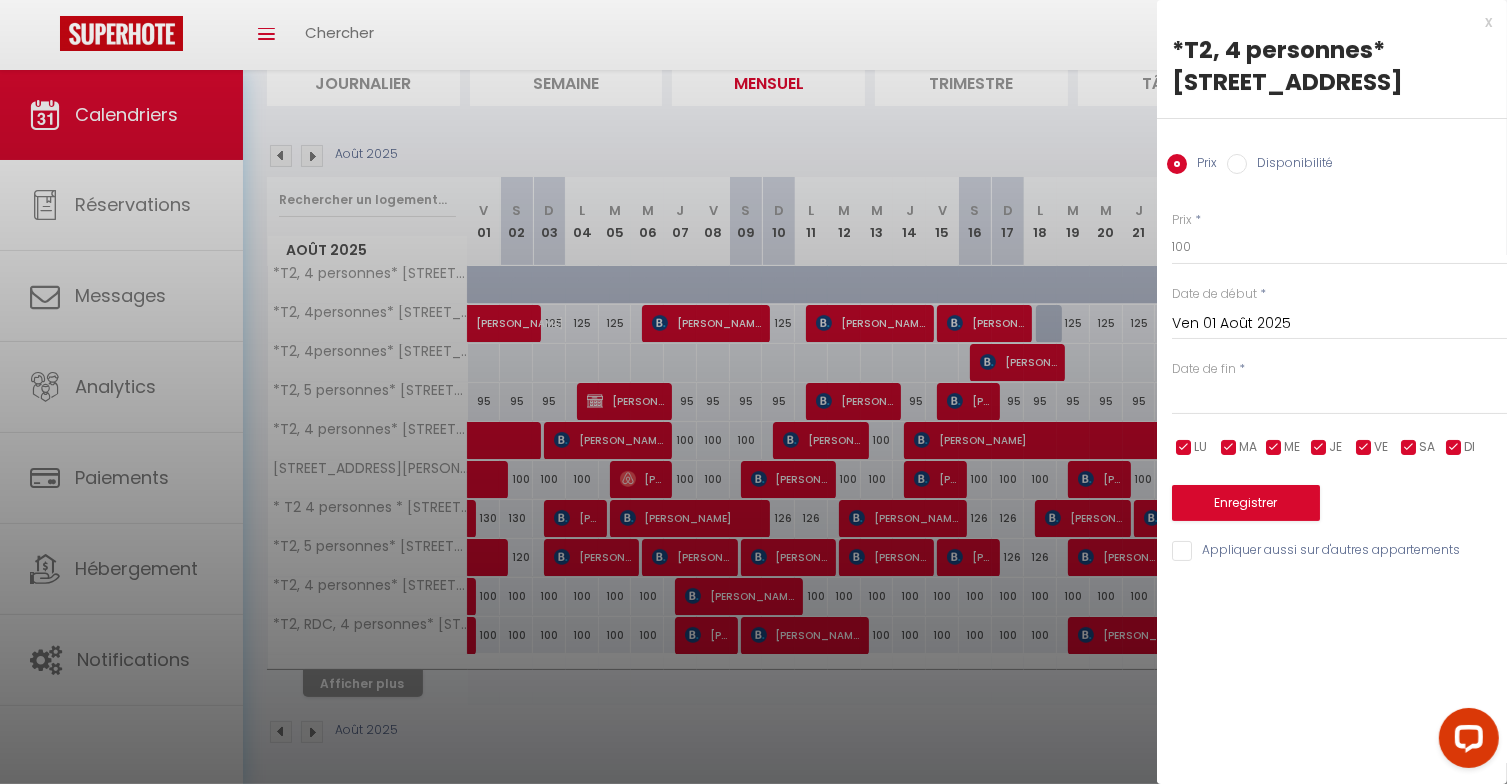click on "<   Juil 2025   >   Dim Lun Mar Mer Jeu Ven Sam   1 2 3 4 5 6 7 8 9 10 11 12 13 14 15 16 17 18 19 20 21 22 23 24 25 26 27 28 29 30 31     <   2025   >   Janvier Février Mars Avril Mai Juin Juillet Août Septembre Octobre Novembre Décembre     <   2020 - 2029   >   2020 2021 2022 2023 2024 2025 2026 2027 2028 2029" at bounding box center [1339, 397] 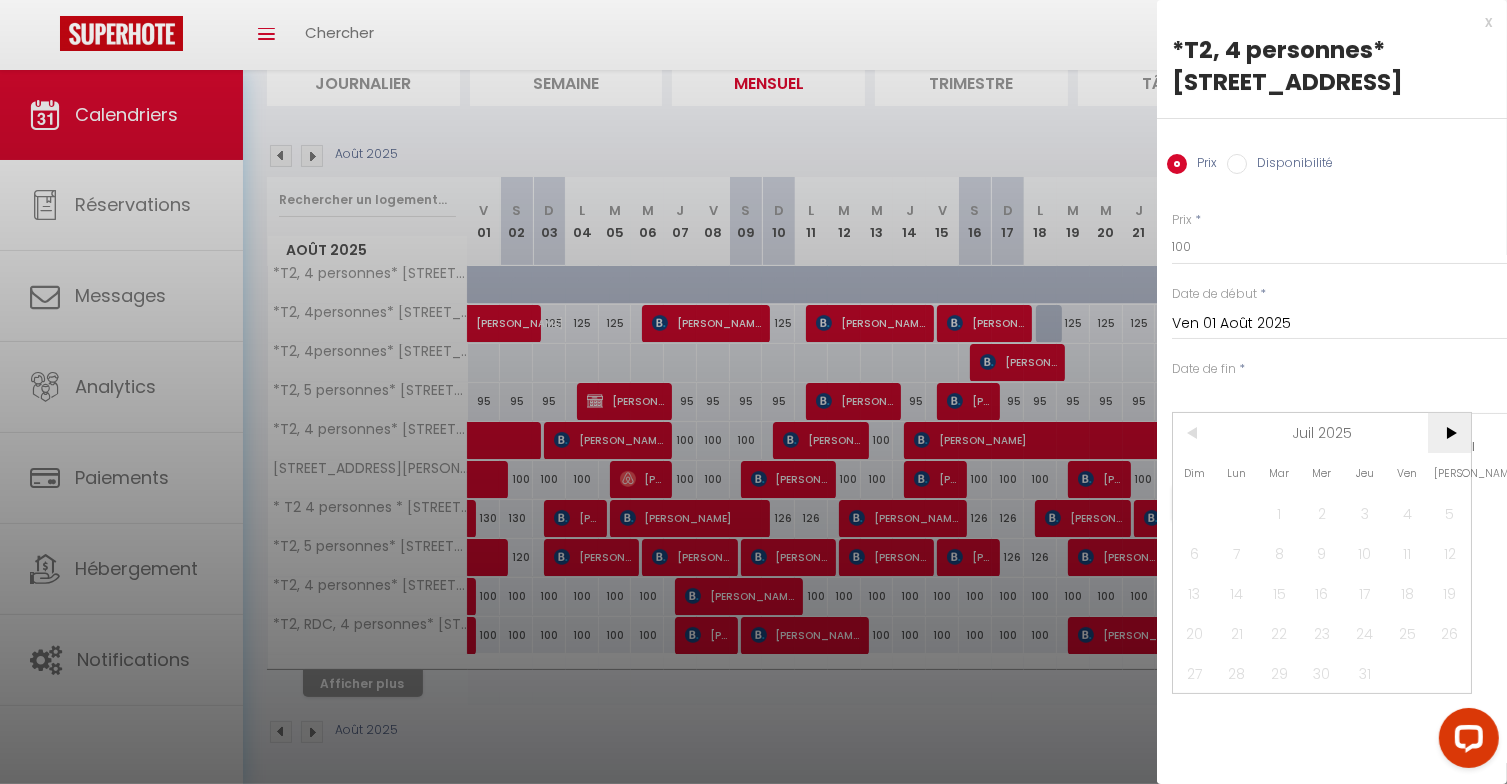 click on ">" at bounding box center [1449, 433] 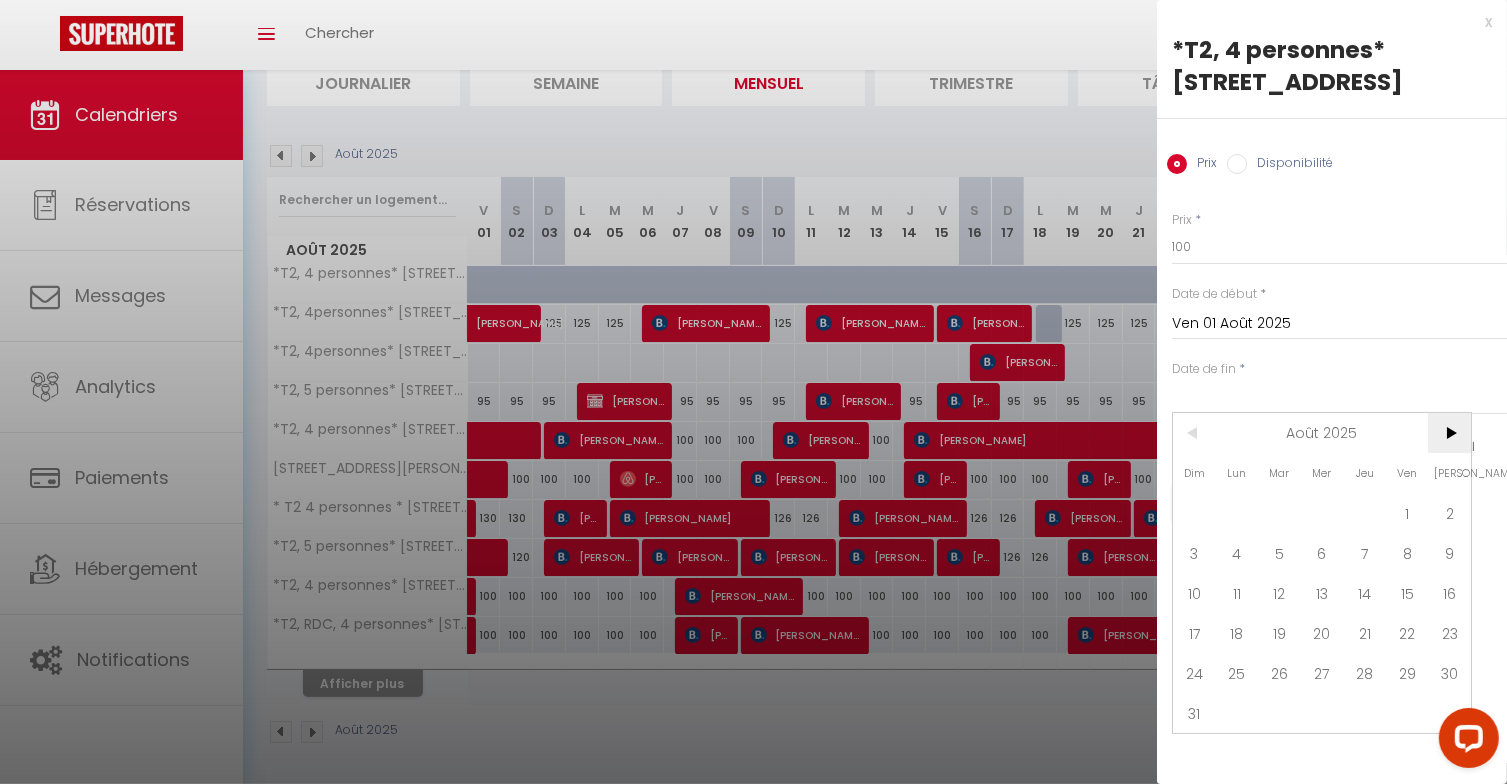 click on ">" at bounding box center (1449, 433) 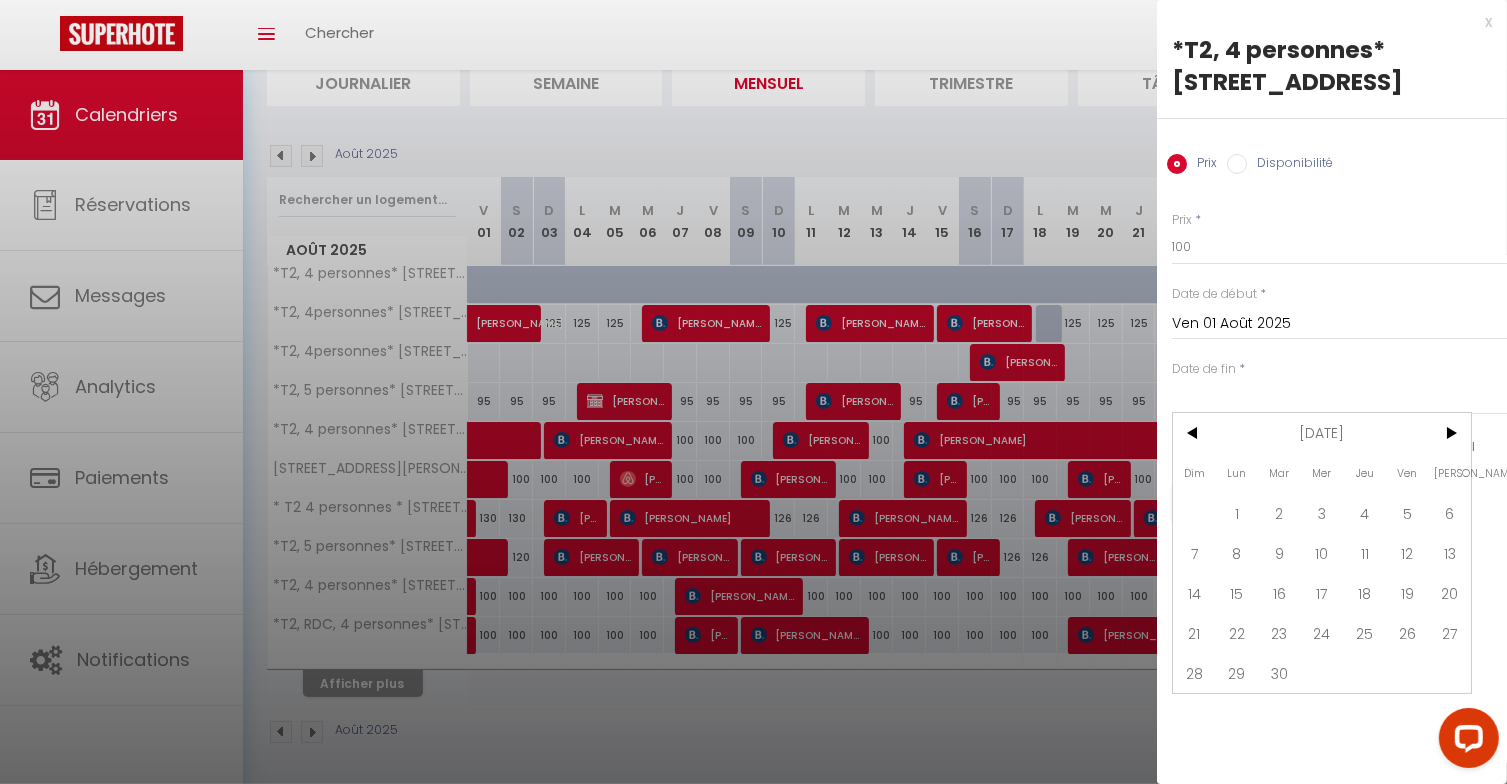 drag, startPoint x: 1244, startPoint y: 510, endPoint x: 1251, endPoint y: 439, distance: 71.34424 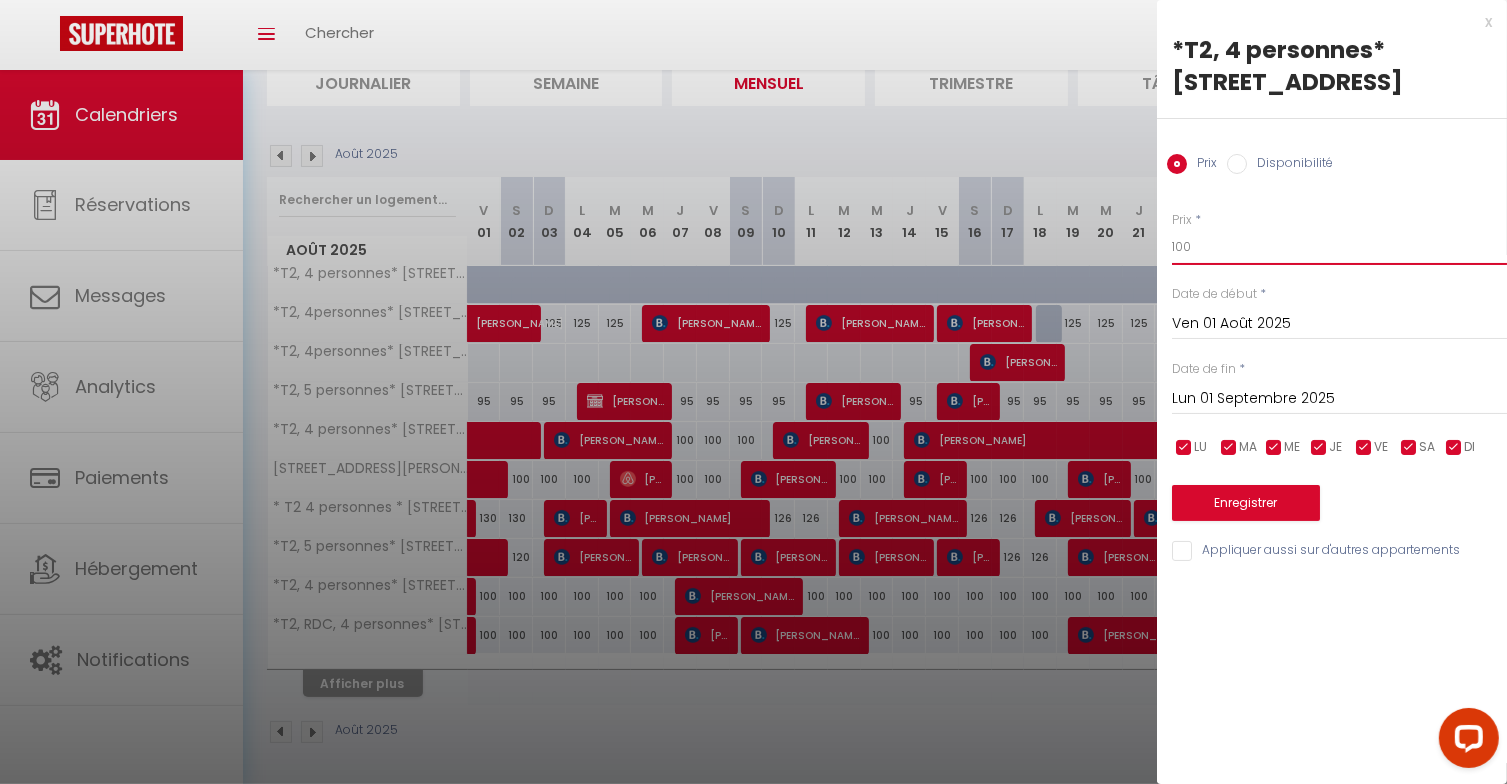 drag, startPoint x: 1198, startPoint y: 246, endPoint x: 1152, endPoint y: 249, distance: 46.09772 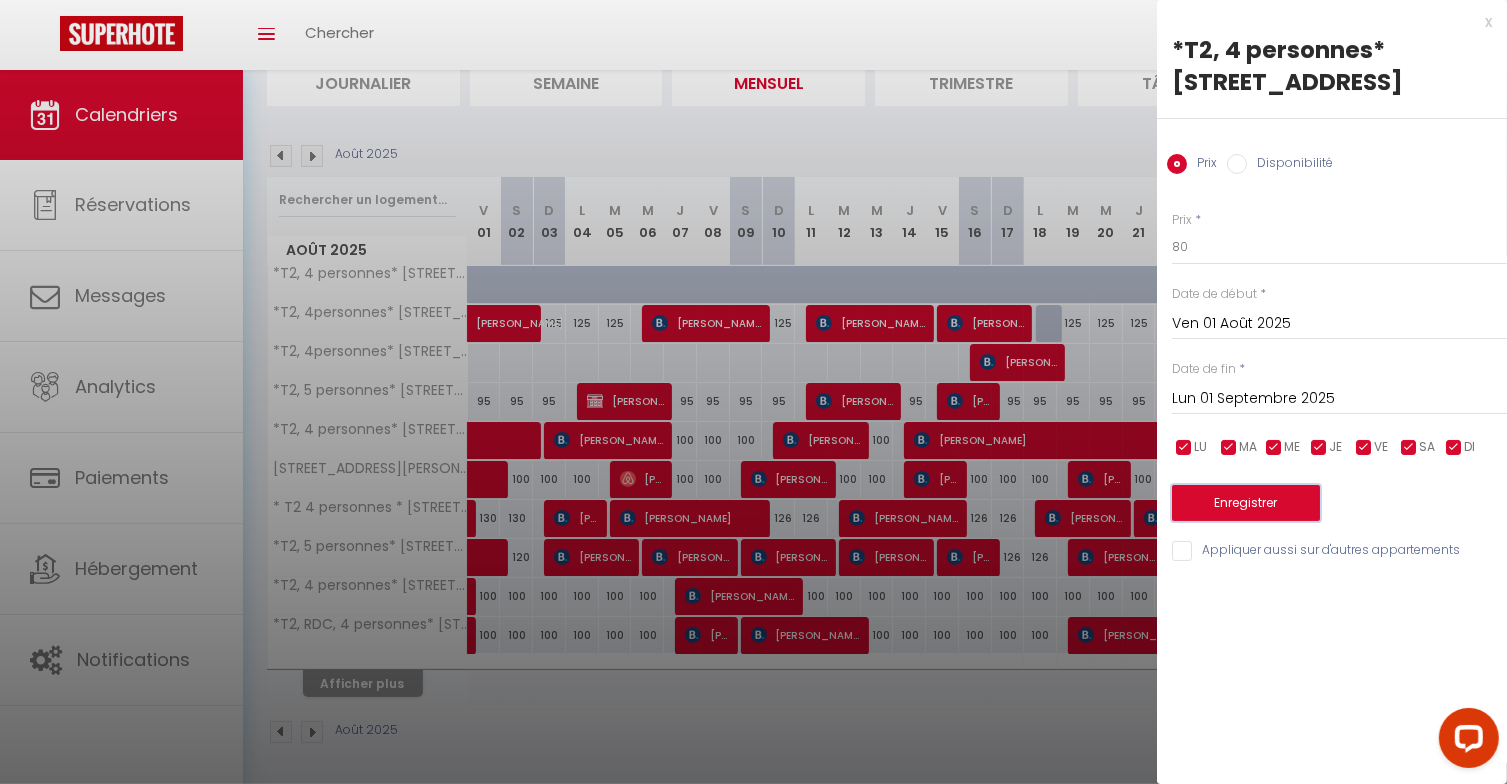 click on "Enregistrer" at bounding box center (1246, 503) 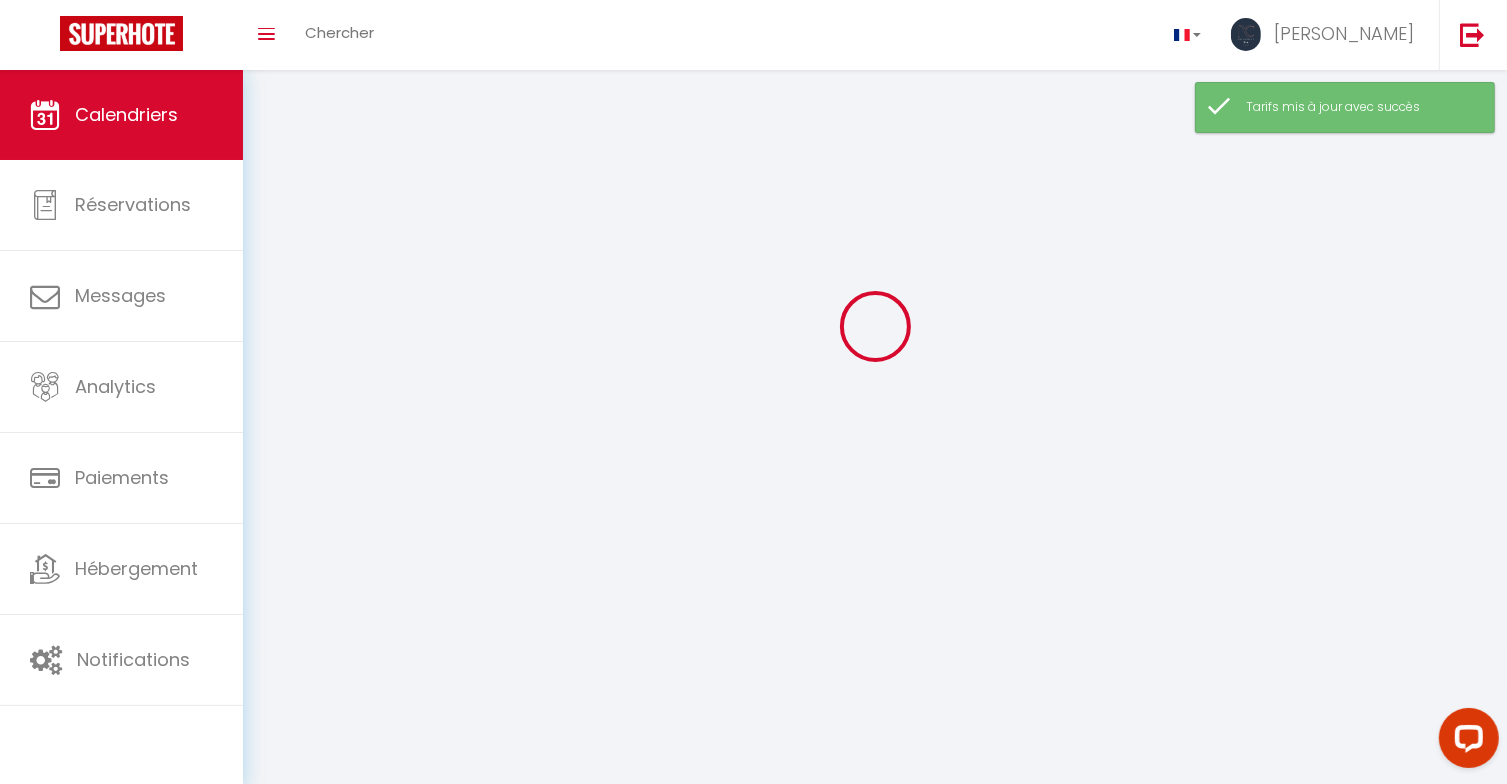 scroll, scrollTop: 151, scrollLeft: 0, axis: vertical 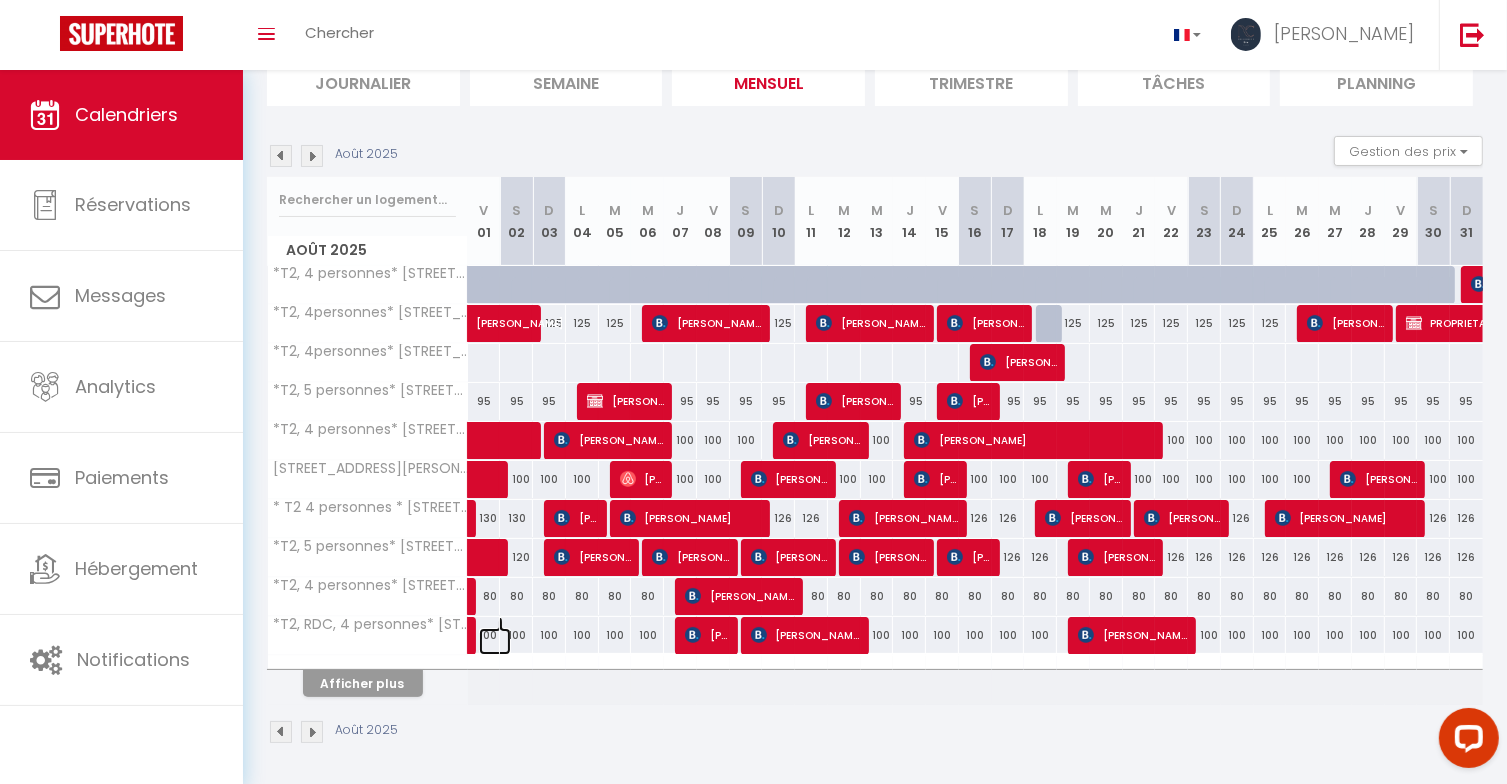 click at bounding box center [495, 641] 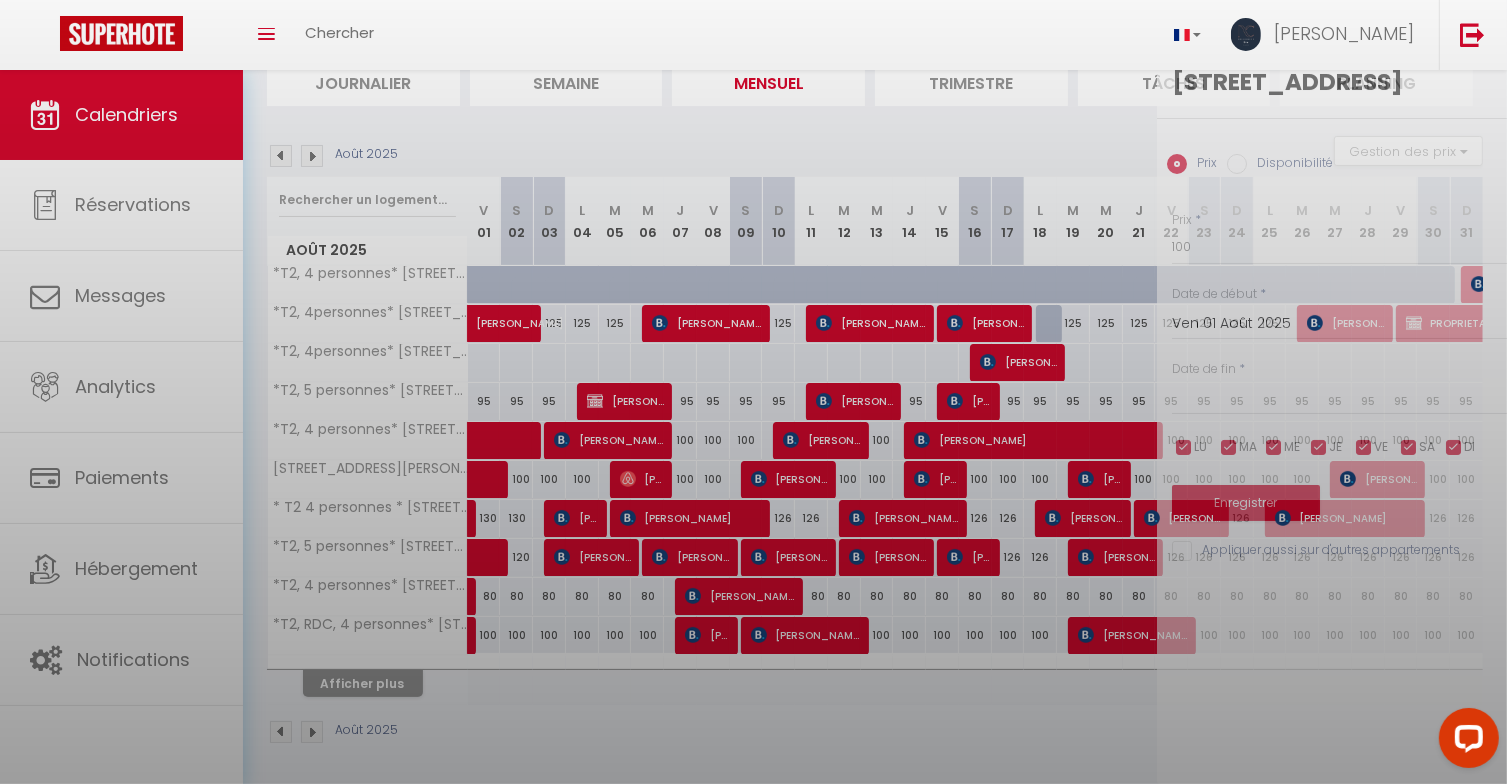 click at bounding box center [753, 392] 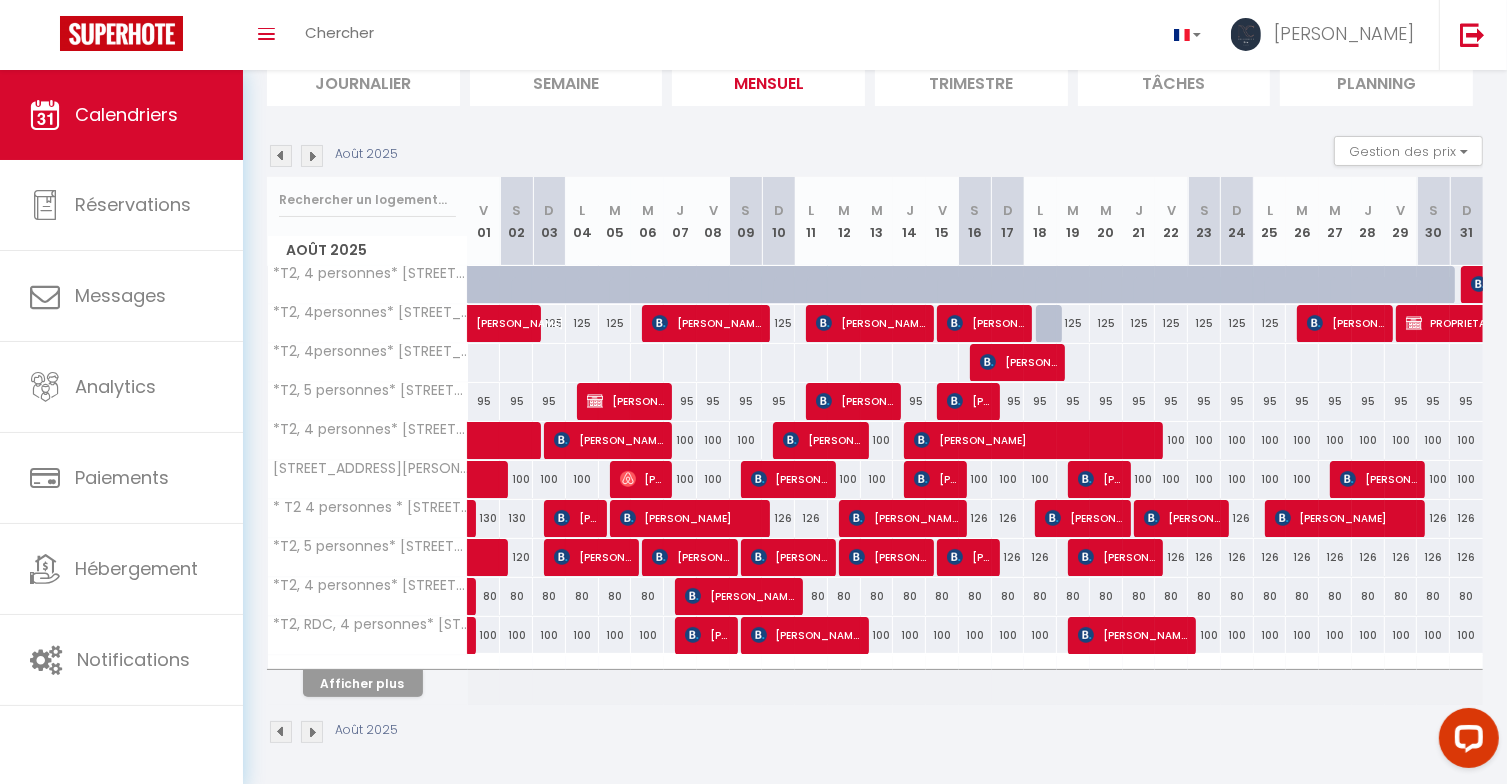 click on "Coaching SuperHote ce soir à 18h00, pour participer:  [URL][DOMAIN_NAME][SECURITY_DATA]   ×     Toggle navigation       Toggle Search     Toggle menubar     Chercher   BUTTON                 [PERSON_NAME]   Paramètres            Résultat de la recherche   Aucun résultat     Calendriers     Réservations     Messages     Analytics      Paiements     Hébergement     Notifications                 Résultat de la recherche   Id   Appart   Voyageur    Checkin   Checkout   Nuits   Pers.   Plateforme   Statut     Résultat de la recherche   Aucun résultat           CALENDRIERS
Filtrer par hébergement
Studio       *Studio, 2 personnes* [STREET_ADDRESS]     *Studio, 2personnes* [STREET_ADDRESS]       *T2, 4 personnes* 13 cours du tage, Serris     *T2, 4 personnes* 26 Allée des maraichers, Chessy     *T2, 4personnes* [STREET_ADDRESS][PERSON_NAME]" at bounding box center (753, 353) 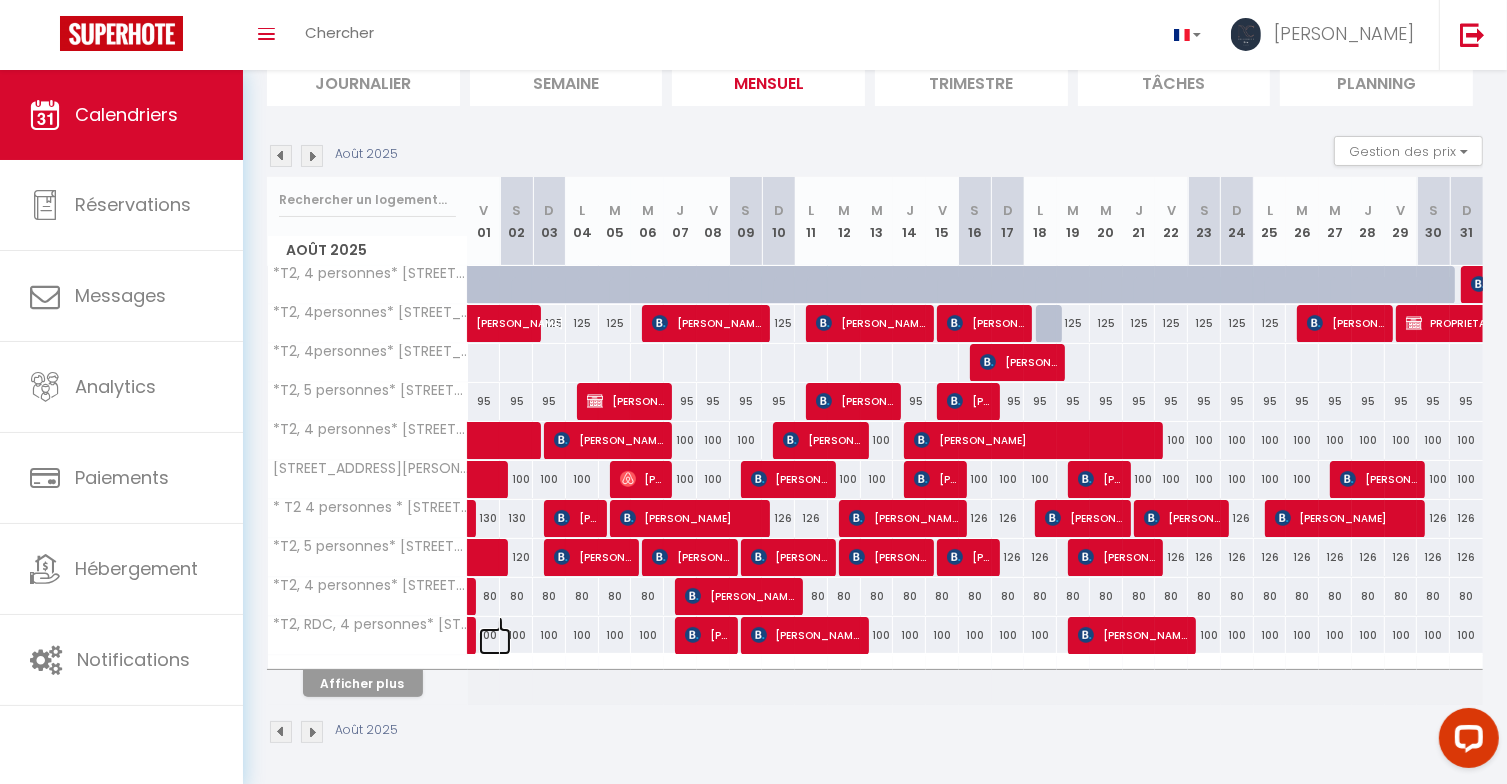 click at bounding box center (495, 641) 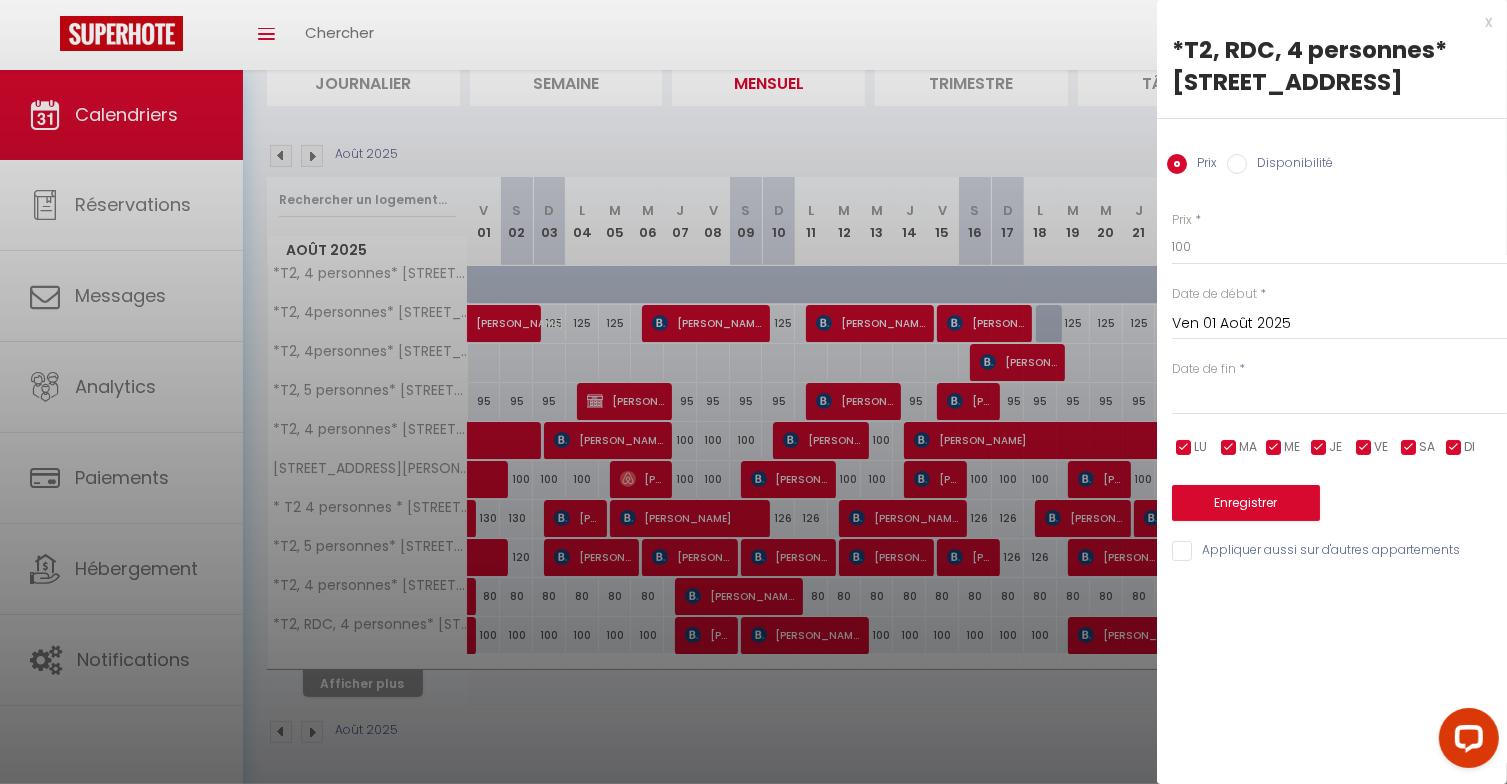 click at bounding box center (1339, 399) 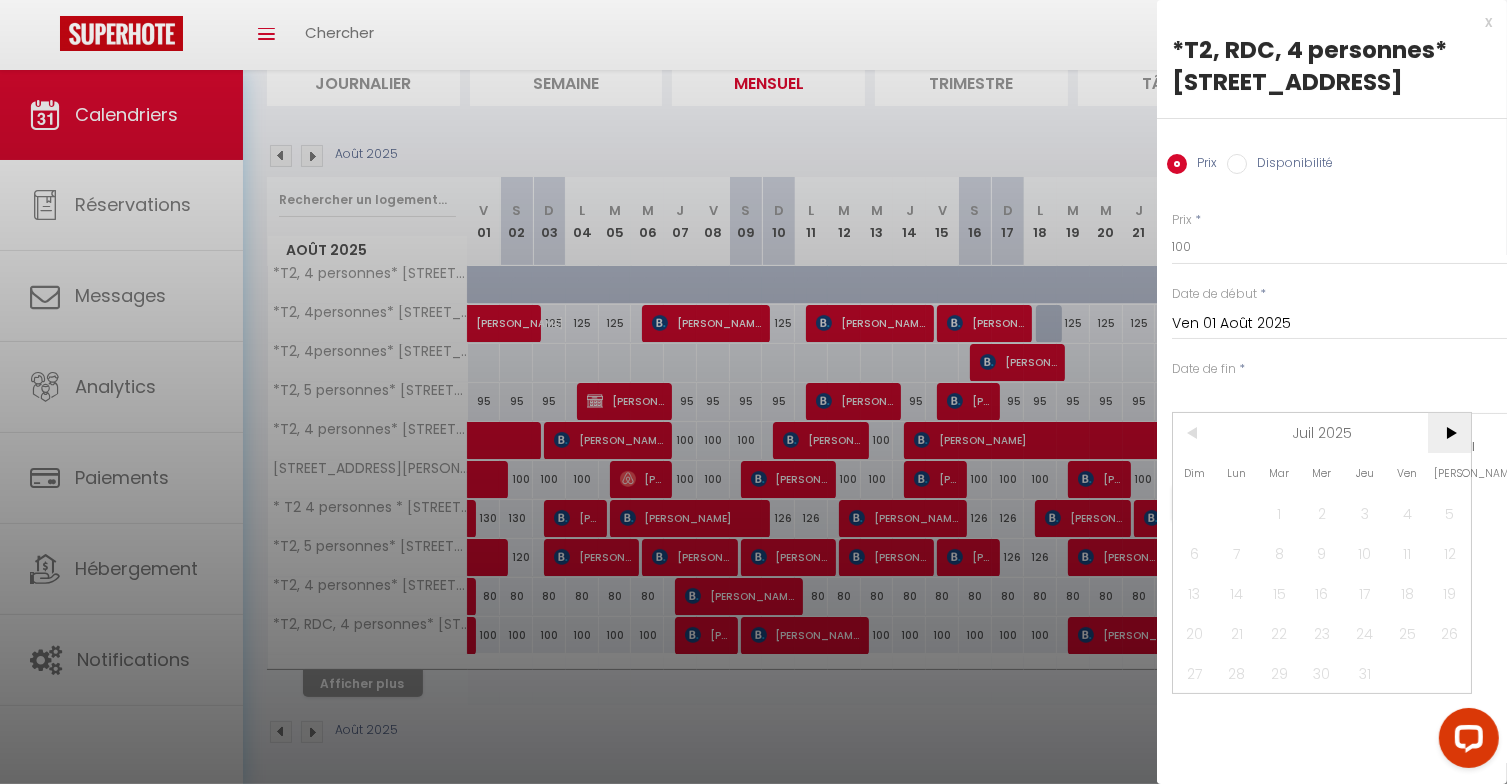click on ">" at bounding box center [1449, 433] 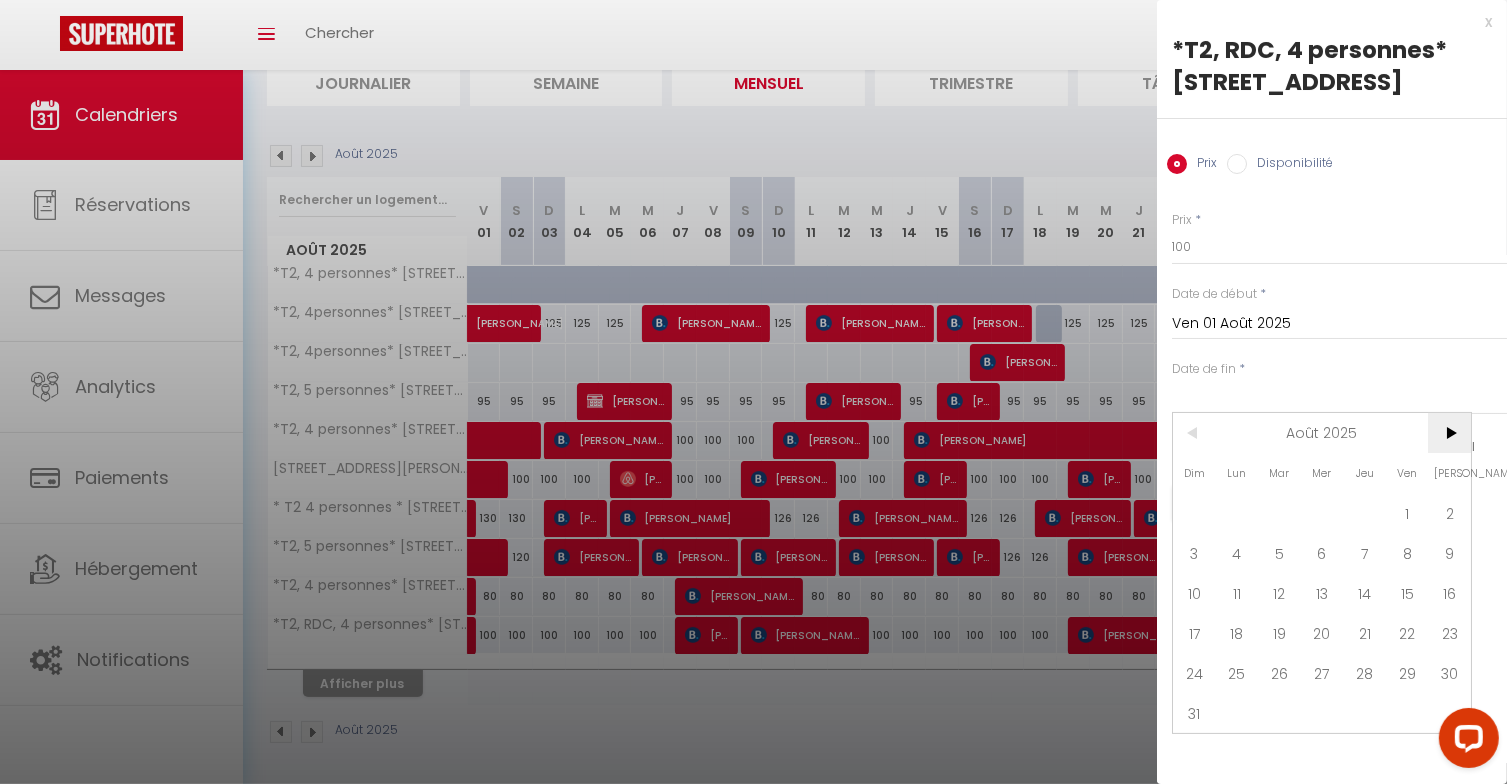 click on ">" at bounding box center [1449, 433] 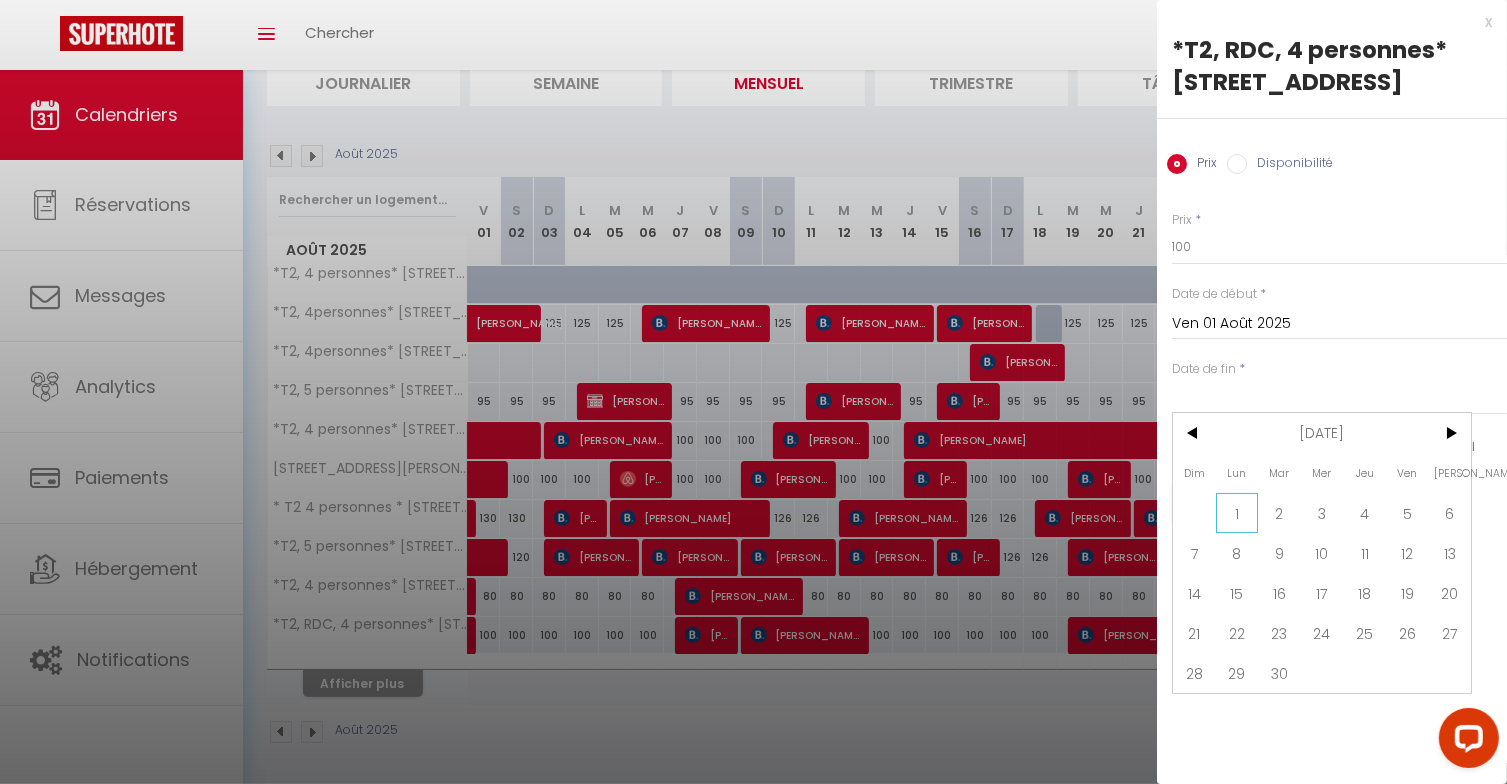 click on "1" at bounding box center (1237, 513) 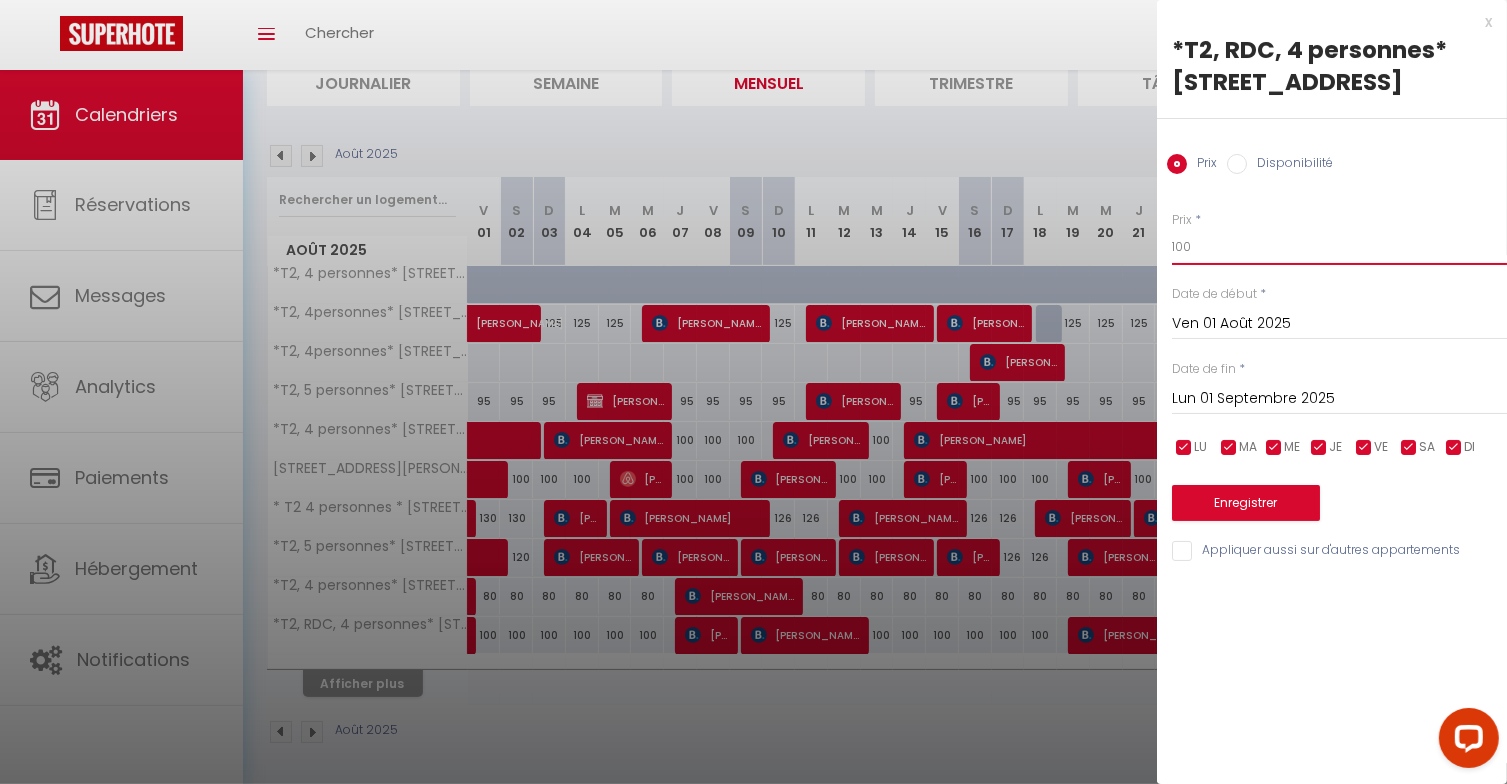 drag, startPoint x: 1220, startPoint y: 255, endPoint x: 1102, endPoint y: 241, distance: 118.82761 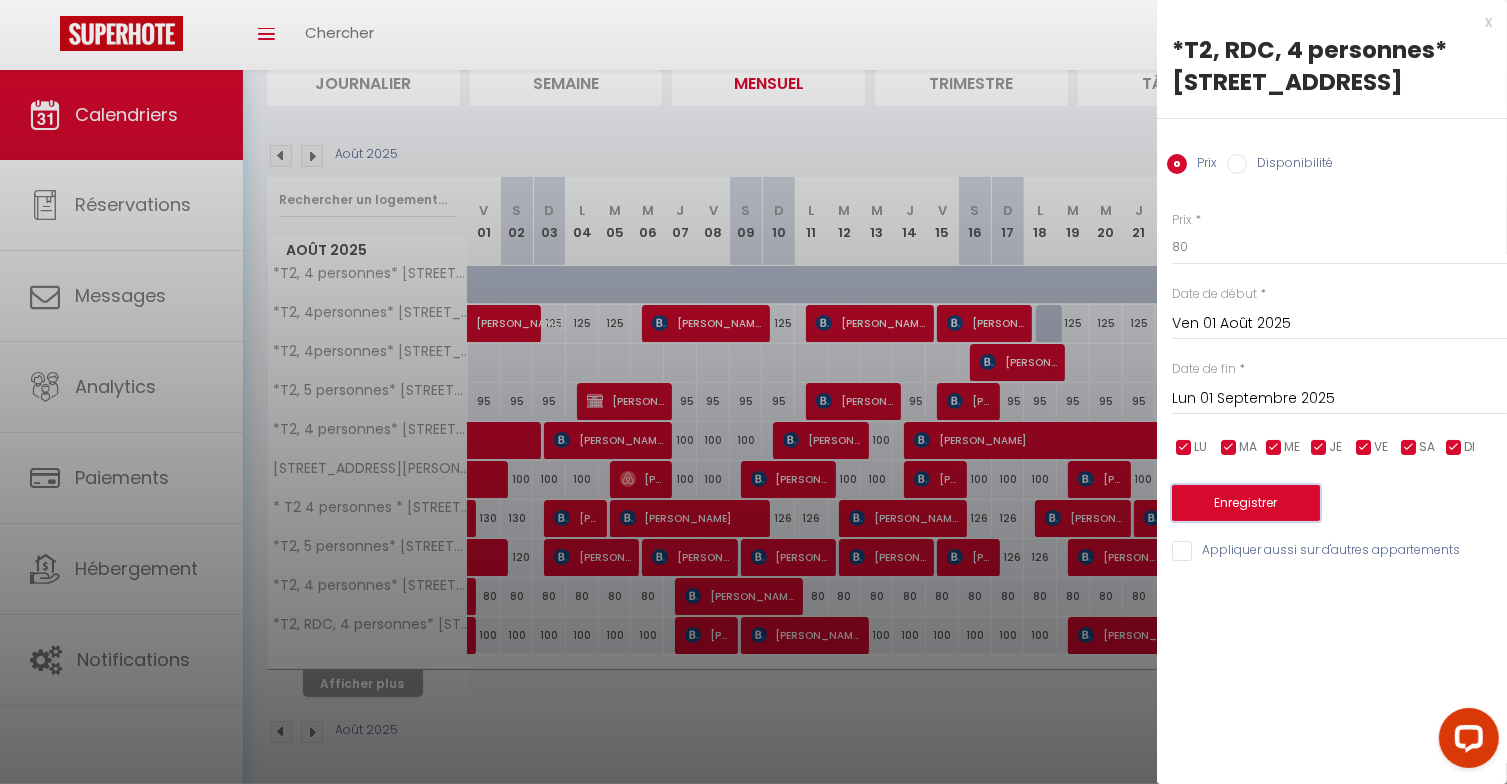click on "Enregistrer" at bounding box center (1246, 503) 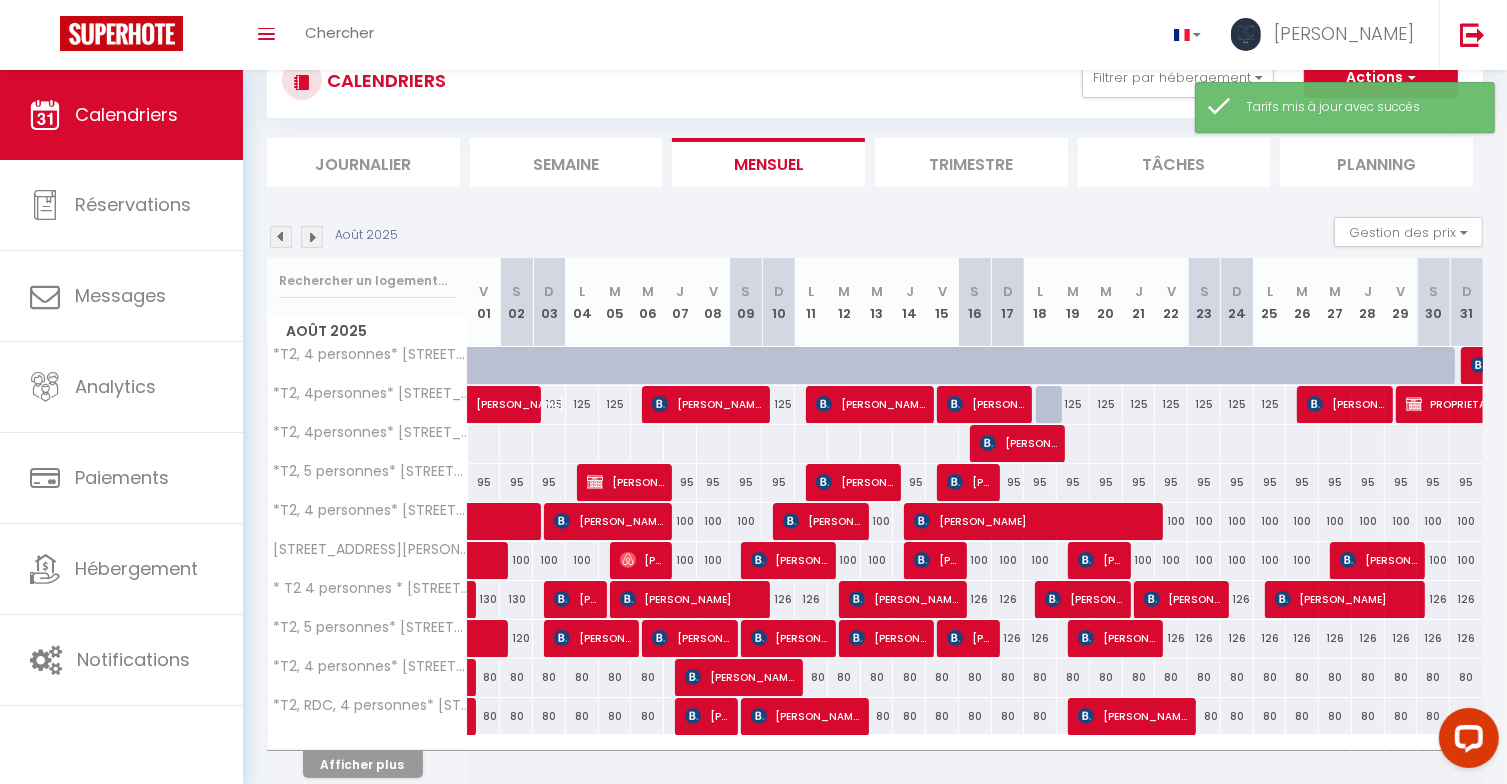 scroll, scrollTop: 151, scrollLeft: 0, axis: vertical 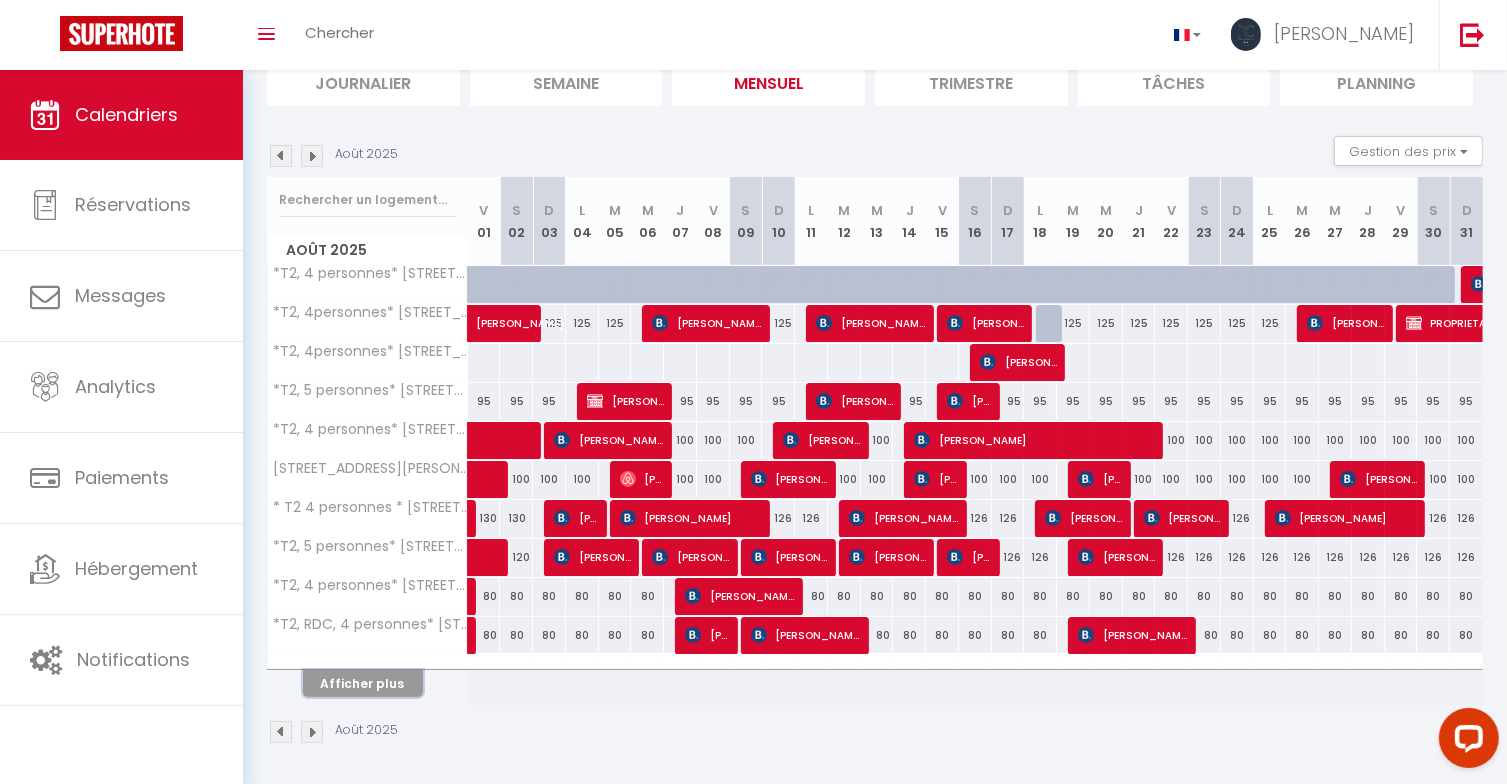 click on "Afficher plus" at bounding box center (363, 683) 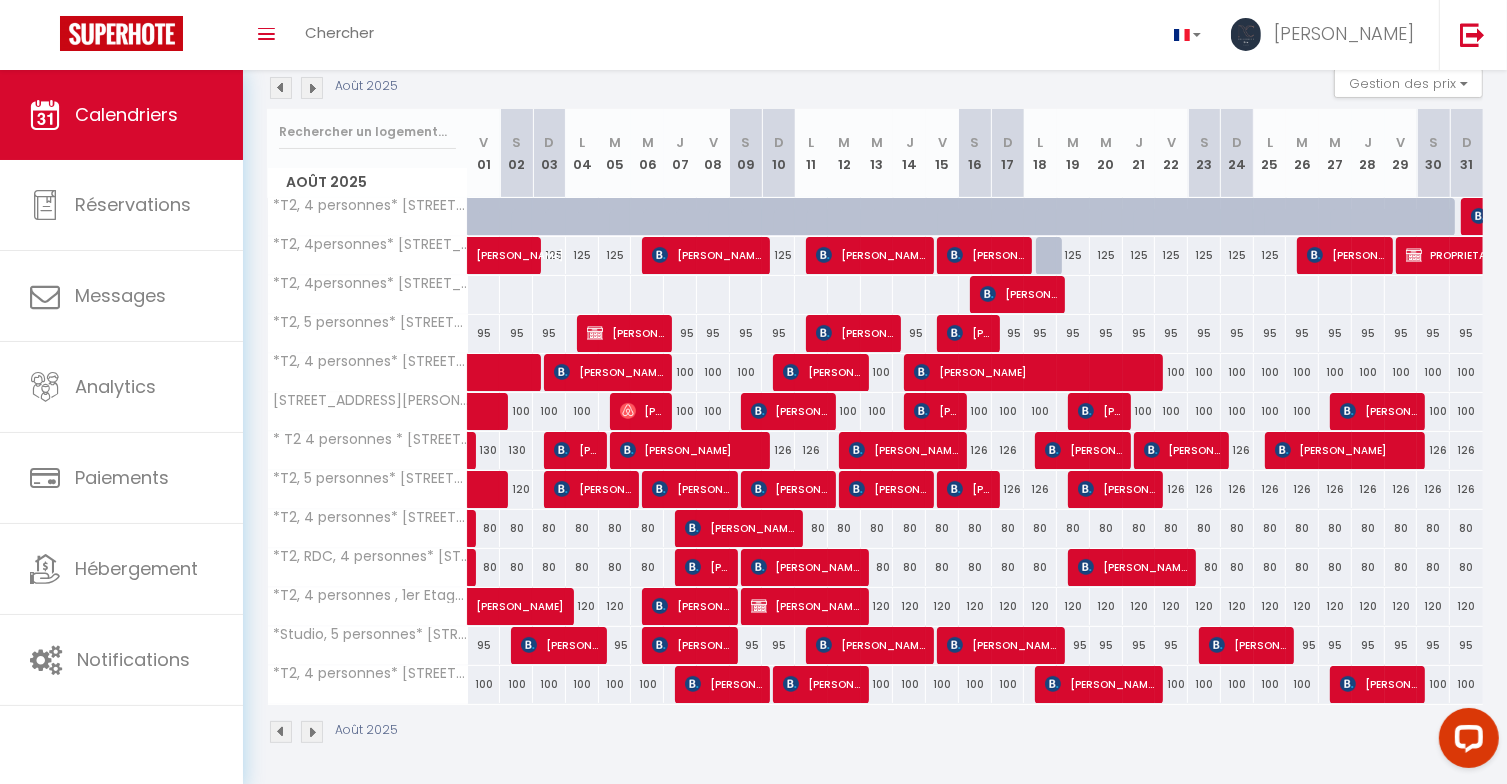 scroll, scrollTop: 0, scrollLeft: 0, axis: both 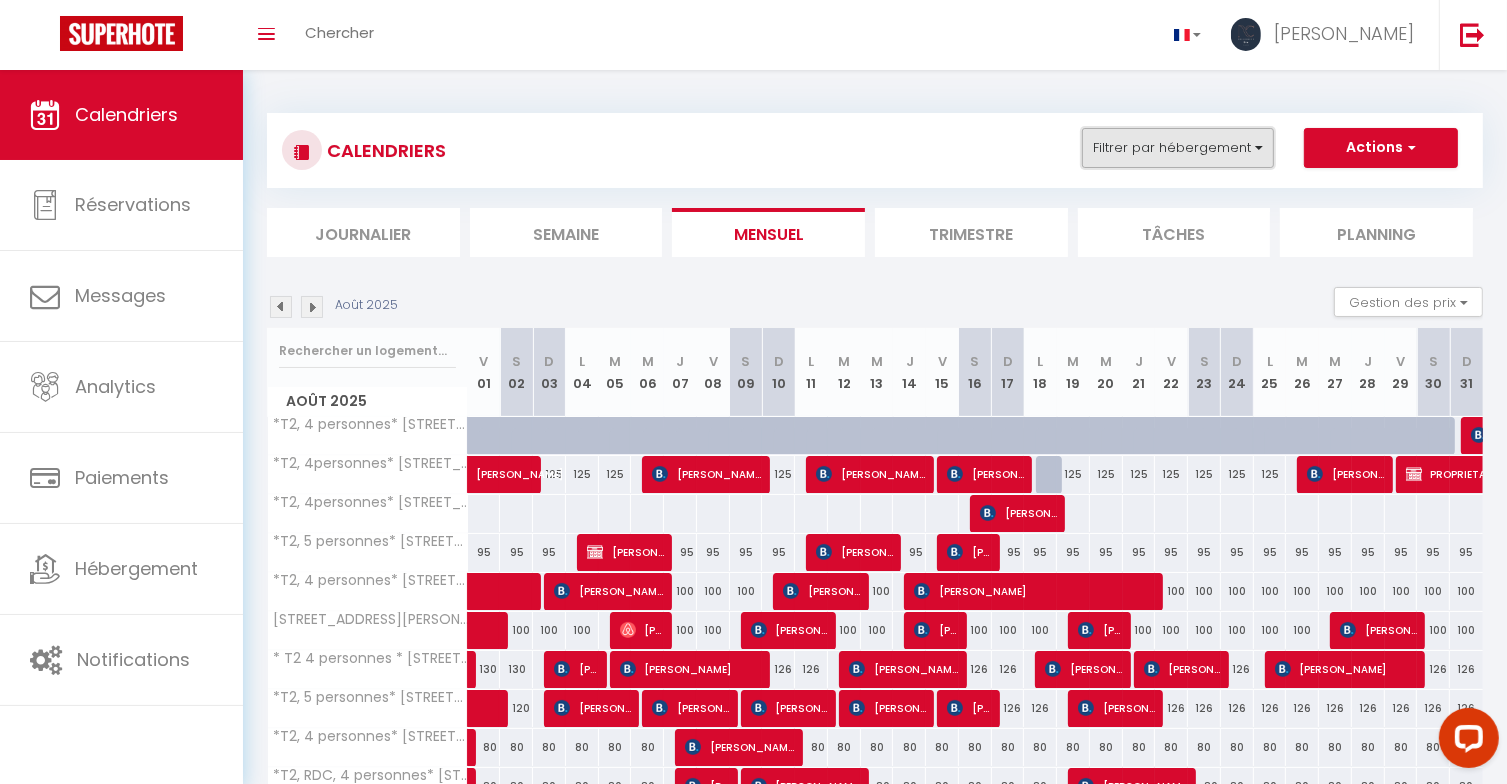 click on "Filtrer par hébergement" at bounding box center [1178, 148] 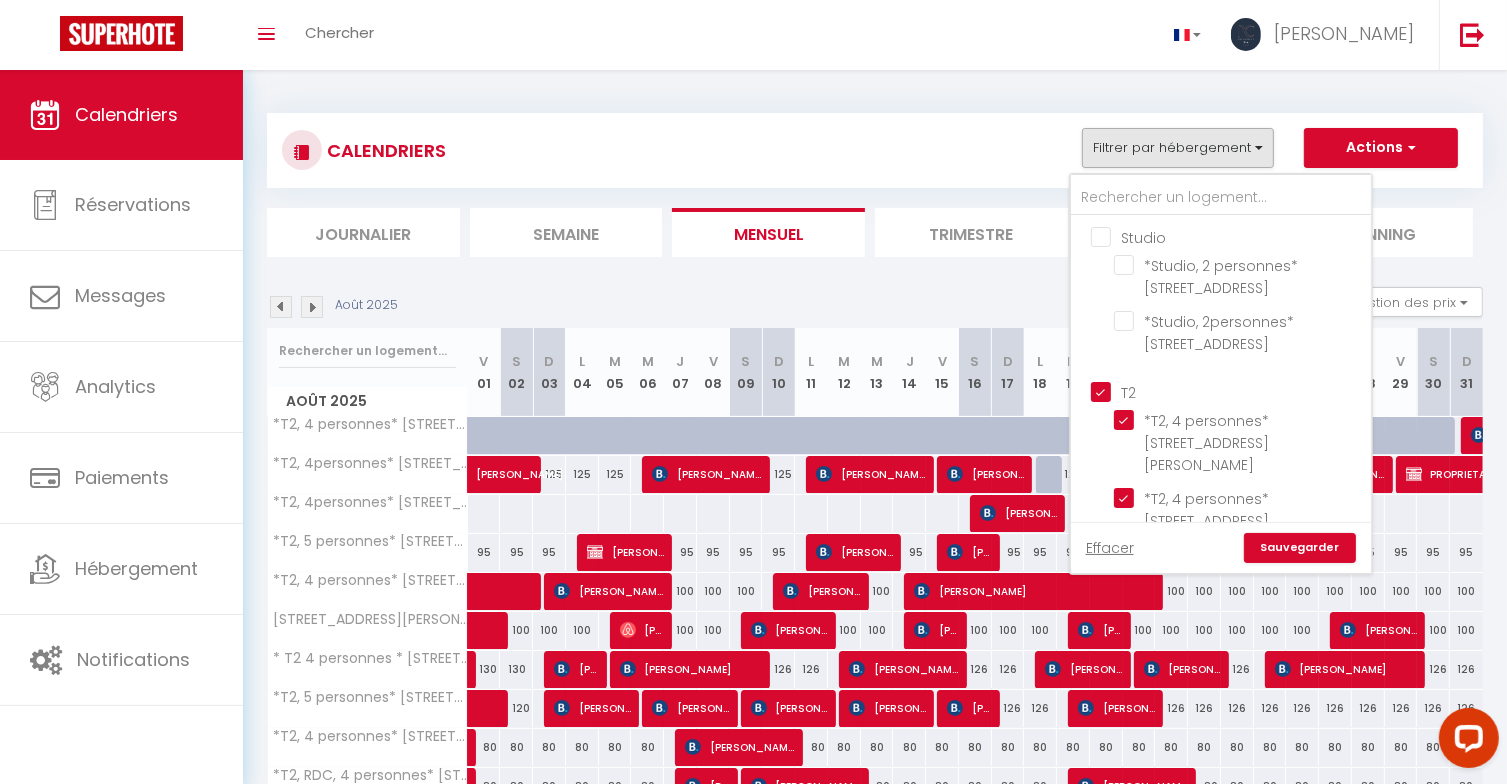 click on "T2" at bounding box center [1241, 391] 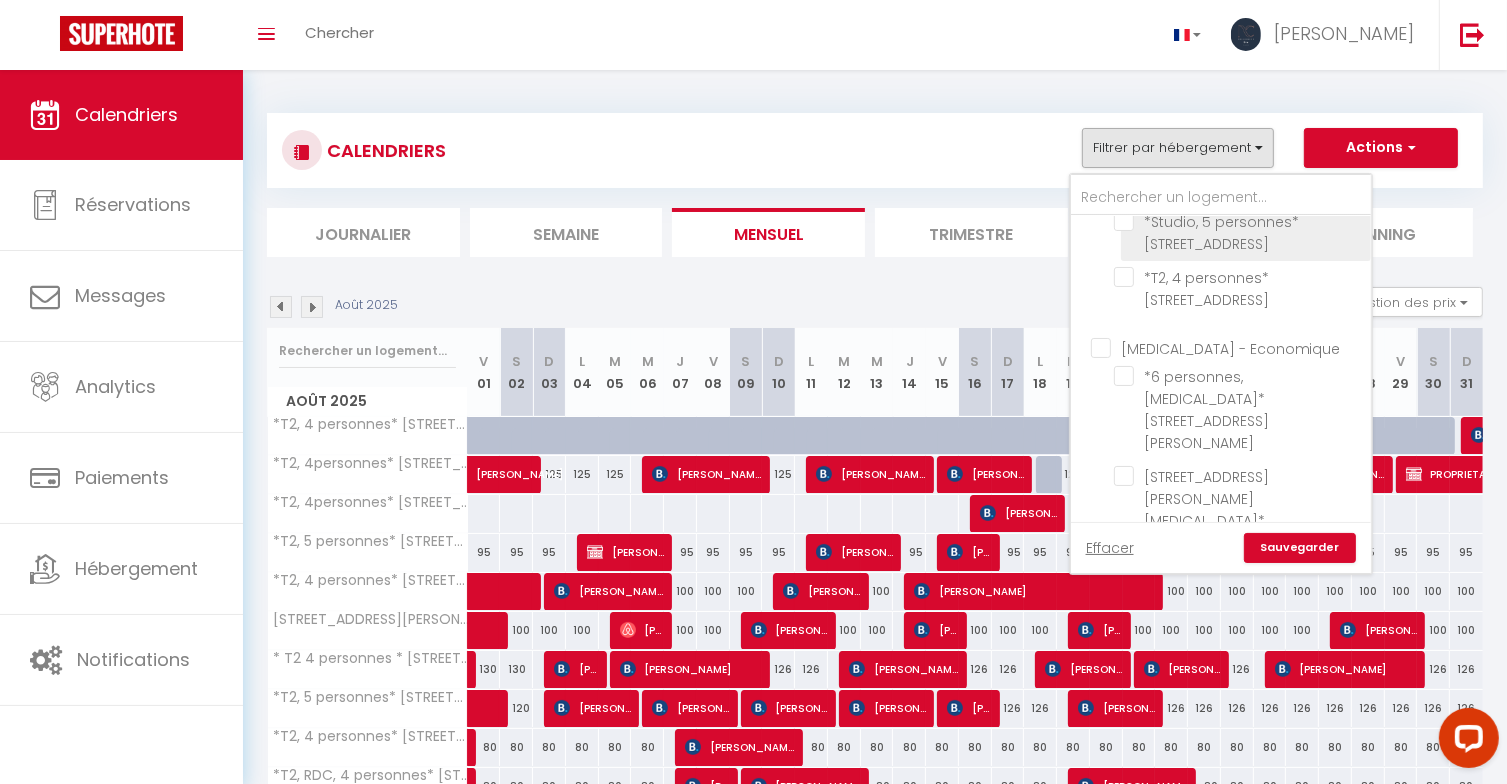 scroll, scrollTop: 900, scrollLeft: 0, axis: vertical 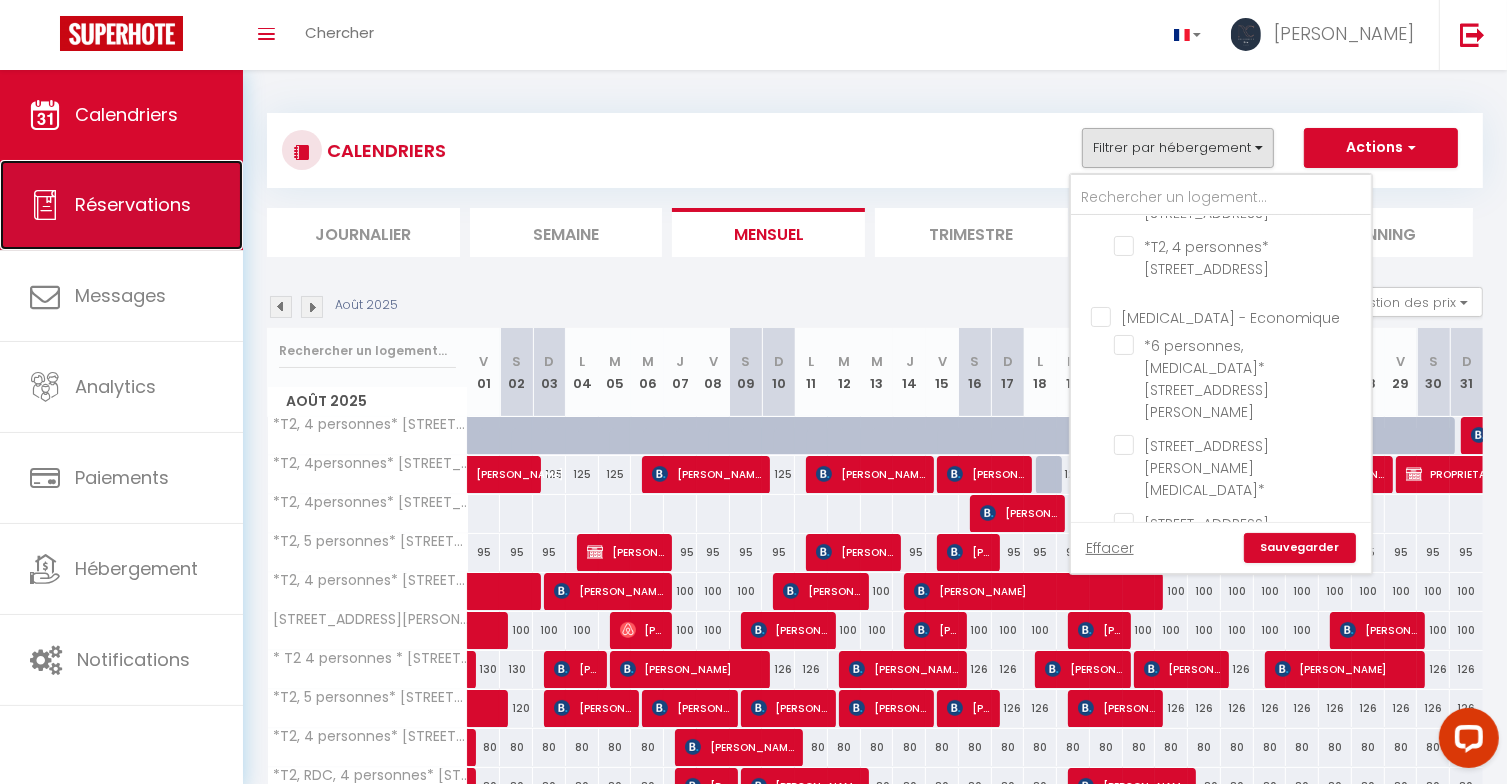 click on "Réservations" at bounding box center [121, 205] 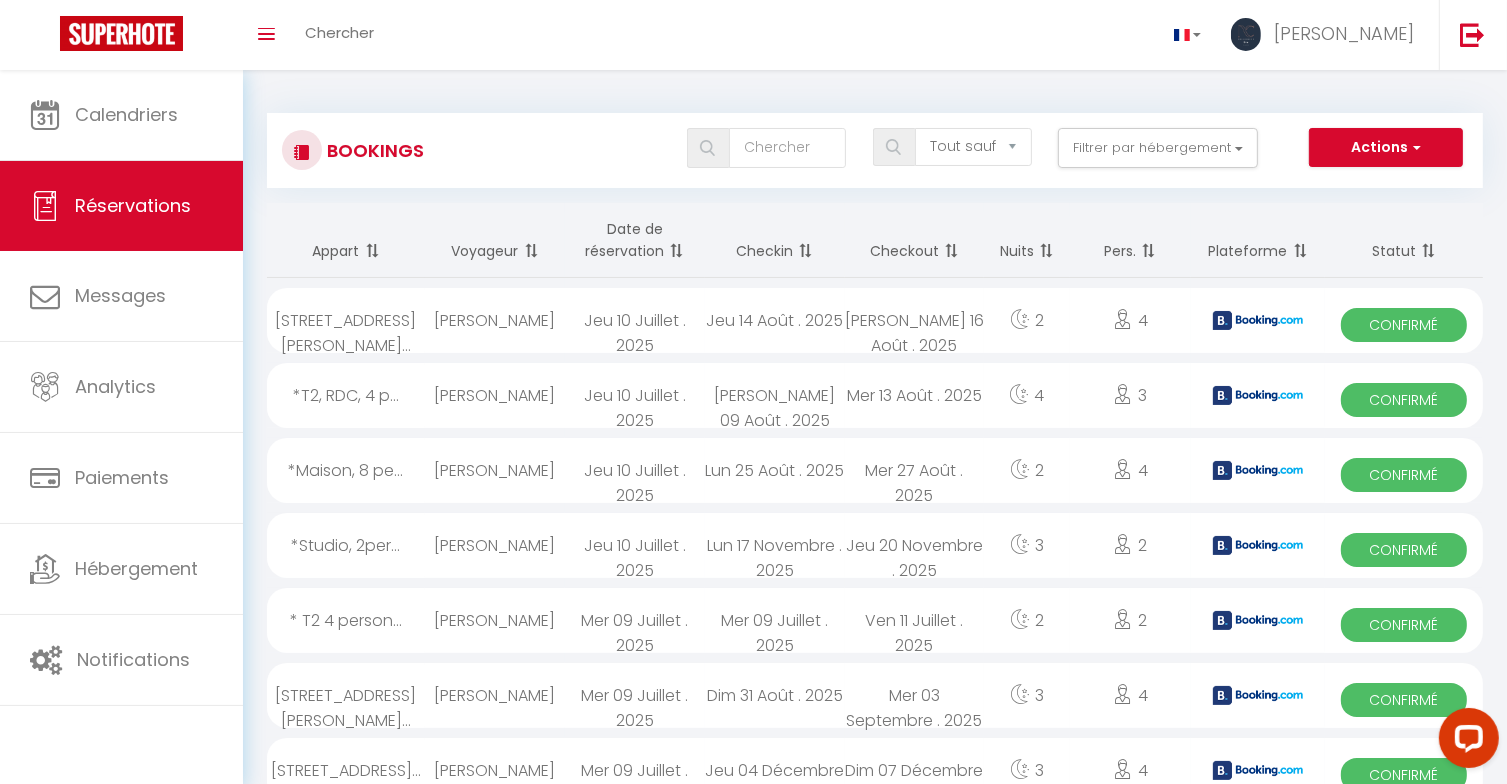 click on "Date de réservation" at bounding box center (635, 240) 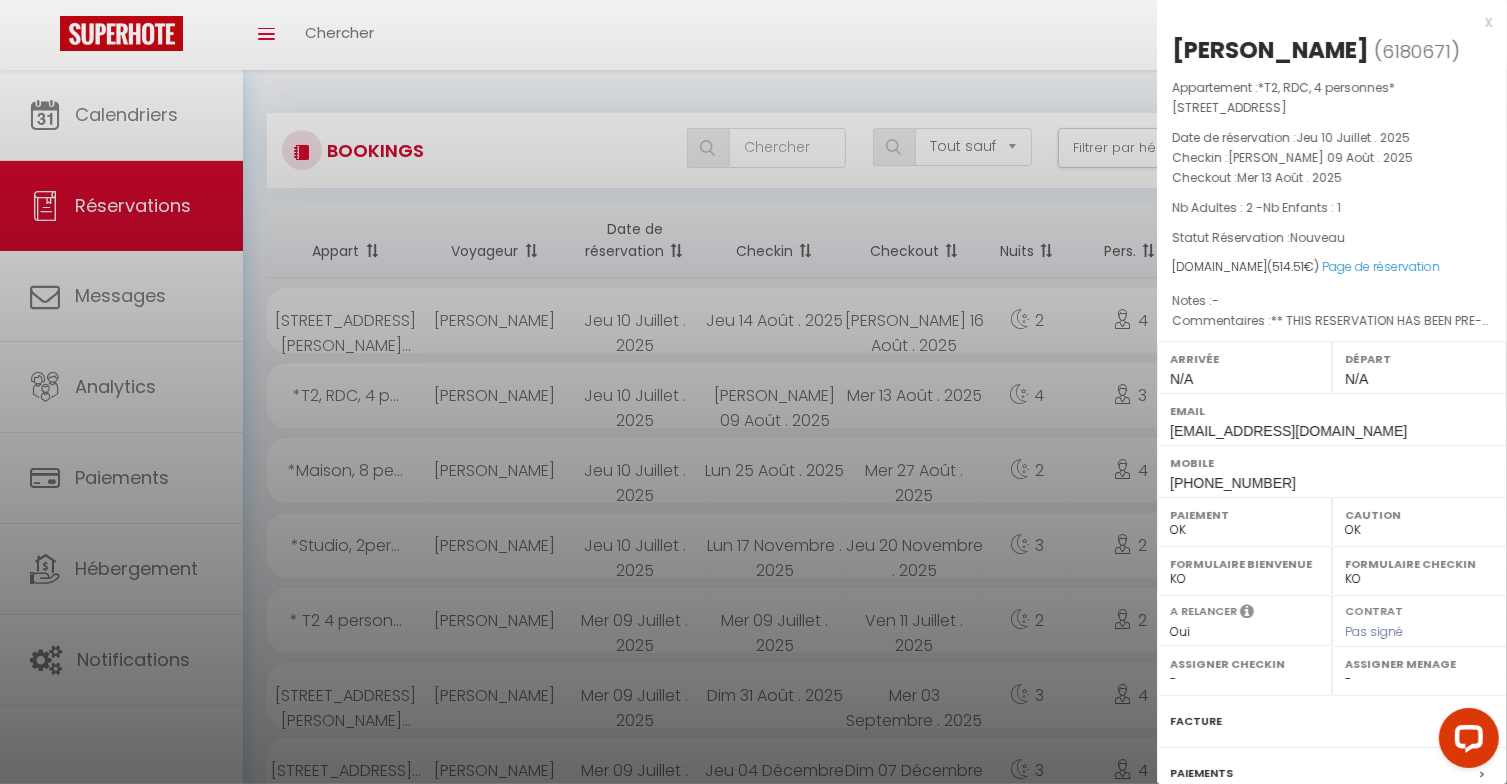 click at bounding box center (753, 392) 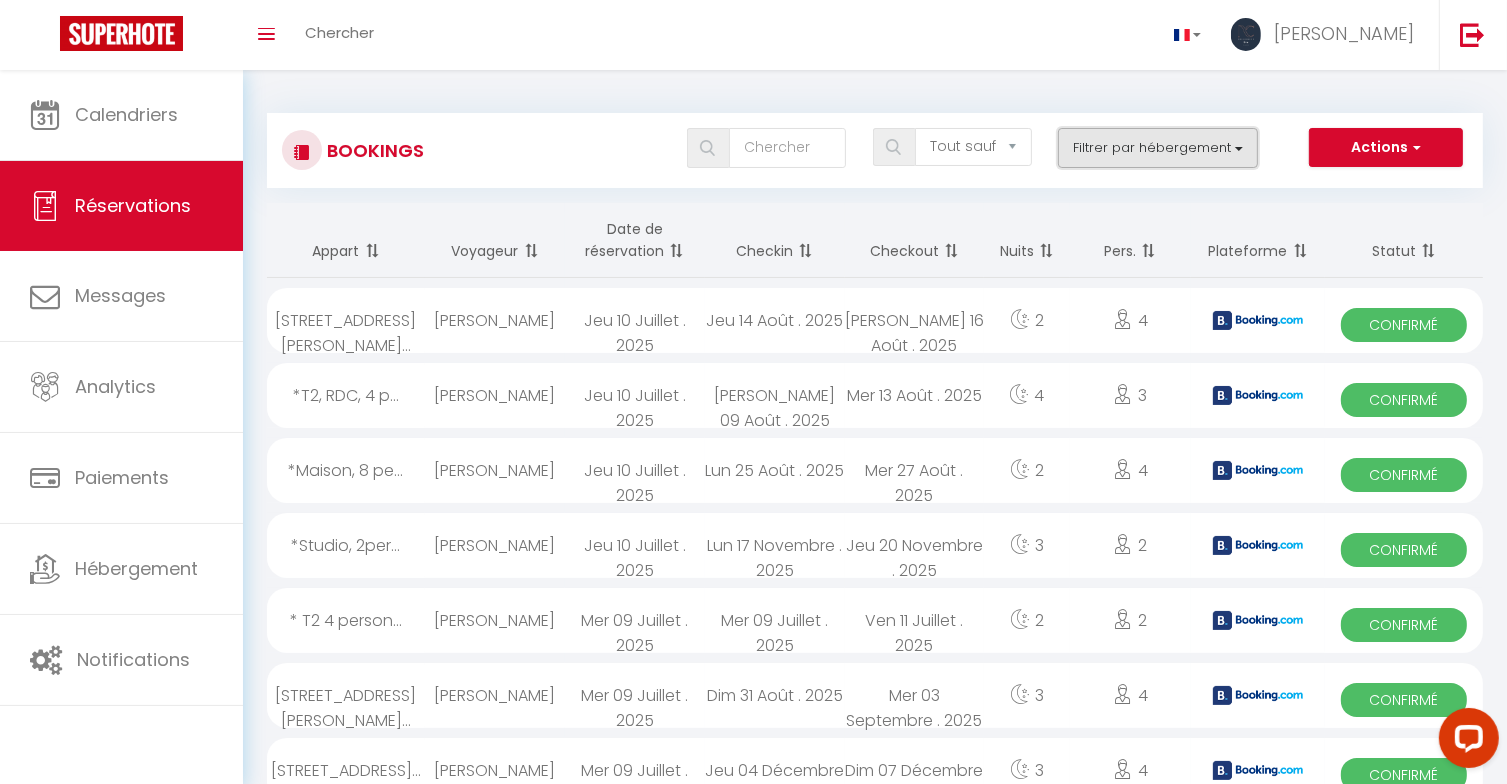 click on "Filtrer par hébergement" at bounding box center (1158, 148) 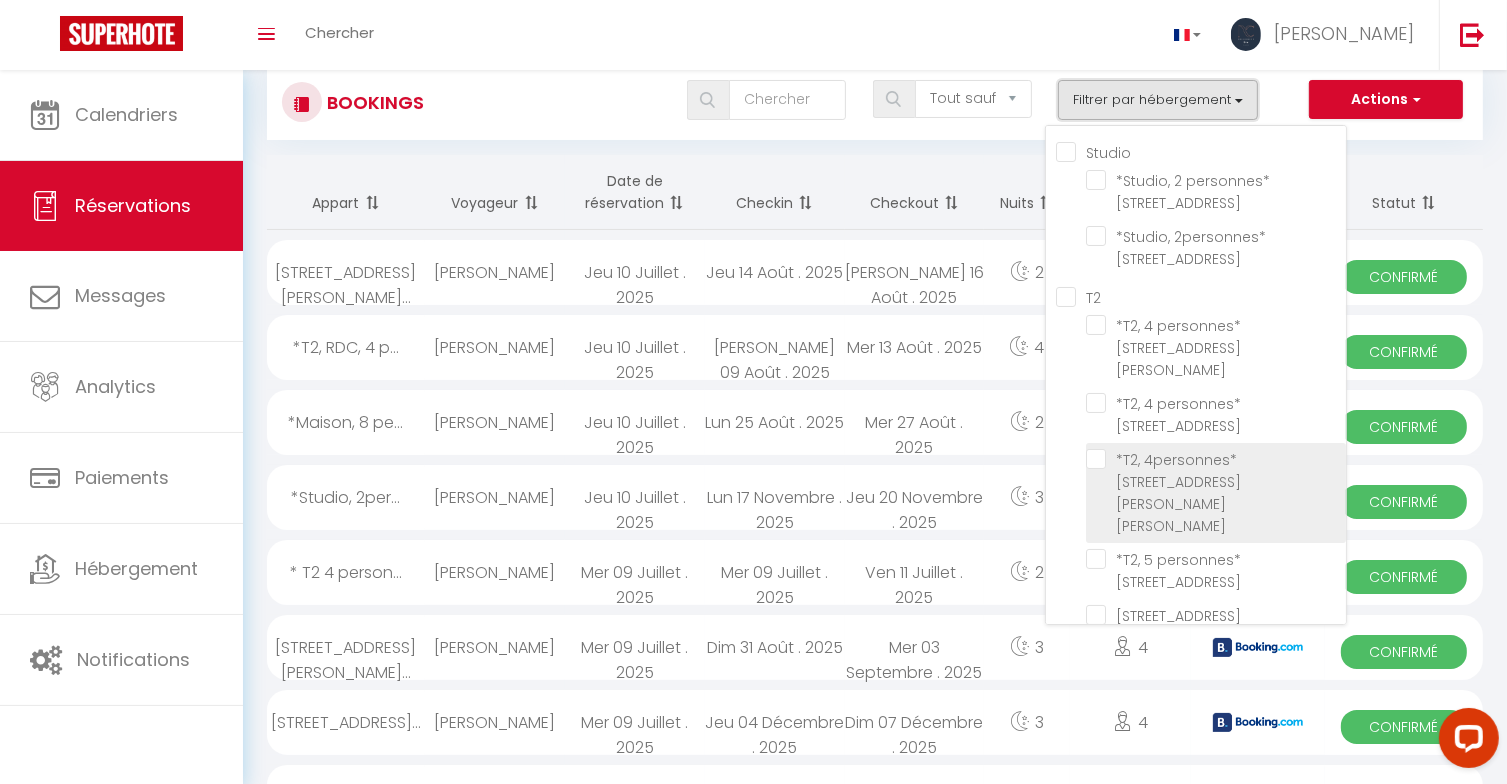 scroll, scrollTop: 0, scrollLeft: 0, axis: both 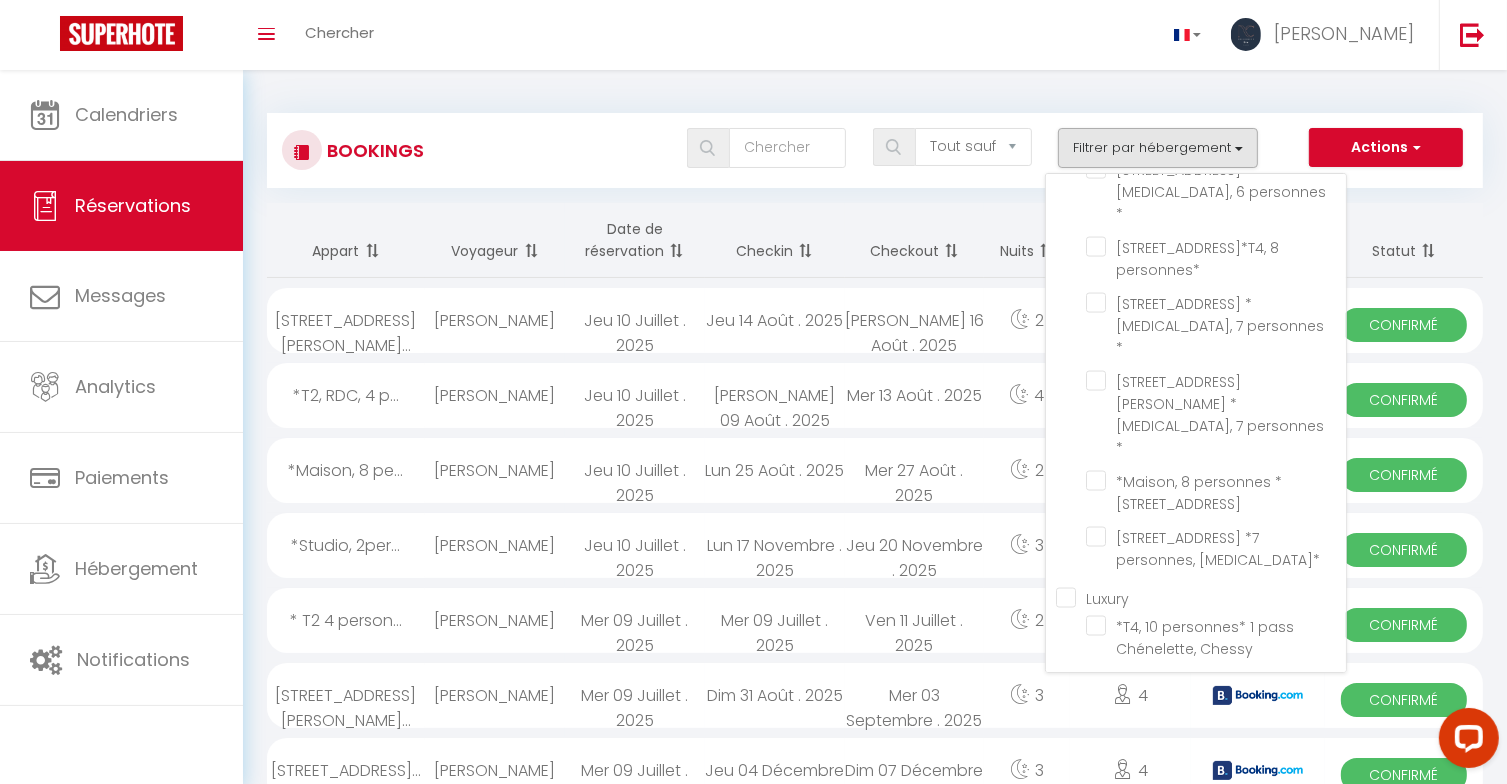click on "T5 - 11 personnes
*T5, 11 personnes* 2 parkings, vue sur Disneyland-Paris, Chessy" at bounding box center [1201, 1007] 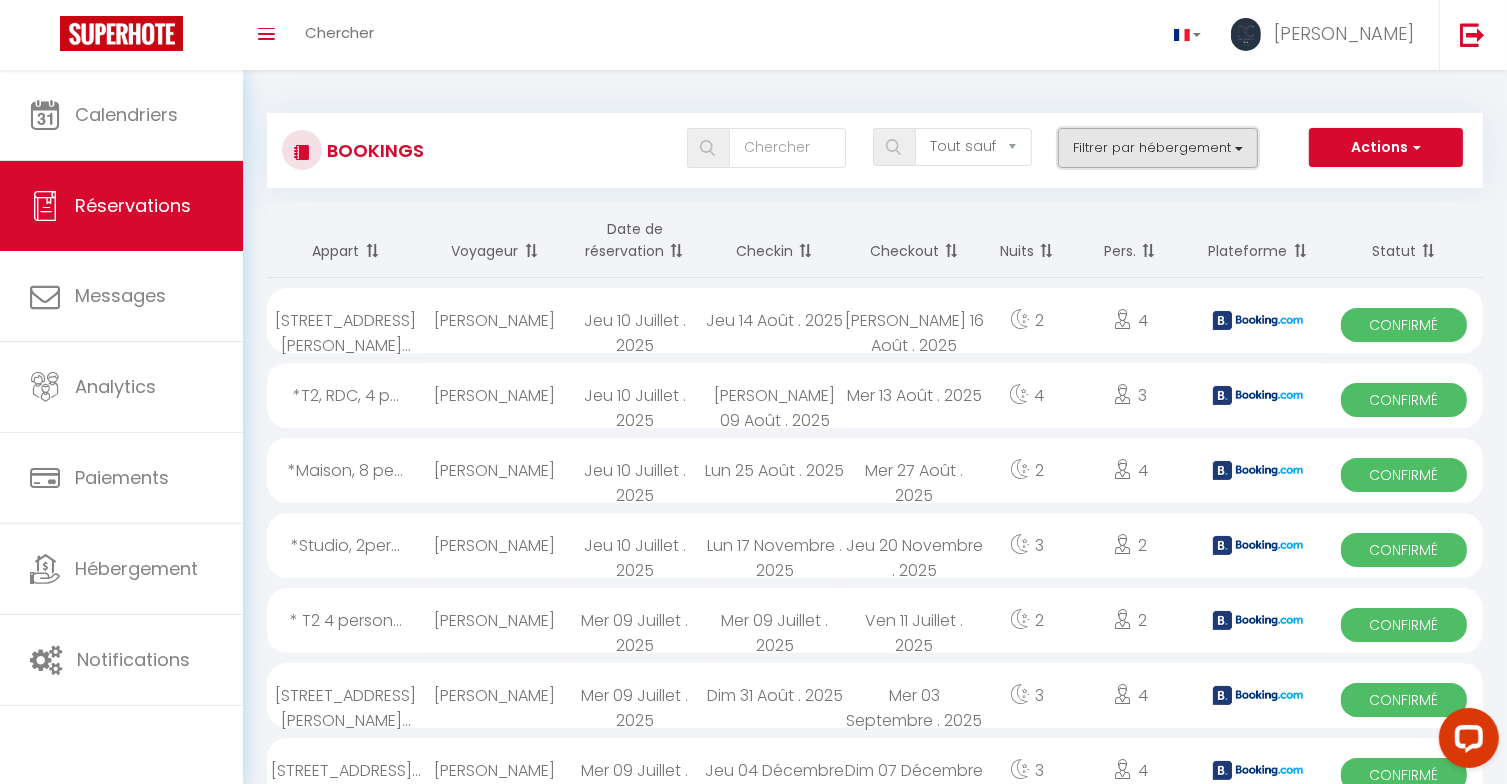 click on "Filtrer par hébergement" at bounding box center (1158, 148) 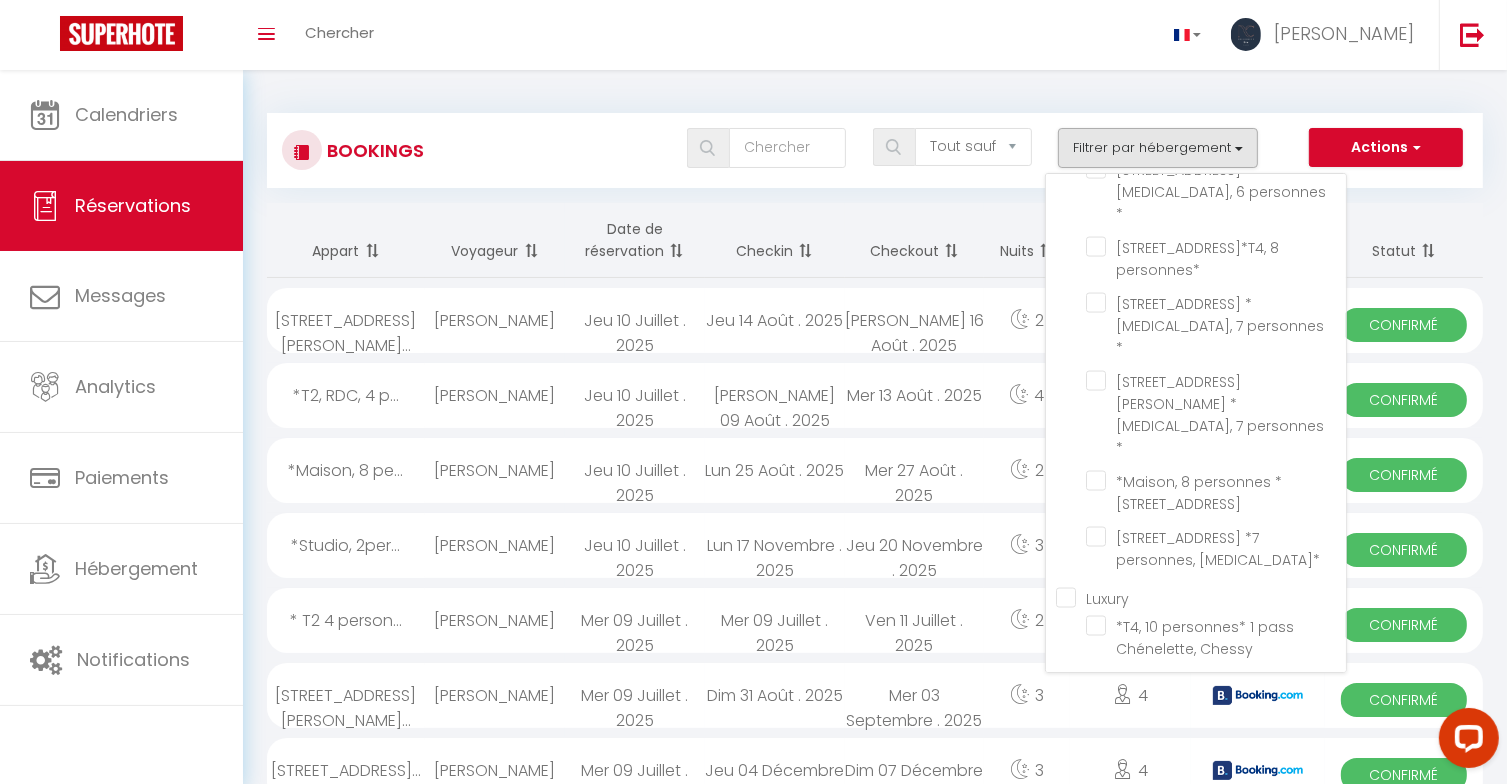 click on "T5 - 11 personnes" at bounding box center [1201, 967] 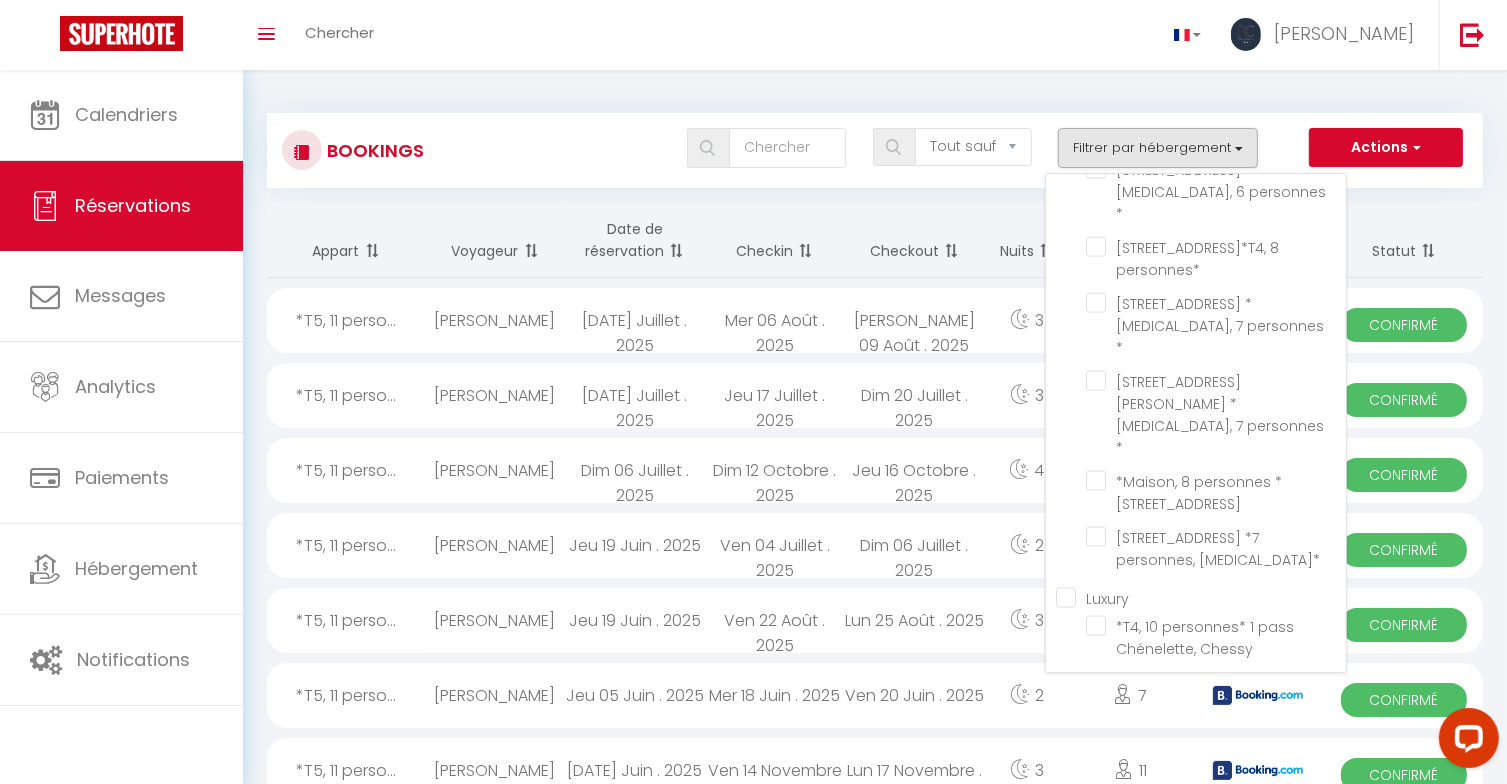 click on "Bookings         Tous les statuts   Annulé   Confirmé   Non Confirmé   Tout sauf annulé   No Show   Request
Filtrer par hébergement
Studio
*Studio, 2 personnes* 5 rue de la mediterrannée, Serris
*Studio, 2personnes* 19 rue des scandinaves, Serris
T2
*T2, 4 personnes* 13 cours du tage, Serris
*T2, 4 personnes* 26 Allée des maraichers, Chessy
*T2, 4personnes* 6 rue Jacques Cartier, Serris
*T2, 5 personnes* 16 rue de Copenhague, Montévrain
4 rue Jacques Cartier, Serris *T2, 4 personnes*
T3 - Economique" at bounding box center (875, 141) 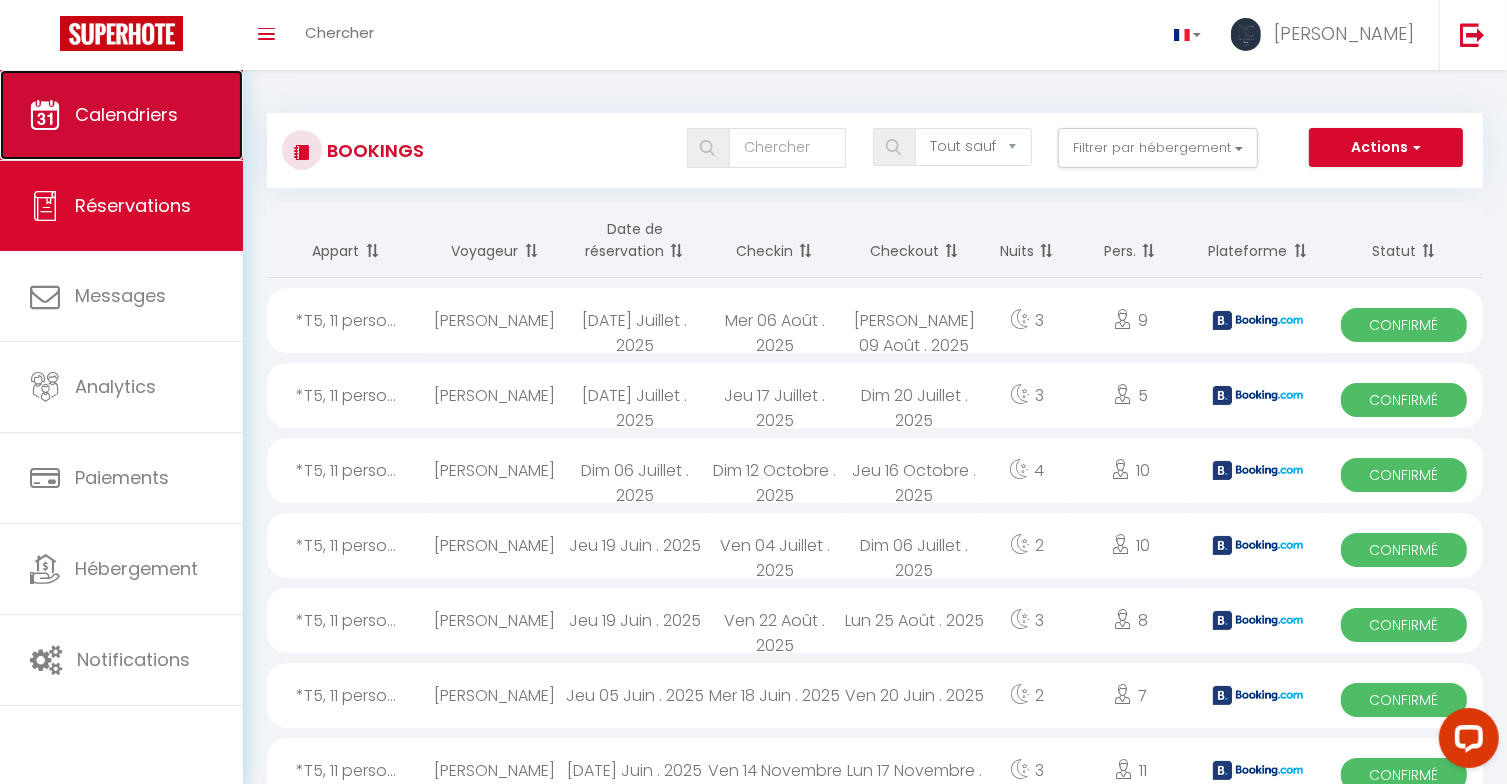 click on "Calendriers" at bounding box center [121, 115] 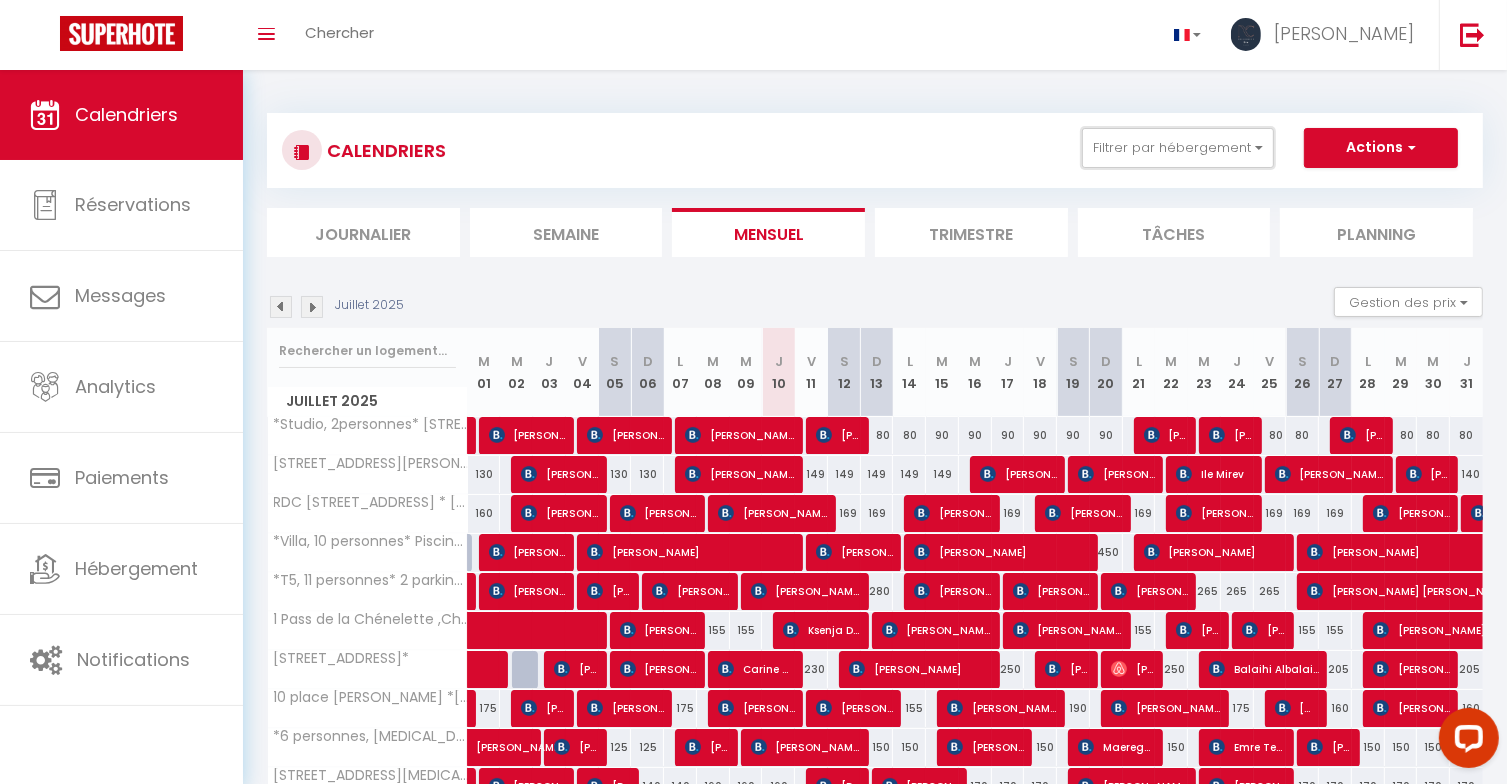 drag, startPoint x: 1252, startPoint y: 157, endPoint x: 1263, endPoint y: 169, distance: 16.27882 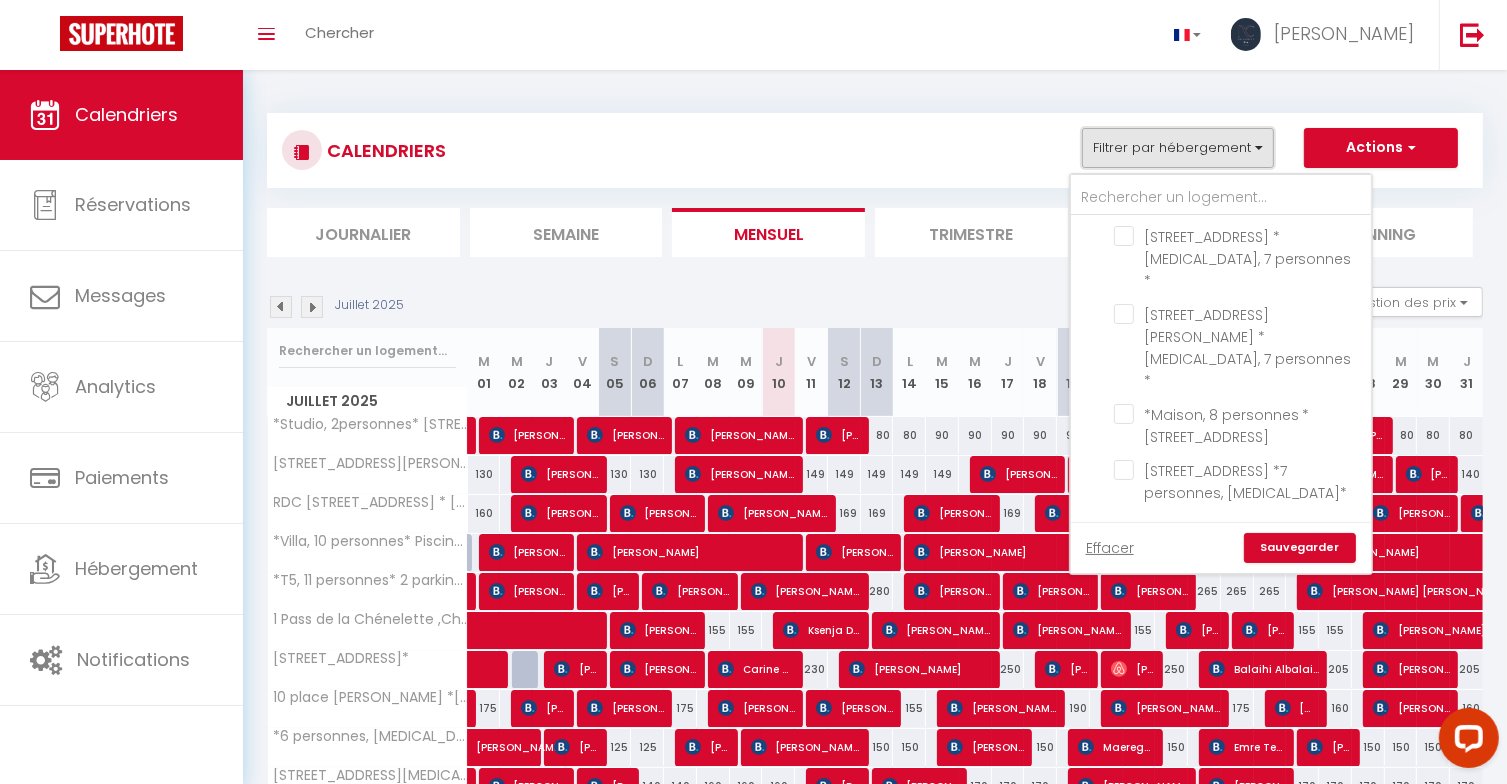 scroll, scrollTop: 3488, scrollLeft: 0, axis: vertical 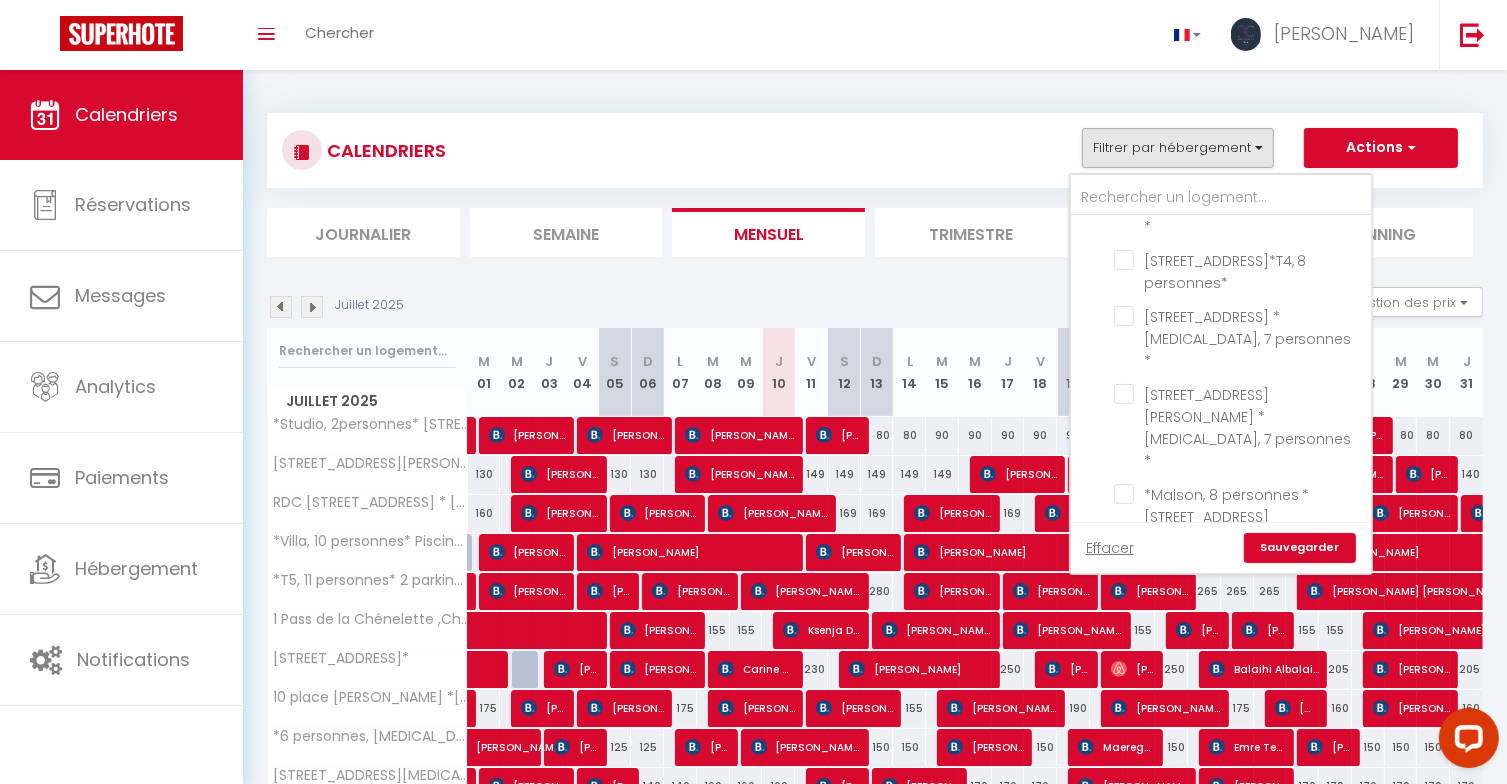 click on "T5 - 11 personnes" at bounding box center [1241, 1000] 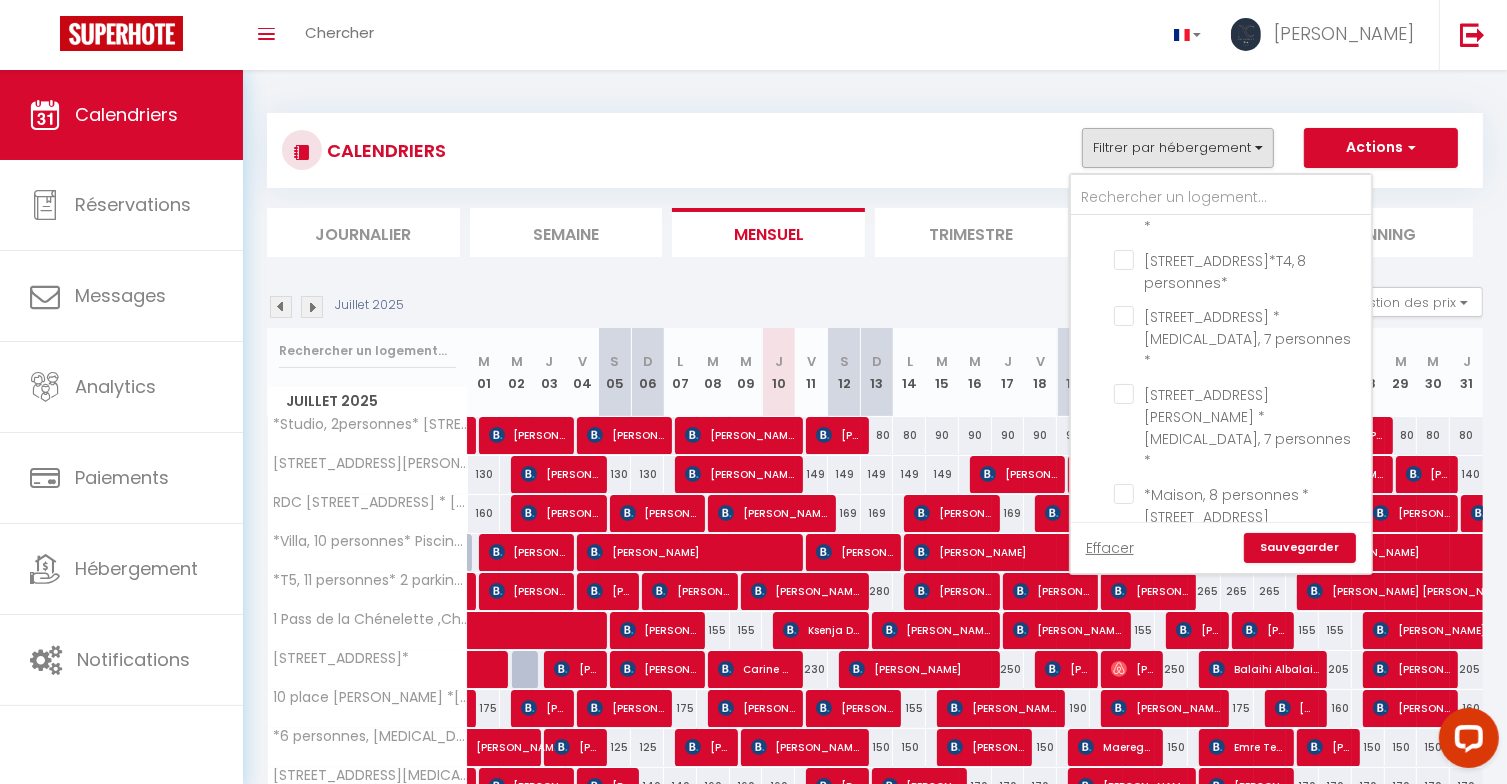 click on "Sauvegarder" at bounding box center [1300, 548] 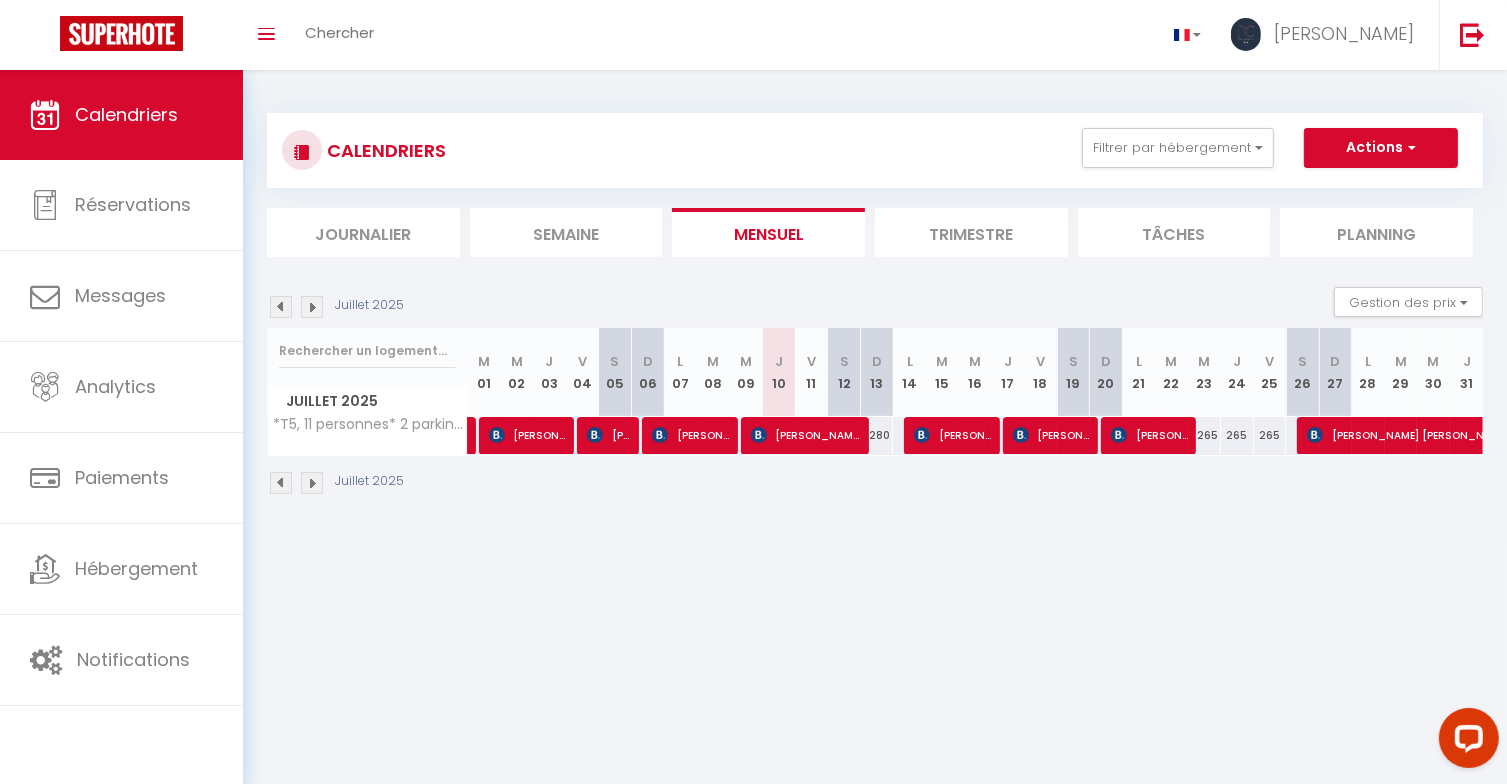 click at bounding box center [312, 307] 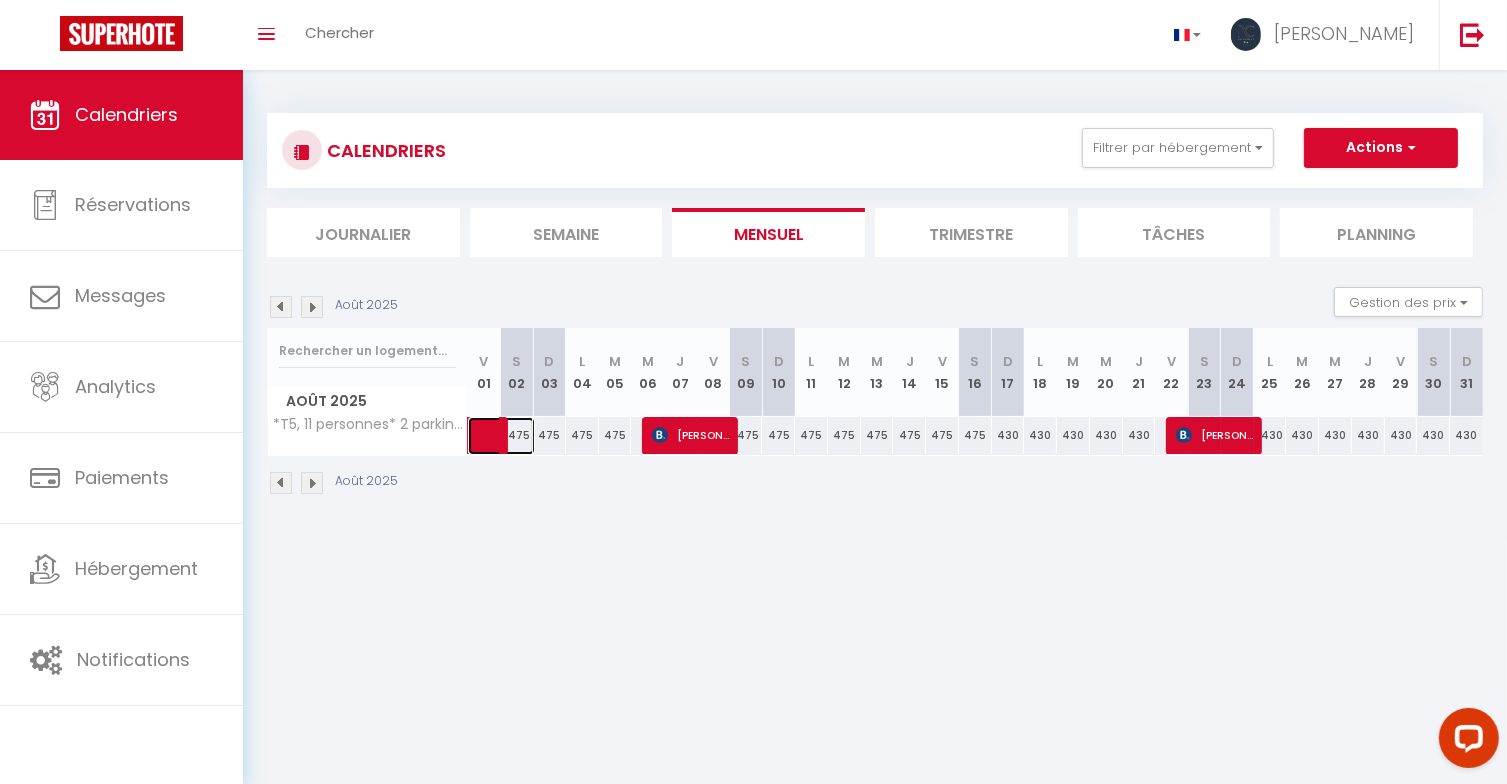 click at bounding box center [512, 436] 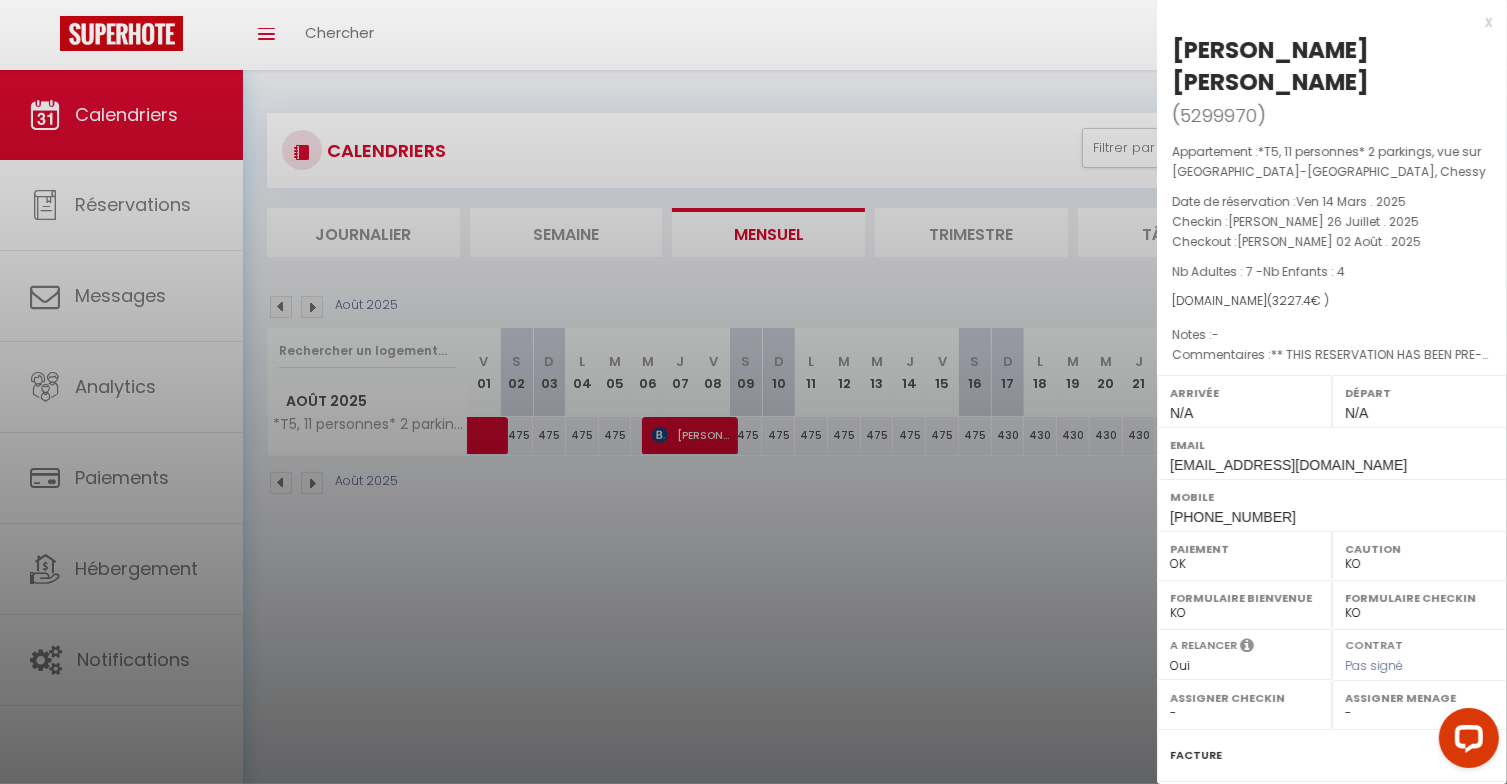 click at bounding box center [753, 392] 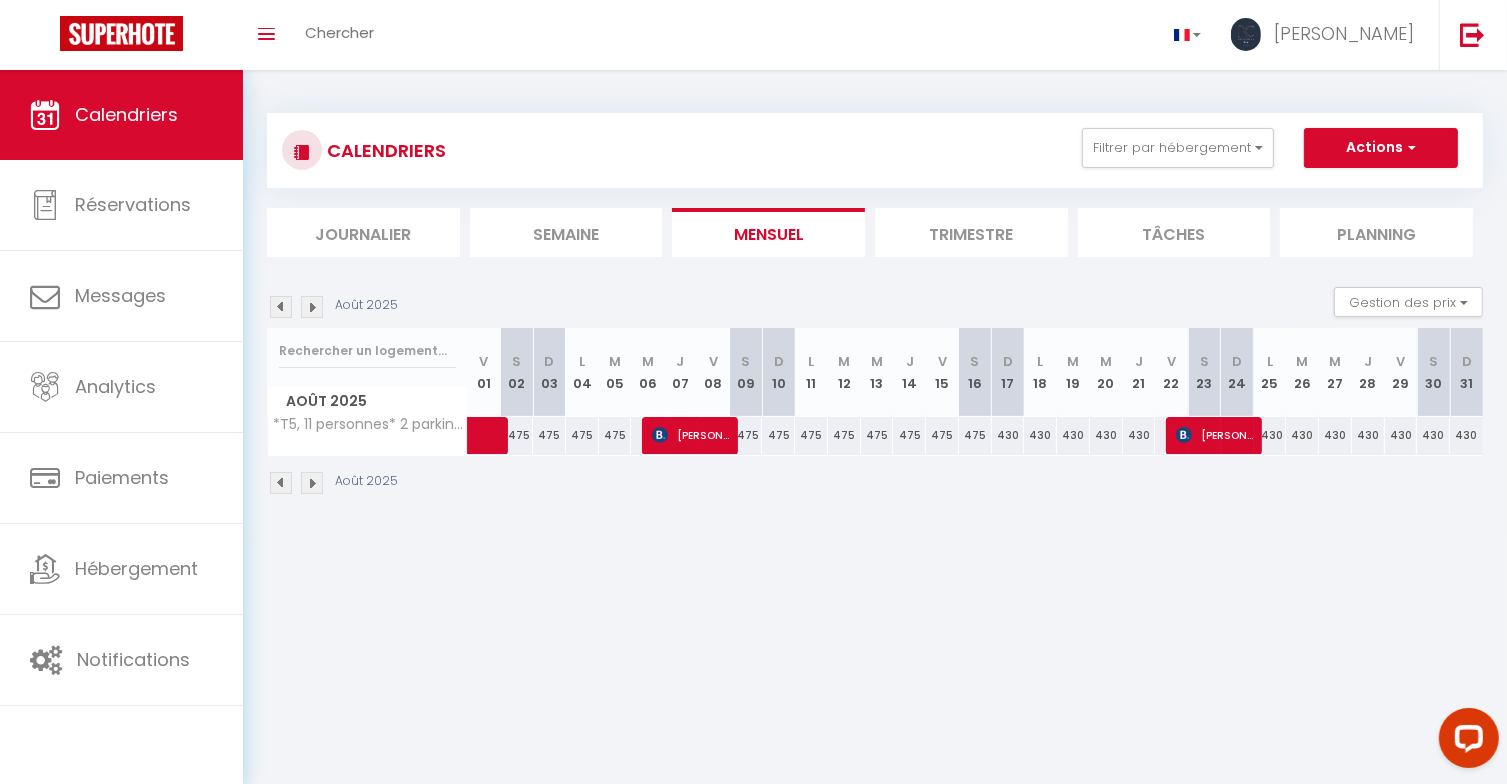 click on "475" at bounding box center (549, 435) 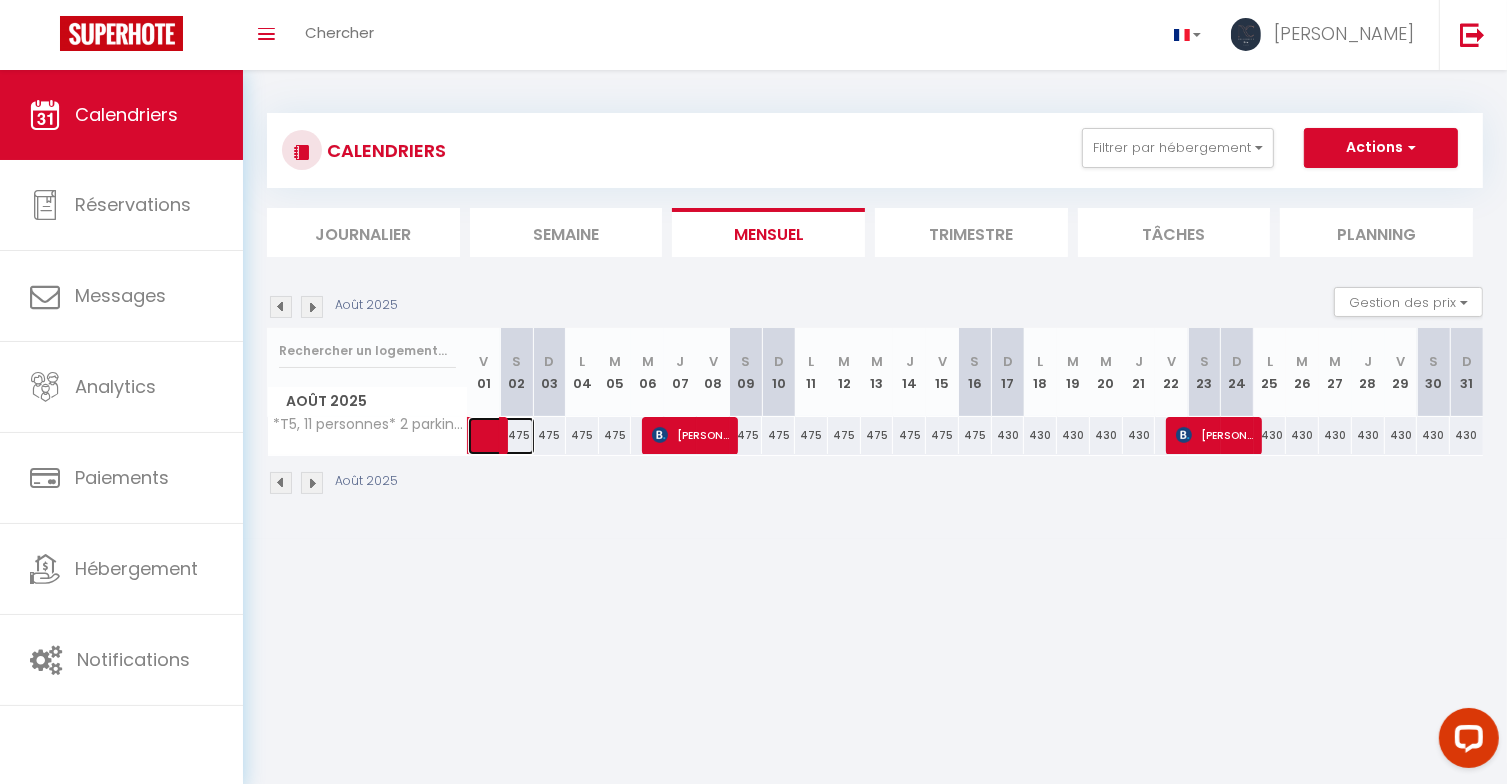 click at bounding box center [512, 436] 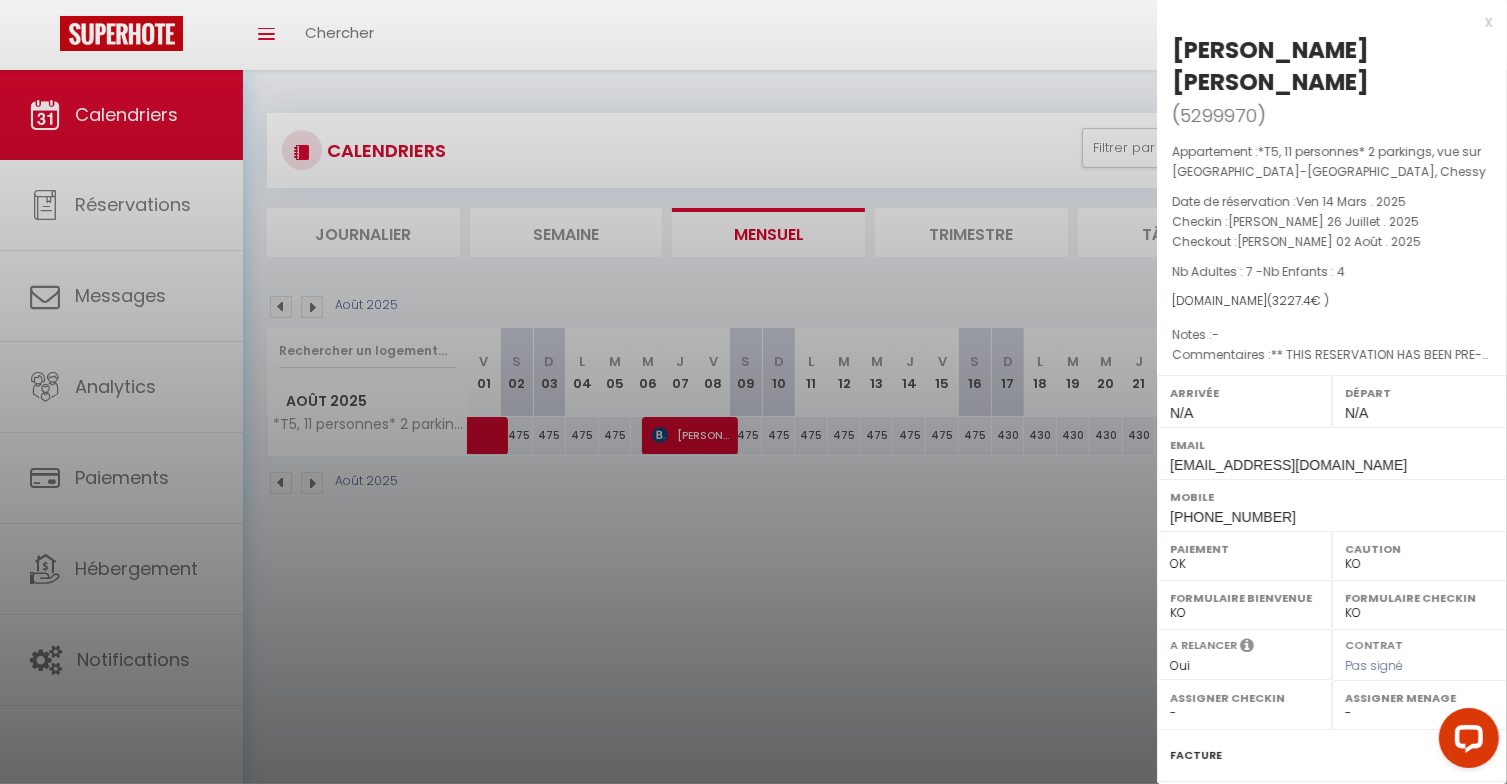 click at bounding box center [753, 392] 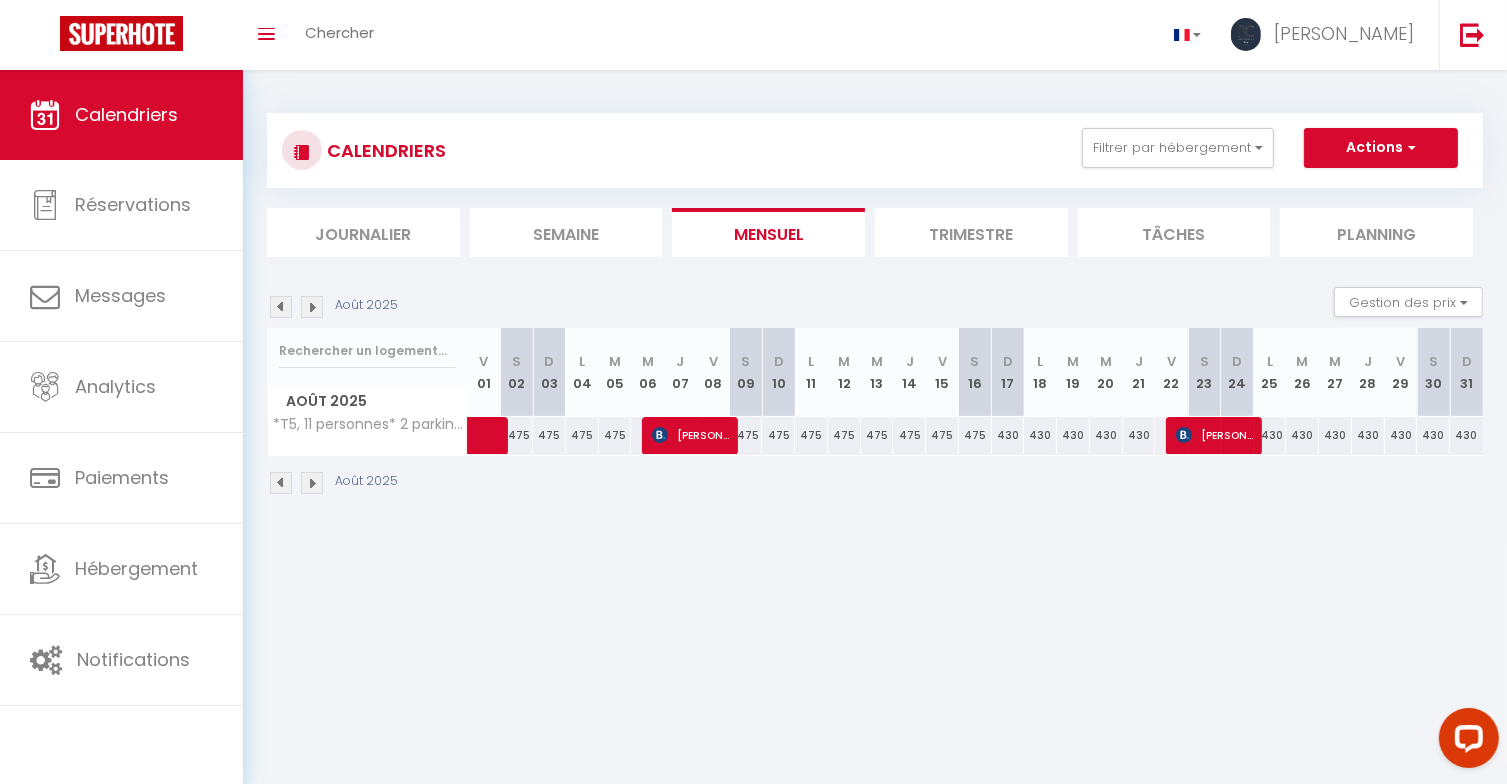 click on "475" at bounding box center [549, 435] 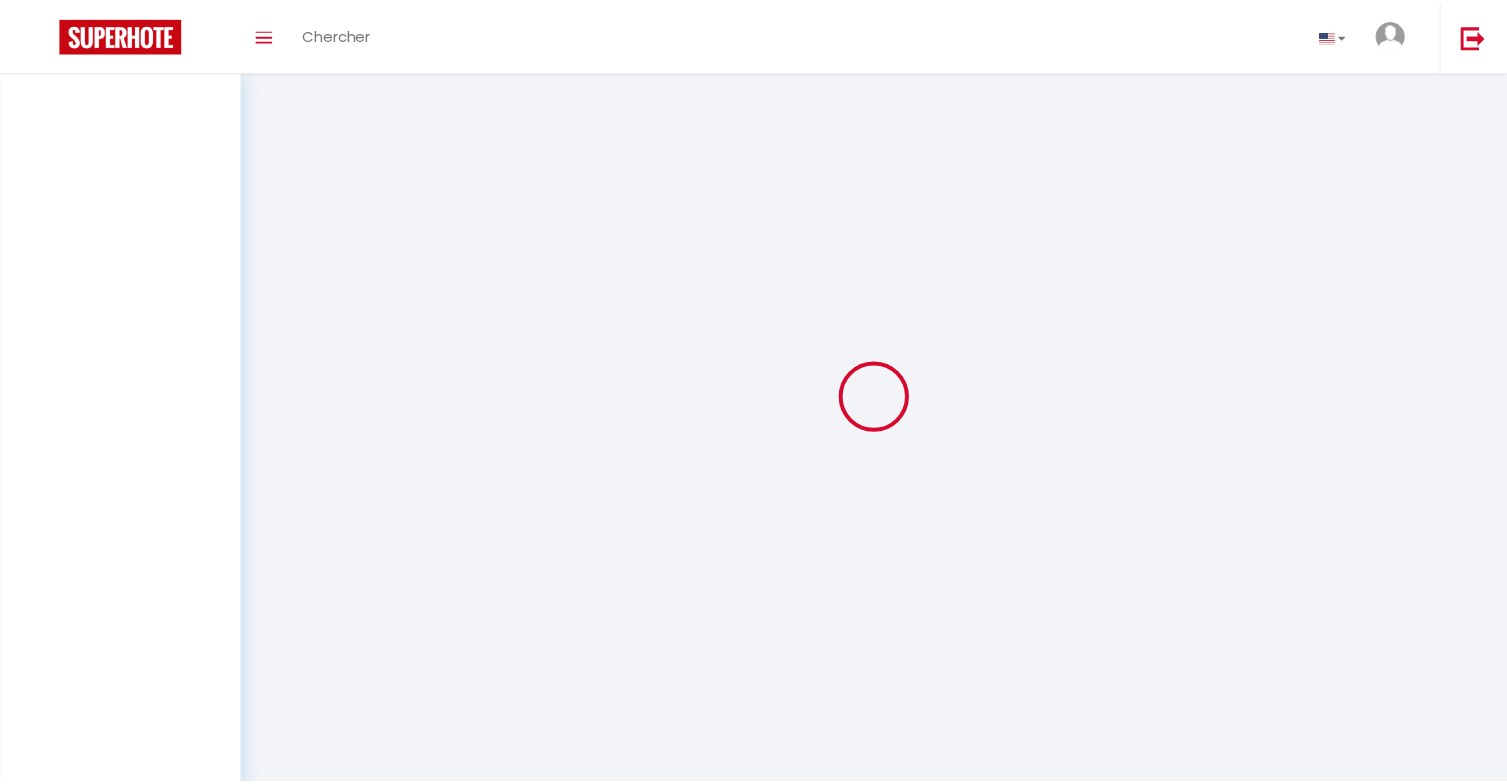scroll, scrollTop: 0, scrollLeft: 0, axis: both 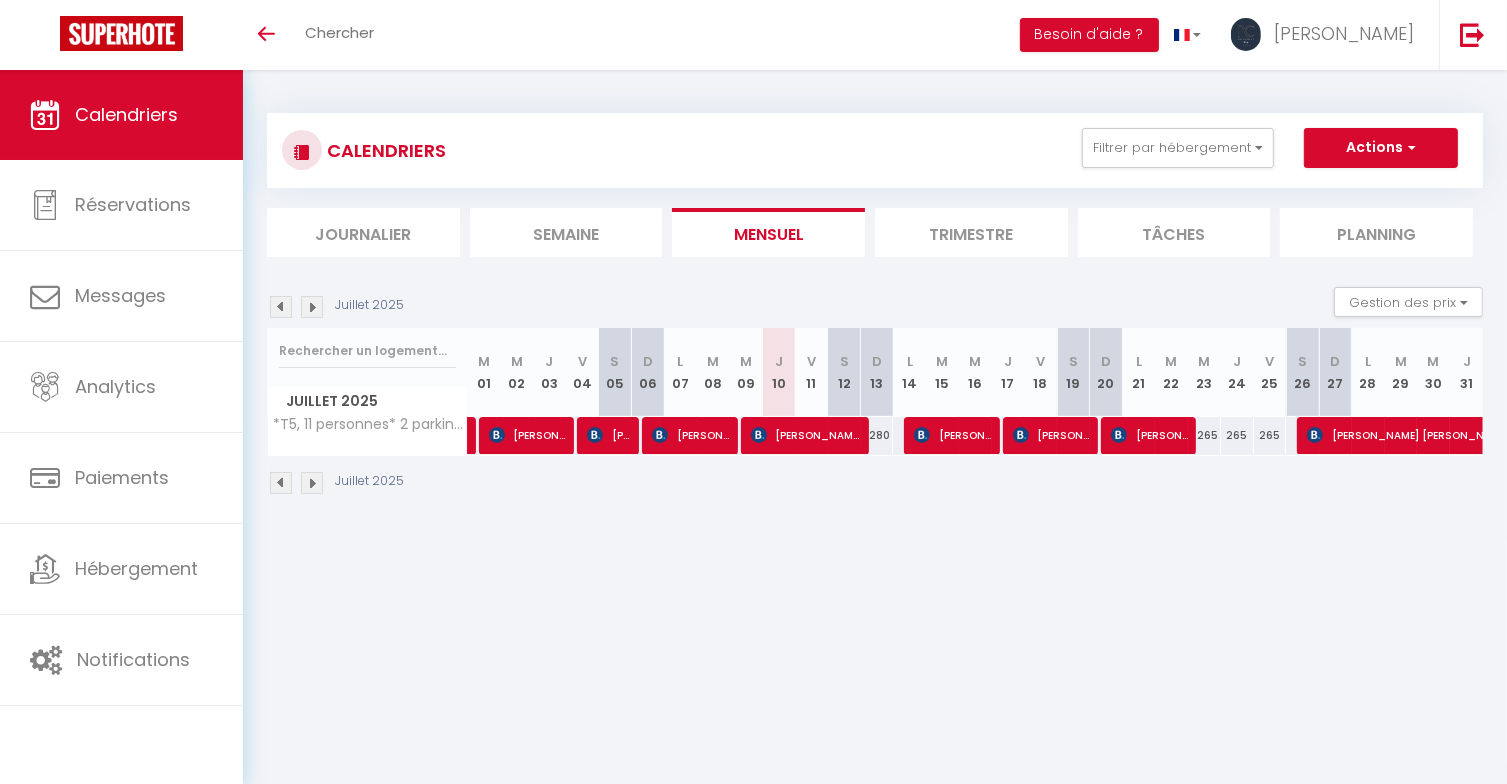 click at bounding box center (312, 307) 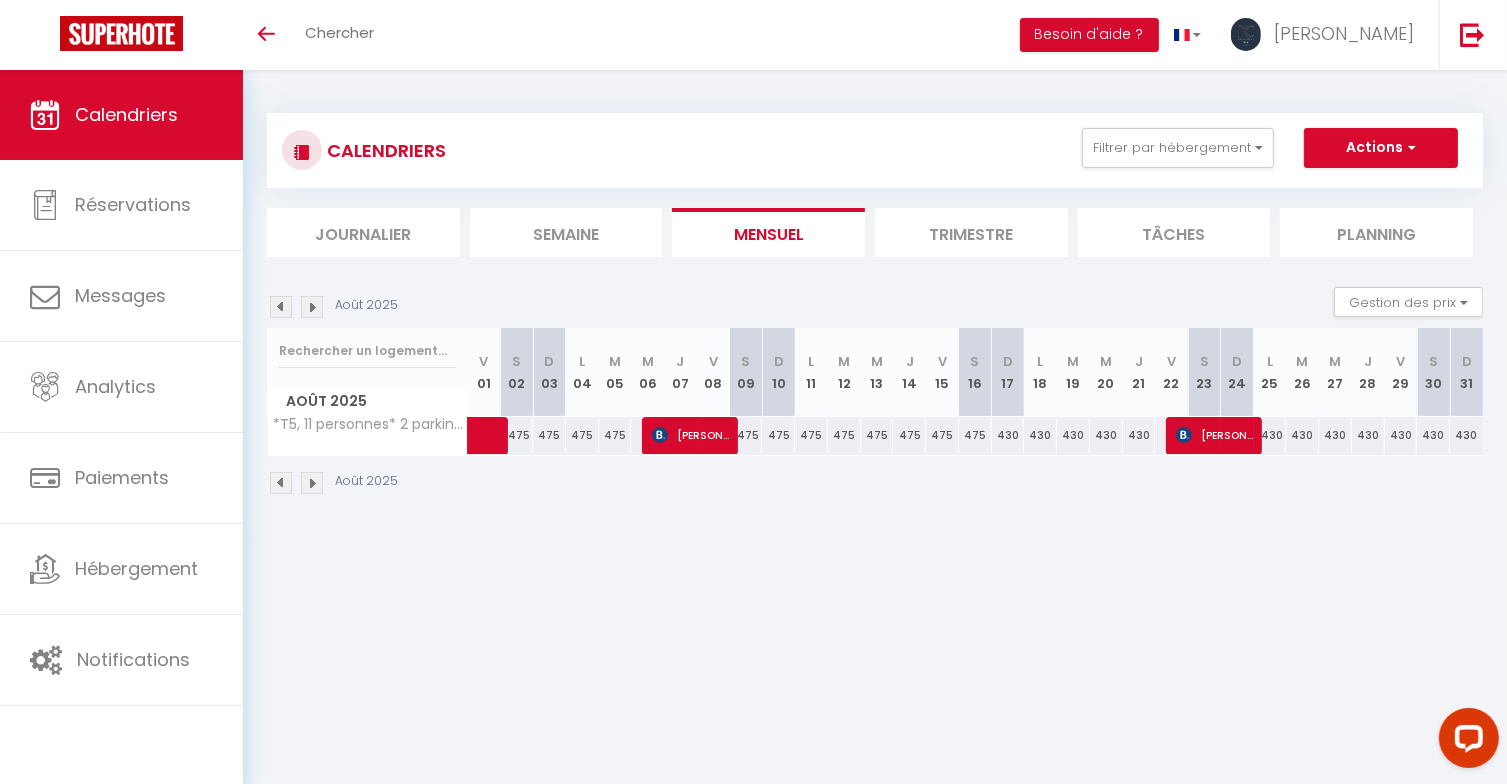 scroll, scrollTop: 0, scrollLeft: 0, axis: both 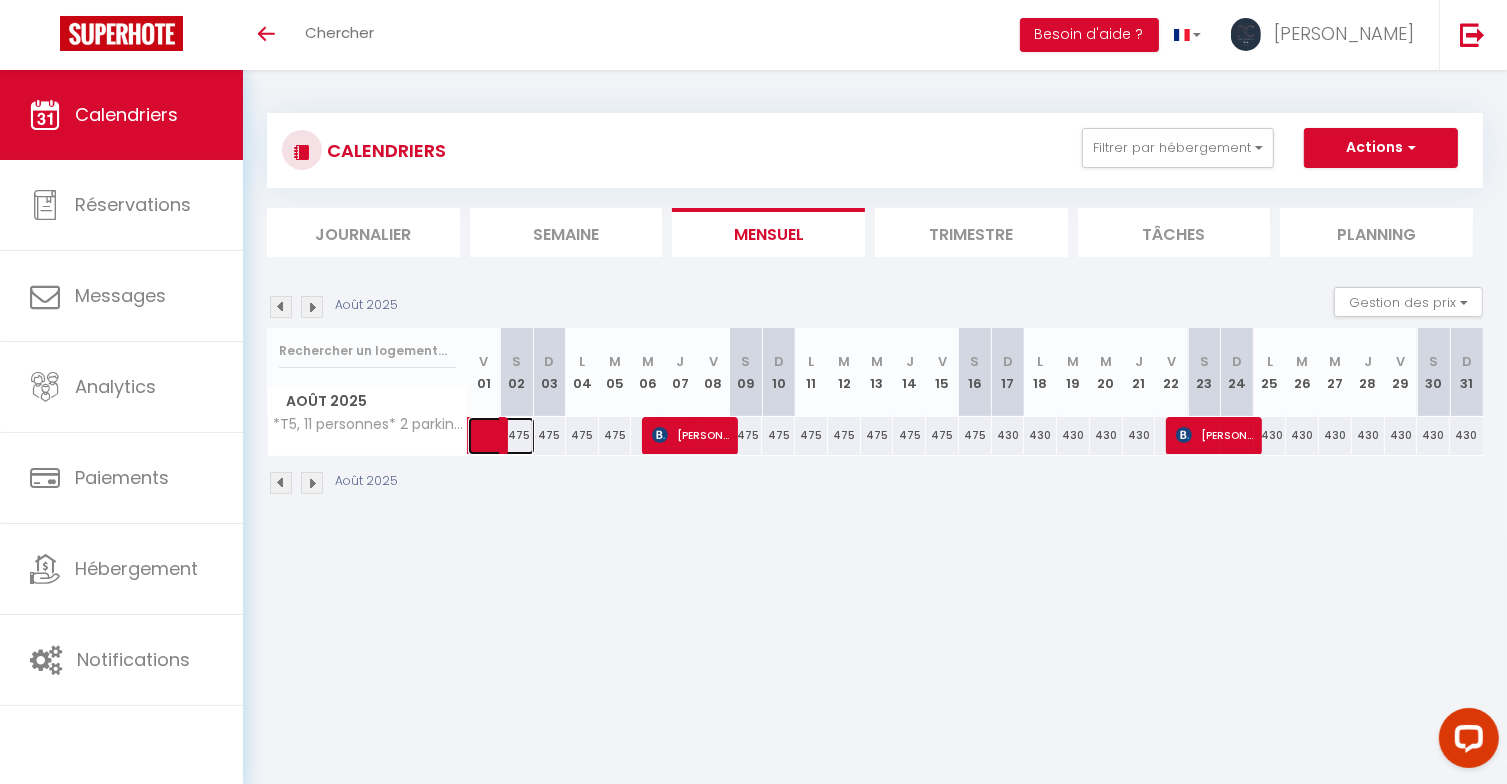 click at bounding box center [512, 436] 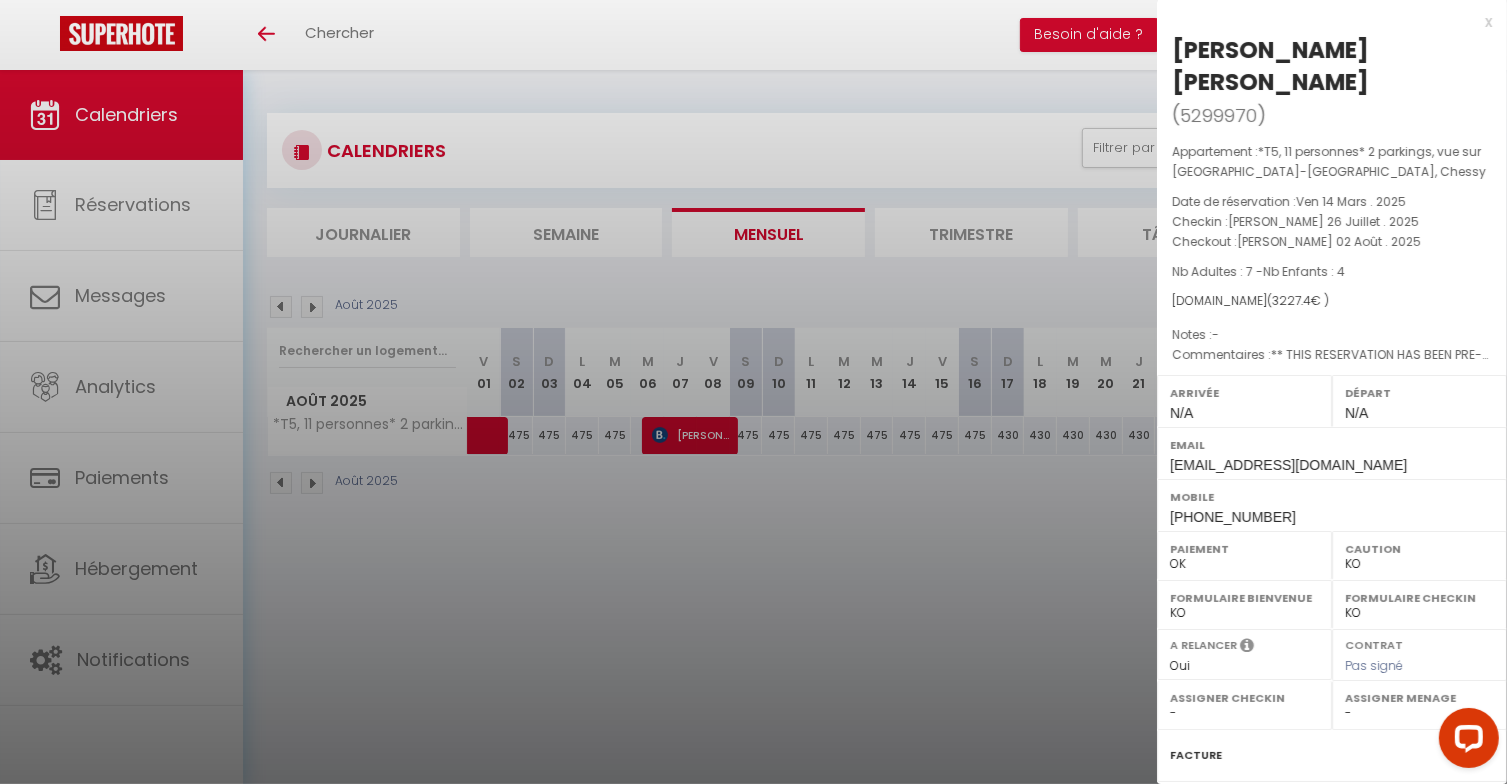 click at bounding box center [753, 392] 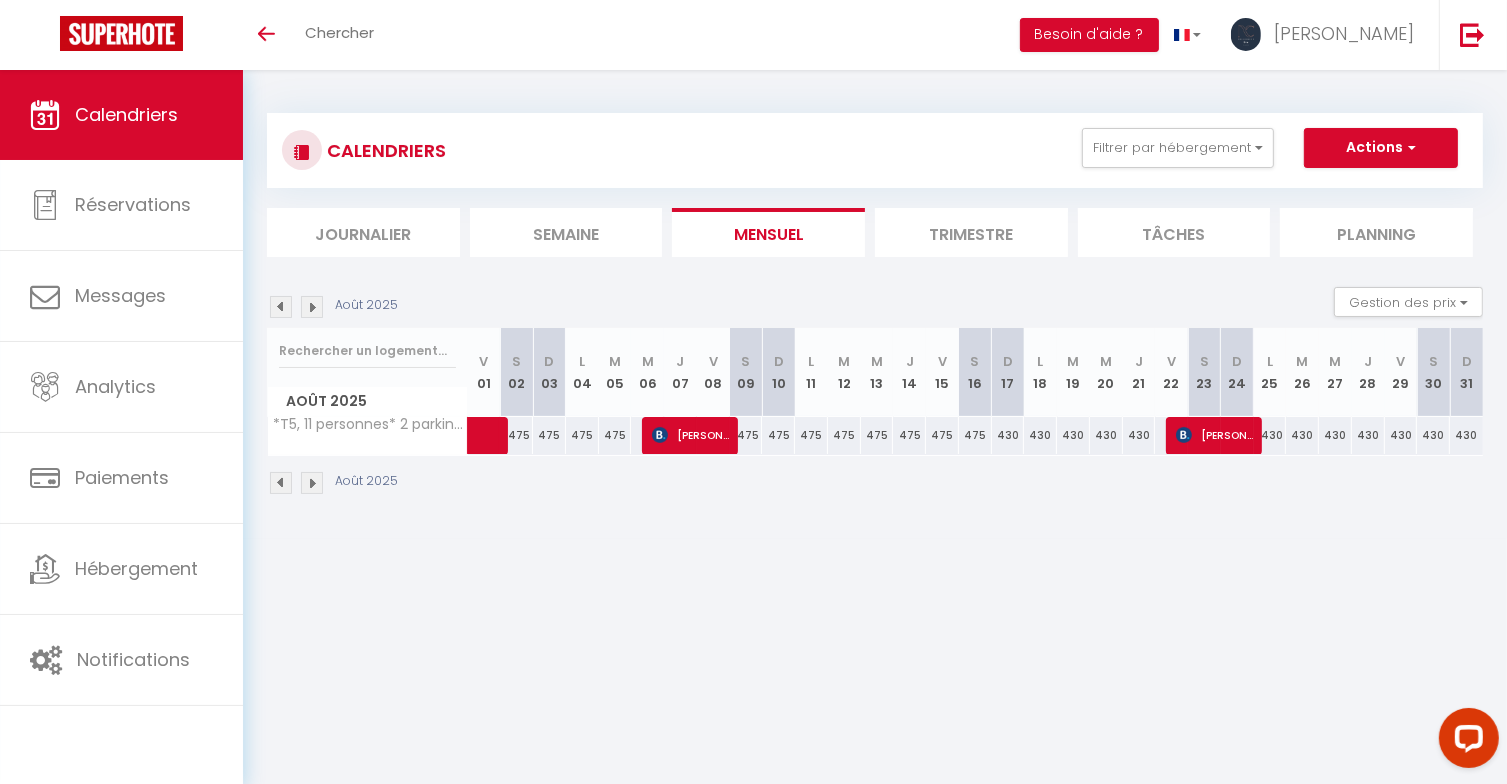 click on "475" at bounding box center (549, 435) 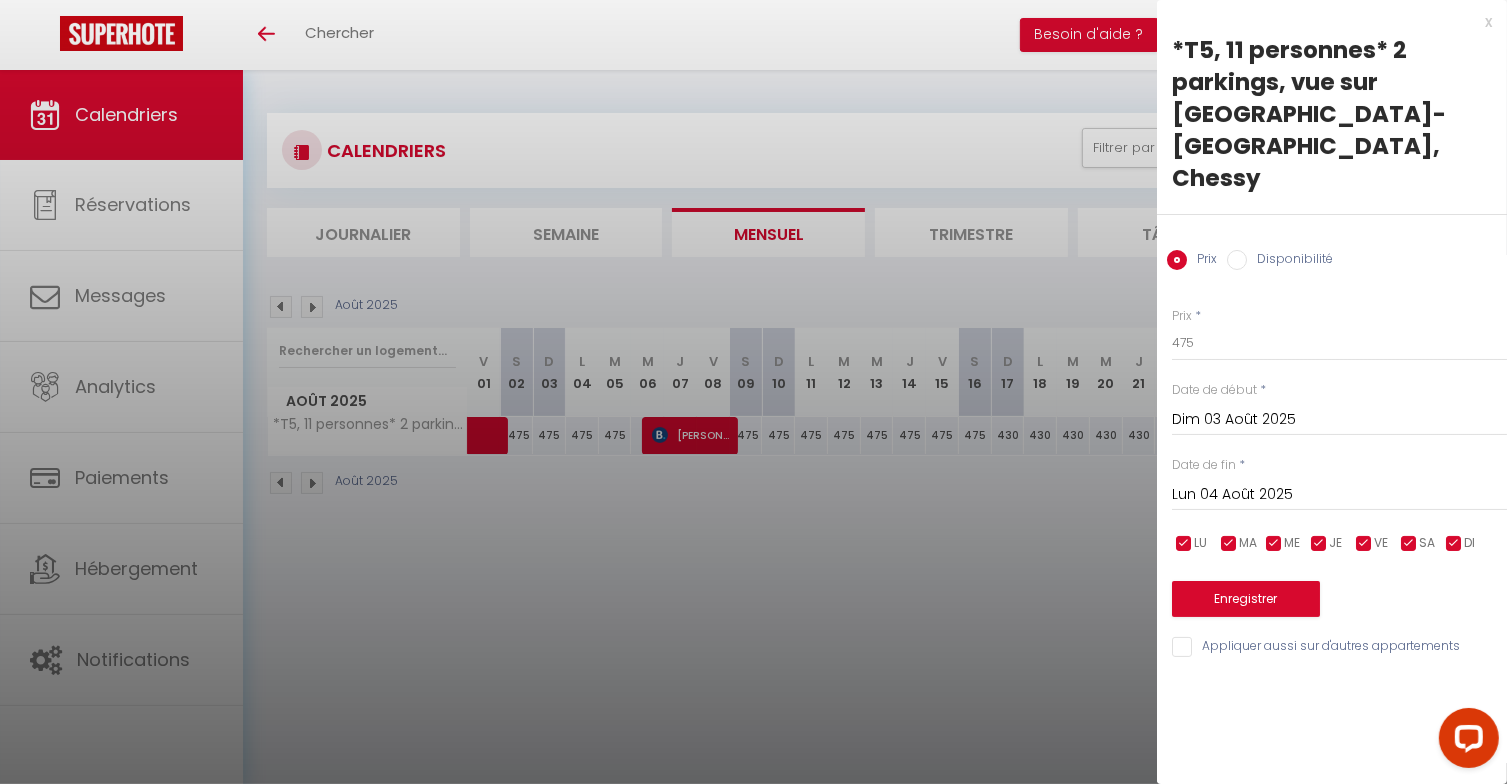 click on "Dim 03 Août 2025" at bounding box center (1339, 420) 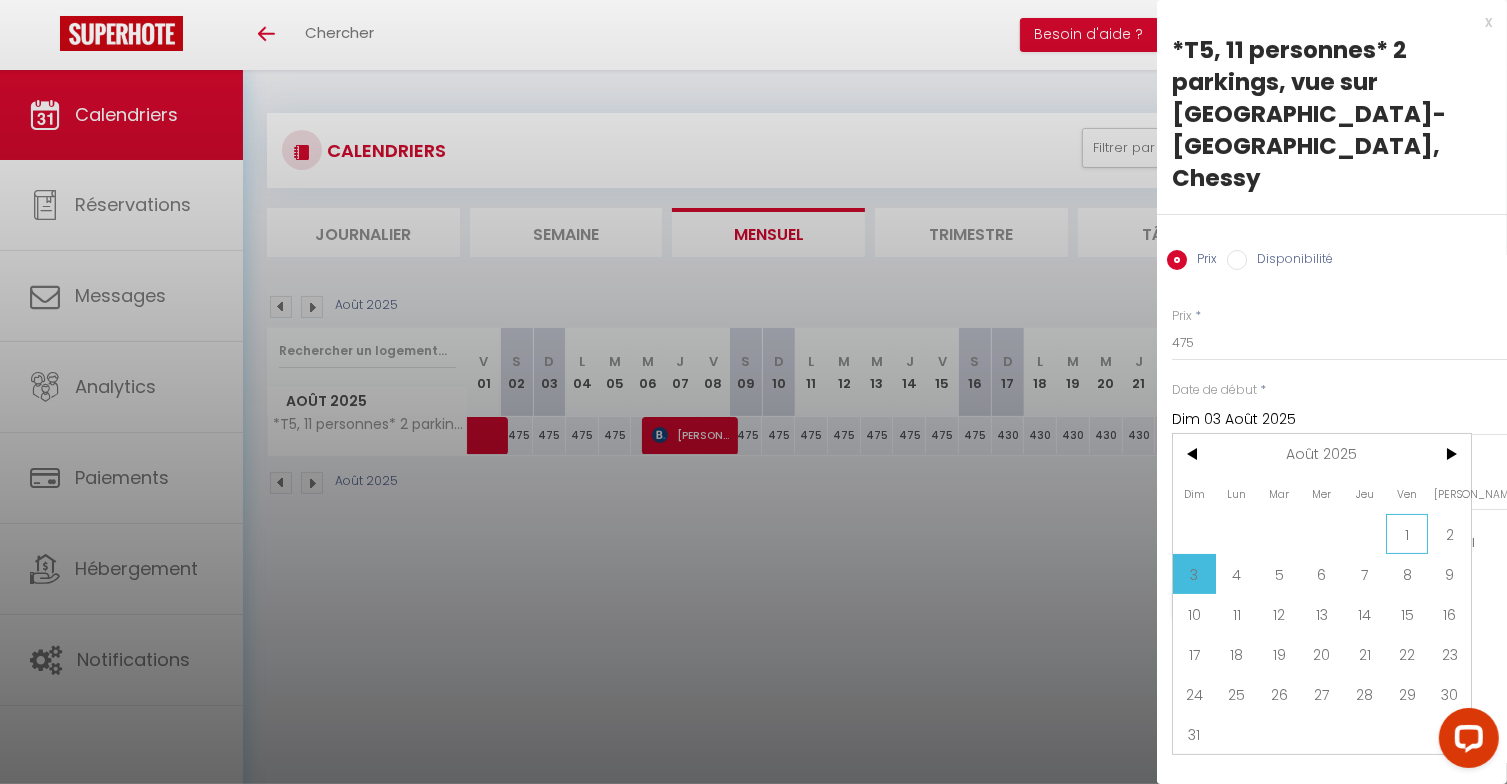click on "1" at bounding box center (1407, 534) 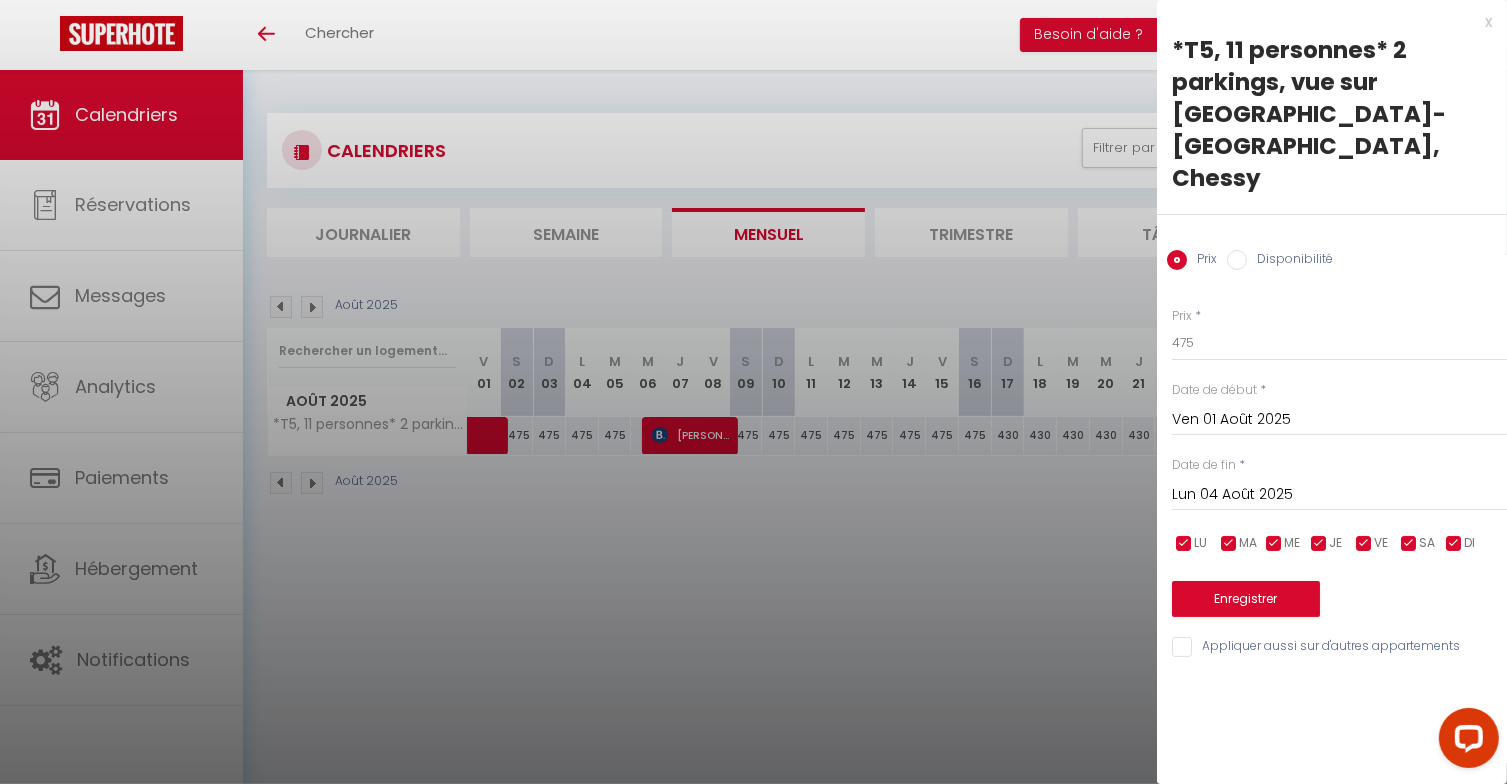 click on "Lun 04 Août 2025" at bounding box center [1339, 495] 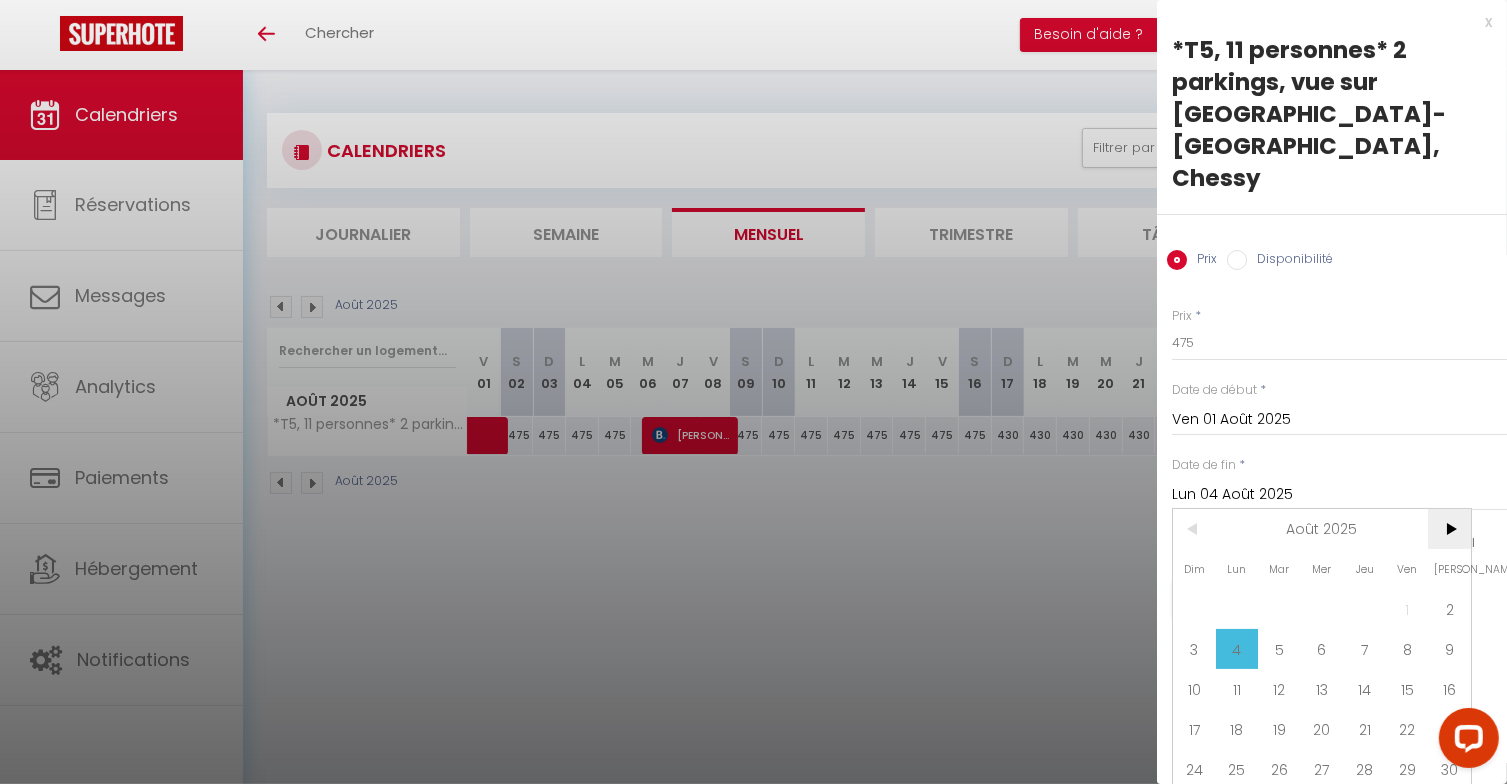 click on ">" at bounding box center (1449, 529) 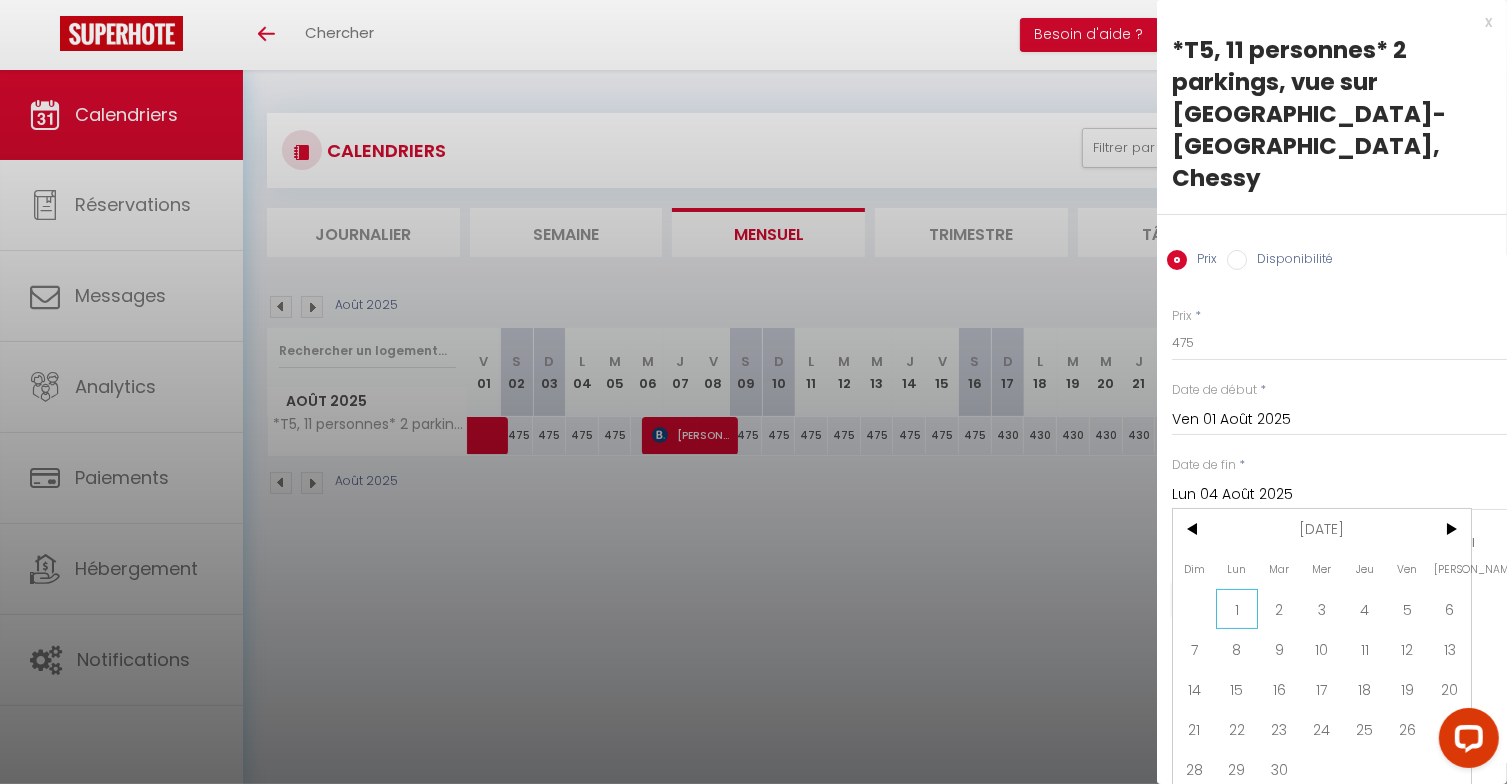 click on "1" at bounding box center [1237, 609] 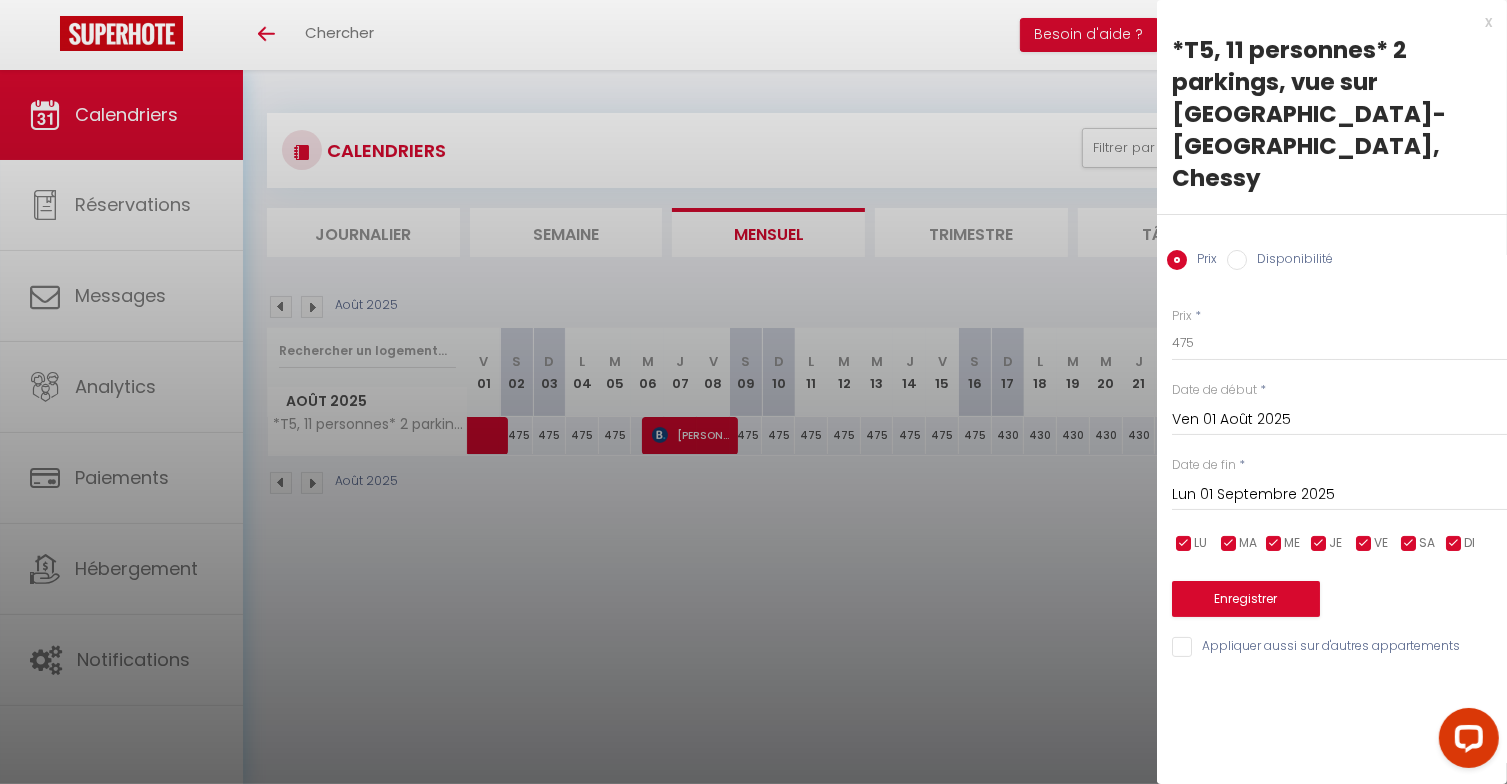 click on "Lun 01 Septembre 2025" at bounding box center (1339, 495) 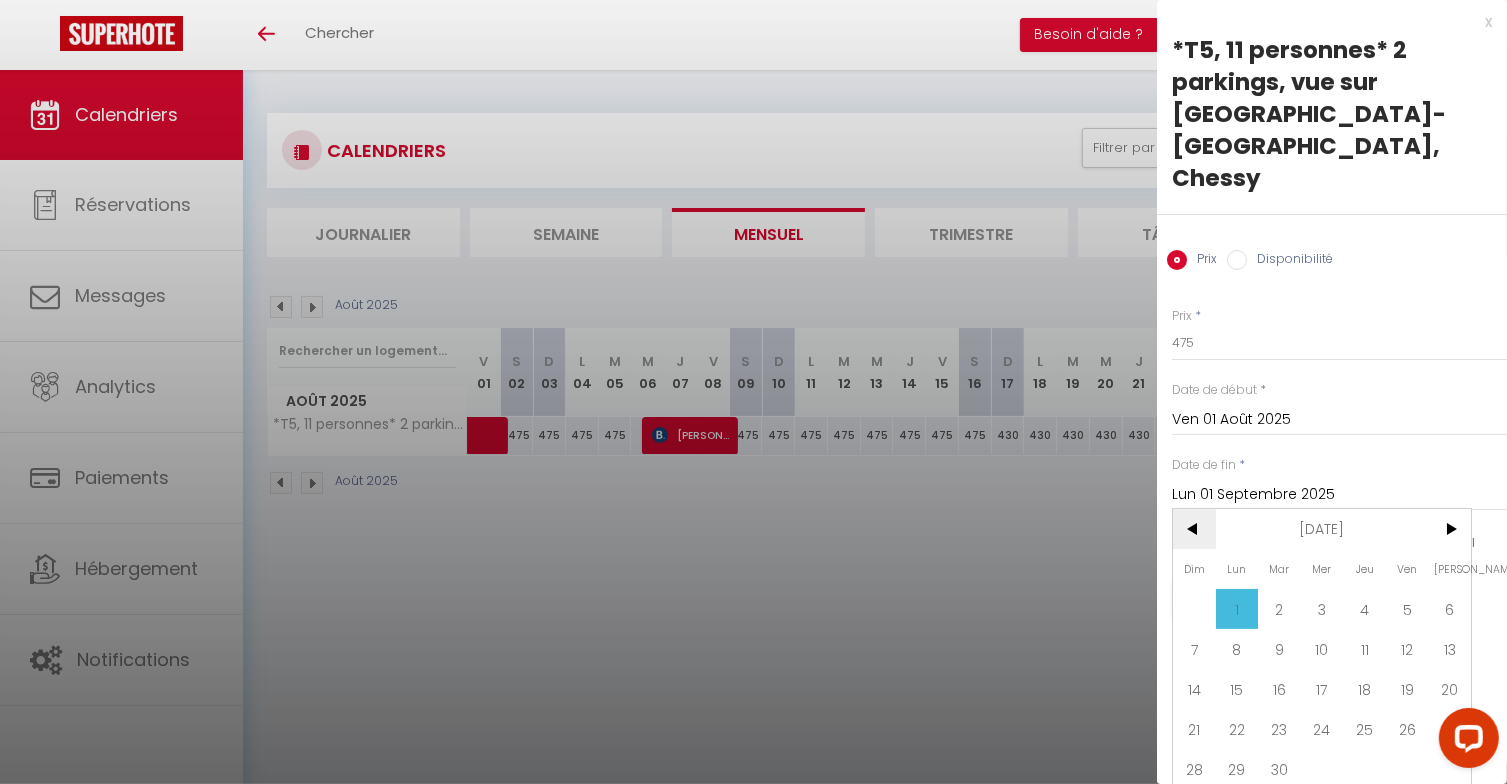 click on "<" at bounding box center (1194, 529) 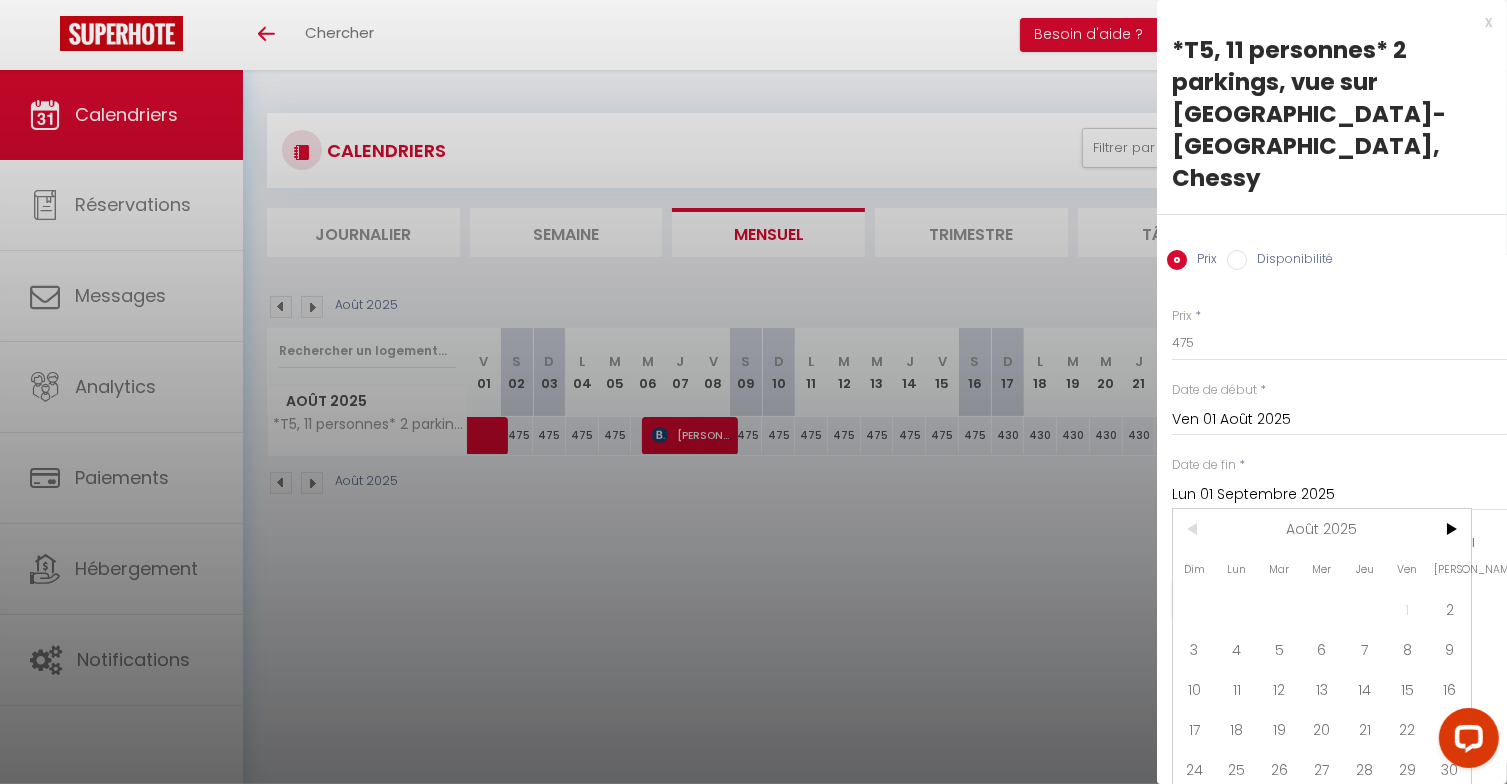 click on "17" at bounding box center (1194, 729) 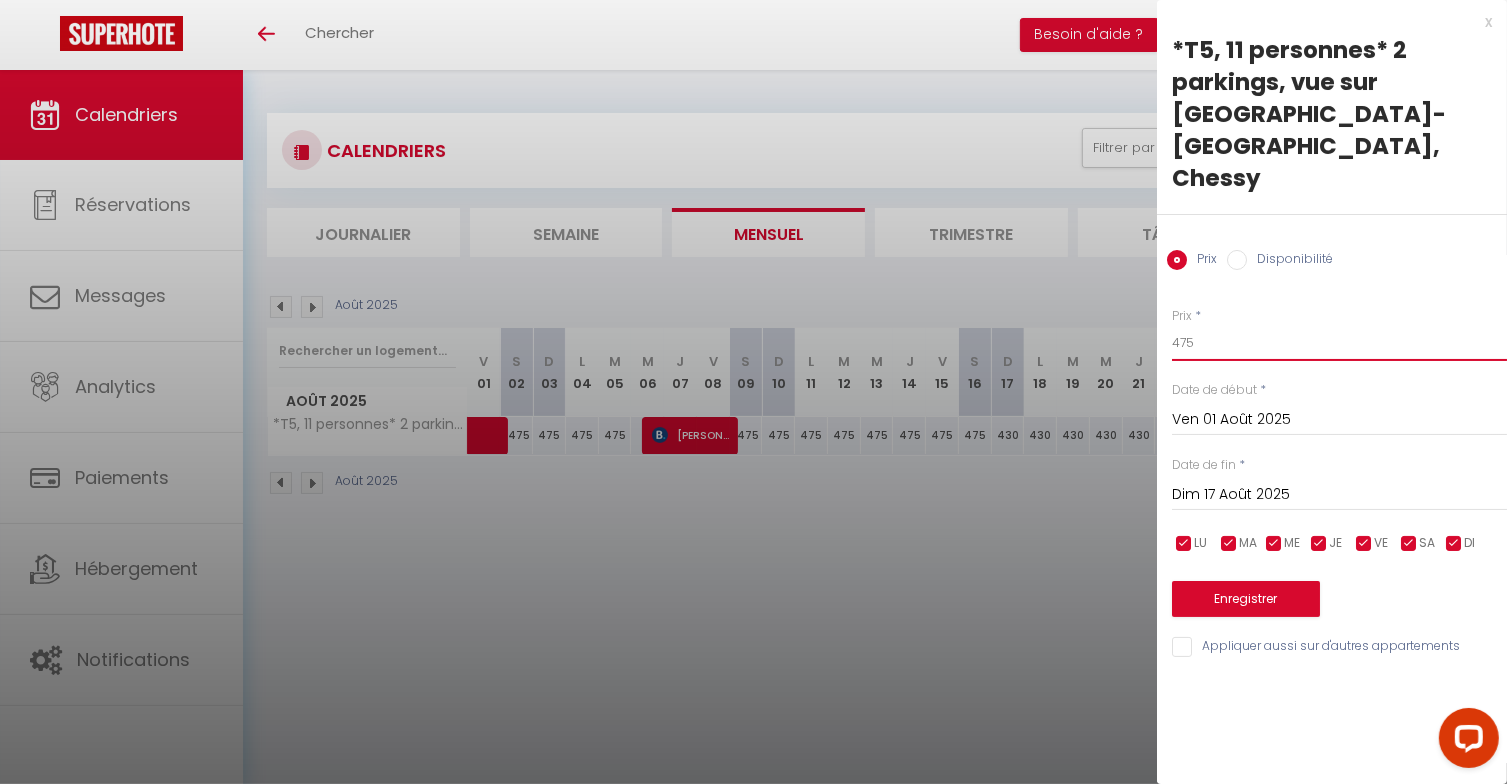 drag, startPoint x: 1180, startPoint y: 283, endPoint x: 1199, endPoint y: 283, distance: 19 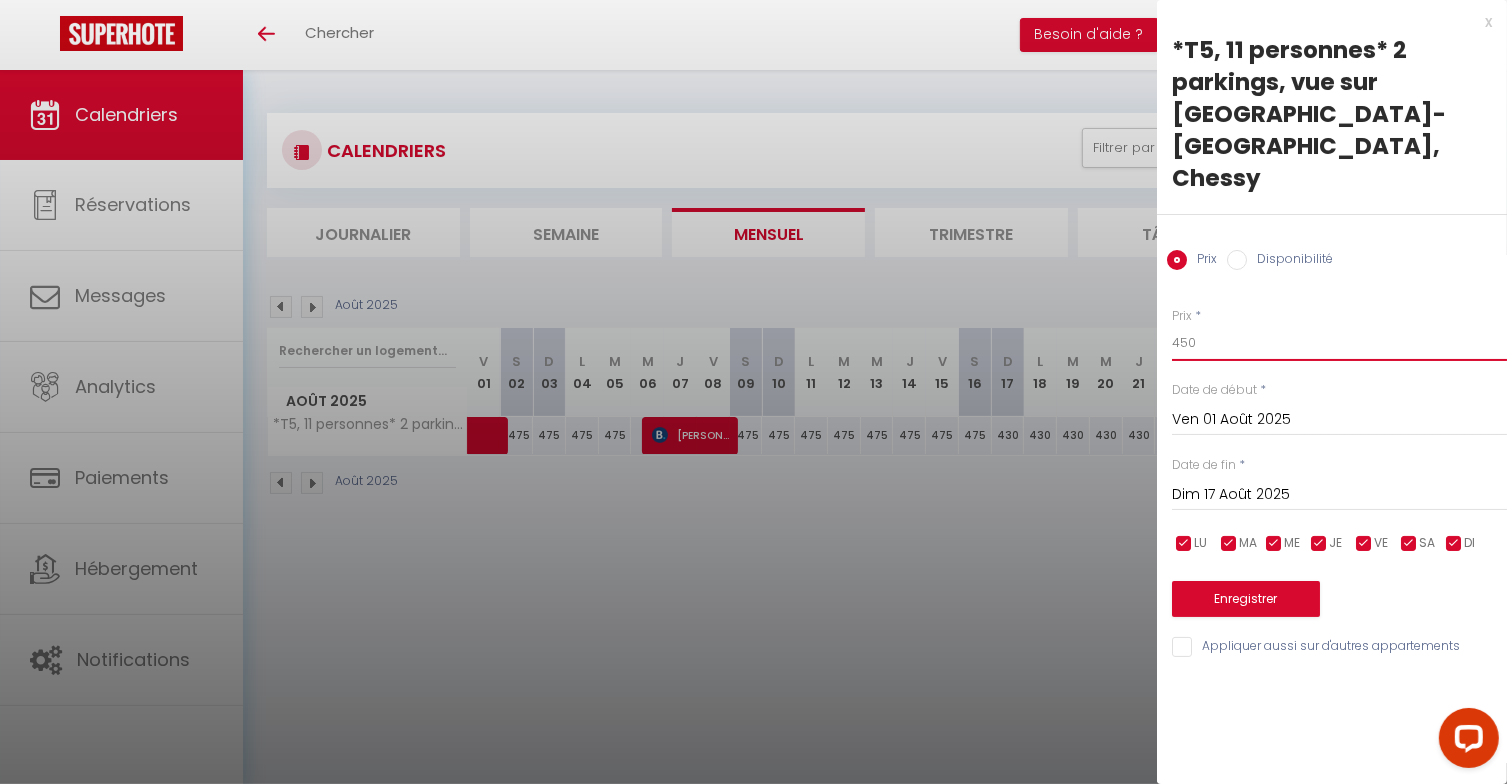 type on "450" 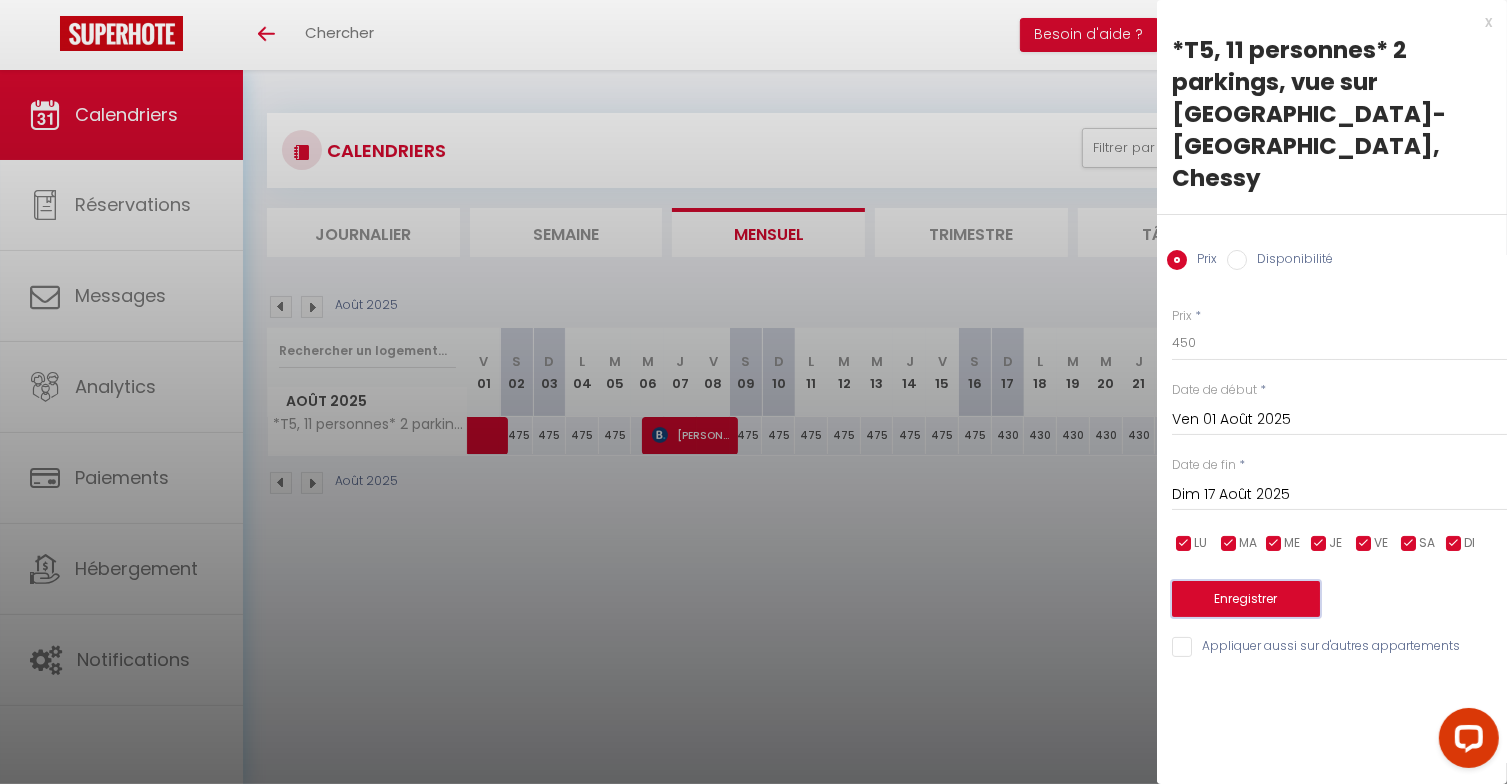 click on "Enregistrer" at bounding box center (1246, 599) 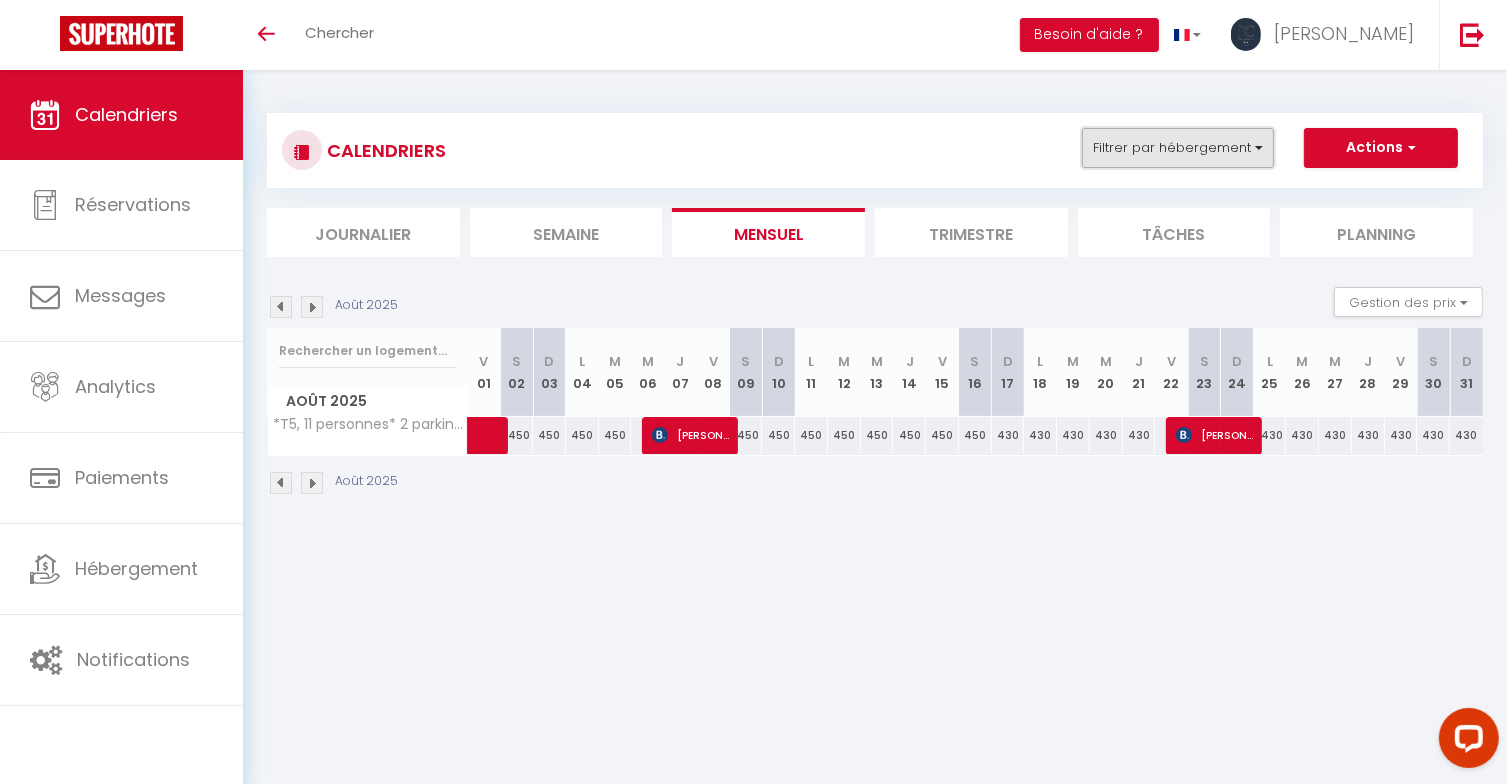 click on "Filtrer par hébergement" at bounding box center [1178, 148] 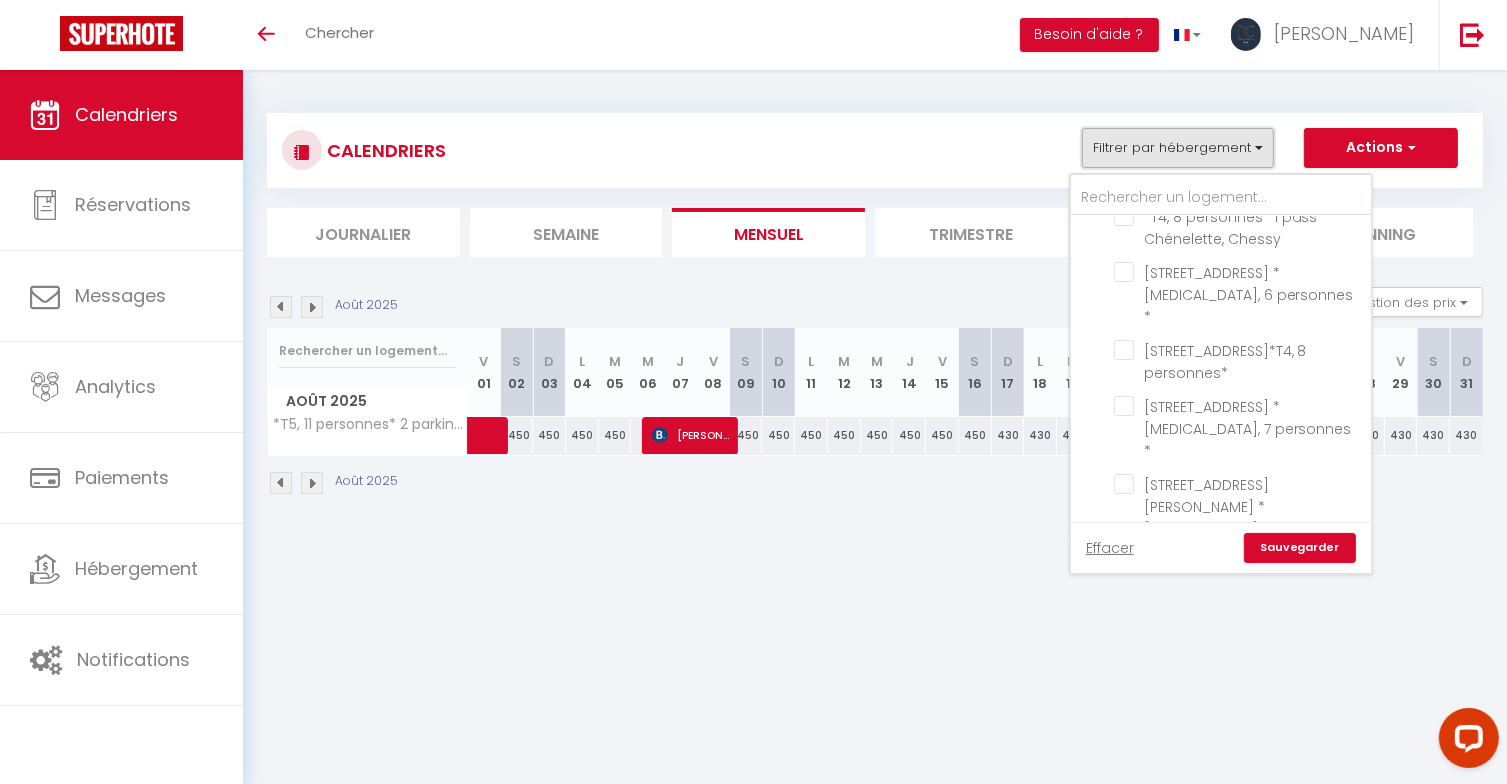 scroll, scrollTop: 3288, scrollLeft: 0, axis: vertical 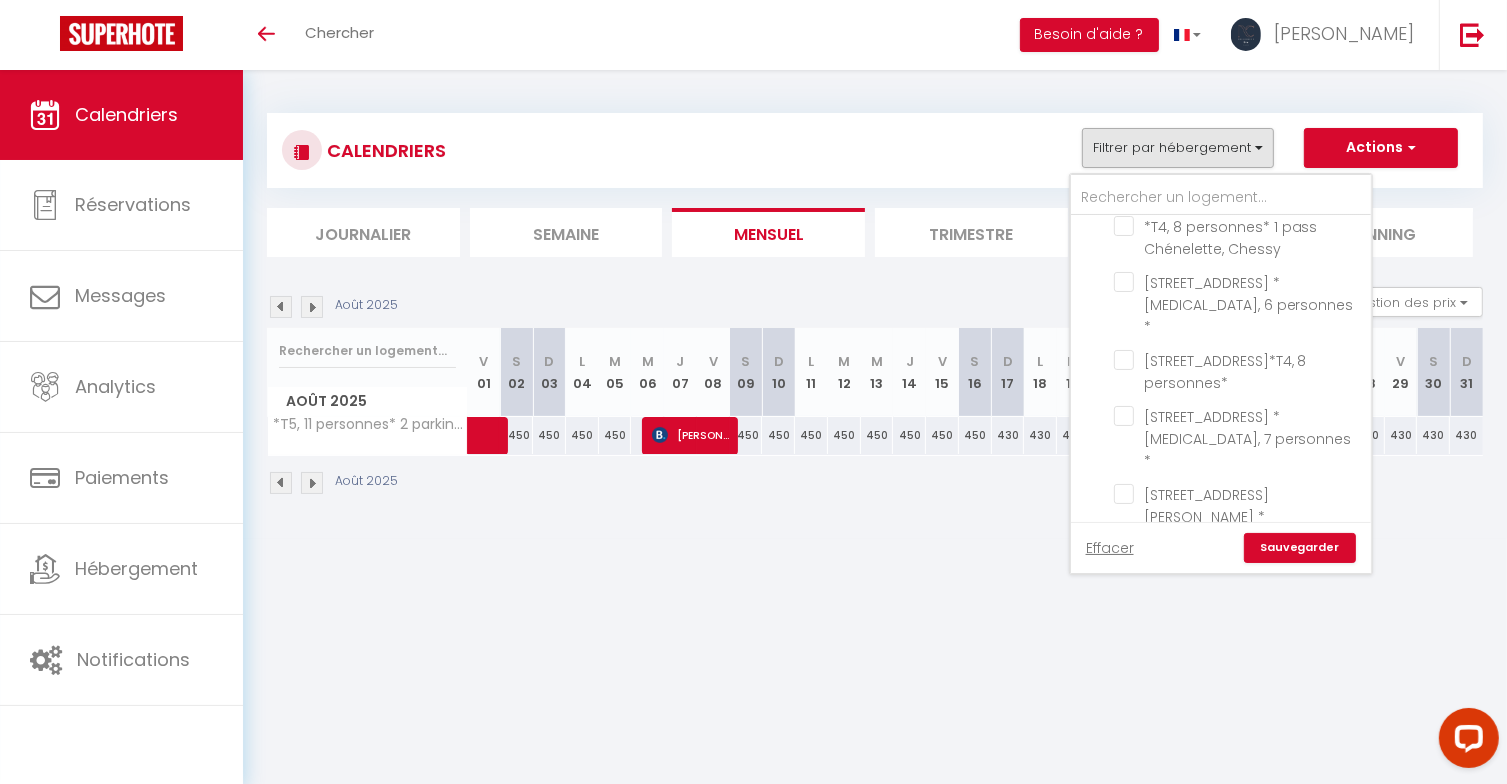 click on "T5 - 11 personnes" at bounding box center [1241, 1100] 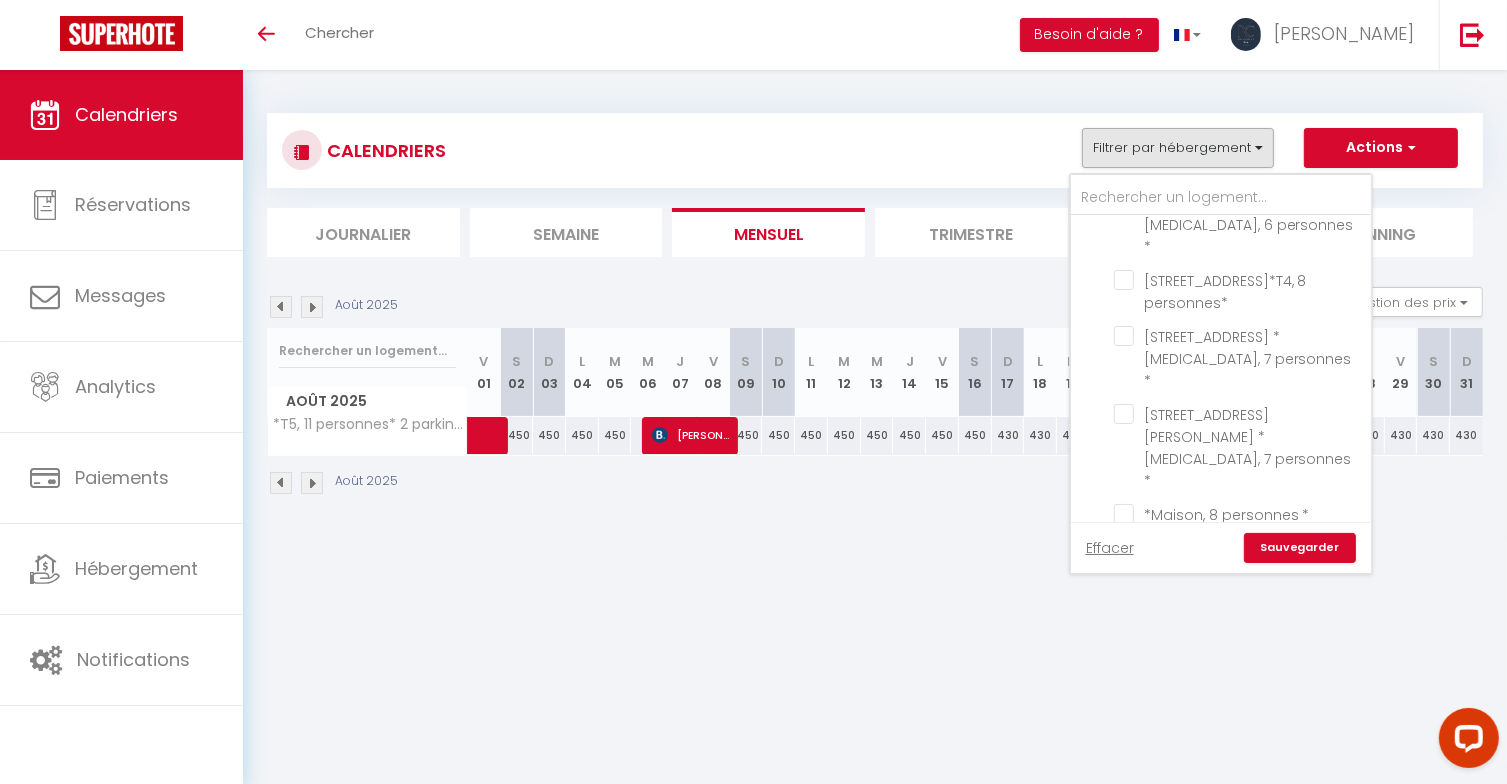 scroll, scrollTop: 3488, scrollLeft: 0, axis: vertical 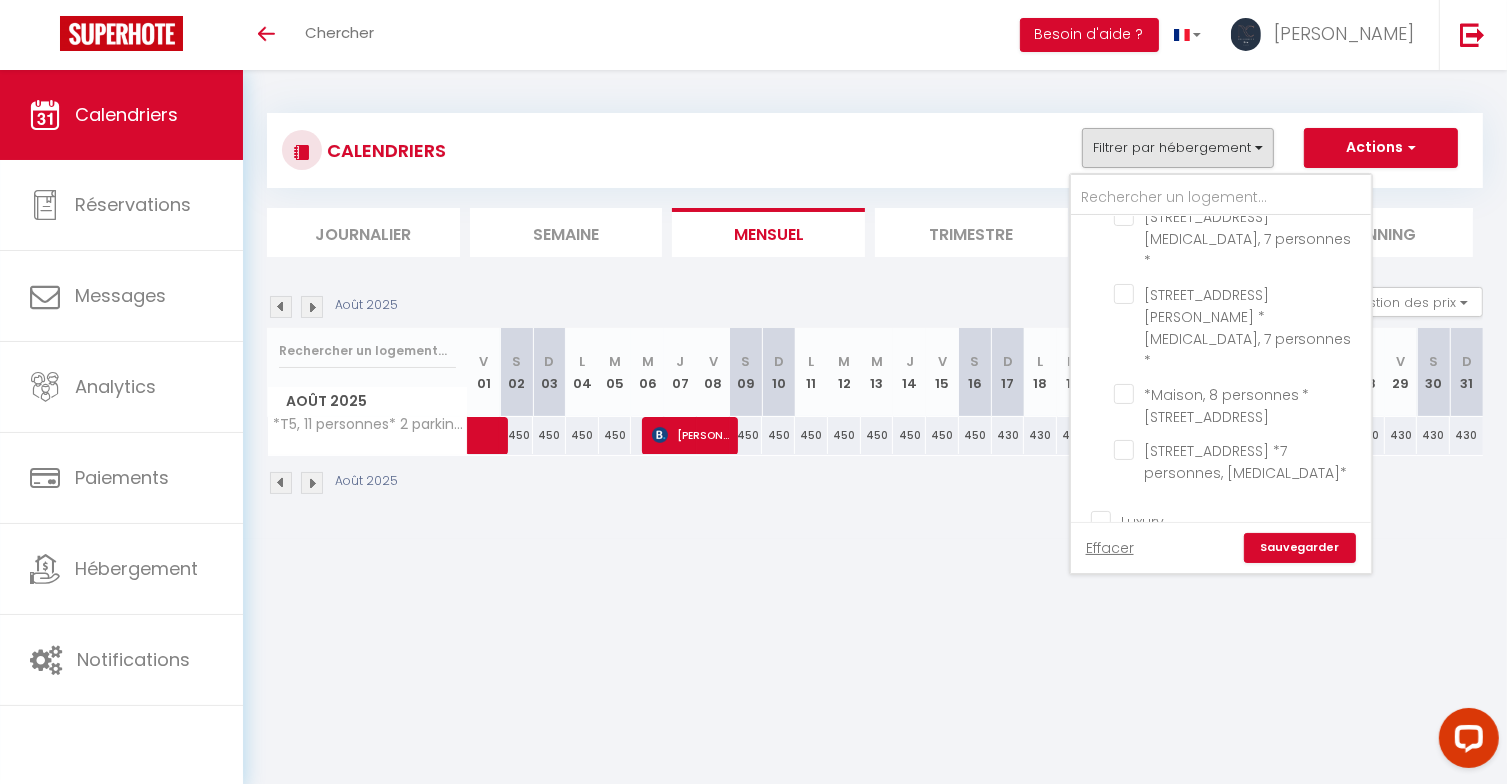 click on "Villa" at bounding box center (1241, 1021) 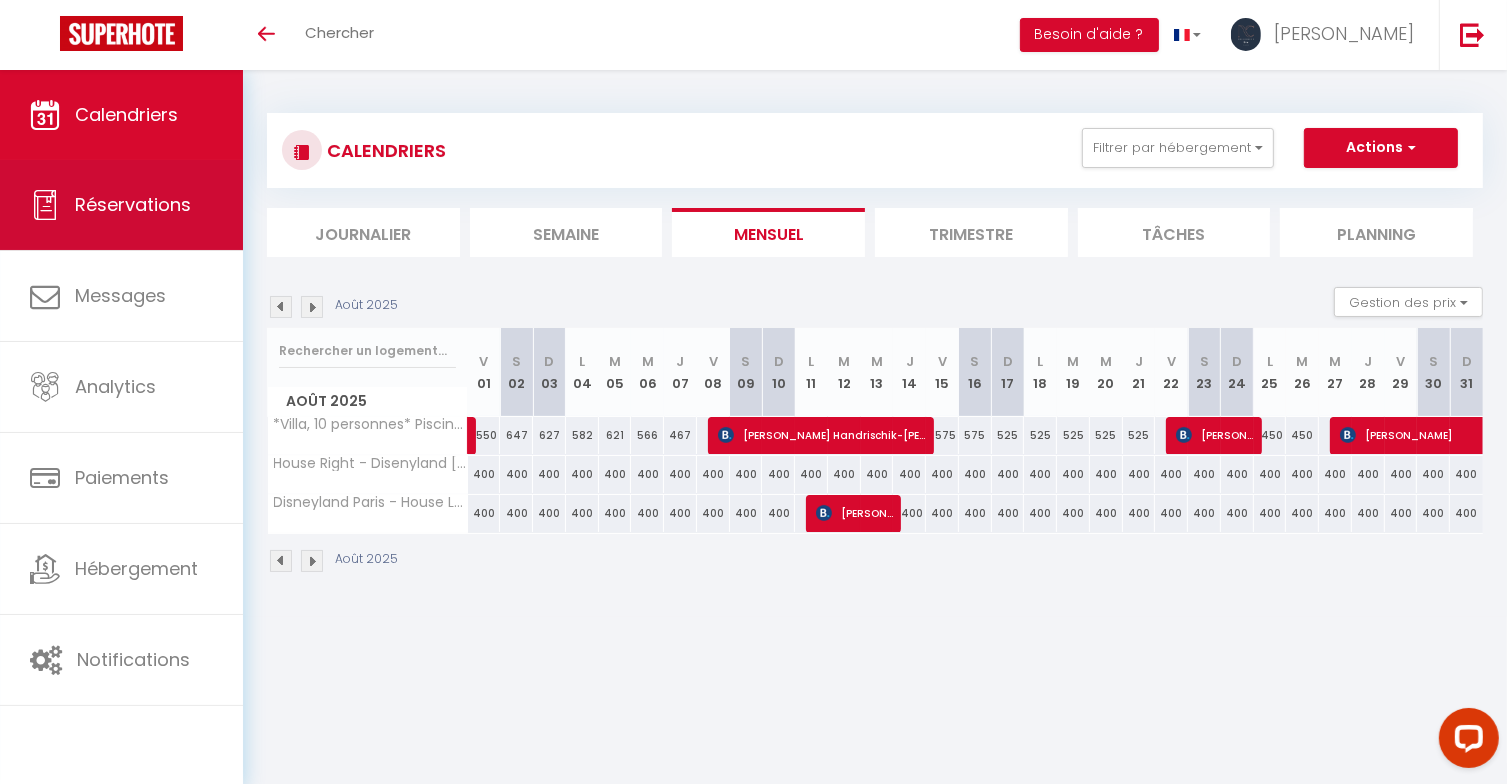 click on "Réservations" at bounding box center (121, 205) 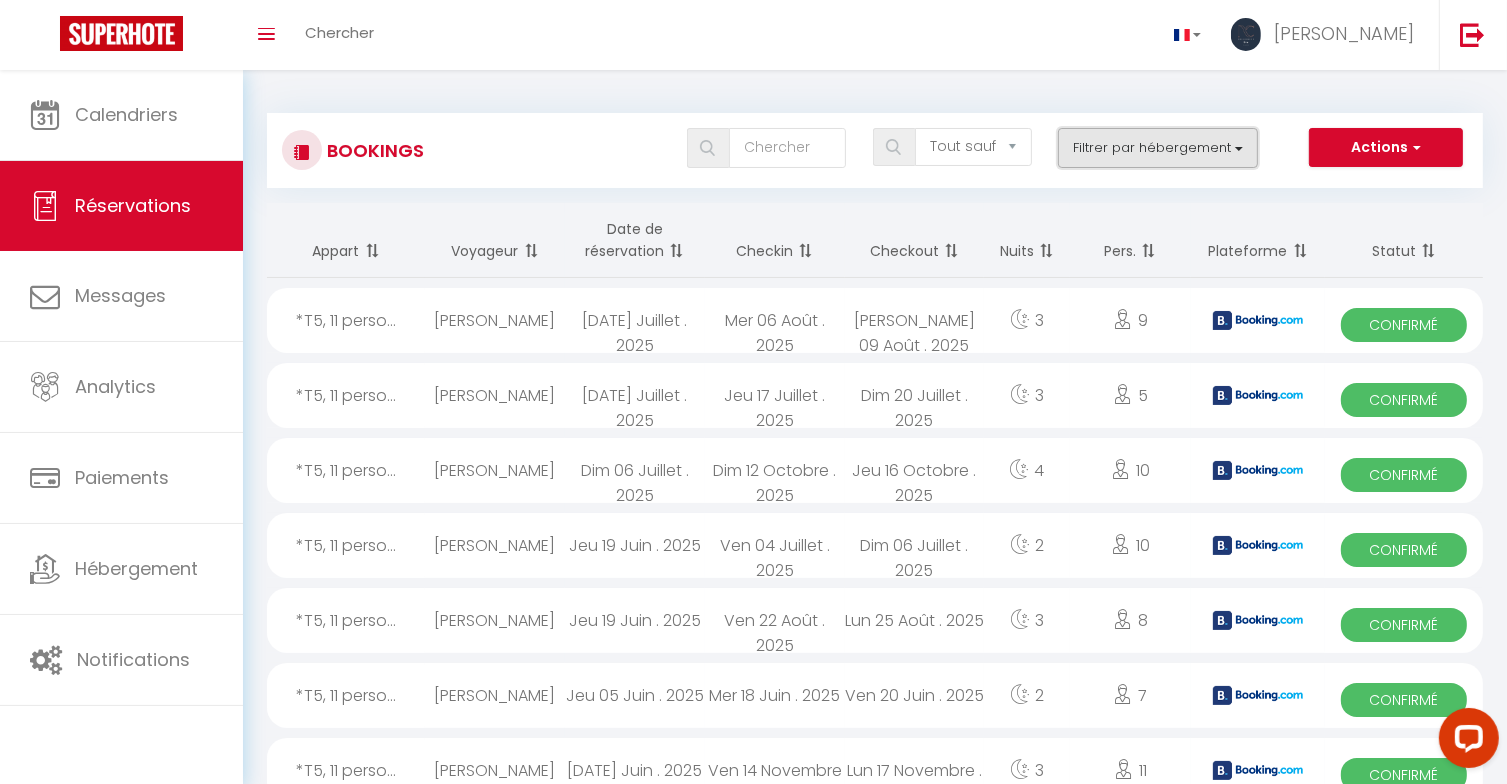 click on "Filtrer par hébergement" at bounding box center (1158, 148) 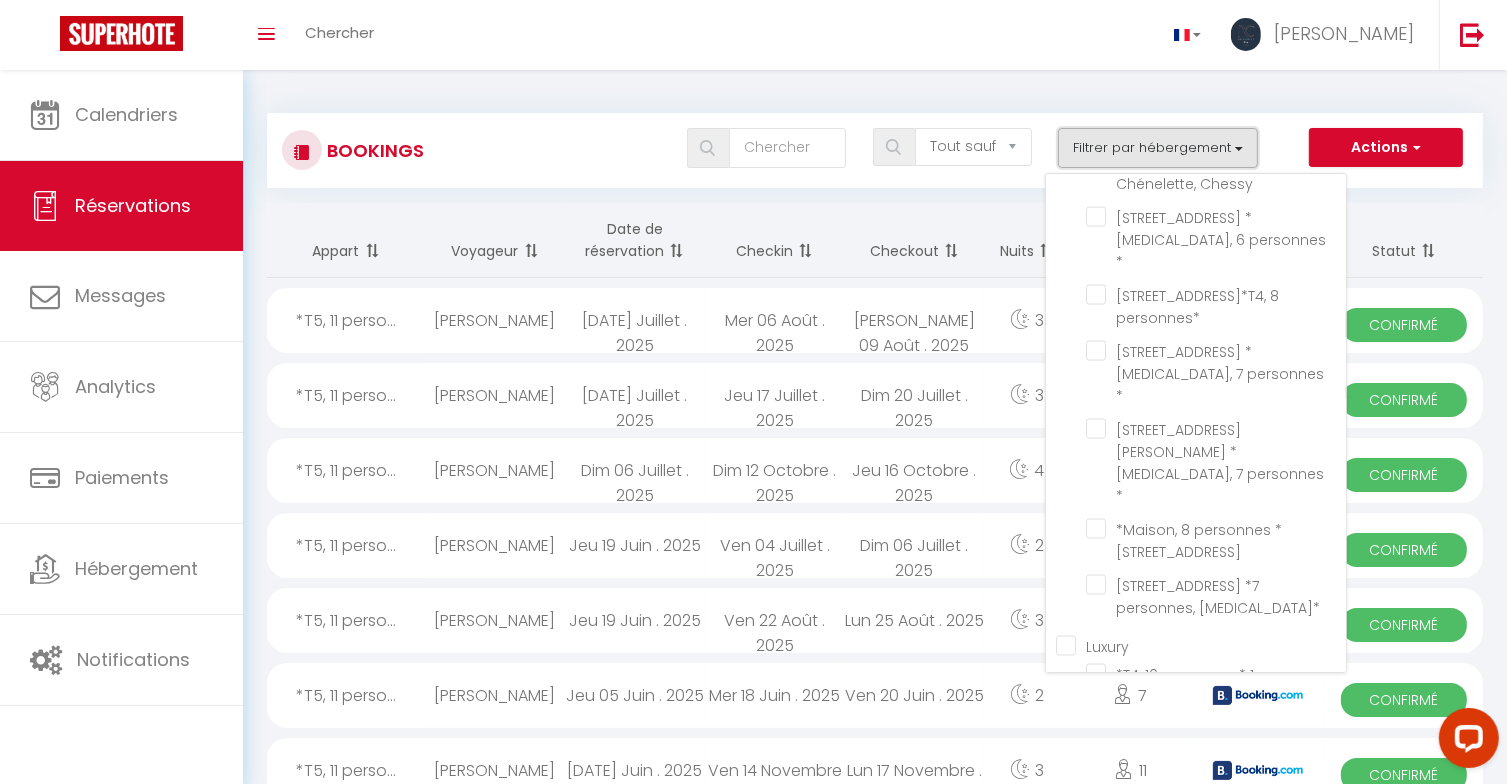 scroll, scrollTop: 3100, scrollLeft: 0, axis: vertical 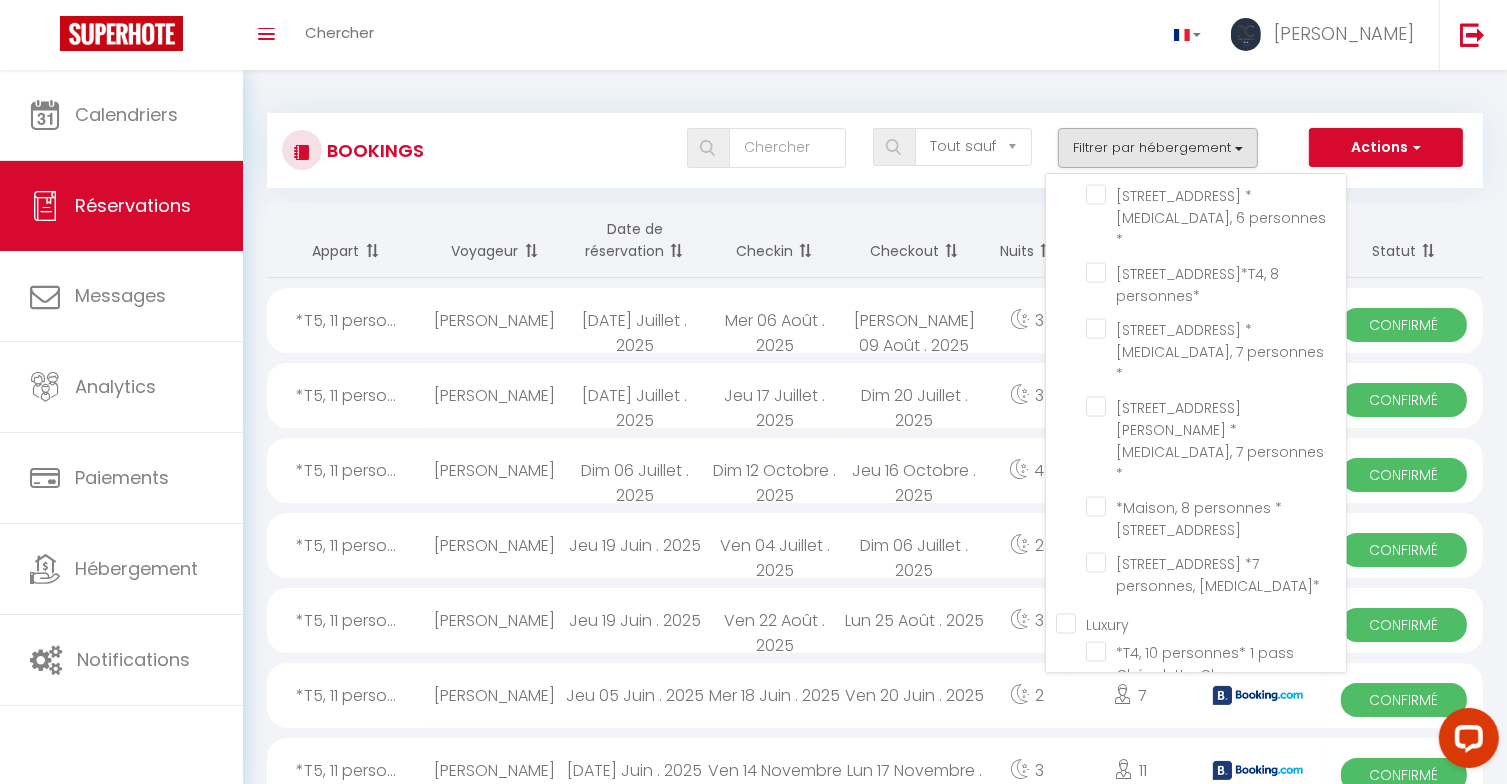 click on "*T5, 11 personnes* 2 parkings, vue sur [GEOGRAPHIC_DATA]-[GEOGRAPHIC_DATA], Chessy" at bounding box center (1216, 1022) 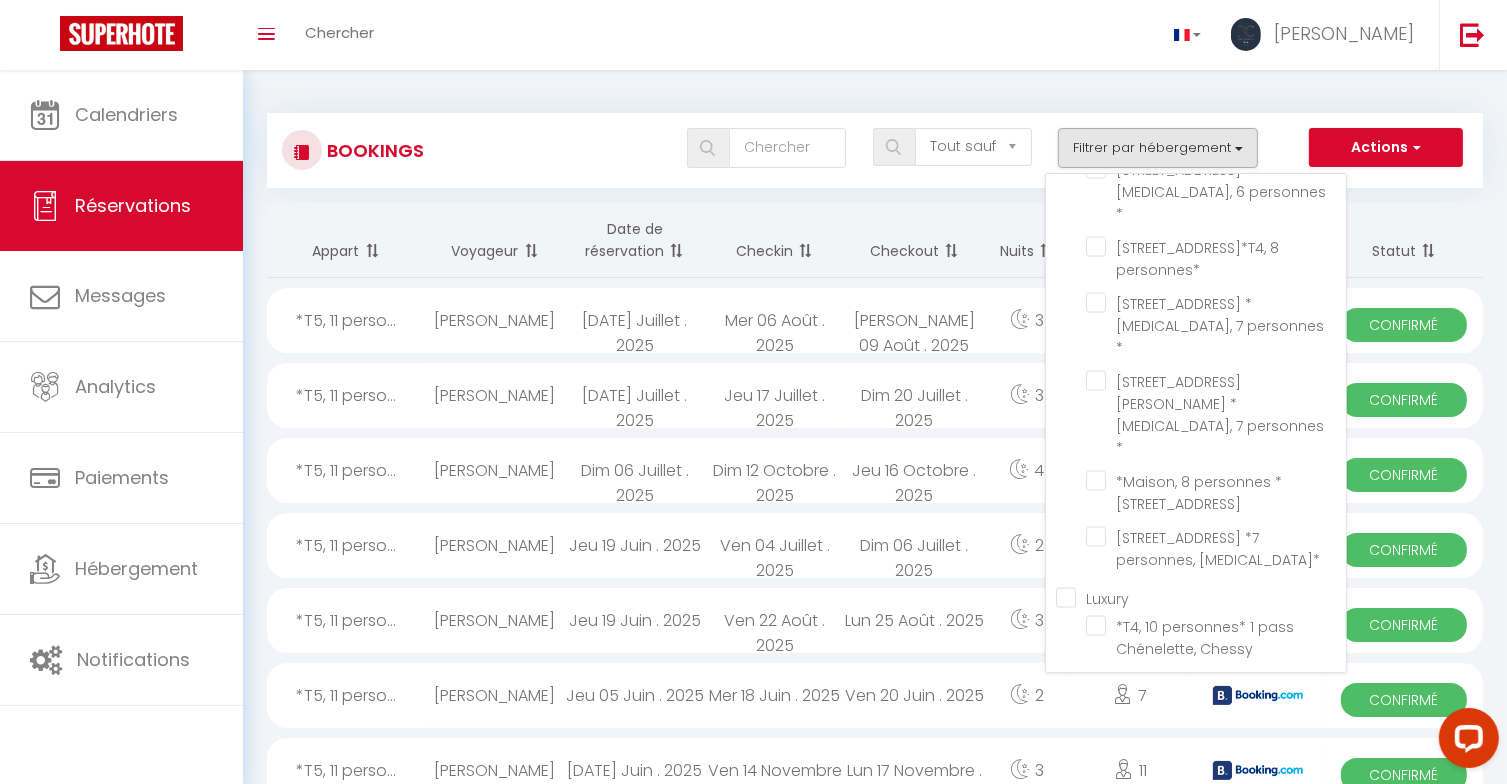 checkbox on "false" 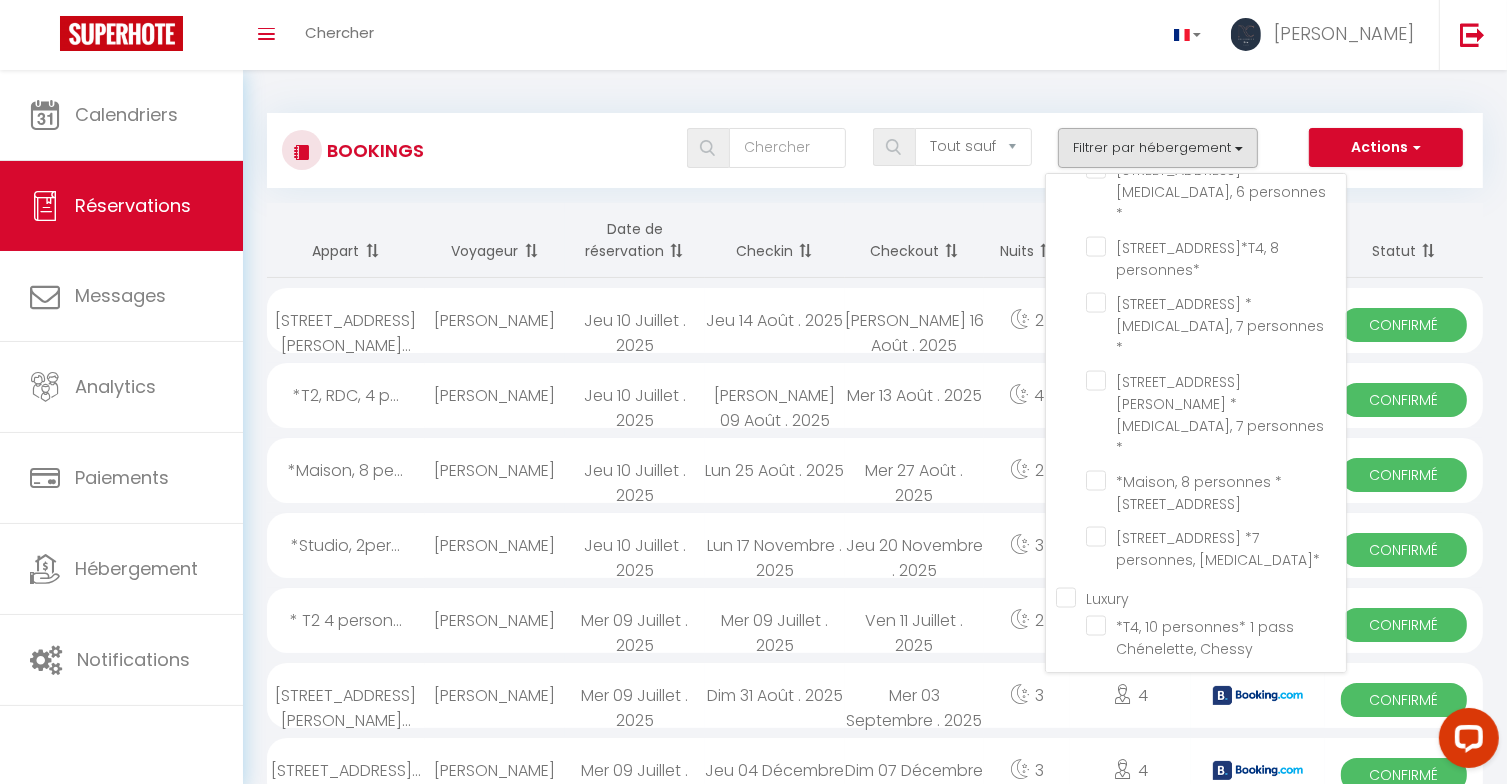 click on "Villa" at bounding box center [1201, 1078] 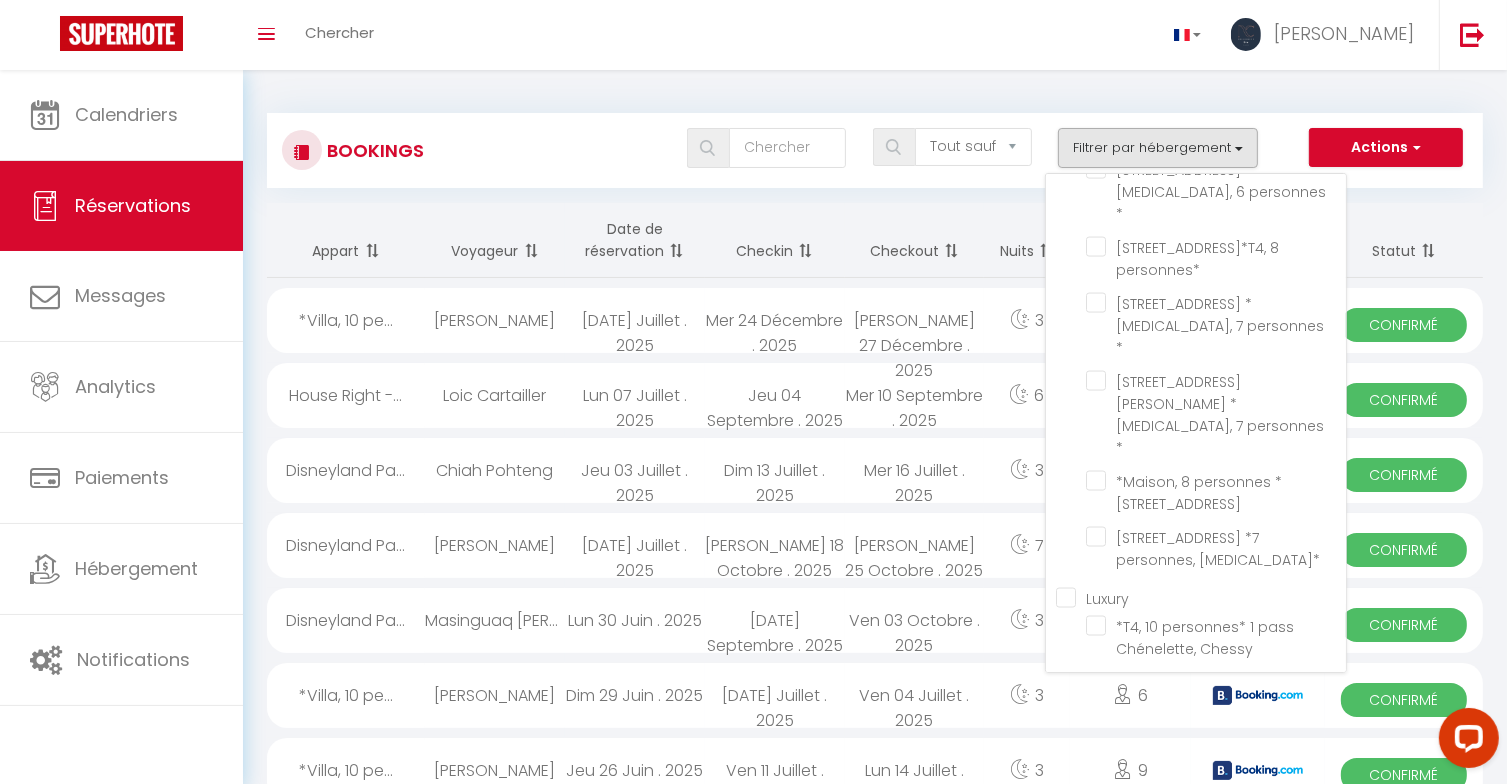 click on "Bookings         Tous les statuts   Annulé   Confirmé   Non Confirmé   Tout sauf annulé   No Show   Request
Filtrer par hébergement
Studio
*Studio, 2 personnes* 5 rue de la mediterrannée, Serris
*Studio, 2personnes* 19 rue des scandinaves, Serris
T2
*T2, 4 personnes* 13 cours du tage, Serris
*T2, 4 personnes* 26 Allée des maraichers, Chessy
*T2, 4personnes* 6 rue Jacques Cartier, Serris
*T2, 5 personnes* 16 rue de Copenhague, Montévrain
4 rue Jacques Cartier, Serris *T2, 4 personnes*
T3 - Economique" at bounding box center (875, 2093) 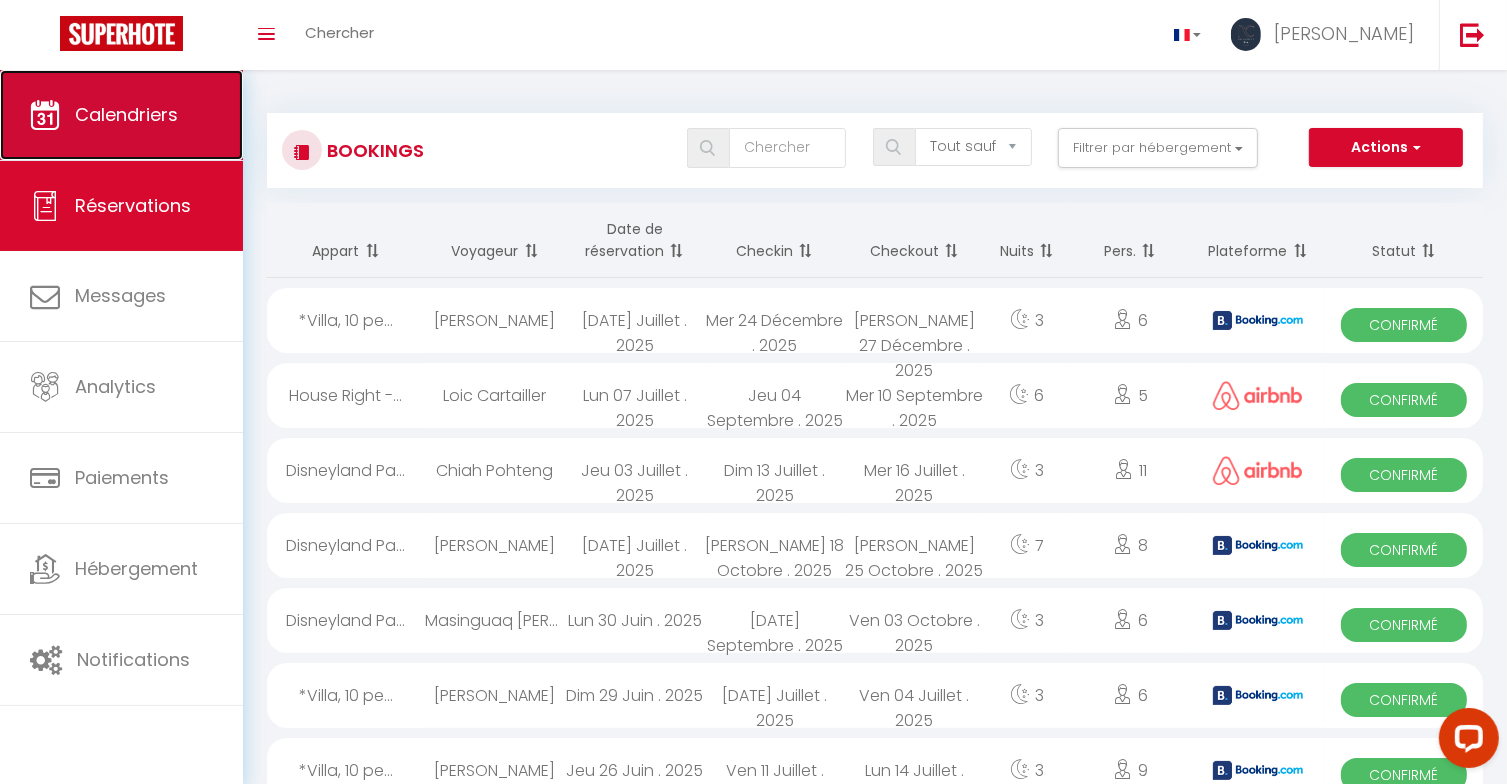 click on "Calendriers" at bounding box center [126, 114] 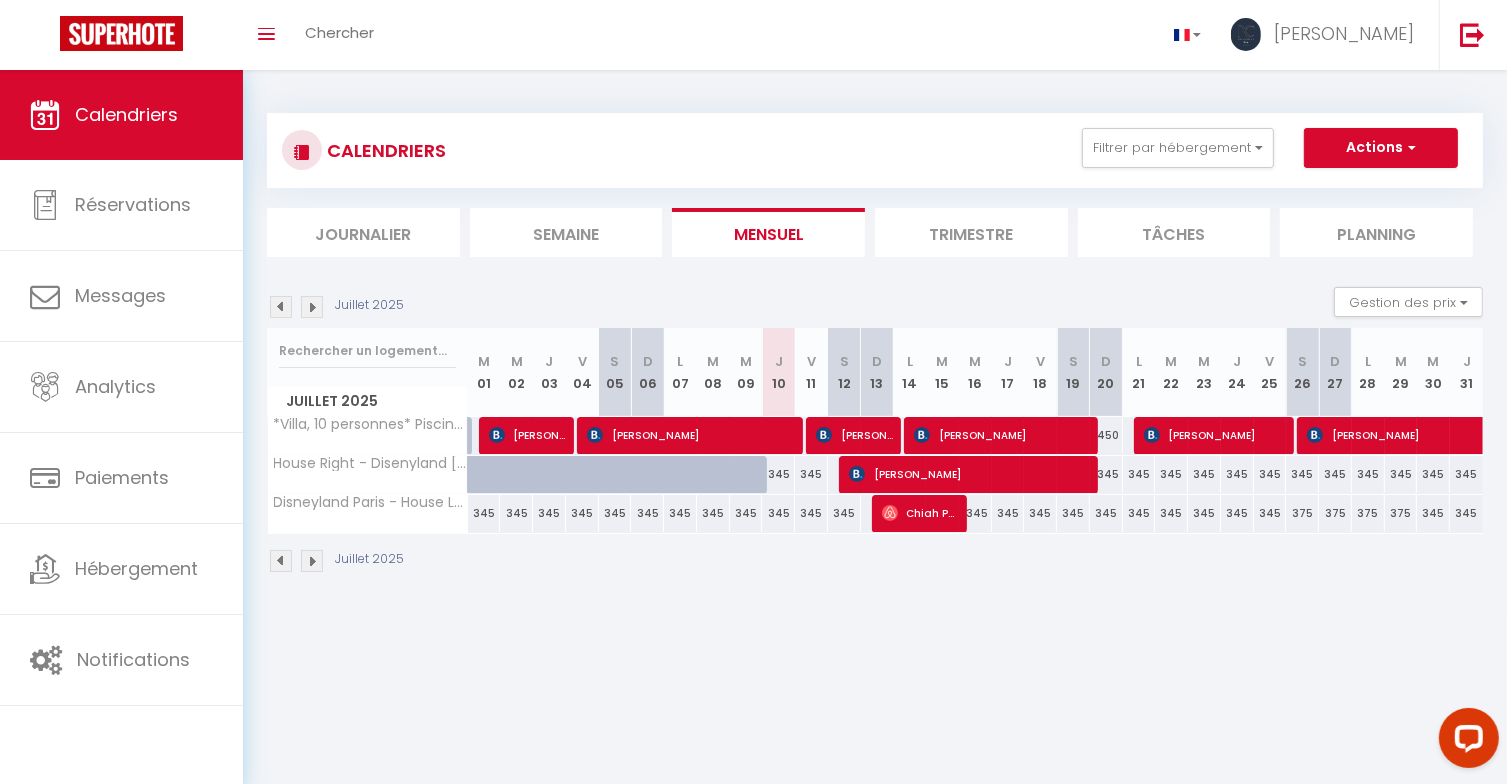 click on "Juillet 2025" at bounding box center [338, 307] 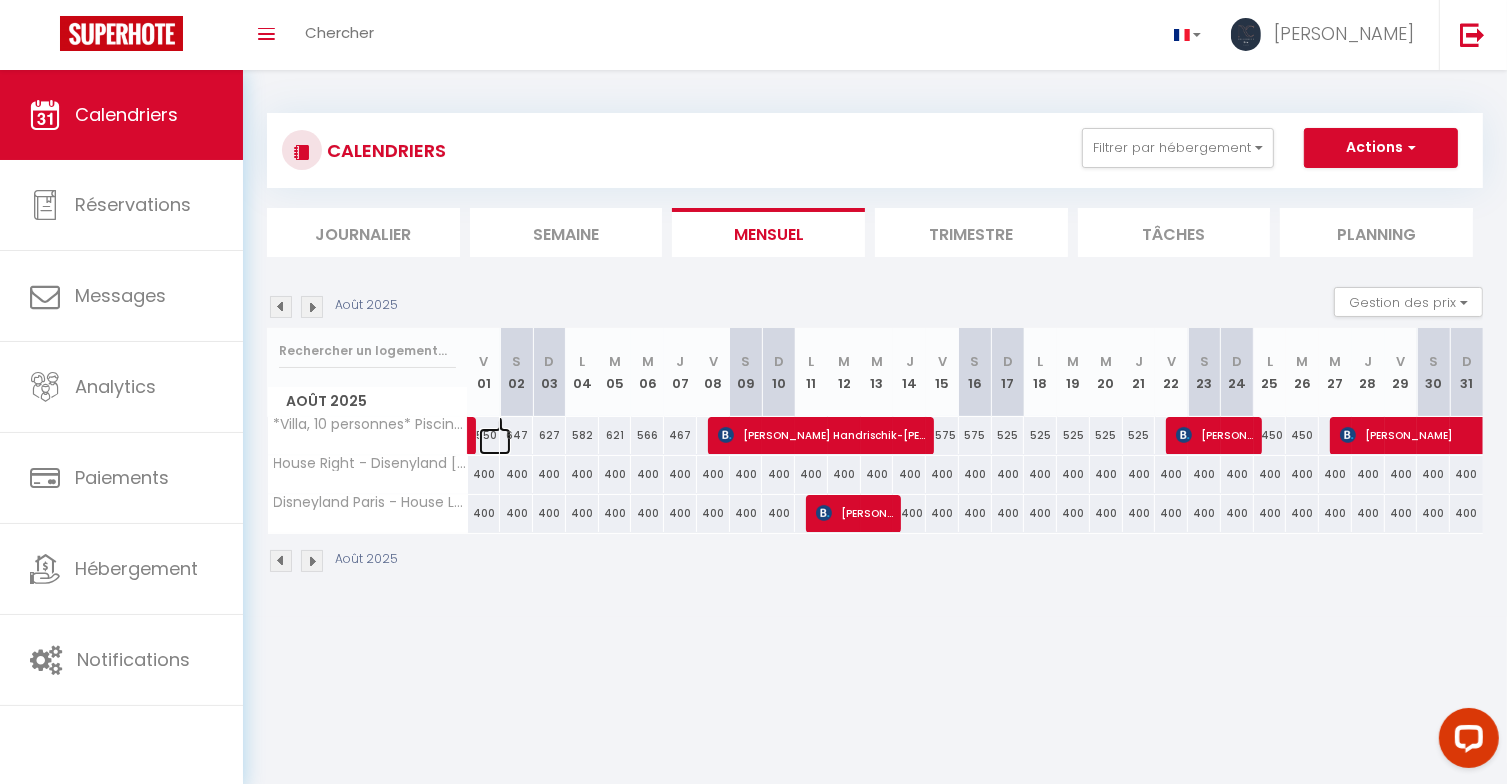 click at bounding box center (495, 441) 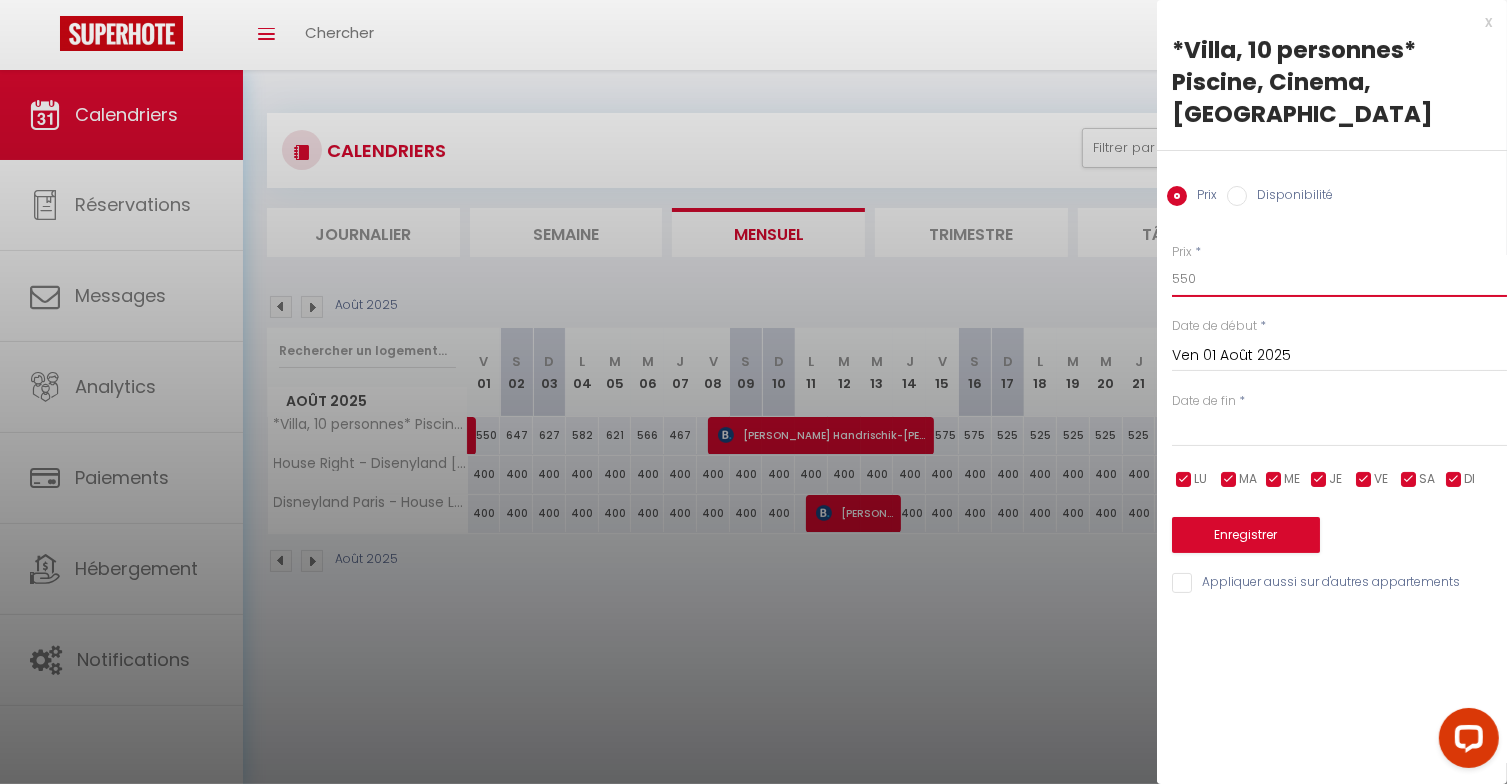 drag, startPoint x: 1177, startPoint y: 276, endPoint x: 1196, endPoint y: 277, distance: 19.026299 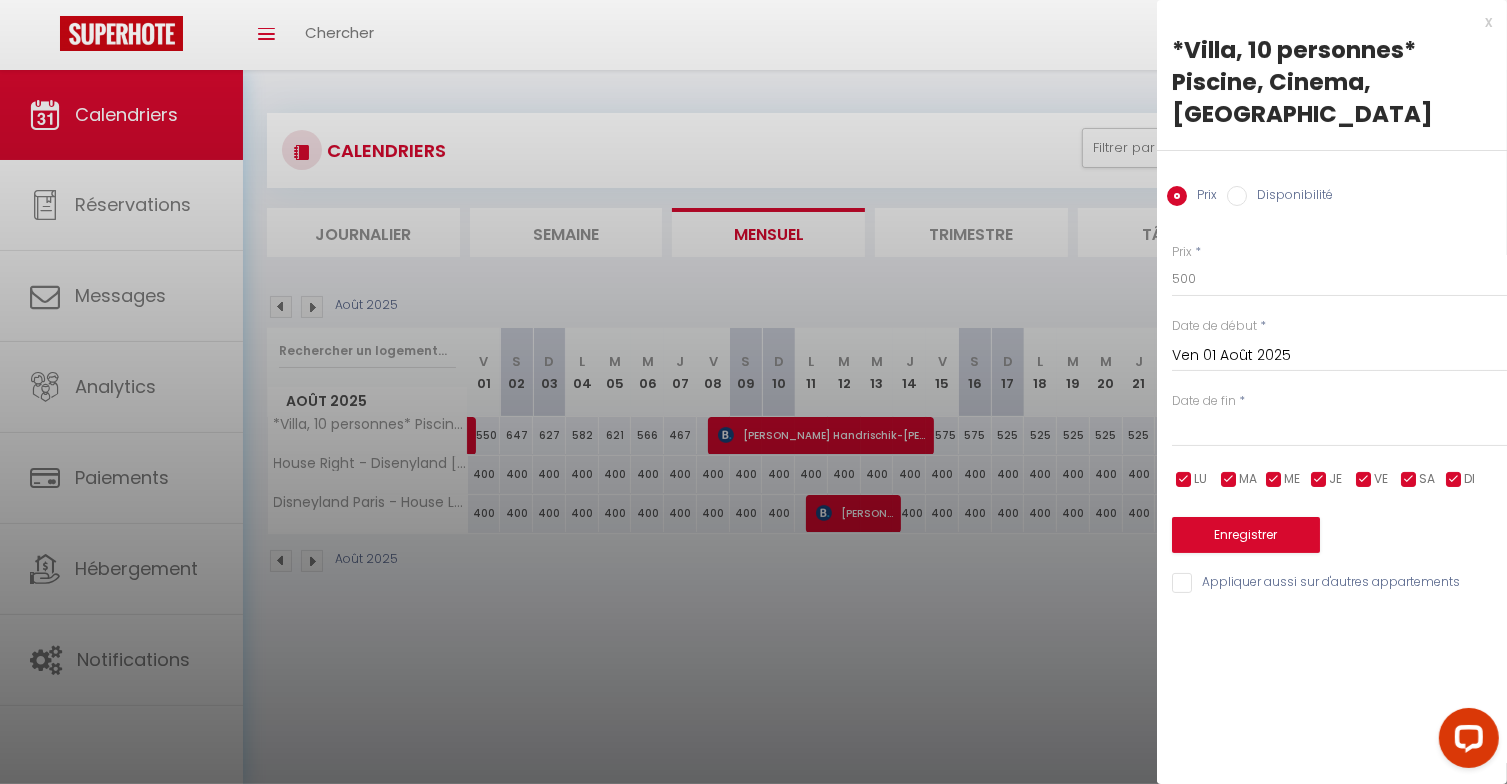 click at bounding box center [1339, 431] 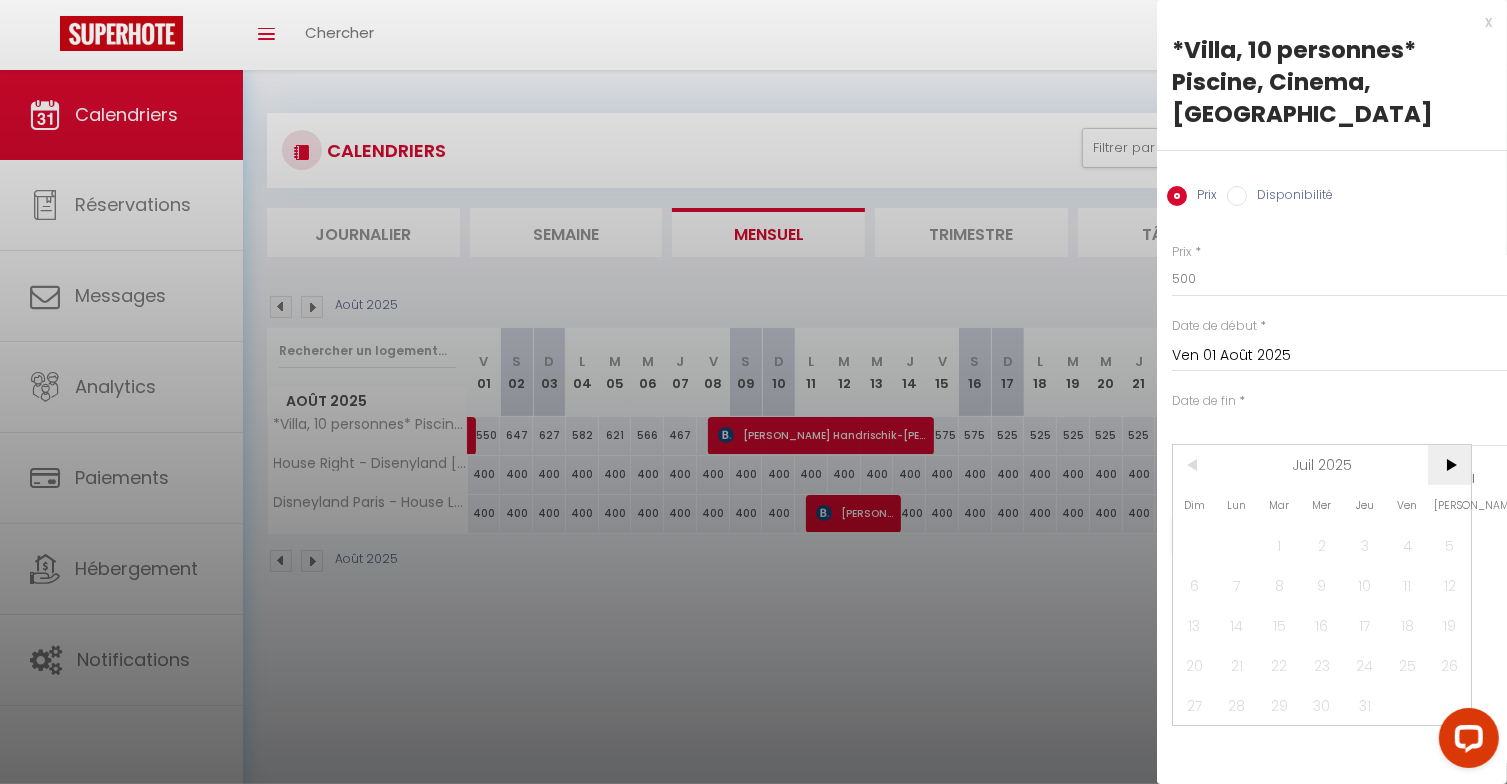 click on ">" at bounding box center [1449, 465] 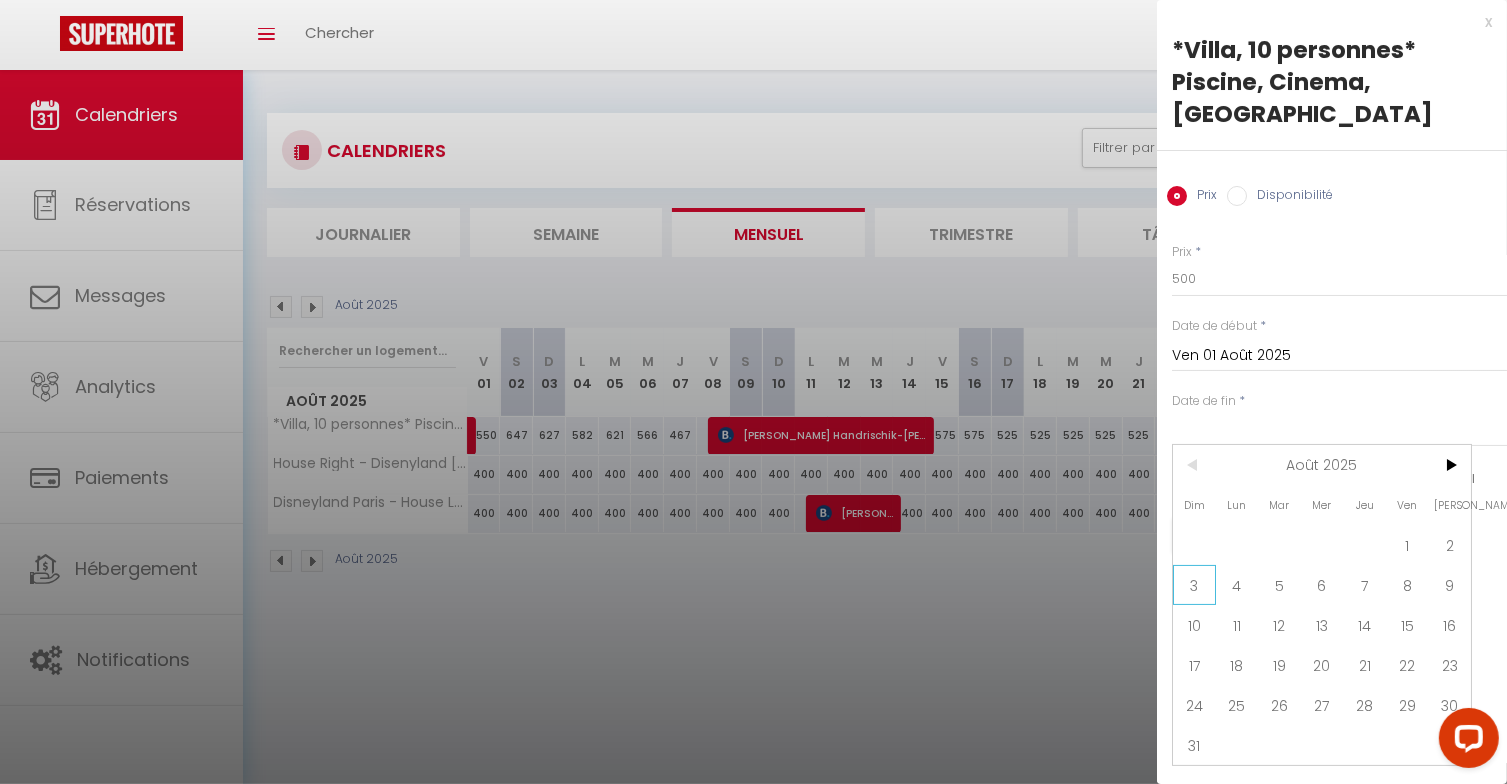 click on "3" at bounding box center (1194, 585) 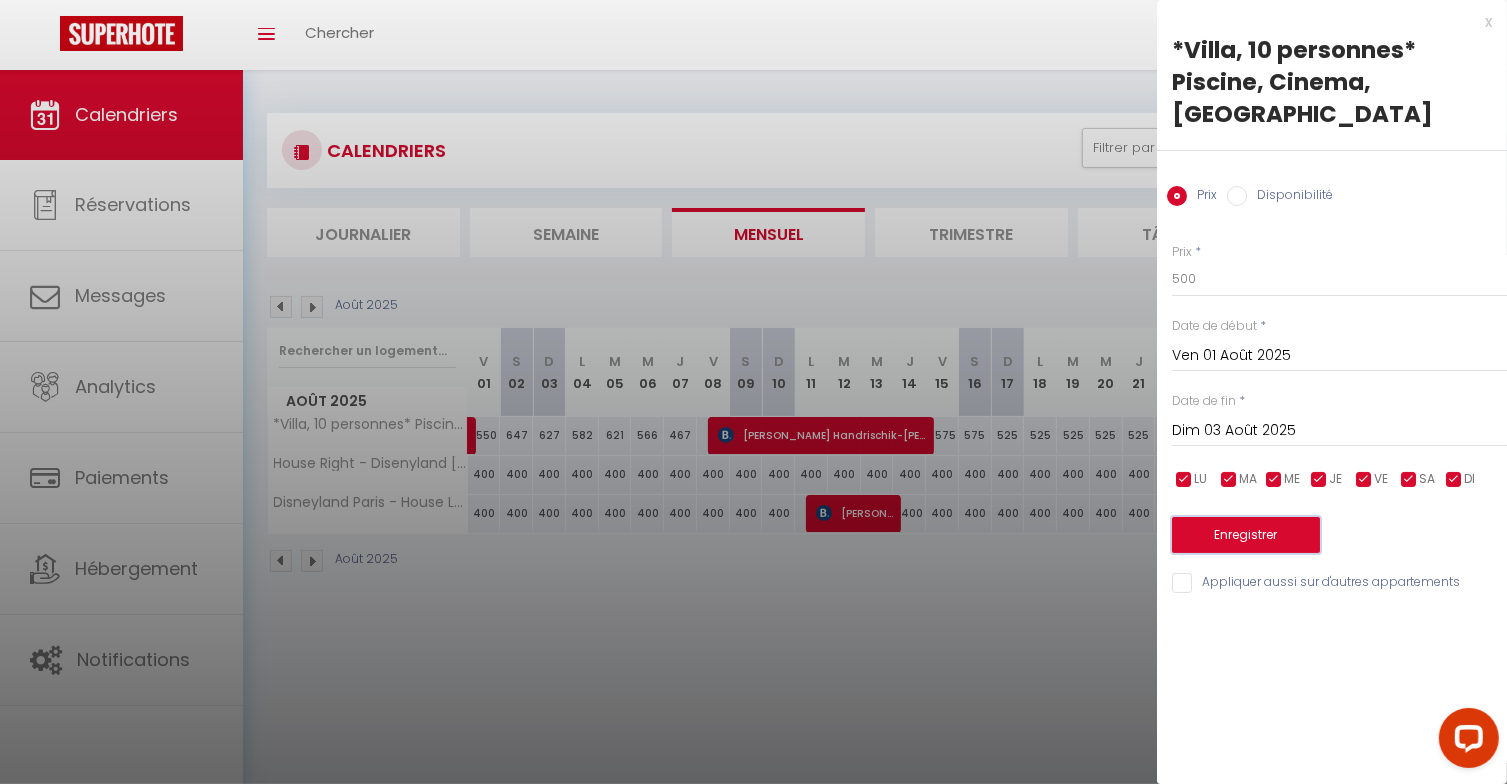 click on "Enregistrer" at bounding box center [1246, 535] 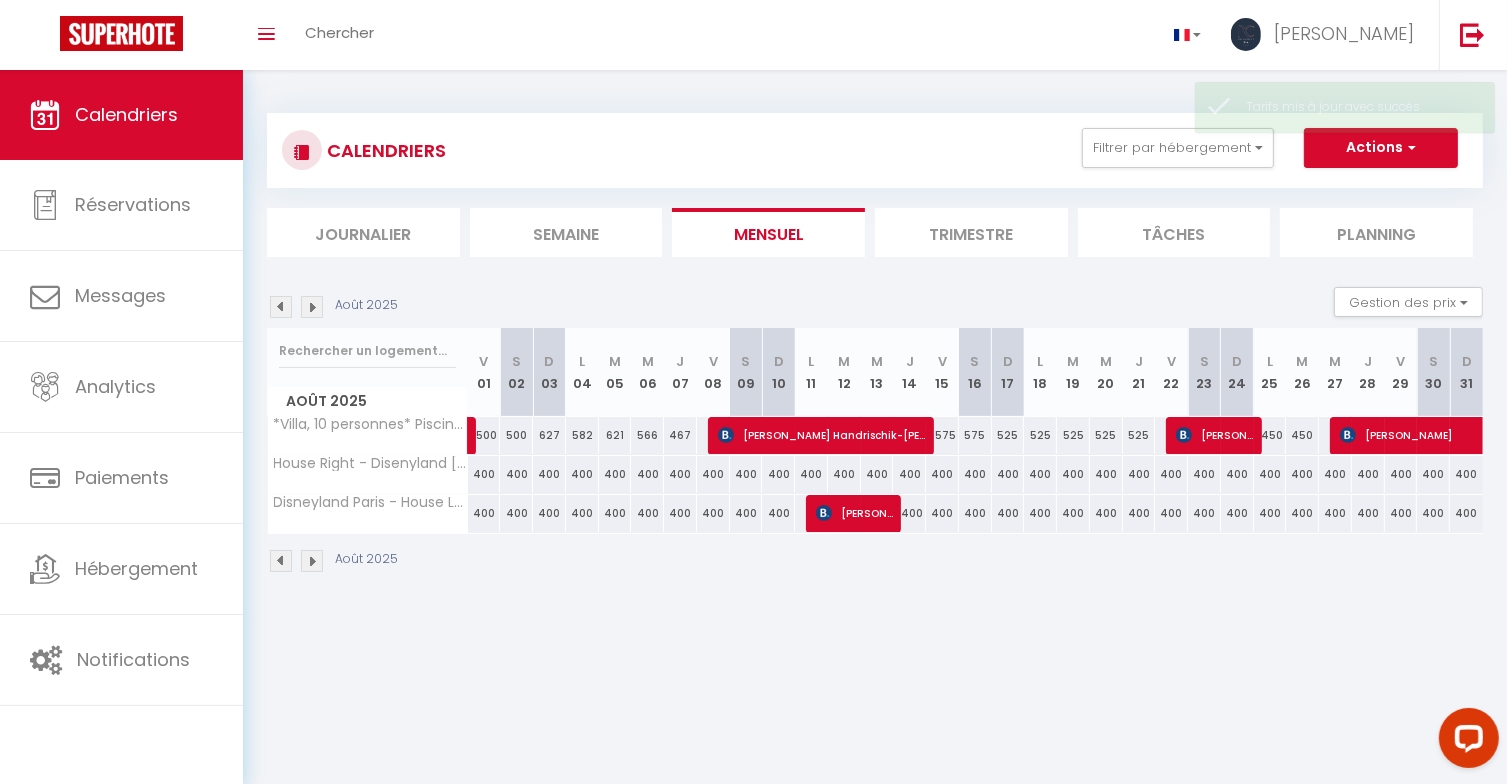 click on "627" at bounding box center (549, 435) 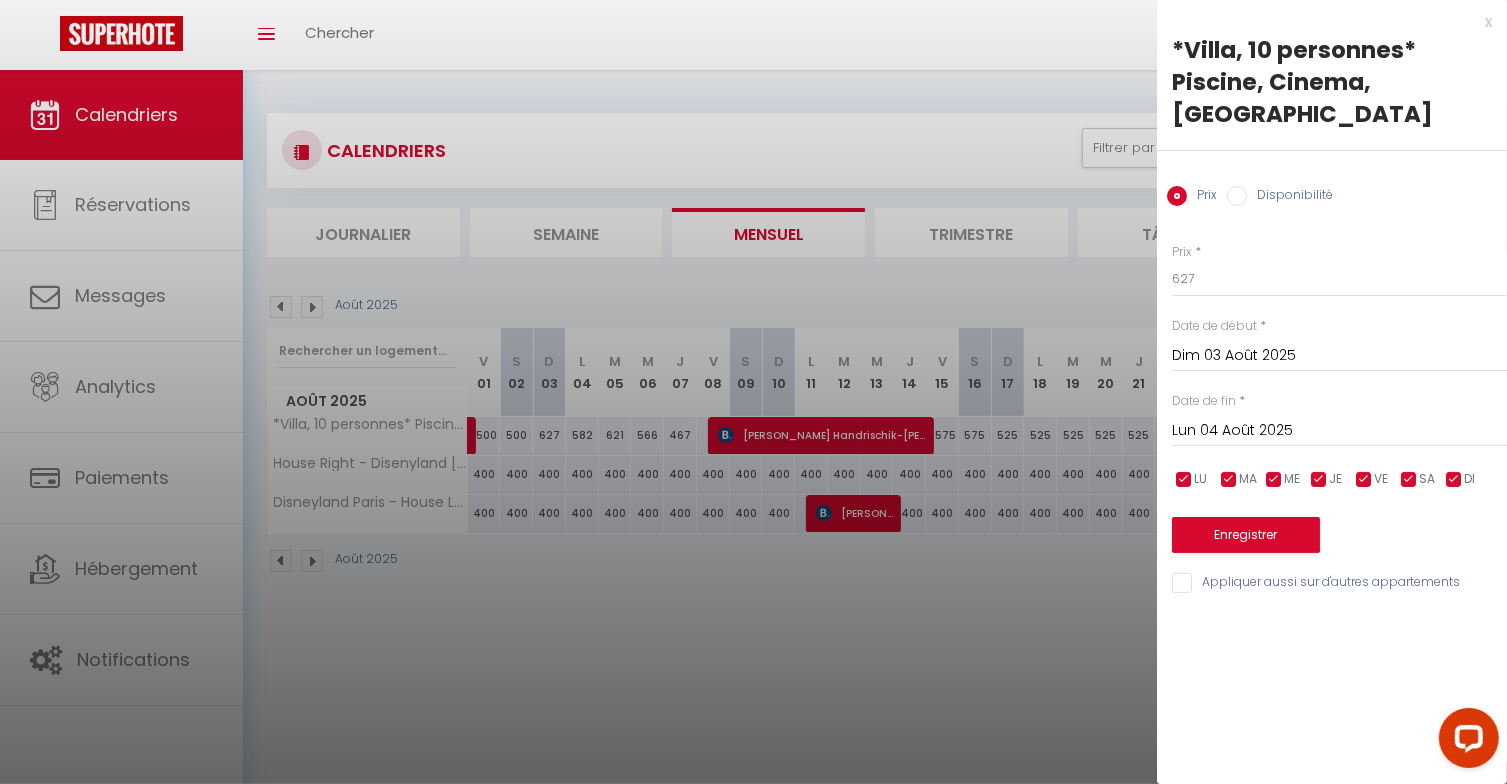click on "Lun 04 Août 2025" at bounding box center (1339, 431) 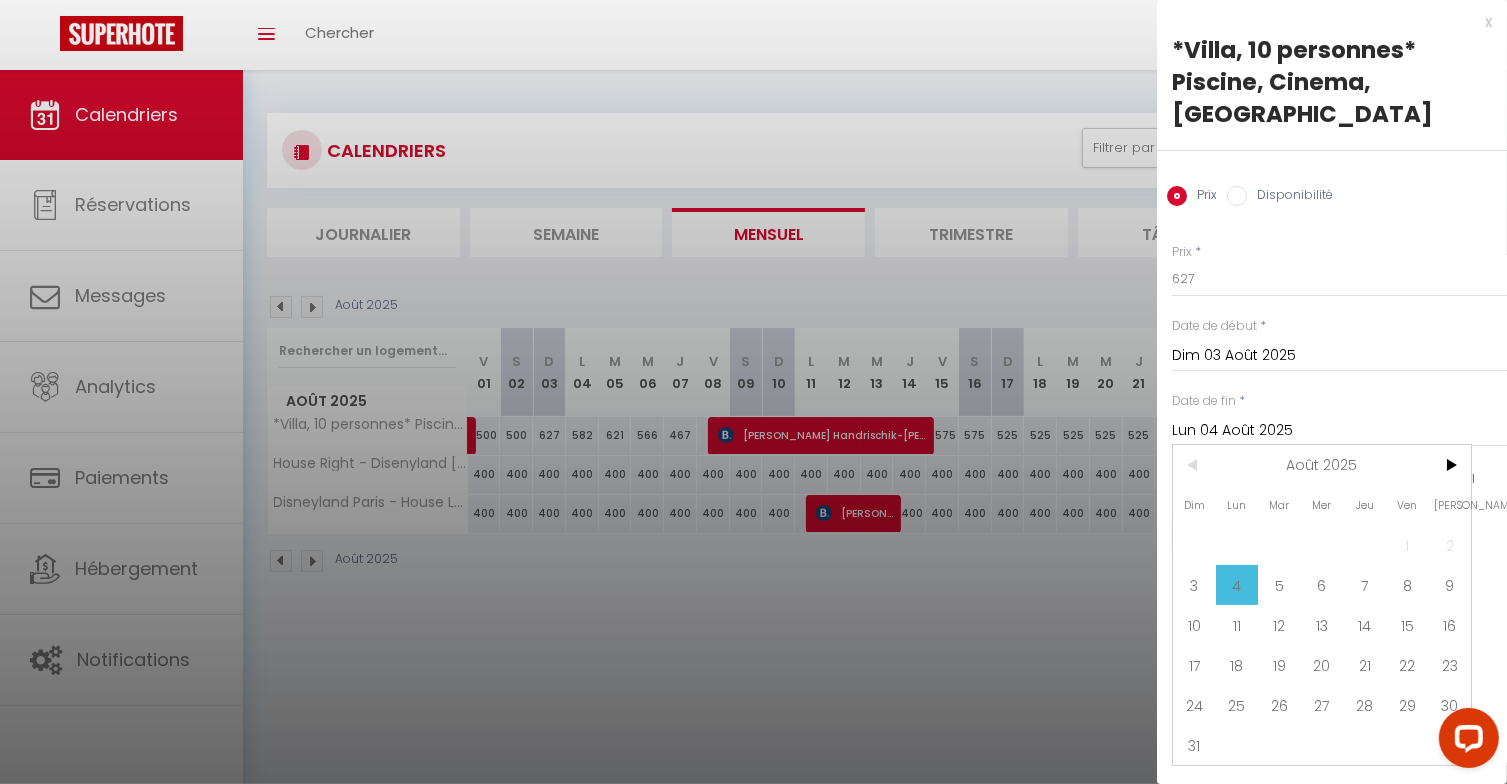 drag, startPoint x: 1410, startPoint y: 586, endPoint x: 1404, endPoint y: 567, distance: 19.924858 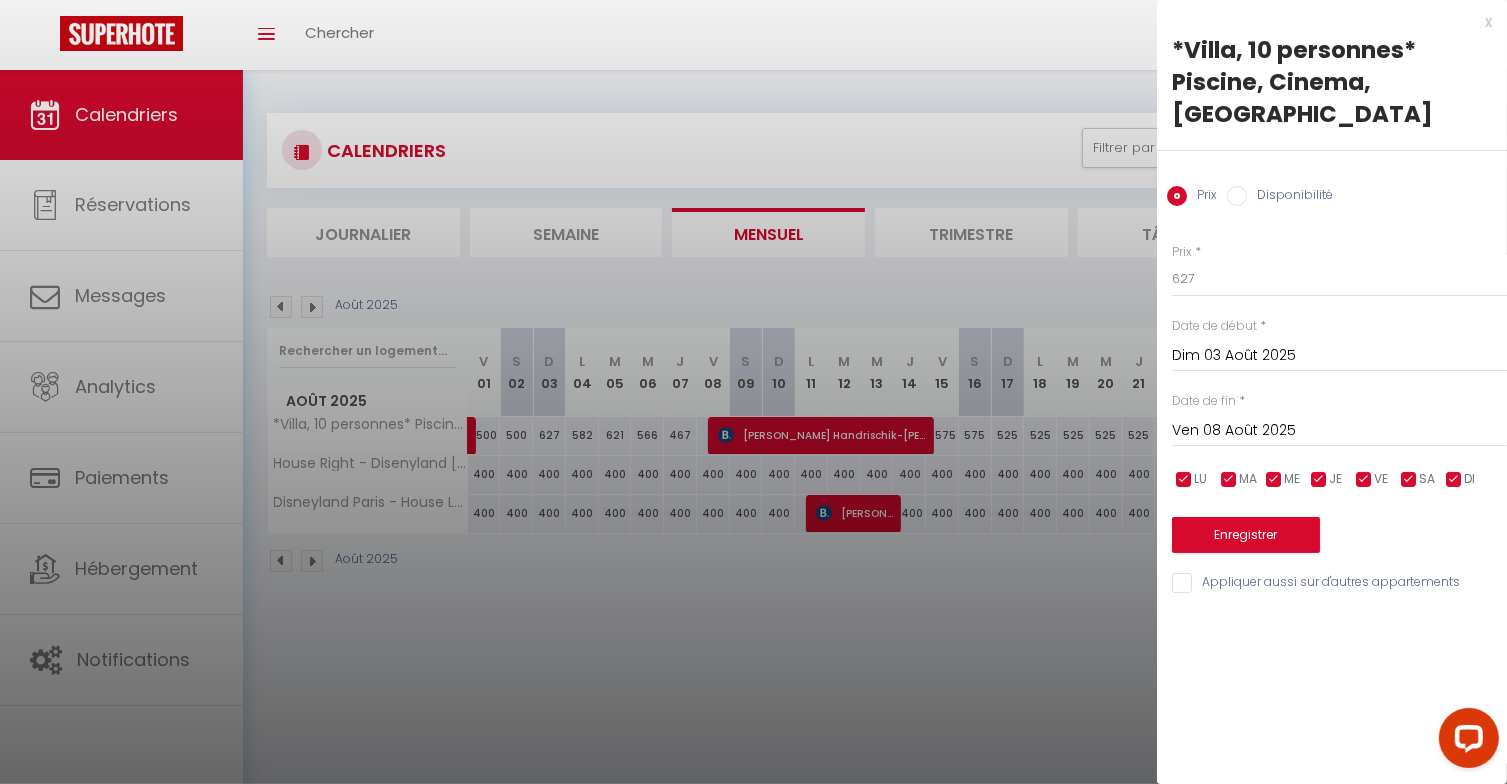 drag, startPoint x: 1170, startPoint y: 279, endPoint x: 1196, endPoint y: 278, distance: 26.019224 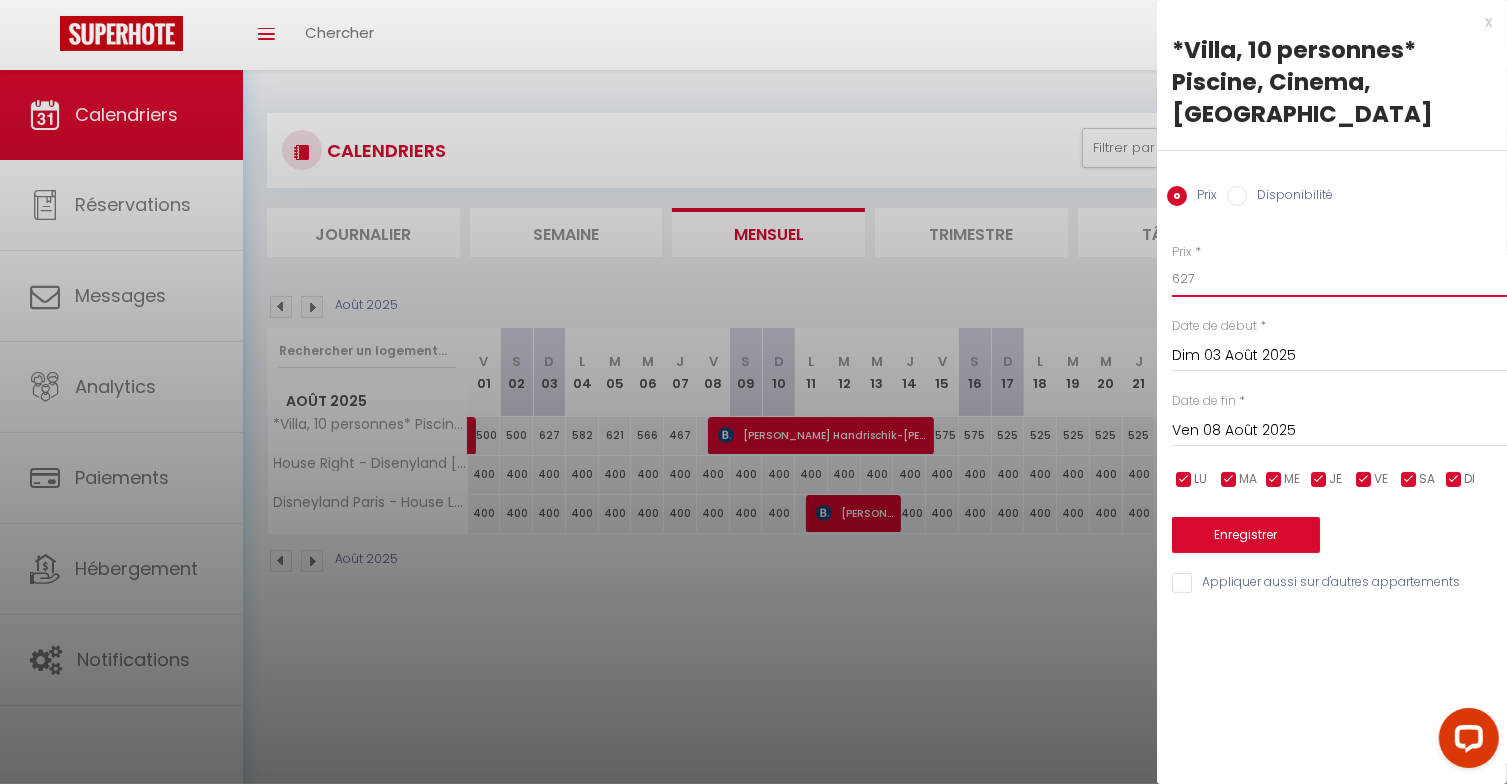 drag, startPoint x: 1194, startPoint y: 278, endPoint x: 1152, endPoint y: 272, distance: 42.426407 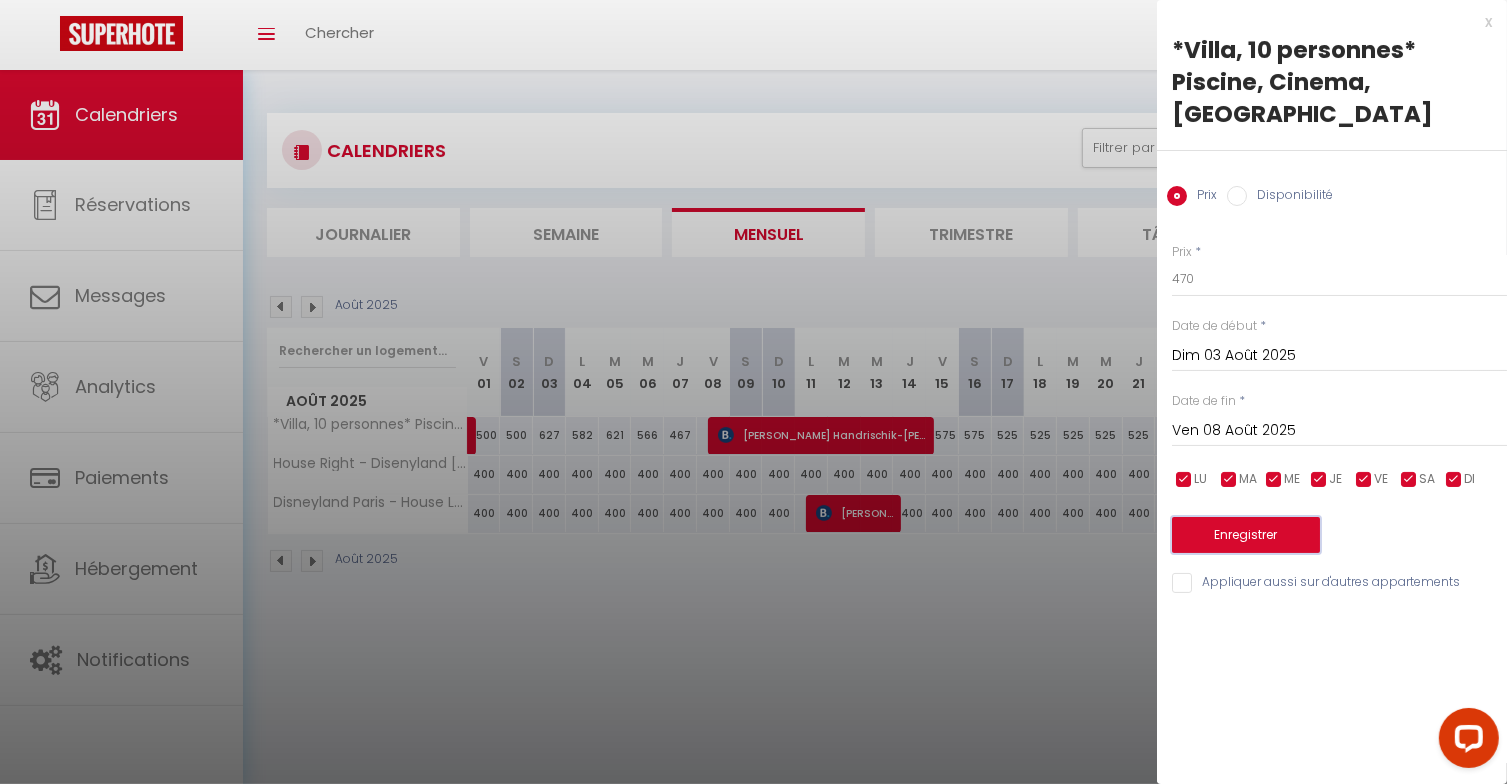 click on "Enregistrer" at bounding box center (1246, 535) 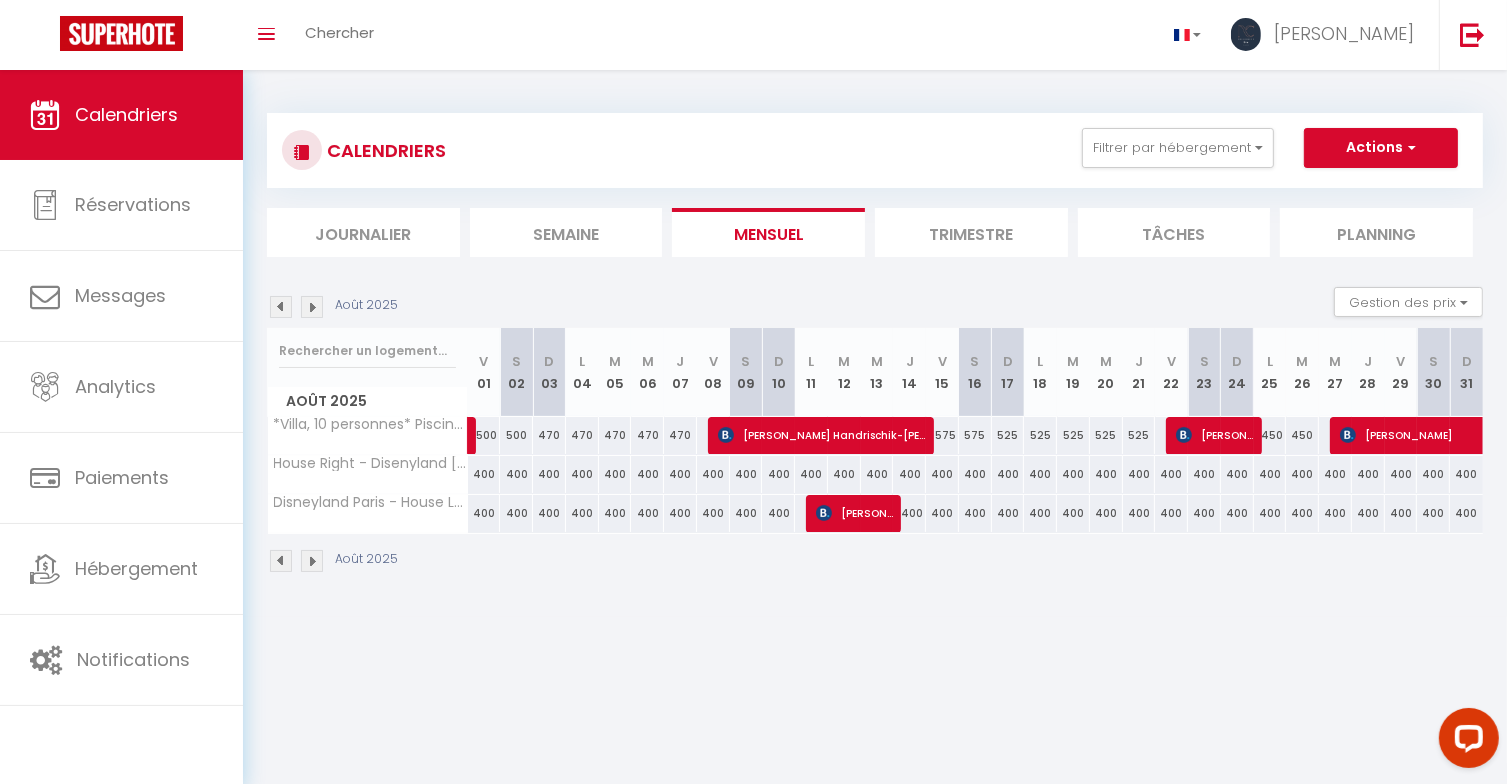 click on "525" at bounding box center [1008, 435] 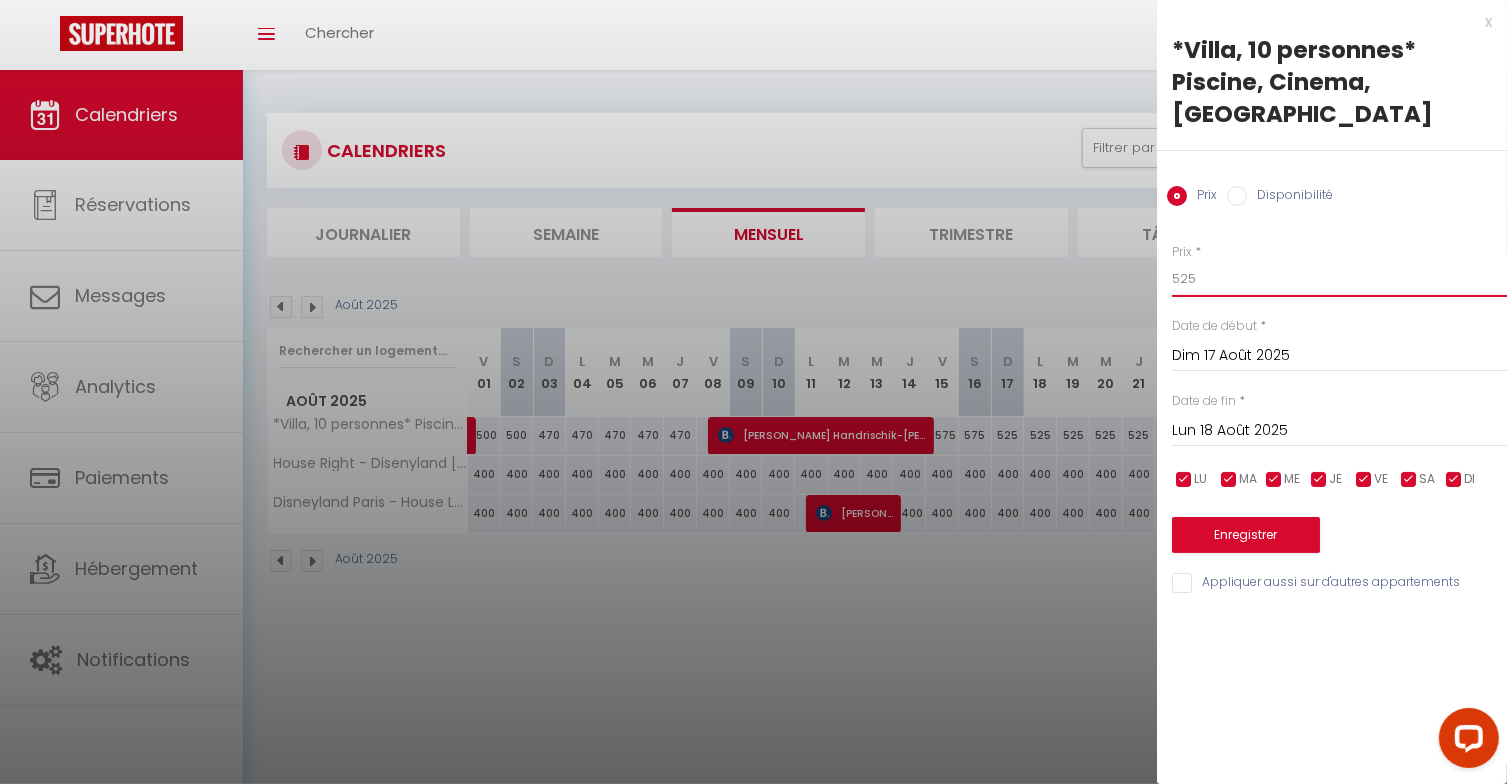 drag, startPoint x: 1177, startPoint y: 279, endPoint x: 1205, endPoint y: 276, distance: 28.160255 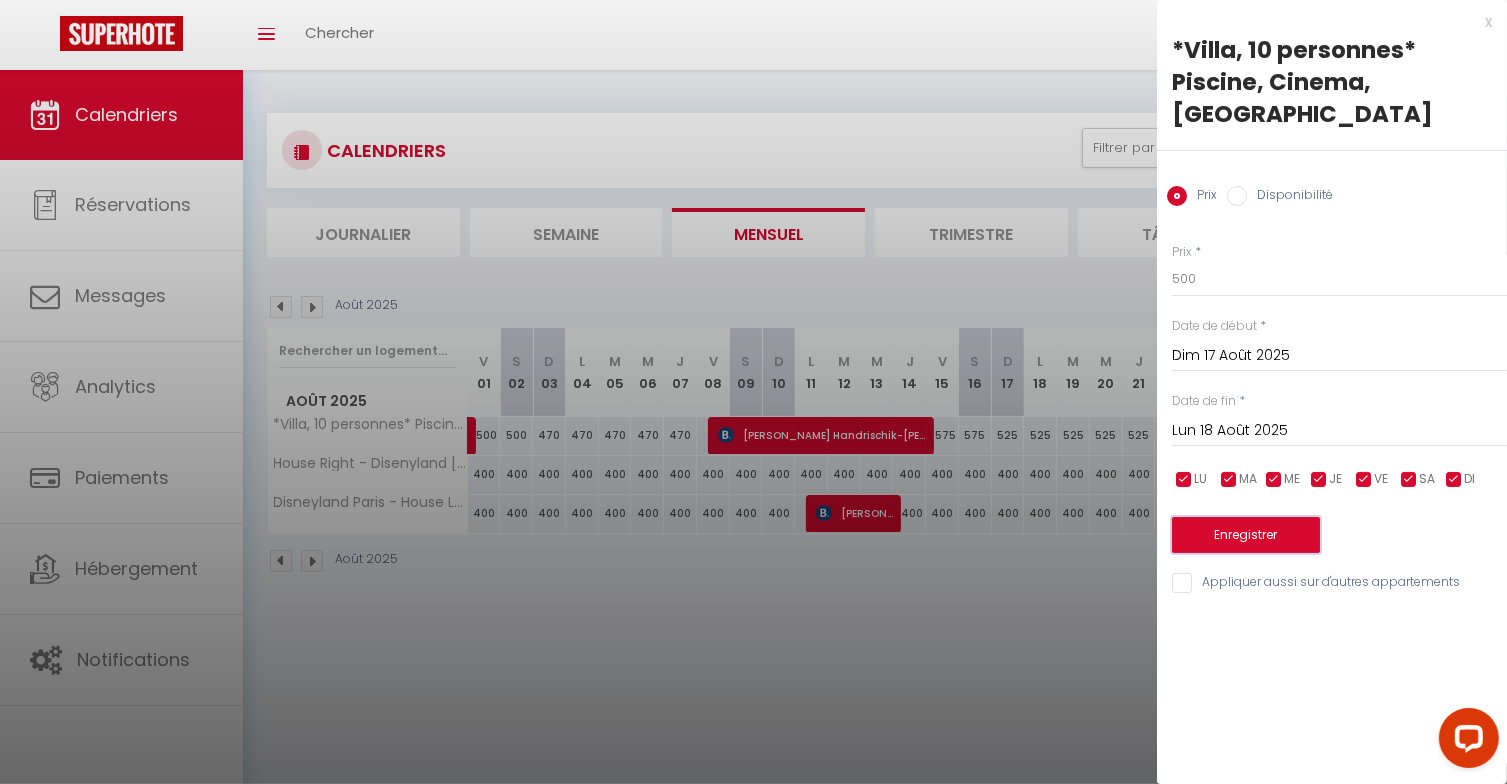 click on "Enregistrer" at bounding box center (1246, 535) 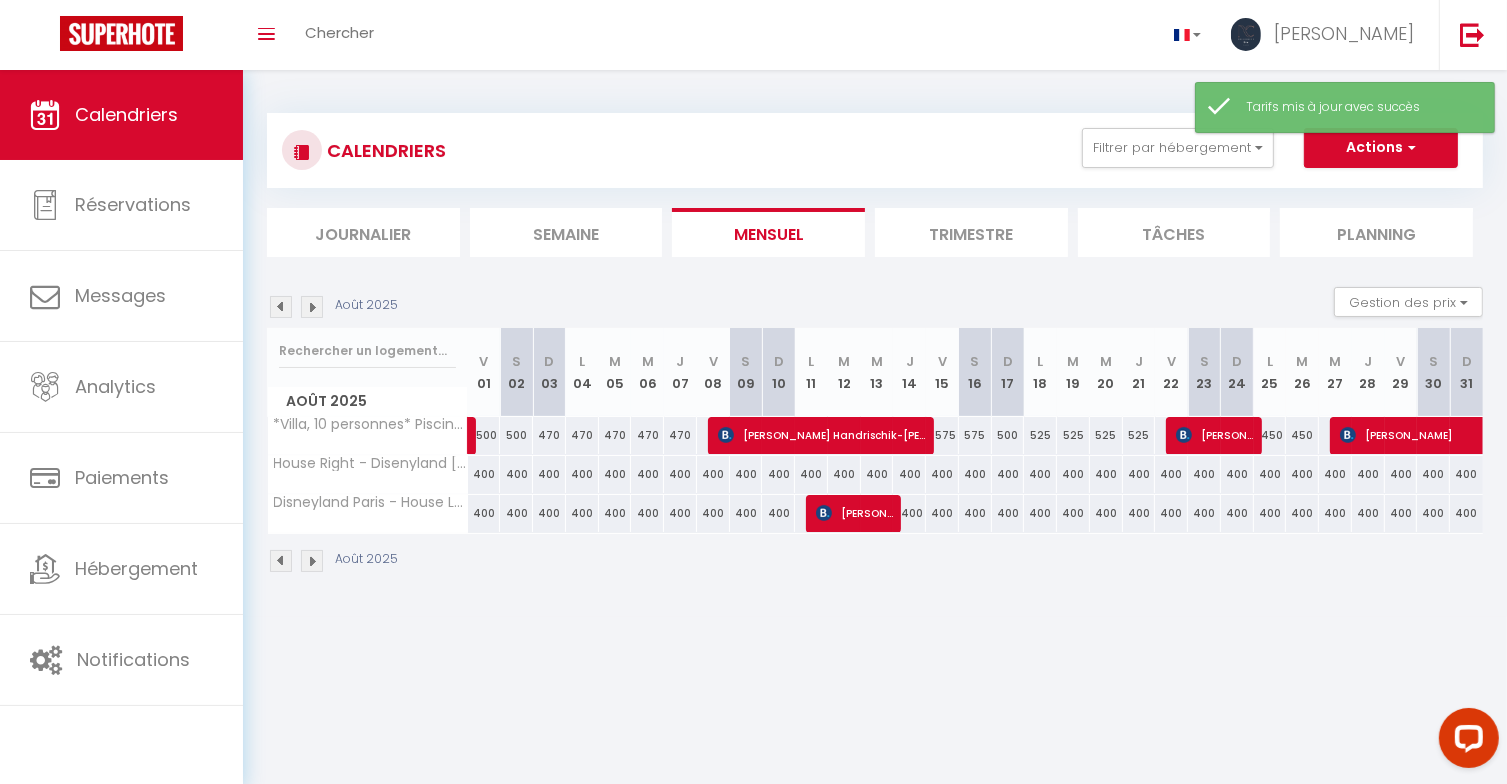 click on "525" at bounding box center (1040, 435) 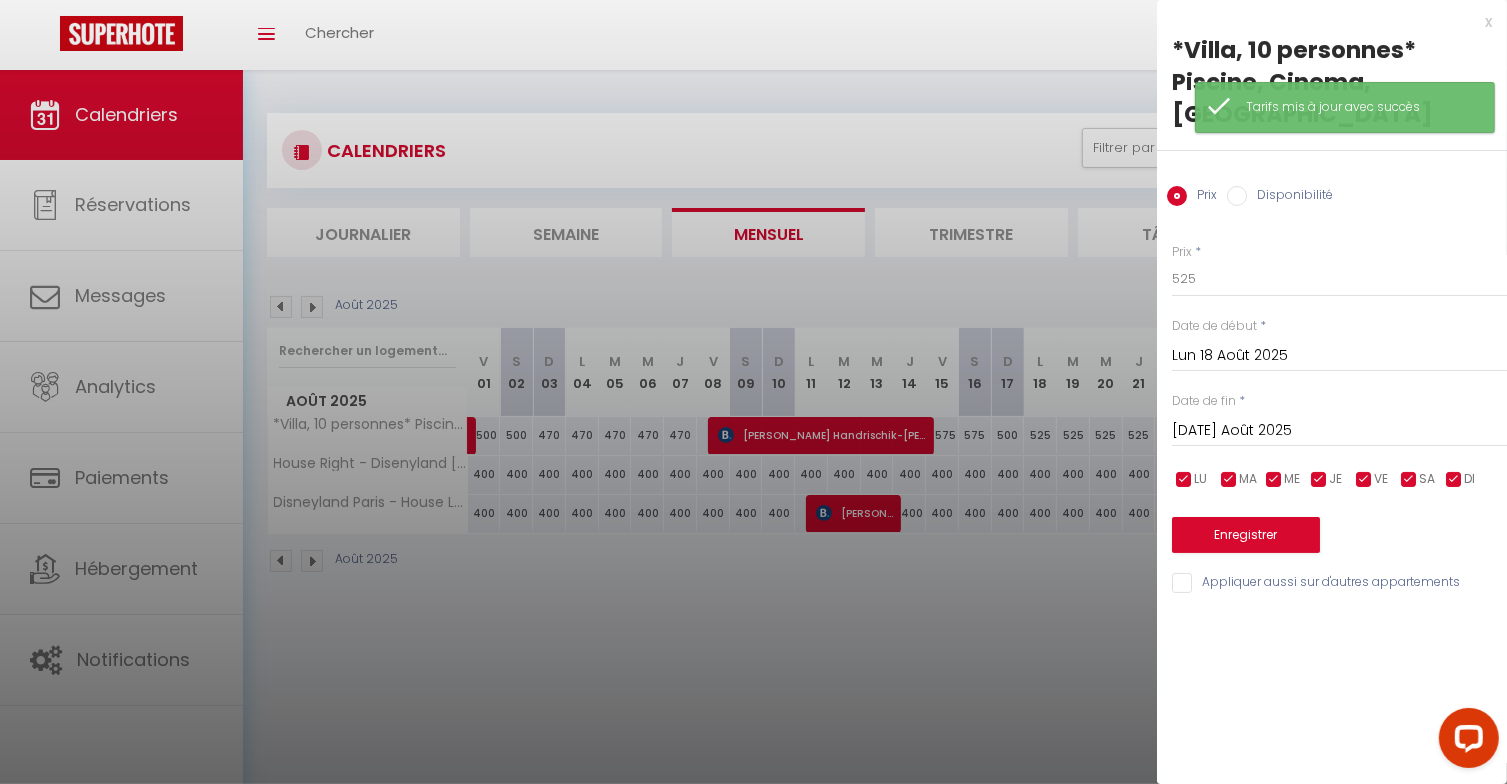 click on "[DATE]" at bounding box center (1339, 431) 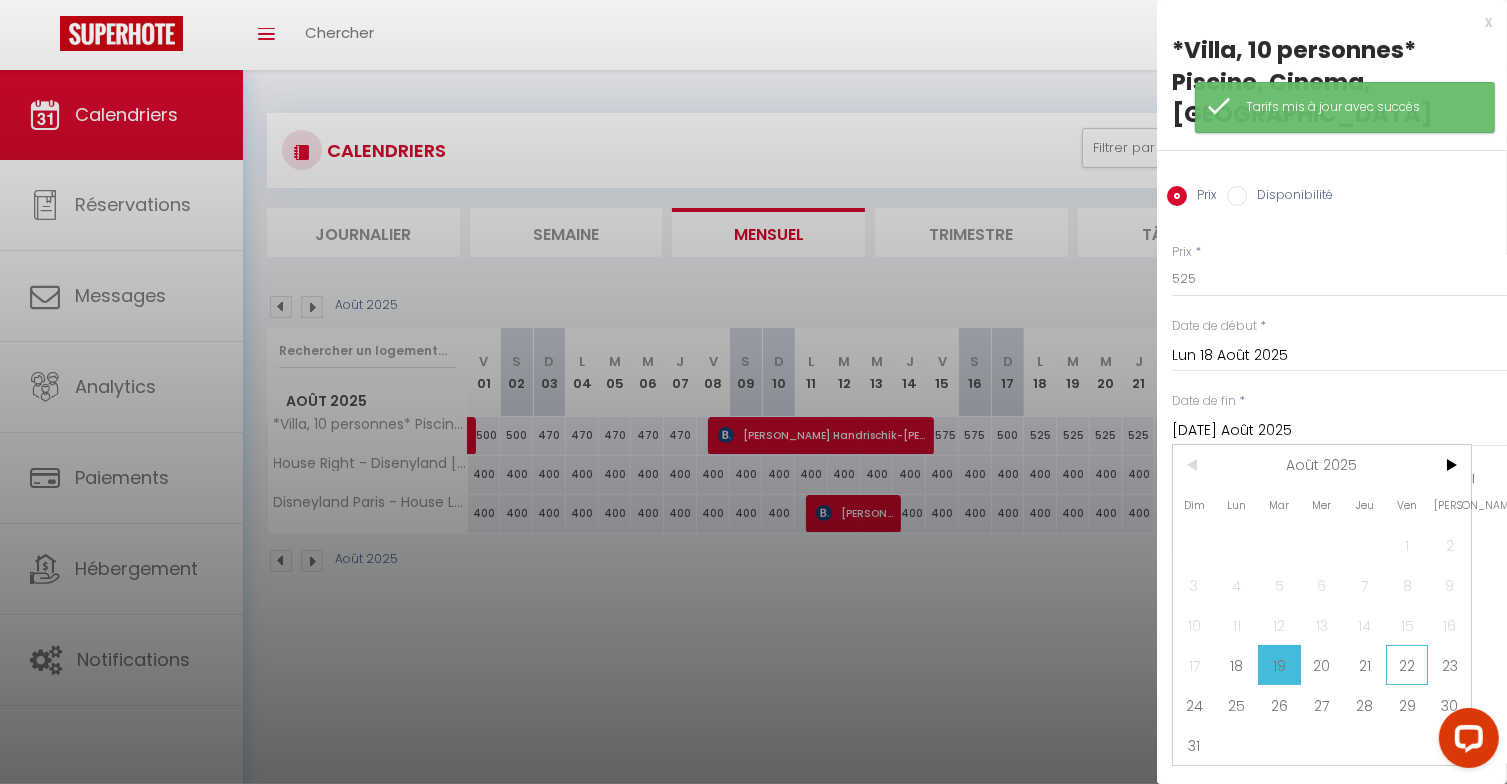 click on "22" at bounding box center (1407, 665) 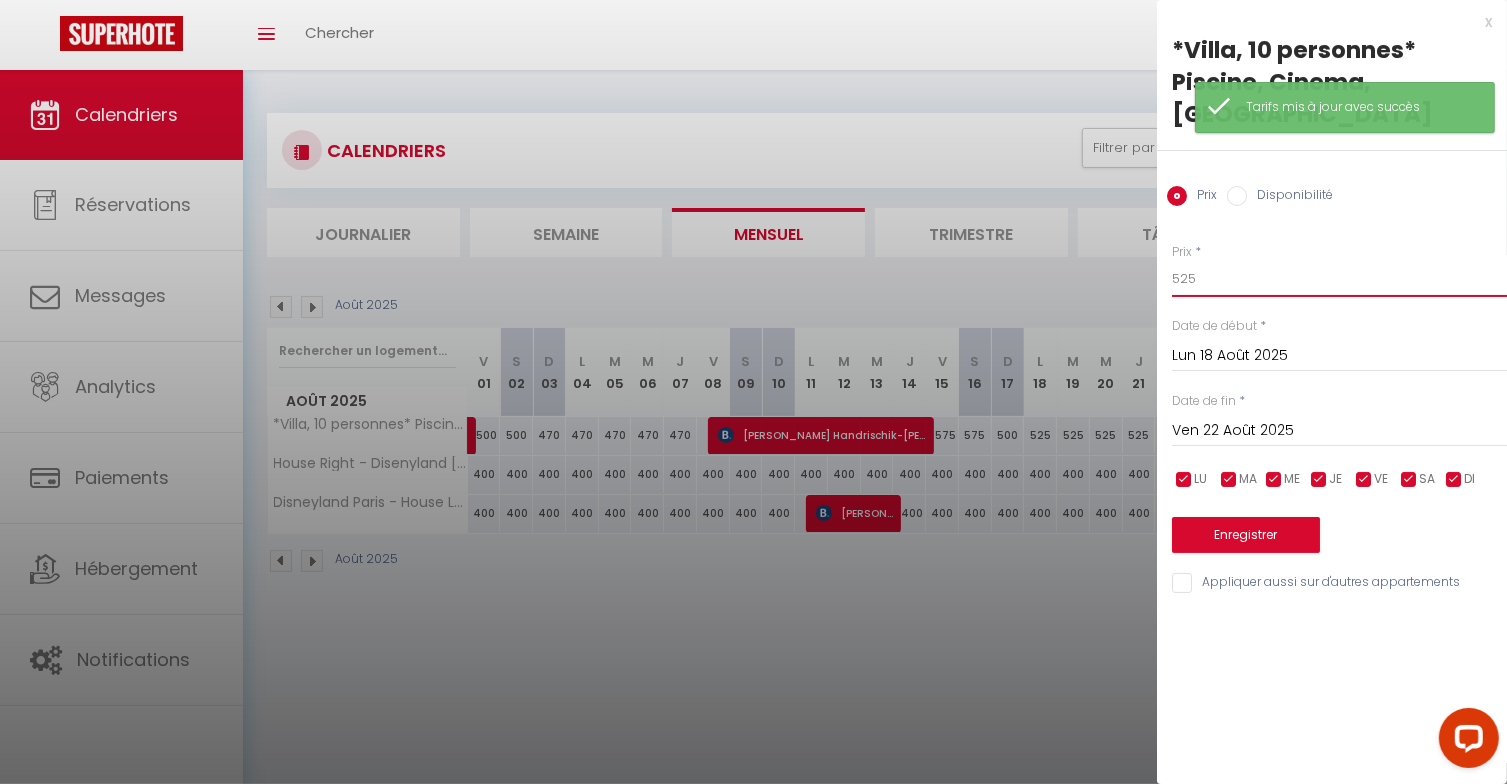 drag, startPoint x: 1176, startPoint y: 271, endPoint x: 1132, endPoint y: 270, distance: 44.011364 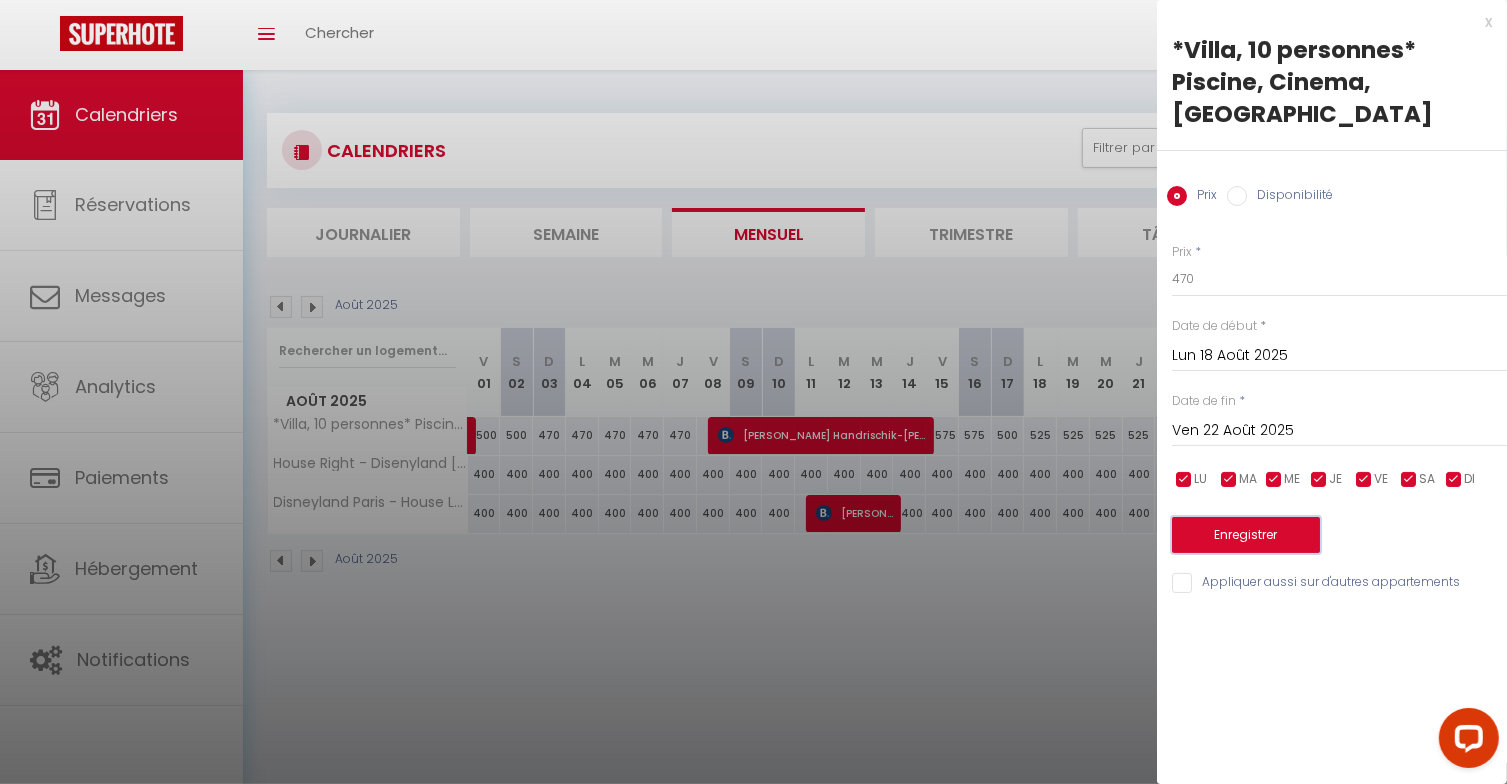click on "Enregistrer" at bounding box center [1246, 535] 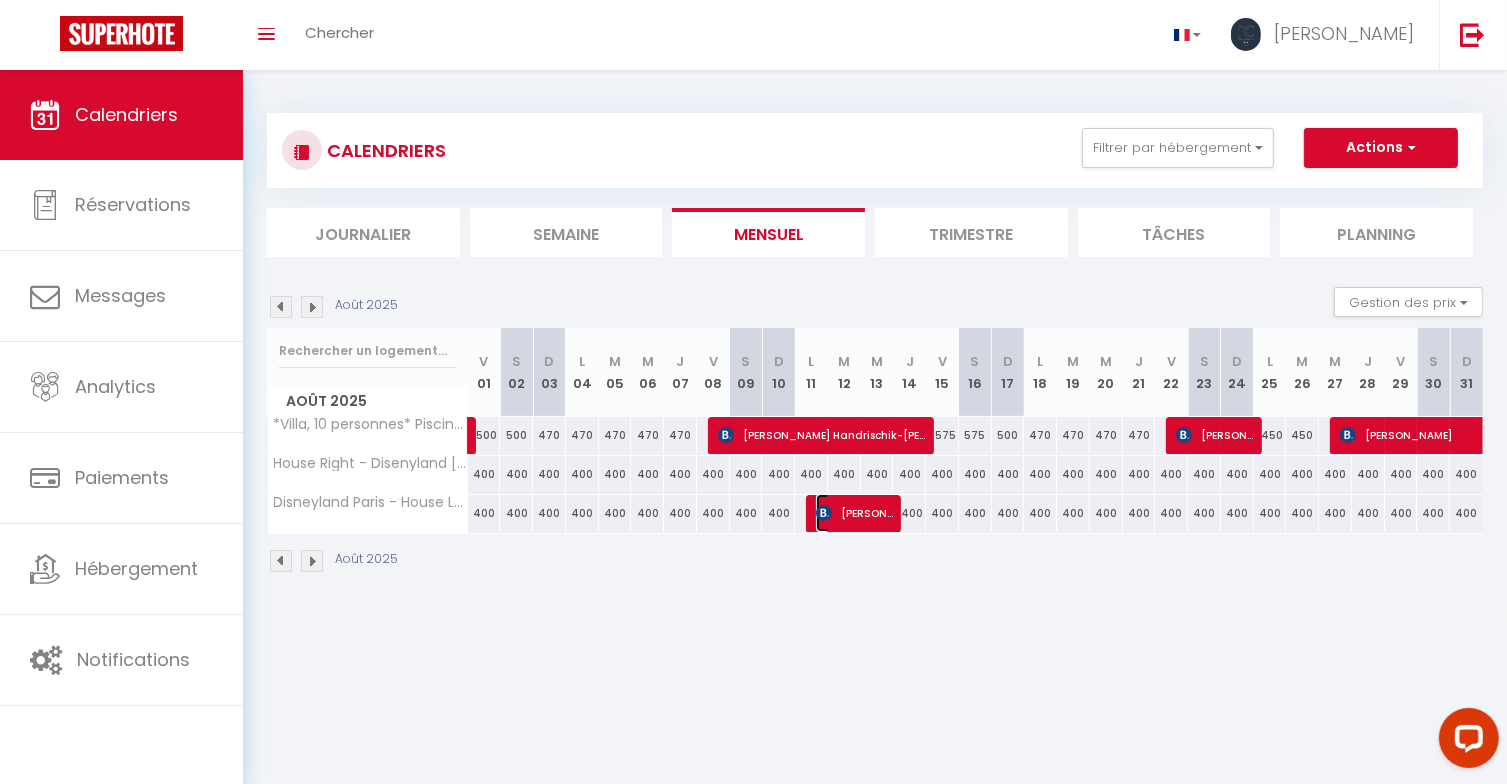 click on "Sarah Alhulily" at bounding box center (854, 513) 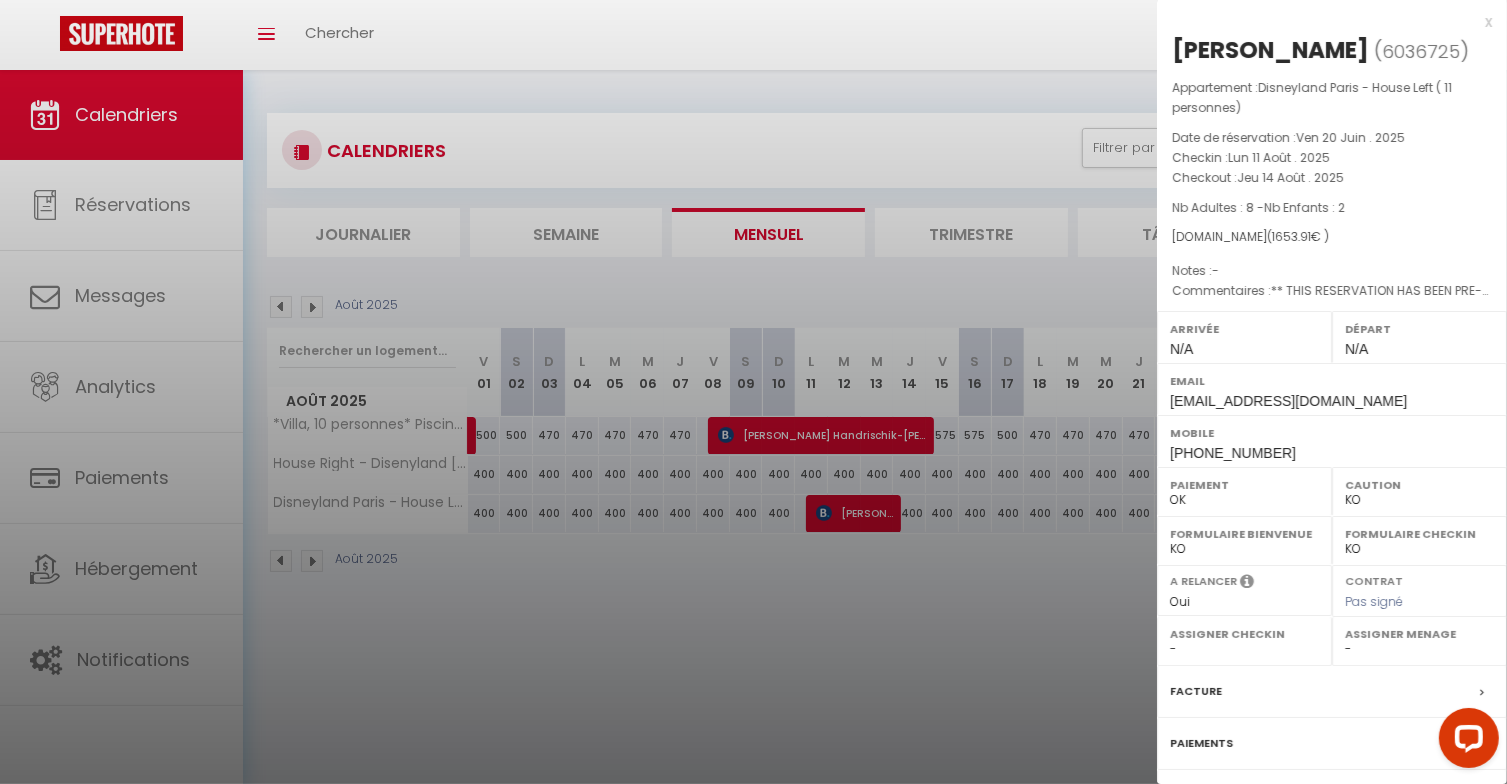 click at bounding box center (753, 392) 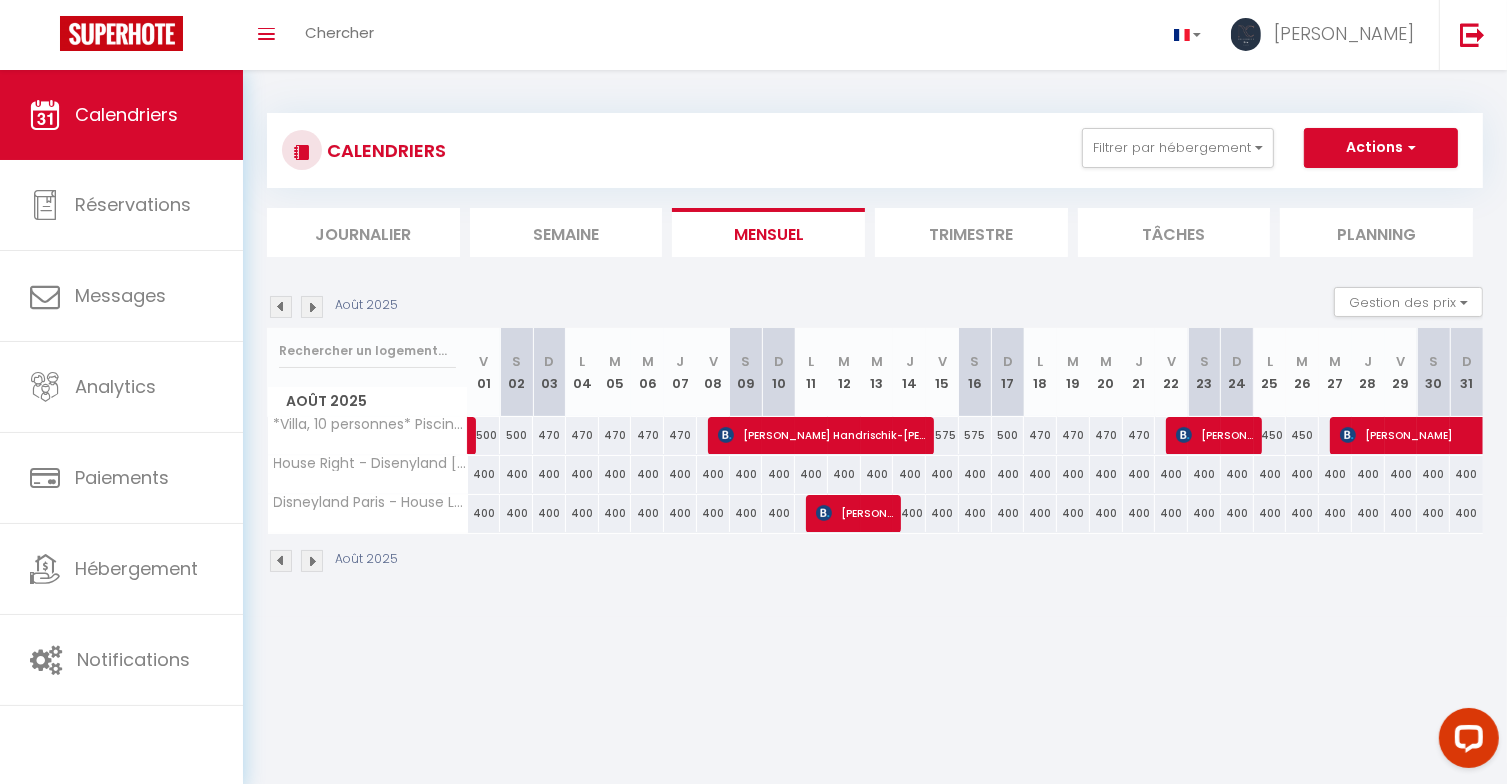 click on "400" at bounding box center (484, 474) 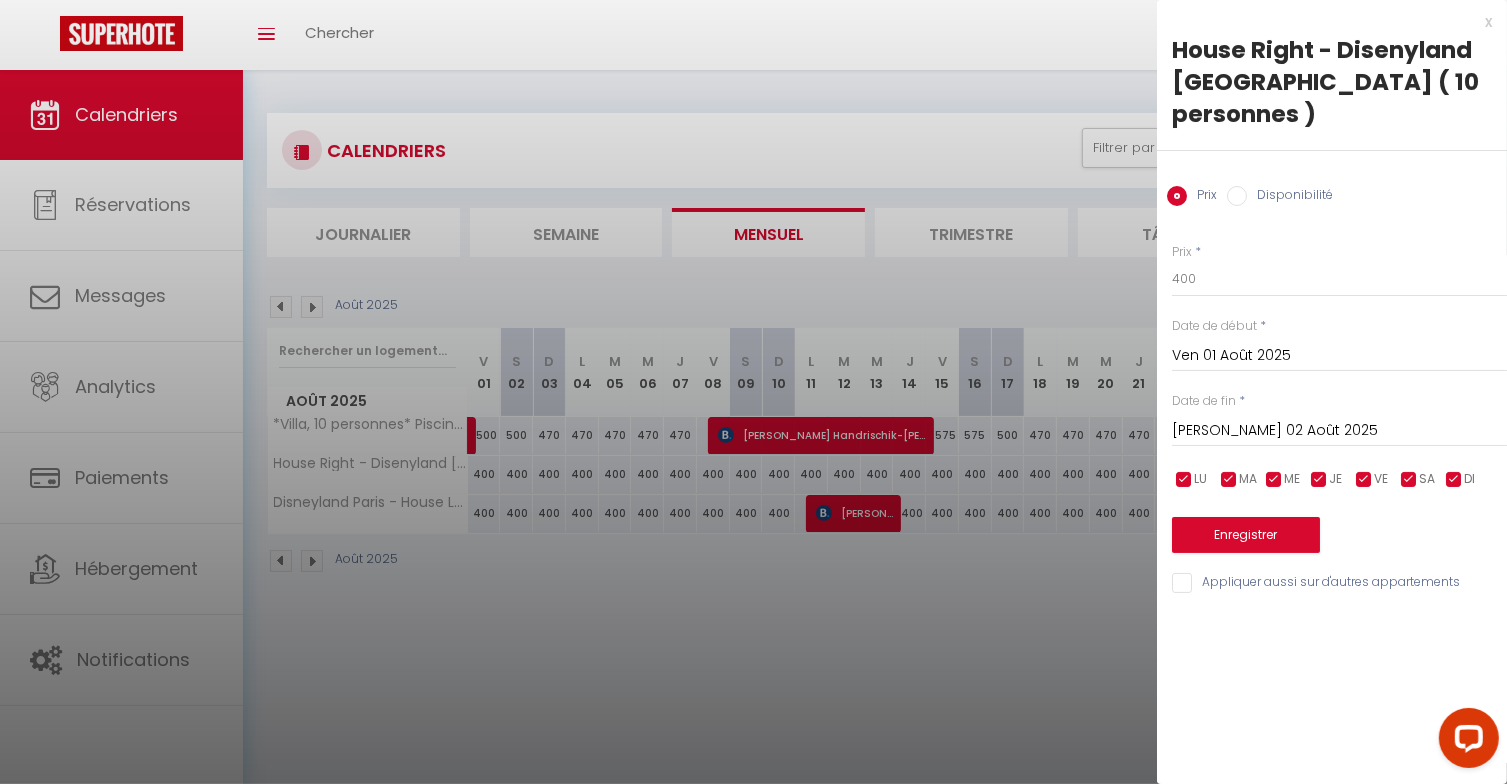 click on "Date de fin
*     Sam 02 Août 2025         <   Août 2025   >   Dim Lun Mar Mer Jeu Ven Sam   1 2 3 4 5 6 7 8 9 10 11 12 13 14 15 16 17 18 19 20 21 22 23 24 25 26 27 28 29 30 31     <   2025   >   Janvier Février Mars Avril Mai Juin Juillet Août Septembre Octobre Novembre Décembre     <   2020 - 2029   >   2020 2021 2022 2023 2024 2025 2026 2027 2028 2029" at bounding box center [1339, 419] 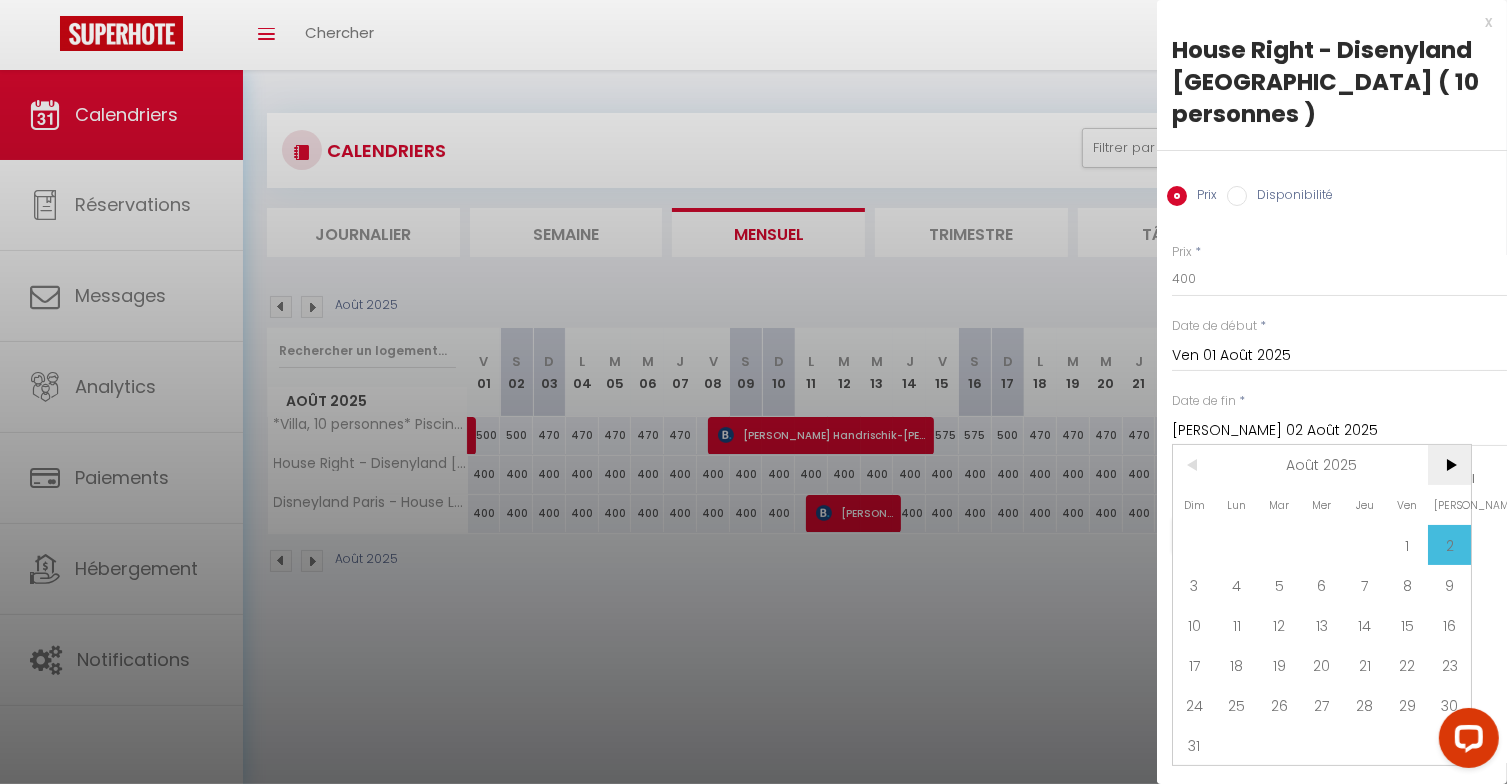 click on ">" at bounding box center [1449, 465] 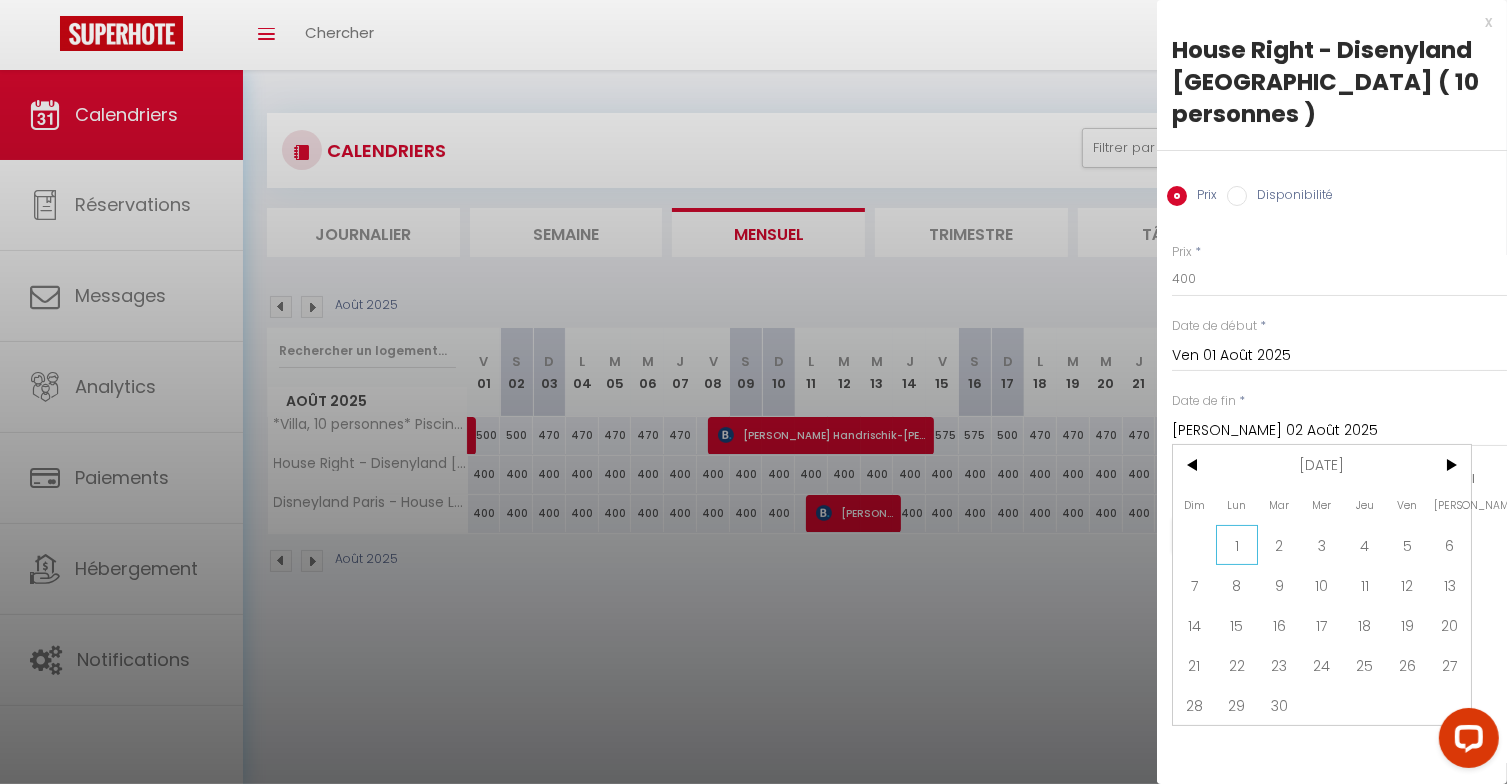 click on "1" at bounding box center (1237, 545) 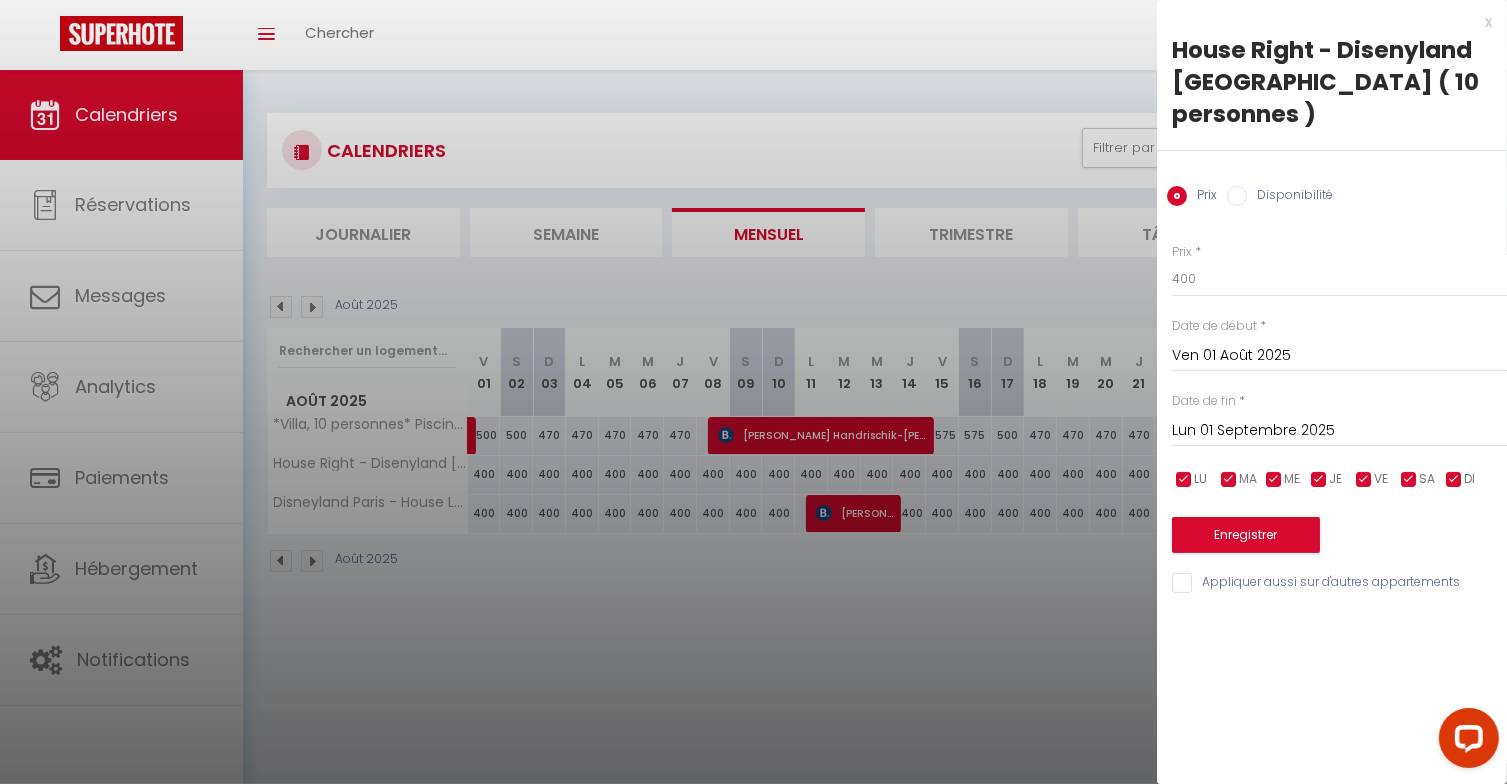 click at bounding box center (1409, 480) 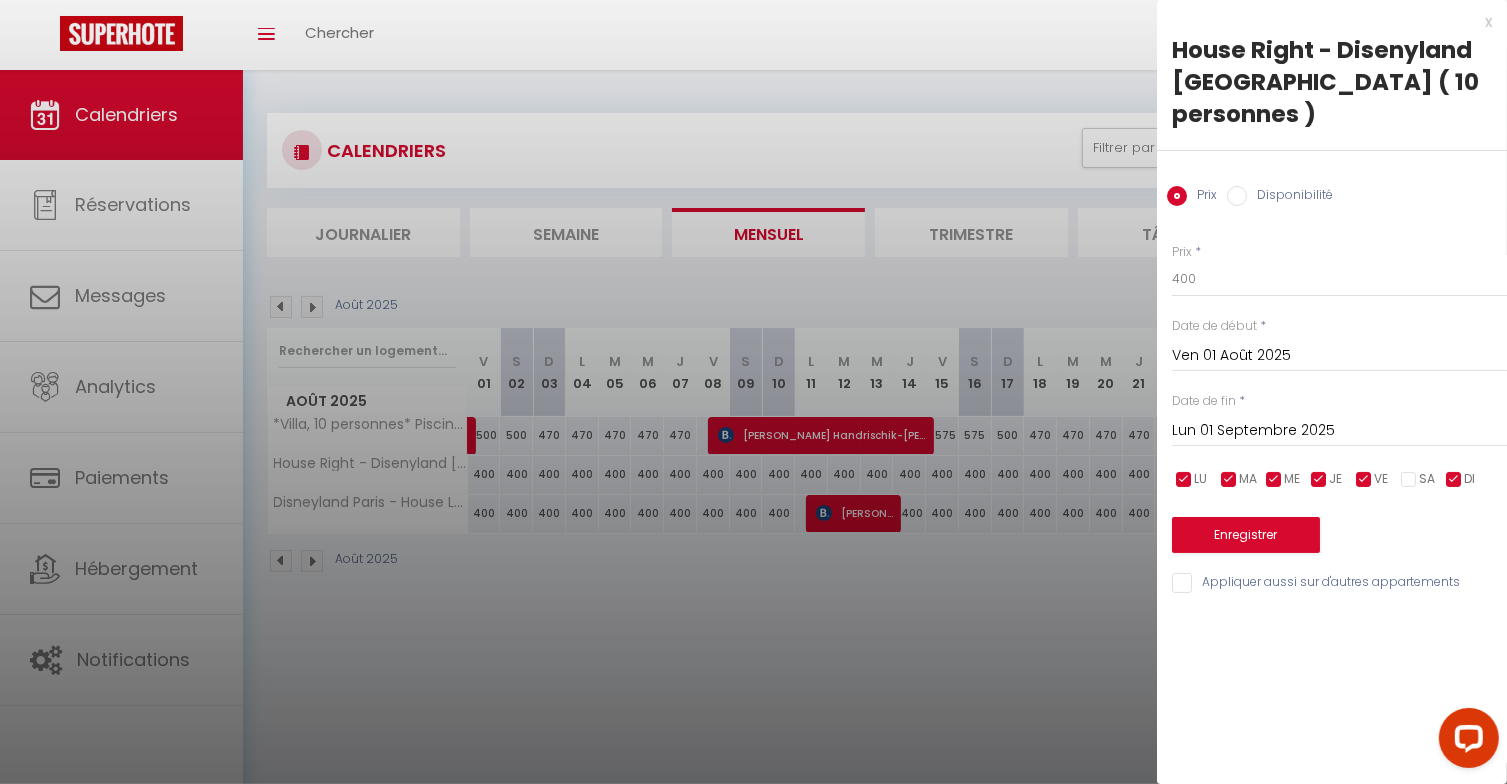 click at bounding box center (1364, 480) 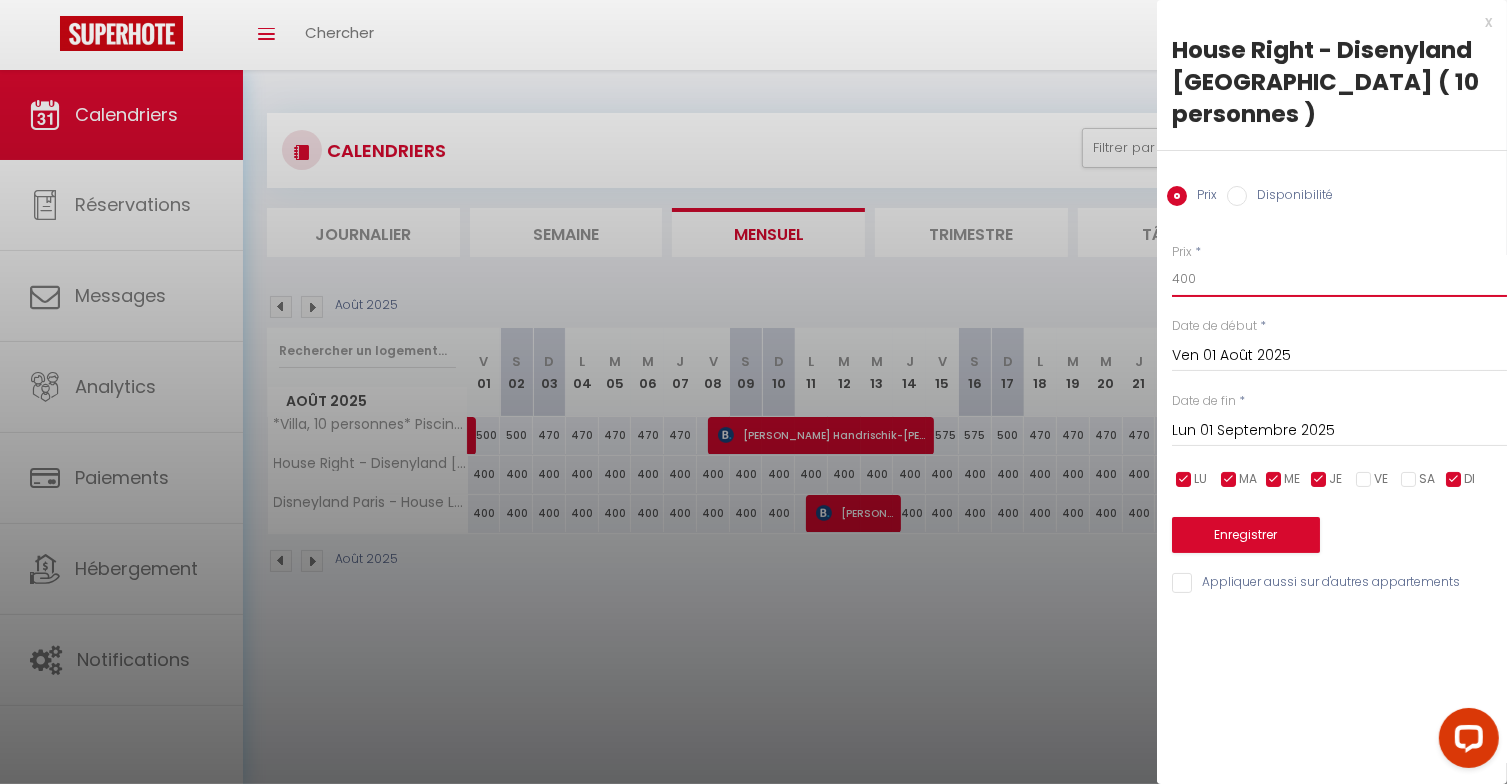 drag, startPoint x: 1221, startPoint y: 250, endPoint x: 1116, endPoint y: 249, distance: 105.00476 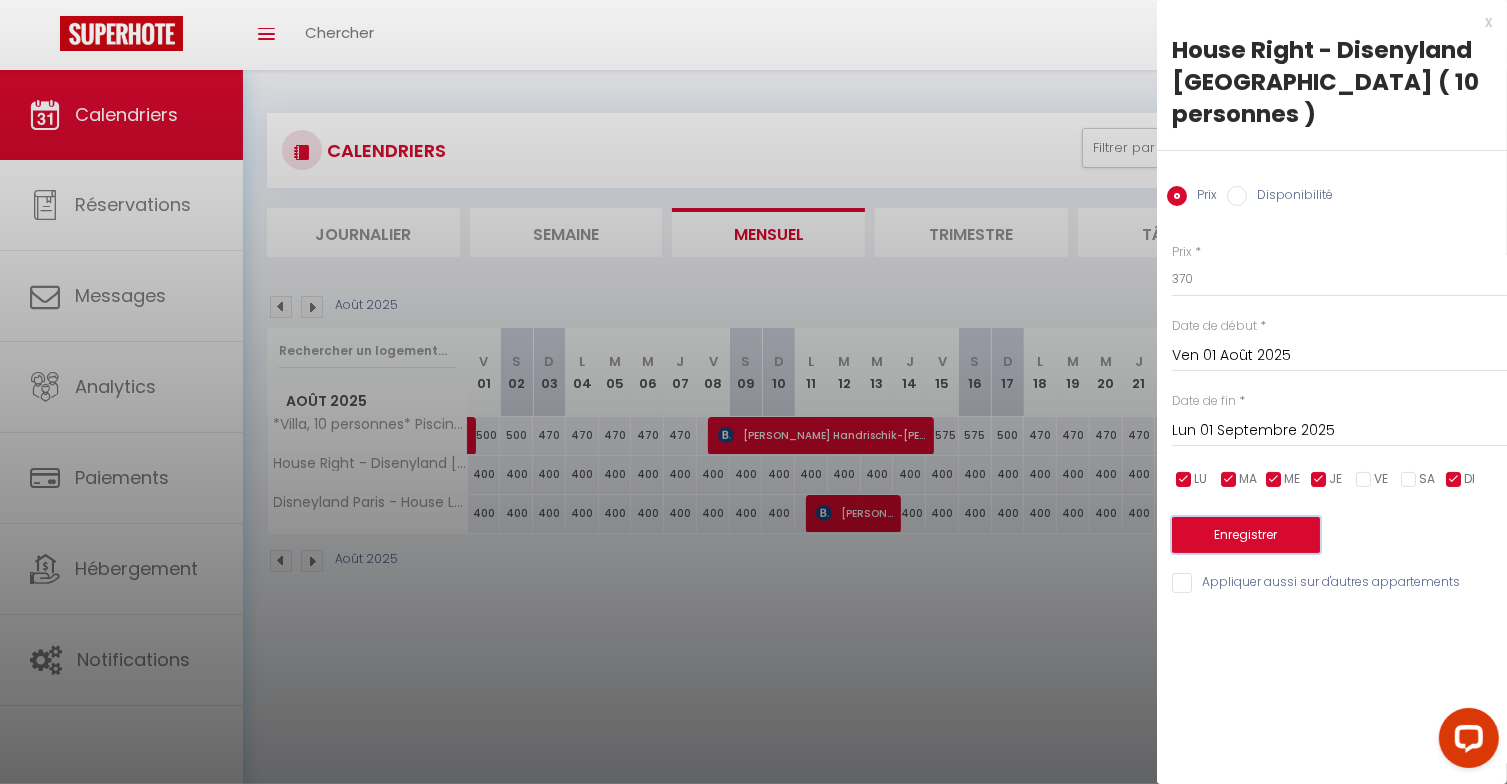 click on "Enregistrer" at bounding box center [1246, 535] 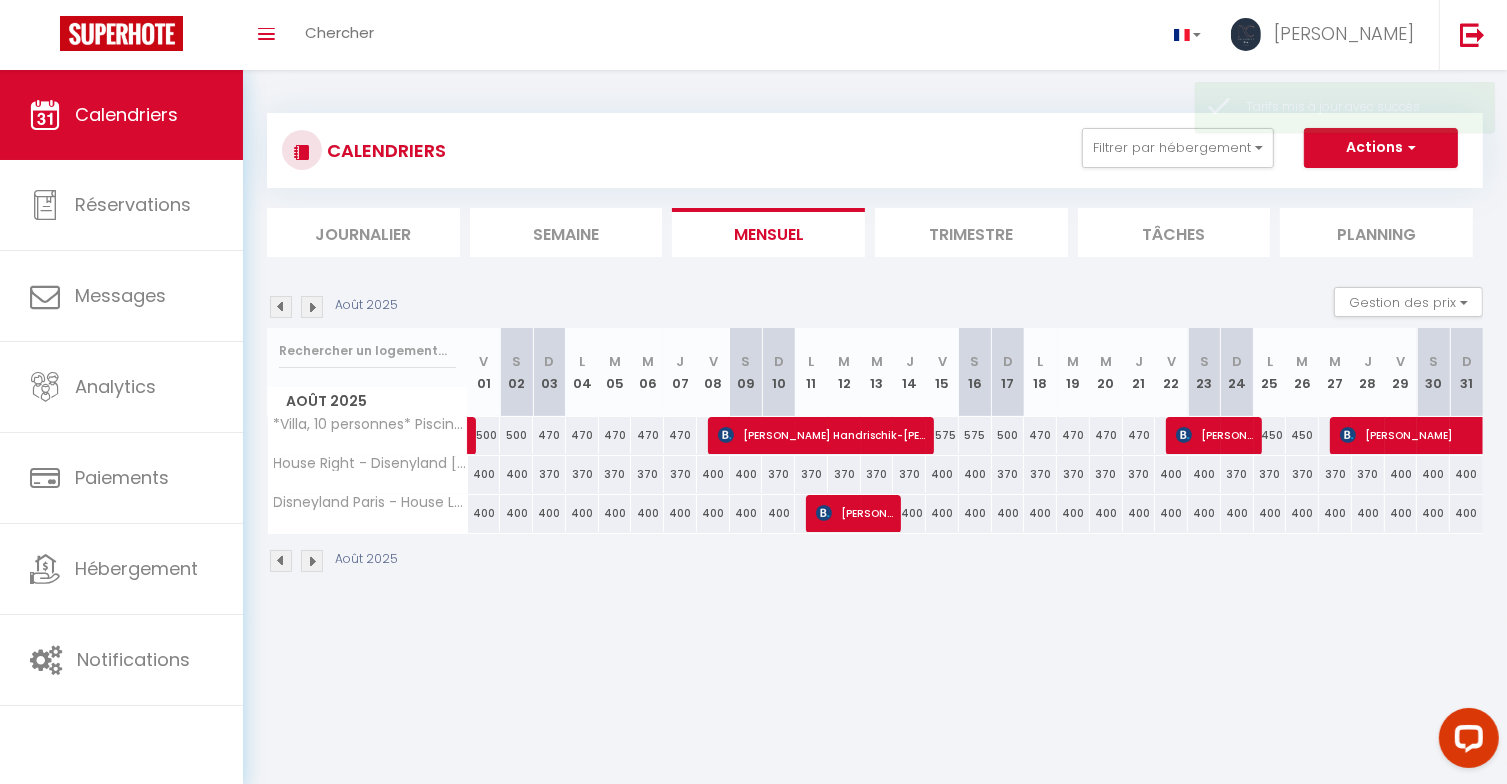 click on "400" at bounding box center (484, 474) 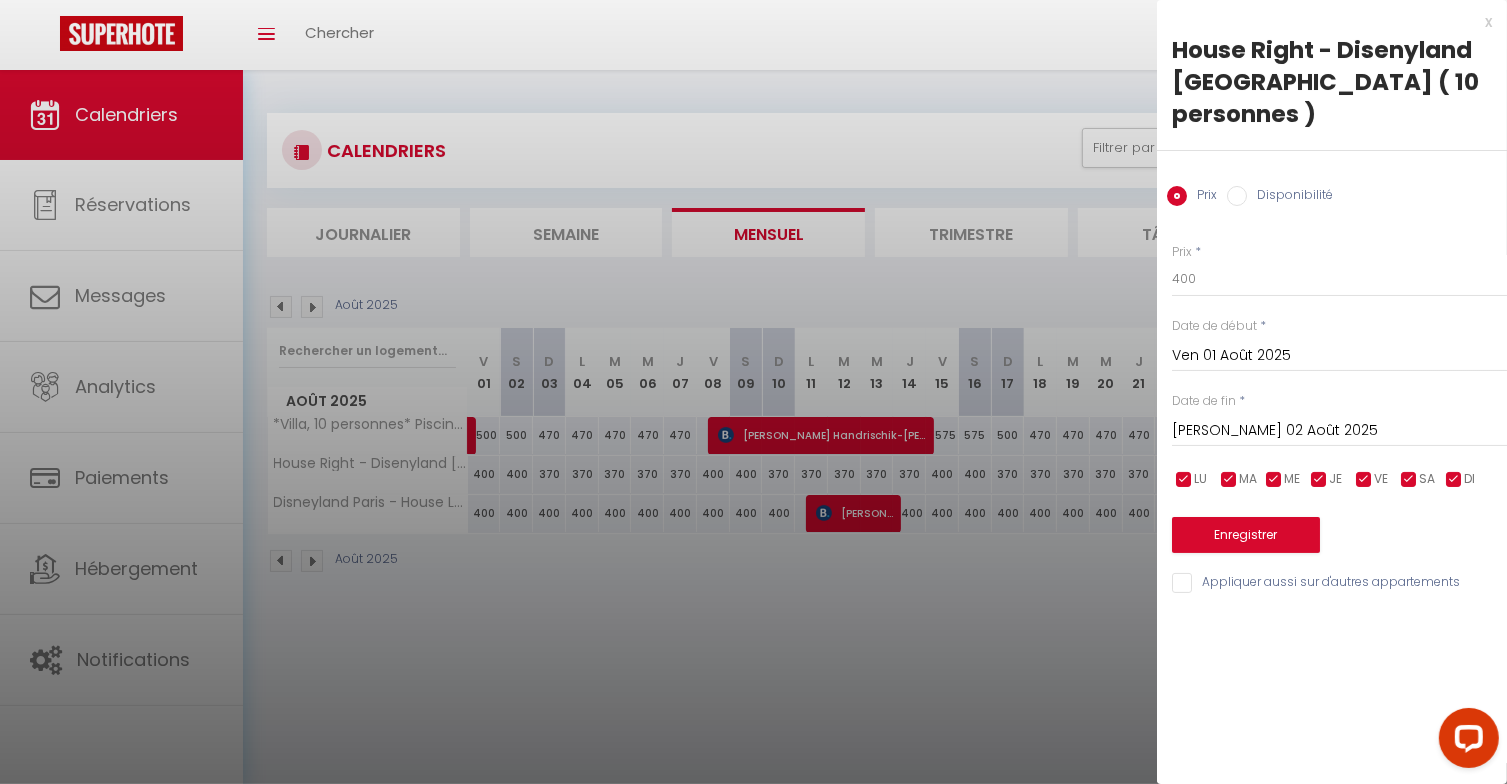 click on "[DATE]" at bounding box center [1339, 431] 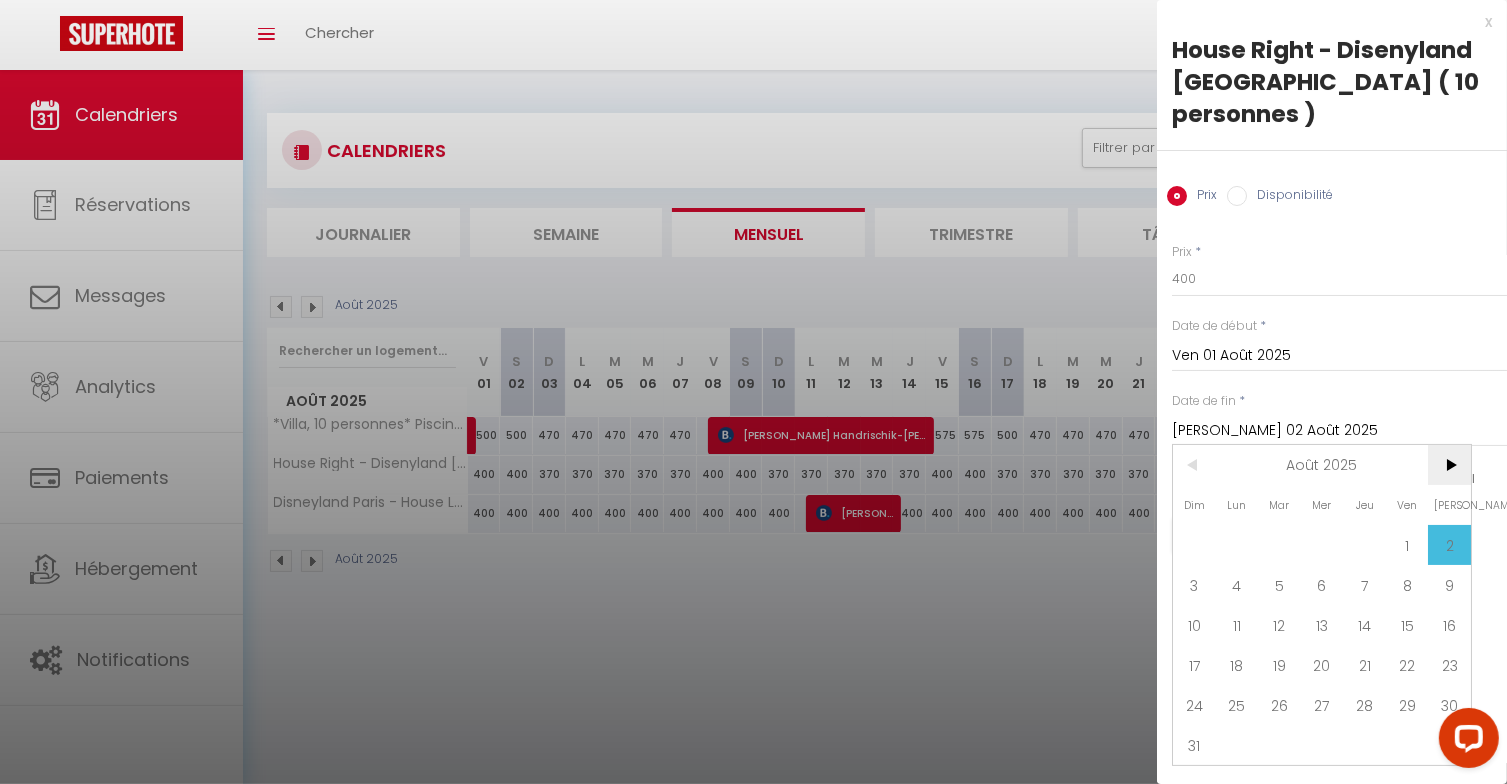 click on ">" at bounding box center (1449, 465) 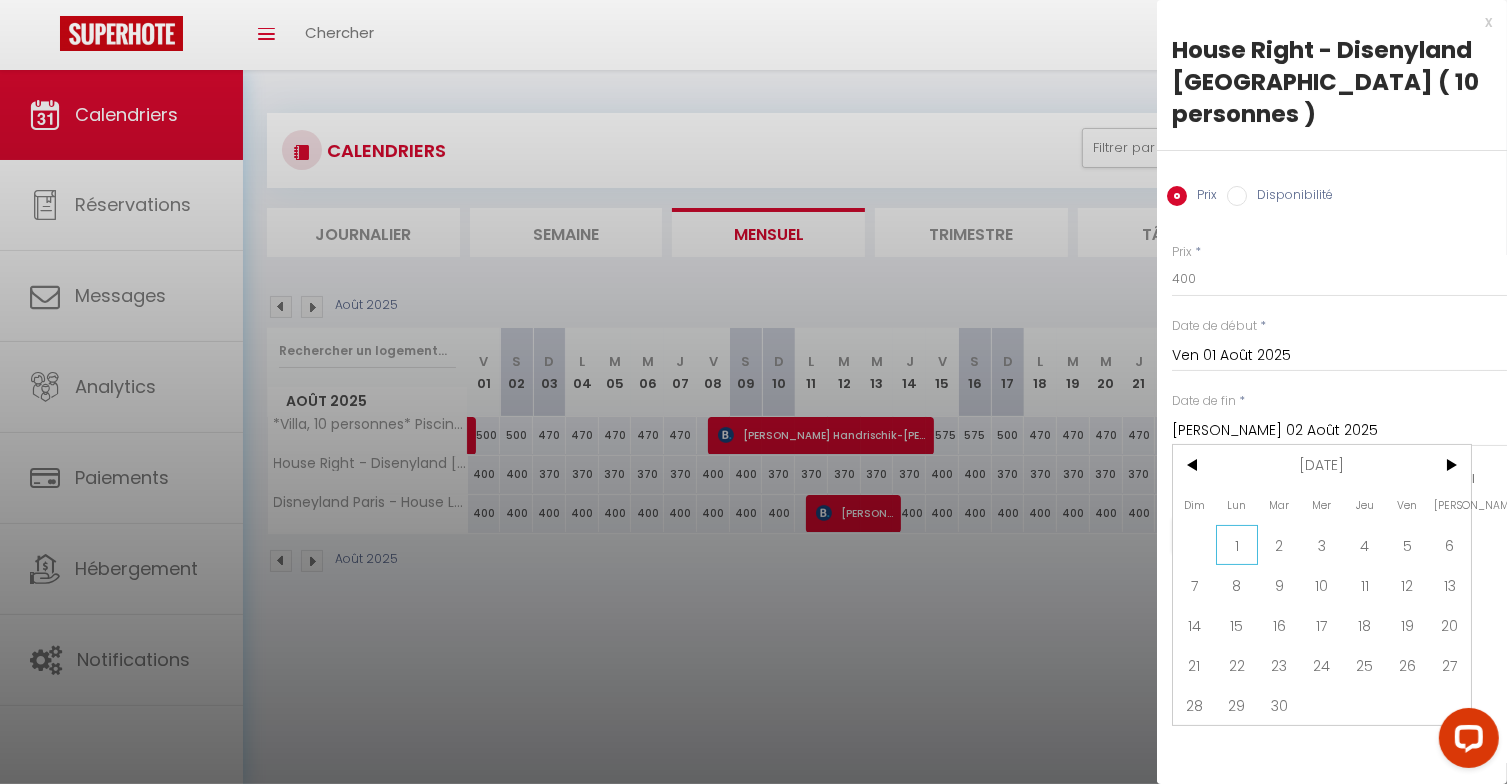 click on "1" at bounding box center (1237, 545) 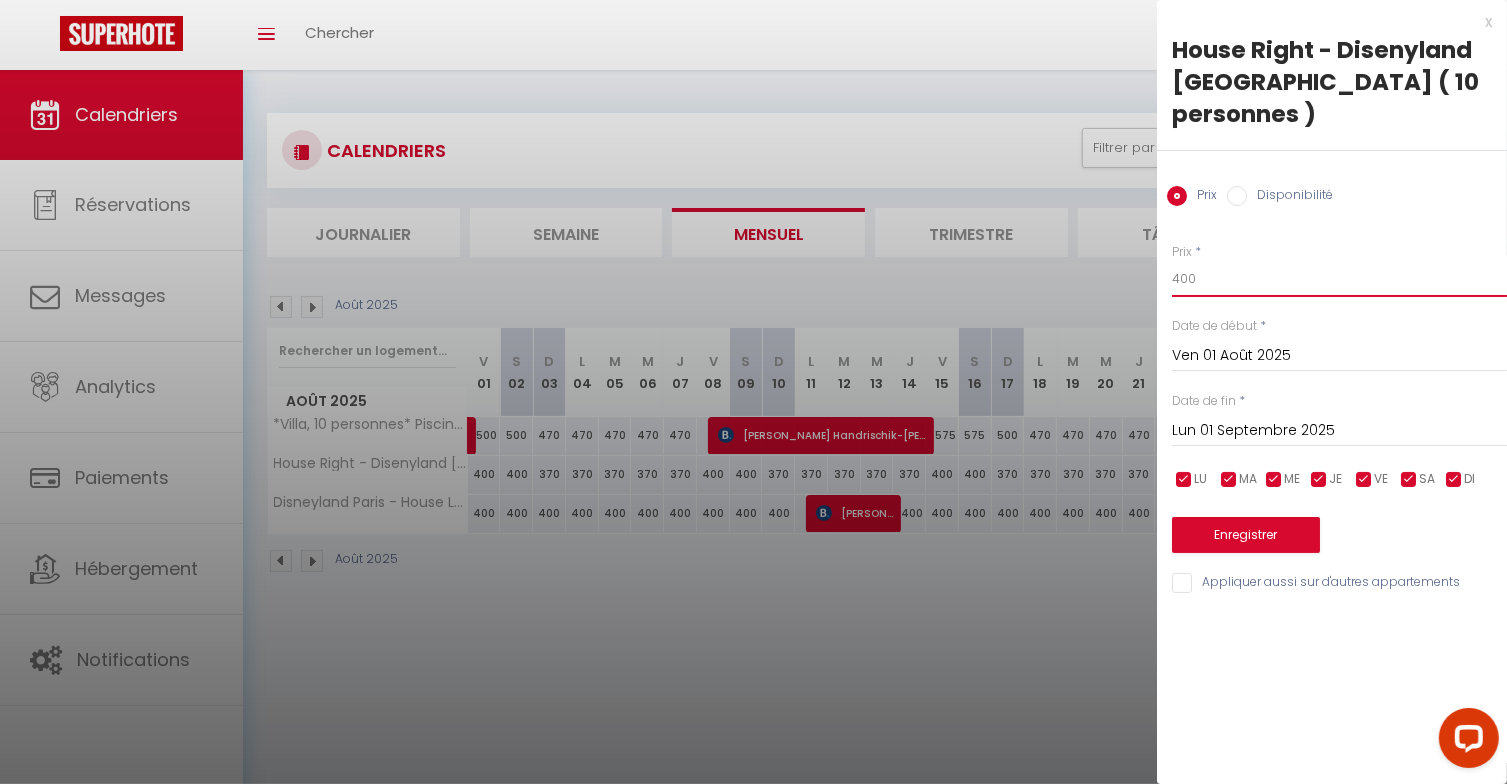 drag, startPoint x: 1193, startPoint y: 242, endPoint x: 1156, endPoint y: 245, distance: 37.12142 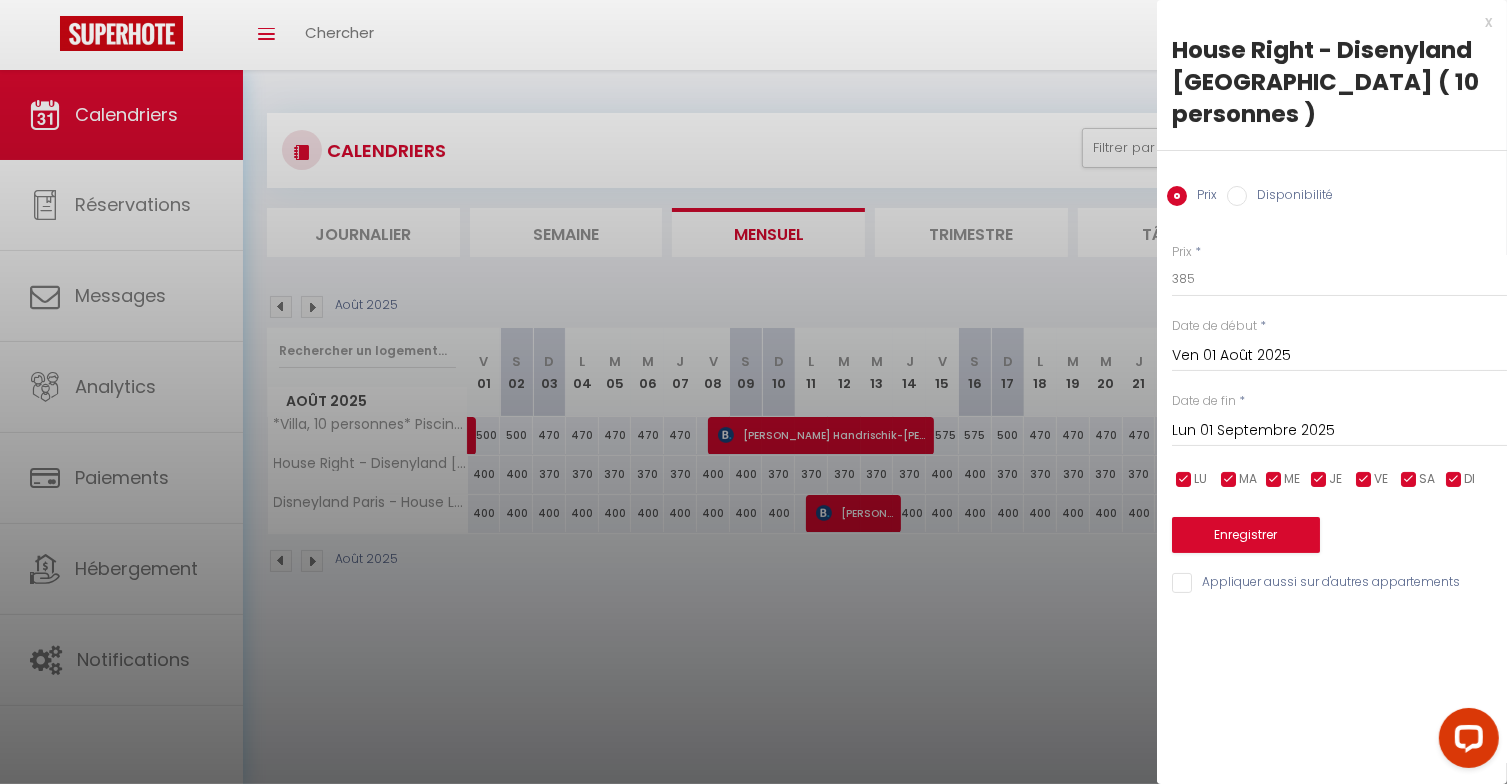 click at bounding box center (1454, 480) 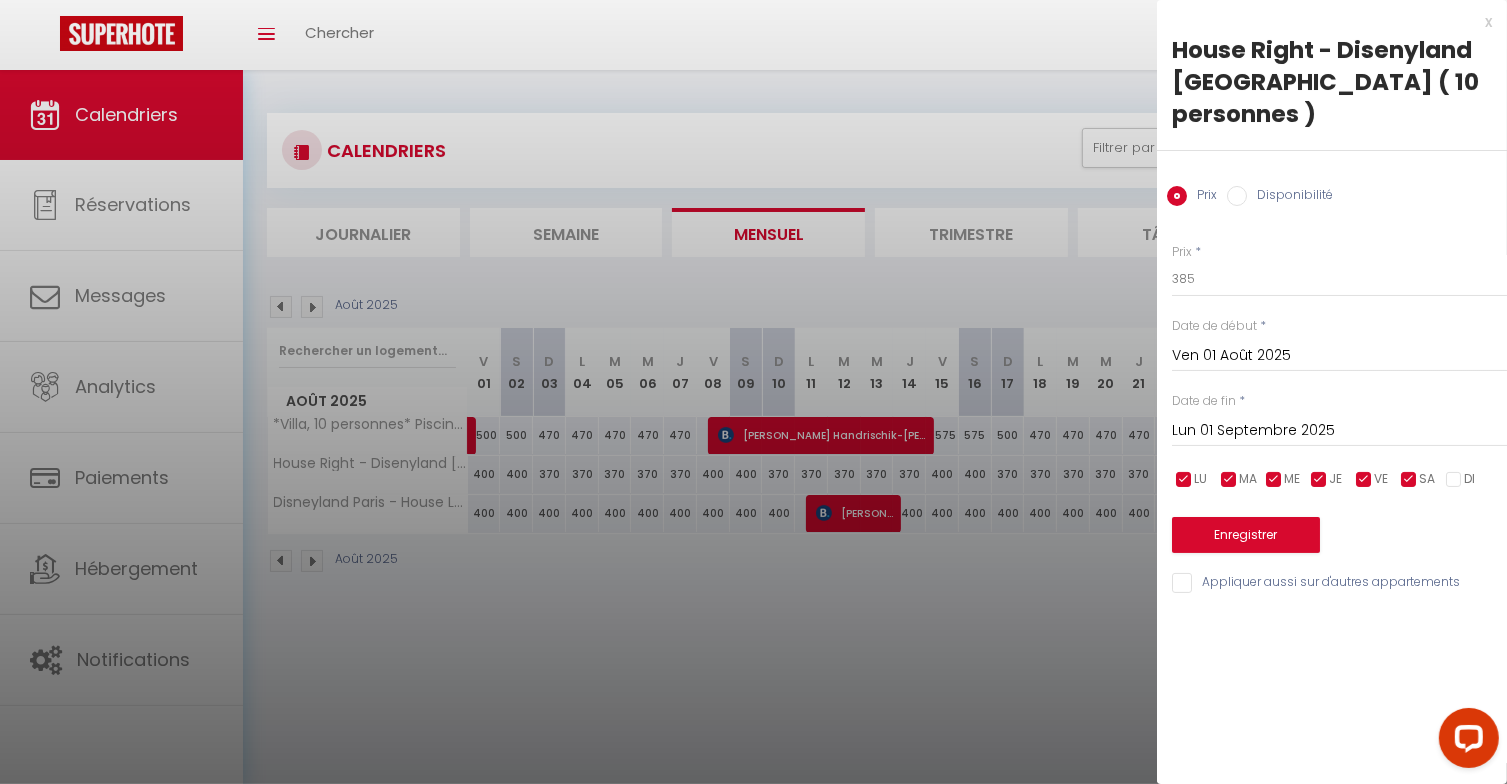 click at bounding box center [1319, 480] 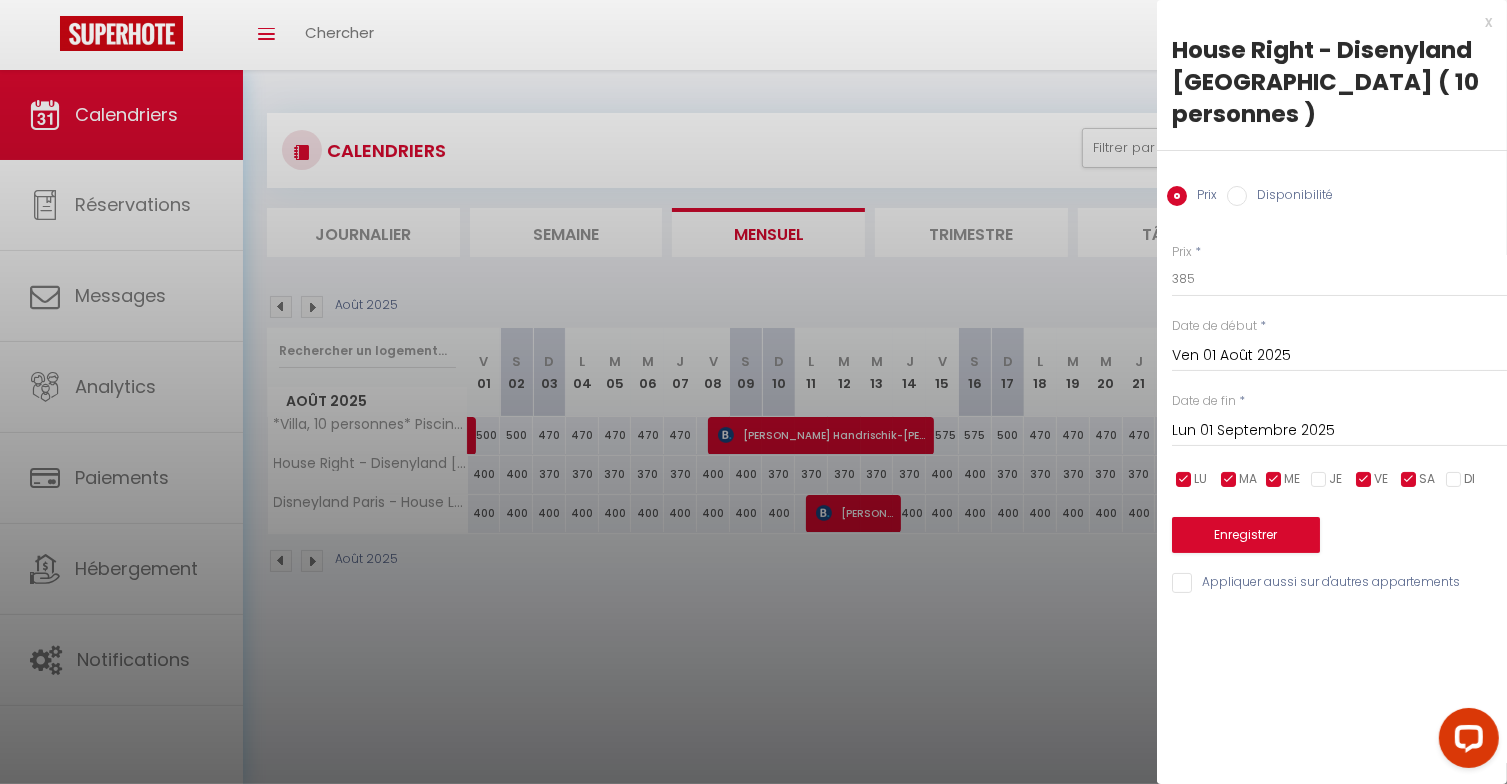 click at bounding box center (1274, 480) 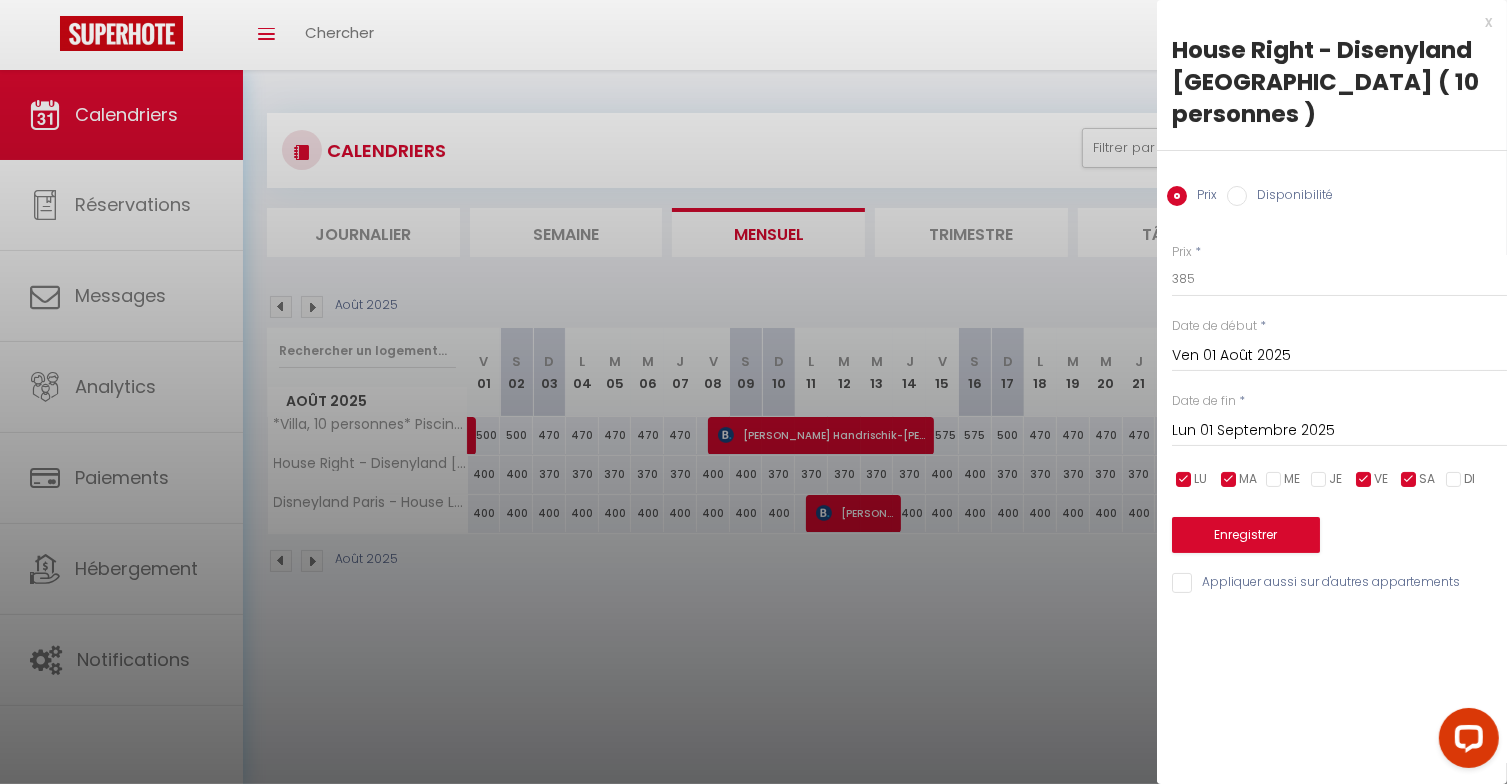 click at bounding box center (1229, 480) 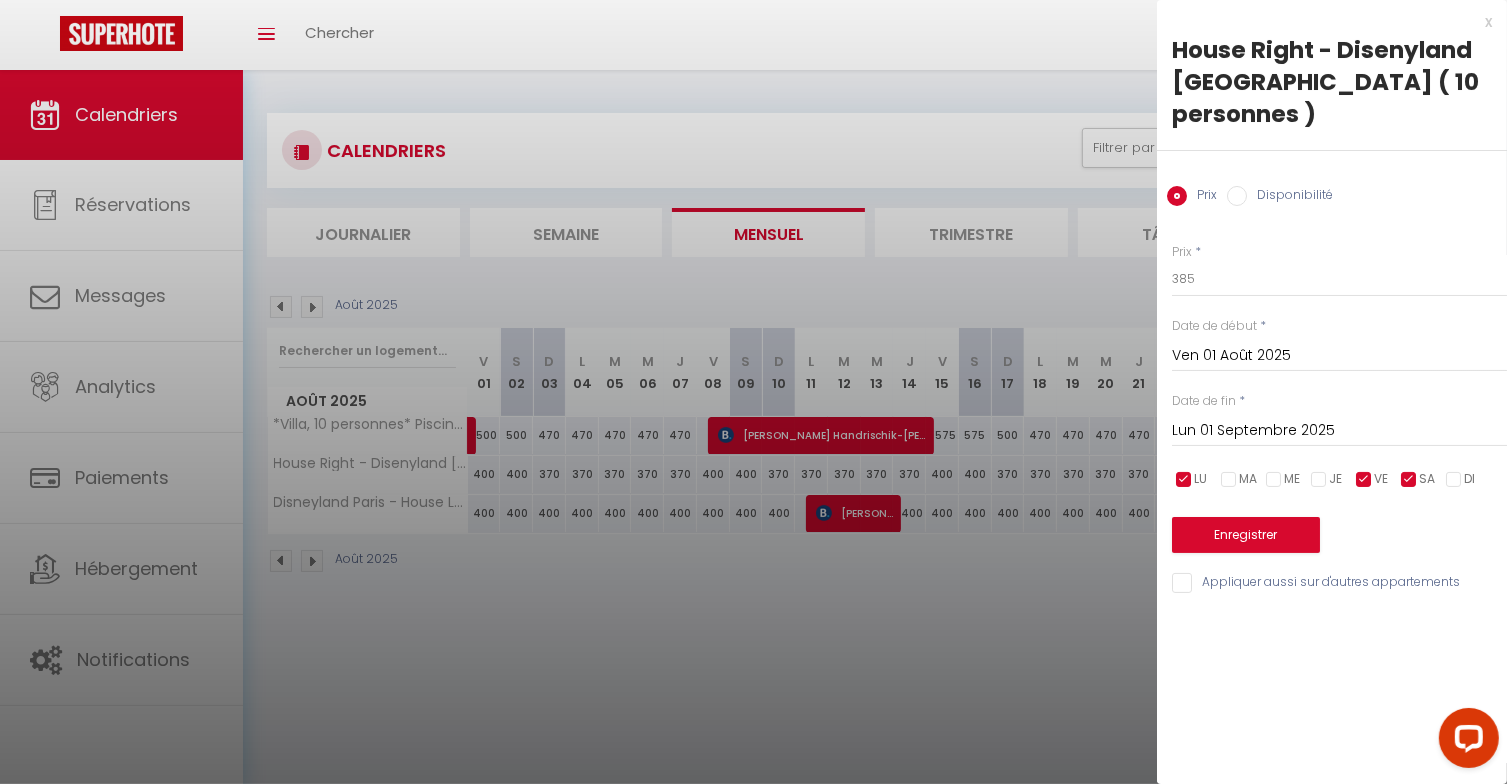 click at bounding box center (1184, 480) 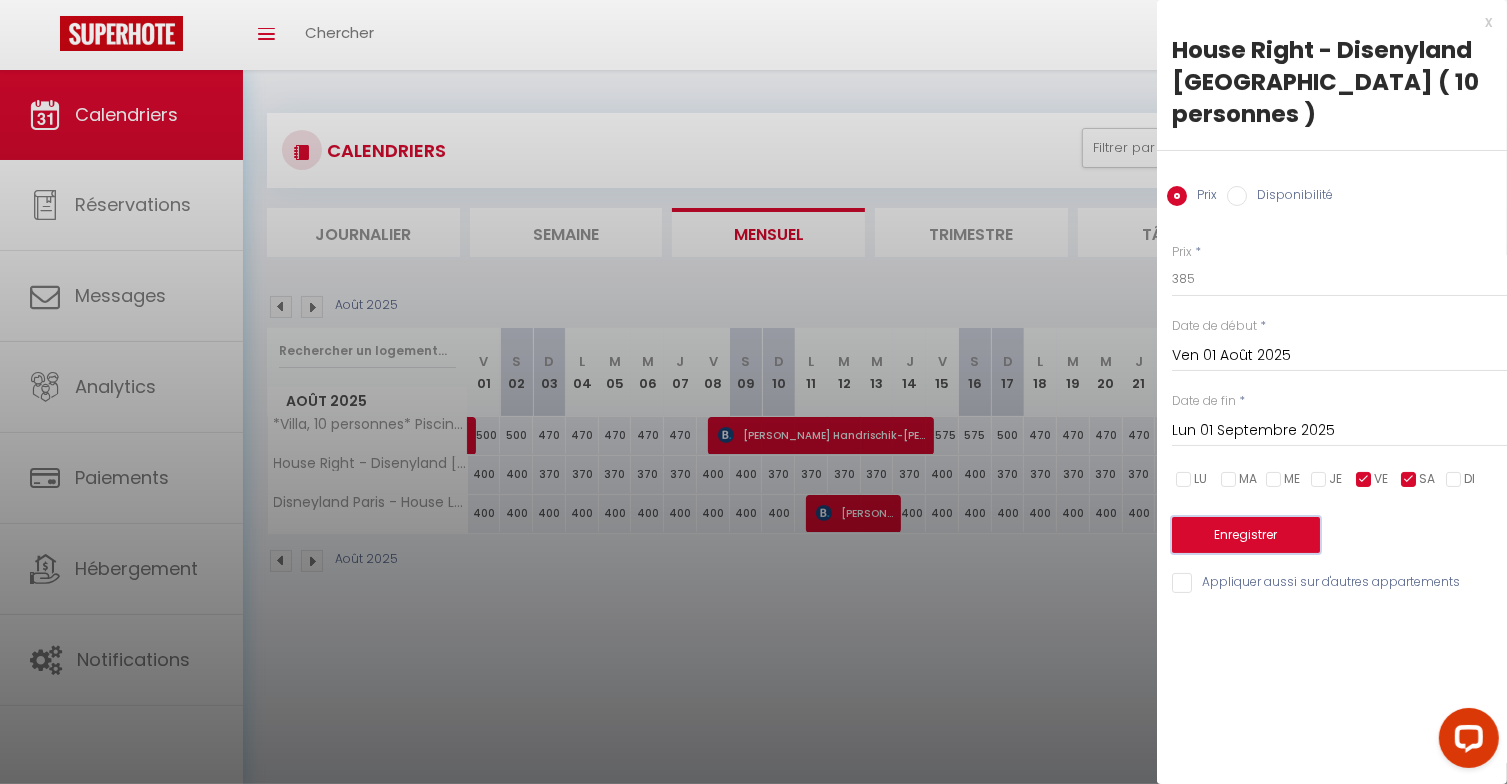 click on "Enregistrer" at bounding box center (1246, 535) 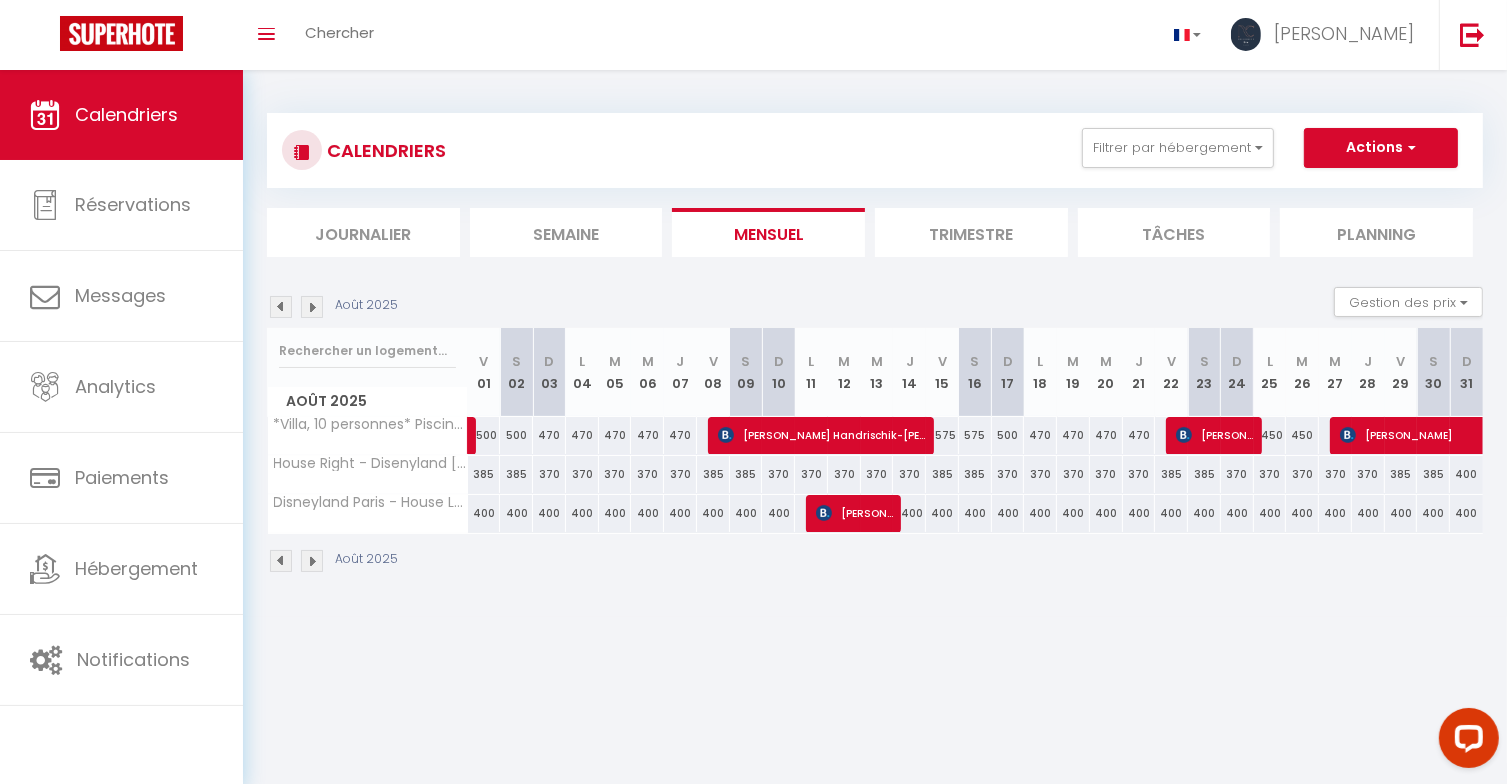 click on "400" at bounding box center (1466, 474) 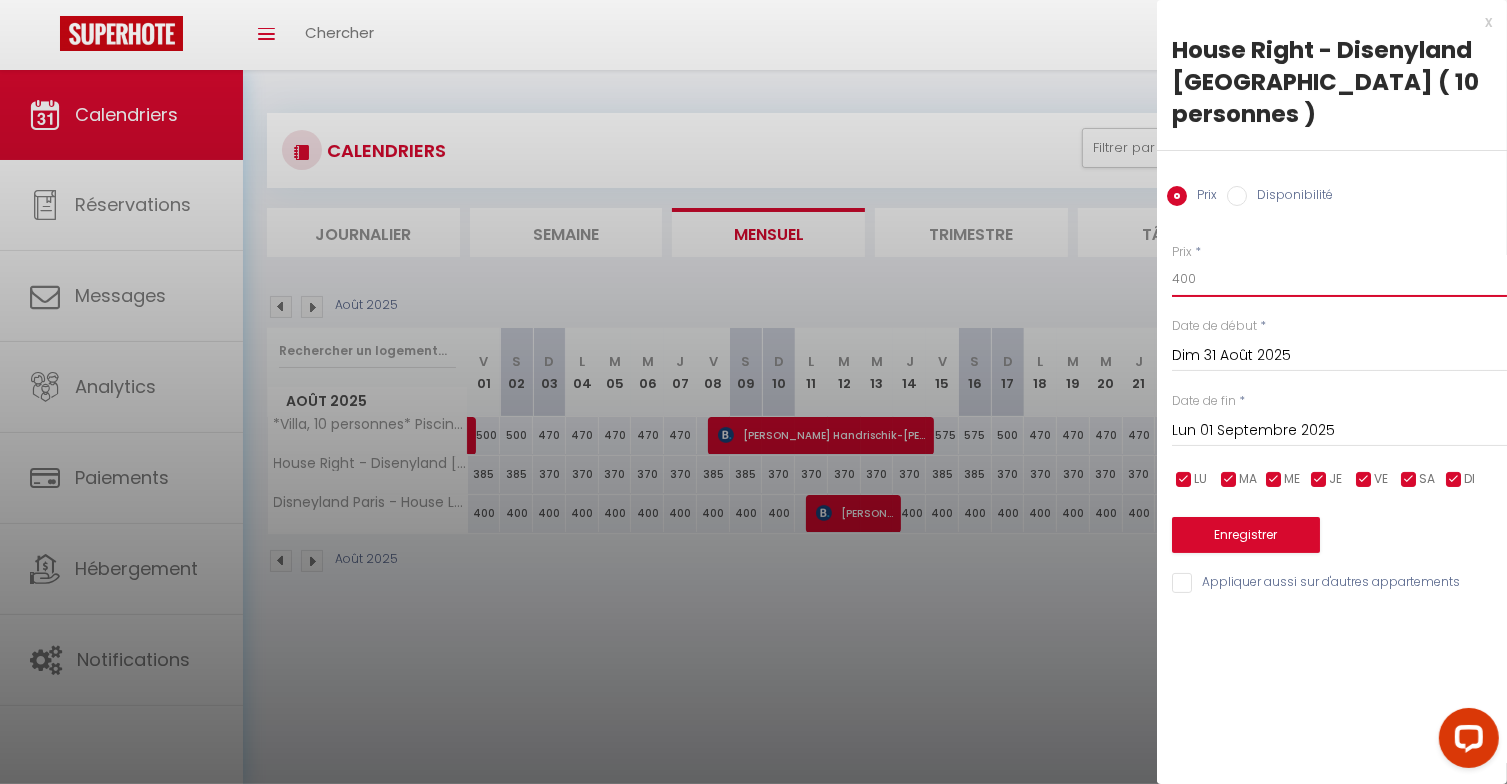 drag, startPoint x: 1199, startPoint y: 246, endPoint x: 1084, endPoint y: 250, distance: 115.06954 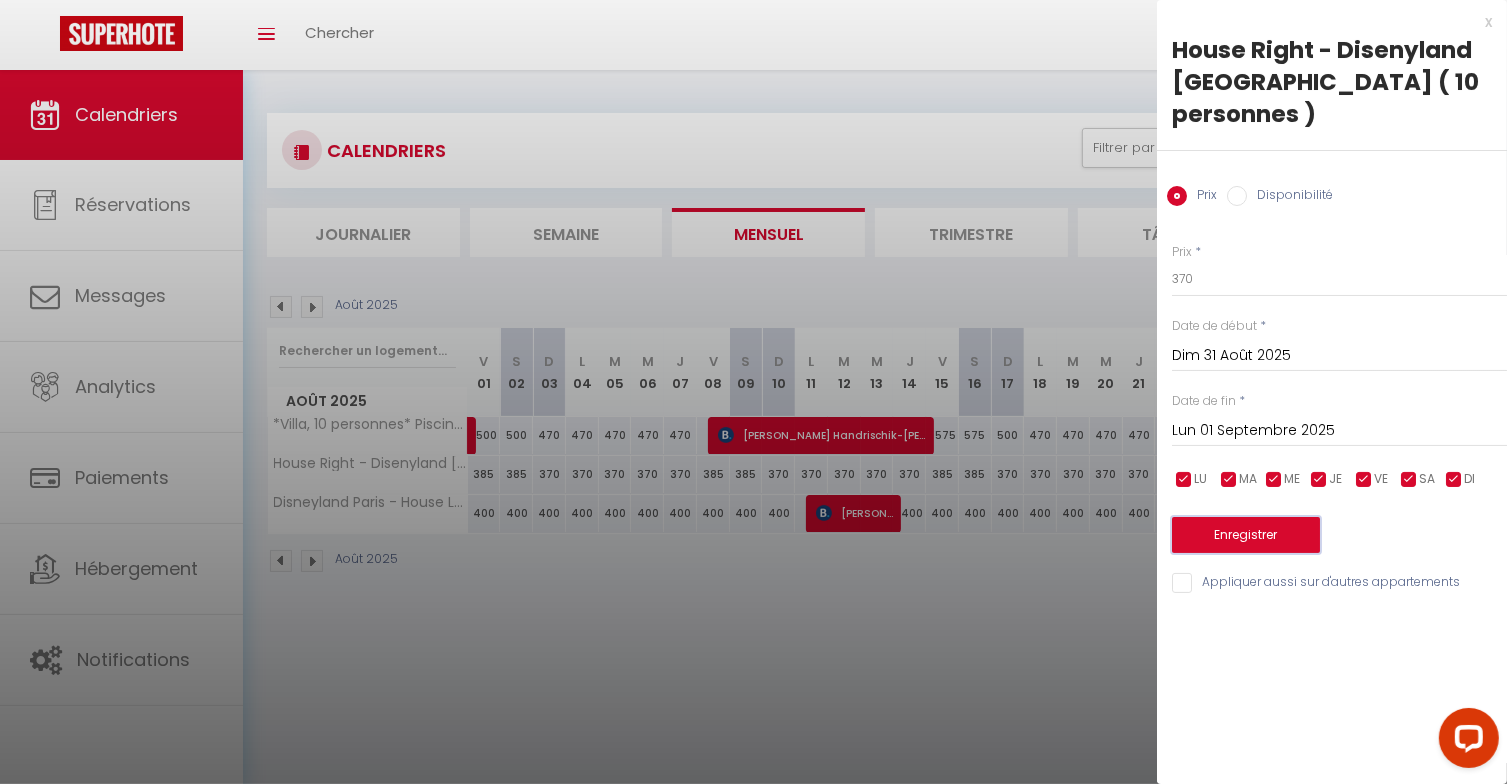 click on "Enregistrer" at bounding box center [1246, 535] 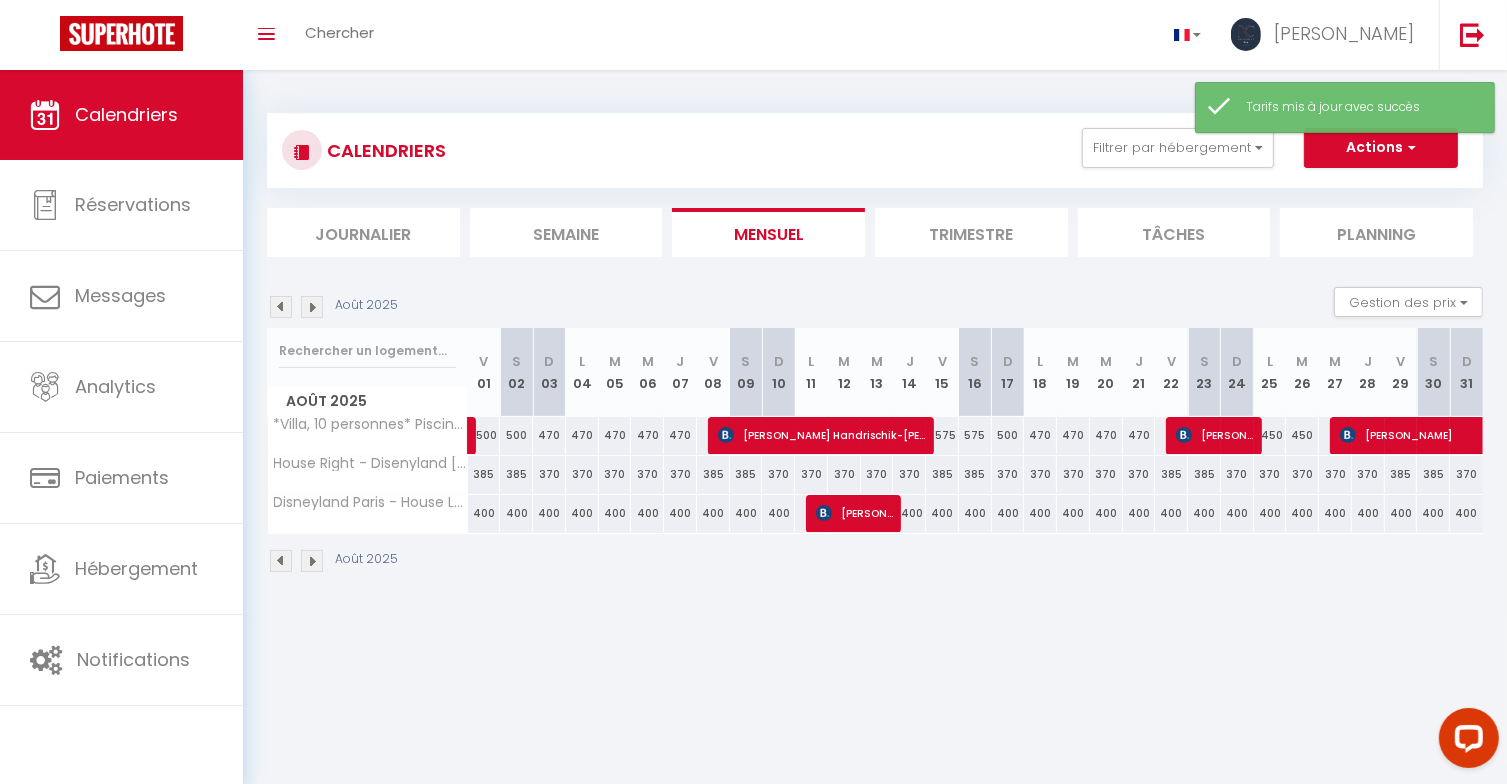 click on "Coaching SuperHote ce soir à 18h00, pour participer:  [URL][DOMAIN_NAME][SECURITY_DATA]   ×     Toggle navigation       Toggle Search     Toggle menubar     Chercher   BUTTON                 [PERSON_NAME]   Paramètres            Résultat de la recherche   Aucun résultat     Calendriers     Réservations     Messages     Analytics      Paiements     Hébergement     Notifications                 Résultat de la recherche   Id   Appart   Voyageur    Checkin   Checkout   Nuits   Pers.   Plateforme   Statut     Résultat de la recherche   Aucun résultat           CALENDRIERS
Filtrer par hébergement
Studio       *Studio, 2 personnes* [STREET_ADDRESS]     *Studio, 2personnes* [STREET_ADDRESS]       *T2, 4 personnes* 13 cours du tage, Serris     *T2, 4 personnes* 26 Allée des maraichers, Chessy     *T2, 4personnes* [STREET_ADDRESS][PERSON_NAME]" at bounding box center [753, 462] 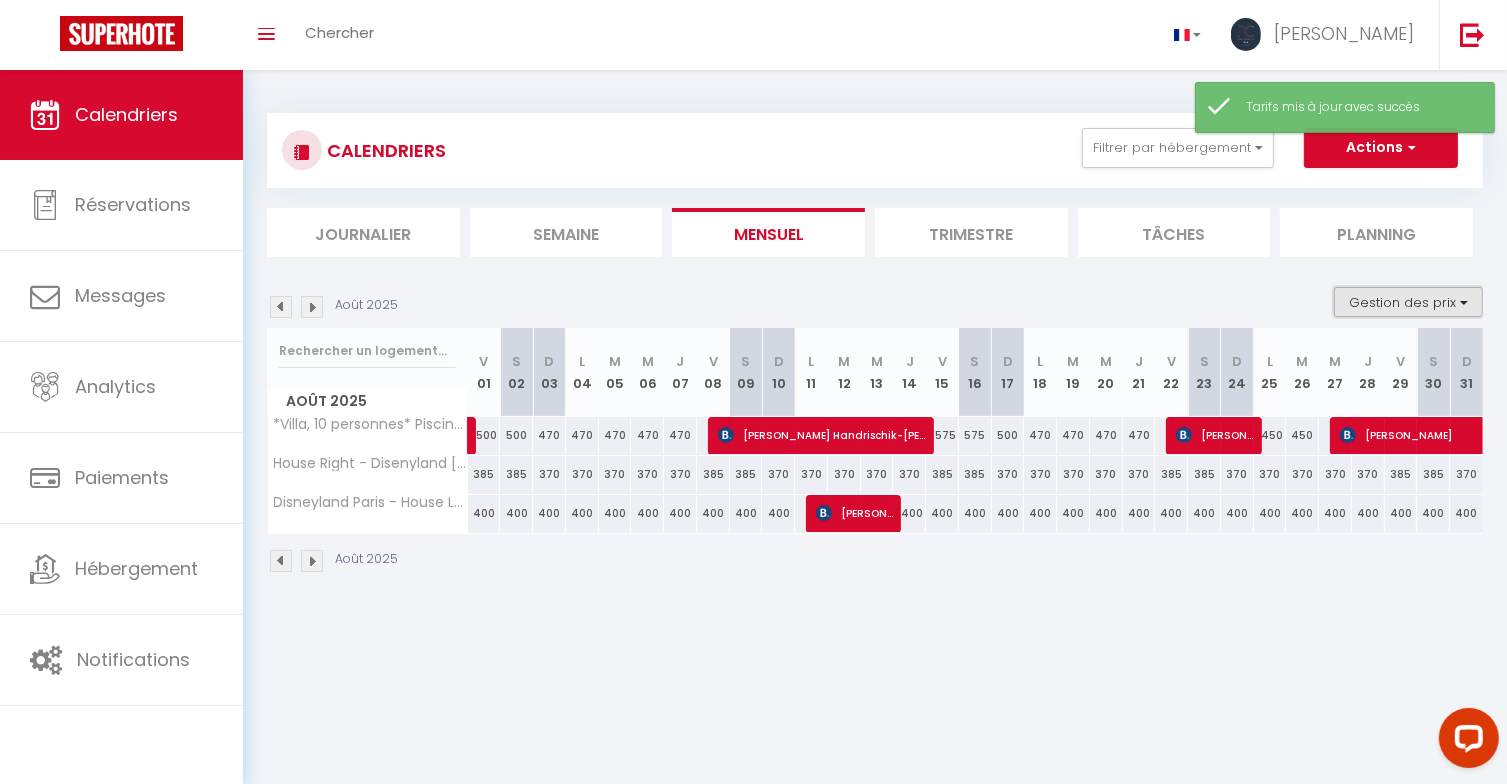 click on "Gestion des prix" at bounding box center [1408, 302] 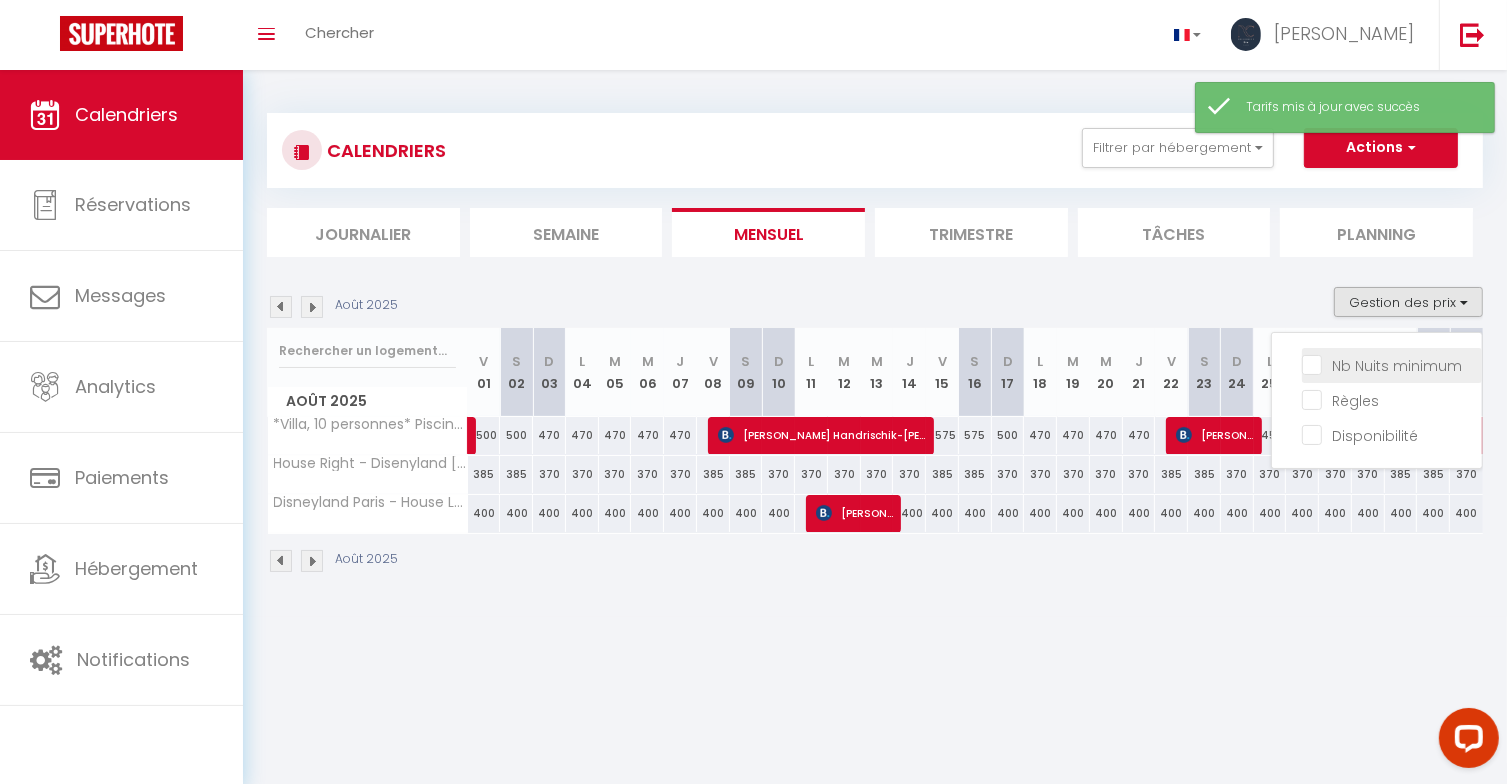 click on "Nb Nuits minimum" at bounding box center [1392, 364] 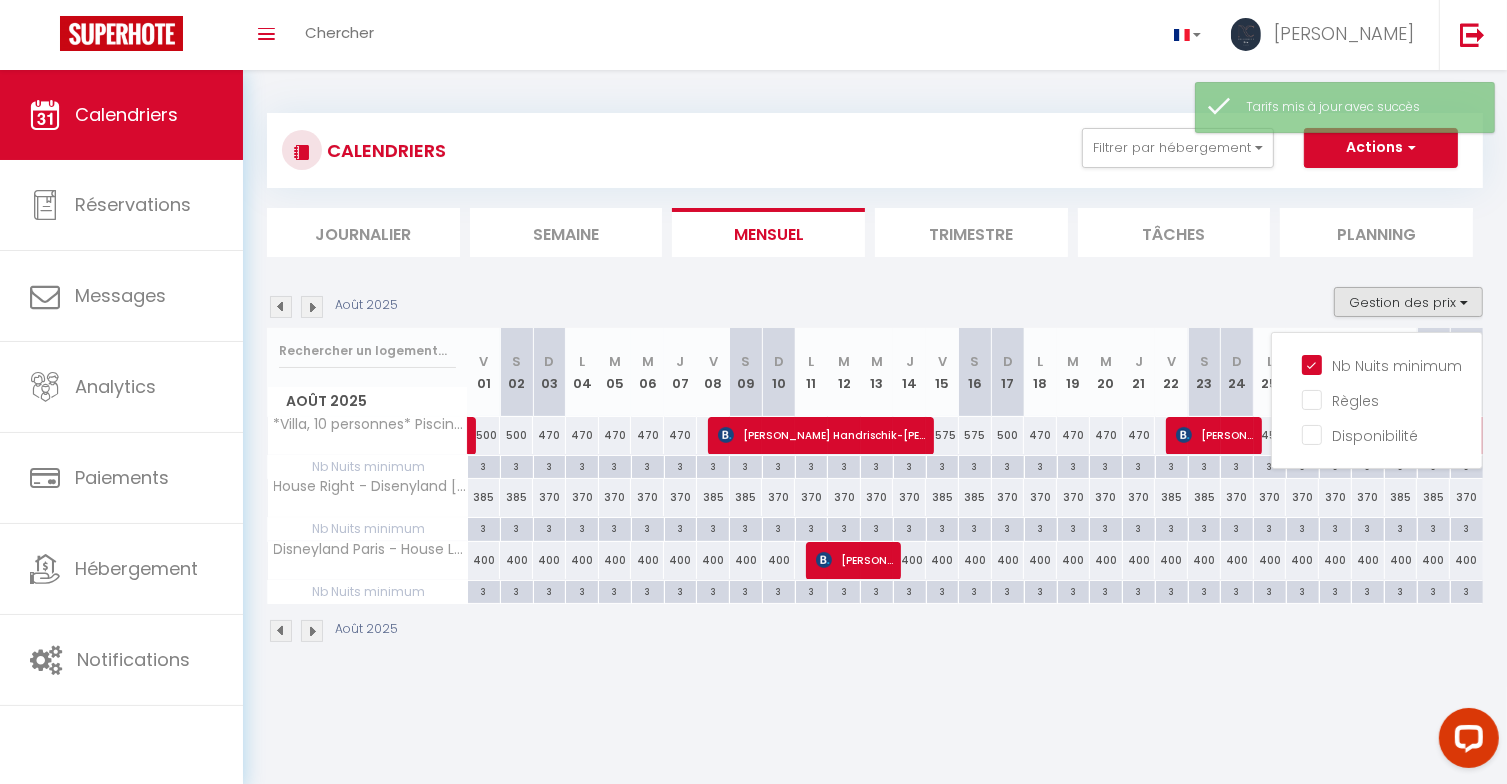 click on "Coaching SuperHote ce soir à 18h00, pour participer:  [URL][DOMAIN_NAME][SECURITY_DATA]   ×     Toggle navigation       Toggle Search     Toggle menubar     Chercher   BUTTON                 [PERSON_NAME]   Paramètres            Résultat de la recherche   Aucun résultat     Calendriers     Réservations     Messages     Analytics      Paiements     Hébergement     Notifications                 Résultat de la recherche   Id   Appart   Voyageur    Checkin   Checkout   Nuits   Pers.   Plateforme   Statut     Résultat de la recherche   Aucun résultat           CALENDRIERS
Filtrer par hébergement
Studio       *Studio, 2 personnes* [STREET_ADDRESS]     *Studio, 2personnes* [STREET_ADDRESS]       *T2, 4 personnes* 13 cours du tage, Serris     *T2, 4 personnes* 26 Allée des maraichers, Chessy     *T2, 4personnes* [STREET_ADDRESS][PERSON_NAME]" at bounding box center (753, 462) 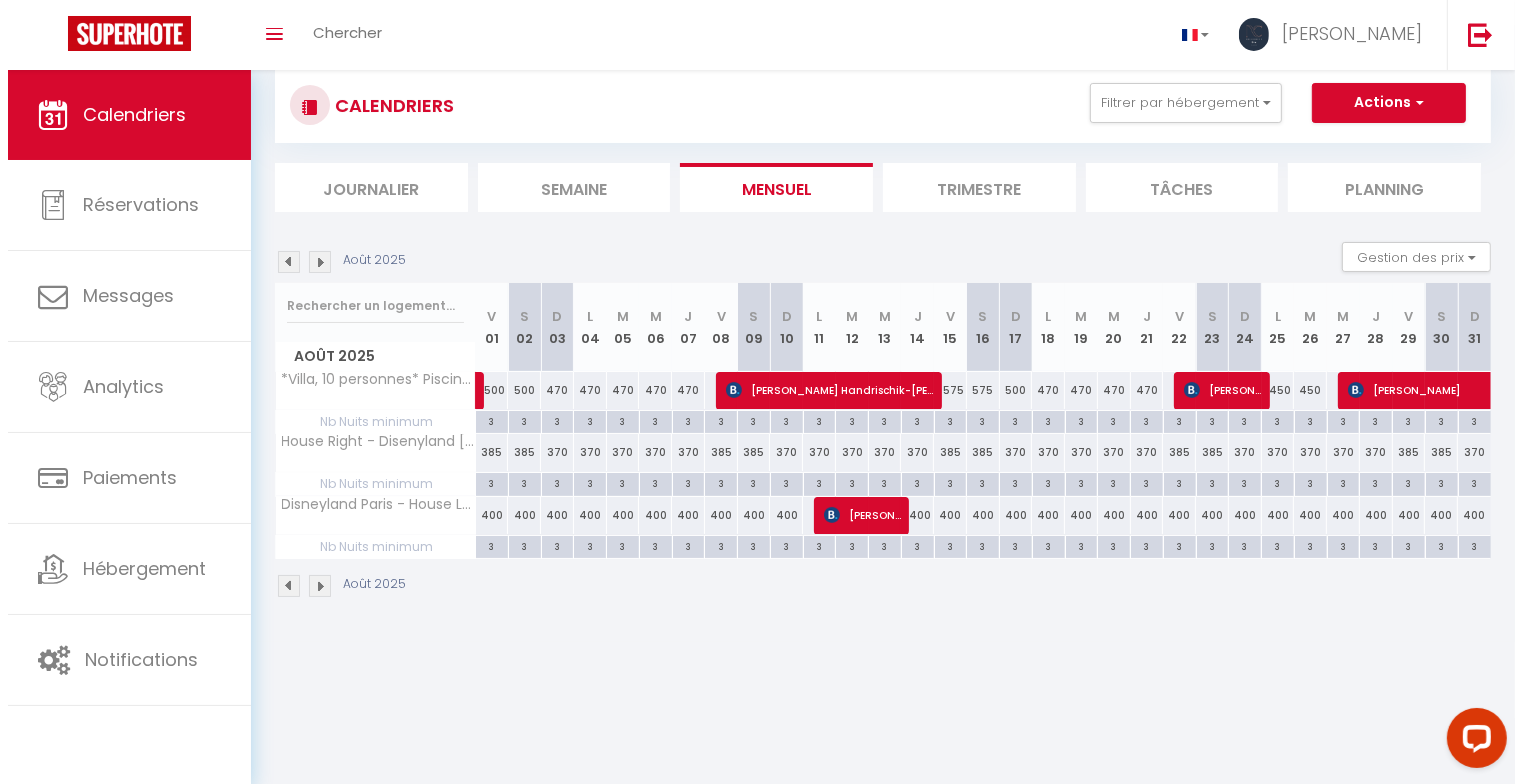 scroll, scrollTop: 70, scrollLeft: 0, axis: vertical 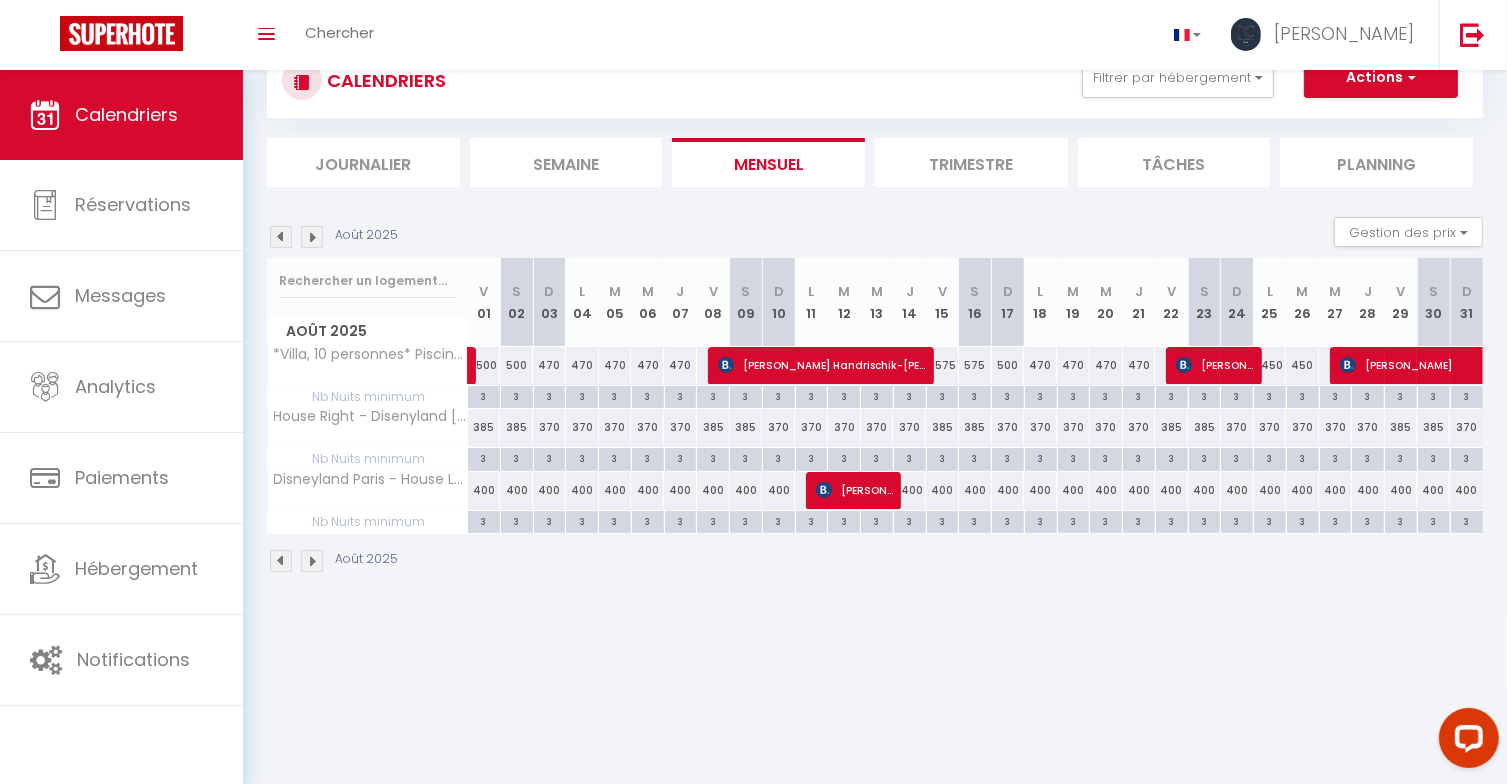 click on "400" at bounding box center [484, 490] 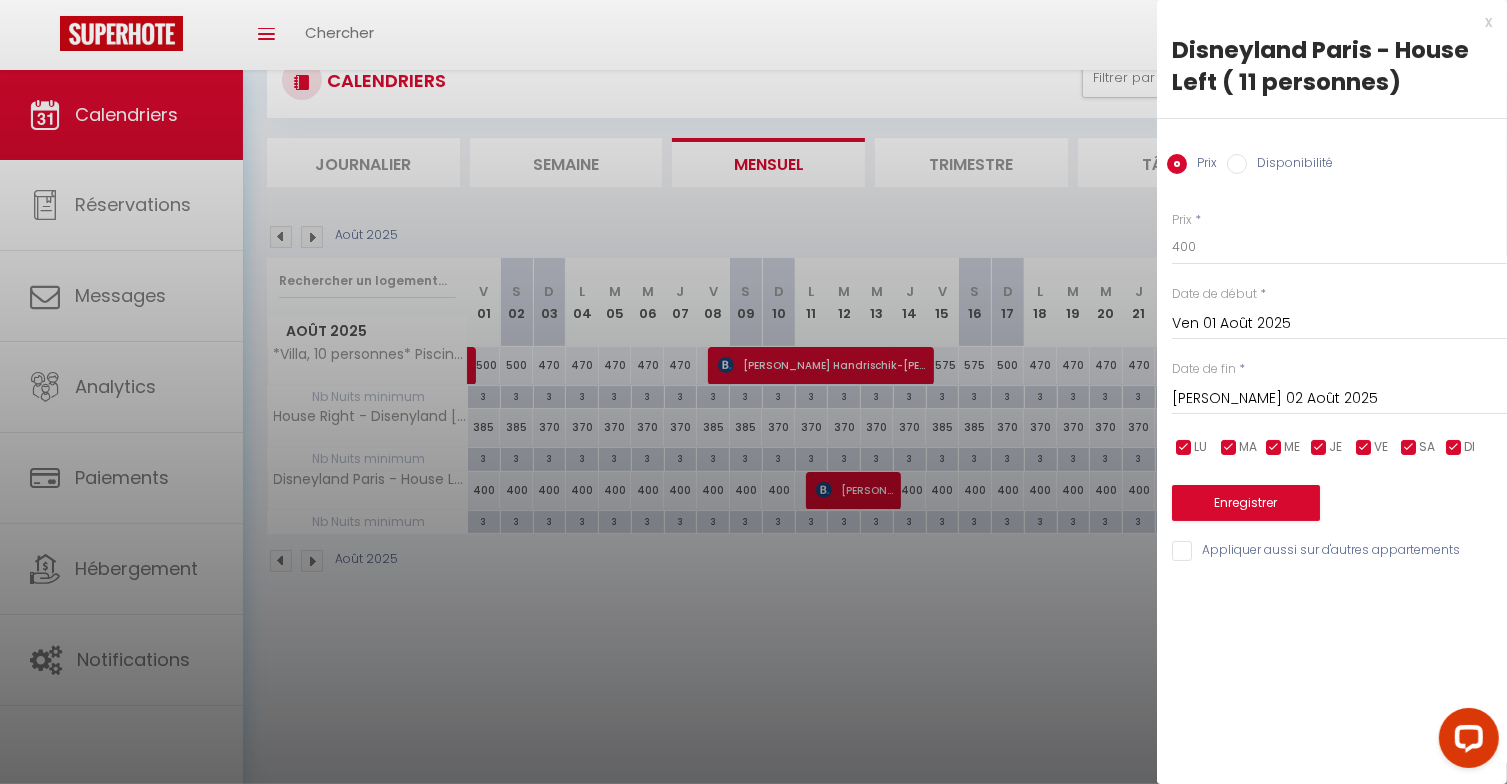drag, startPoint x: 1192, startPoint y: 405, endPoint x: 1246, endPoint y: 402, distance: 54.08327 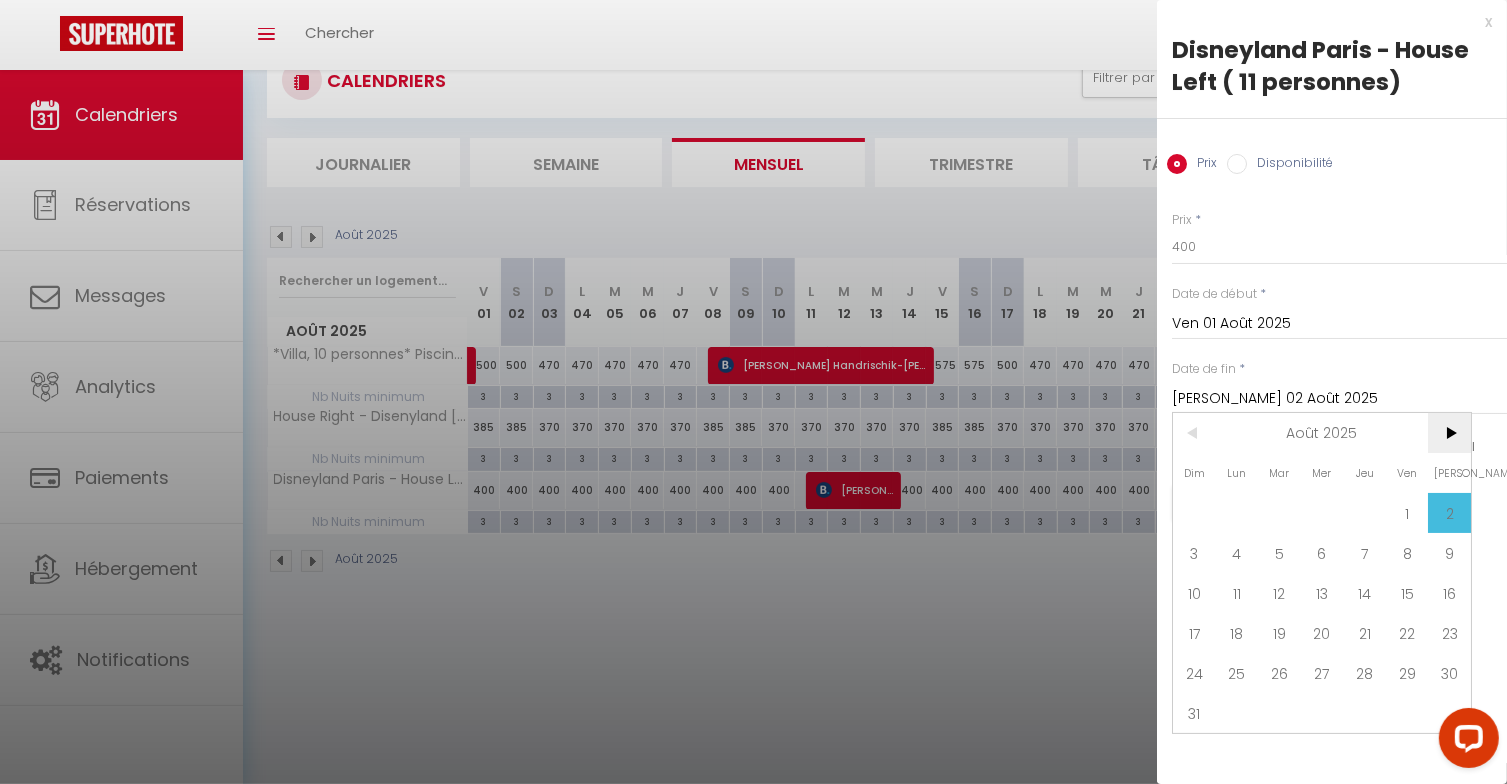 click on ">" at bounding box center [1449, 433] 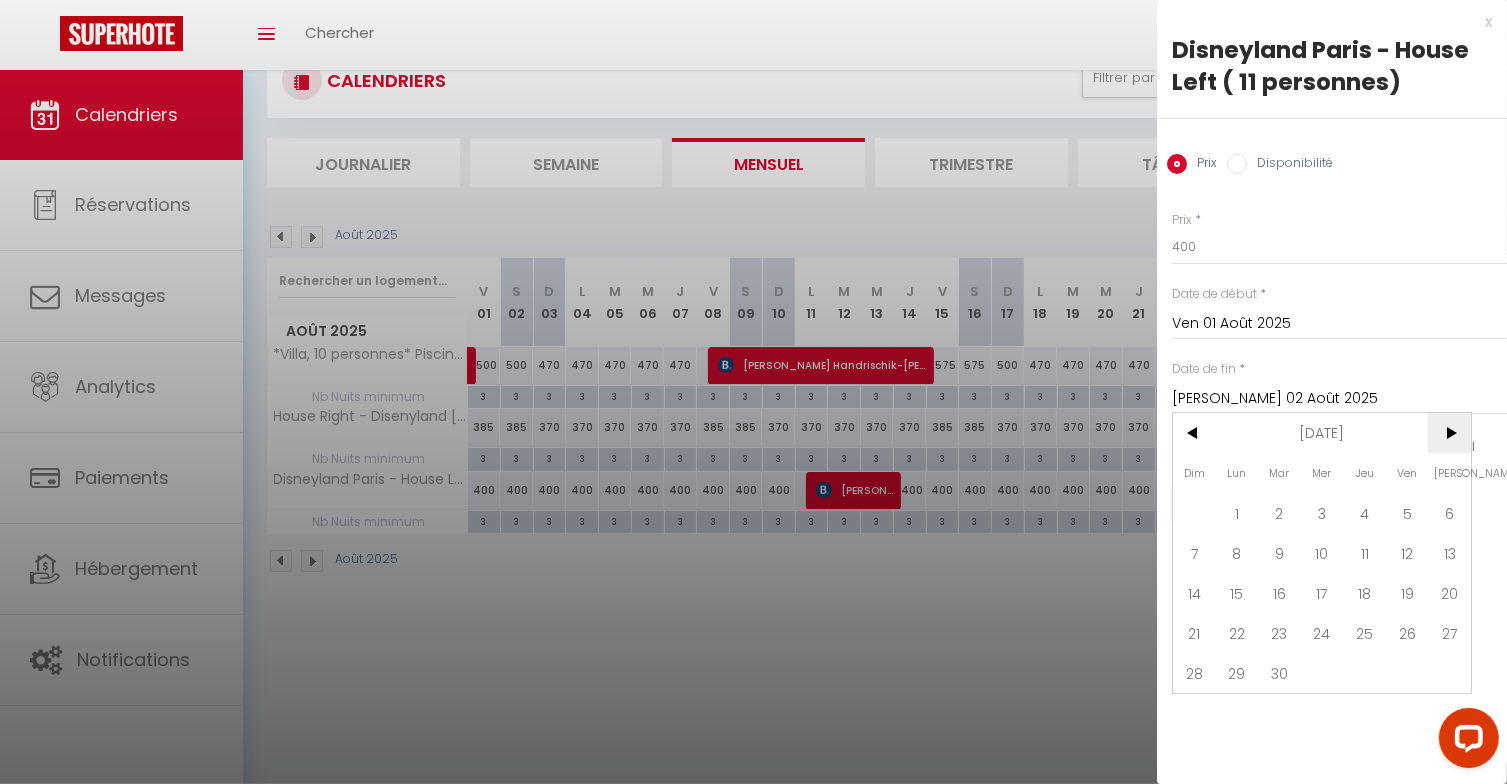 click on ">" at bounding box center [1449, 433] 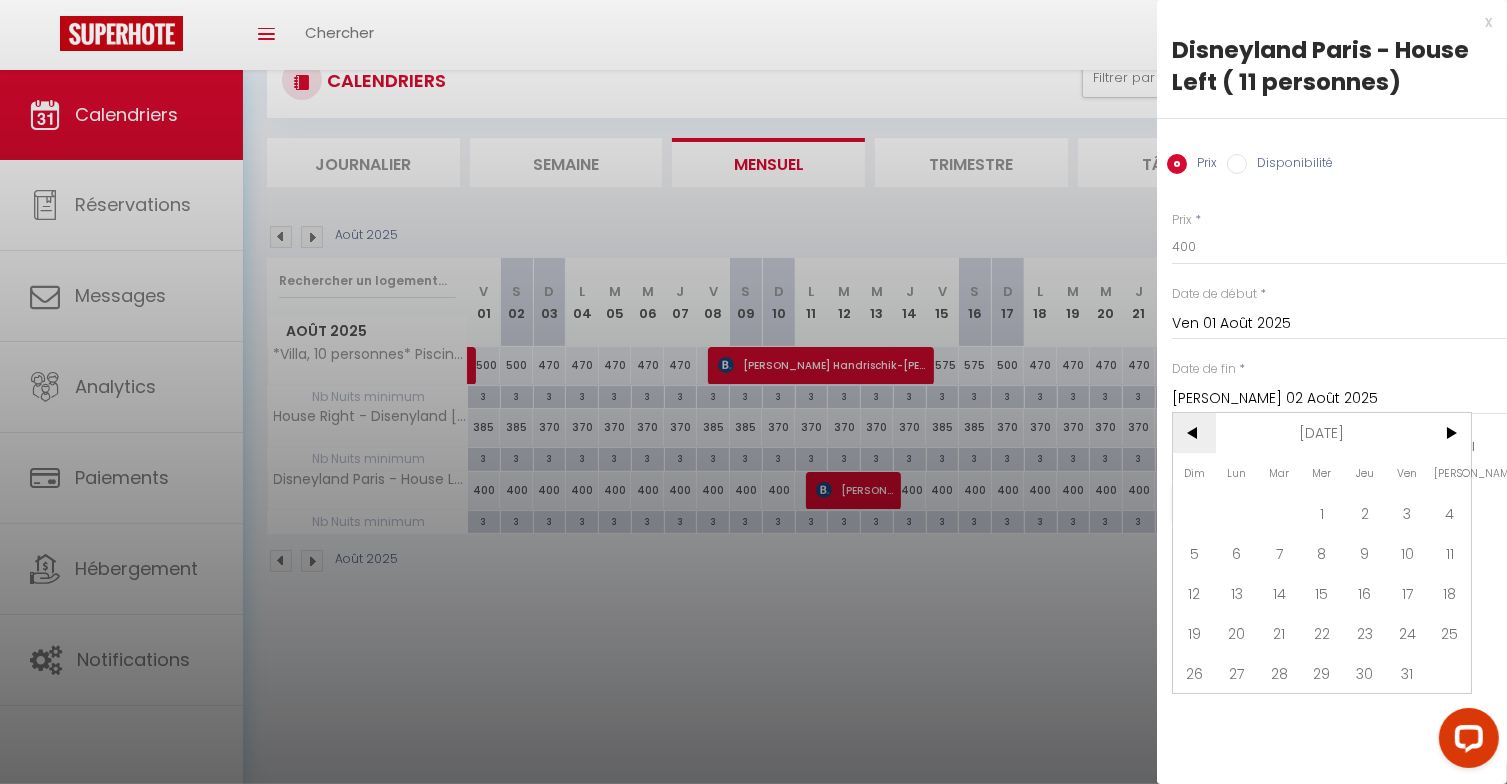 click on "<" at bounding box center (1194, 433) 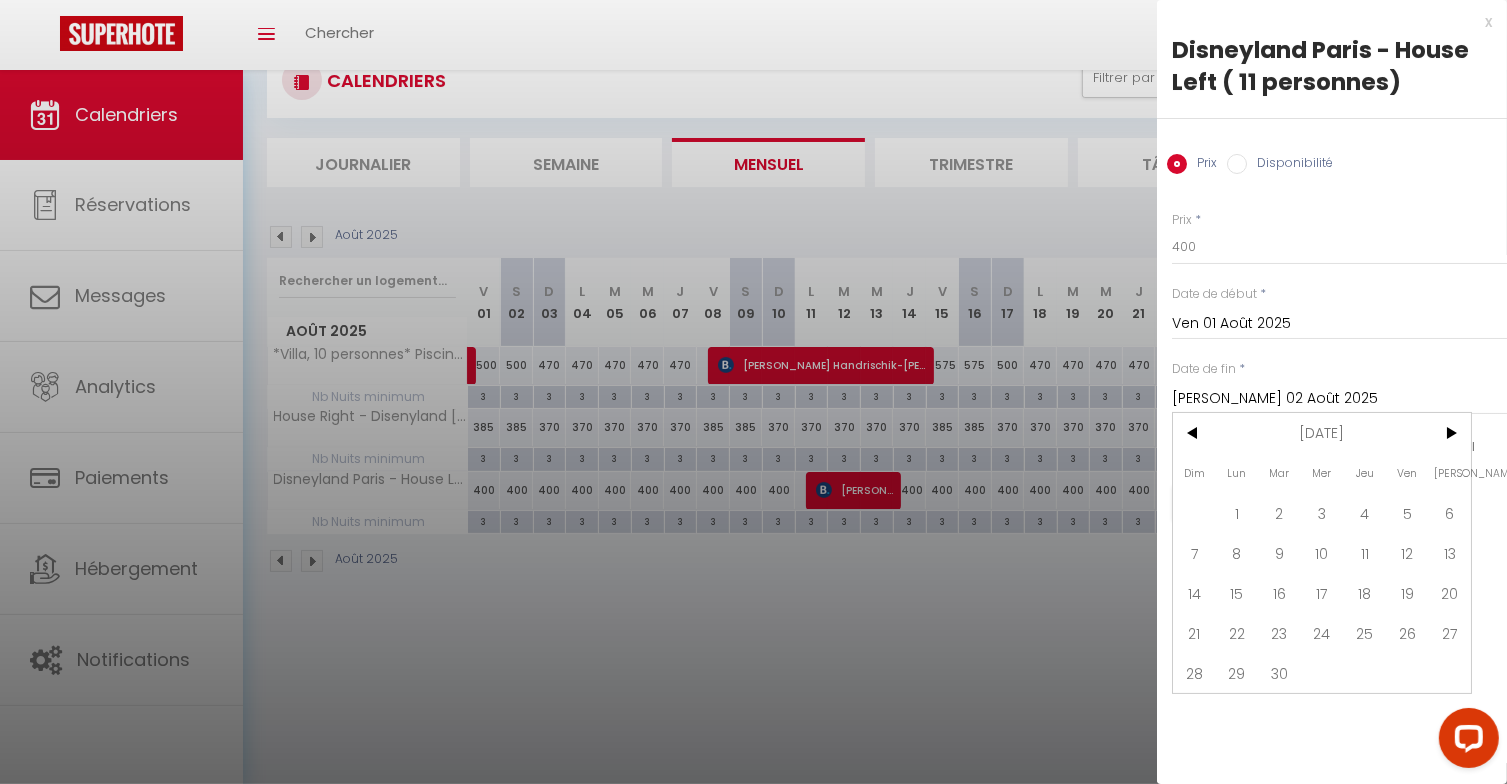 click on "3" at bounding box center (1322, 513) 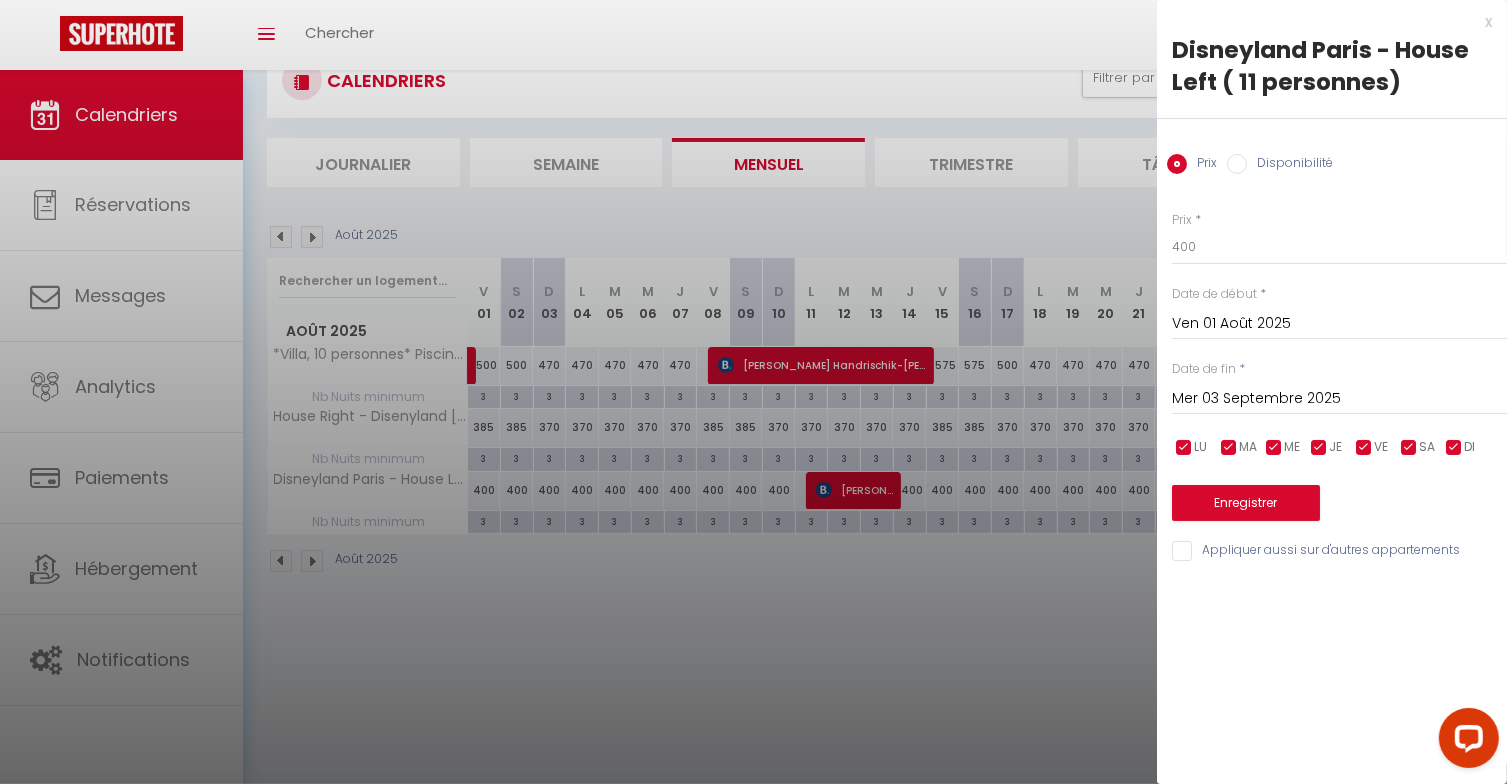 click at bounding box center [1409, 448] 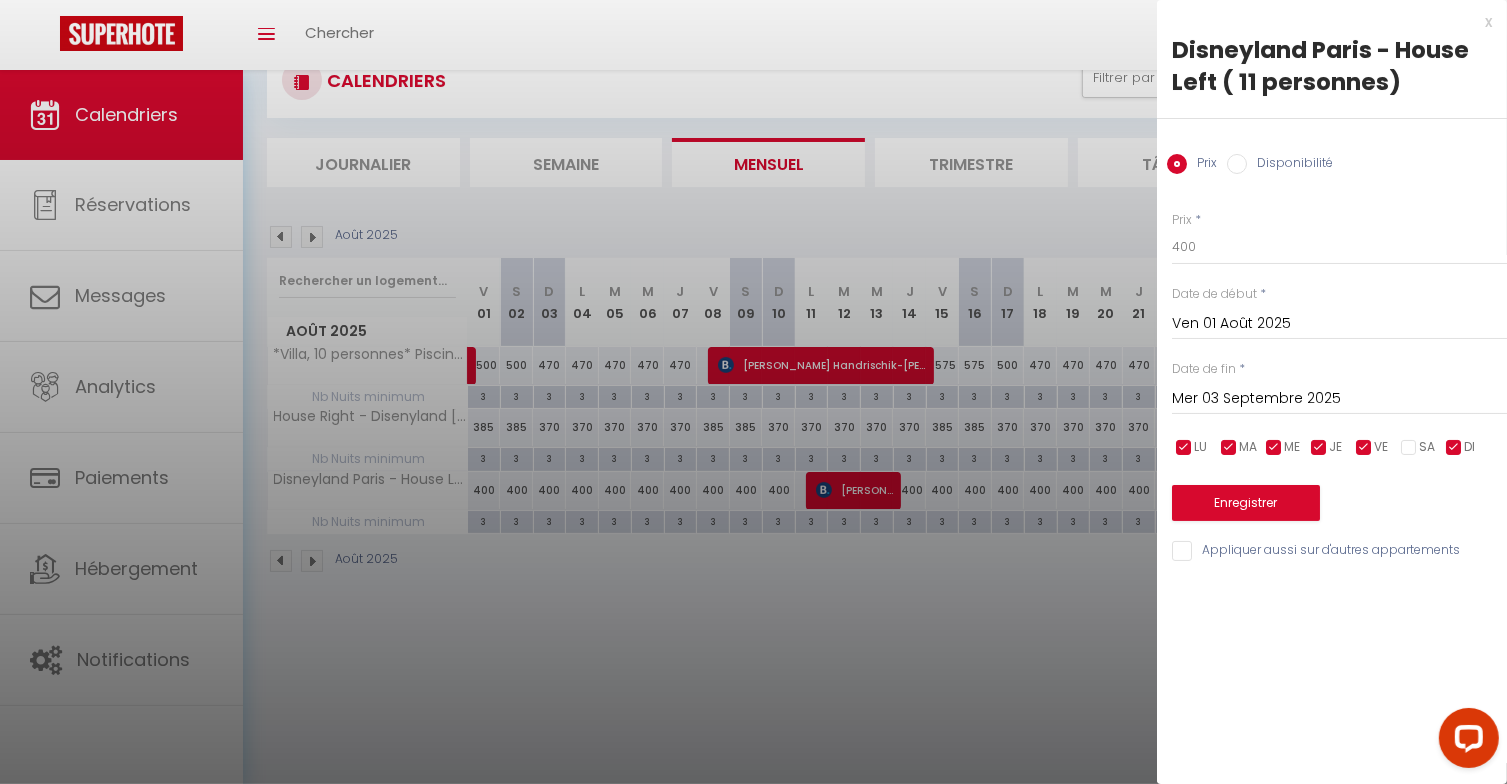 click at bounding box center [1364, 448] 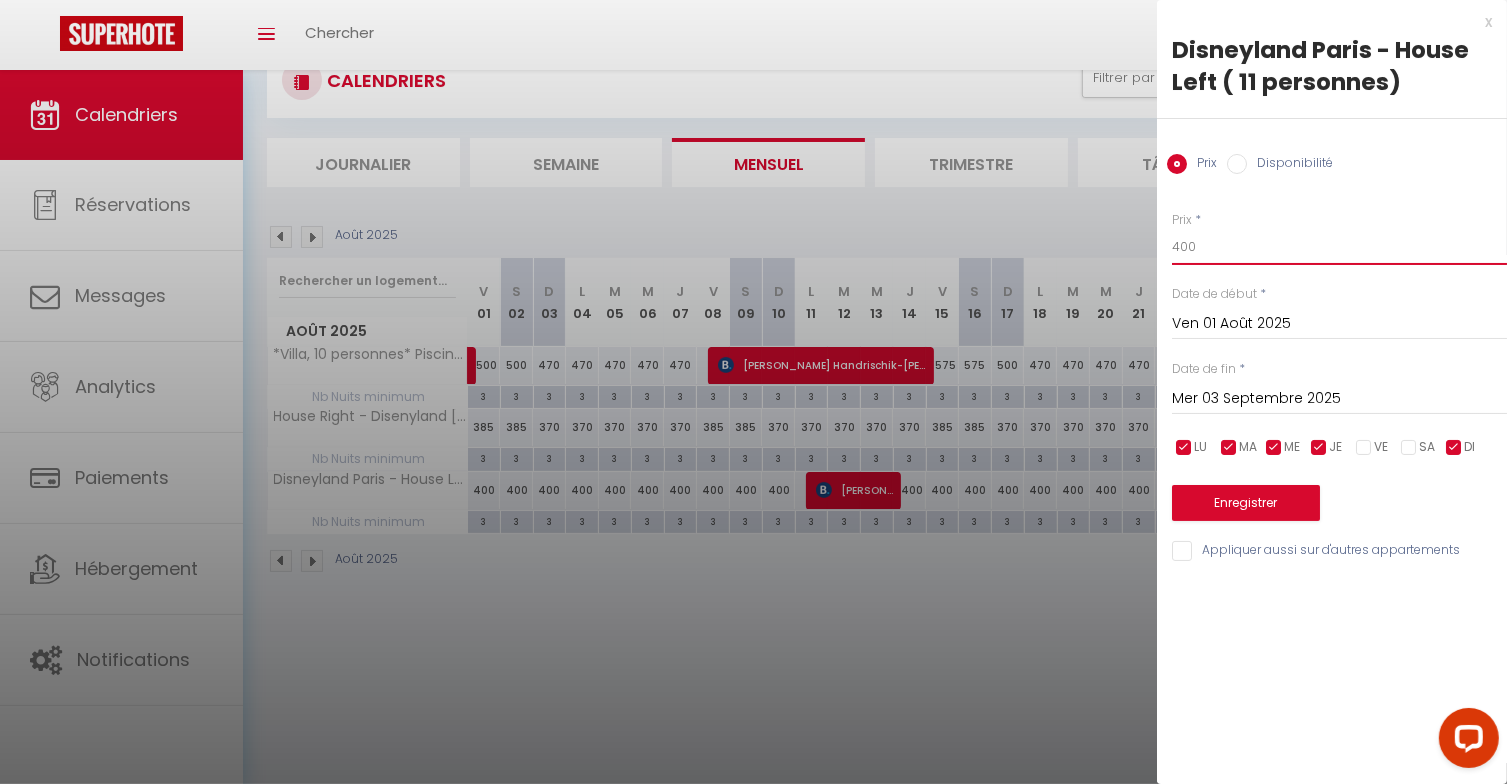 drag, startPoint x: 1210, startPoint y: 243, endPoint x: 1144, endPoint y: 247, distance: 66.1211 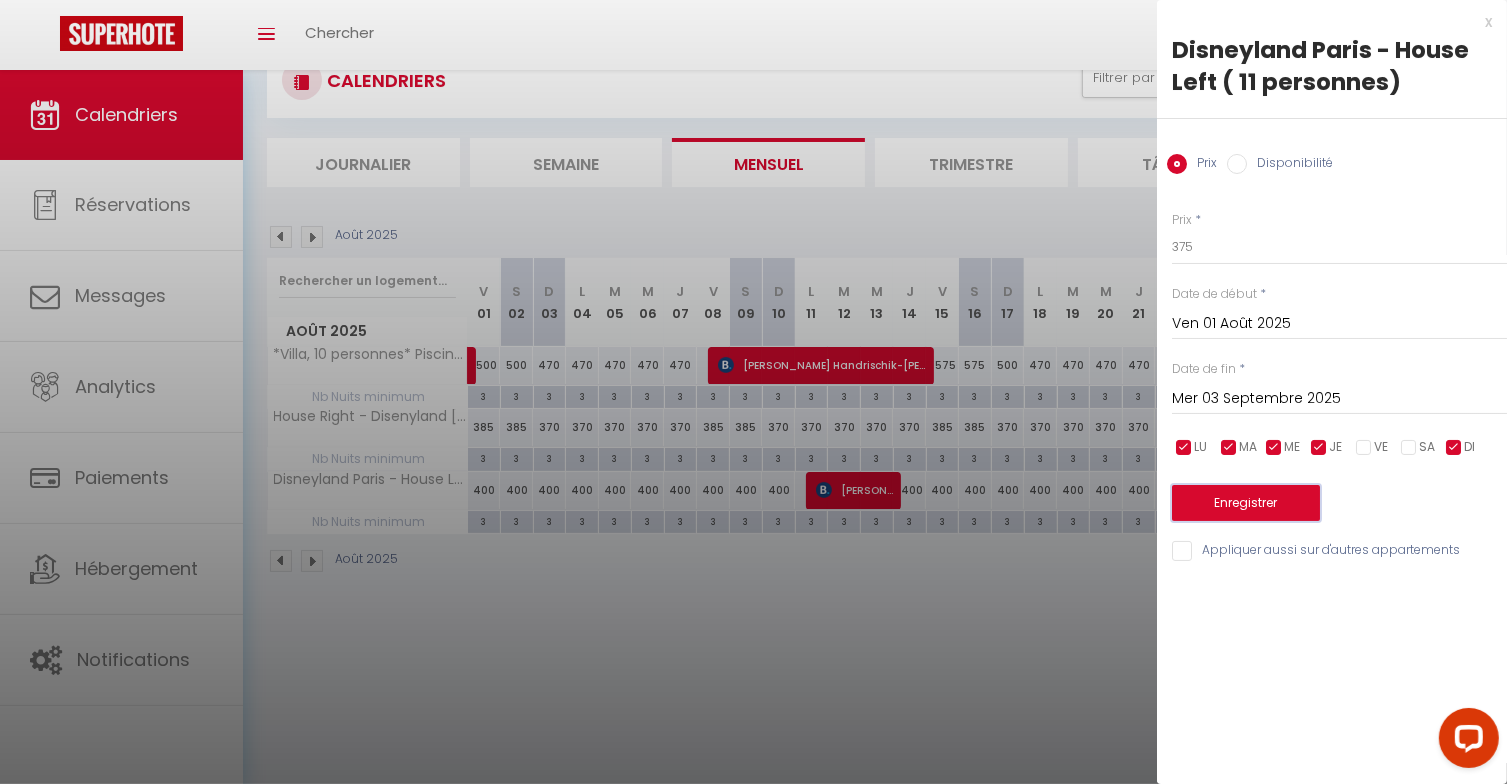 click on "Enregistrer" at bounding box center [1246, 503] 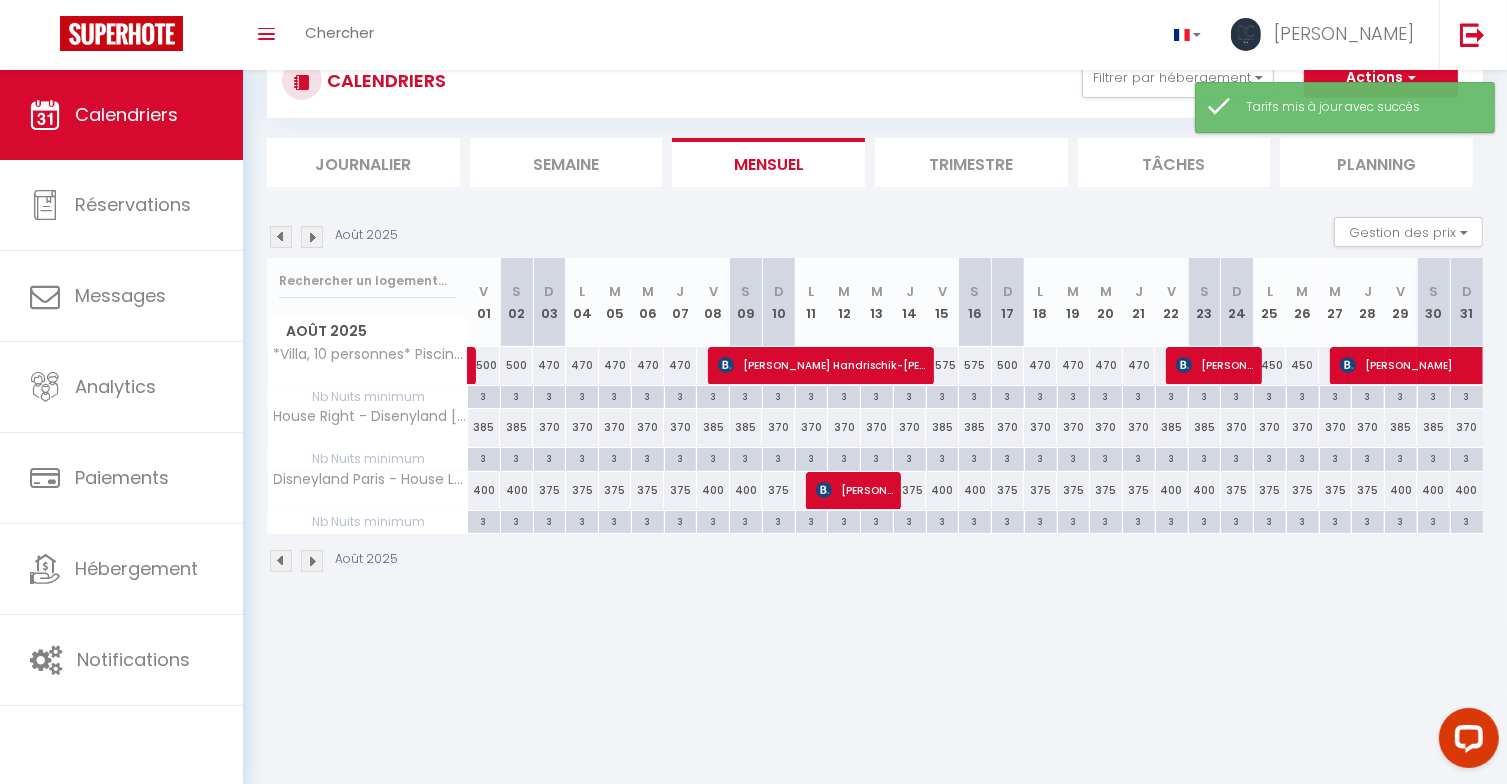 click on "400" at bounding box center [484, 490] 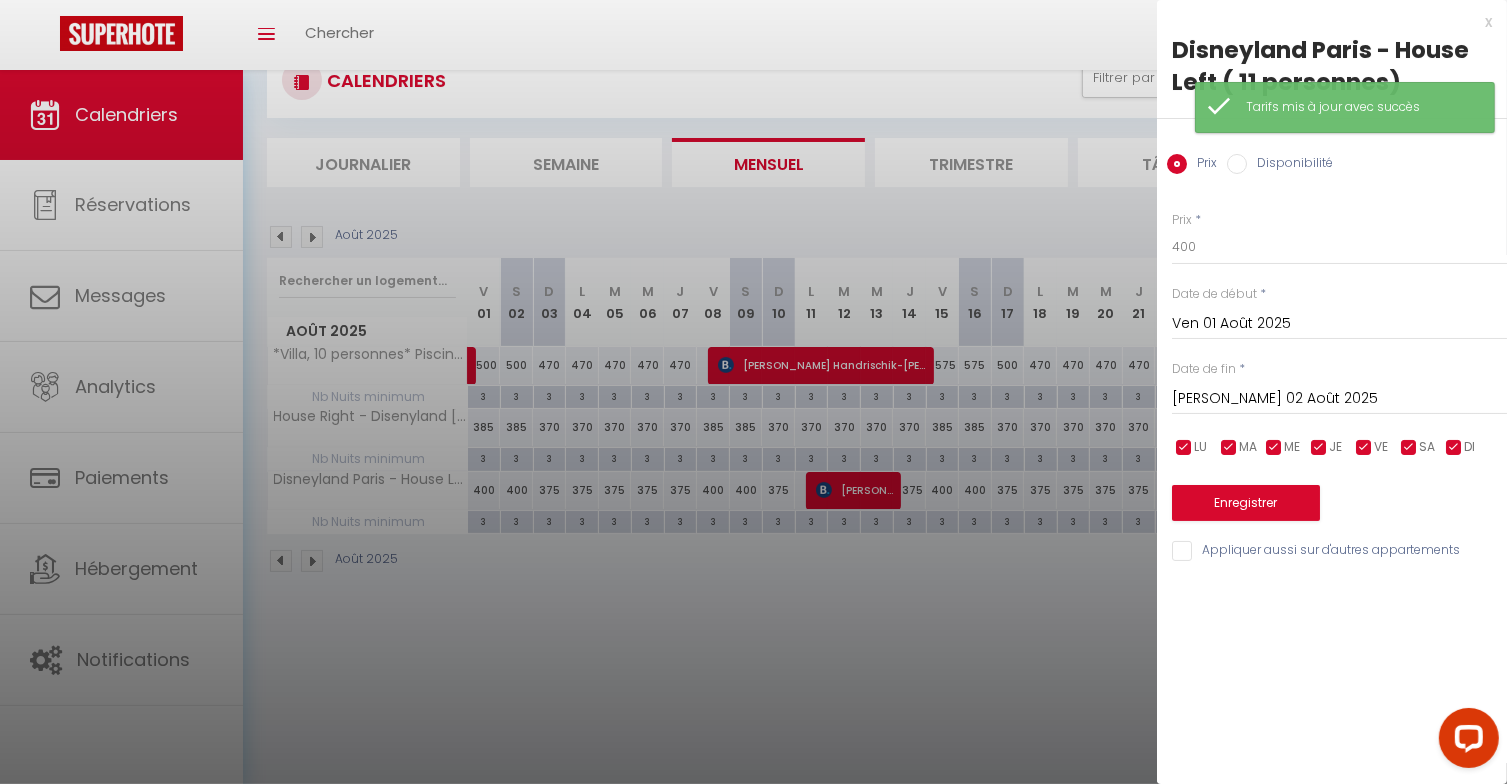 click on "[DATE]" at bounding box center (1339, 399) 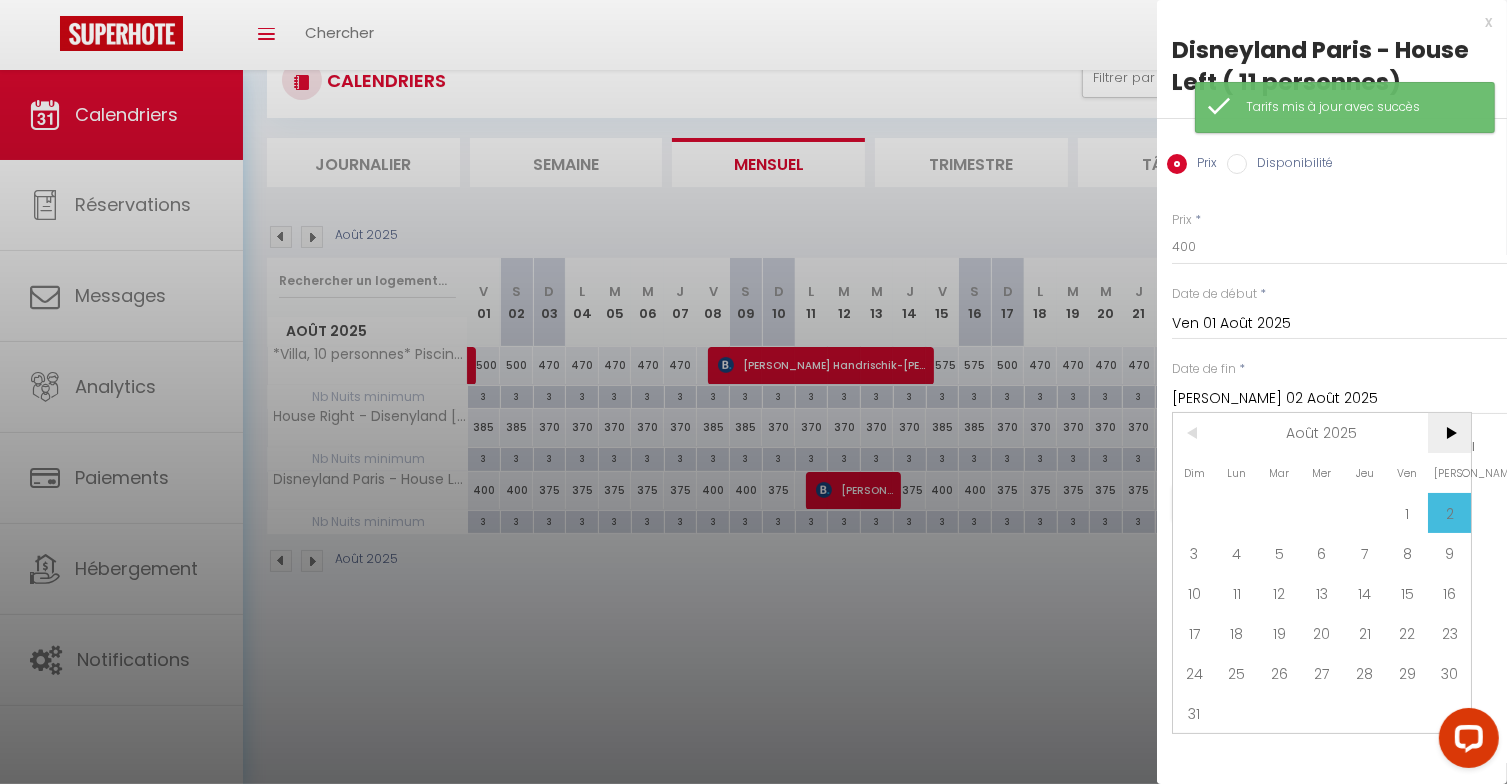 click on ">" at bounding box center [1449, 433] 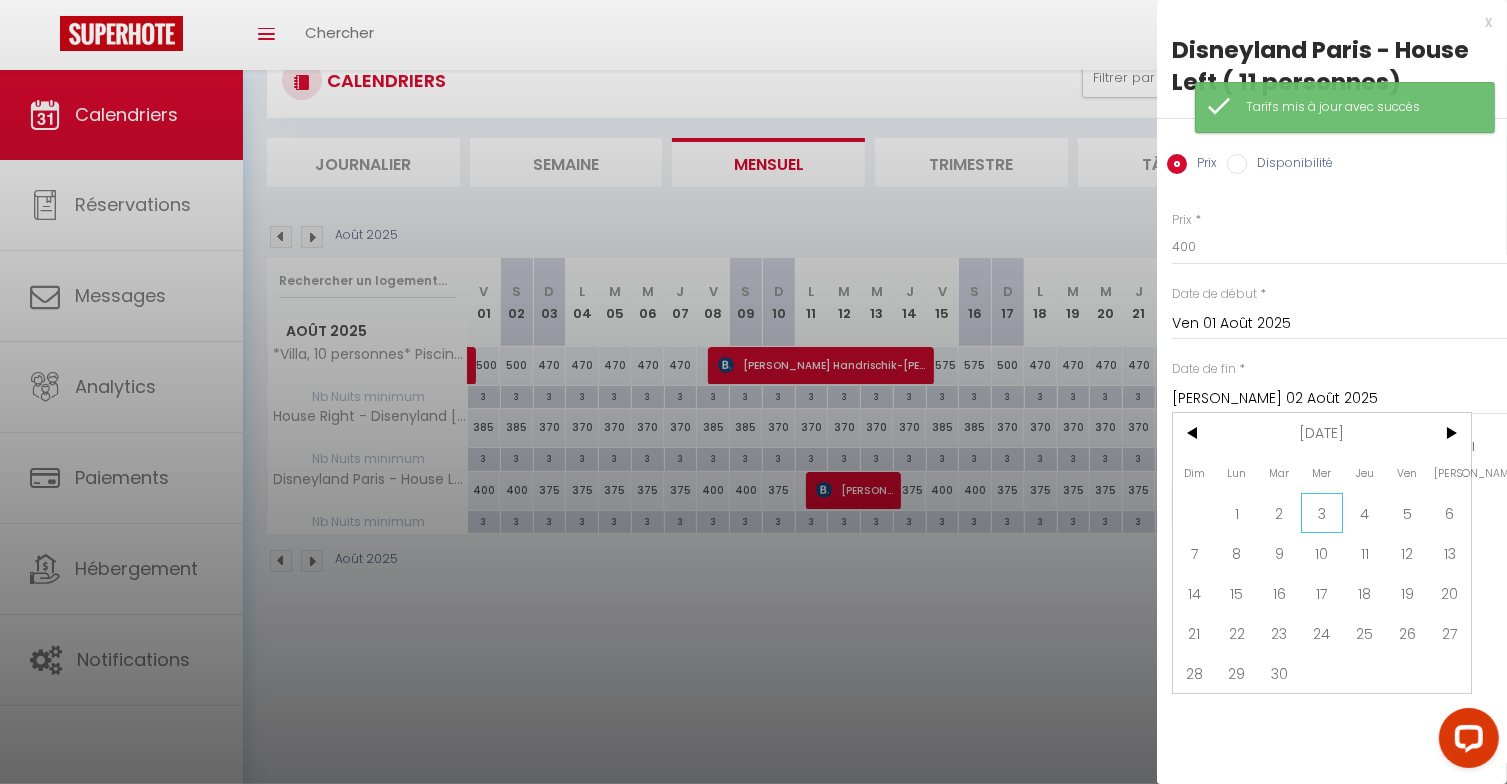click on "3" at bounding box center (1322, 513) 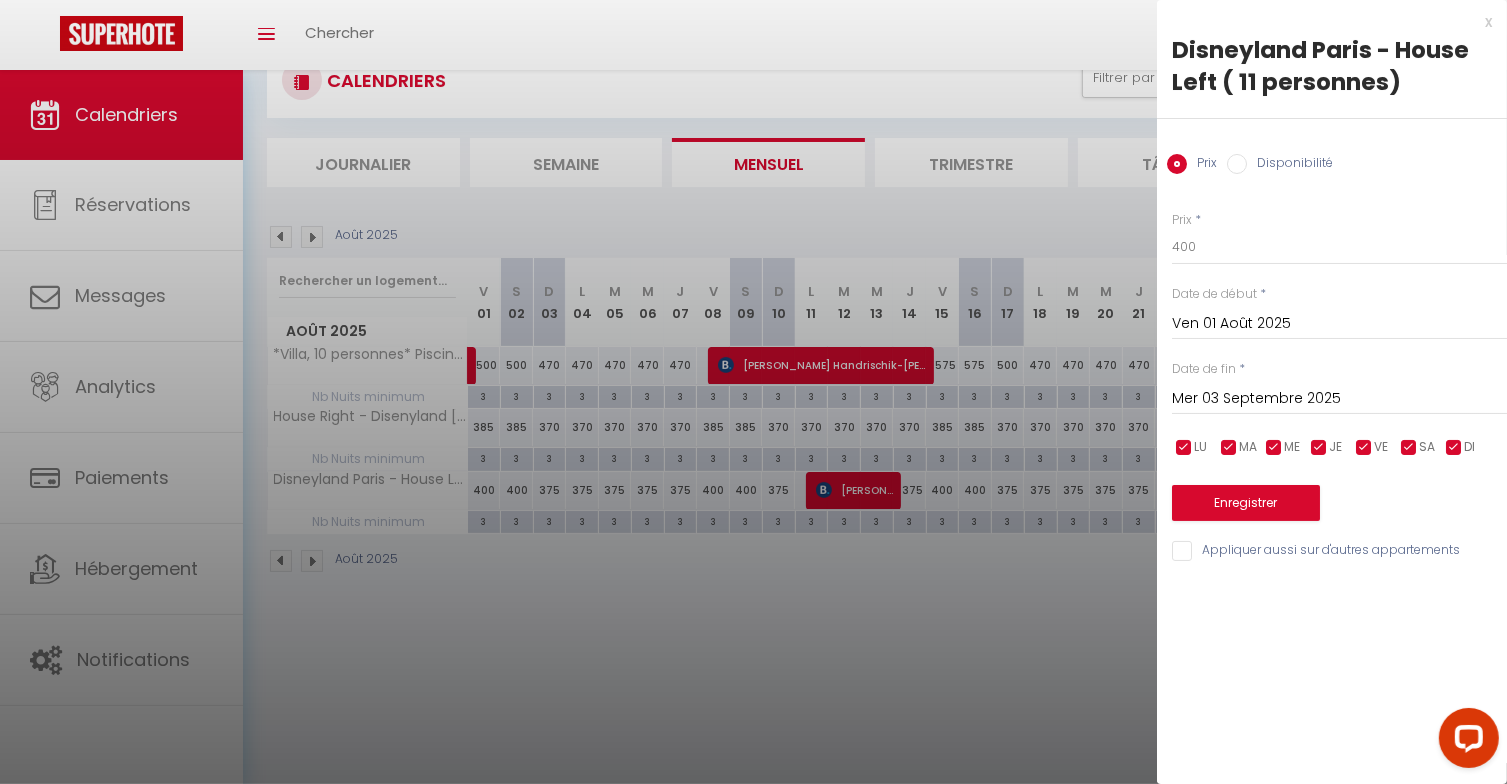 click at bounding box center (1454, 448) 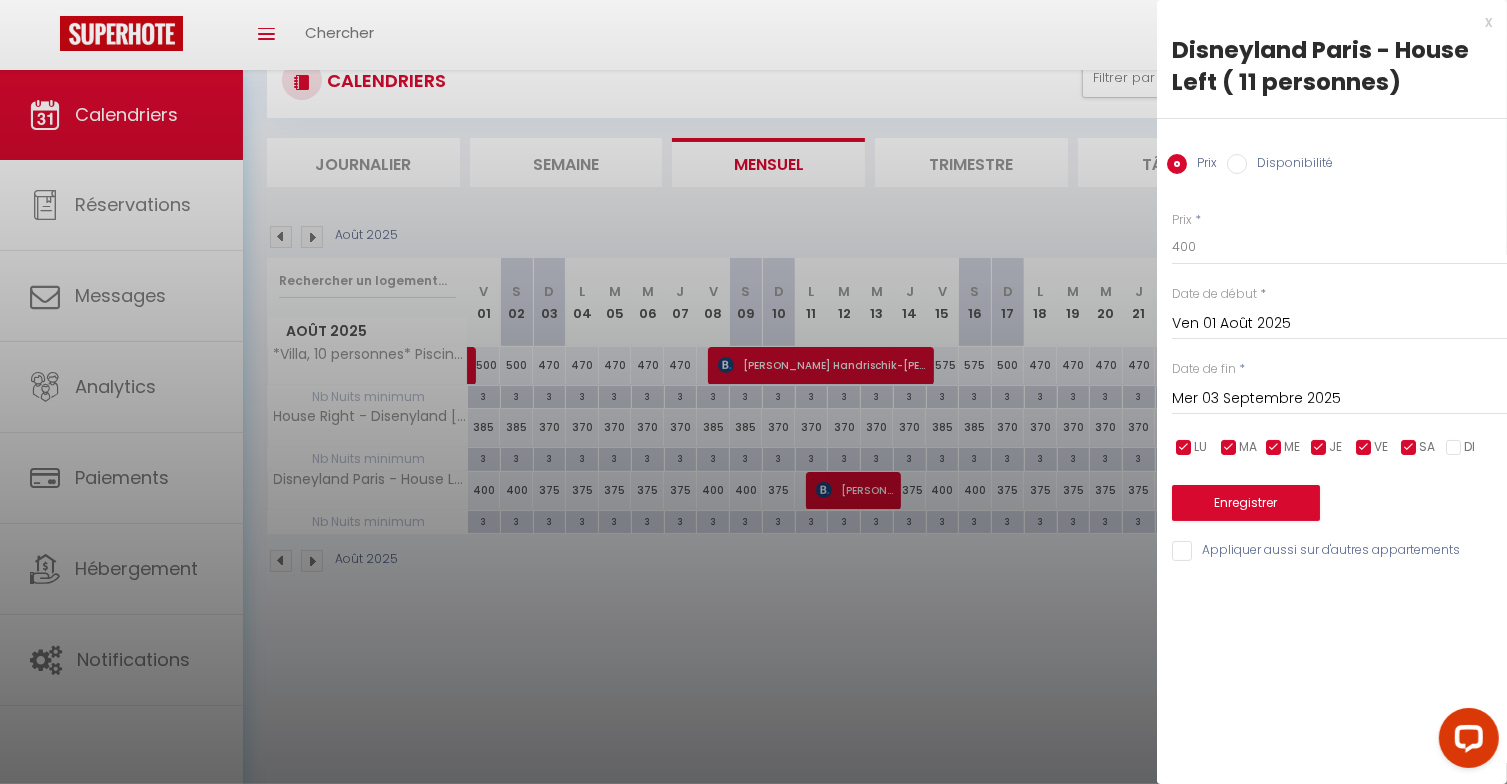 click at bounding box center [1319, 448] 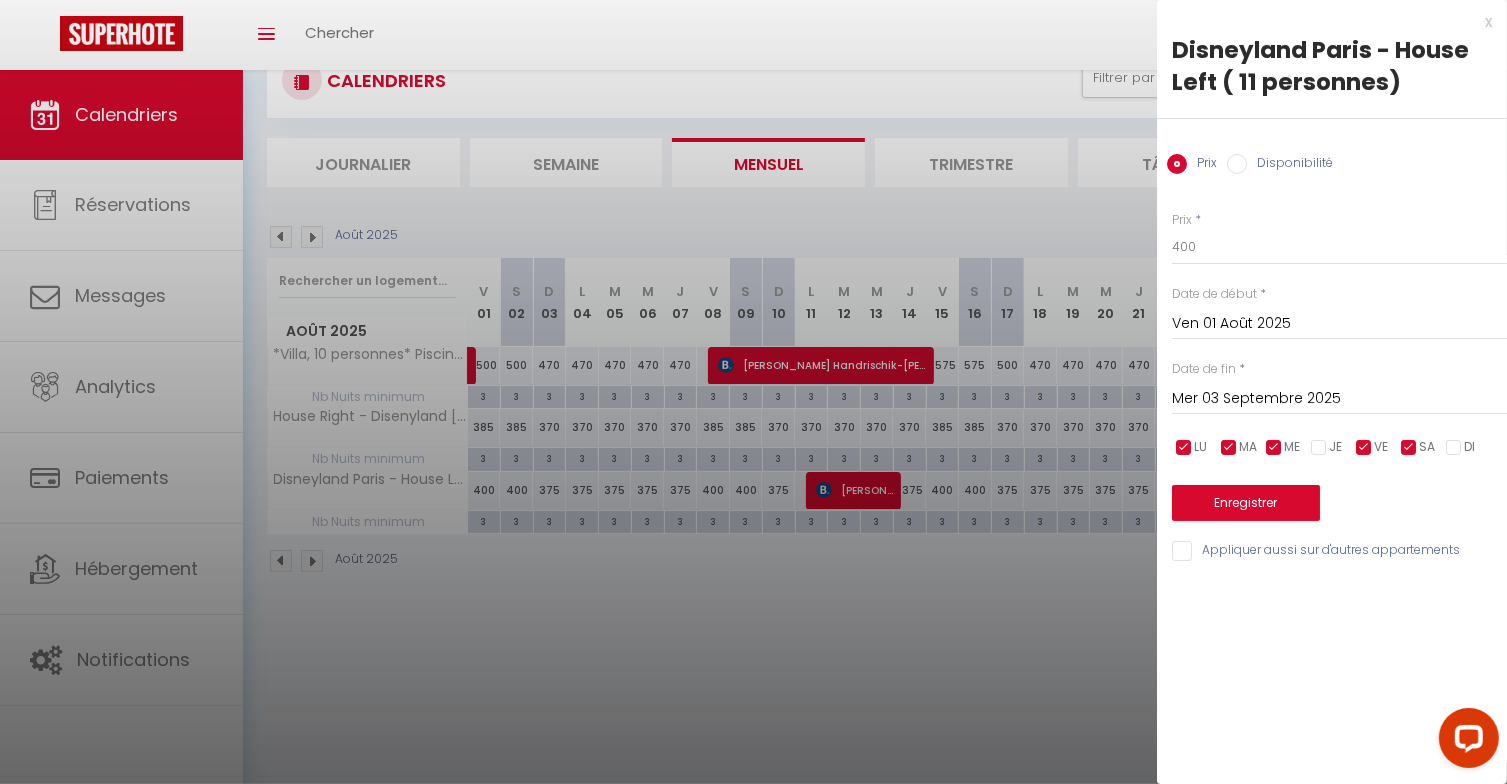 click at bounding box center [1274, 448] 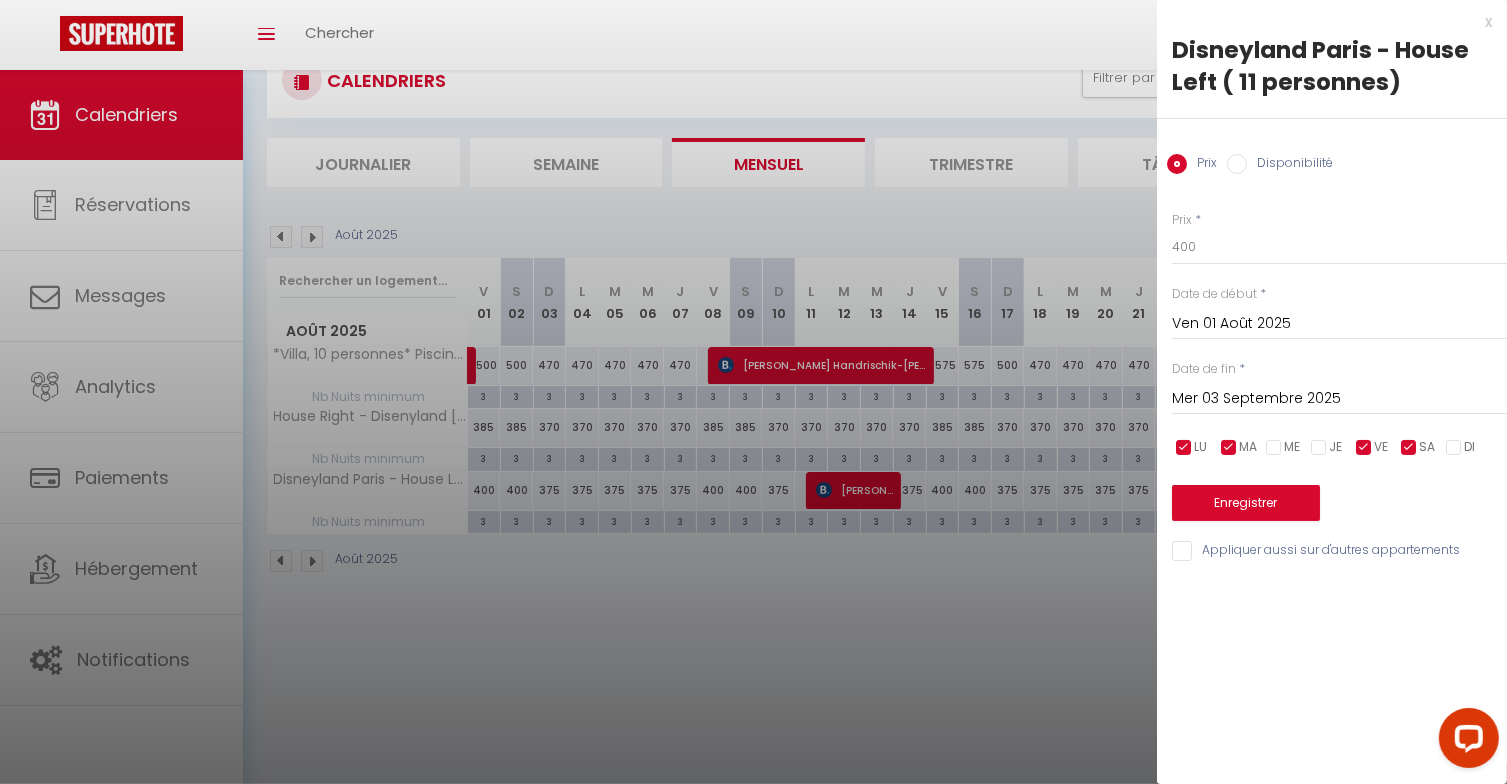 click at bounding box center [1229, 448] 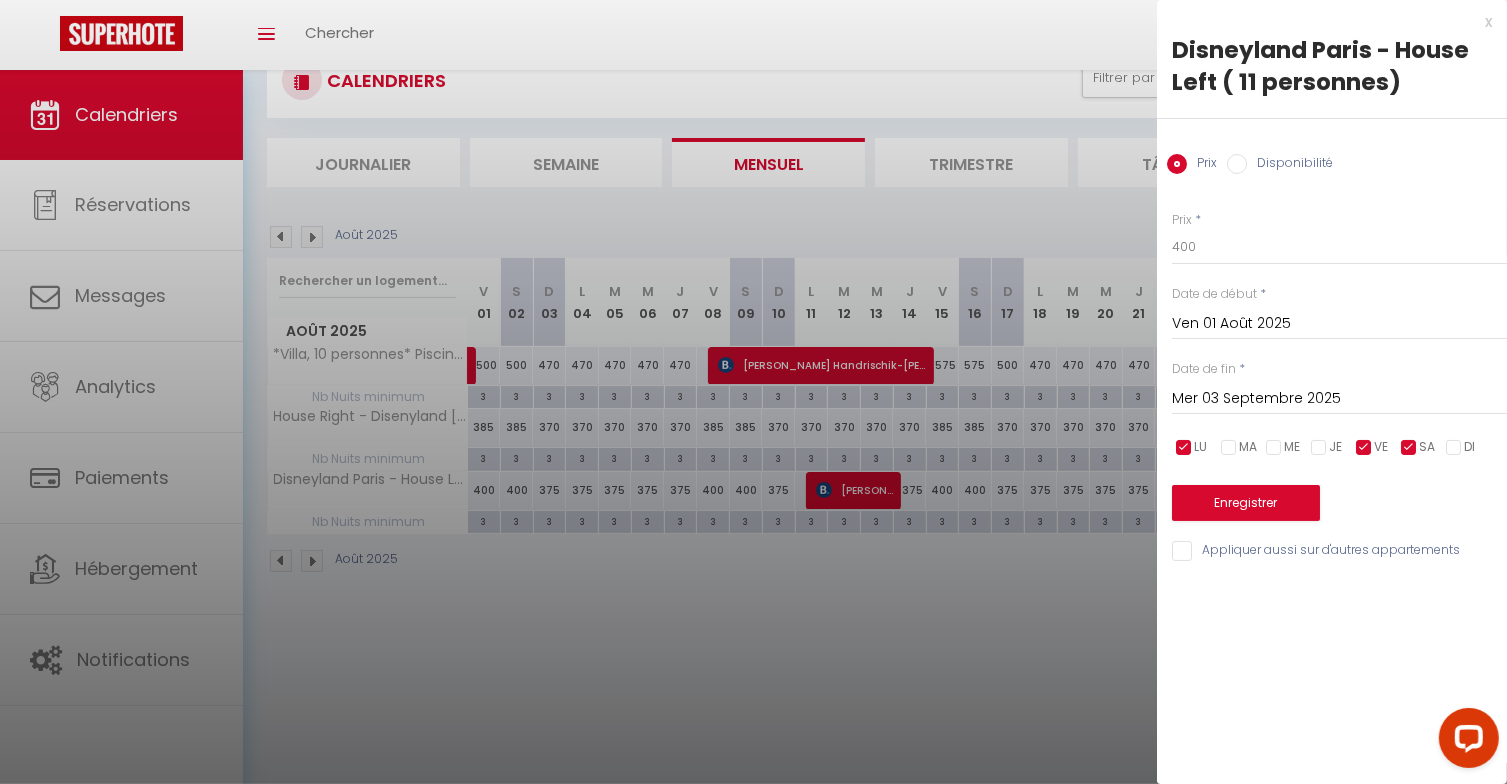 click at bounding box center [1184, 448] 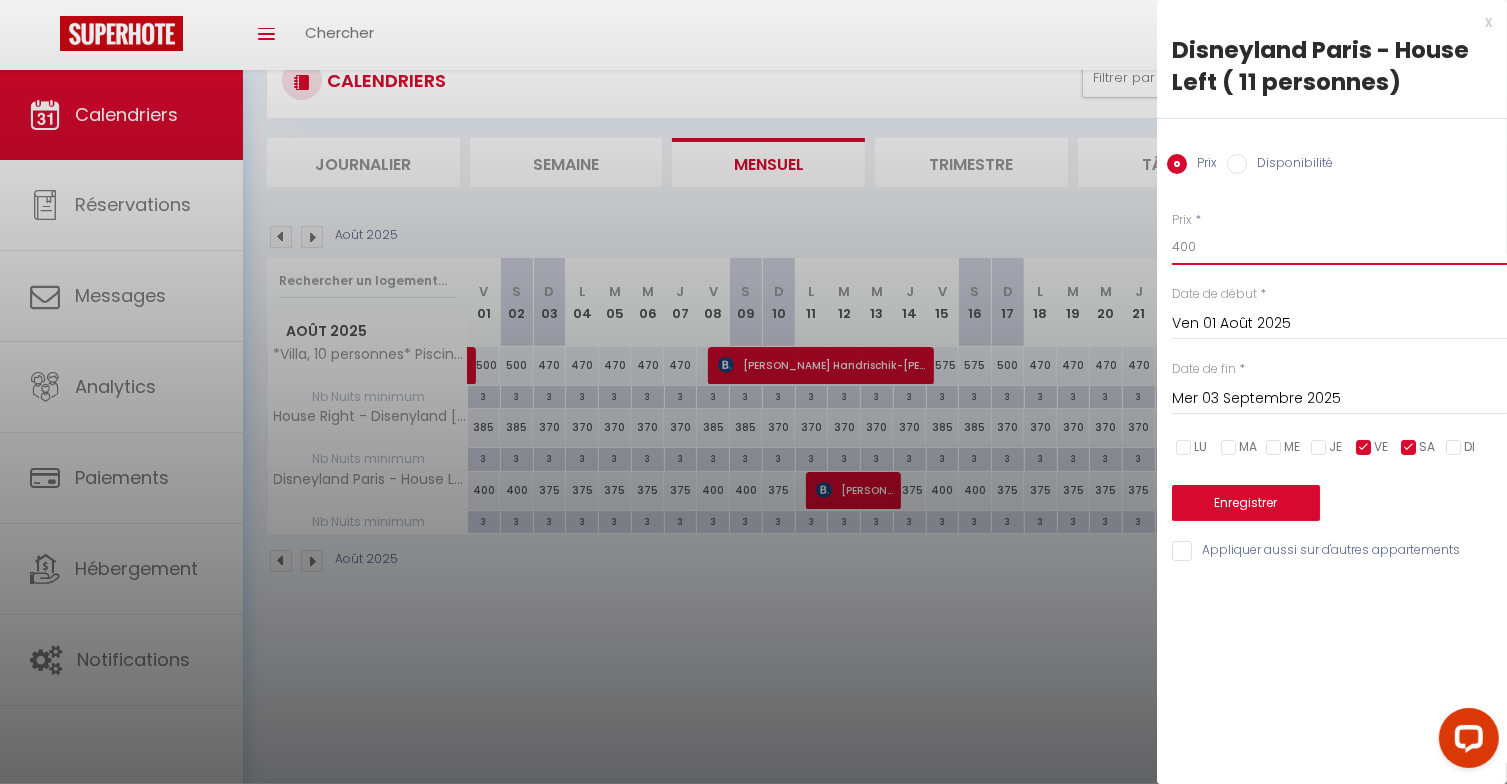 drag, startPoint x: 1216, startPoint y: 248, endPoint x: 1151, endPoint y: 248, distance: 65 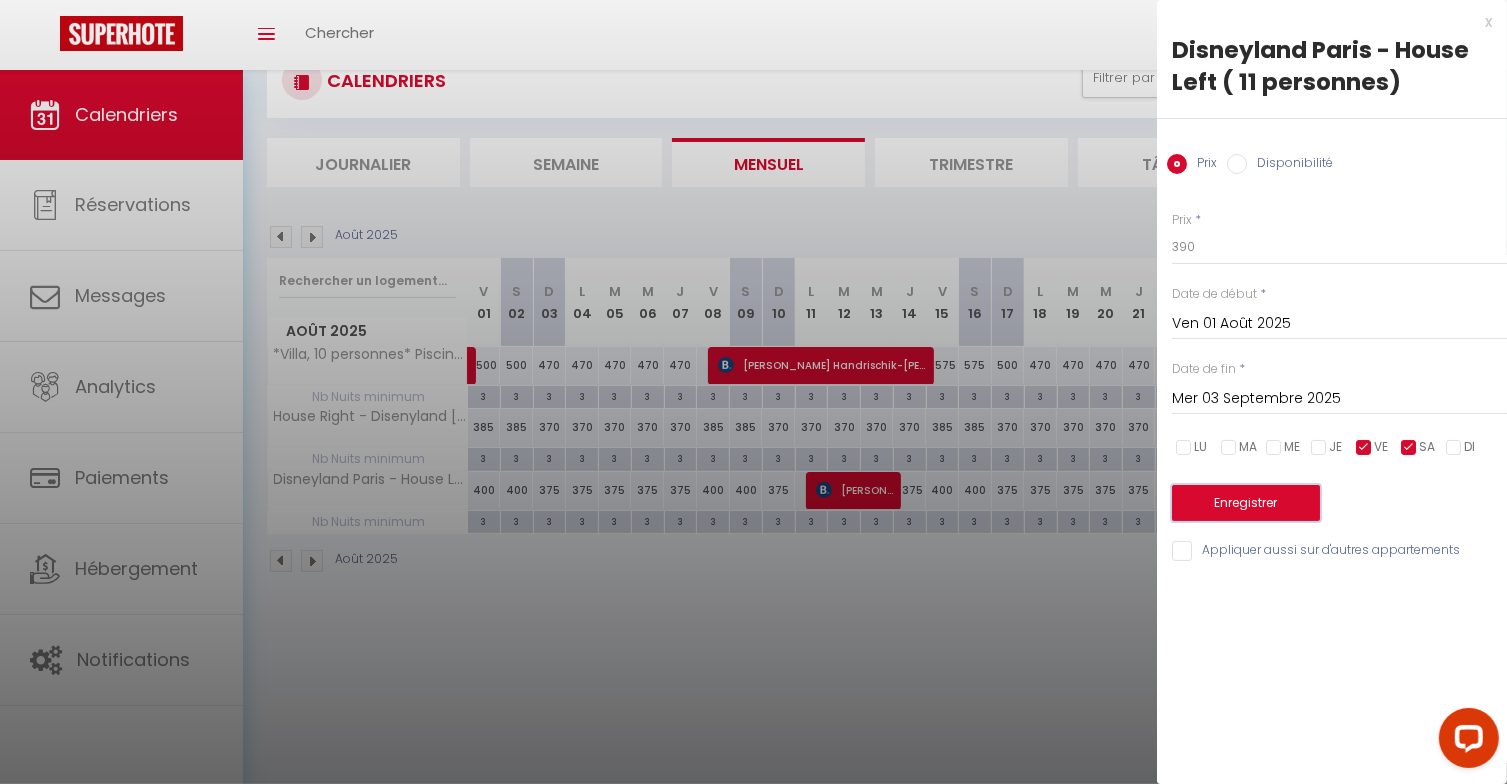 click on "Enregistrer" at bounding box center (1246, 503) 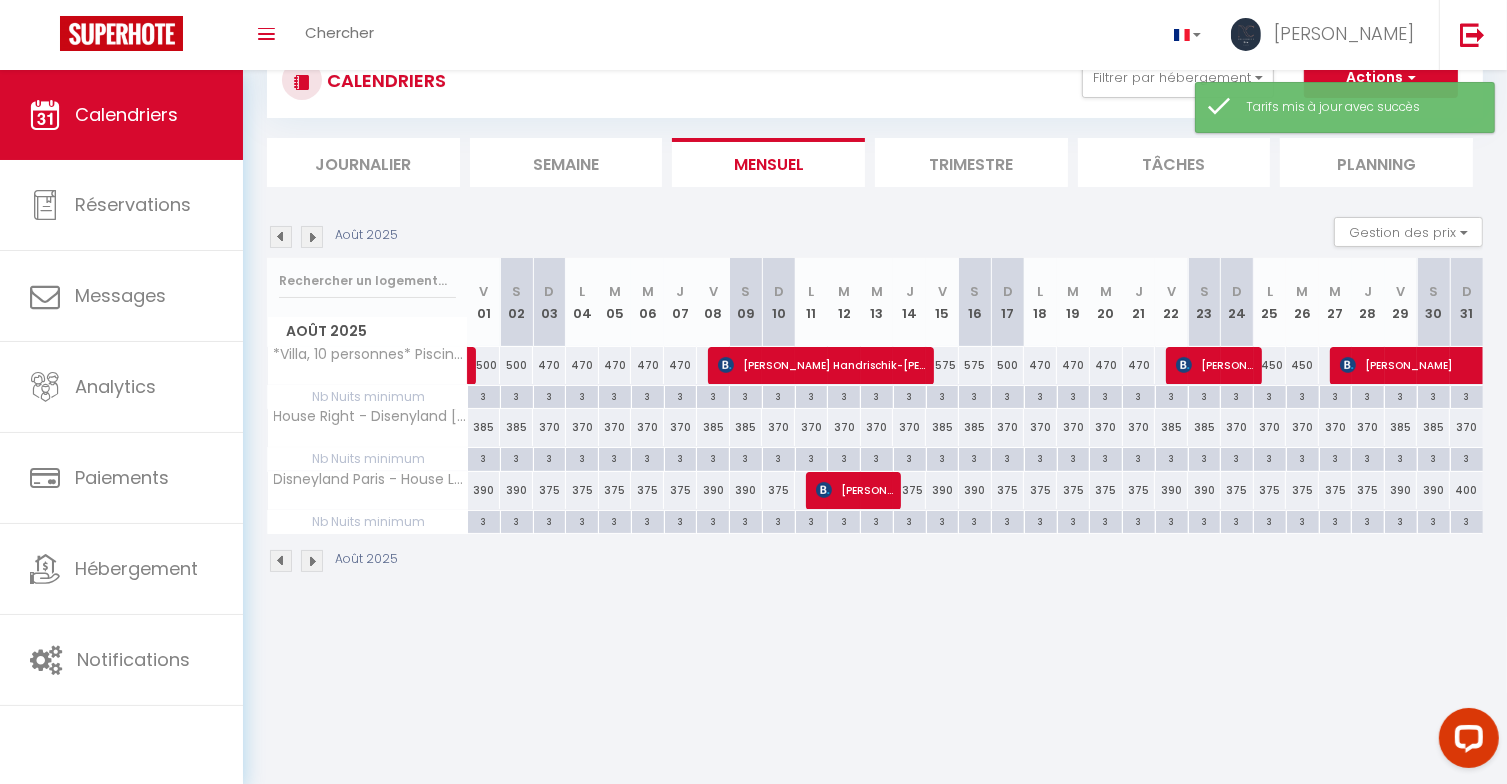 click on "400" at bounding box center (1466, 490) 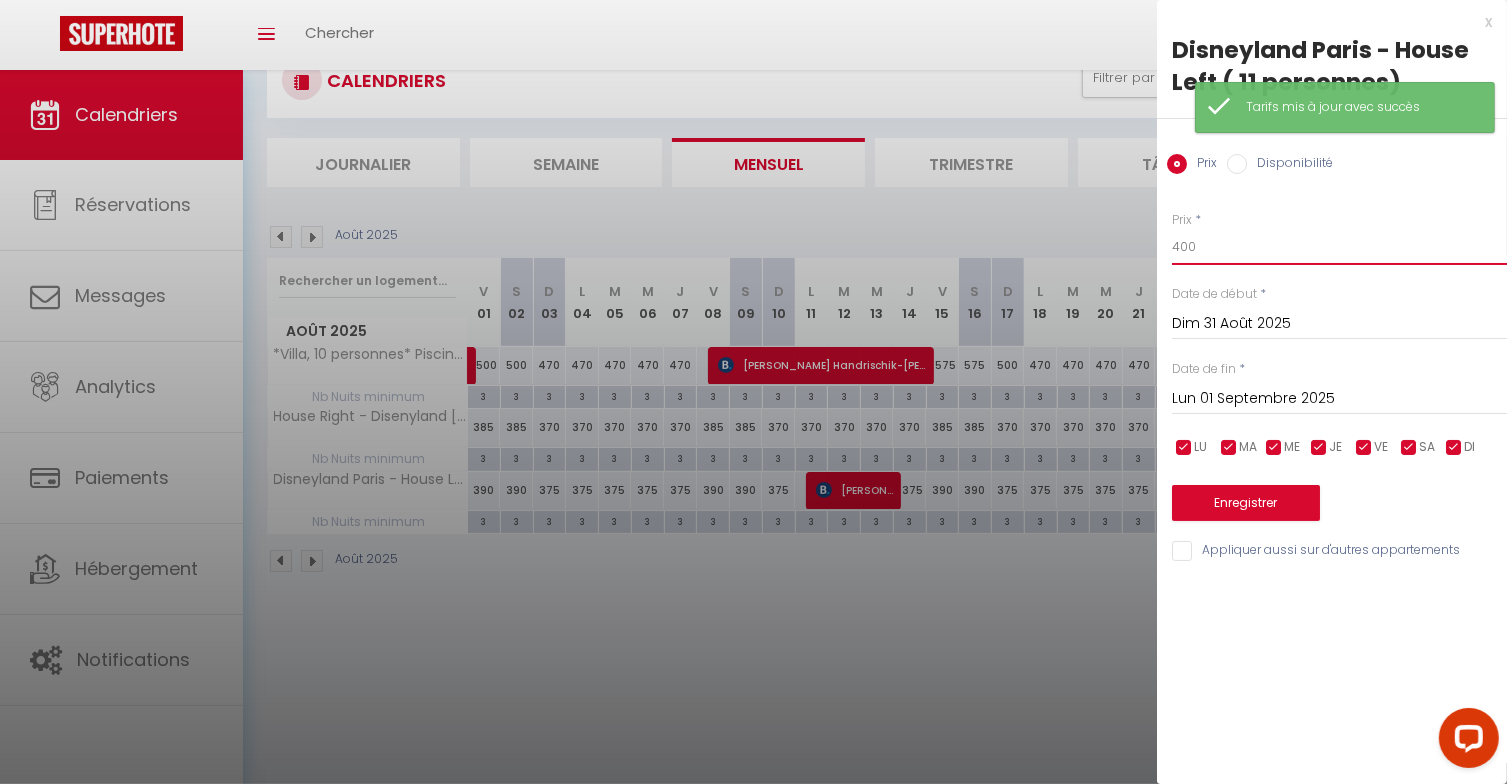 drag, startPoint x: 1172, startPoint y: 250, endPoint x: 1099, endPoint y: 243, distance: 73.33485 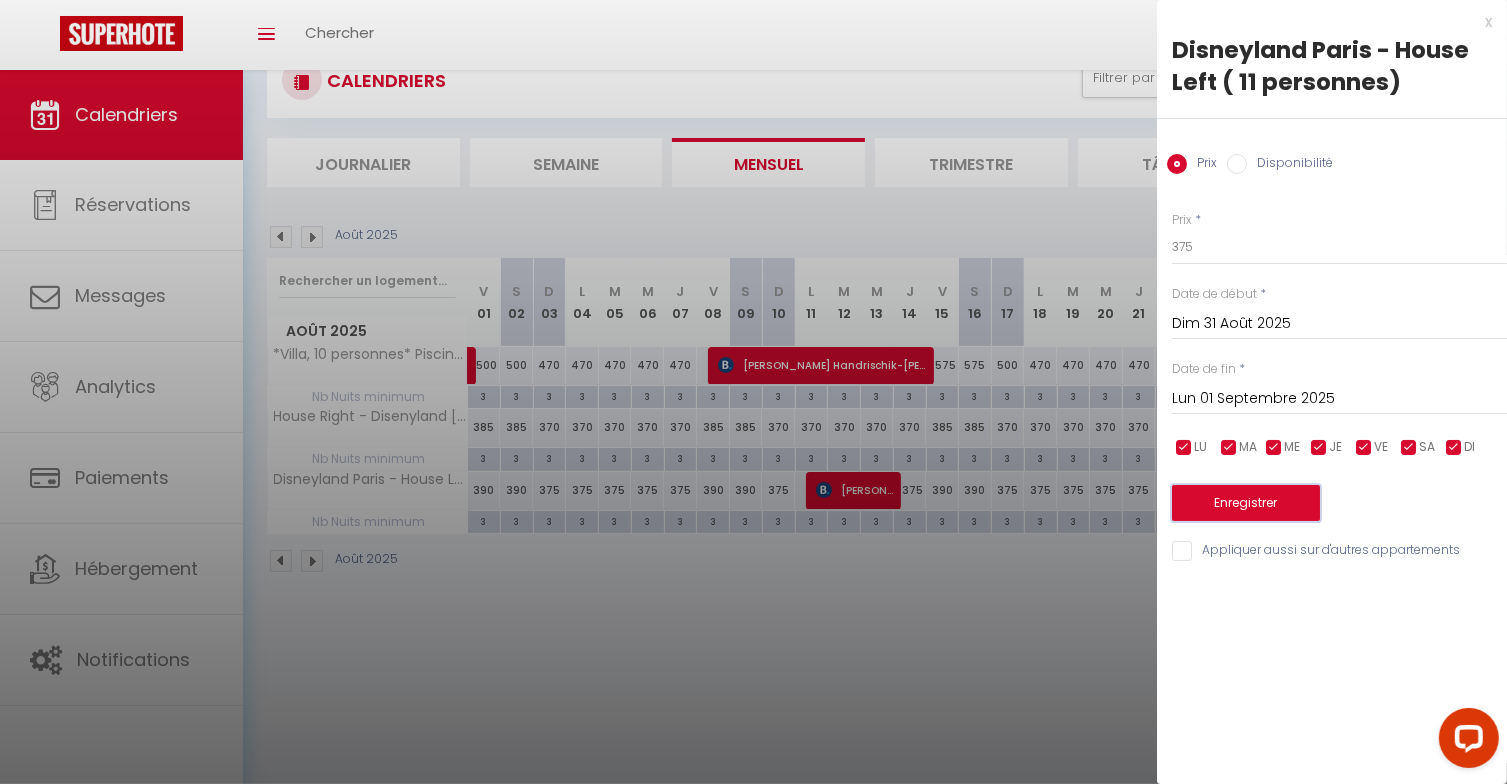 click on "Enregistrer" at bounding box center (1246, 503) 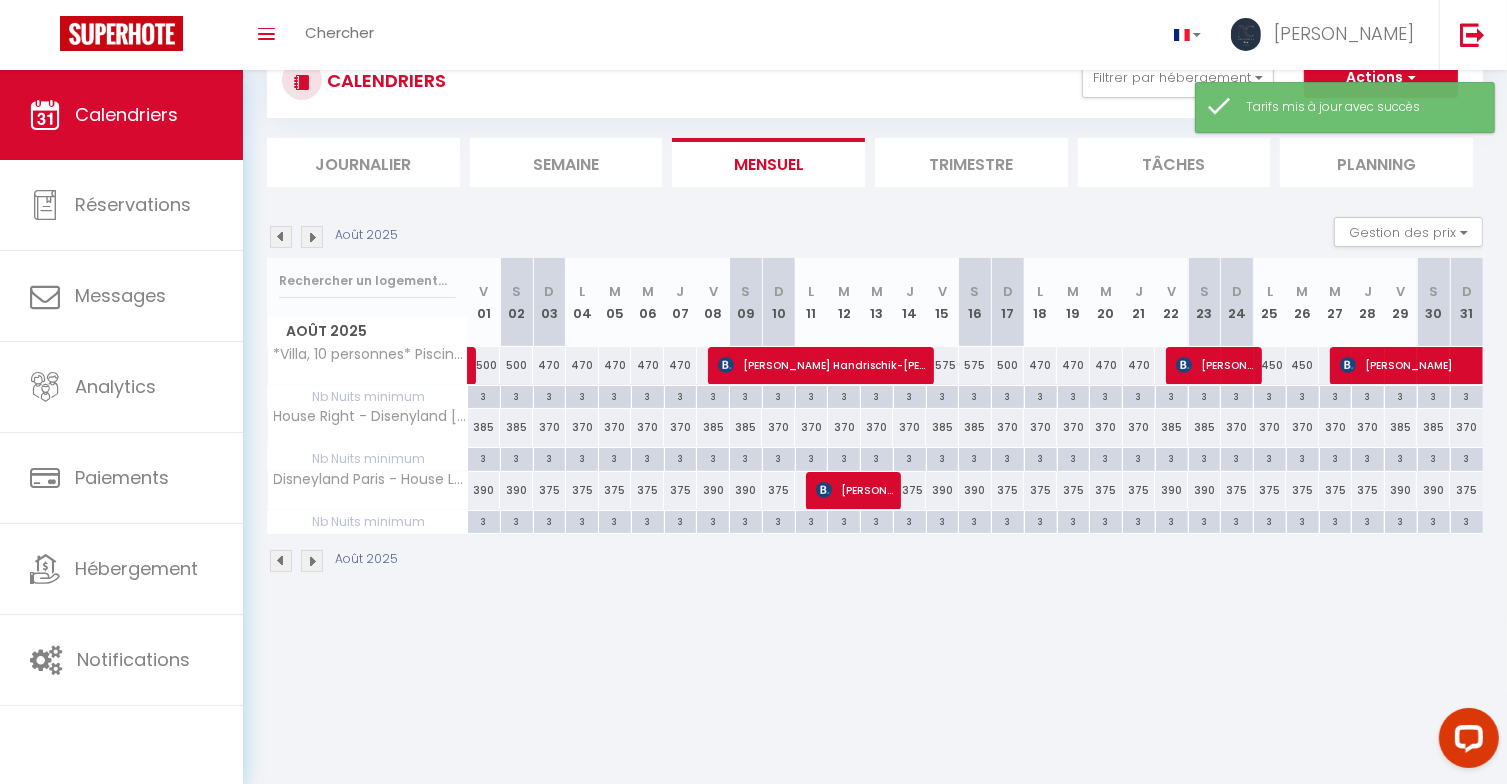 click at bounding box center (312, 237) 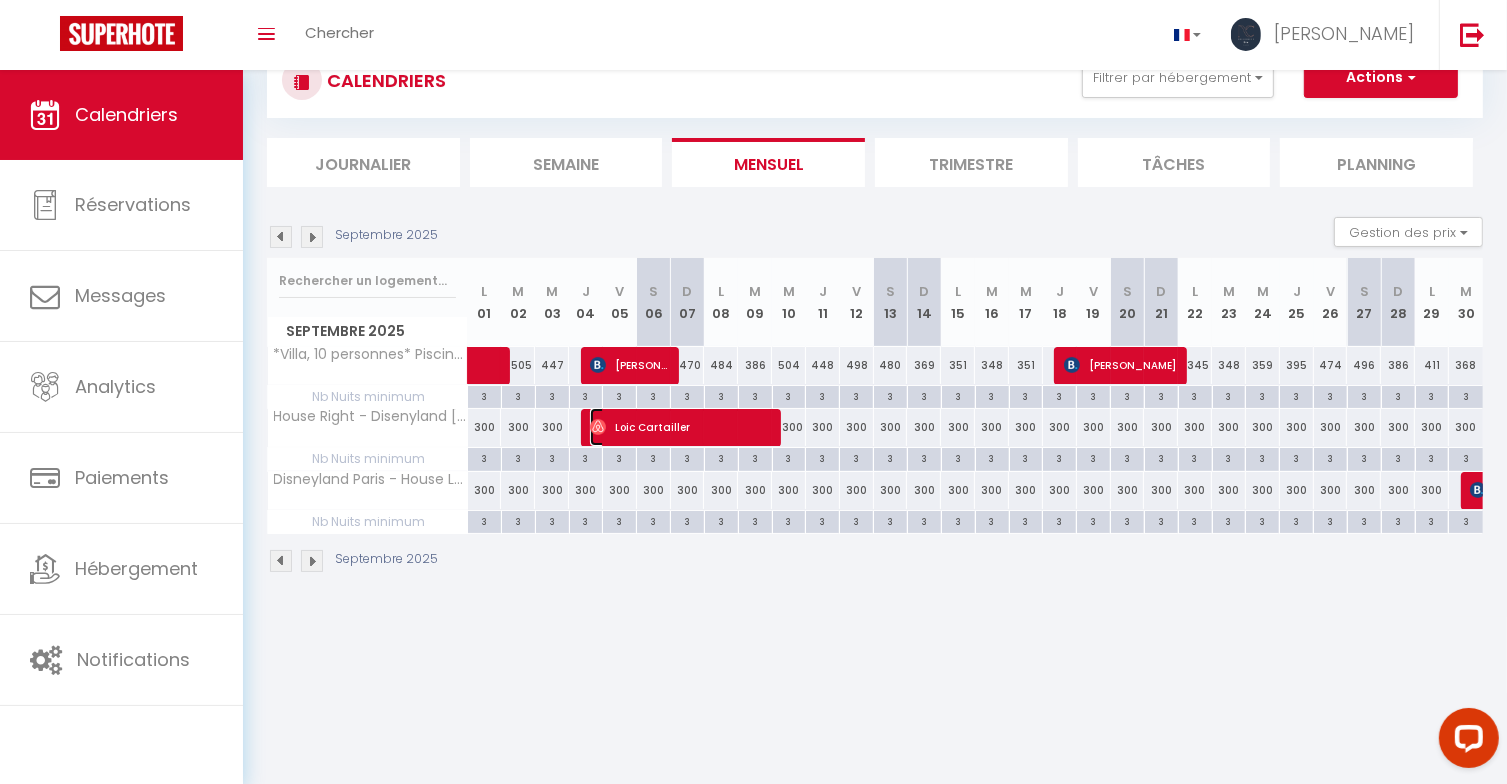 click on "Loic Cartailler" at bounding box center (680, 427) 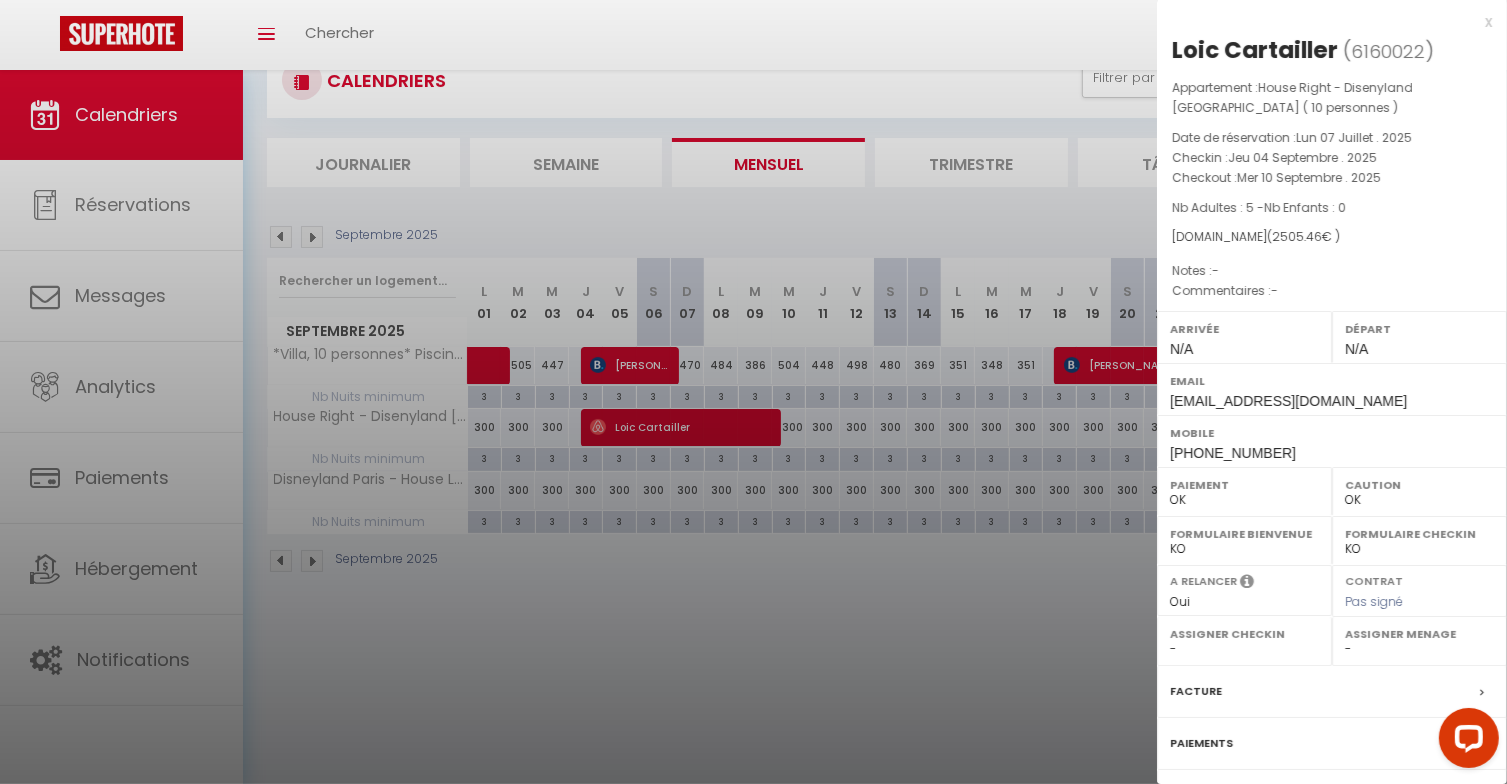 click at bounding box center (753, 392) 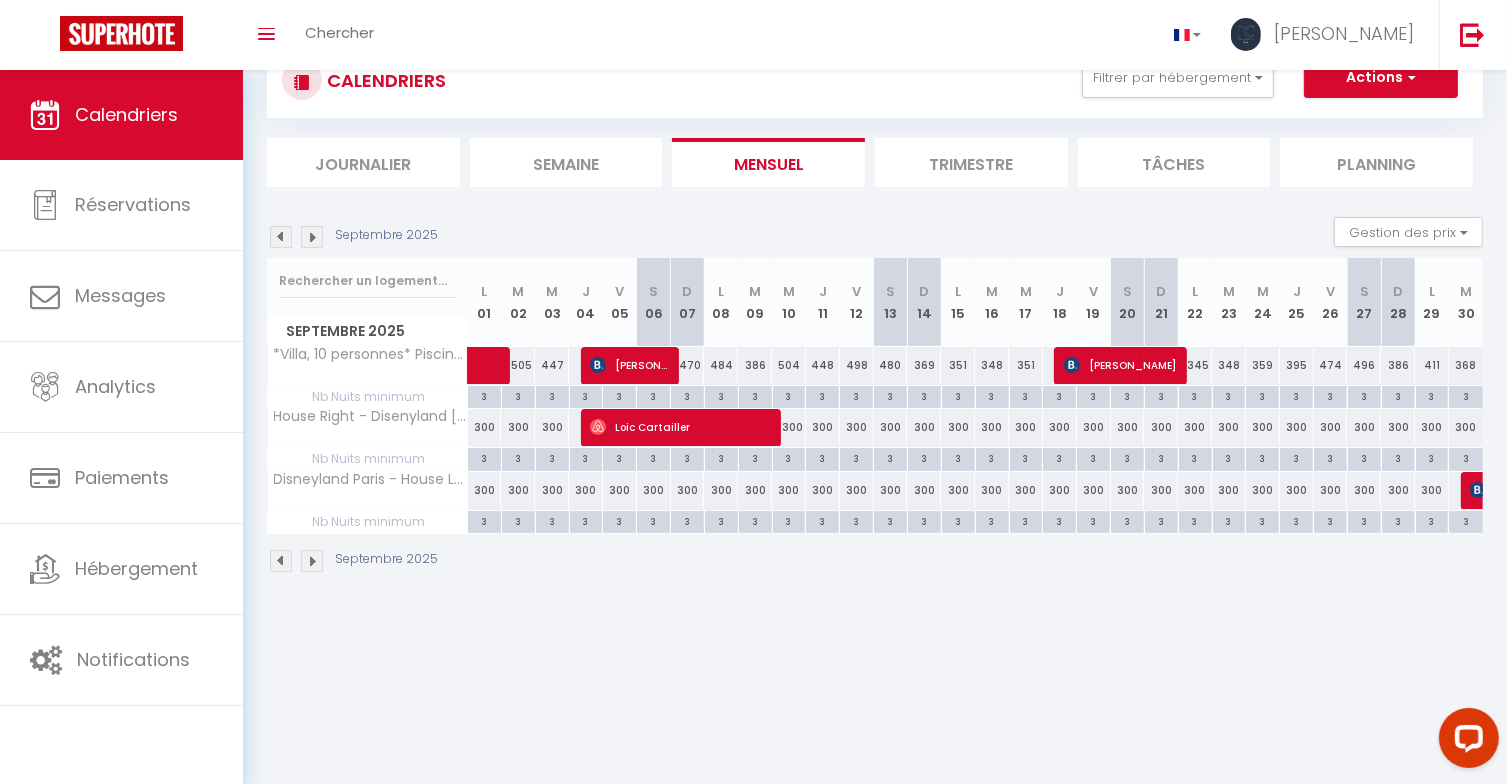 click on "300" at bounding box center [485, 427] 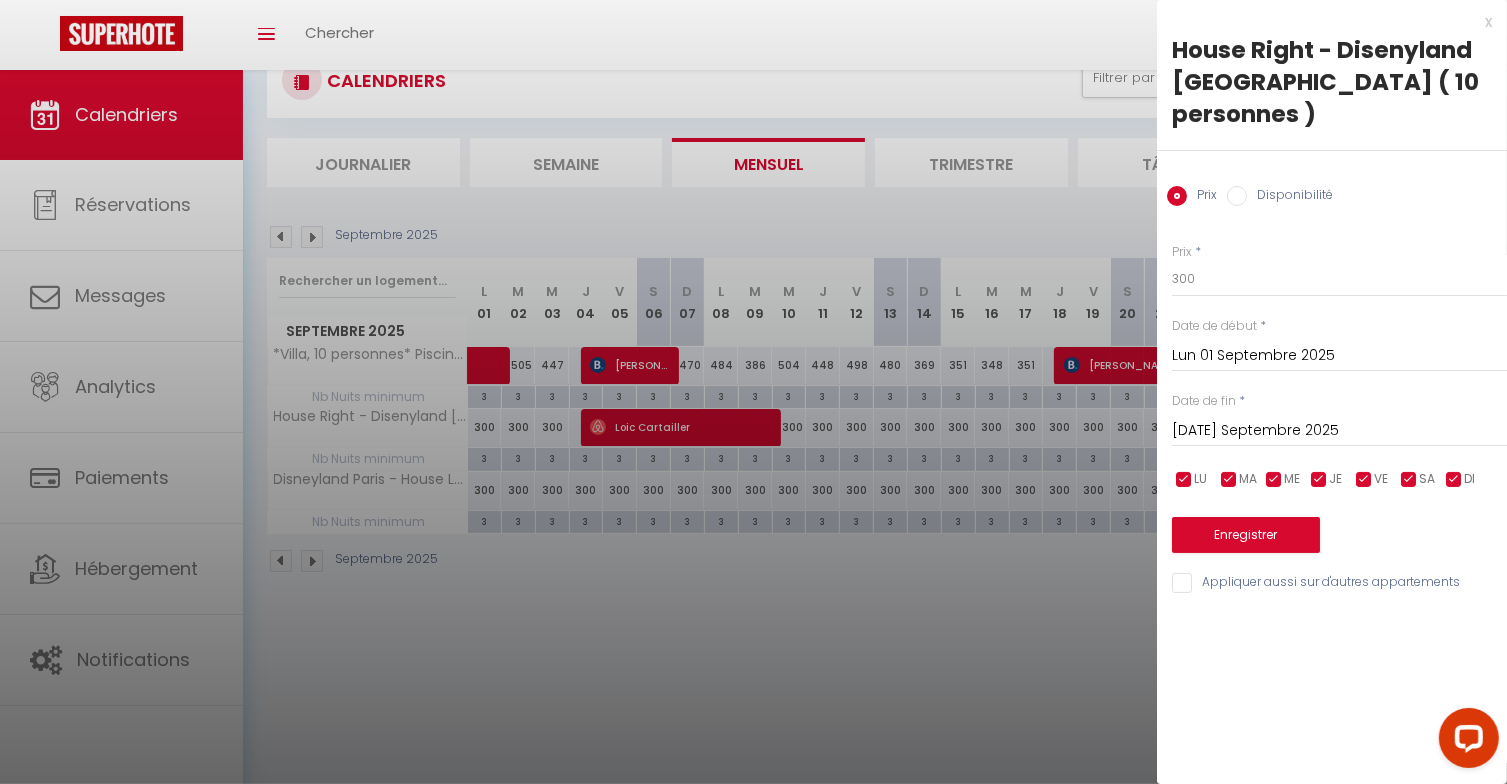 click on "Mar 02 Septembre 2025" at bounding box center [1339, 431] 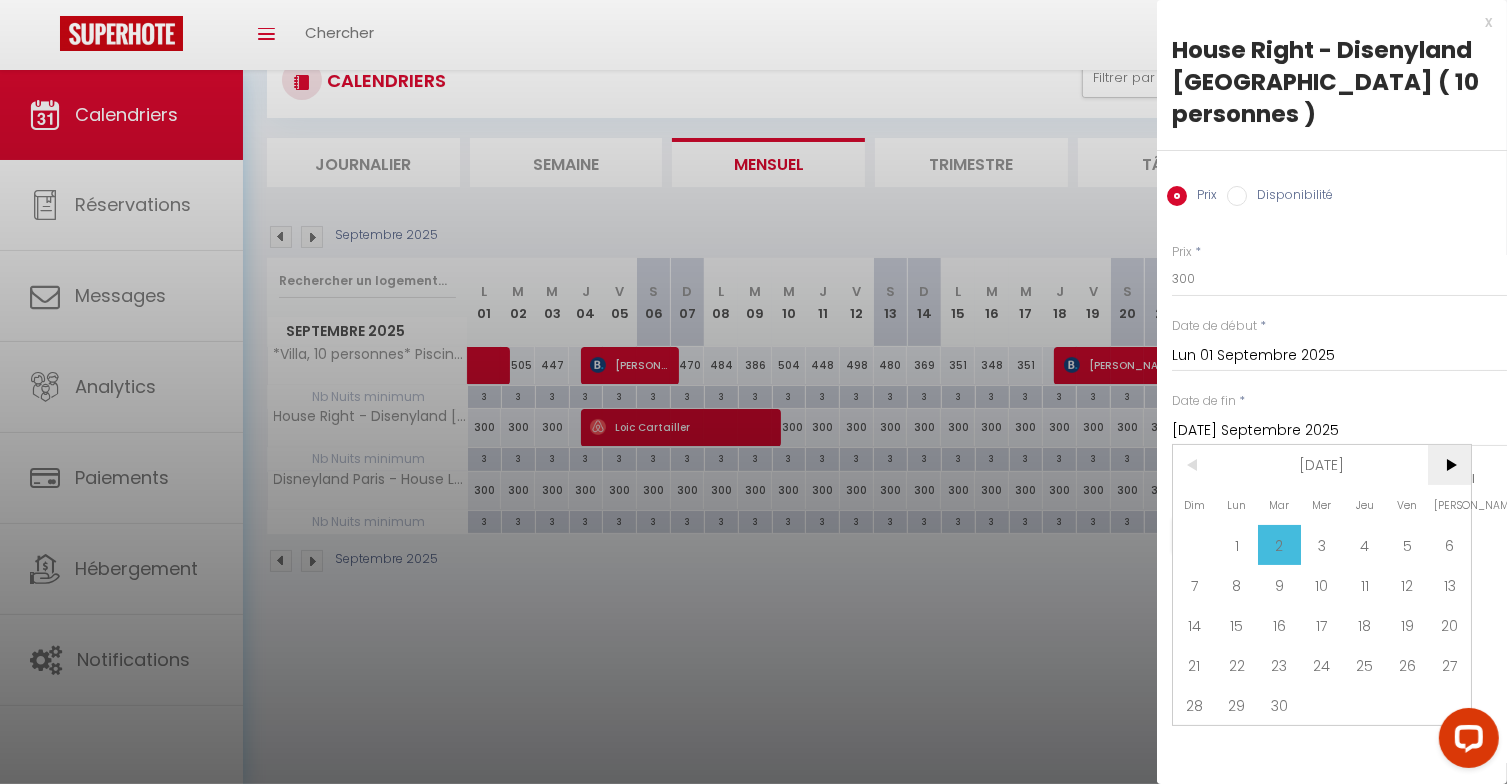 click on ">" at bounding box center [1449, 465] 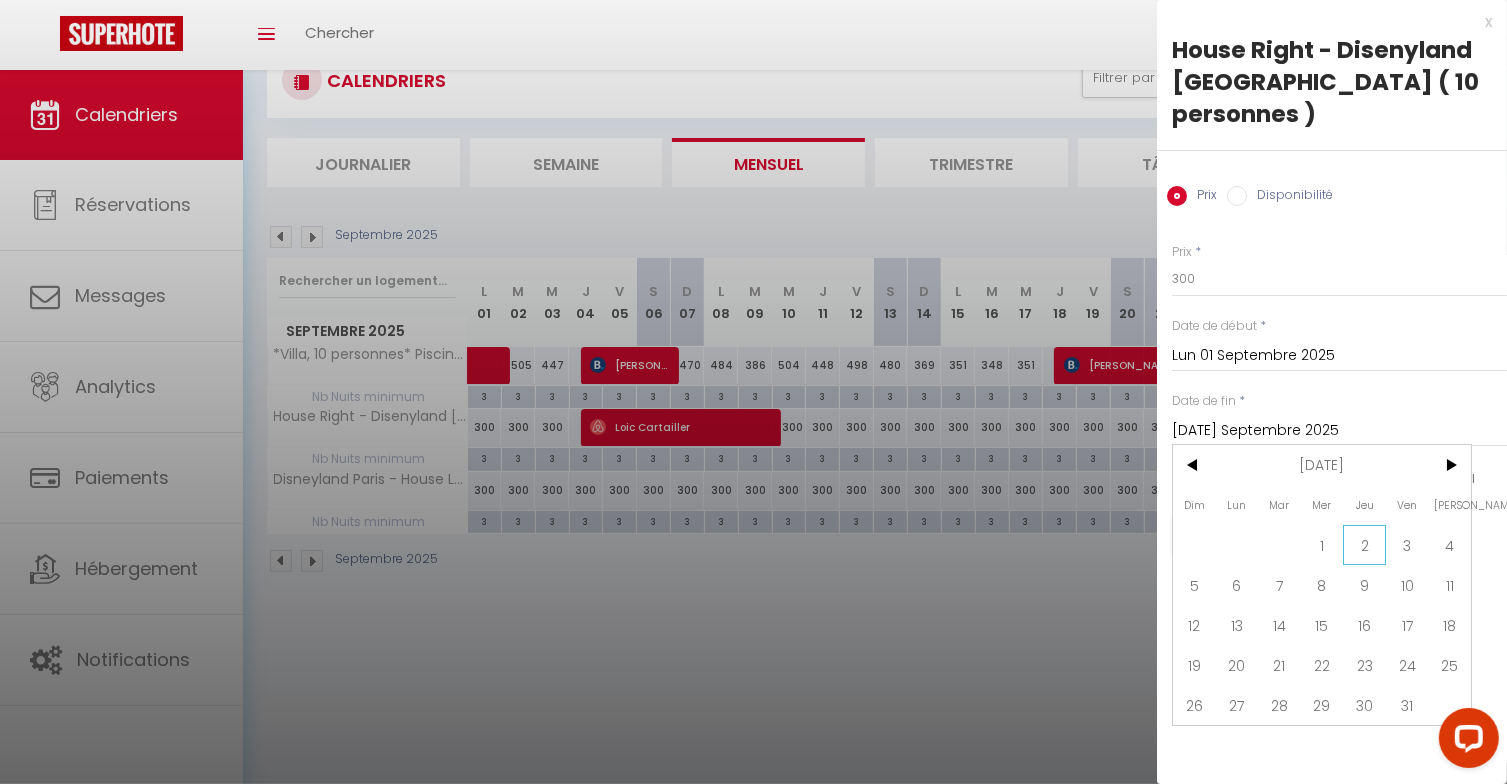 click on "2" at bounding box center (1364, 545) 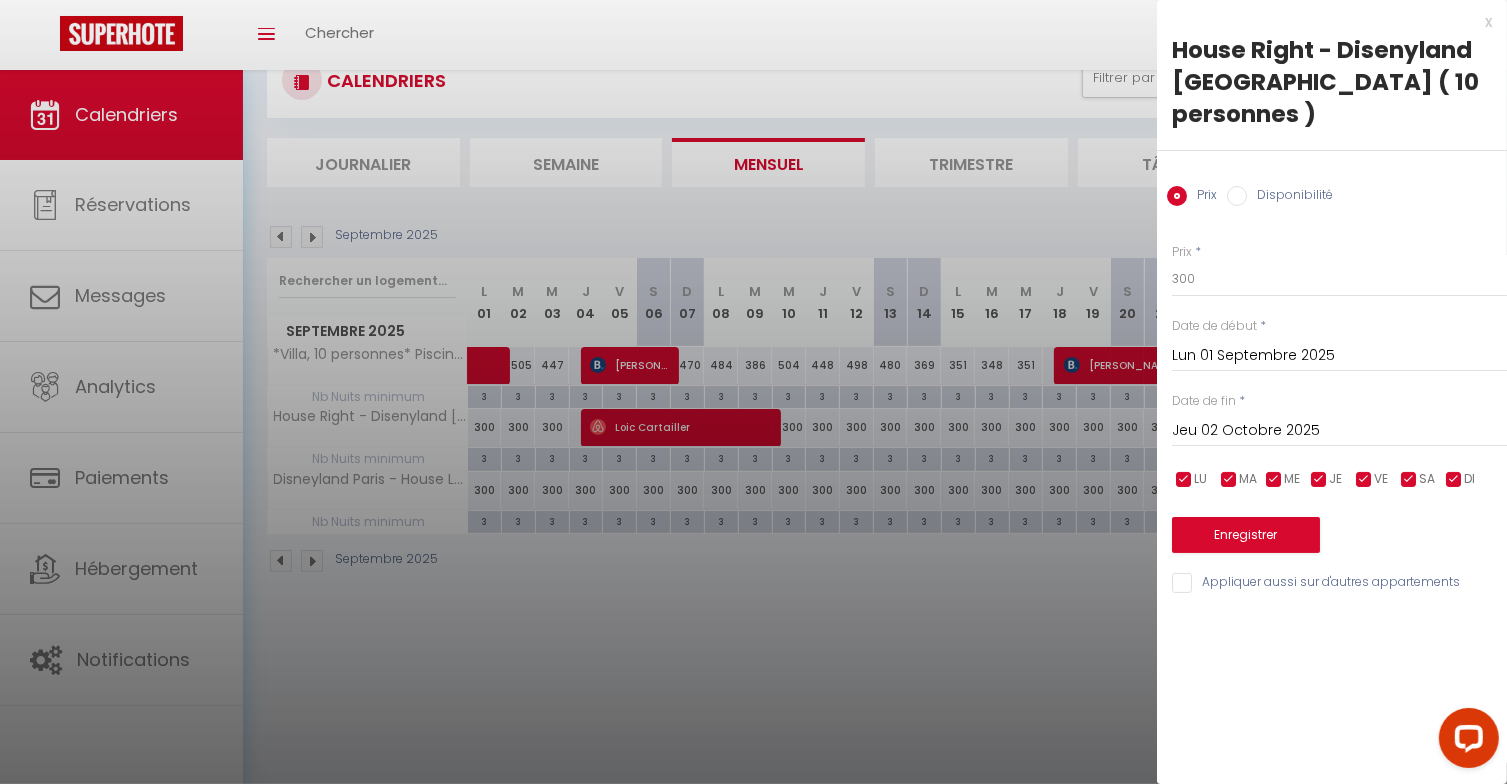 drag, startPoint x: 1451, startPoint y: 450, endPoint x: 1435, endPoint y: 448, distance: 16.124516 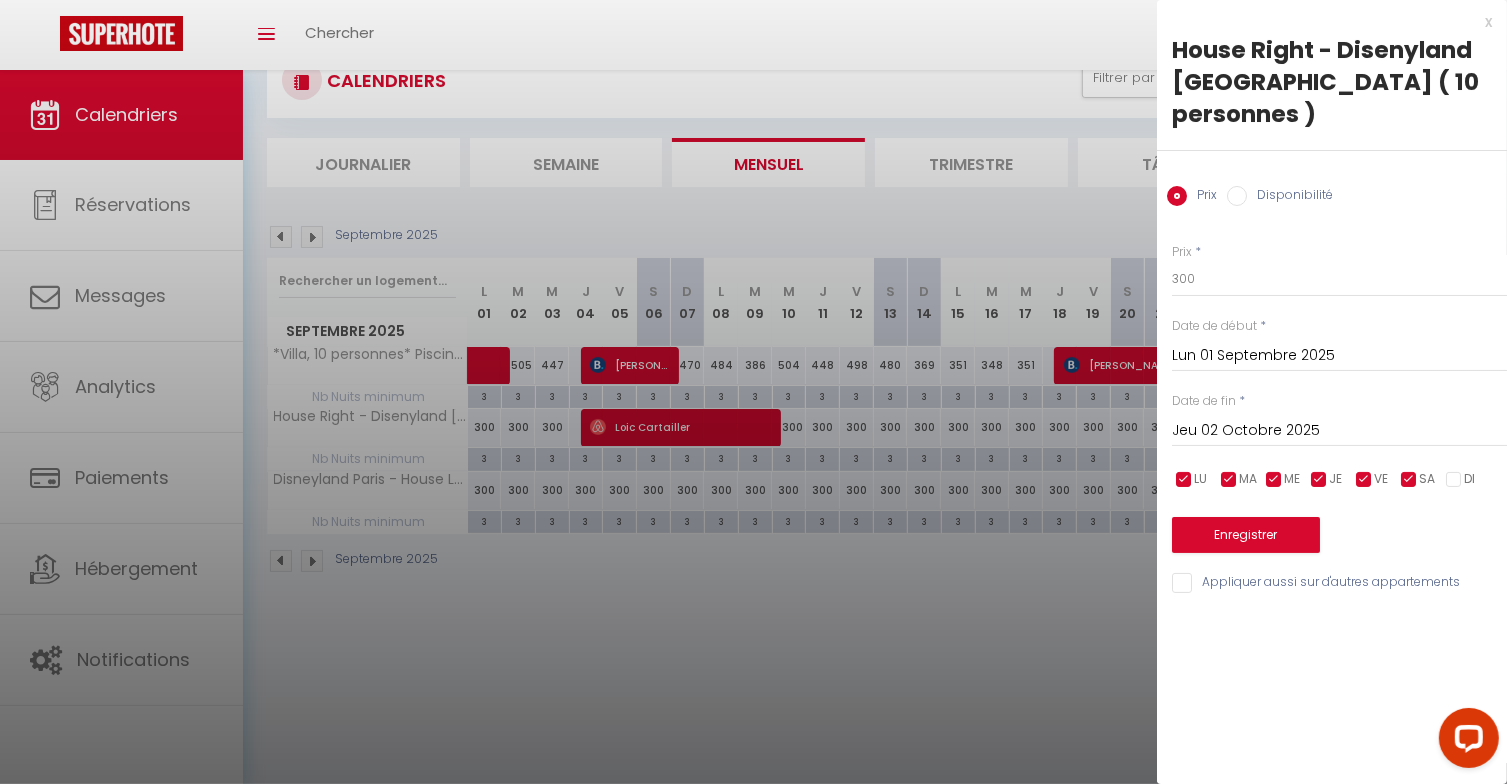 click at bounding box center (1319, 480) 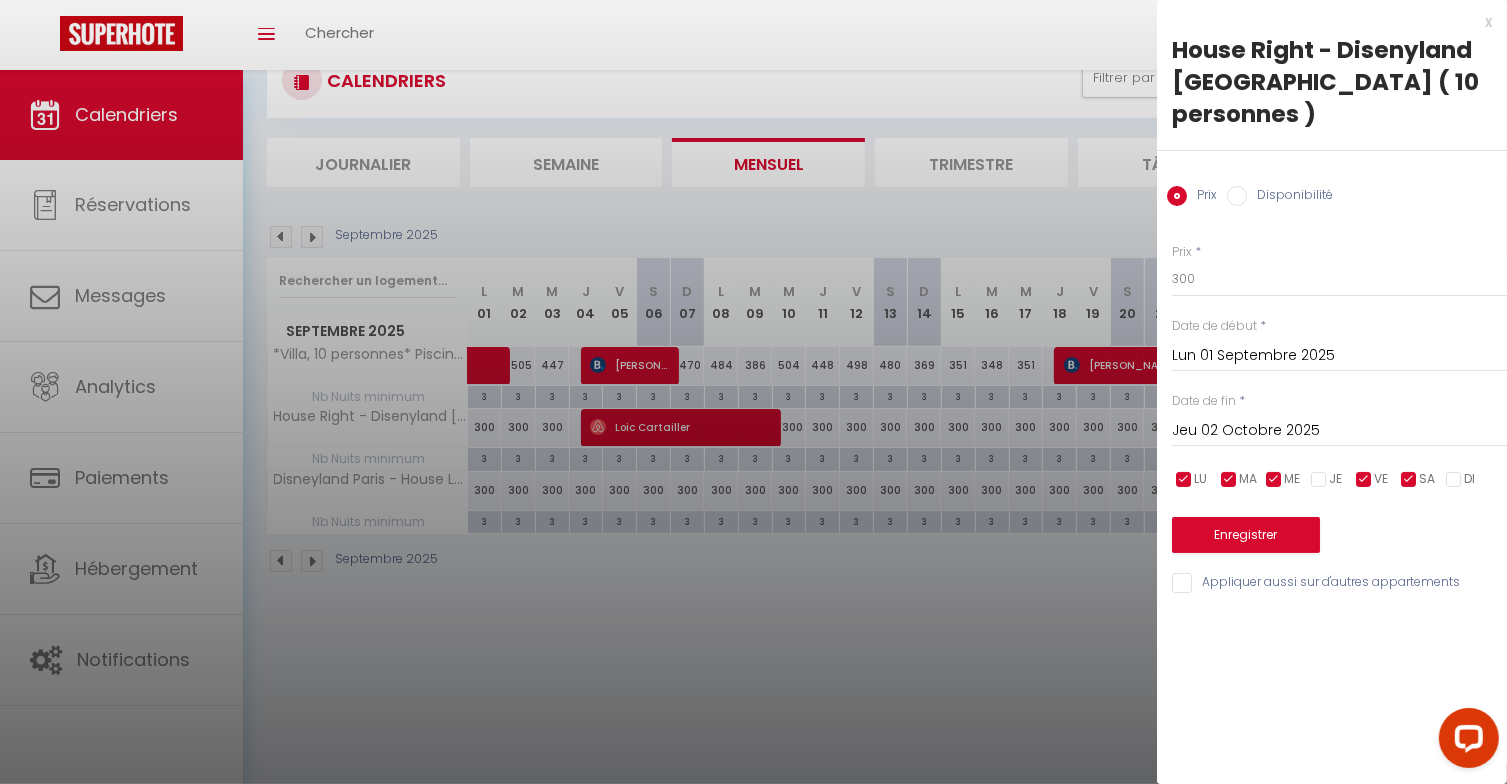click at bounding box center [1274, 480] 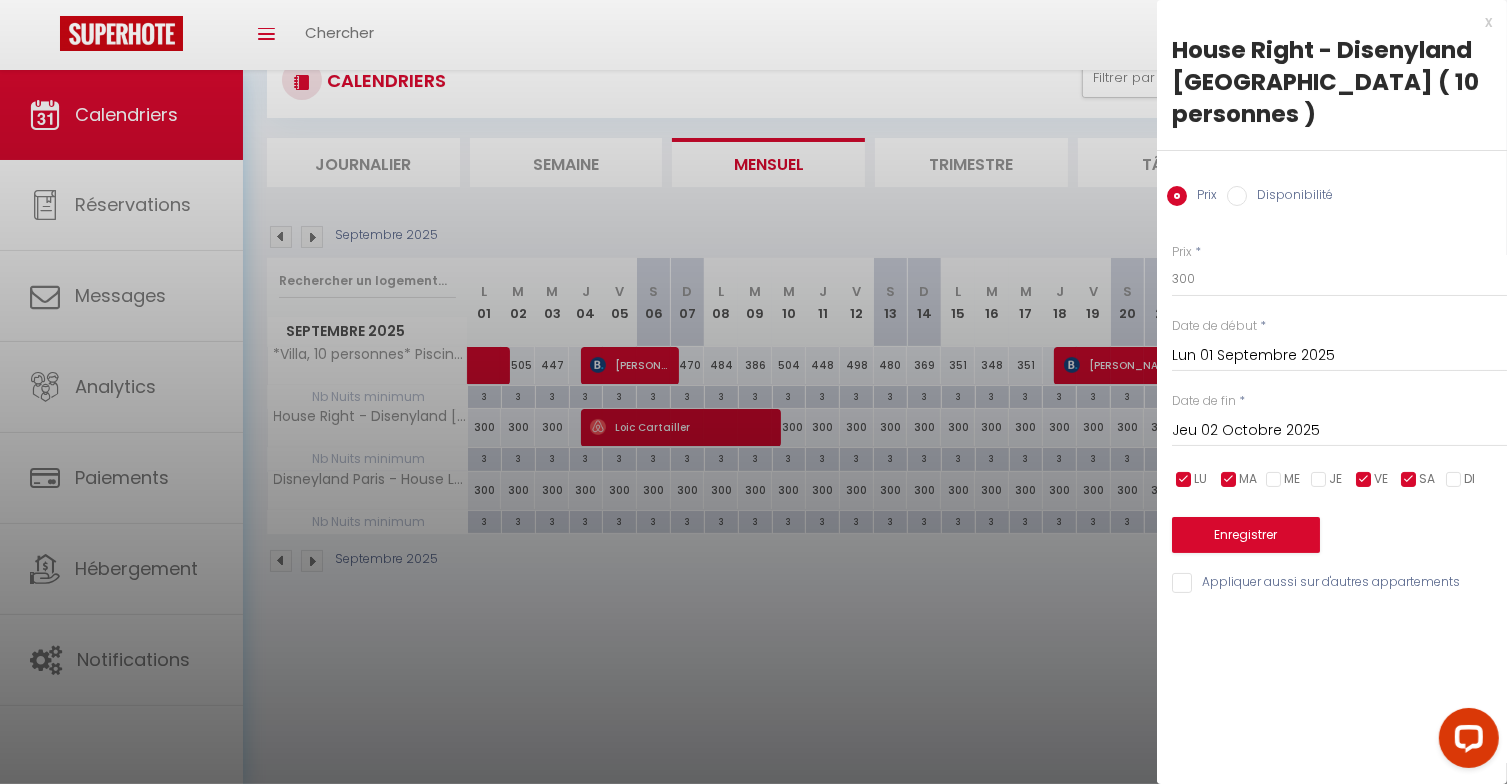 click at bounding box center [1229, 480] 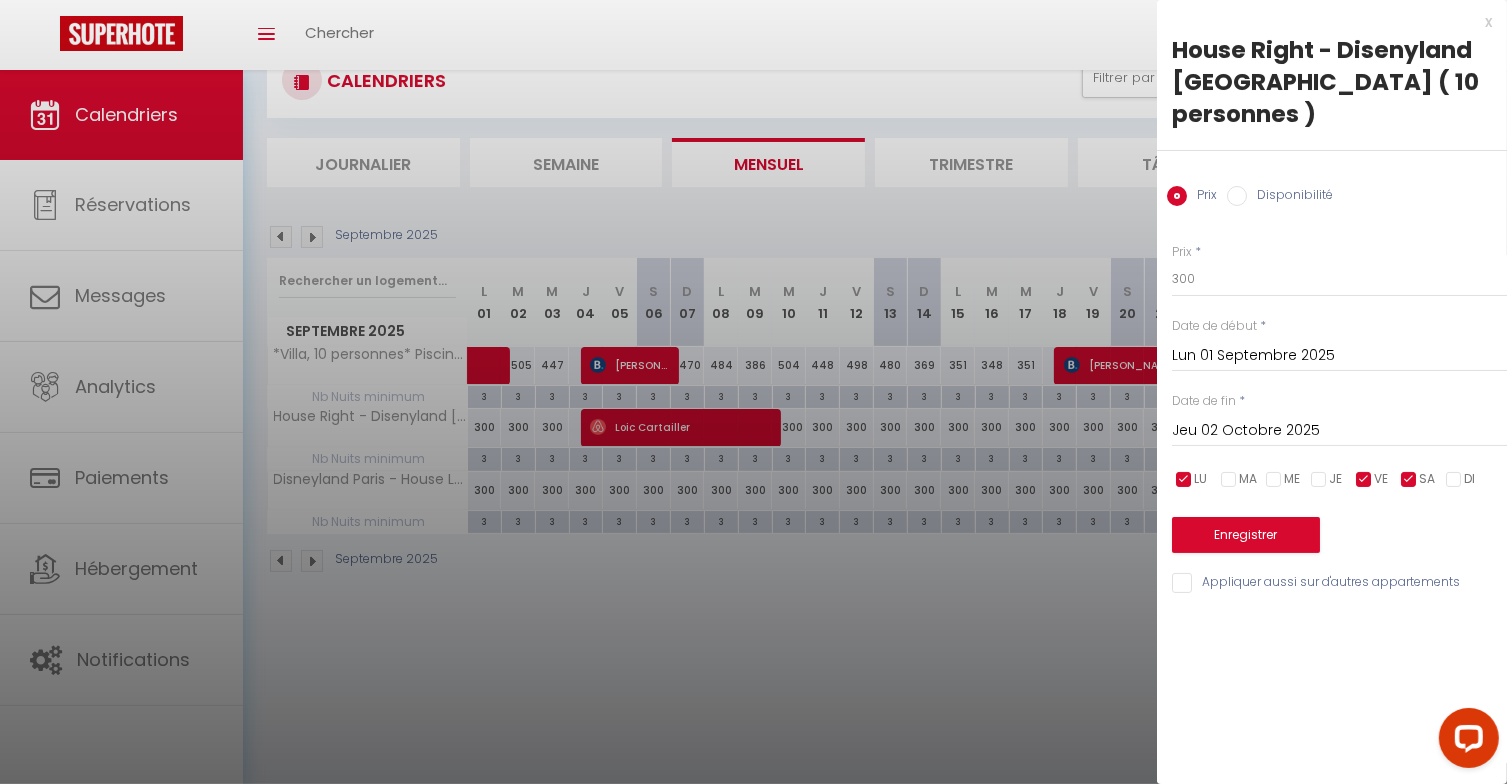 click at bounding box center [1184, 480] 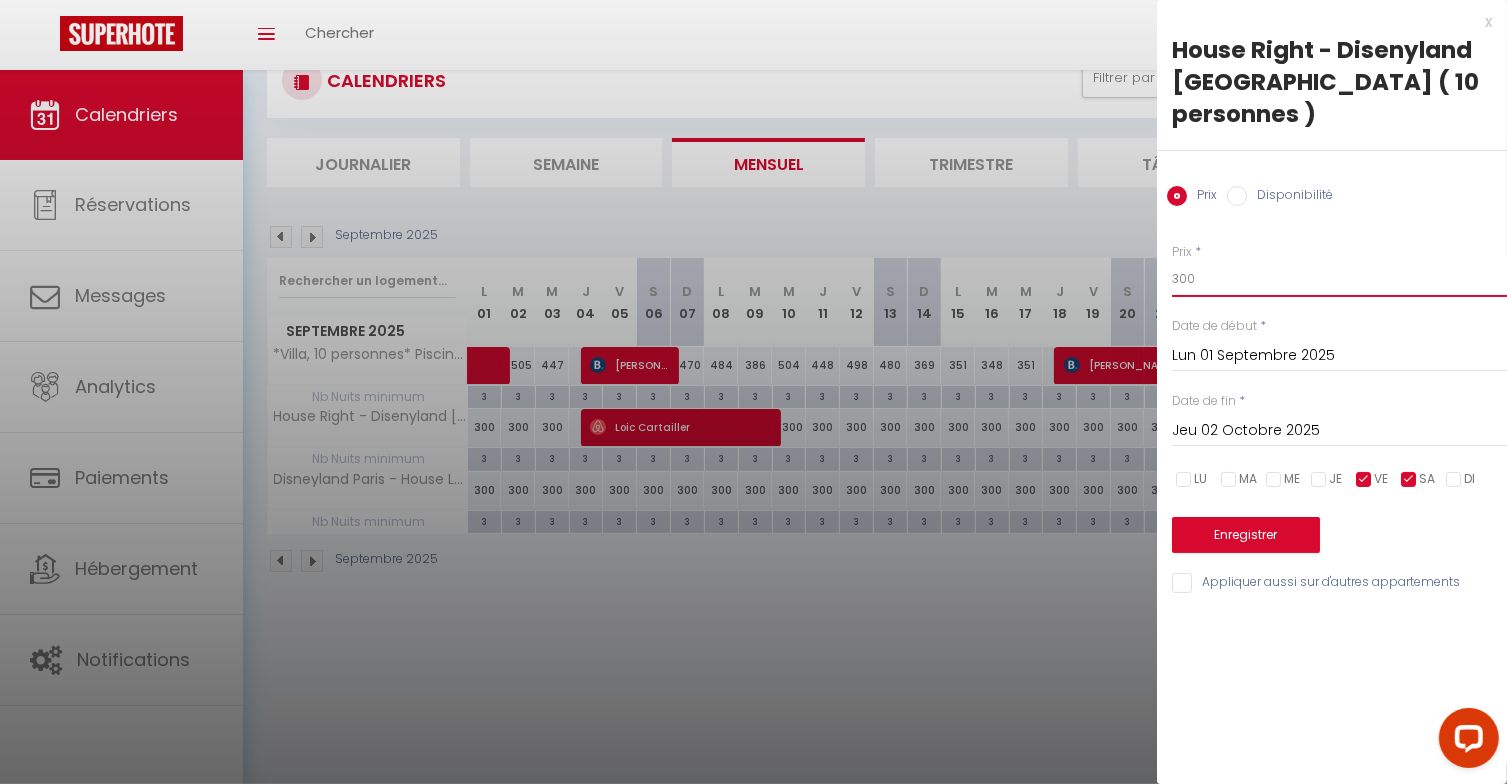 drag, startPoint x: 1176, startPoint y: 243, endPoint x: 1201, endPoint y: 246, distance: 25.179358 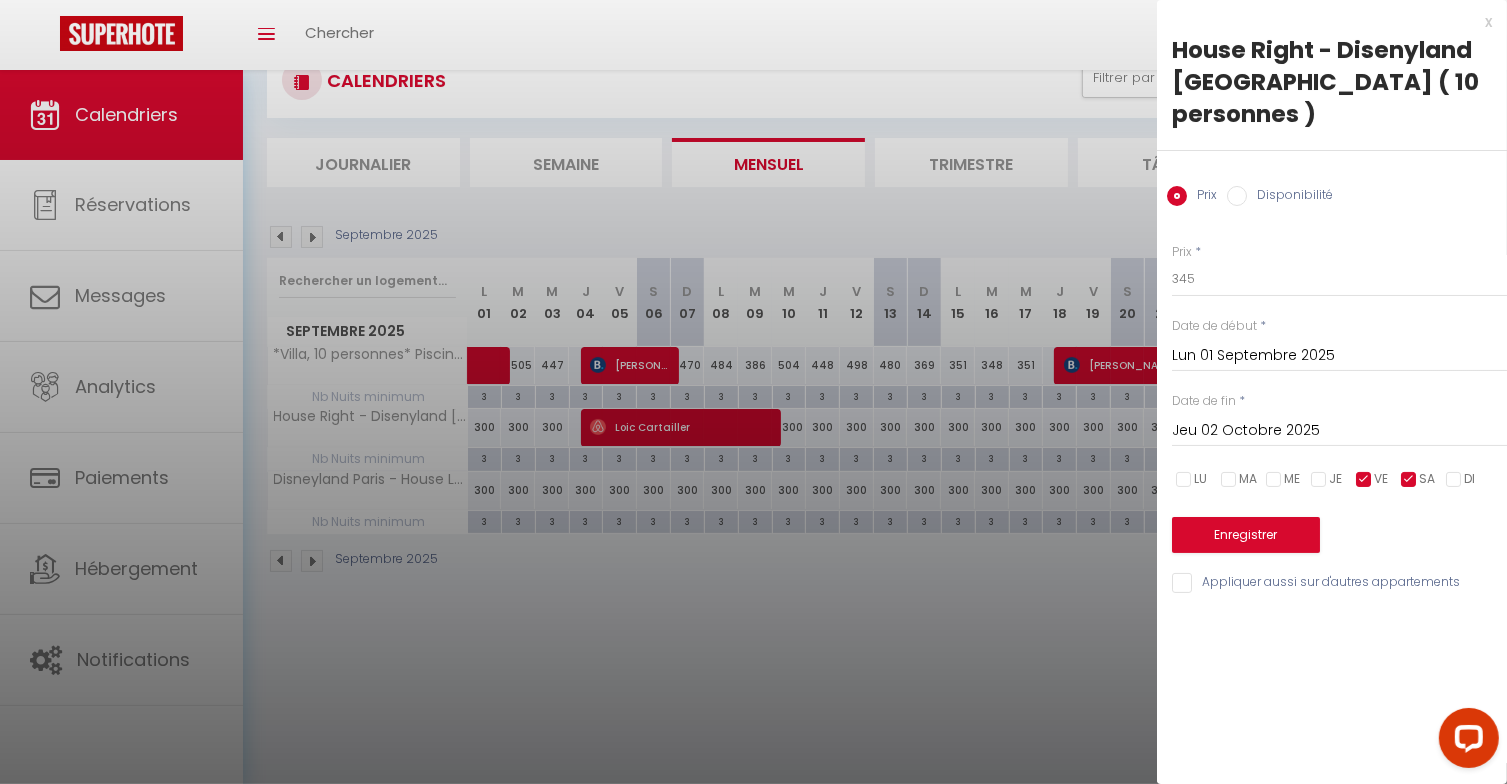 click on "Appliquer aussi sur d'autres appartements" at bounding box center (1339, 583) 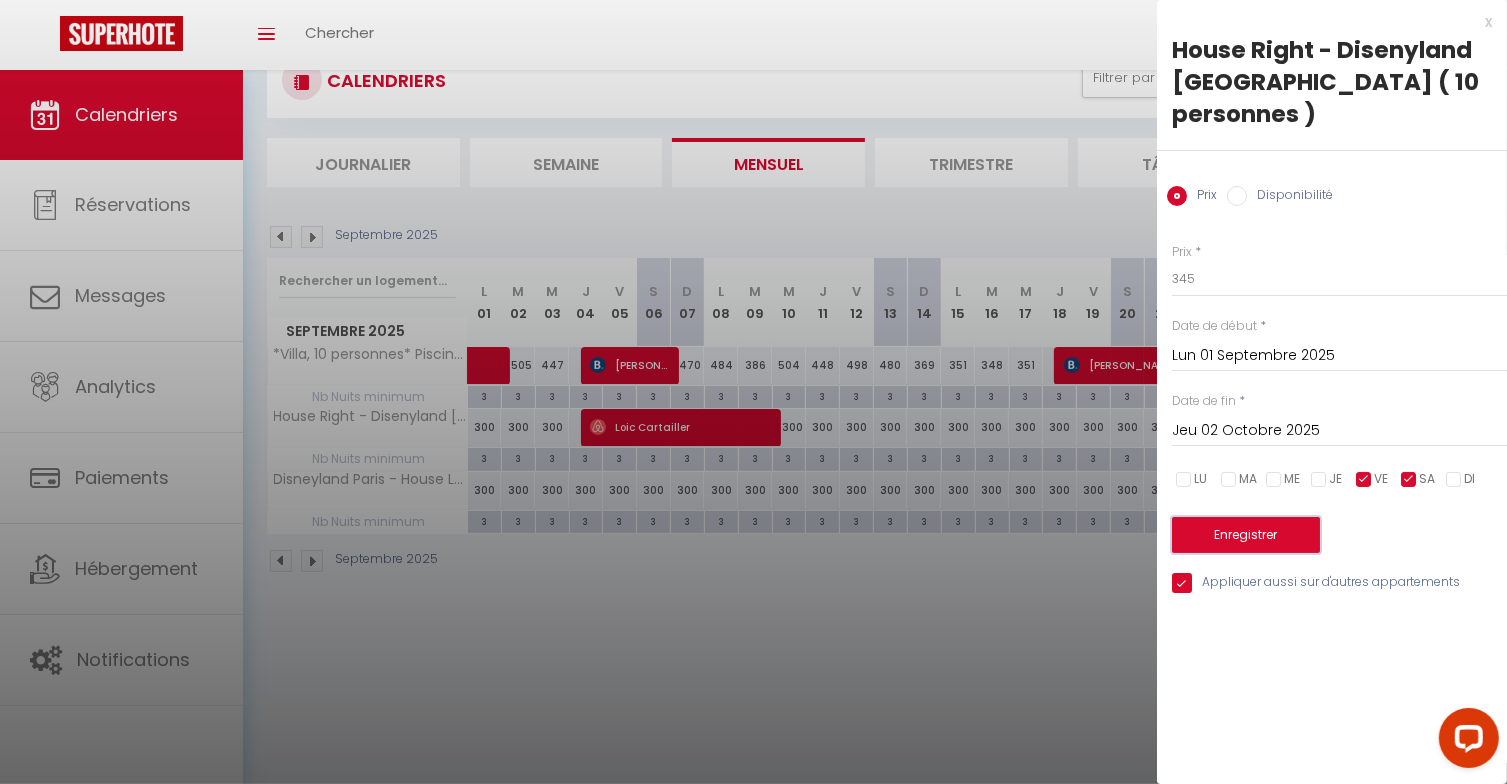 click on "Enregistrer" at bounding box center [1246, 535] 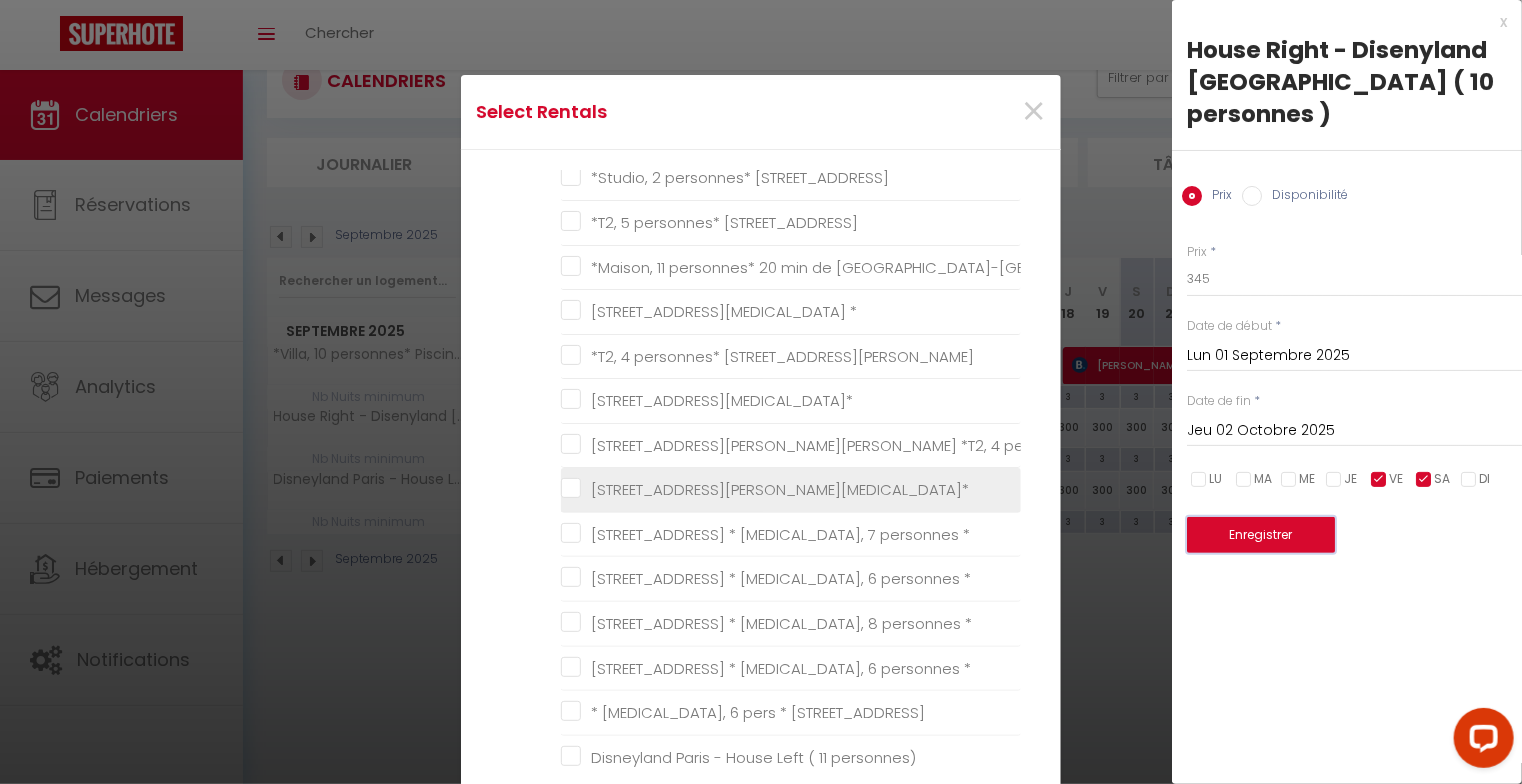 scroll, scrollTop: 1973, scrollLeft: 0, axis: vertical 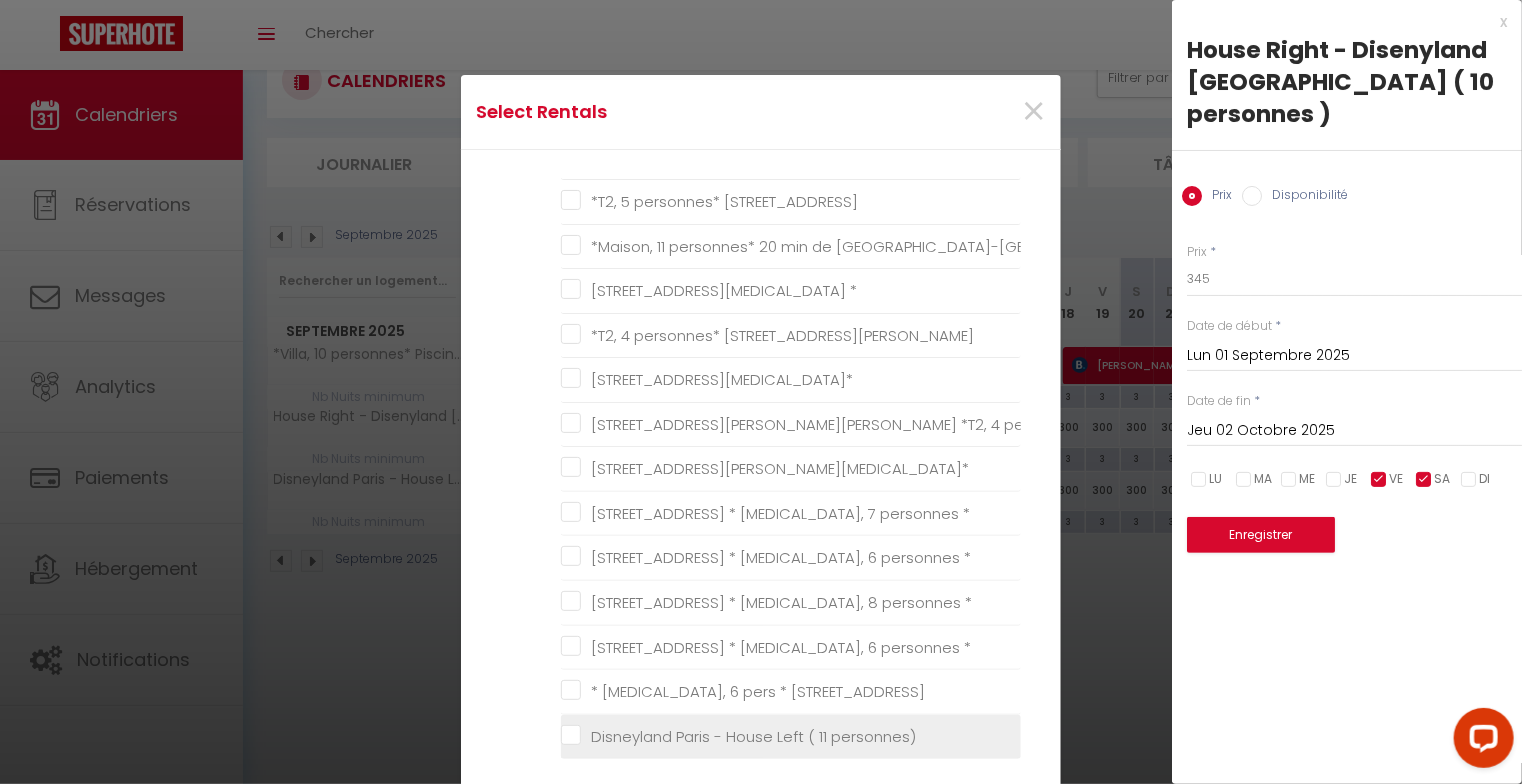 click on "Disneyland Paris - House Left ( 11 personnes)" at bounding box center [791, 736] 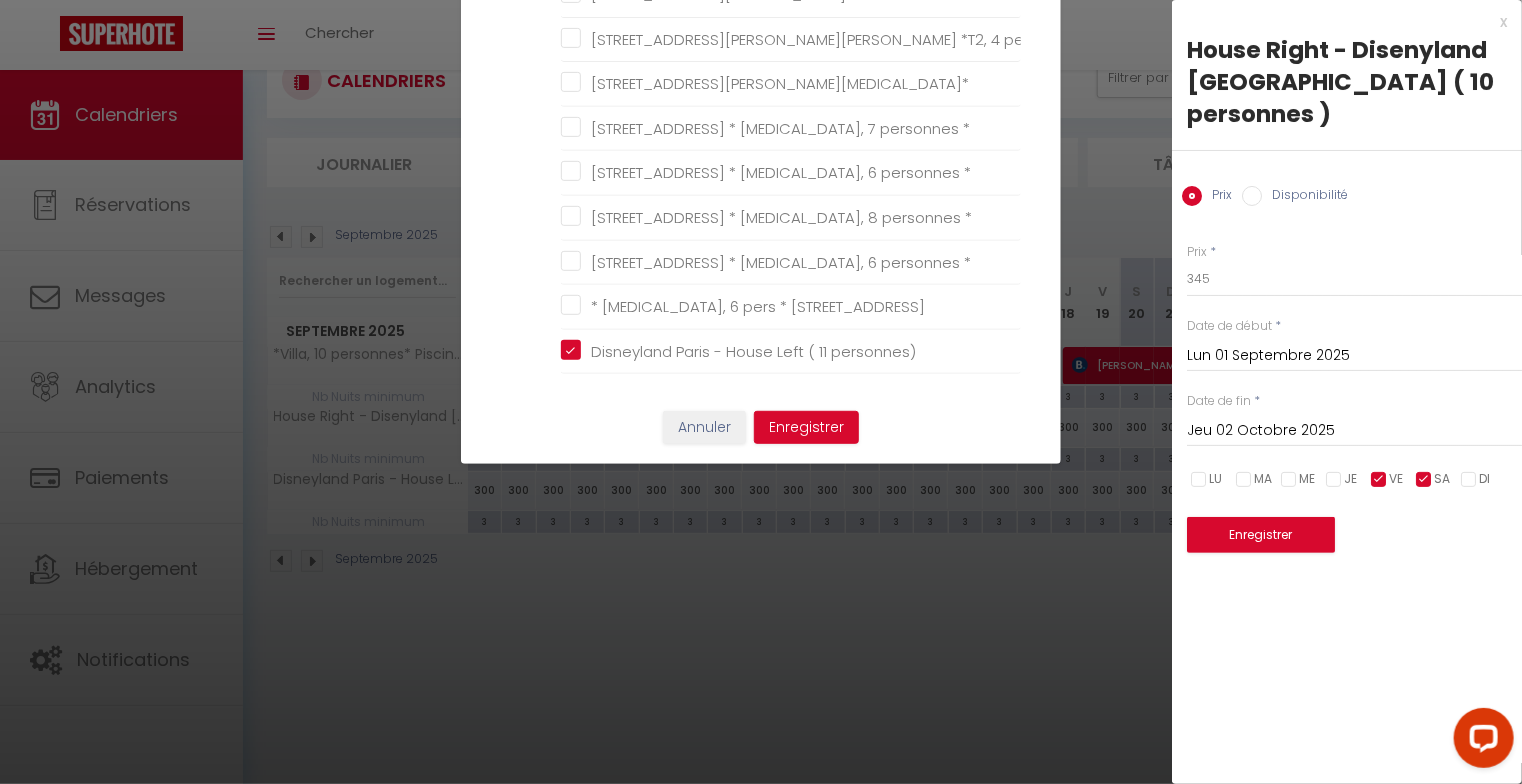 scroll, scrollTop: 500, scrollLeft: 0, axis: vertical 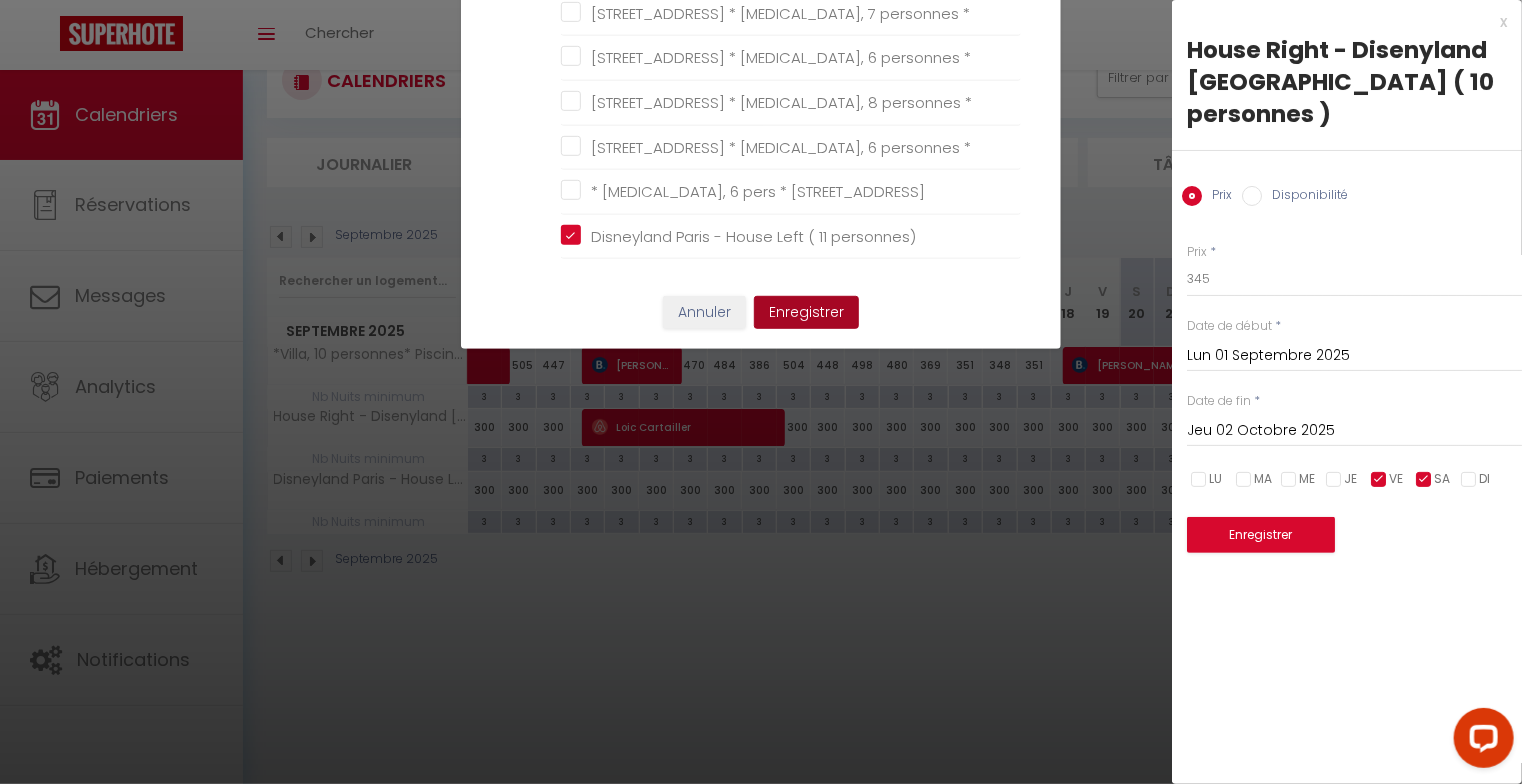 click on "Enregistrer" at bounding box center (806, 313) 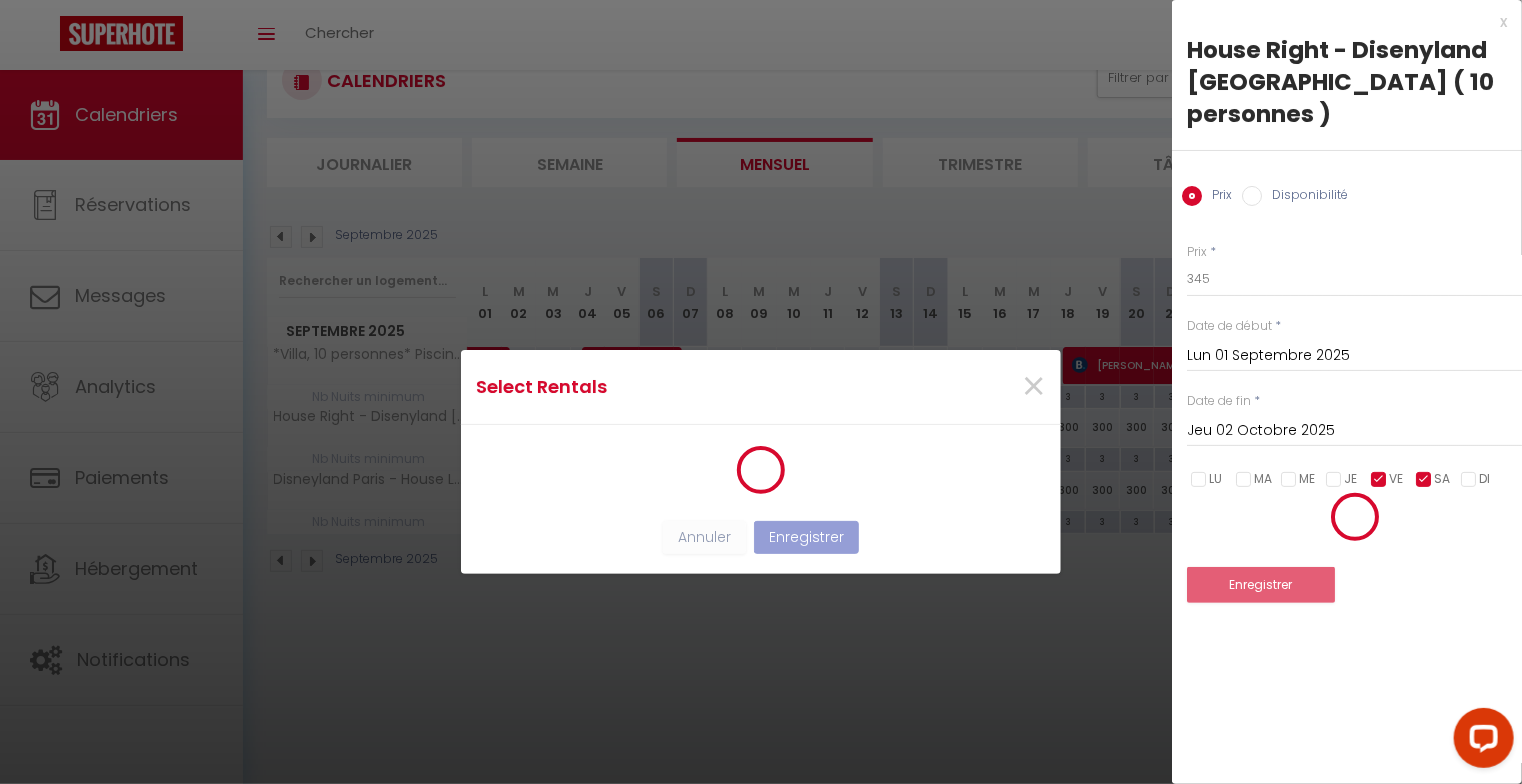scroll, scrollTop: 0, scrollLeft: 0, axis: both 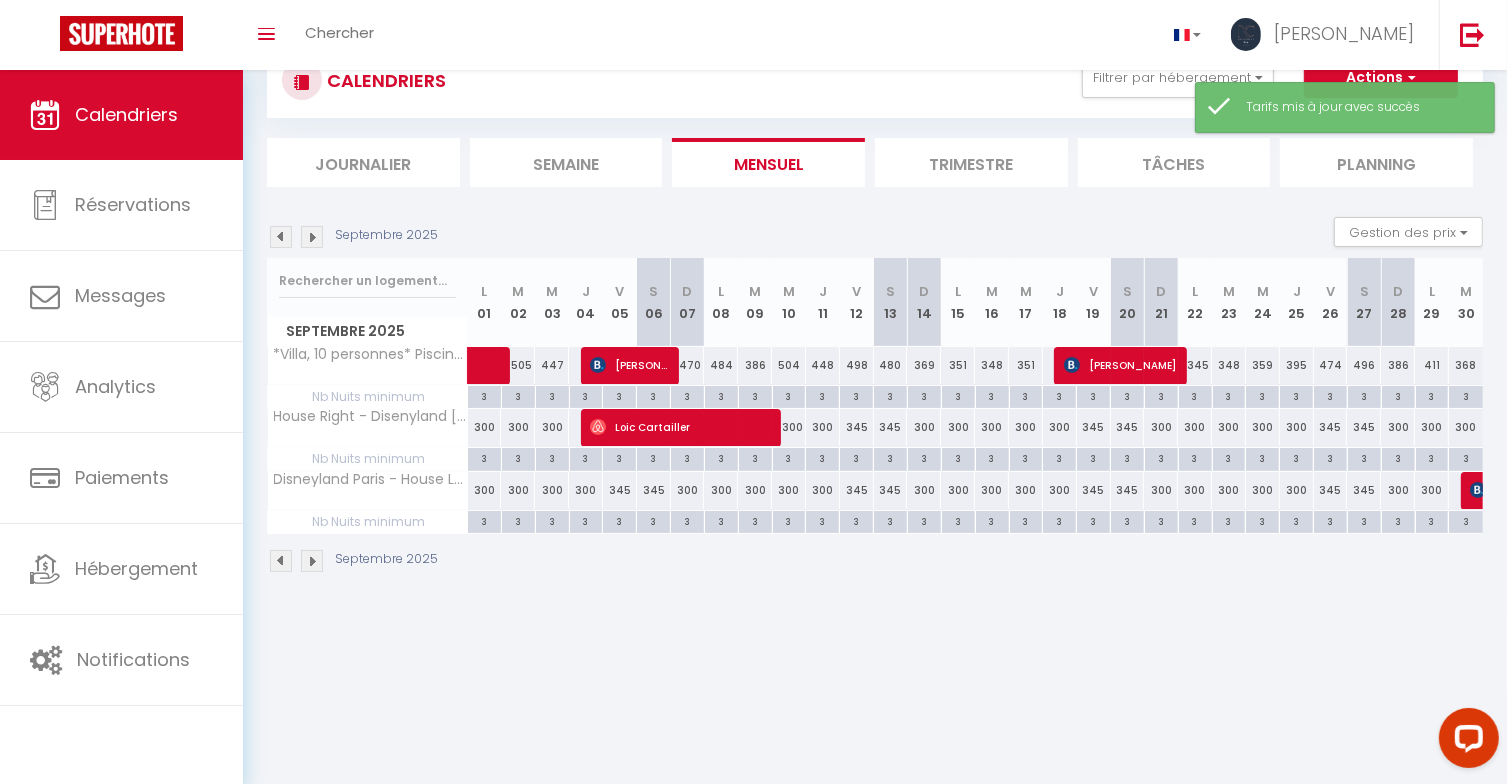 click at bounding box center (312, 237) 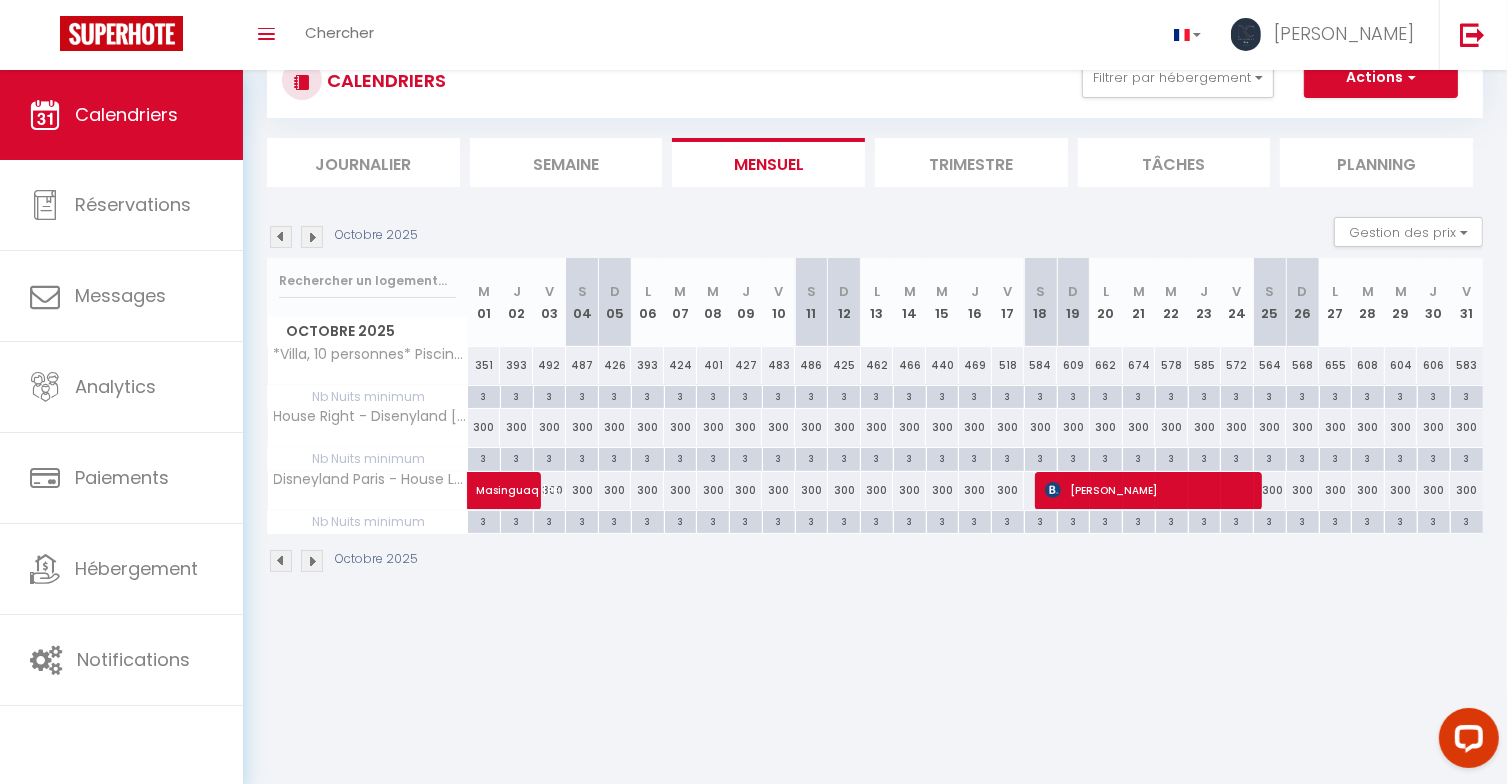 click at bounding box center [312, 237] 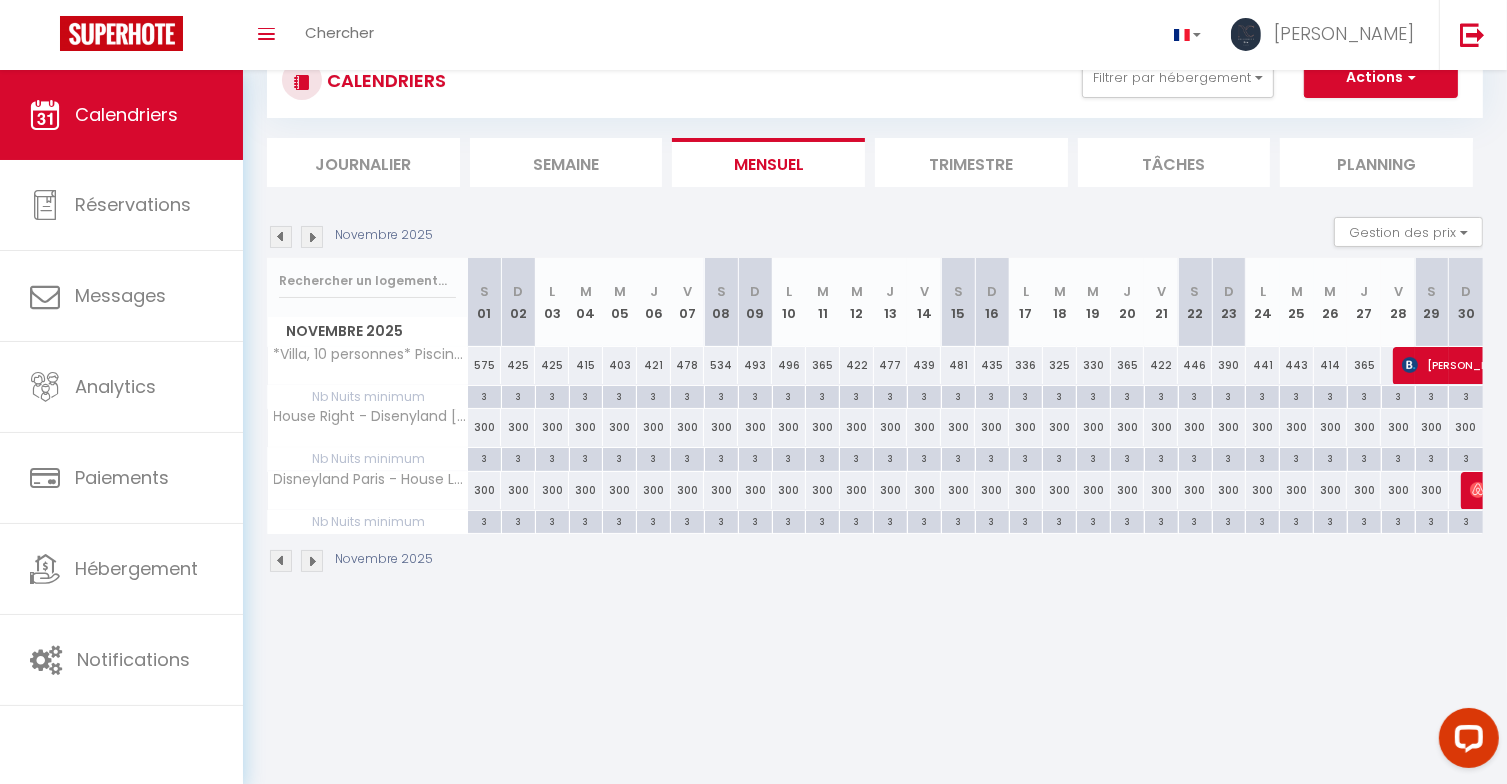 click on "Novembre 2025" at bounding box center [353, 237] 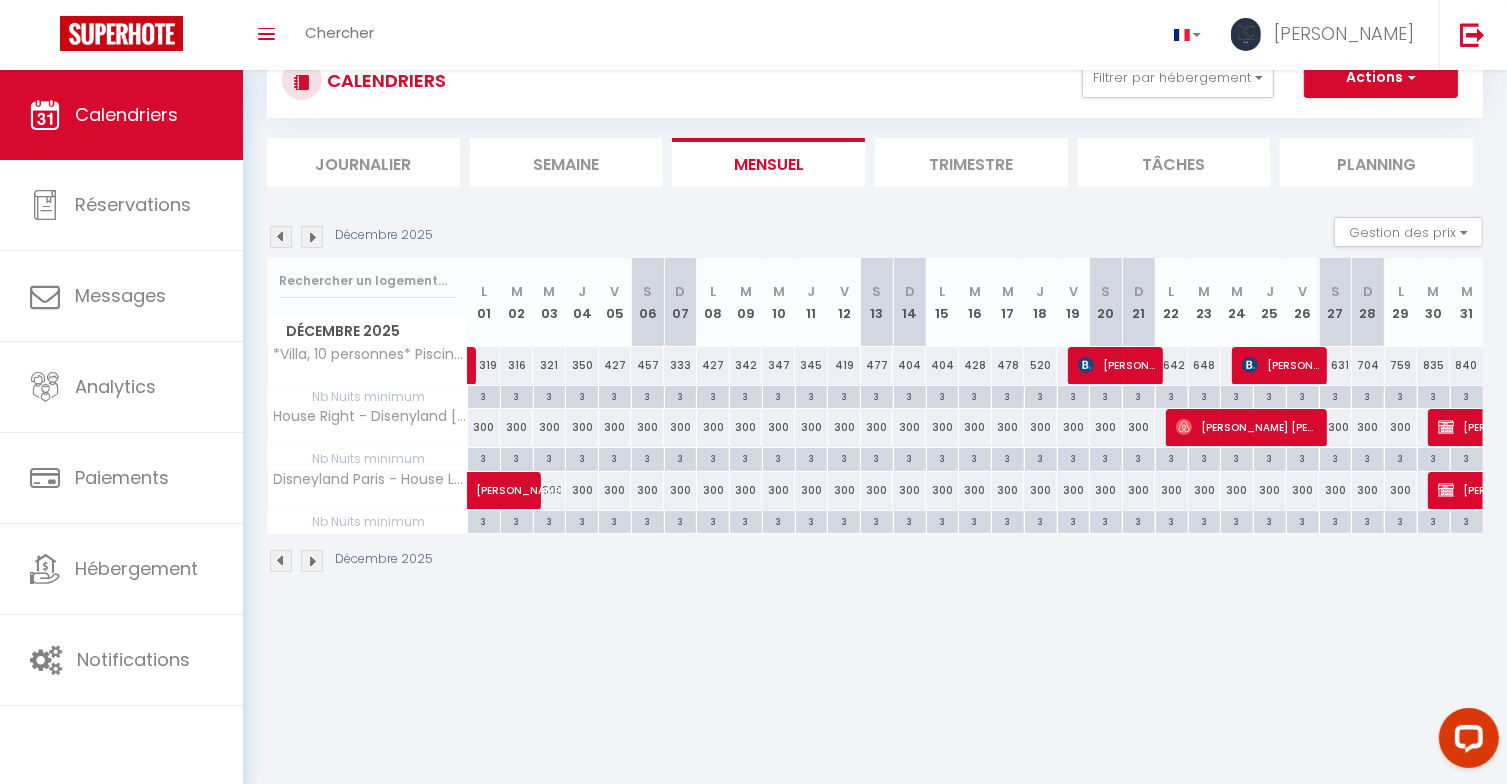 click on "300" at bounding box center [1335, 427] 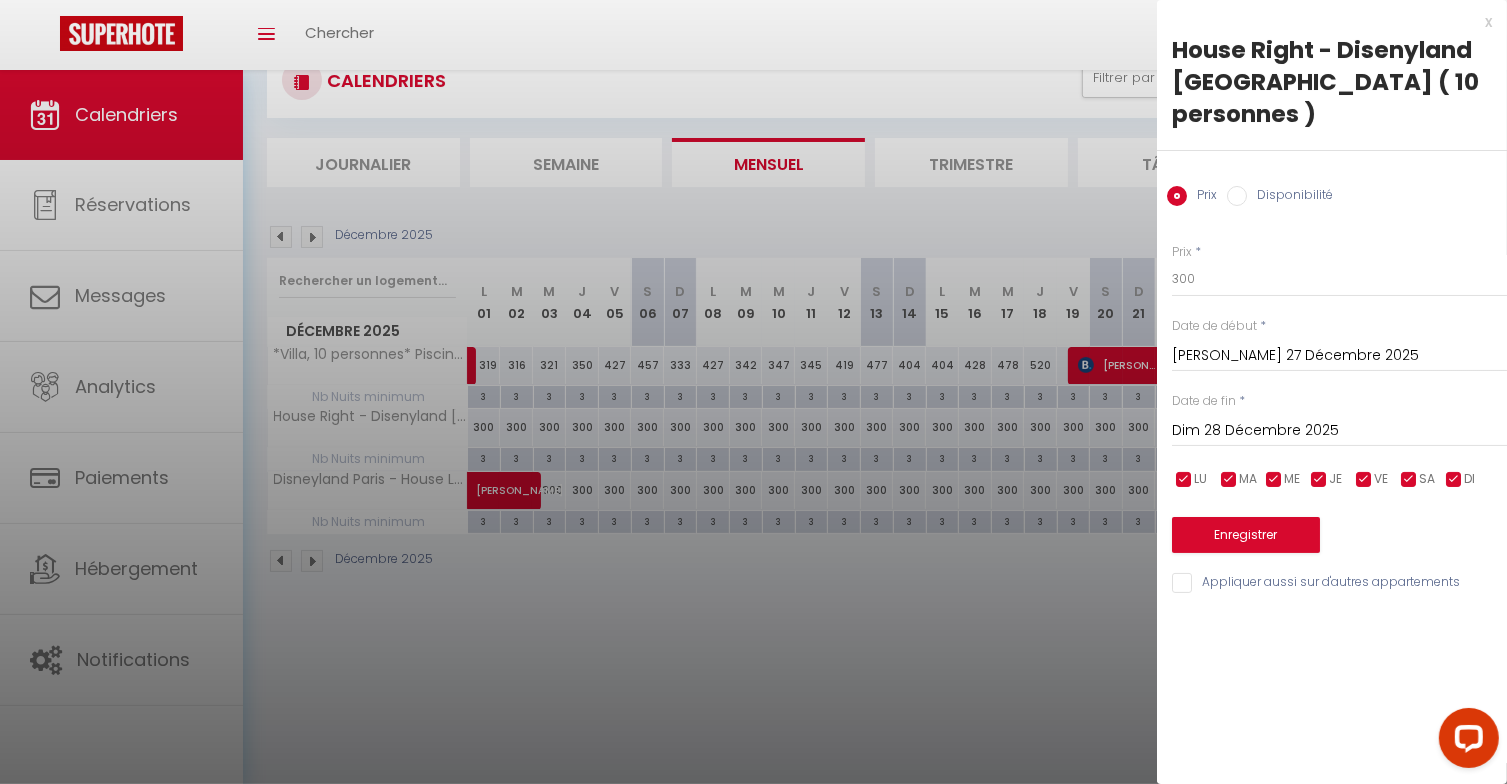 click on "Dim 28 Décembre 2025" at bounding box center [1339, 431] 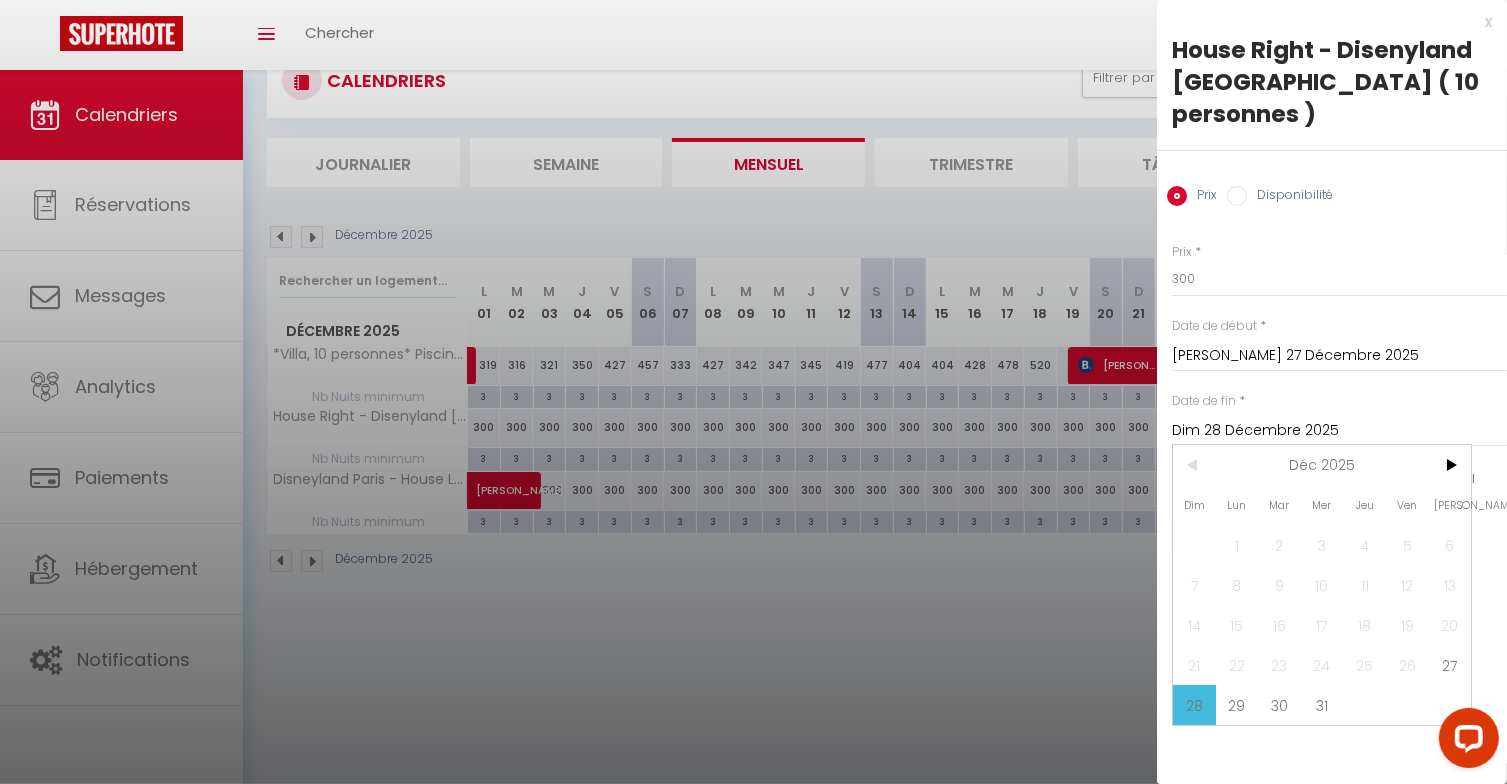 drag, startPoint x: 1328, startPoint y: 675, endPoint x: 1300, endPoint y: 635, distance: 48.82622 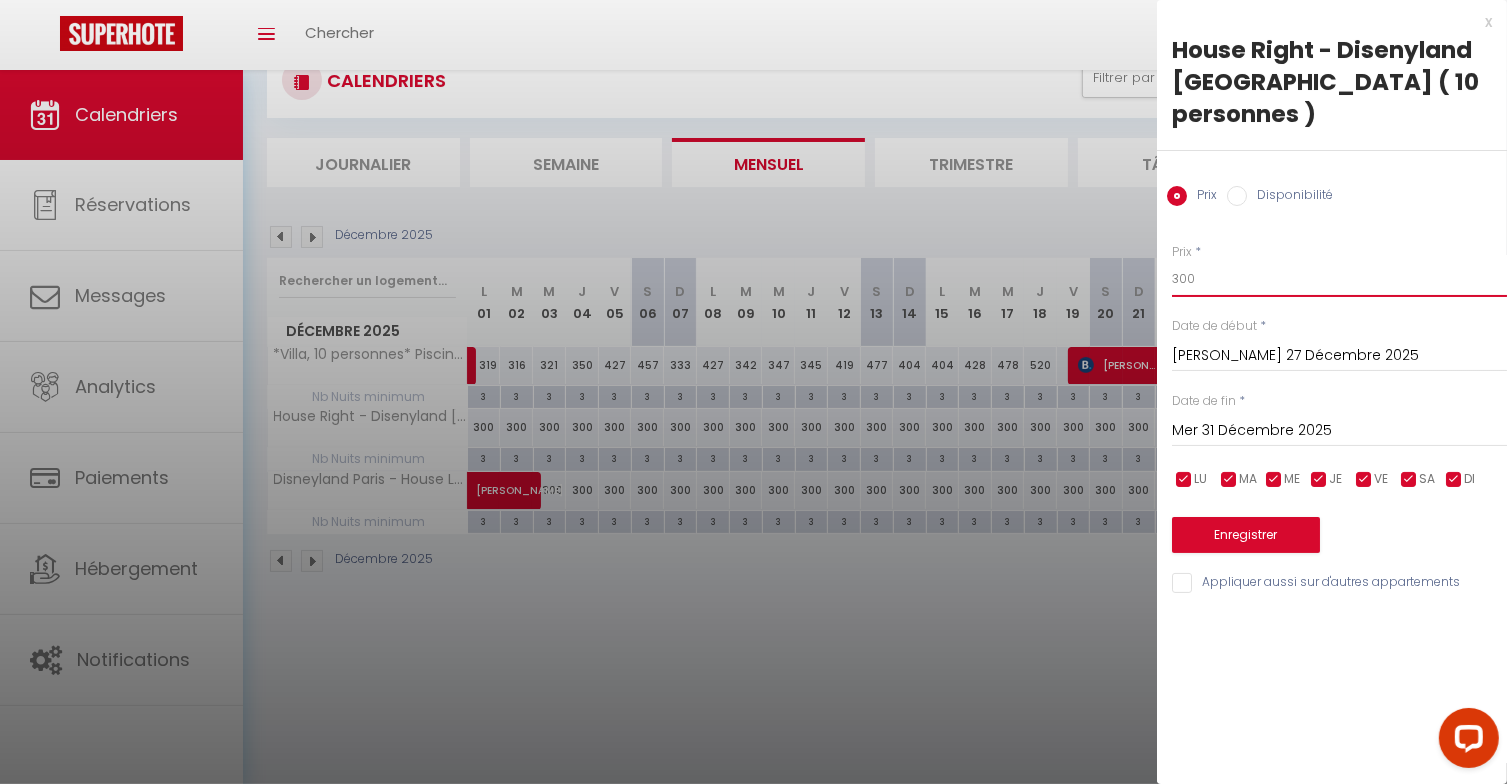 drag, startPoint x: 1200, startPoint y: 243, endPoint x: 1156, endPoint y: 243, distance: 44 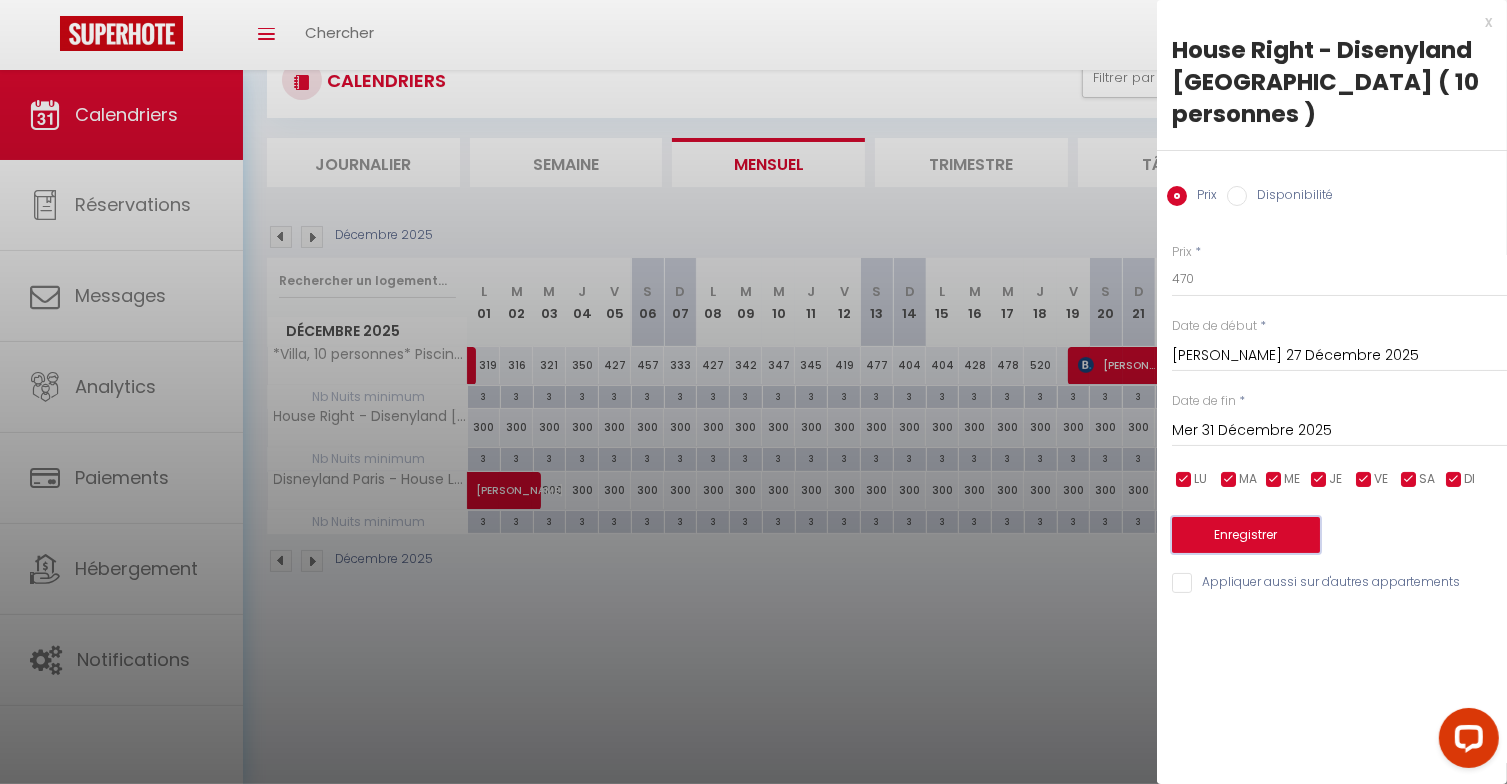click on "Enregistrer" at bounding box center [1246, 535] 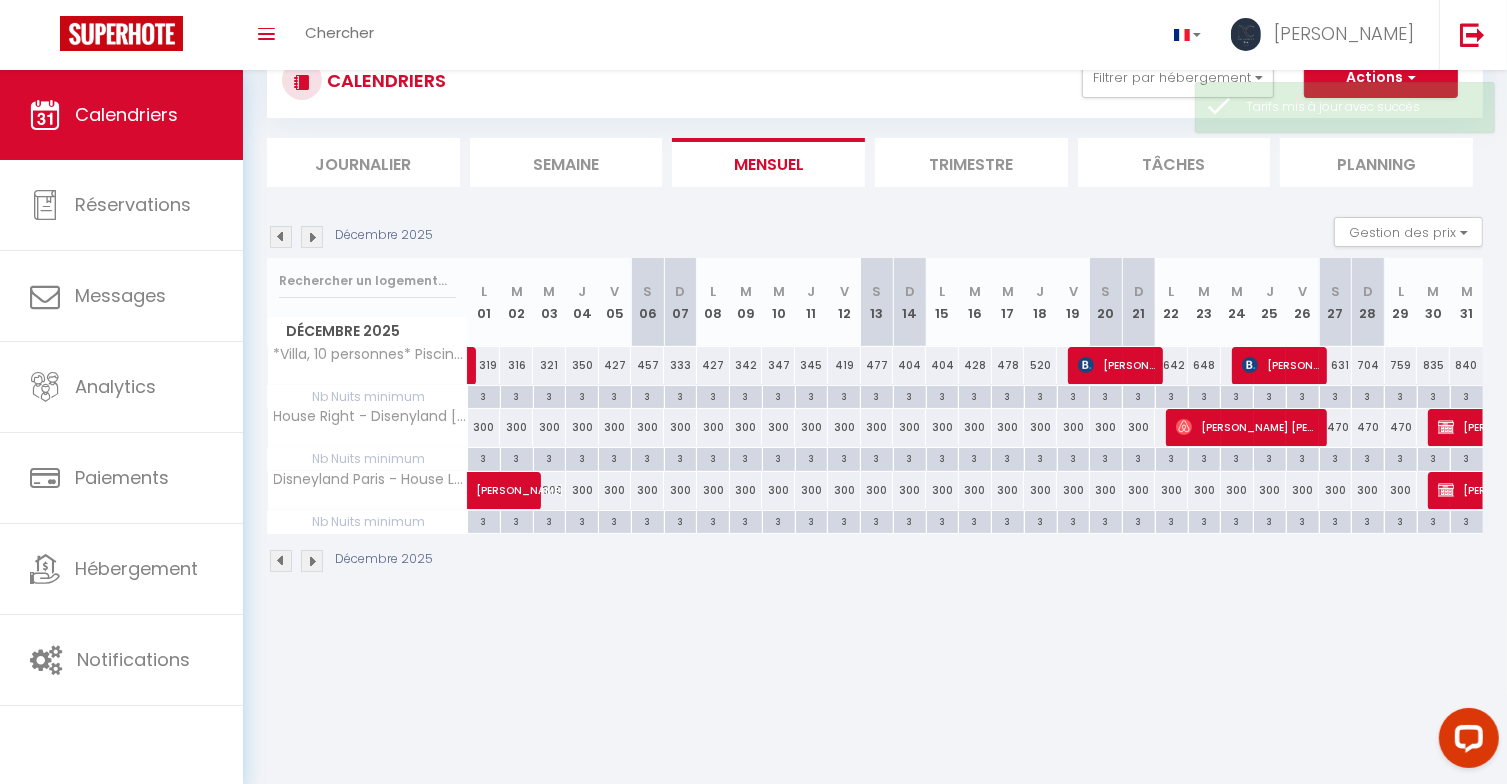 click on "300" at bounding box center [1237, 490] 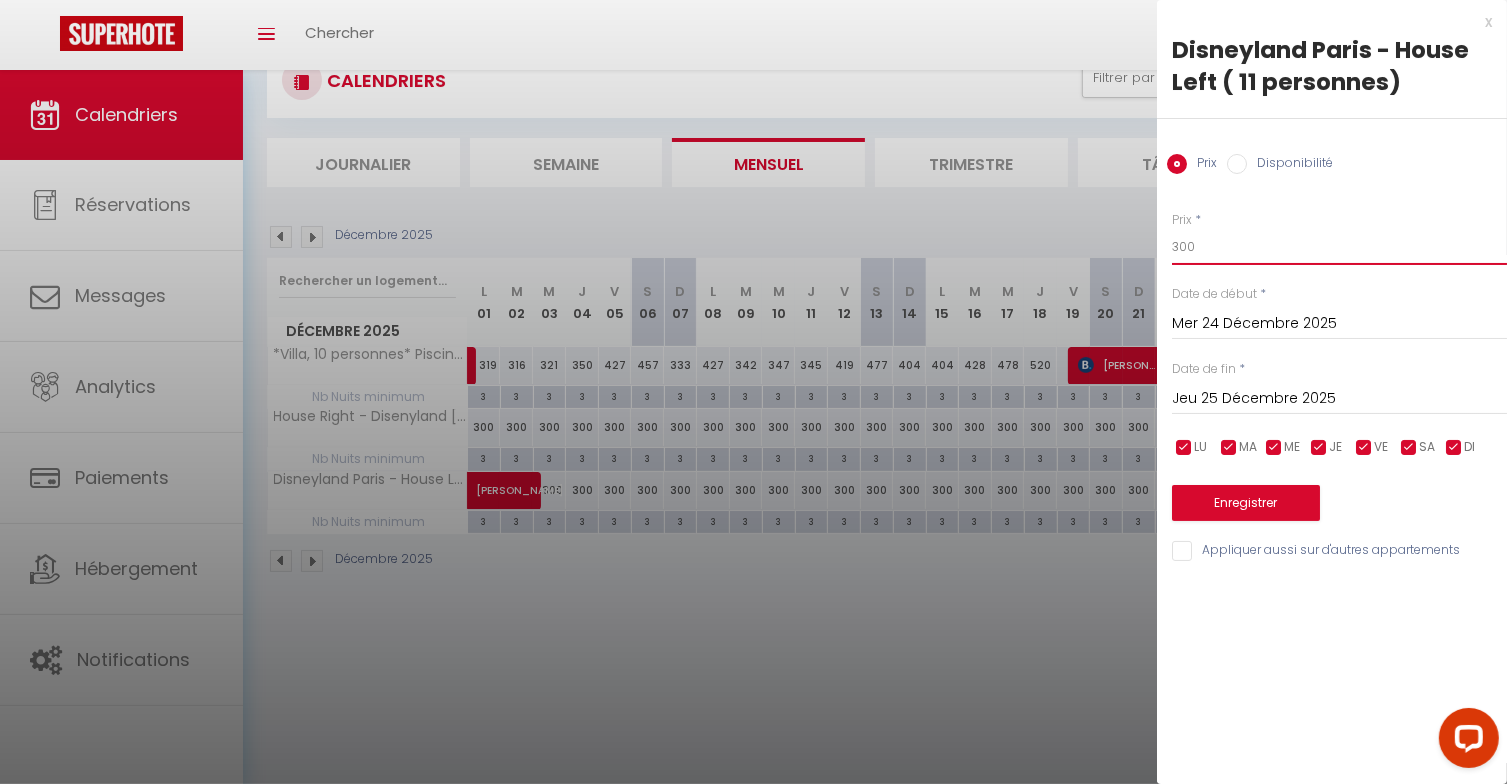 drag, startPoint x: 1211, startPoint y: 250, endPoint x: 1142, endPoint y: 235, distance: 70.61161 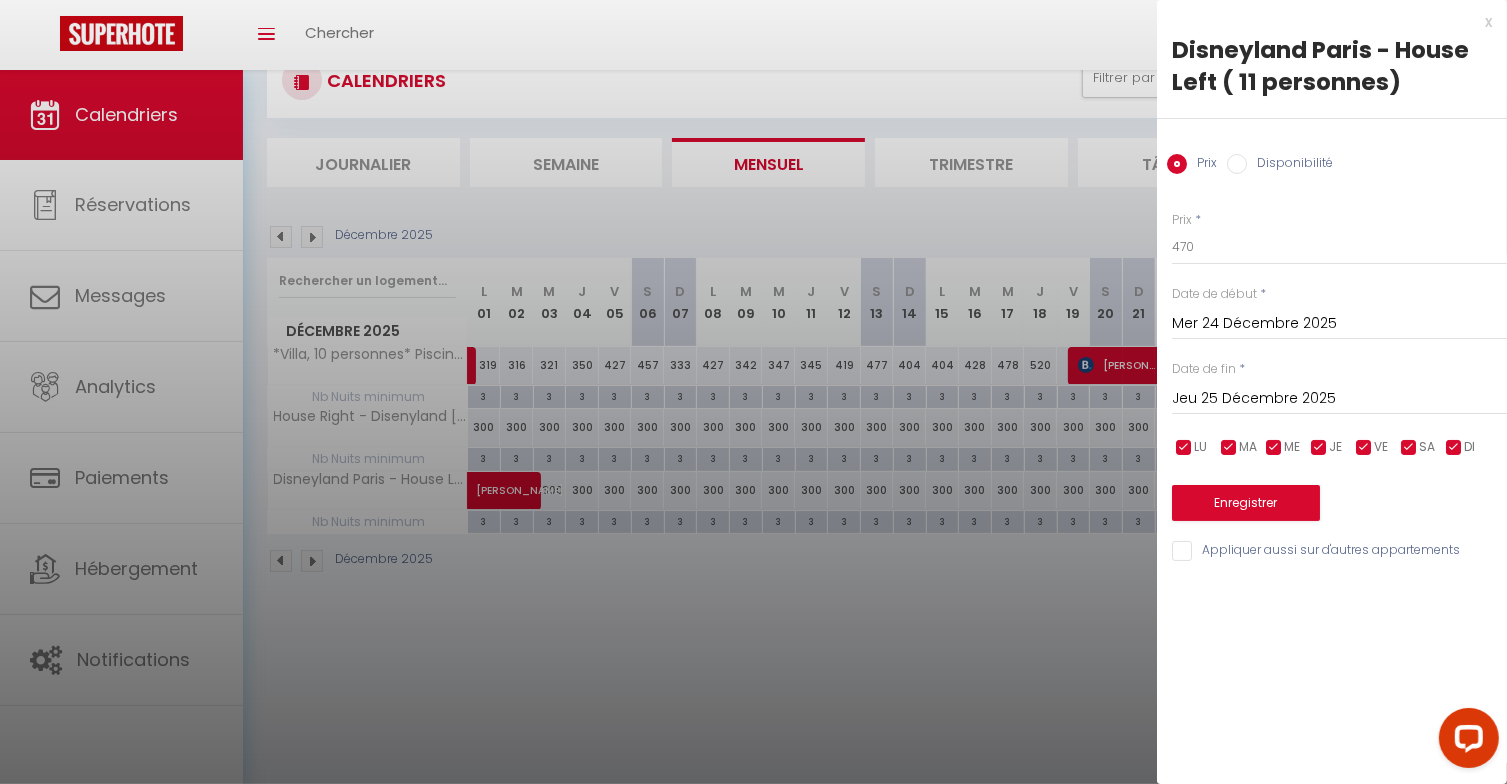 click on "Jeu 25 Décembre 2025" at bounding box center [1339, 399] 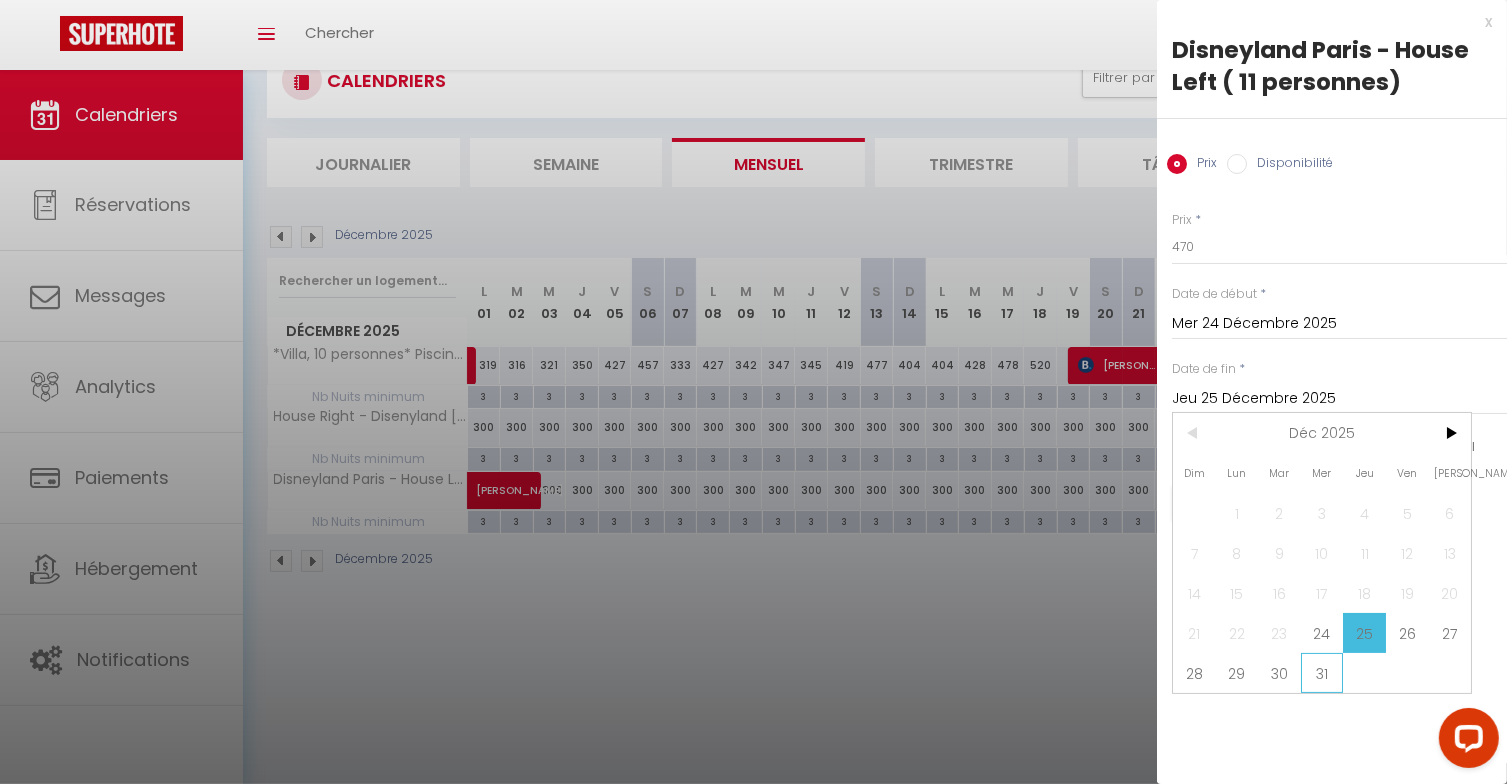click on "31" at bounding box center [1322, 673] 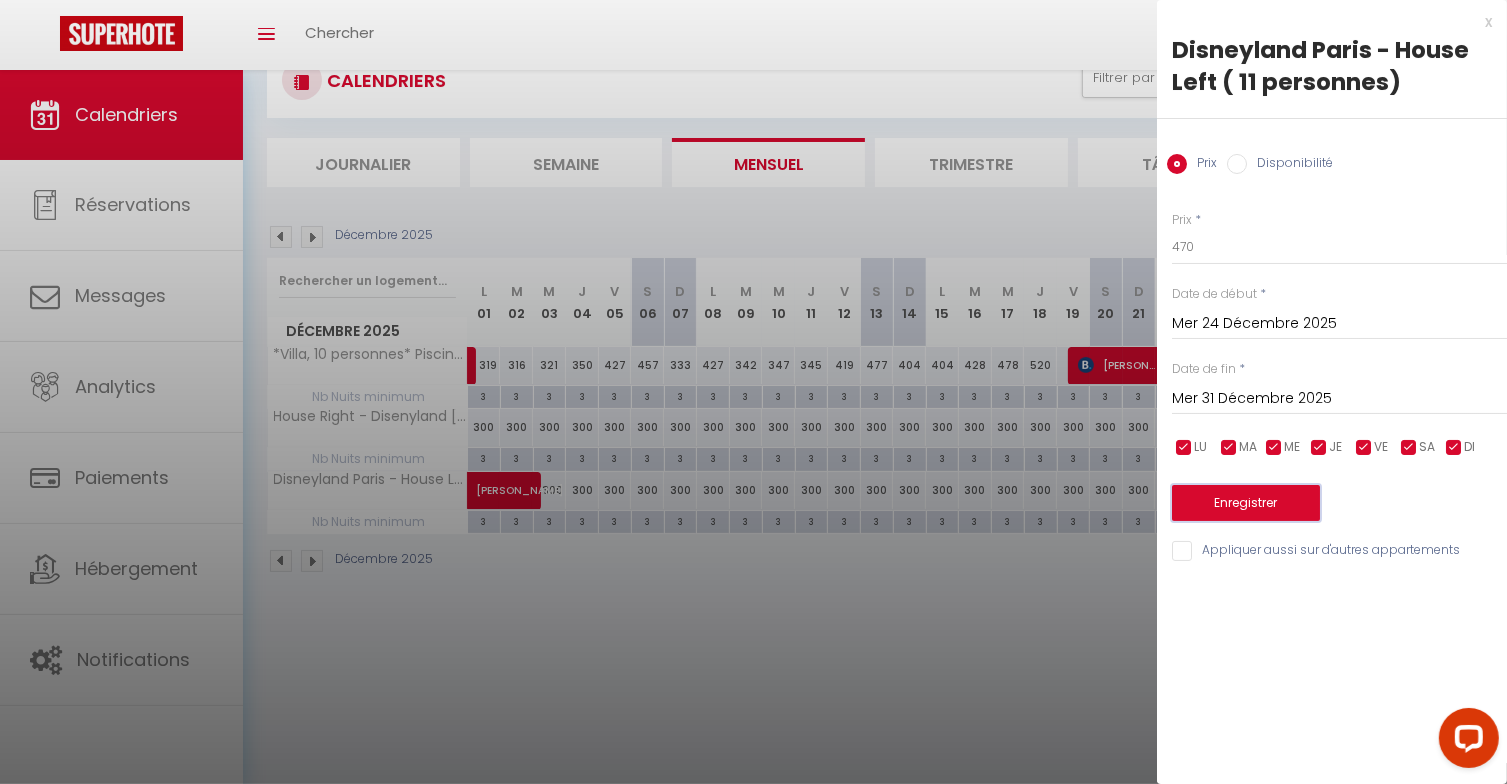 click on "Enregistrer" at bounding box center (1246, 503) 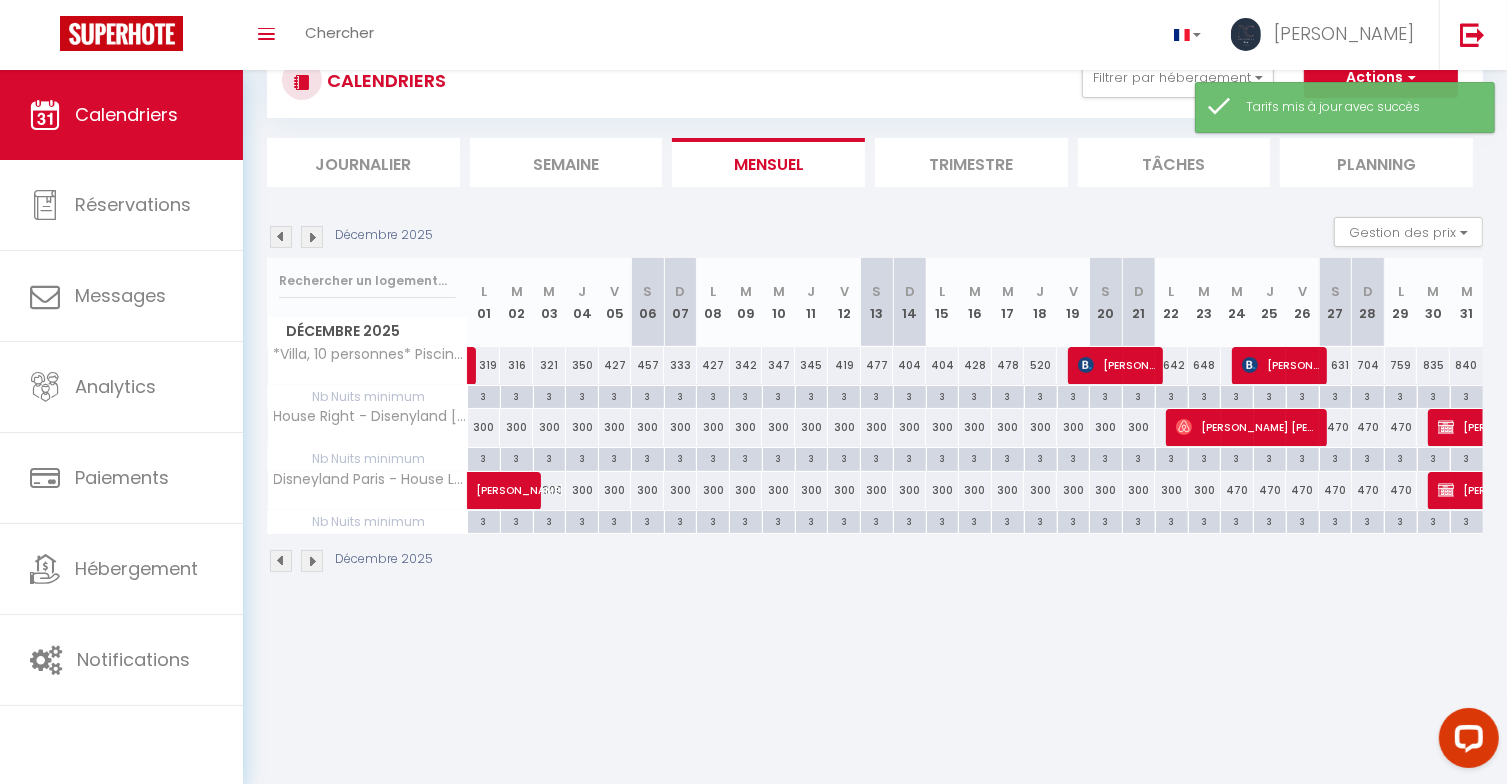 click at bounding box center (281, 237) 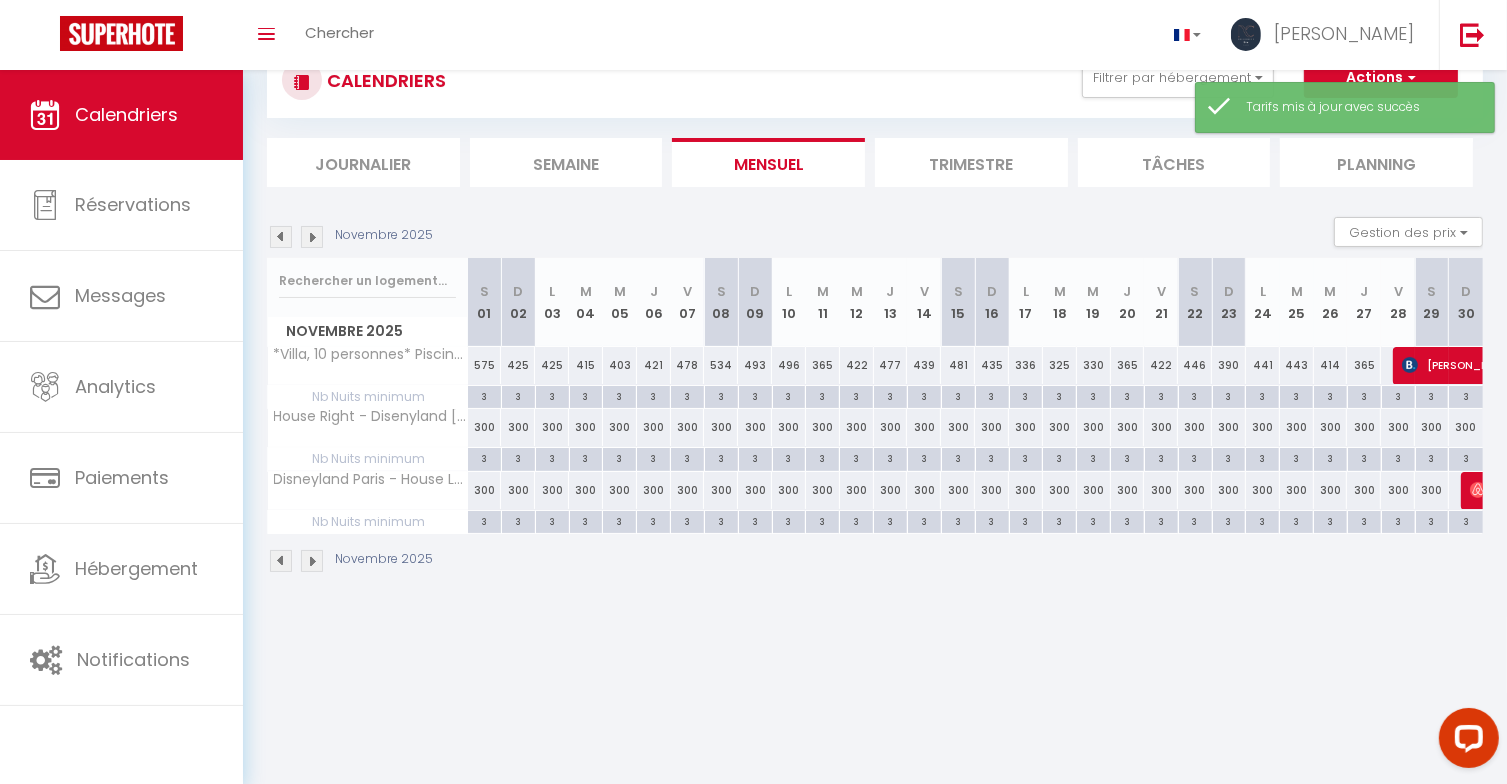 click at bounding box center [281, 237] 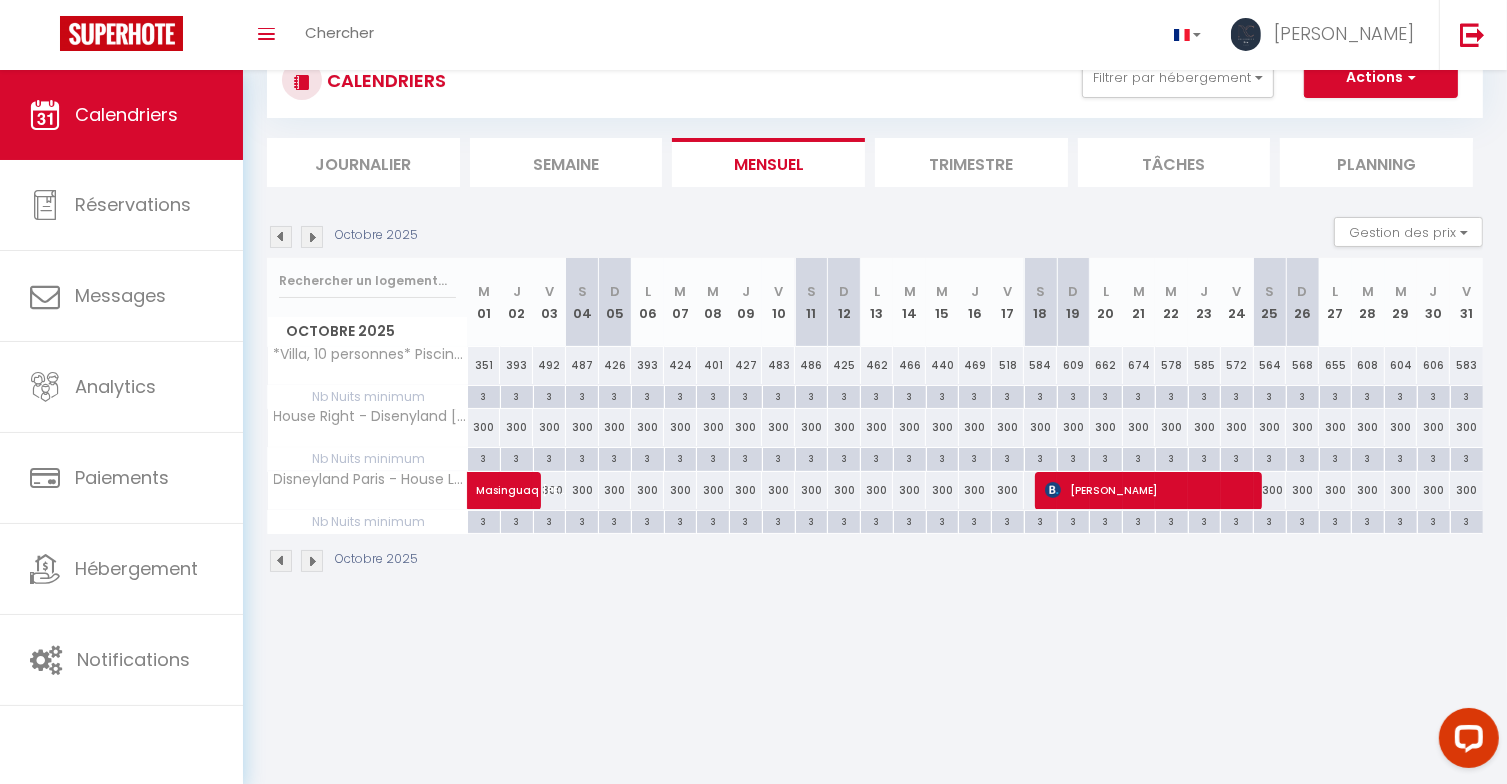 click at bounding box center (281, 237) 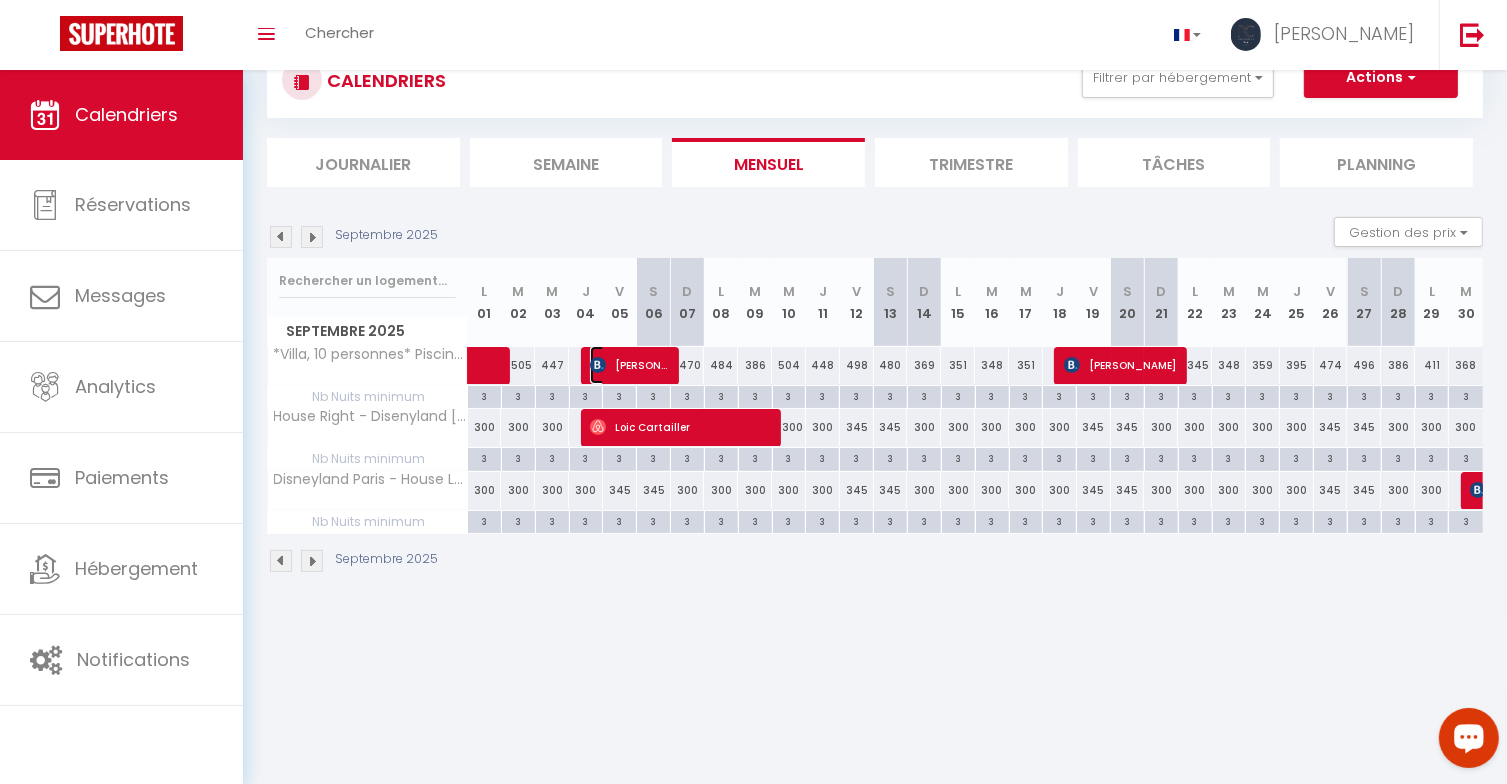 click on "Nick de Gier" at bounding box center (629, 365) 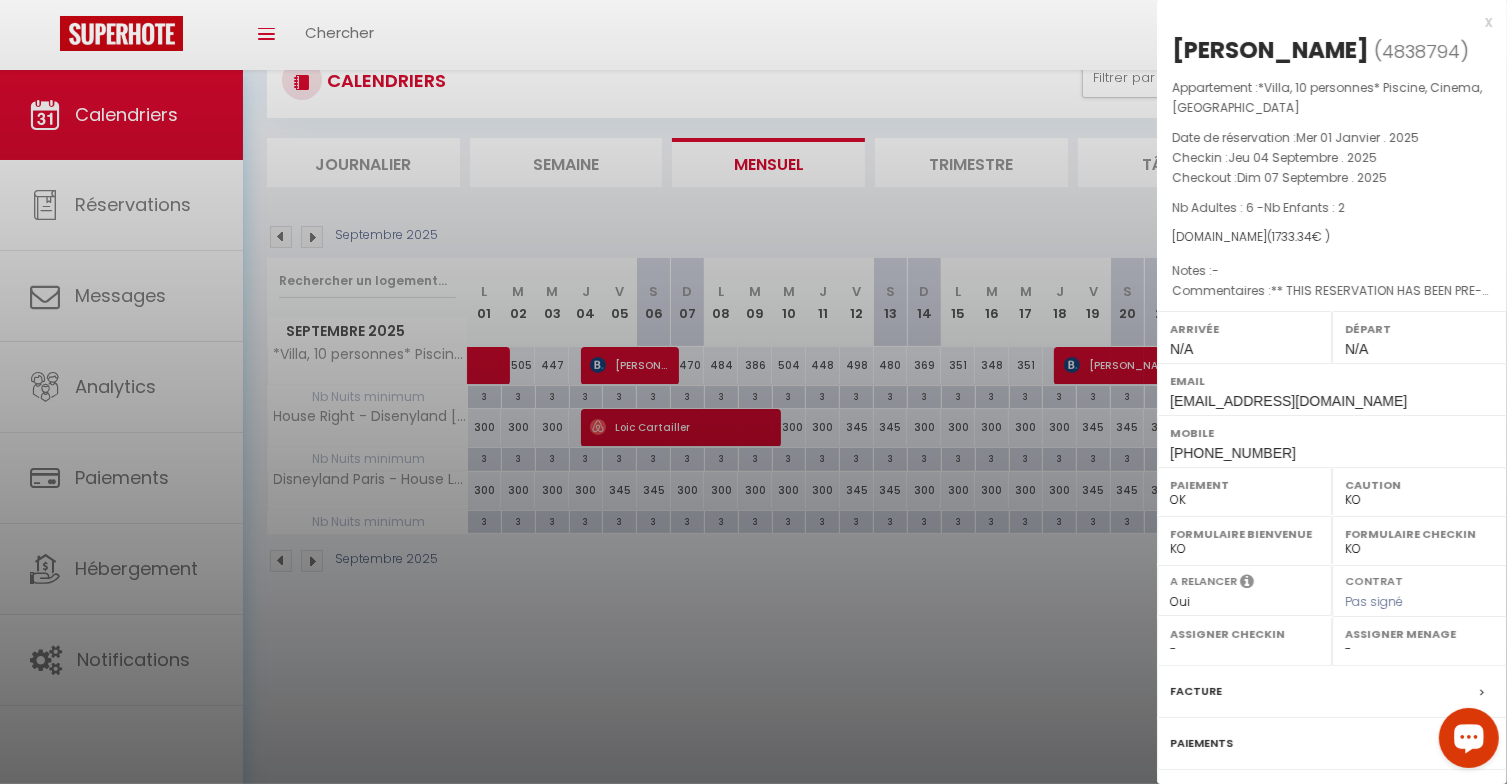 click at bounding box center [753, 392] 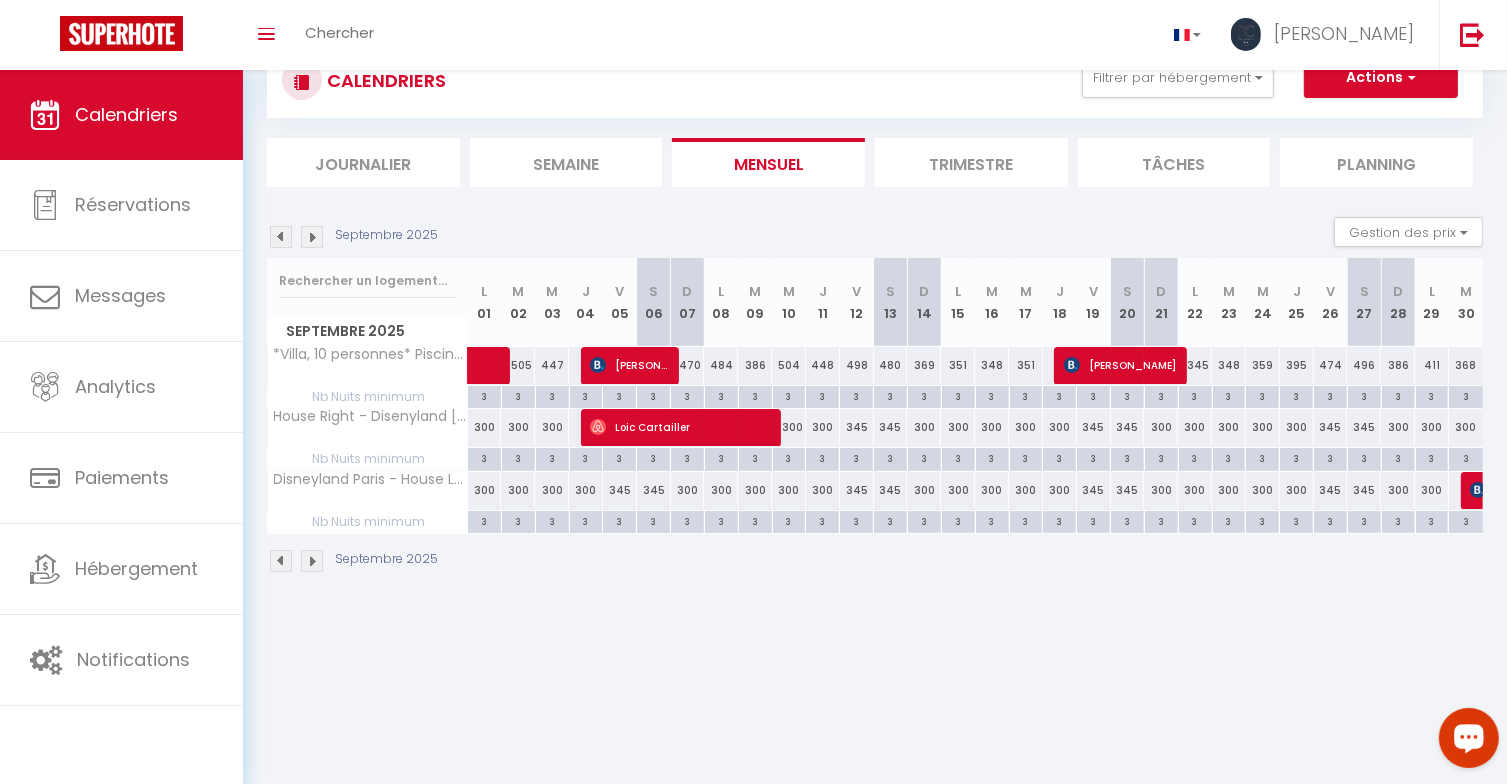 click on "447" at bounding box center [552, 365] 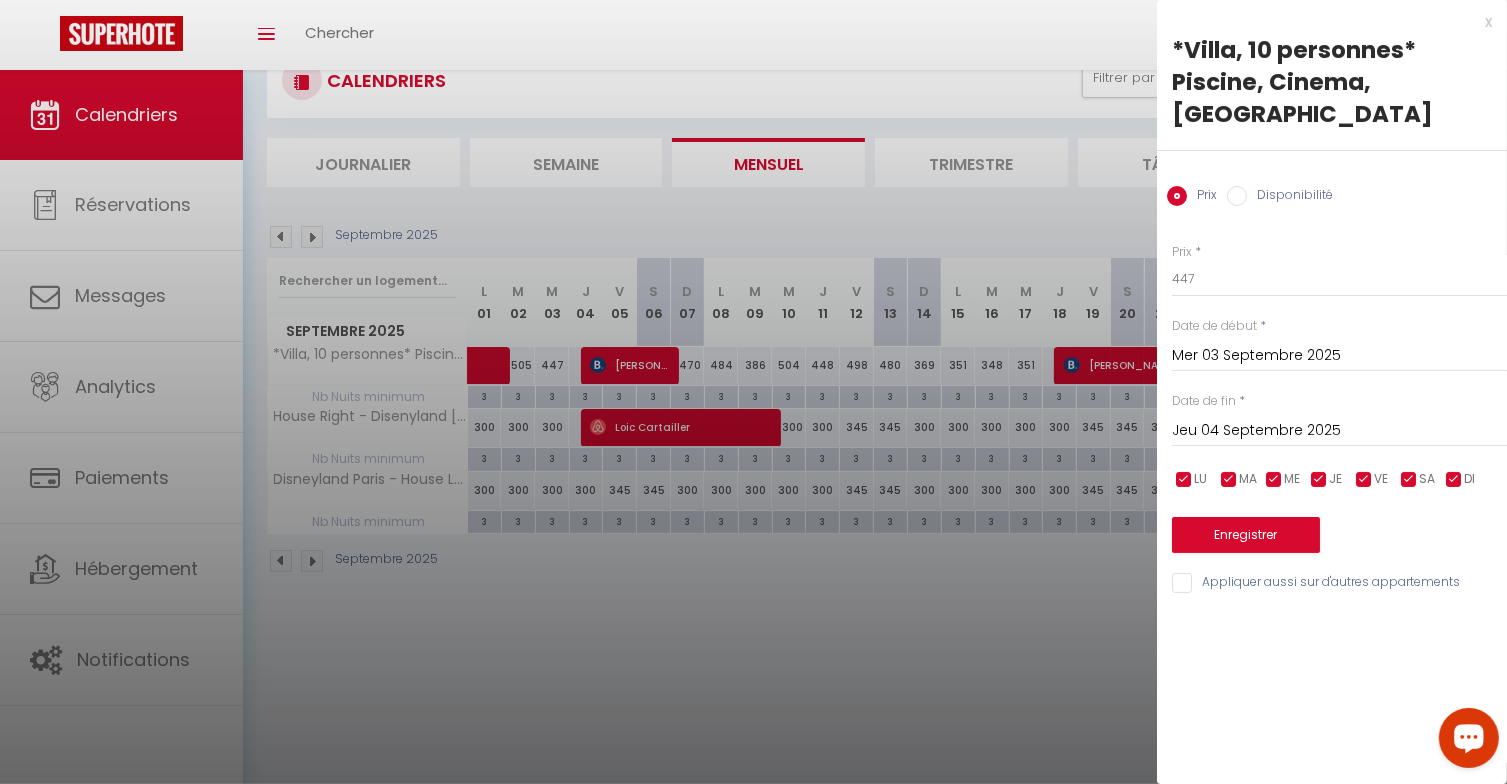 click on "Mer 03 Septembre 2025" at bounding box center [1339, 356] 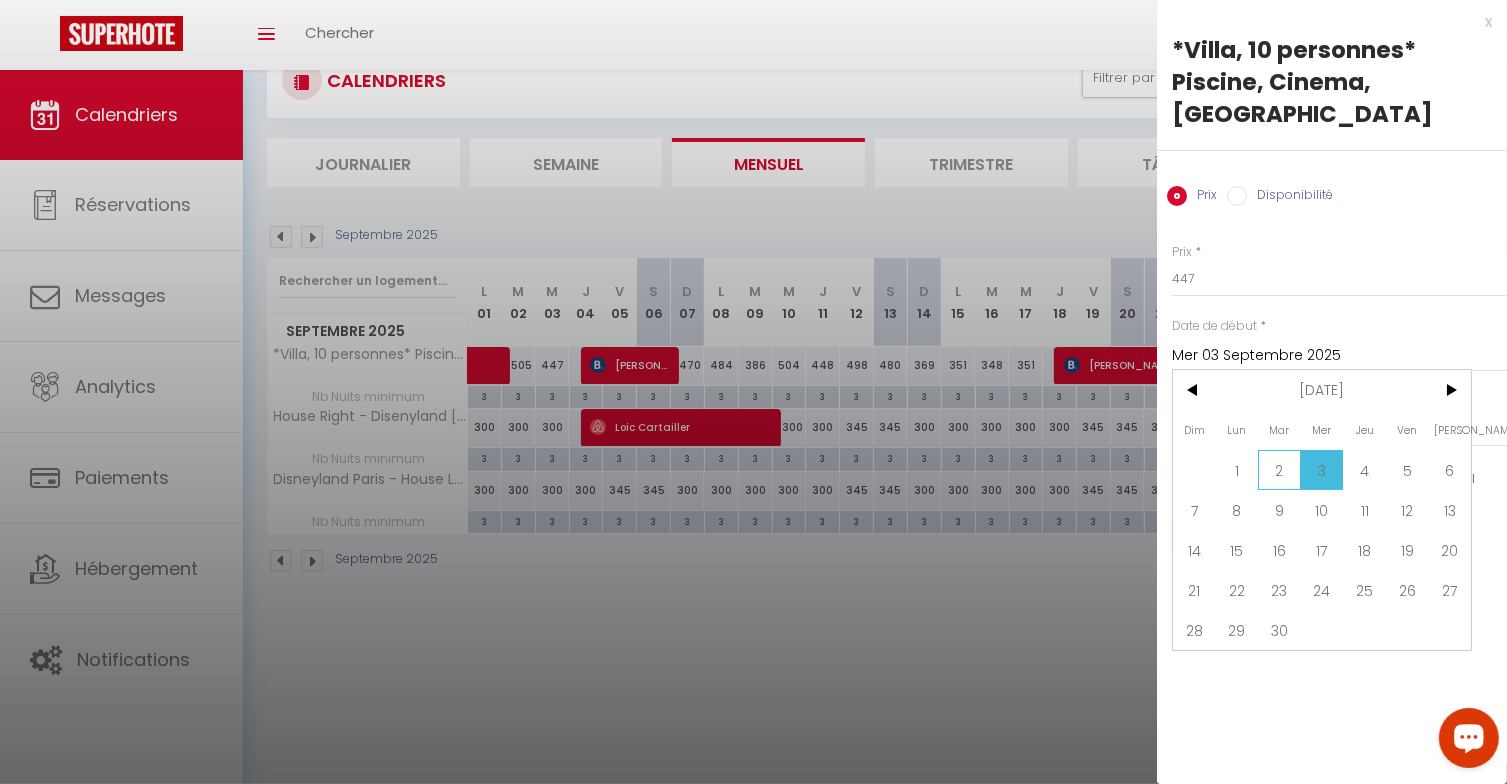 click on "2" at bounding box center [1279, 470] 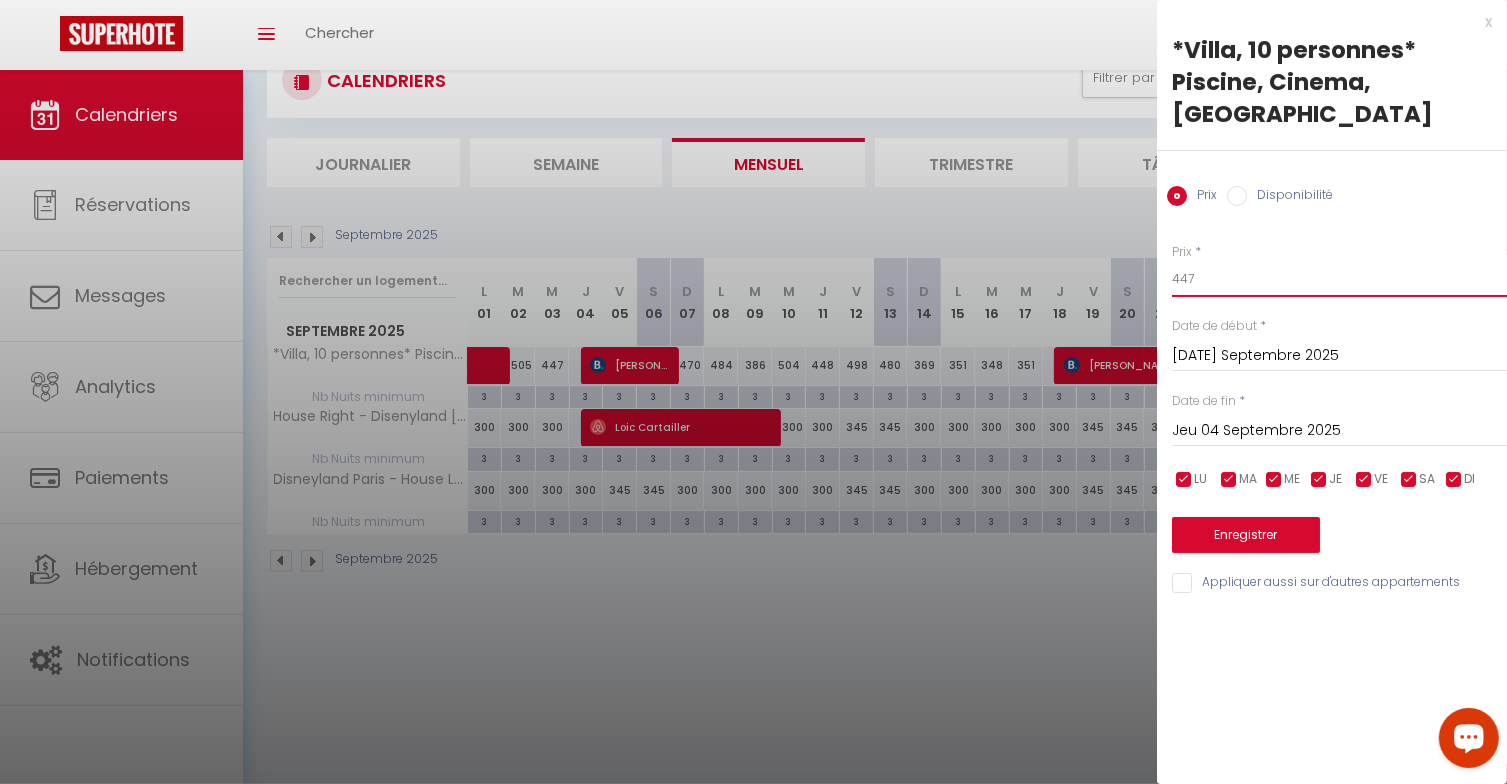 drag, startPoint x: 1177, startPoint y: 277, endPoint x: 1199, endPoint y: 273, distance: 22.36068 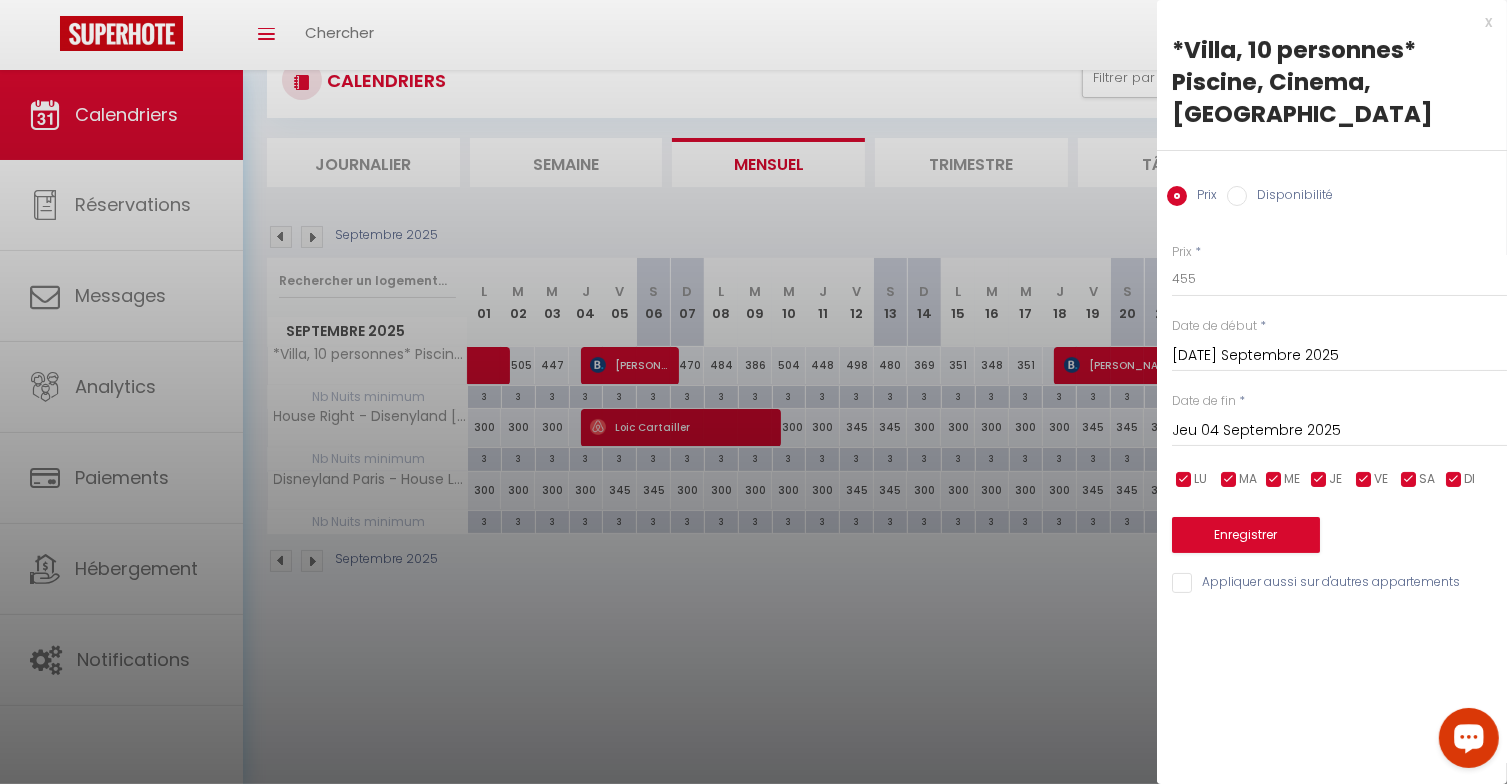 click on "Enregistrer" at bounding box center [1339, 522] 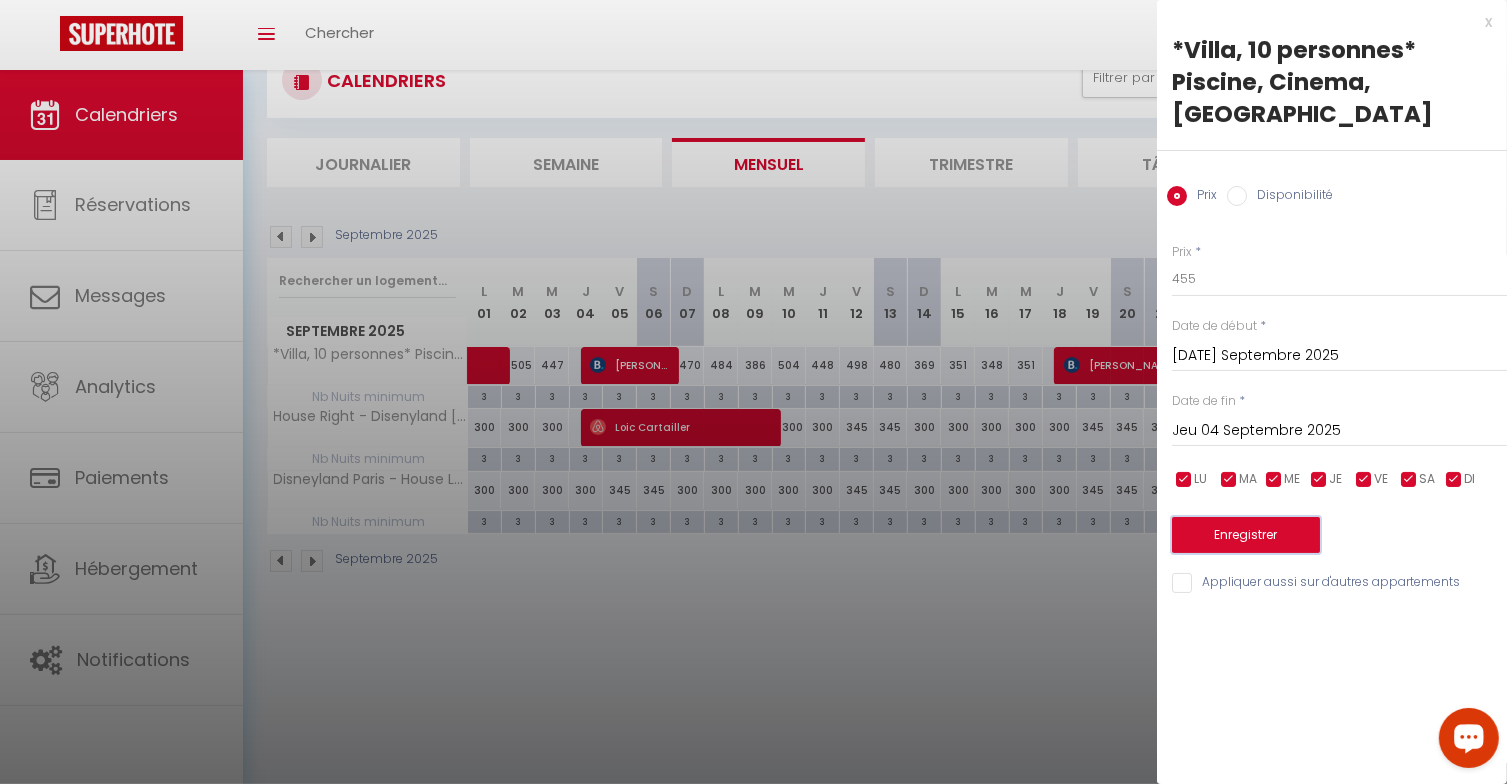click on "Enregistrer" at bounding box center [1246, 535] 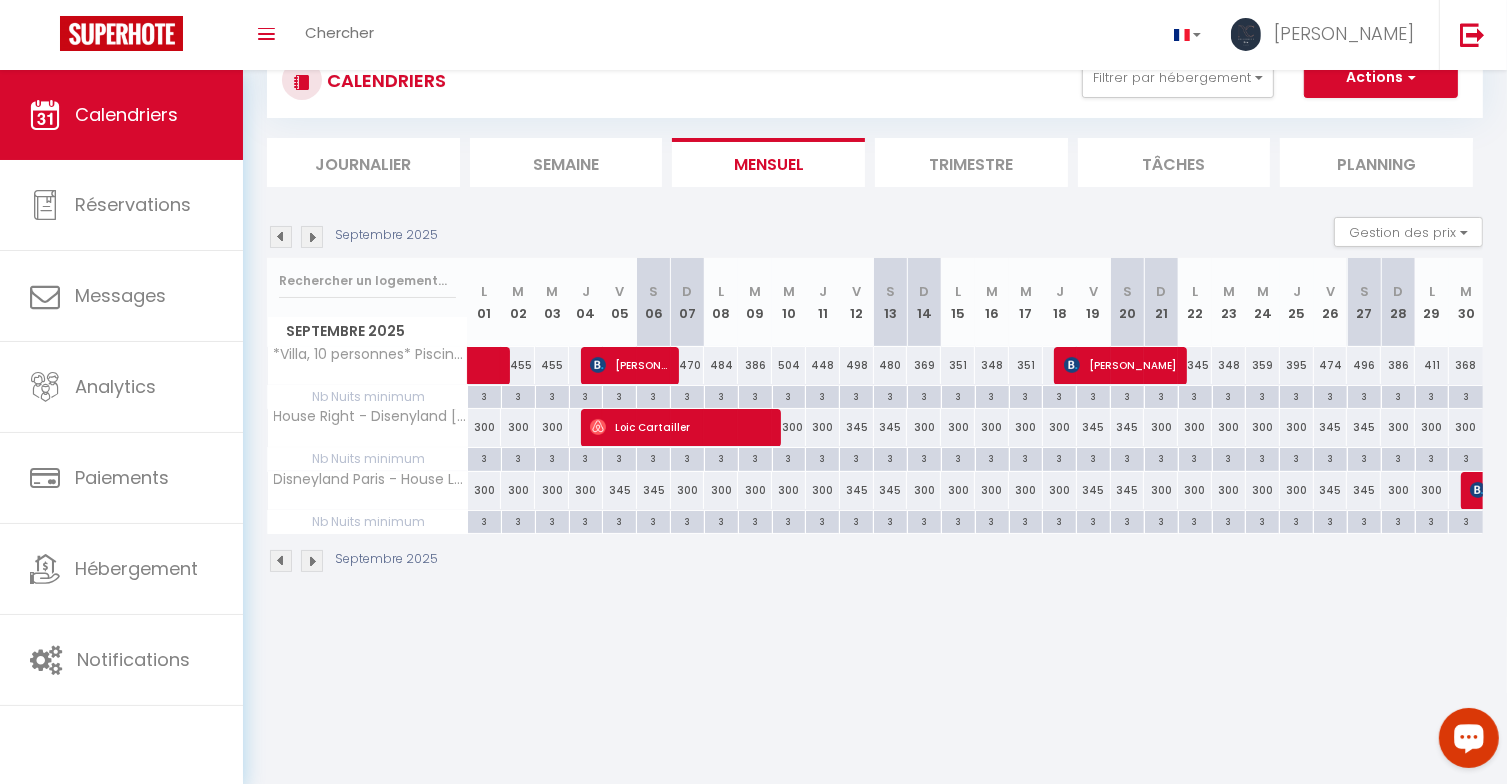 click on "470" at bounding box center (688, 365) 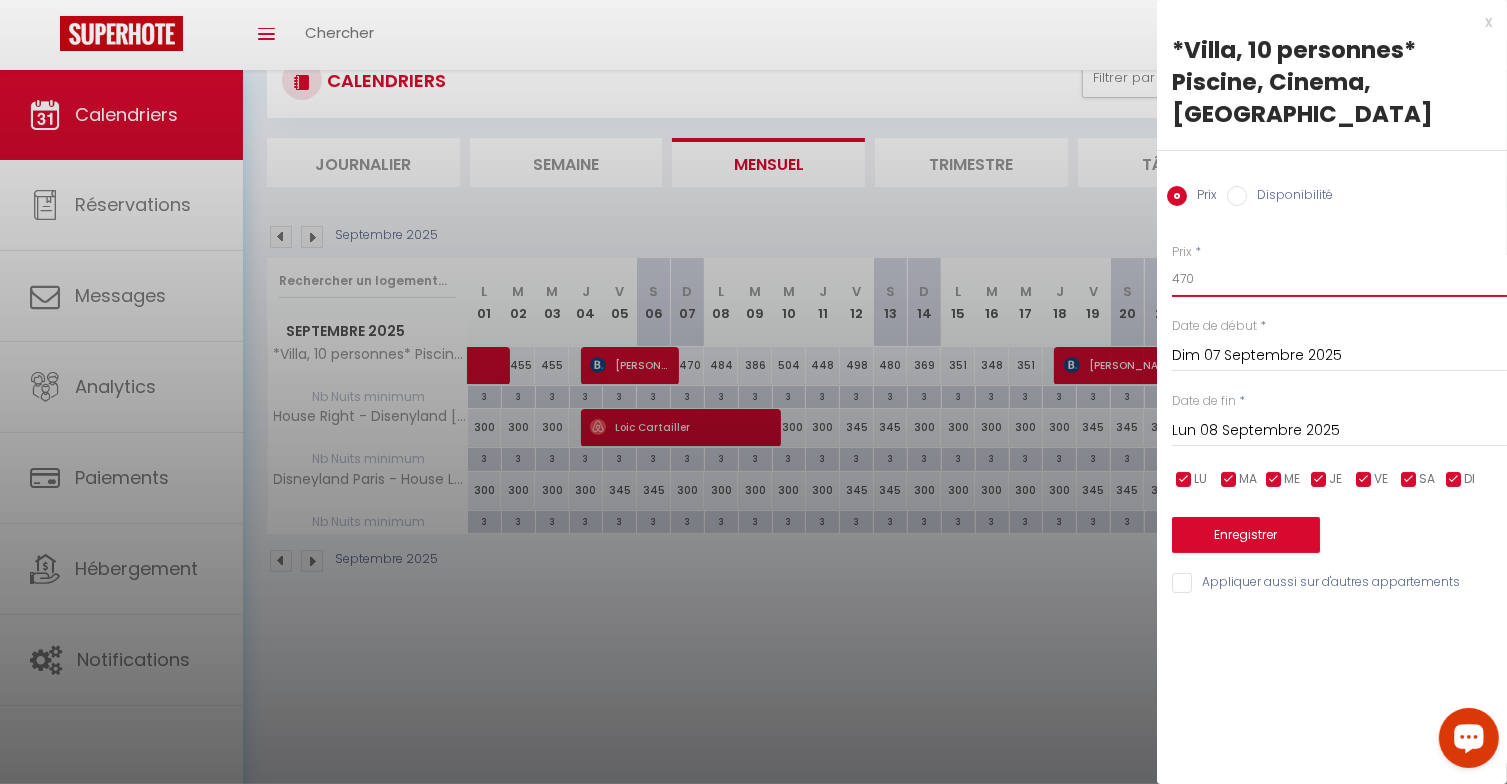drag, startPoint x: 1182, startPoint y: 277, endPoint x: 1198, endPoint y: 275, distance: 16.124516 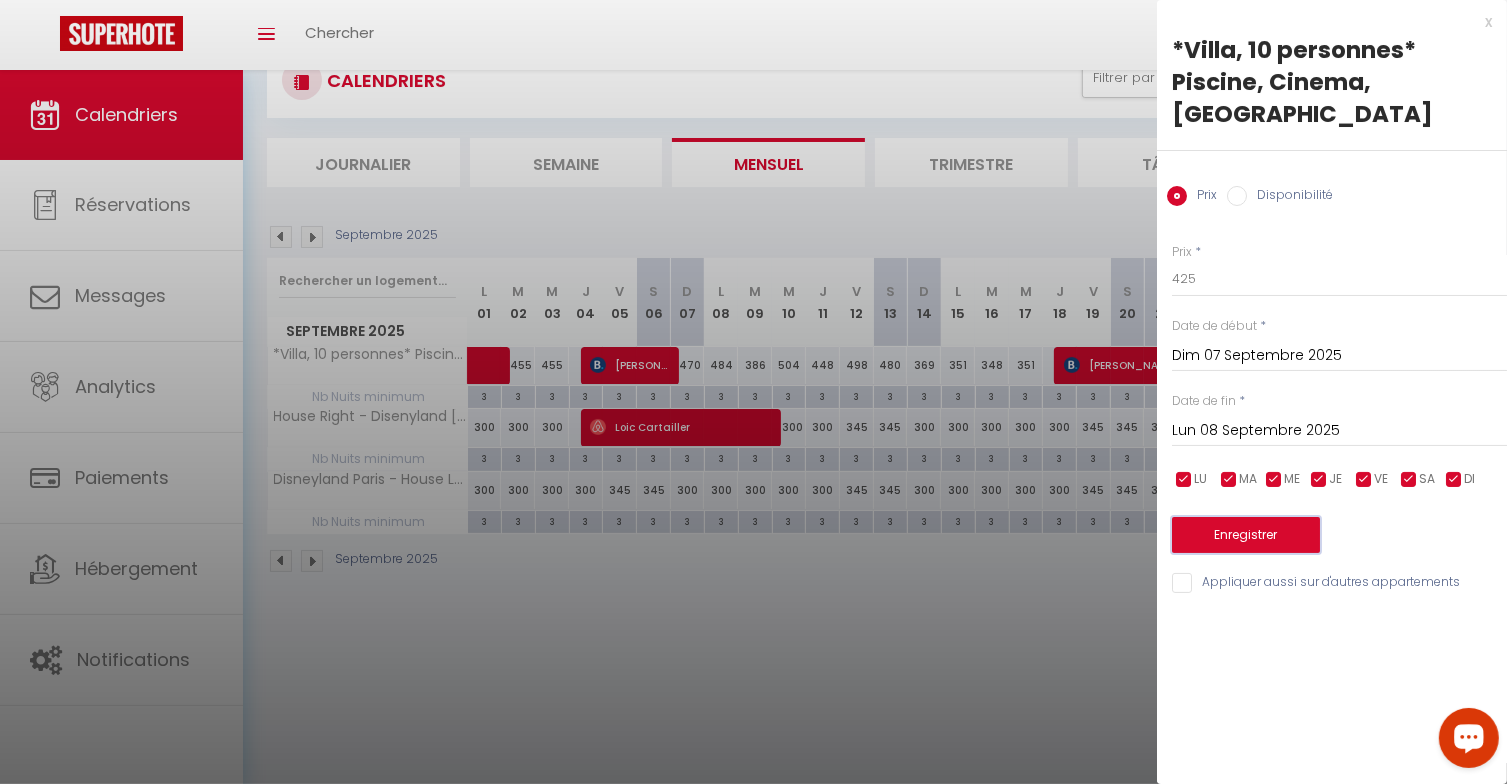 click on "Enregistrer" at bounding box center [1246, 535] 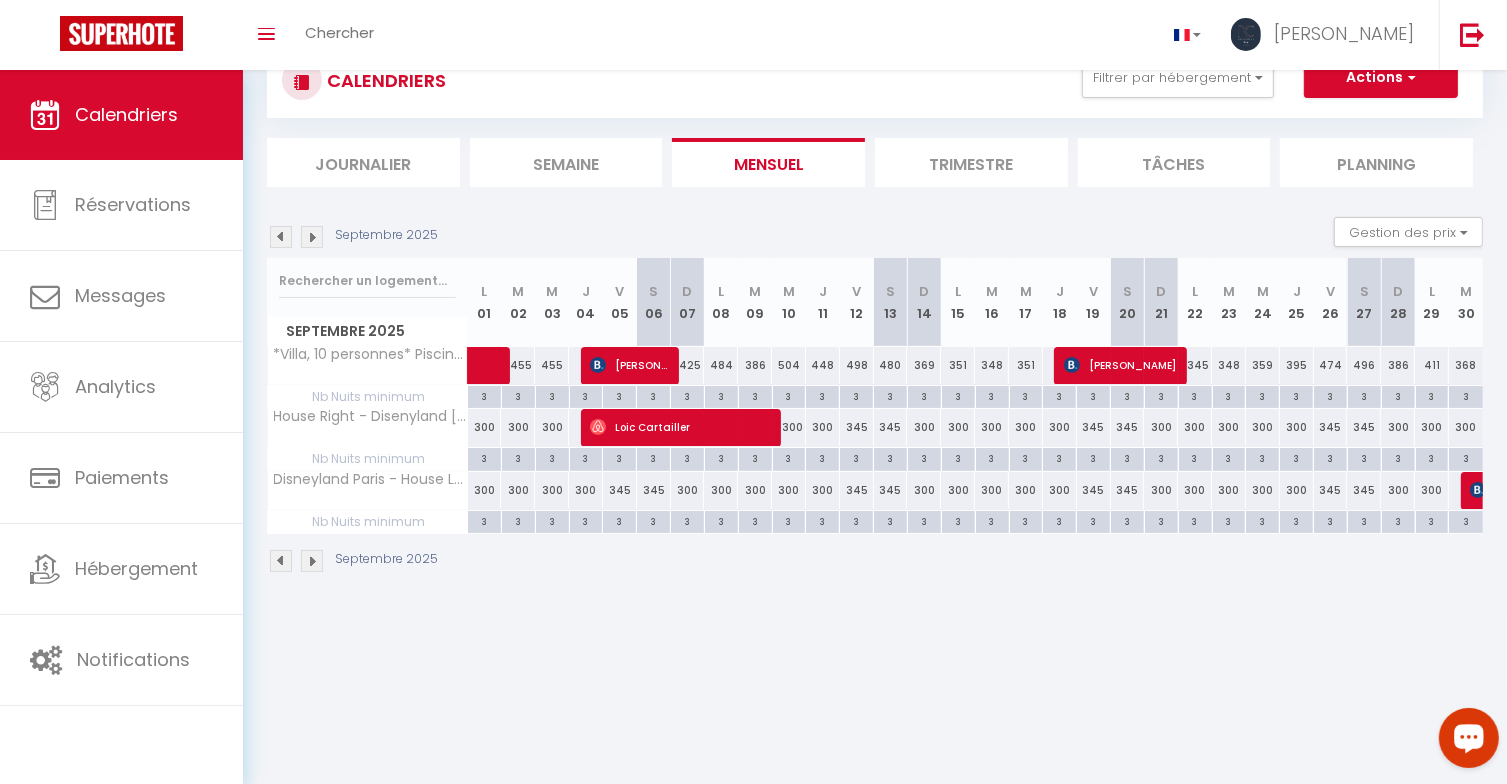 click on "484" at bounding box center (721, 365) 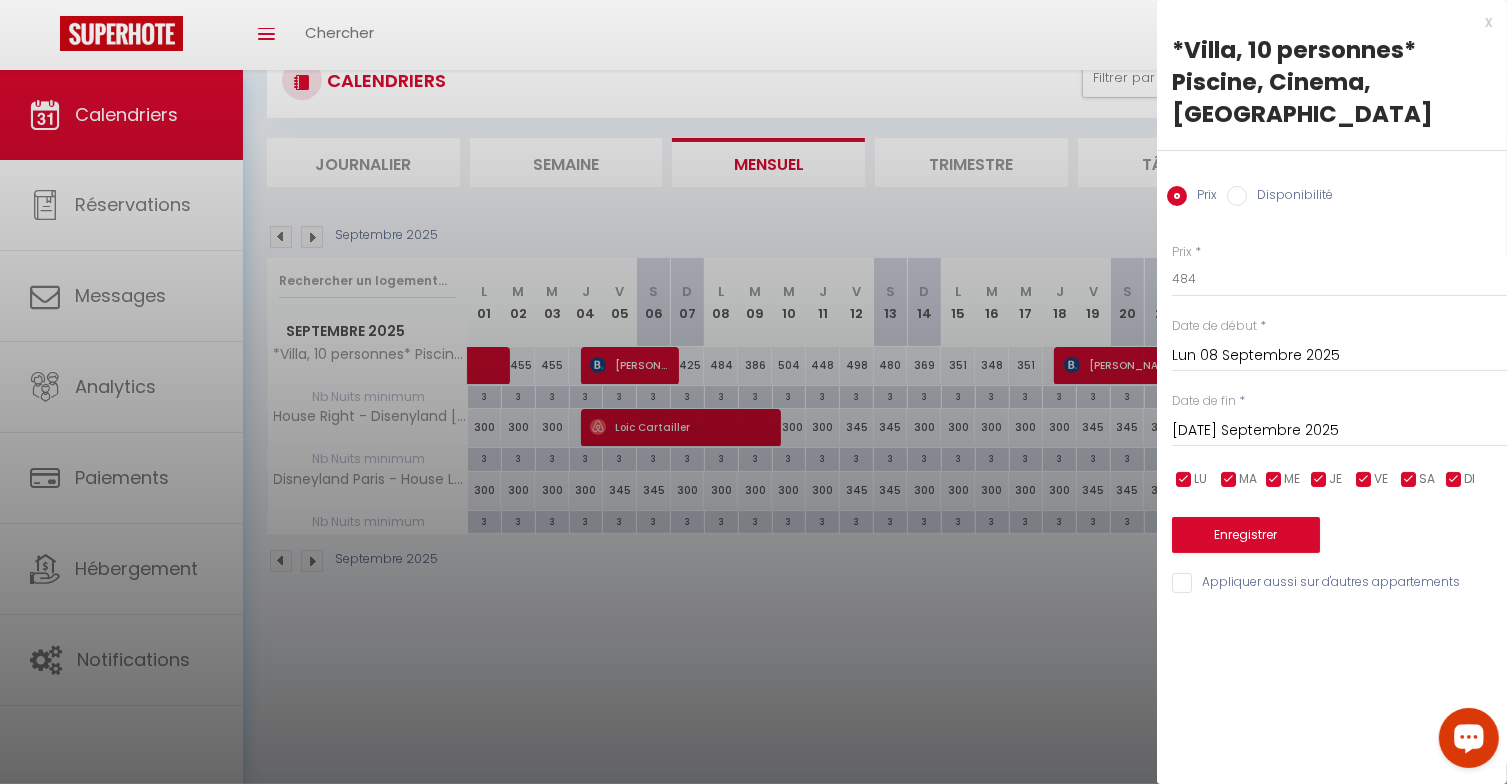 click on "Mar 09 Septembre 2025" at bounding box center (1339, 431) 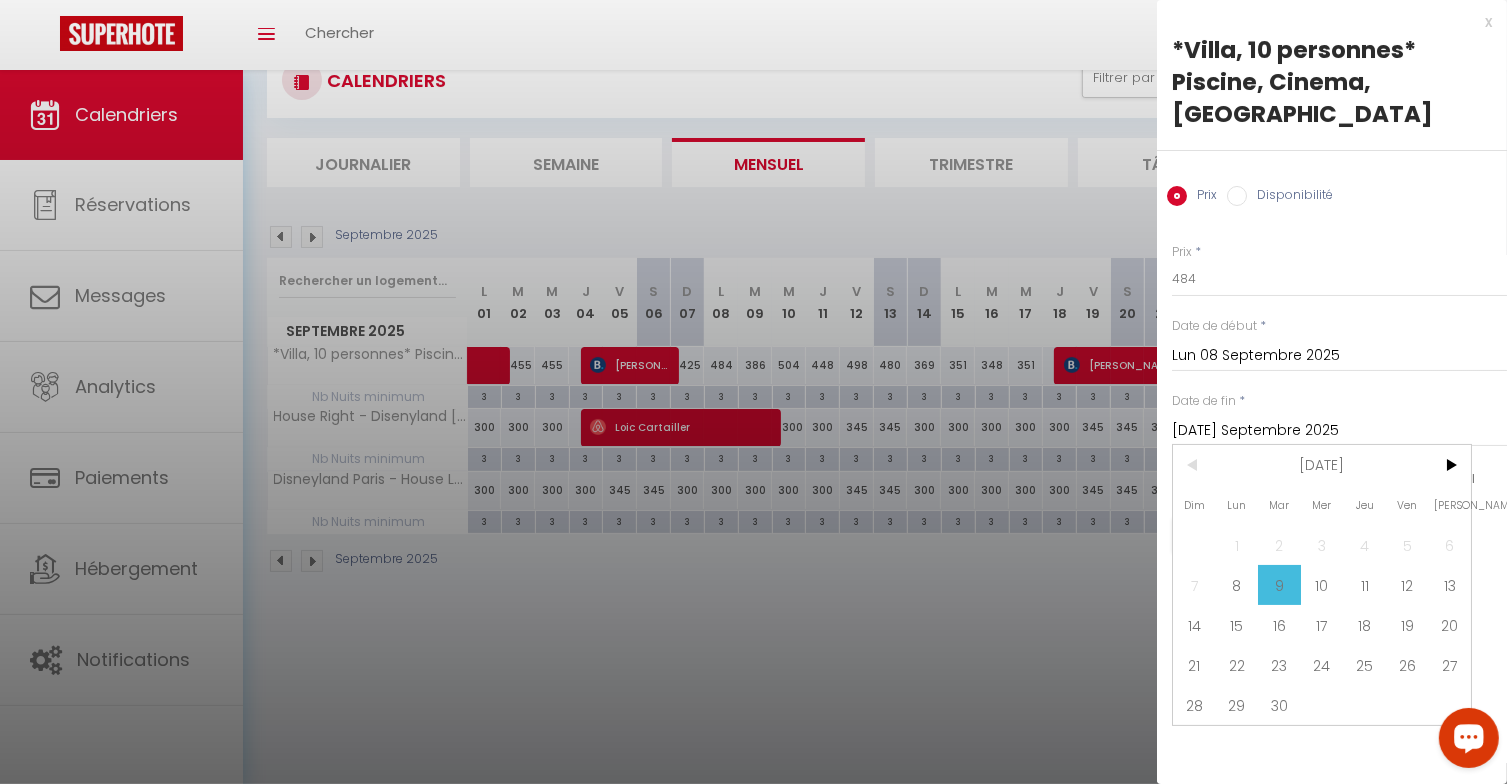 click on "13" at bounding box center [1449, 585] 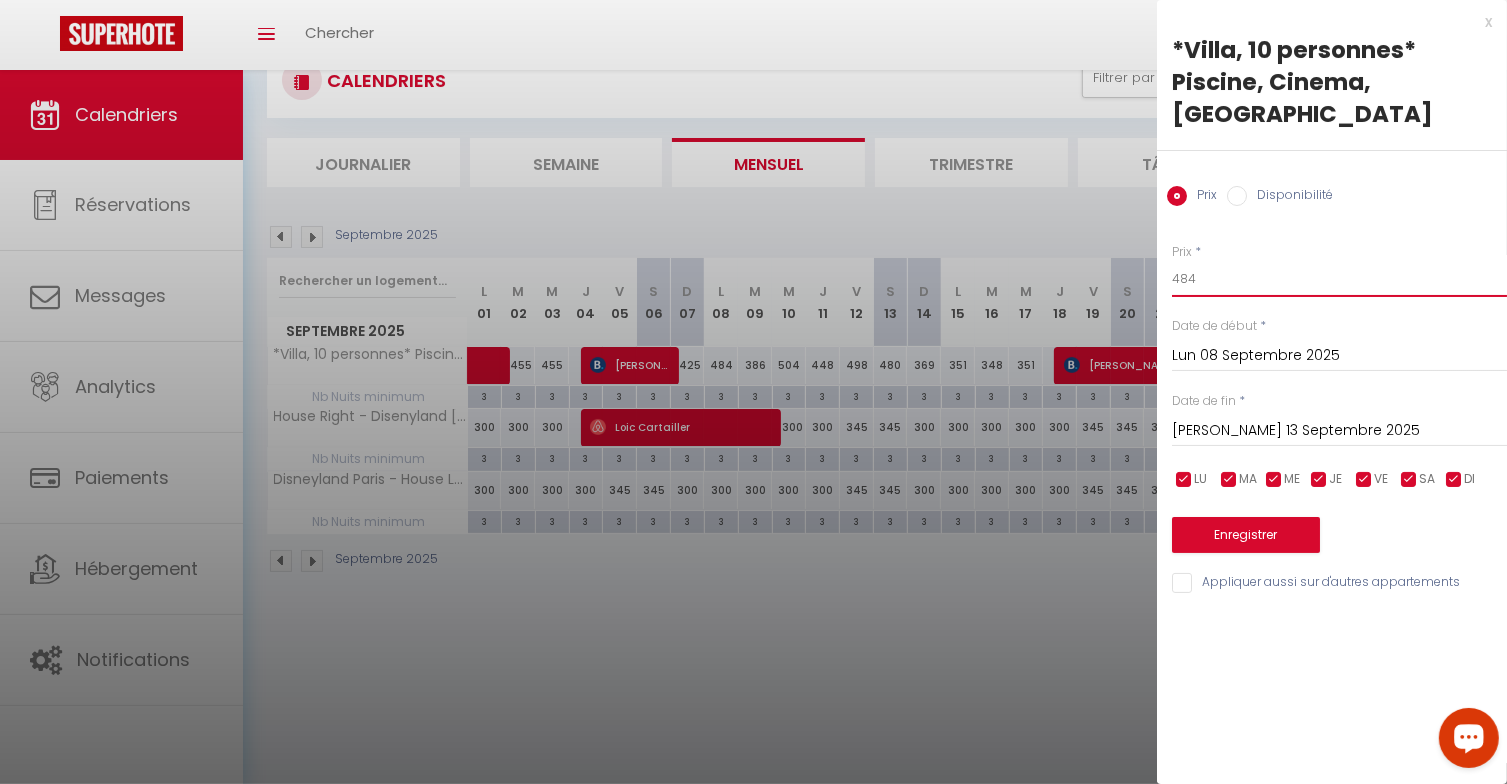 drag, startPoint x: 1180, startPoint y: 281, endPoint x: 1223, endPoint y: 269, distance: 44.64303 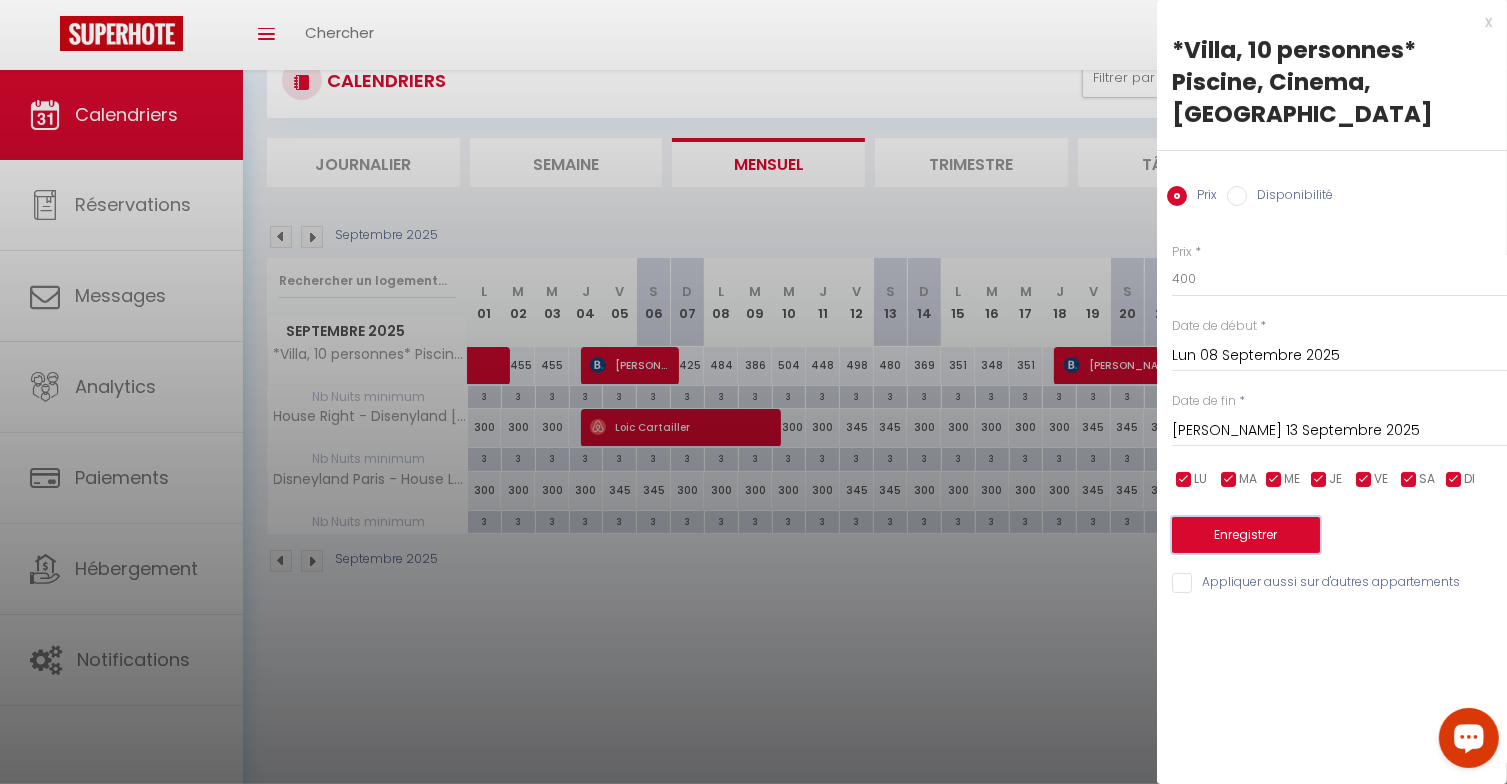 click on "Enregistrer" at bounding box center (1246, 535) 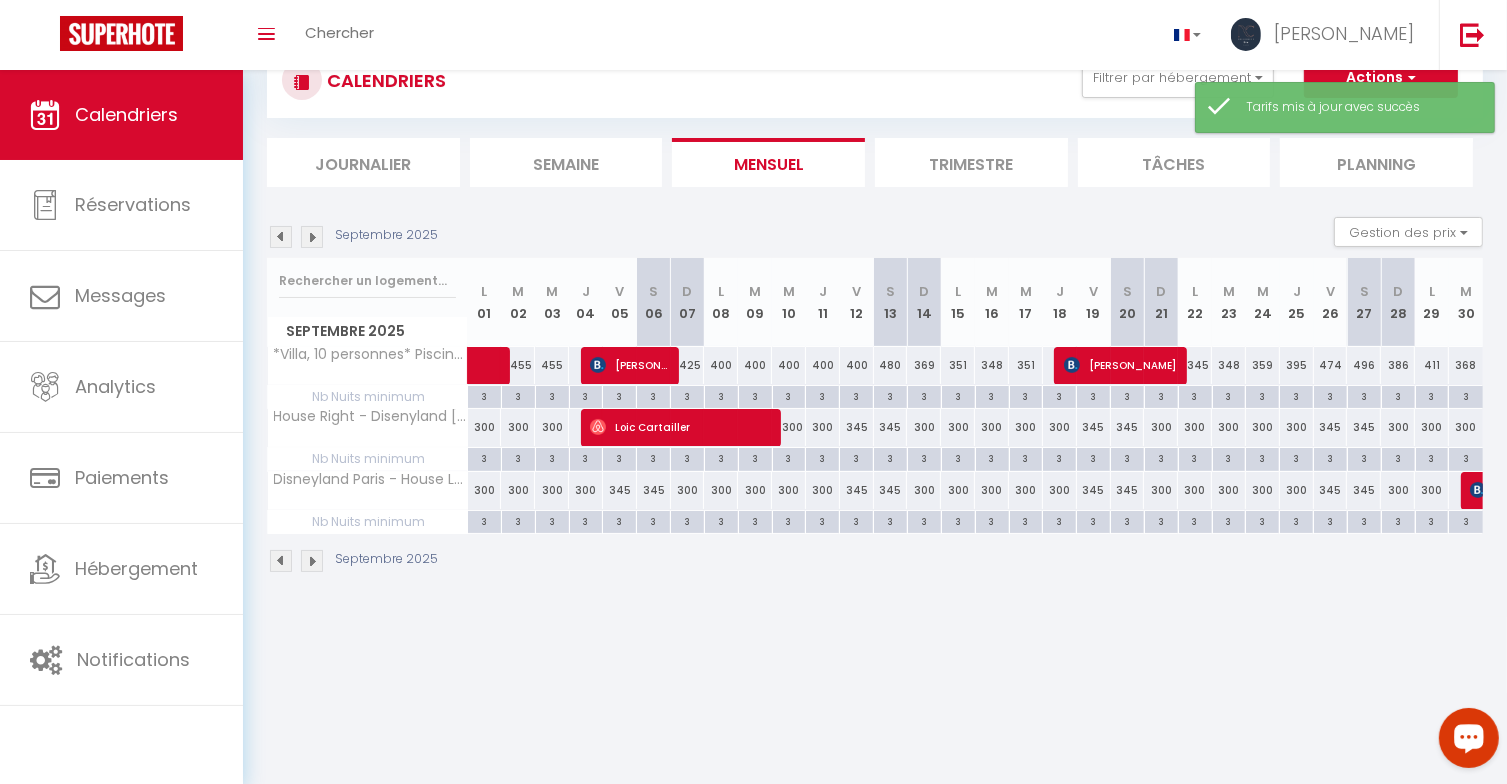 click on "400" at bounding box center [857, 365] 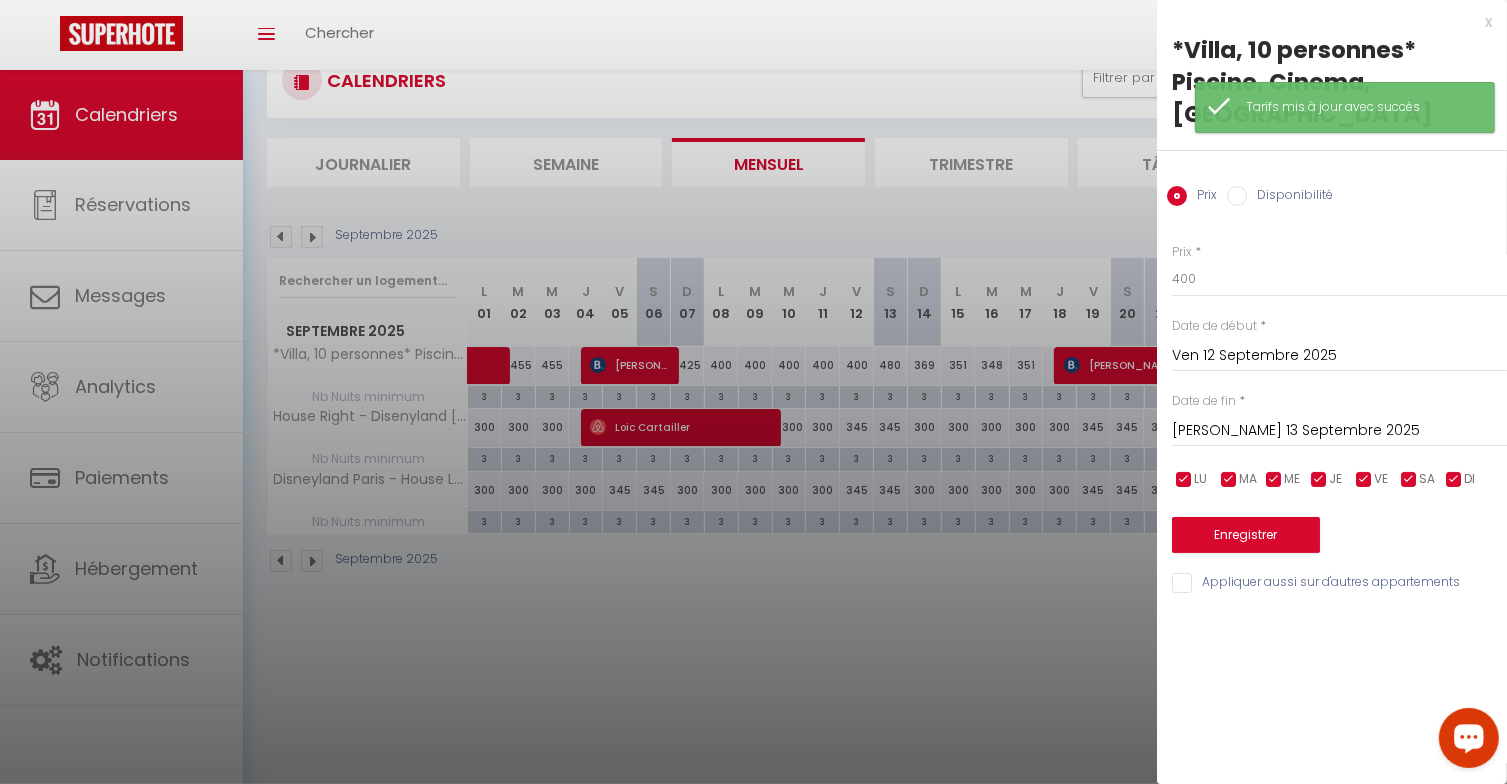 click on "Sam 13 Septembre 2025" at bounding box center [1339, 431] 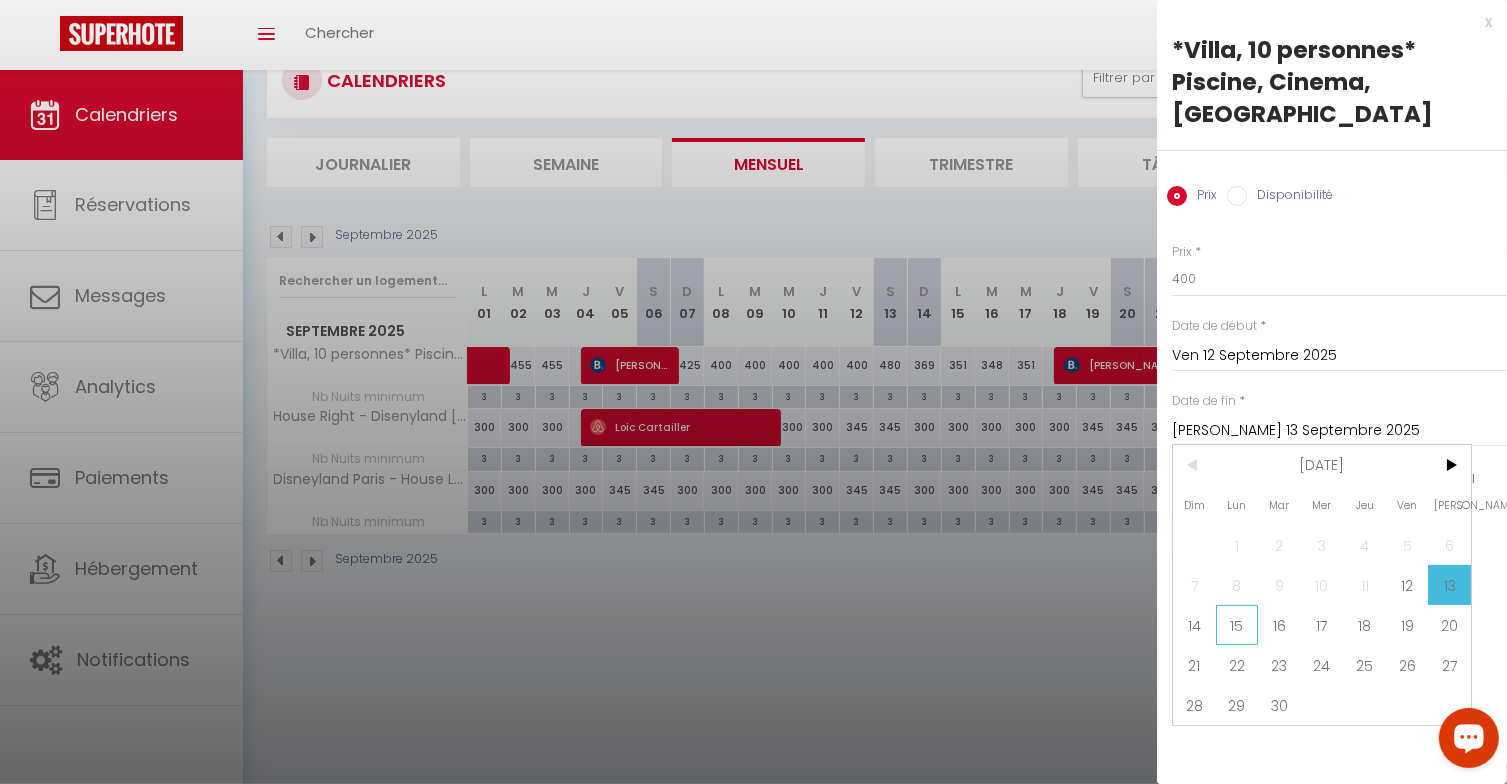 click on "15" at bounding box center (1237, 625) 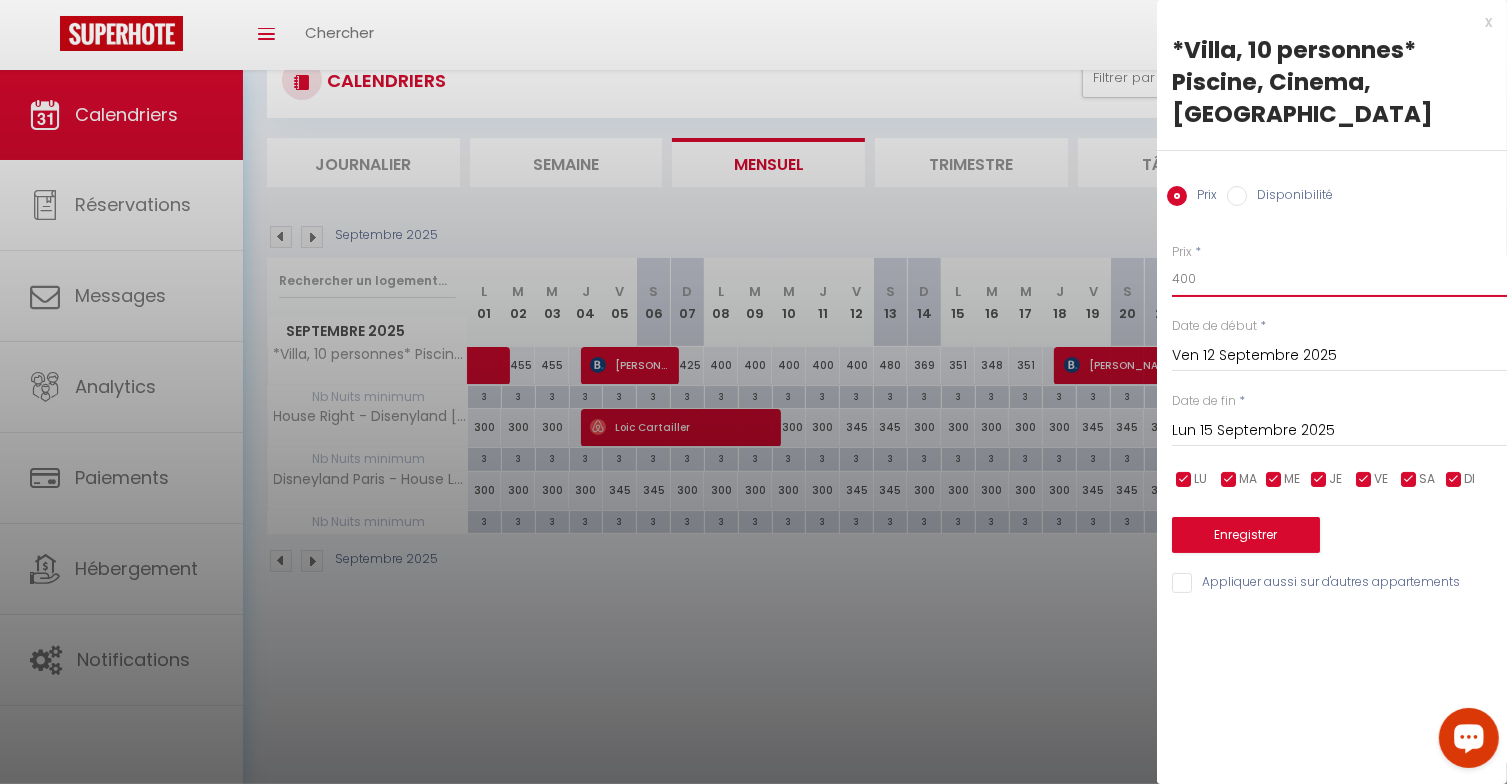 click on "400" at bounding box center (1339, 279) 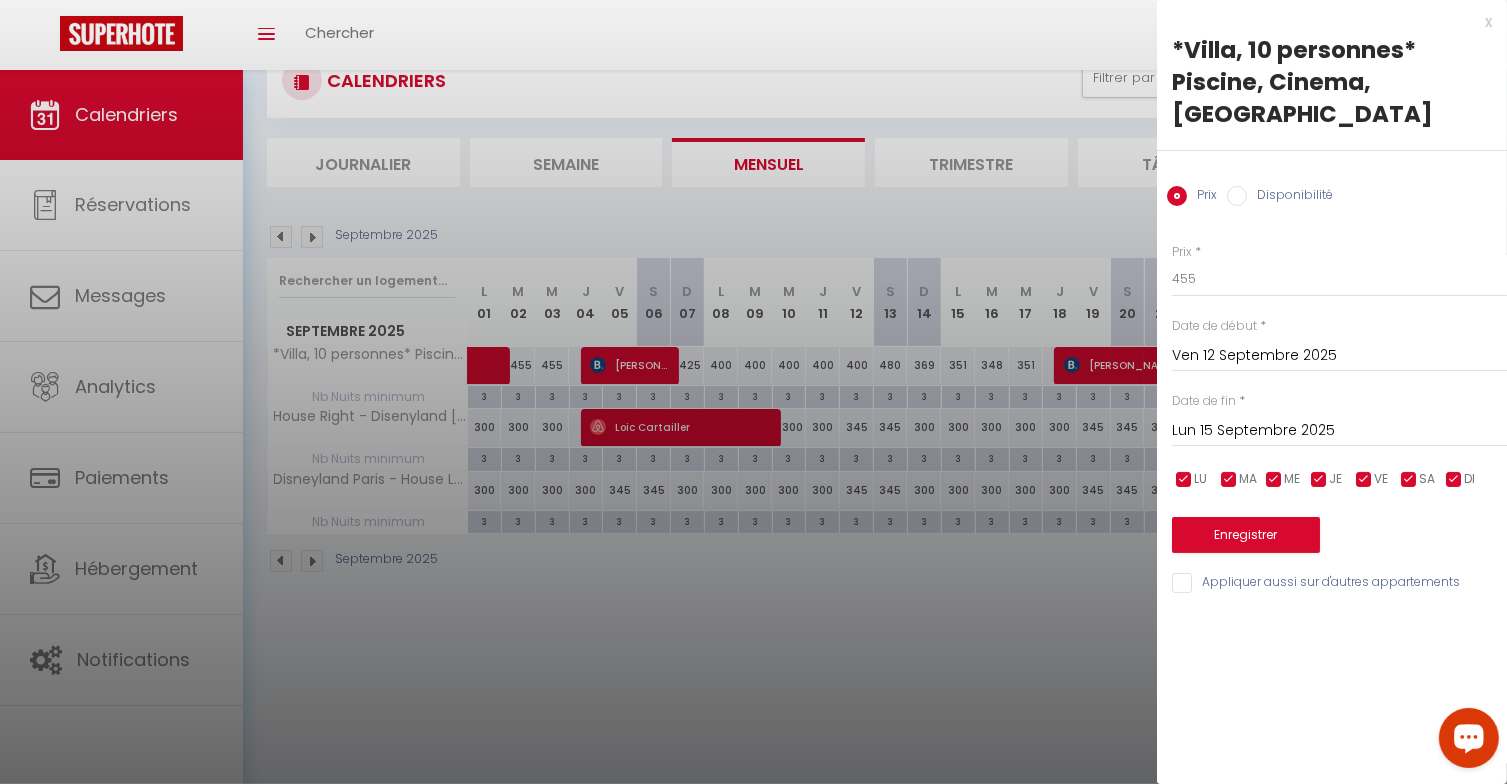click at bounding box center (1454, 480) 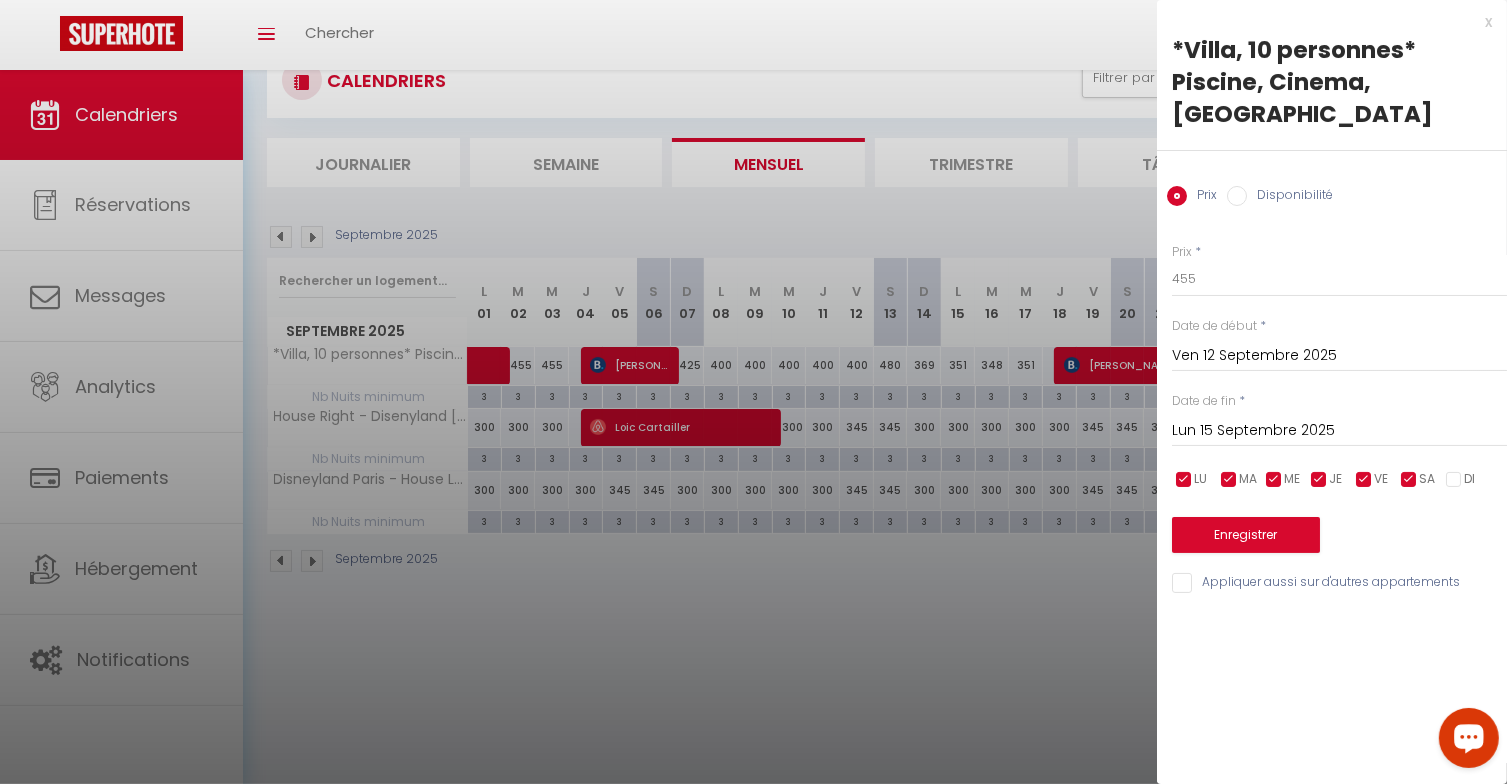 drag, startPoint x: 1316, startPoint y: 475, endPoint x: 1298, endPoint y: 479, distance: 18.439089 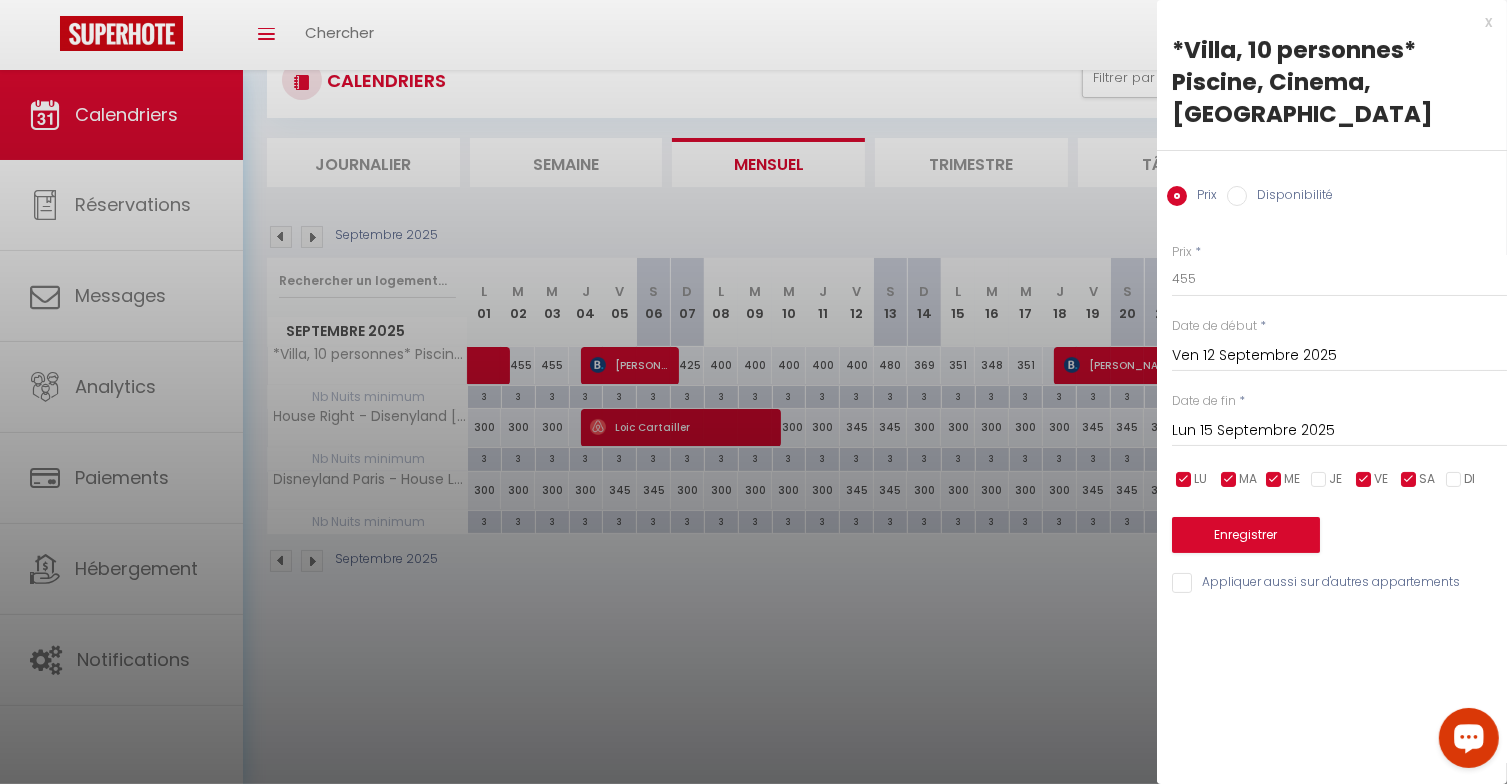 click at bounding box center (1274, 480) 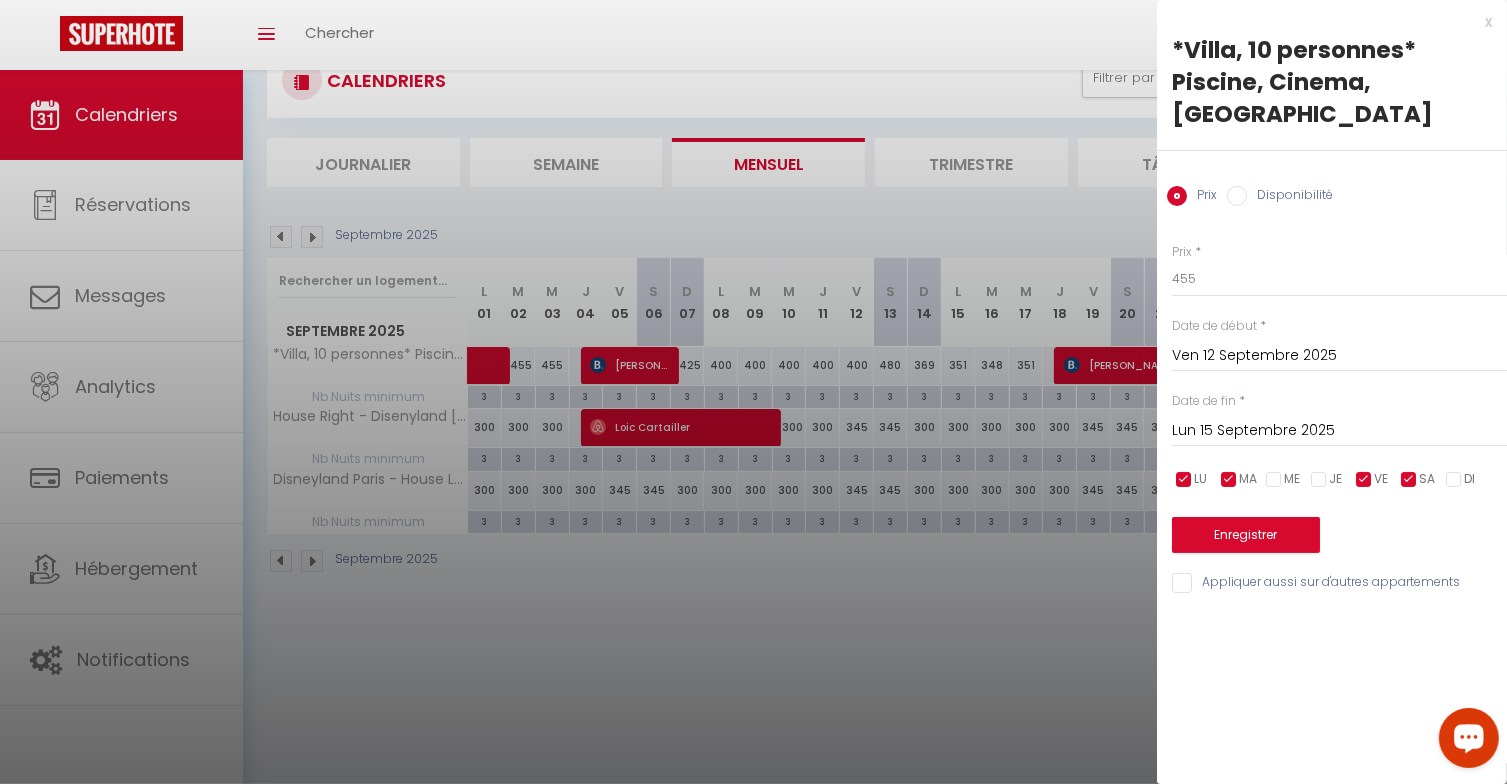 click at bounding box center [1229, 480] 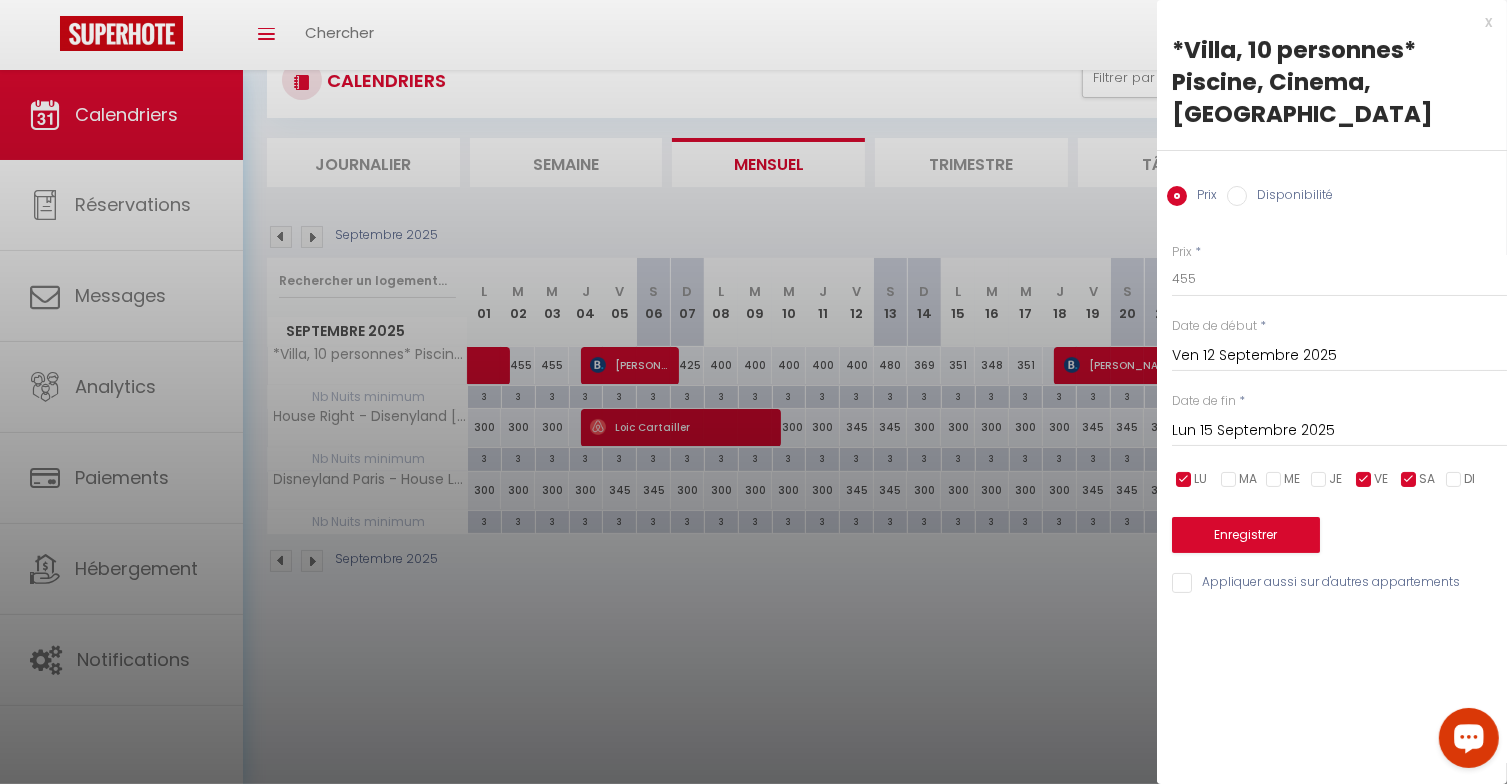 click at bounding box center (1184, 480) 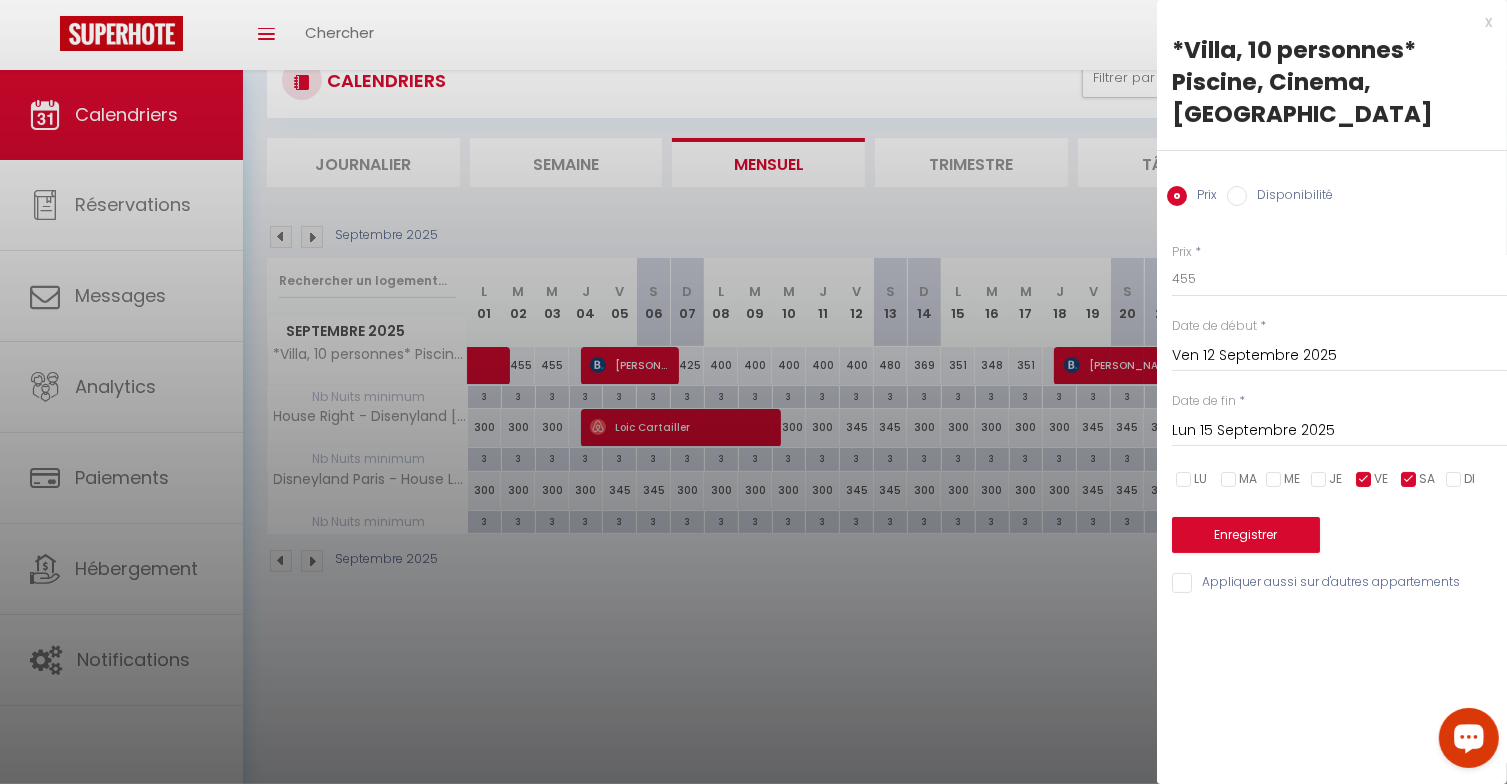 click on "Lun 15 Septembre 2025         <   Sep 2025   >   Dim Lun Mar Mer Jeu Ven Sam   1 2 3 4 5 6 7 8 9 10 11 12 13 14 15 16 17 18 19 20 21 22 23 24 25 26 27 28 29 30     <   2025   >   Janvier Février Mars Avril Mai Juin Juillet Août Septembre Octobre Novembre Décembre     <   2020 - 2029   >   2020 2021 2022 2023 2024 2025 2026 2027 2028 2029" at bounding box center (1339, 429) 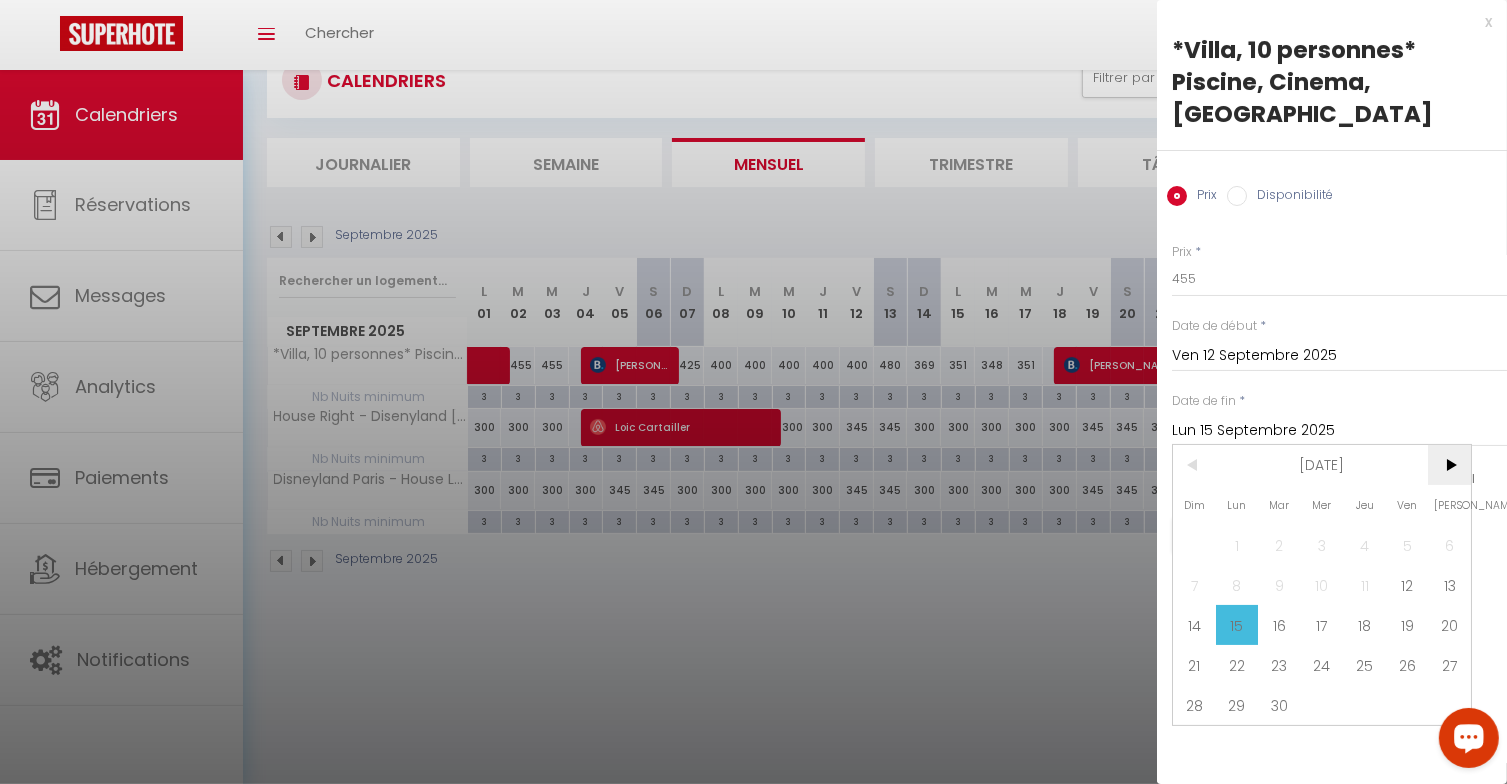 click on ">" at bounding box center [1449, 465] 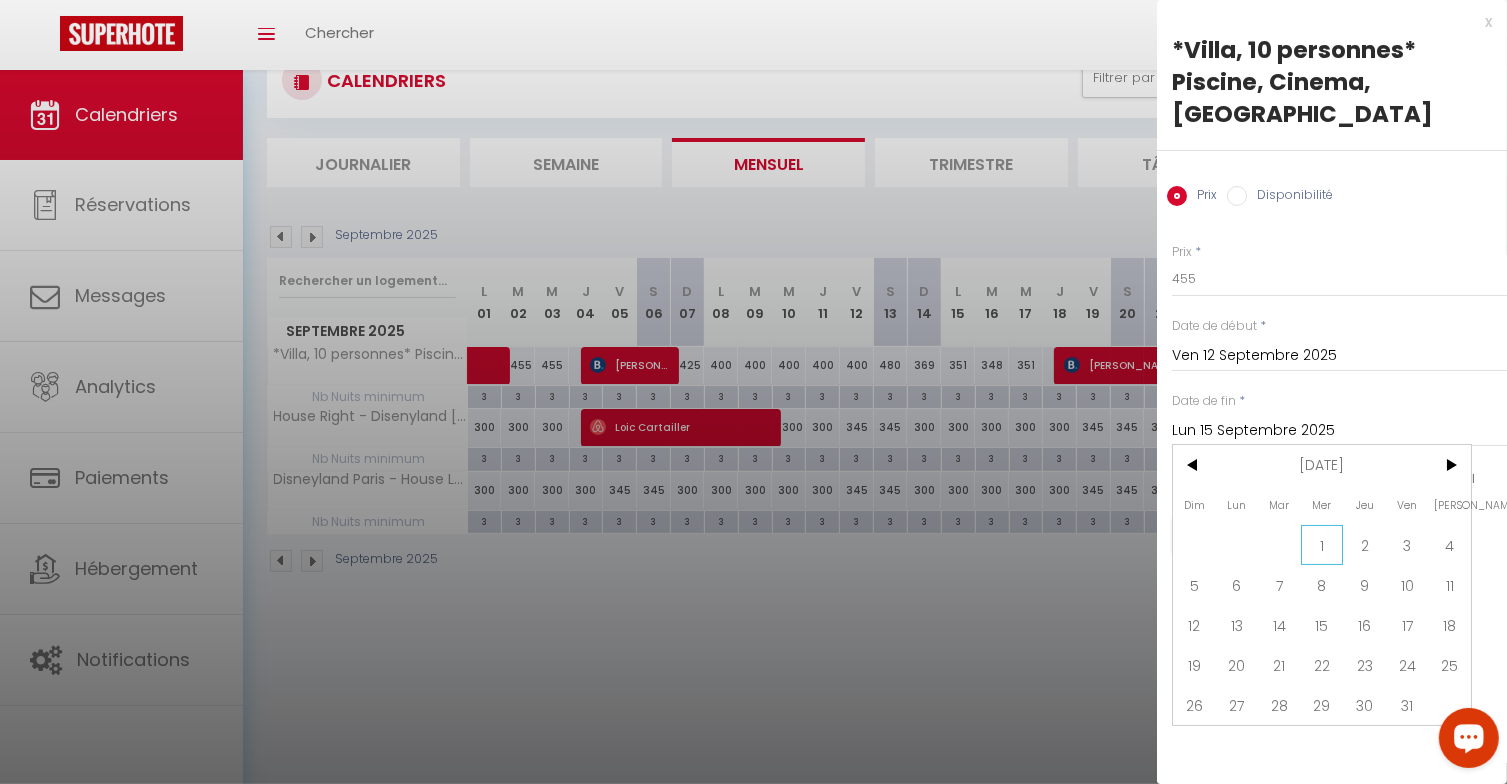 click on "1" at bounding box center (1322, 545) 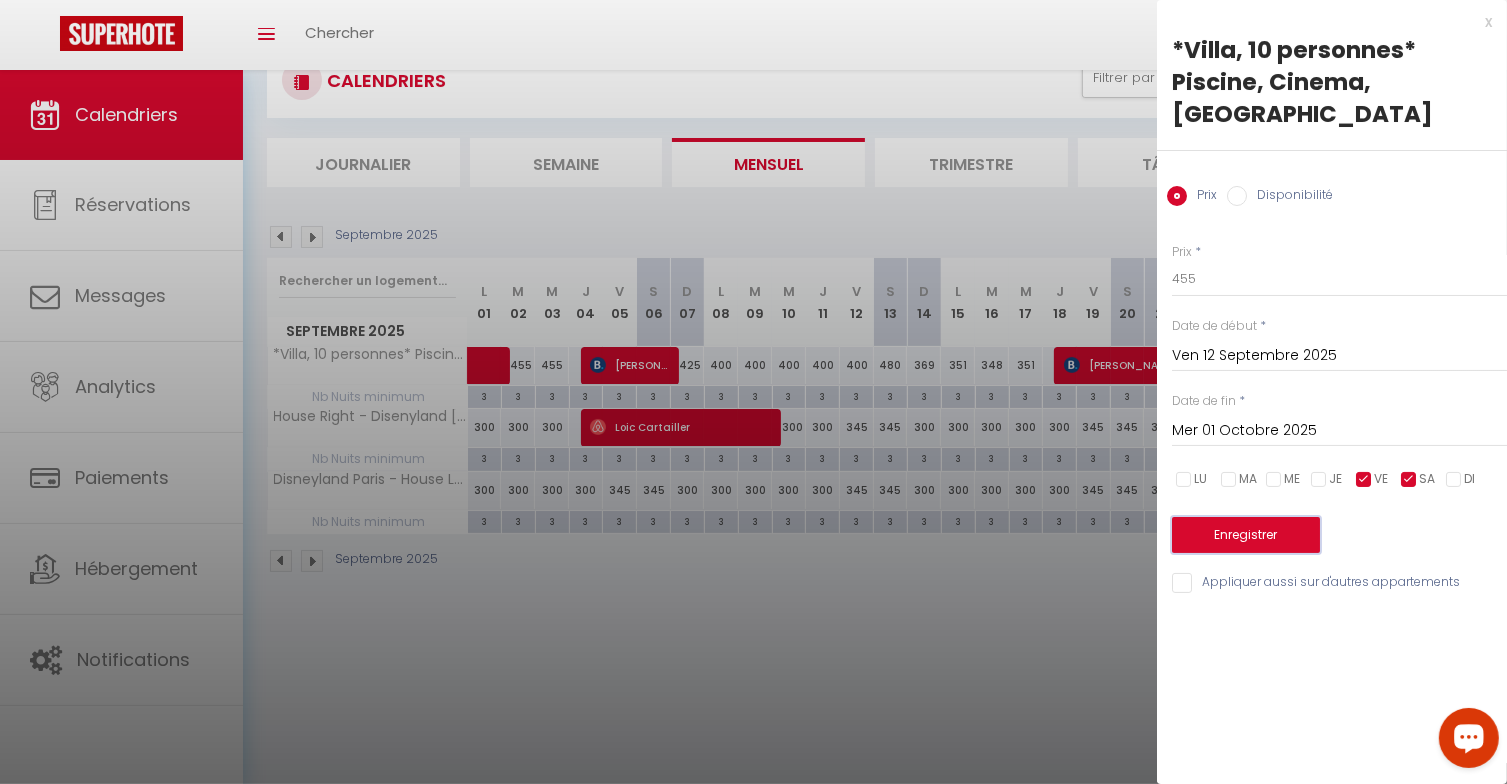 click on "Enregistrer" at bounding box center [1246, 535] 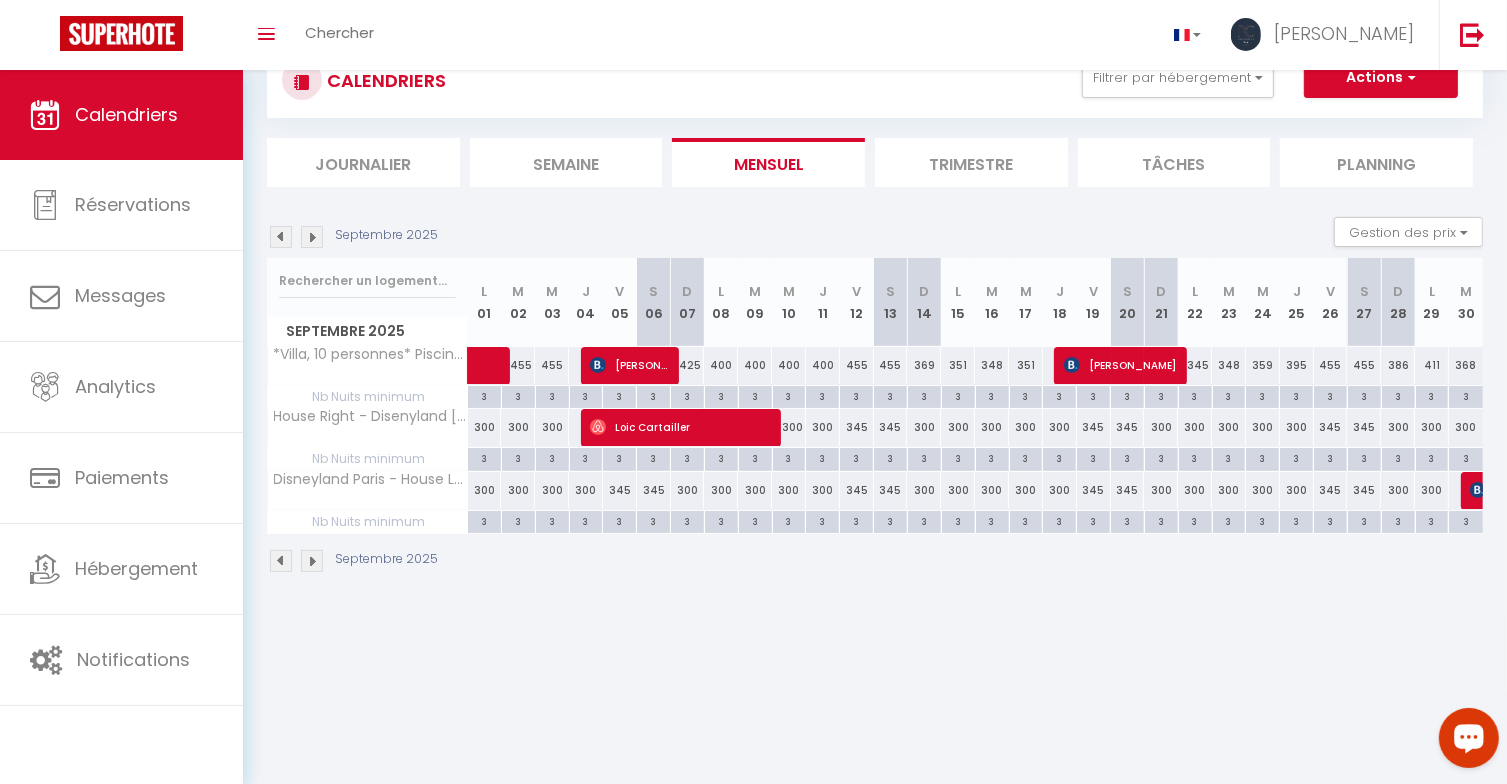 click at bounding box center [312, 237] 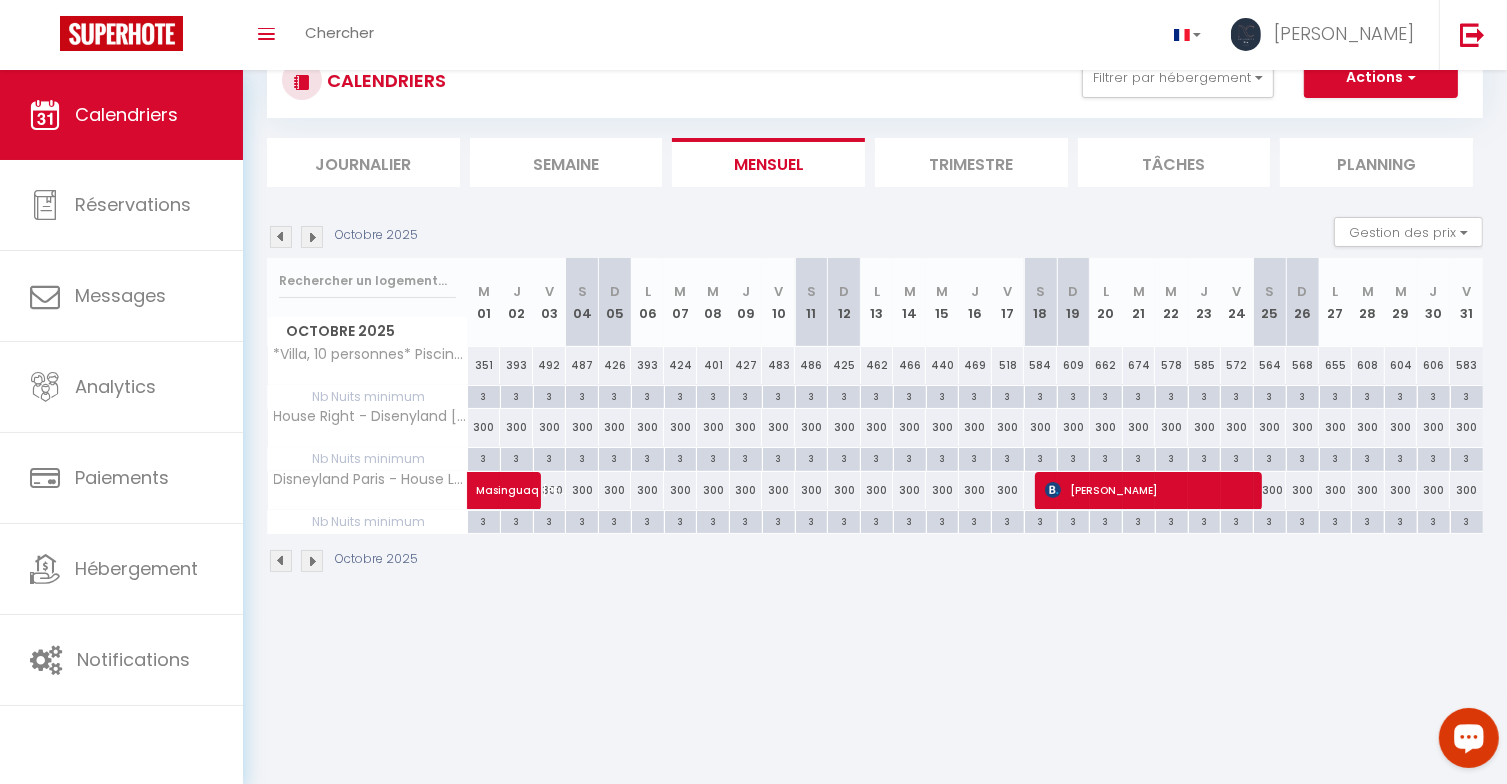 click at bounding box center (281, 237) 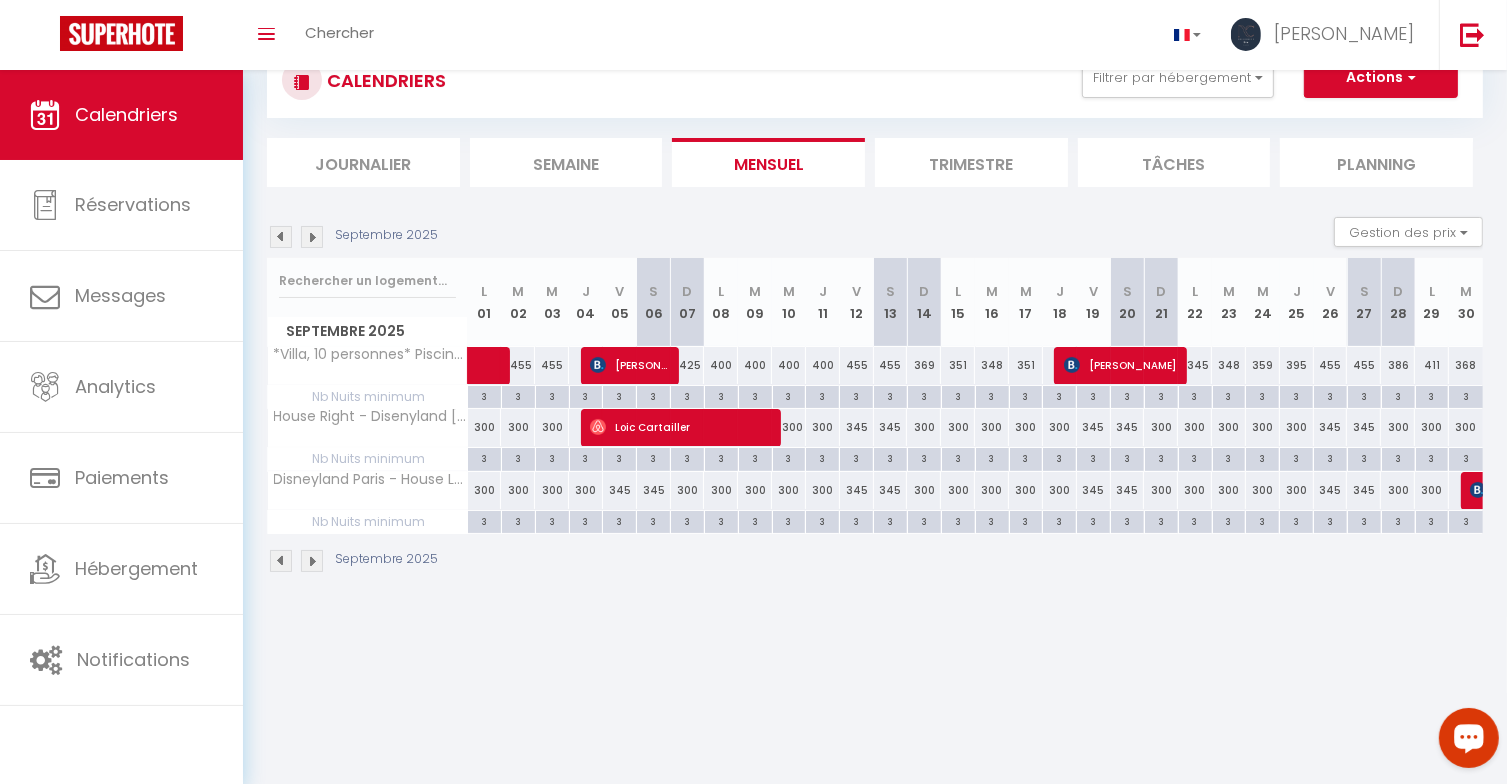 click at bounding box center [281, 237] 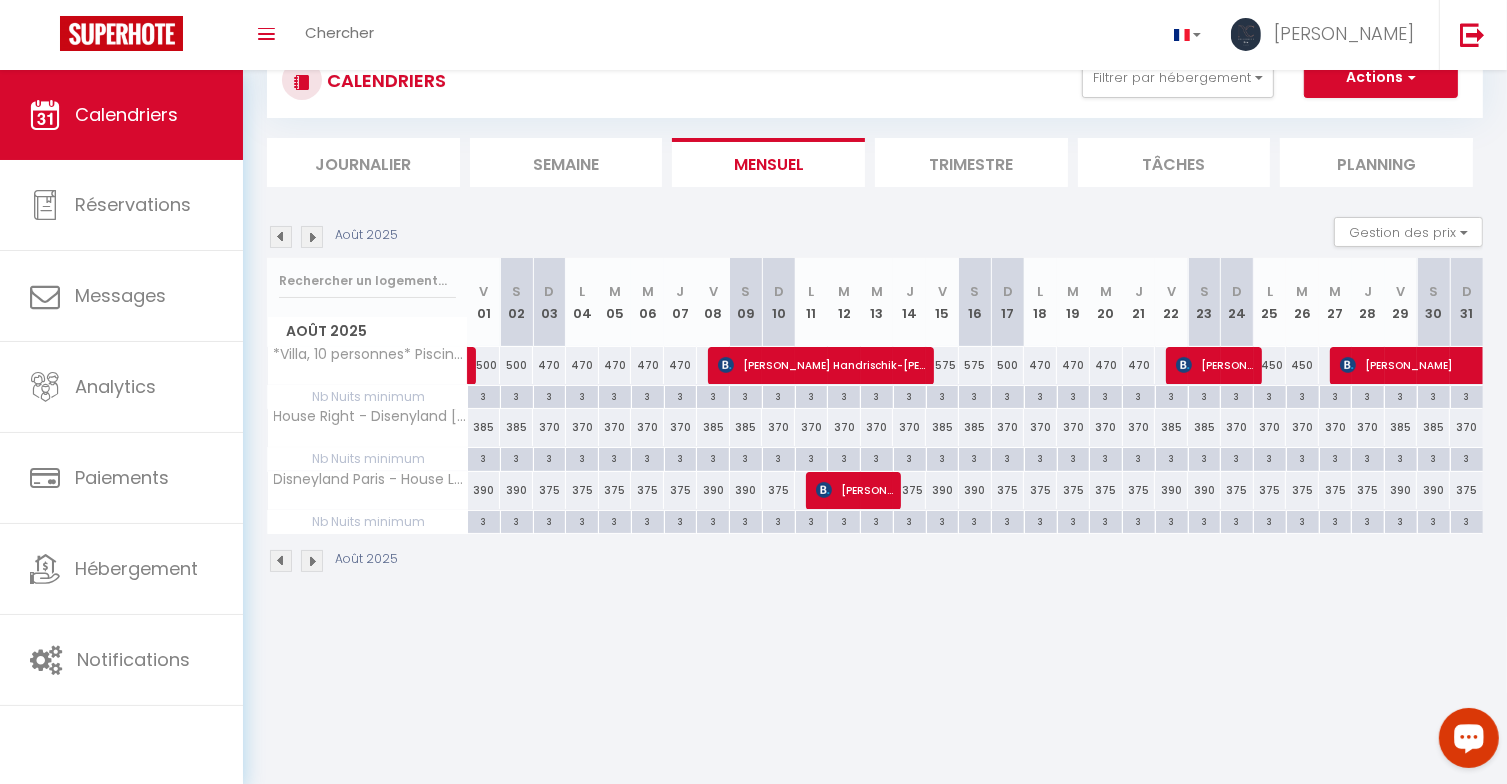 click at bounding box center [312, 237] 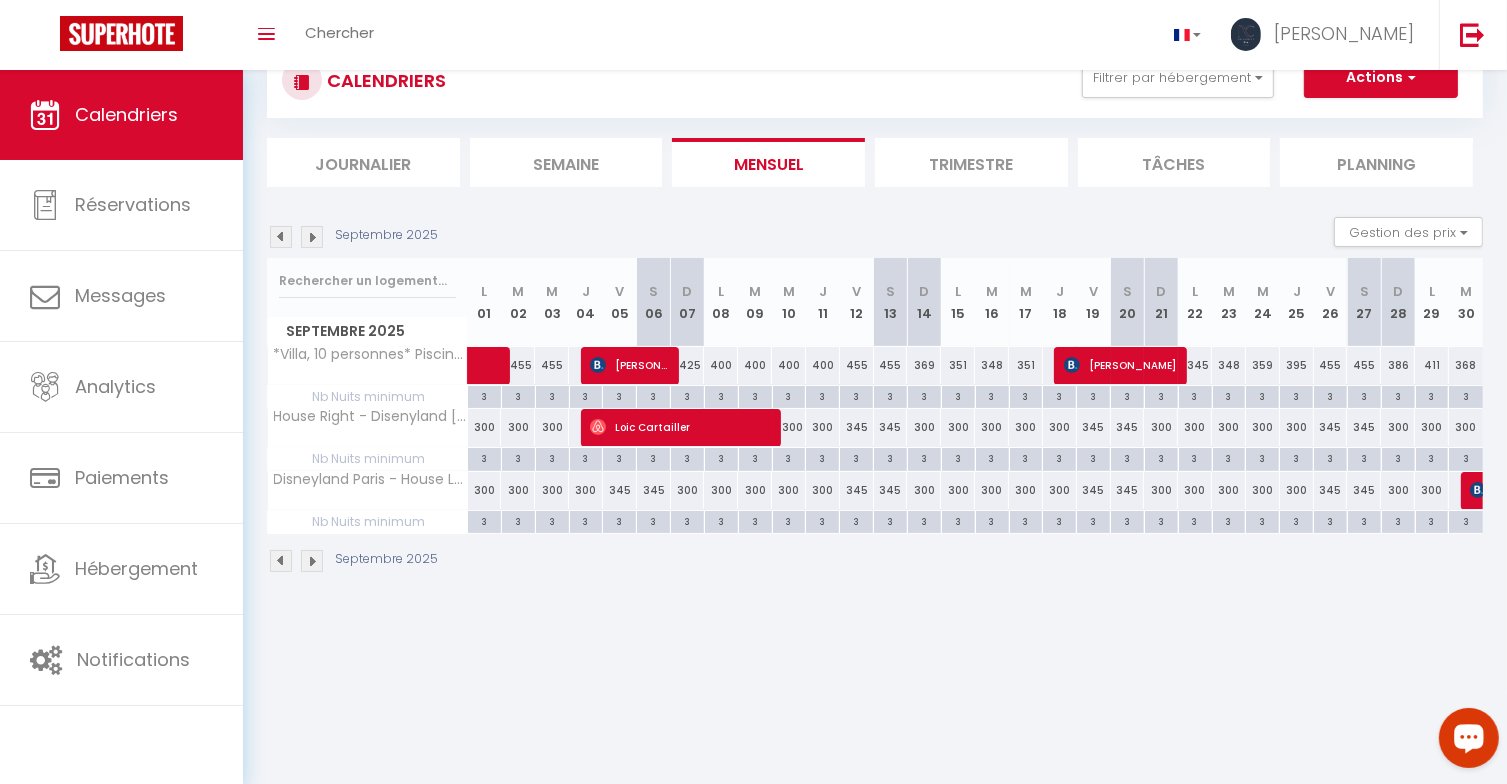click at bounding box center (281, 237) 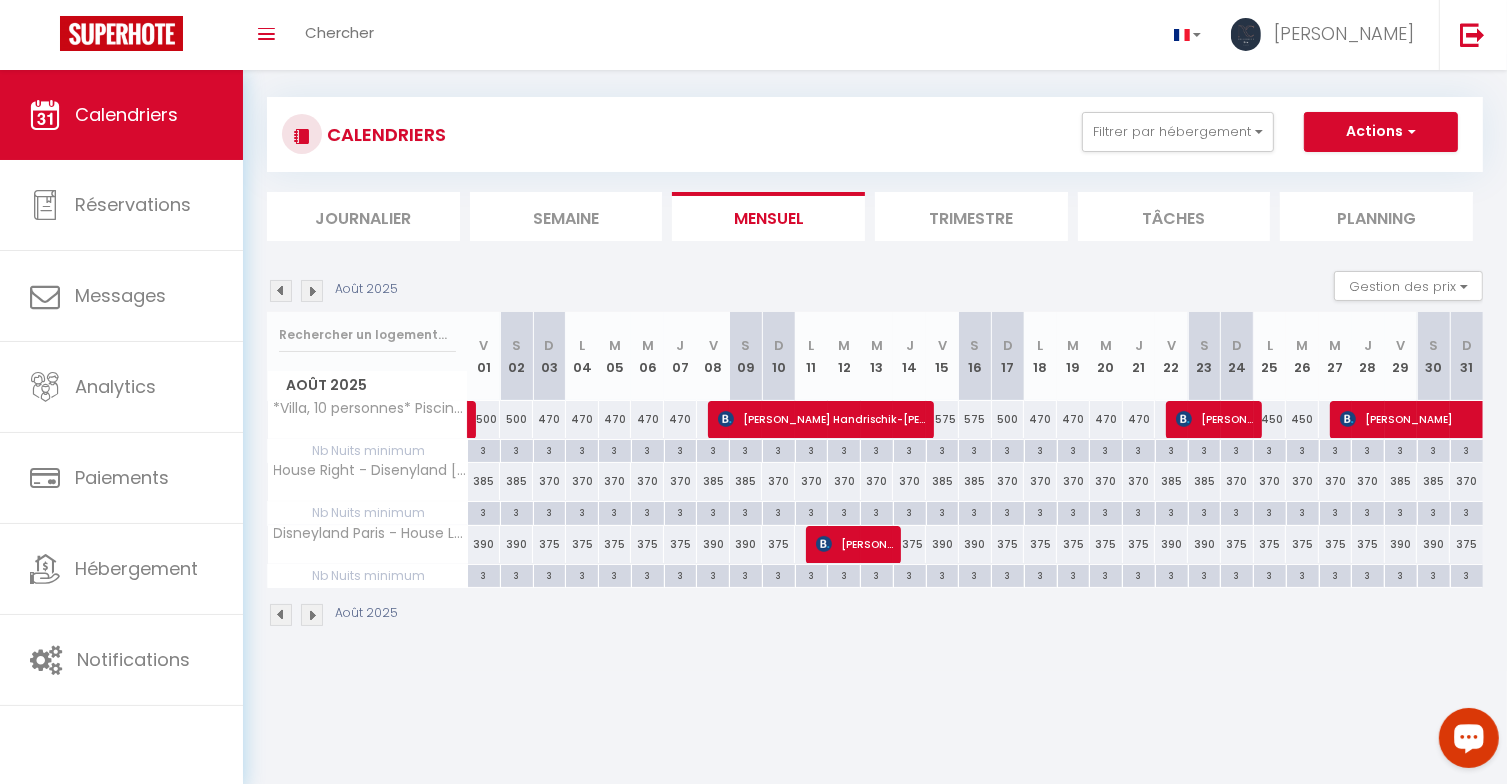 scroll, scrollTop: 0, scrollLeft: 0, axis: both 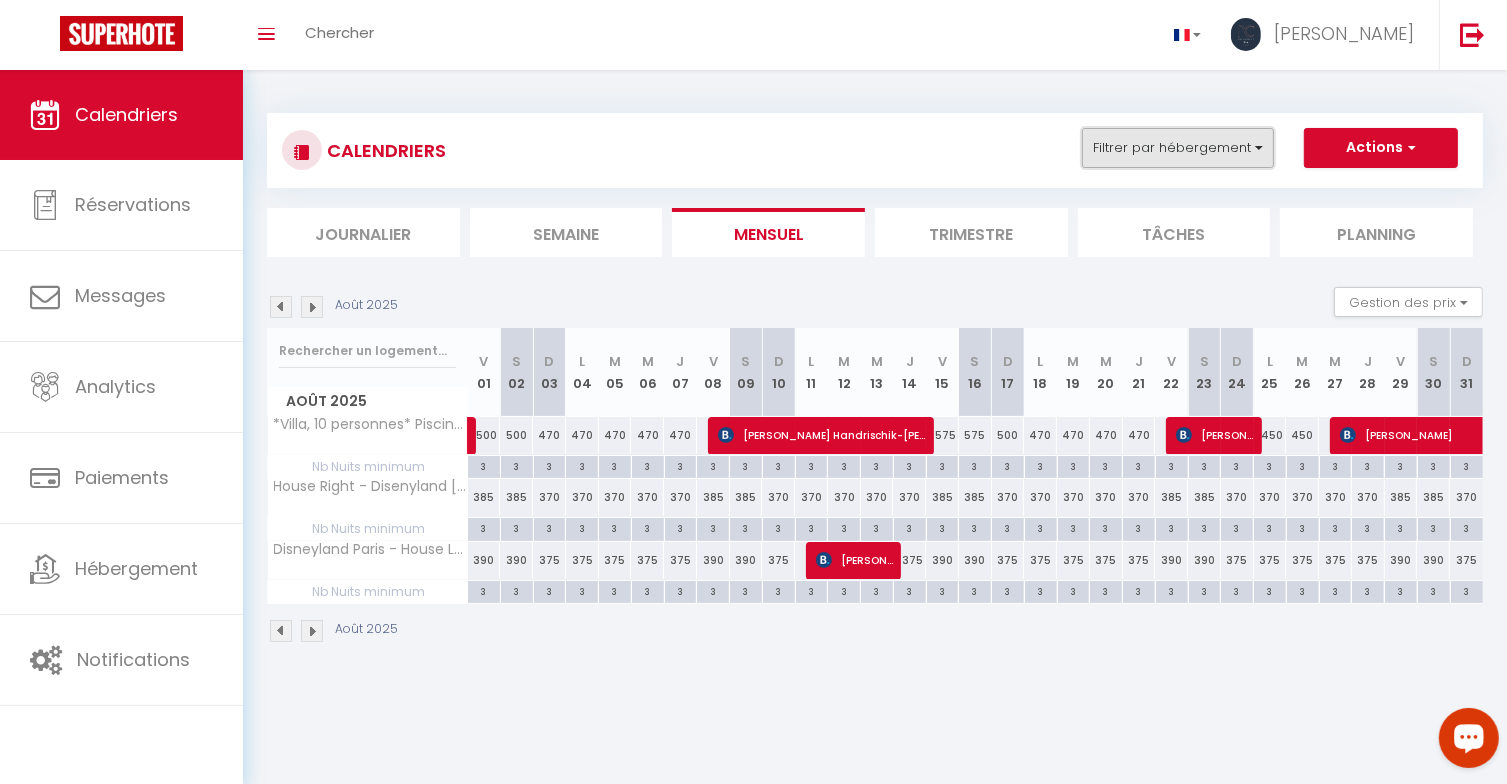 click on "Filtrer par hébergement" at bounding box center (1178, 148) 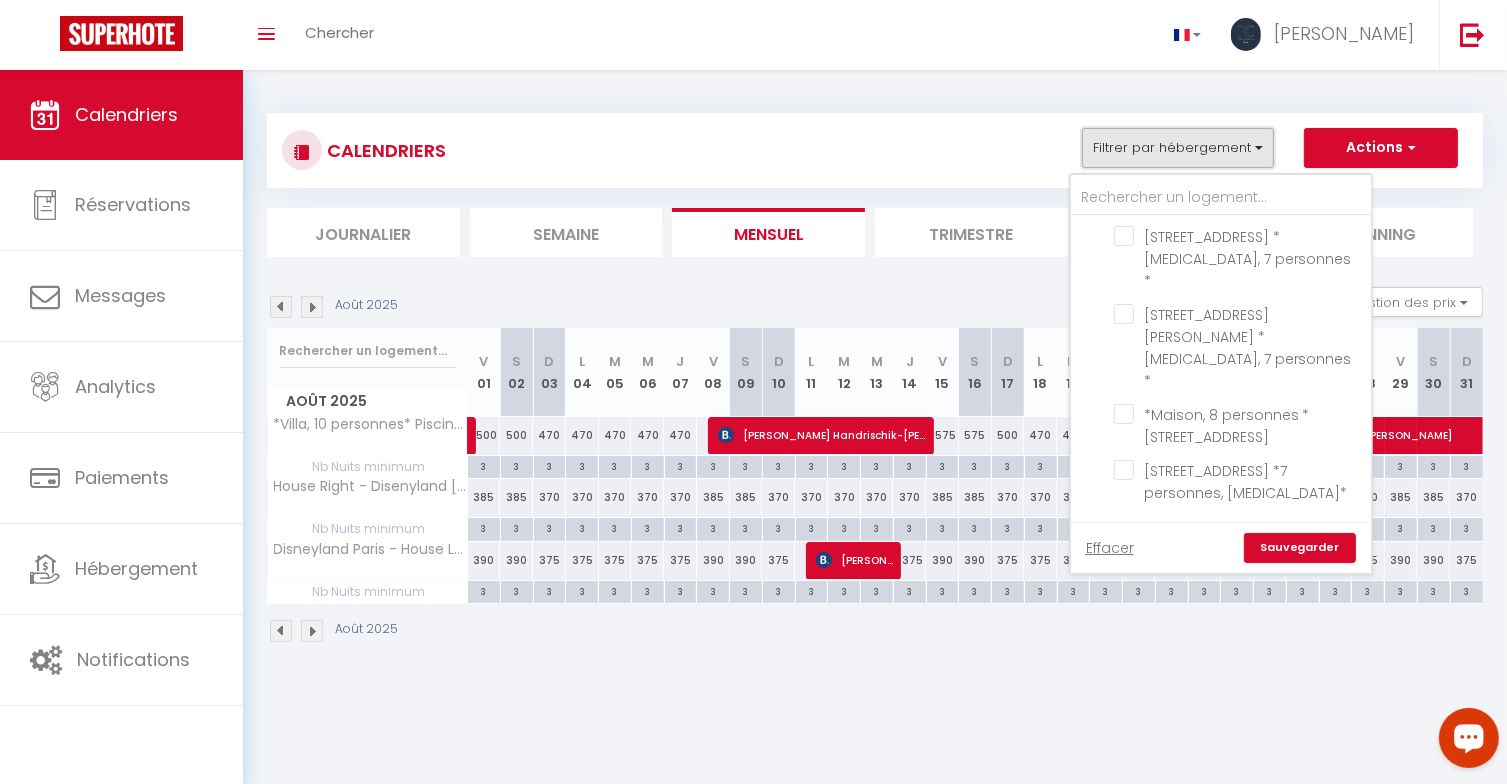 scroll, scrollTop: 3488, scrollLeft: 0, axis: vertical 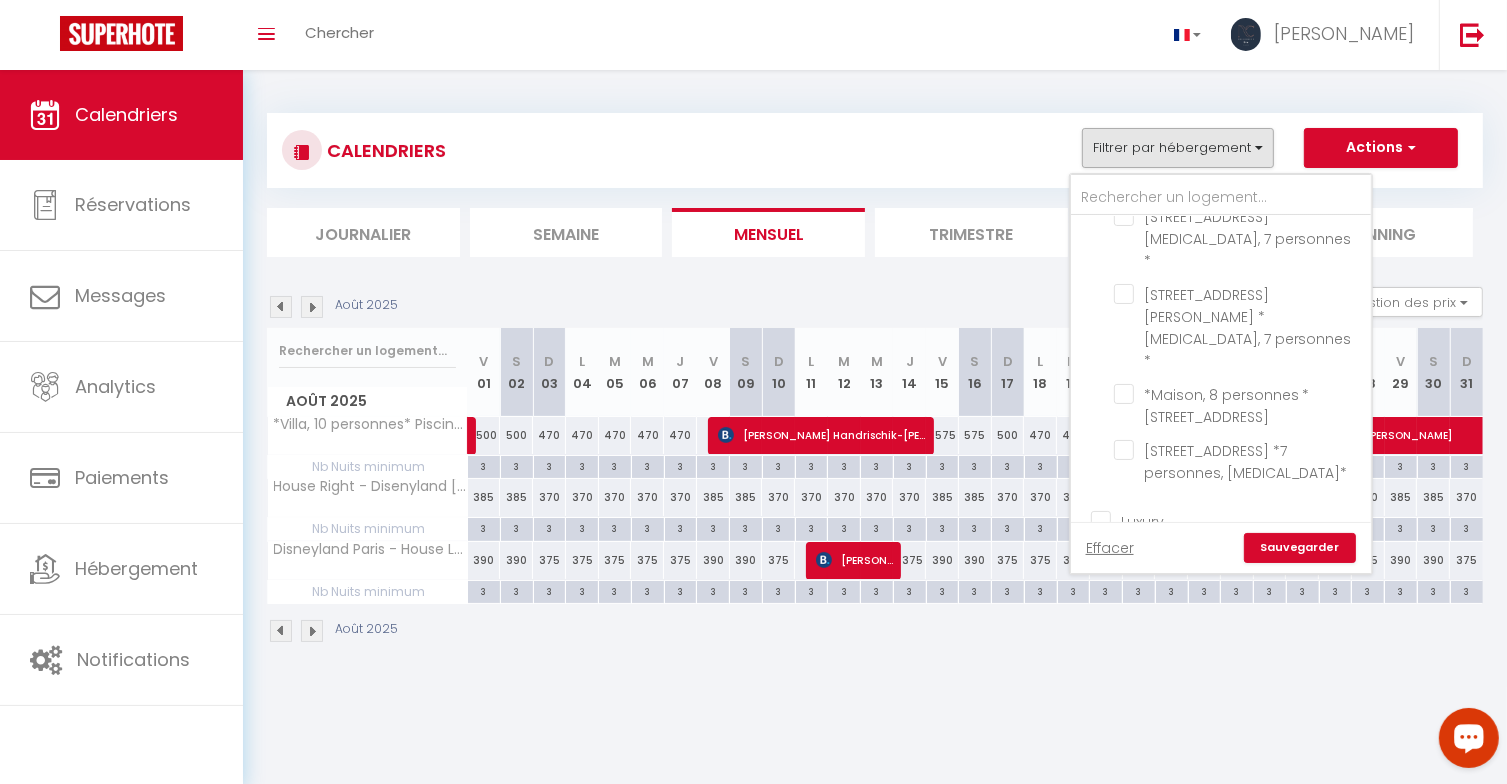 click on "Villa" at bounding box center [1241, 1021] 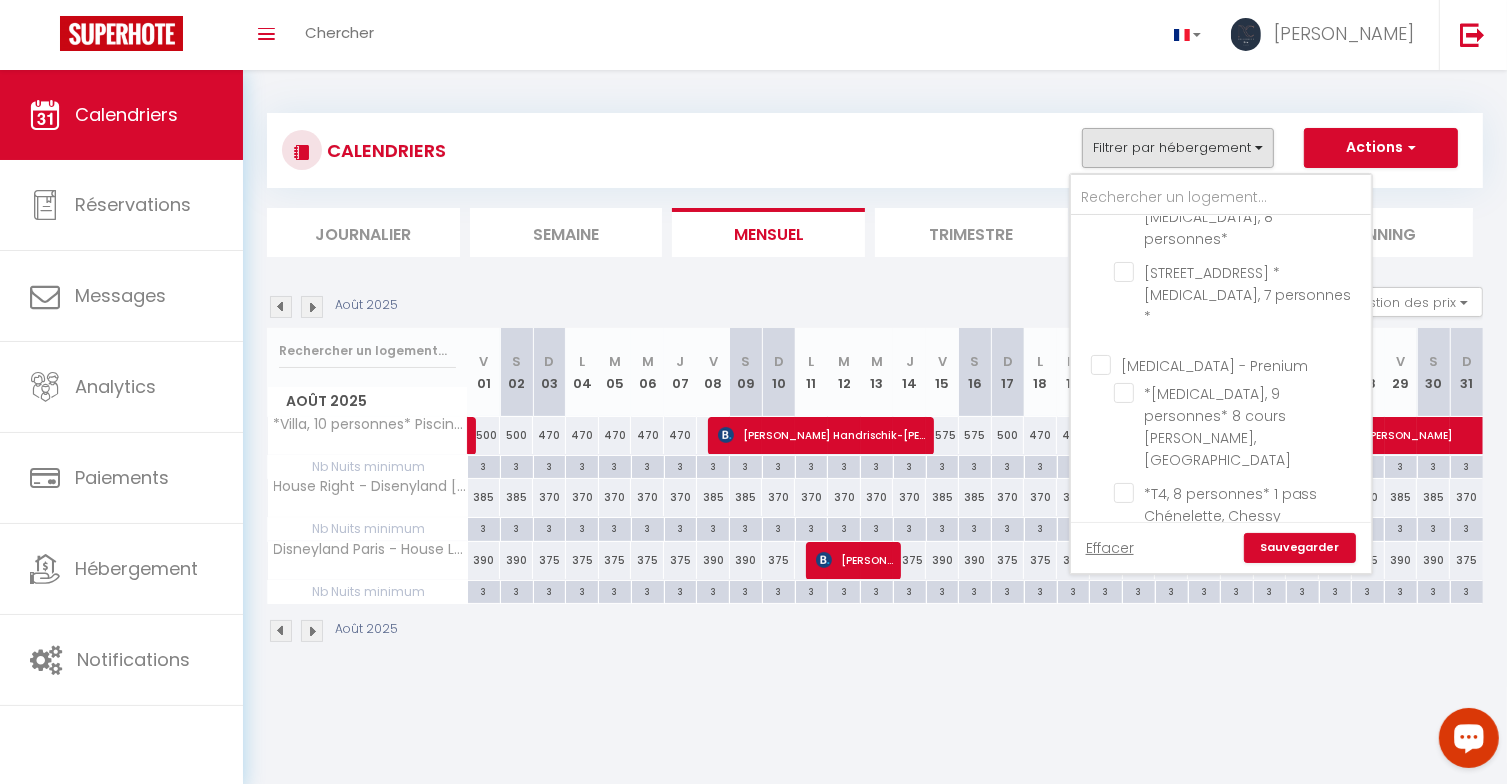 scroll, scrollTop: 2988, scrollLeft: 0, axis: vertical 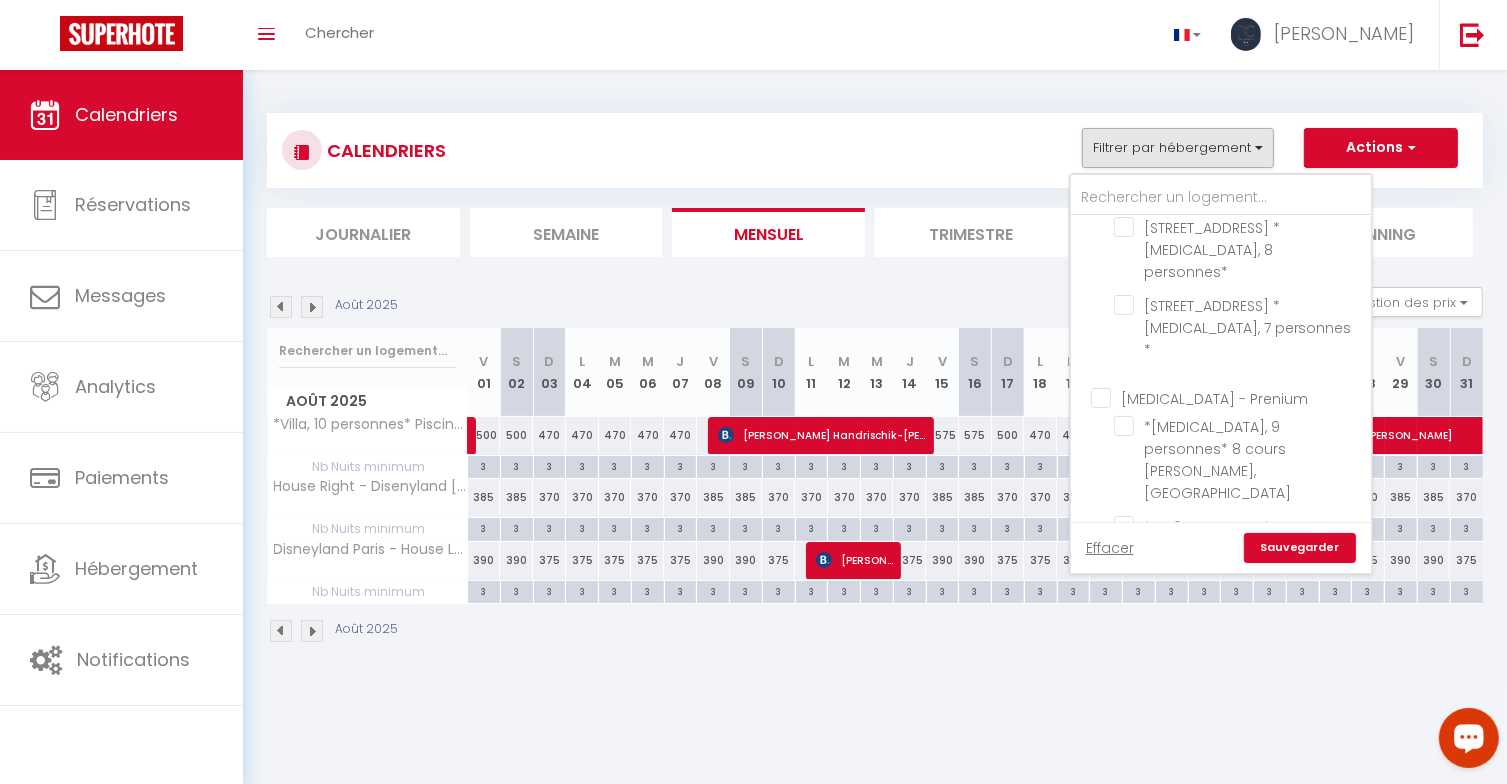 click on "Luxury" at bounding box center (1241, 1020) 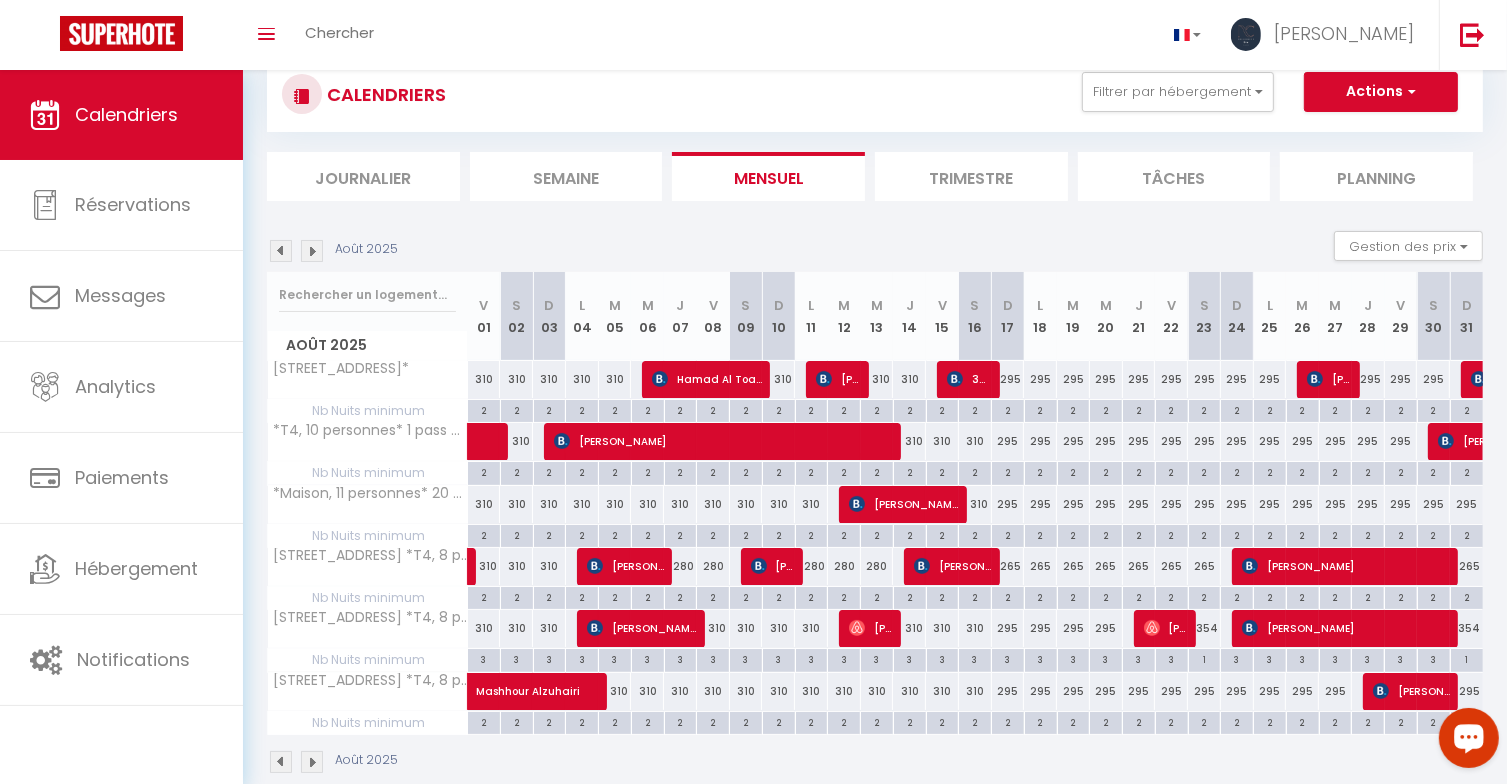 scroll, scrollTop: 86, scrollLeft: 0, axis: vertical 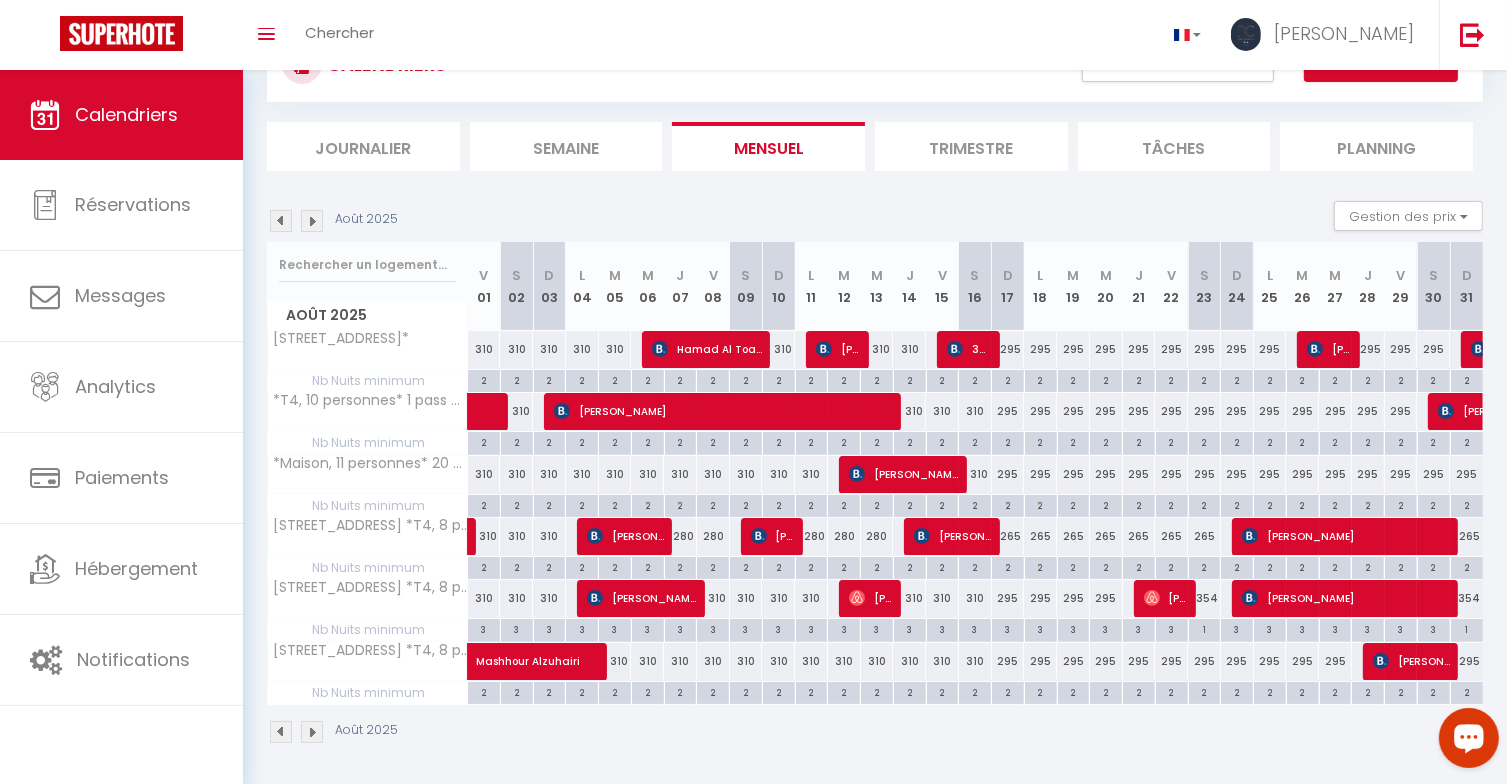 click on "295" at bounding box center [1008, 411] 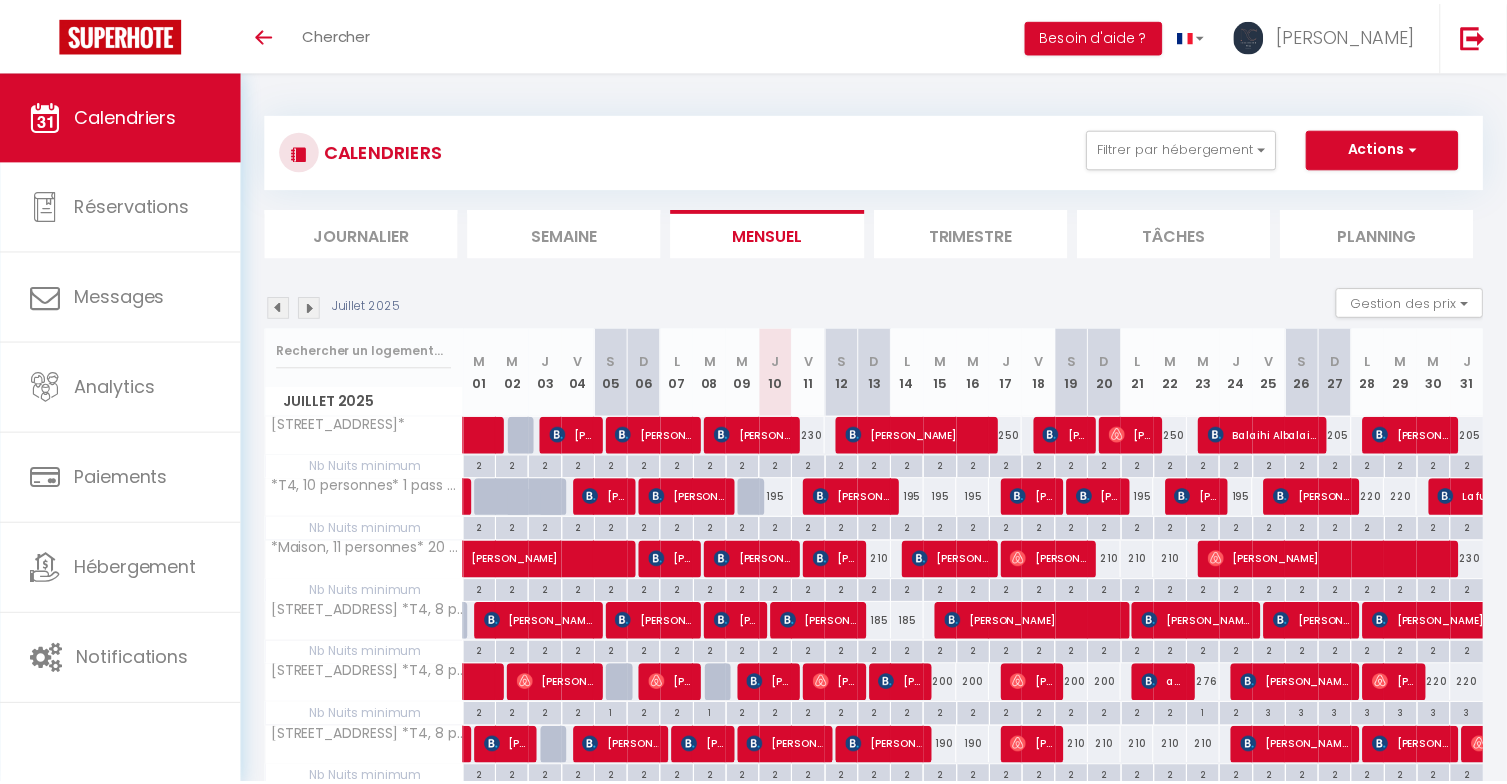 scroll, scrollTop: 86, scrollLeft: 0, axis: vertical 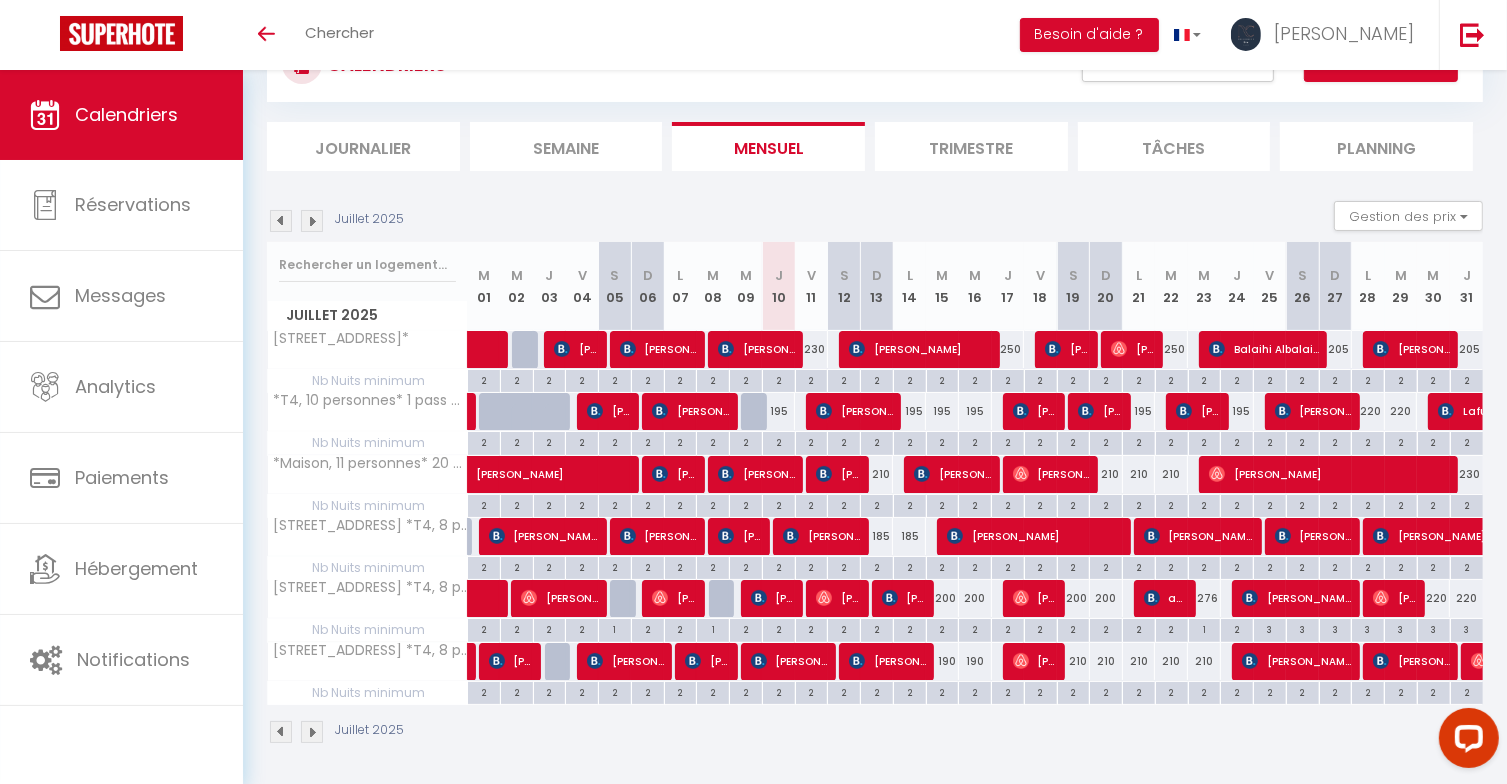 click at bounding box center (312, 221) 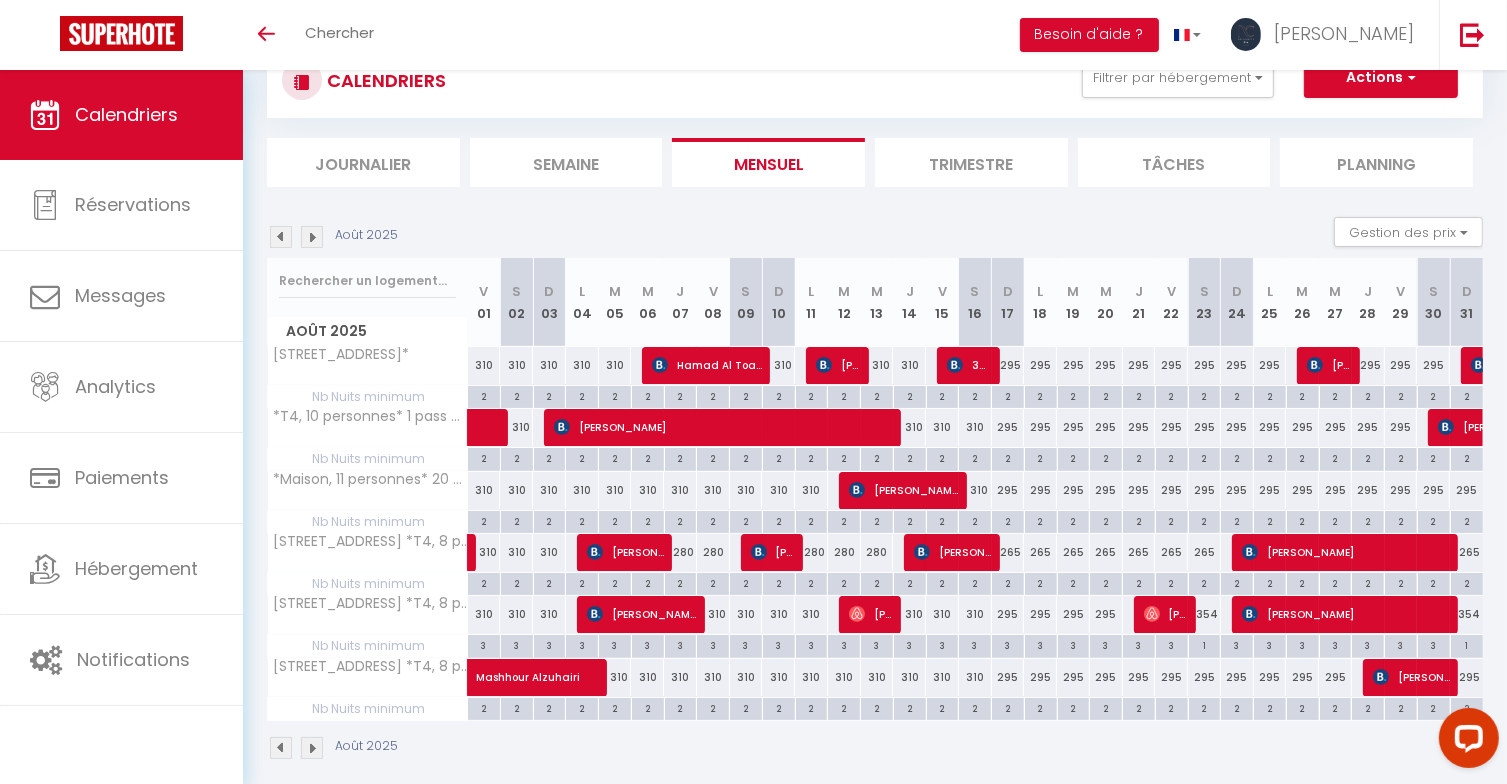 scroll, scrollTop: 86, scrollLeft: 0, axis: vertical 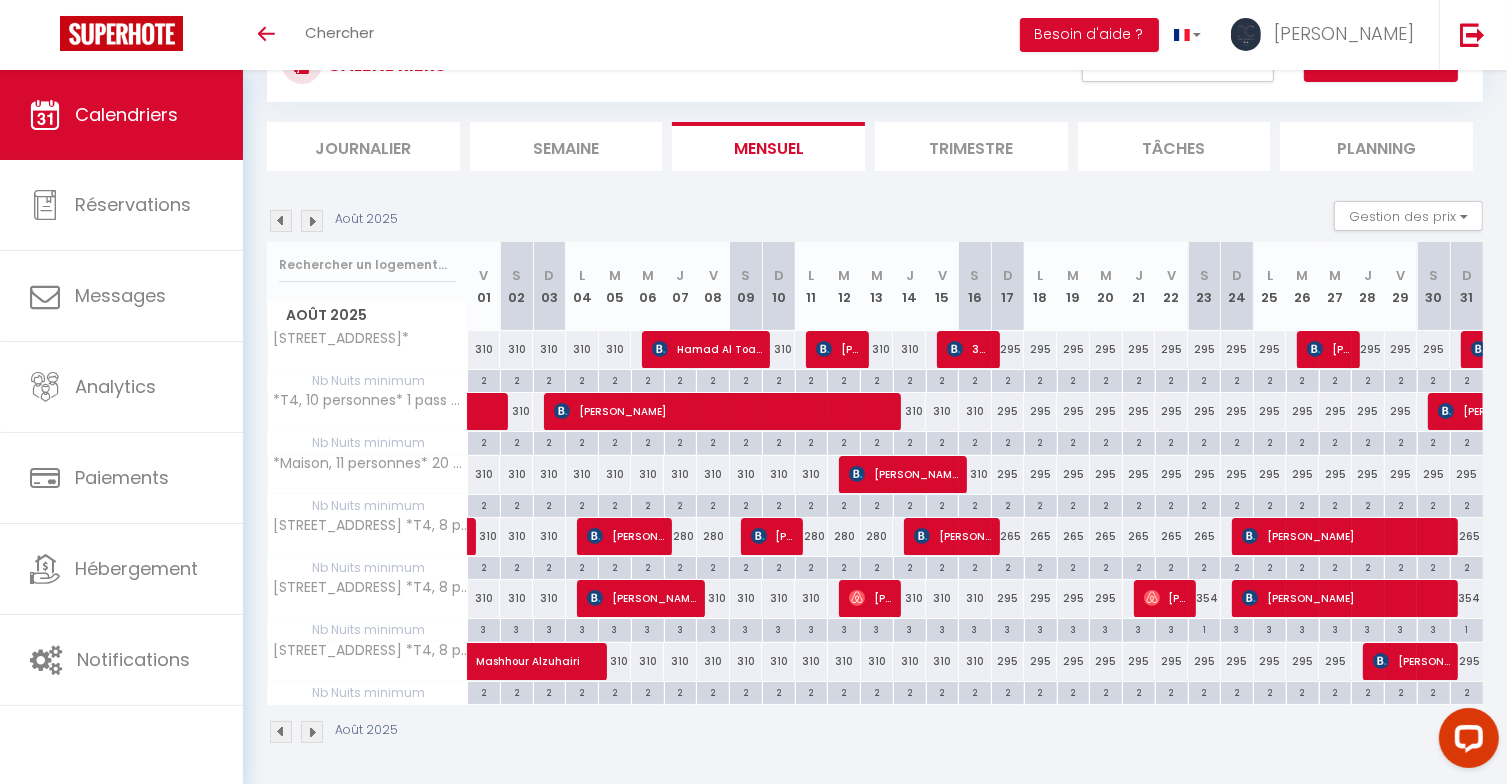 click on "295" at bounding box center [1008, 411] 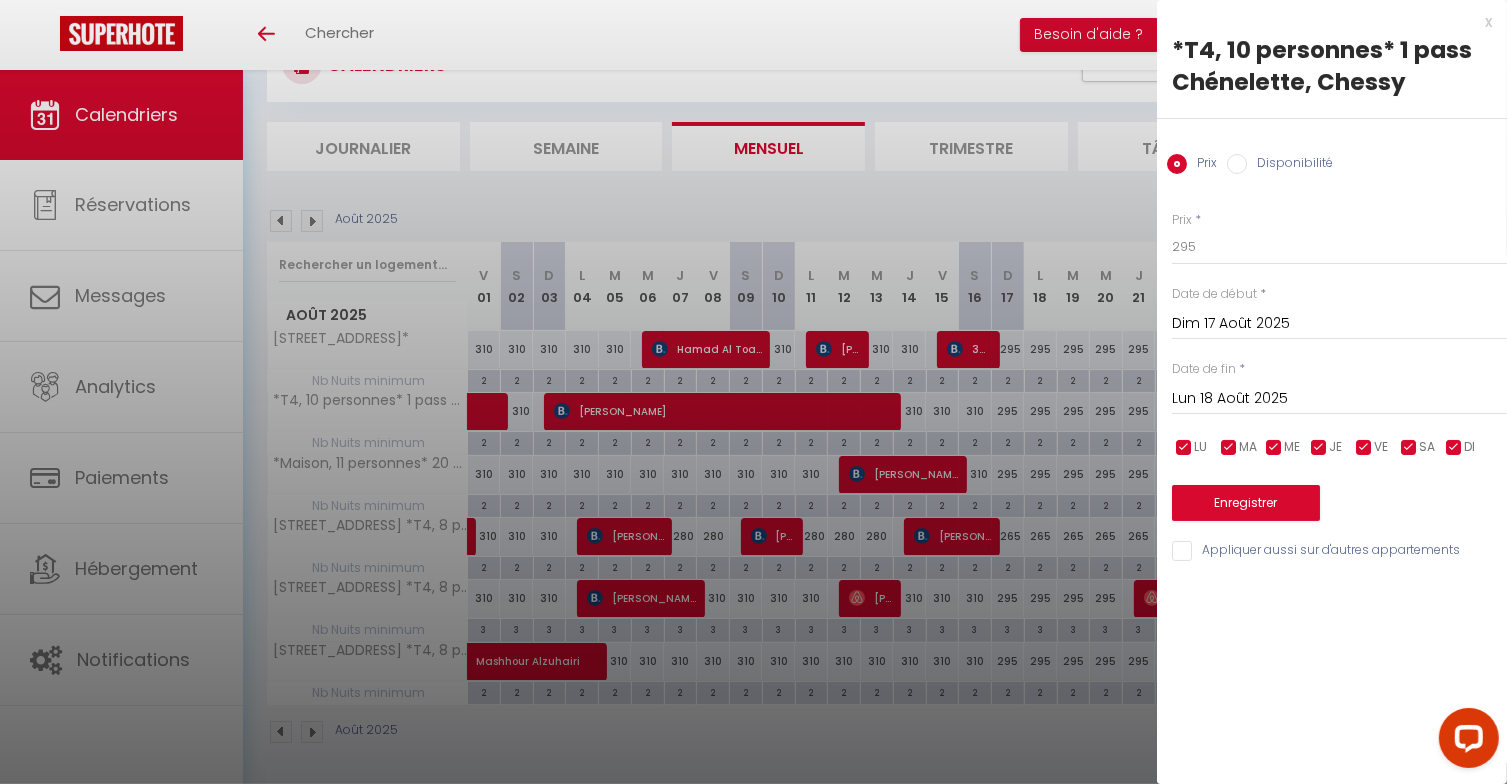 click on "Lun 18 Août 2025" at bounding box center (1339, 399) 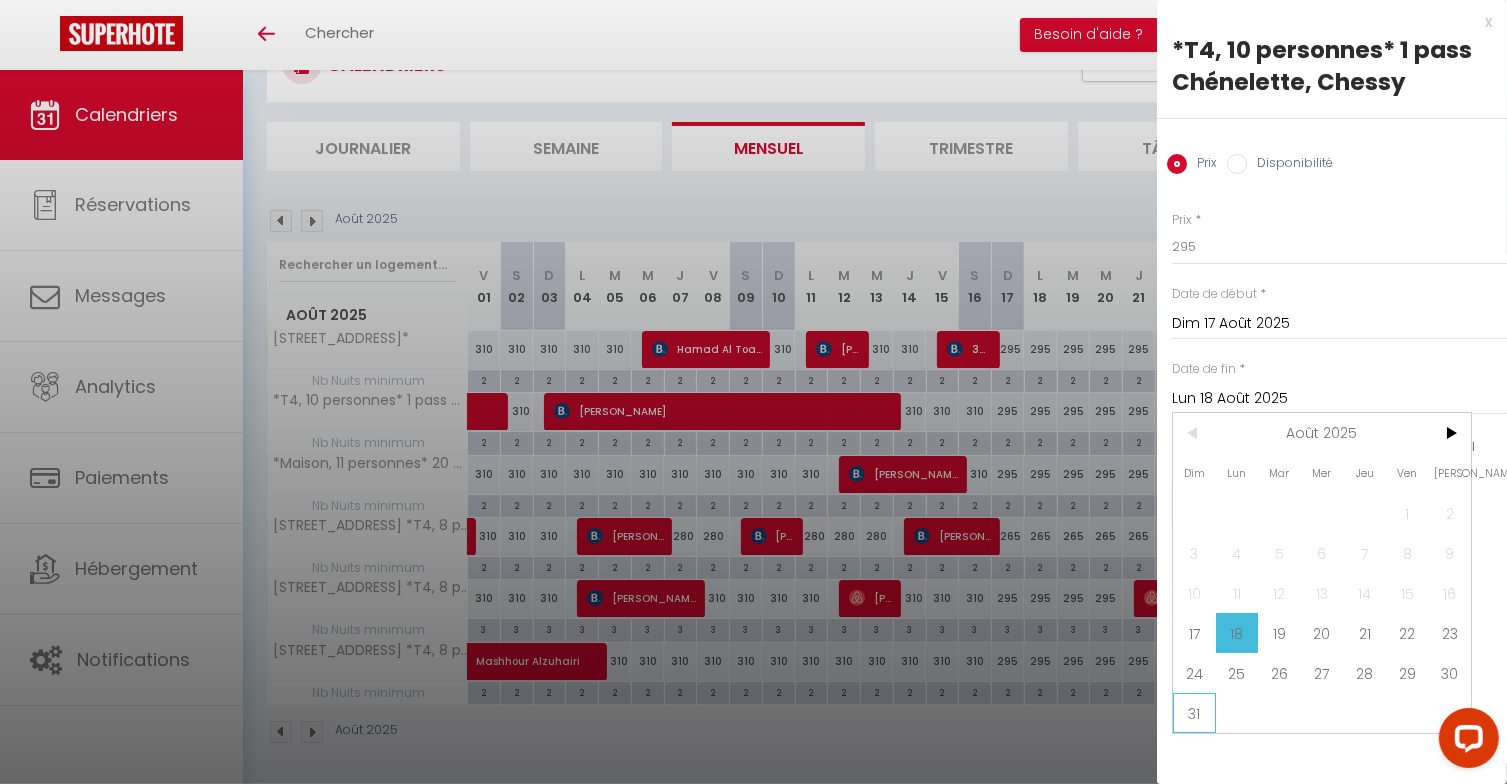 click on "31" at bounding box center [1194, 713] 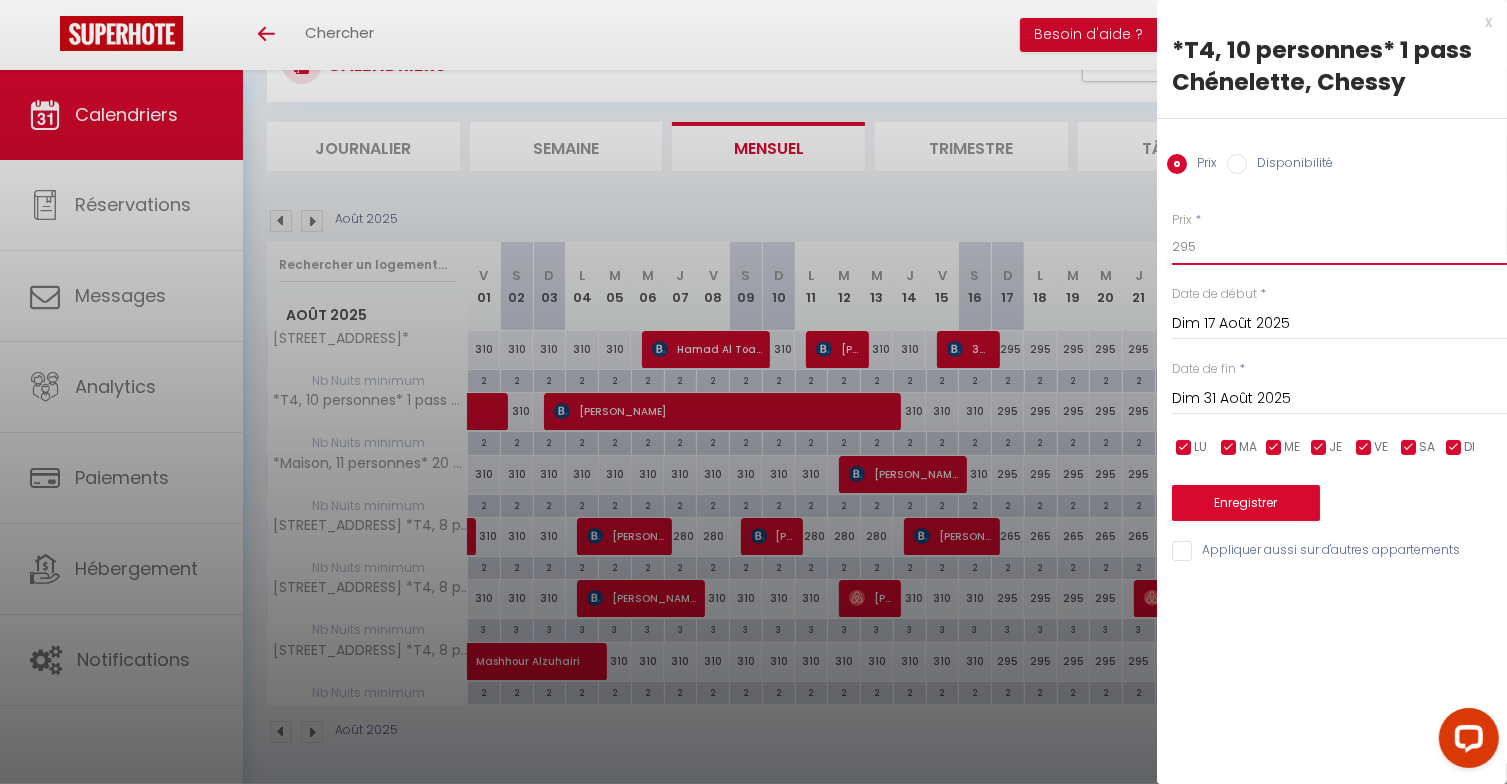 click on "295" at bounding box center [1339, 247] 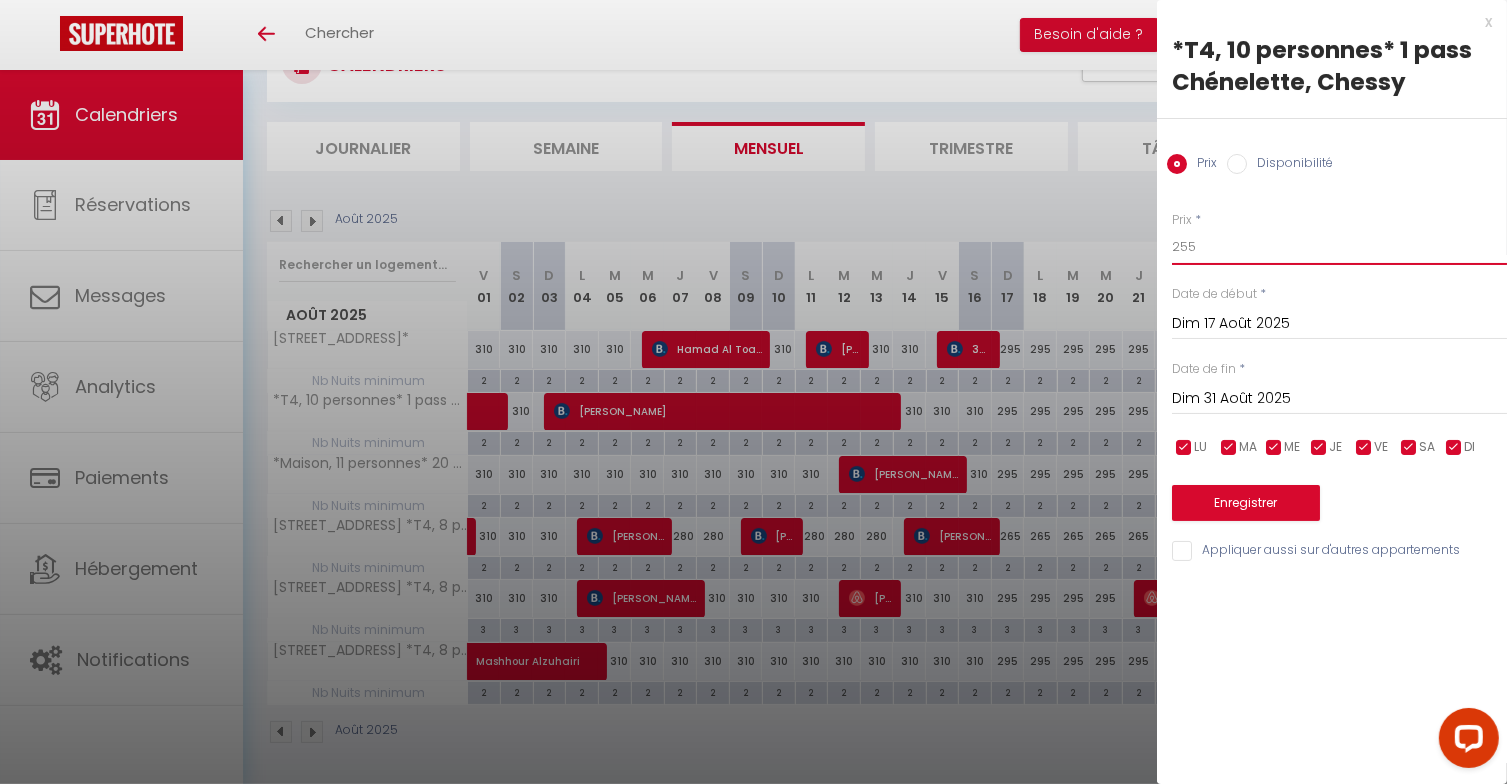 type on "255" 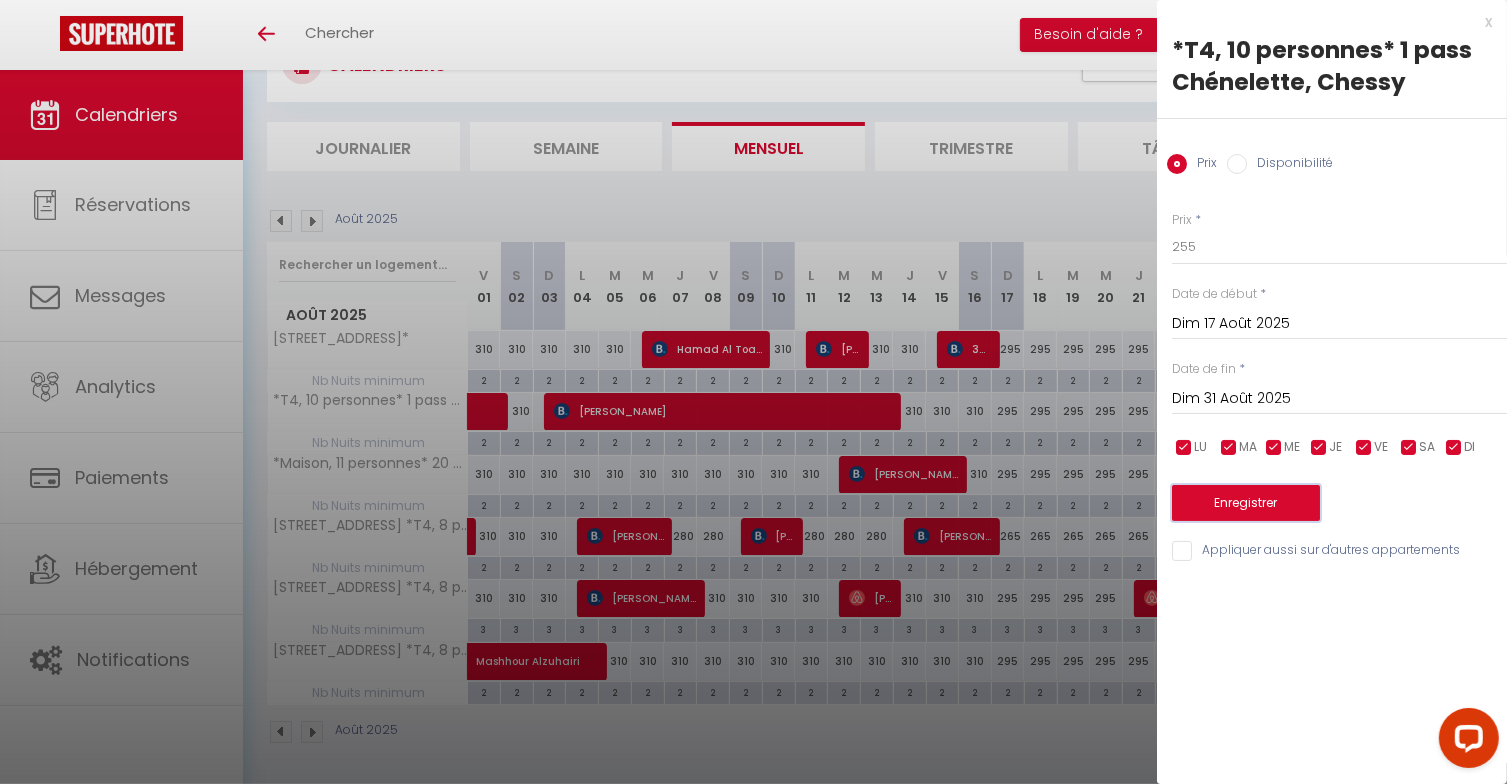 click on "Enregistrer" at bounding box center [1246, 503] 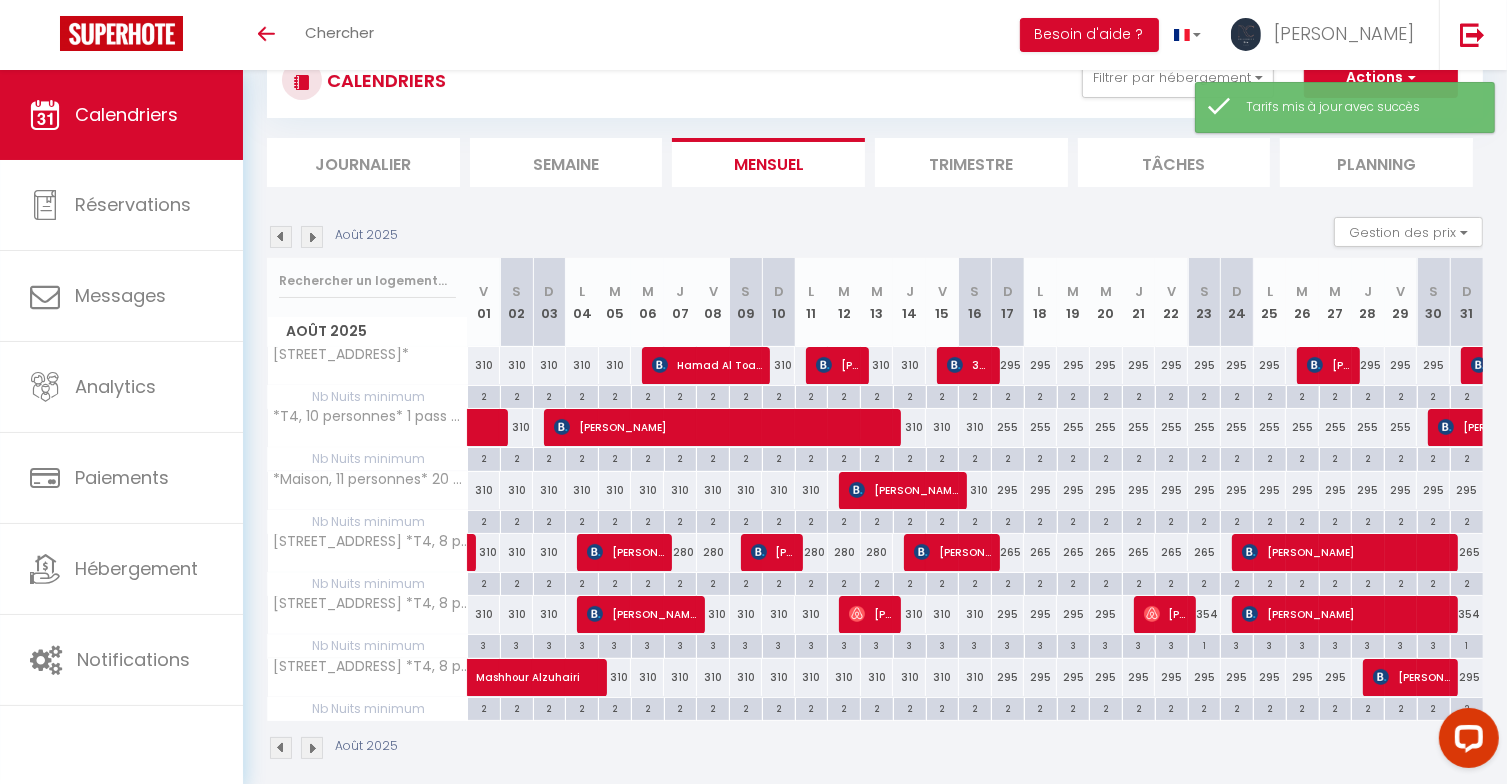 scroll, scrollTop: 86, scrollLeft: 0, axis: vertical 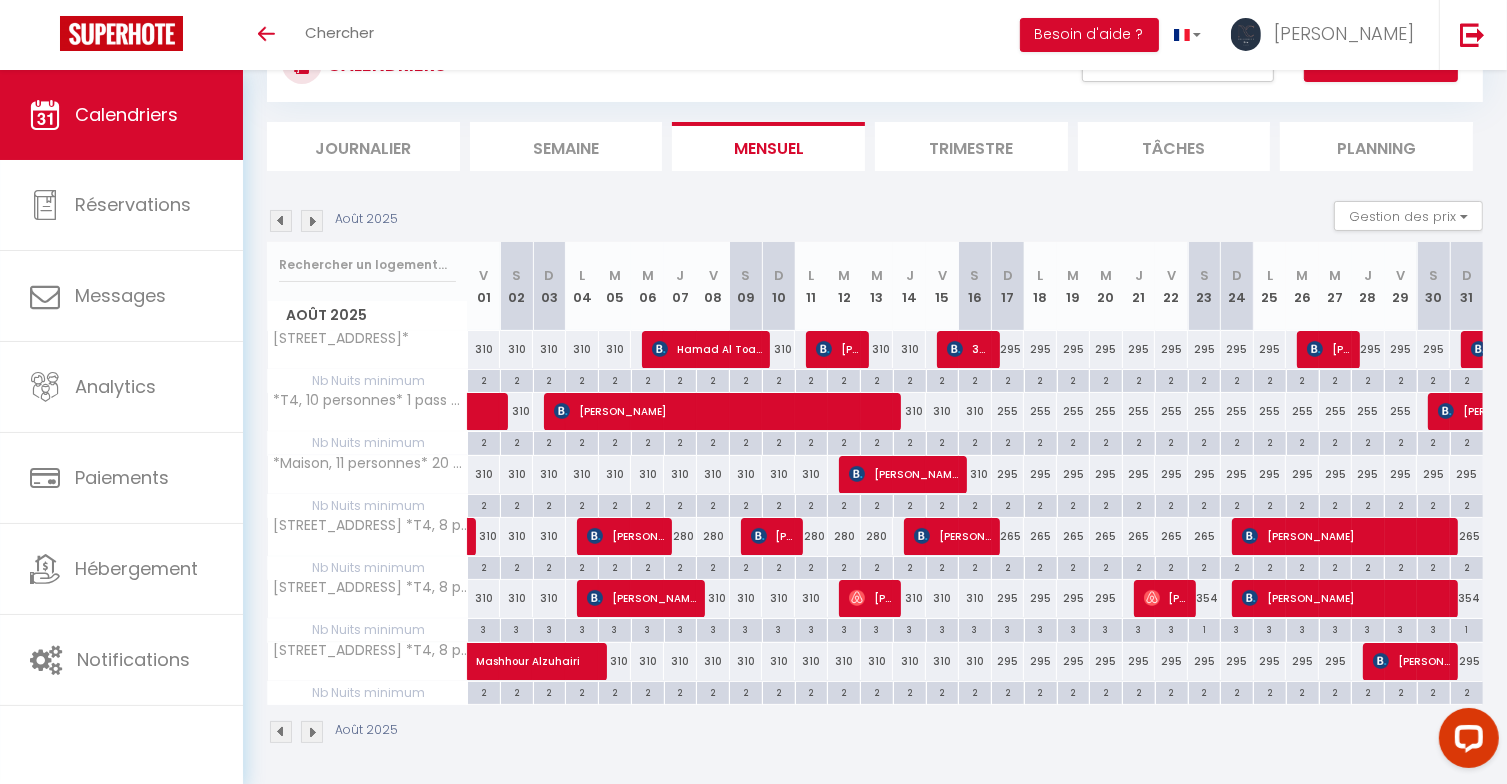 click on "310" at bounding box center (484, 349) 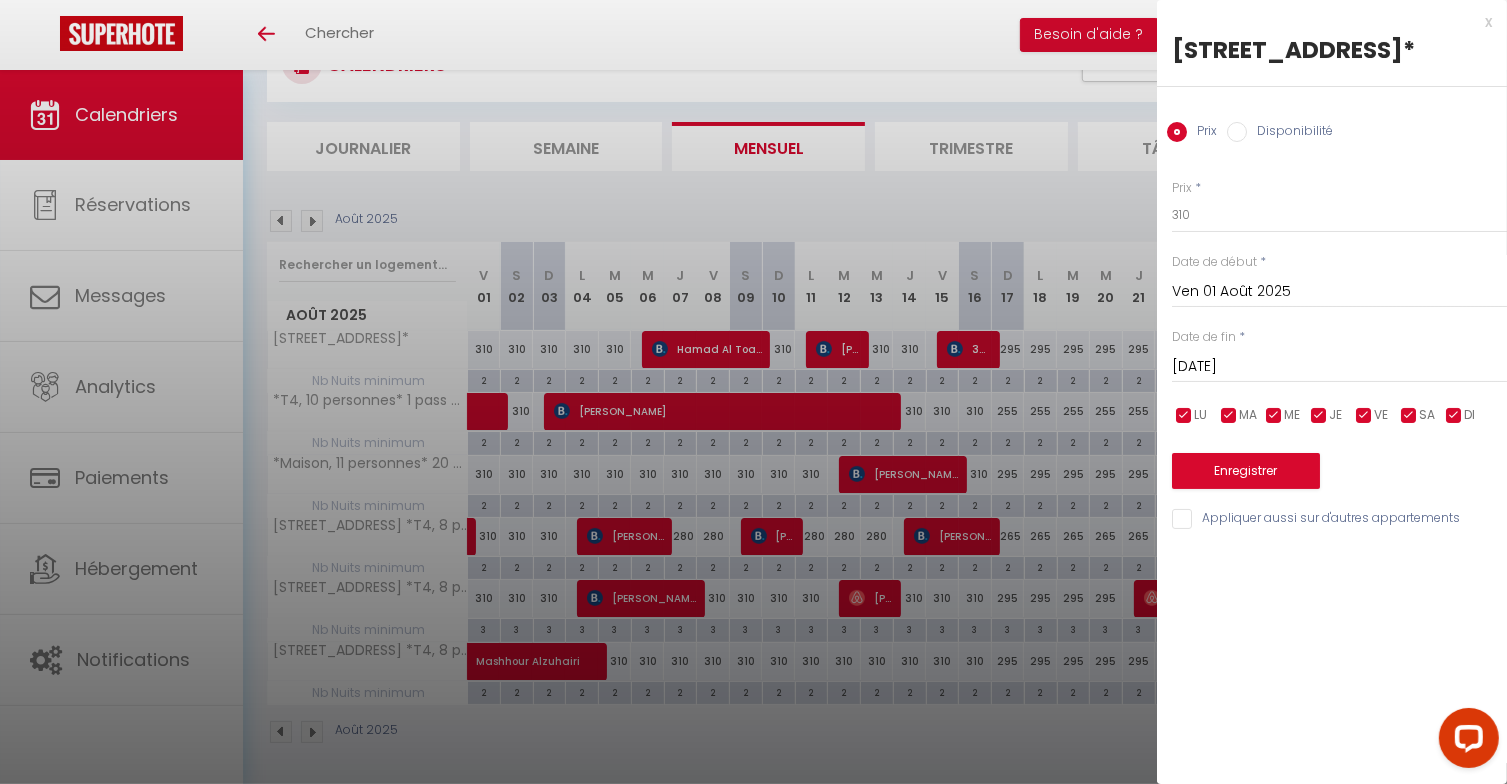 click on "[DATE]" at bounding box center (1339, 367) 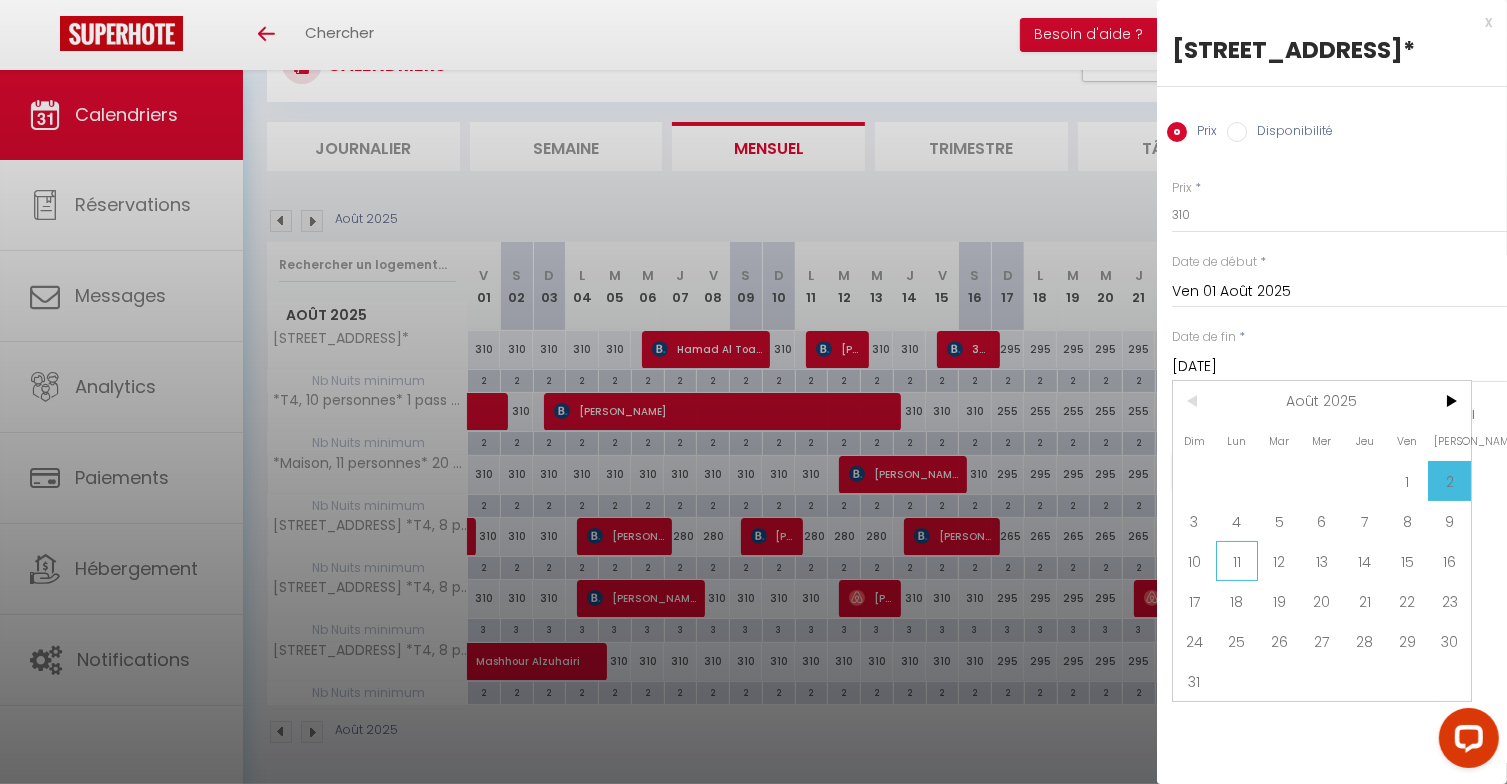 click on "11" at bounding box center [1237, 561] 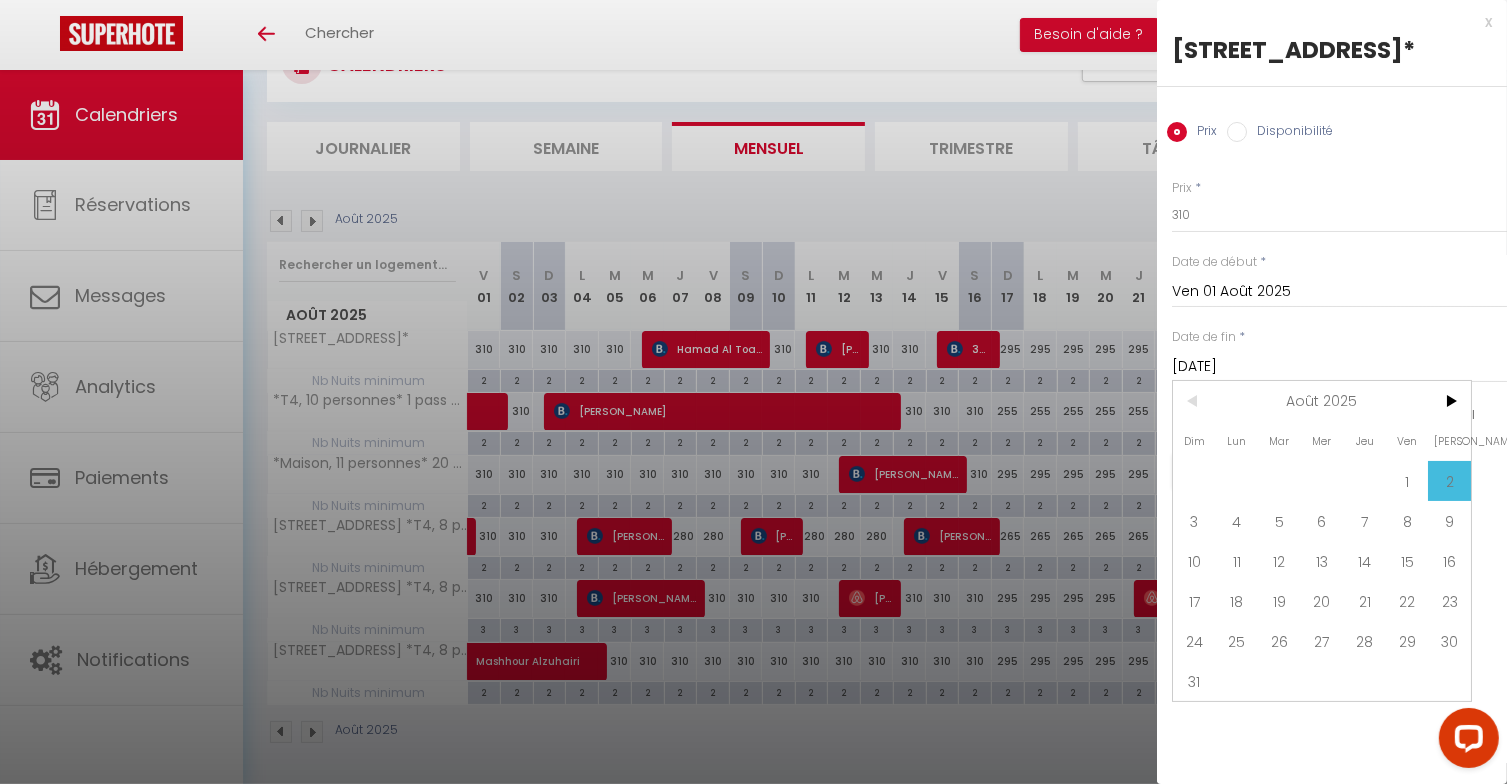 type on "Lun 11 Août 2025" 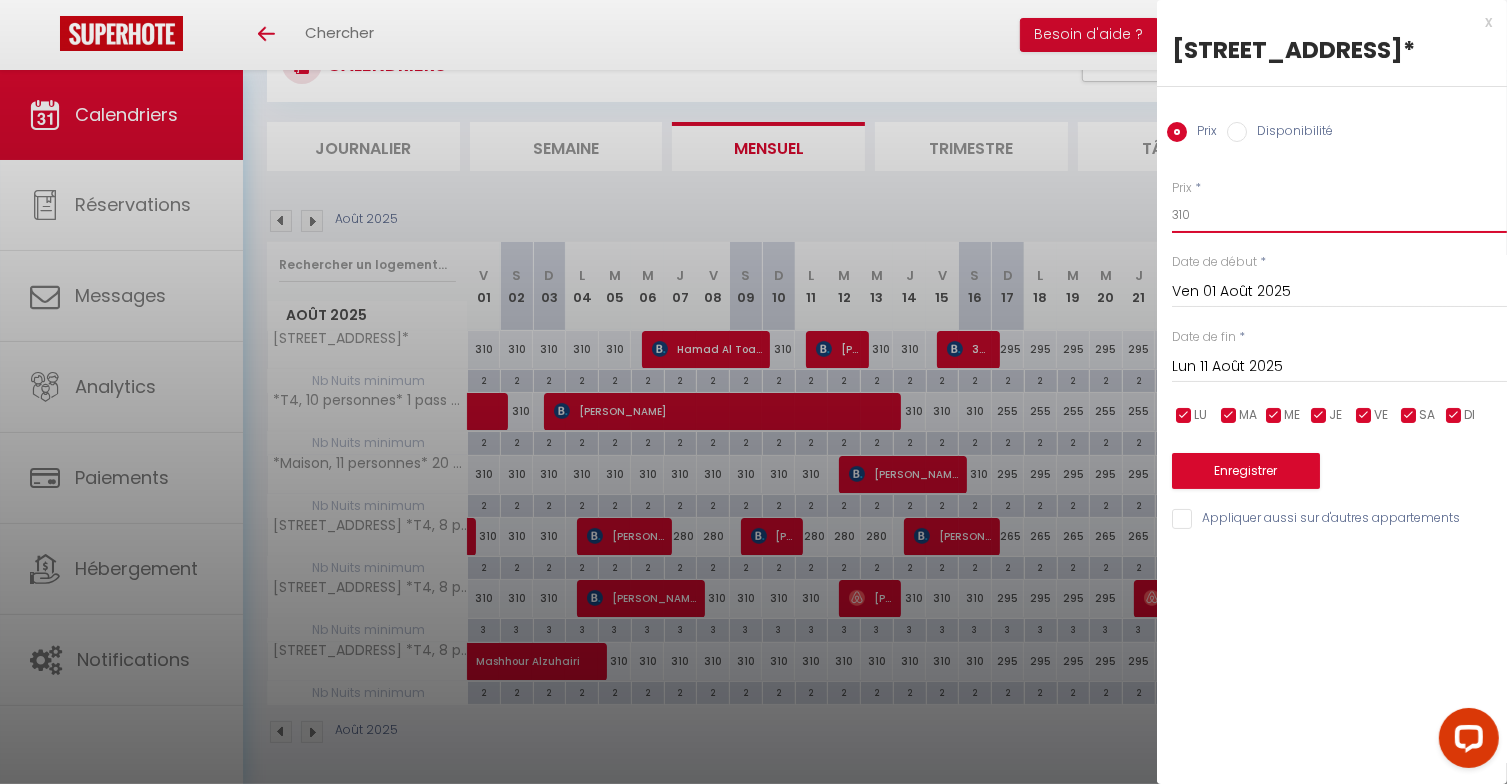 drag, startPoint x: 1191, startPoint y: 247, endPoint x: 1150, endPoint y: 243, distance: 41.19466 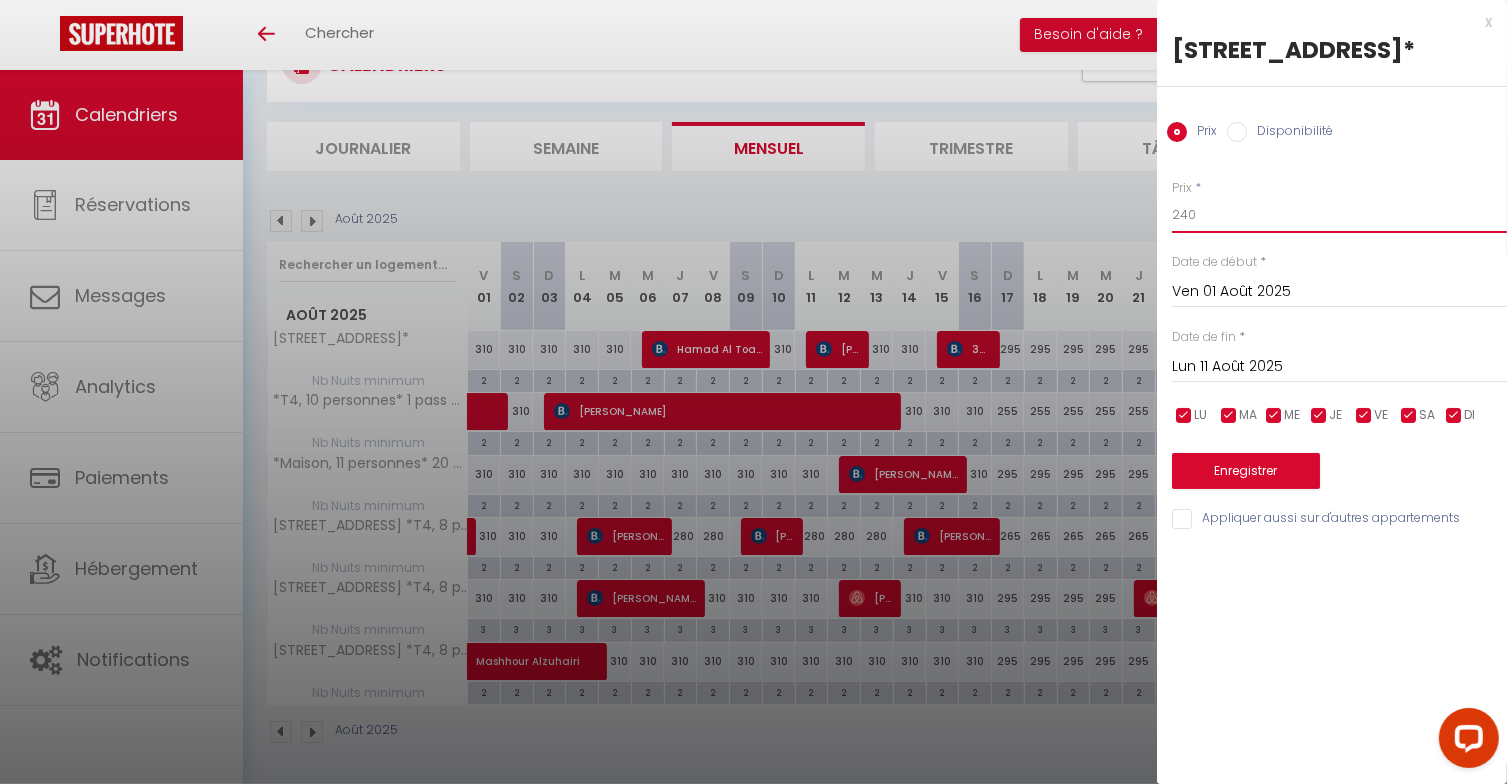type on "240" 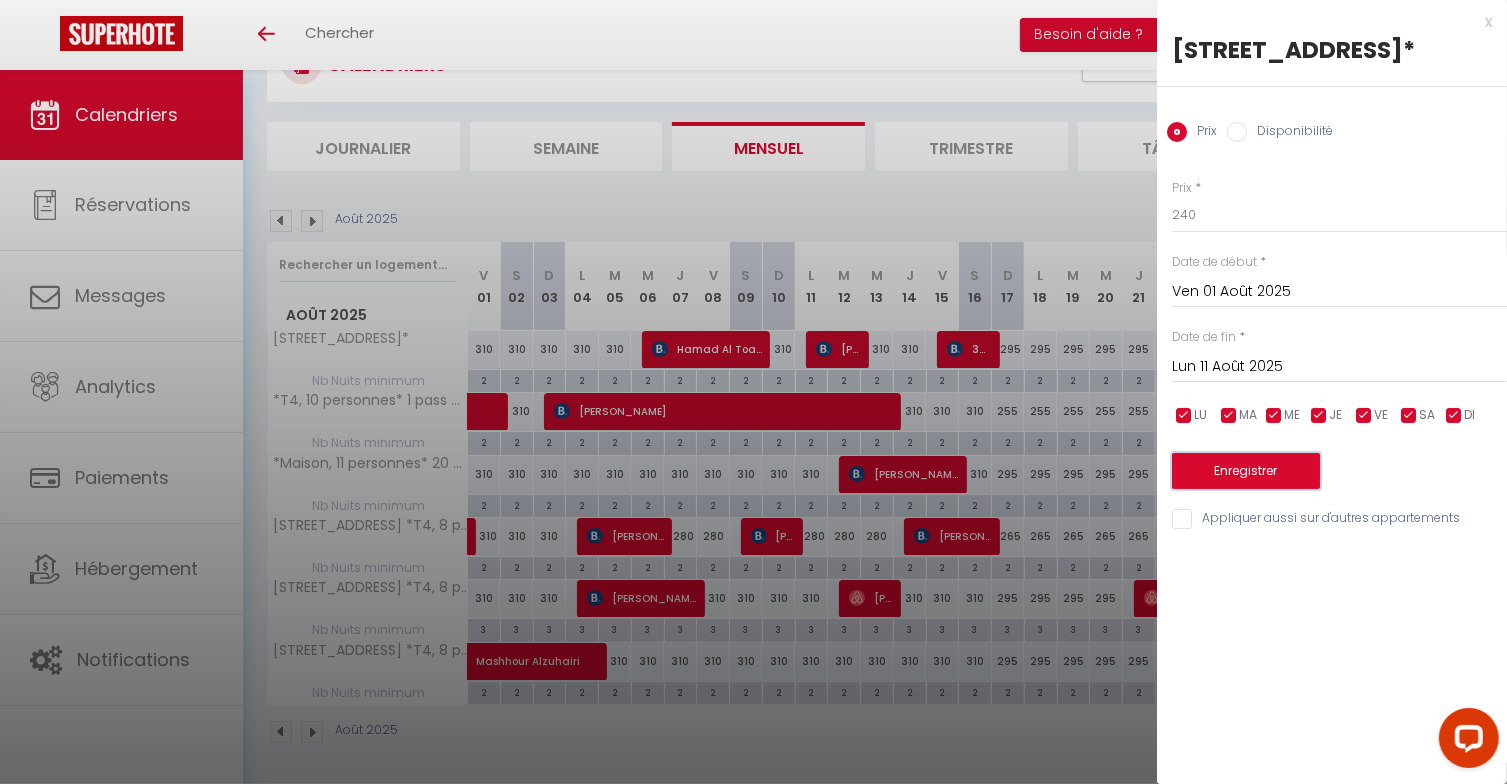 click on "Enregistrer" at bounding box center [1246, 471] 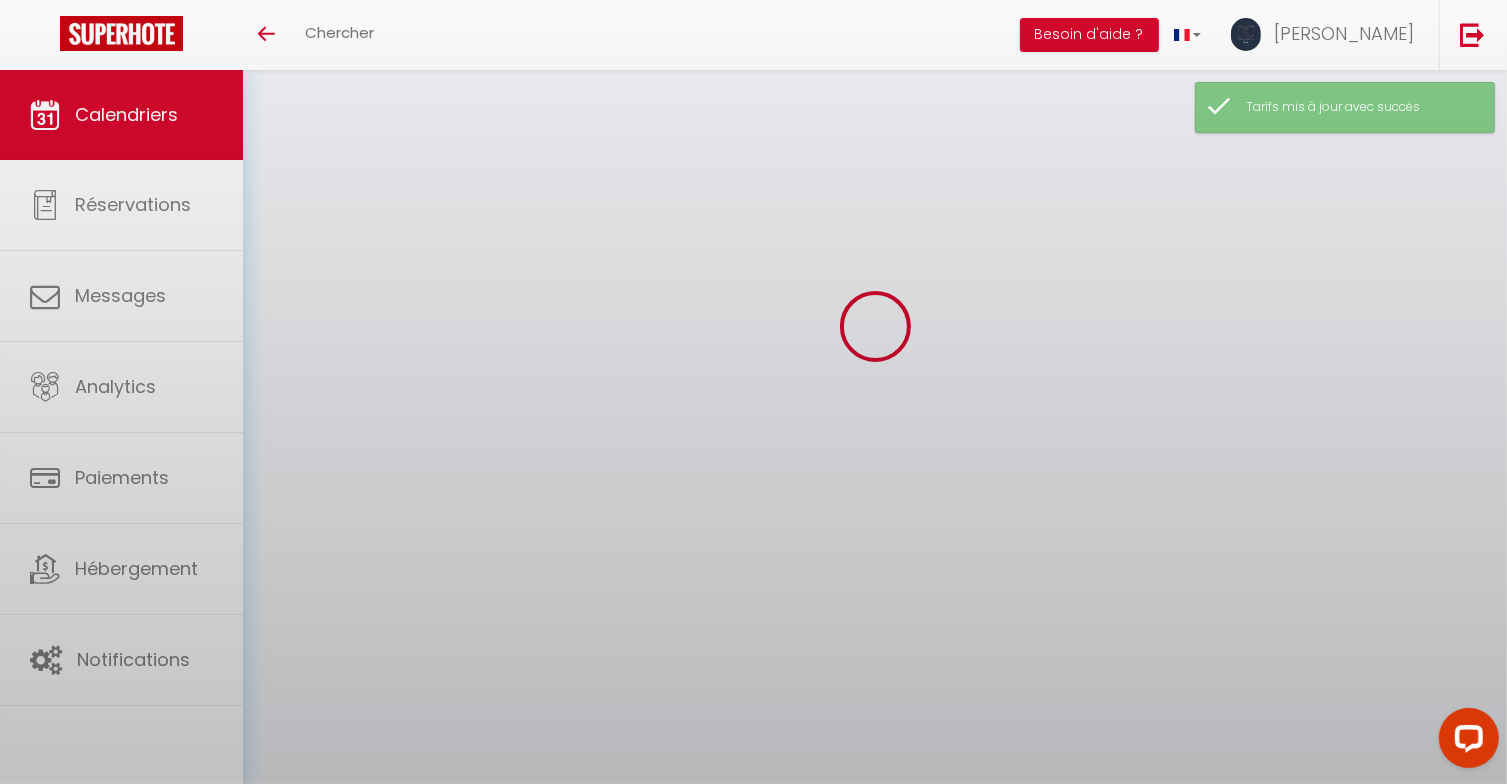 scroll, scrollTop: 86, scrollLeft: 0, axis: vertical 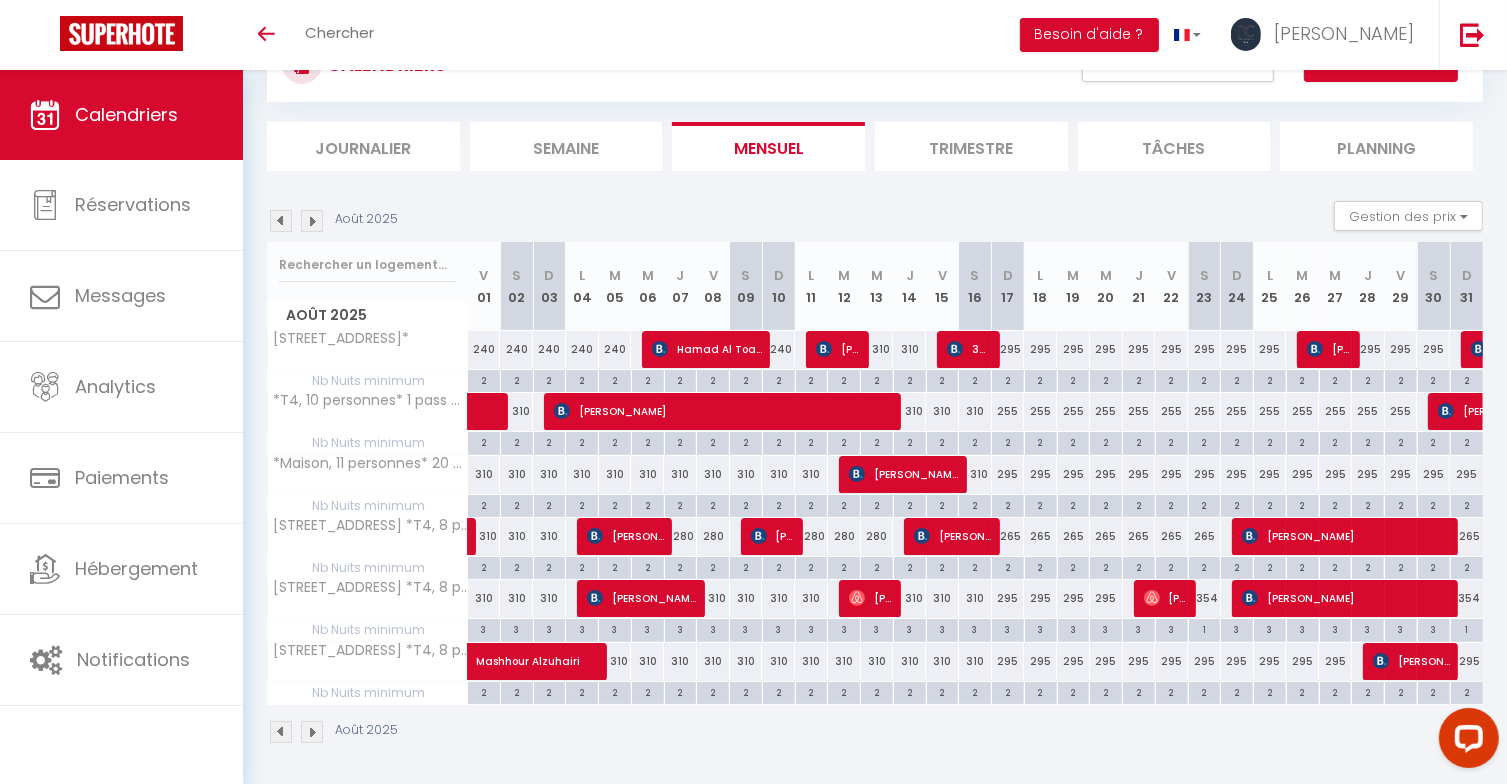 click on "310" at bounding box center [877, 349] 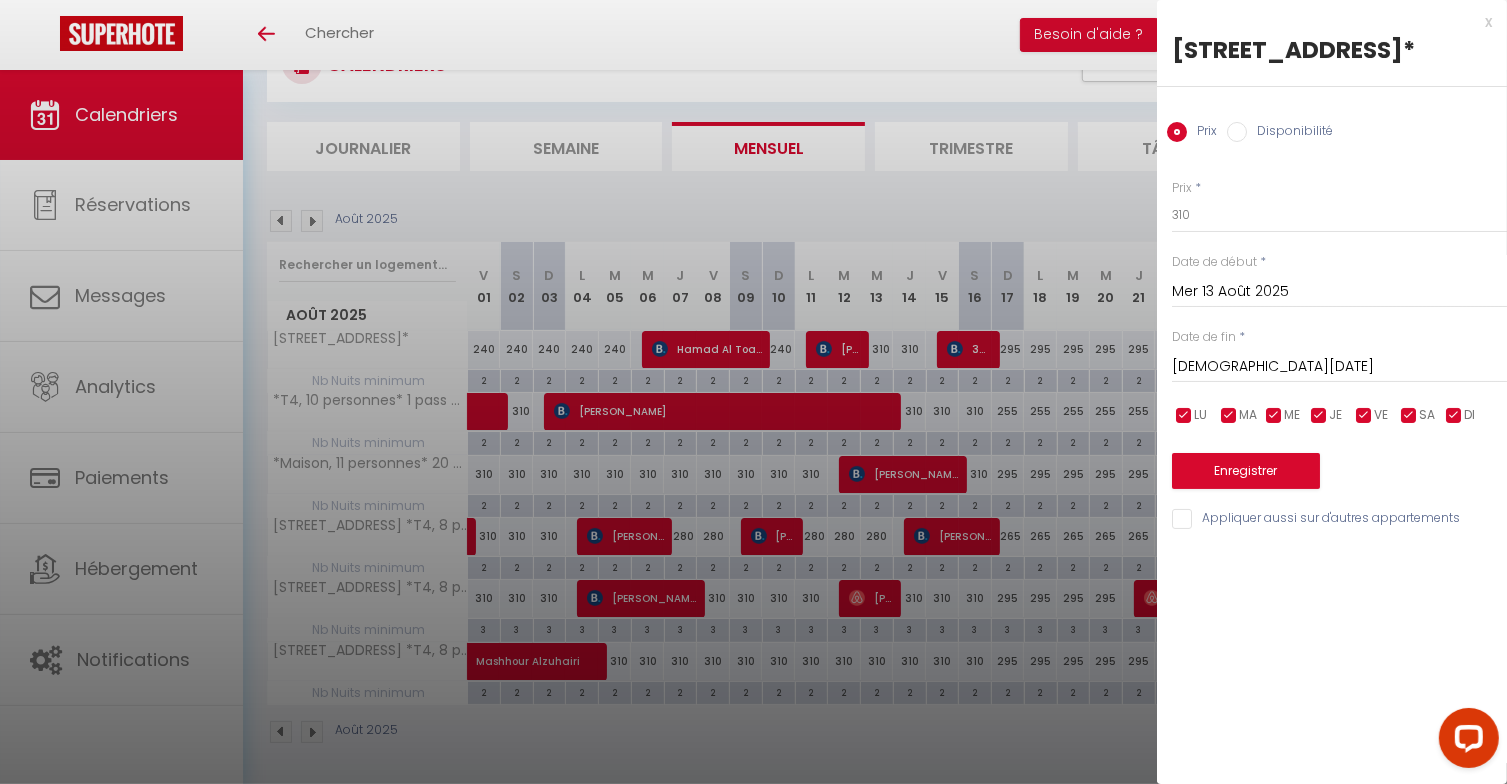 click on "[DEMOGRAPHIC_DATA][DATE]" at bounding box center (1339, 367) 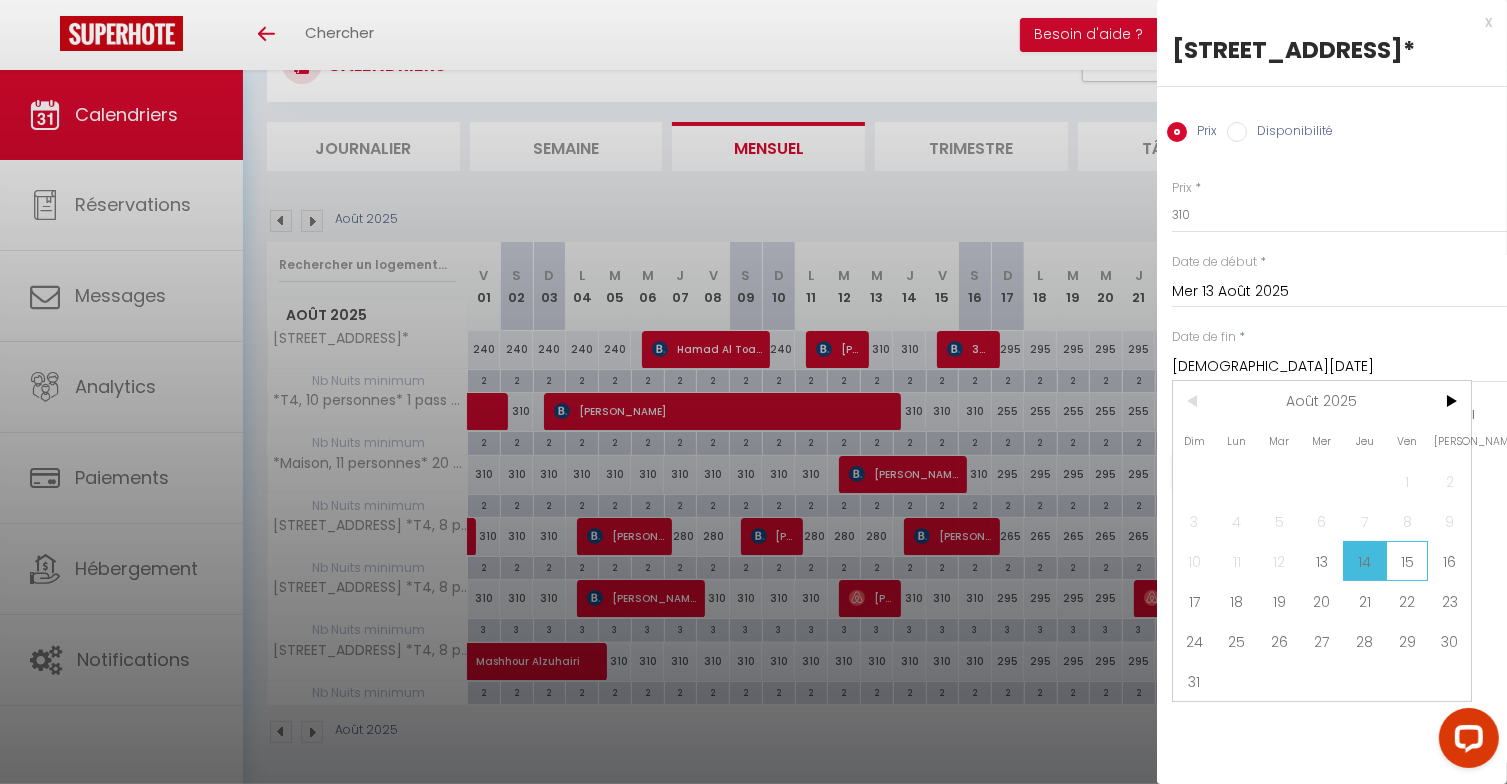 drag, startPoint x: 1417, startPoint y: 595, endPoint x: 1407, endPoint y: 589, distance: 11.661903 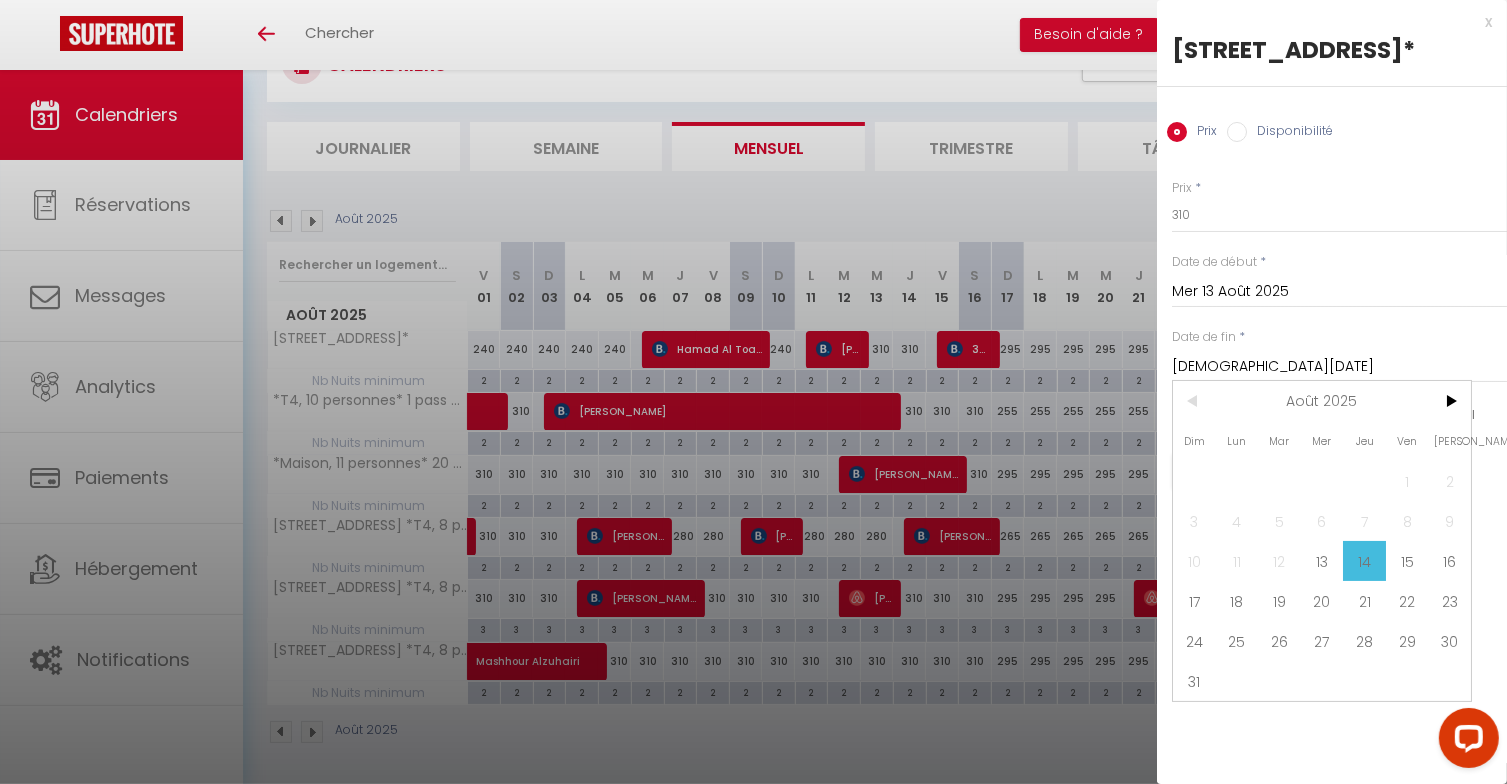 type on "Ven 15 Août 2025" 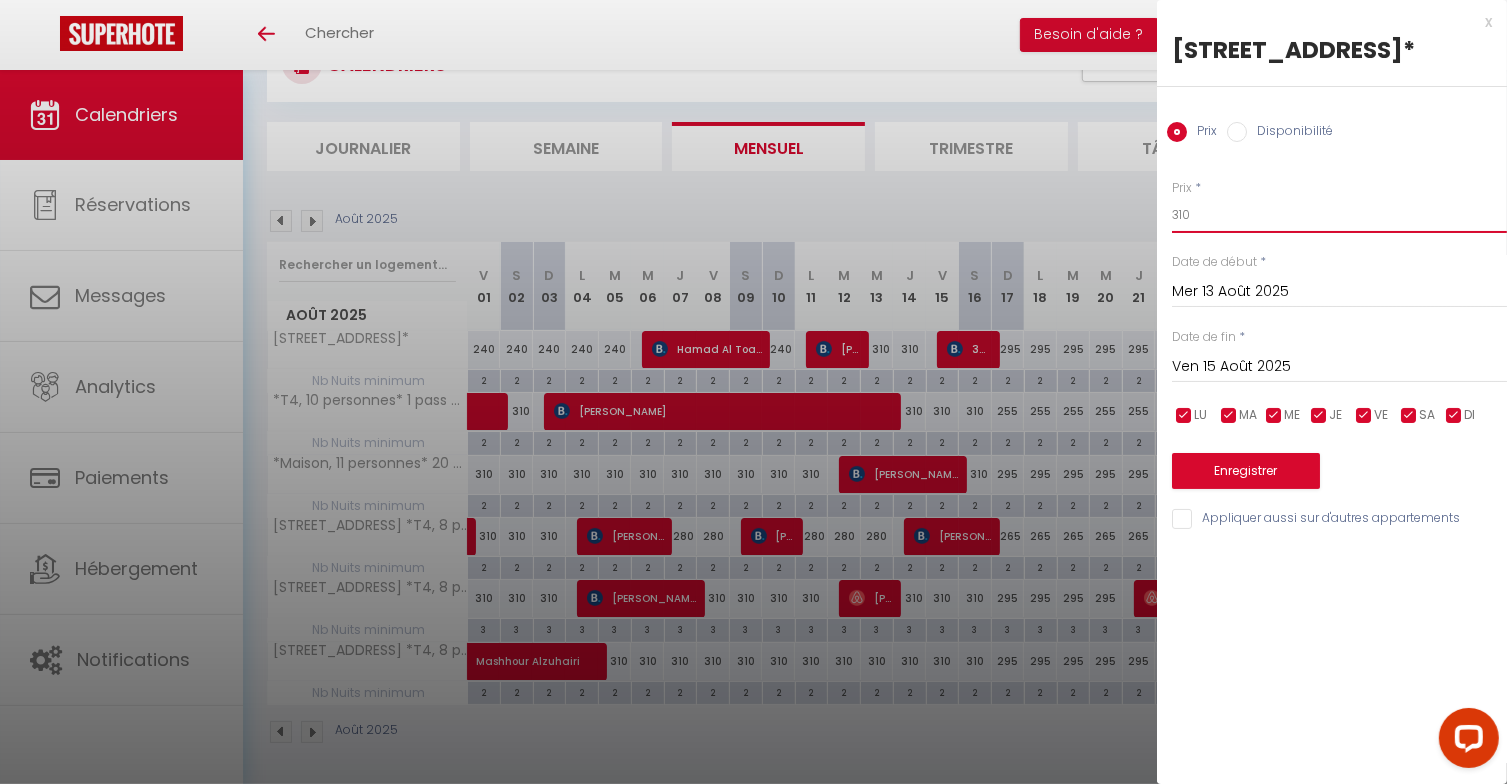 drag, startPoint x: 1172, startPoint y: 249, endPoint x: 1194, endPoint y: 247, distance: 22.090721 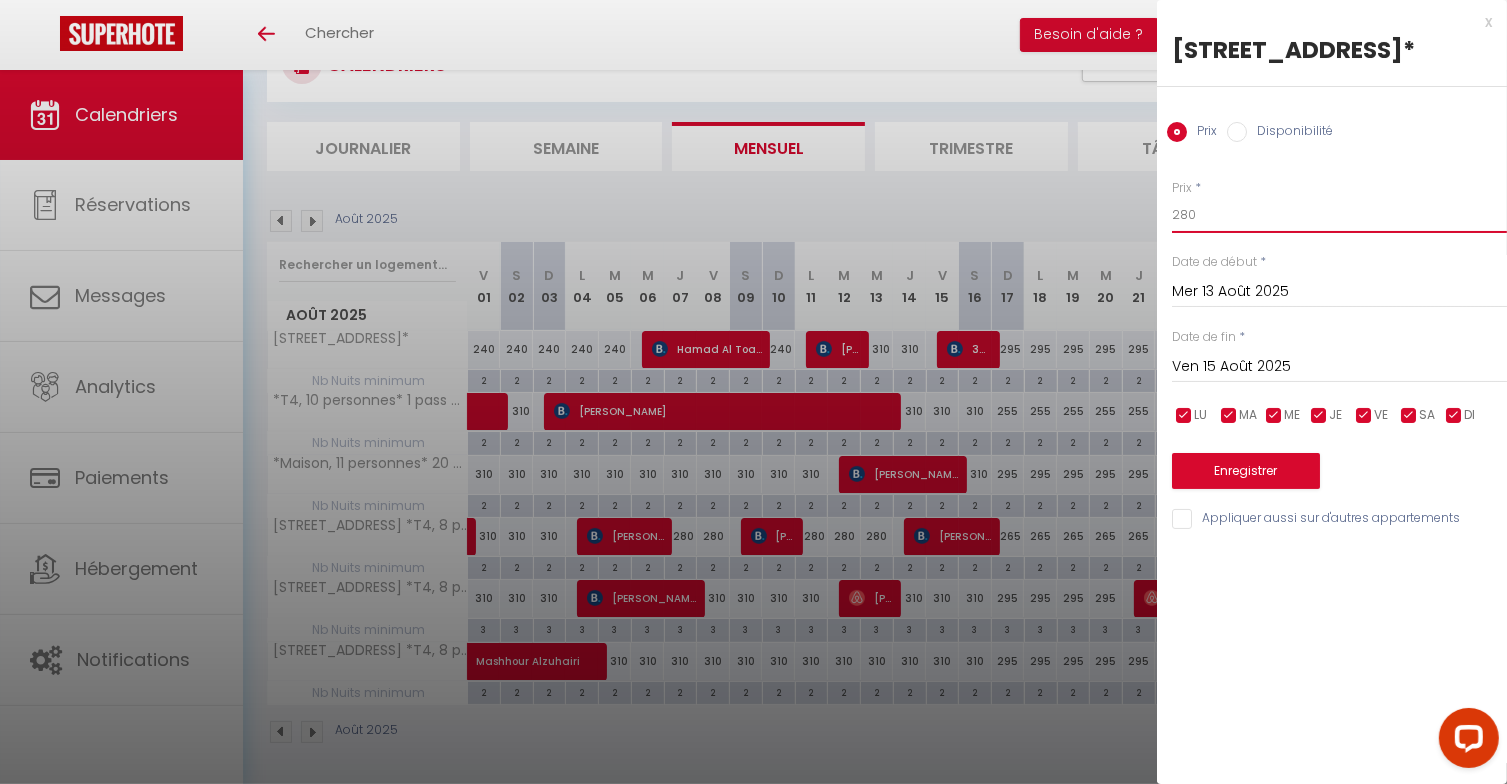 type on "280" 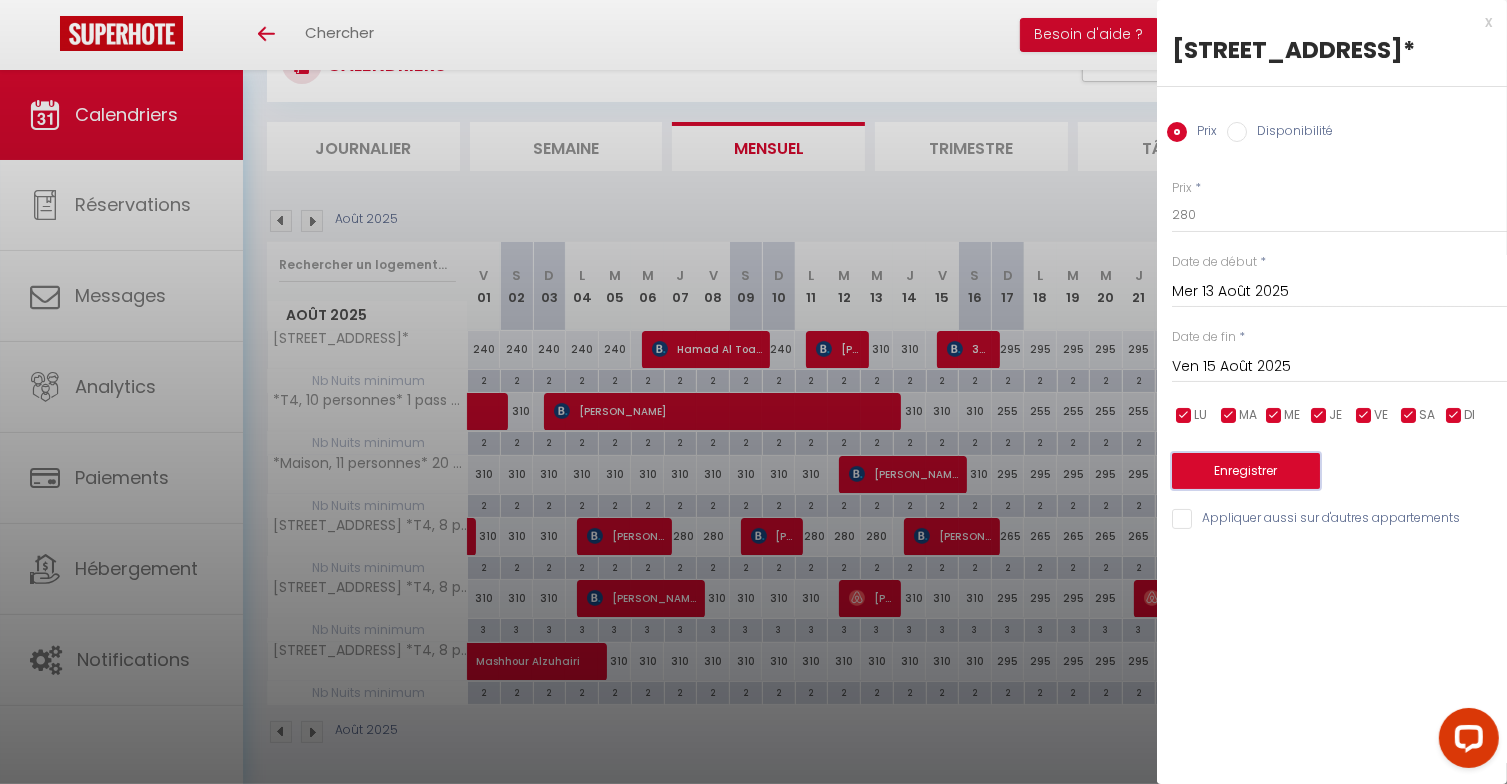 click on "Enregistrer" at bounding box center [1246, 471] 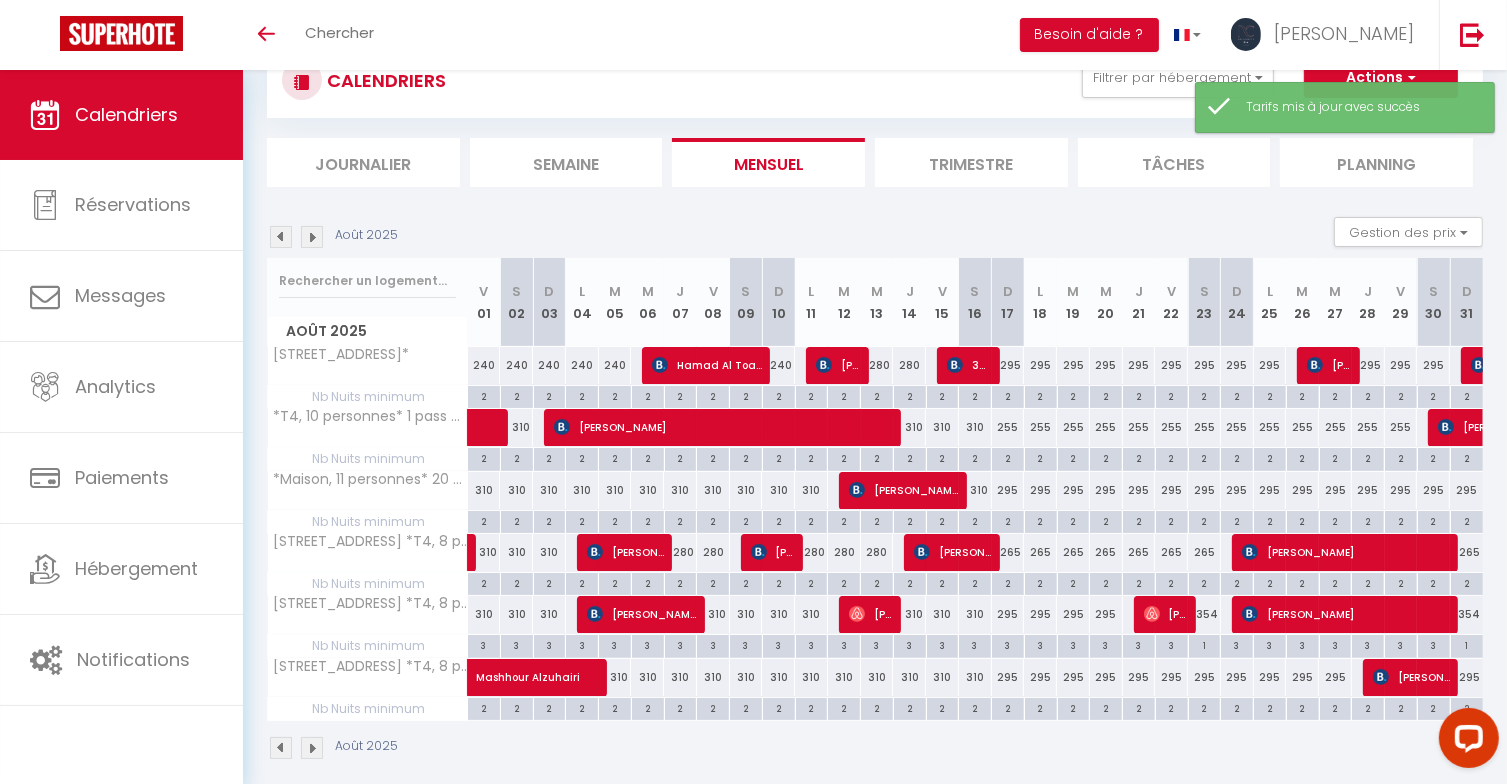scroll, scrollTop: 86, scrollLeft: 0, axis: vertical 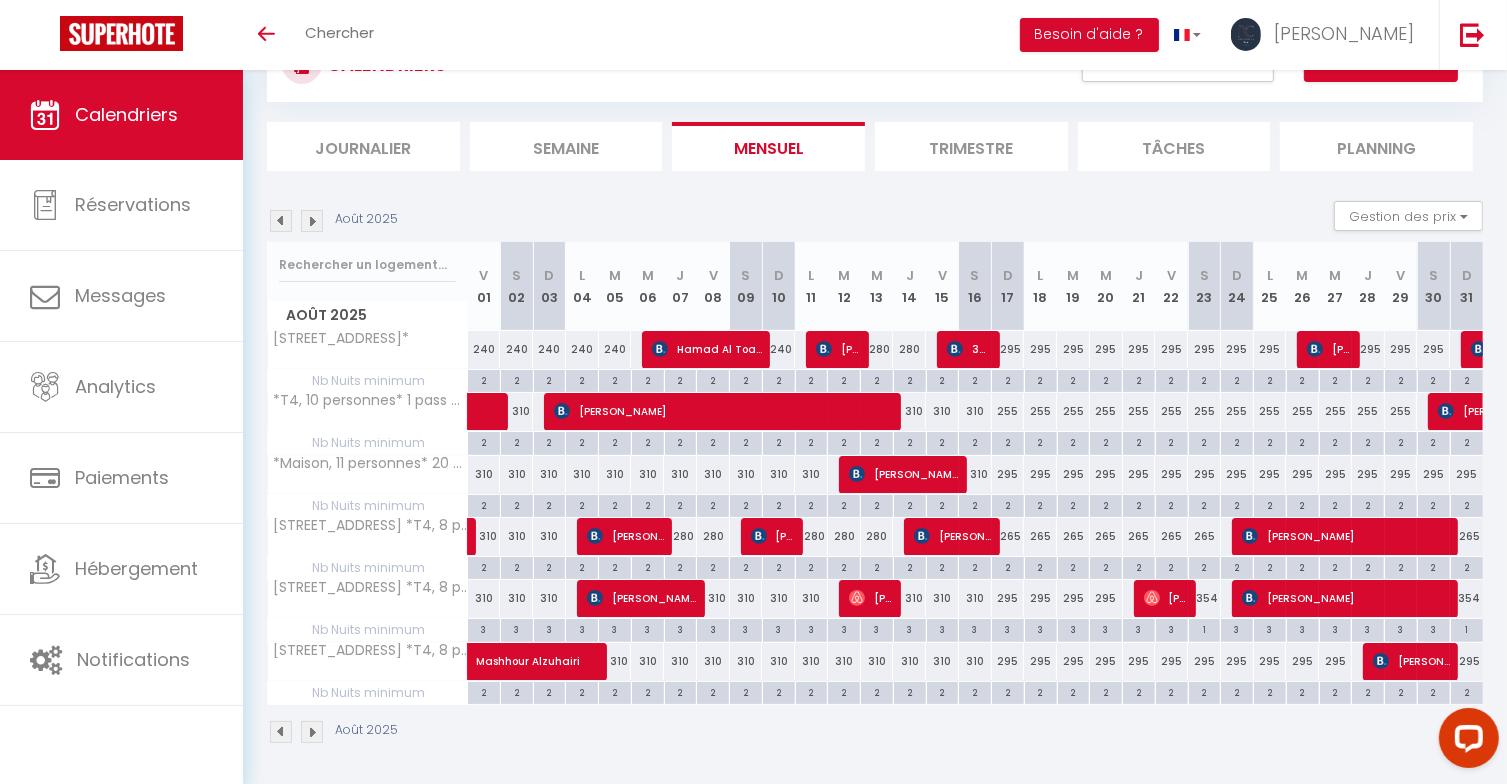 click on "295" at bounding box center [1008, 349] 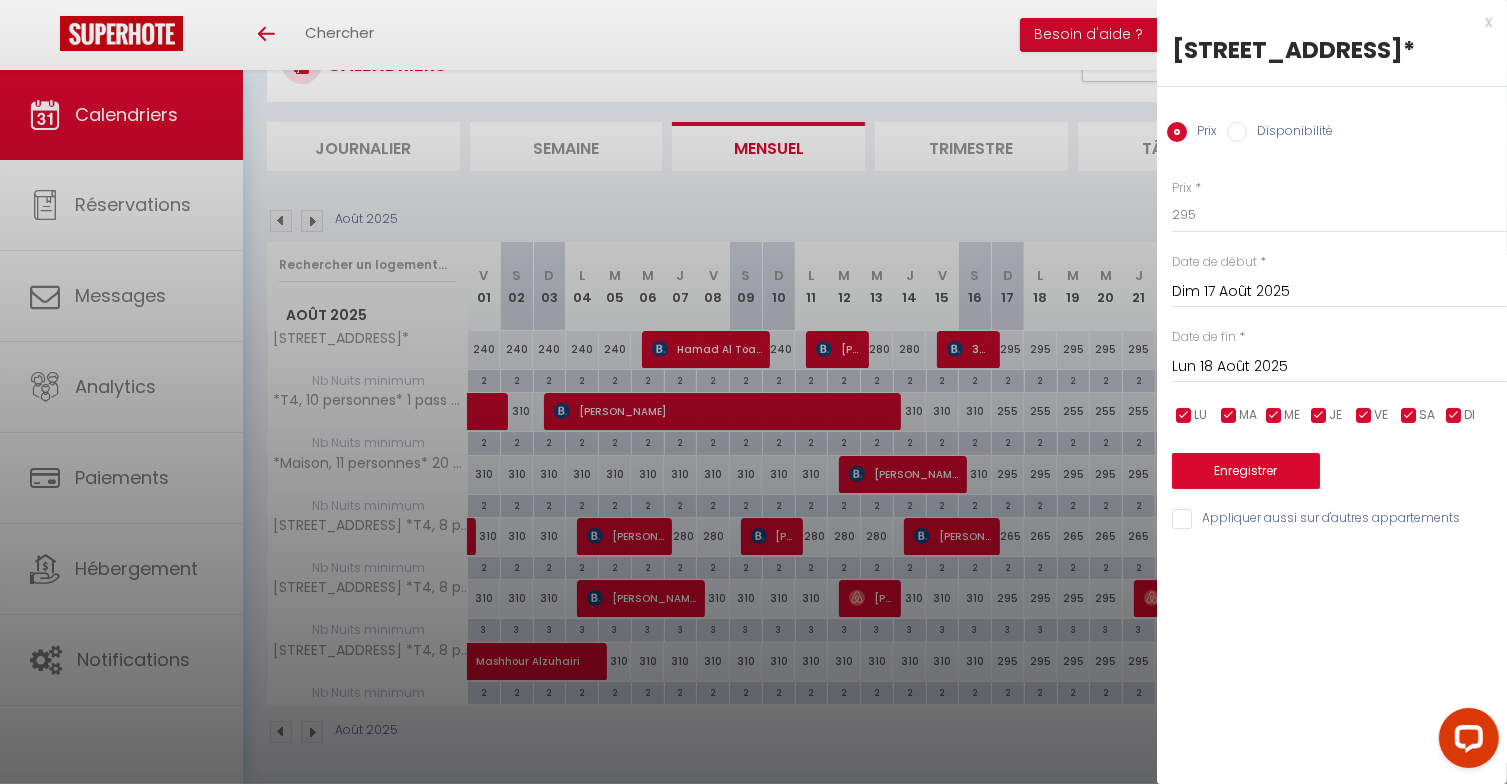 click on "Lun 18 Août 2025" at bounding box center [1339, 367] 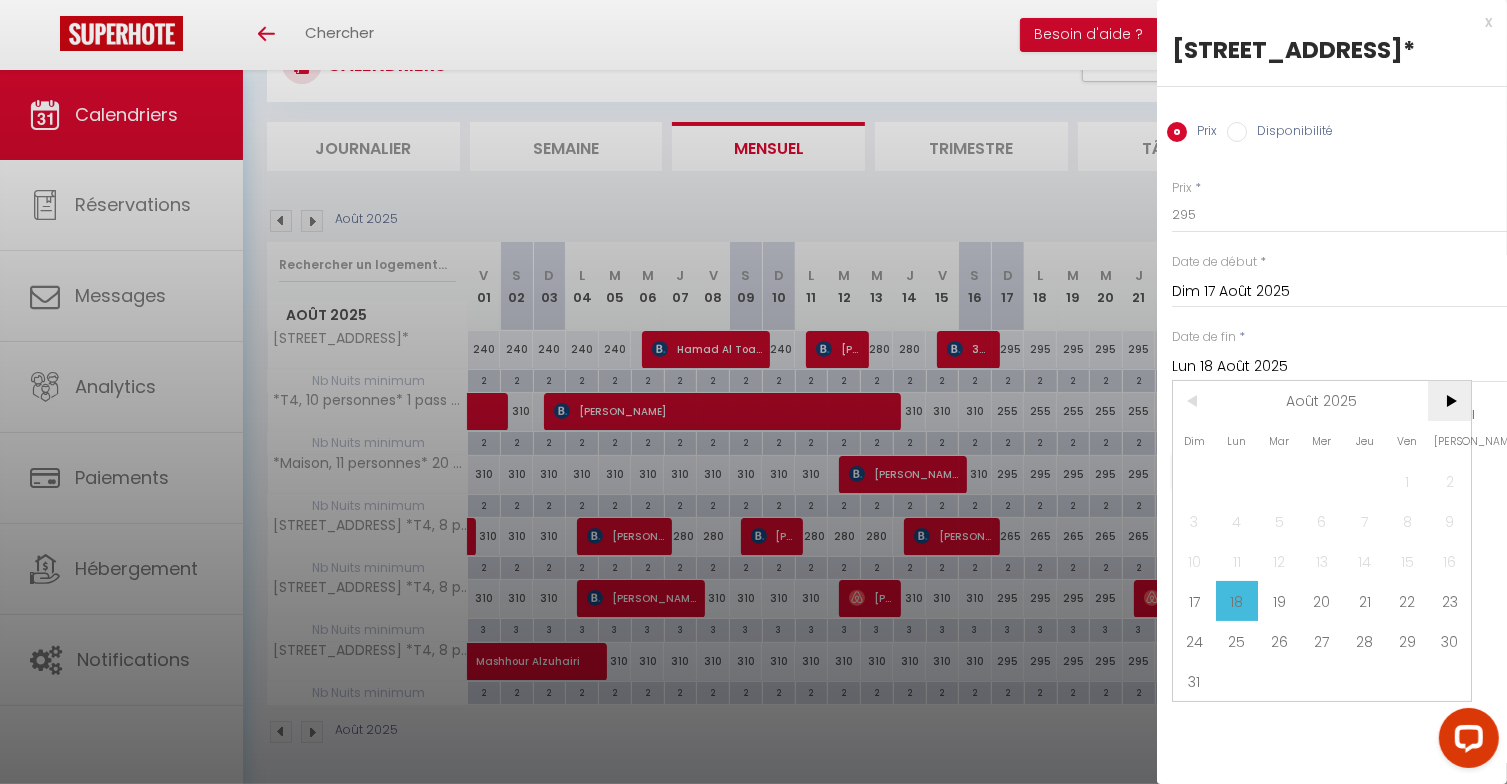 click on ">" at bounding box center (1449, 401) 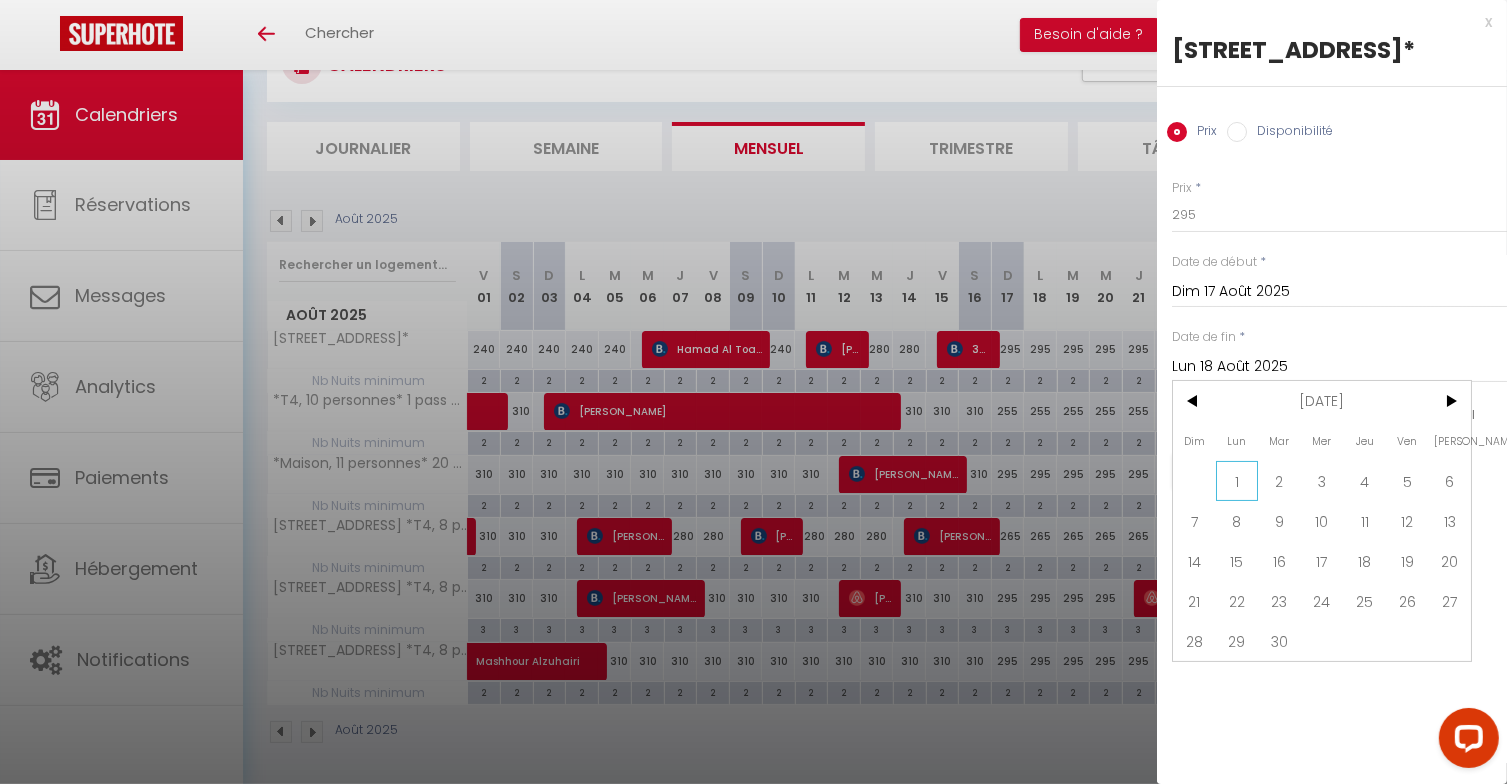 click on "1" at bounding box center [1237, 481] 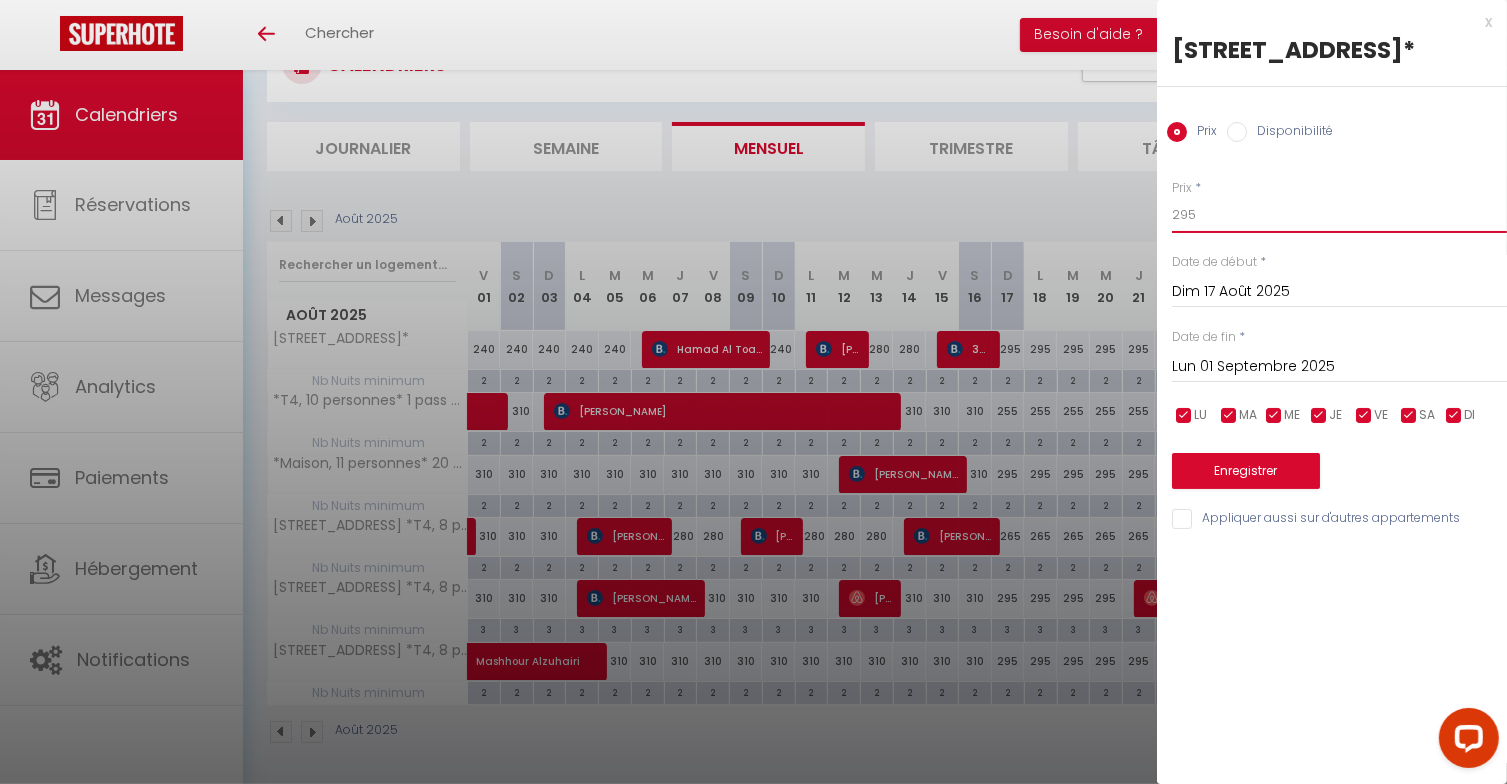 click on "295" at bounding box center (1339, 215) 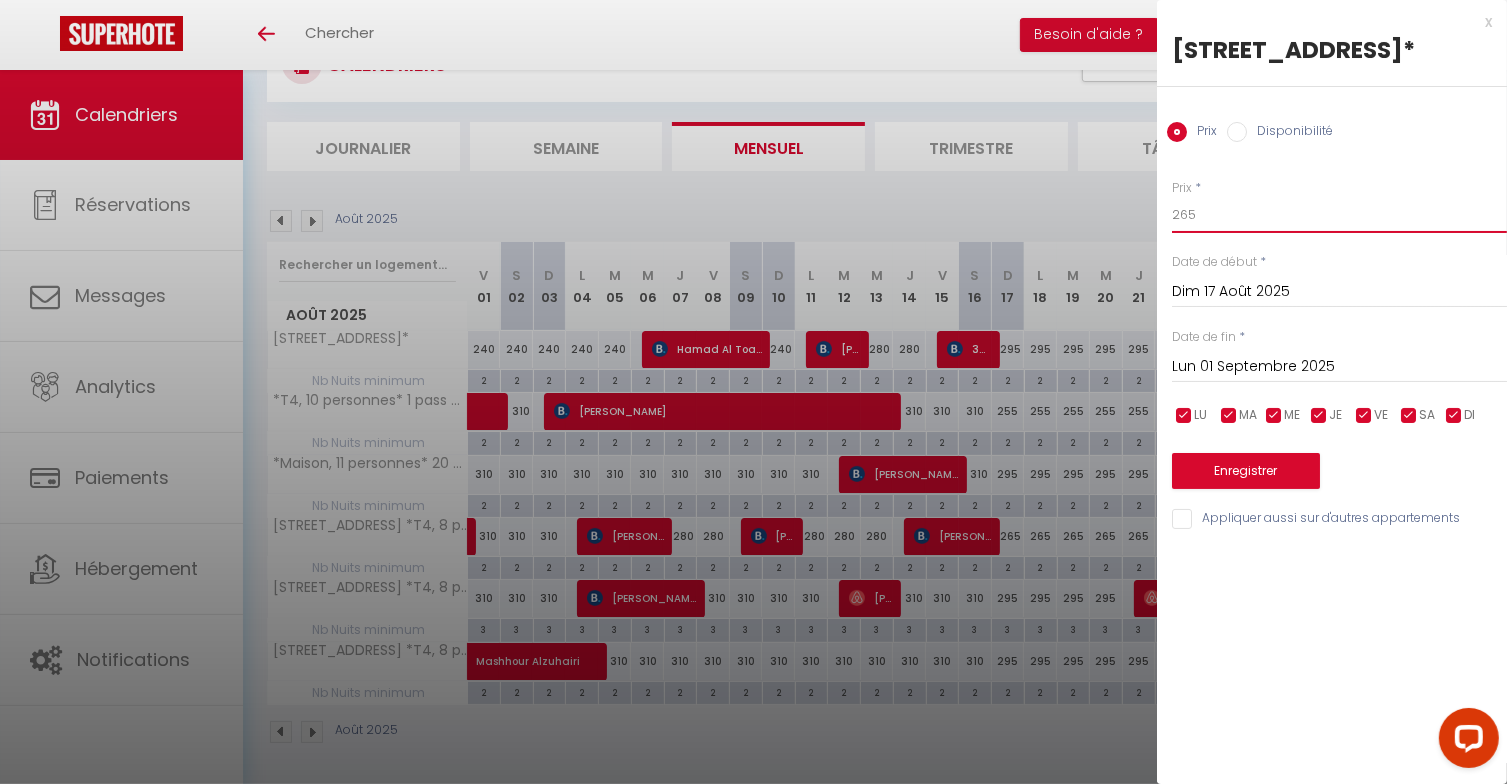 type on "265" 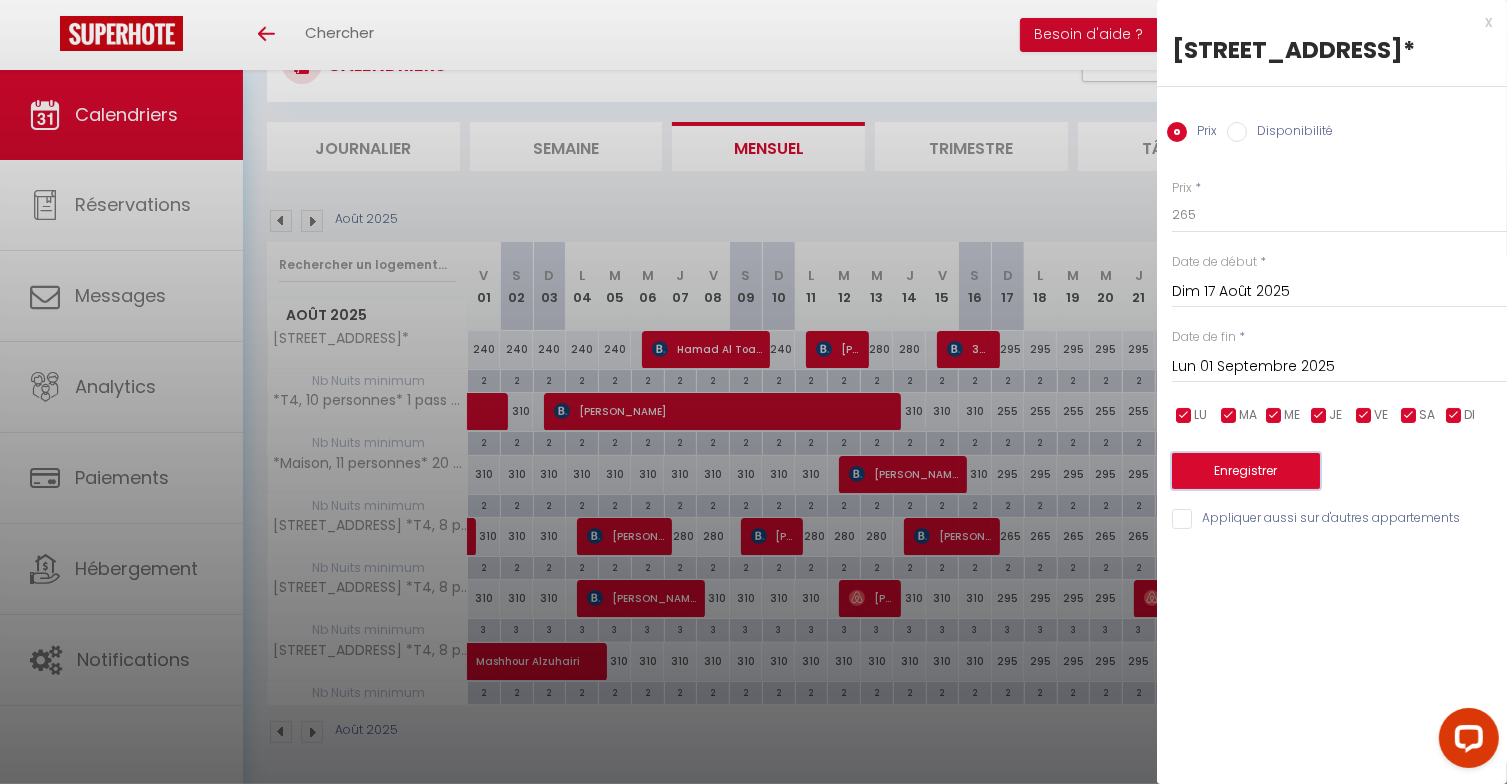 click on "Enregistrer" at bounding box center (1246, 471) 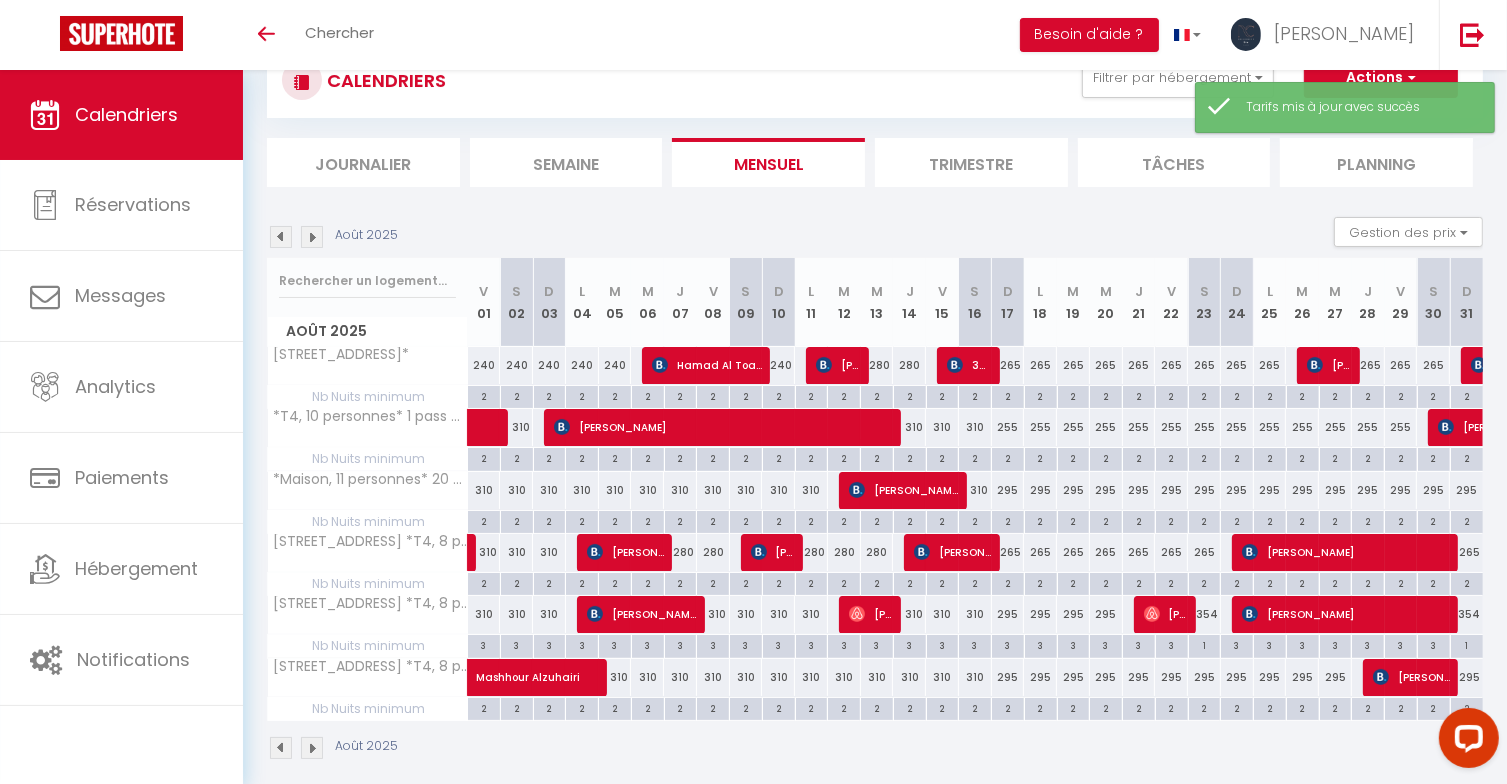 scroll, scrollTop: 86, scrollLeft: 0, axis: vertical 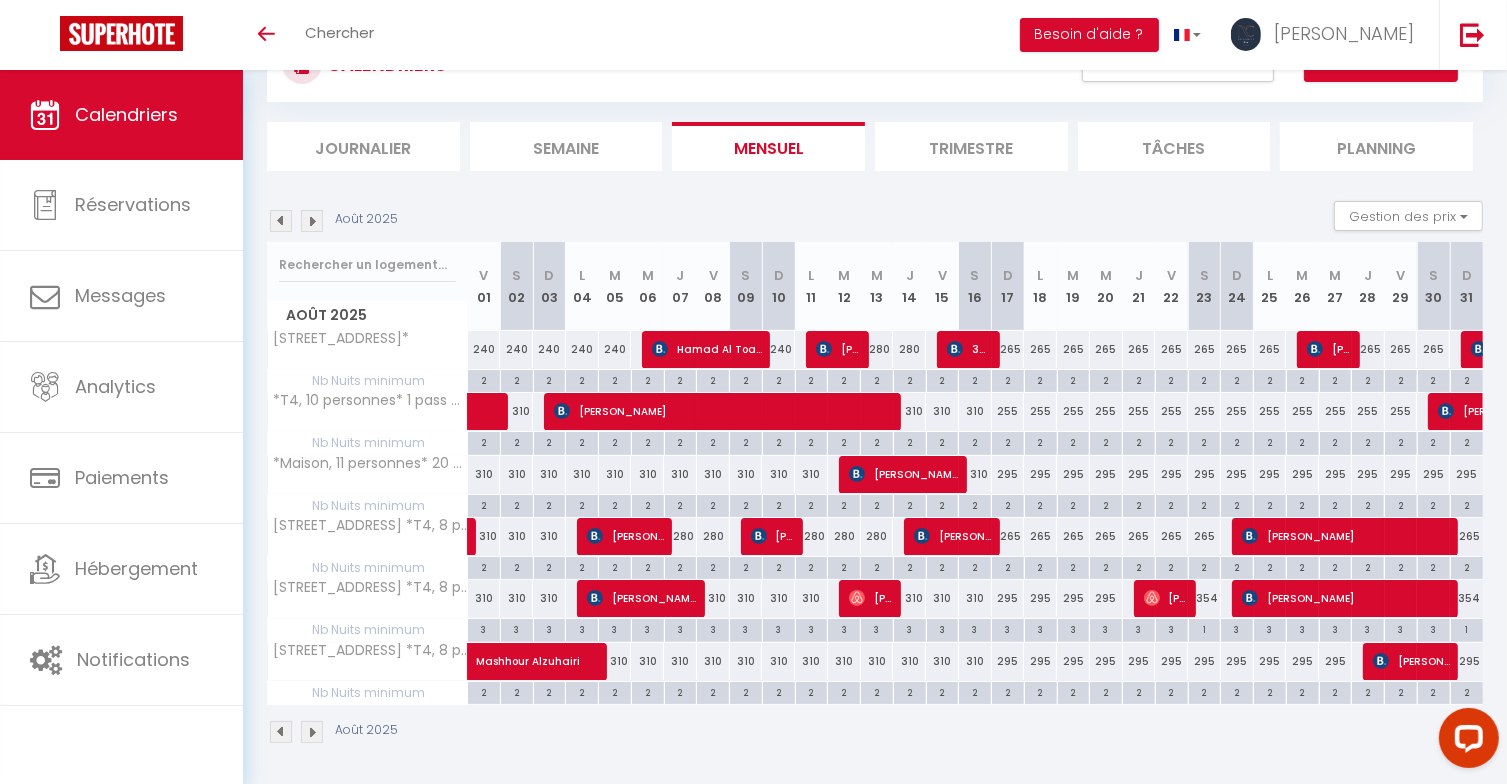 click on "310" at bounding box center (484, 474) 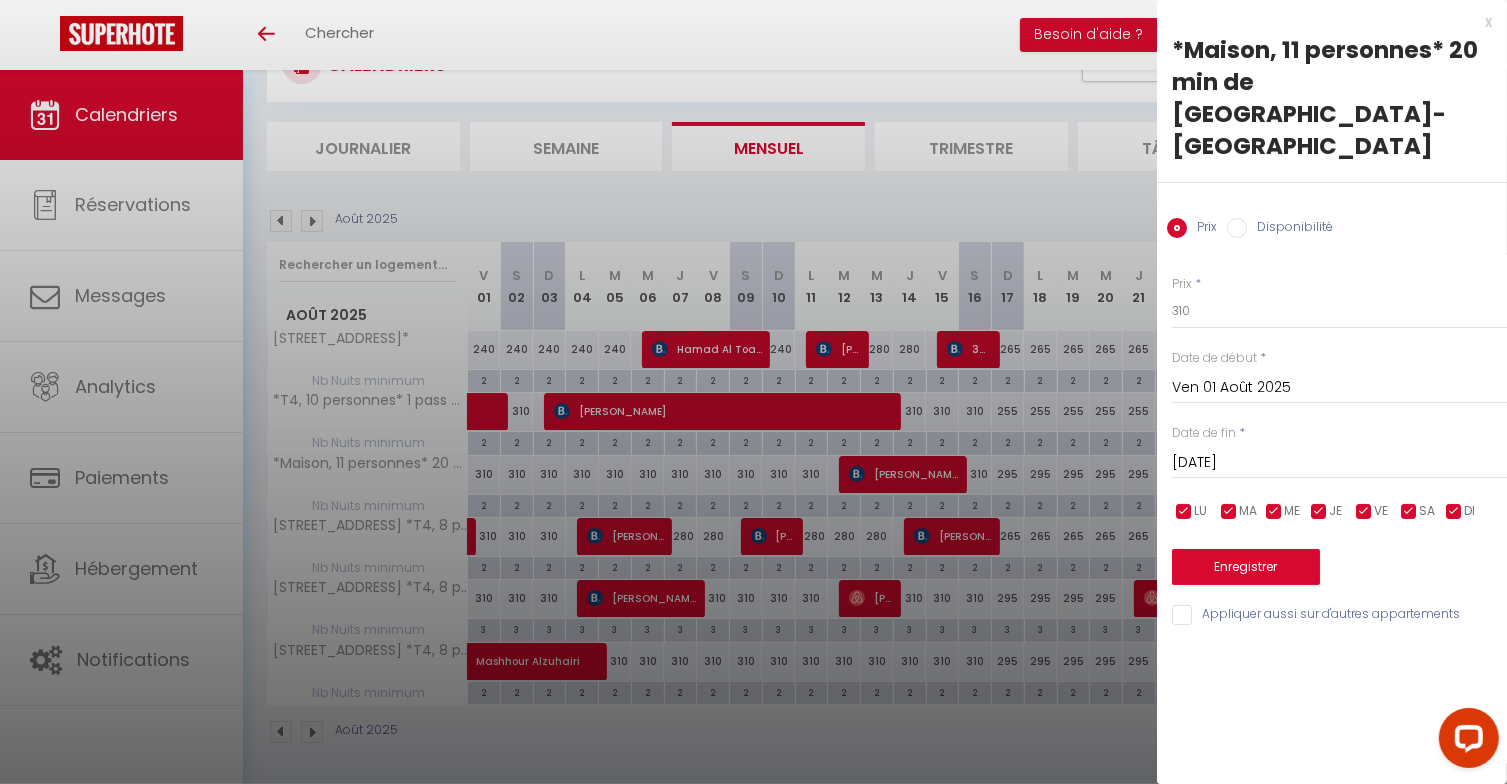click on "Sam 02 Août 2025         <   Août 2025   >   Dim Lun Mar Mer Jeu Ven Sam   1 2 3 4 5 6 7 8 9 10 11 12 13 14 15 16 17 18 19 20 21 22 23 24 25 26 27 28 29 30 31     <   2025   >   Janvier Février Mars Avril Mai Juin Juillet Août Septembre Octobre Novembre Décembre     <   2020 - 2029   >   2020 2021 2022 2023 2024 2025 2026 2027 2028 2029" at bounding box center [1339, 461] 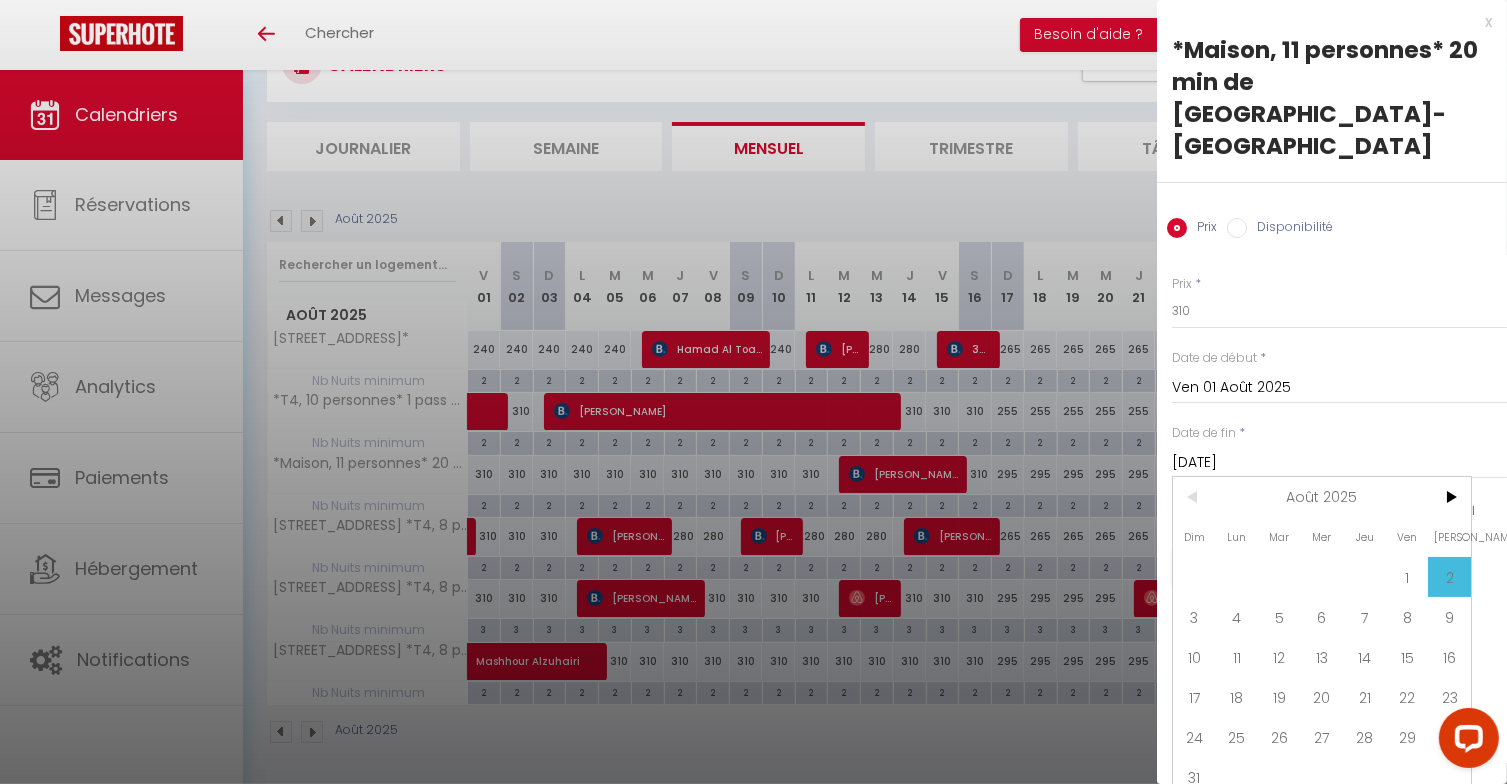 click on "12" at bounding box center (1279, 657) 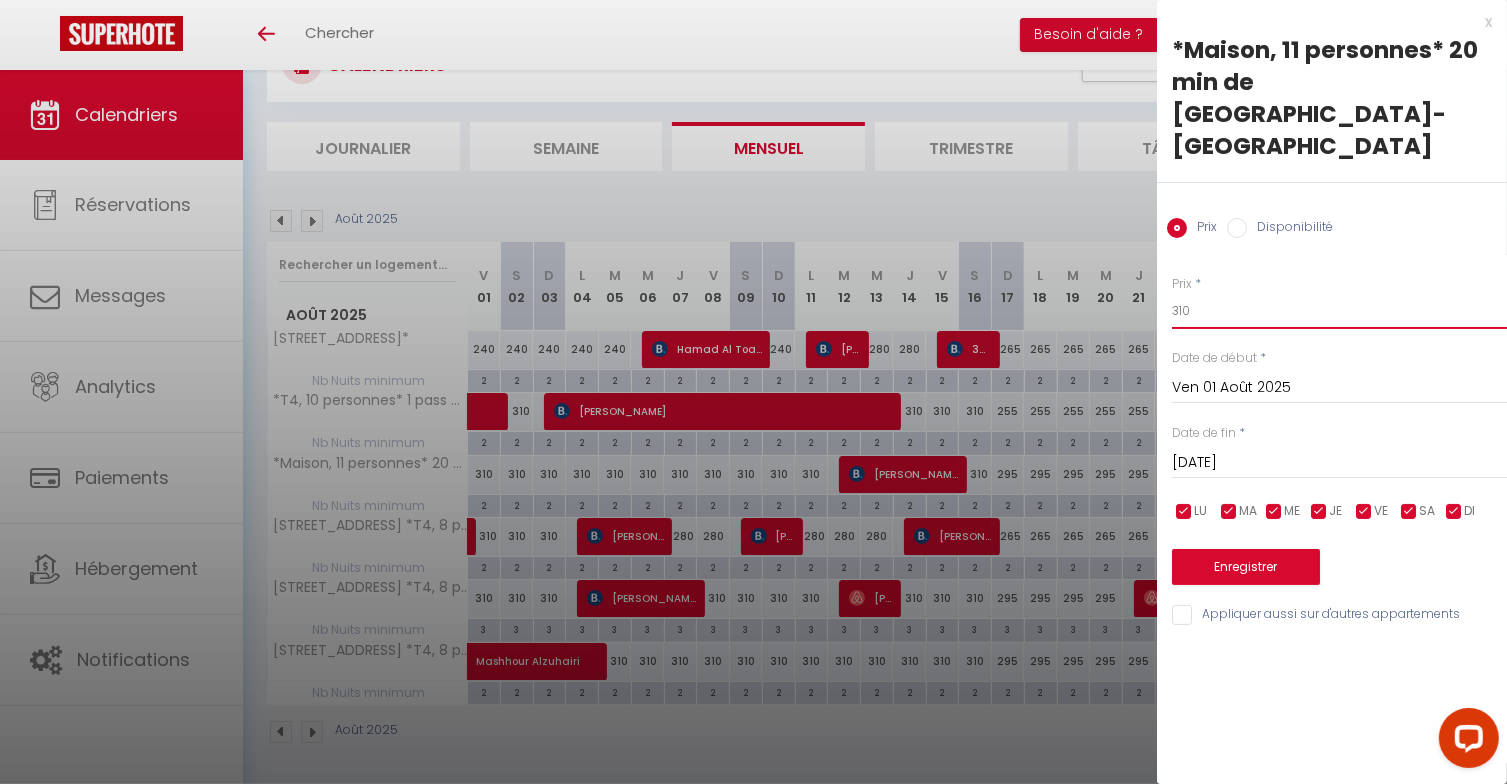 drag, startPoint x: 1196, startPoint y: 246, endPoint x: 1168, endPoint y: 239, distance: 28.86174 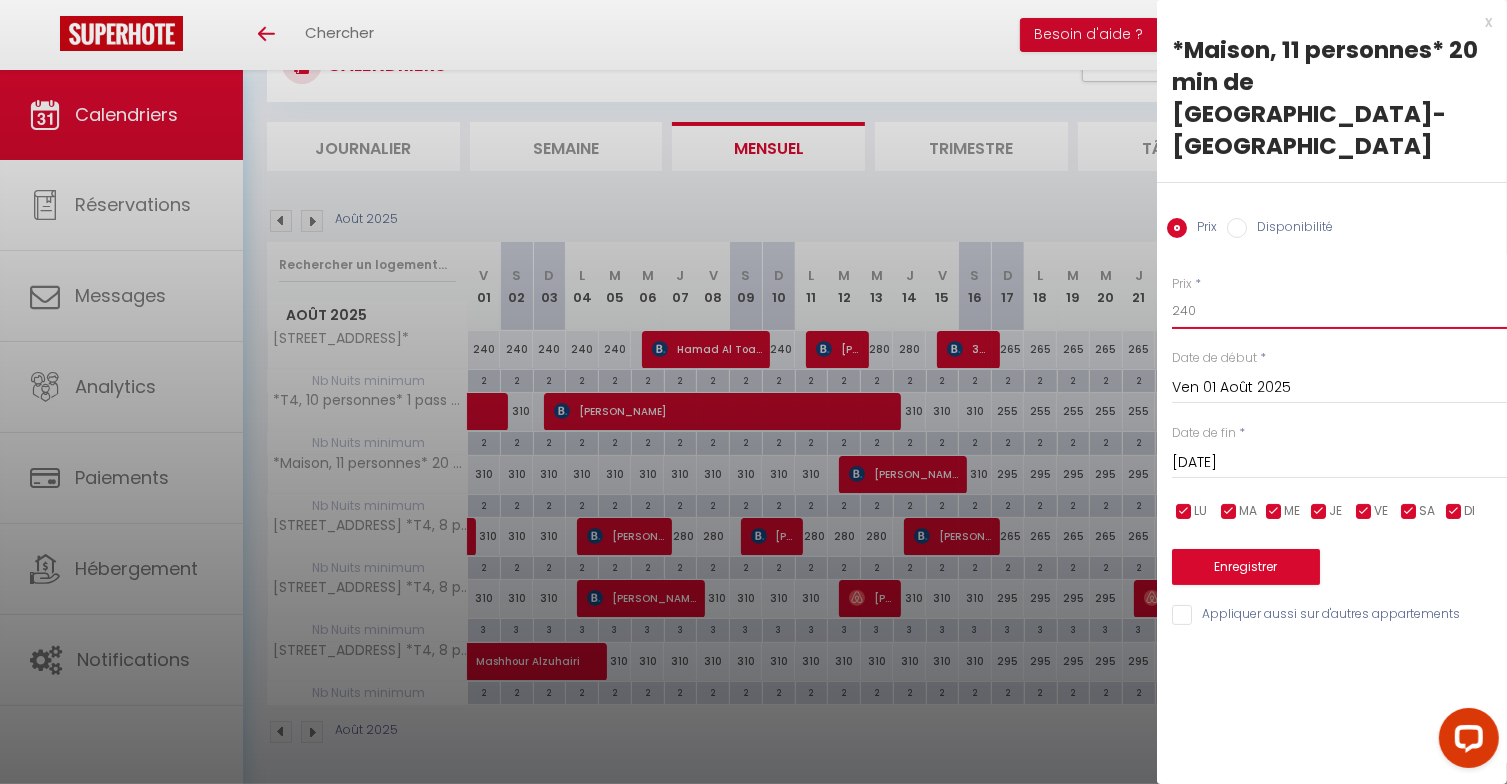 type on "240" 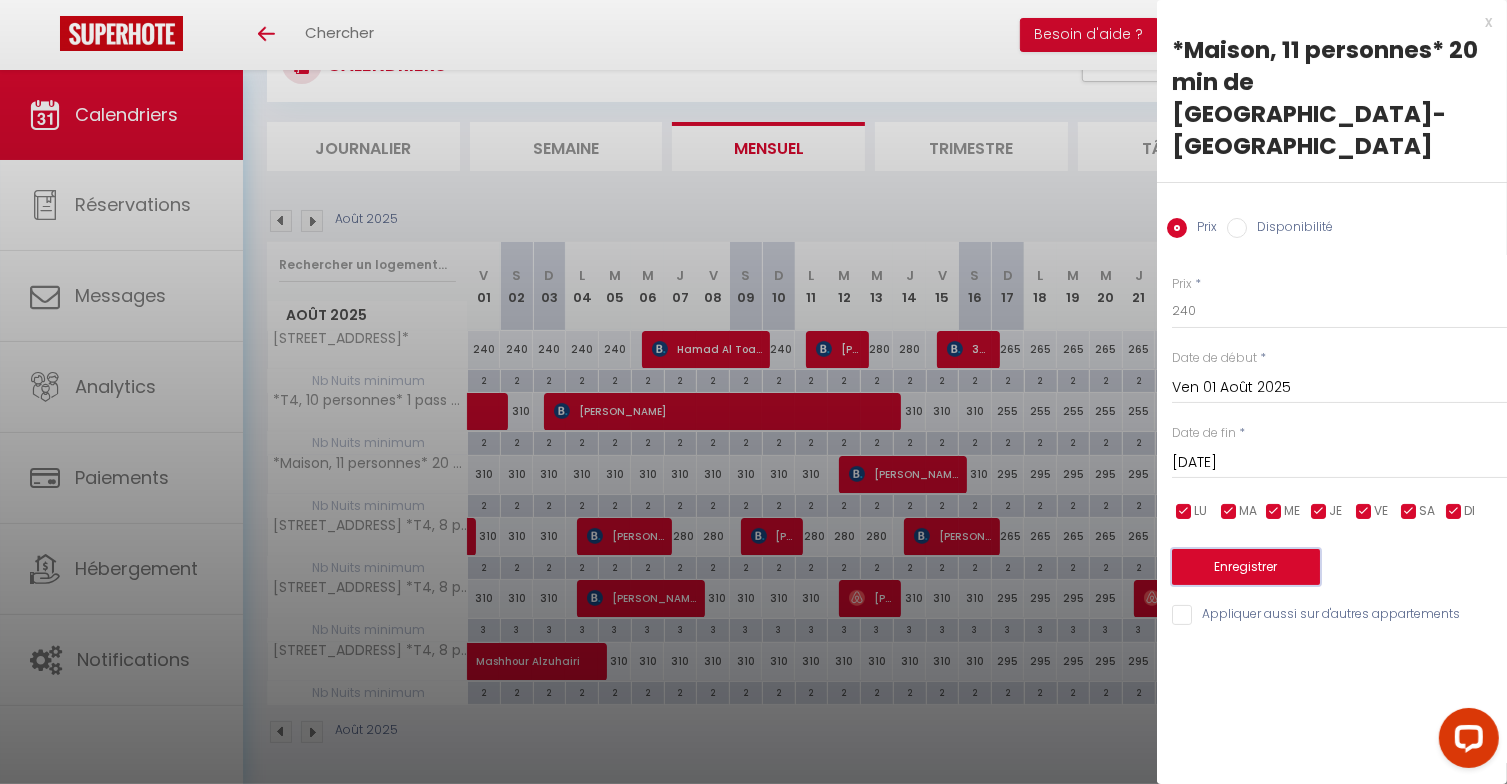 click on "Enregistrer" at bounding box center [1246, 567] 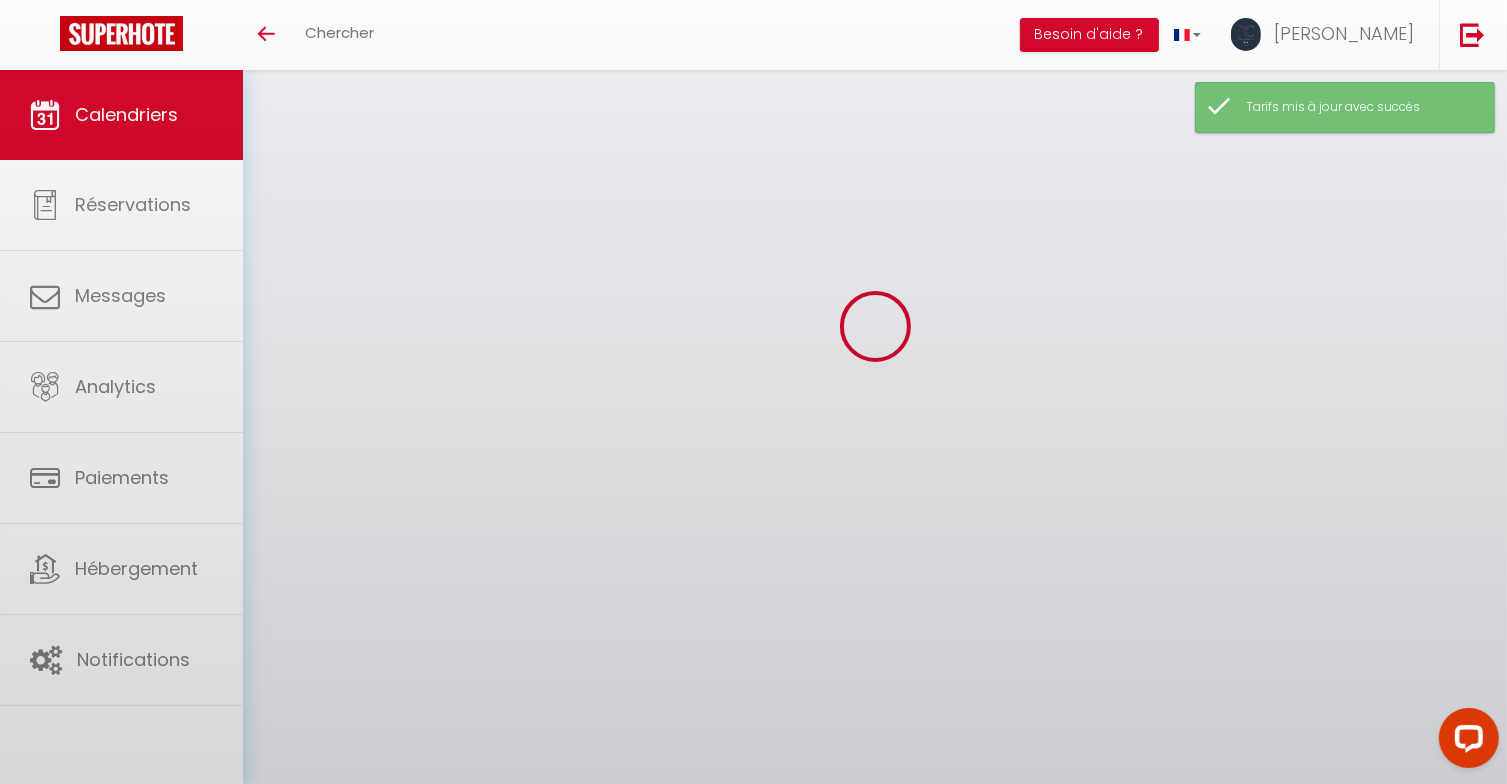 scroll, scrollTop: 86, scrollLeft: 0, axis: vertical 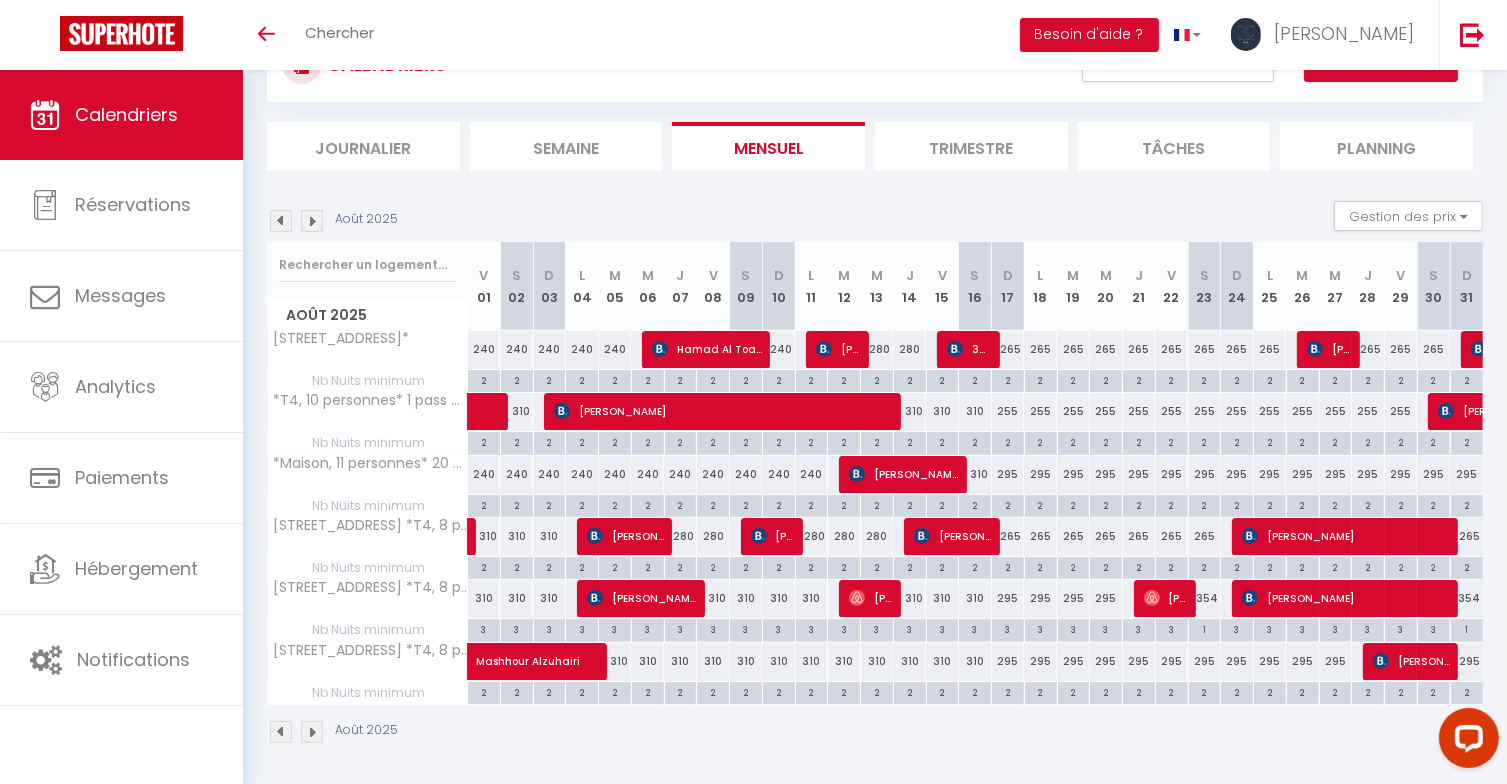 click on "295" at bounding box center [1008, 474] 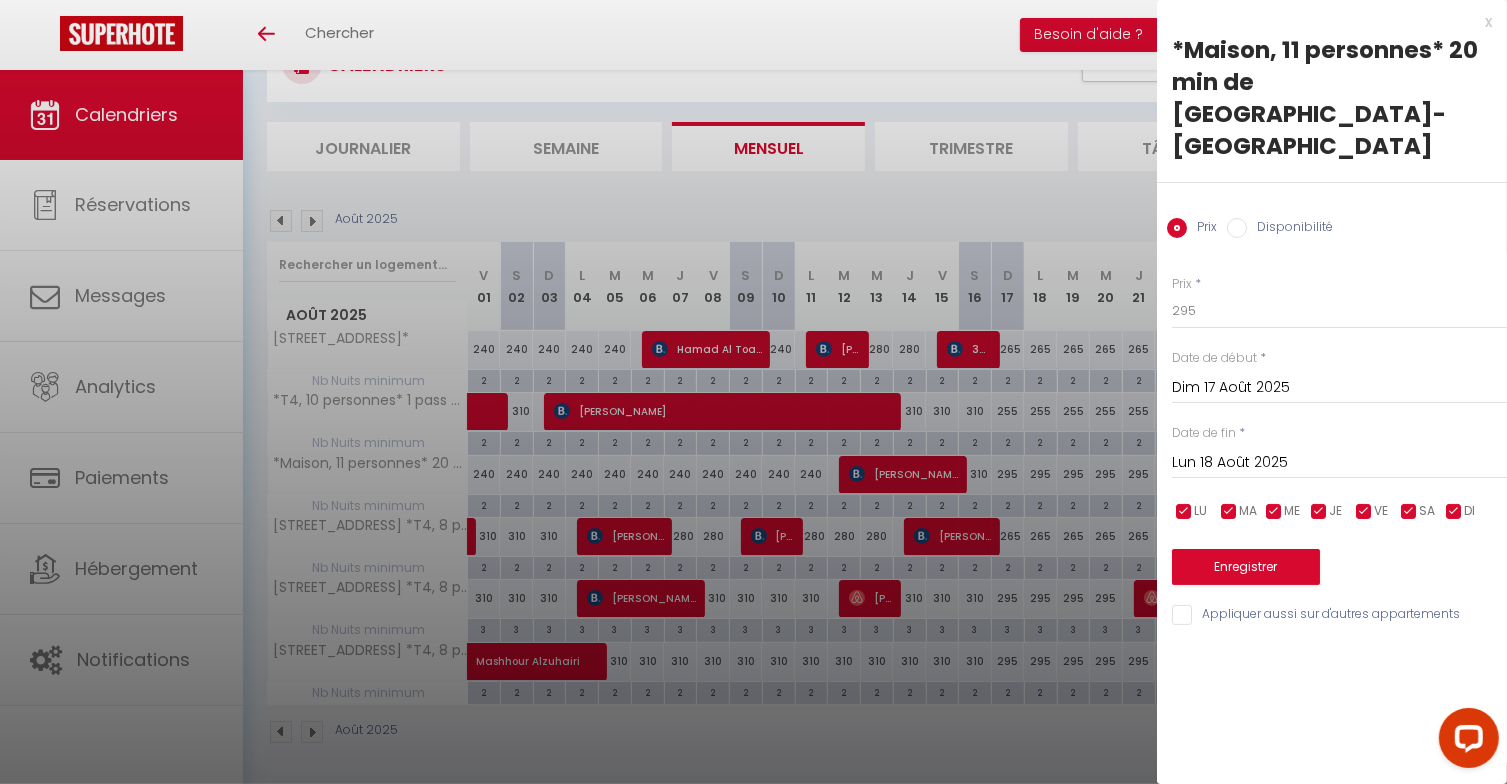 click on "Lun 18 Août 2025" at bounding box center (1339, 463) 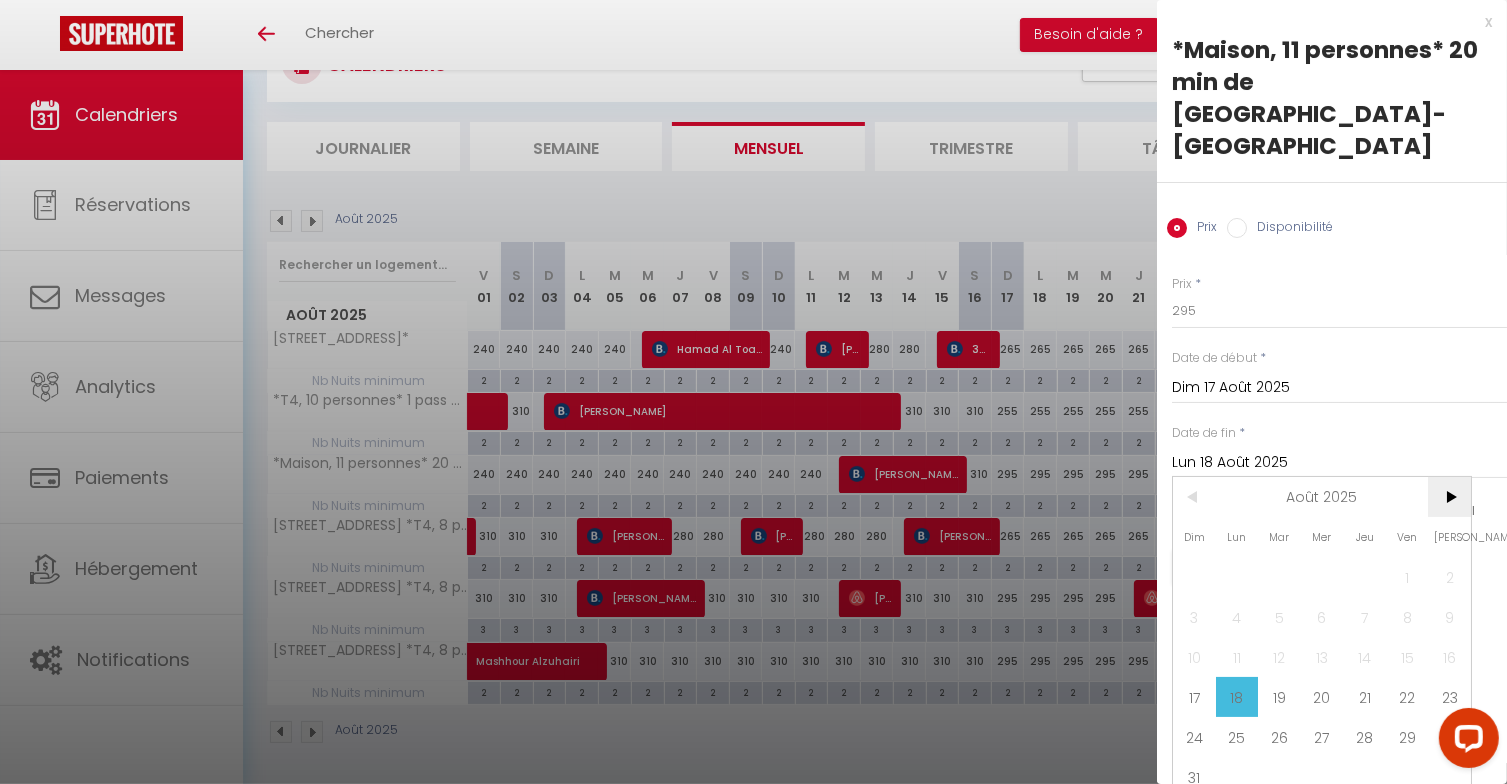 click on ">" at bounding box center [1449, 497] 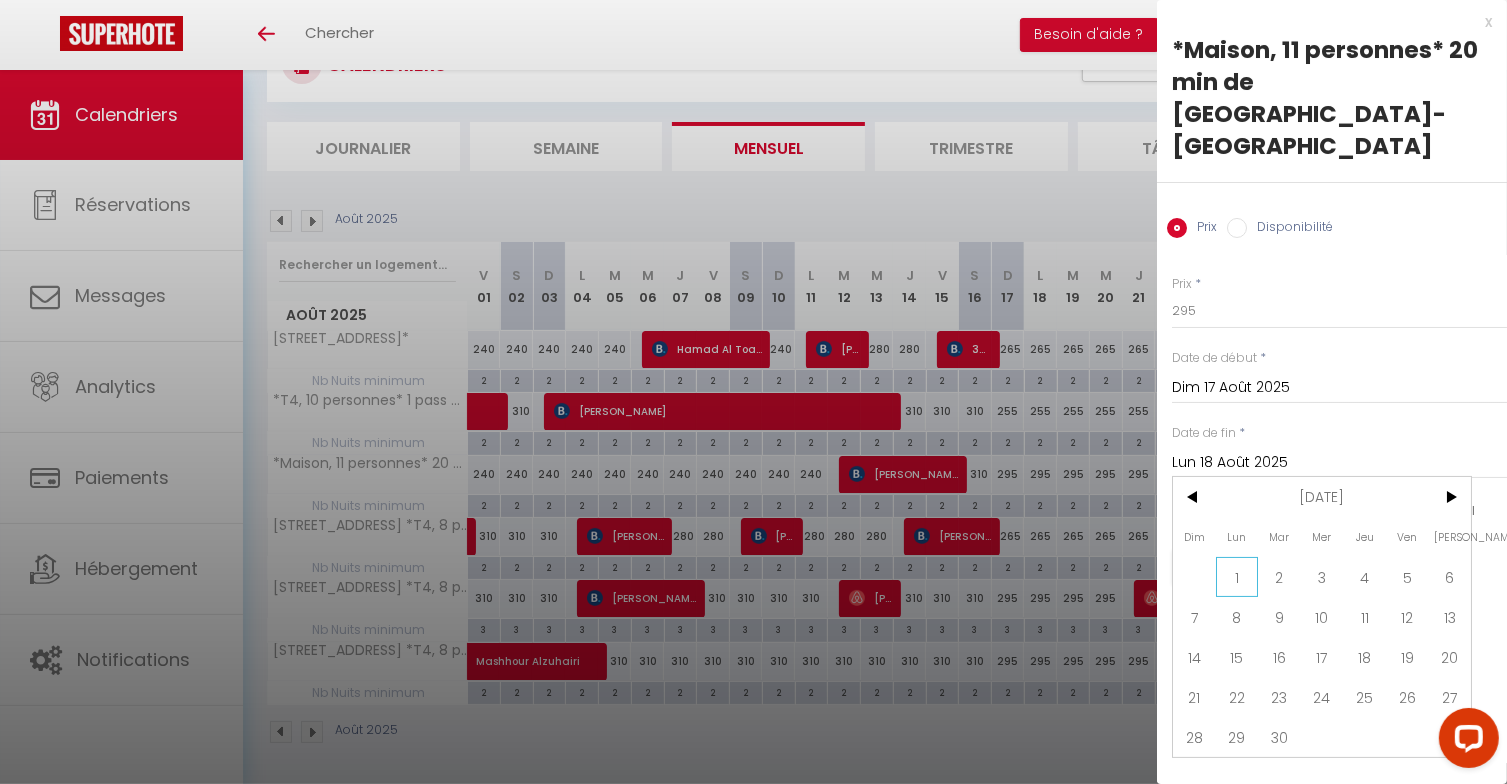 click on "1" at bounding box center [1237, 577] 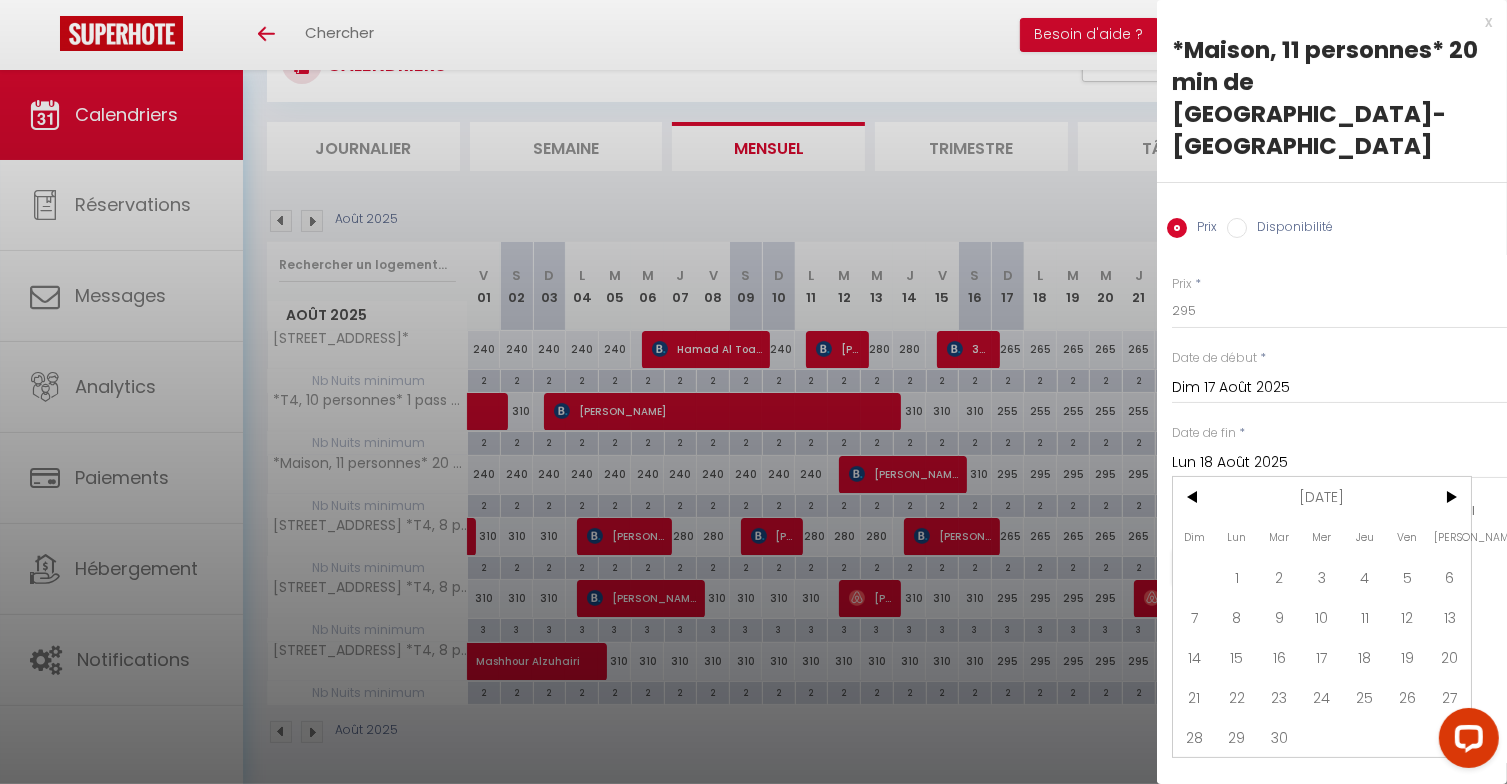 type on "Lun 01 Septembre 2025" 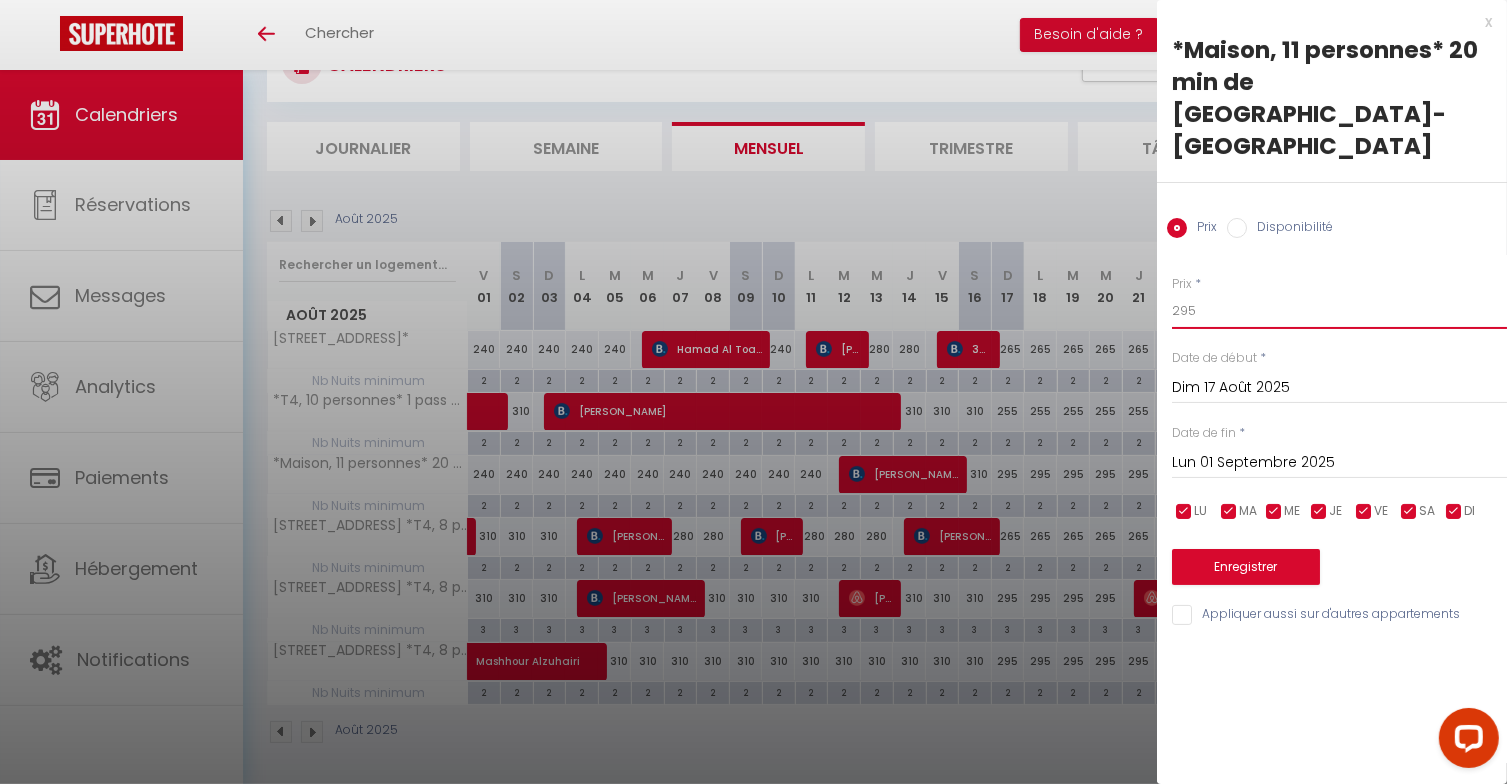 click on "295" at bounding box center (1339, 311) 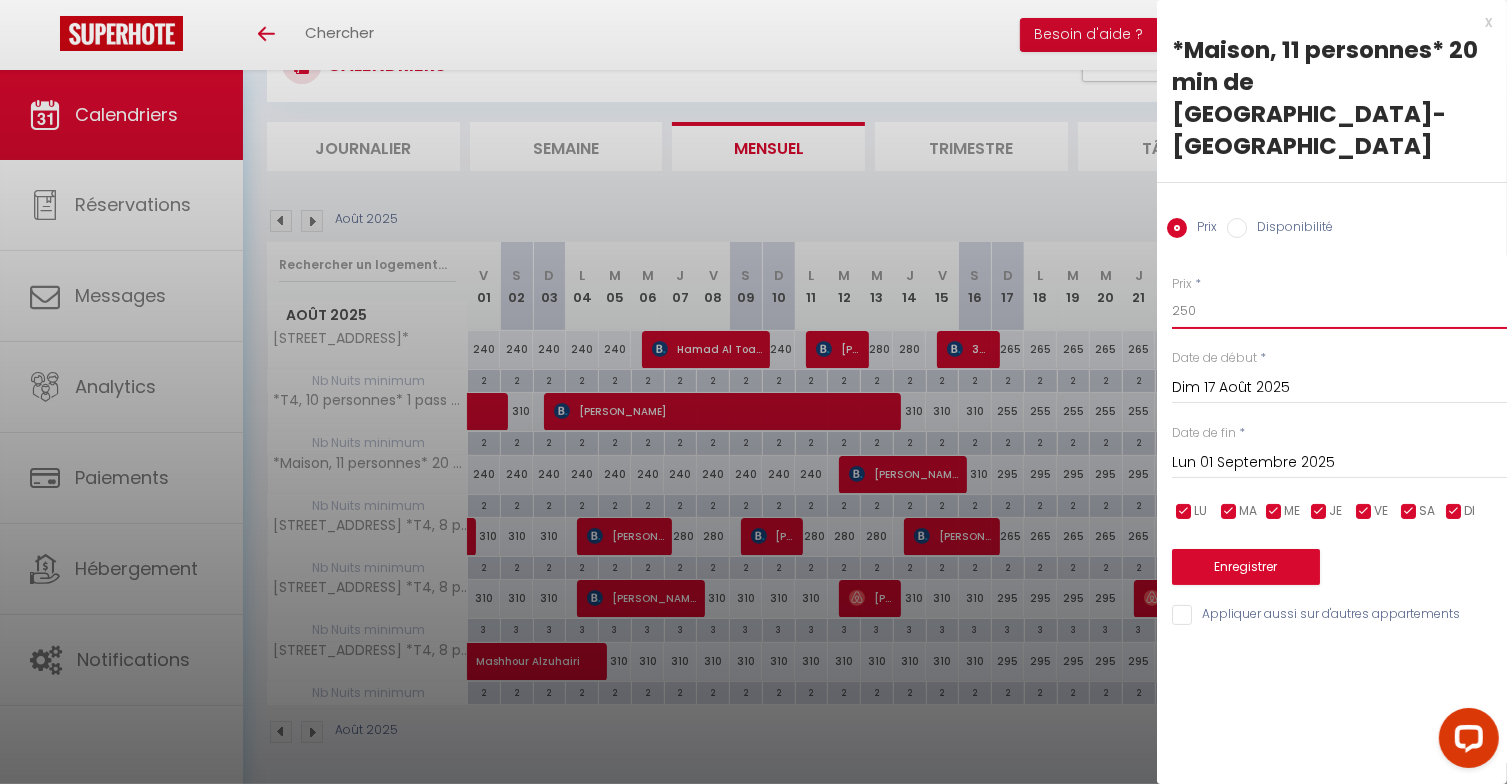 type on "250" 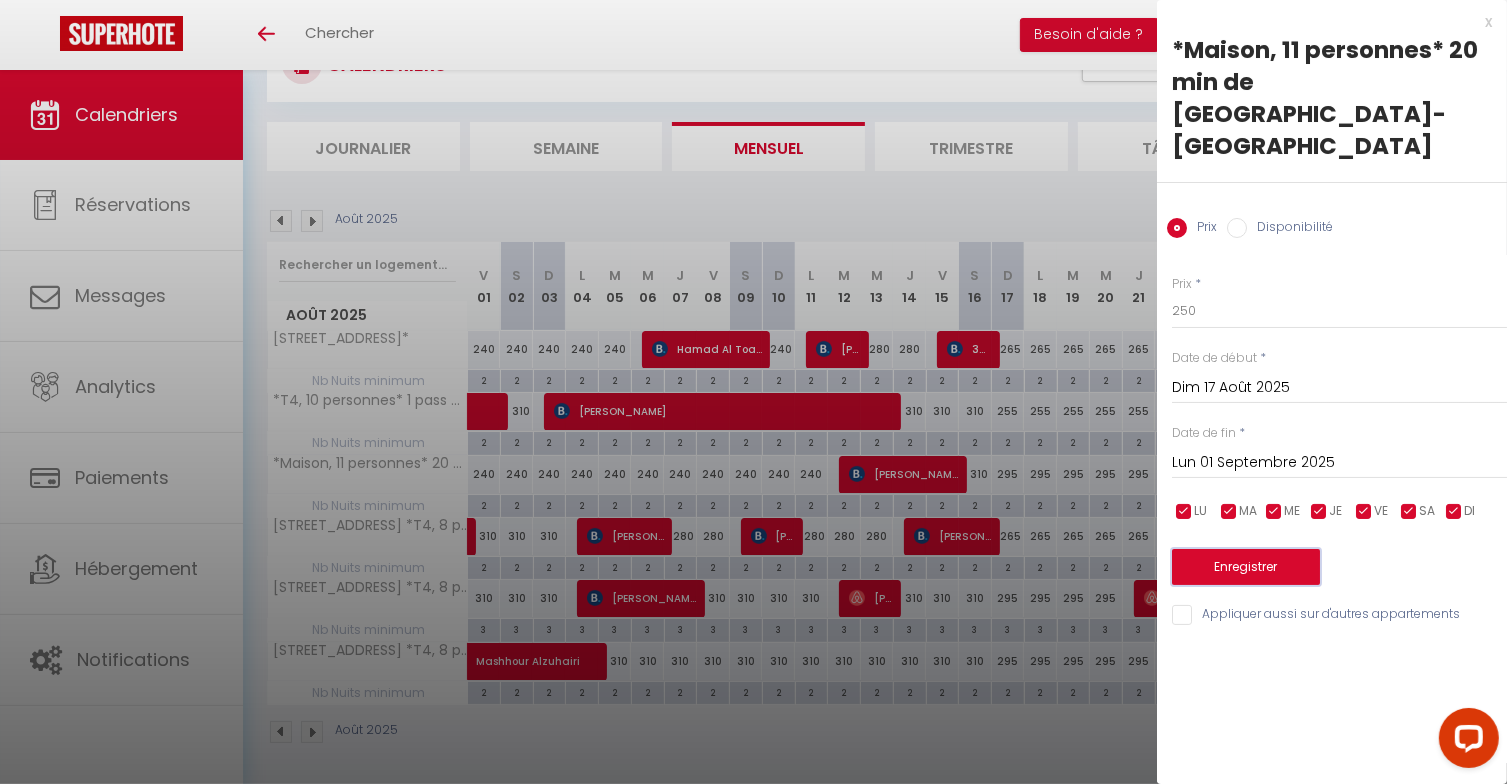 click on "Enregistrer" at bounding box center (1246, 567) 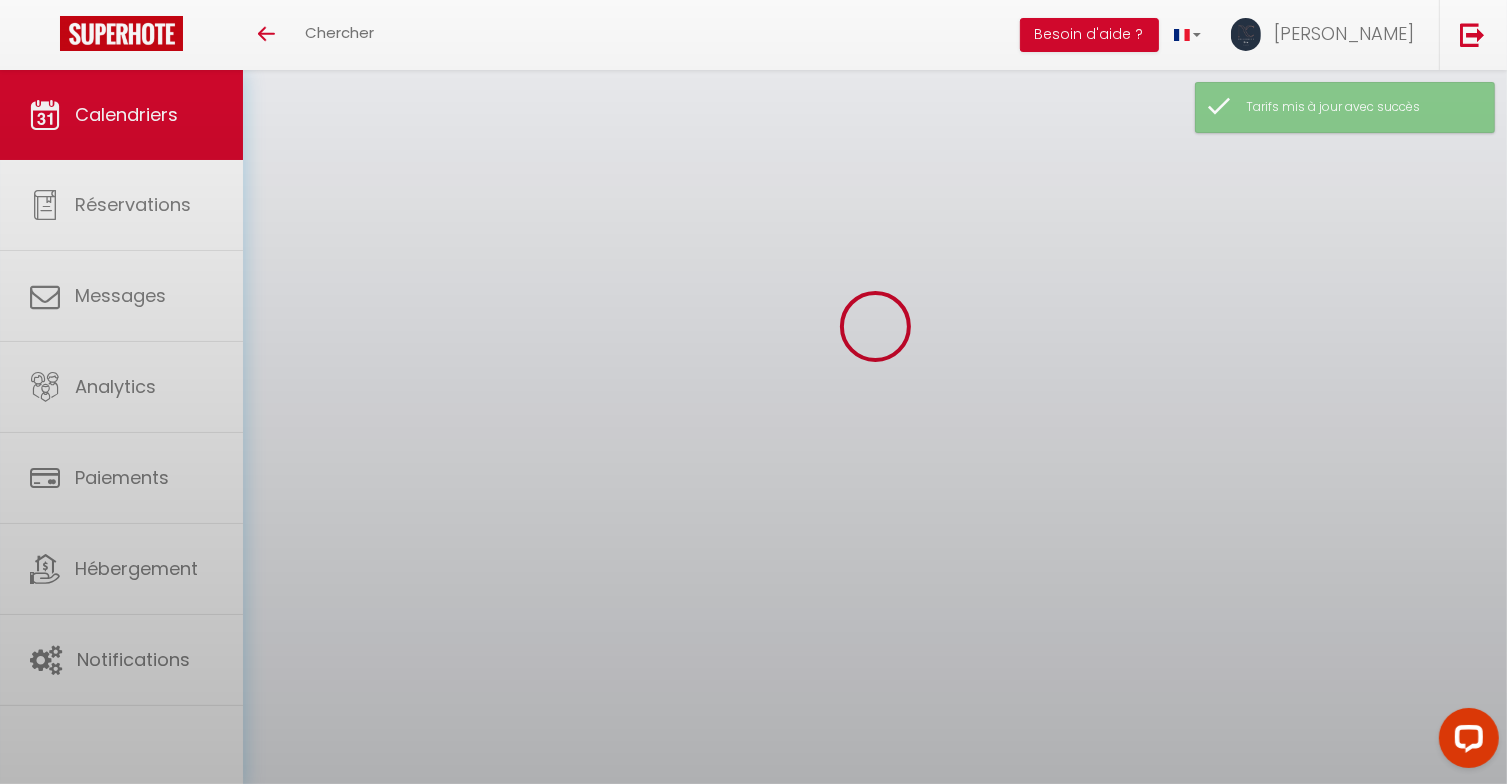 scroll, scrollTop: 86, scrollLeft: 0, axis: vertical 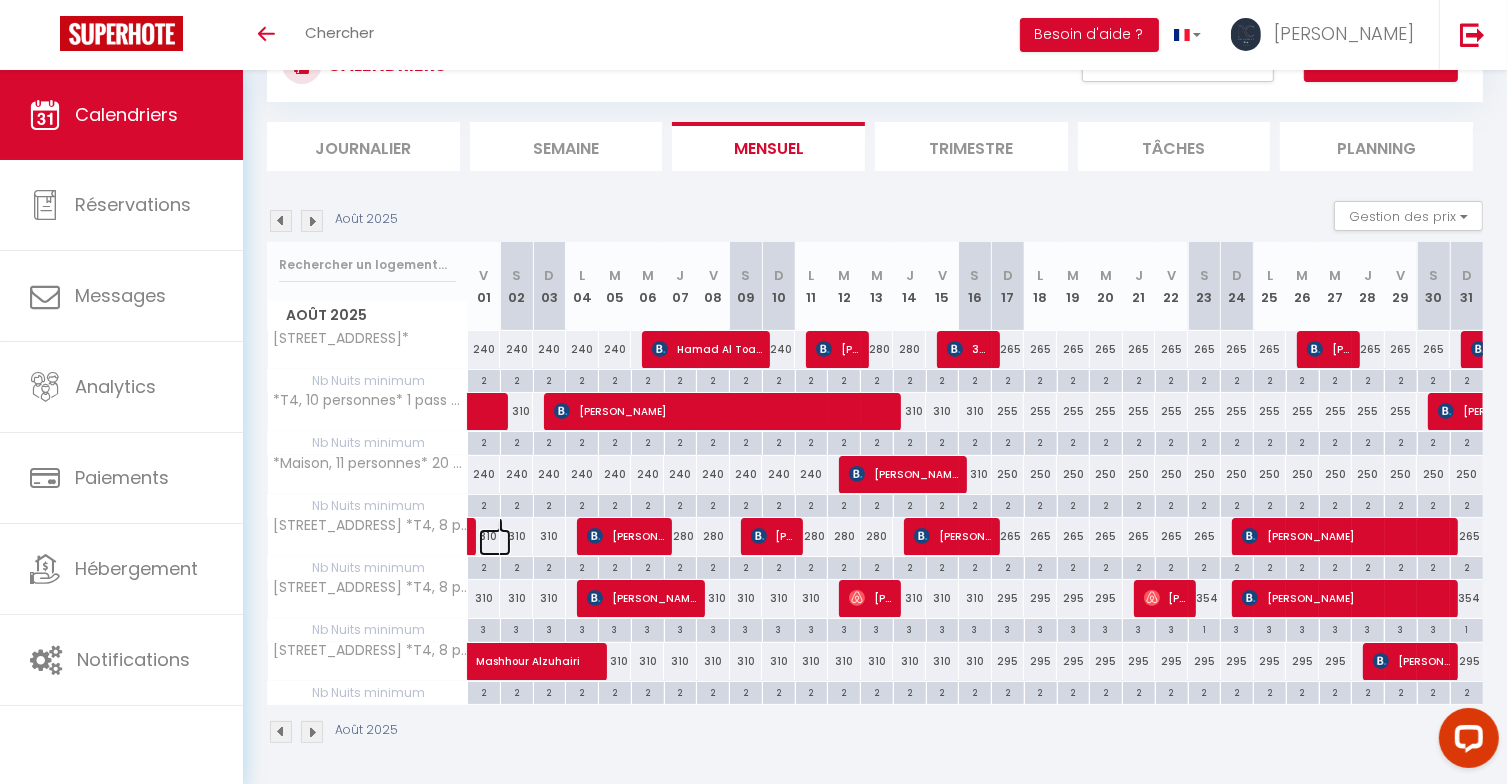 click at bounding box center [495, 542] 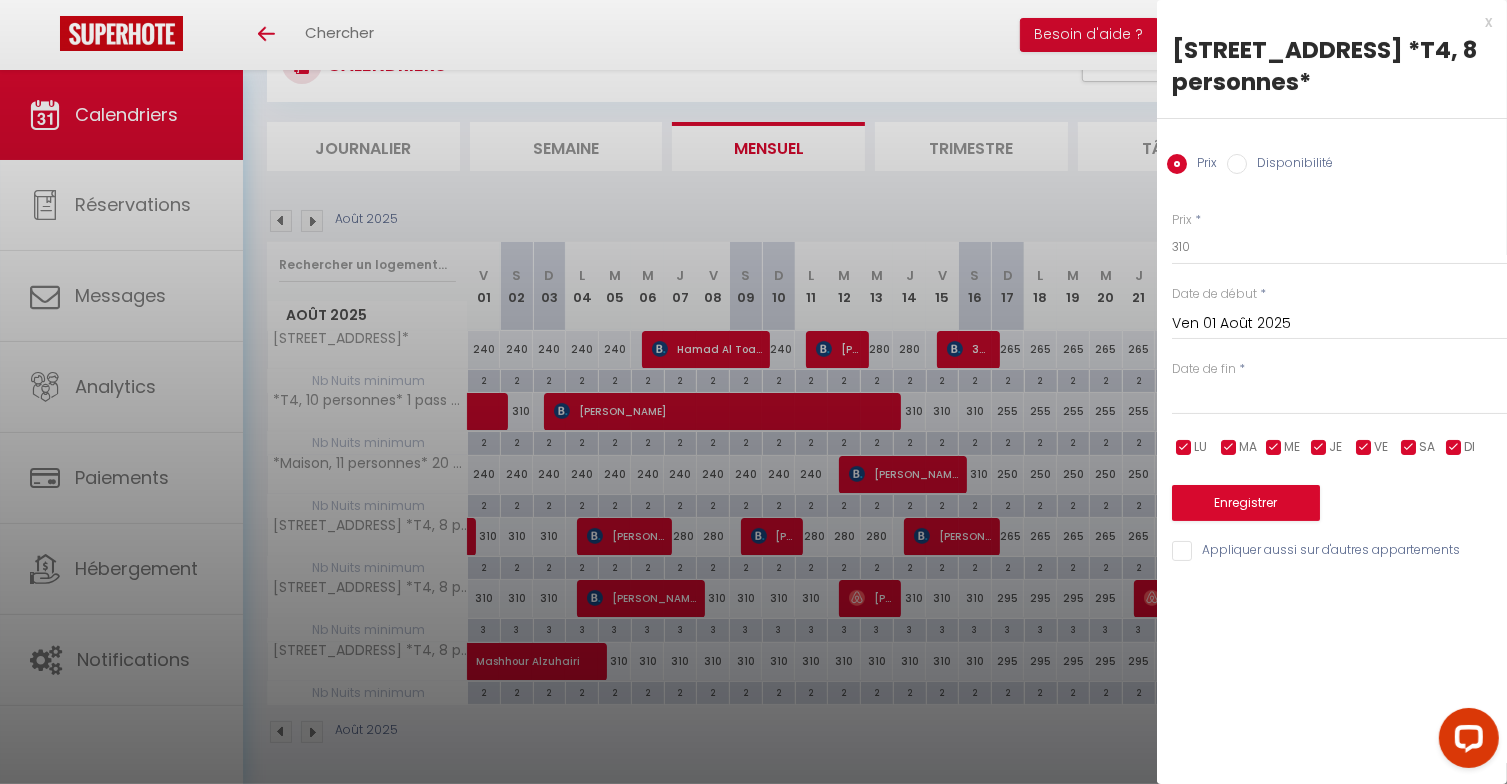 click at bounding box center [1339, 399] 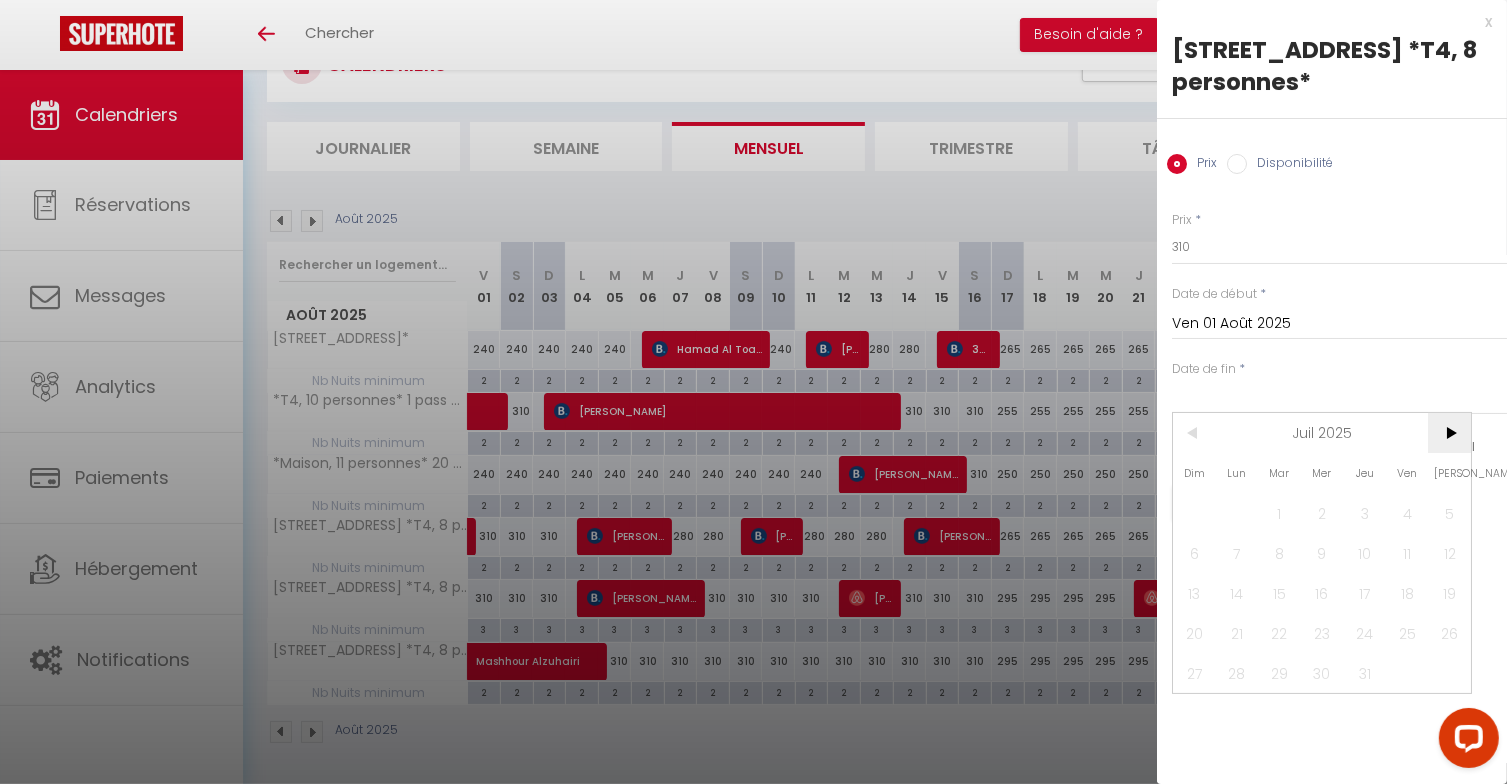 click on ">" at bounding box center [1449, 433] 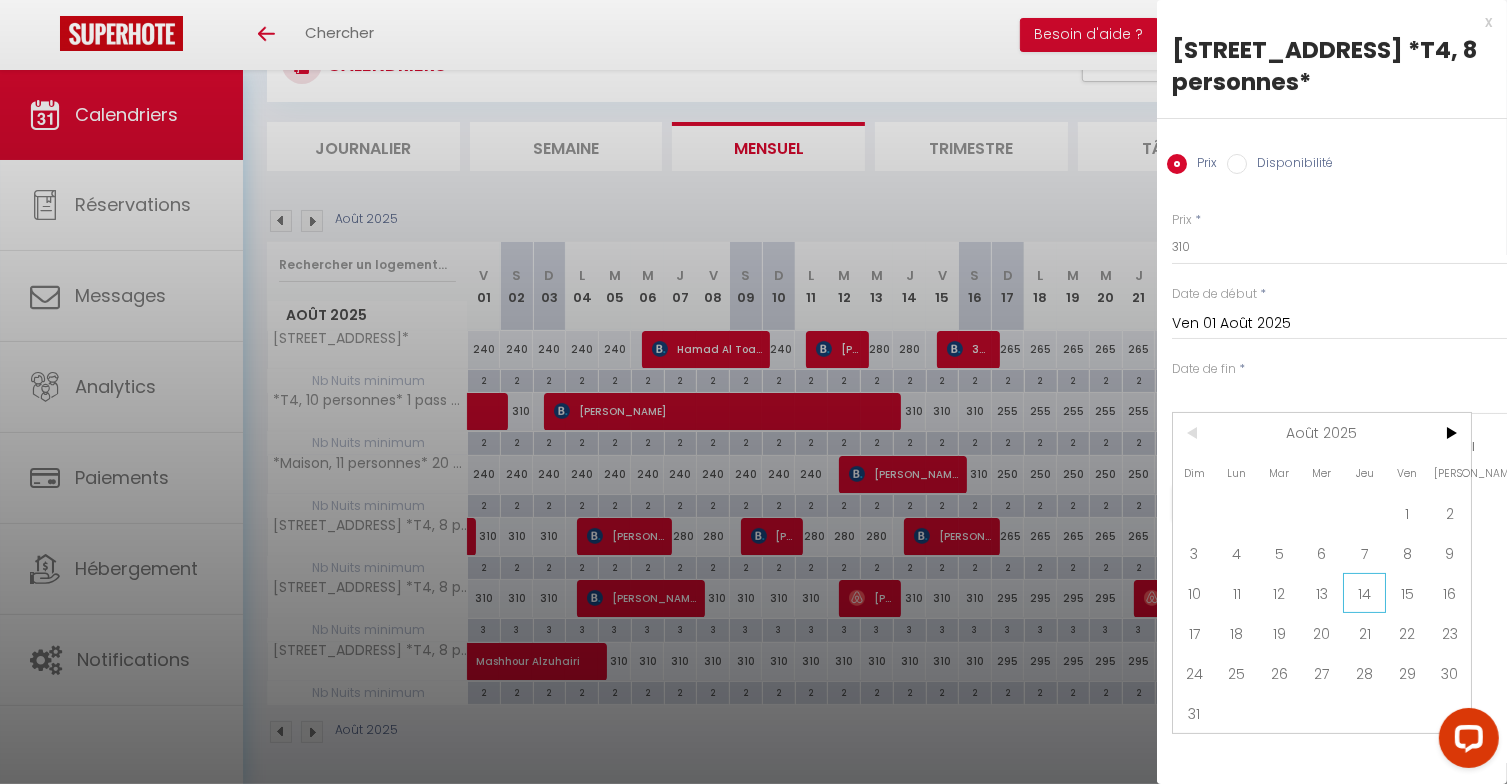 click on "14" at bounding box center (1364, 593) 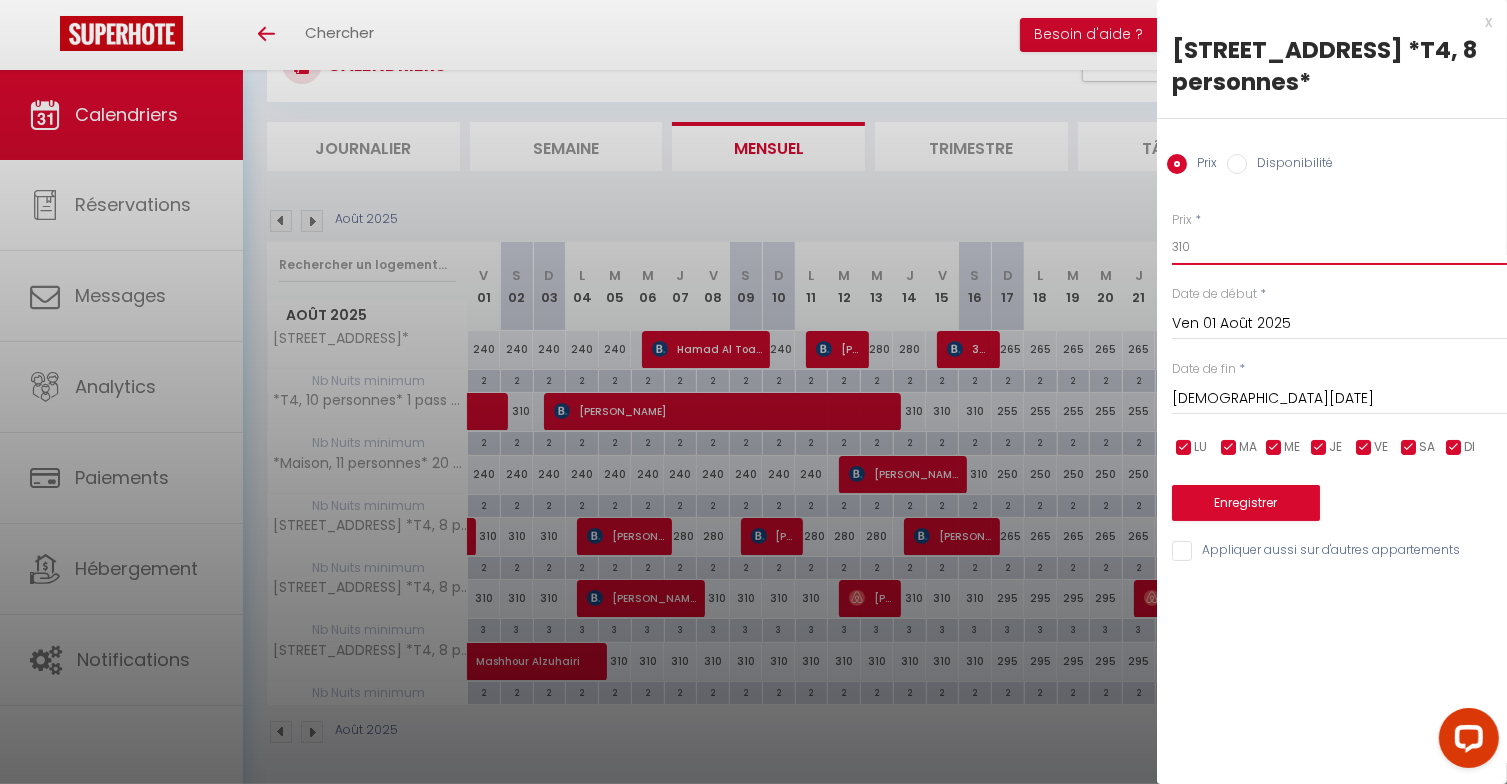 drag, startPoint x: 1204, startPoint y: 243, endPoint x: 1159, endPoint y: 245, distance: 45.044422 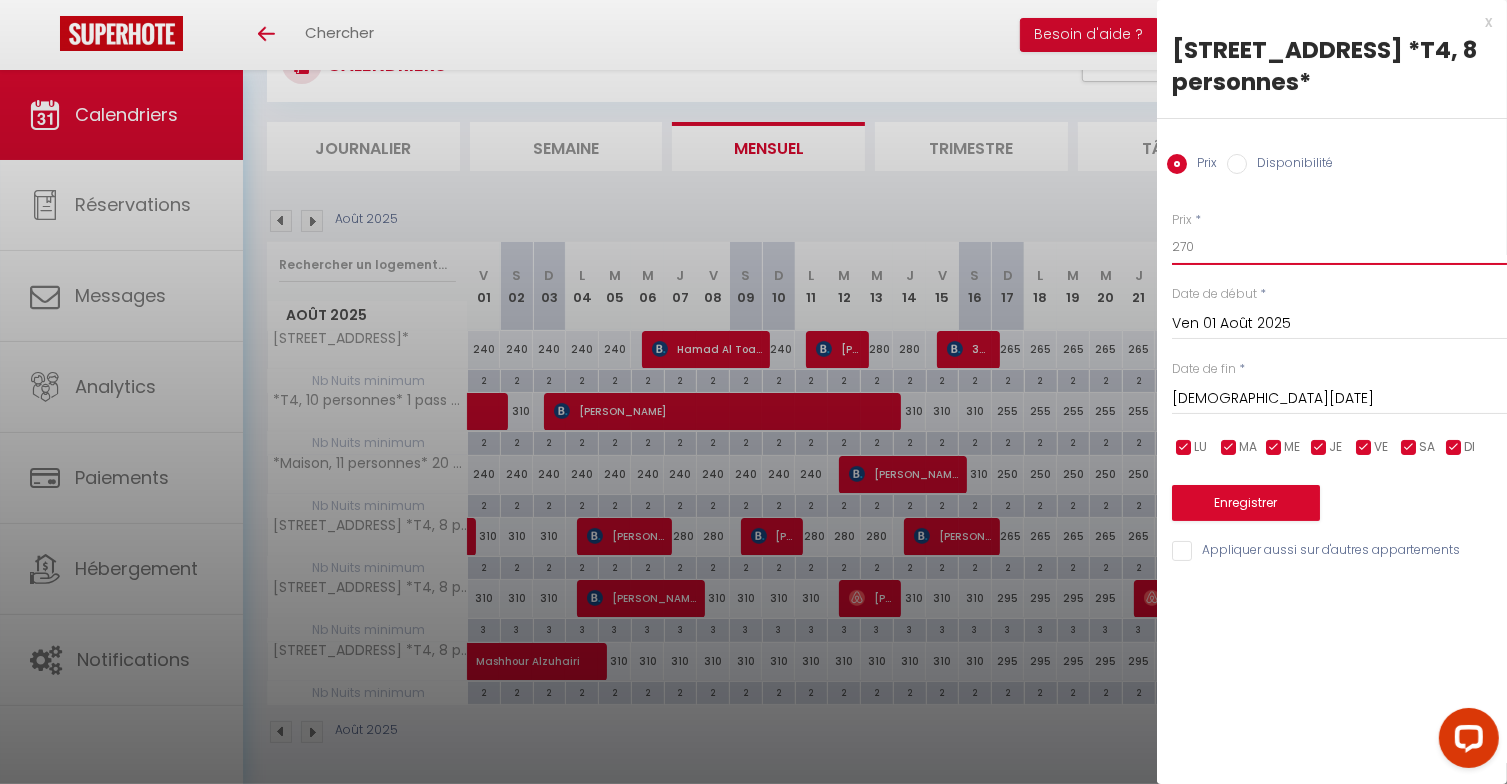type on "270" 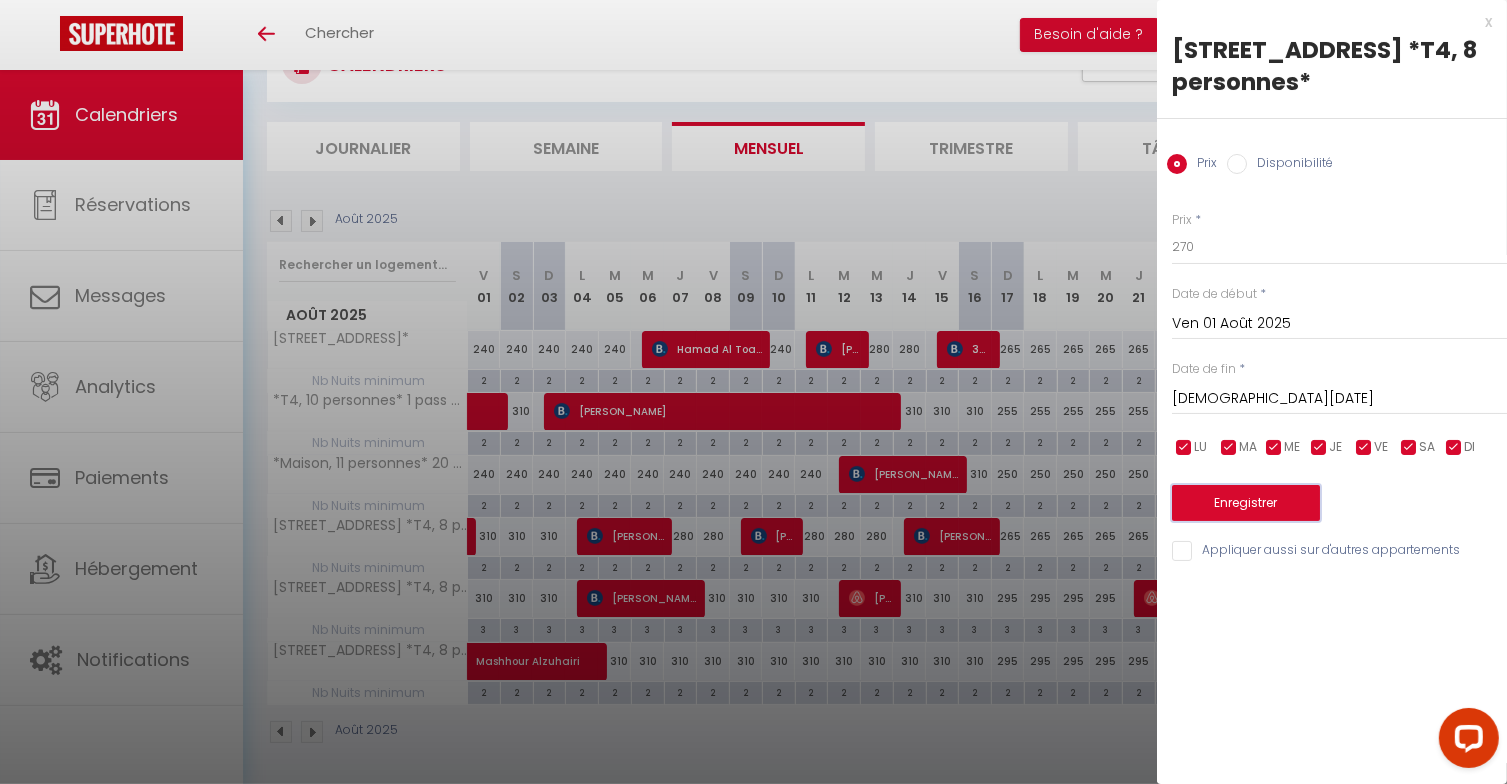 click on "Enregistrer" at bounding box center (1246, 503) 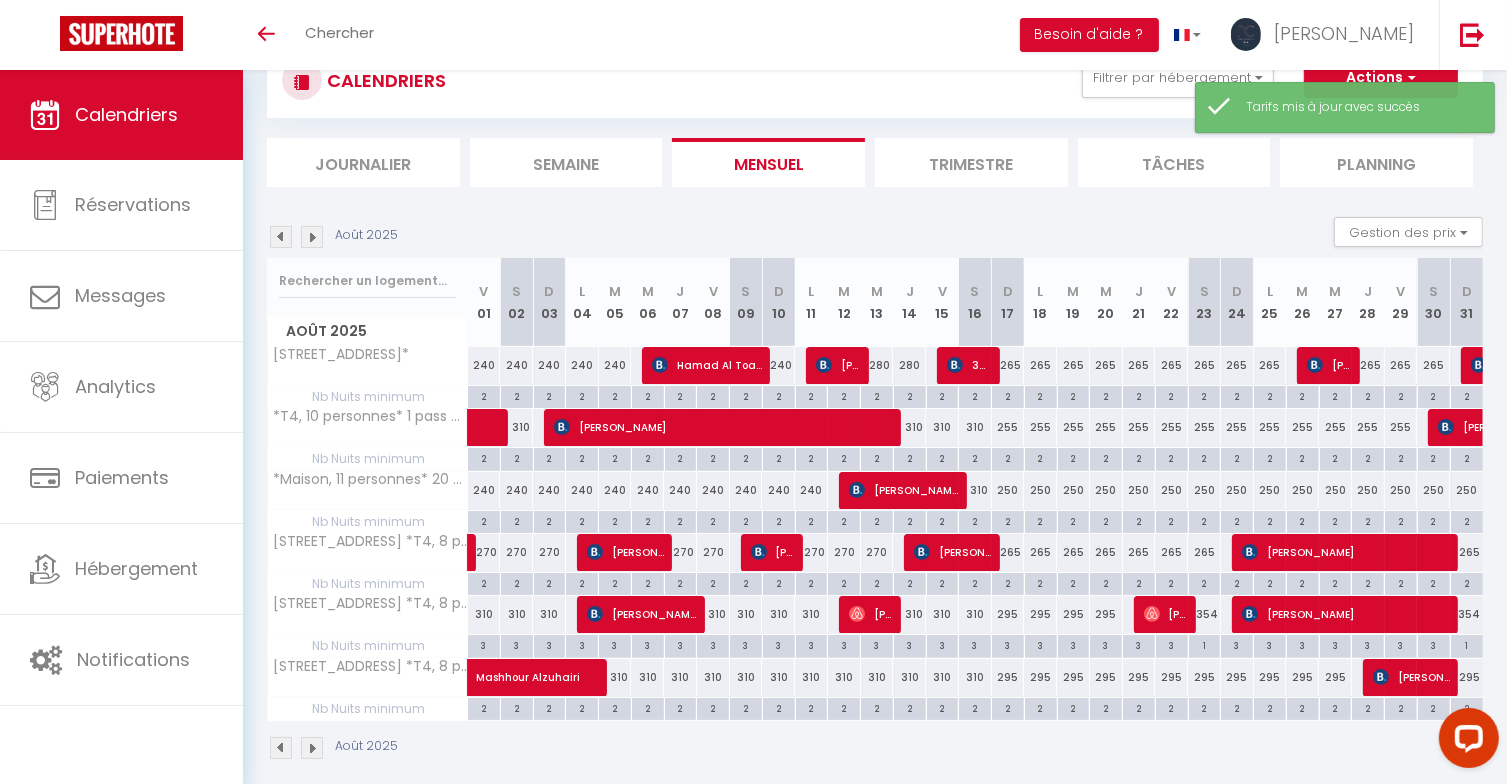 scroll, scrollTop: 86, scrollLeft: 0, axis: vertical 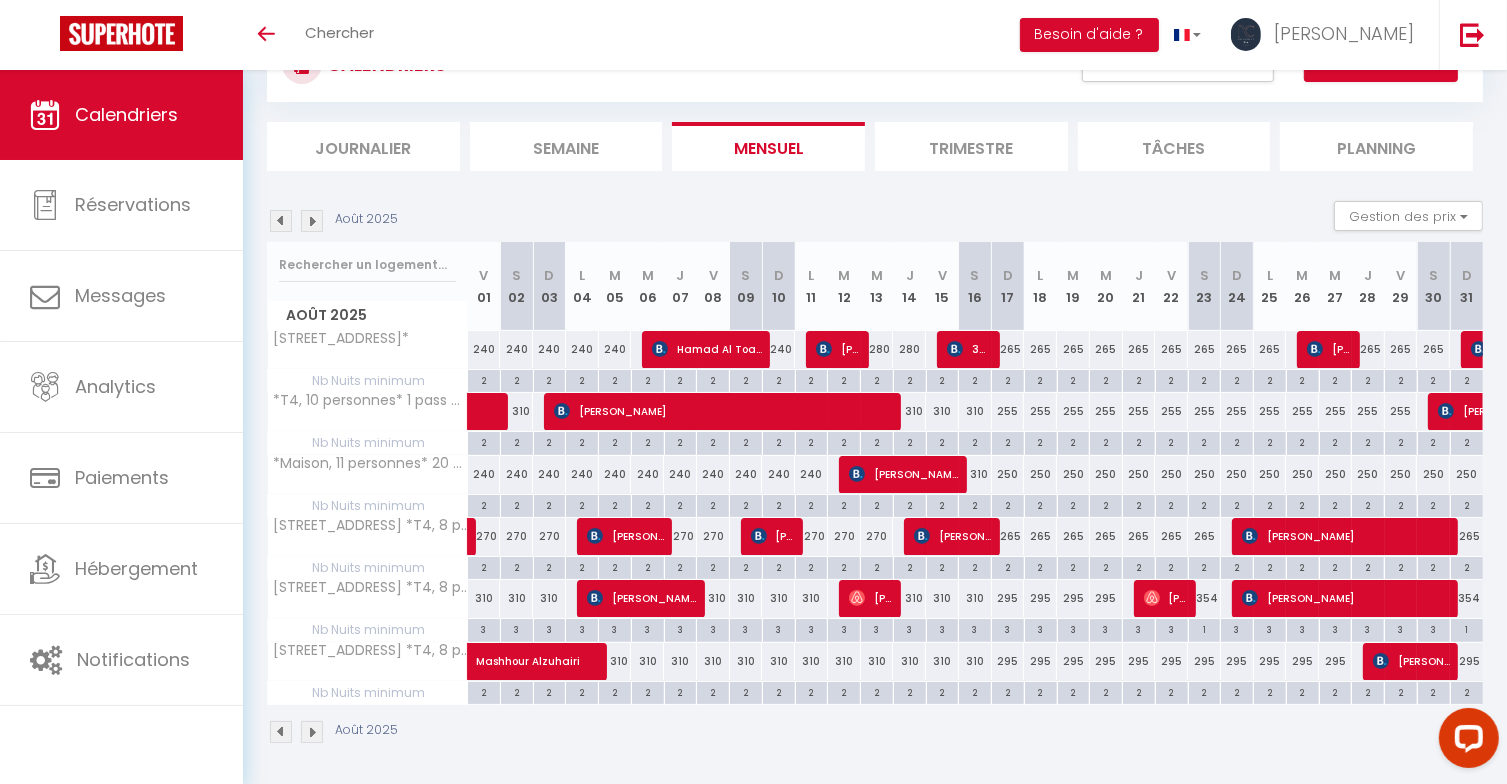 click on "310" at bounding box center [484, 598] 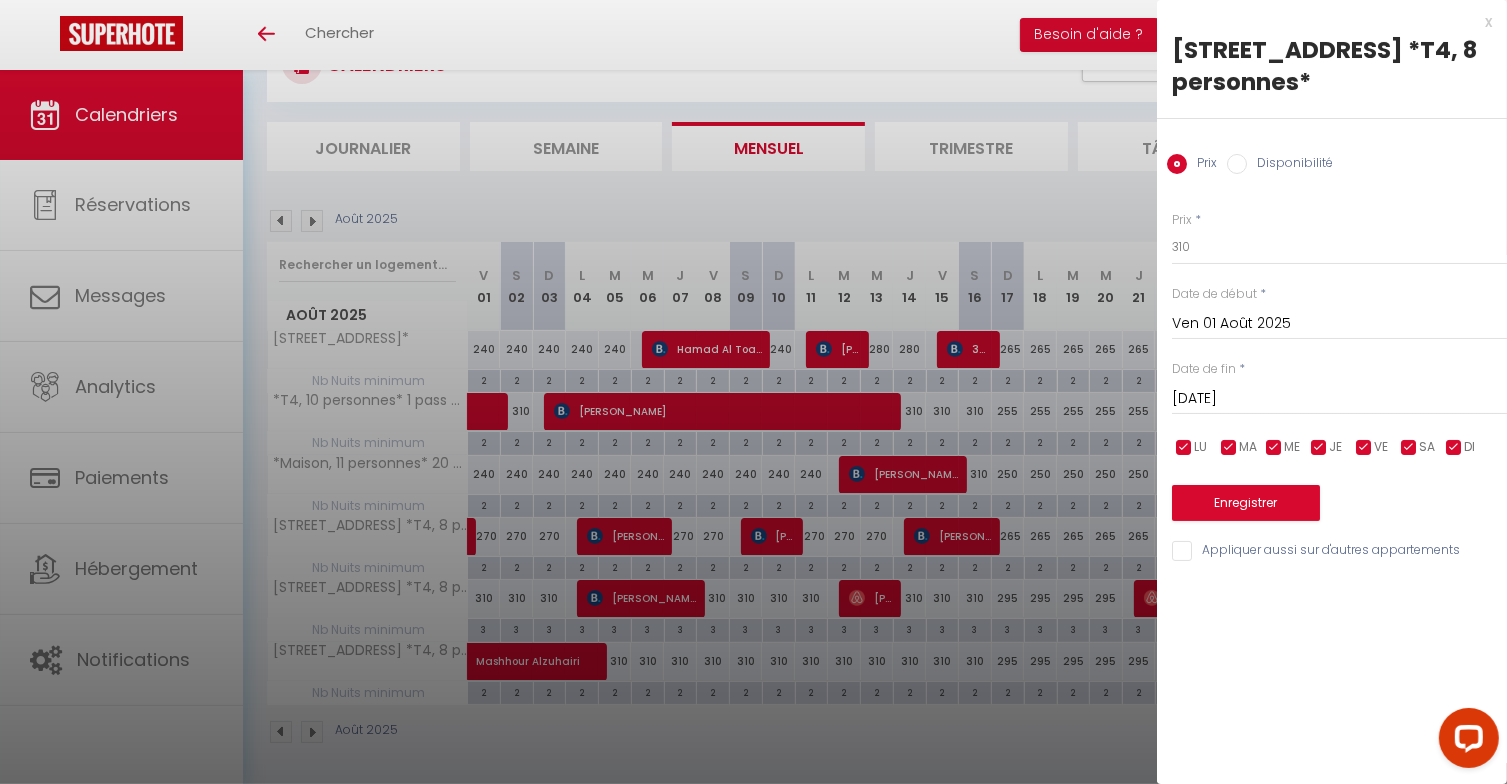 click on "[DATE]" at bounding box center (1339, 399) 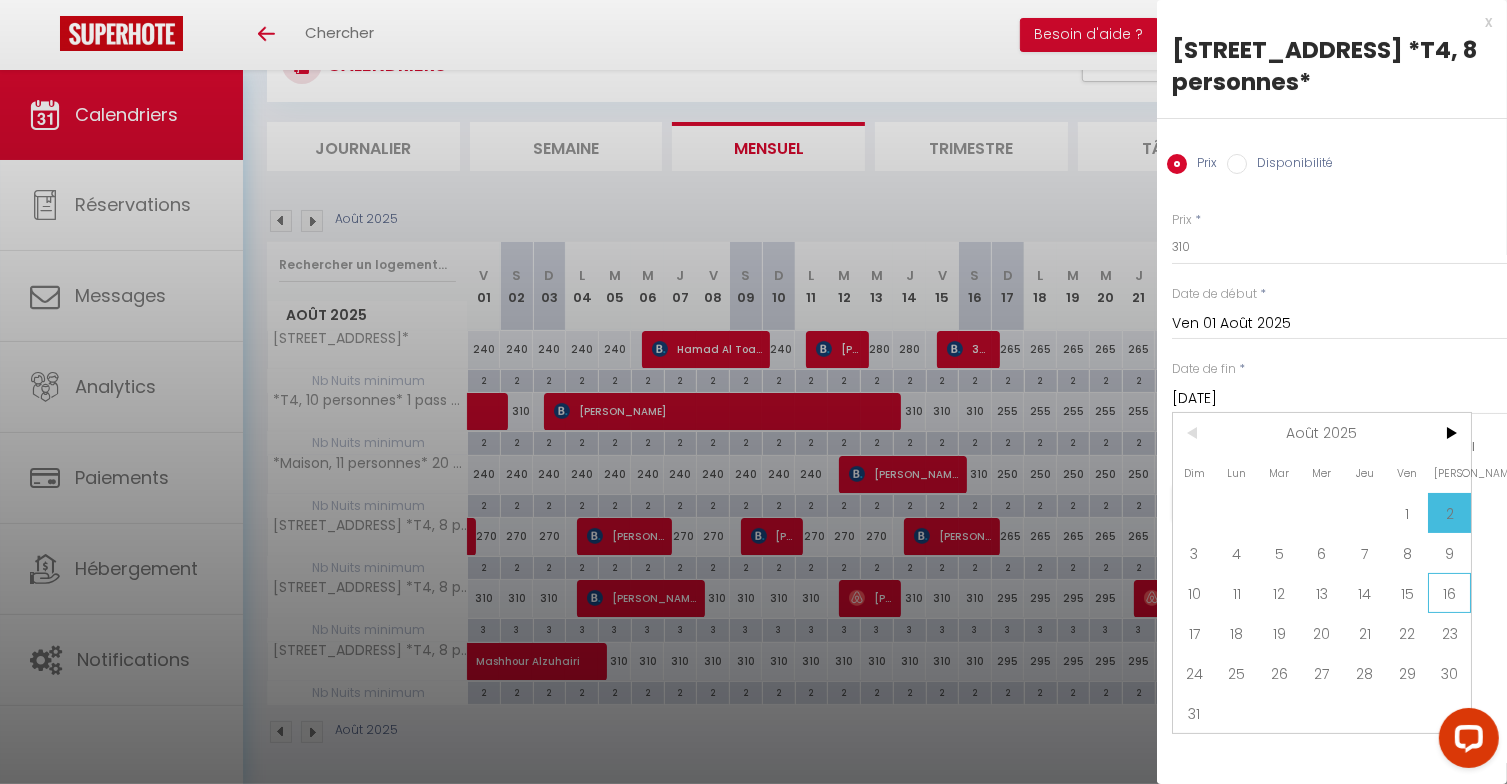 click on "16" at bounding box center [1449, 593] 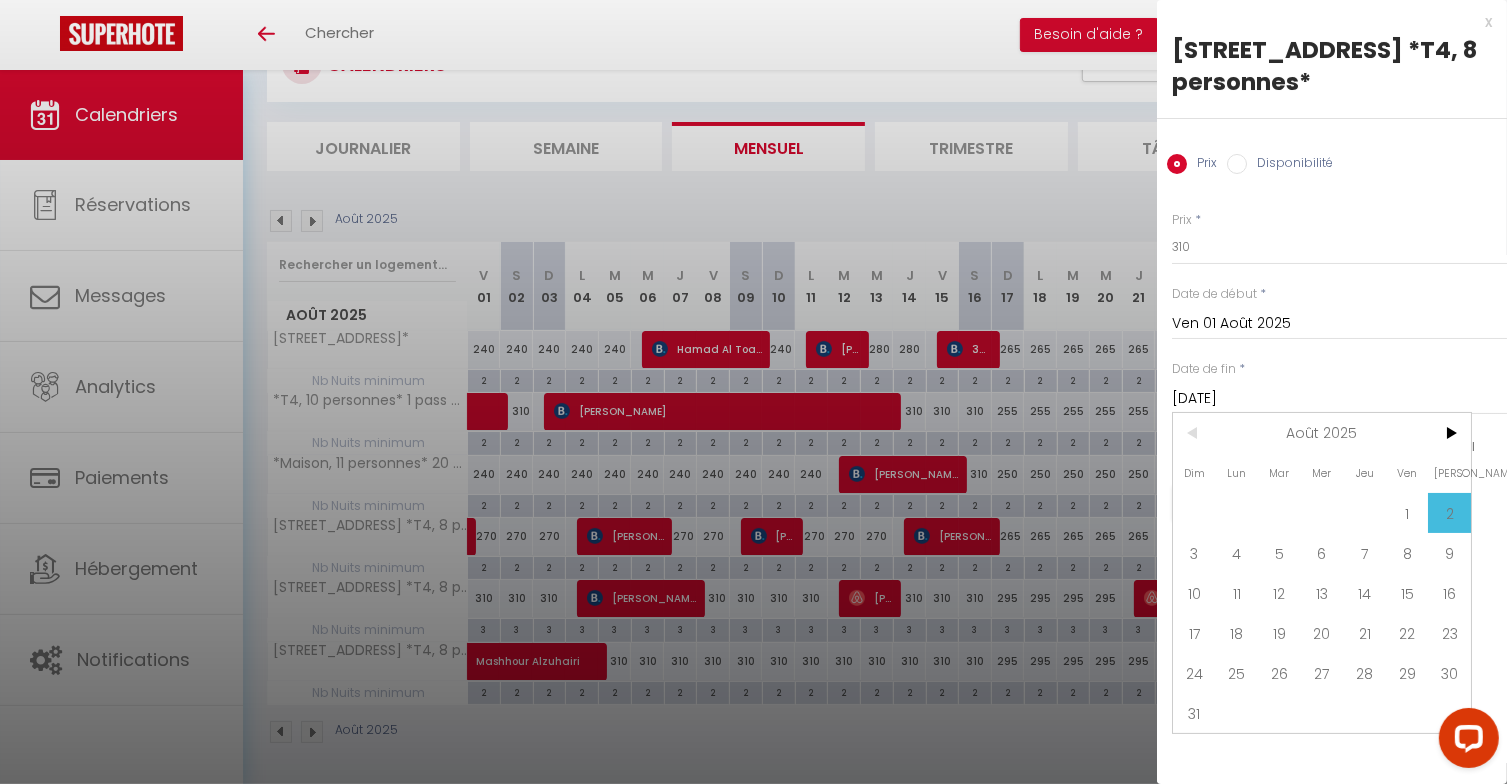 type on "[PERSON_NAME][DATE]" 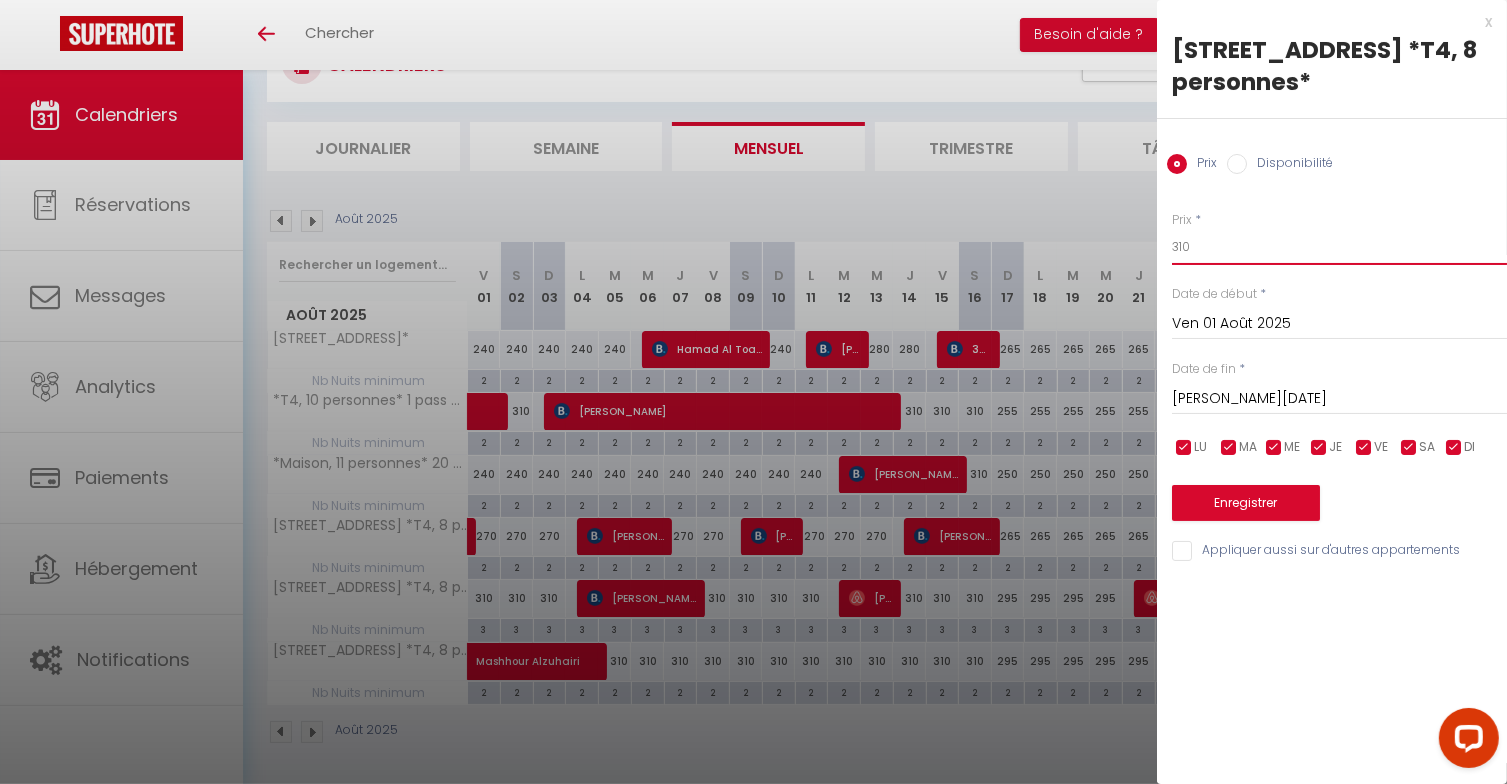 drag, startPoint x: 1204, startPoint y: 249, endPoint x: 1117, endPoint y: 248, distance: 87.005745 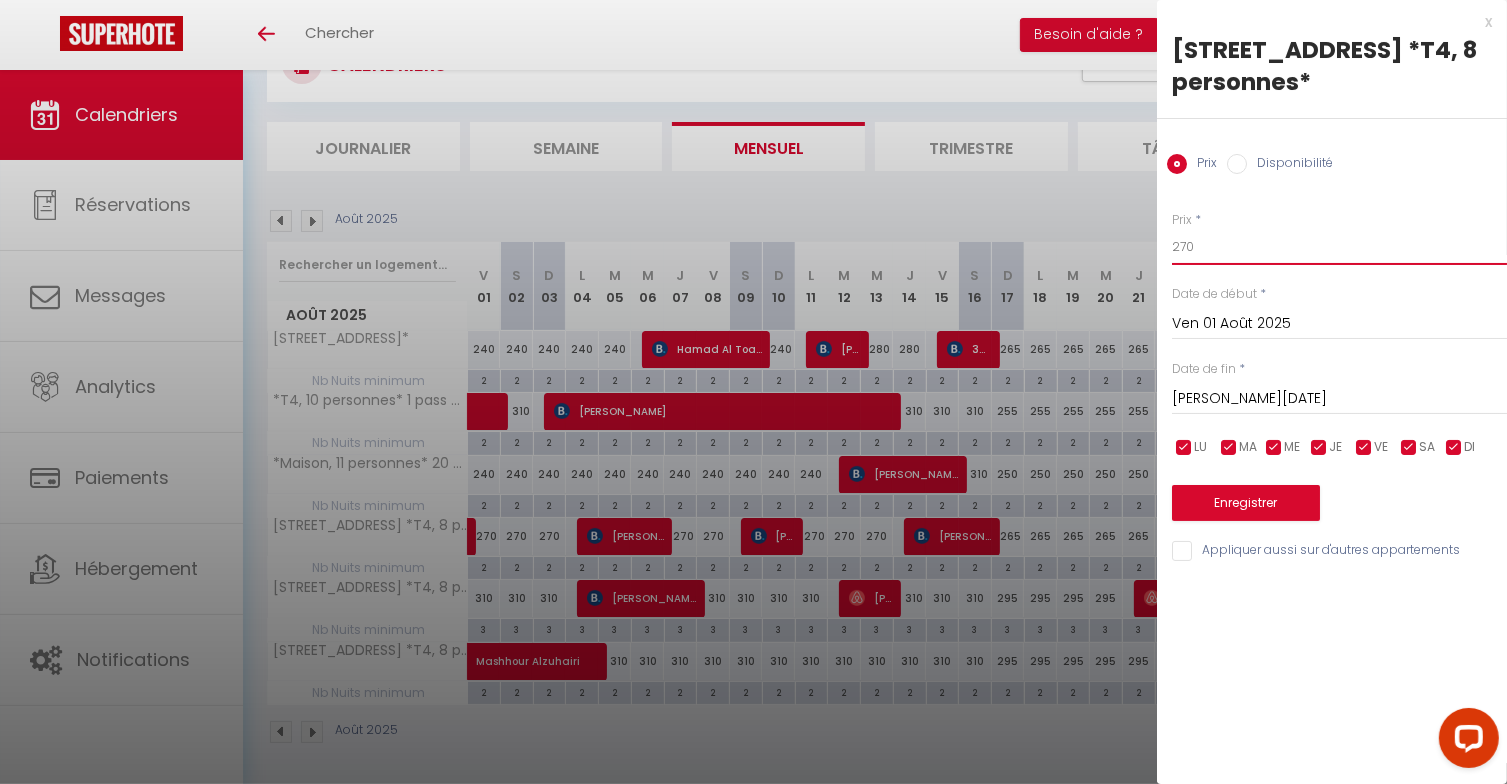 type on "270" 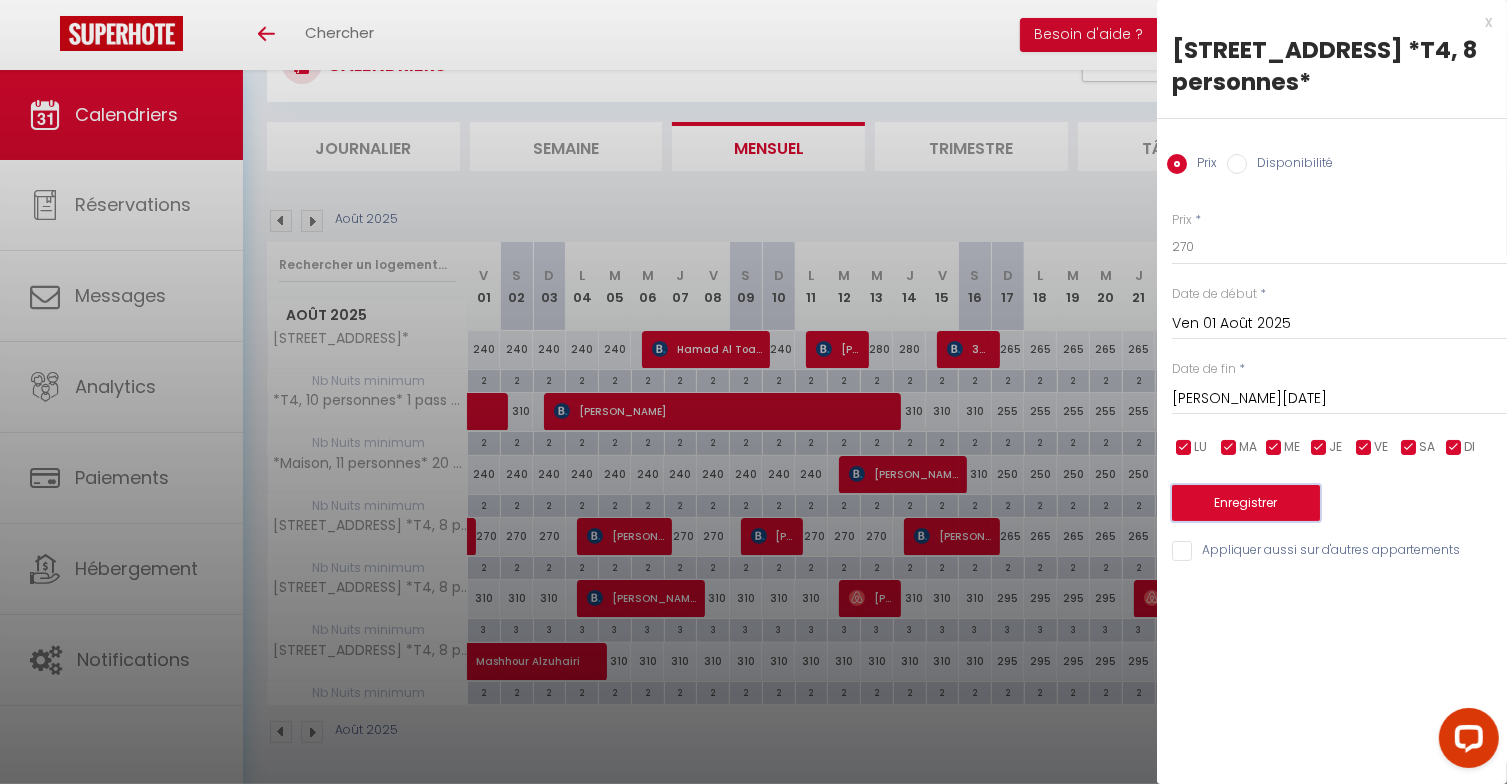 click on "Enregistrer" at bounding box center [1246, 503] 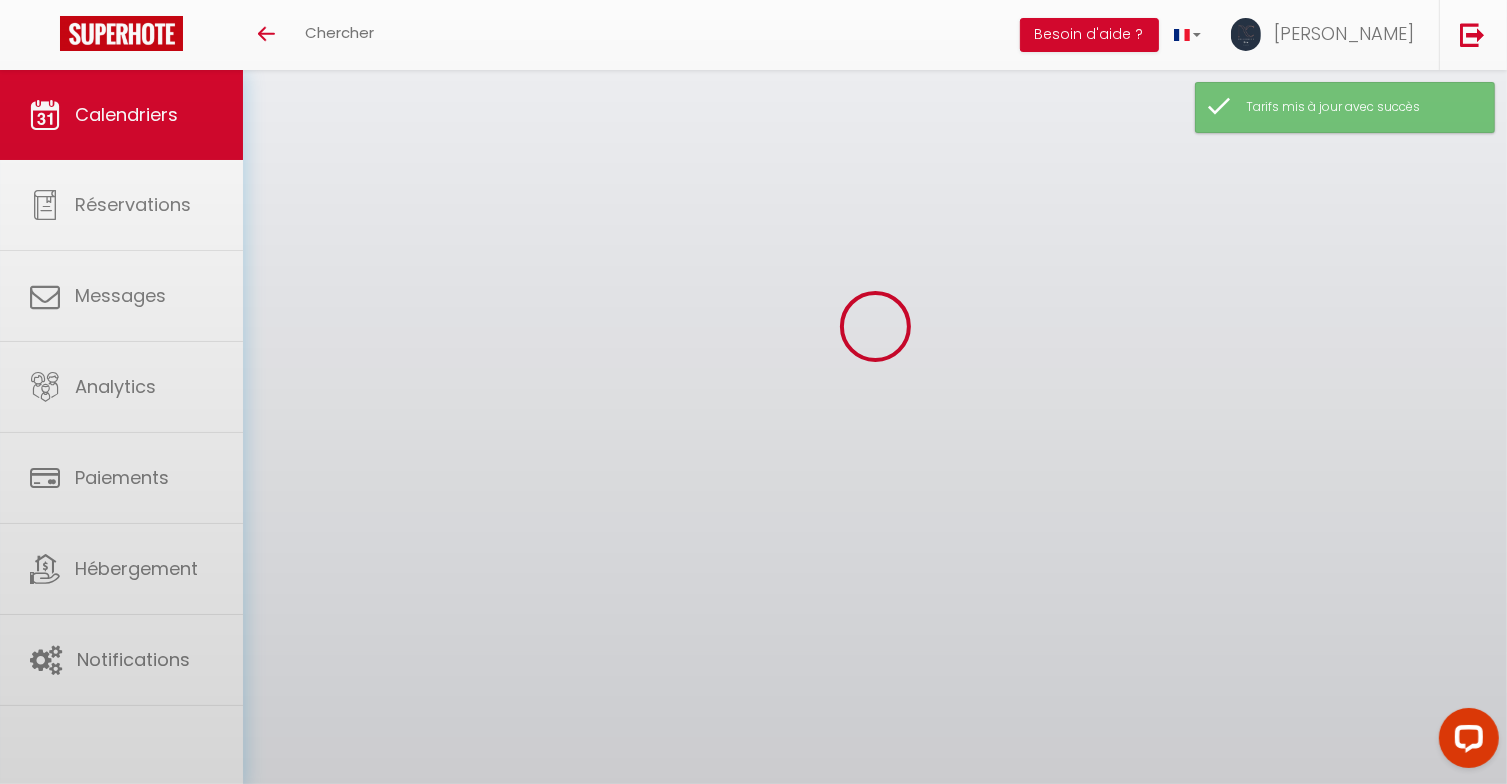 scroll, scrollTop: 86, scrollLeft: 0, axis: vertical 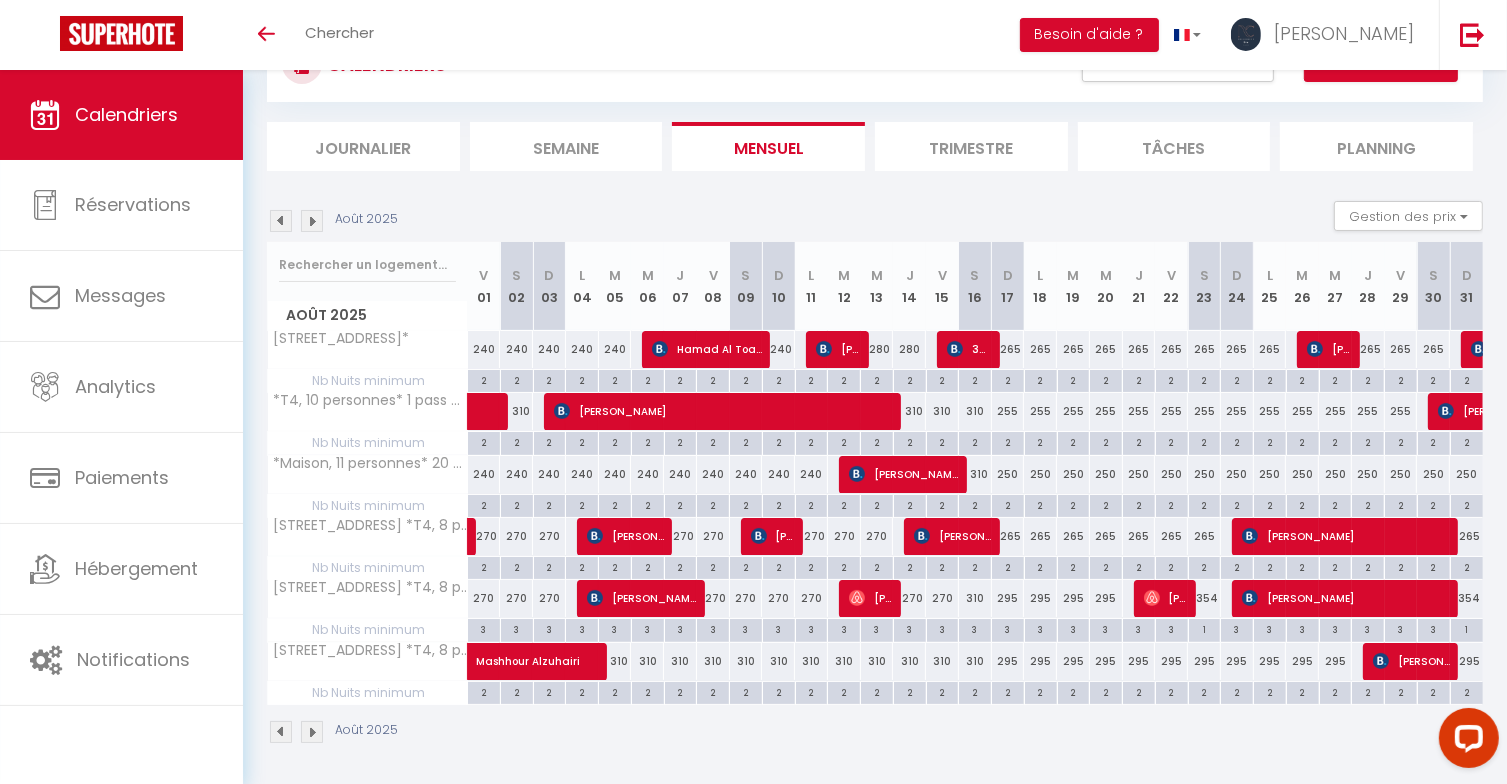 click on "295" at bounding box center (1008, 598) 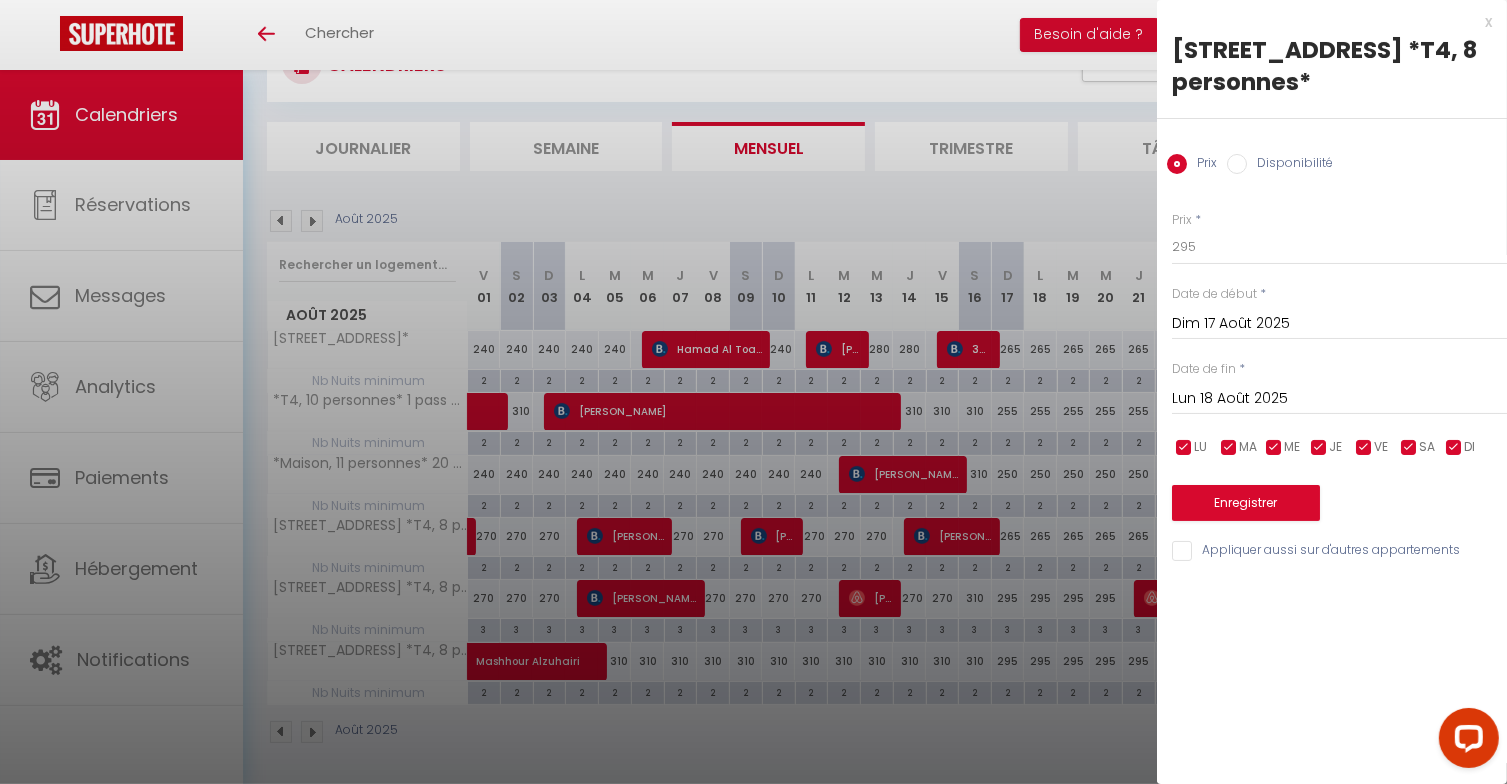 drag, startPoint x: 1271, startPoint y: 380, endPoint x: 1269, endPoint y: 392, distance: 12.165525 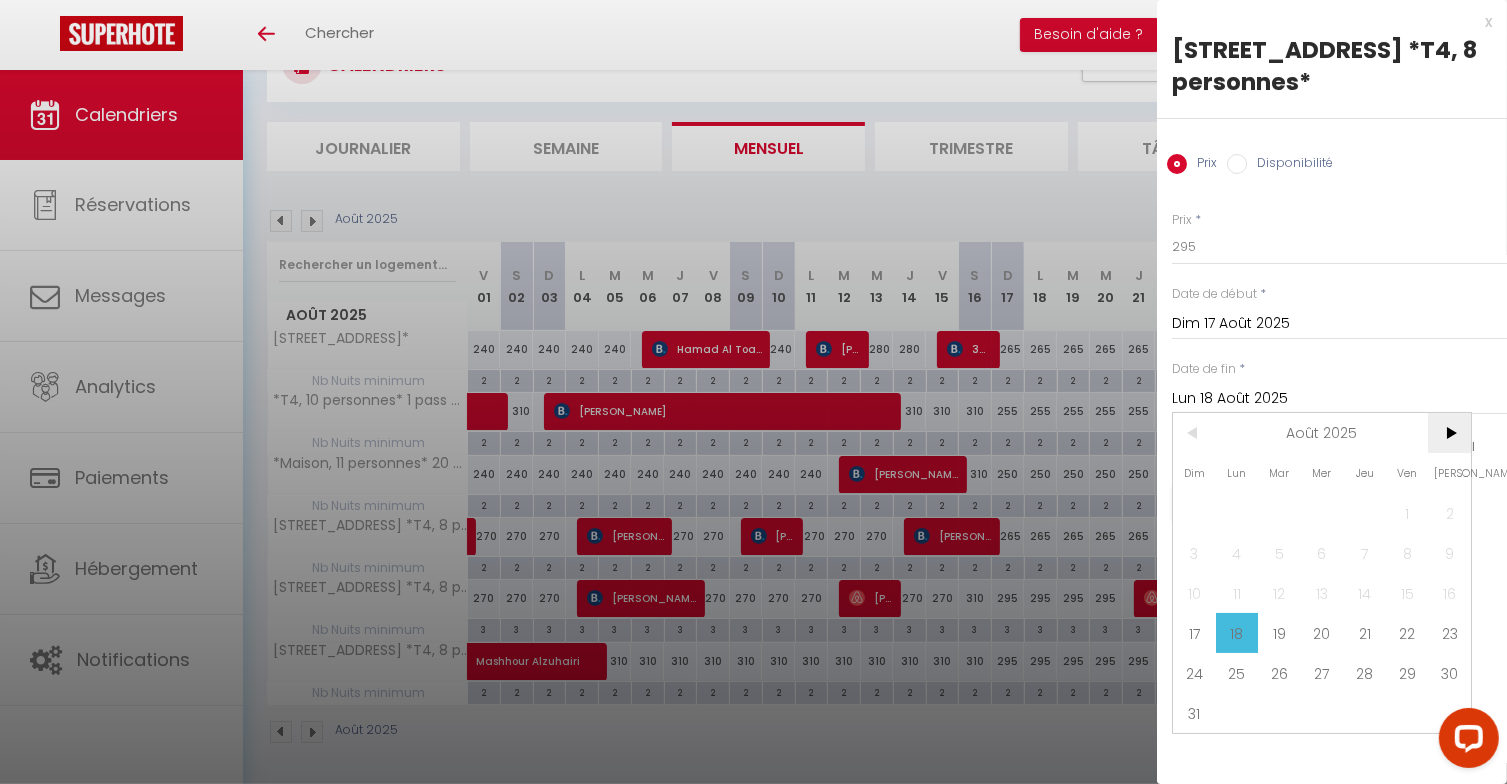click on ">" at bounding box center [1449, 433] 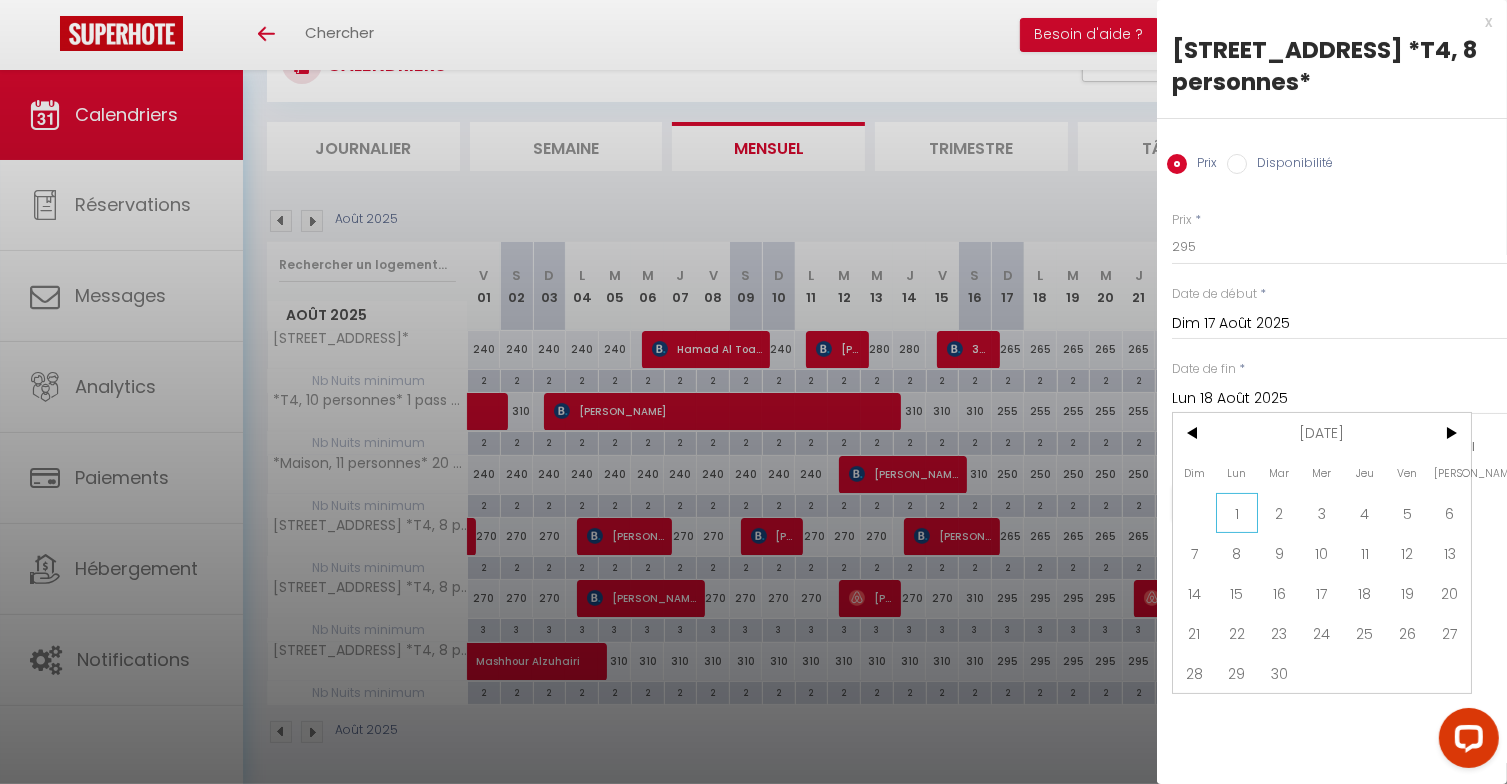 click on "1" at bounding box center [1237, 513] 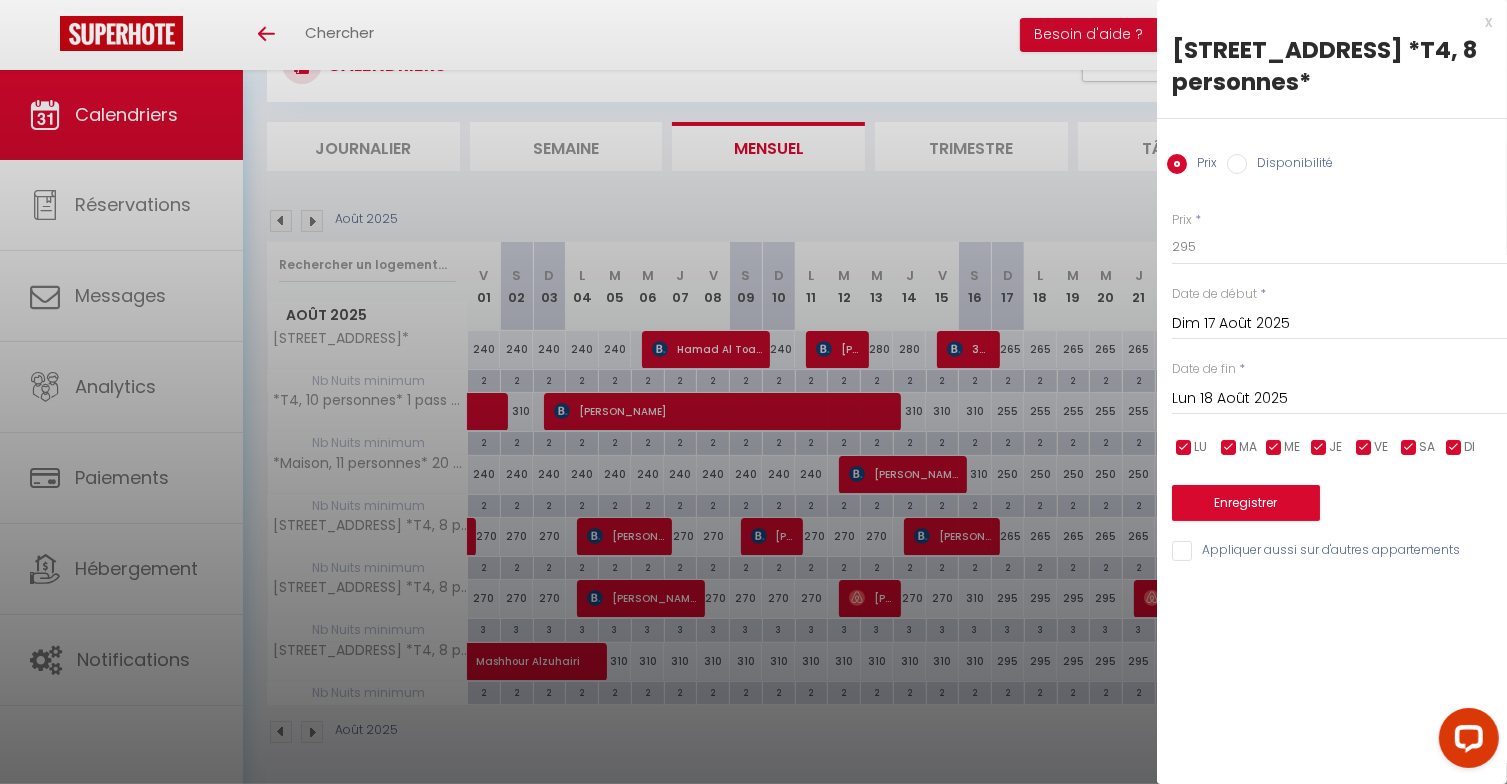 type on "Lun 01 Septembre 2025" 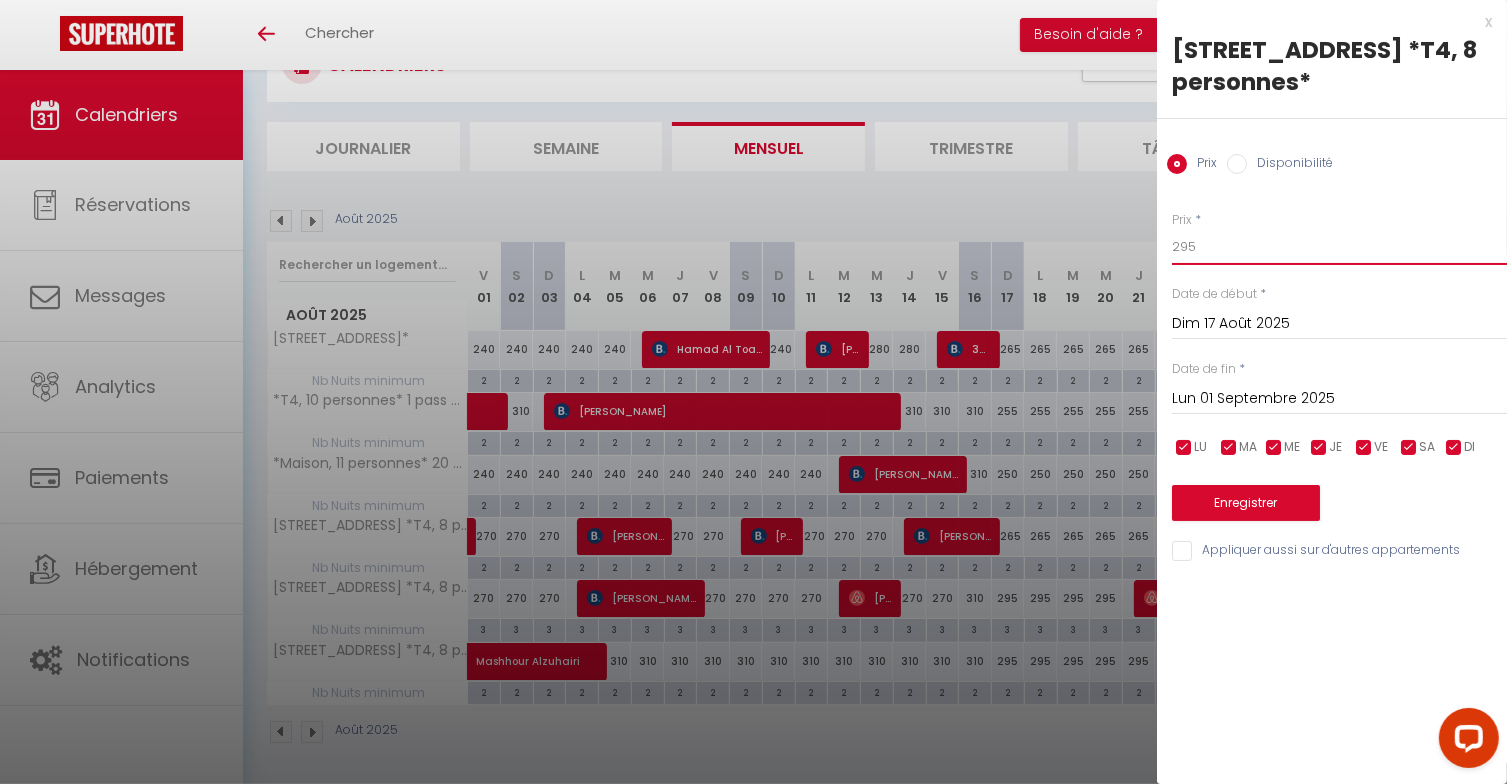 drag, startPoint x: 1185, startPoint y: 244, endPoint x: 1196, endPoint y: 246, distance: 11.18034 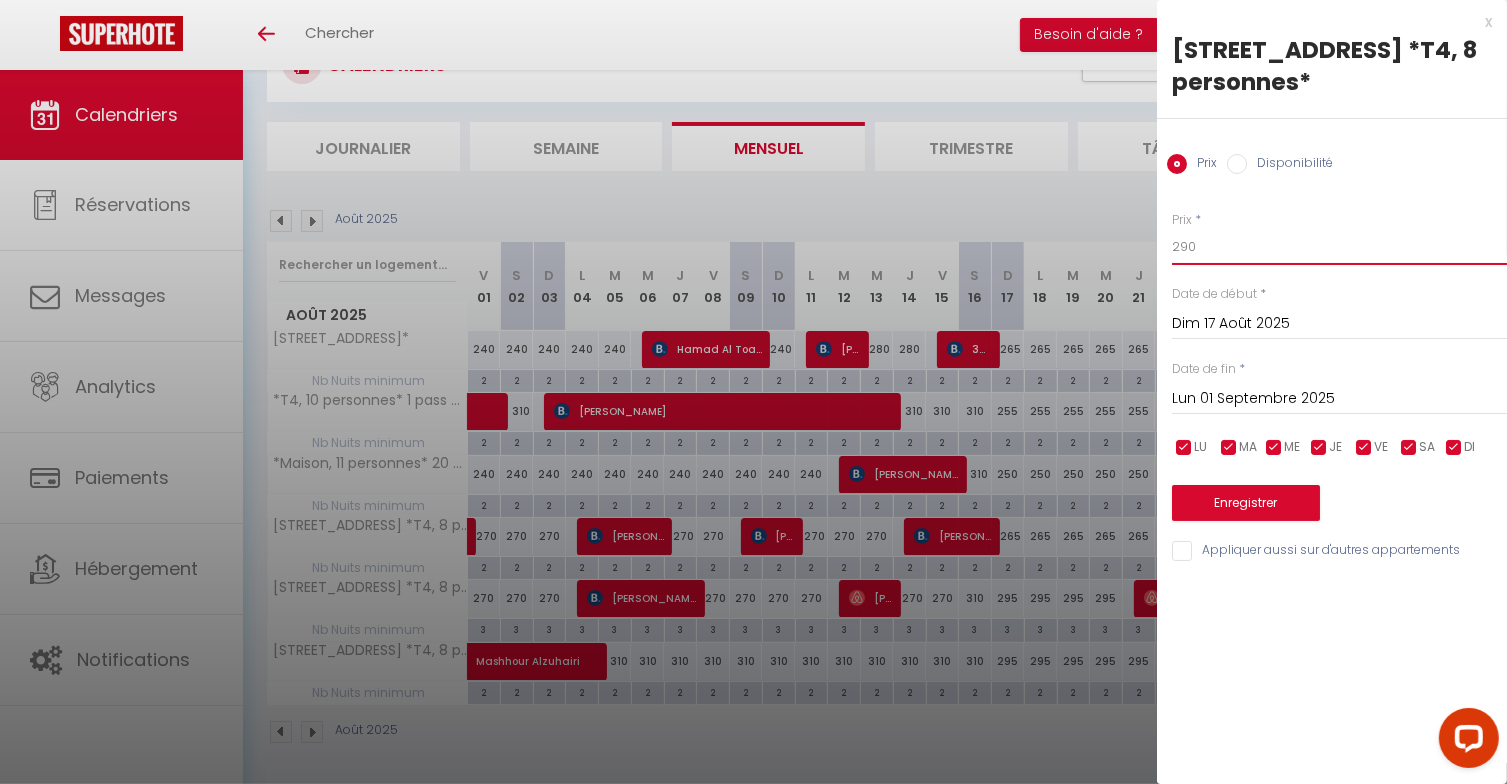 type on "290" 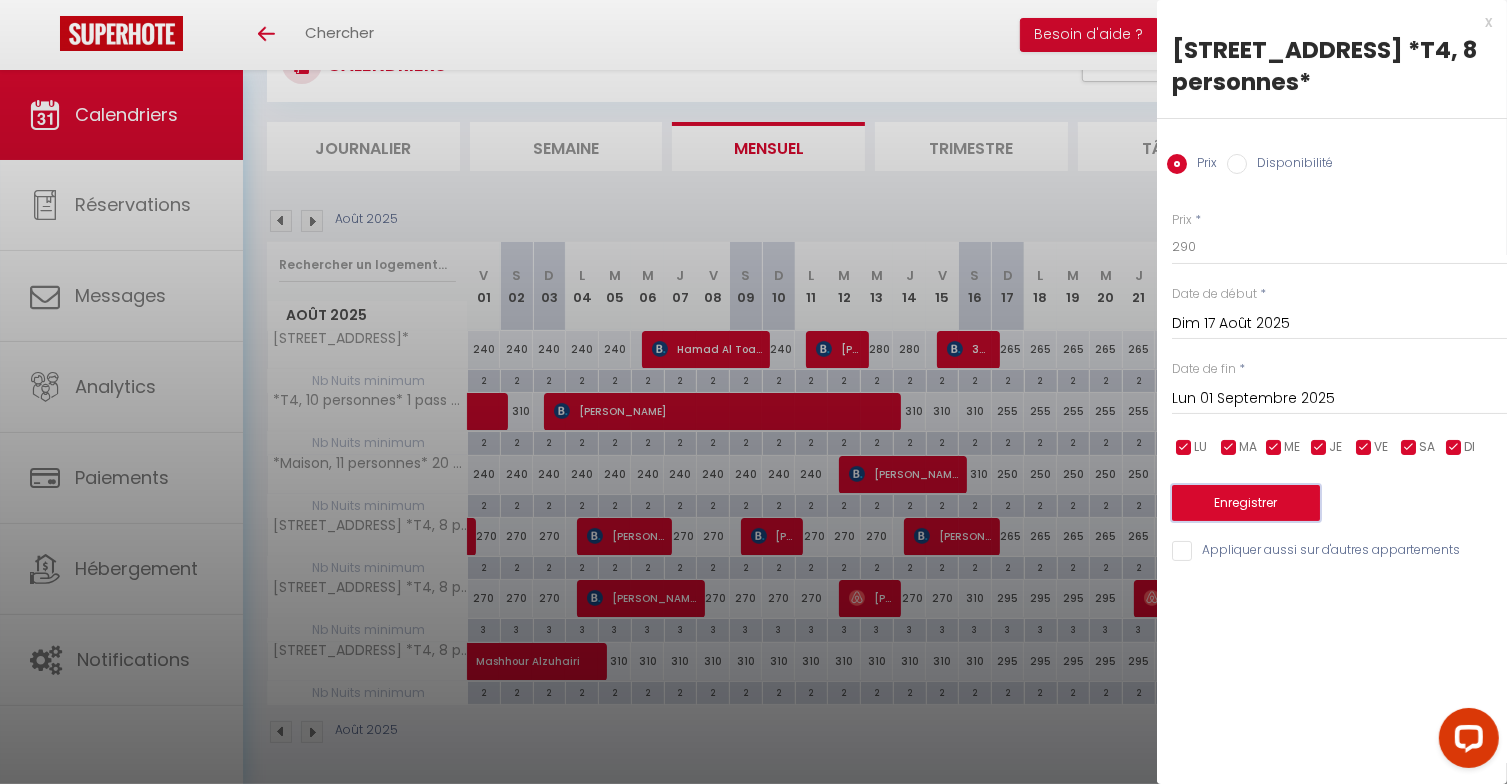 click on "Enregistrer" at bounding box center (1246, 503) 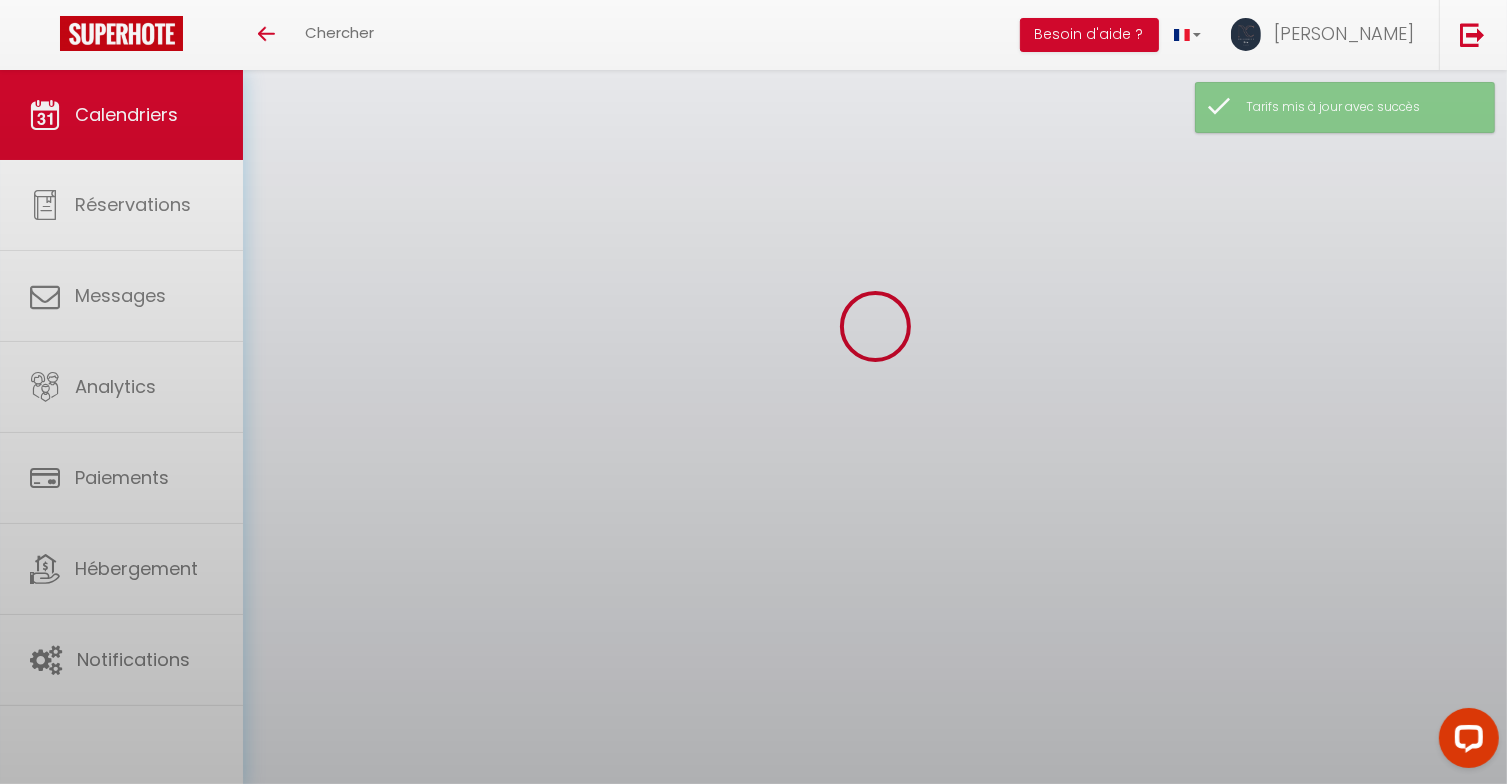 scroll, scrollTop: 86, scrollLeft: 0, axis: vertical 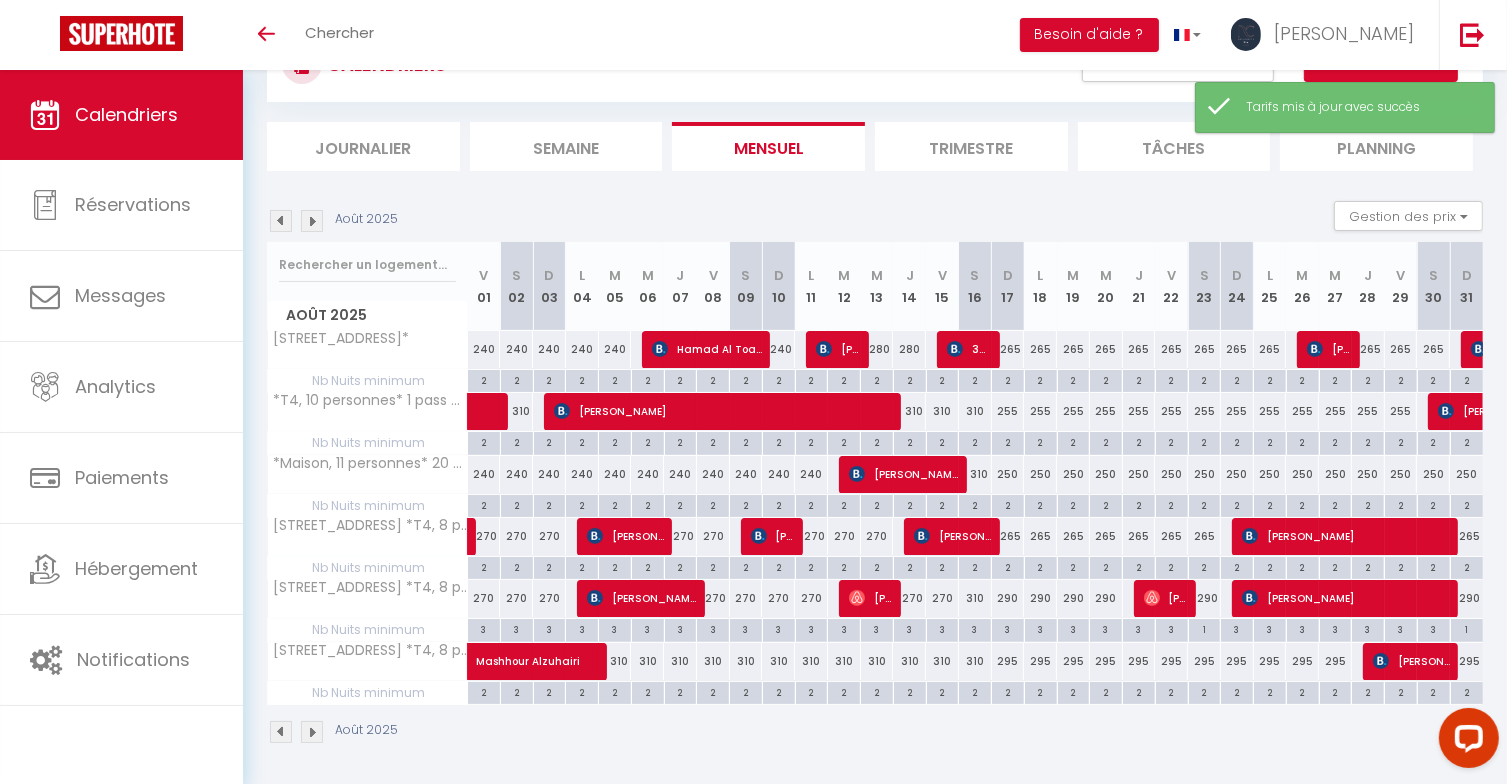 click at bounding box center [312, 221] 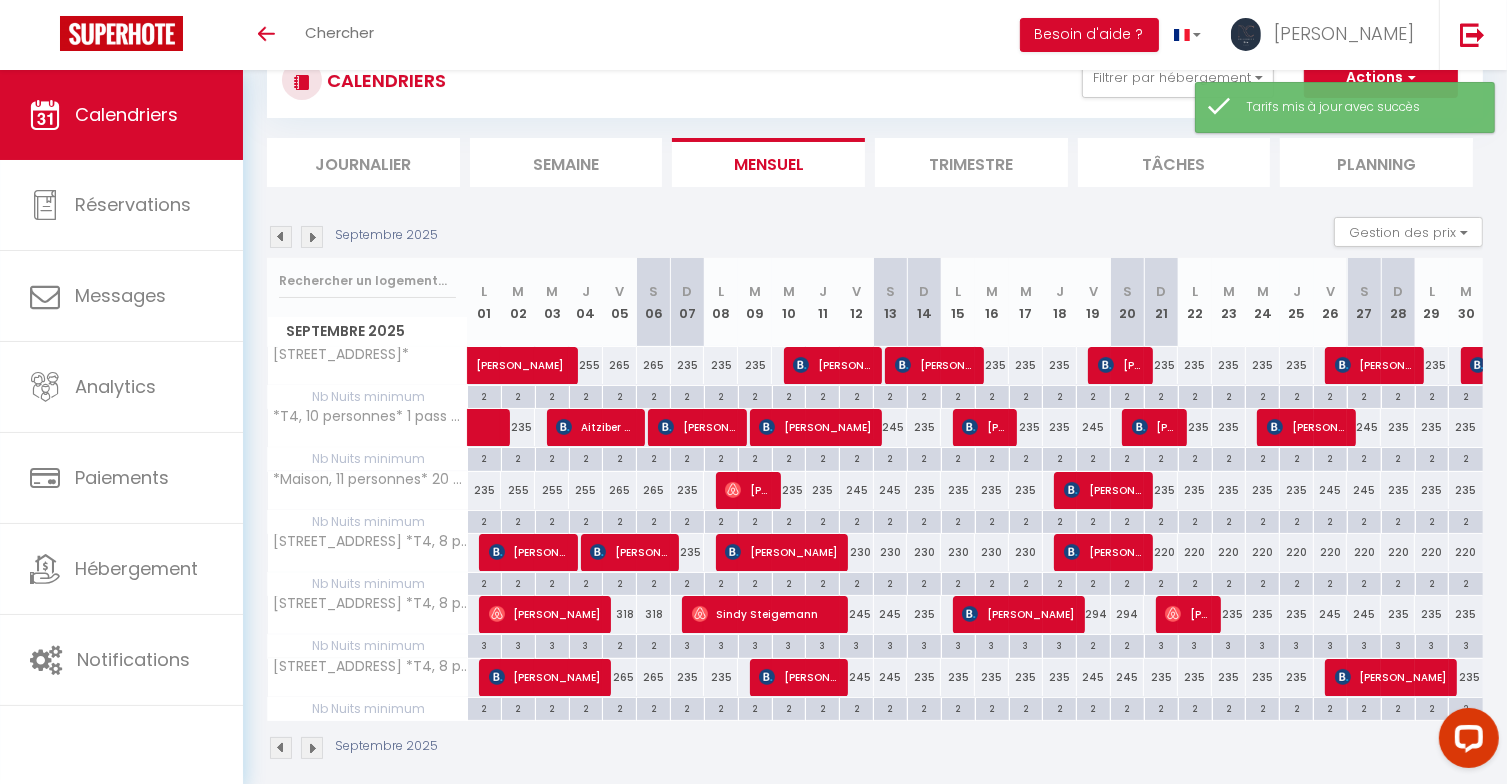 scroll, scrollTop: 86, scrollLeft: 0, axis: vertical 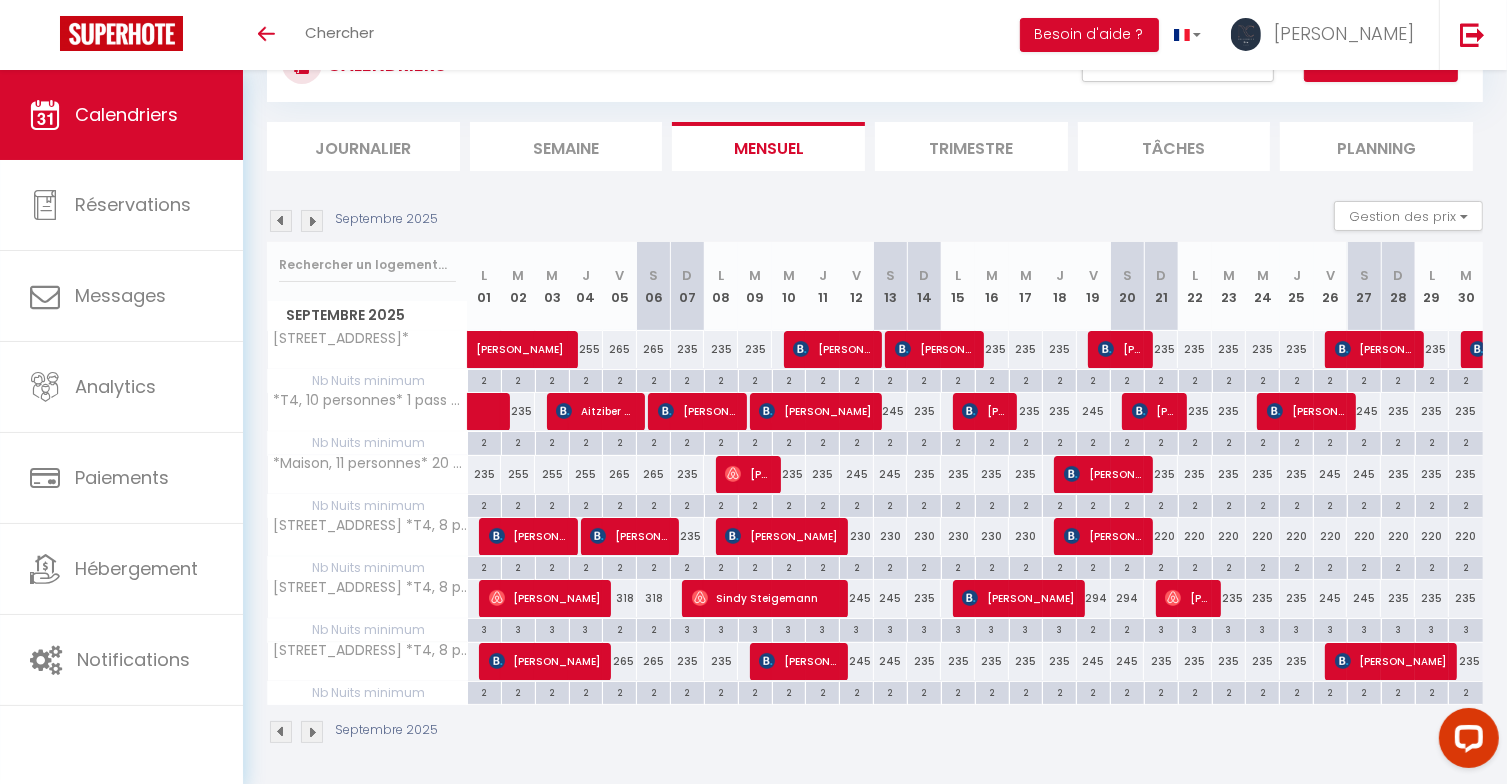 click at bounding box center [281, 221] 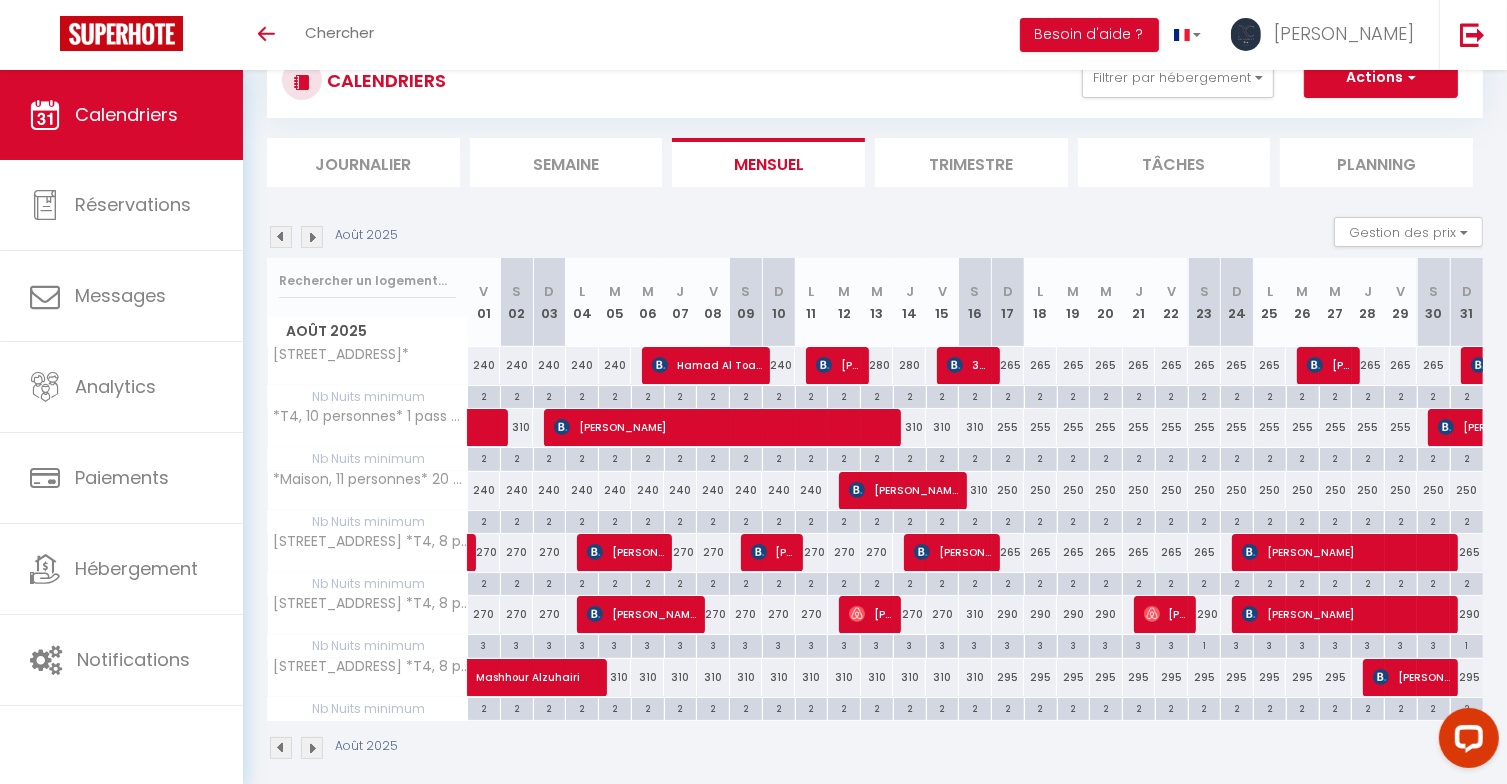 scroll, scrollTop: 86, scrollLeft: 0, axis: vertical 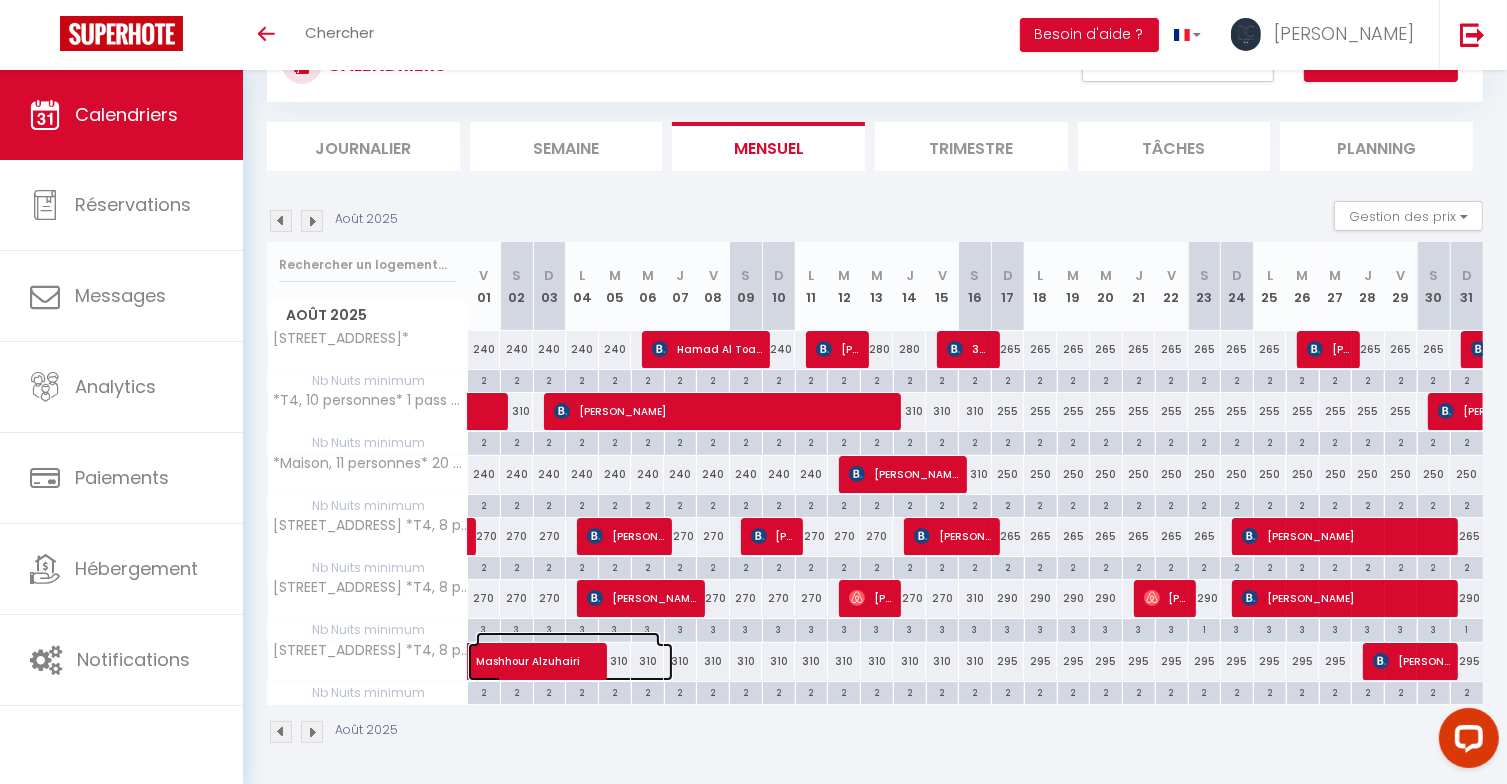 click on "Mashhour Alzuhairi" at bounding box center (568, 651) 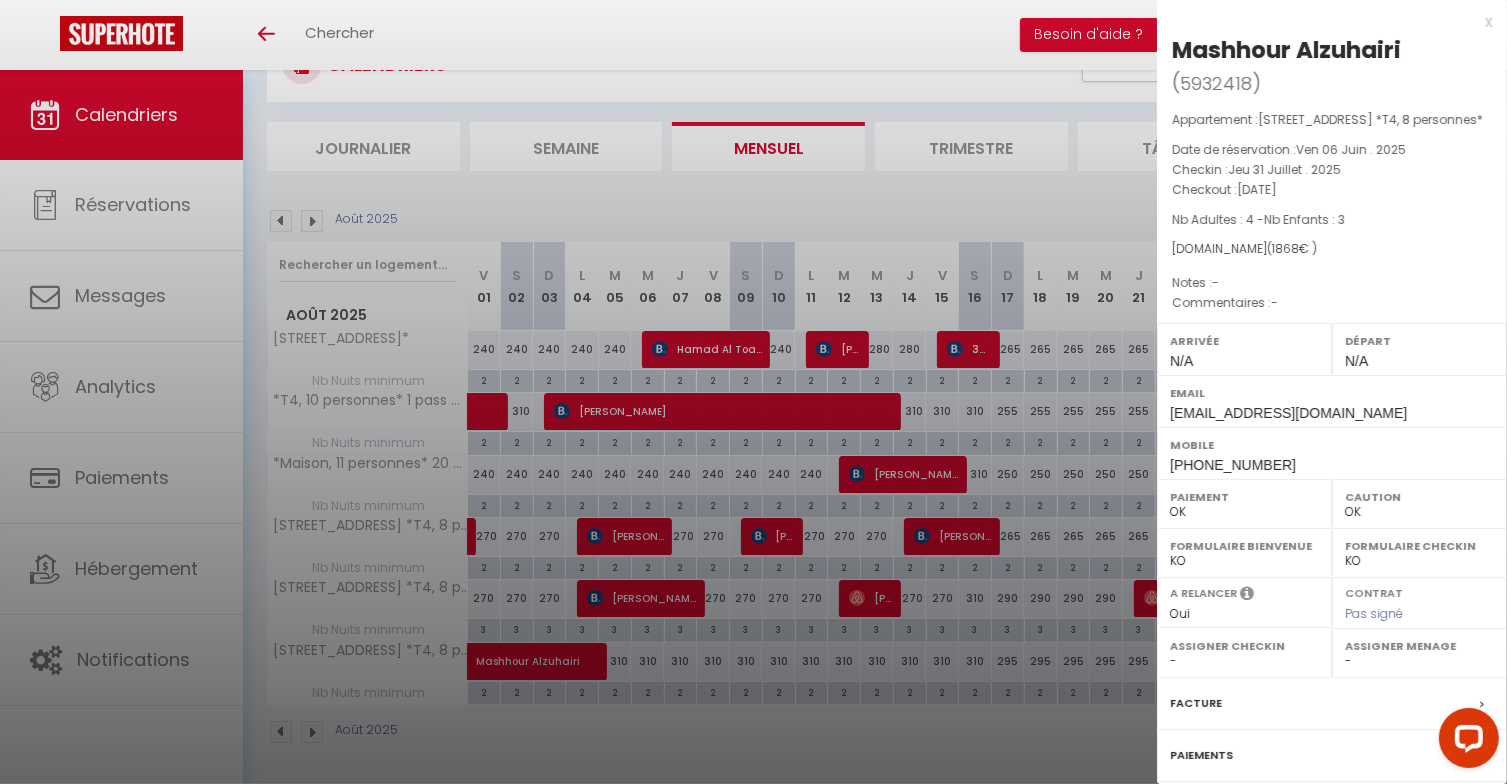 click at bounding box center [753, 392] 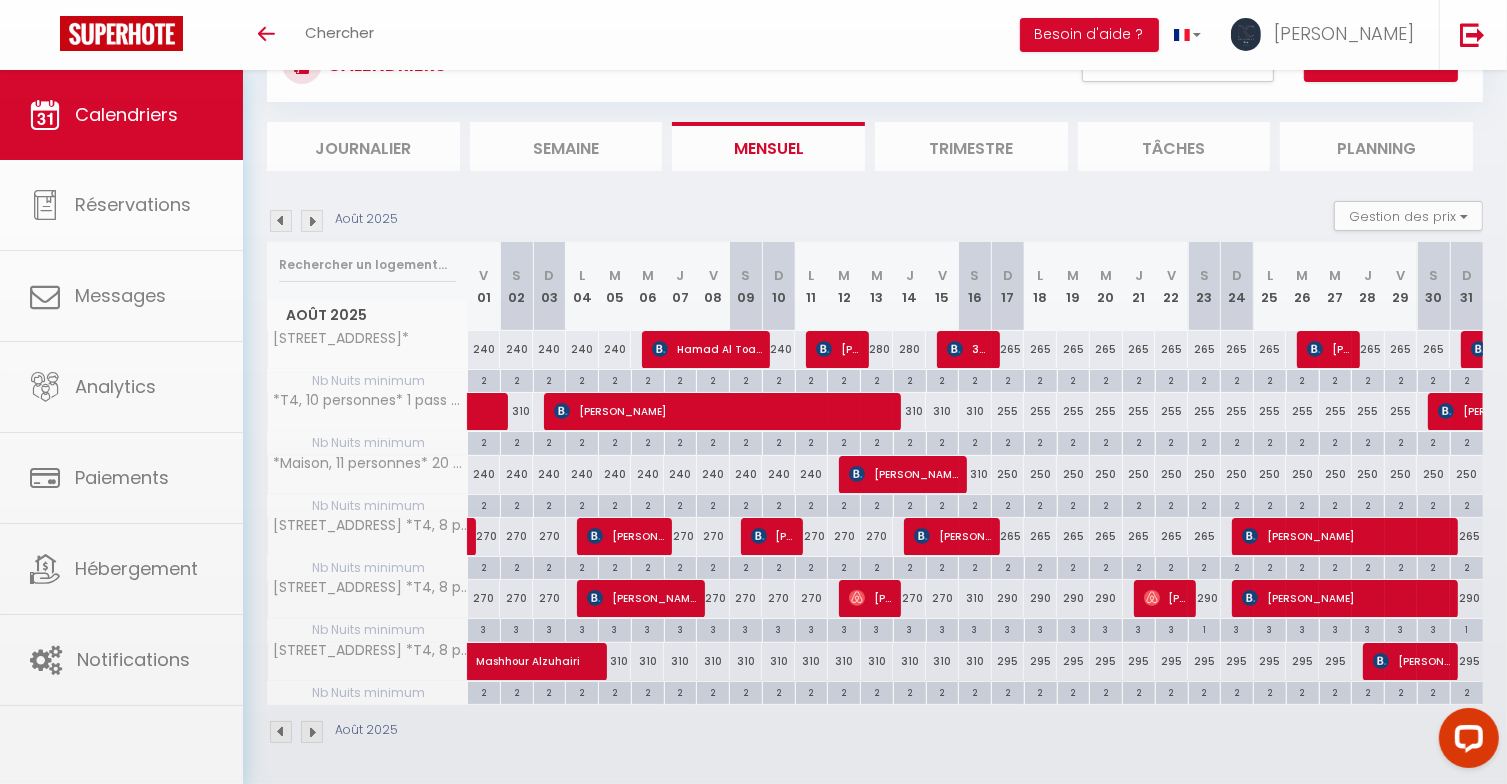 click on "Coaching SuperHote ce soir à 18h00, pour participer:  https://us02web.zoom.us/j/4667554618?pwd=QUhUTnBqenhNTG1HazhBOFJXWjRYUT09   ×     Toggle navigation       Toggle Search     Toggle menubar     Chercher   BUTTON
Besoin d'aide ?
Stéphanie   Paramètres            Résultat de la recherche   Aucun résultat     Calendriers     Réservations     Messages     Analytics      Paiements     Hébergement     Notifications                 Résultat de la recherche   Id   Appart   Voyageur    Checkin   Checkout   Nuits   Pers.   Plateforme   Statut     Résultat de la recherche   Aucun résultat           CALENDRIERS
Filtrer par hébergement
Studio       *Studio, 2 personnes* 5 rue de la mediterrannée, Serris     *Studio, 2personnes* 19 rue des scandinaves, Serris     T2       *T2, 4 personnes* 13 cours du tage, Serris     *T2, 4 personnes* 26 Allée des maraichers, Chessy                         T3 - Economique" at bounding box center [753, 386] 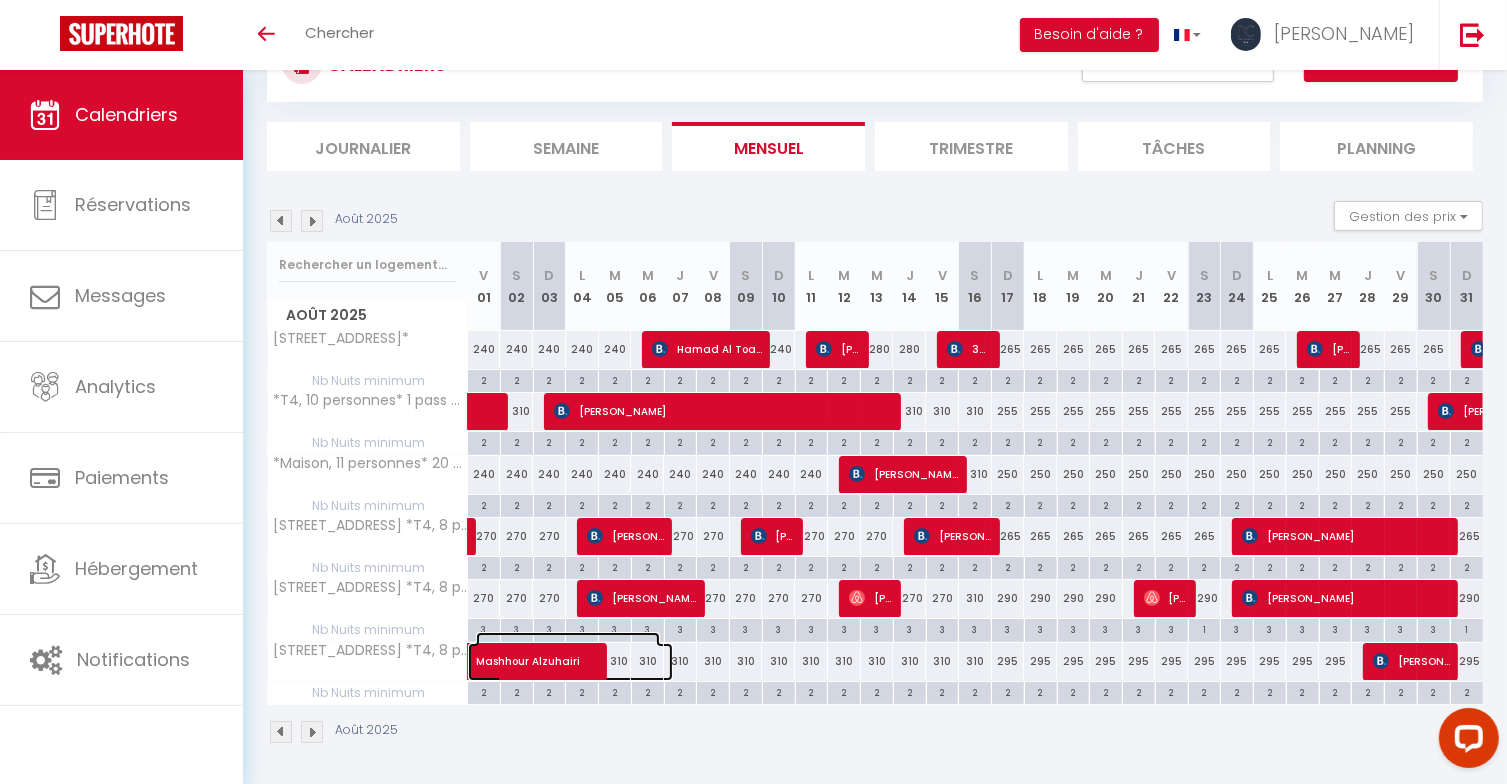 click on "Mashhour Alzuhairi" at bounding box center [568, 651] 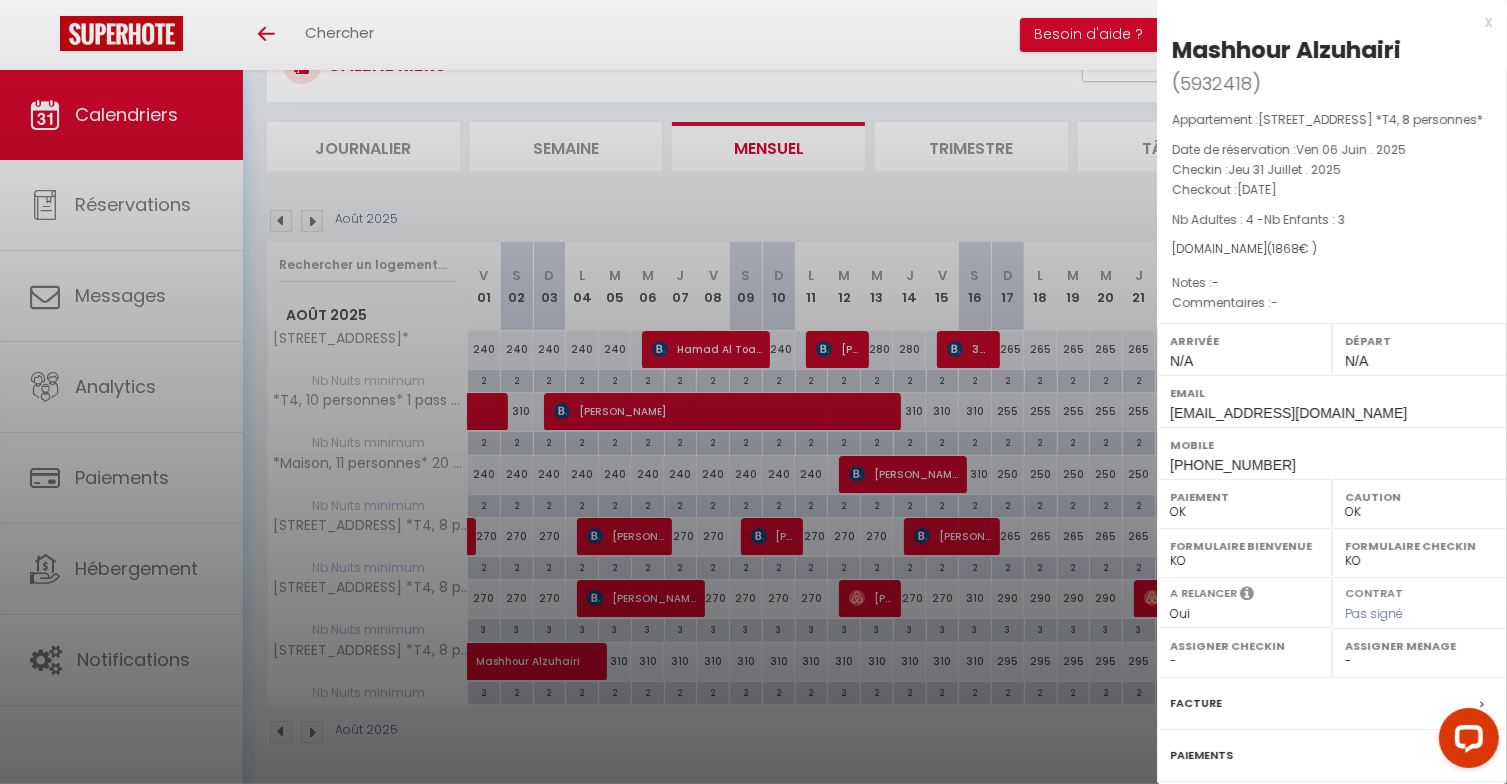 click at bounding box center (753, 392) 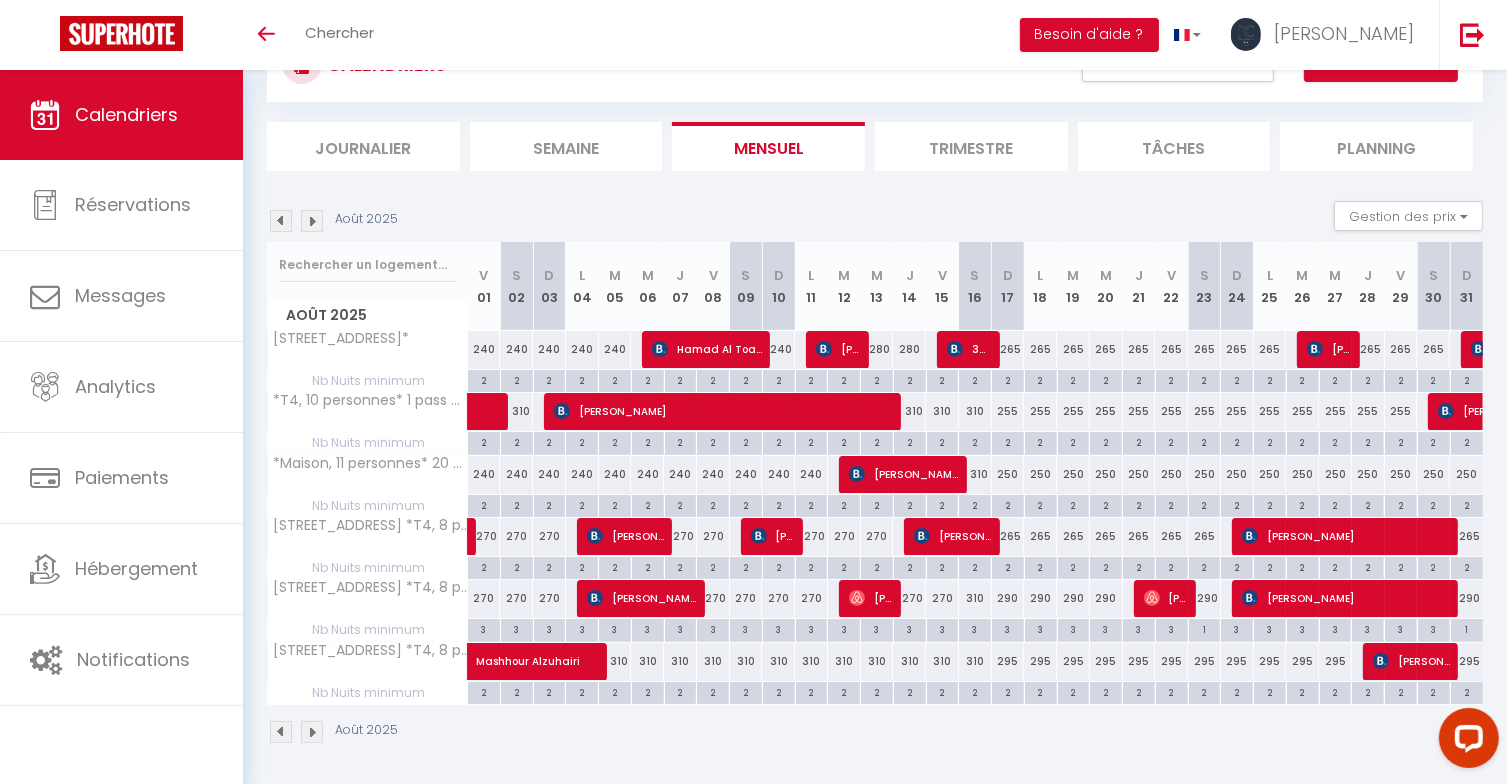 click on "310" at bounding box center [680, 661] 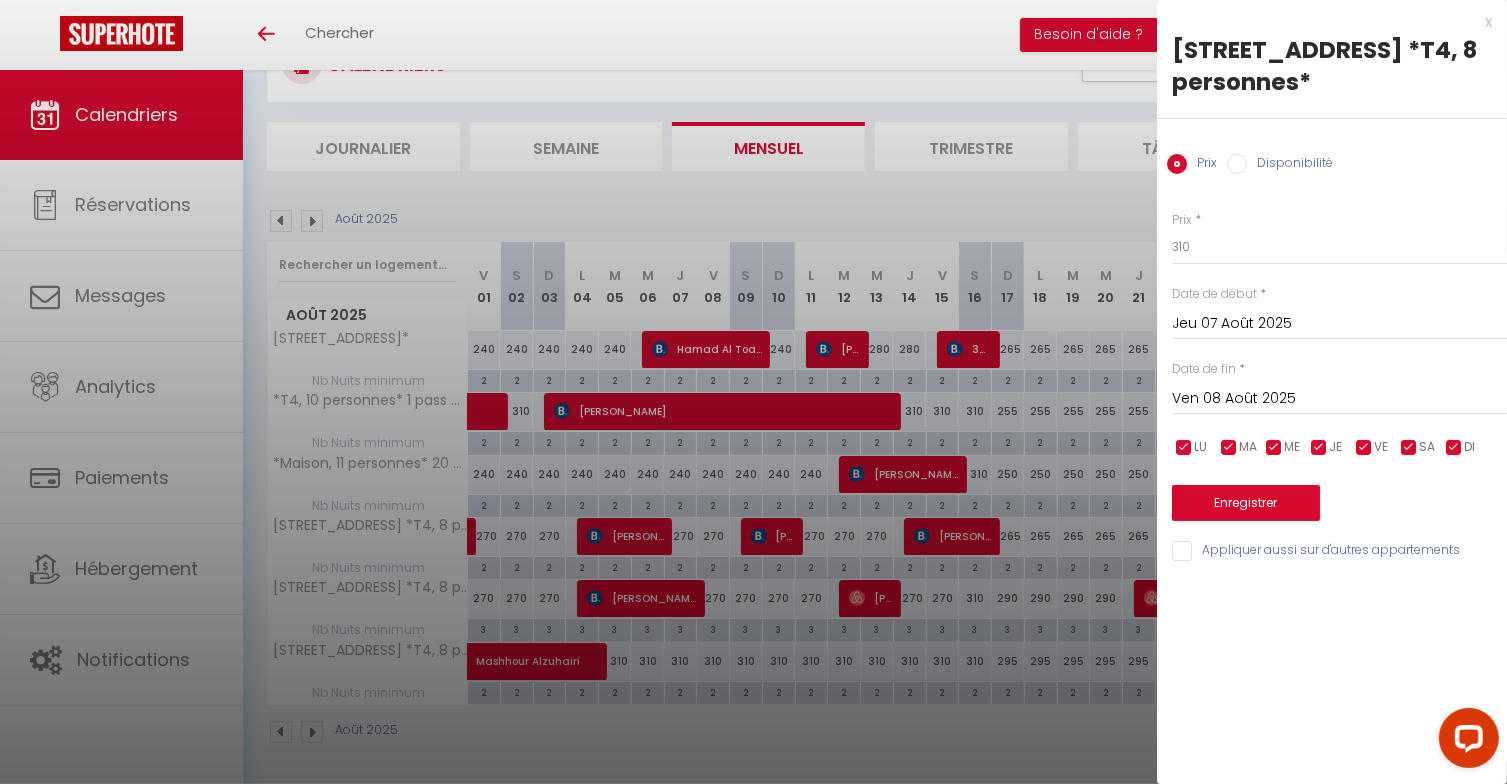 click on "Jeu 07 Août 2025" at bounding box center (1339, 324) 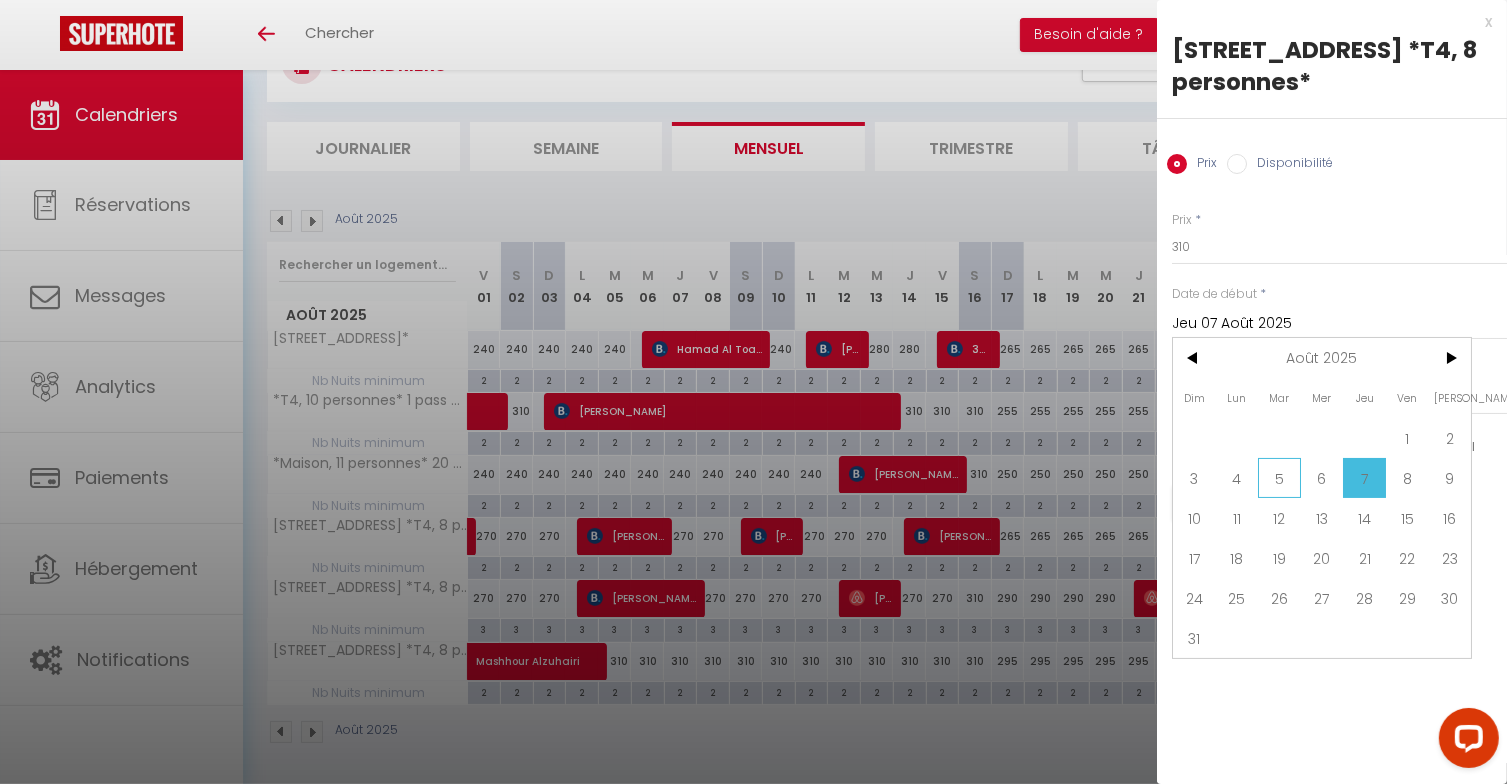 click on "5" at bounding box center (1279, 478) 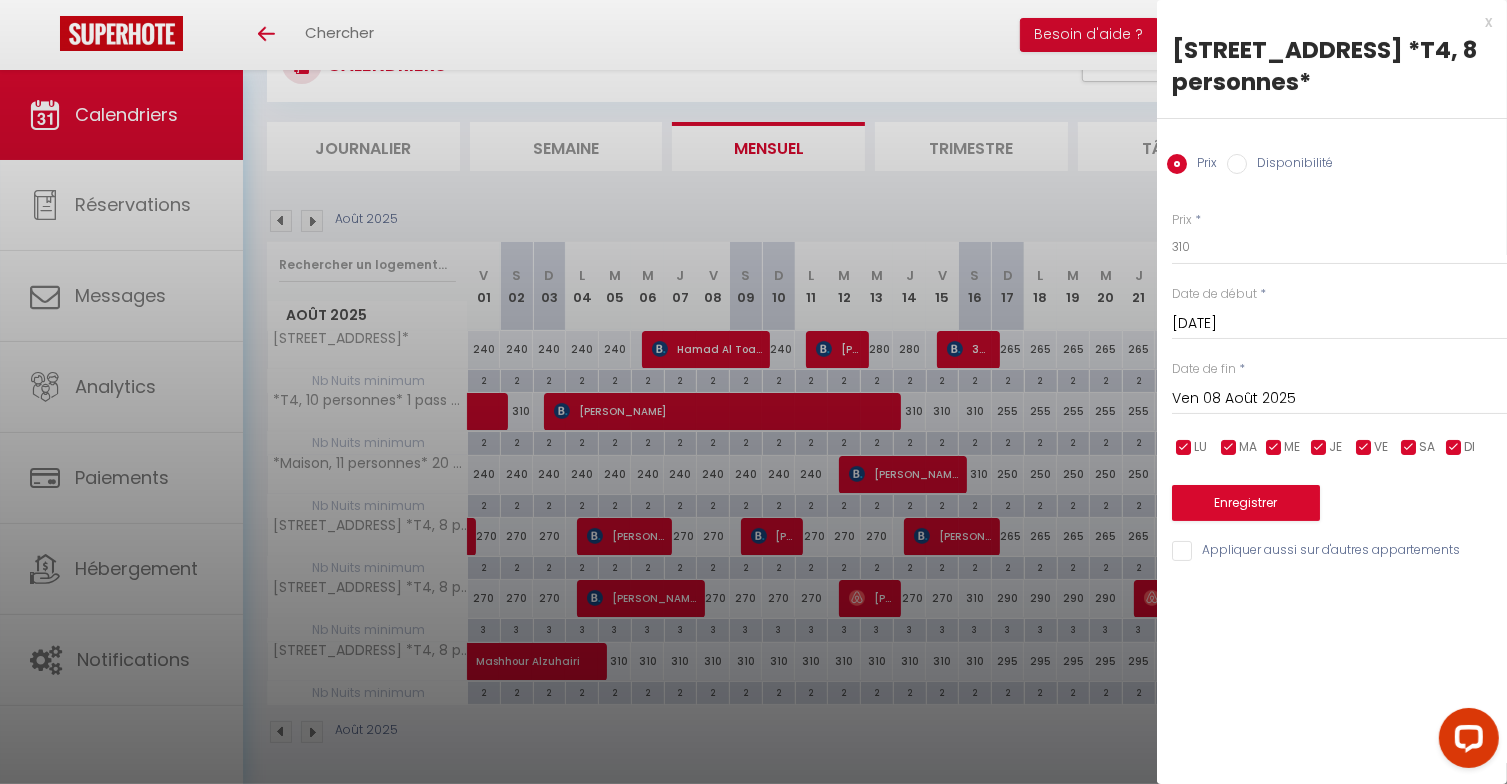 click on "Ven 08 Août 2025" at bounding box center (1339, 399) 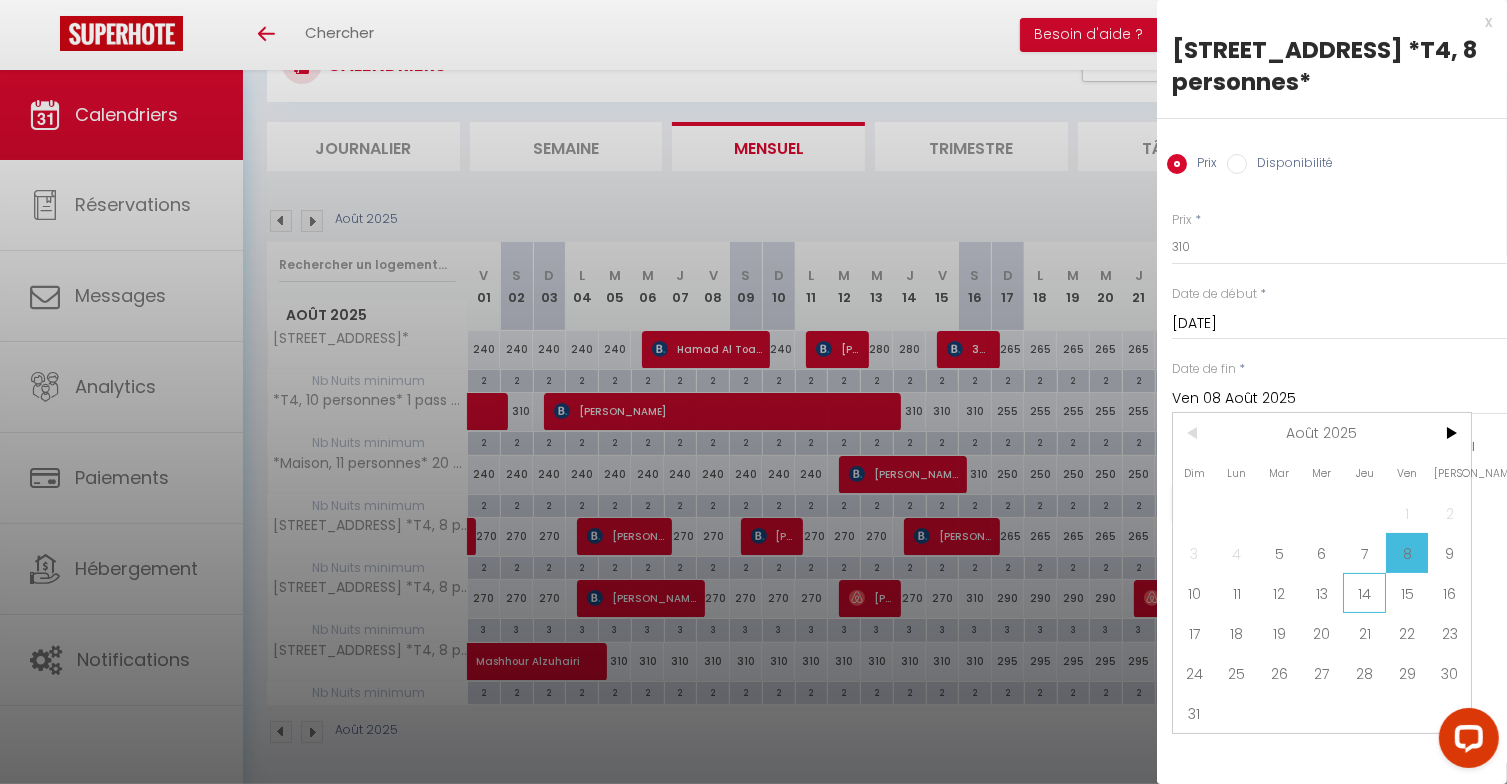 click on "14" at bounding box center (1364, 593) 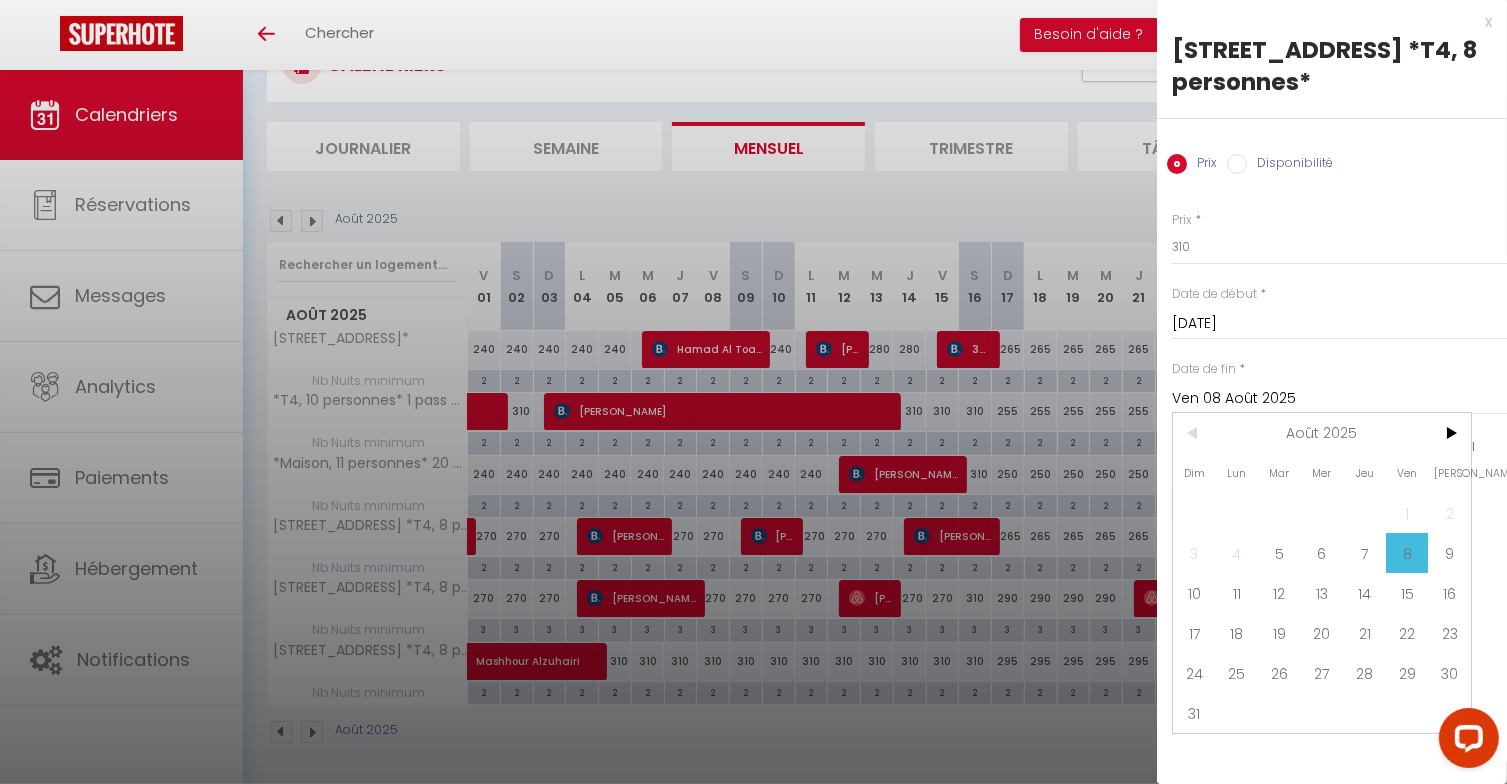 type on "[DEMOGRAPHIC_DATA][DATE]" 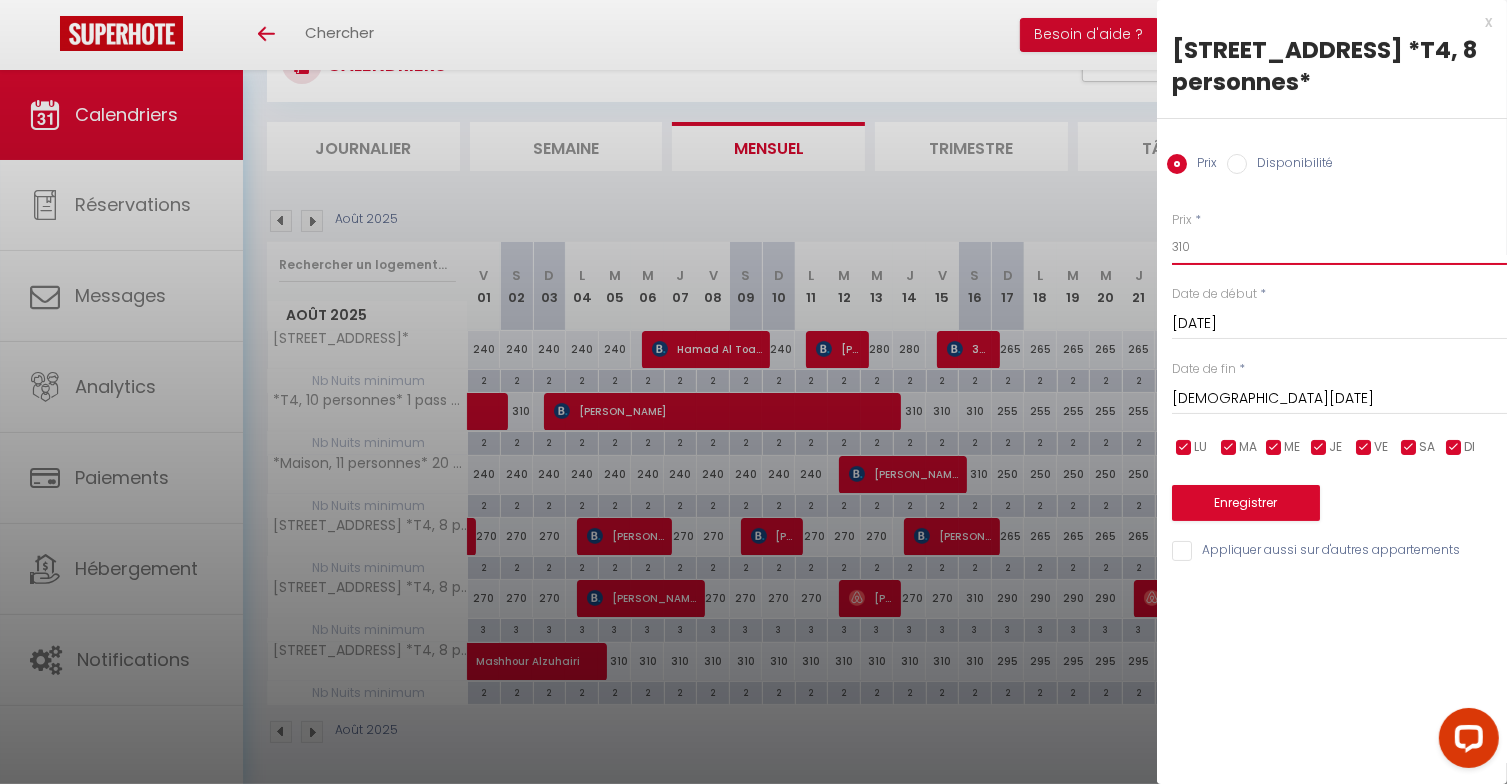 drag, startPoint x: 1209, startPoint y: 247, endPoint x: 1136, endPoint y: 248, distance: 73.00685 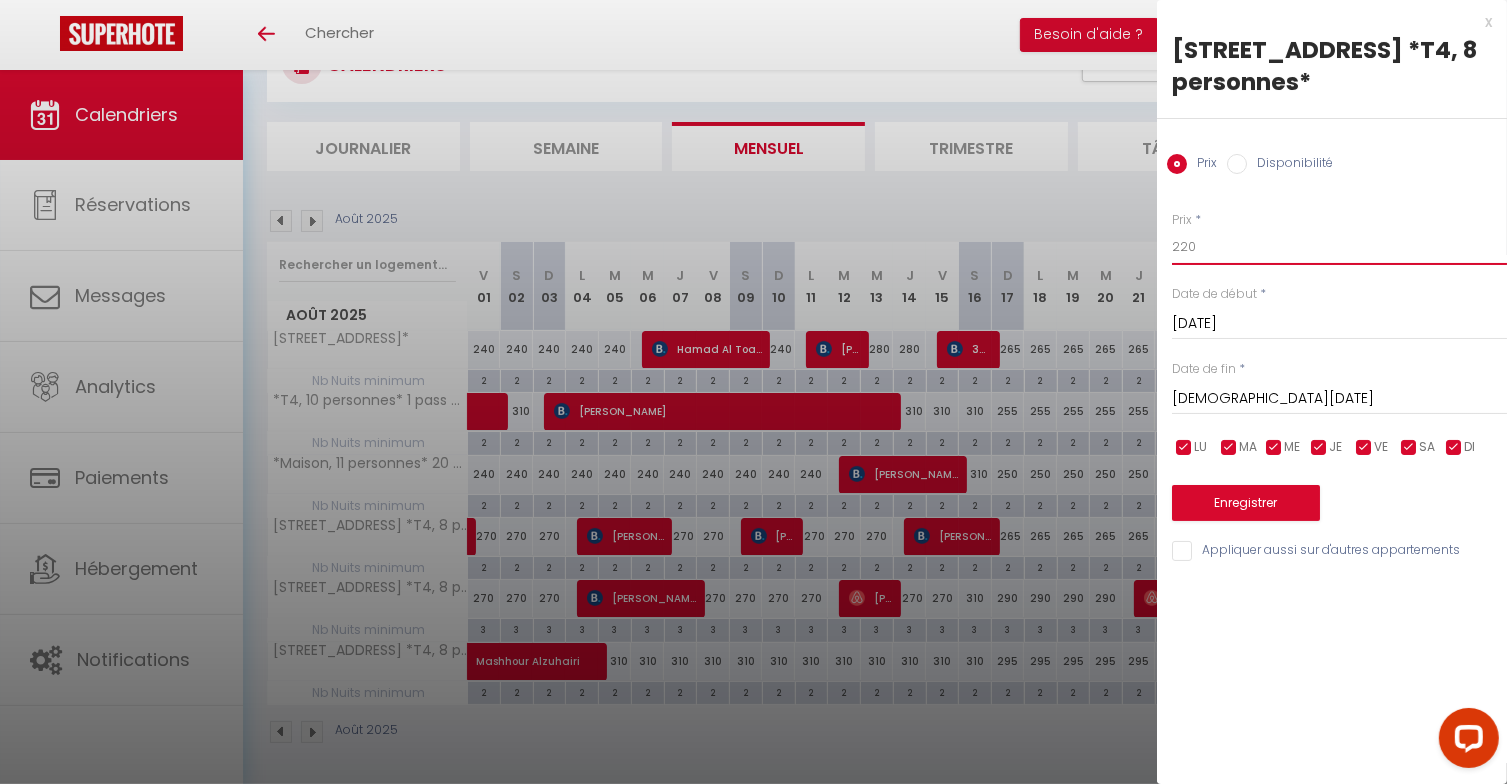 type on "220" 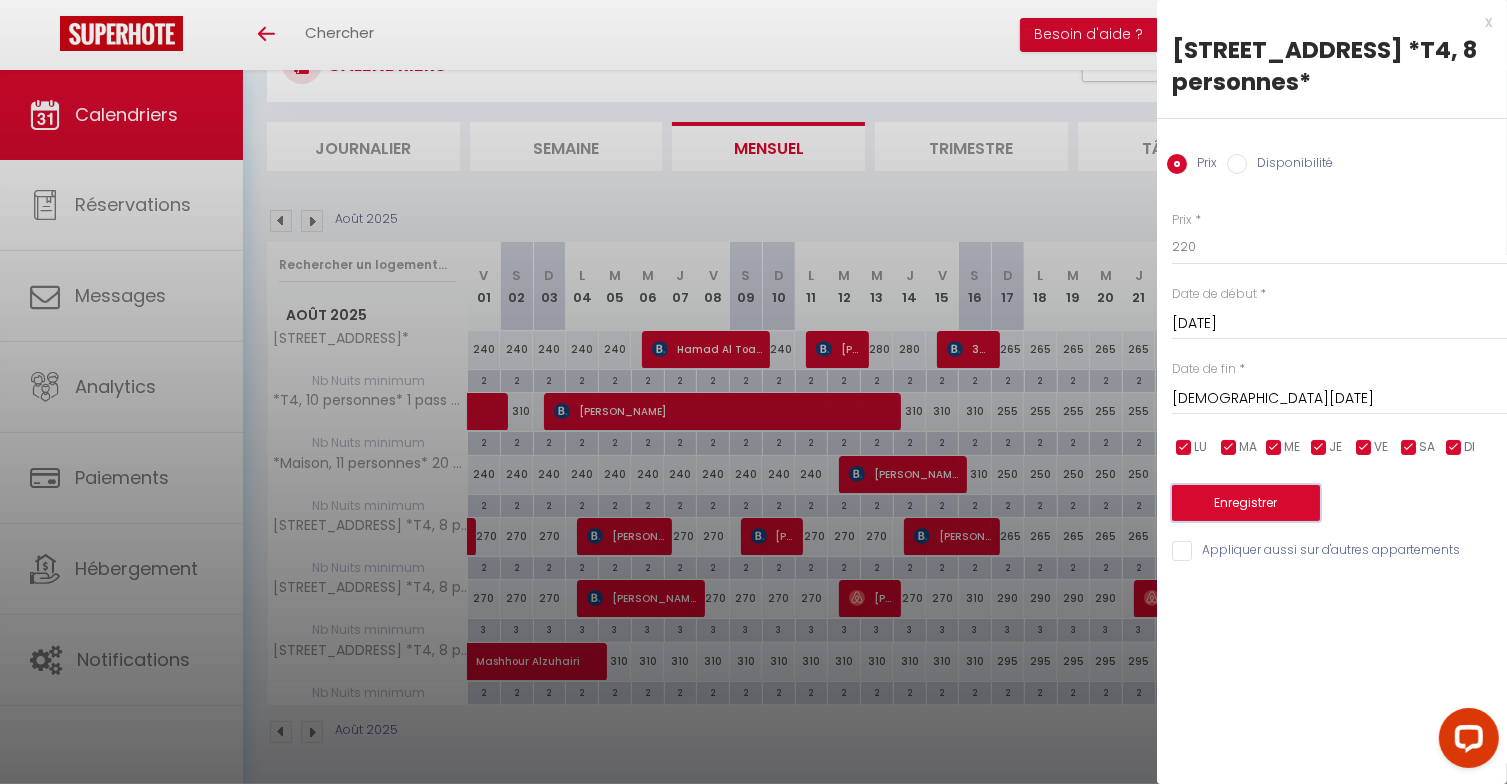 click on "Enregistrer" at bounding box center (1246, 503) 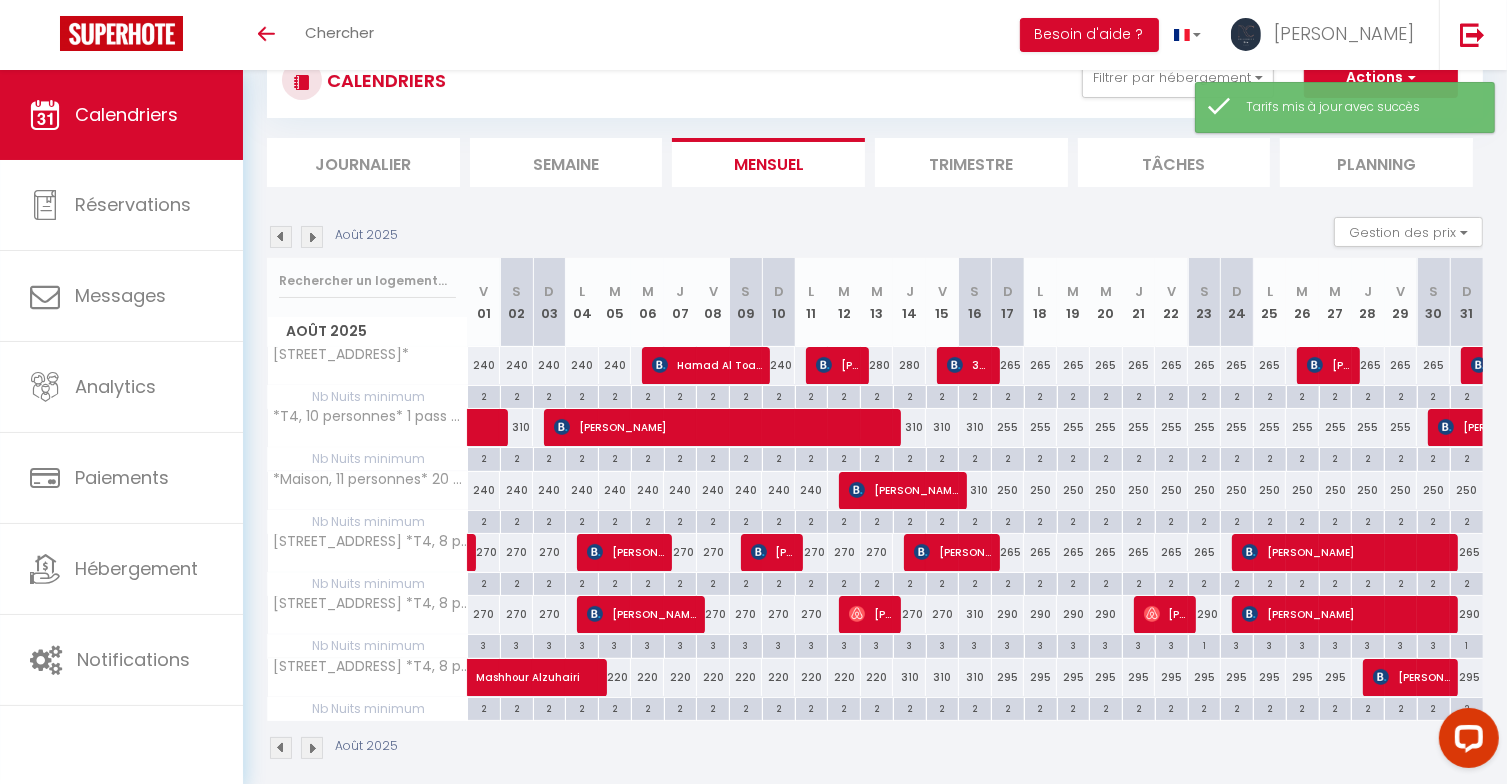 scroll, scrollTop: 86, scrollLeft: 0, axis: vertical 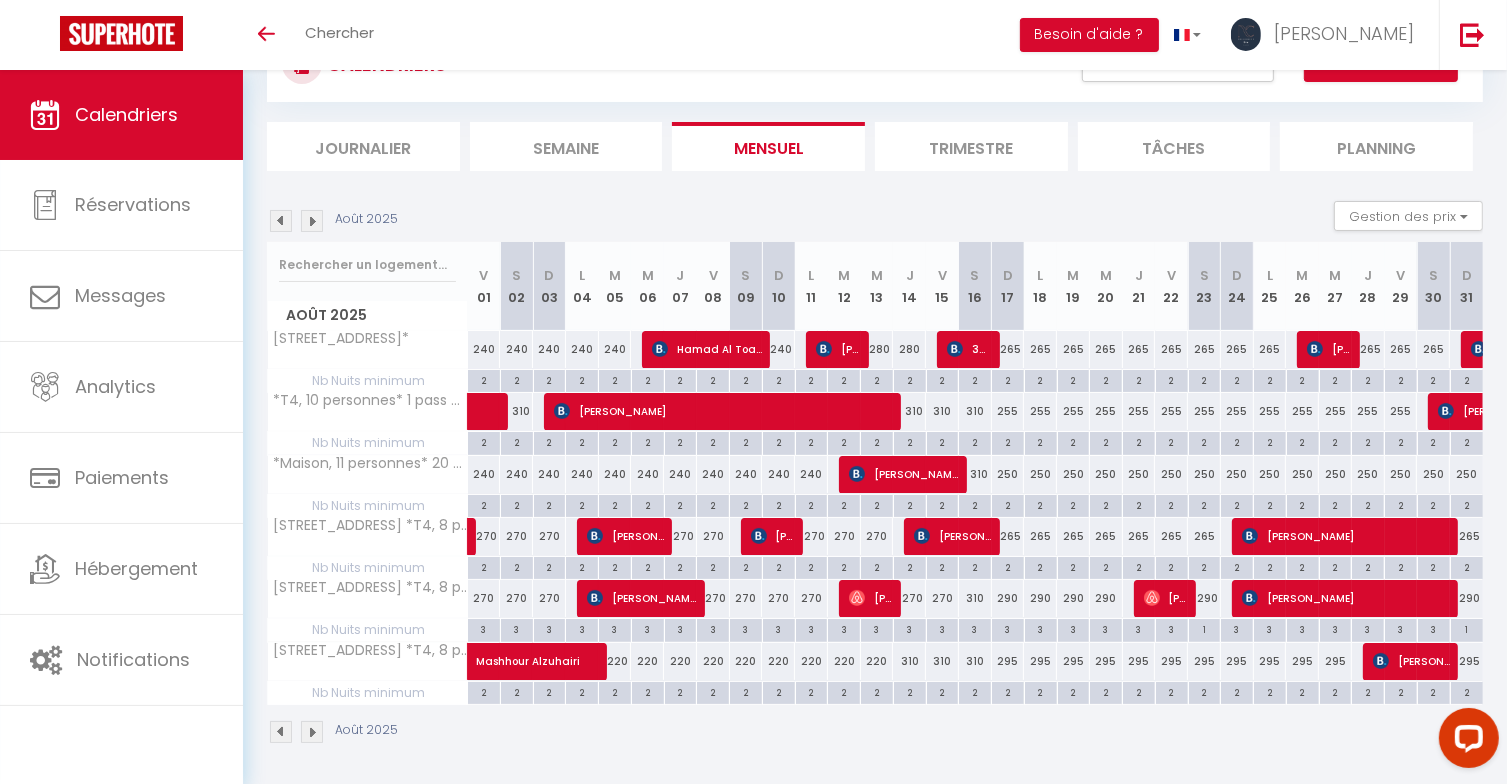 click on "310" at bounding box center (909, 661) 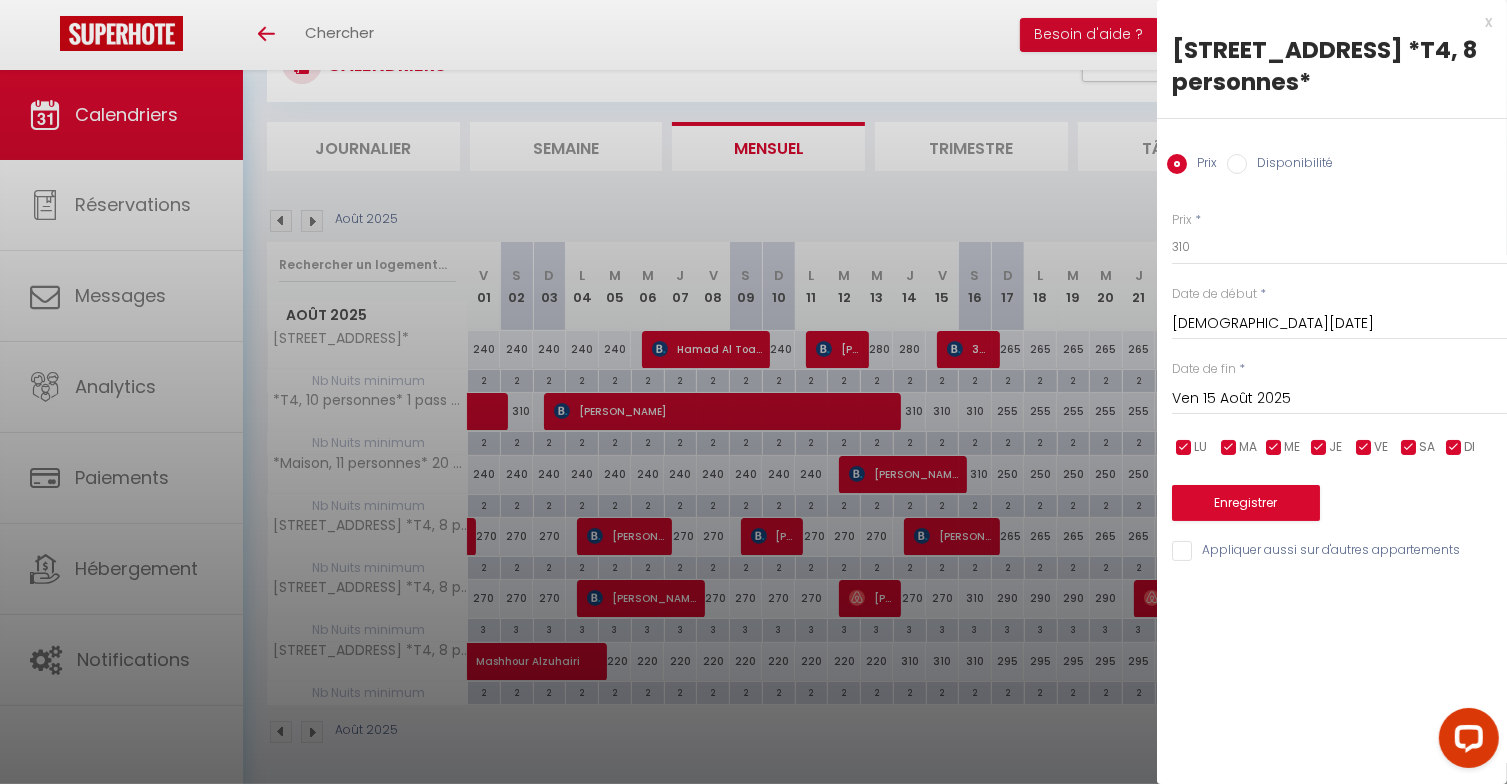 click on "Ven 15 Août 2025" at bounding box center (1339, 399) 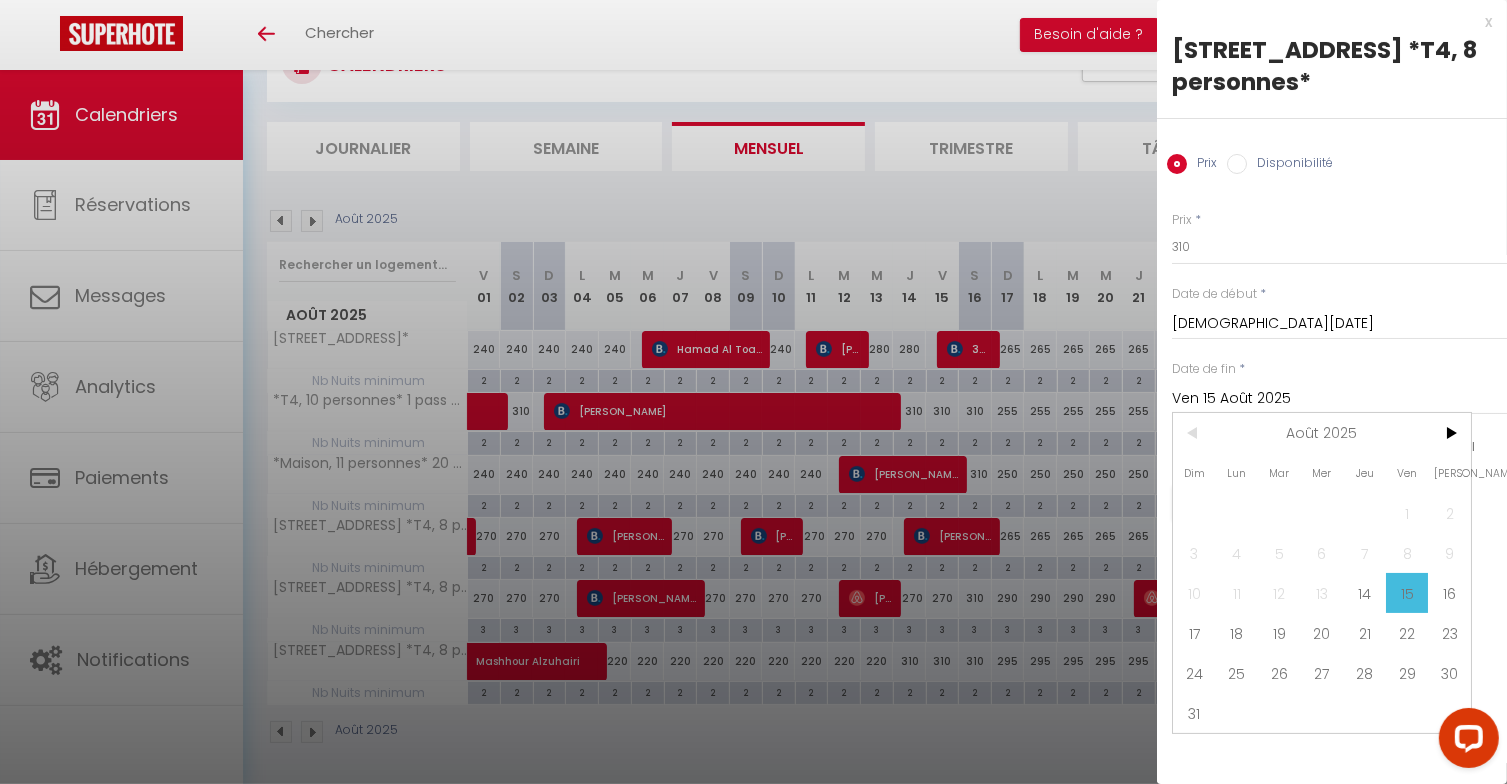 click on "16" at bounding box center (1449, 593) 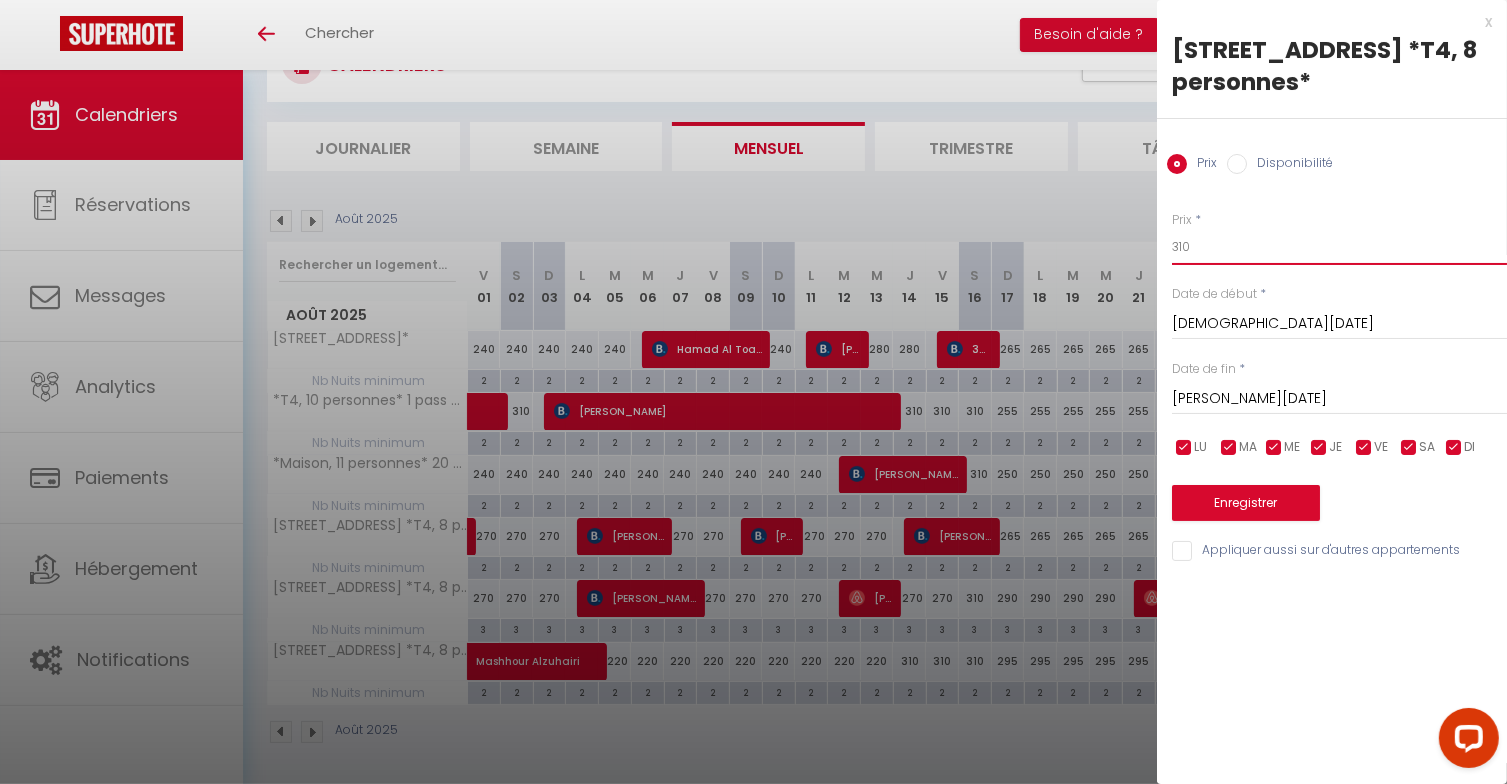drag, startPoint x: 1145, startPoint y: 244, endPoint x: 1130, endPoint y: 241, distance: 15.297058 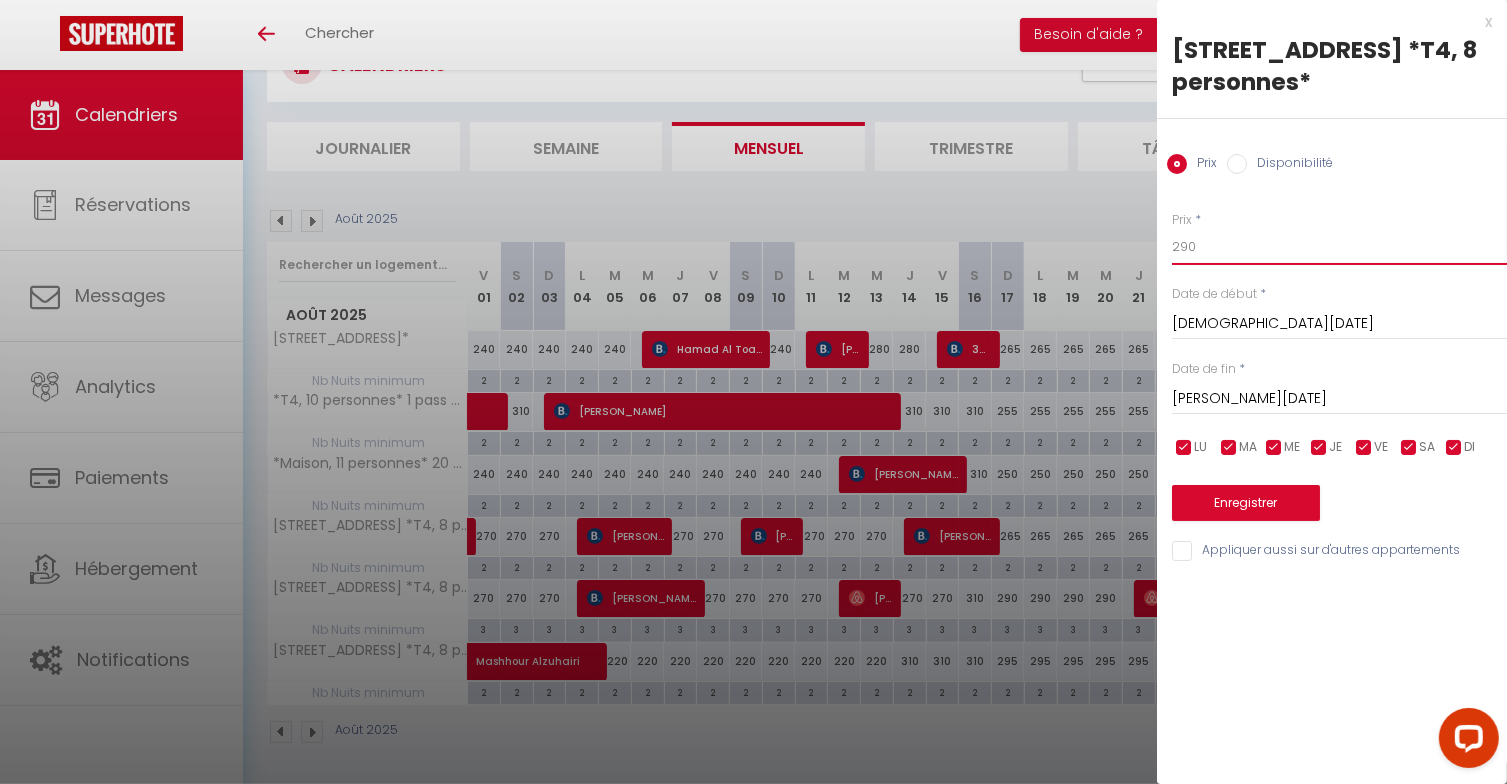 type on "290" 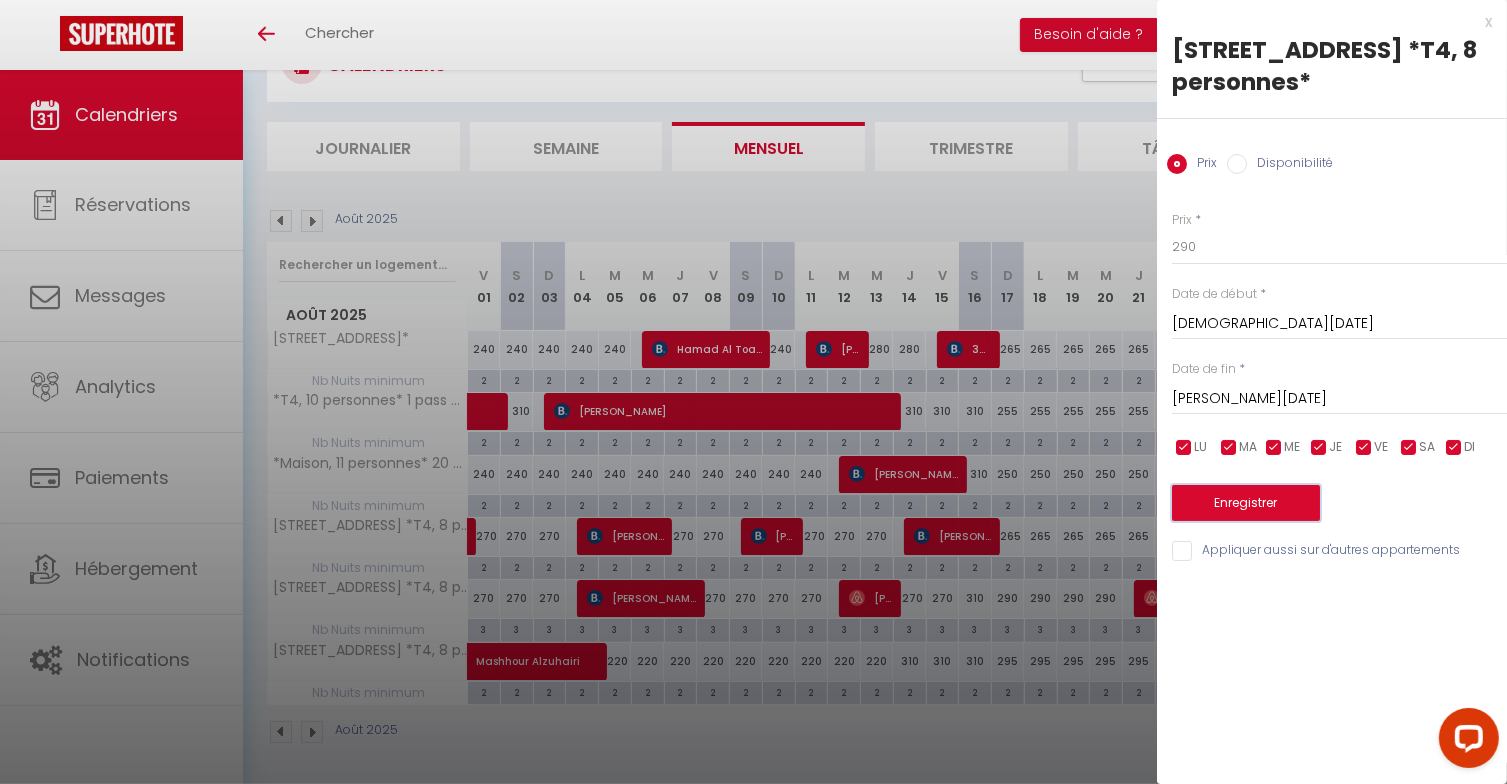 click on "Enregistrer" at bounding box center (1246, 503) 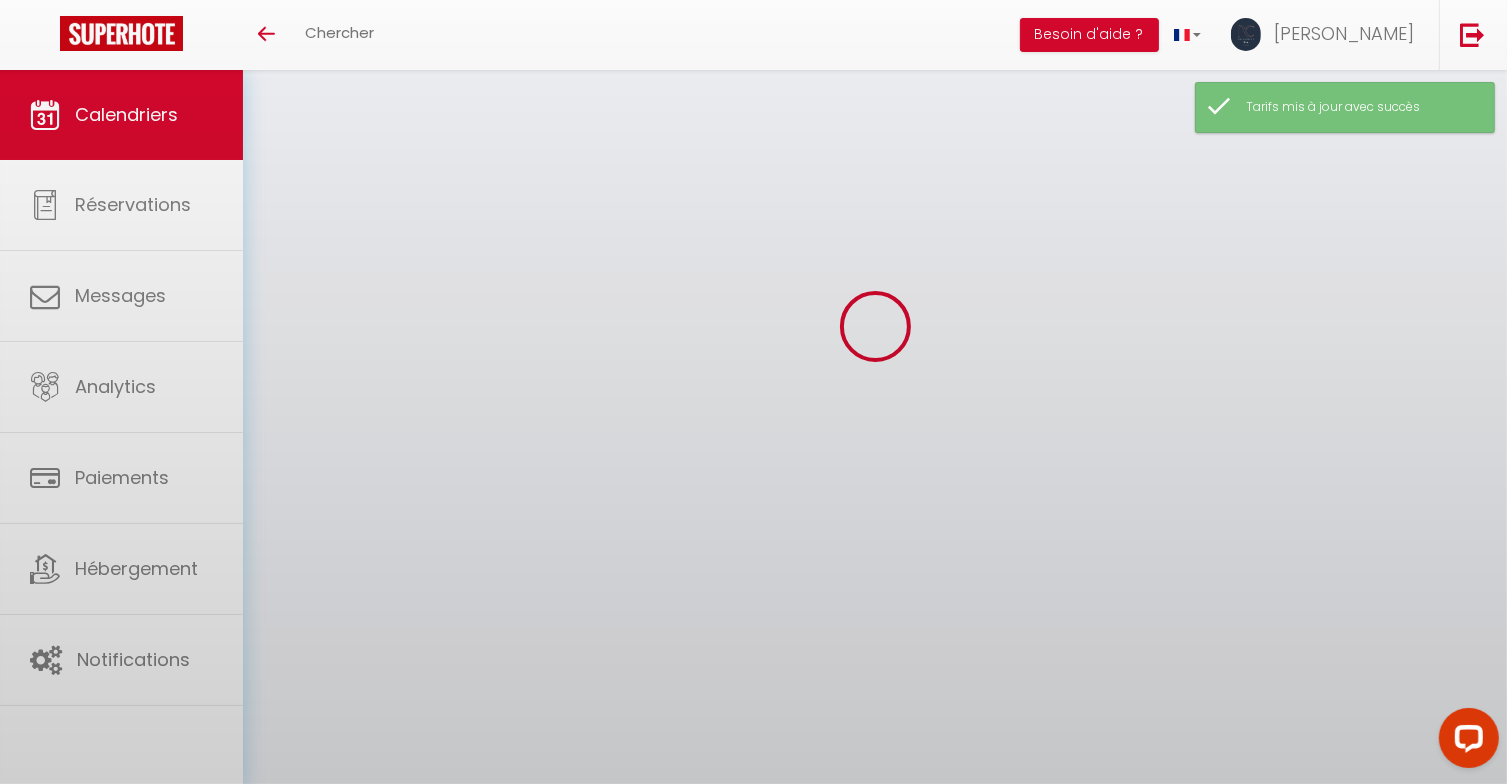 scroll, scrollTop: 86, scrollLeft: 0, axis: vertical 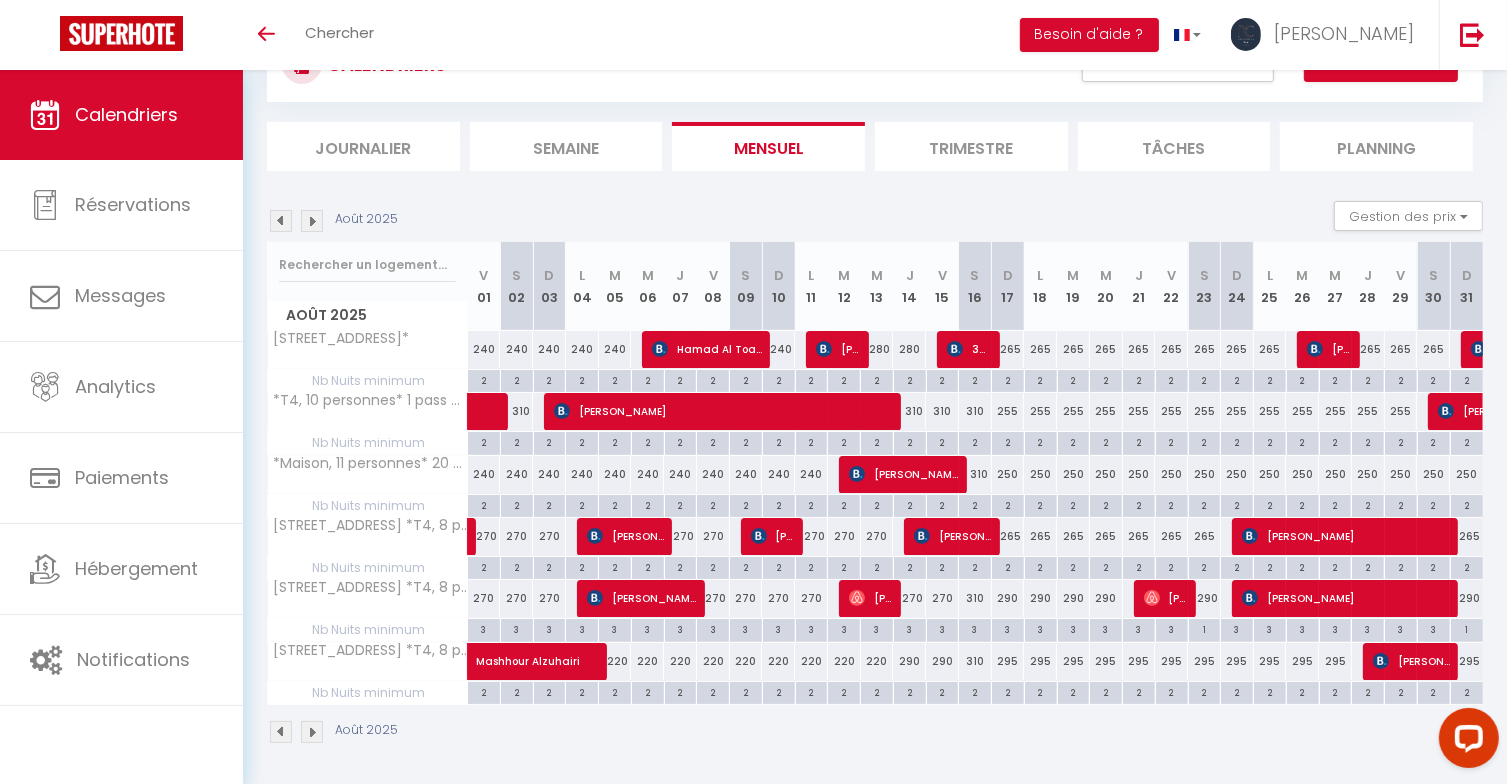 click on "310" at bounding box center (975, 661) 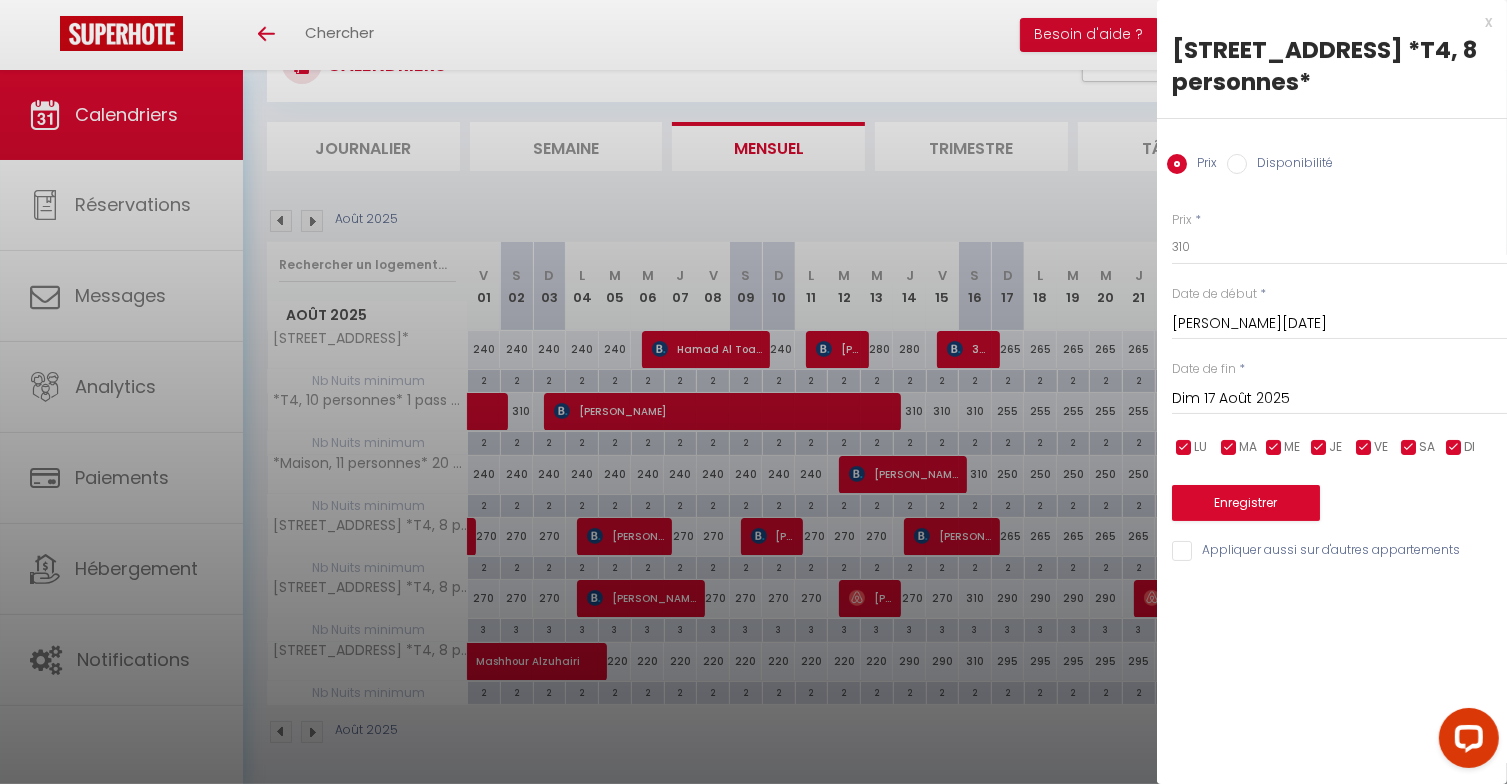 click on "Dim 17 Août 2025" at bounding box center [1339, 399] 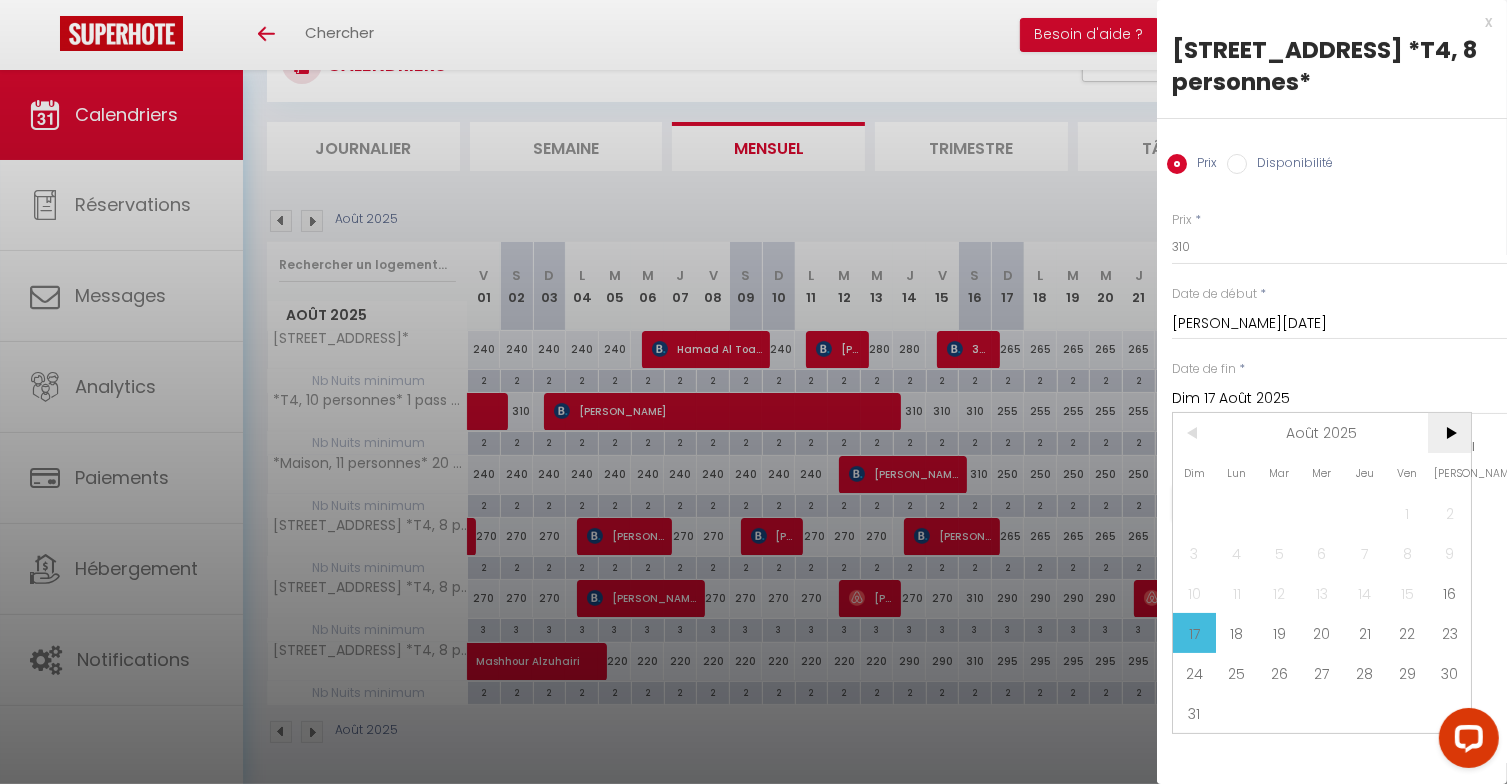 click on ">" at bounding box center (1449, 433) 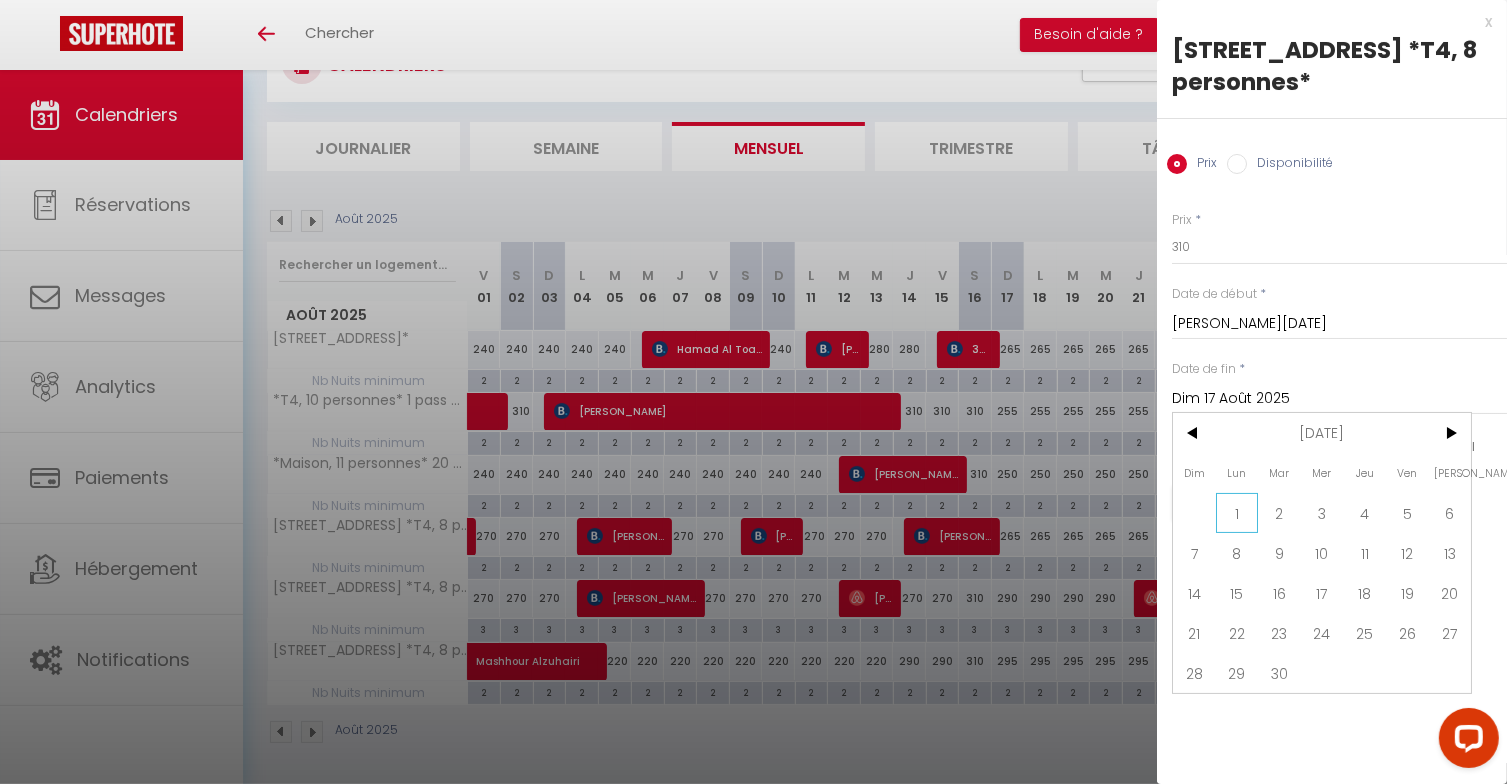click on "1" at bounding box center [1237, 513] 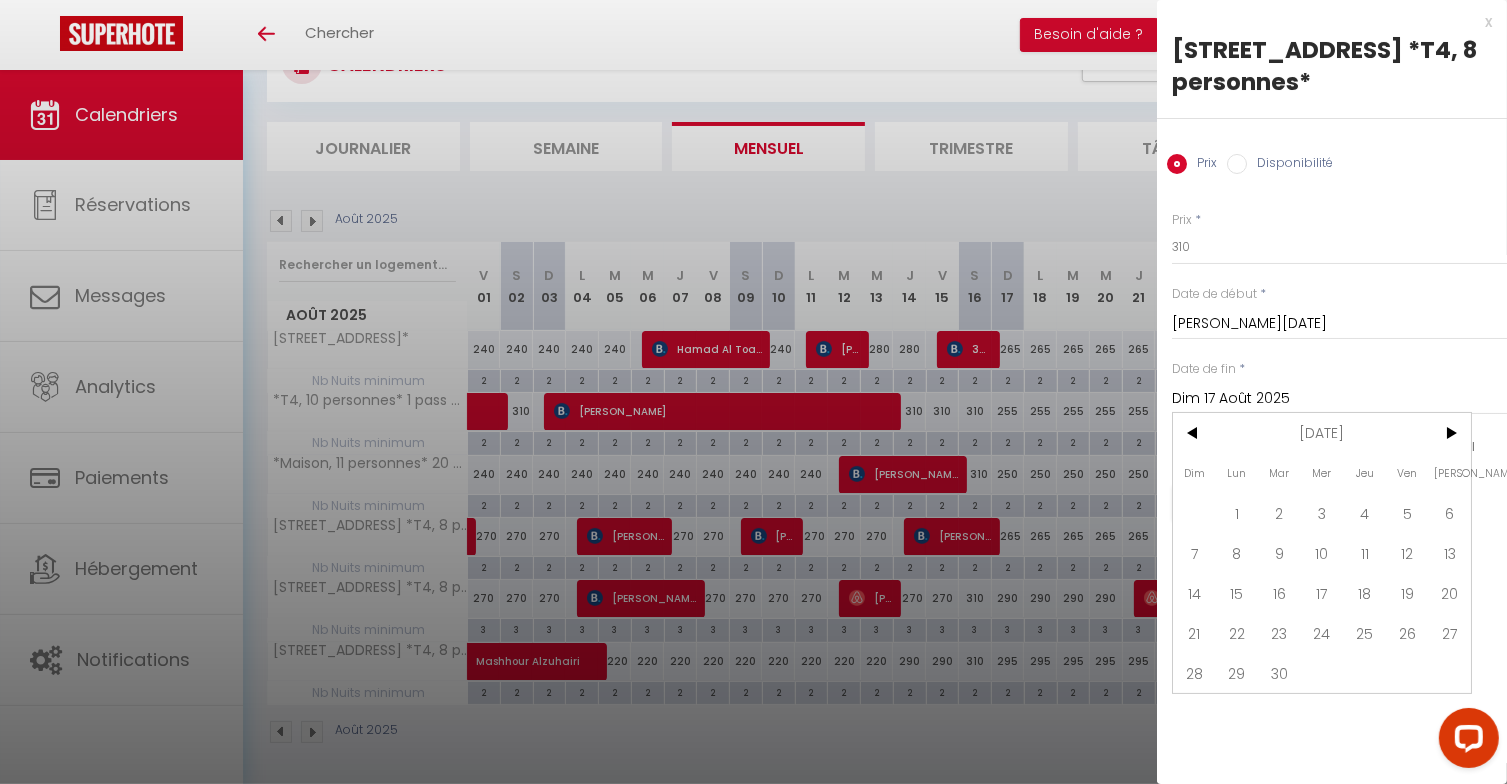 type on "Lun 01 Septembre 2025" 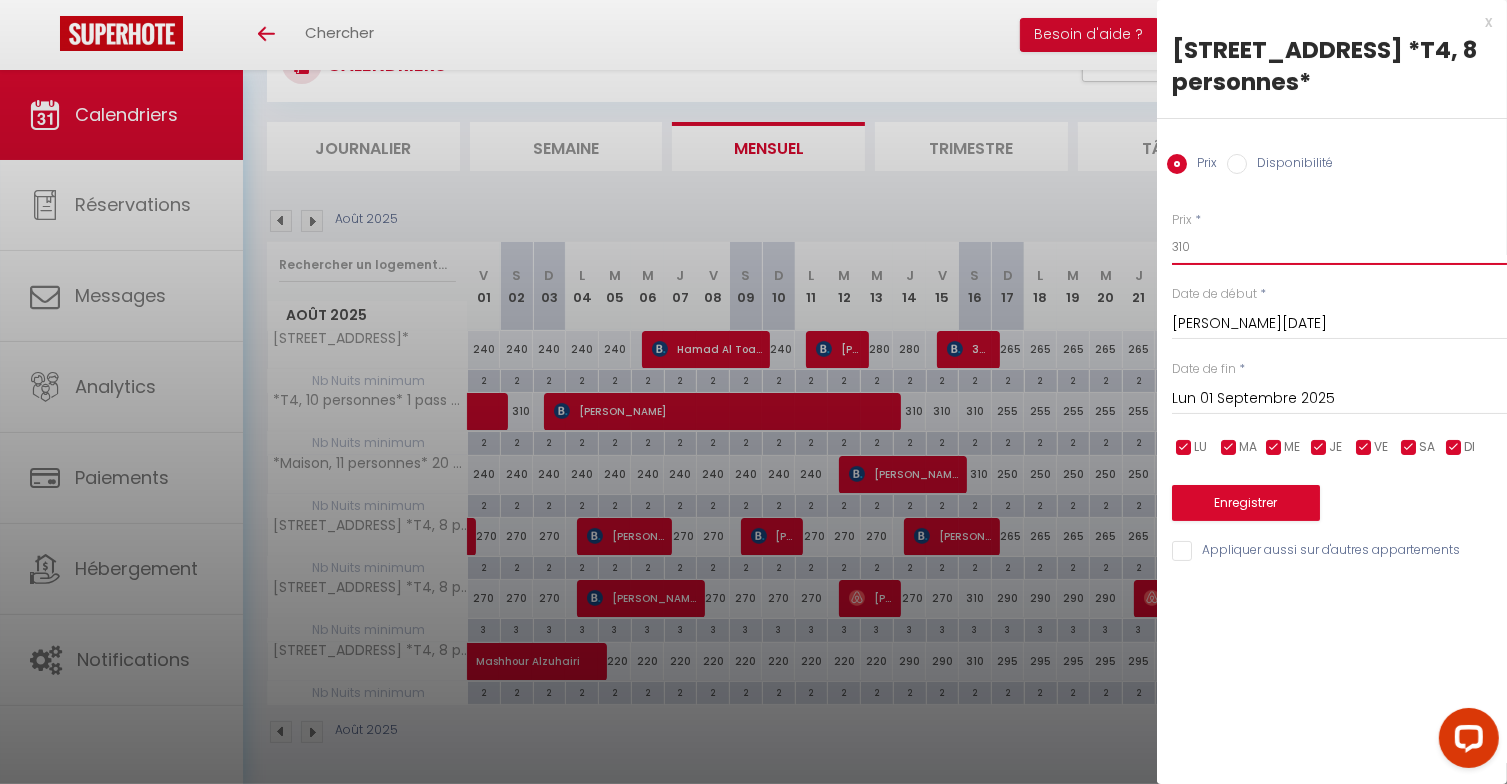 drag, startPoint x: 1104, startPoint y: 223, endPoint x: 1077, endPoint y: 222, distance: 27.018513 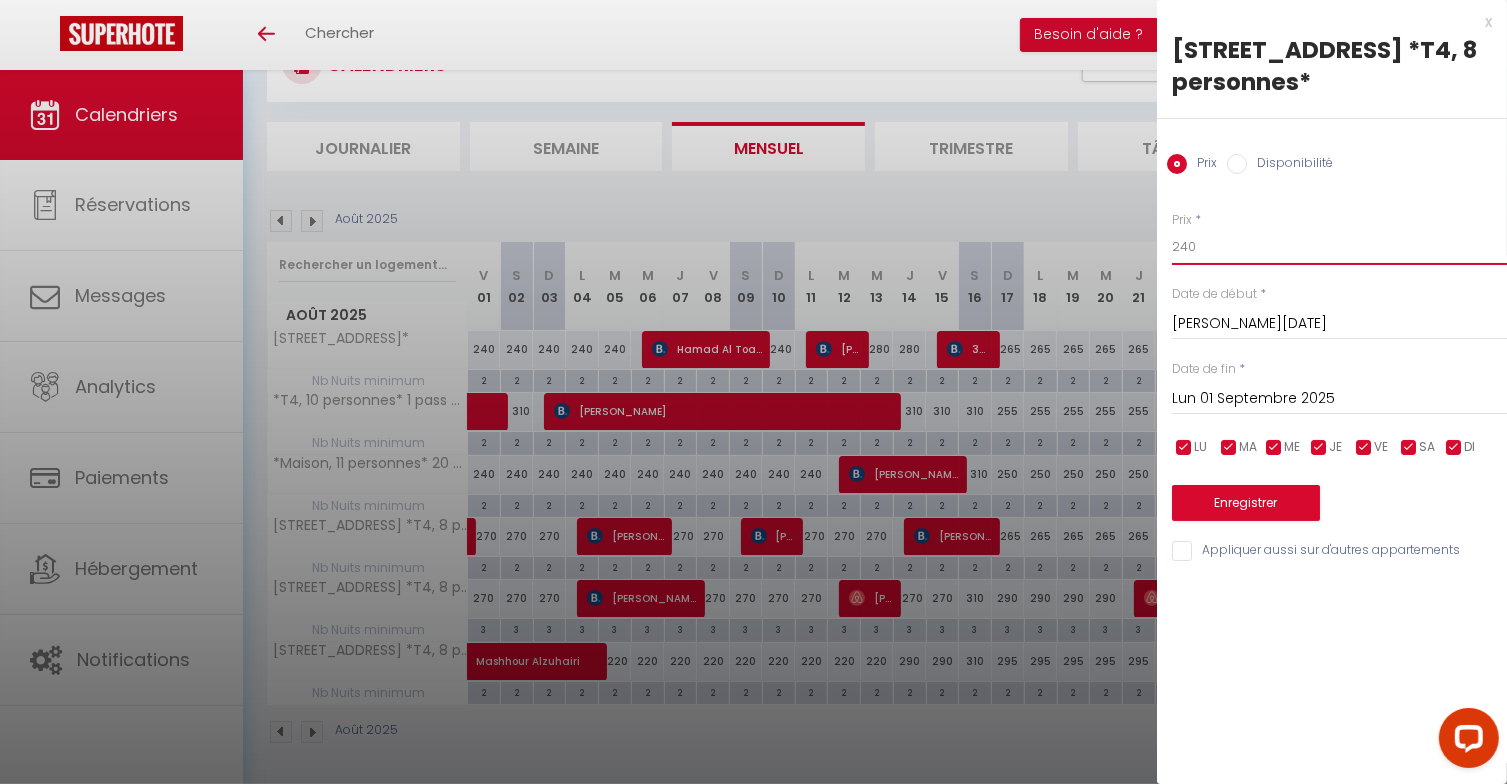 type on "240" 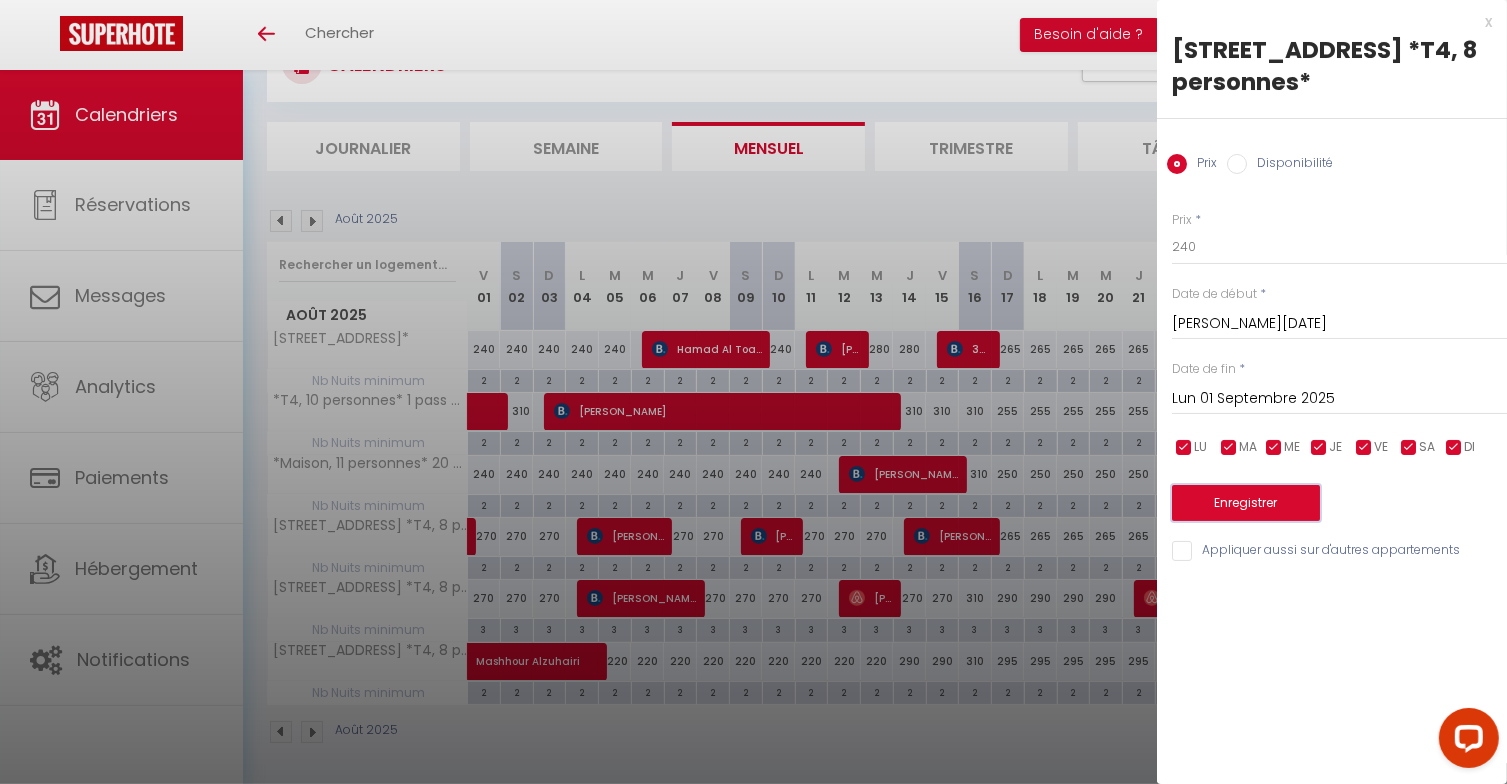 click on "Enregistrer" at bounding box center (1246, 503) 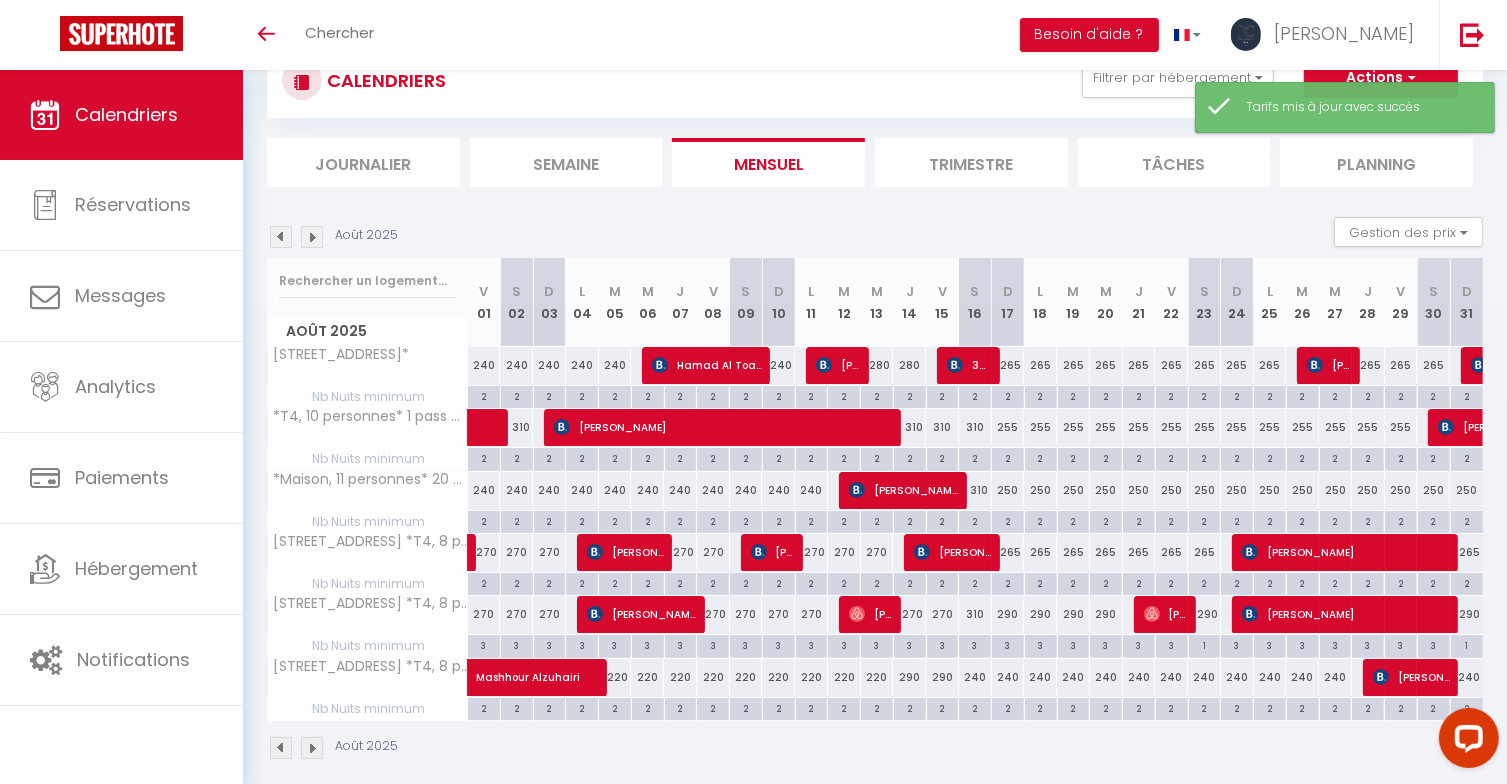 scroll, scrollTop: 86, scrollLeft: 0, axis: vertical 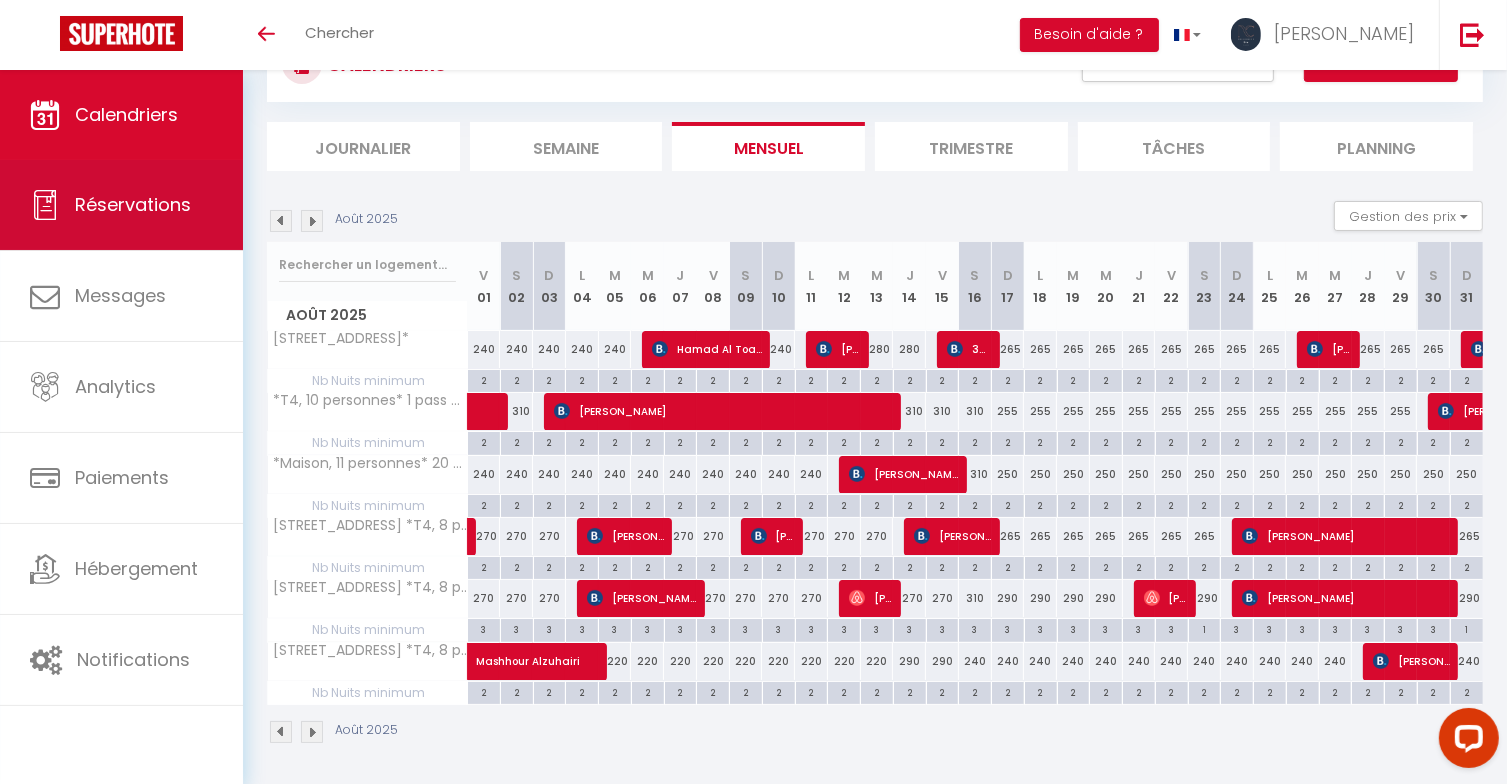 click on "Réservations" at bounding box center (133, 204) 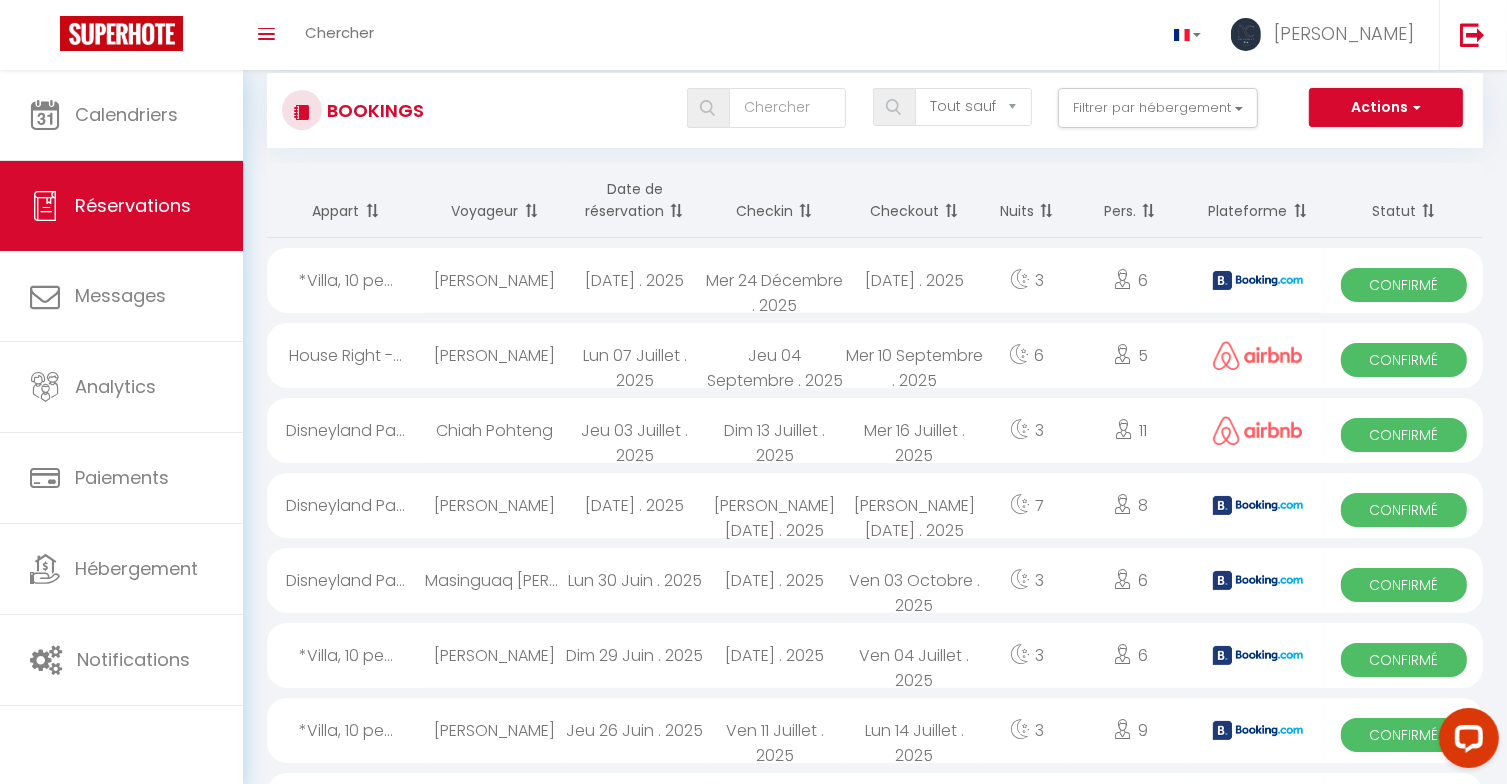 scroll, scrollTop: 0, scrollLeft: 0, axis: both 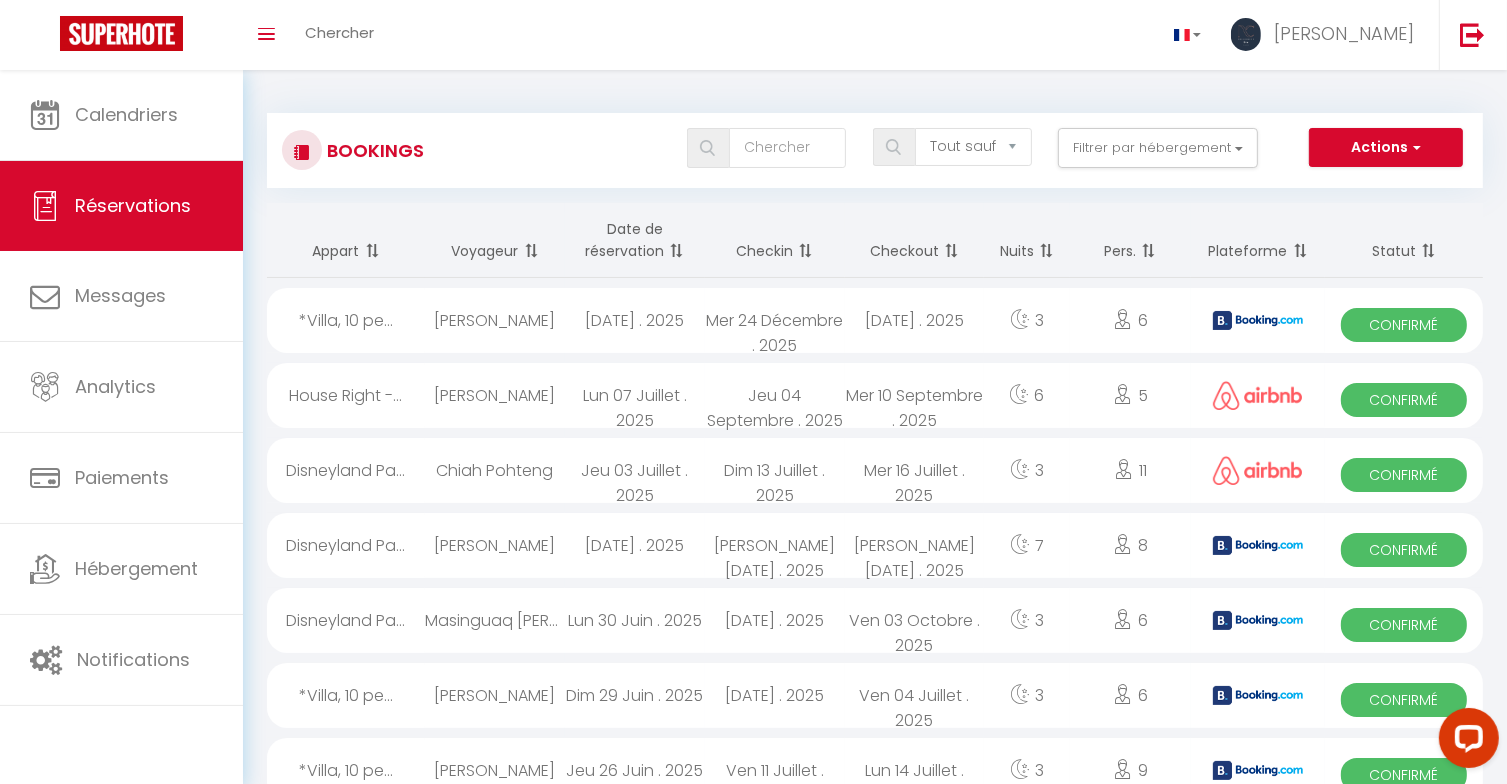 click on "Date de réservation" at bounding box center (635, 240) 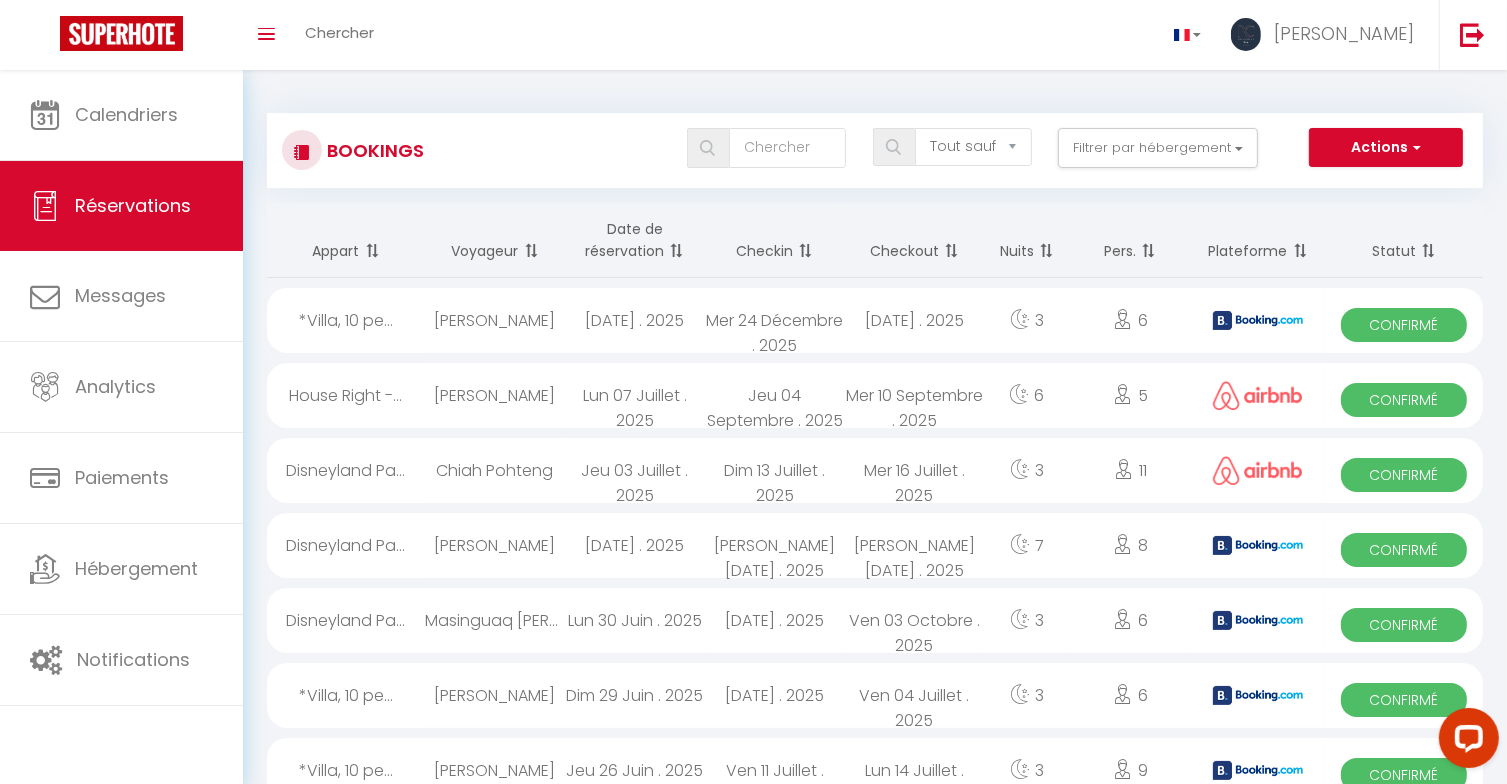 checkbox on "false" 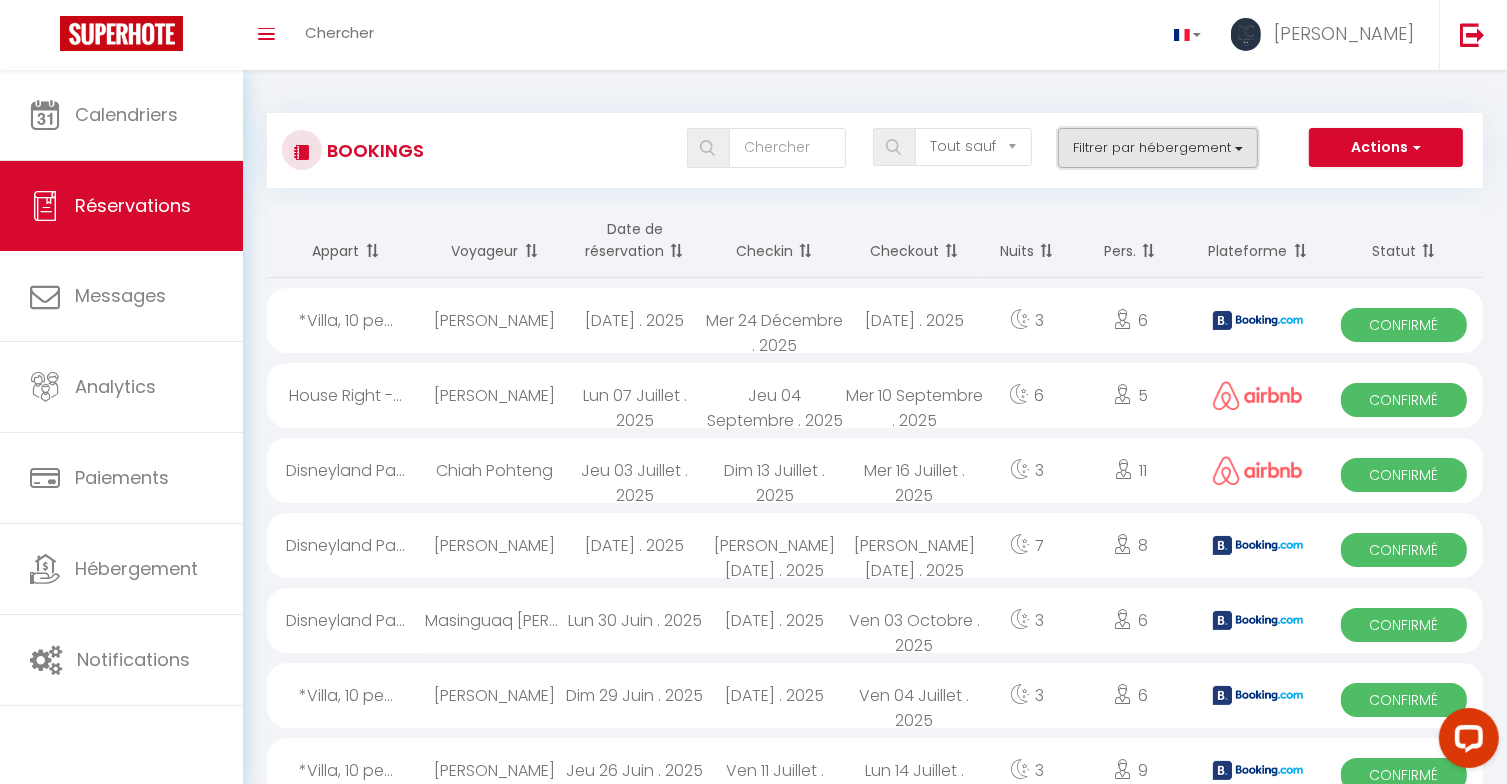 click on "Filtrer par hébergement" at bounding box center (1158, 148) 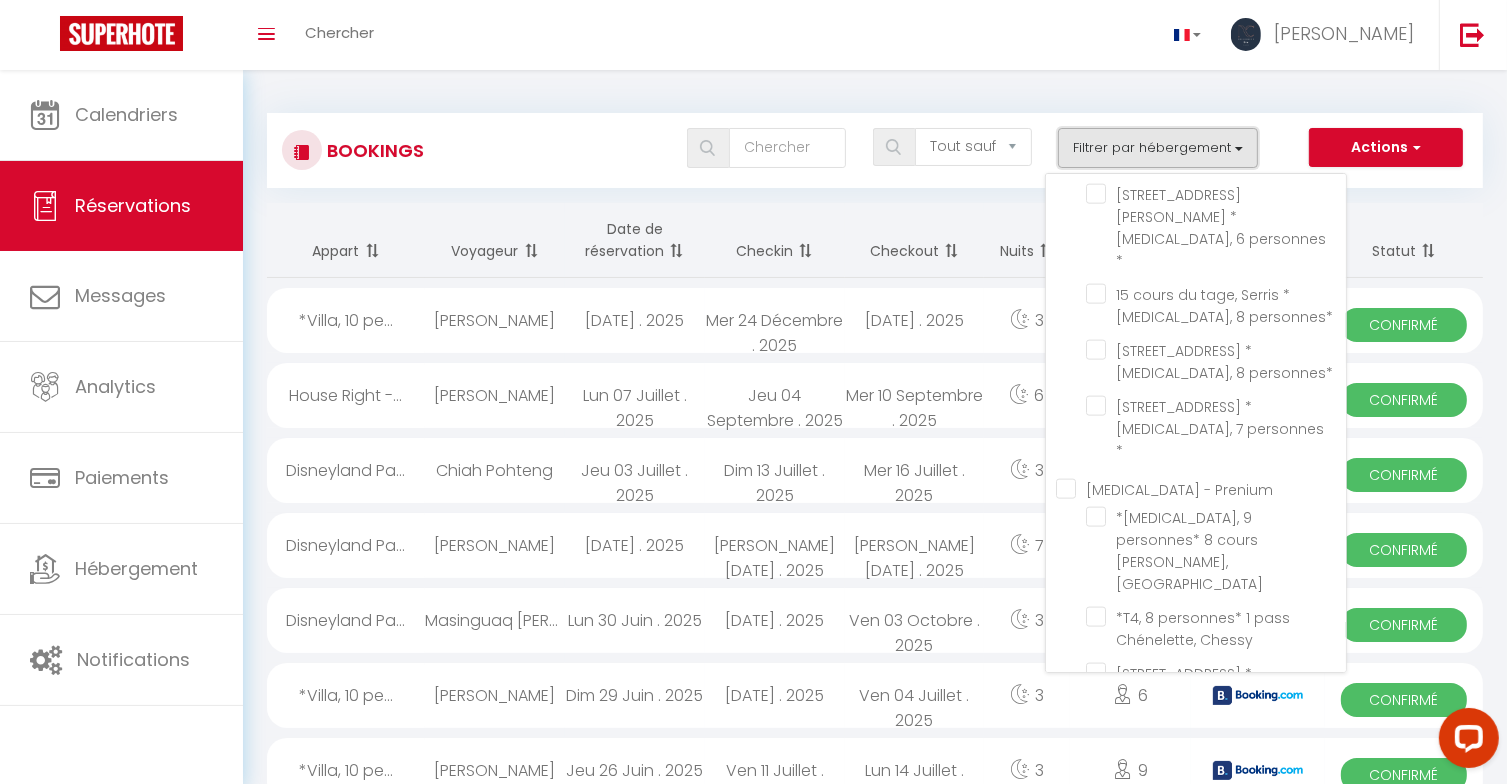 scroll, scrollTop: 3126, scrollLeft: 0, axis: vertical 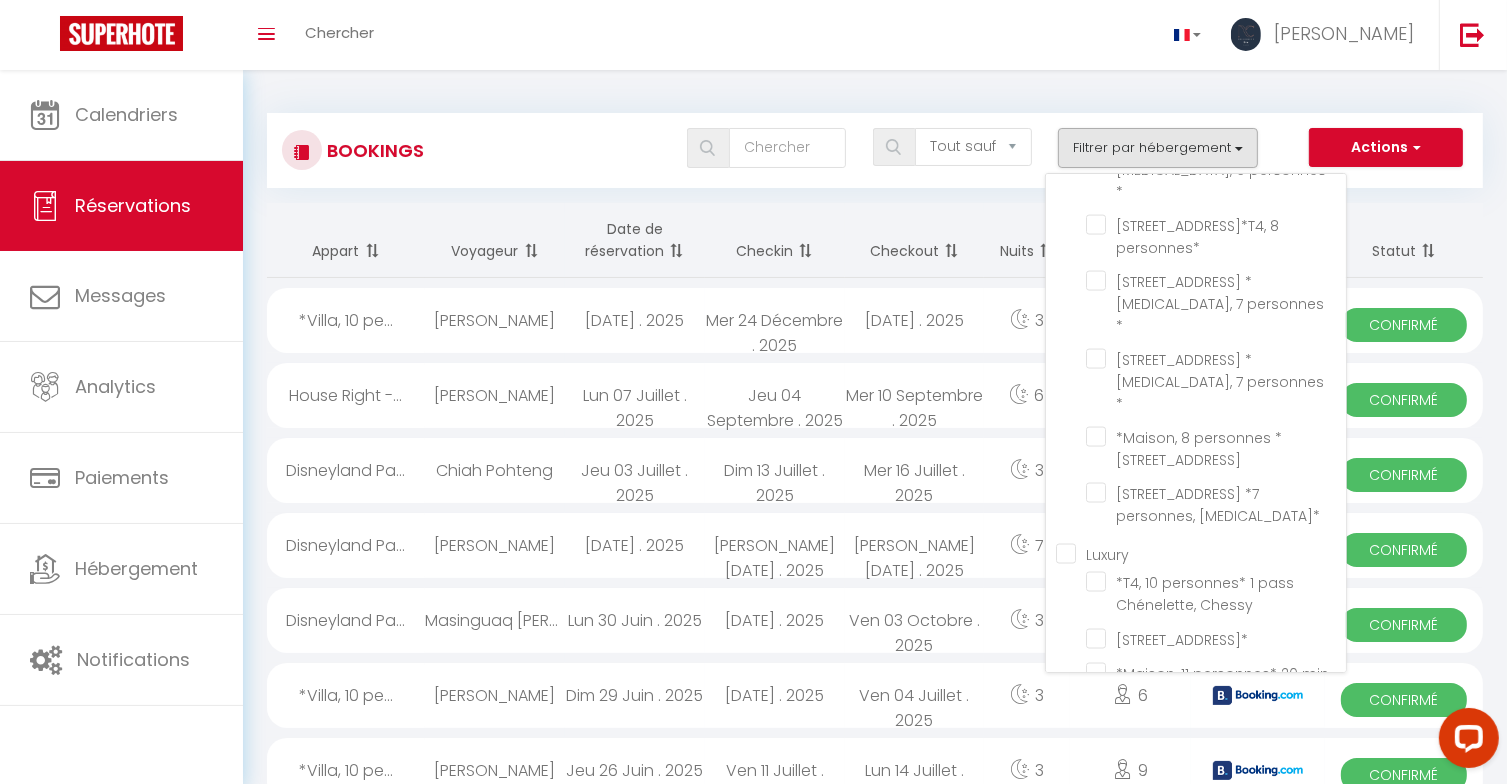 click on "*Villa, 10 personnes*  Piscine, Cinema, [GEOGRAPHIC_DATA]" at bounding box center [1216, 1063] 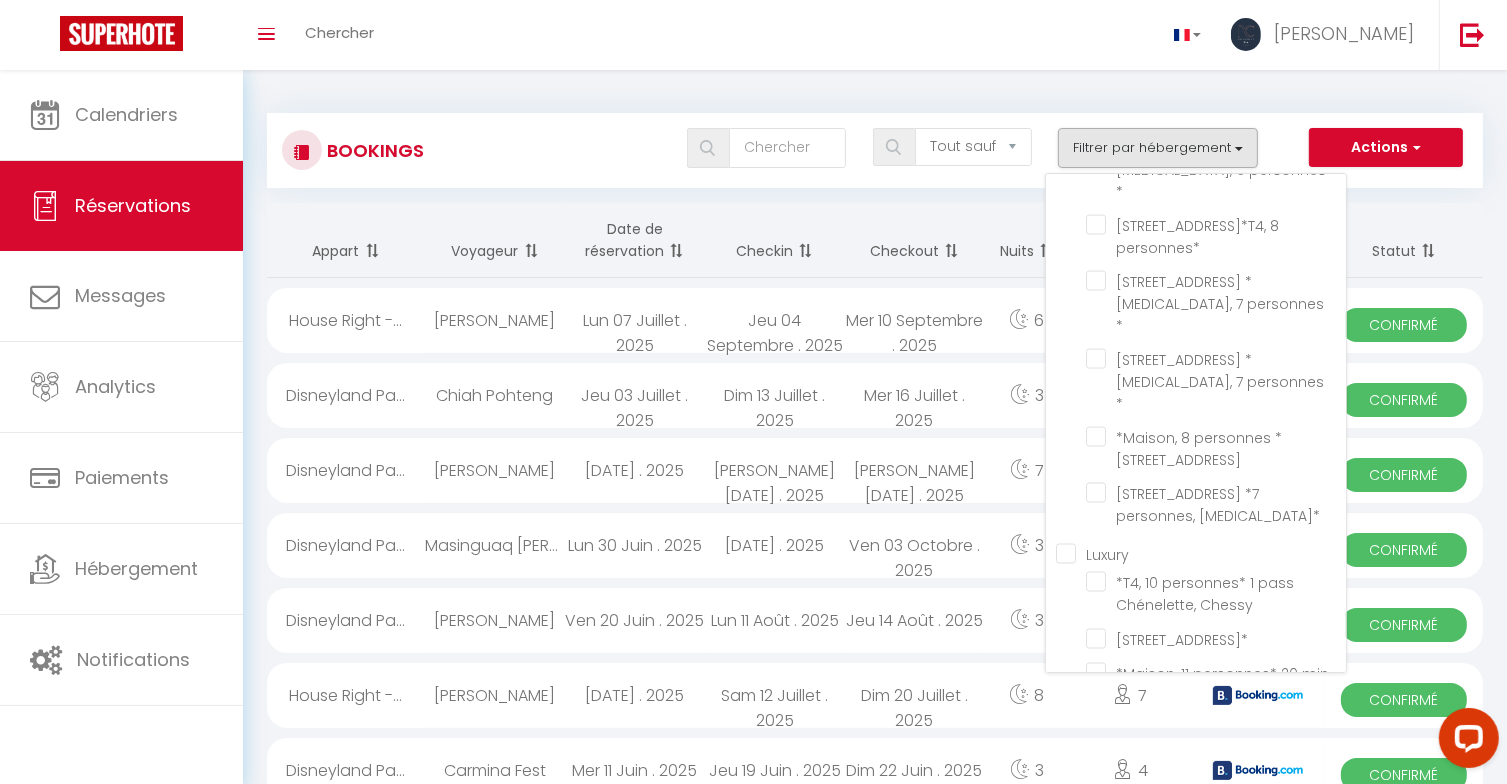 click on "Disneyland Paris - House Left ( 11 personnes)" at bounding box center [1216, 1197] 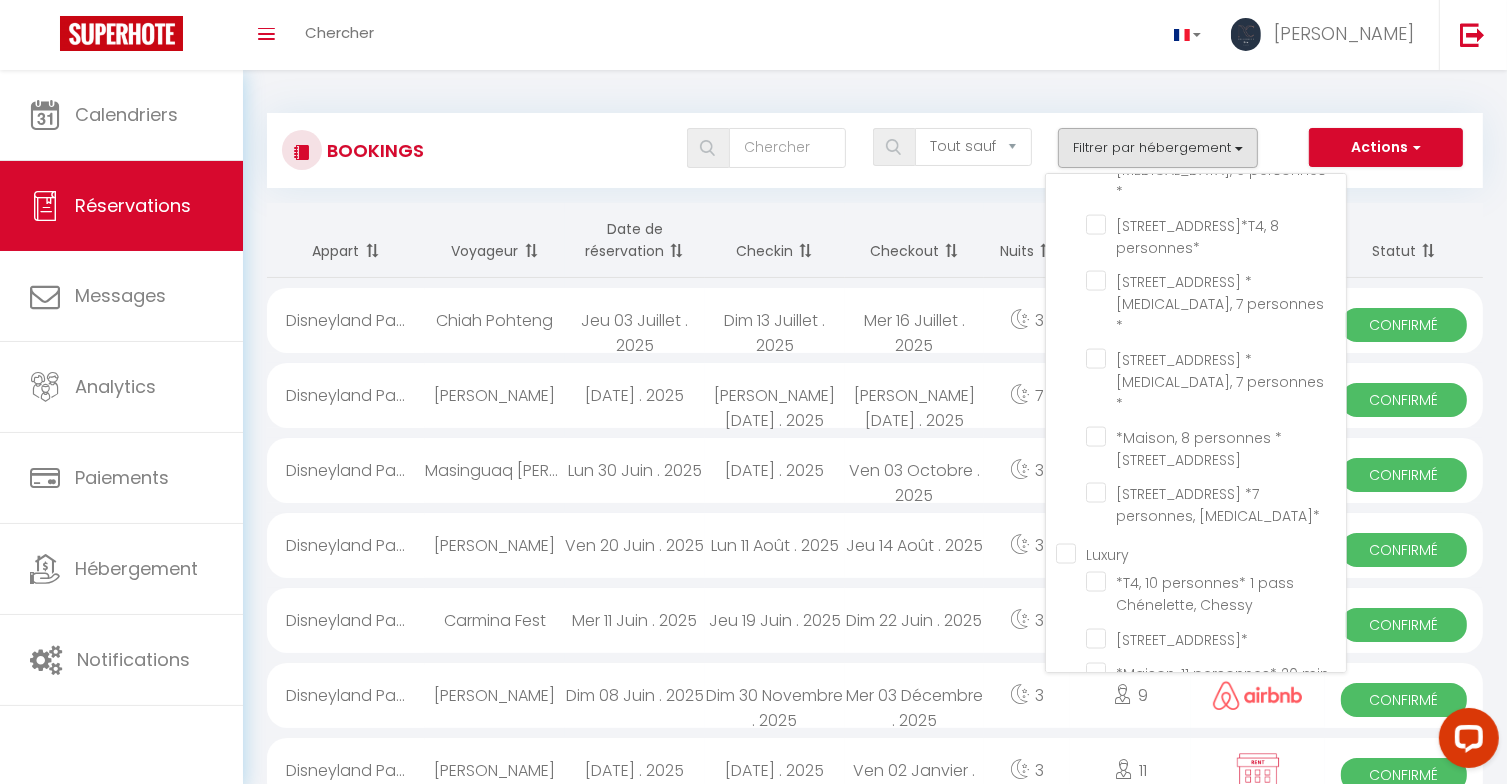 click on "Bookings         Tous les statuts   Annulé   Confirmé   Non Confirmé   Tout sauf annulé   No Show   Request
Filtrer par hébergement
Studio
*Studio, 2 personnes* 5 rue de la mediterrannée, Serris
*Studio, 2personnes* 19 rue des scandinaves, Serris
T2
*T2, 4 personnes* 13 cours du tage, Serris
*T2, 4 personnes* 26 Allée des maraichers, Chessy
*T2, 4personnes* 6 rue Jacques Cartier, Serris
*T2, 5 personnes* 16 rue de Copenhague, Montévrain
4 rue Jacques Cartier, Serris *T2, 4 personnes*
T3 - Economique" at bounding box center [875, 605] 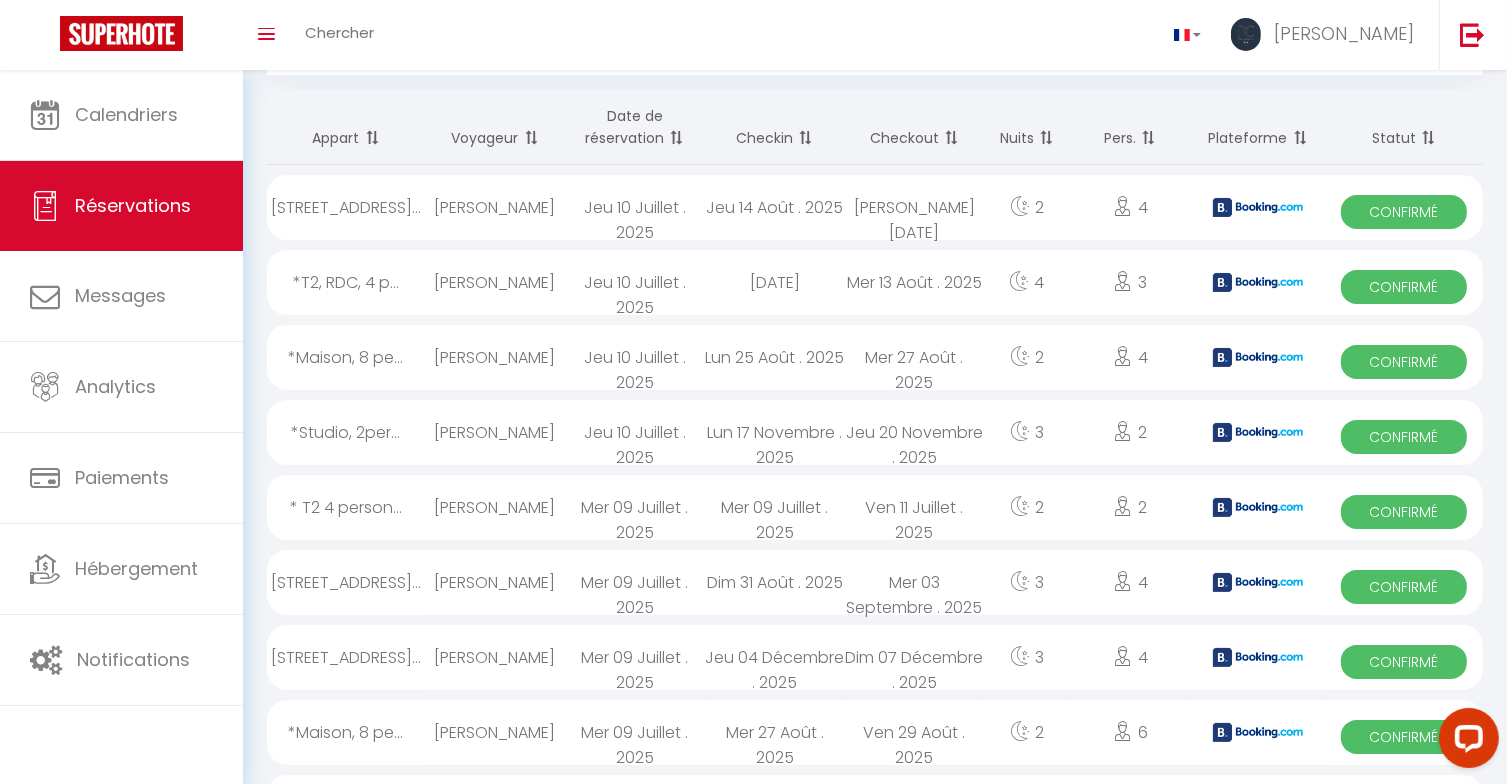 scroll, scrollTop: 0, scrollLeft: 0, axis: both 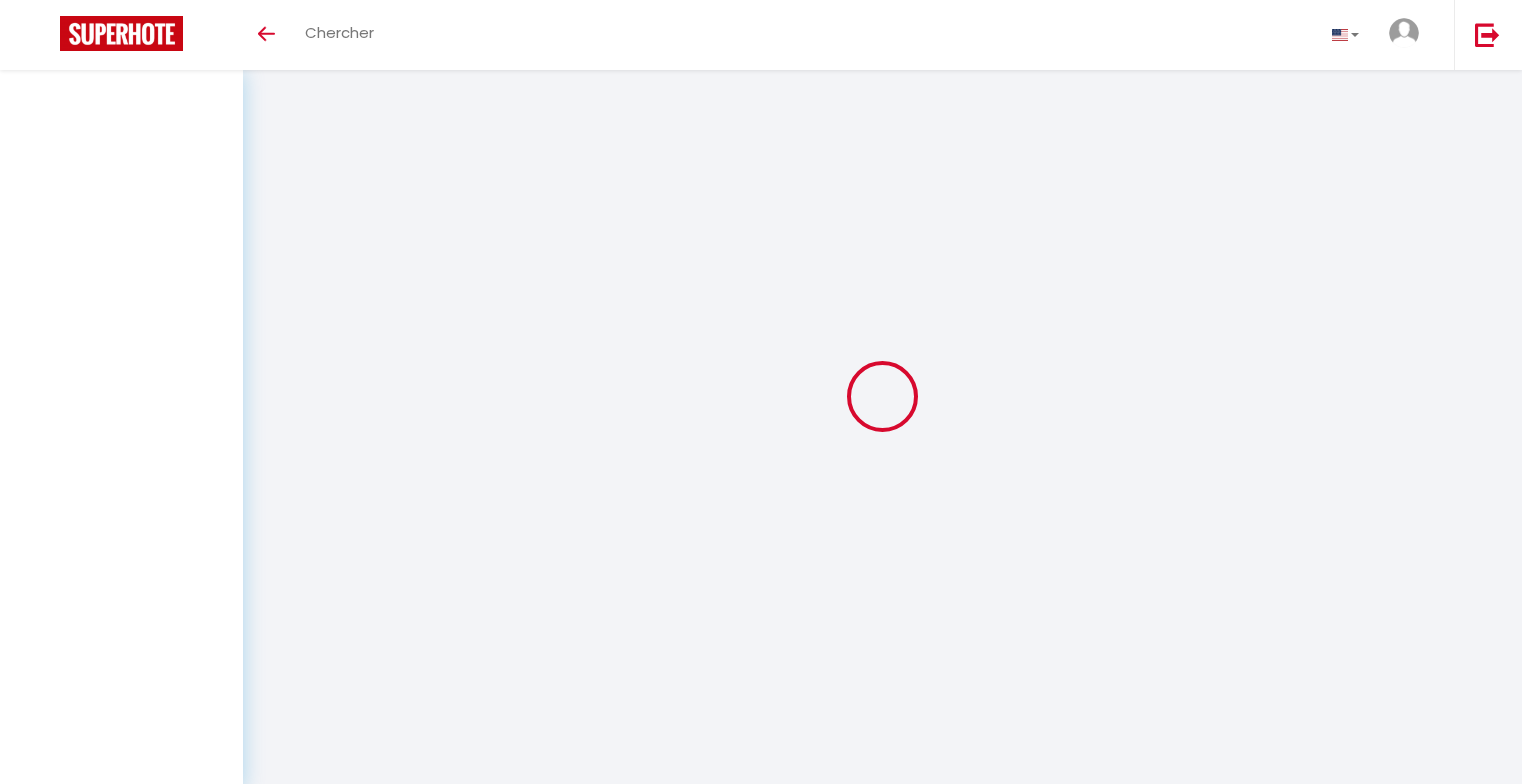 select on "not_cancelled" 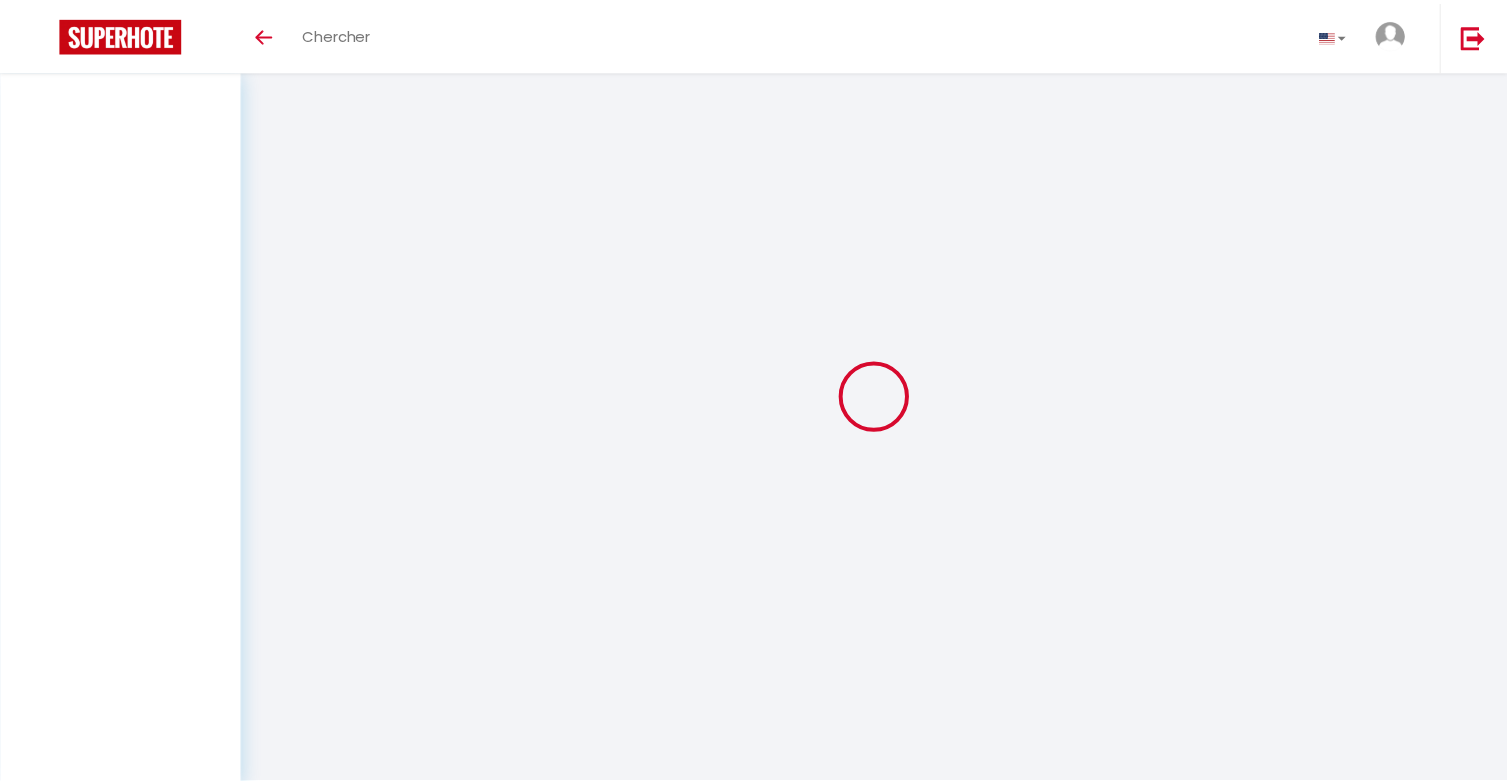 scroll, scrollTop: 0, scrollLeft: 0, axis: both 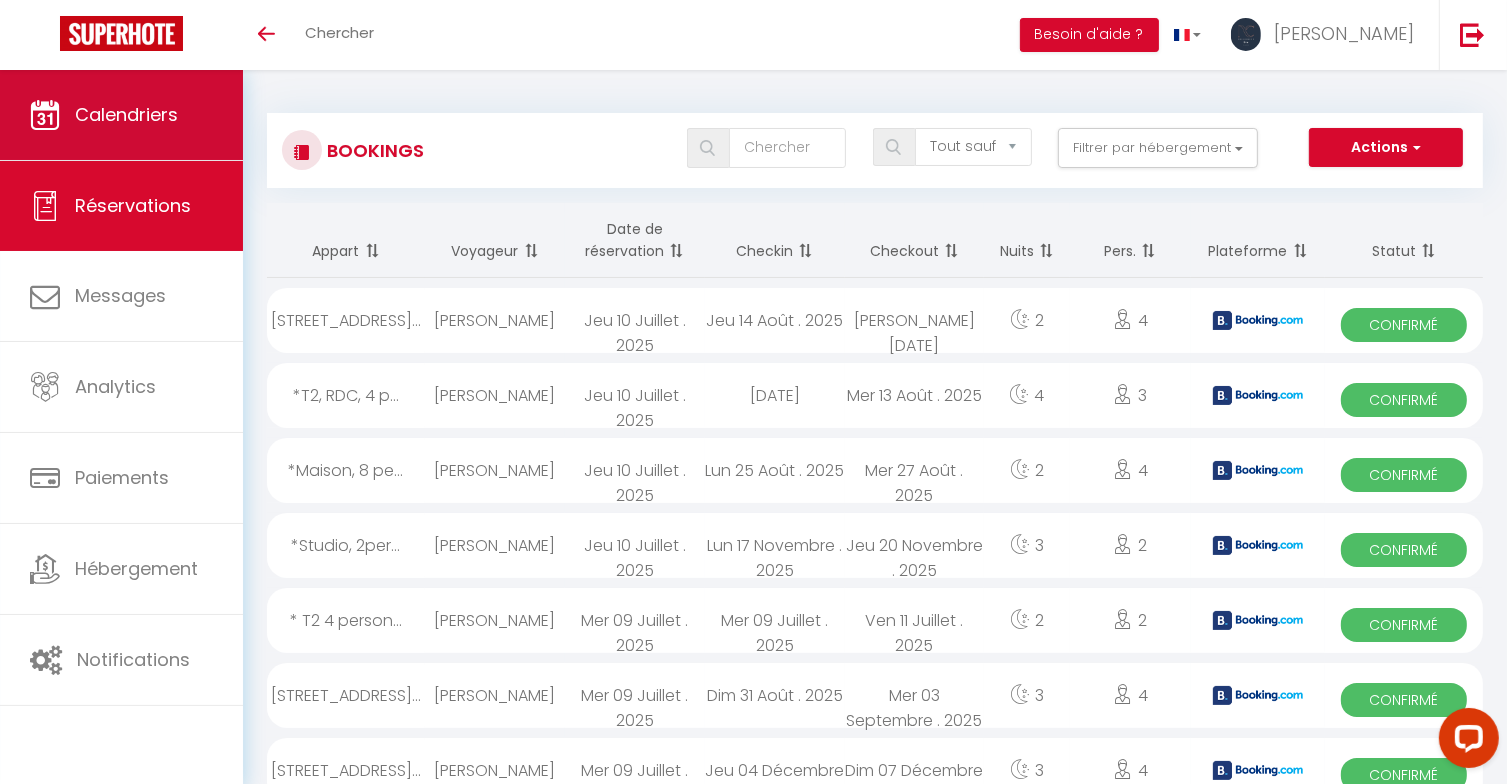 click on "Calendriers" at bounding box center [126, 114] 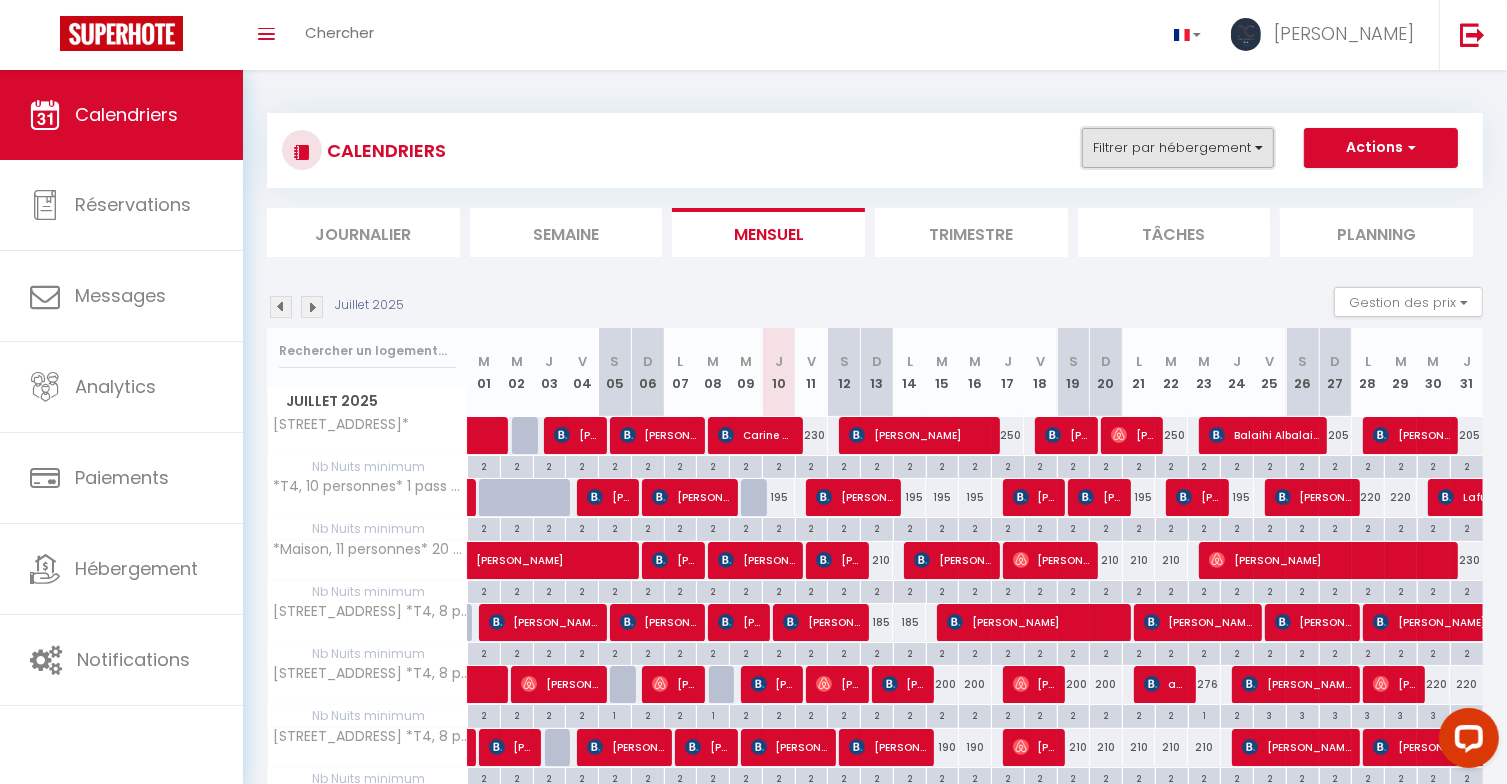 click on "Filtrer par hébergement" at bounding box center [1178, 148] 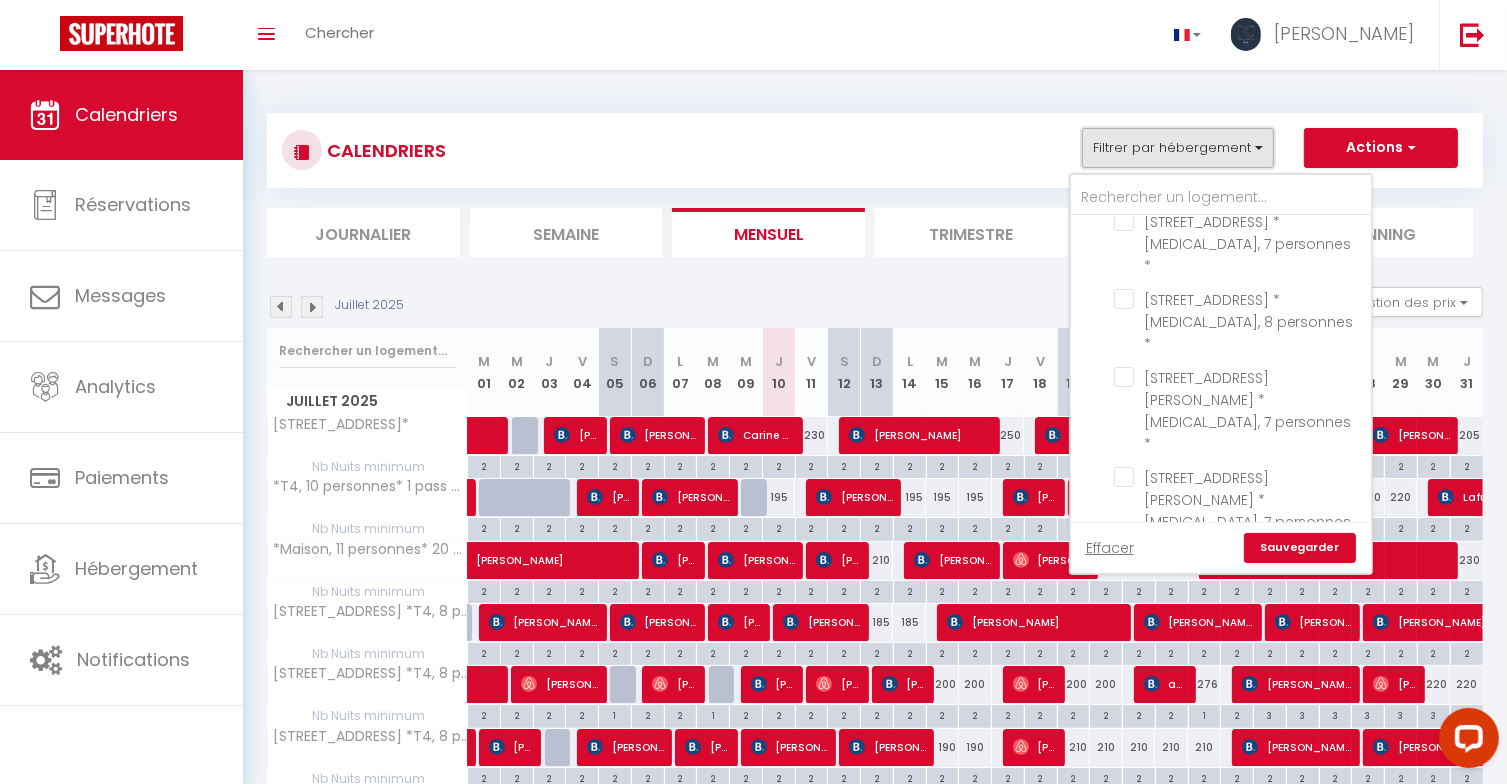 scroll, scrollTop: 2500, scrollLeft: 0, axis: vertical 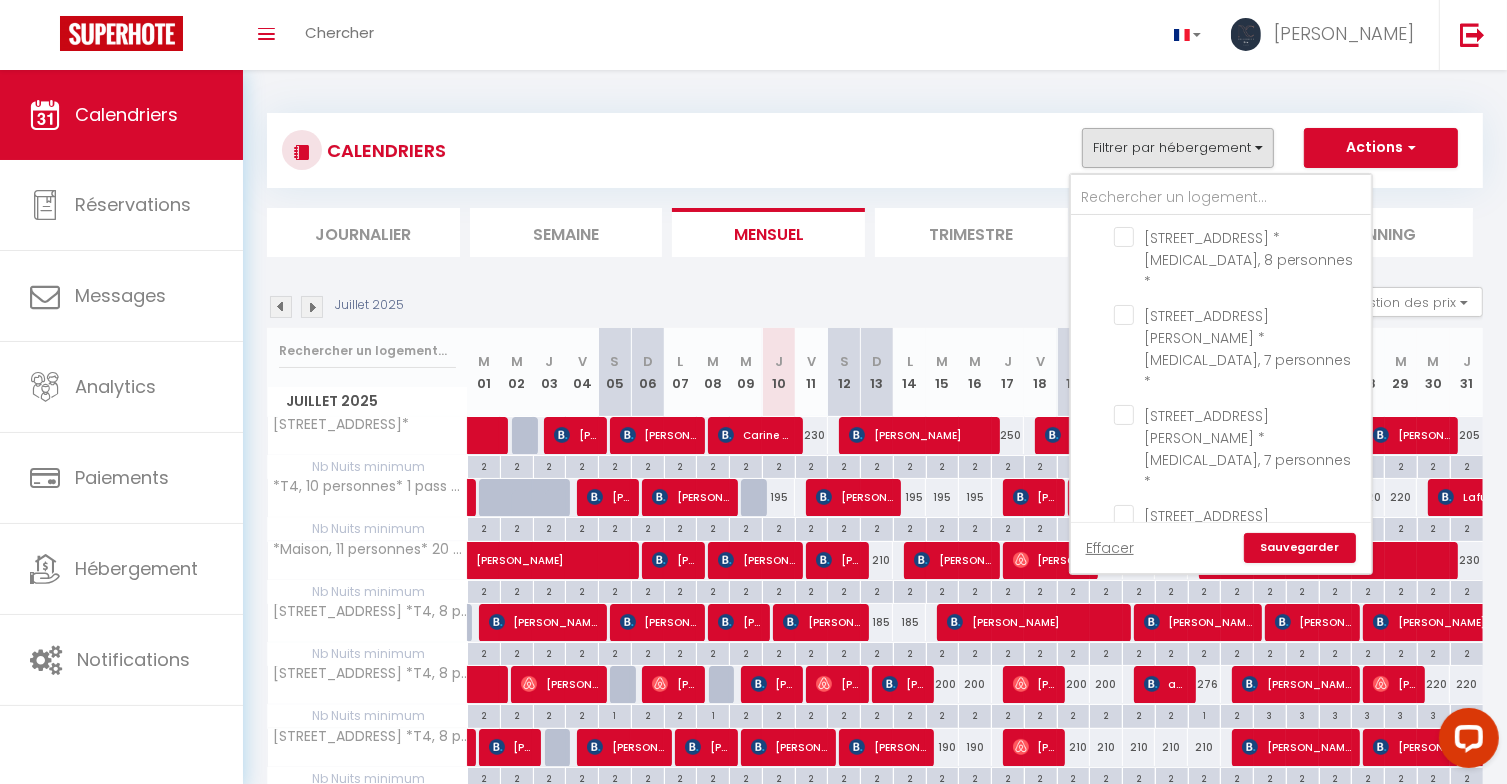 click on "[MEDICAL_DATA] - Prenium" at bounding box center (1241, 863) 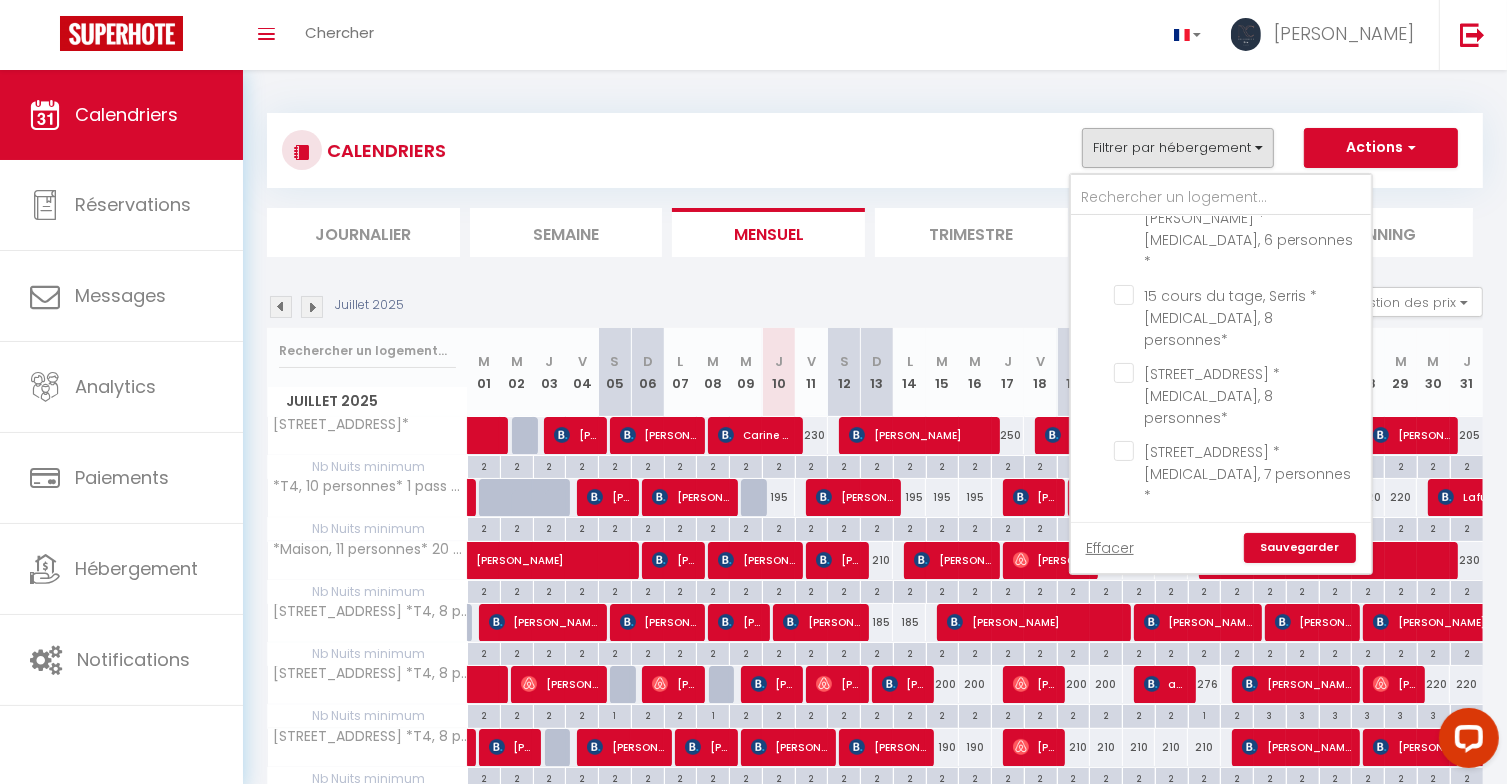 scroll, scrollTop: 2900, scrollLeft: 0, axis: vertical 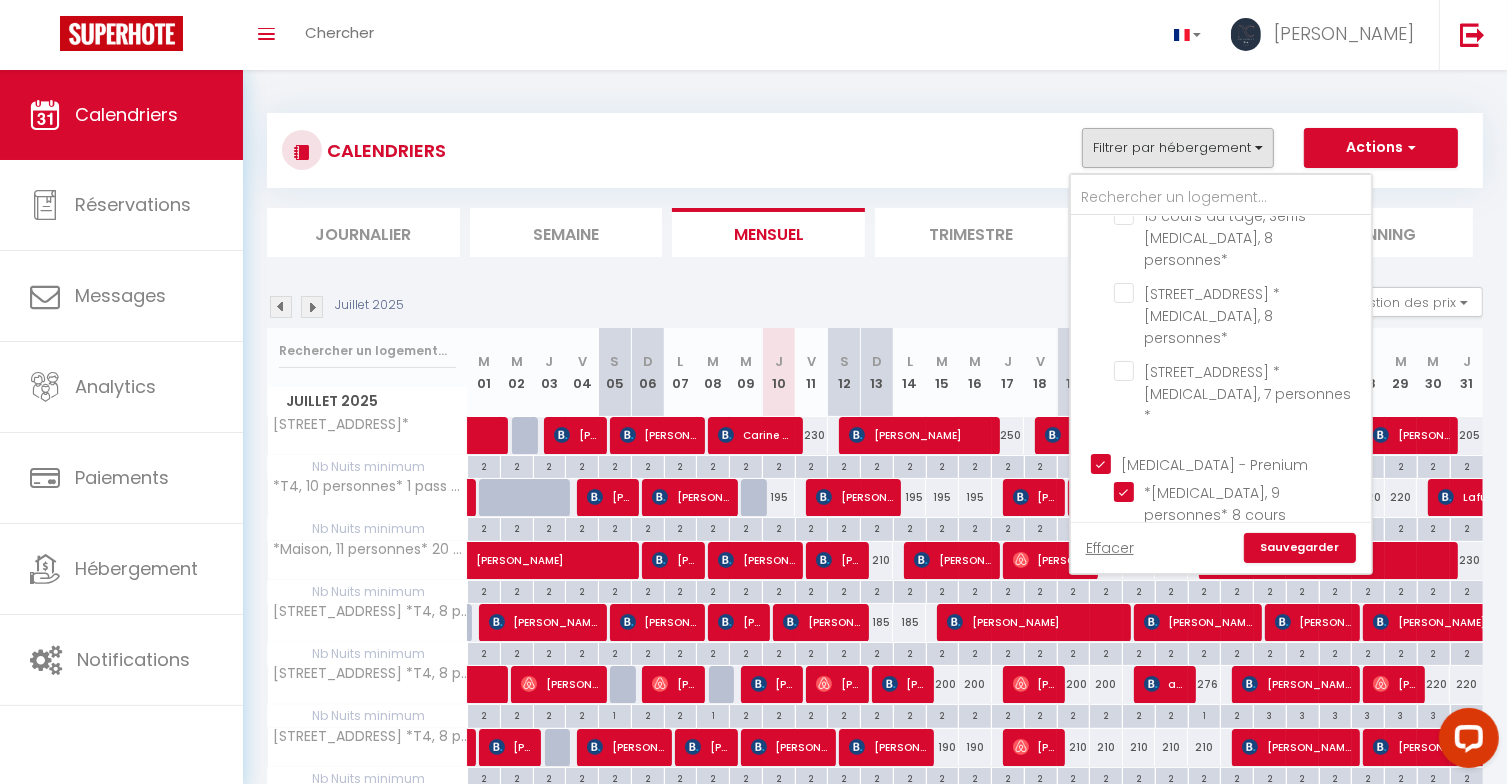 click on "Luxury" at bounding box center (1241, 1064) 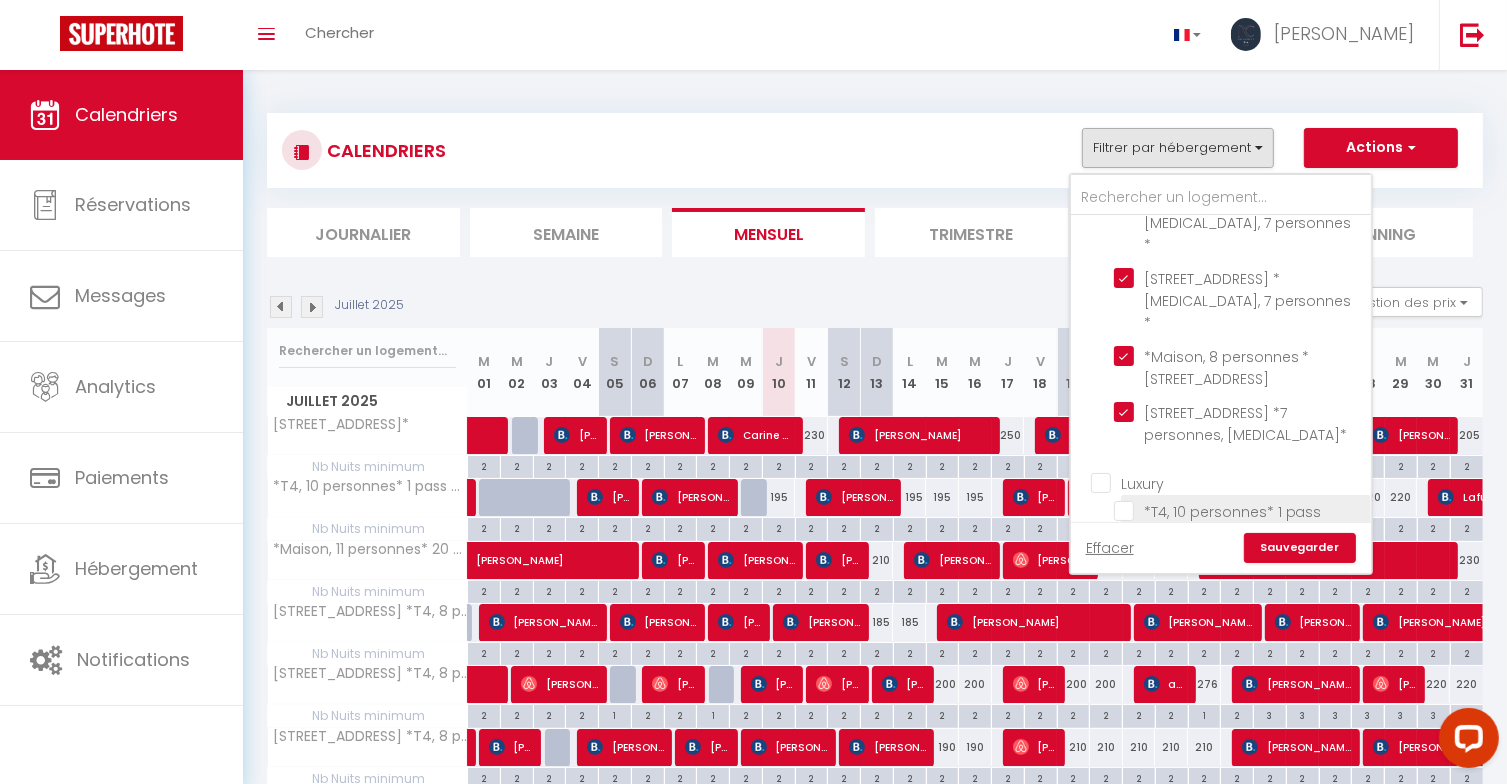 scroll, scrollTop: 3488, scrollLeft: 0, axis: vertical 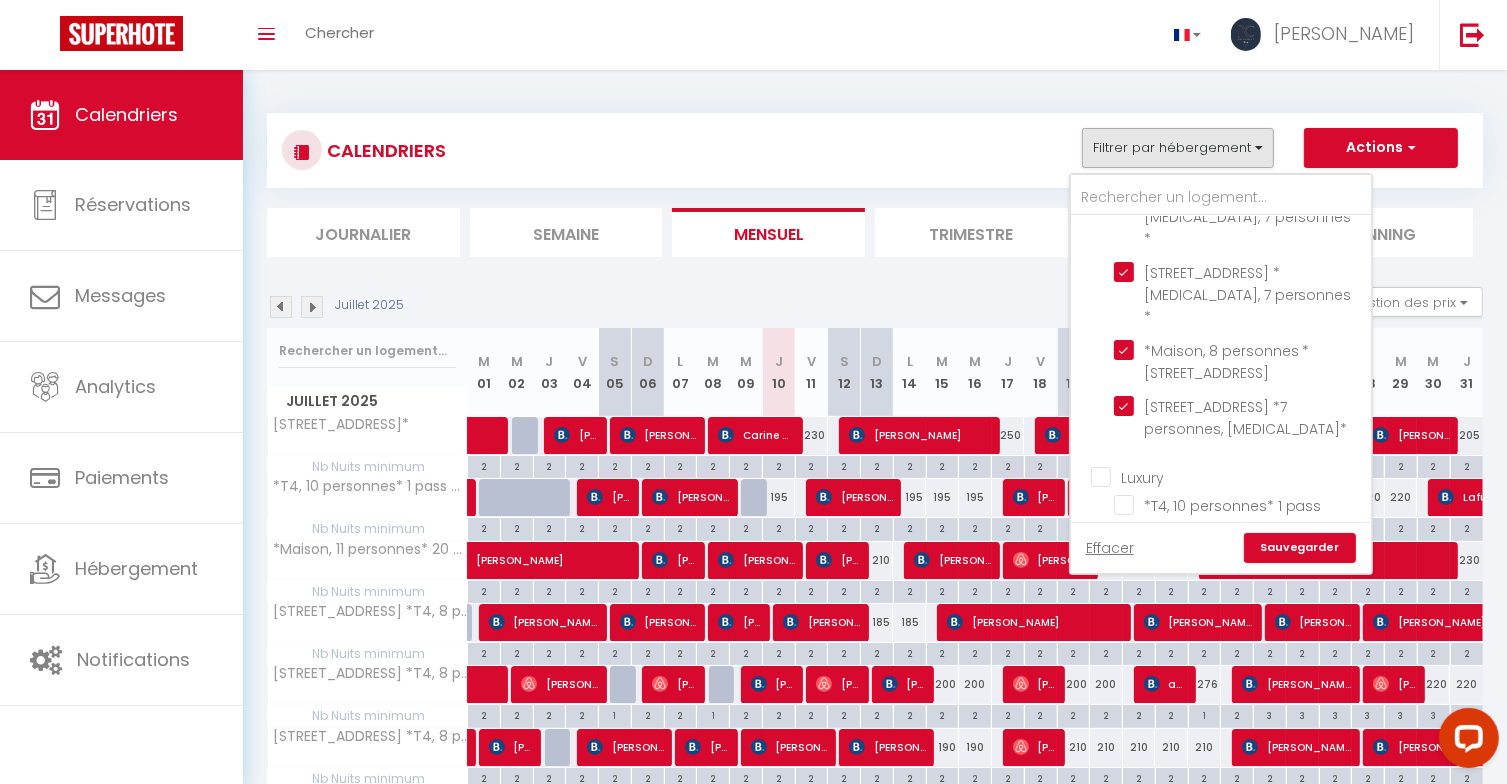 click on "Sauvegarder" at bounding box center (1300, 548) 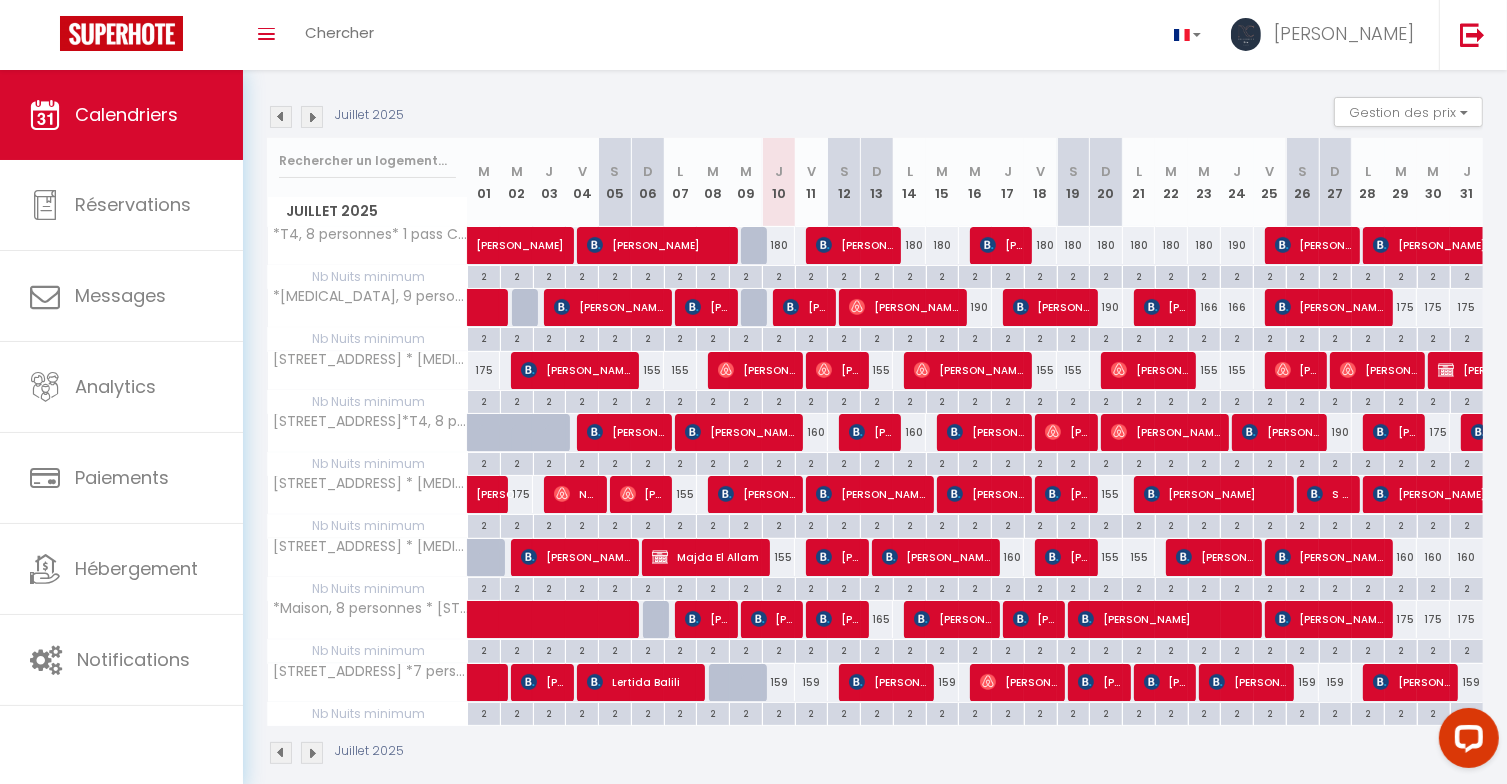 scroll, scrollTop: 210, scrollLeft: 0, axis: vertical 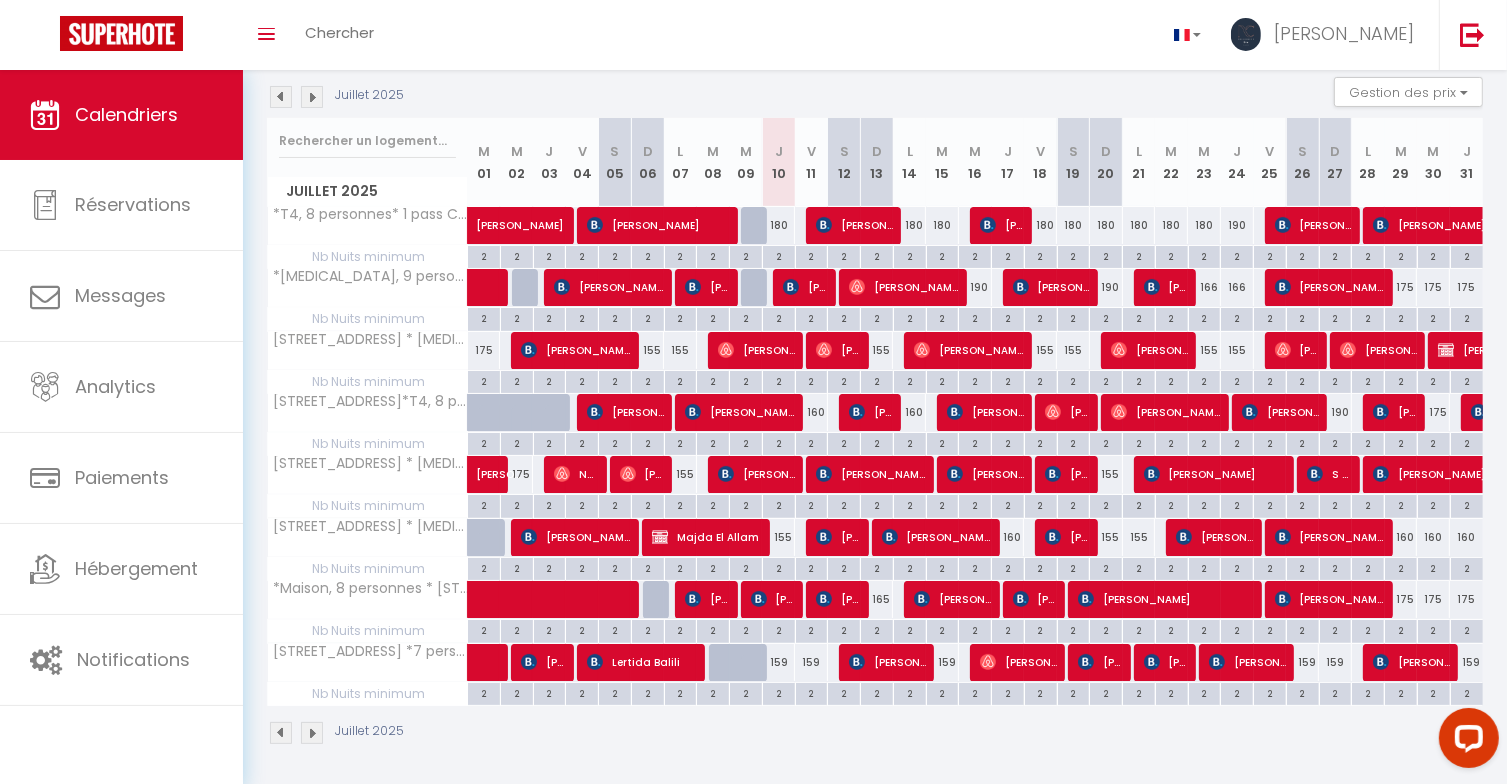 click at bounding box center [312, 97] 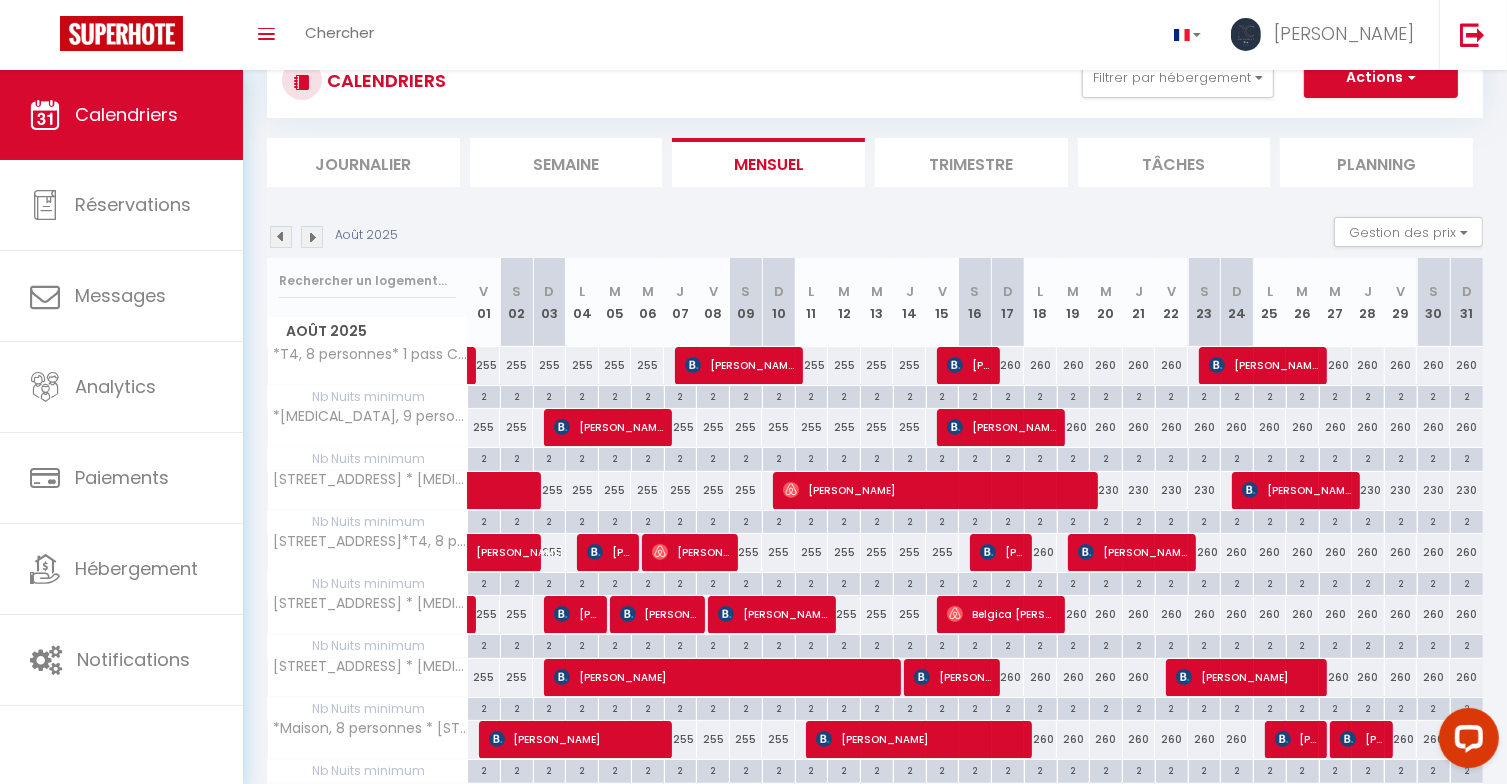 scroll, scrollTop: 210, scrollLeft: 0, axis: vertical 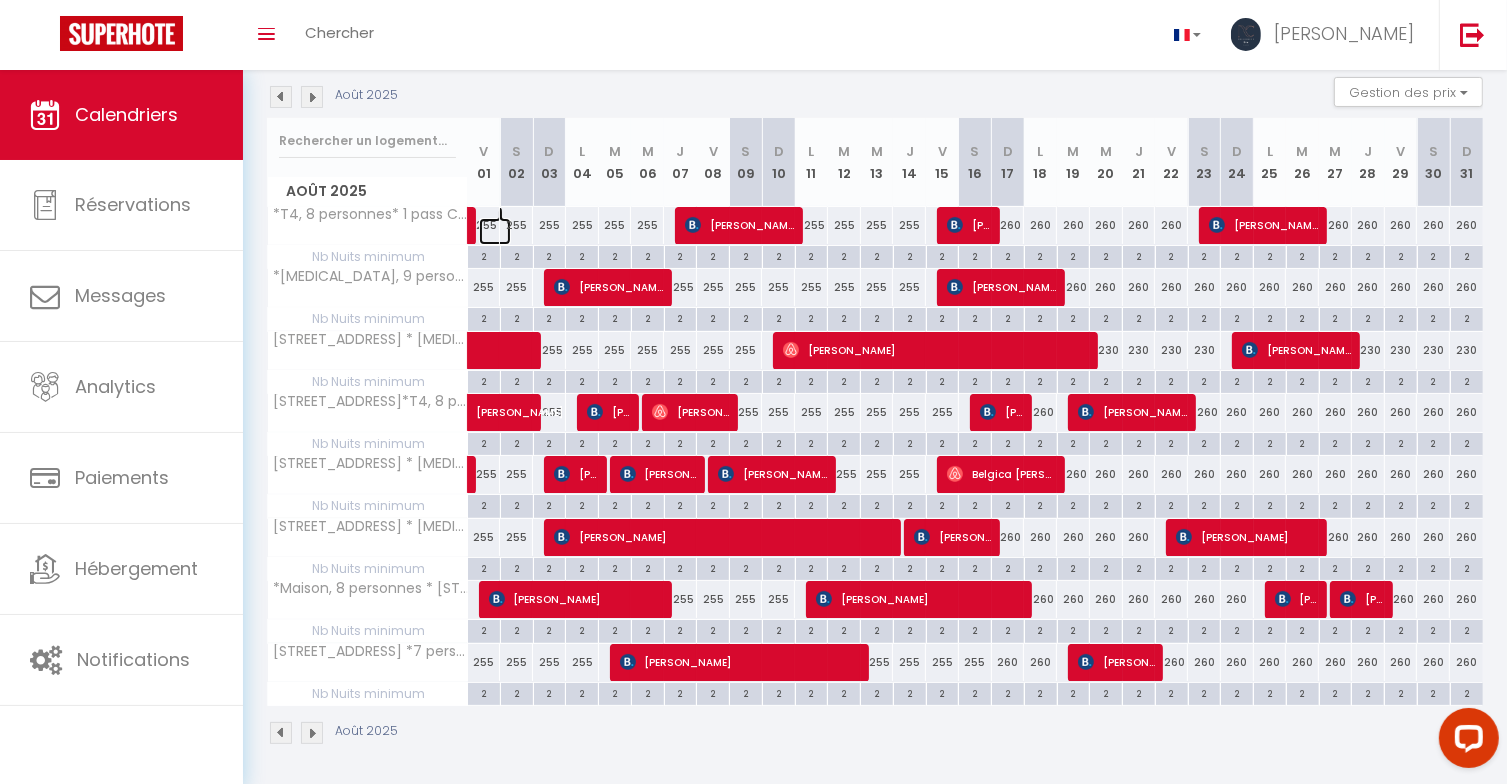 click at bounding box center (495, 231) 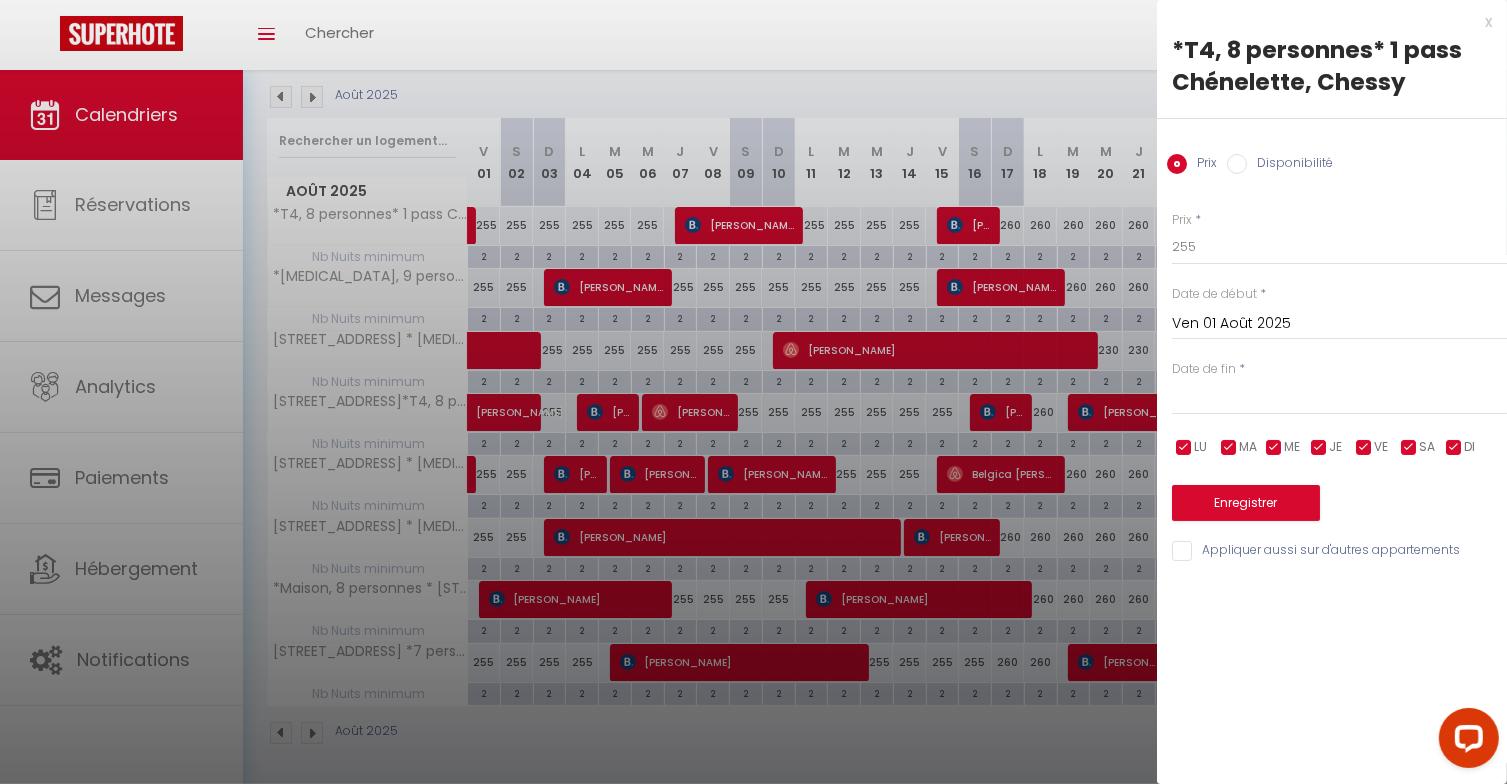click at bounding box center (1339, 399) 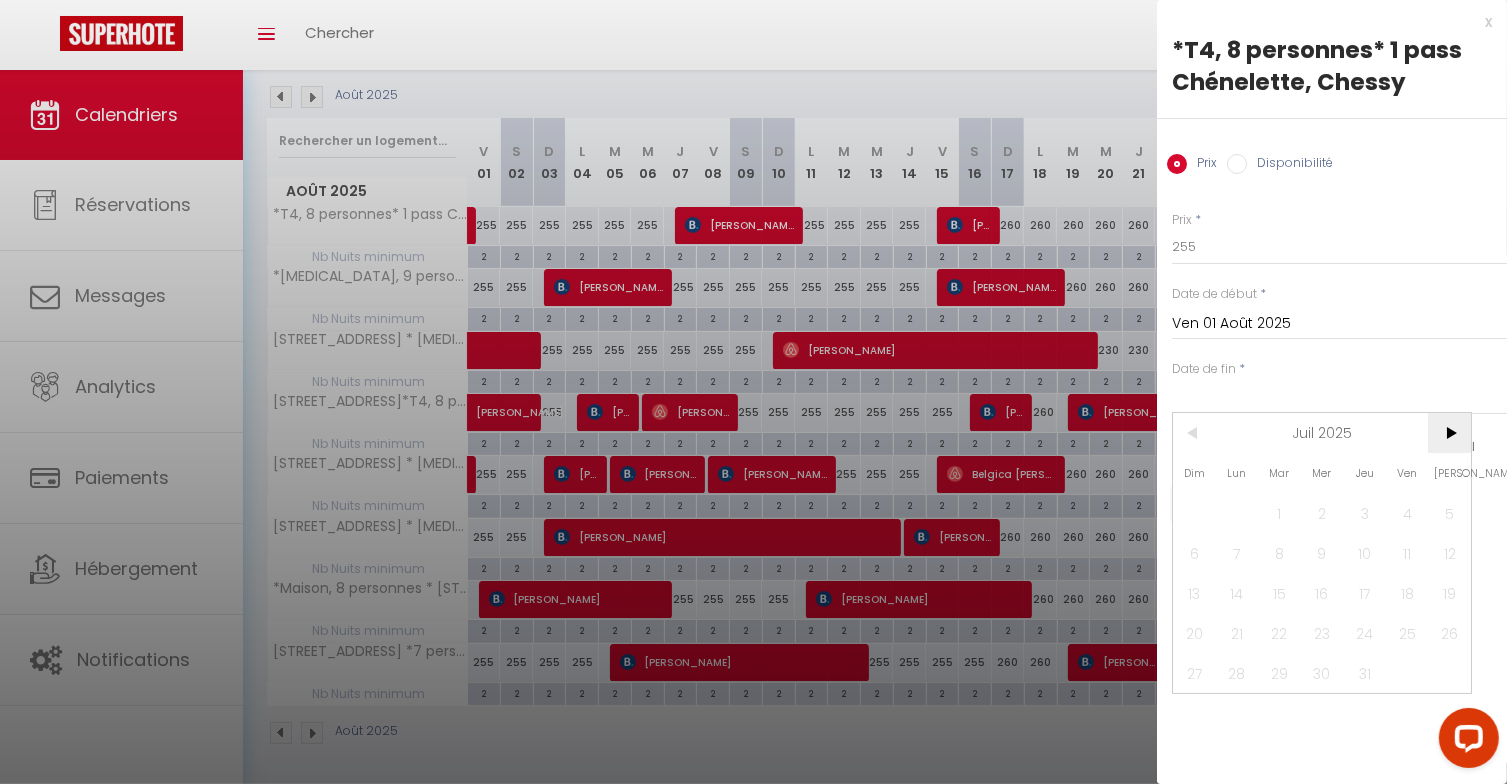 click on ">" at bounding box center [1449, 433] 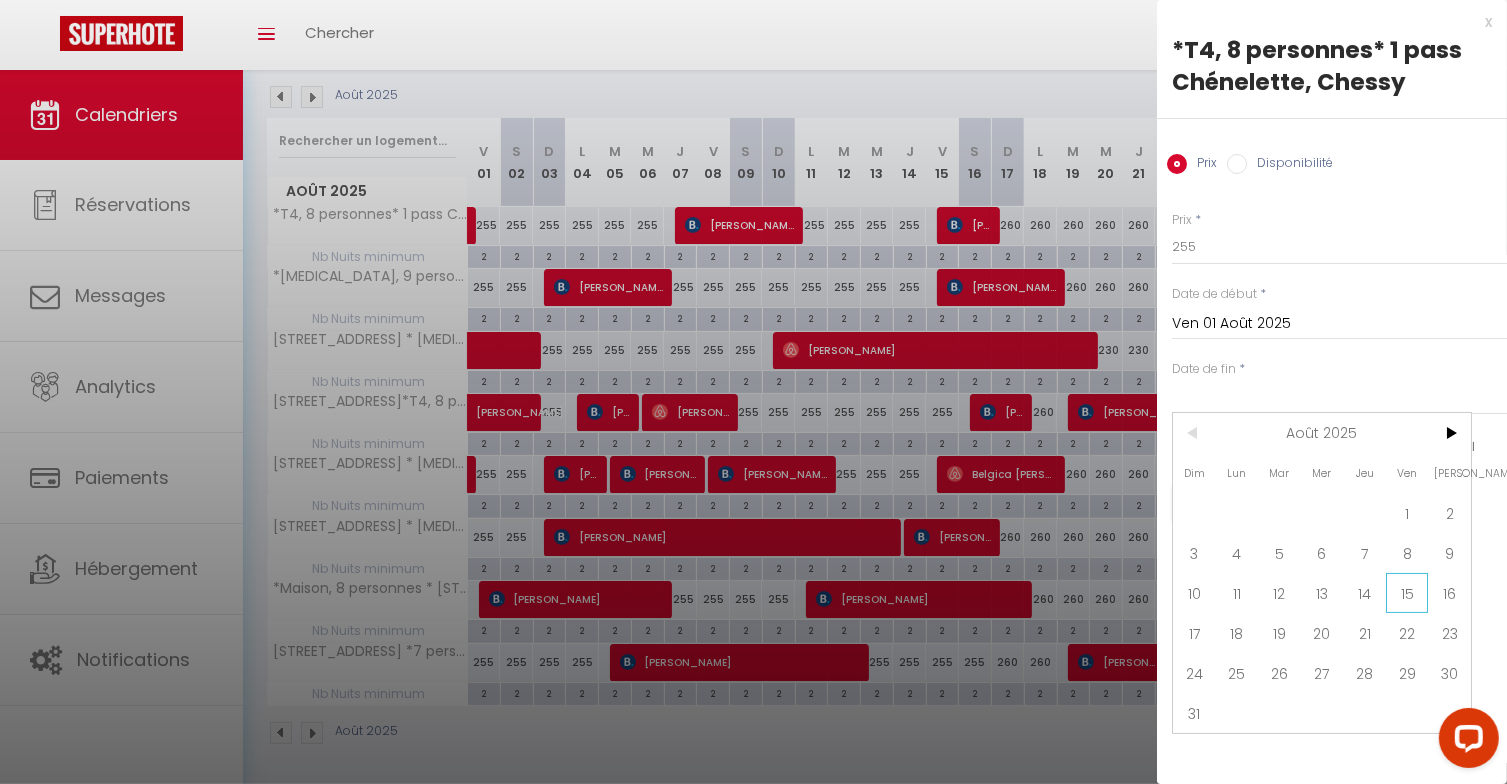 click on "15" at bounding box center [1407, 593] 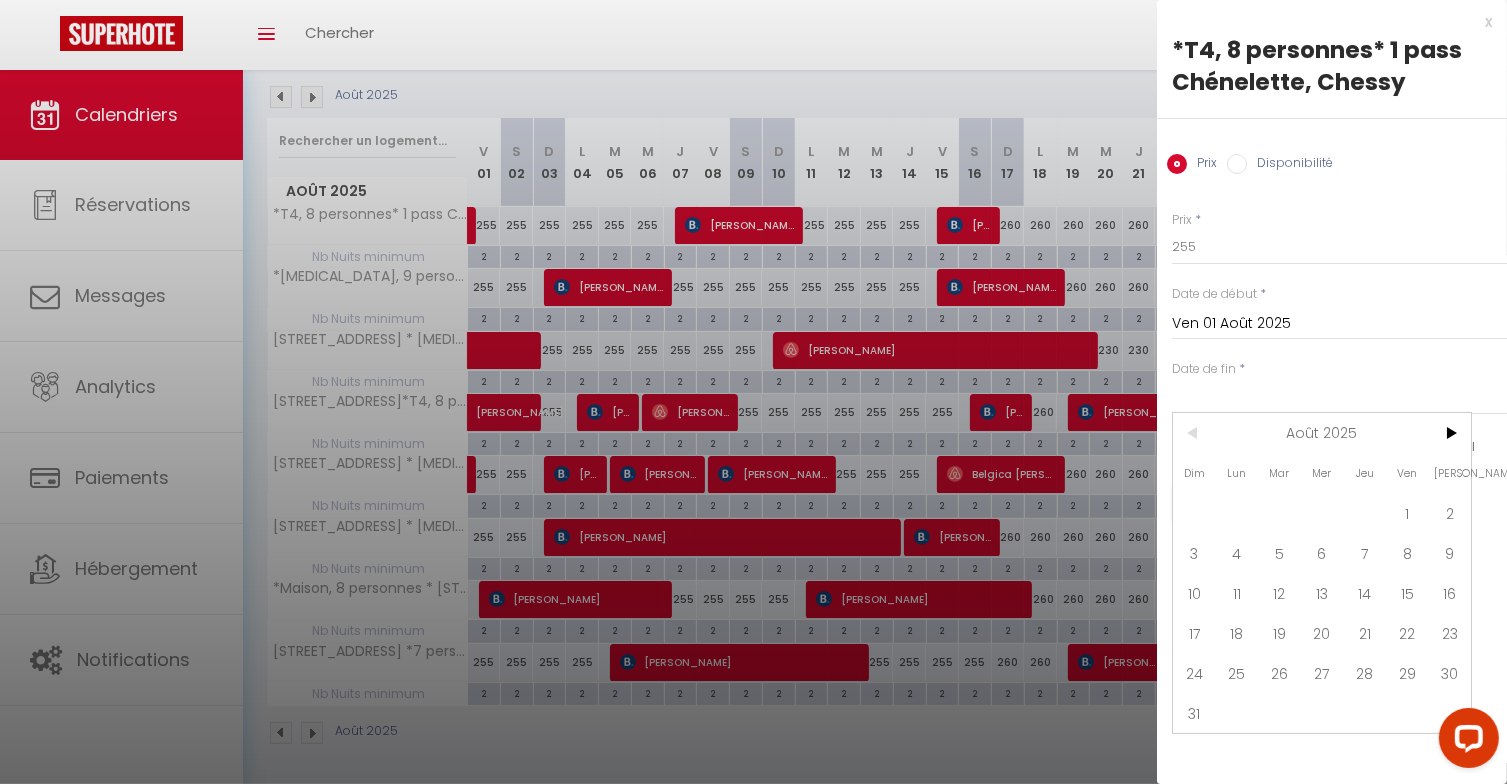 type on "Ven 15 Août 2025" 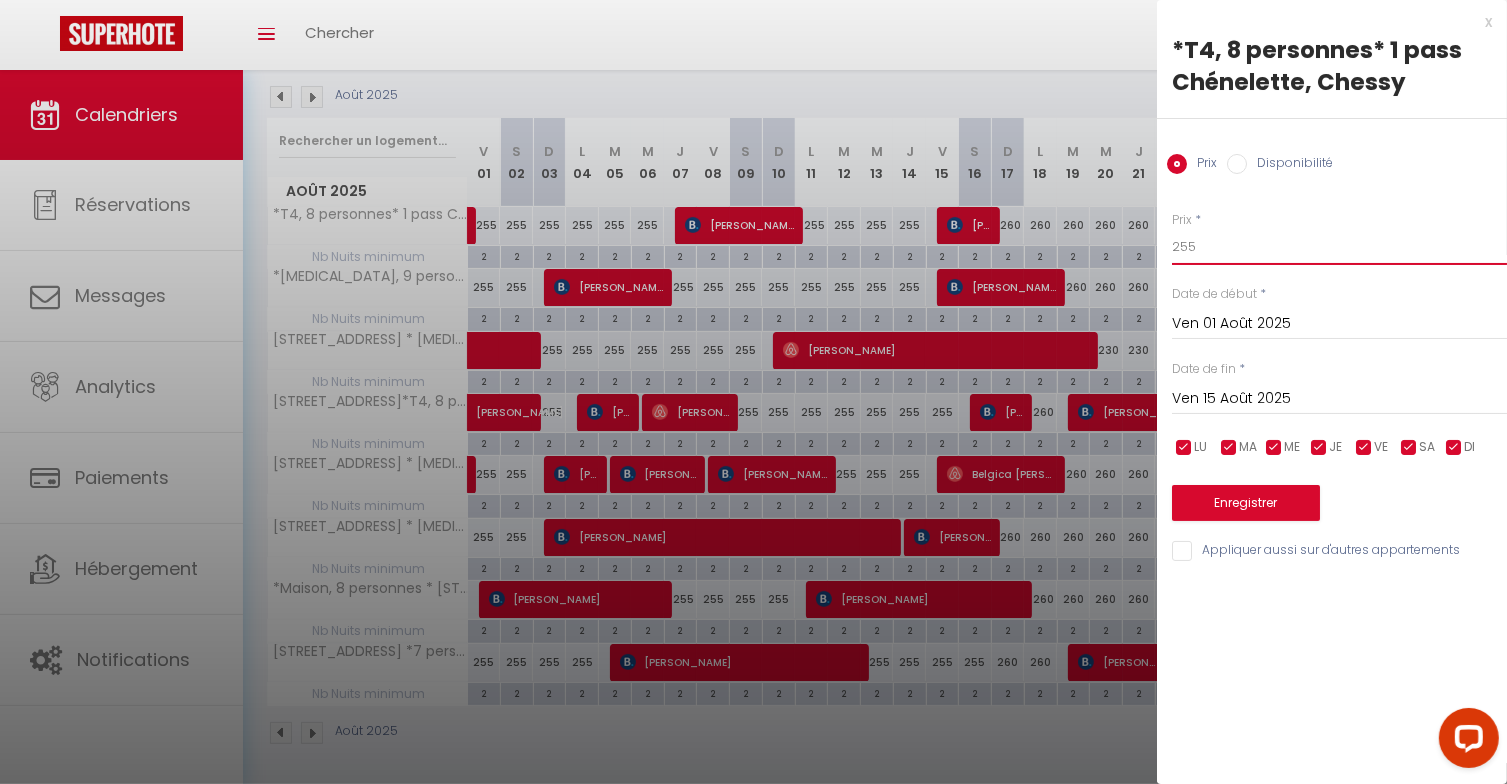 drag, startPoint x: 1180, startPoint y: 247, endPoint x: 1191, endPoint y: 246, distance: 11.045361 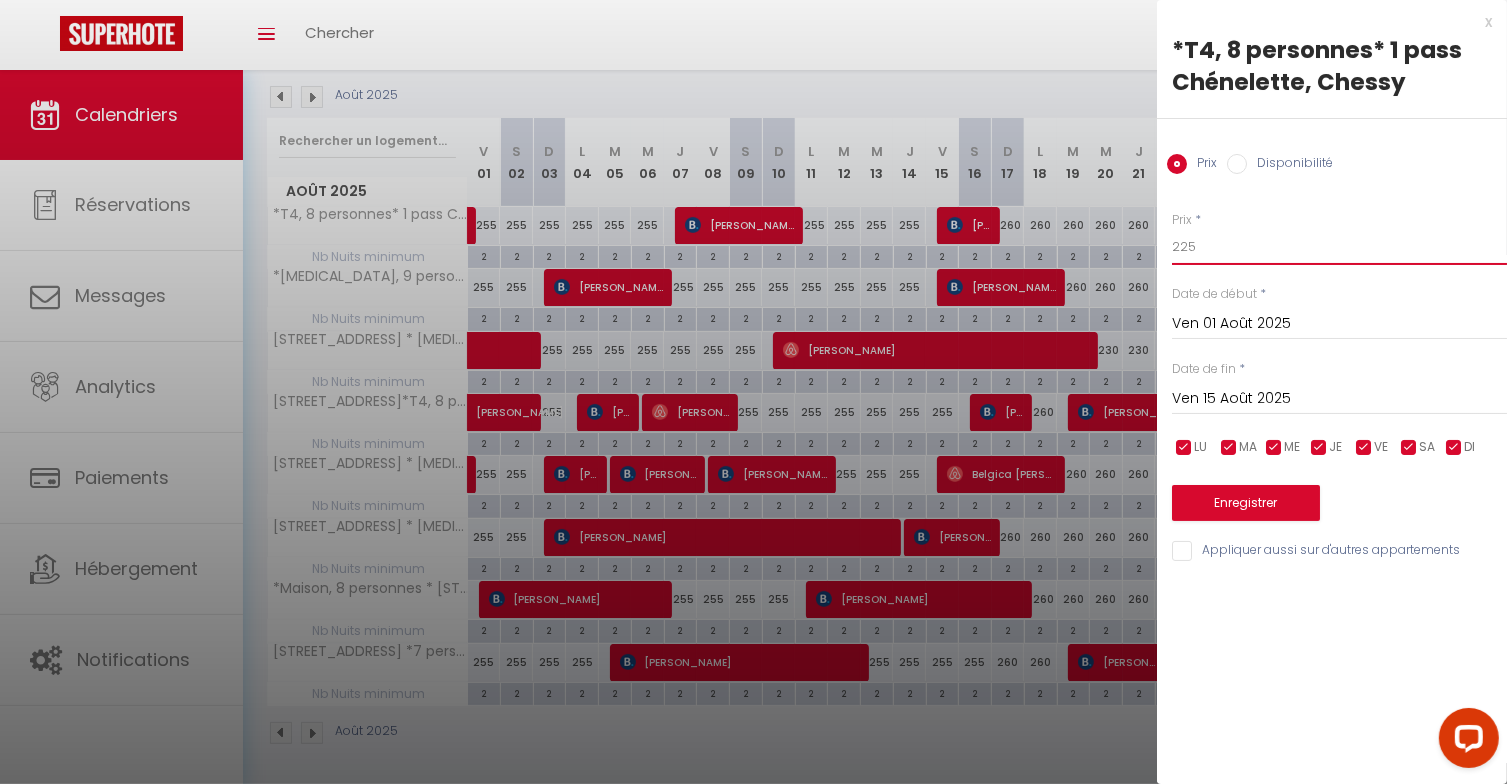 type on "225" 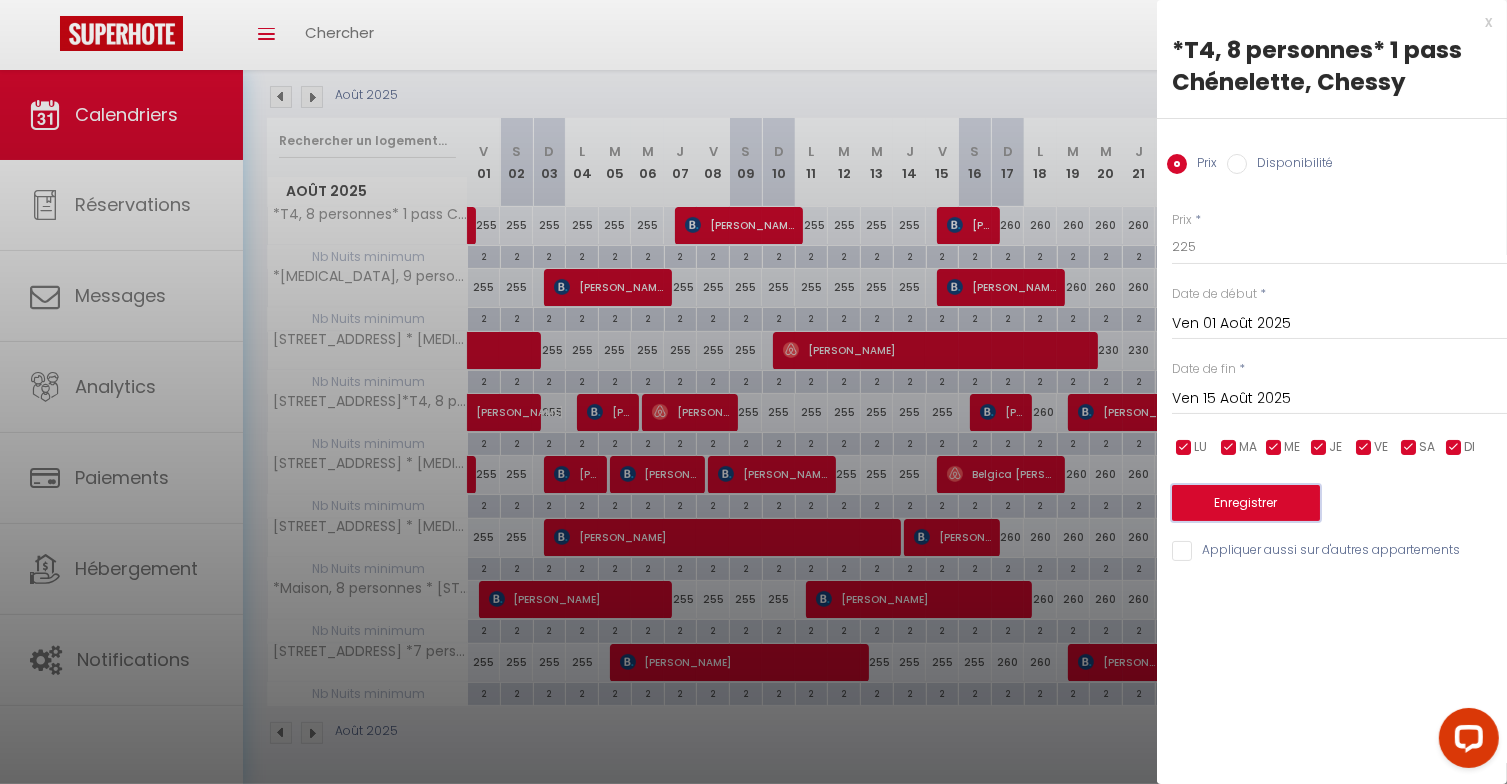 click on "Enregistrer" at bounding box center [1246, 503] 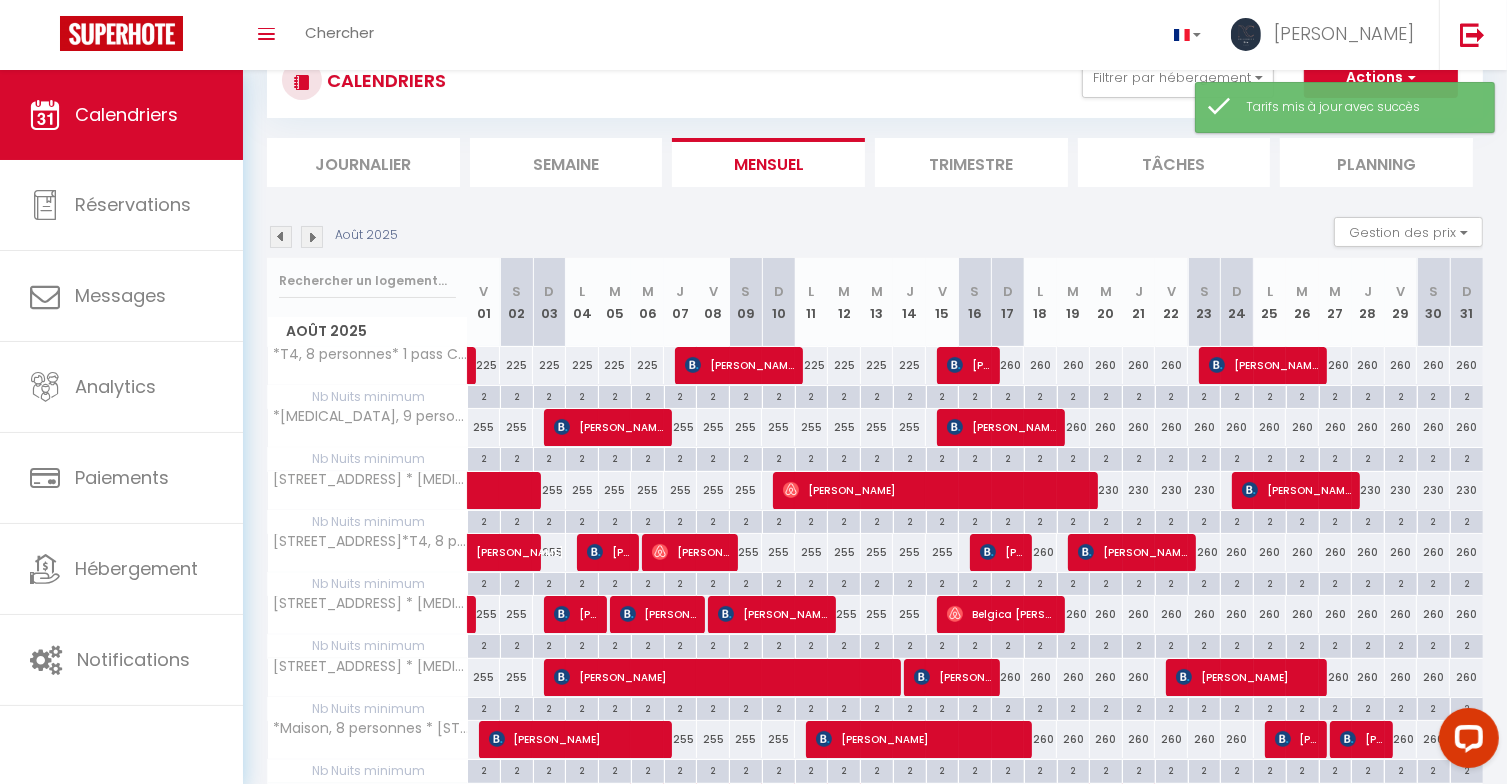 scroll, scrollTop: 210, scrollLeft: 0, axis: vertical 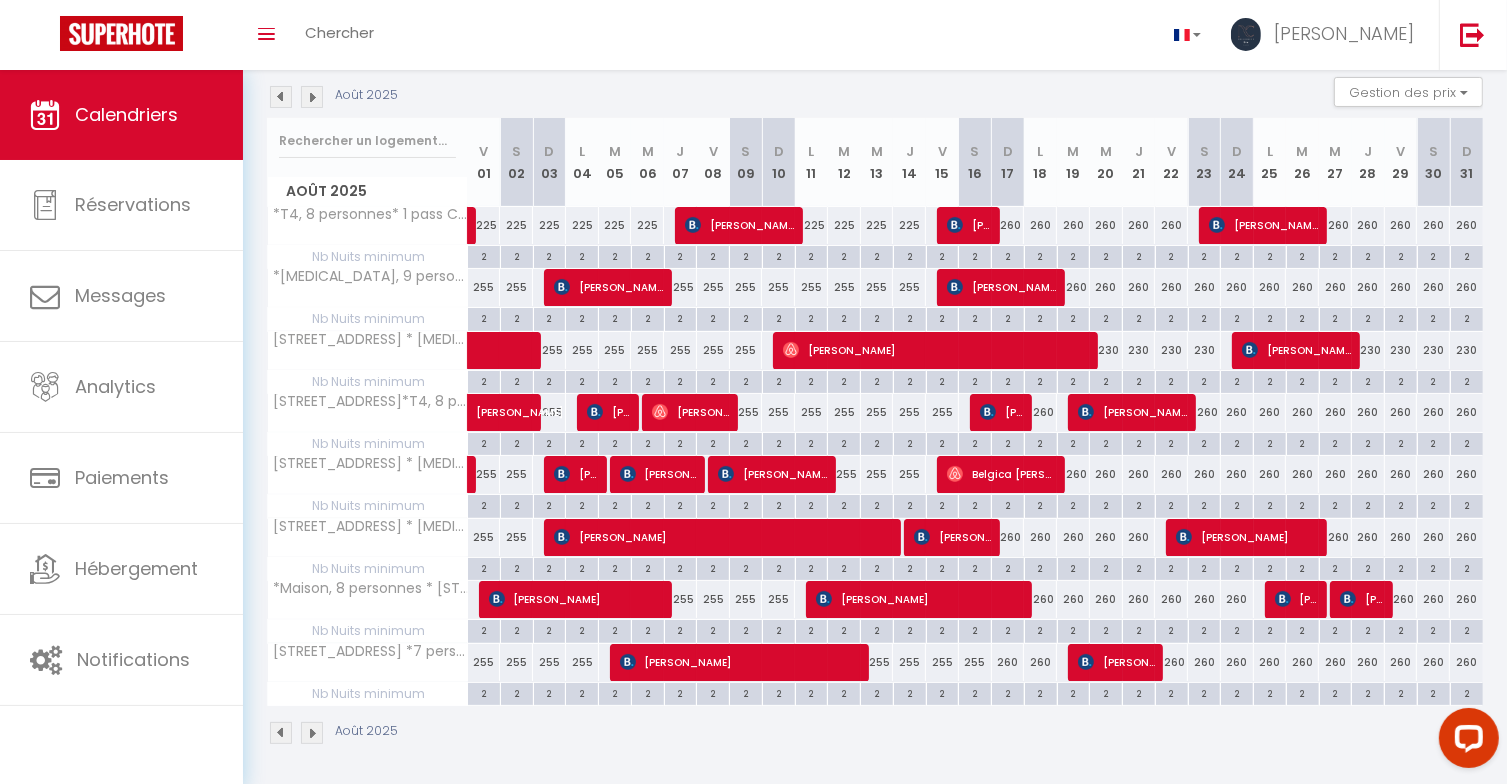 click on "260" at bounding box center [1008, 225] 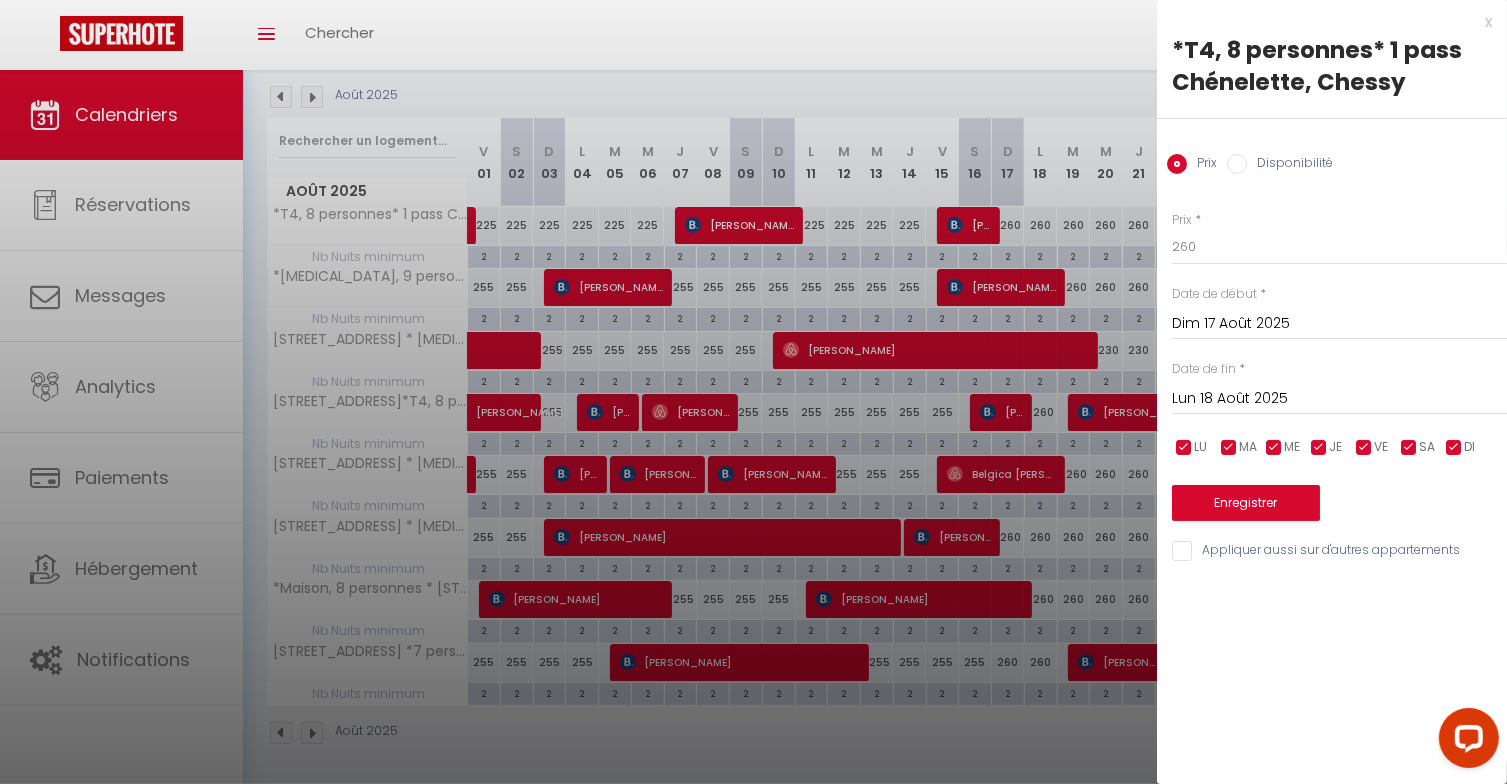 click on "Lun 18 Août 2025" at bounding box center (1339, 399) 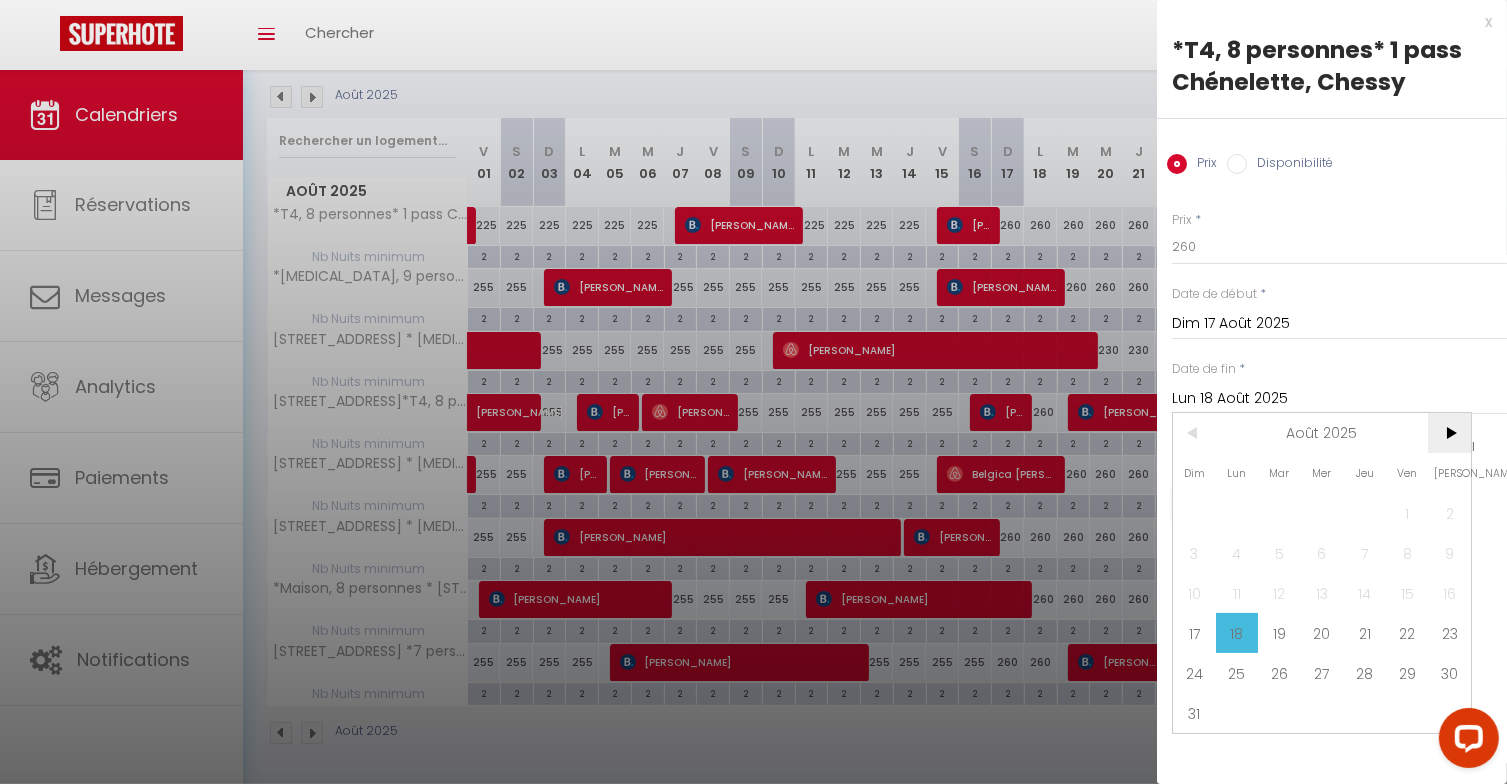click on ">" at bounding box center [1449, 433] 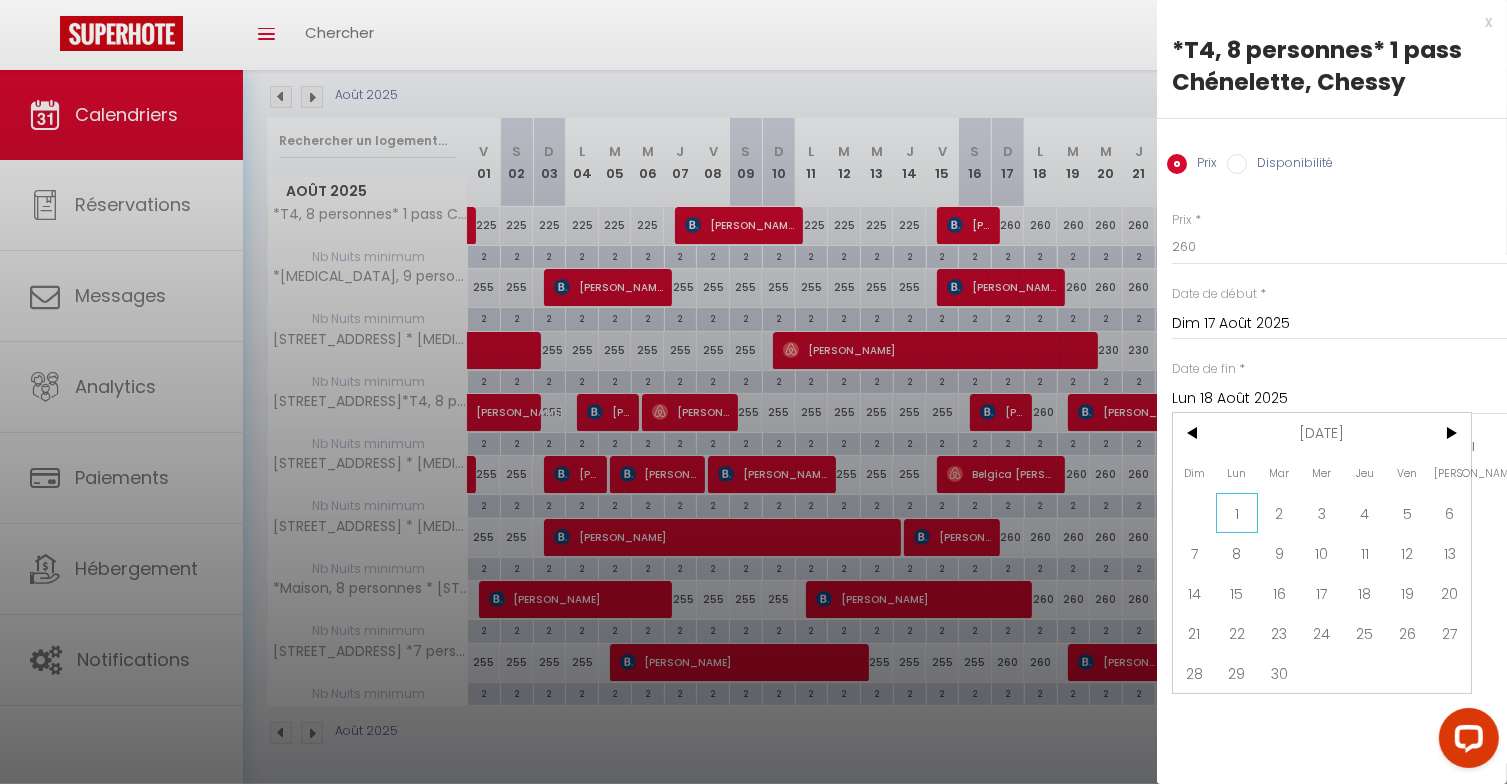 click on "1" at bounding box center (1237, 513) 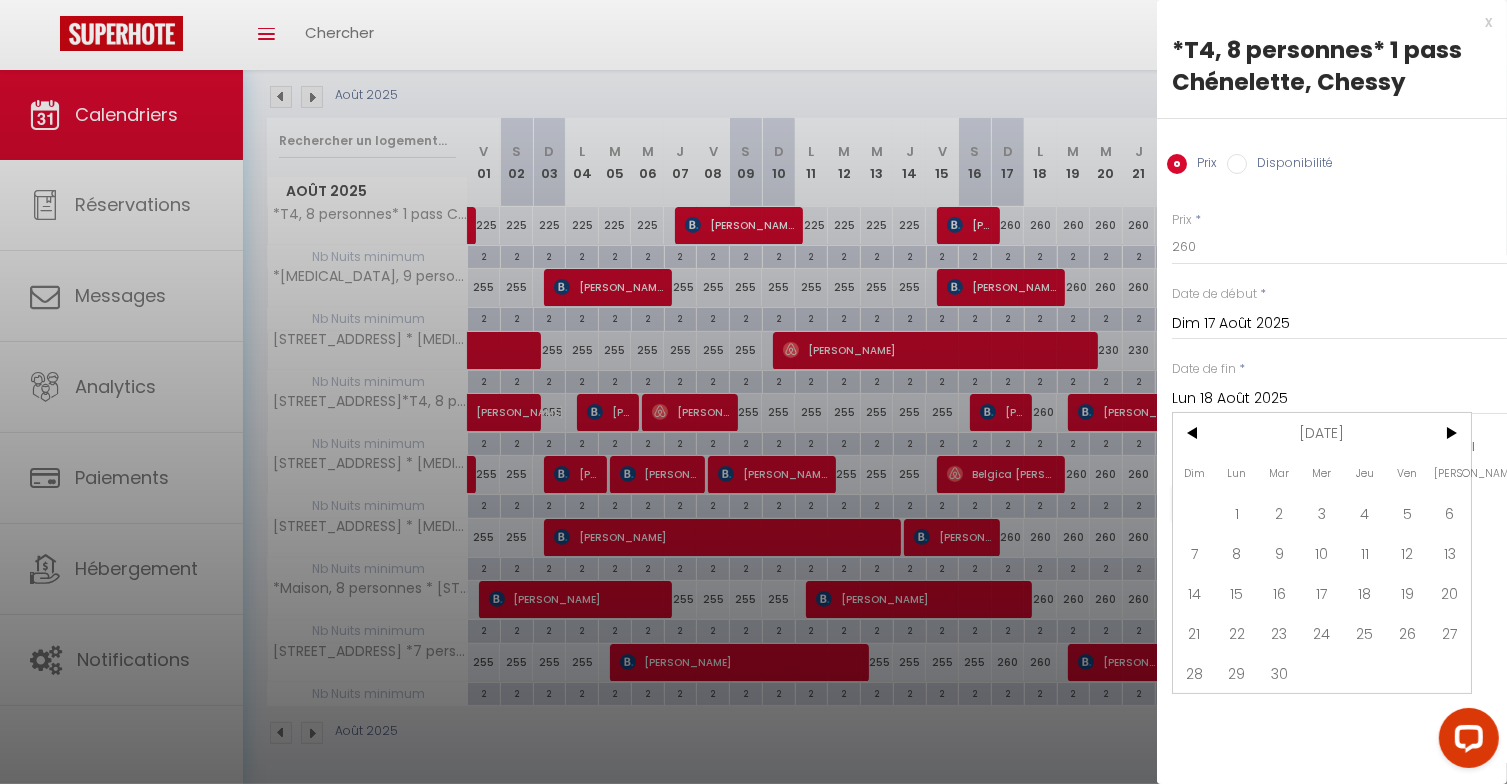 type on "Lun 01 Septembre 2025" 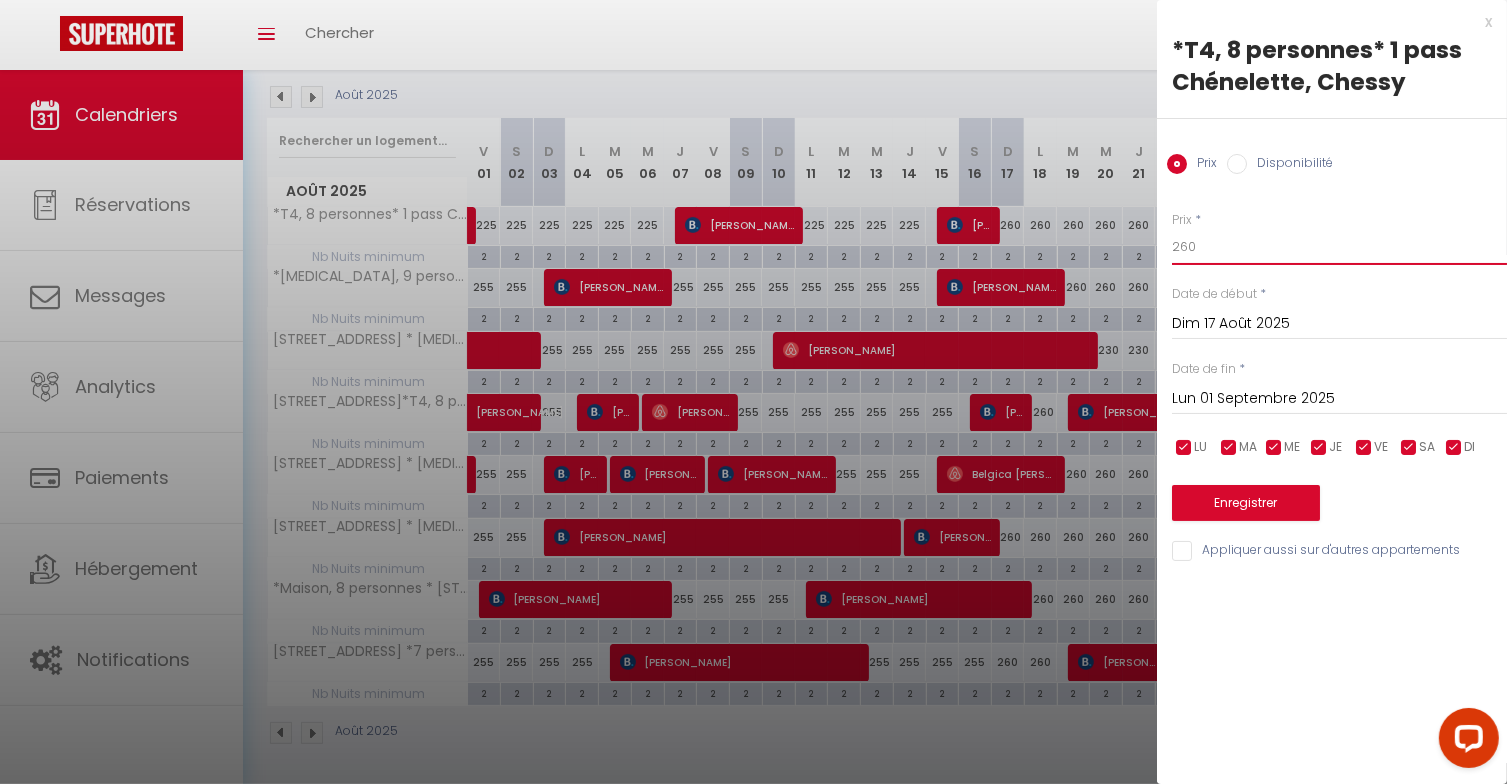 click on "260" at bounding box center [1339, 247] 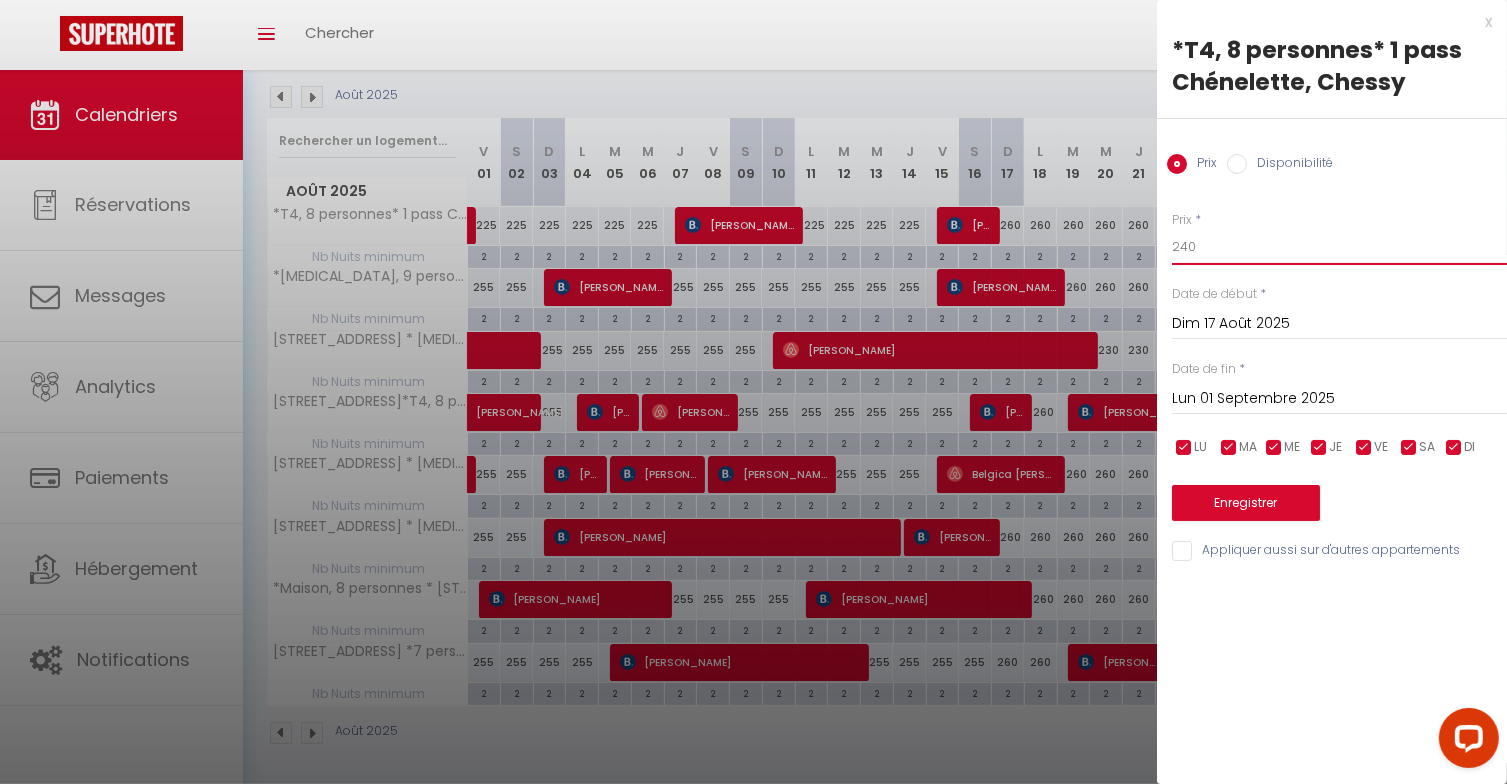 type on "240" 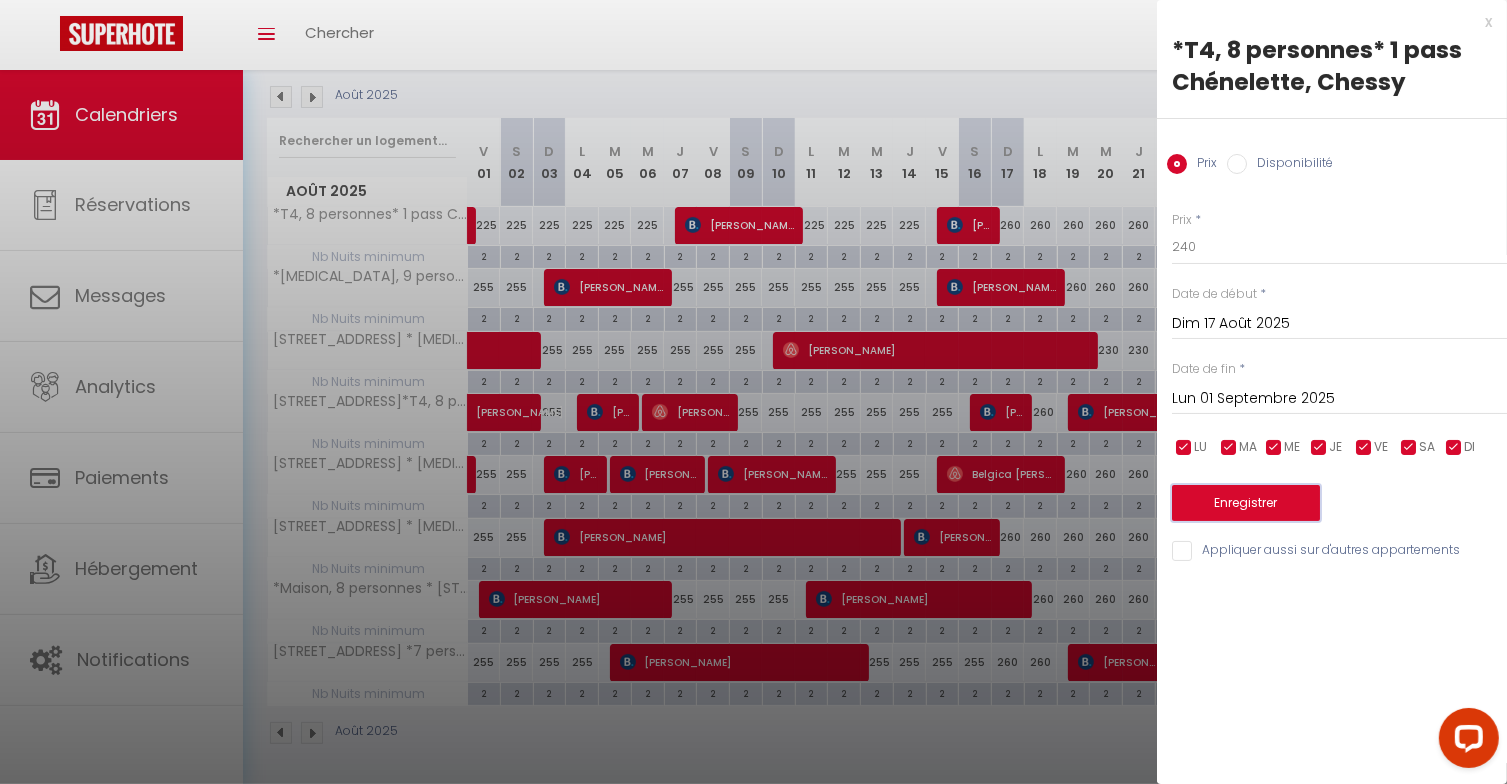 click on "Enregistrer" at bounding box center (1246, 503) 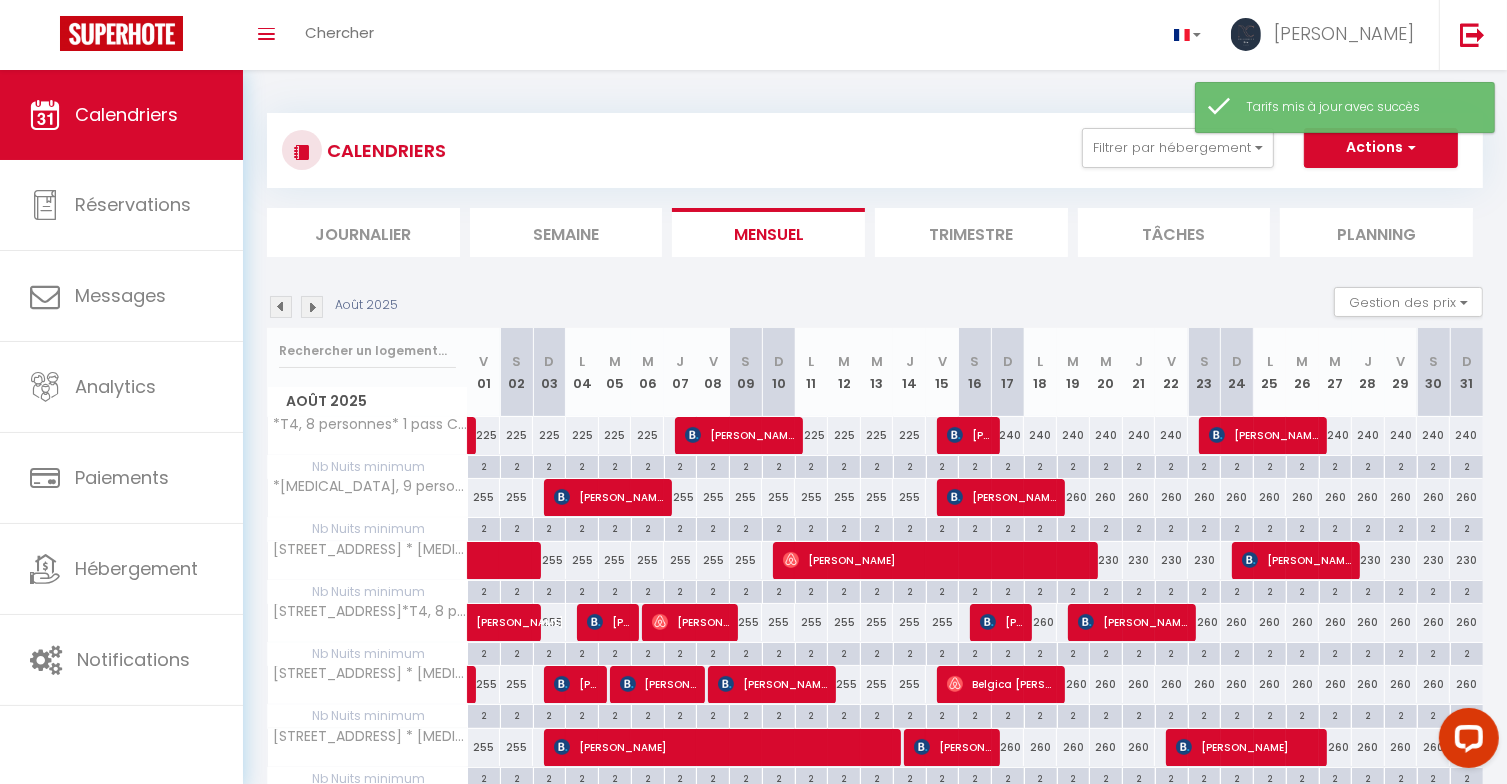 scroll, scrollTop: 0, scrollLeft: 0, axis: both 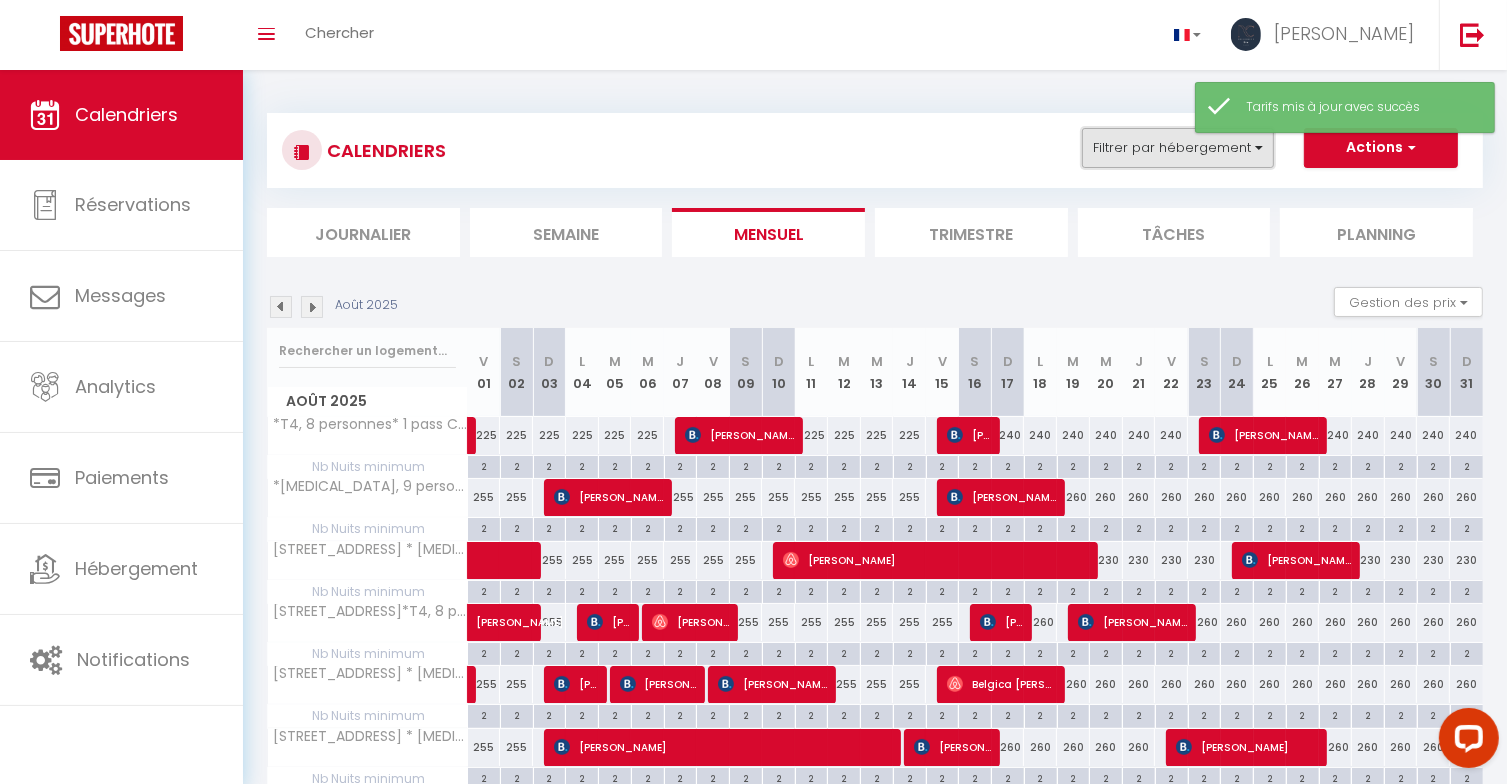 click on "Filtrer par hébergement" at bounding box center [1178, 148] 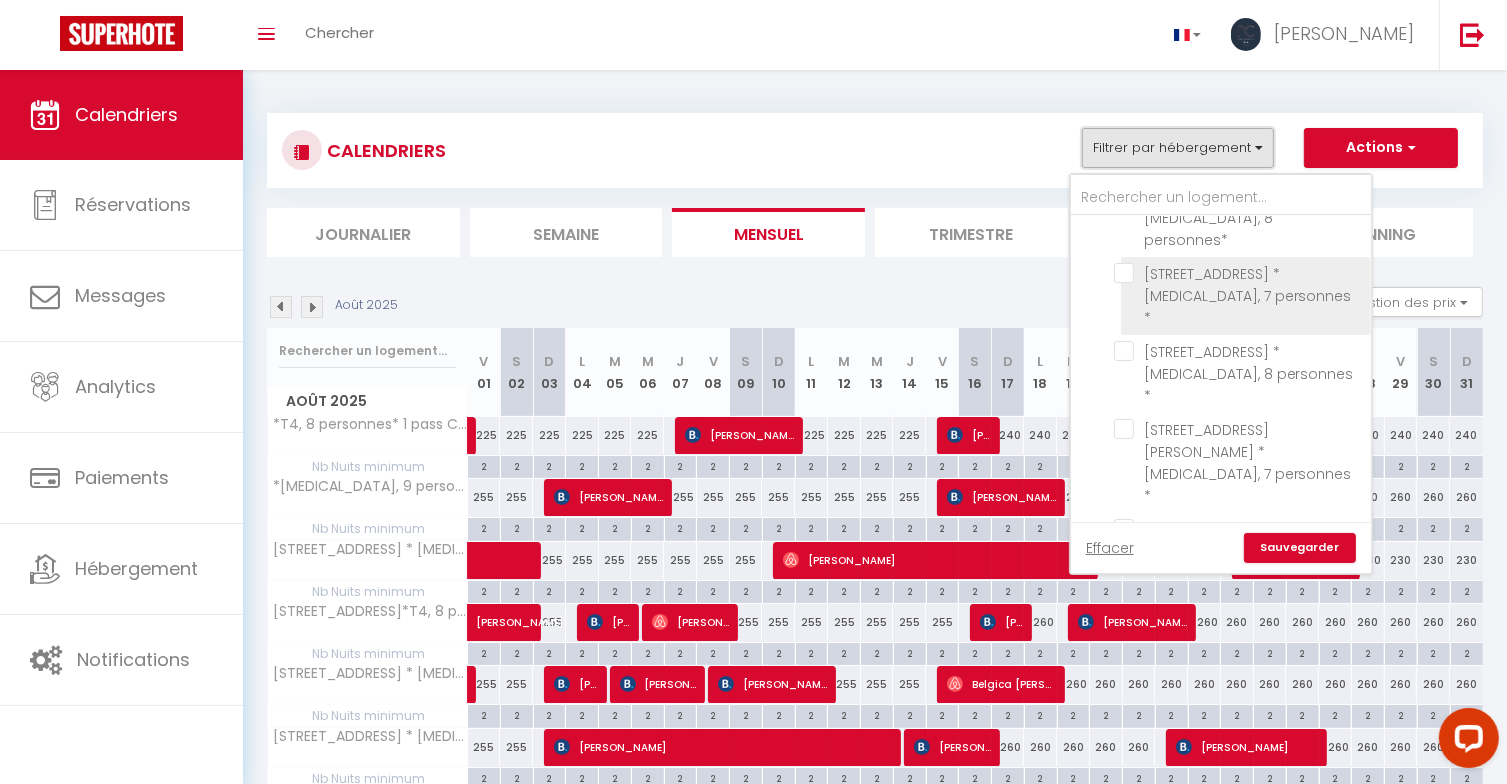scroll, scrollTop: 2400, scrollLeft: 0, axis: vertical 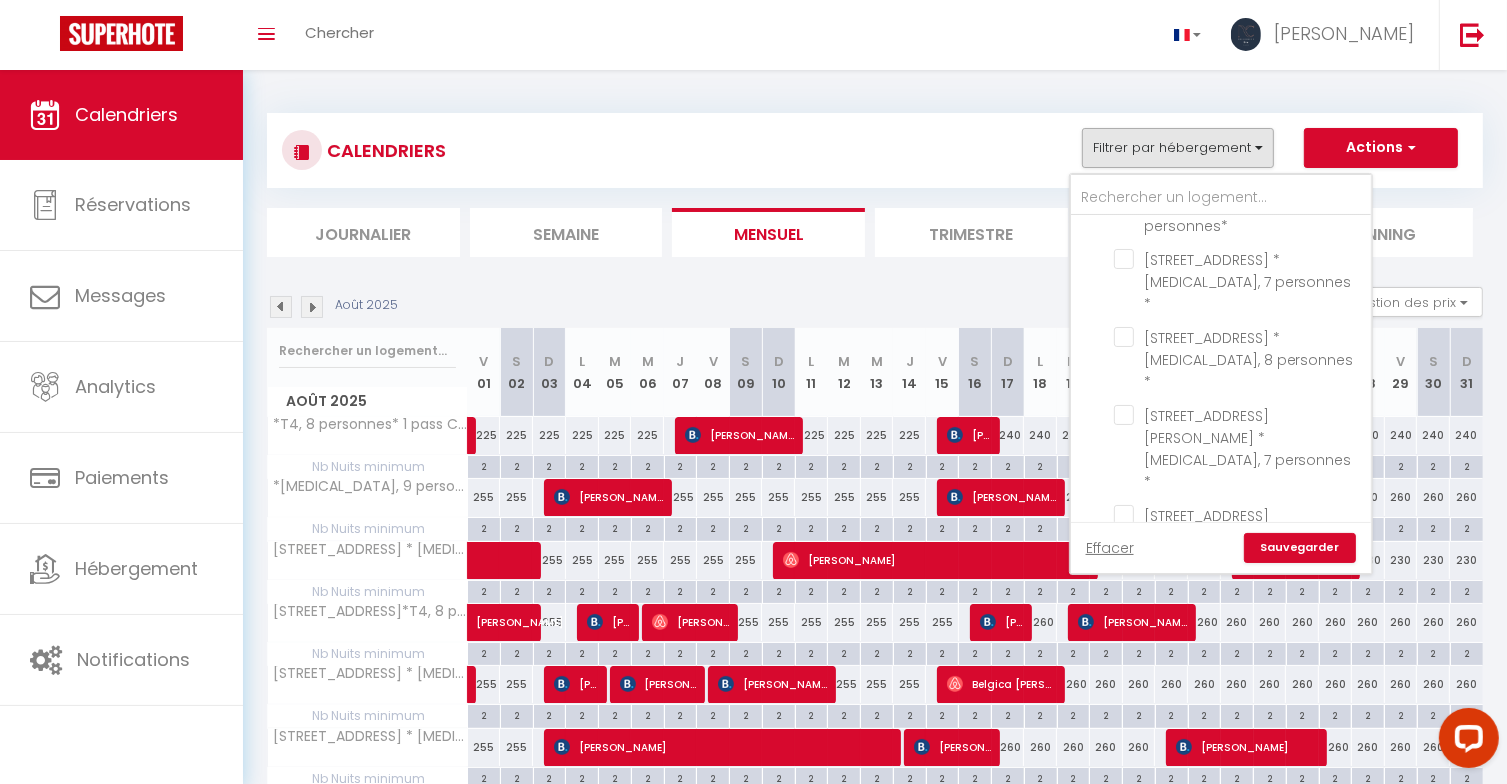 click on "[MEDICAL_DATA] - Prenium" at bounding box center [1241, 963] 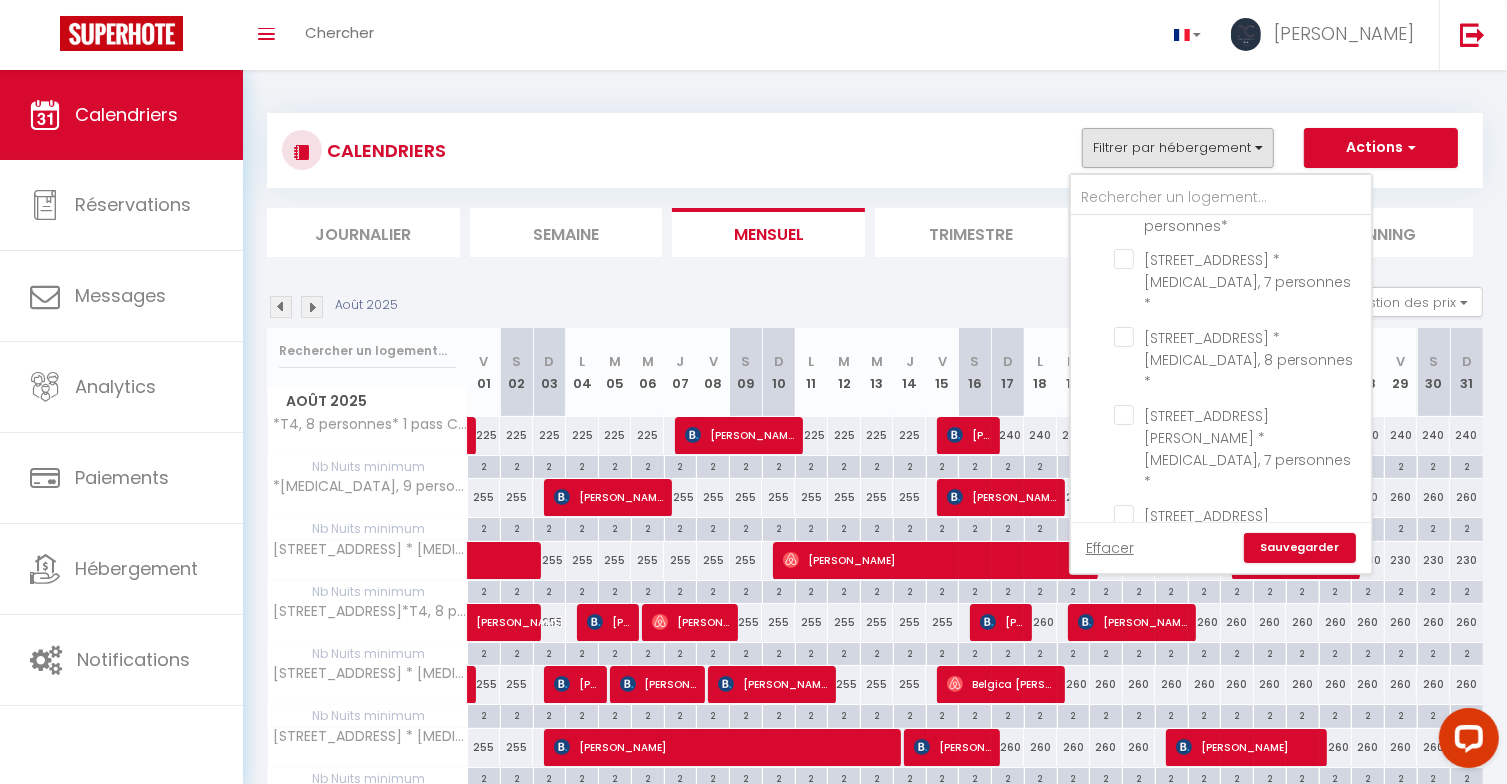 checkbox on "false" 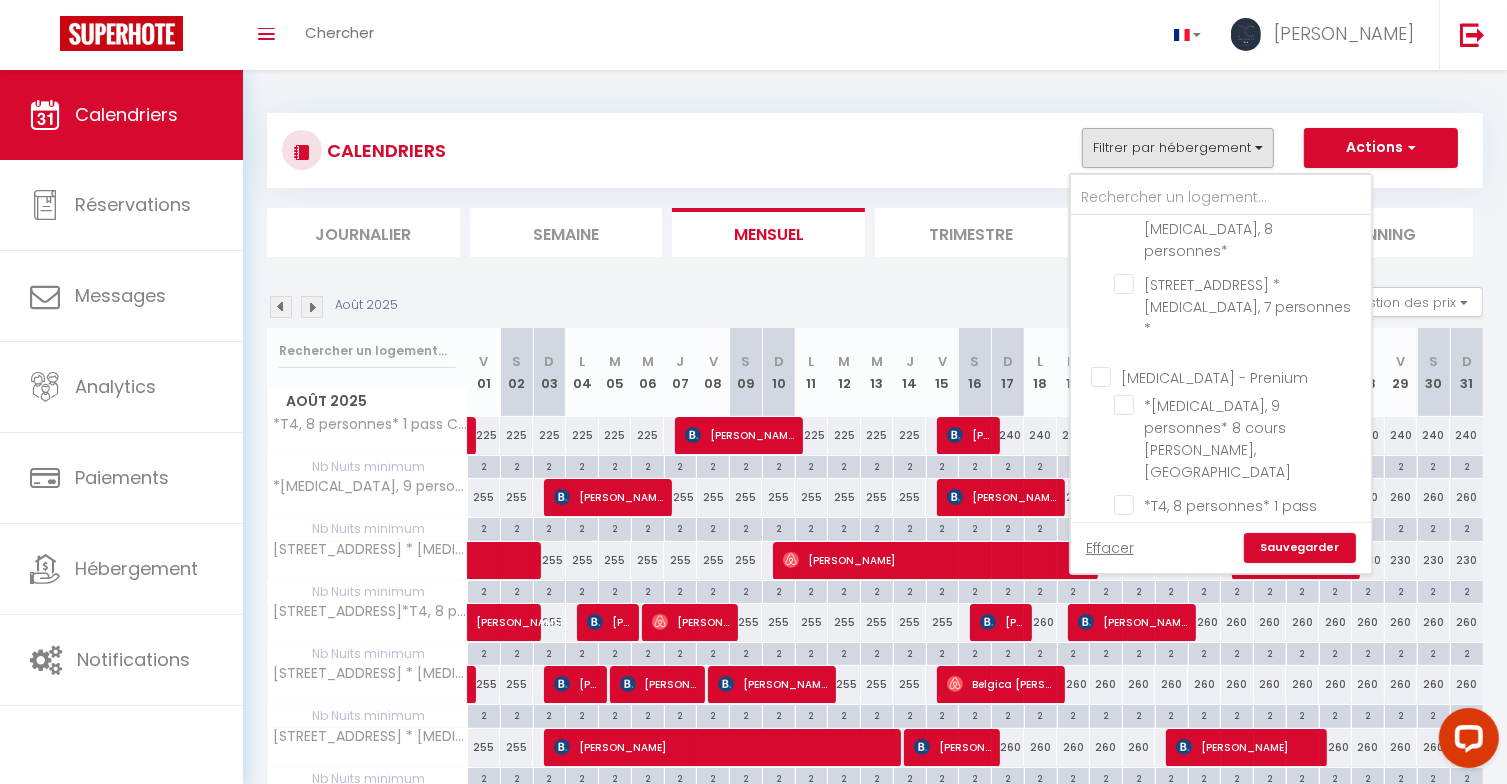scroll, scrollTop: 3000, scrollLeft: 0, axis: vertical 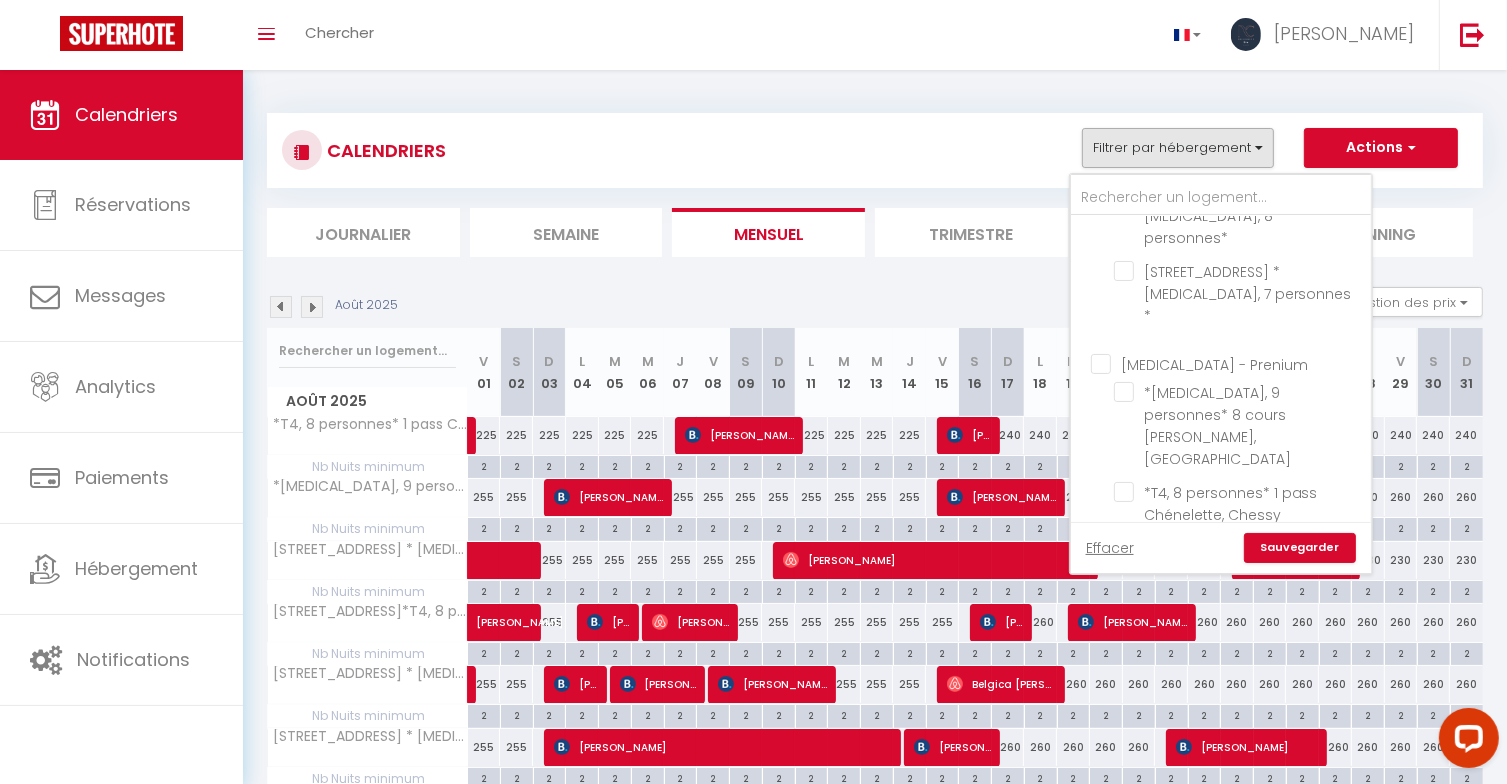click on "Luxury" at bounding box center [1241, 964] 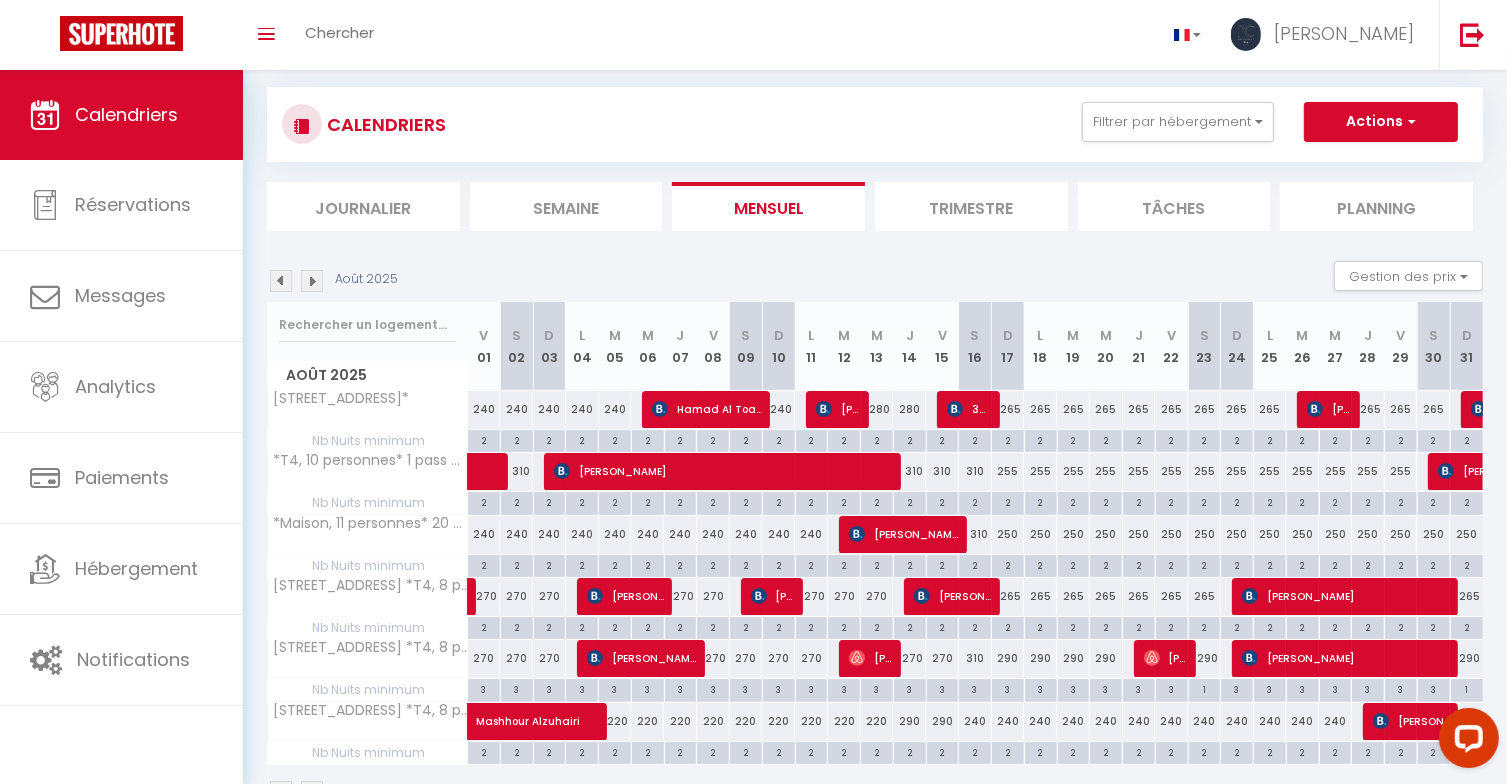 scroll, scrollTop: 0, scrollLeft: 0, axis: both 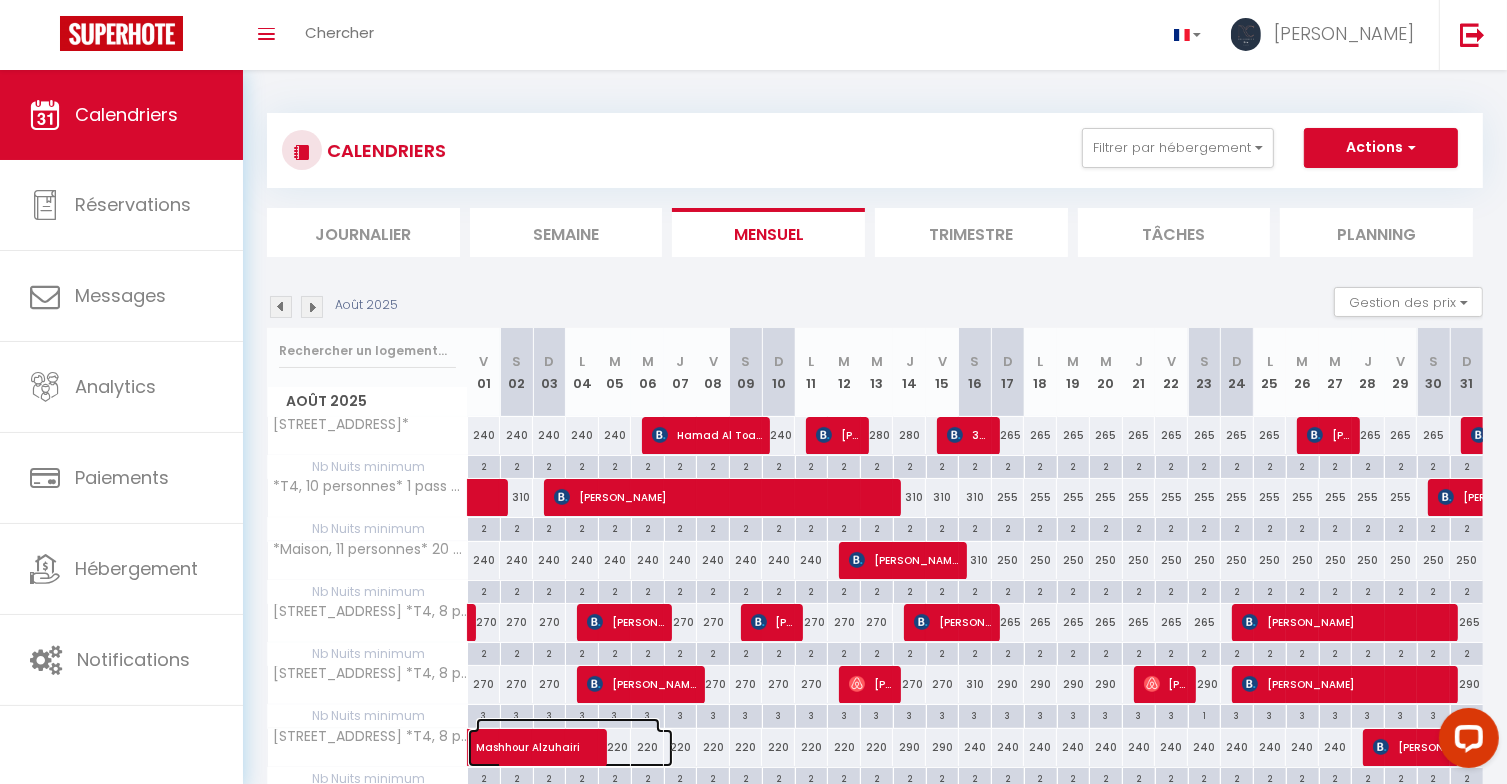 click on "Mashhour Alzuhairi" at bounding box center (568, 737) 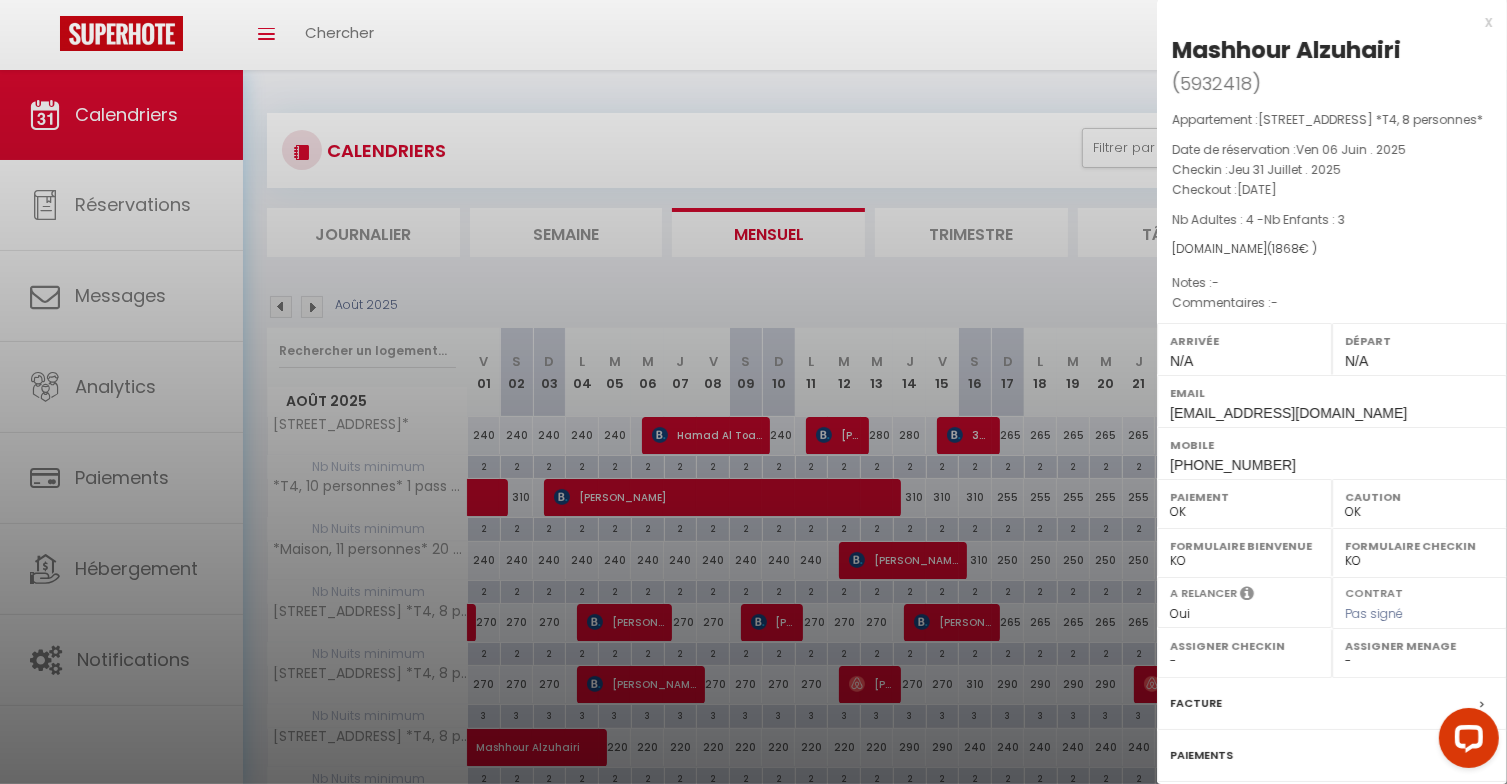 click at bounding box center (753, 392) 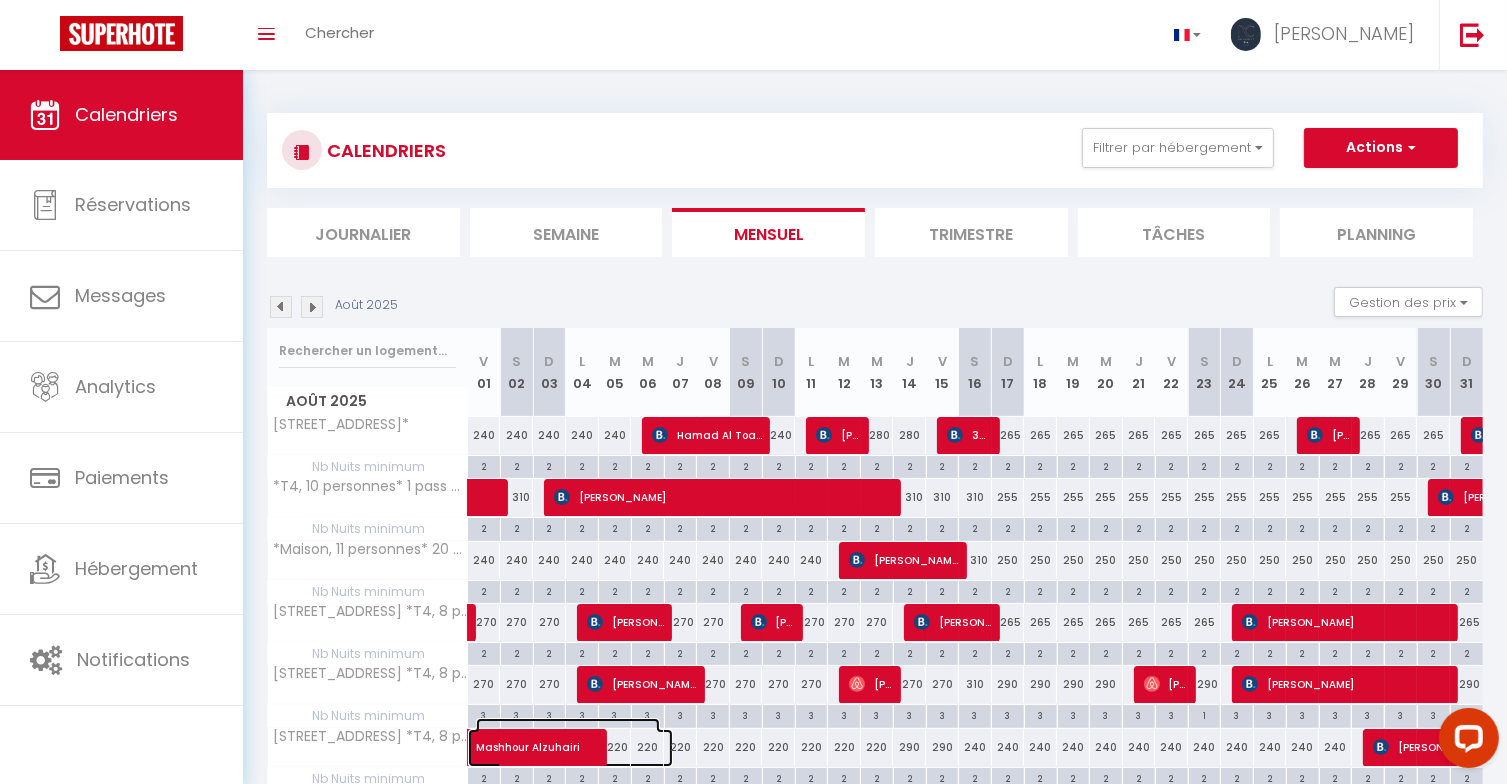click on "Mashhour Alzuhairi" at bounding box center [568, 737] 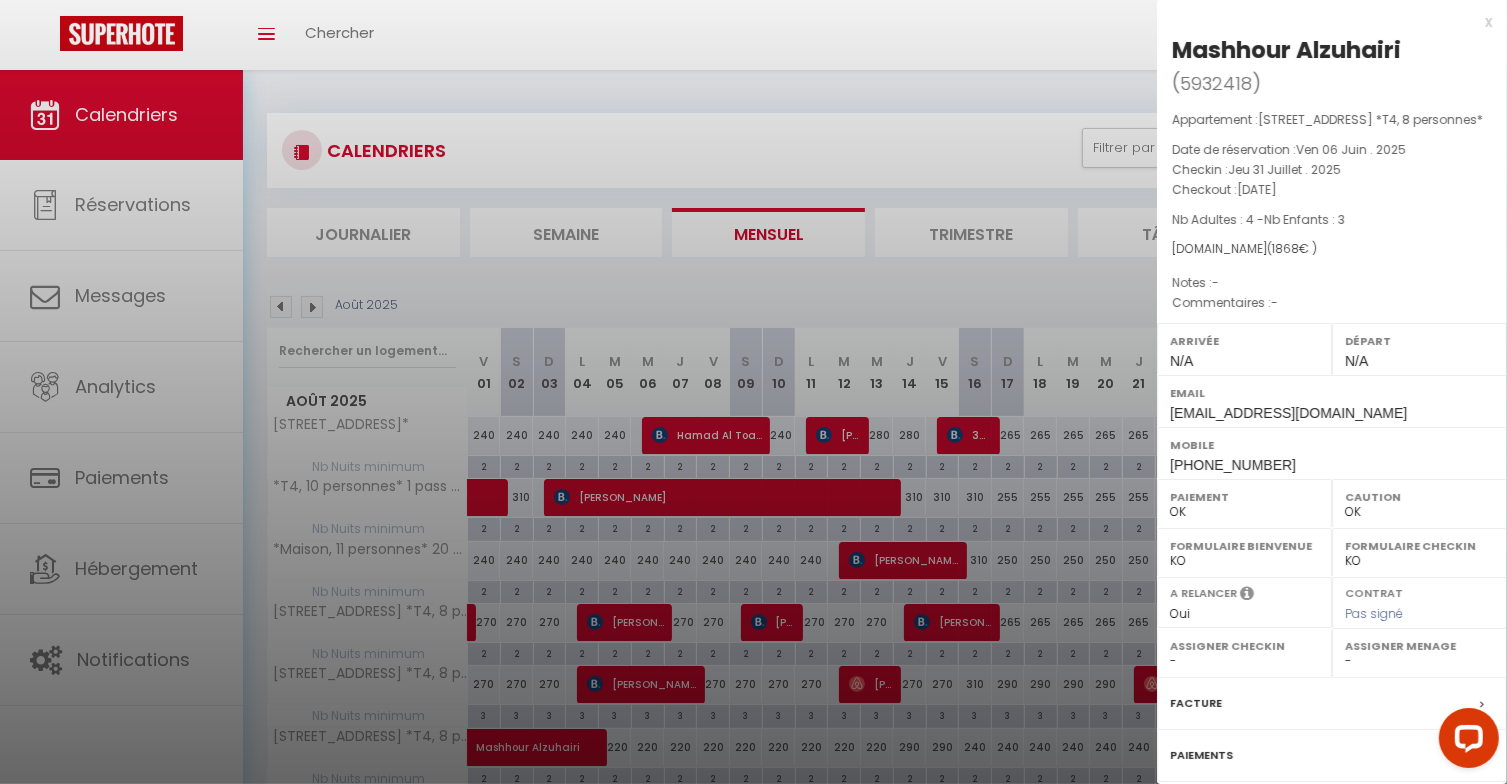 click at bounding box center [753, 392] 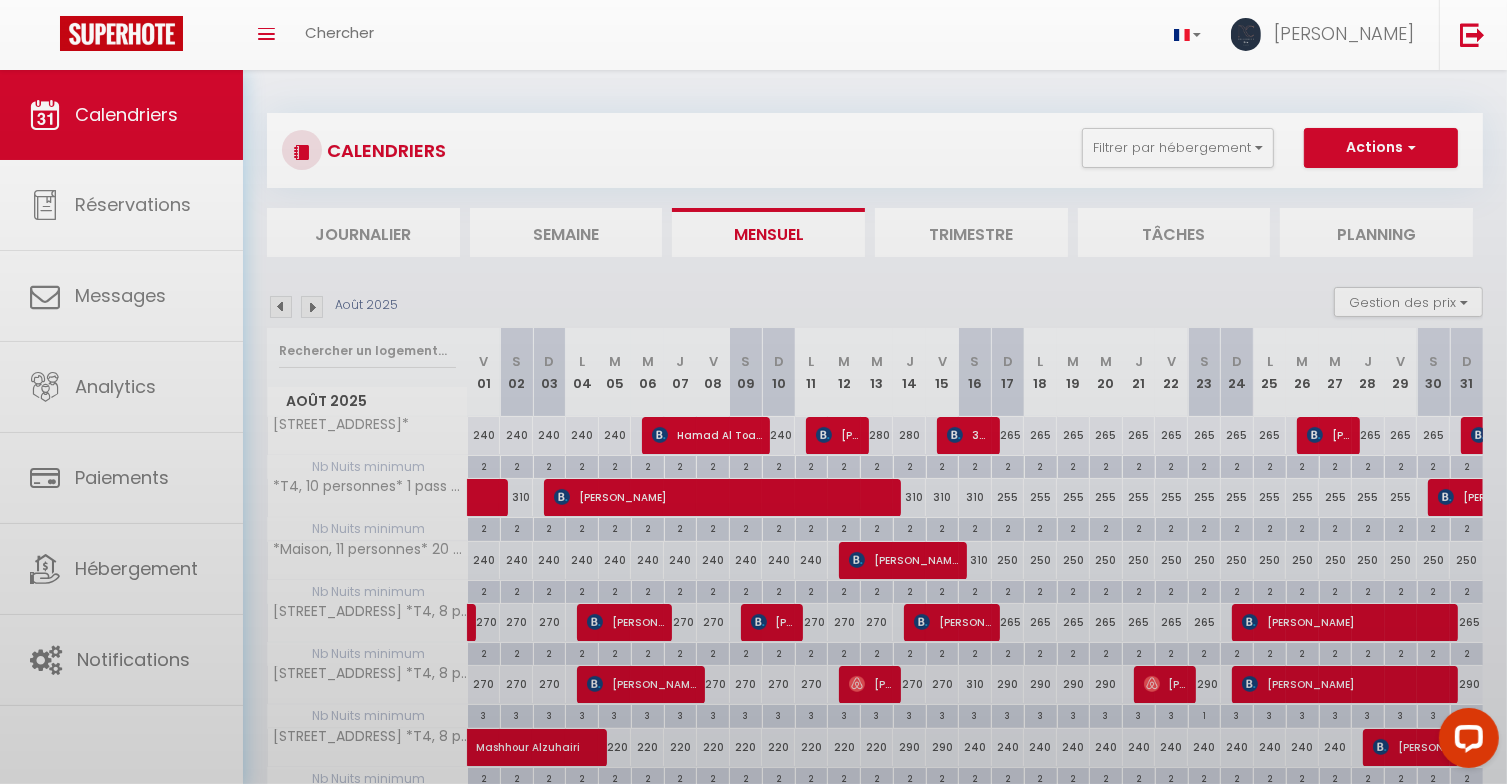 click on "Coaching SuperHote ce soir à 18h00, pour participer:  https://us02web.zoom.us/j/4667554618?pwd=QUhUTnBqenhNTG1HazhBOFJXWjRYUT09   ×     Toggle navigation       Toggle Search     Toggle menubar     Chercher   BUTTON                 Stéphanie   Paramètres            Résultat de la recherche   Aucun résultat     Calendriers     Réservations     Messages     Analytics      Paiements     Hébergement     Notifications                 Résultat de la recherche   Id   Appart   Voyageur    Checkin   Checkout   Nuits   Pers.   Plateforme   Statut     Résultat de la recherche   Aucun résultat           CALENDRIERS
Filtrer par hébergement
Studio       *Studio, 2 personnes* 5 rue de la mediterrannée, Serris     *Studio, 2personnes* 19 rue des scandinaves, Serris     T2       *T2, 4 personnes* 13 cours du tage, Serris     *T2, 4 personnes* 26 Allée des maraichers, Chessy     *T2, 4personnes* 6 rue Jacques Cartier, Serris" at bounding box center (753, 472) 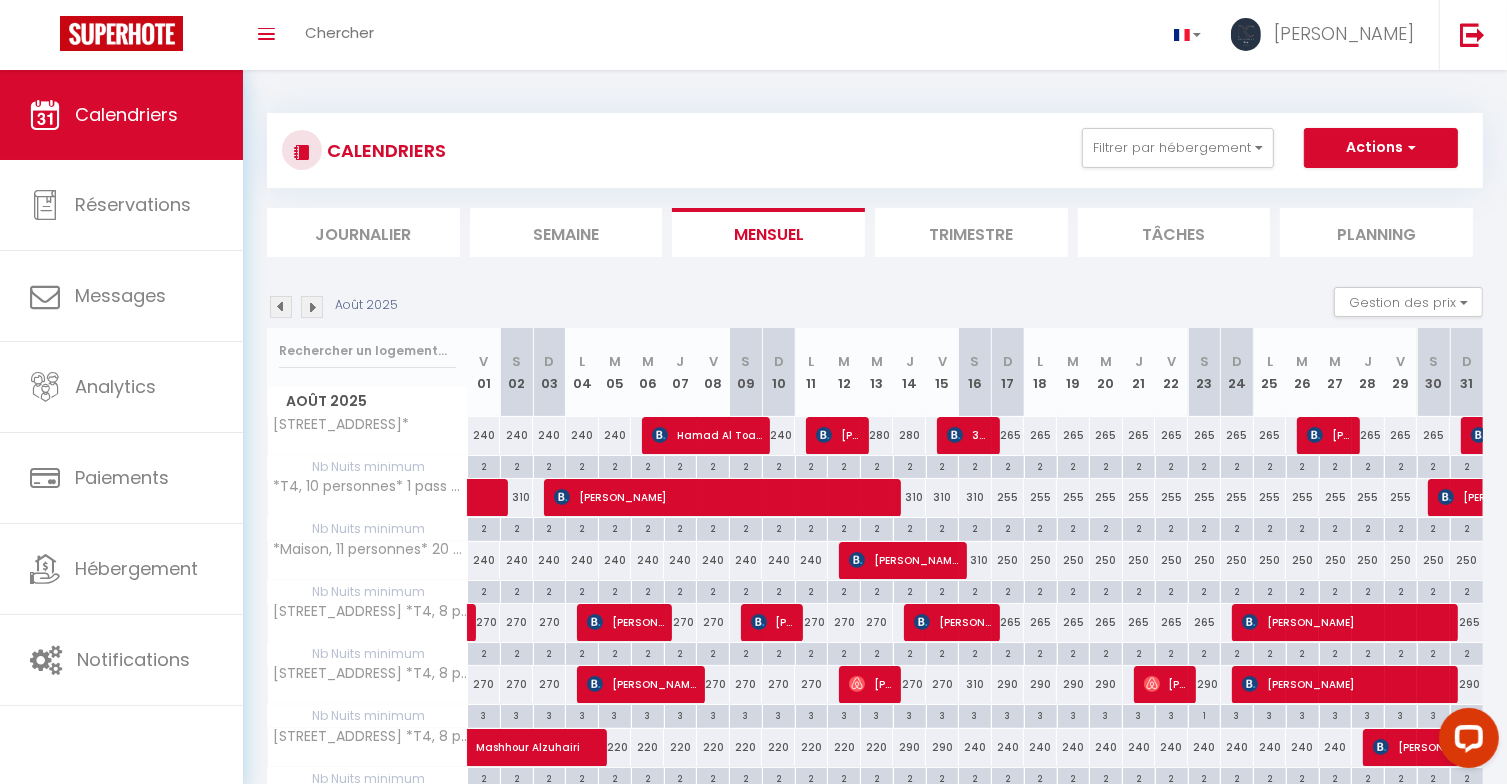 click on "220" at bounding box center [778, 747] 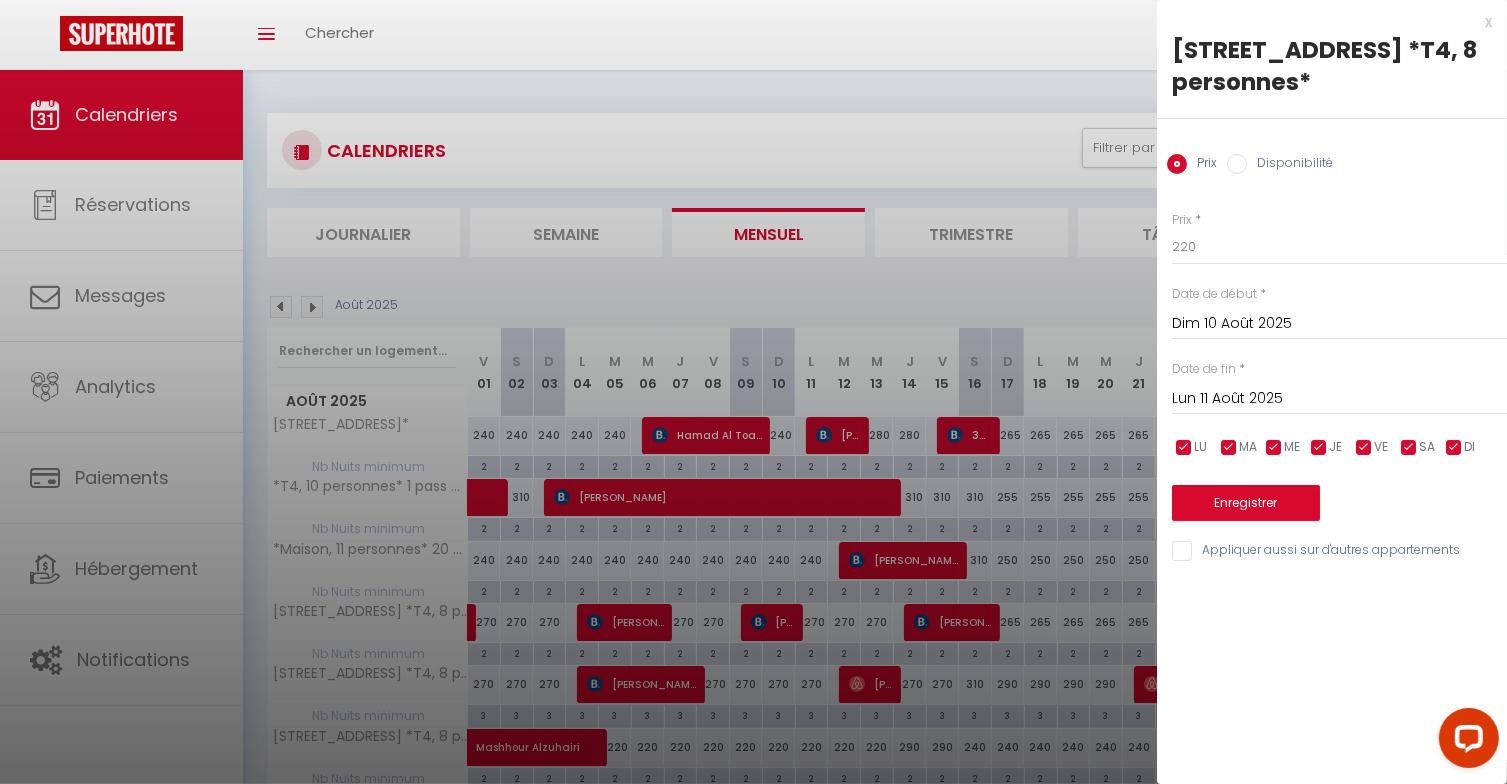 click on "Dim 10 Août 2025" at bounding box center (1339, 324) 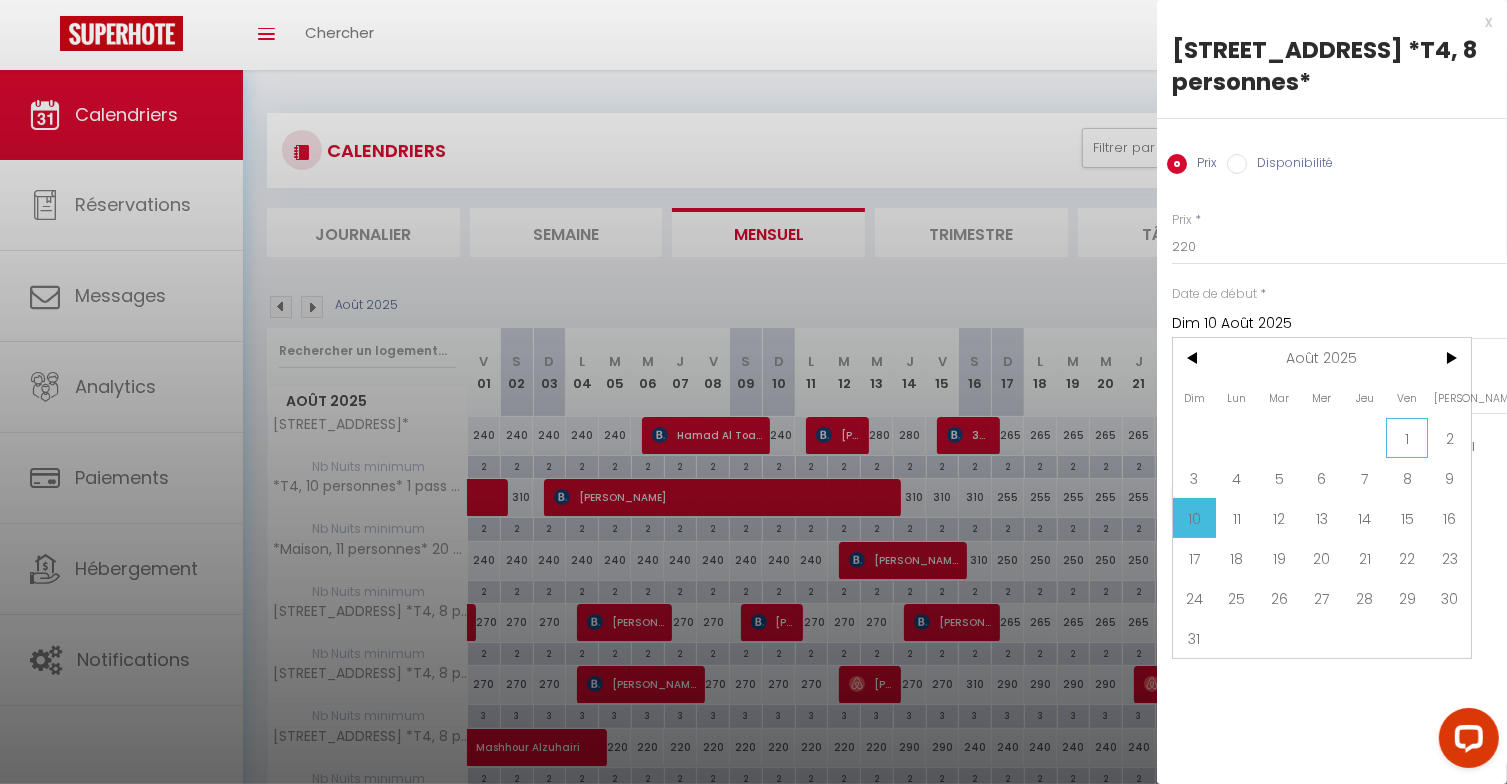 click on "1" at bounding box center (1407, 438) 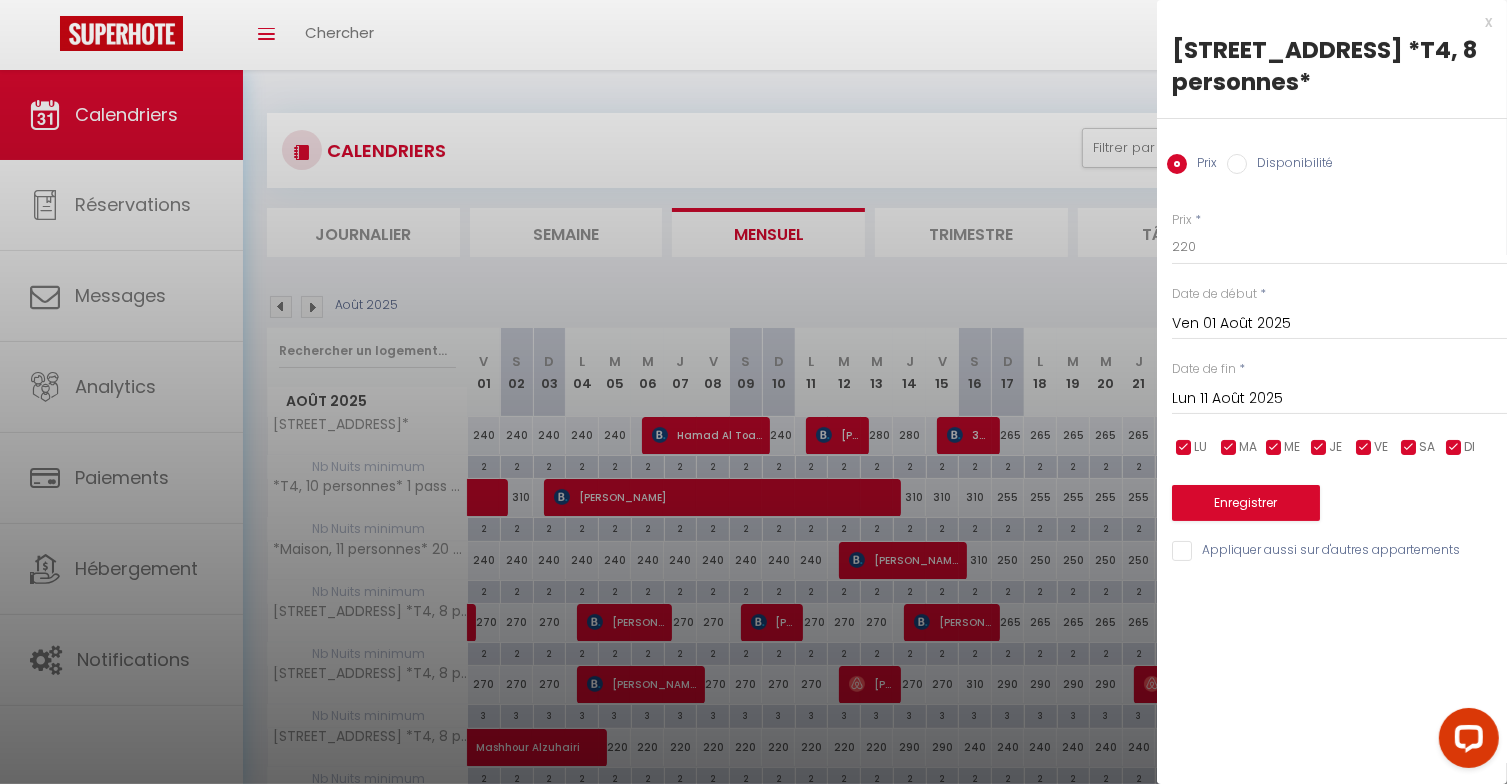 click on "Lun 11 Août 2025" at bounding box center (1339, 399) 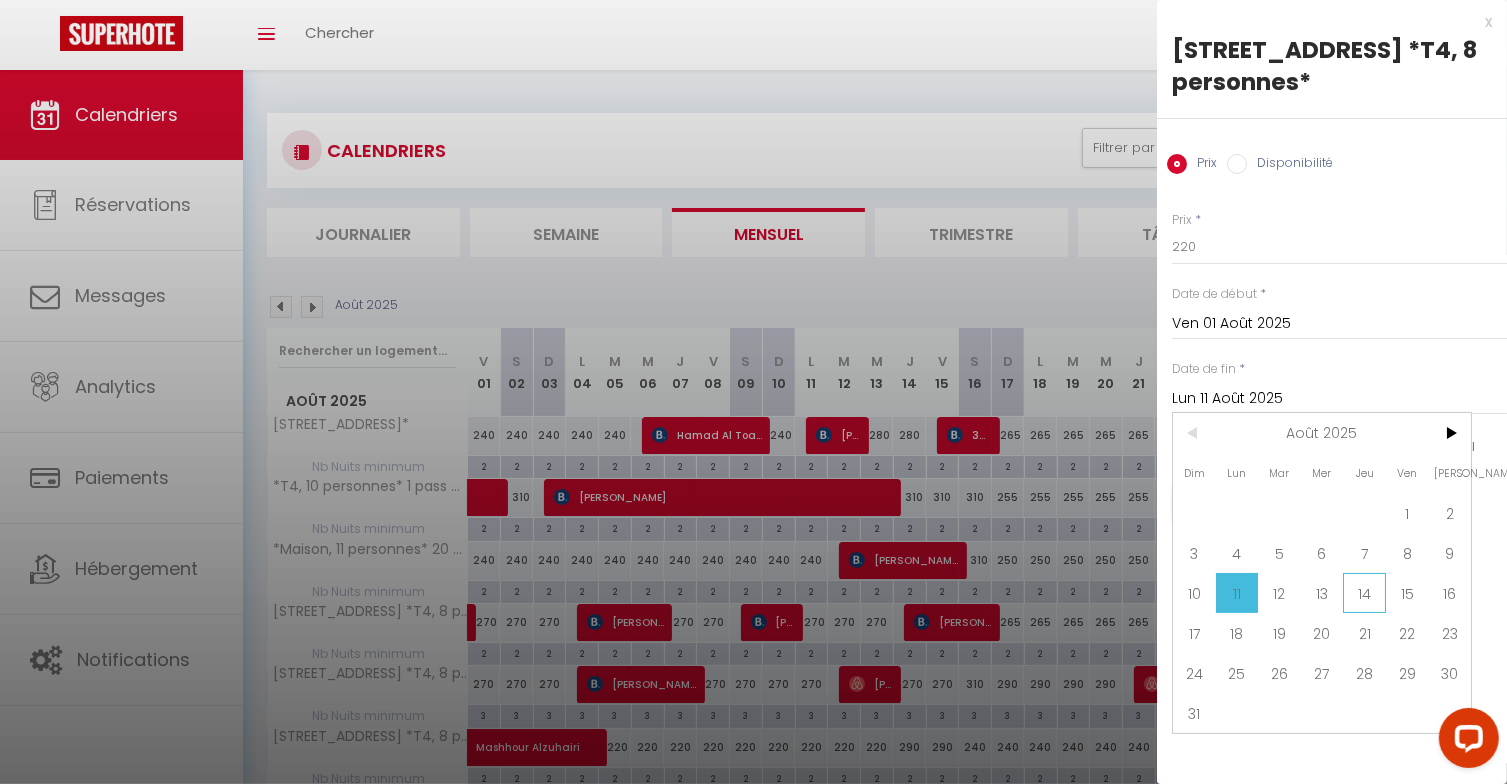 click on "14" at bounding box center [1364, 593] 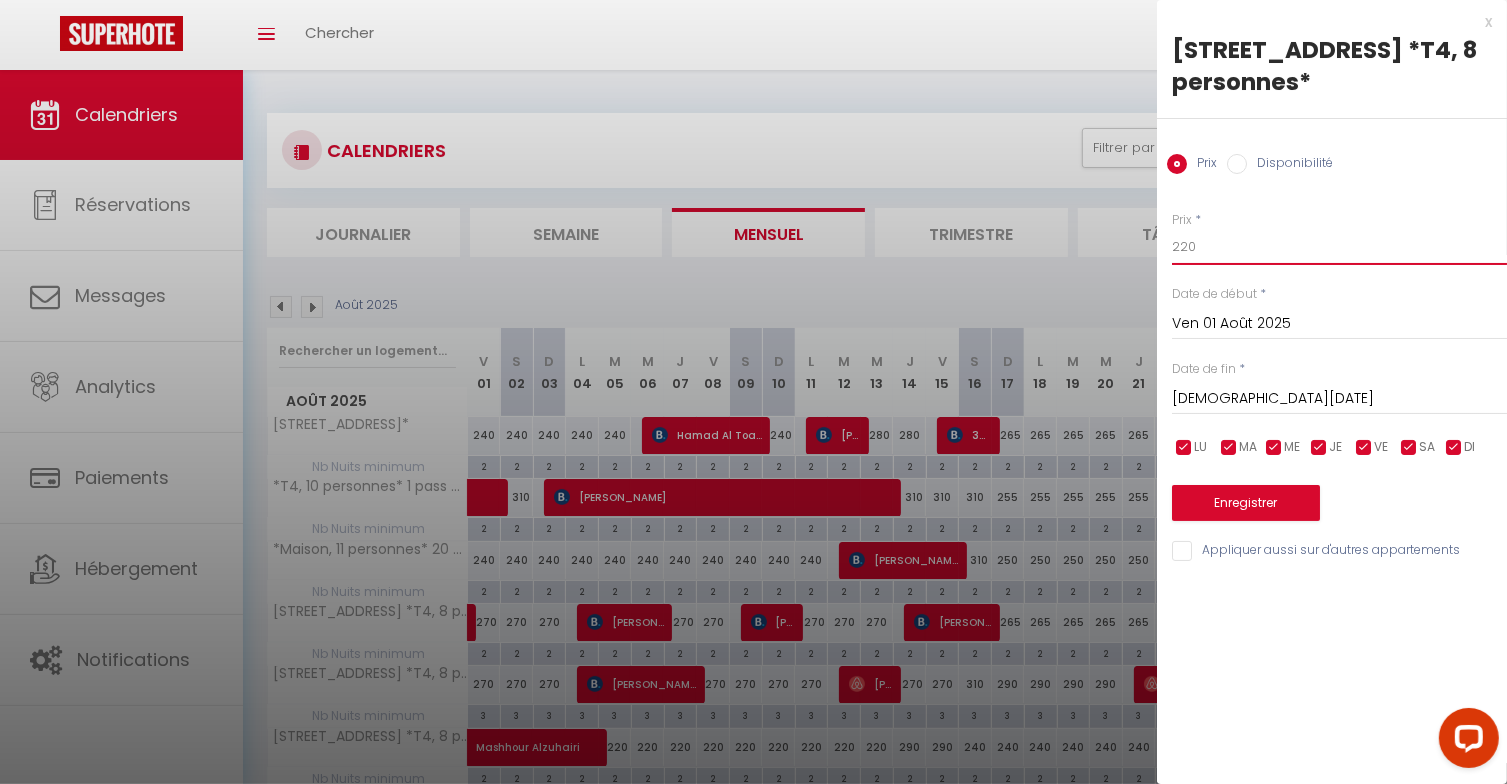drag, startPoint x: 1181, startPoint y: 250, endPoint x: 1192, endPoint y: 251, distance: 11.045361 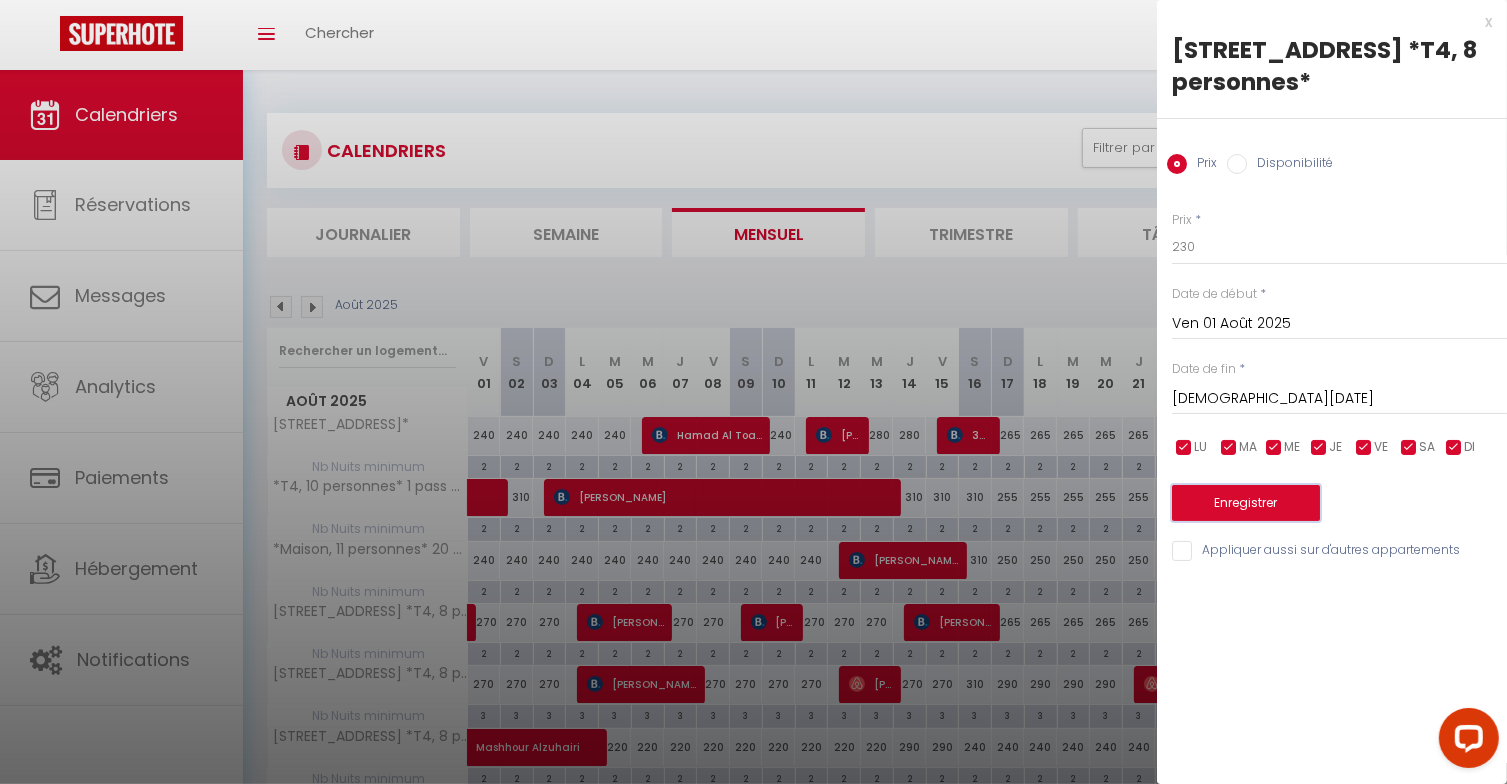 click on "Enregistrer" at bounding box center (1246, 503) 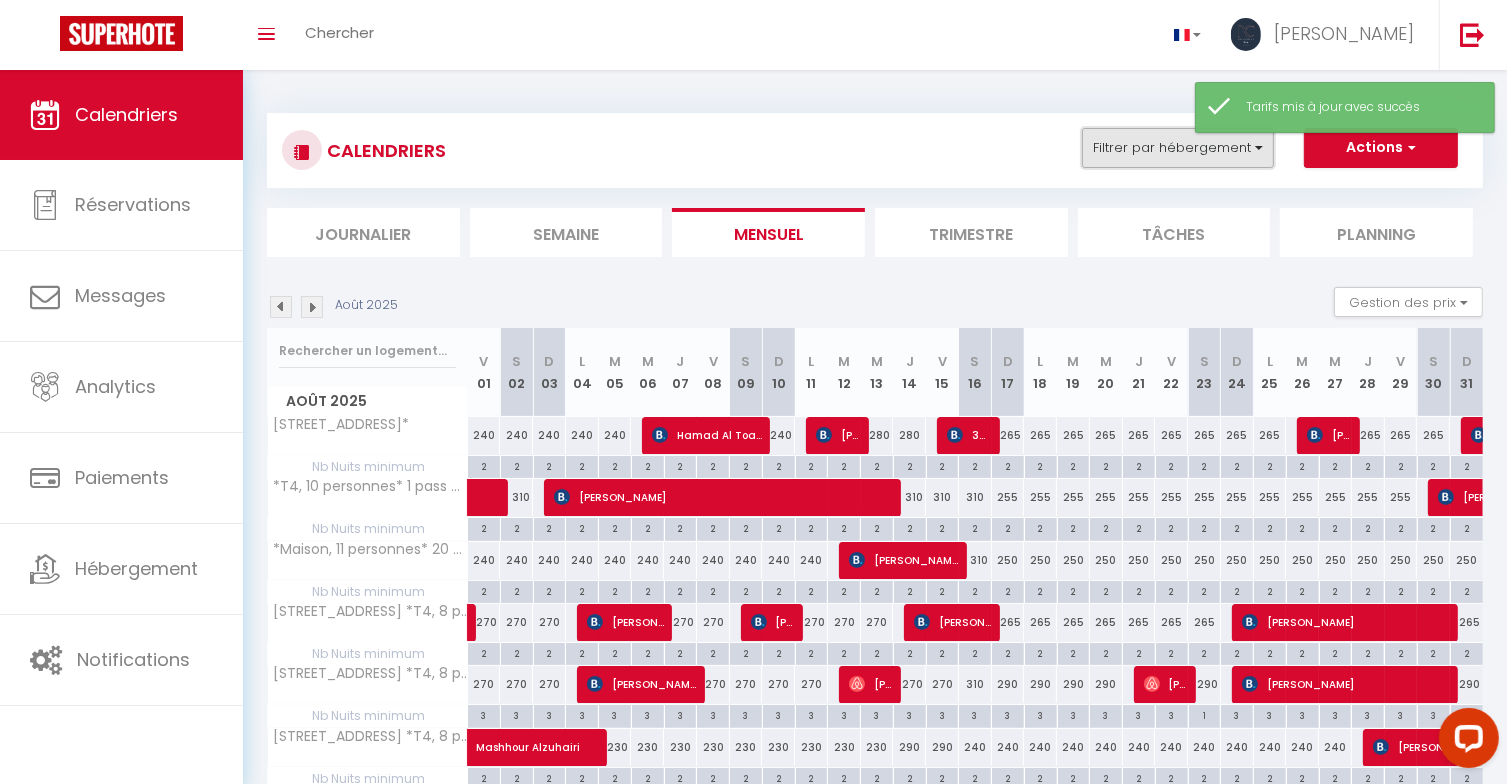 click on "Filtrer par hébergement" at bounding box center (1178, 148) 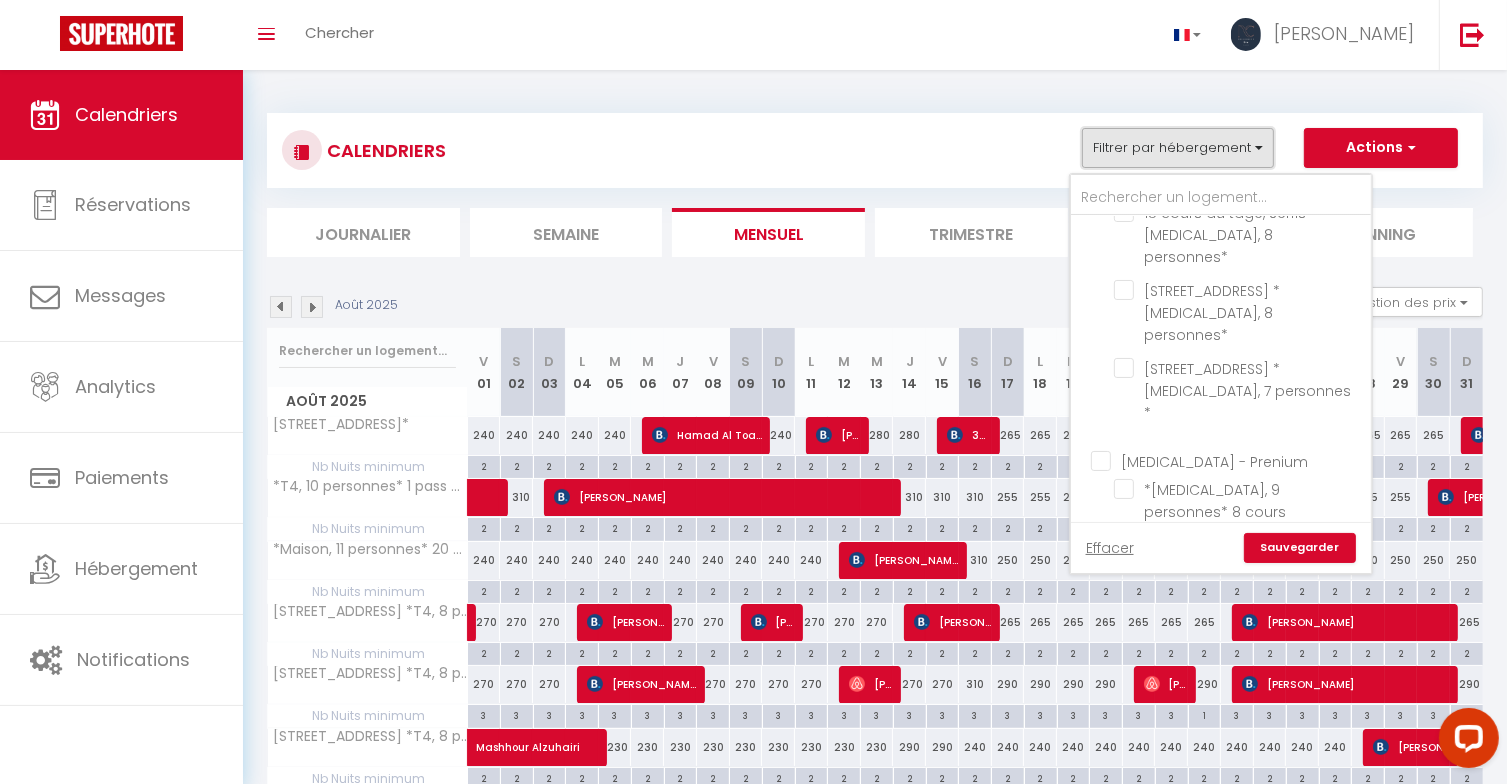 scroll, scrollTop: 3000, scrollLeft: 0, axis: vertical 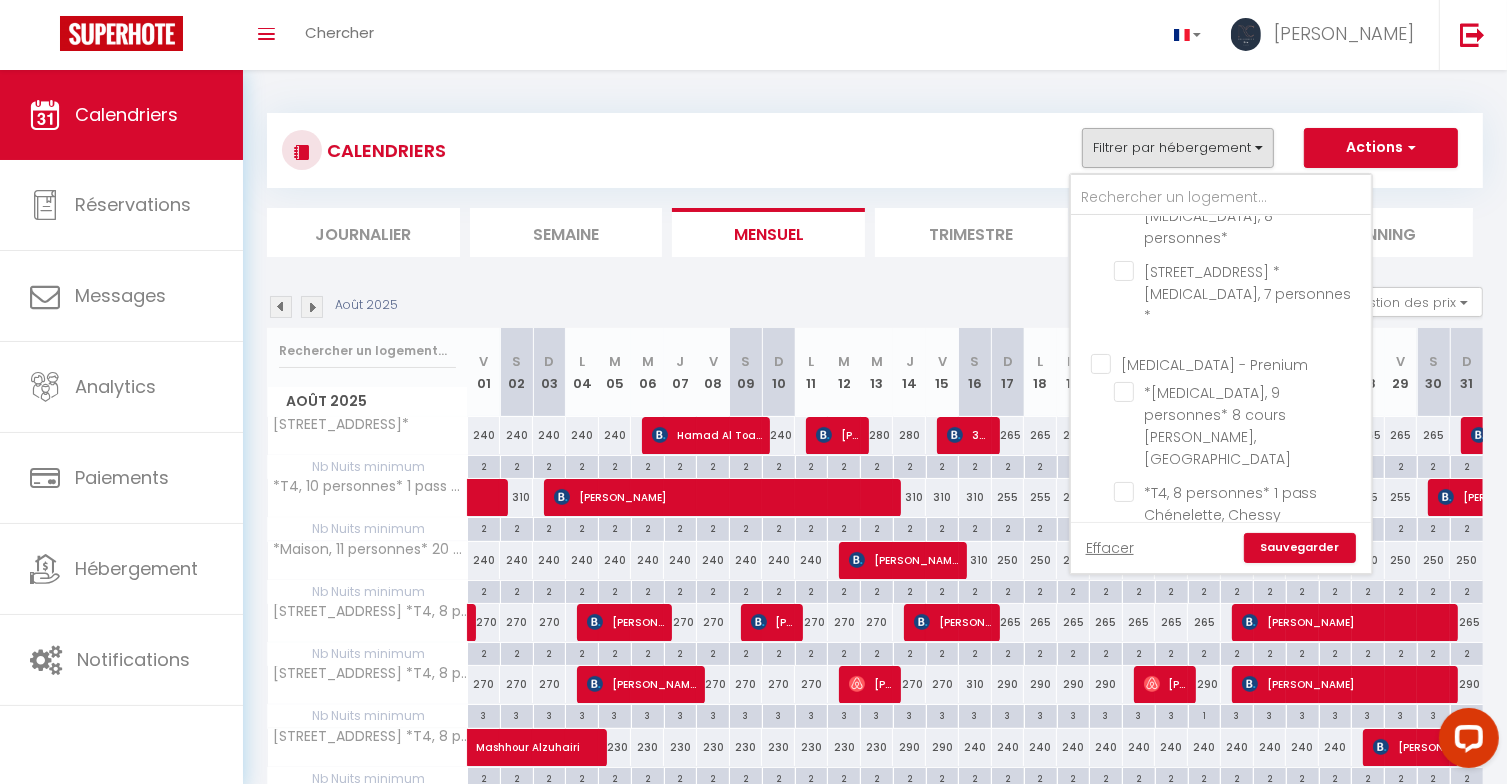 click on "Luxury" at bounding box center [1241, 964] 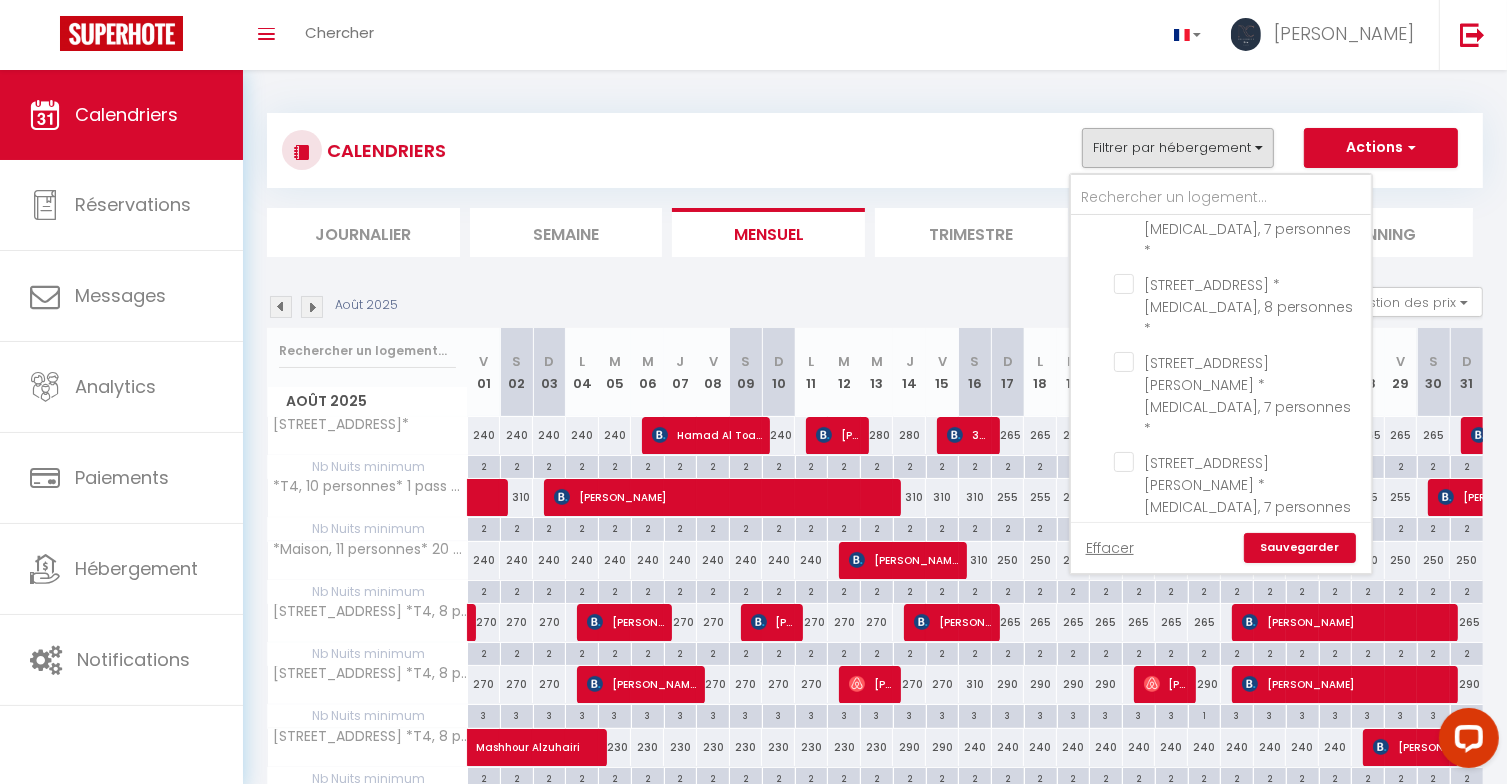 scroll, scrollTop: 2400, scrollLeft: 0, axis: vertical 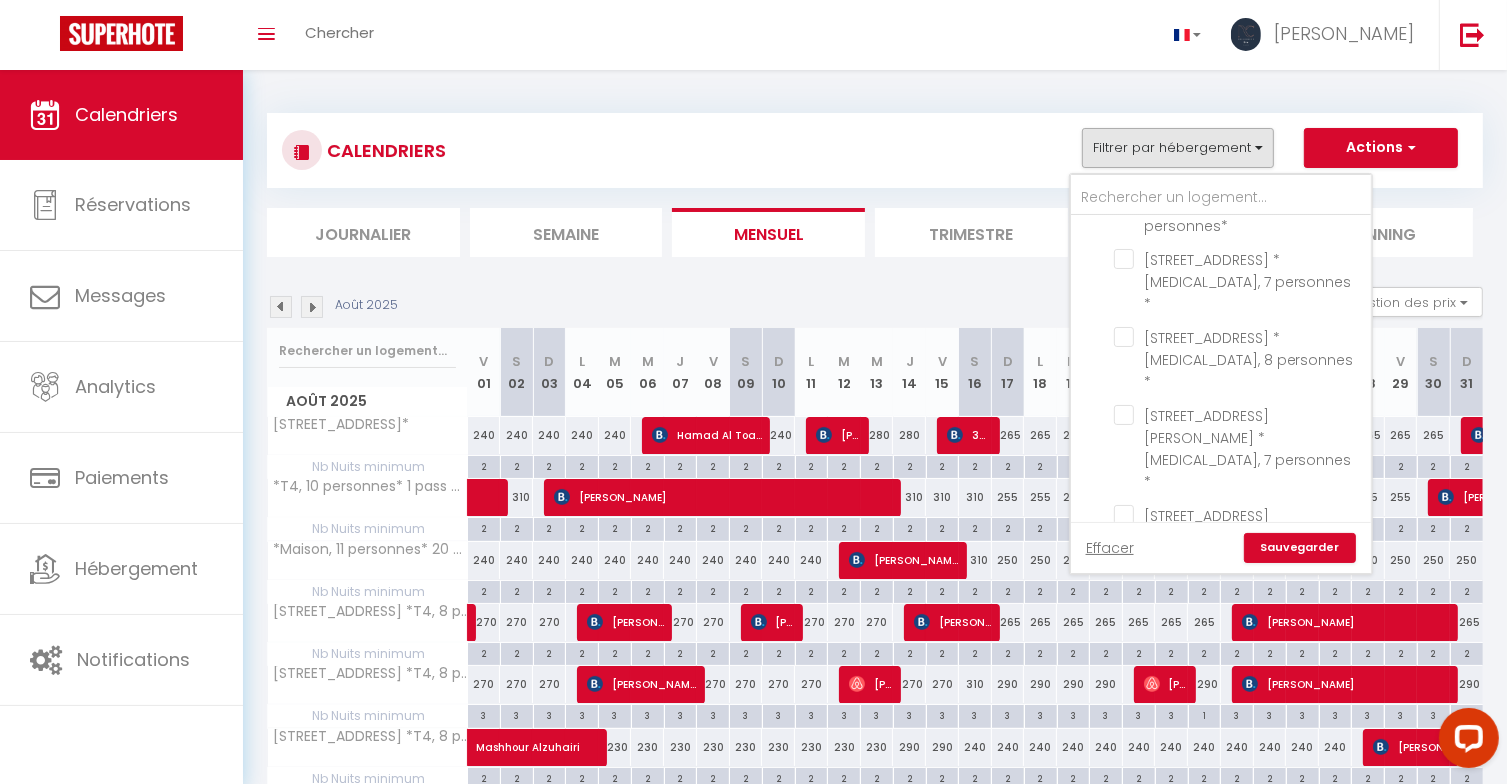 click on "[MEDICAL_DATA] - Prenium" at bounding box center [1241, 963] 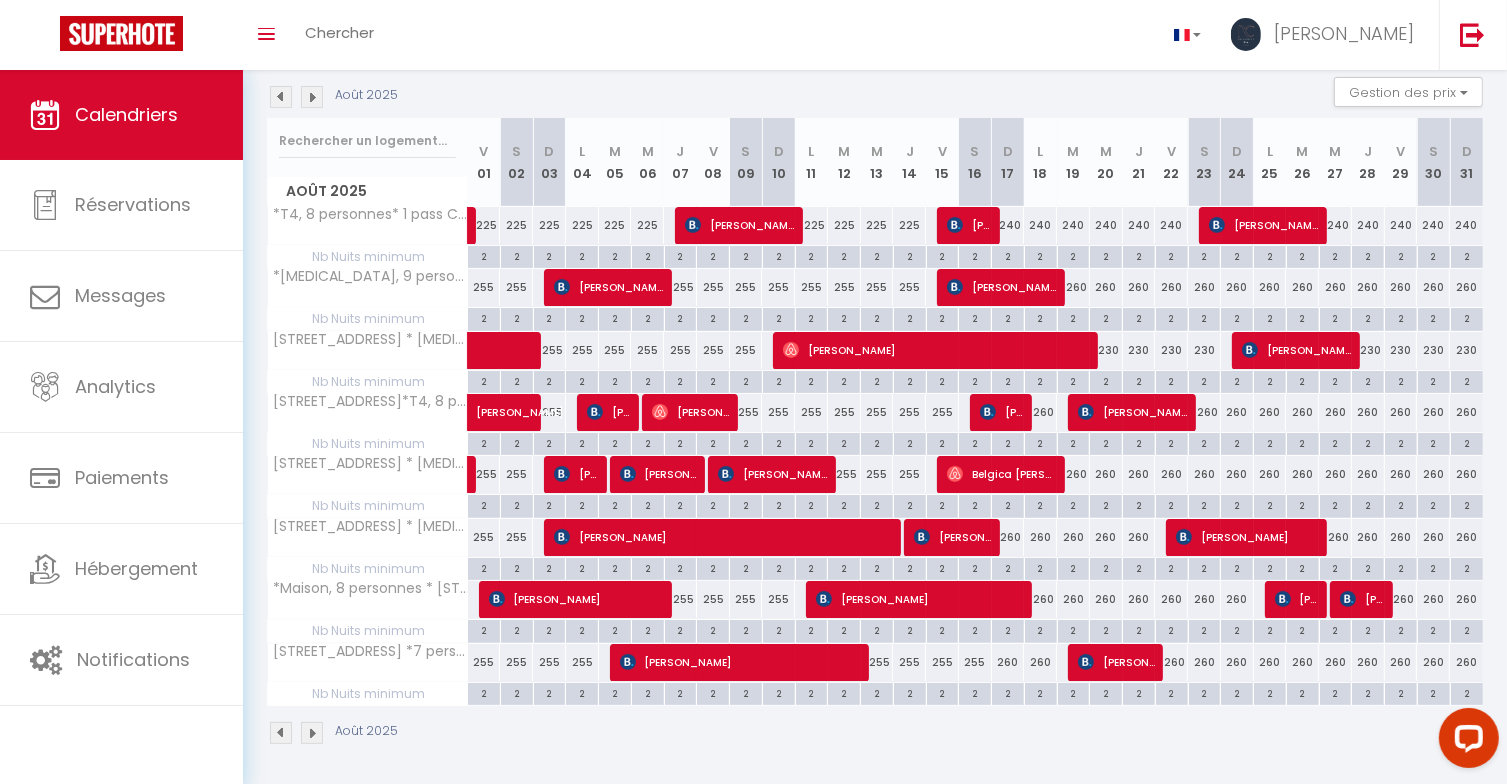 scroll, scrollTop: 110, scrollLeft: 0, axis: vertical 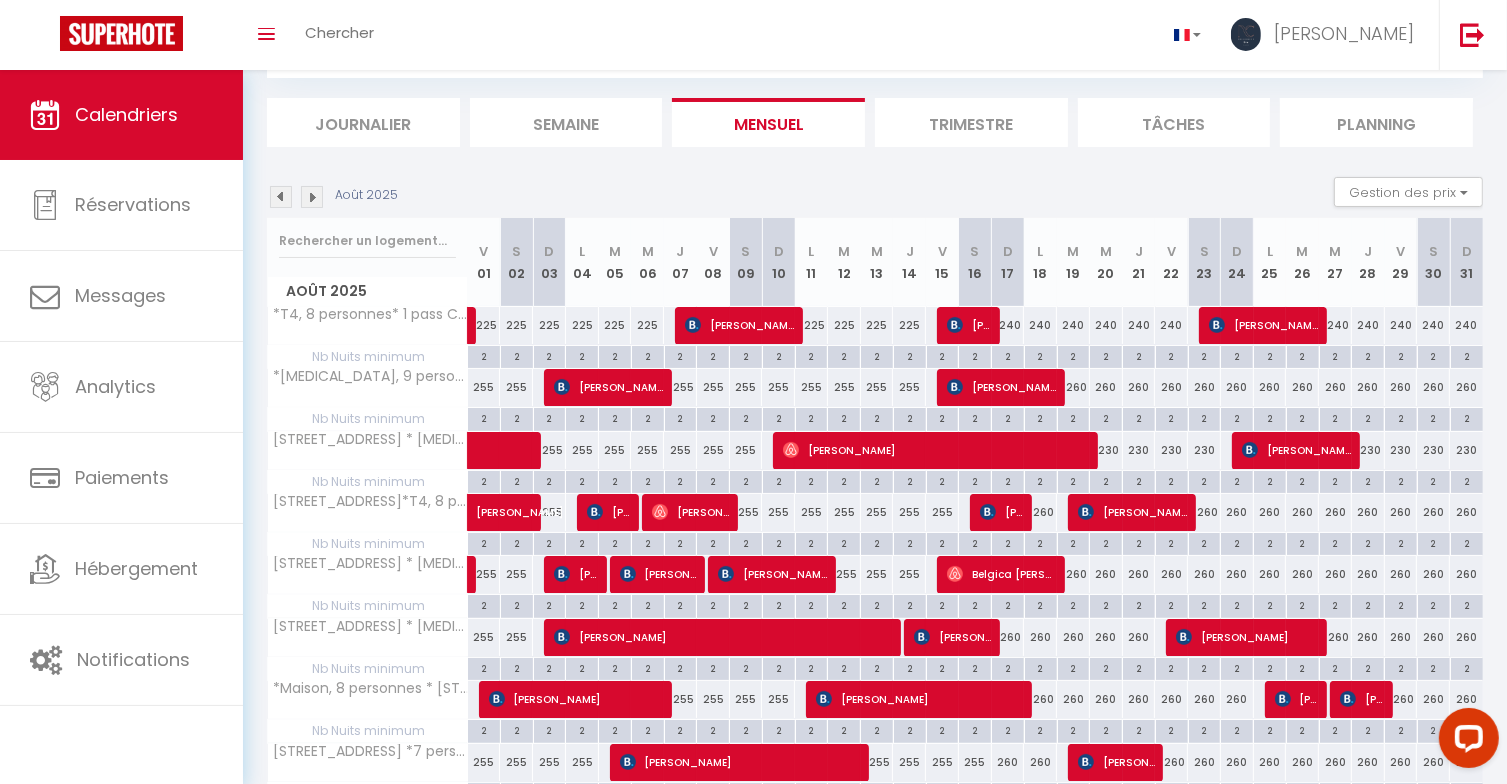 click on "255" at bounding box center [484, 387] 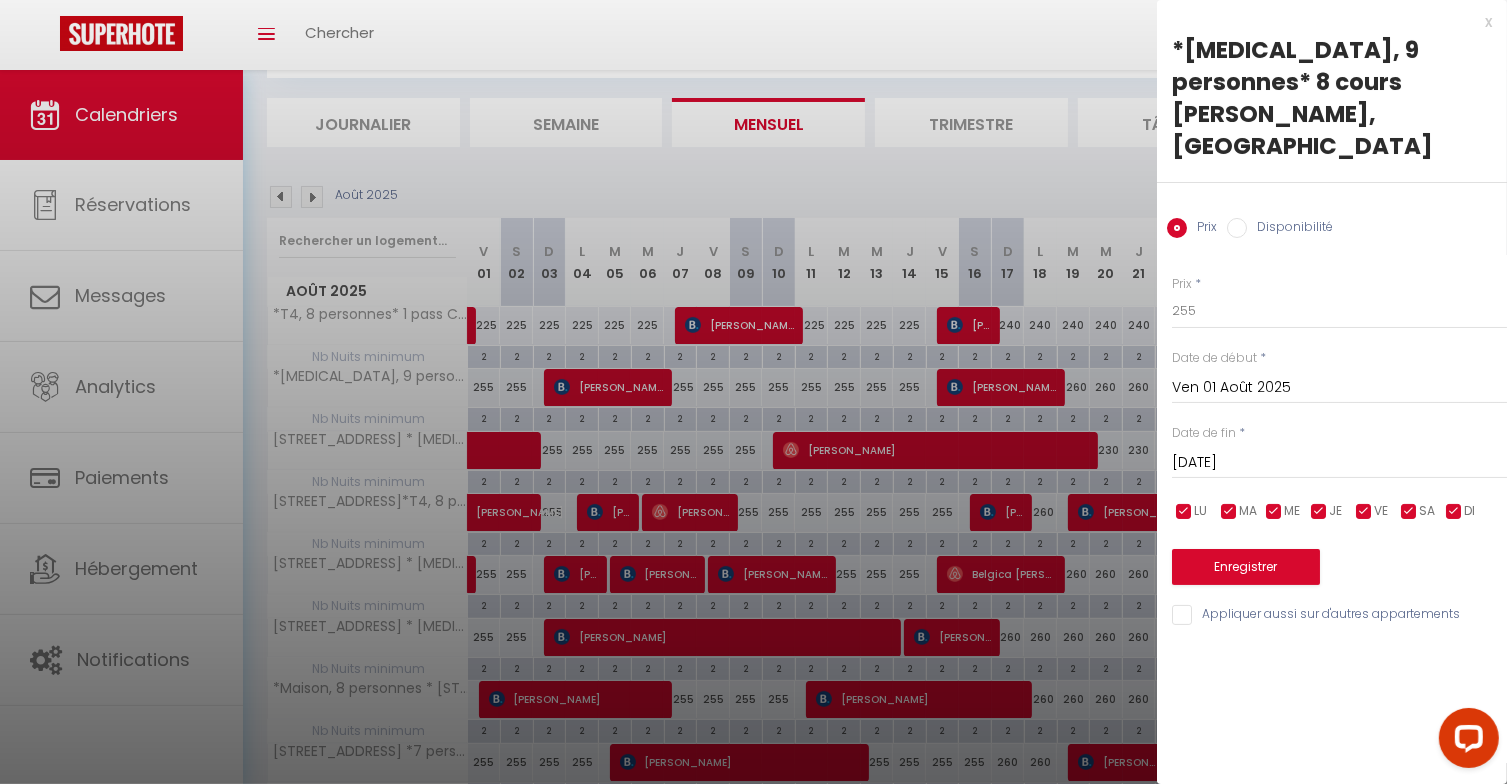 click on "Sam 02 Août 2025" at bounding box center (1339, 463) 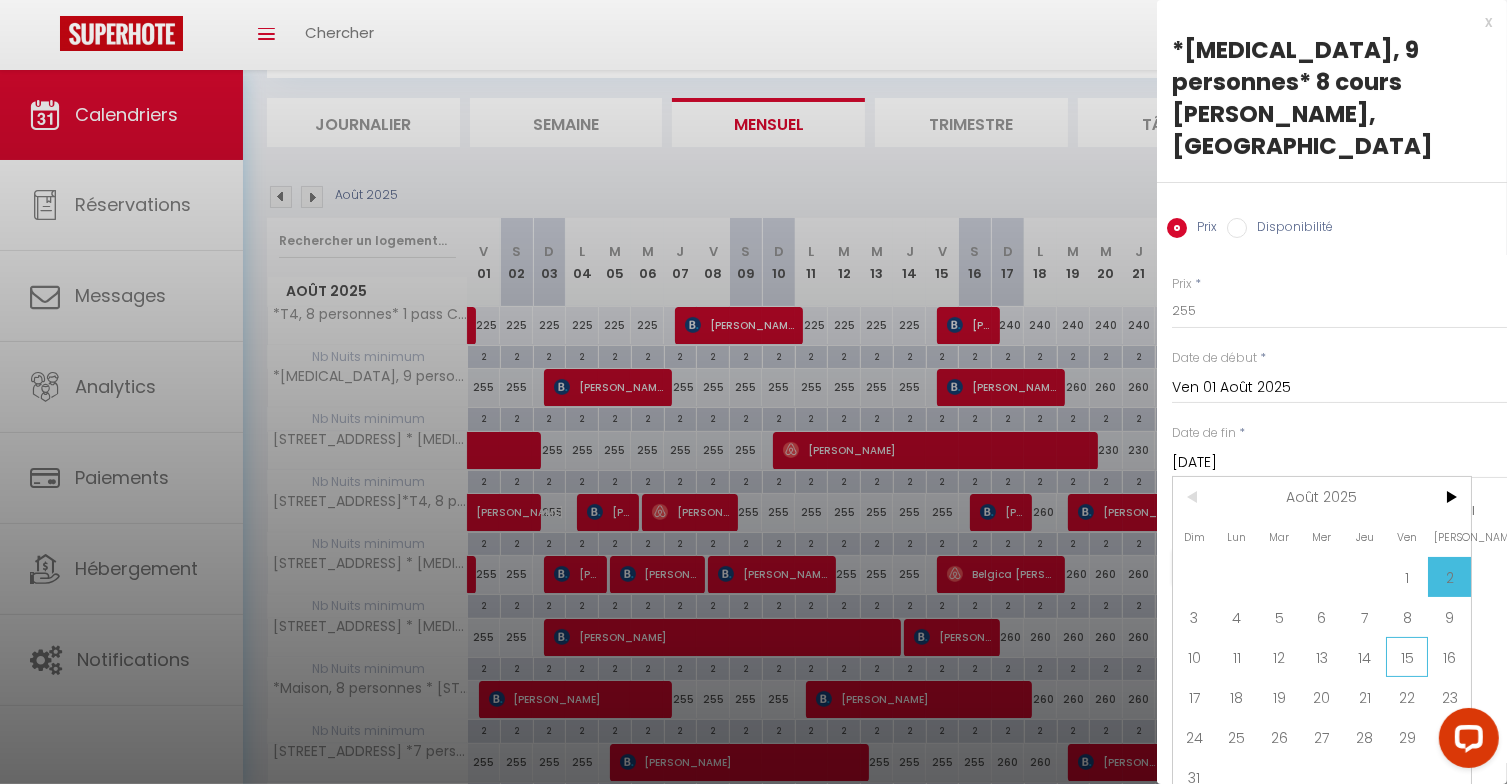 click on "15" at bounding box center (1407, 657) 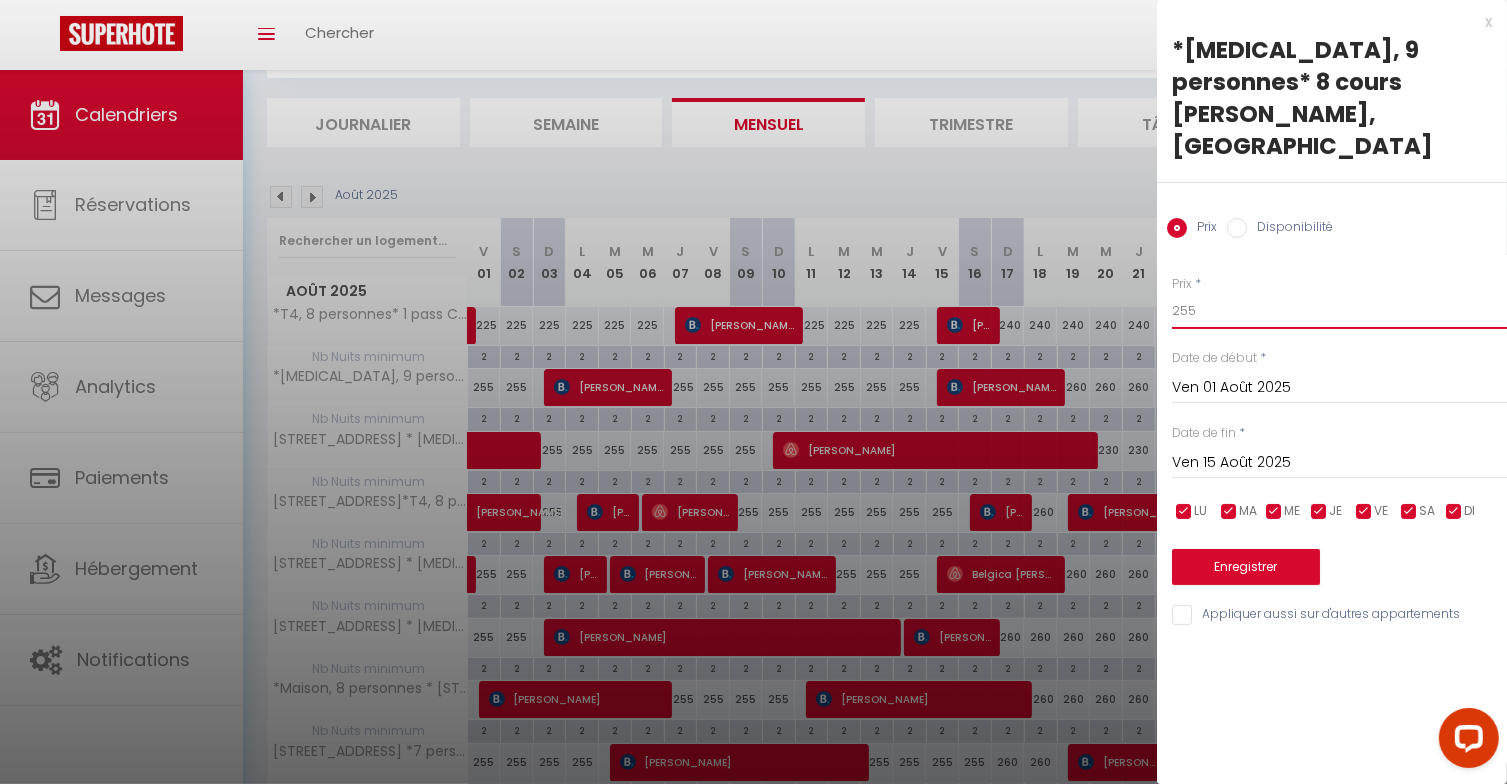 click on "255" at bounding box center (1339, 311) 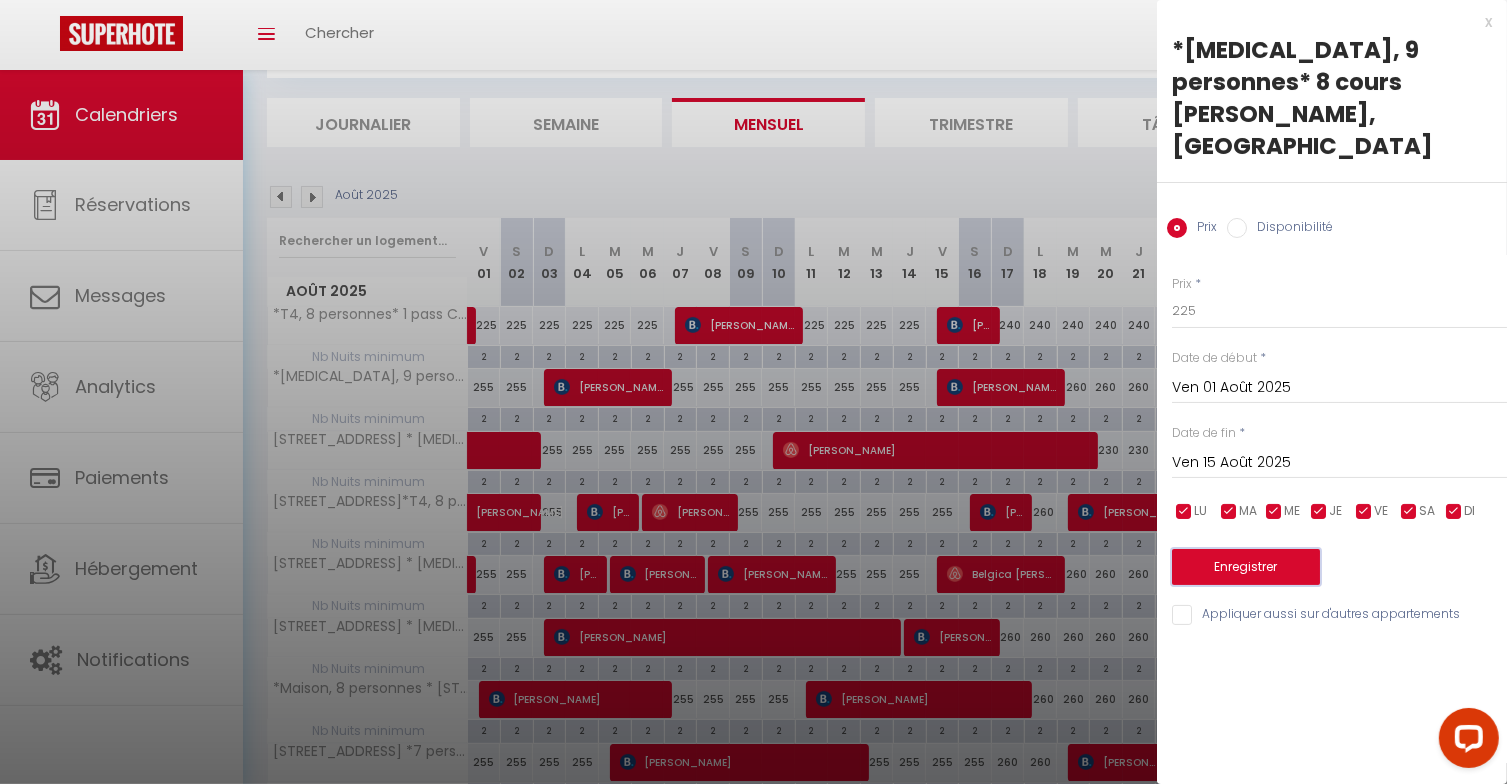 click on "Enregistrer" at bounding box center [1246, 567] 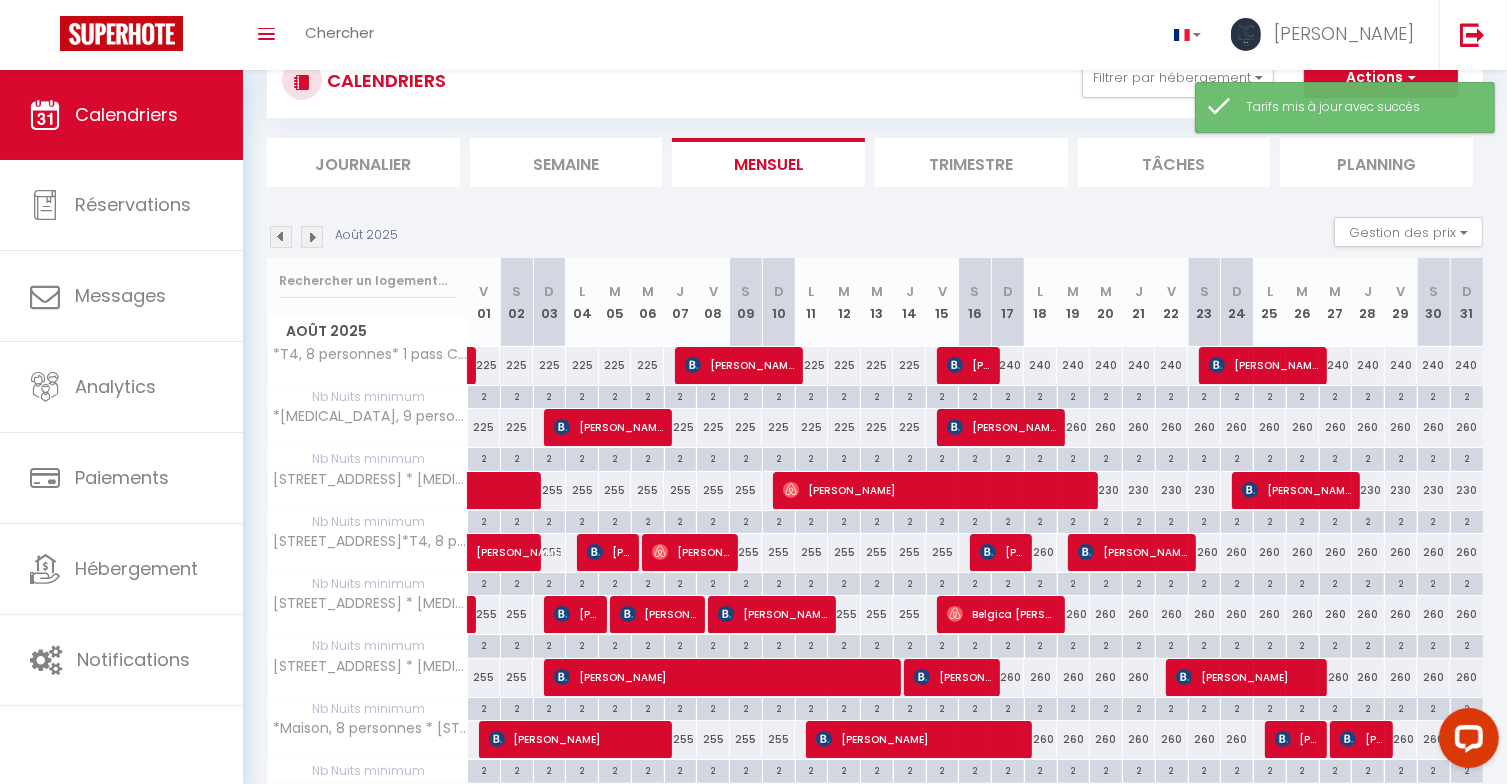 scroll, scrollTop: 110, scrollLeft: 0, axis: vertical 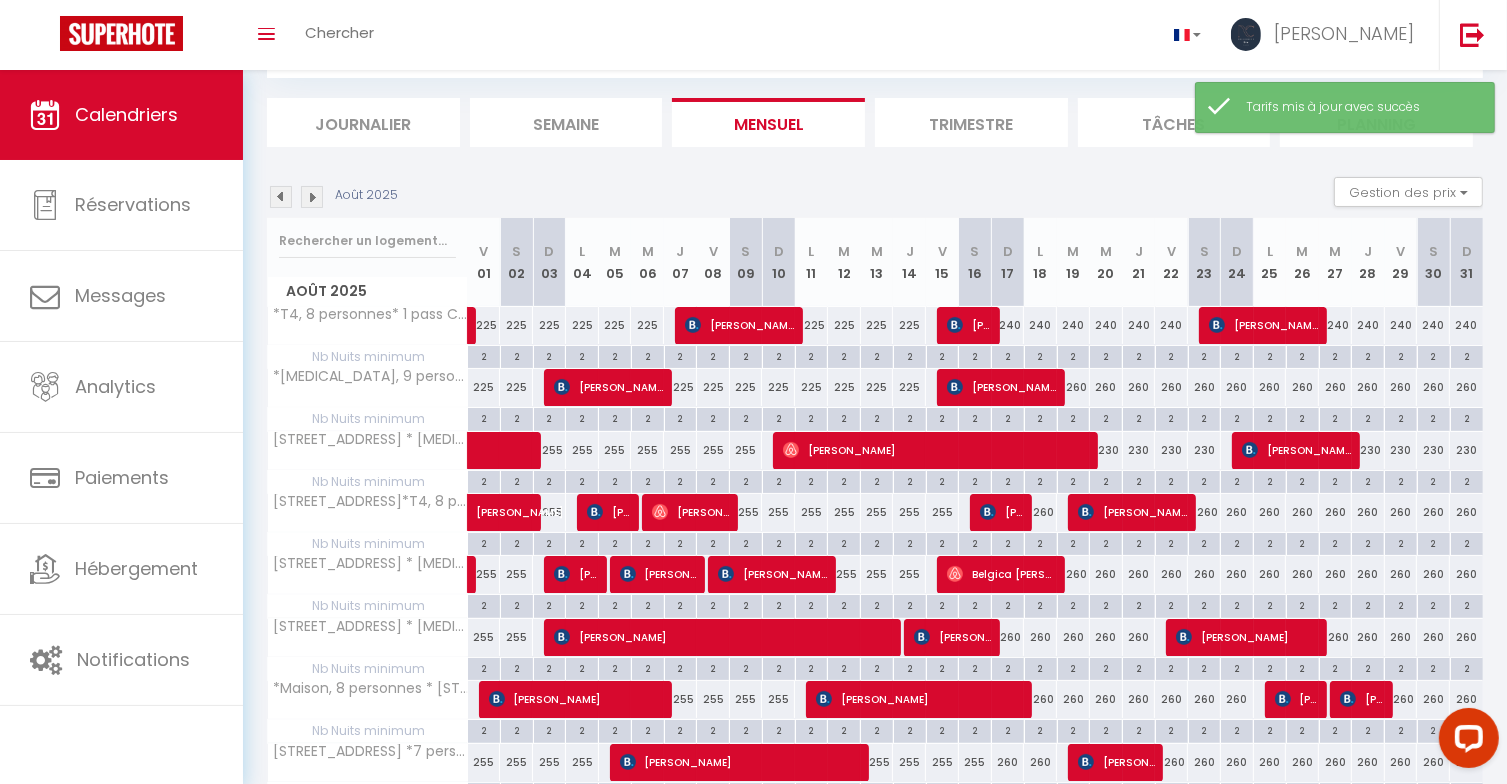 click on "260" at bounding box center (1073, 387) 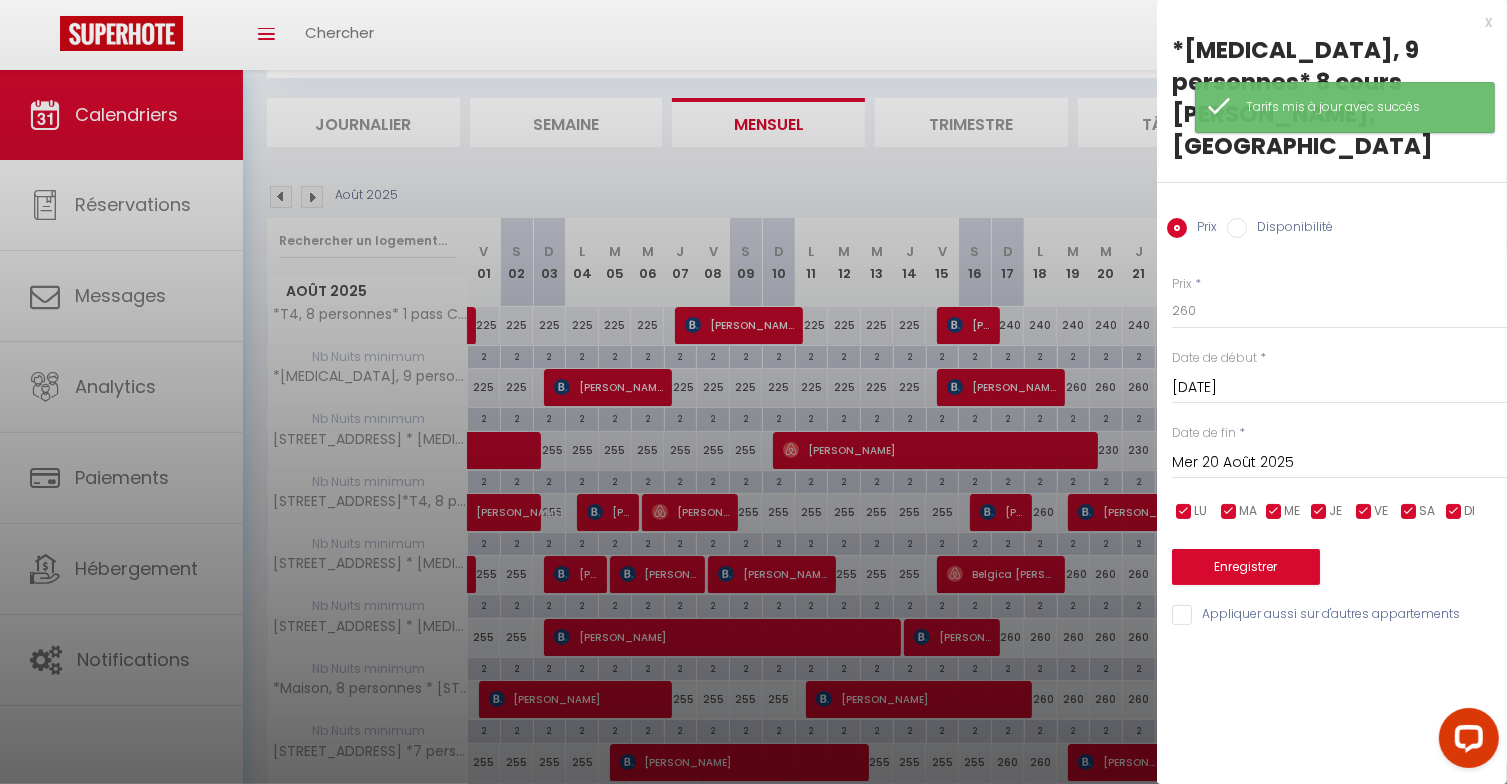 click on "Mer 20 Août 2025" at bounding box center [1339, 463] 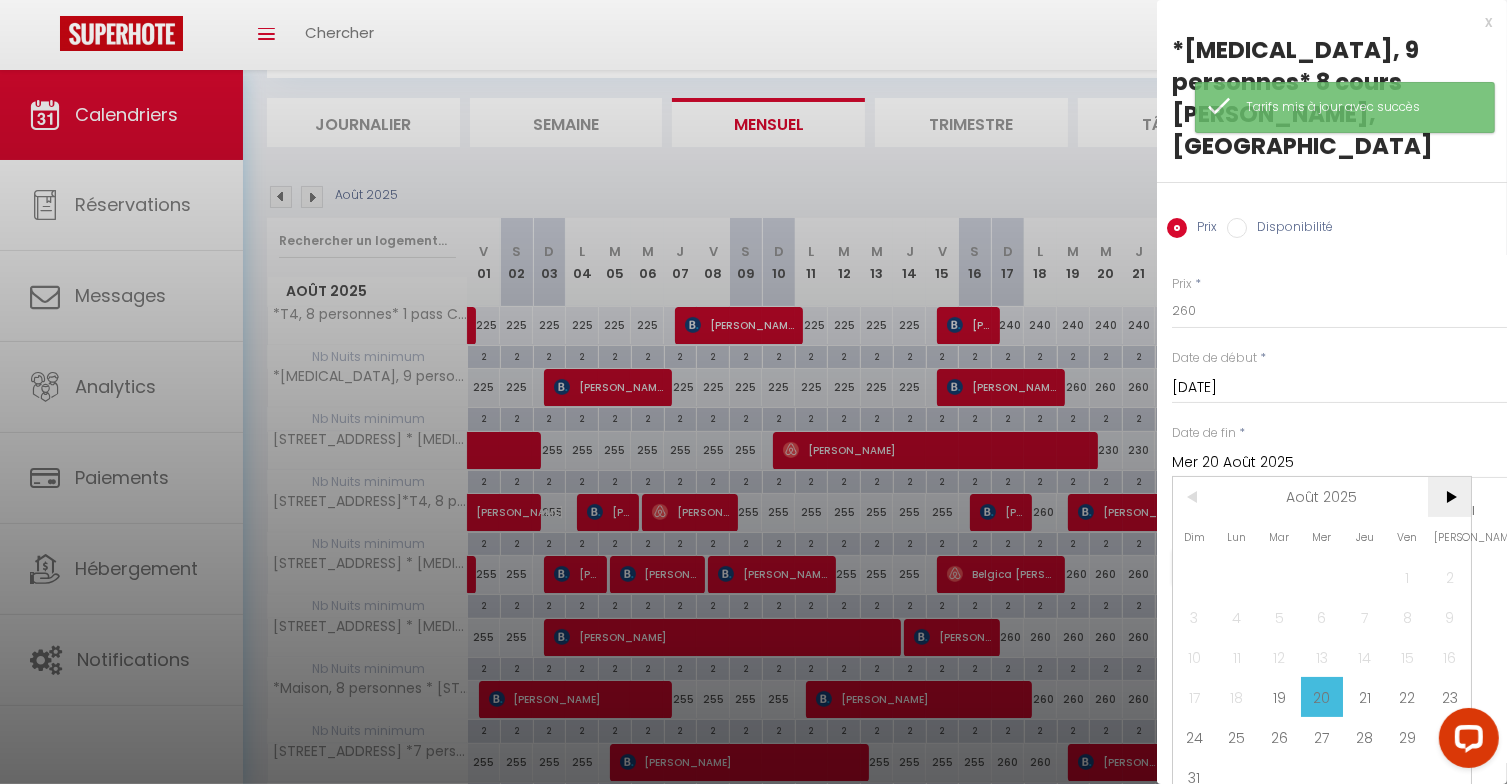 click on ">" at bounding box center (1449, 497) 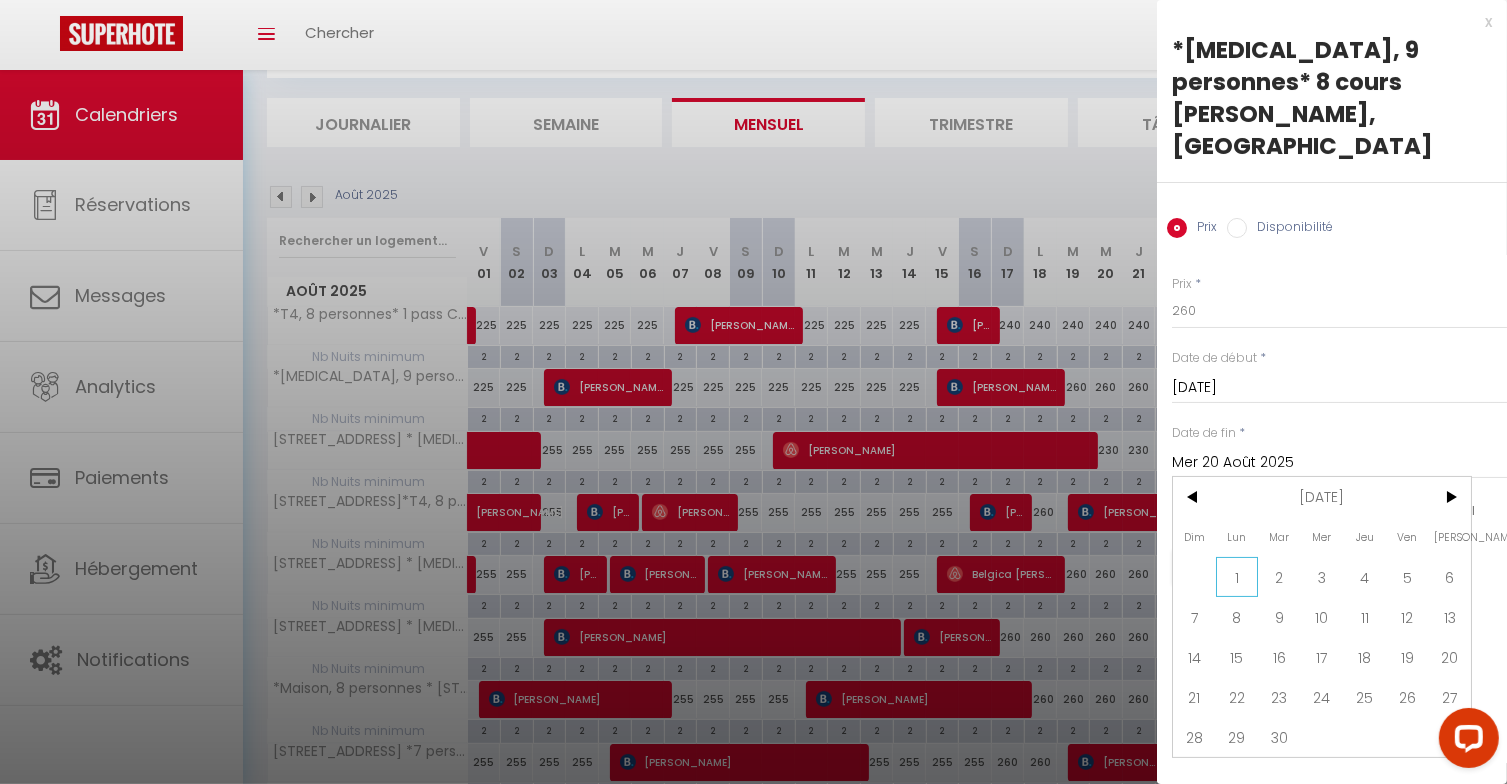 click on "1" at bounding box center [1237, 577] 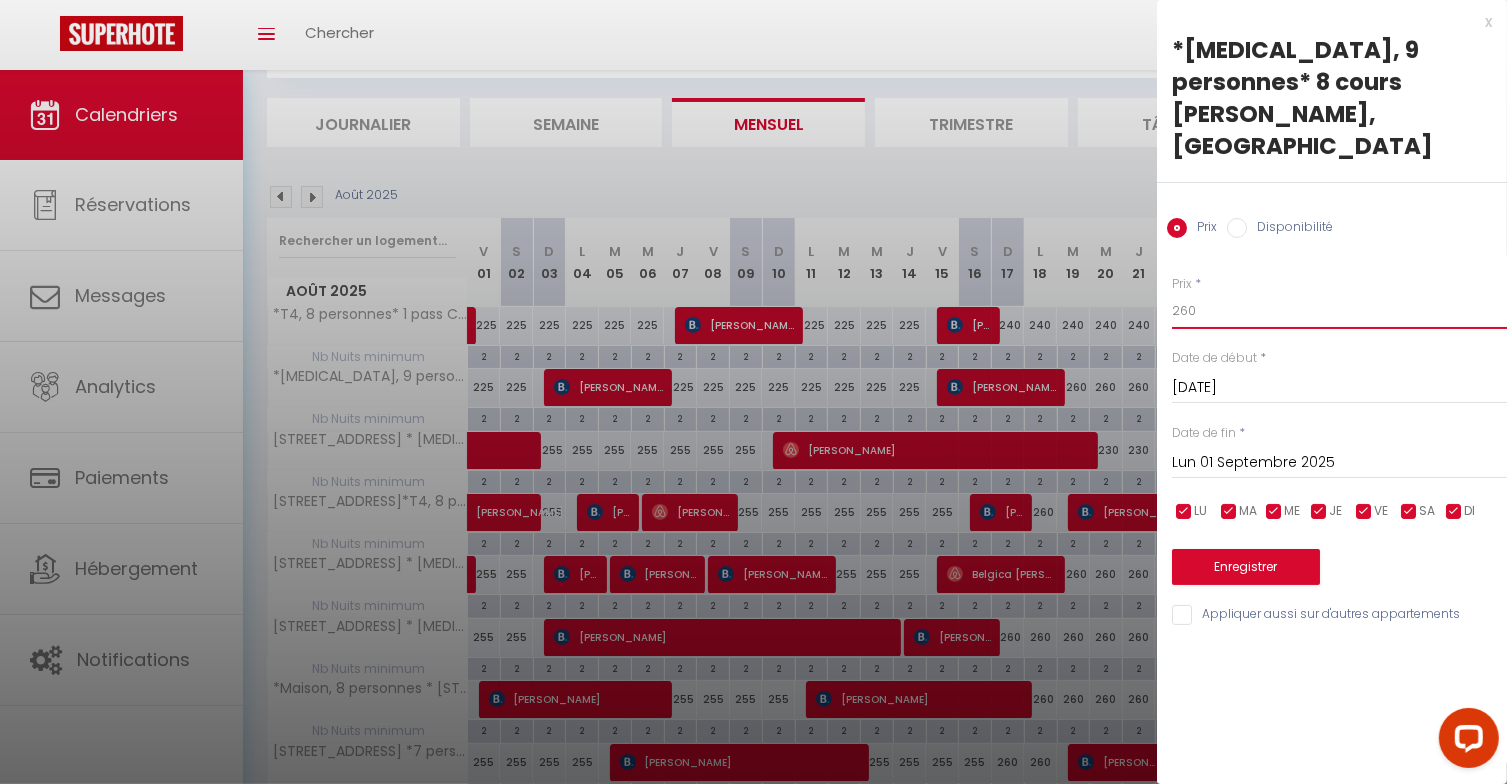 click on "260" at bounding box center [1339, 311] 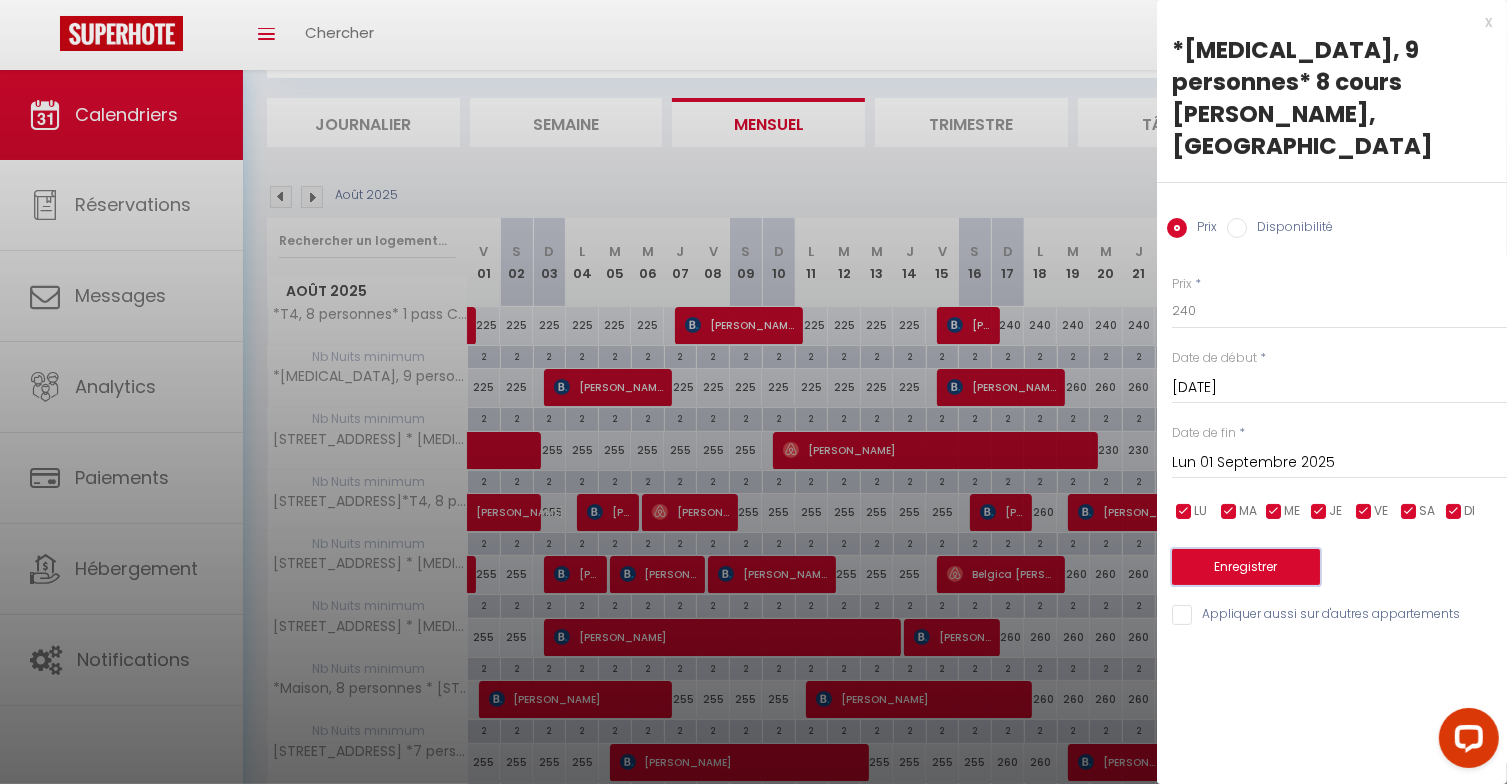 click on "Enregistrer" at bounding box center (1246, 567) 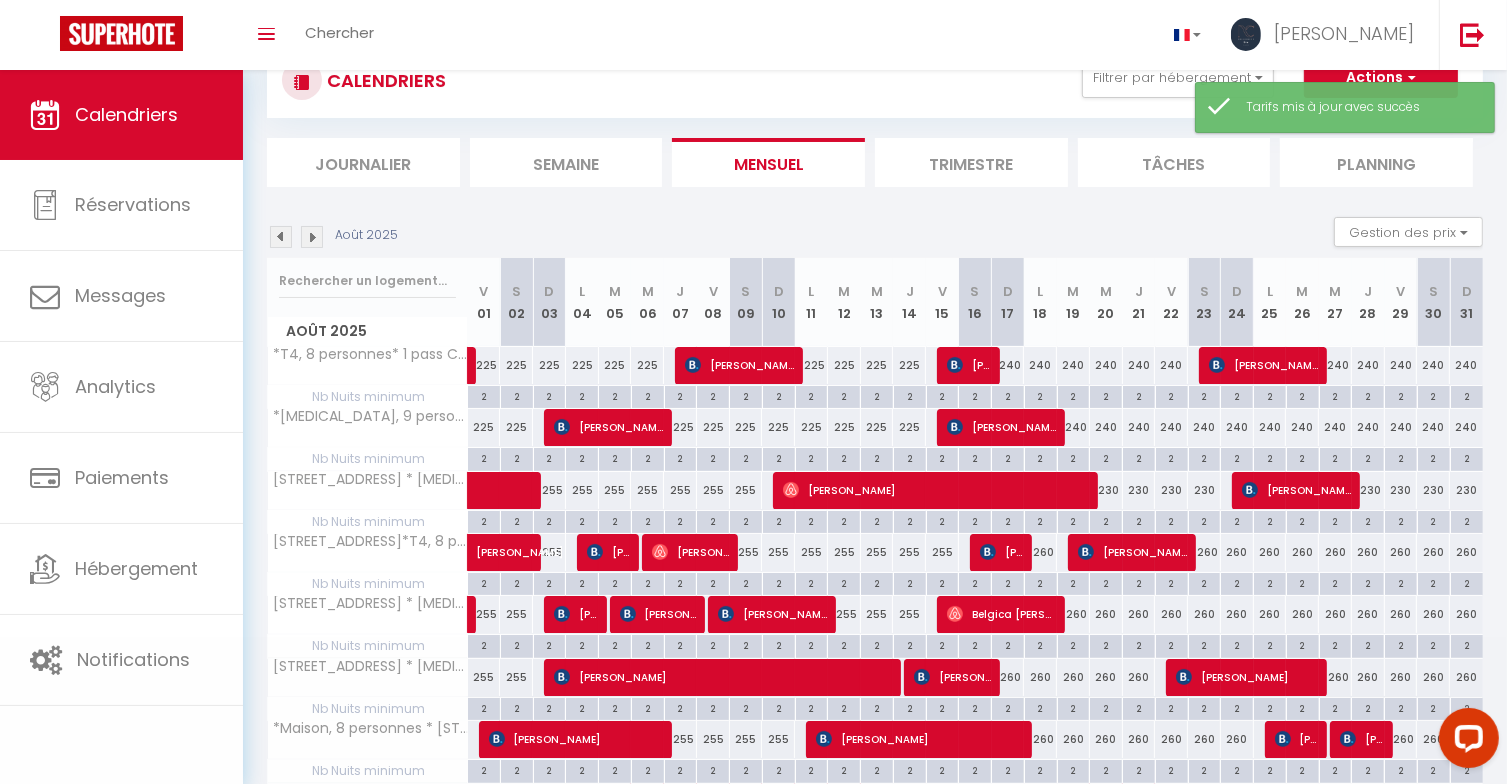 scroll, scrollTop: 110, scrollLeft: 0, axis: vertical 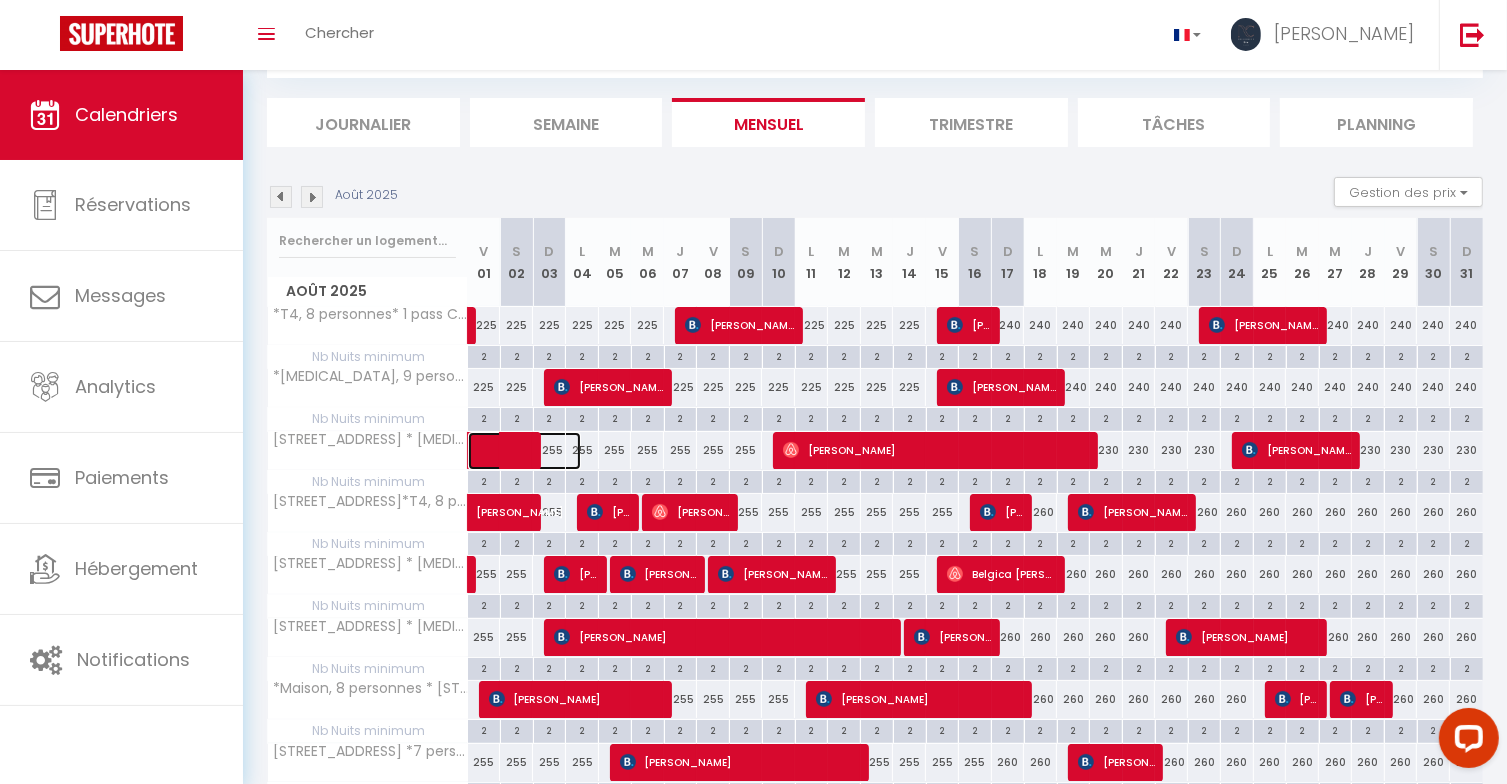 click at bounding box center [535, 451] 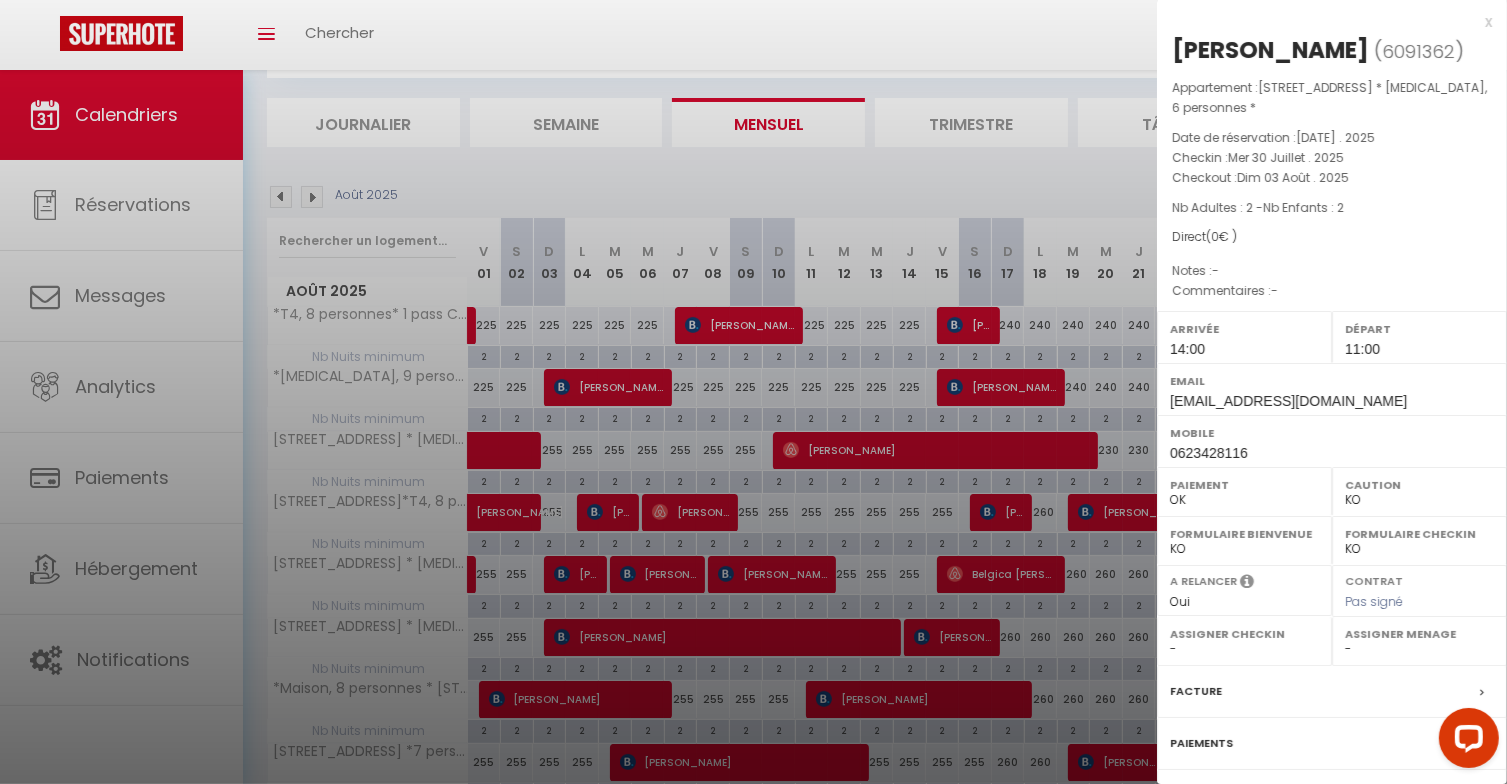 click at bounding box center [753, 392] 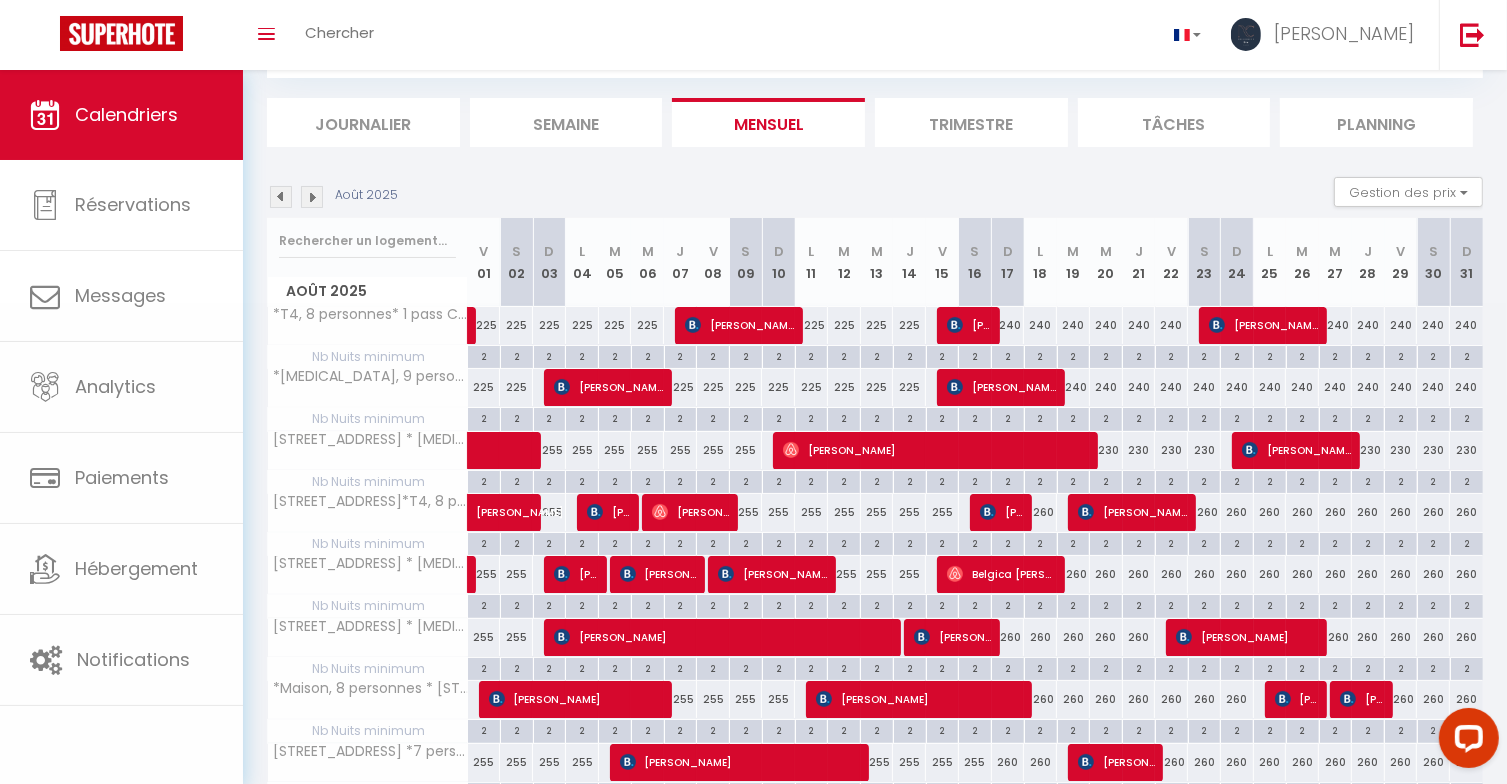 click on "255" at bounding box center (582, 450) 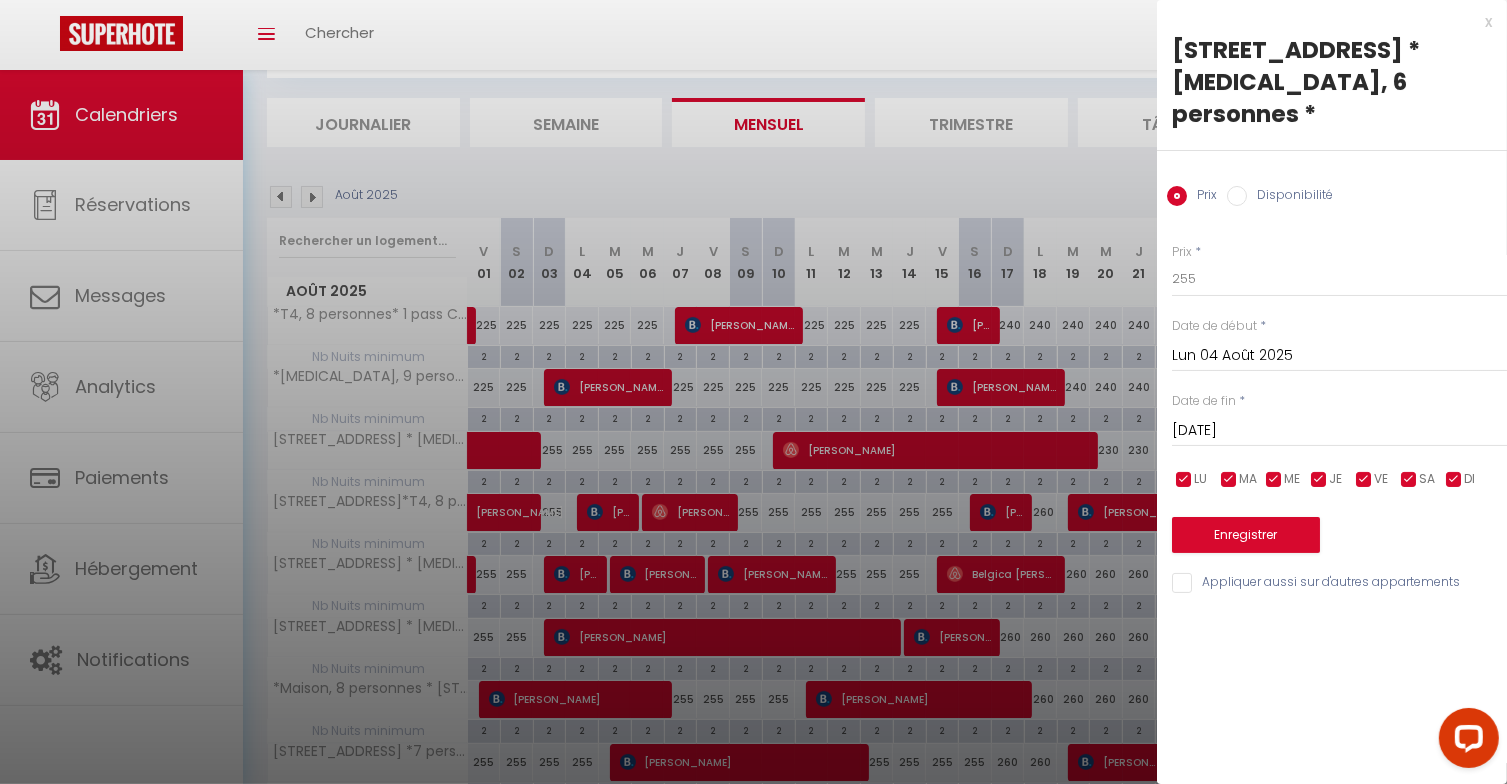 click on "Lun 04 Août 2025" at bounding box center [1339, 356] 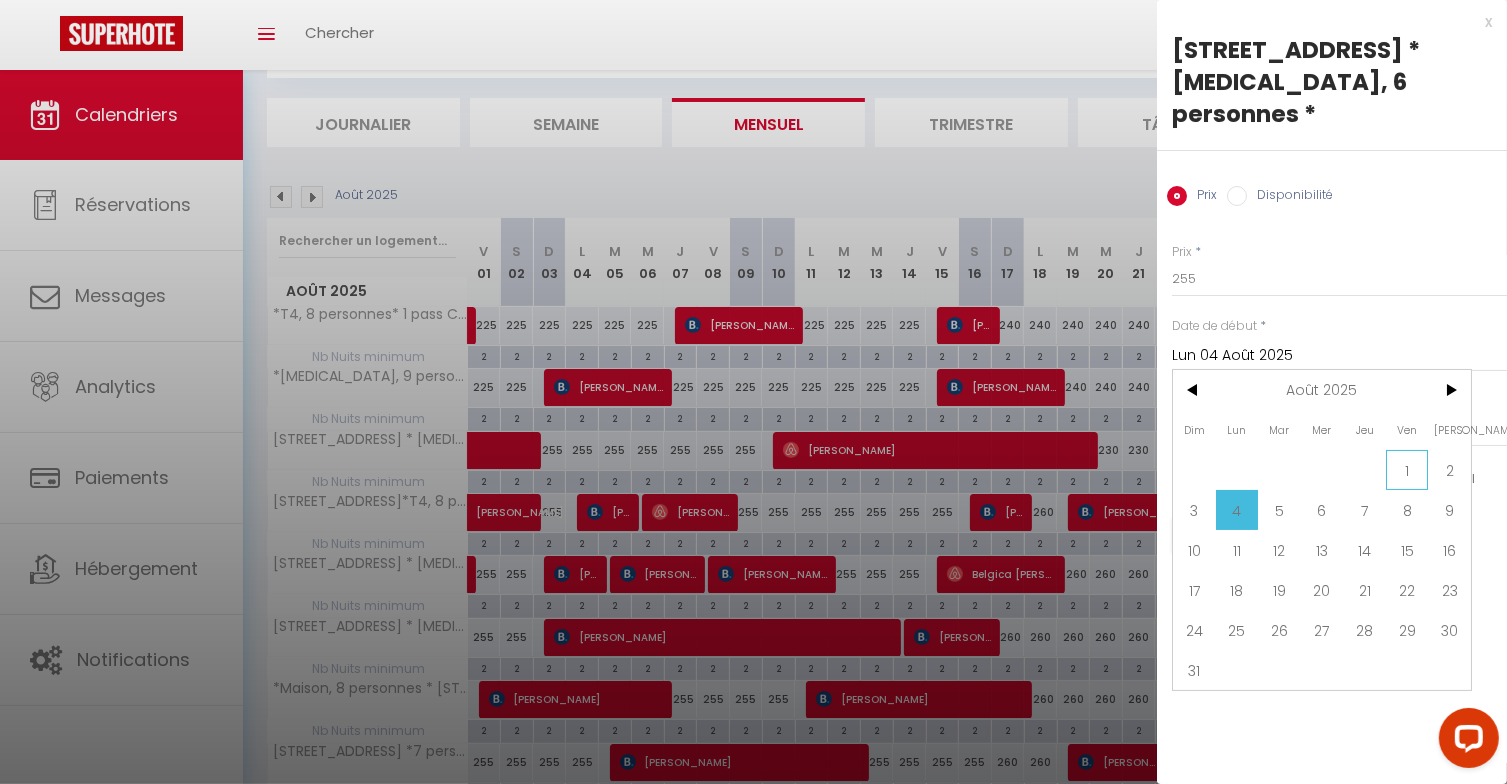 click on "1" at bounding box center [1407, 470] 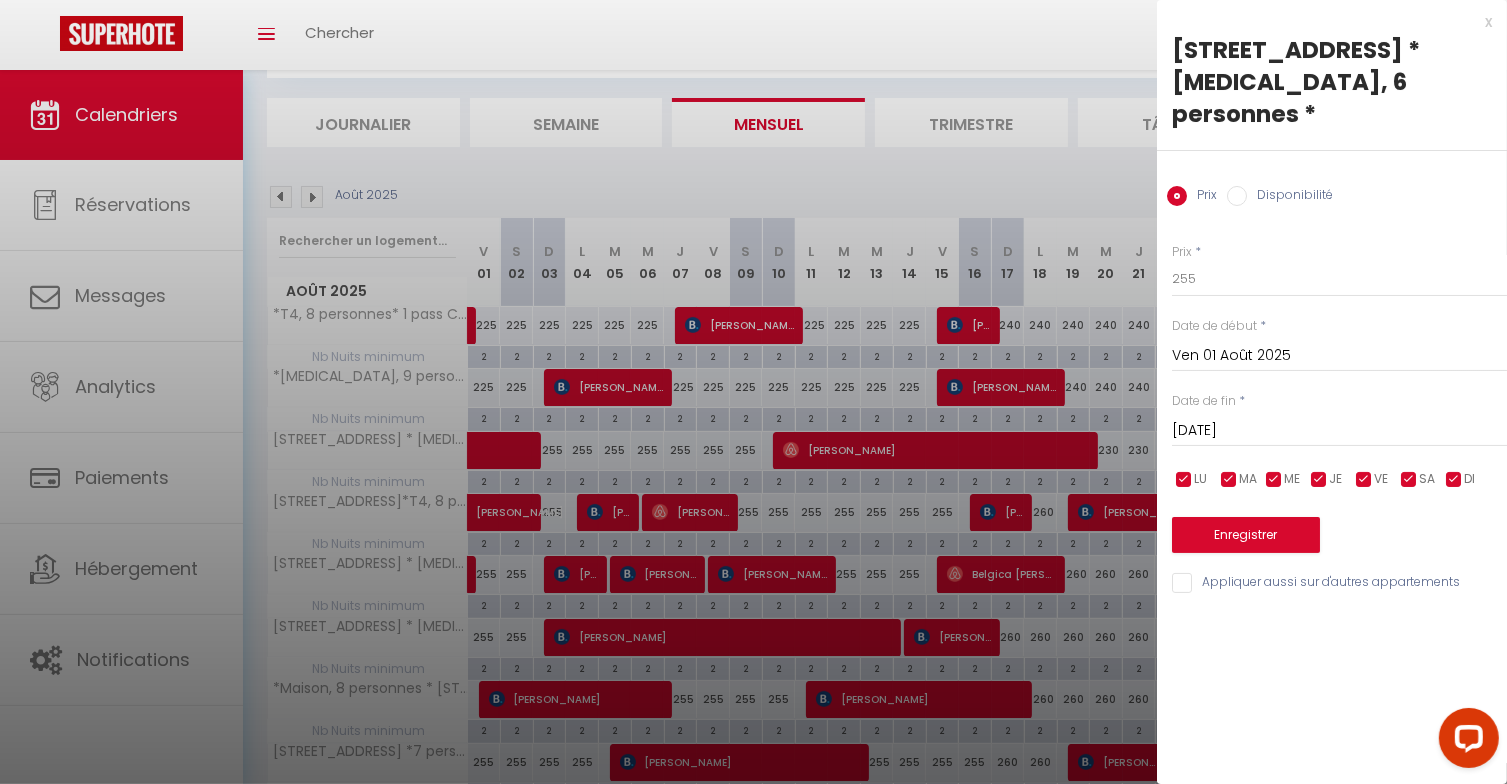 click on "Mar 05 Août 2025" at bounding box center (1339, 431) 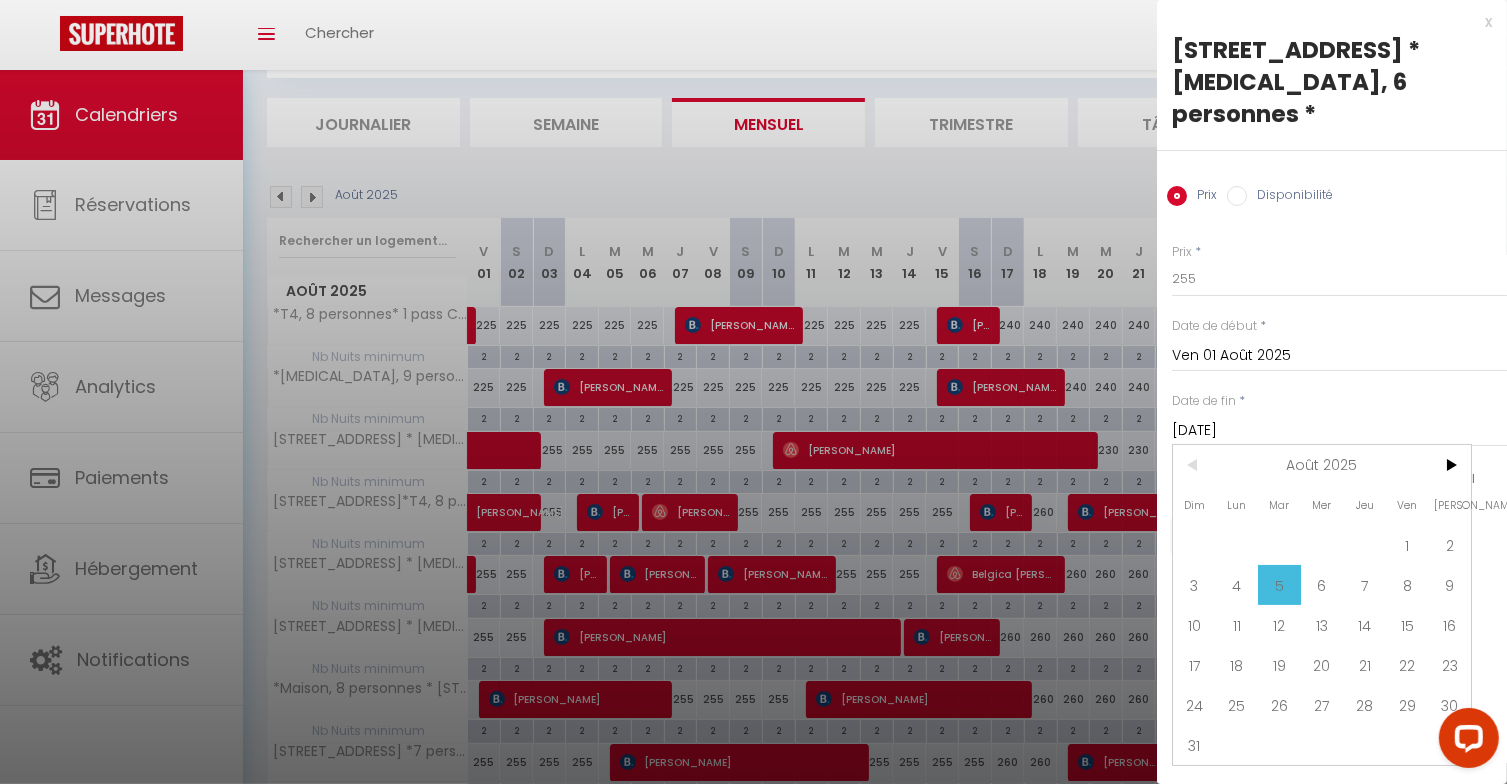 drag, startPoint x: 1409, startPoint y: 583, endPoint x: 1389, endPoint y: 557, distance: 32.80244 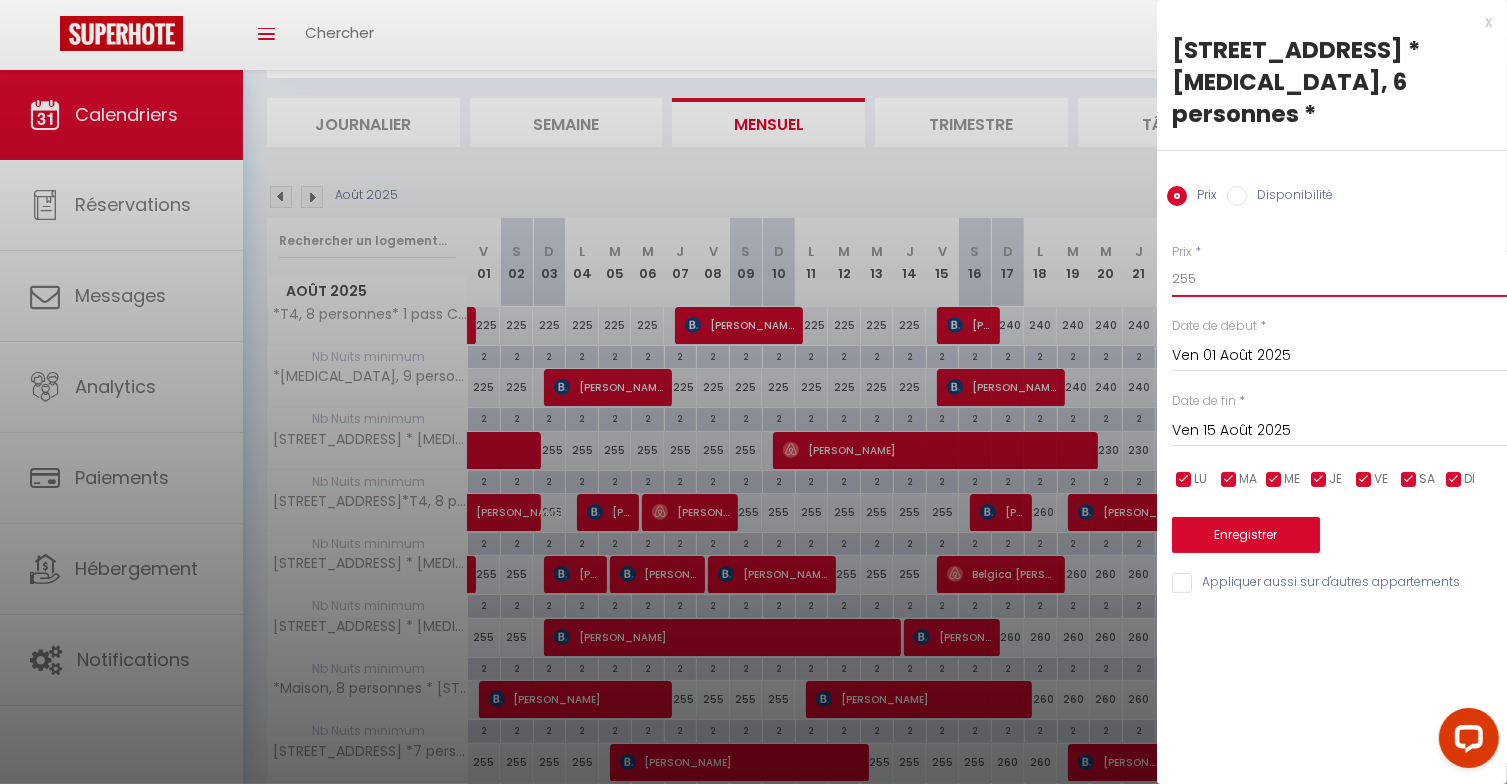 drag, startPoint x: 1180, startPoint y: 247, endPoint x: 1204, endPoint y: 247, distance: 24 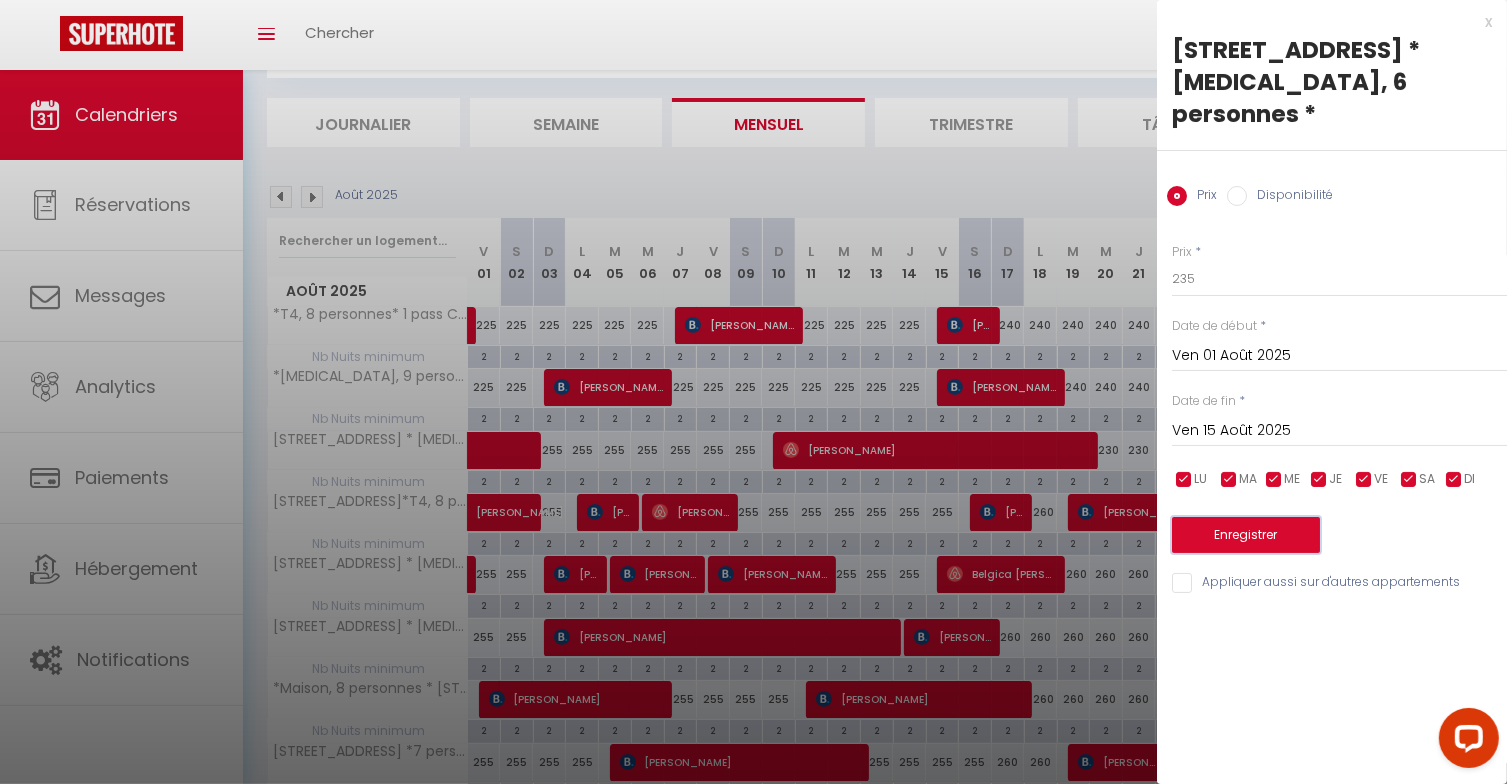 click on "Enregistrer" at bounding box center [1246, 535] 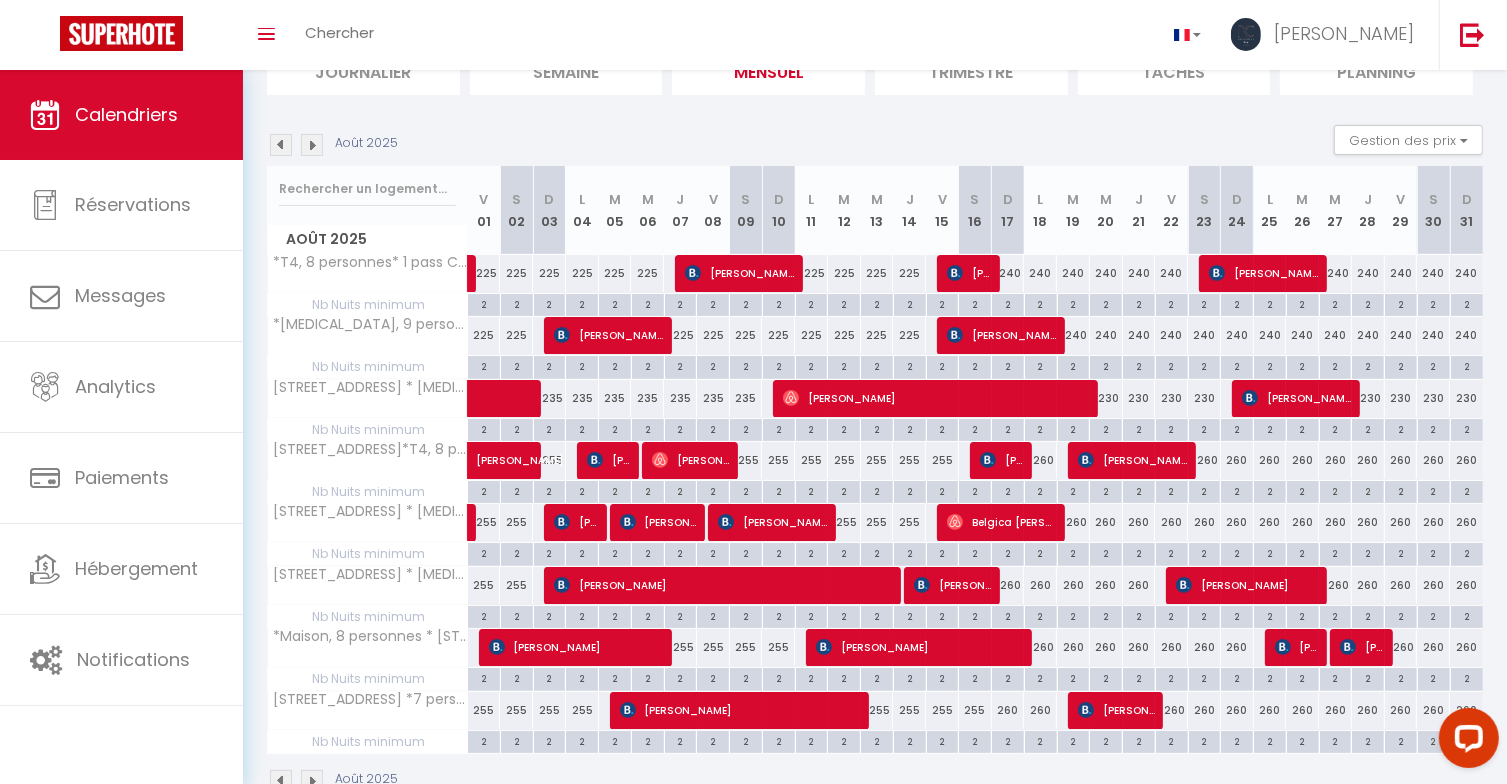scroll, scrollTop: 210, scrollLeft: 0, axis: vertical 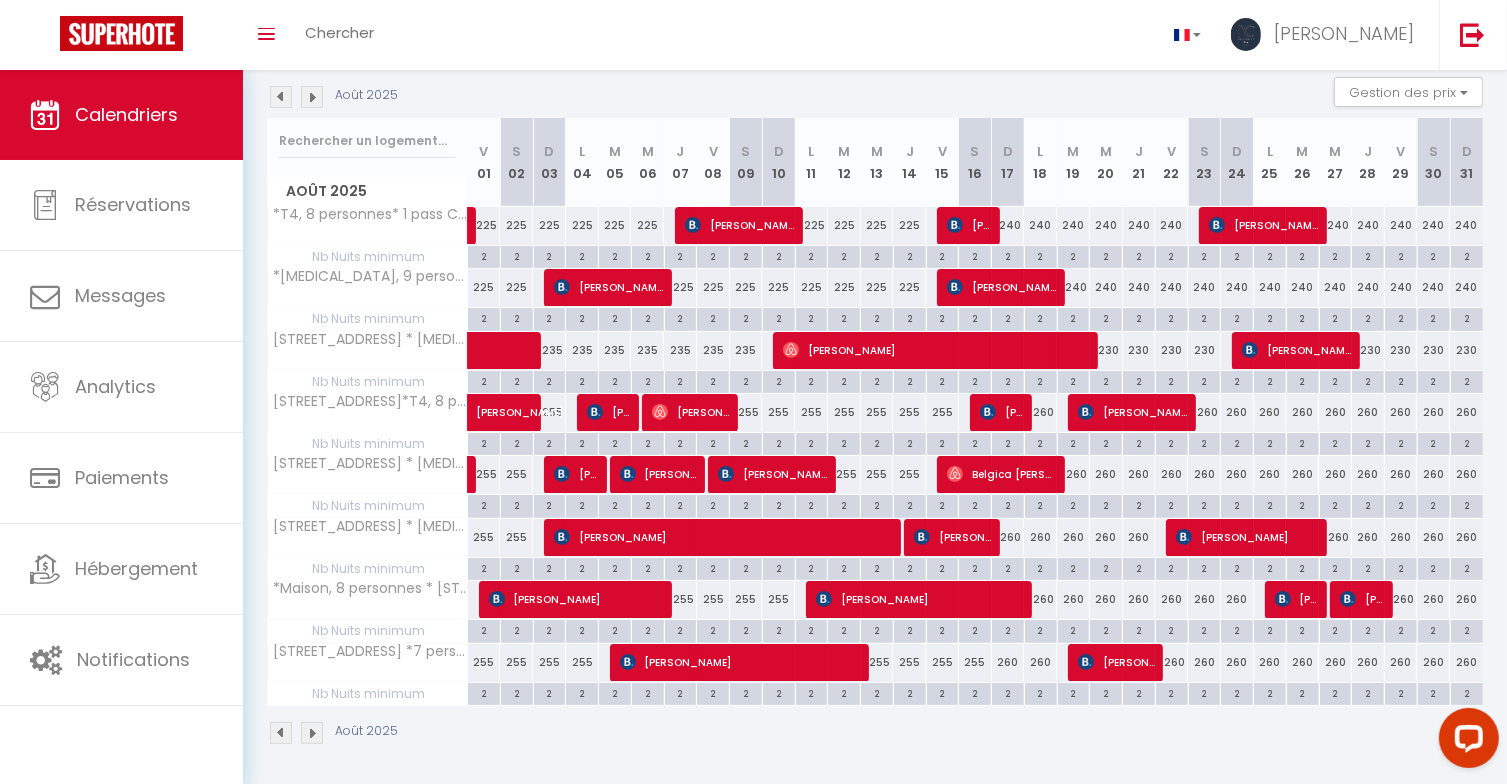 click on "255" at bounding box center [746, 412] 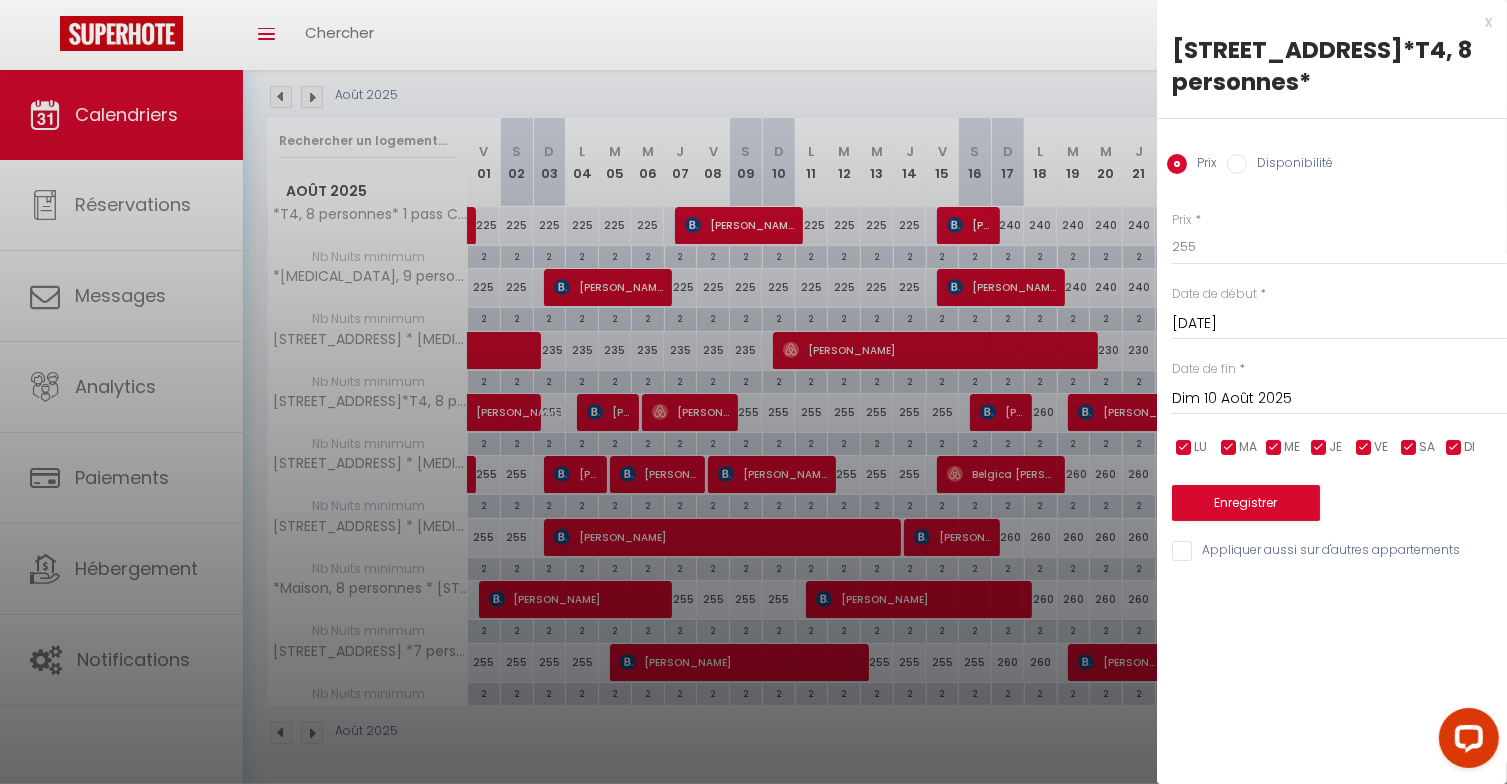 click on "Dim 10 Août 2025" at bounding box center (1339, 399) 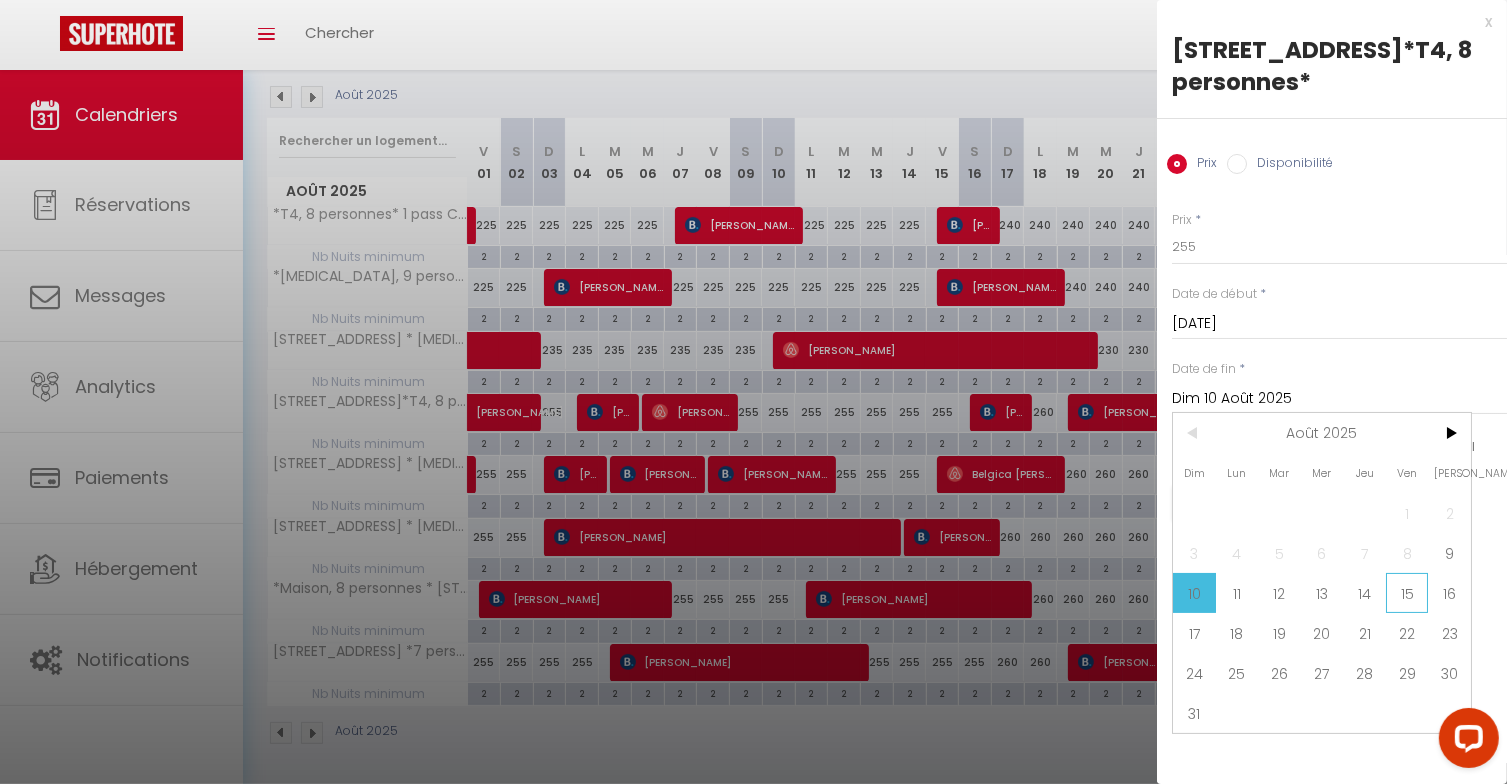click on "15" at bounding box center [1407, 593] 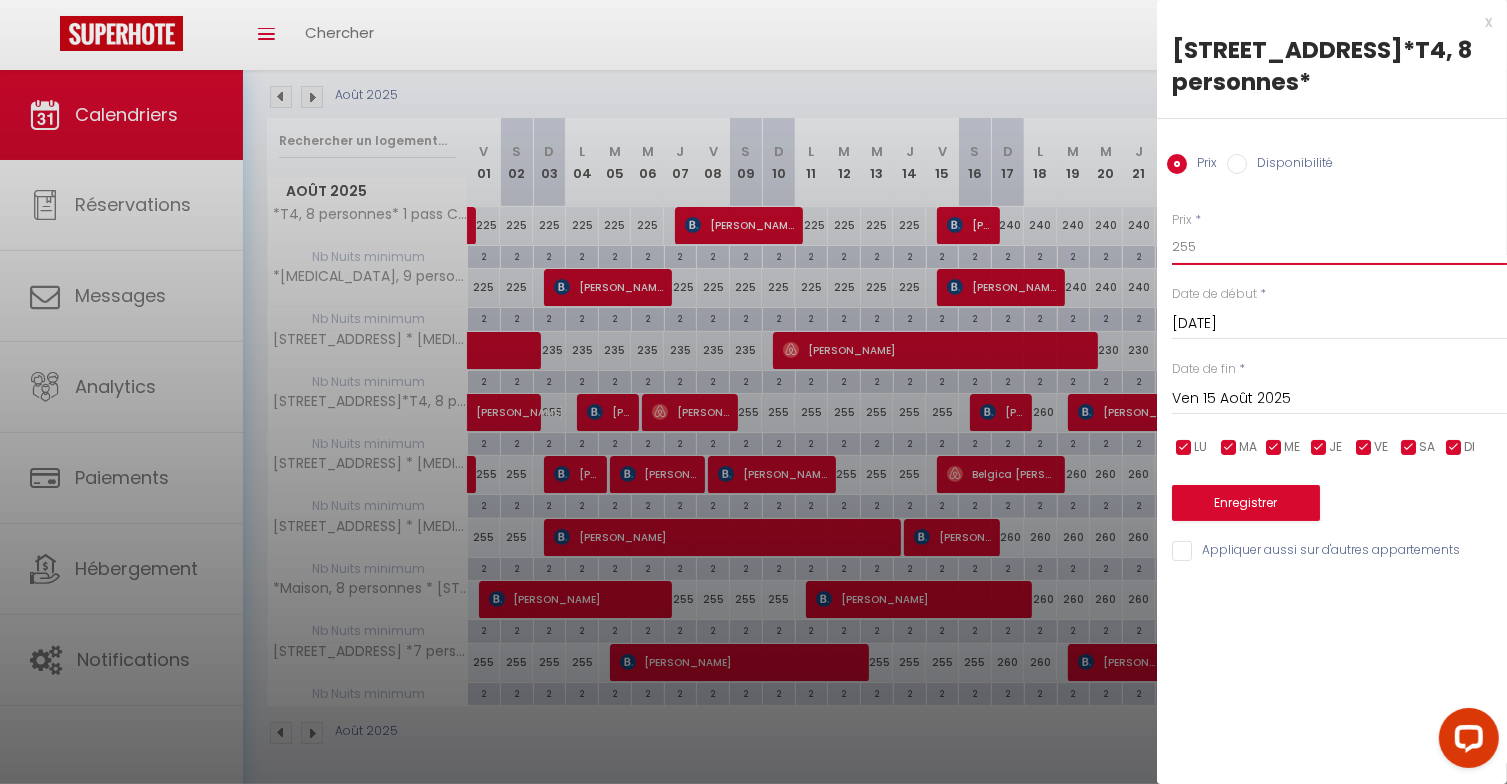 click on "255" at bounding box center [1339, 247] 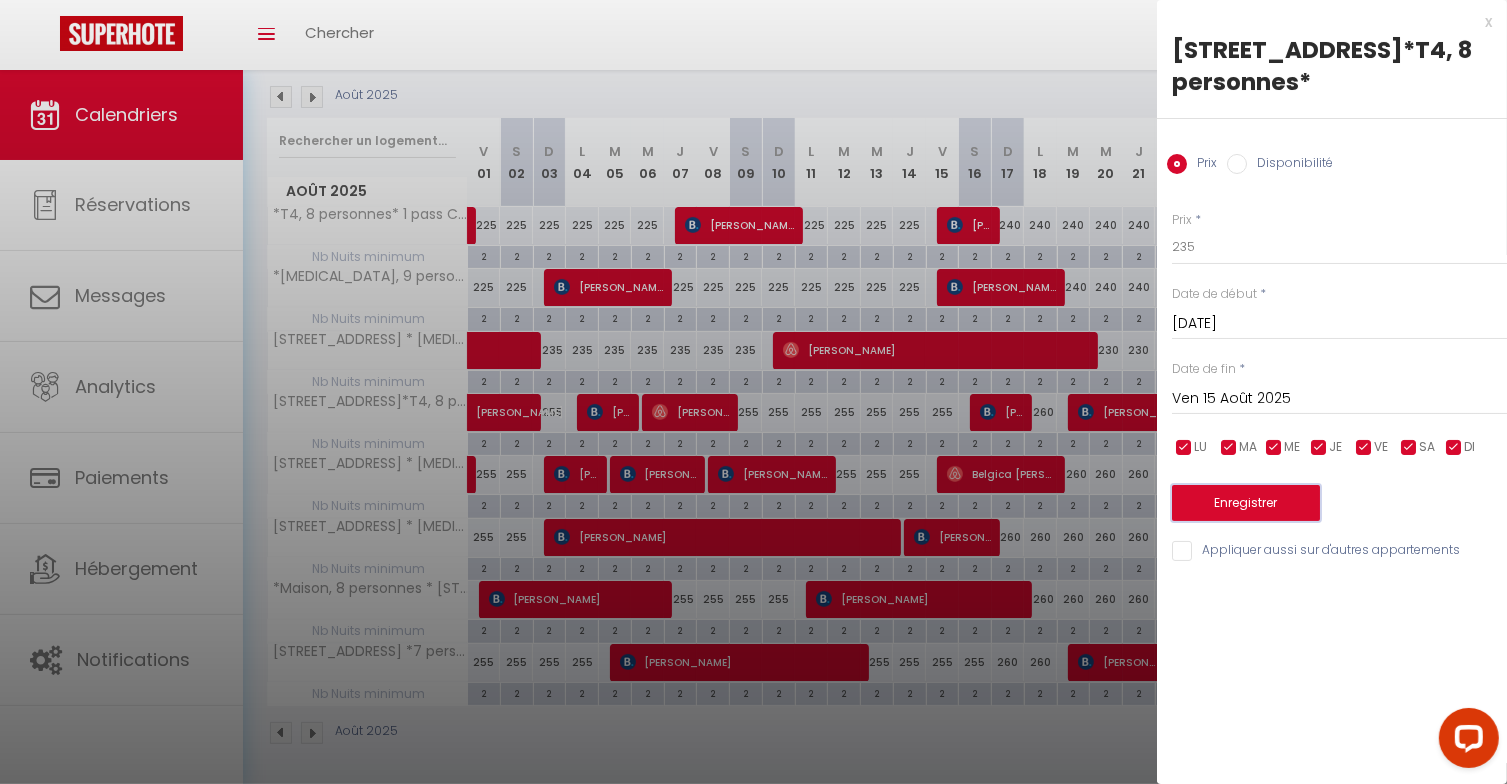 click on "Enregistrer" at bounding box center [1246, 503] 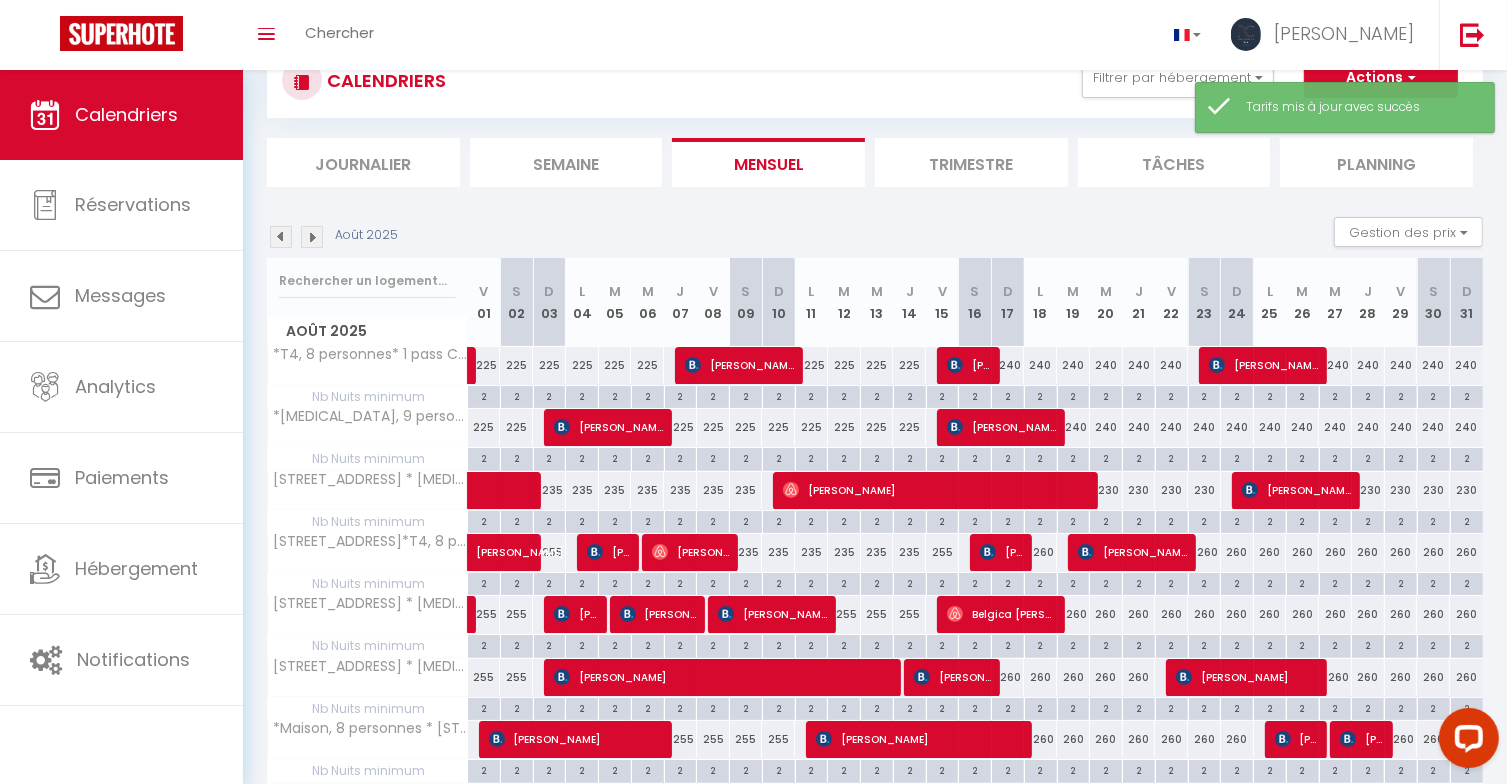 scroll, scrollTop: 210, scrollLeft: 0, axis: vertical 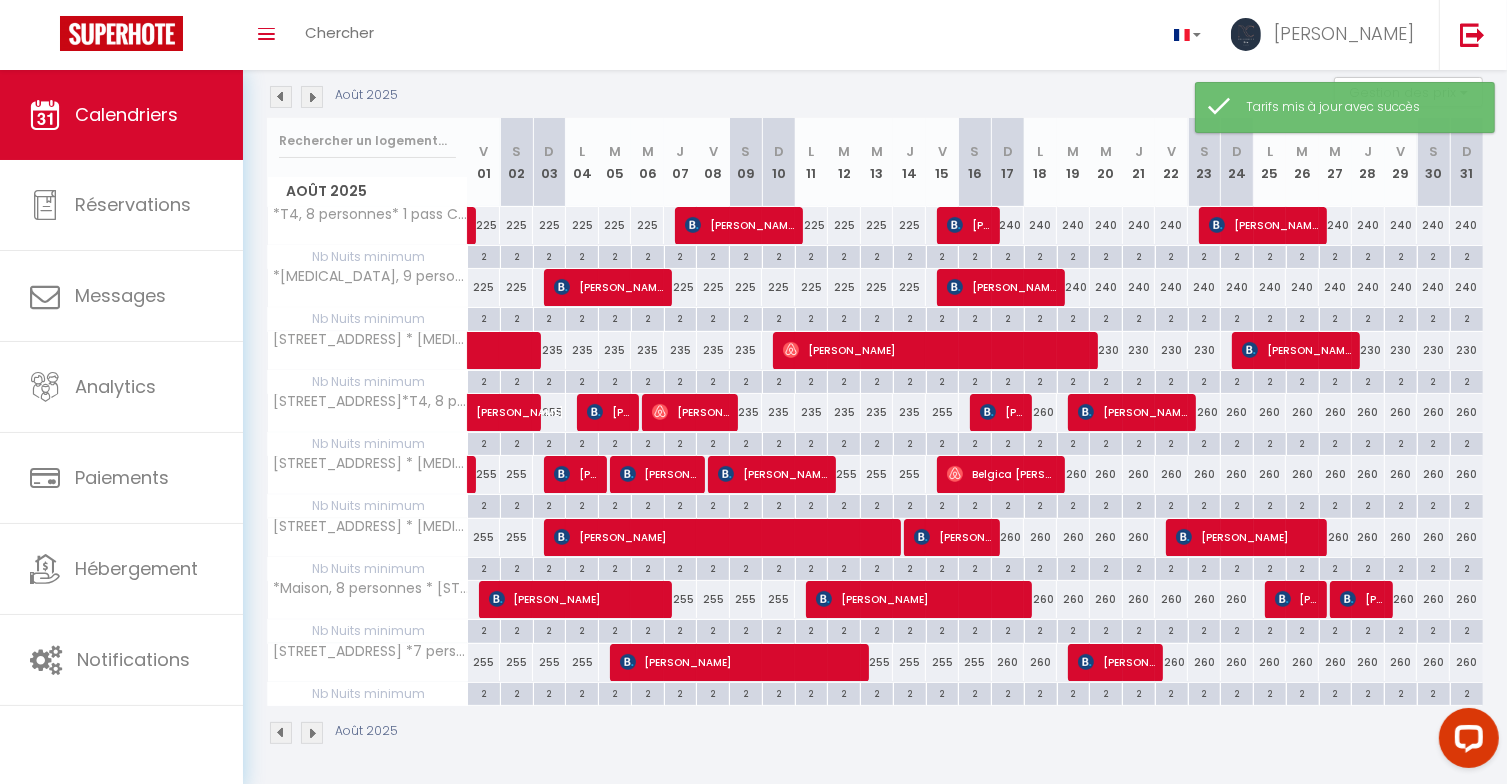 click on "260" at bounding box center [1204, 412] 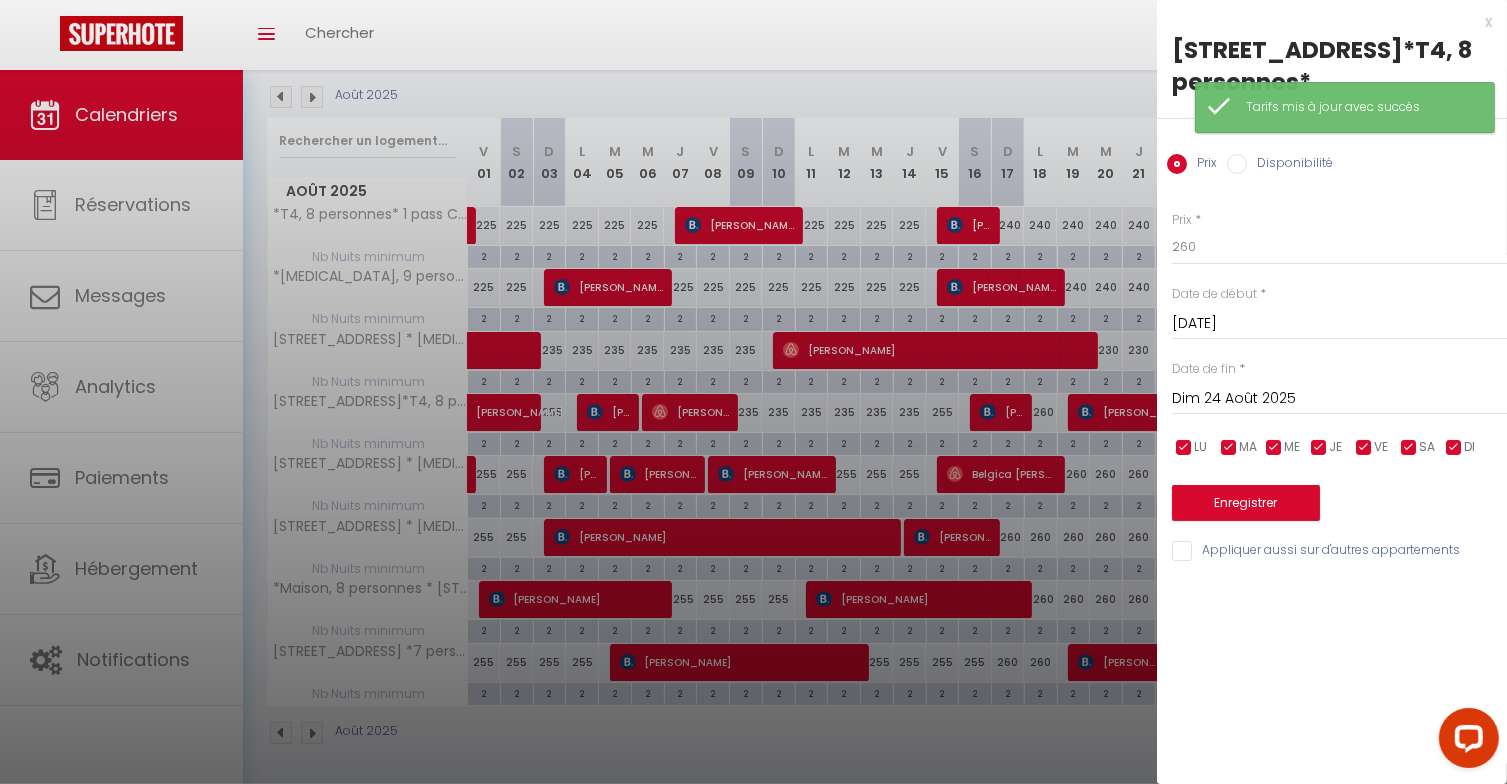 click on "Dim 24 Août 2025         <   Août 2025   >   Dim Lun Mar Mer Jeu Ven Sam   1 2 3 4 5 6 7 8 9 10 11 12 13 14 15 16 17 18 19 20 21 22 23 24 25 26 27 28 29 30 31     <   2025   >   Janvier Février Mars Avril Mai Juin Juillet Août Septembre Octobre Novembre Décembre     <   2020 - 2029   >   2020 2021 2022 2023 2024 2025 2026 2027 2028 2029" at bounding box center [1339, 397] 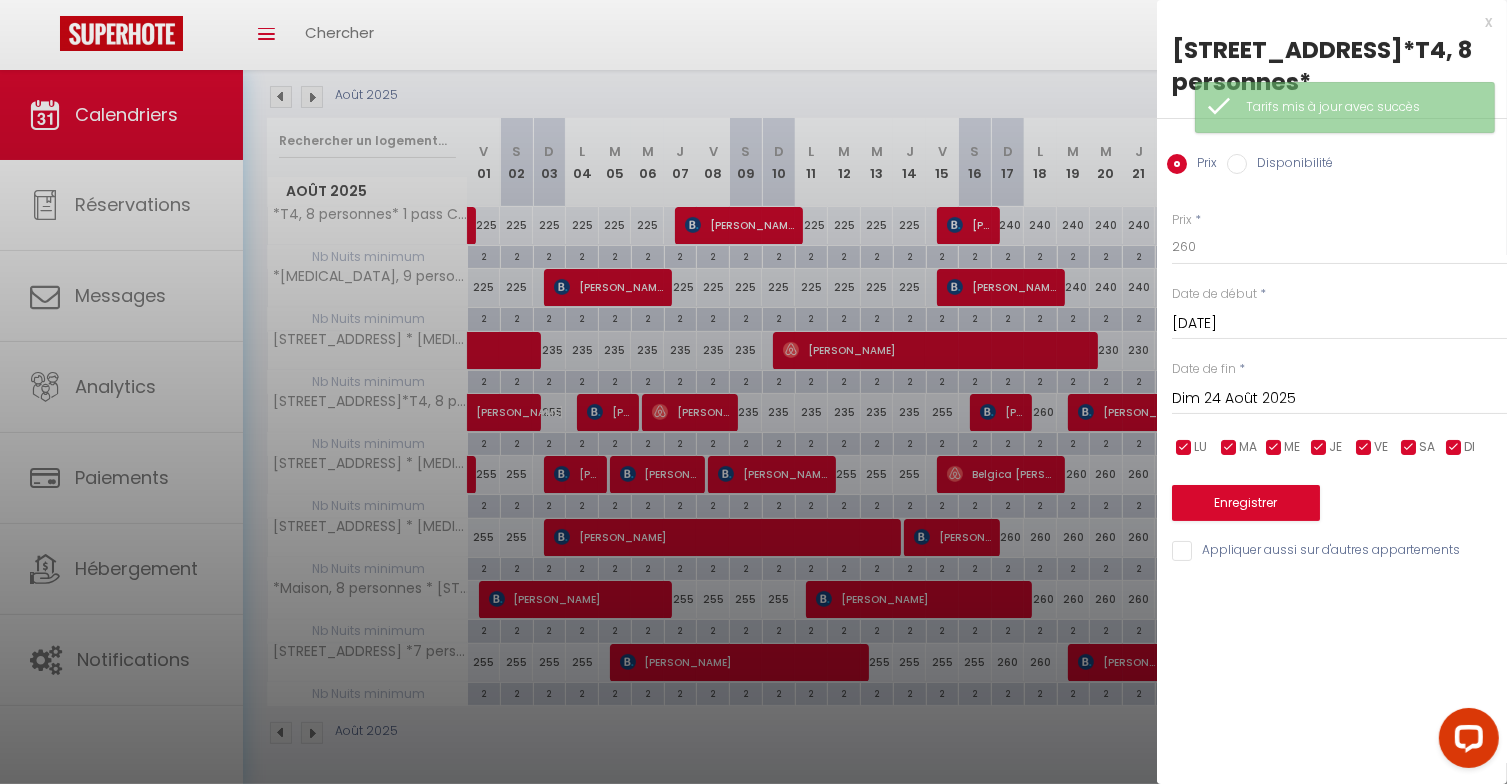 click on "Dim 24 Août 2025" at bounding box center [1339, 399] 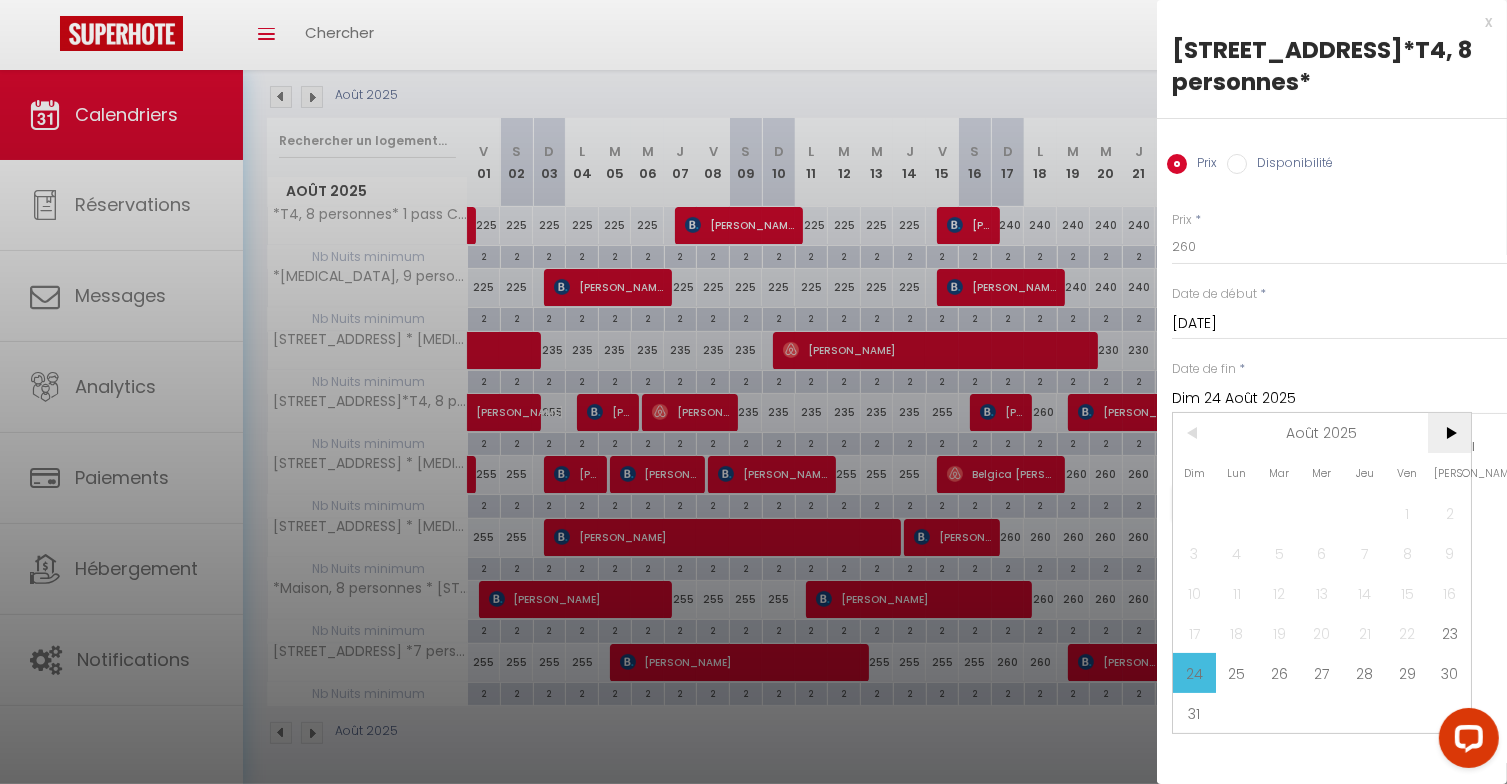 click on ">" at bounding box center (1449, 433) 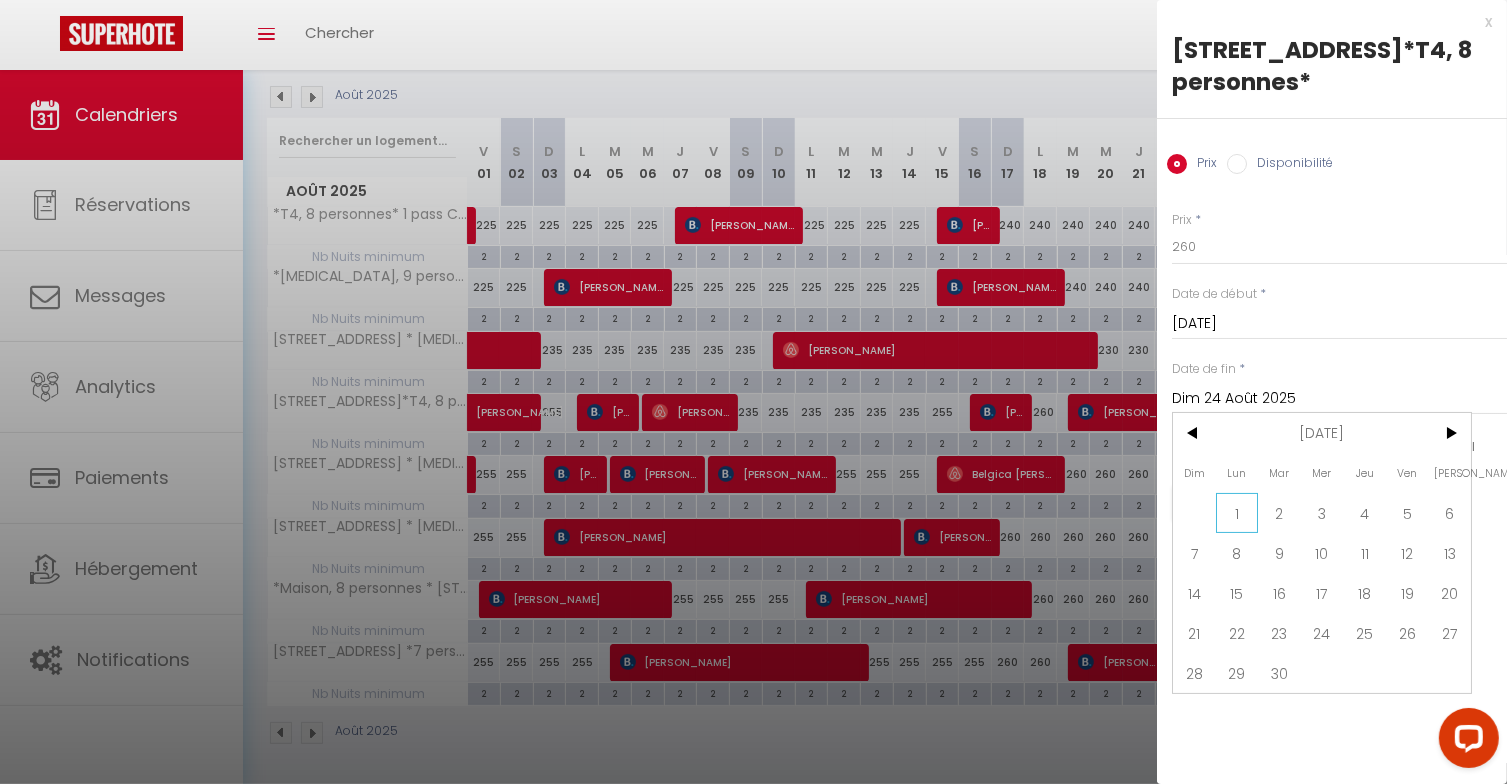 click on "1" at bounding box center [1237, 513] 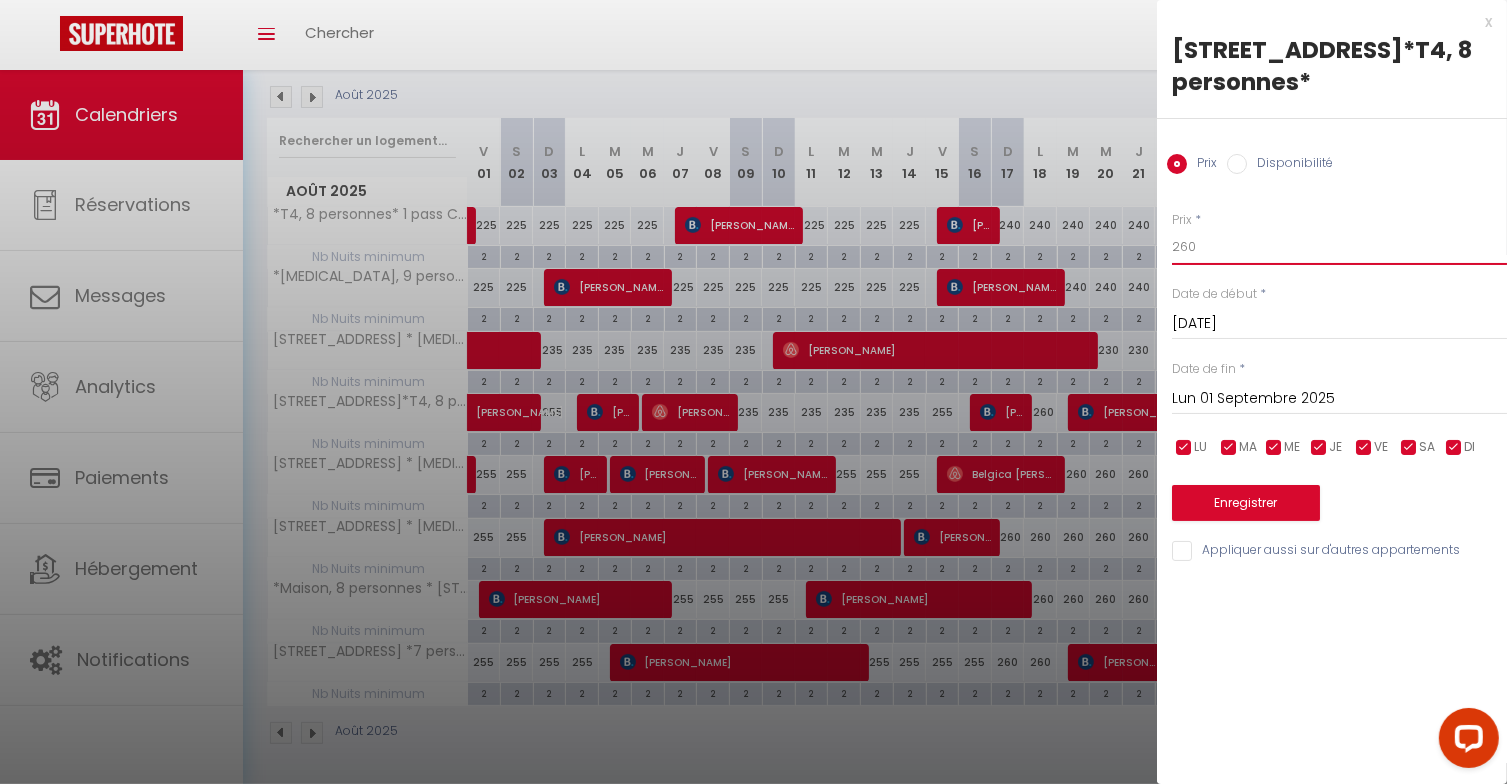 click on "260" at bounding box center (1339, 247) 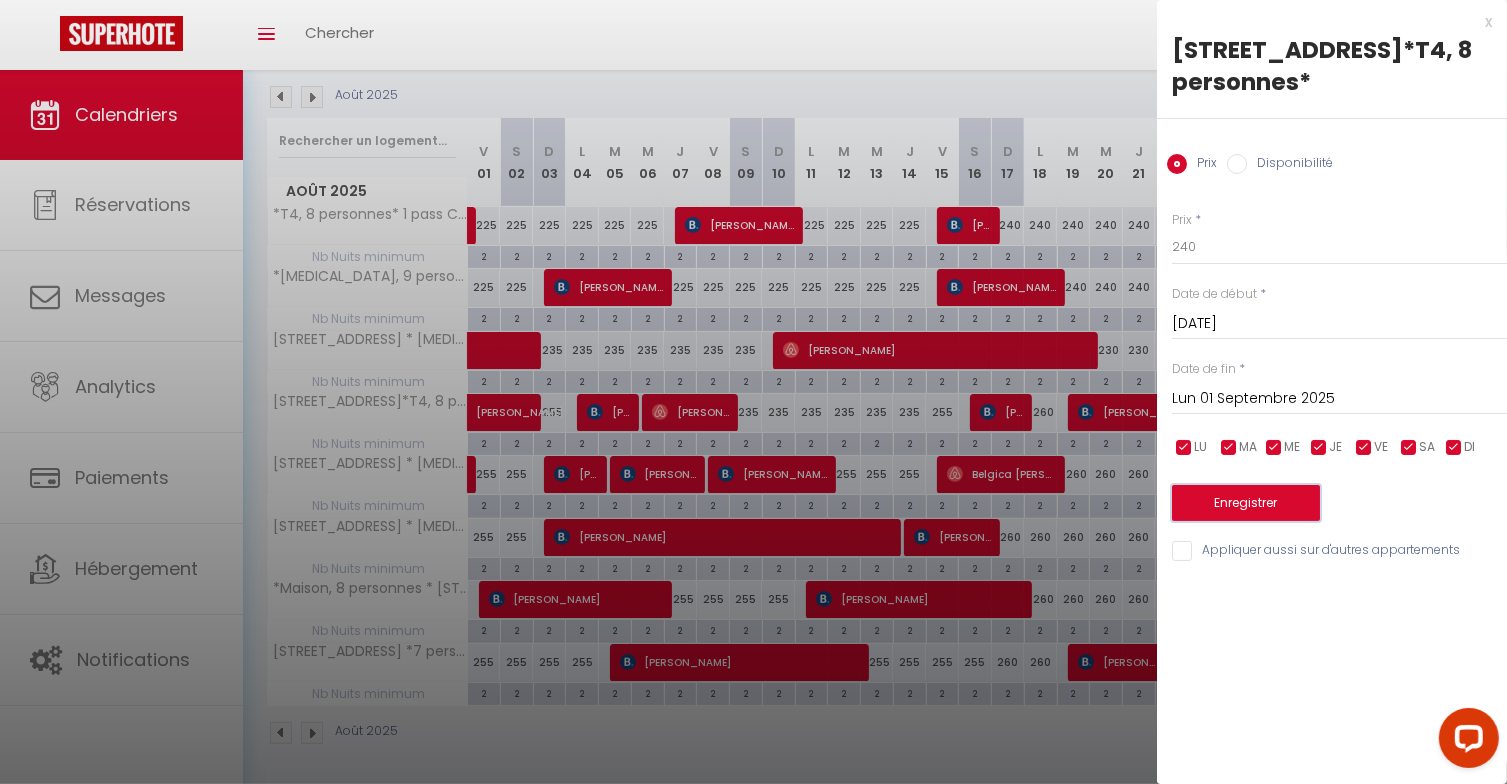 click on "Enregistrer" at bounding box center (1246, 503) 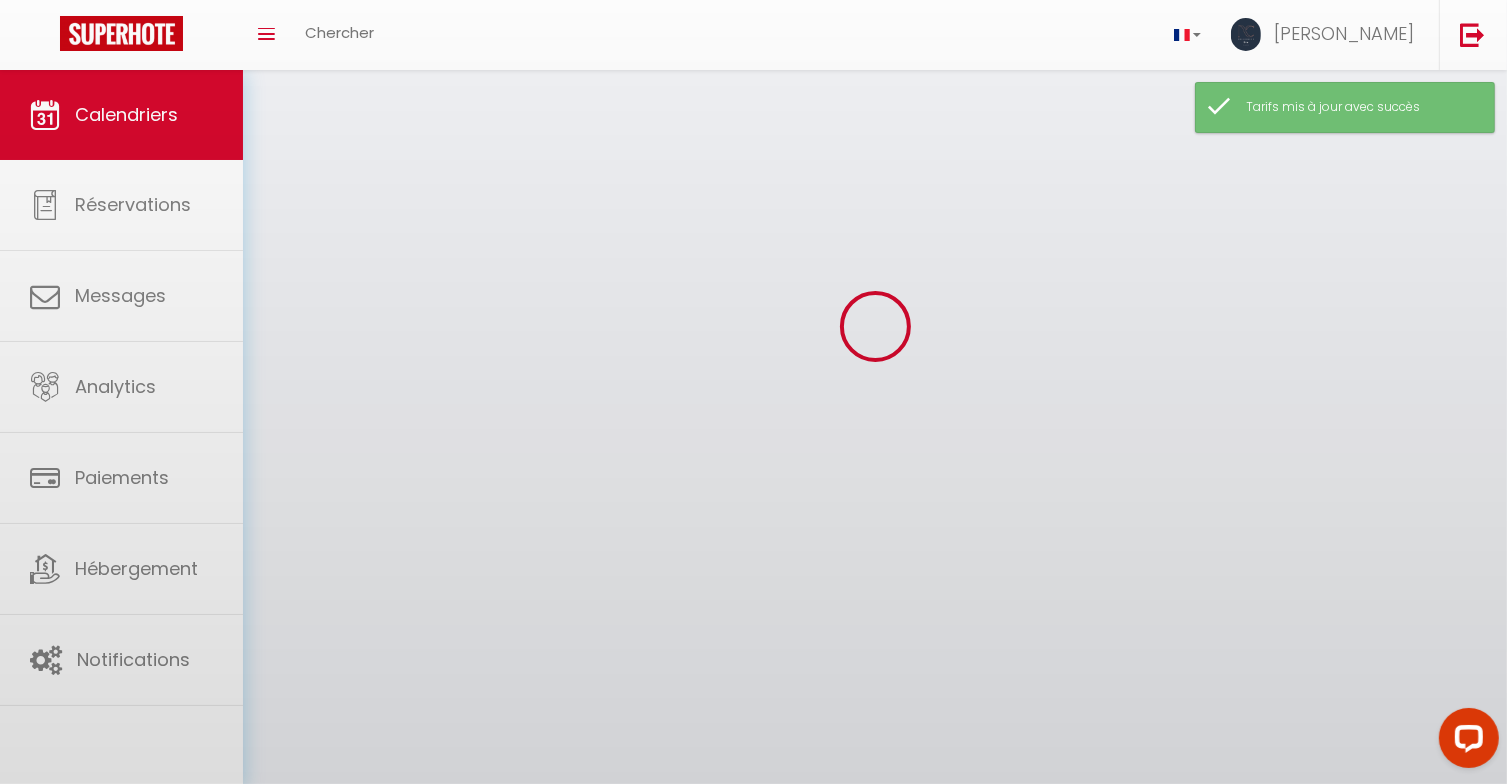 scroll, scrollTop: 210, scrollLeft: 0, axis: vertical 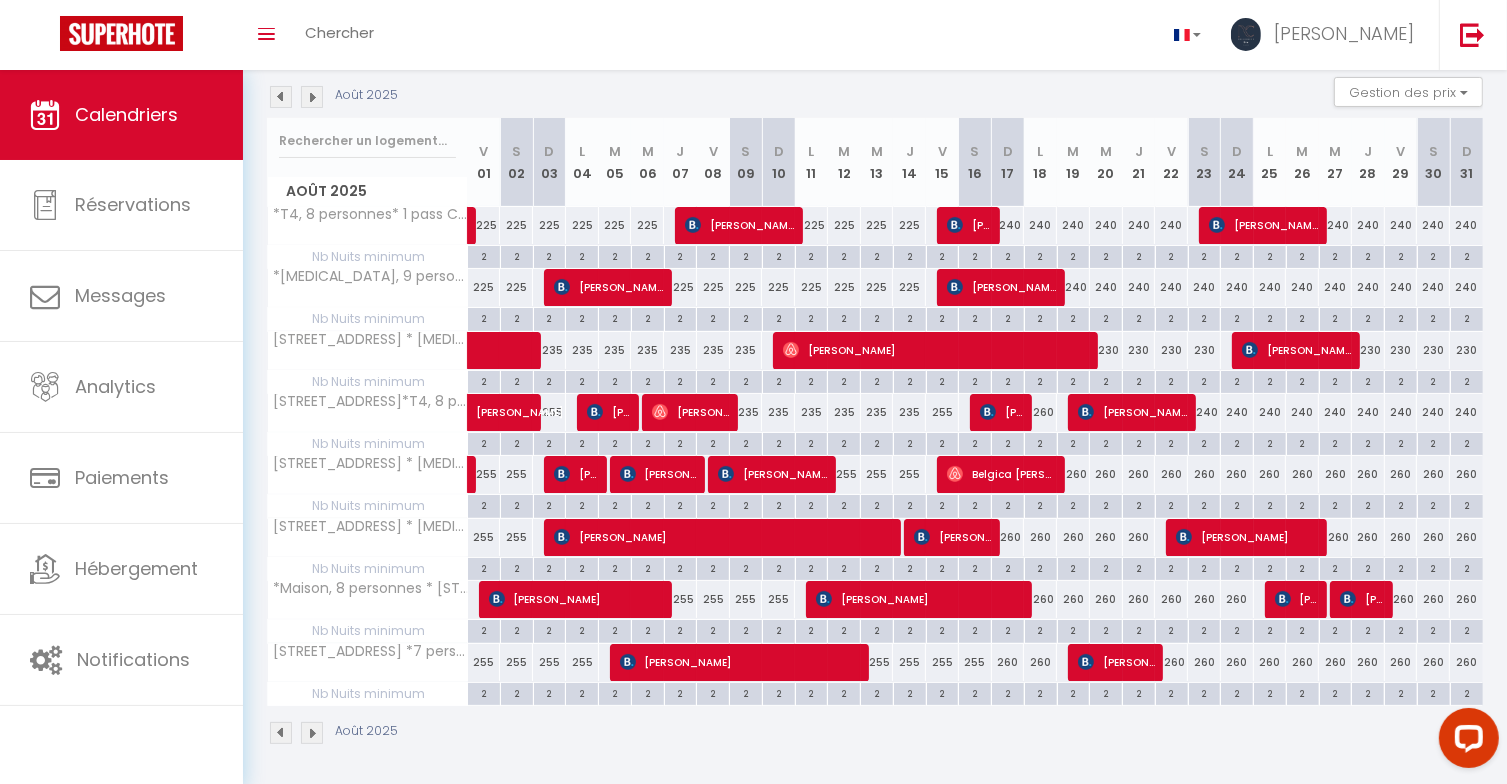 click on "255" at bounding box center [844, 474] 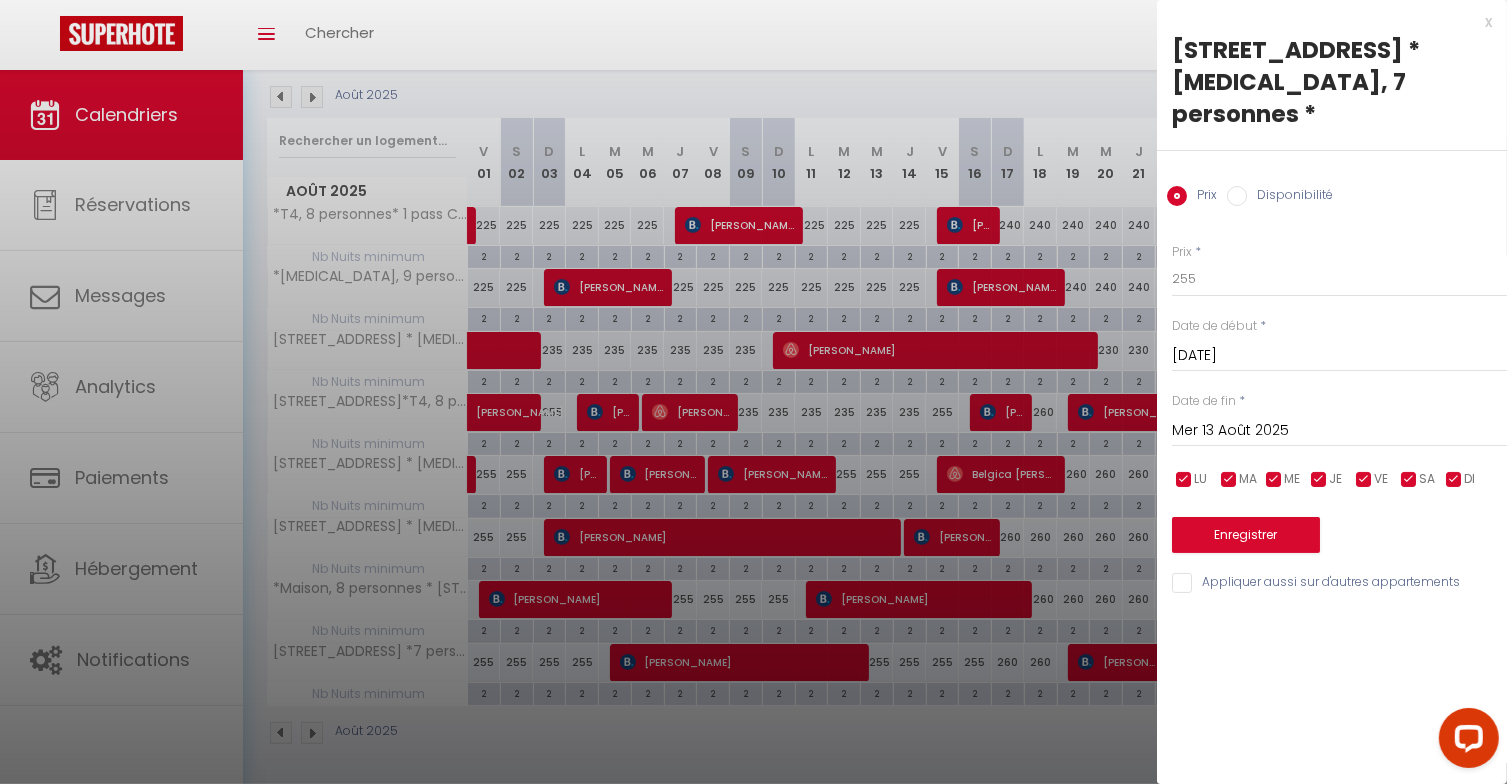 click on "Mer 13 Août 2025" at bounding box center (1339, 431) 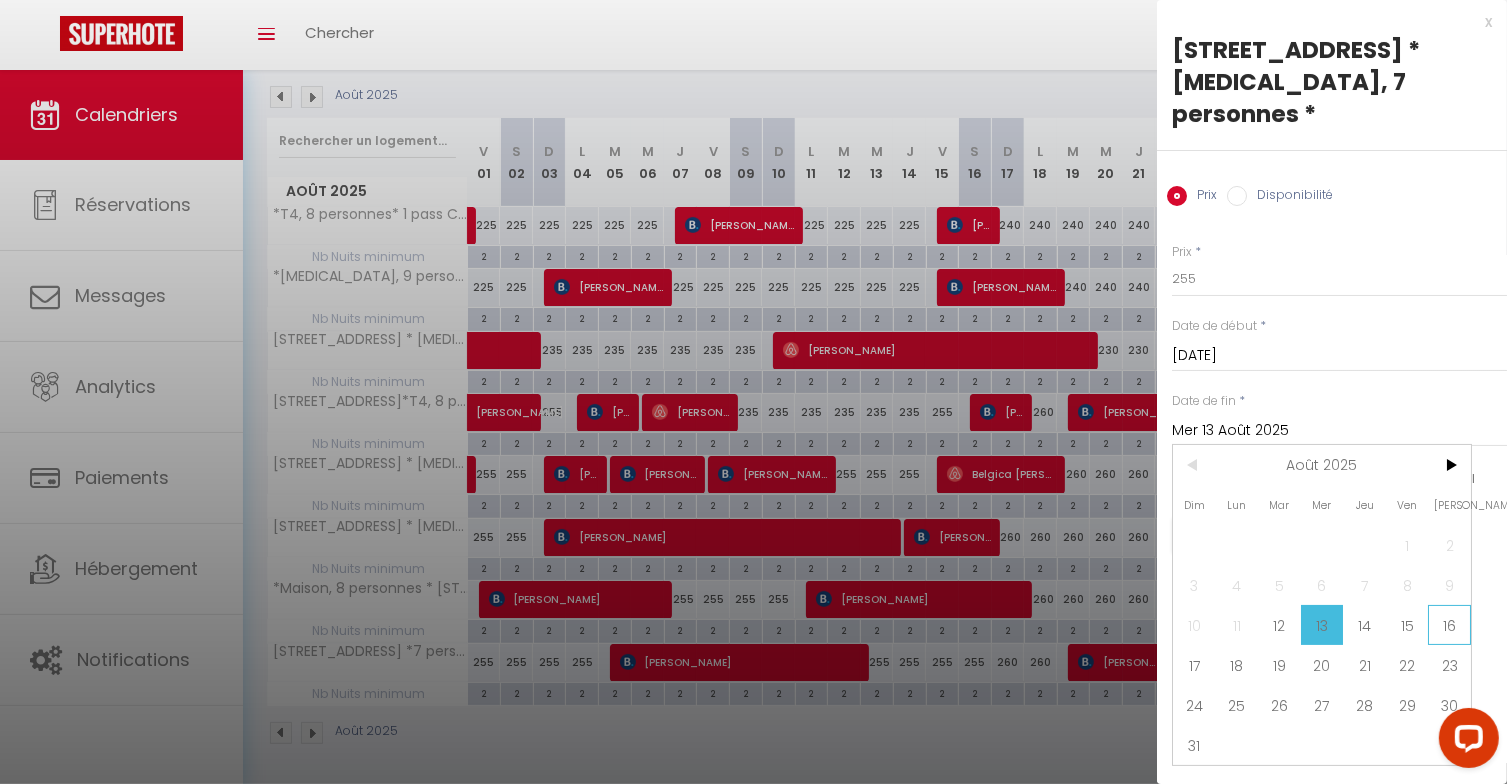 click on "16" at bounding box center (1449, 625) 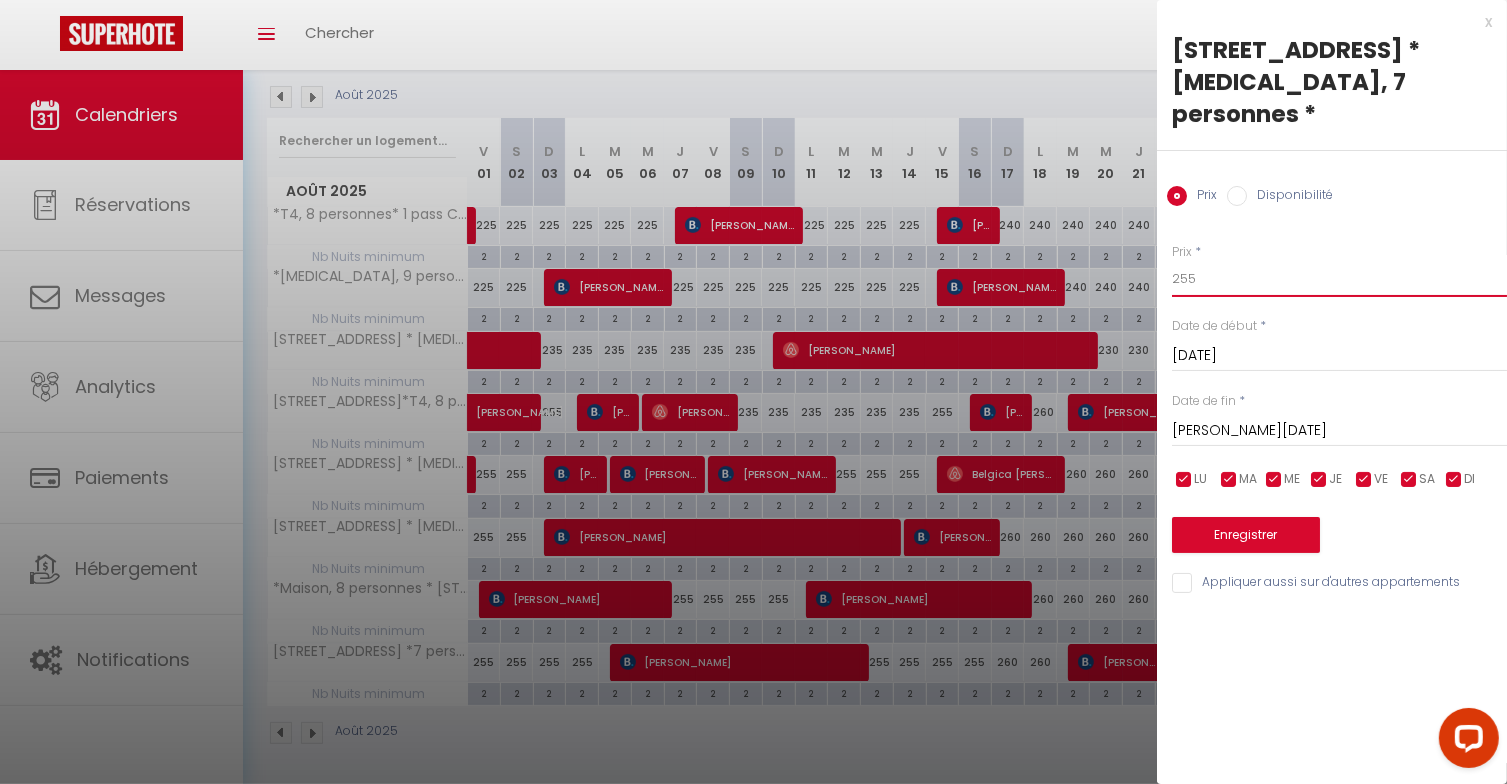 drag, startPoint x: 1181, startPoint y: 253, endPoint x: 1154, endPoint y: 255, distance: 27.073973 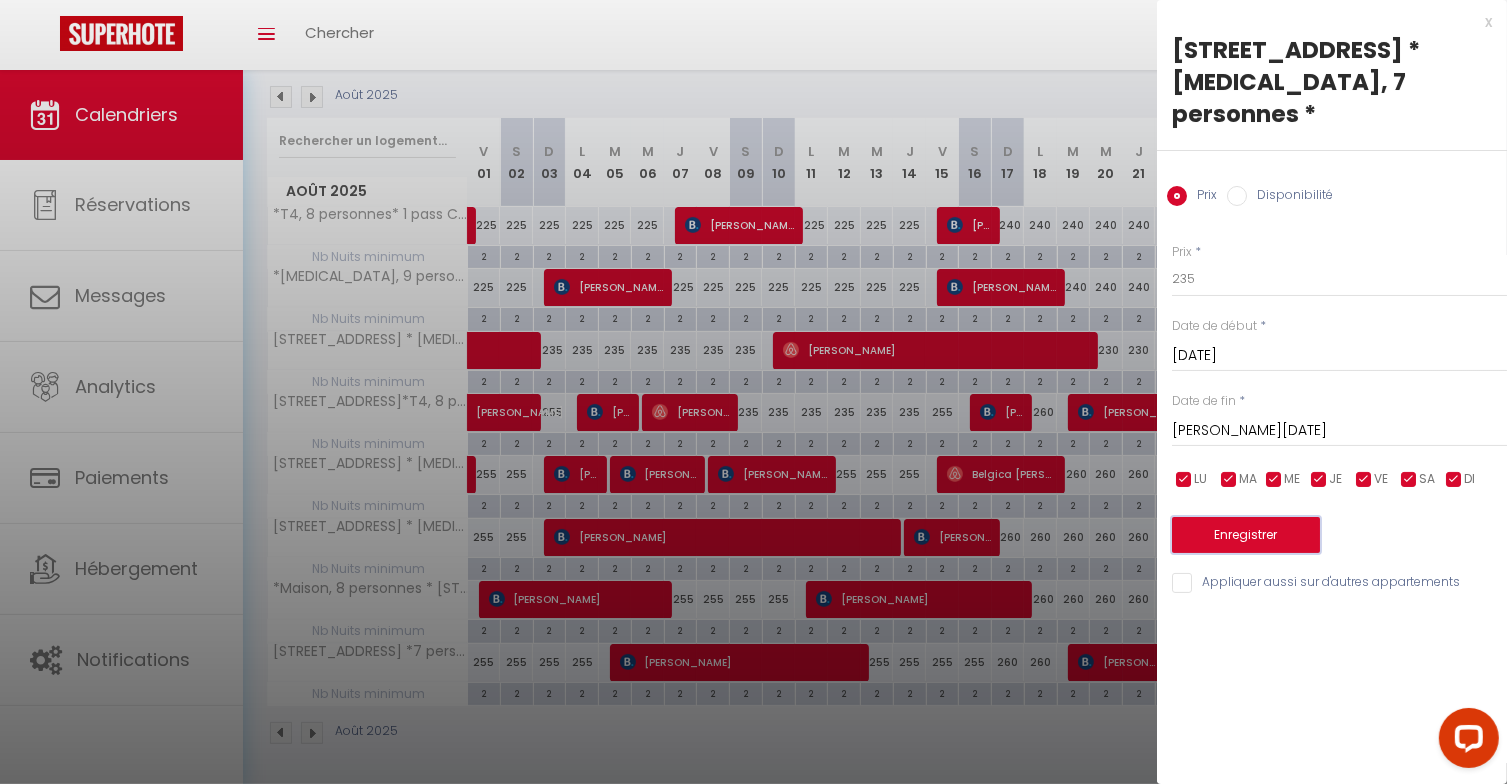 click on "Enregistrer" at bounding box center [1246, 535] 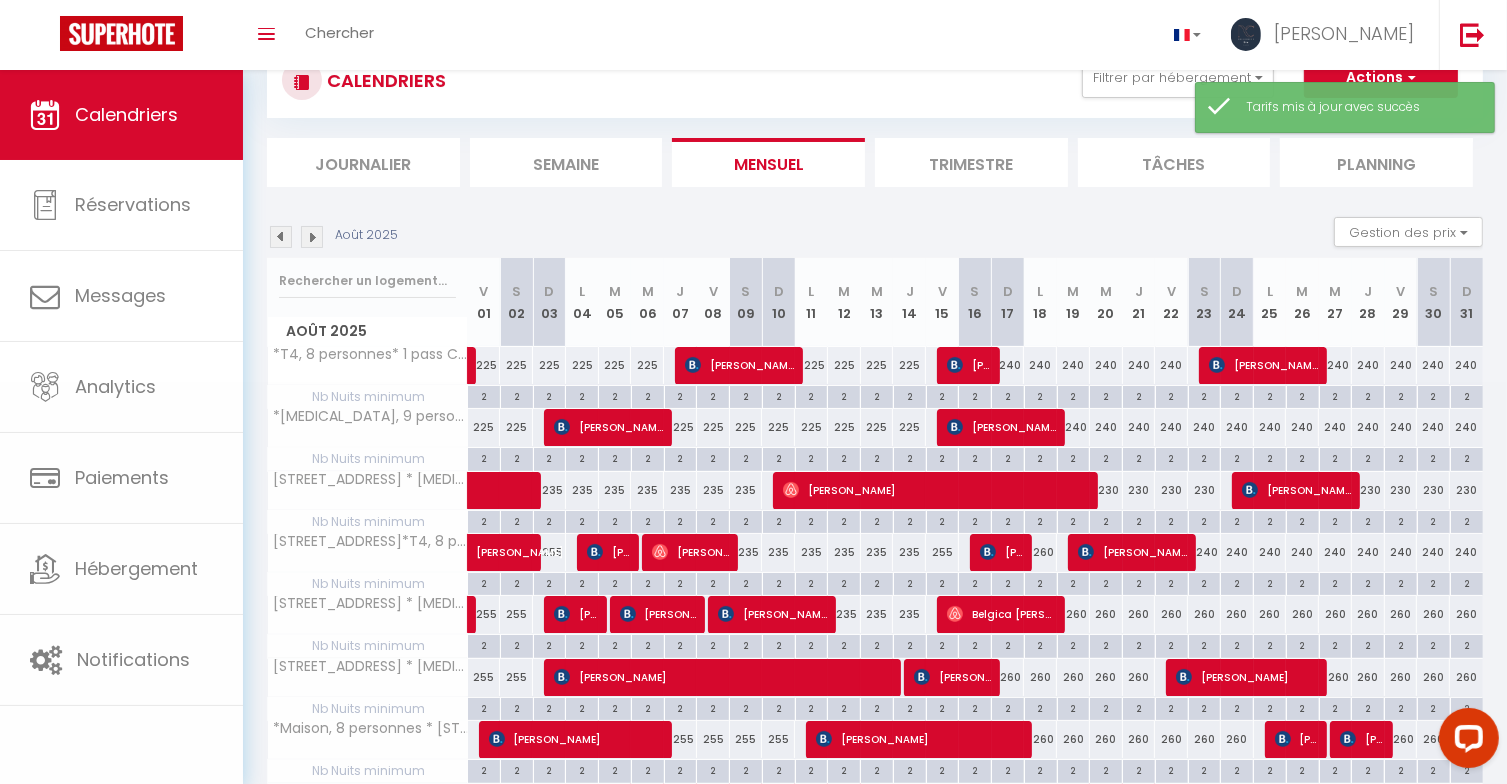 scroll, scrollTop: 210, scrollLeft: 0, axis: vertical 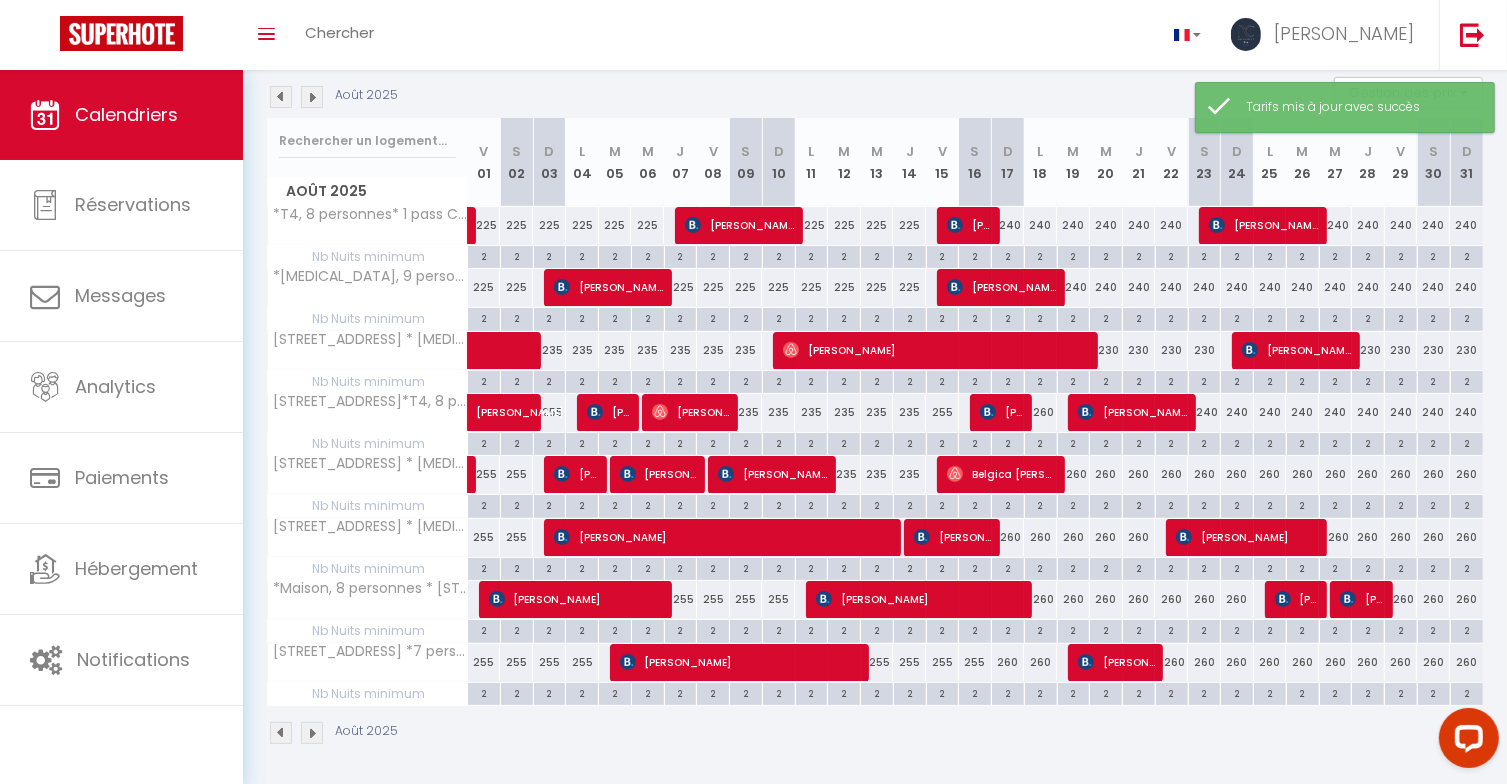 click on "260" at bounding box center (1073, 474) 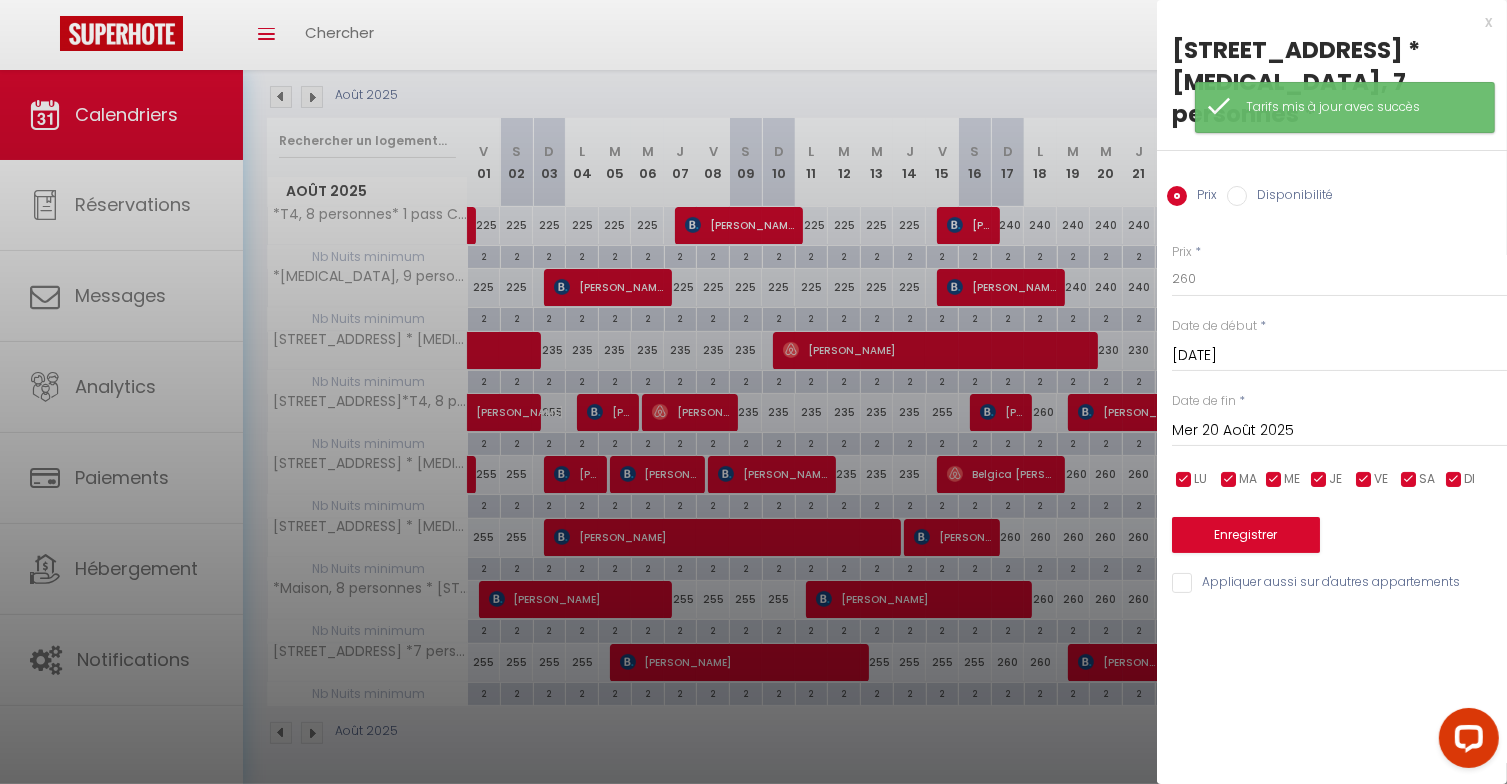 click on "Mer 20 Août 2025" at bounding box center [1339, 431] 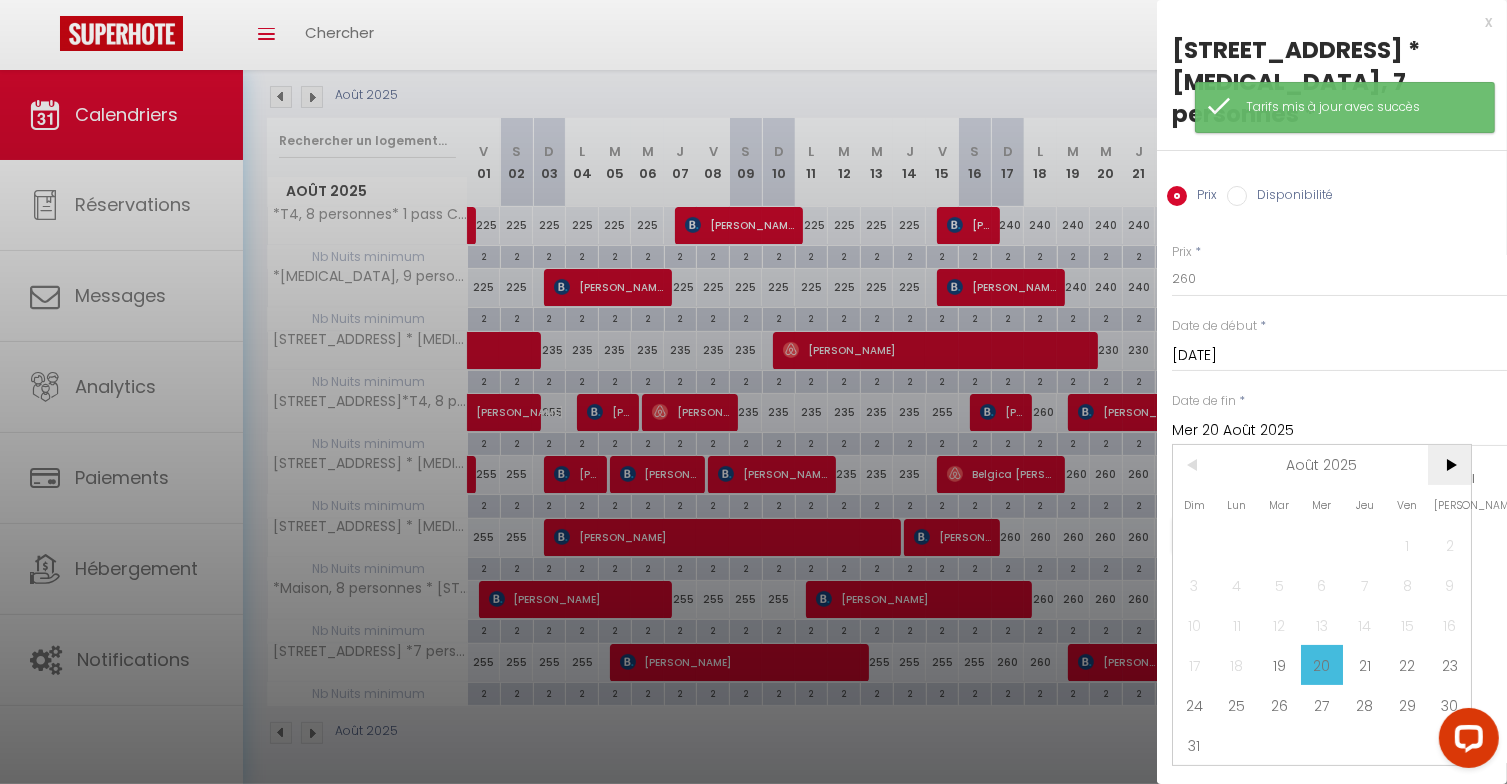click on ">" at bounding box center (1449, 465) 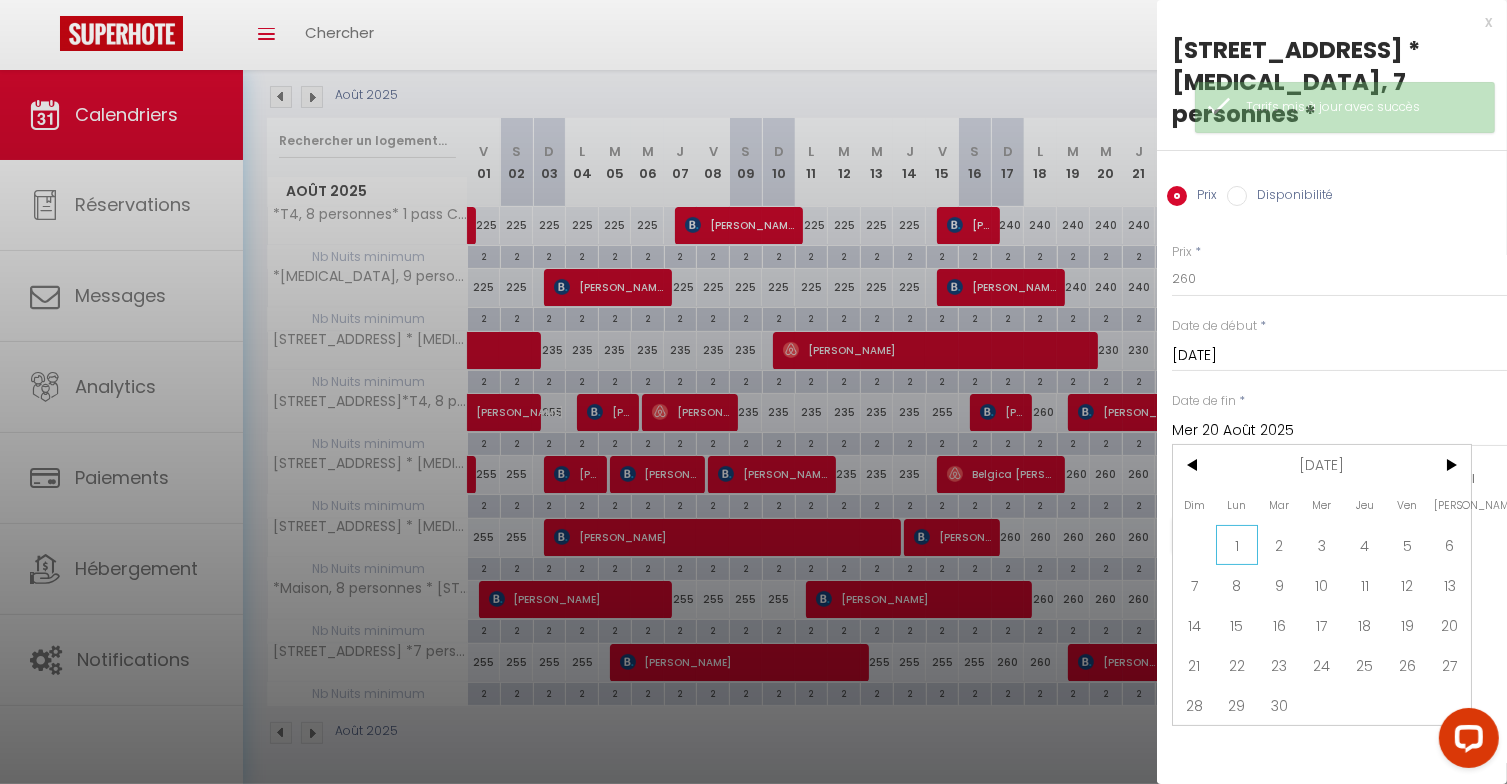 click on "1" at bounding box center (1237, 545) 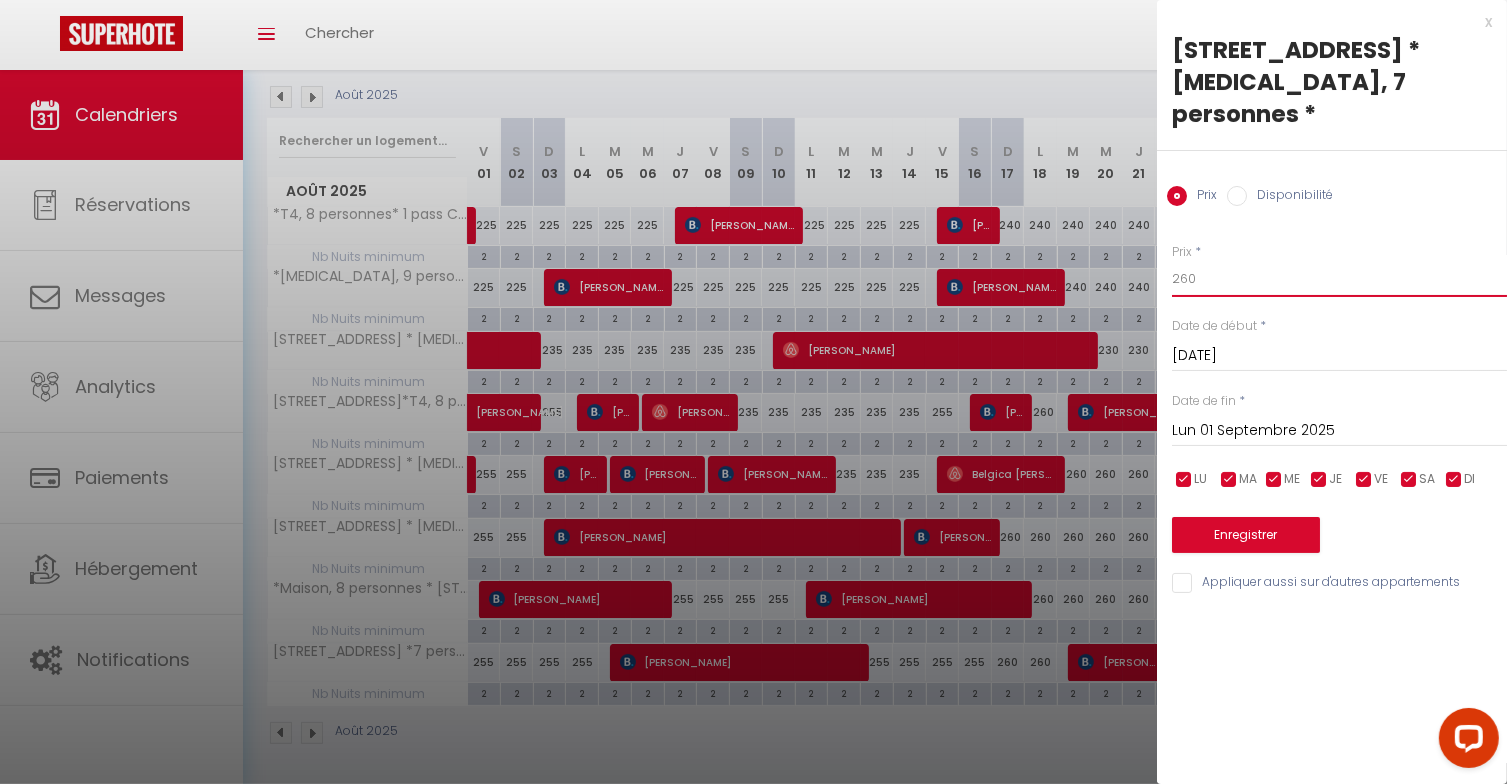 click on "260" at bounding box center [1339, 279] 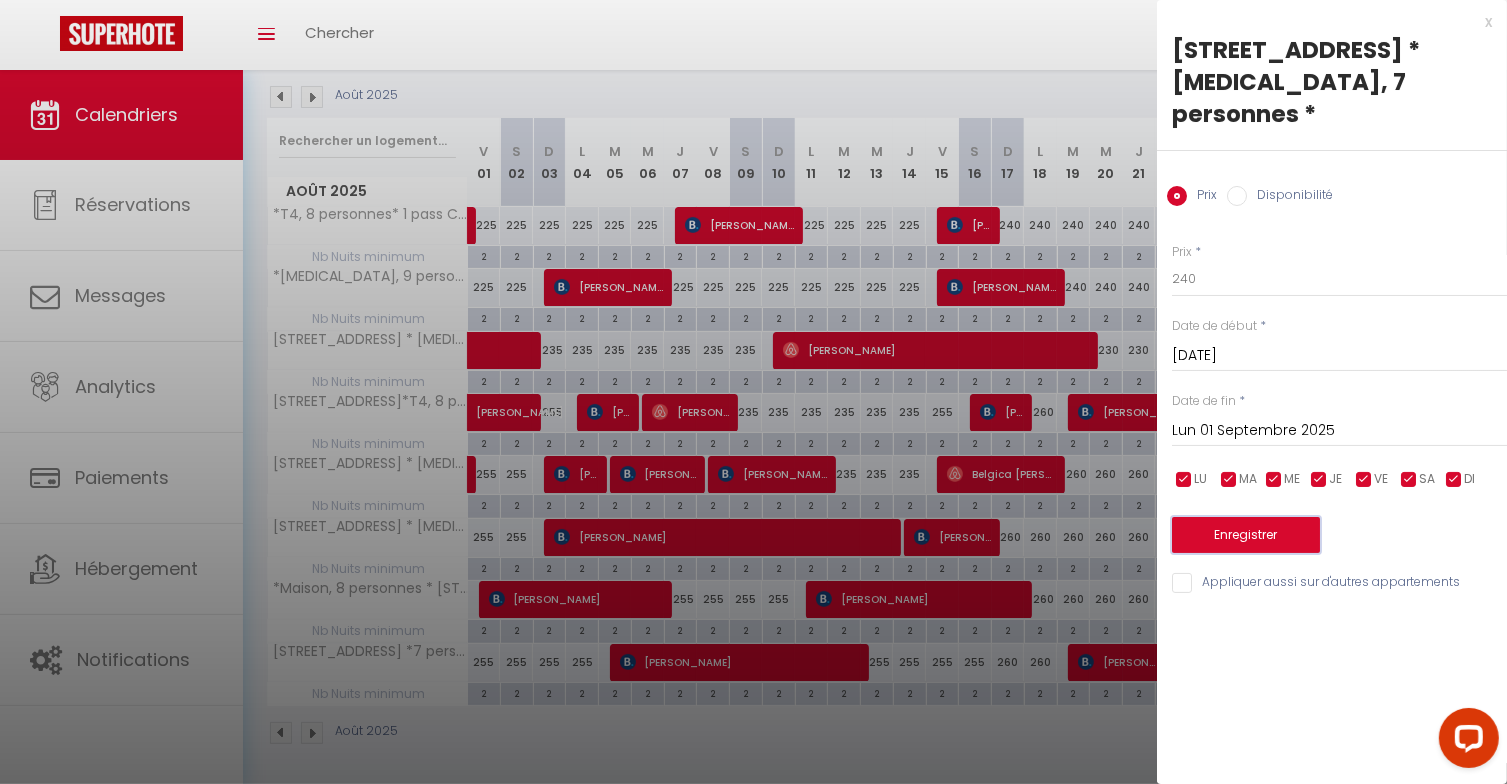 click on "Enregistrer" at bounding box center (1246, 535) 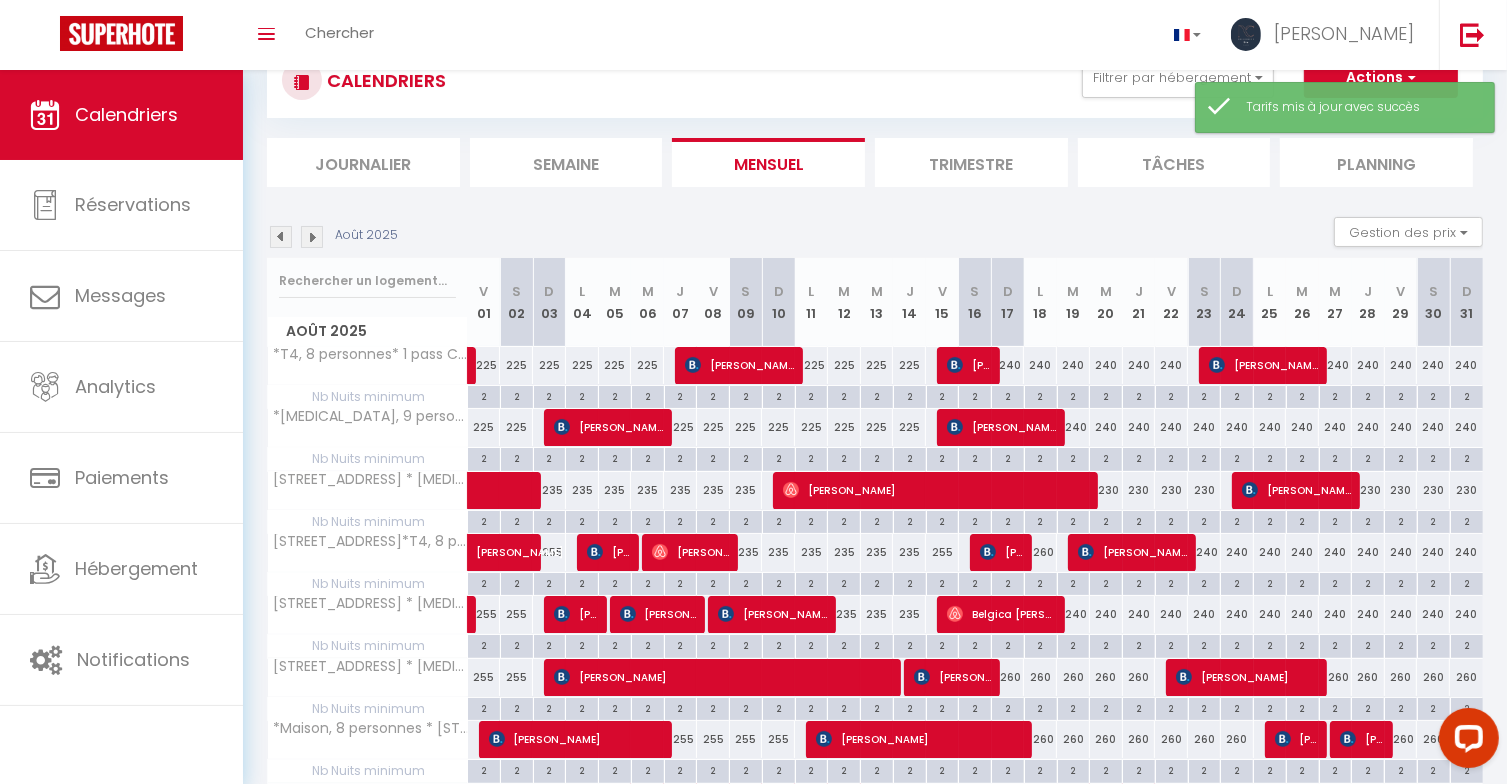 scroll, scrollTop: 210, scrollLeft: 0, axis: vertical 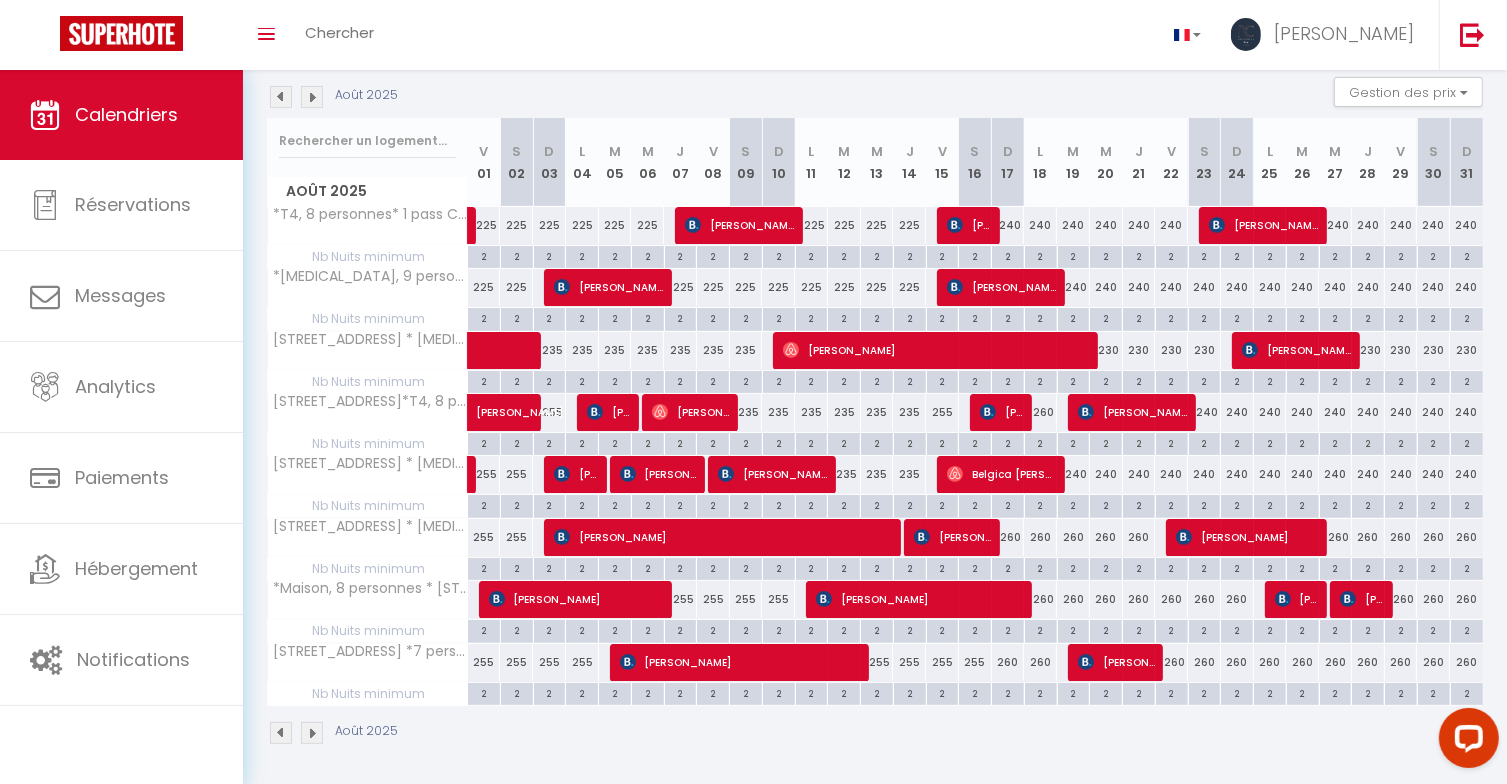 click on "255" at bounding box center (680, 599) 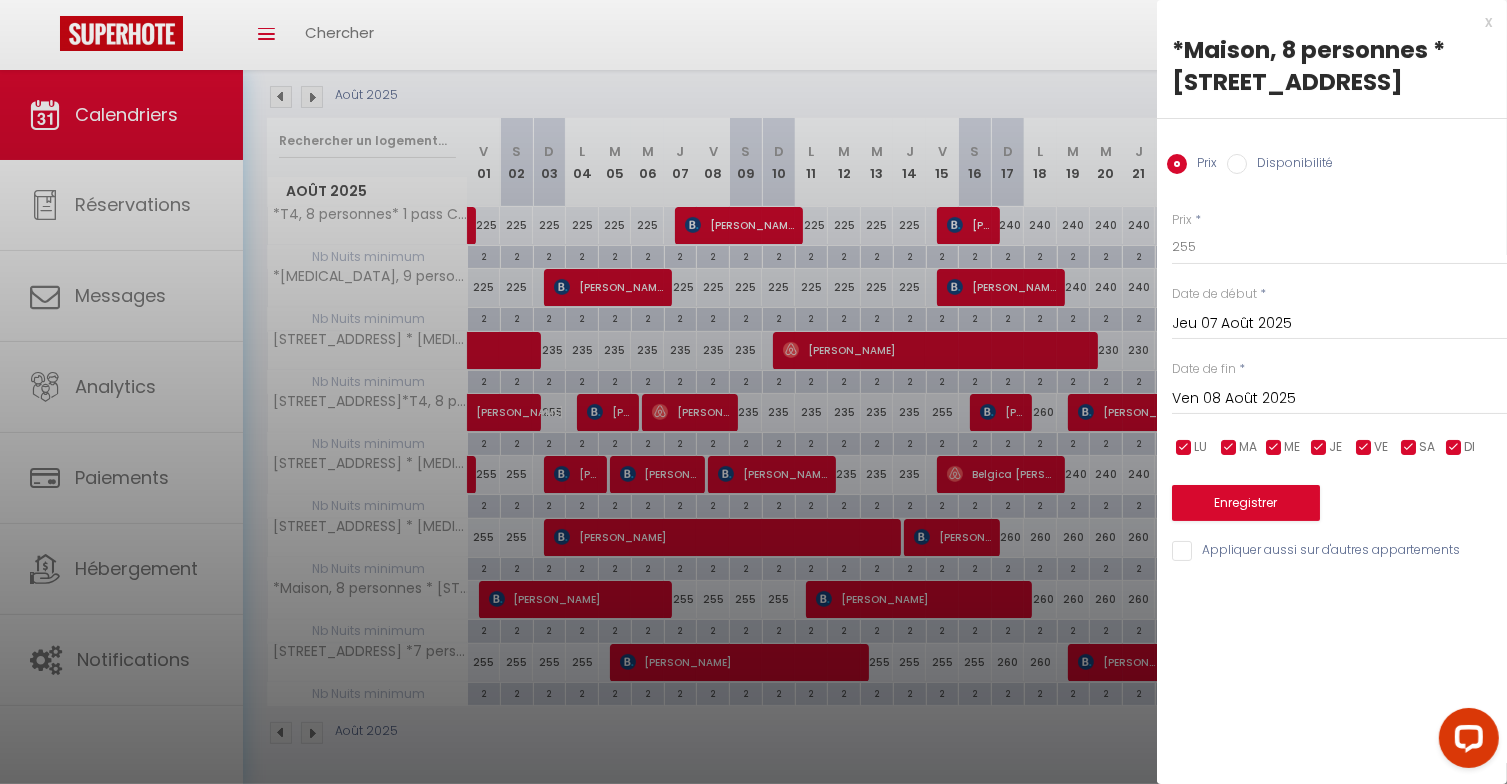 click on "Ven 08 Août 2025" at bounding box center (1339, 399) 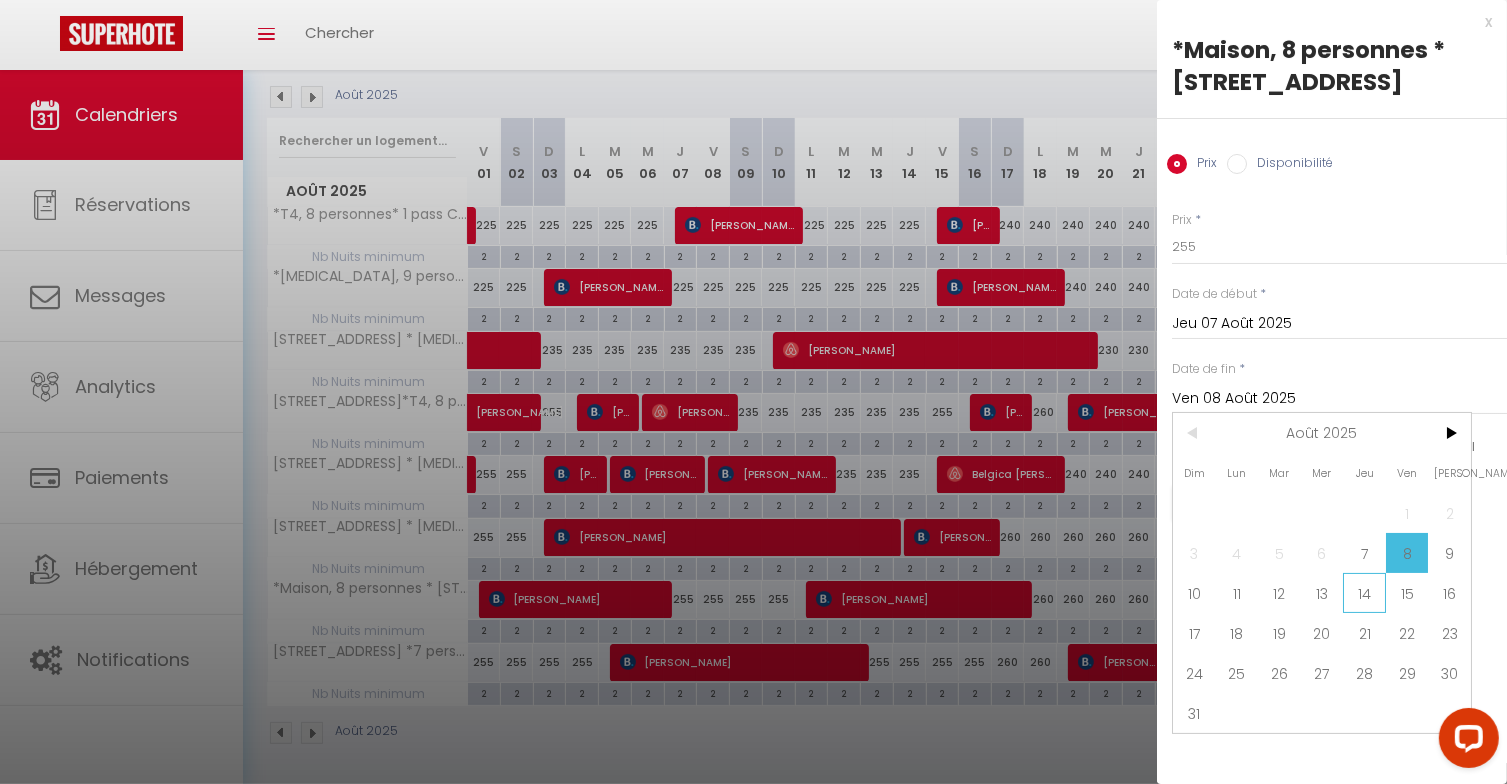 click on "14" at bounding box center (1364, 593) 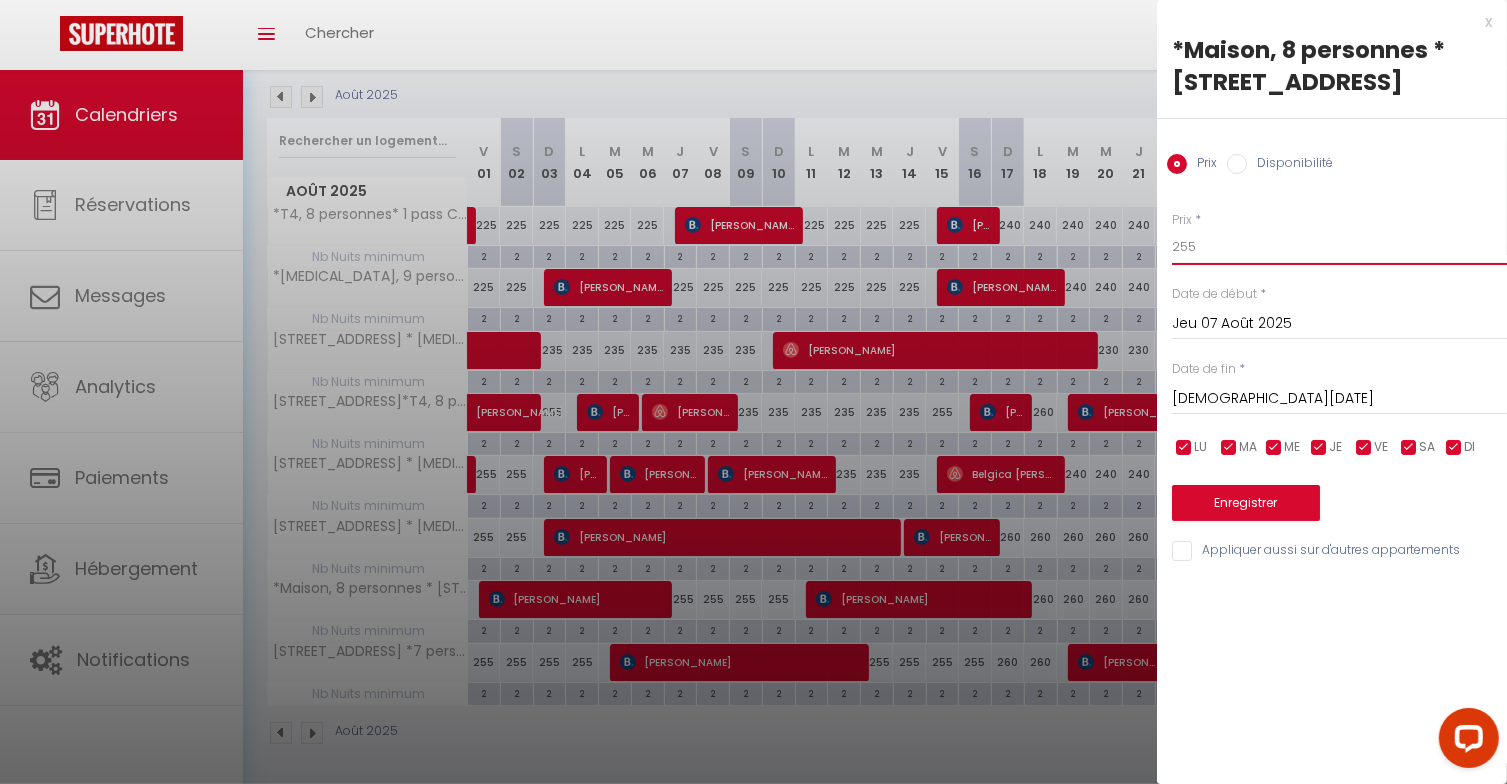 click on "255" at bounding box center [1339, 247] 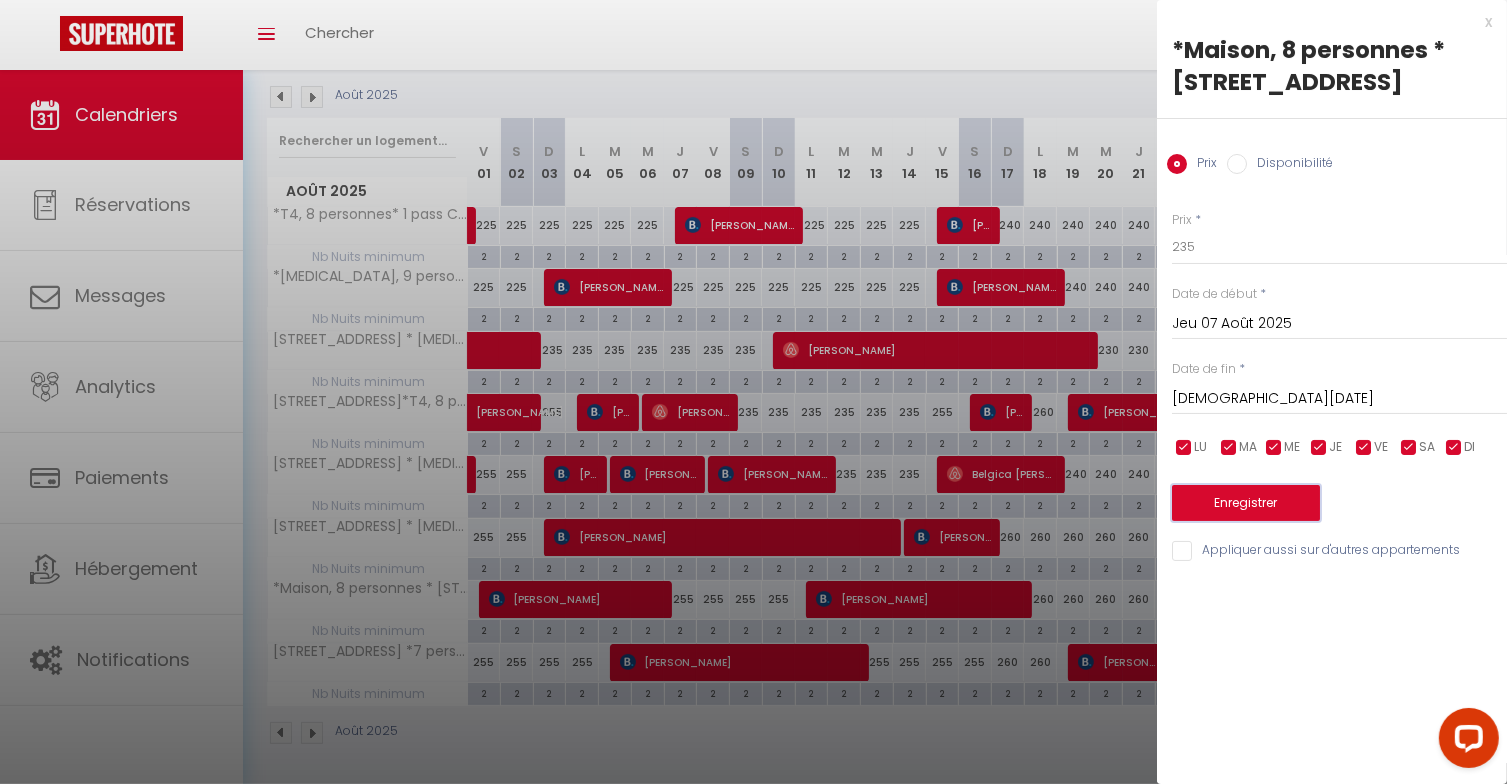 click on "Enregistrer" at bounding box center [1246, 503] 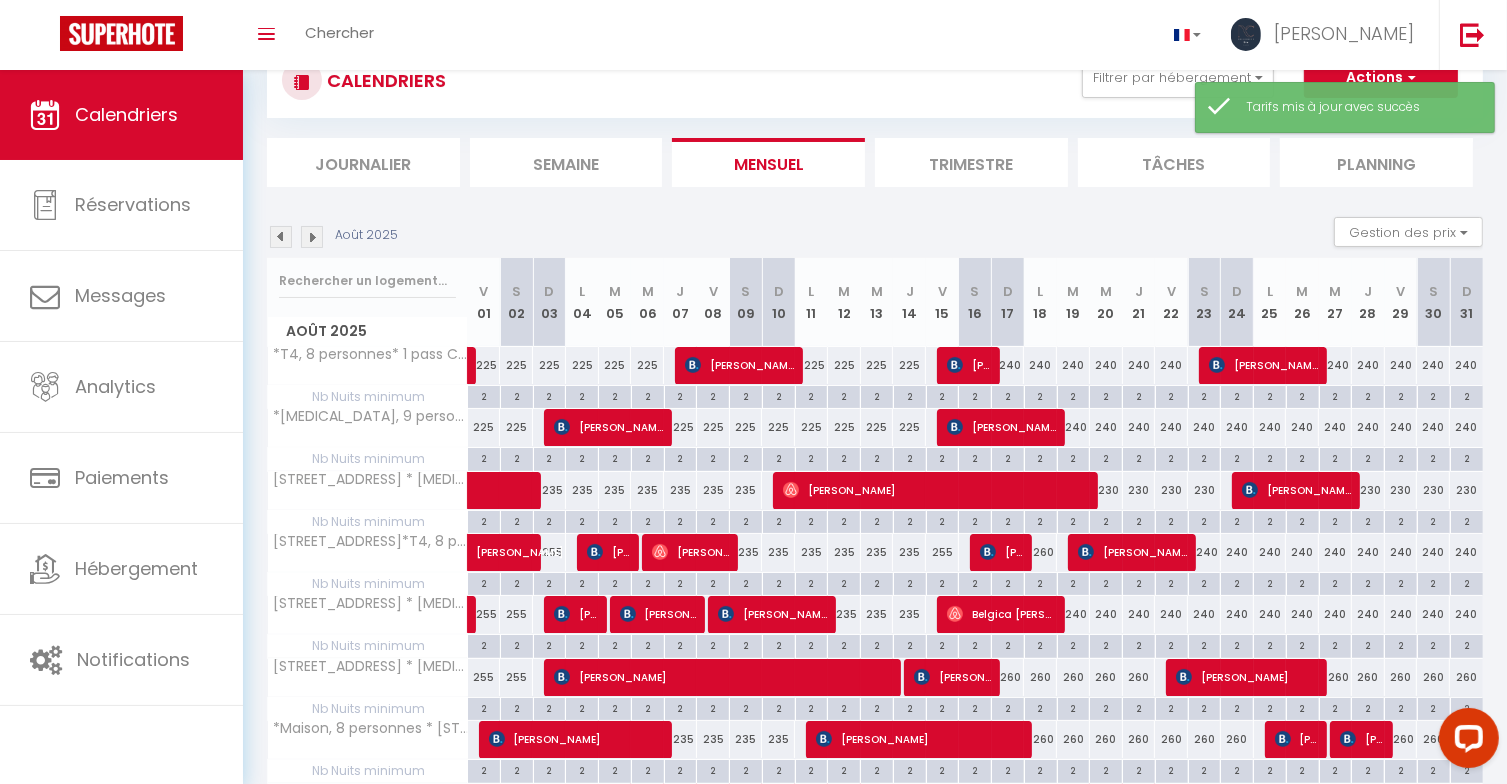 scroll, scrollTop: 210, scrollLeft: 0, axis: vertical 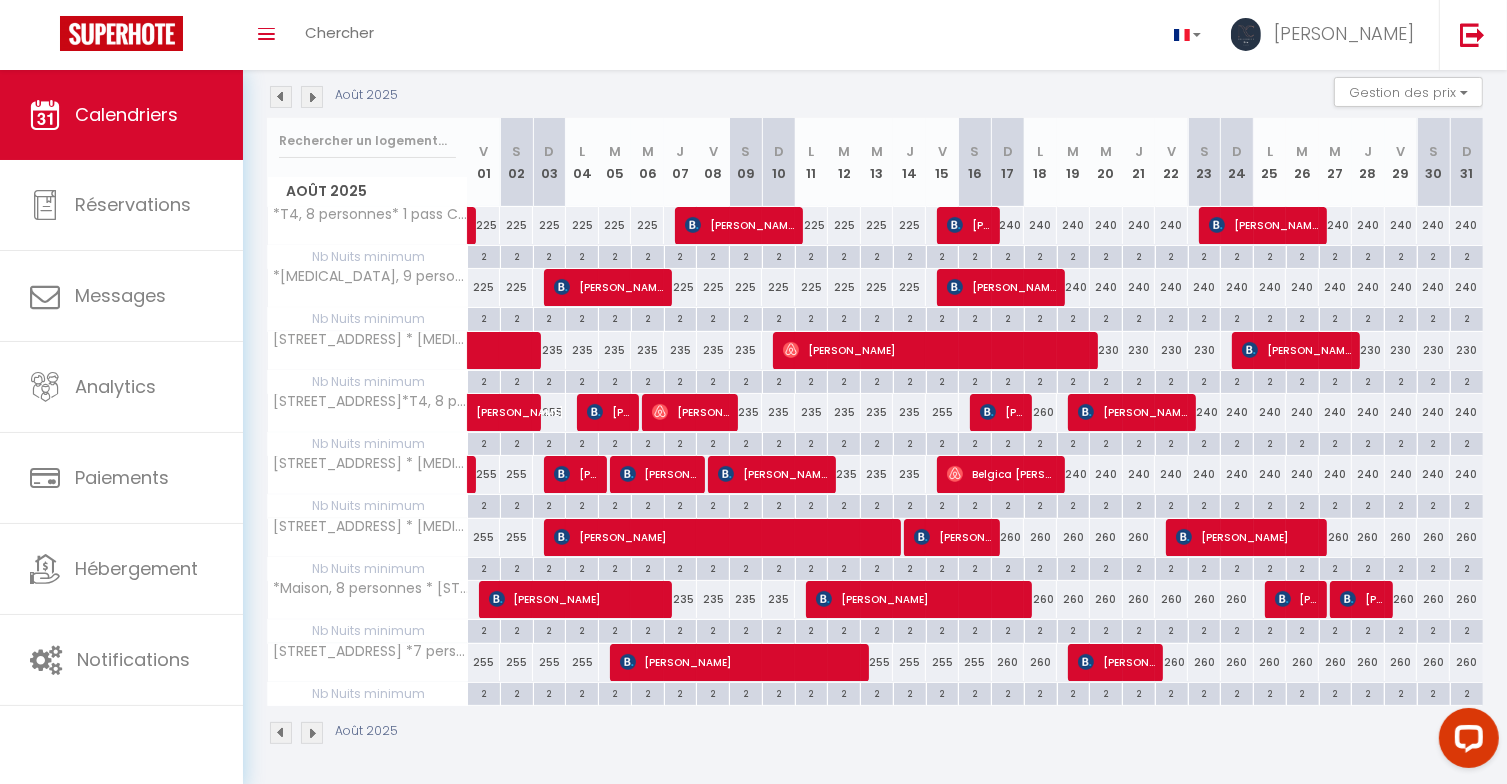 click on "260" at bounding box center [1040, 599] 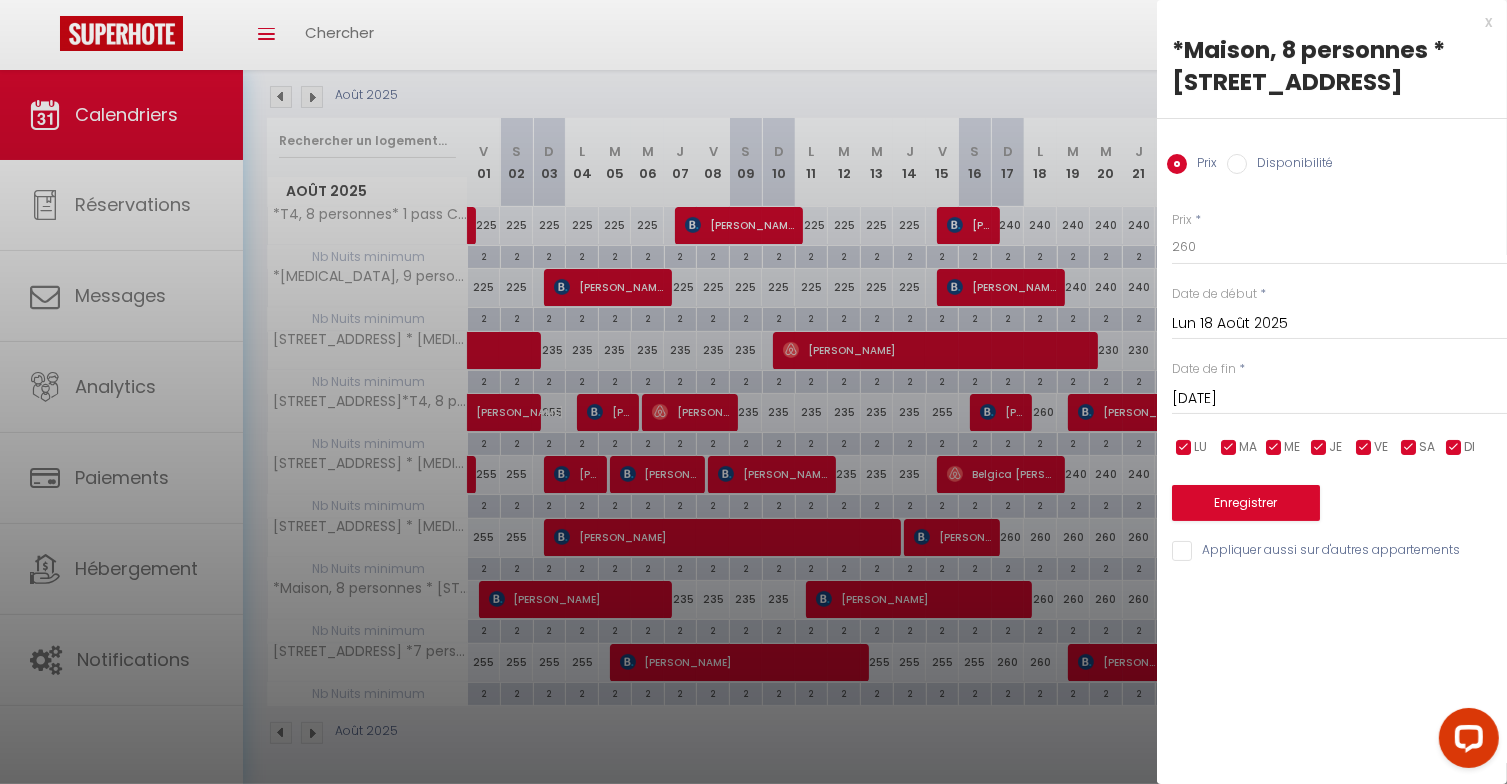 click on "Mar 19 Août 2025" at bounding box center (1339, 399) 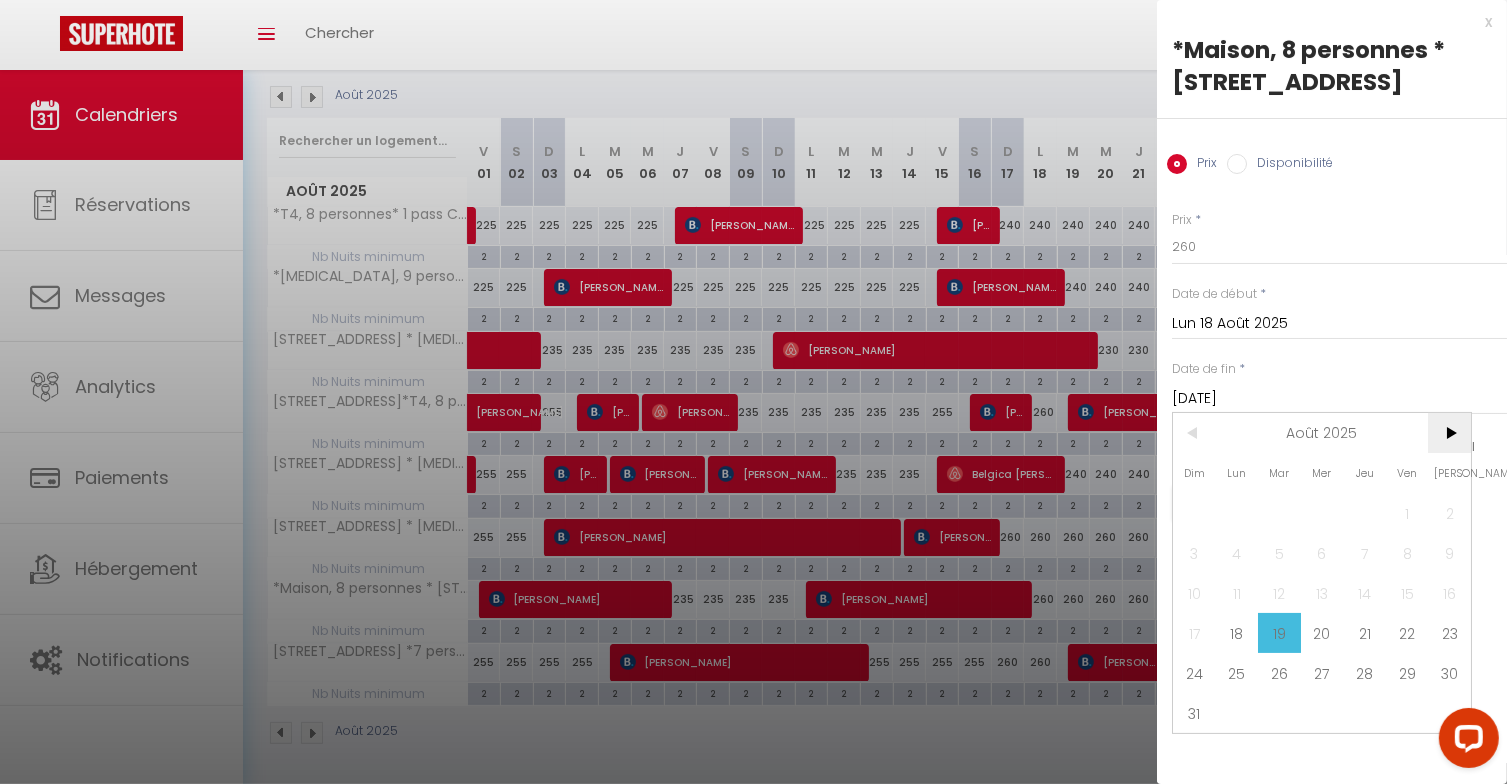 click on ">" at bounding box center (1449, 433) 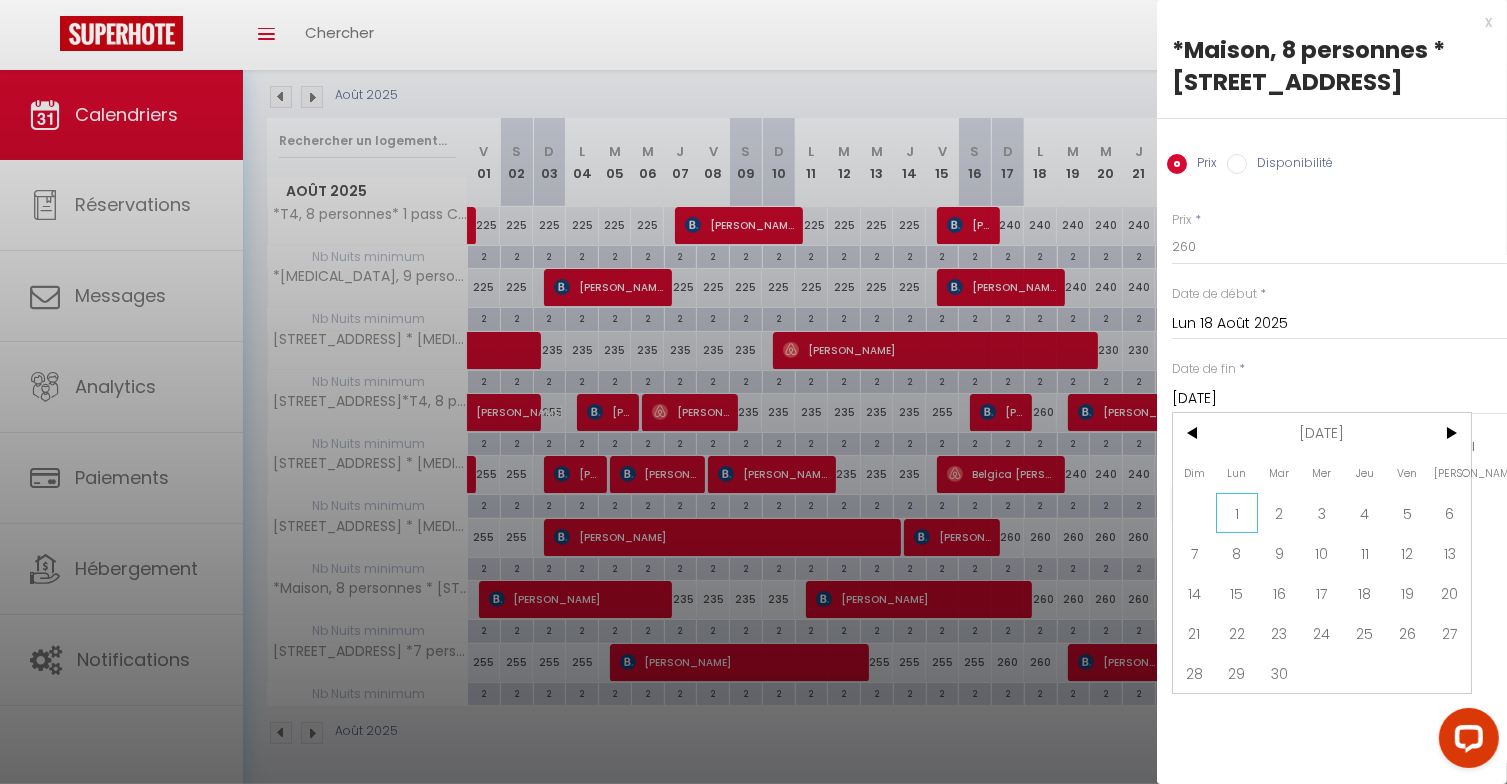 click on "1" at bounding box center [1237, 513] 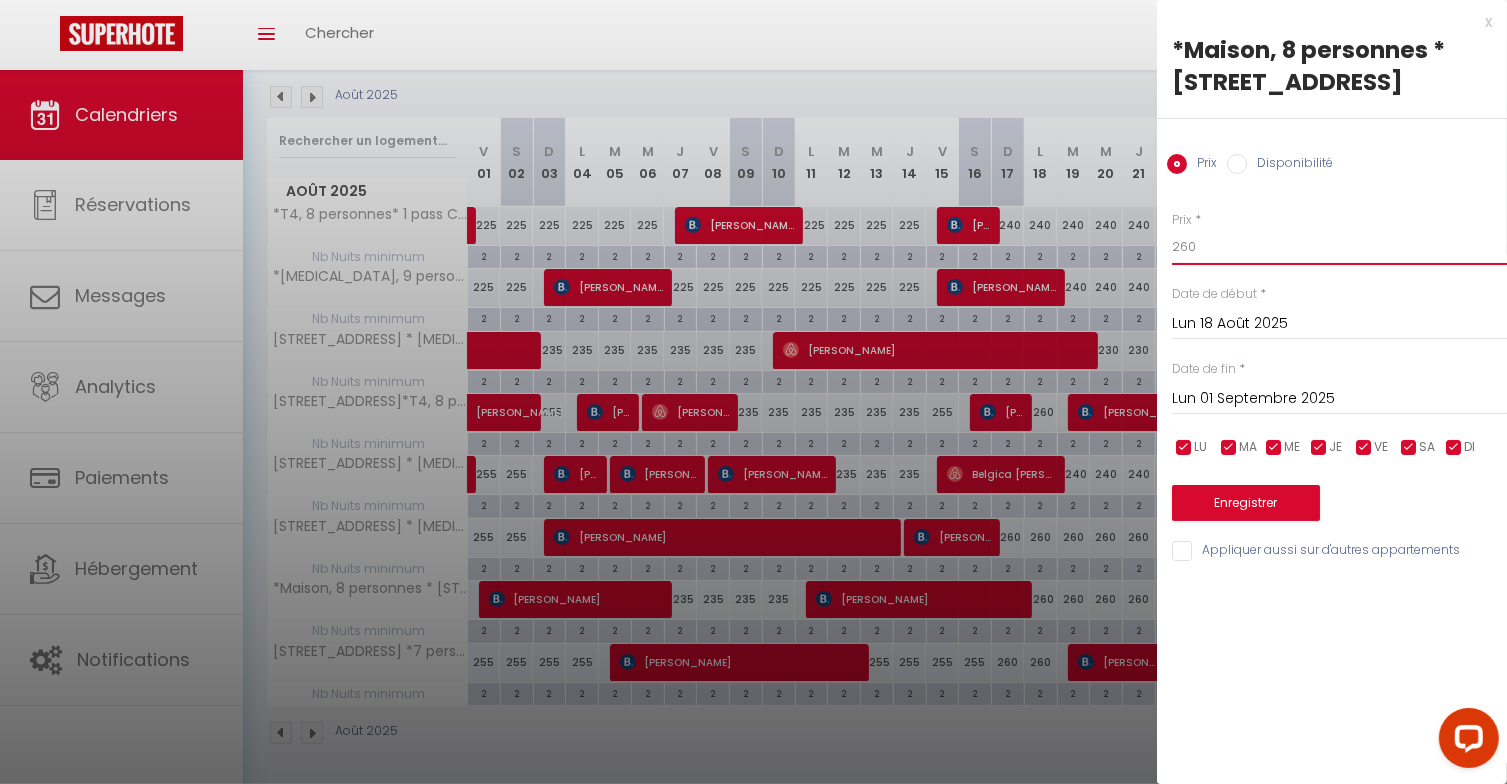 click on "260" at bounding box center (1339, 247) 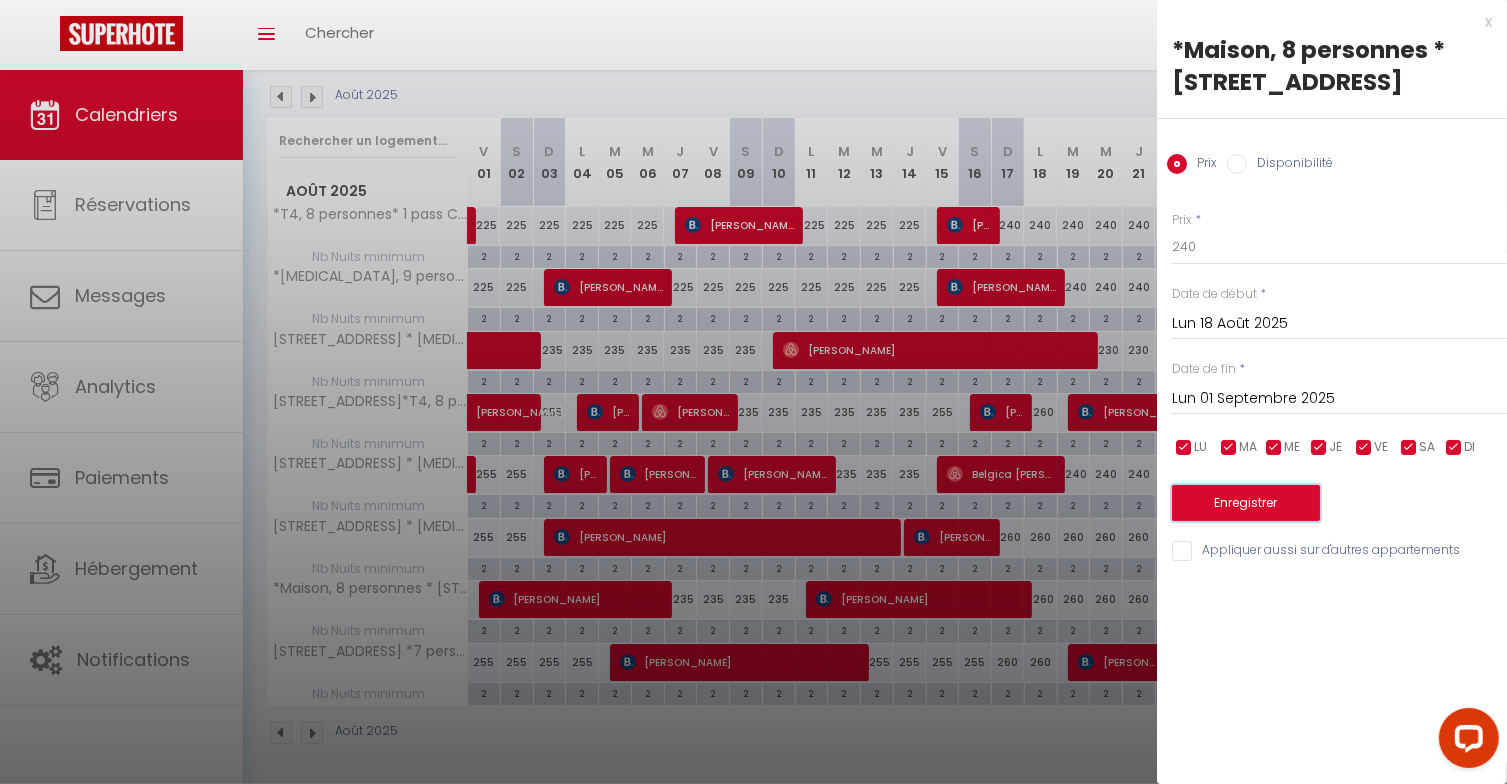 click on "Enregistrer" at bounding box center (1246, 503) 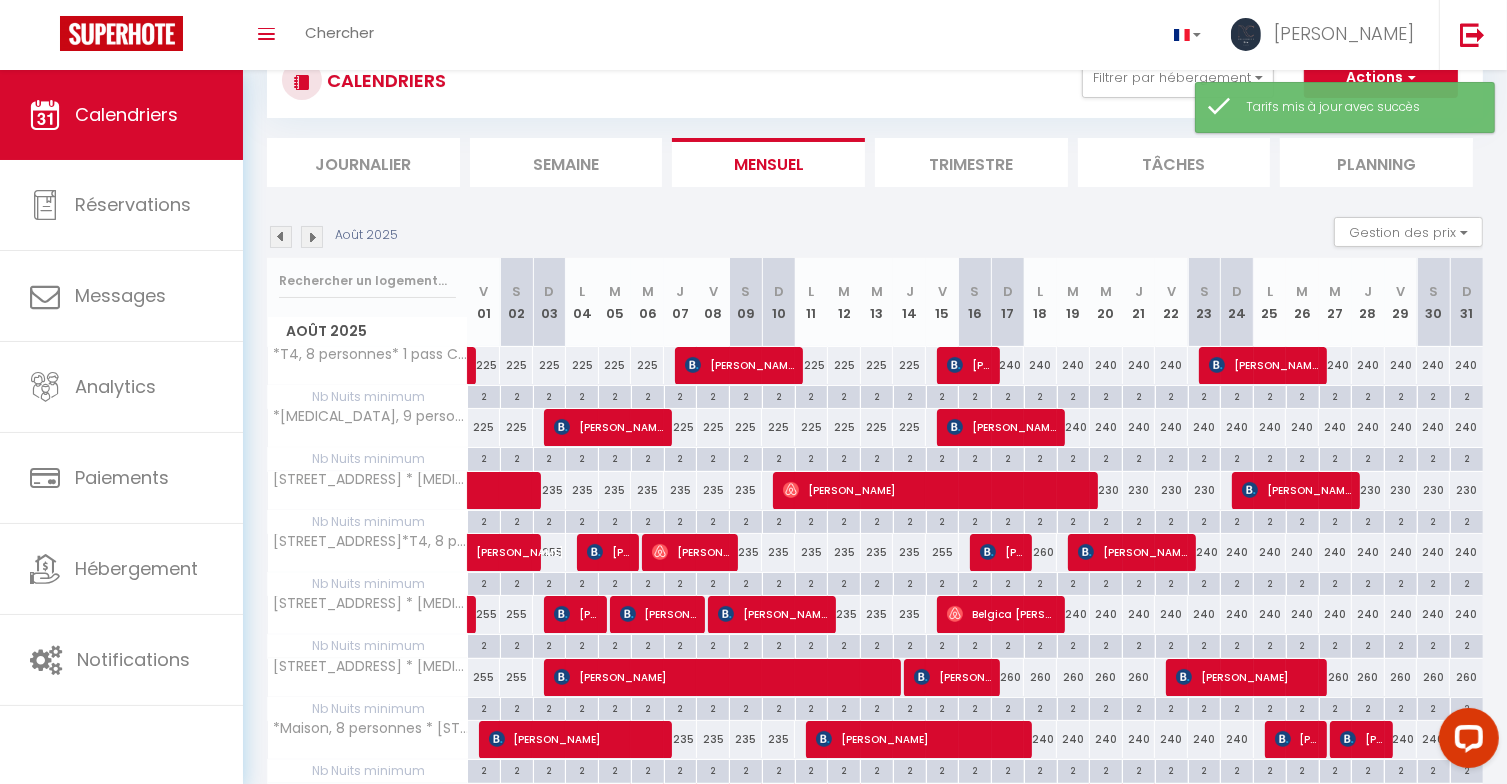 scroll, scrollTop: 210, scrollLeft: 0, axis: vertical 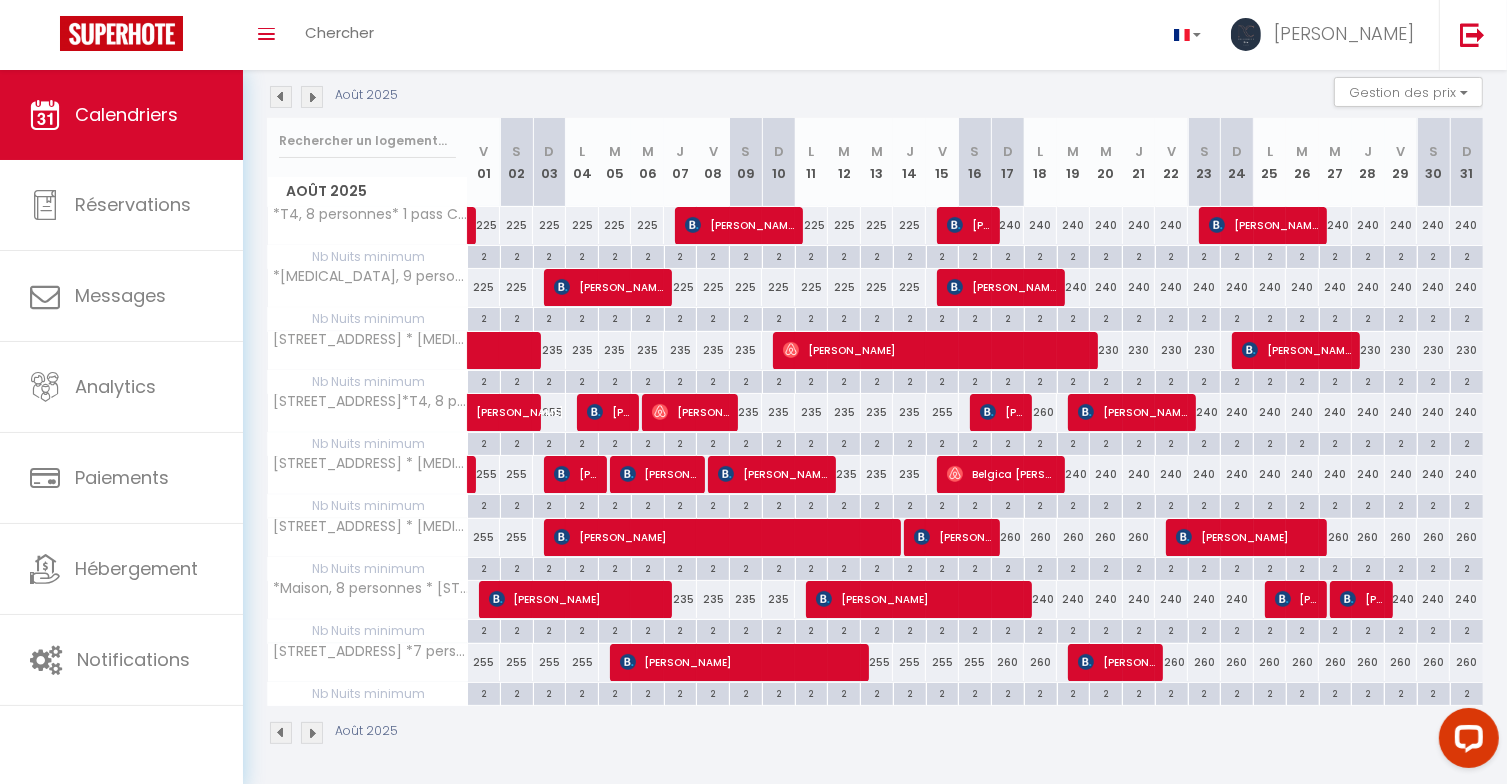 click on "255" at bounding box center (484, 662) 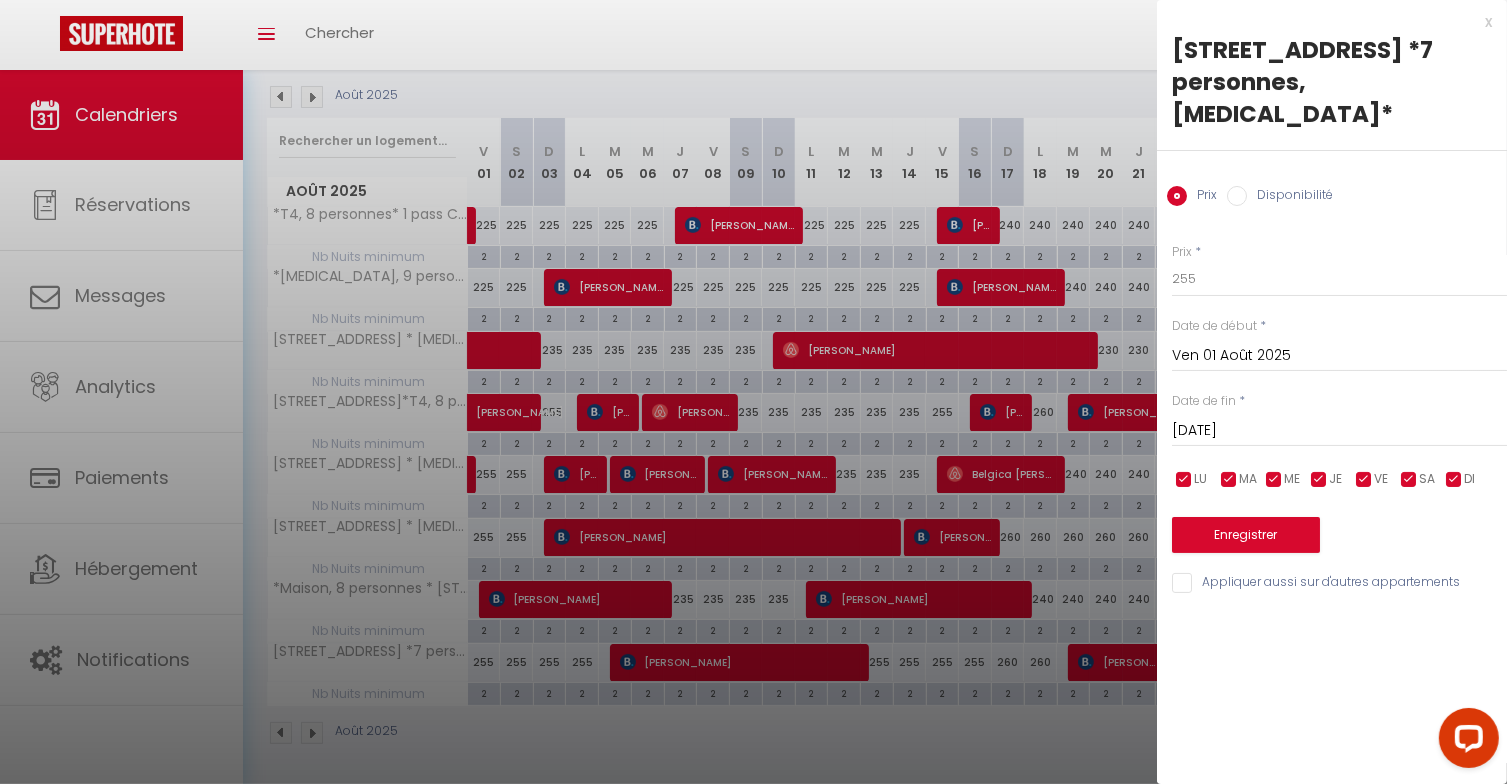 click on "Sam 02 Août 2025" at bounding box center [1339, 431] 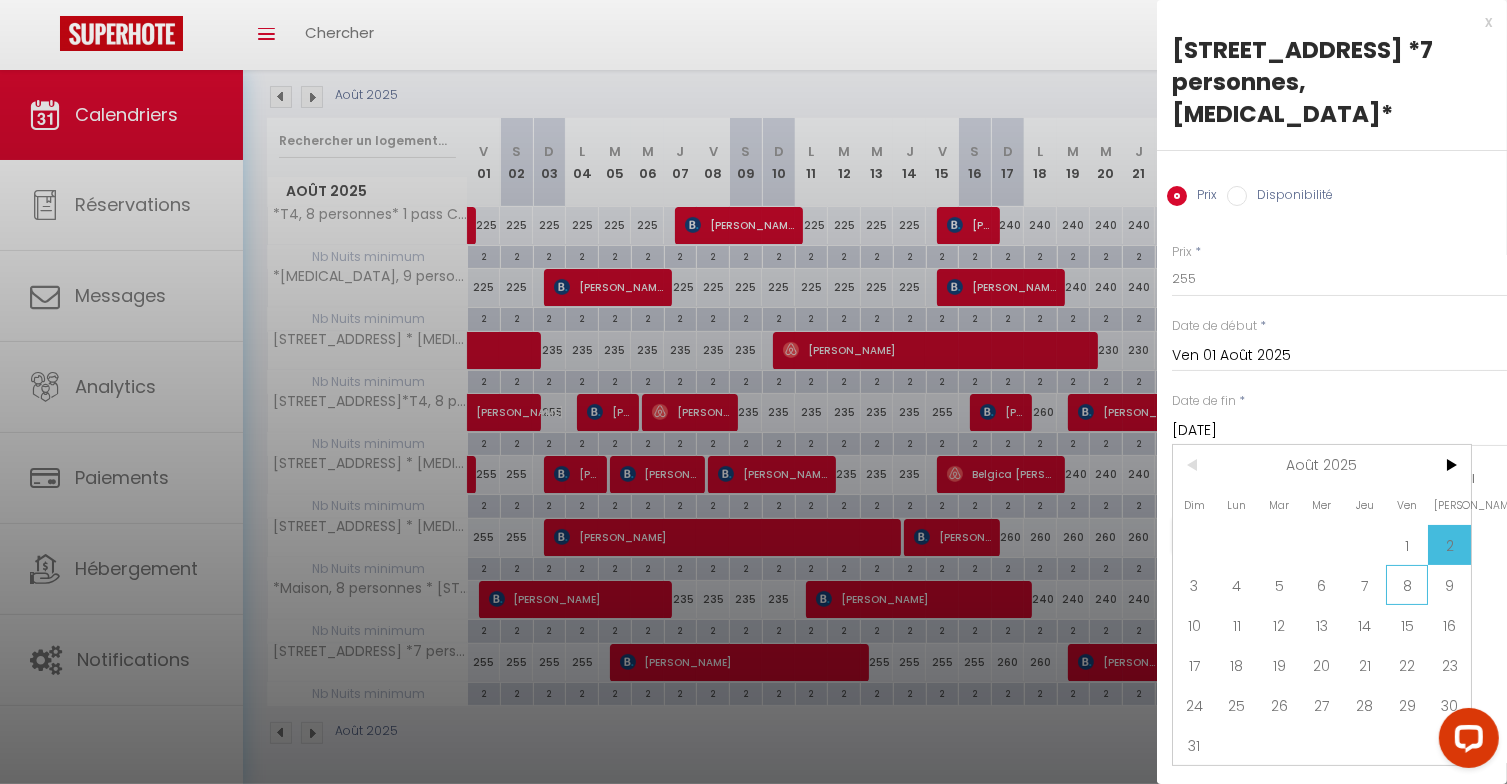 click on "8" at bounding box center (1407, 585) 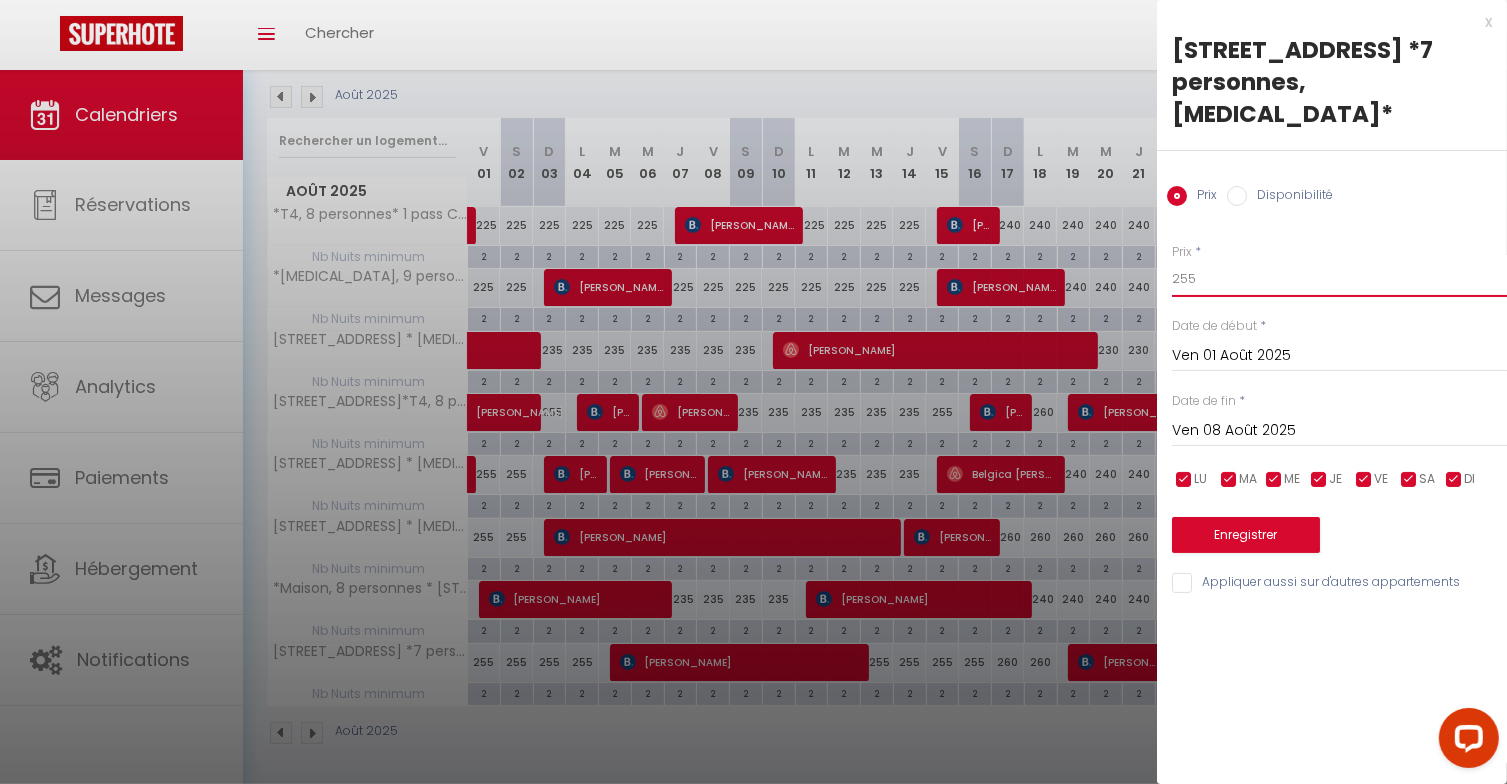 click on "255" at bounding box center (1339, 279) 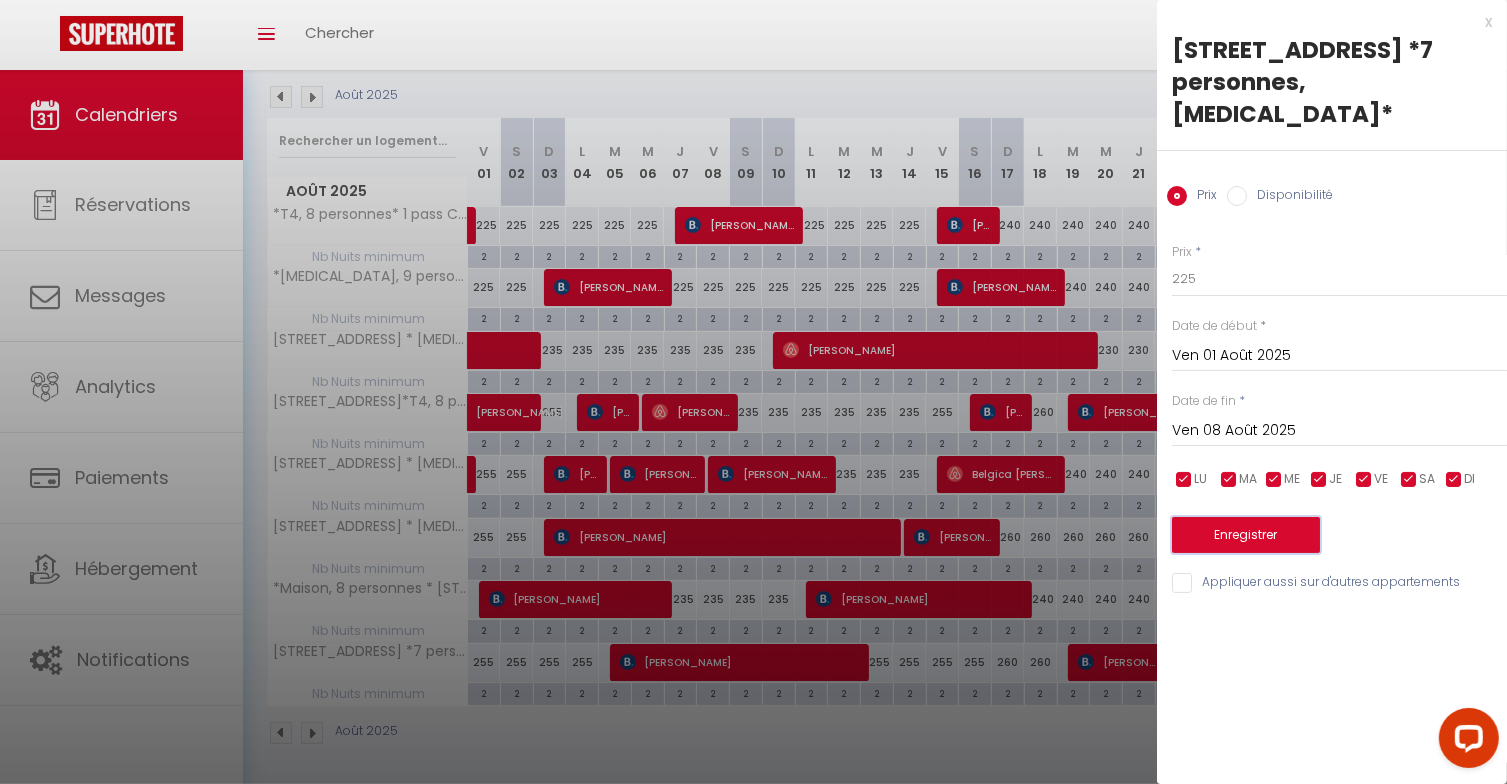 click on "Enregistrer" at bounding box center [1246, 535] 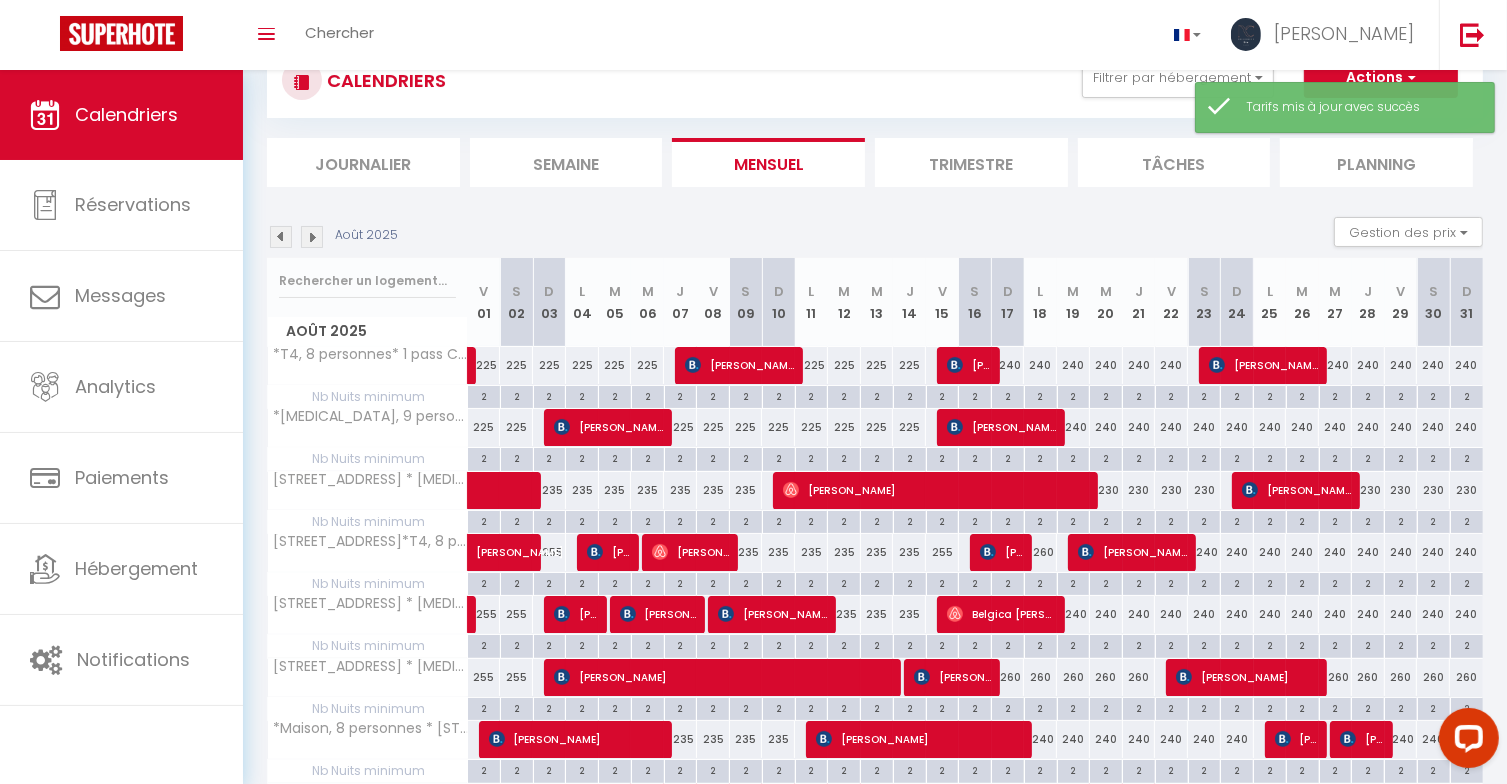 scroll, scrollTop: 210, scrollLeft: 0, axis: vertical 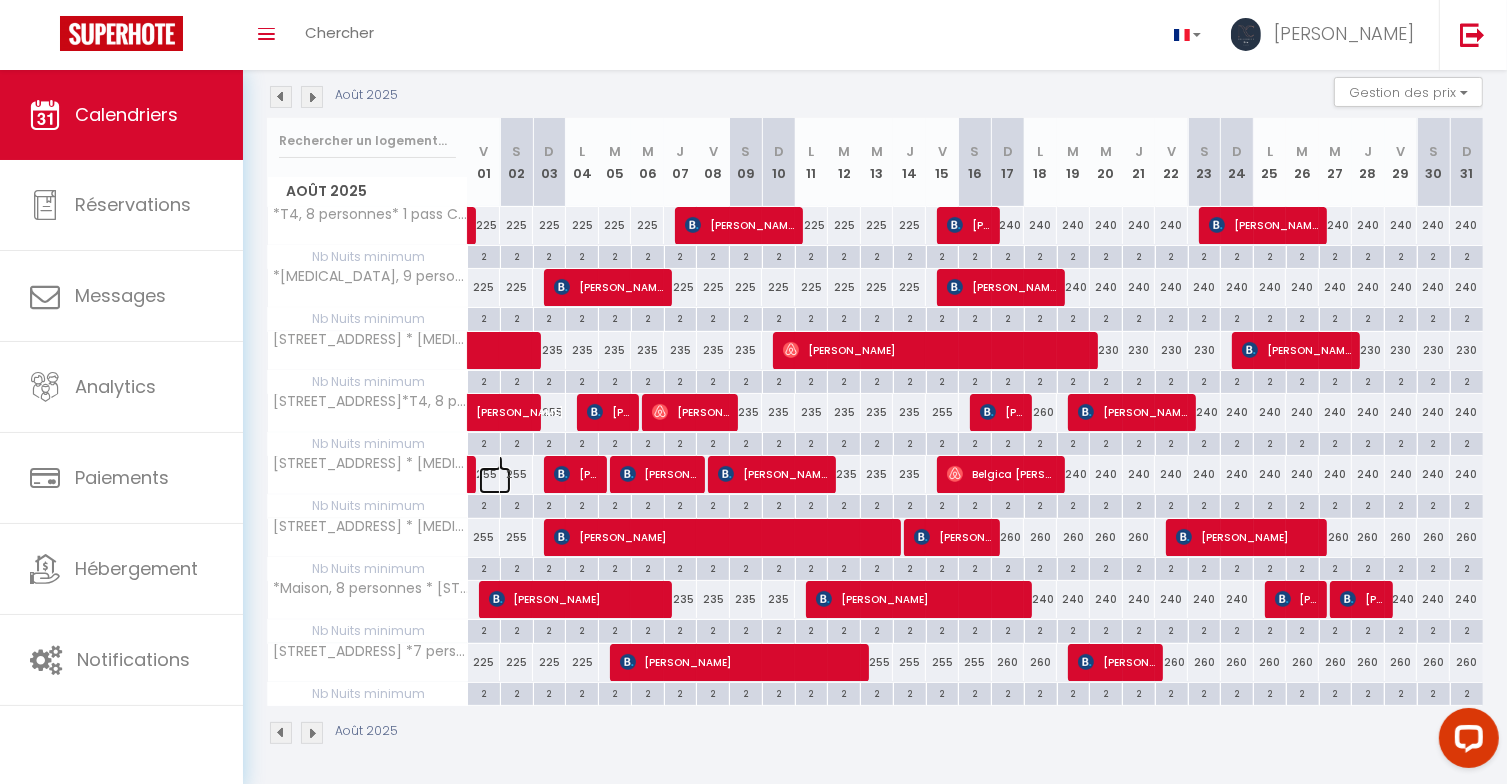 click at bounding box center [495, 480] 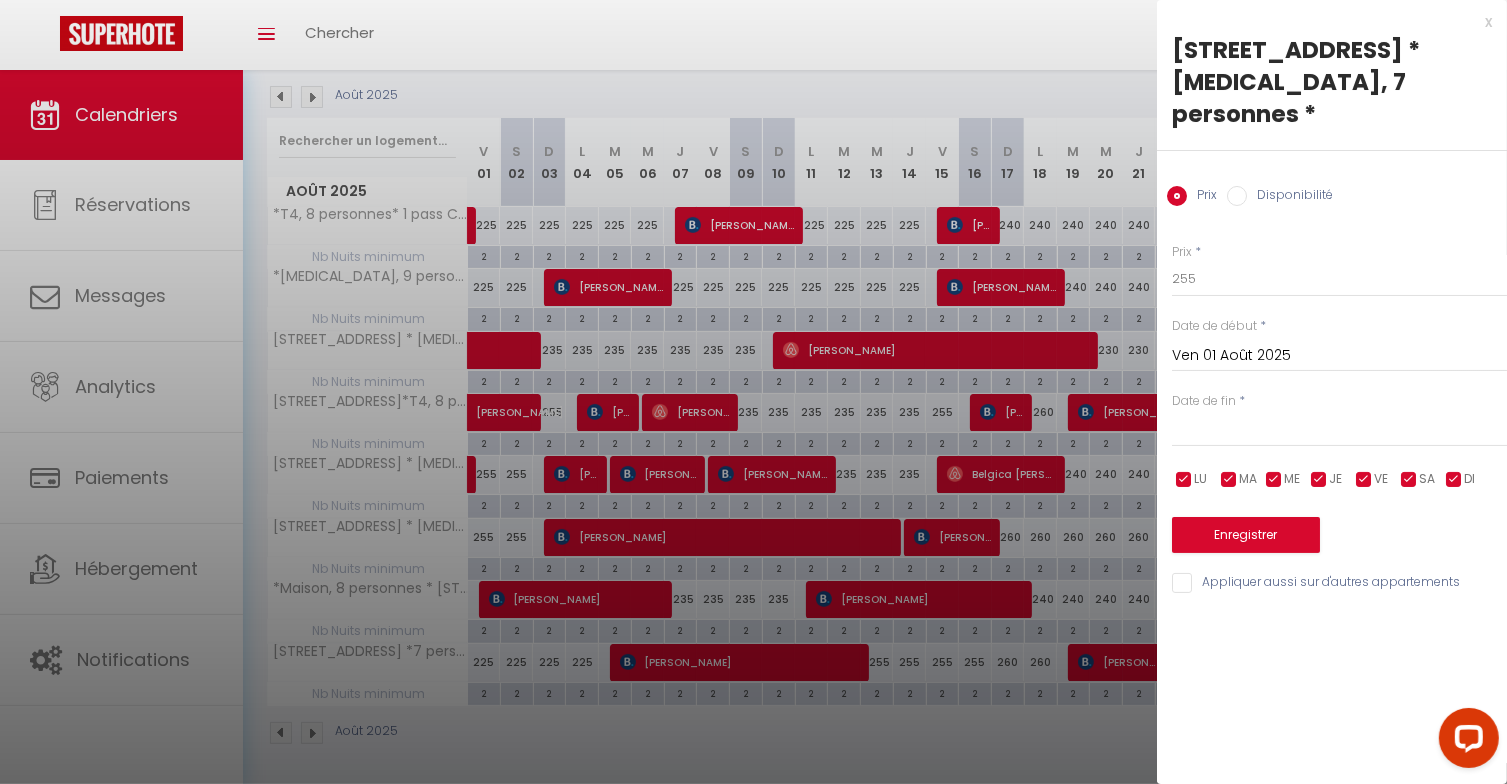 click at bounding box center (1339, 431) 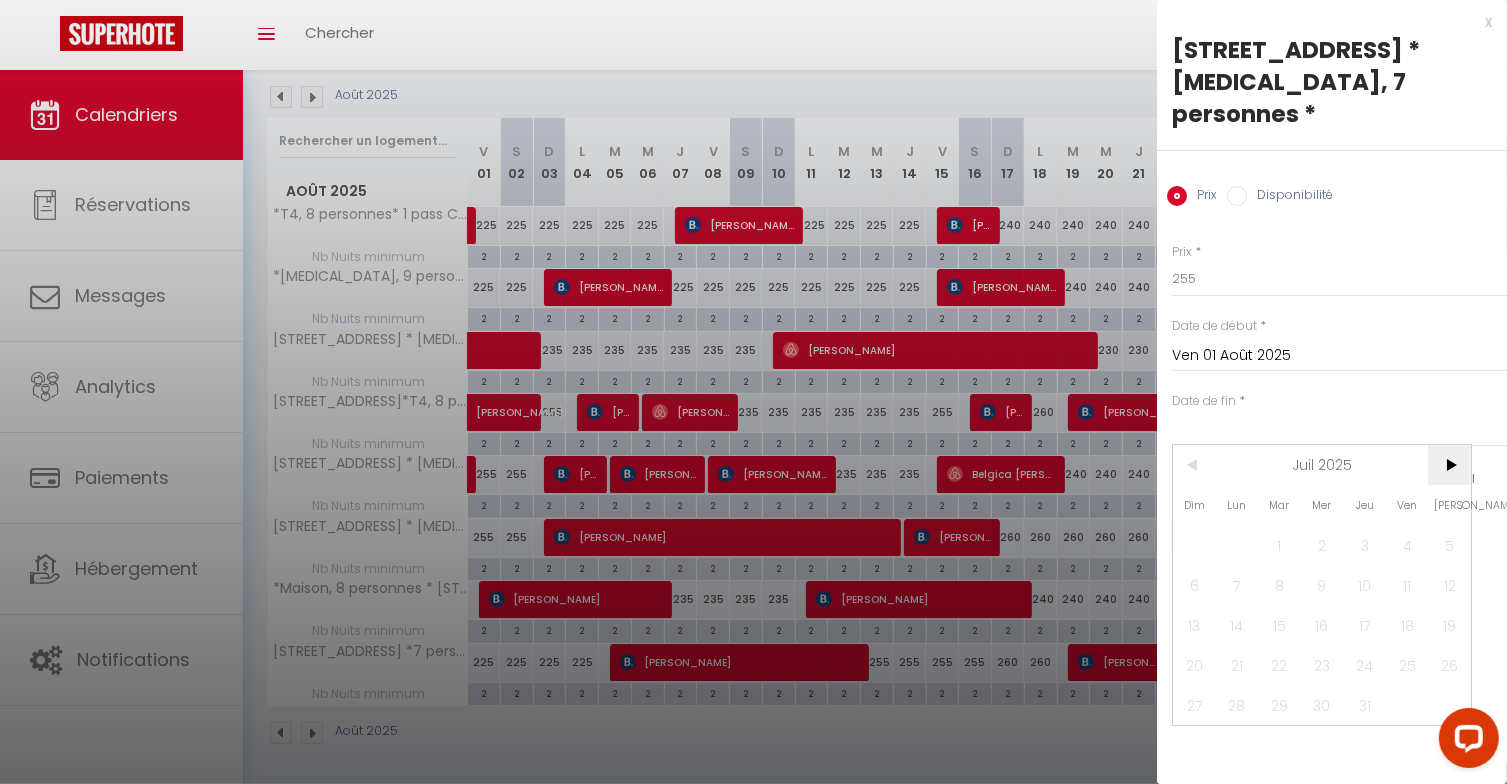 click on ">" at bounding box center (1449, 465) 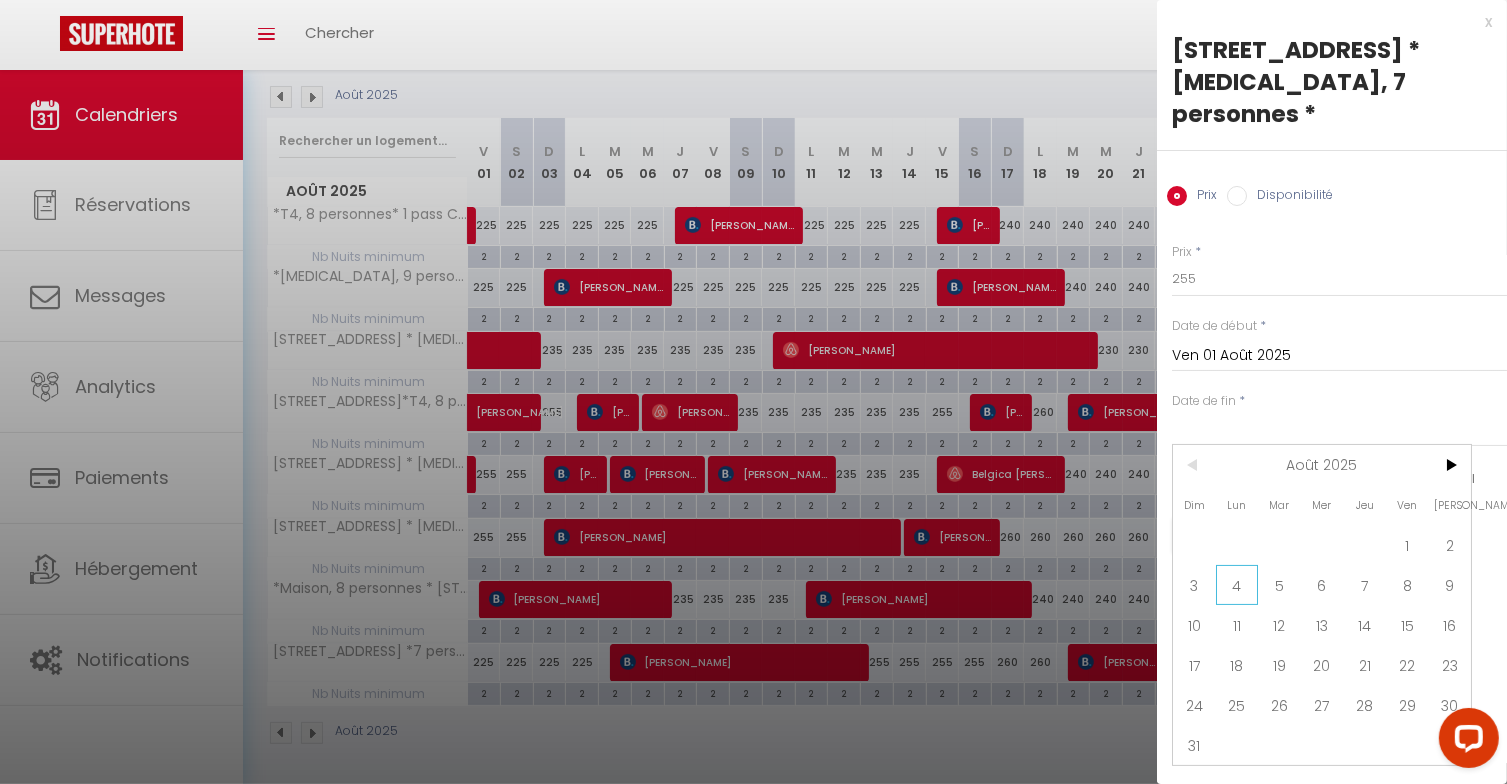 drag, startPoint x: 1239, startPoint y: 551, endPoint x: 1239, endPoint y: 535, distance: 16 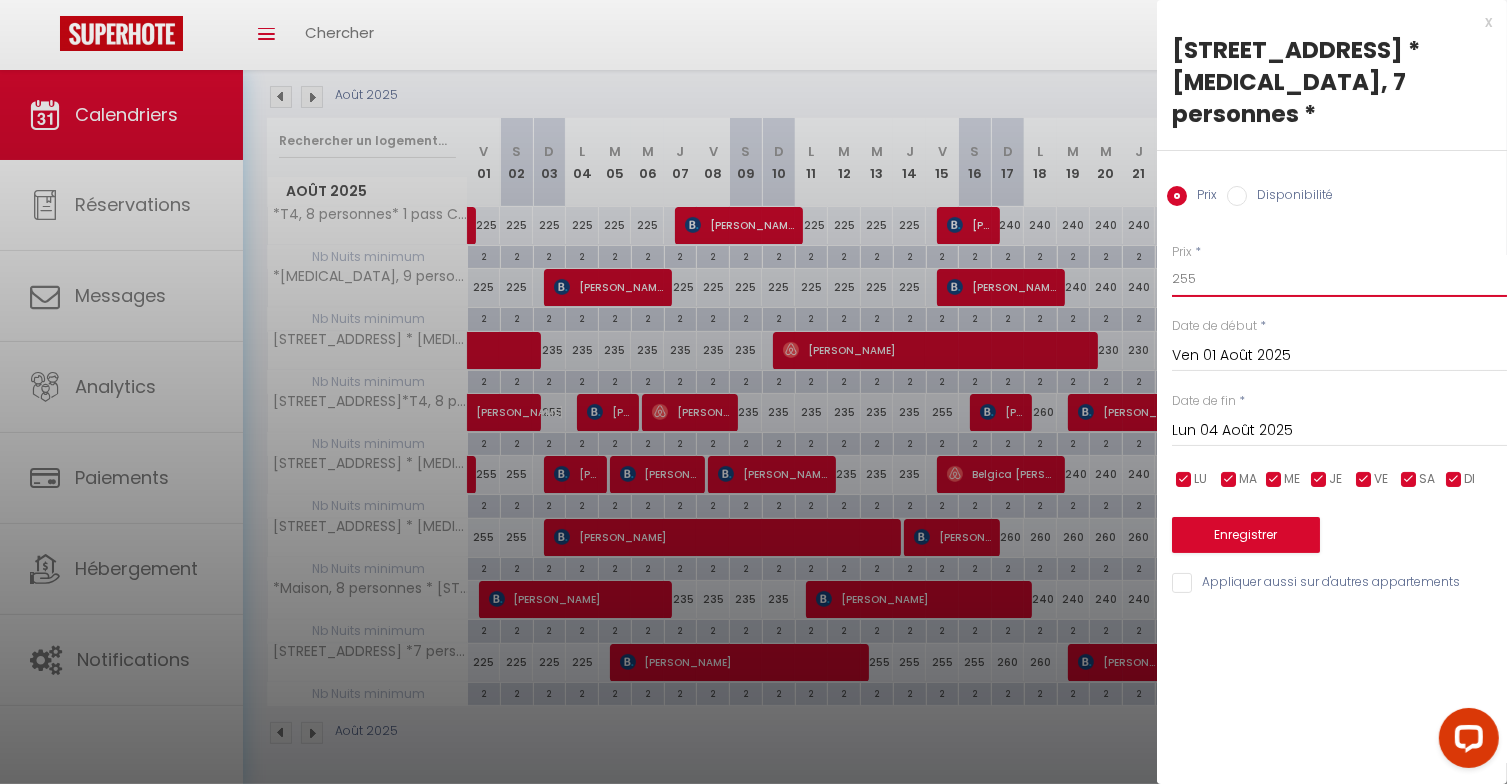 click on "255" at bounding box center [1339, 279] 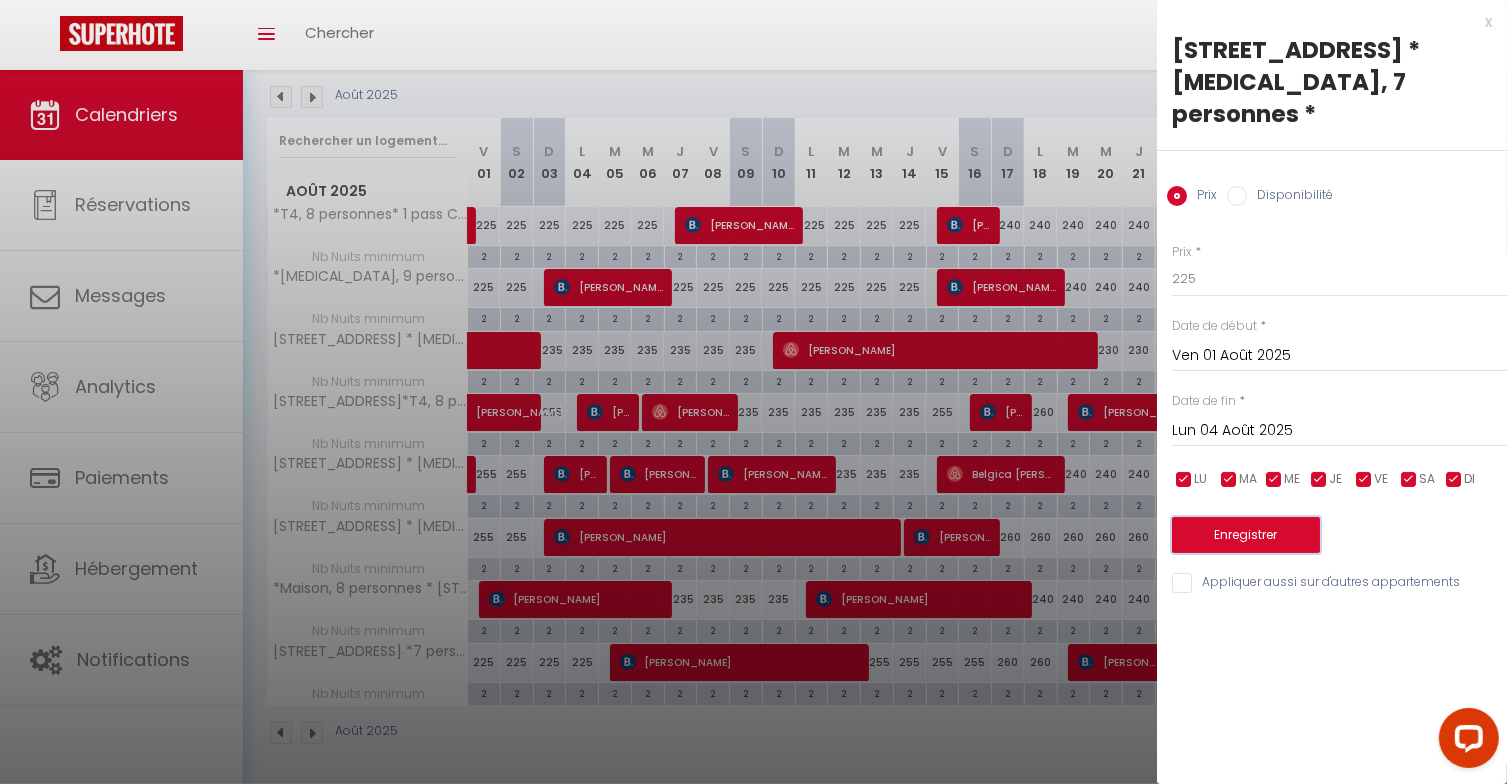 click on "Enregistrer" at bounding box center (1246, 535) 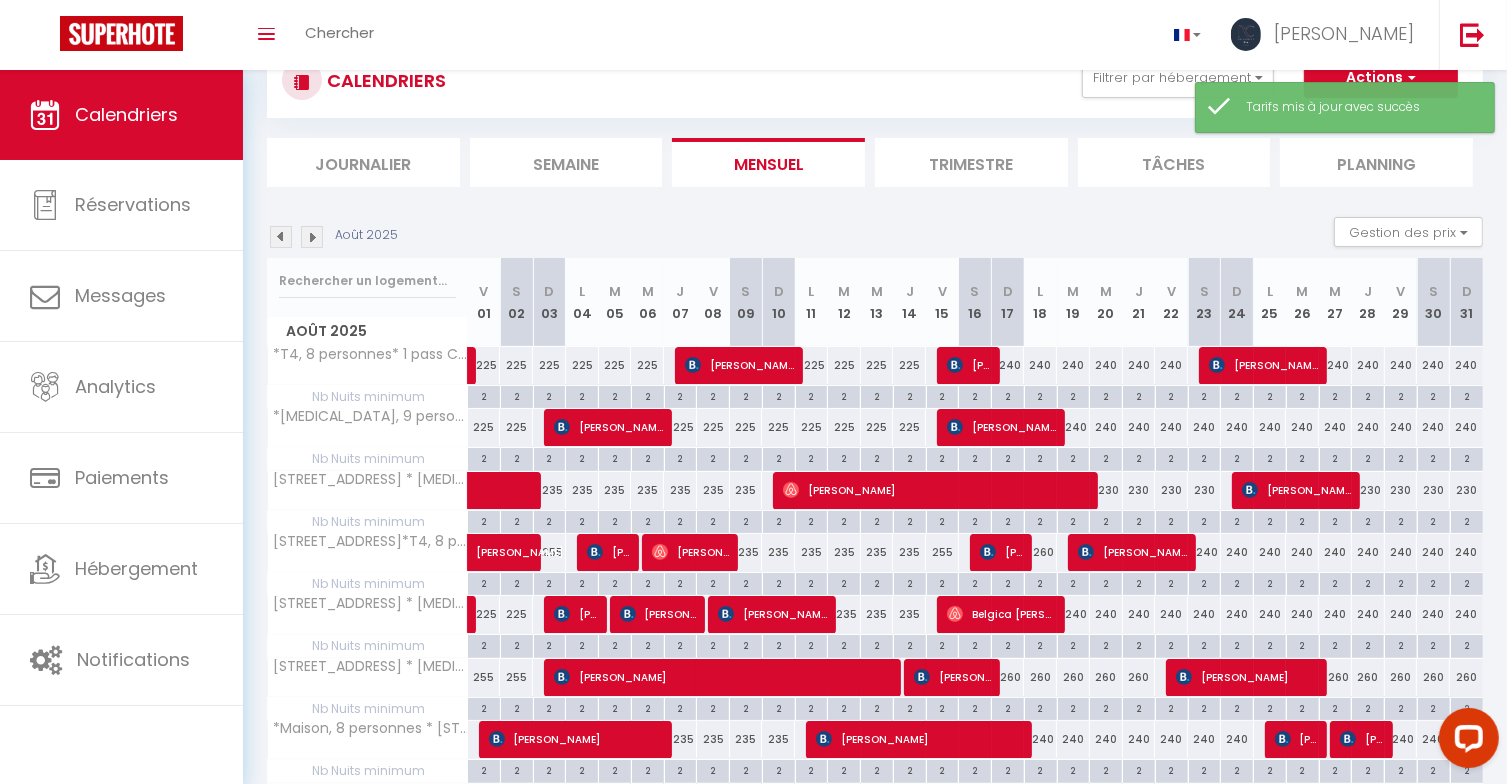 scroll, scrollTop: 210, scrollLeft: 0, axis: vertical 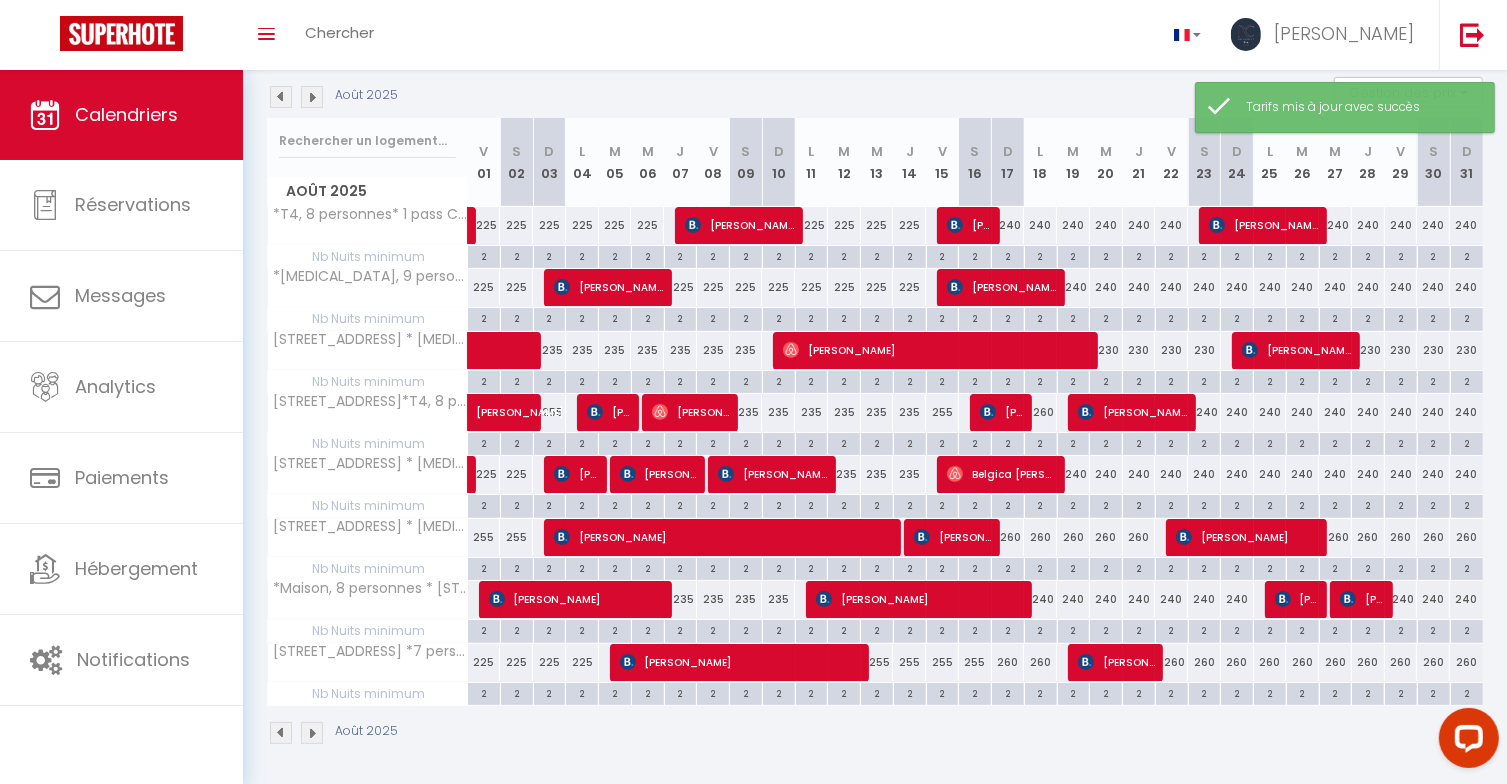 click on "255" at bounding box center (484, 537) 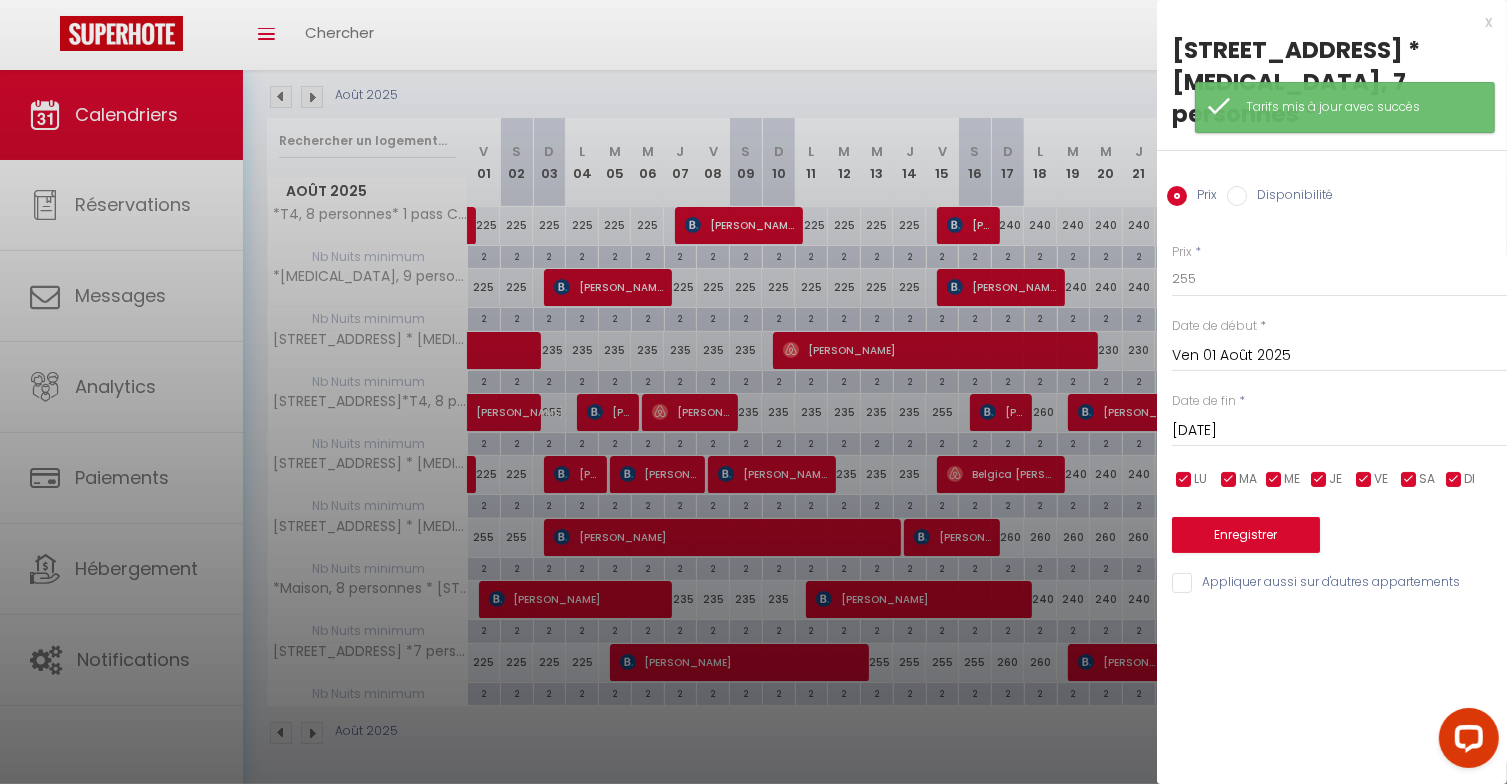 click on "Sam 02 Août 2025" at bounding box center (1339, 431) 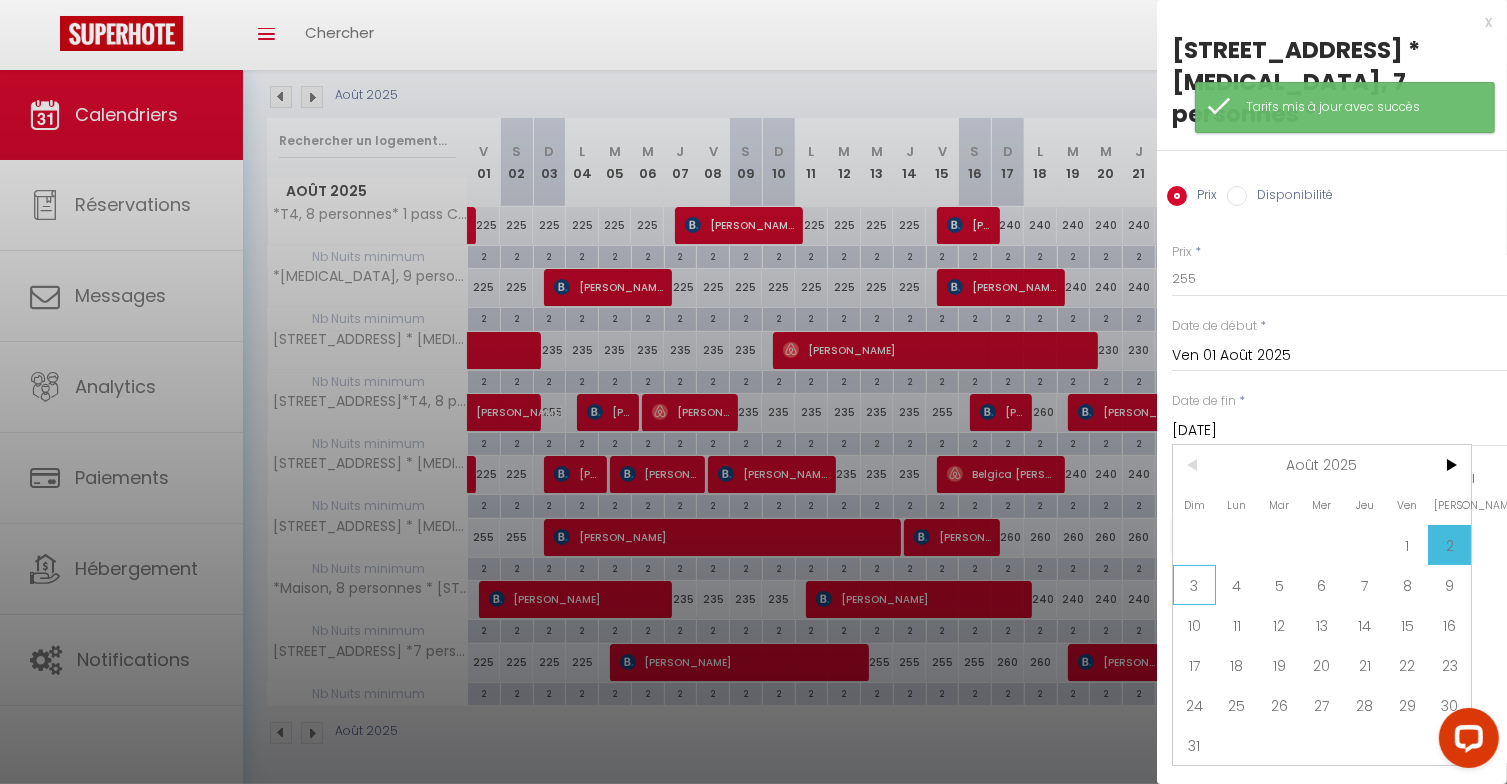 click on "3" at bounding box center [1194, 585] 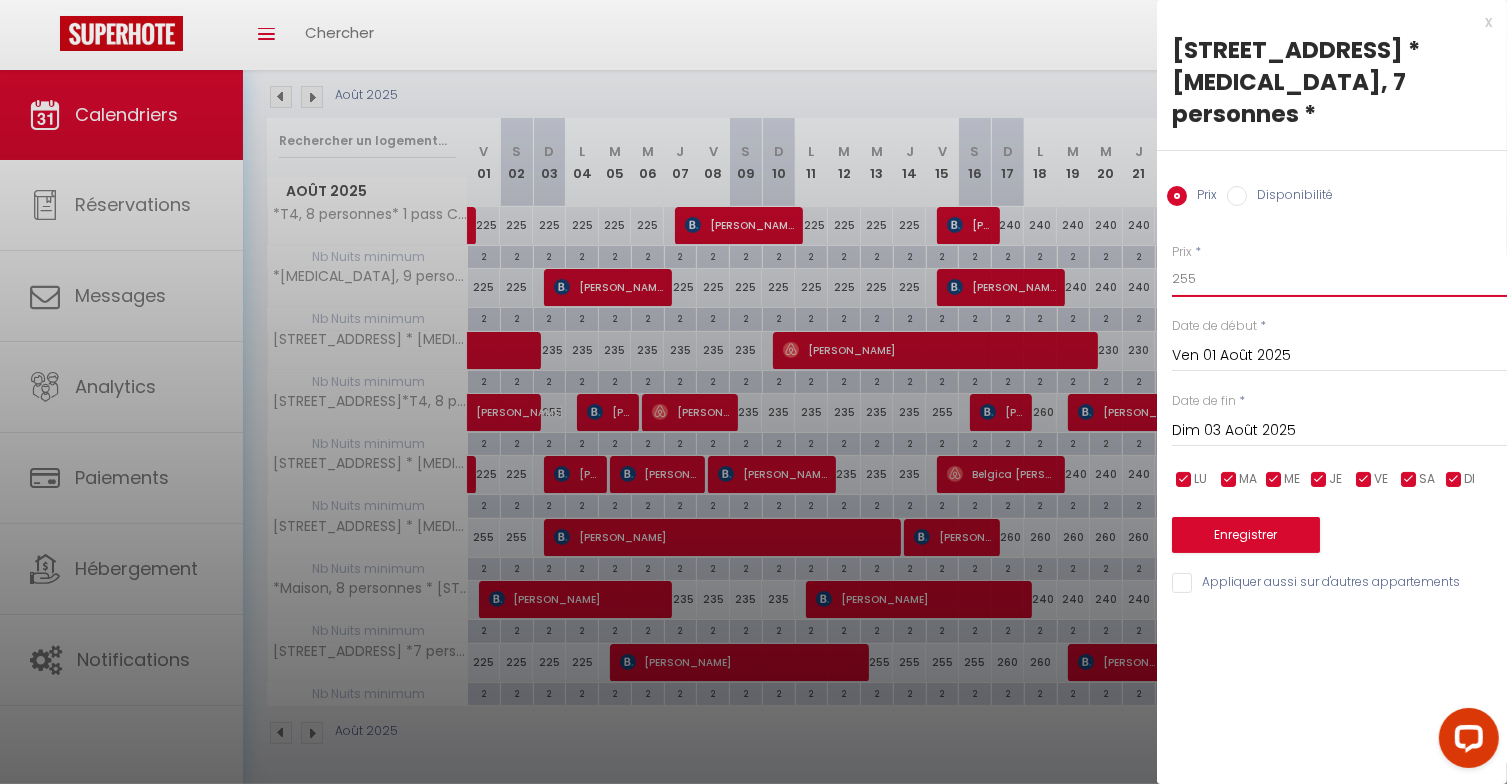click on "255" at bounding box center [1339, 279] 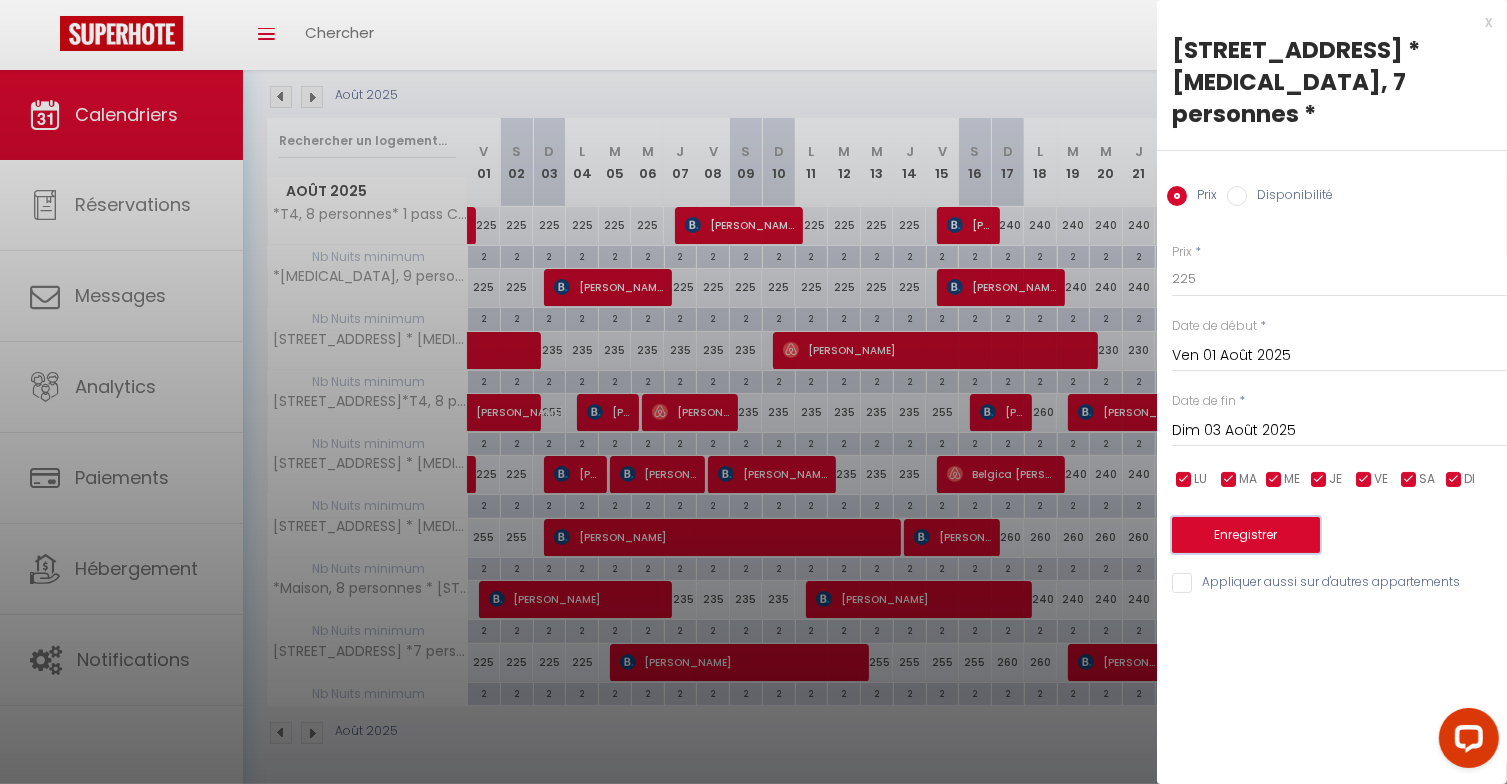 click on "Enregistrer" at bounding box center [1246, 535] 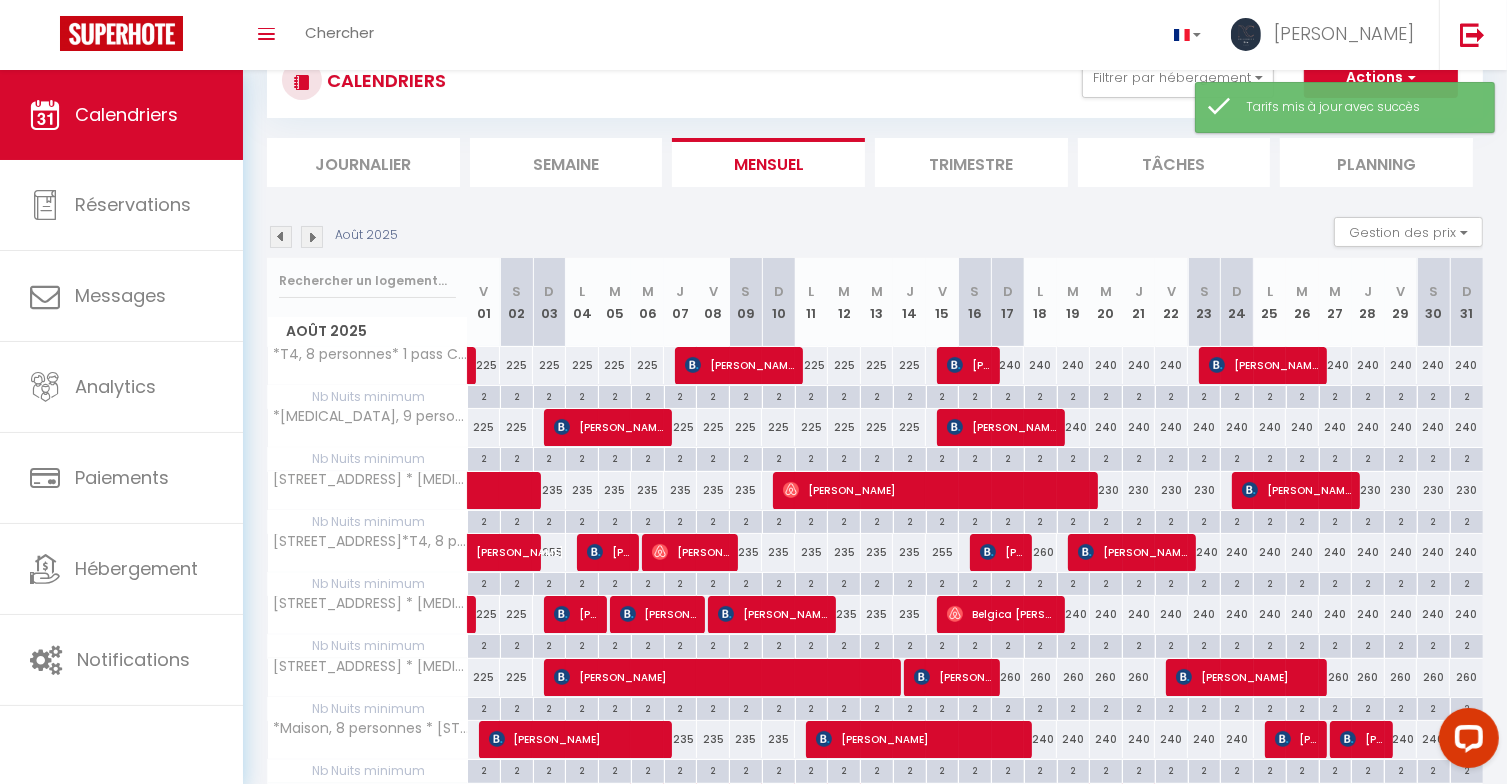 scroll, scrollTop: 210, scrollLeft: 0, axis: vertical 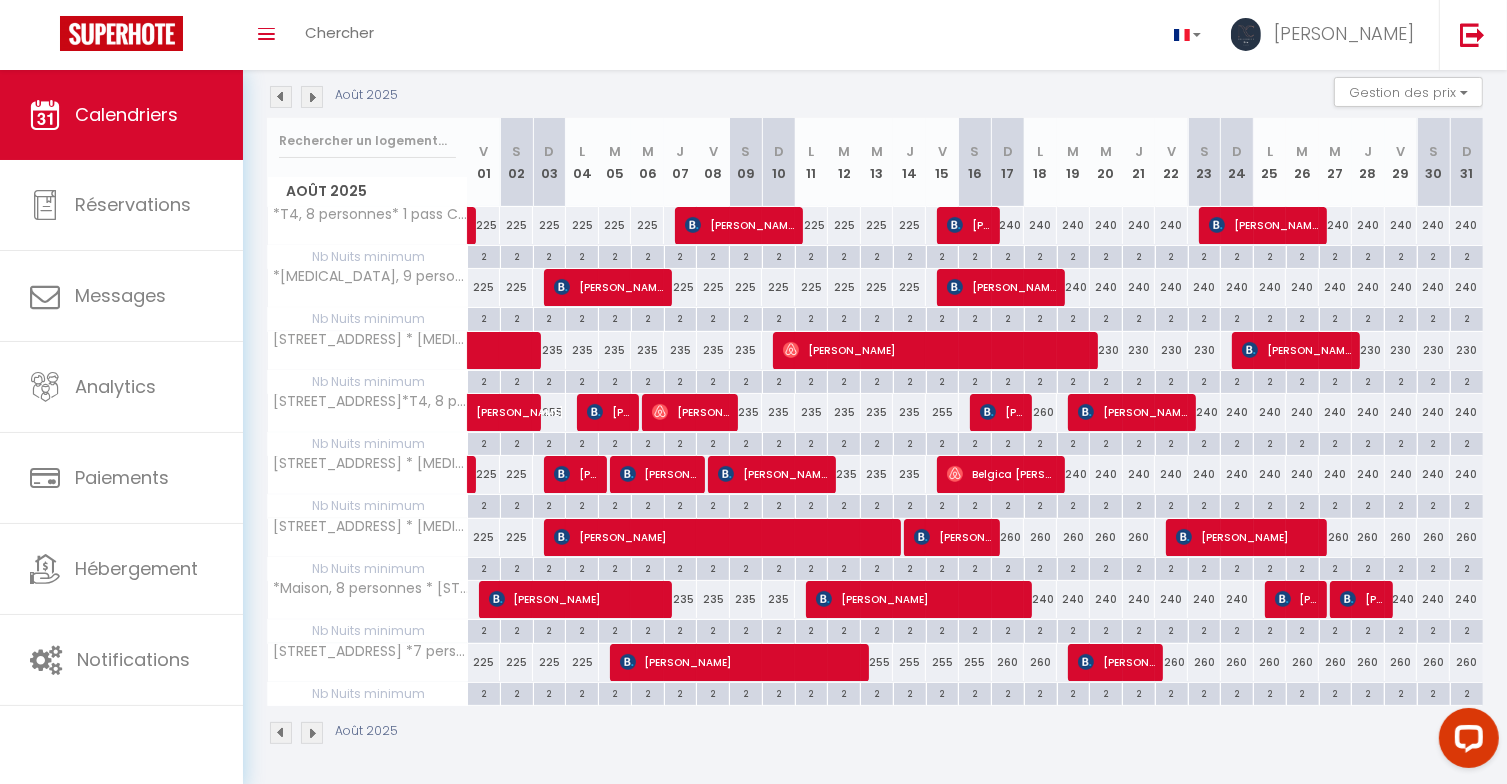 click on "255" at bounding box center (877, 662) 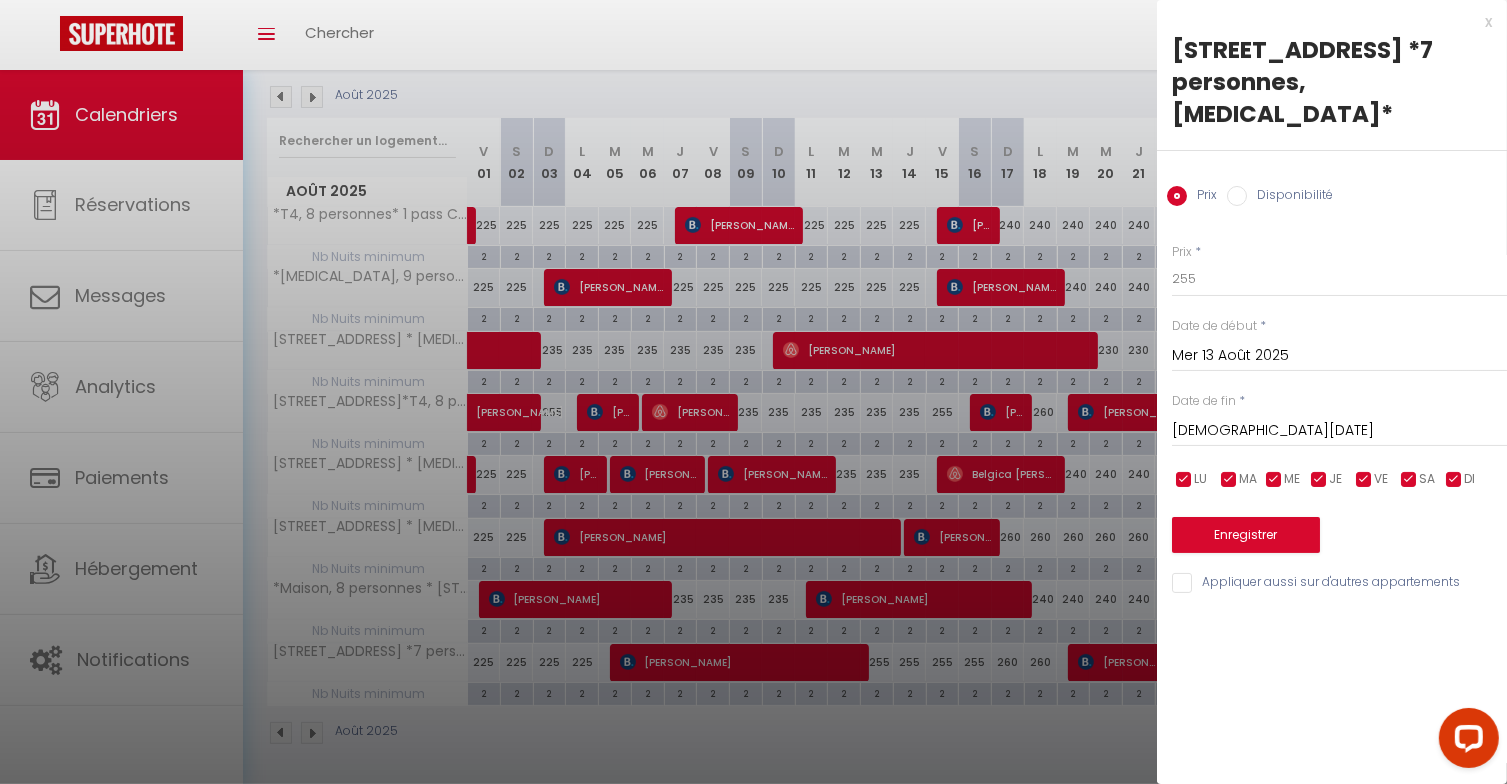 click on "Jeu 14 Août 2025" at bounding box center [1339, 431] 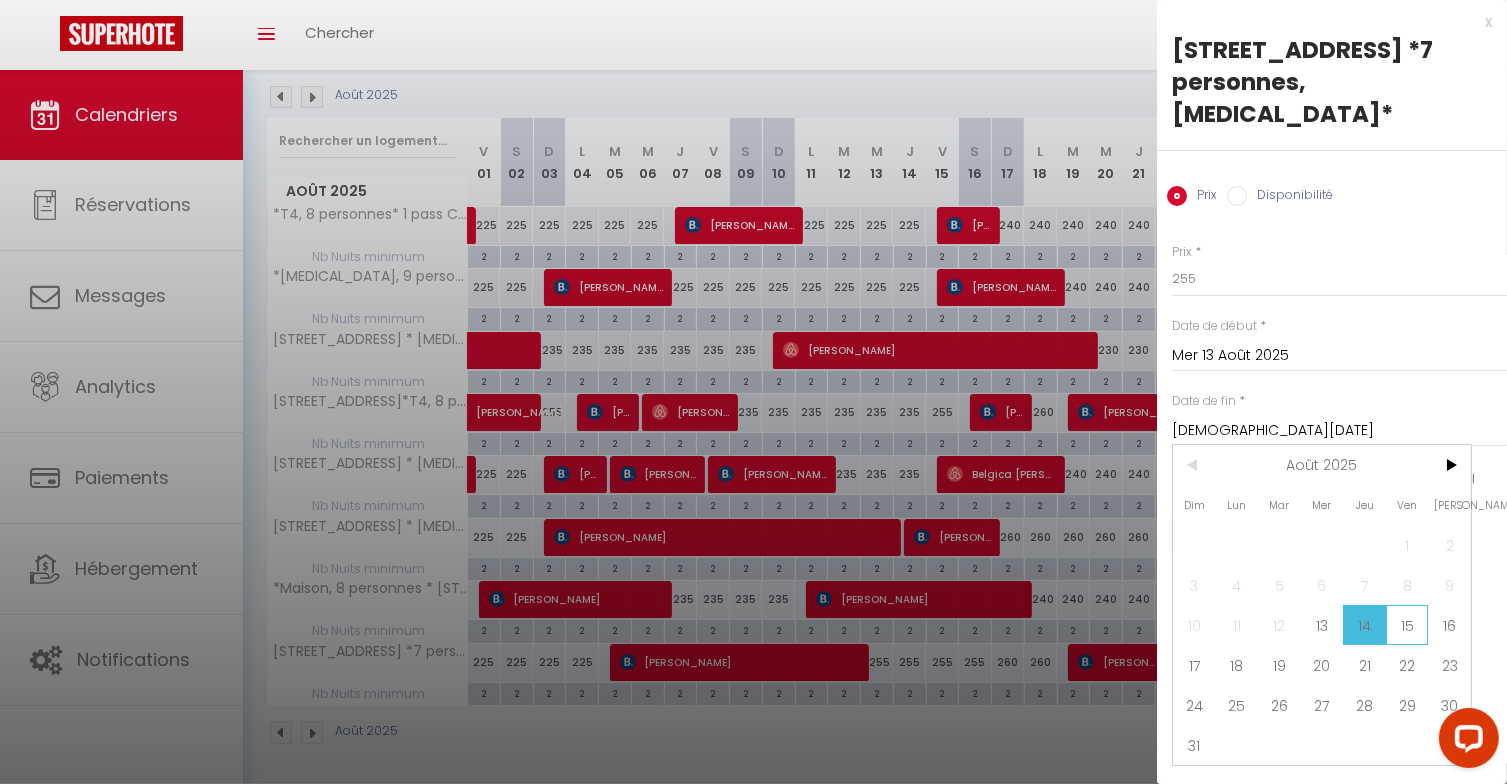 click on "15" at bounding box center (1407, 625) 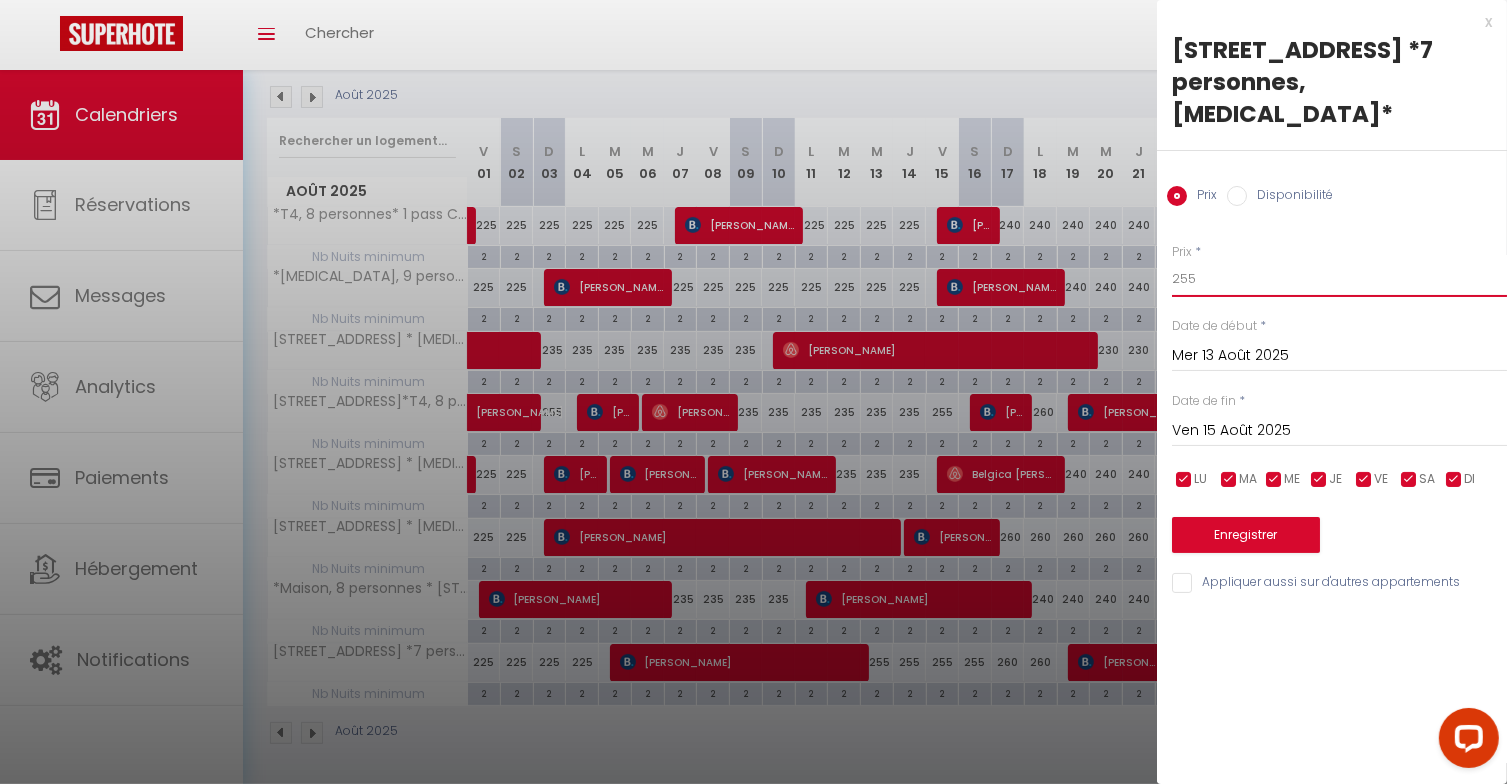 click on "255" at bounding box center (1339, 279) 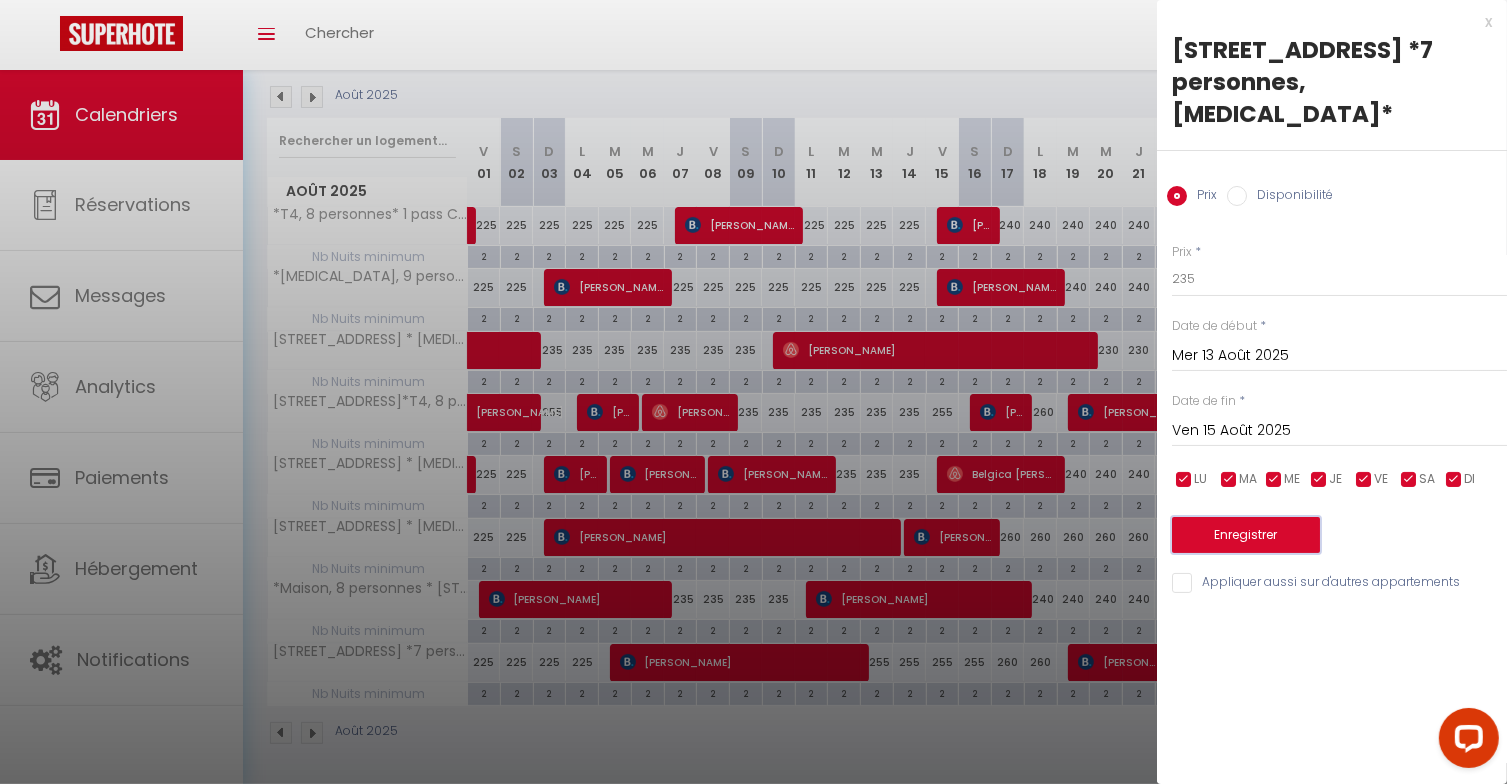 click on "Enregistrer" at bounding box center [1246, 535] 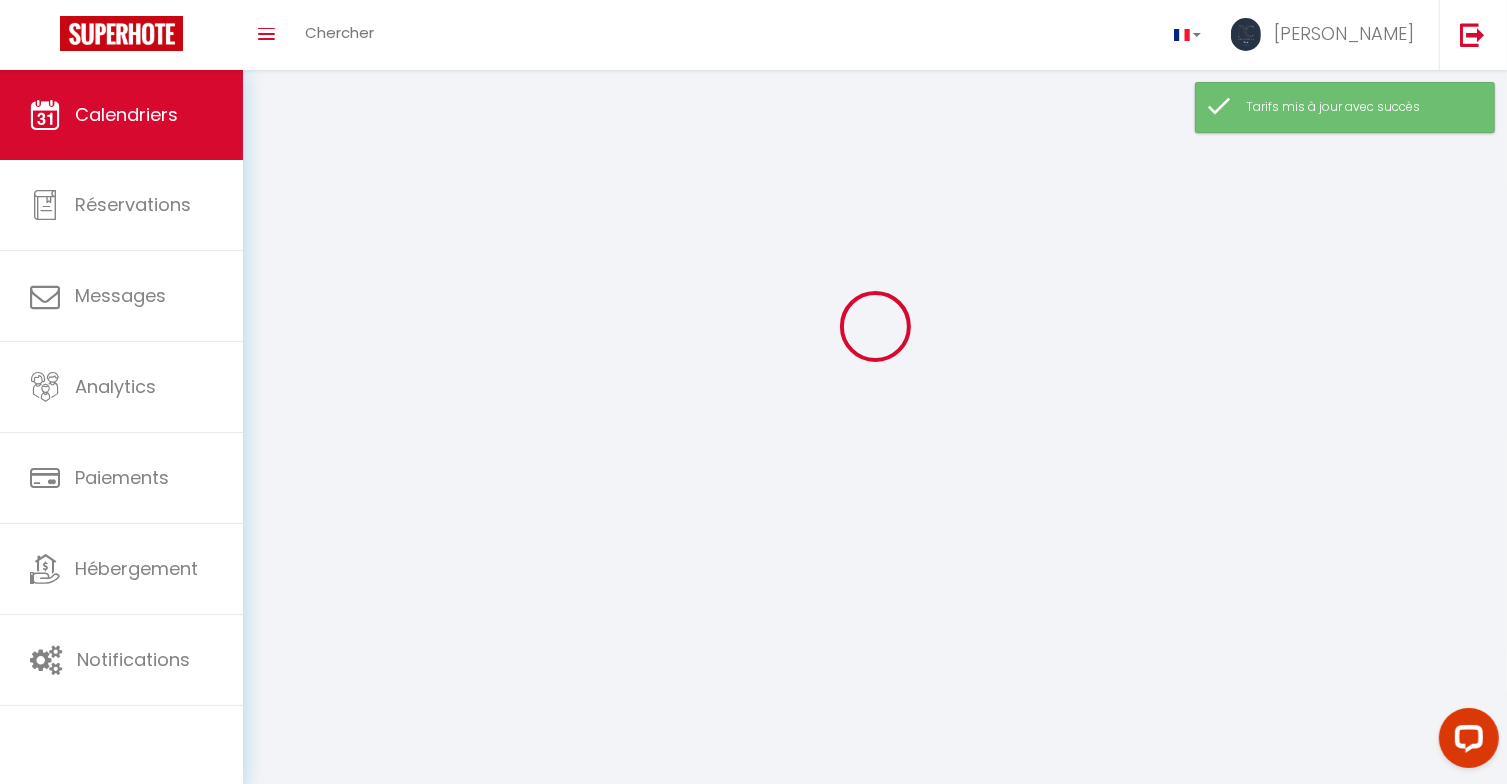 scroll, scrollTop: 210, scrollLeft: 0, axis: vertical 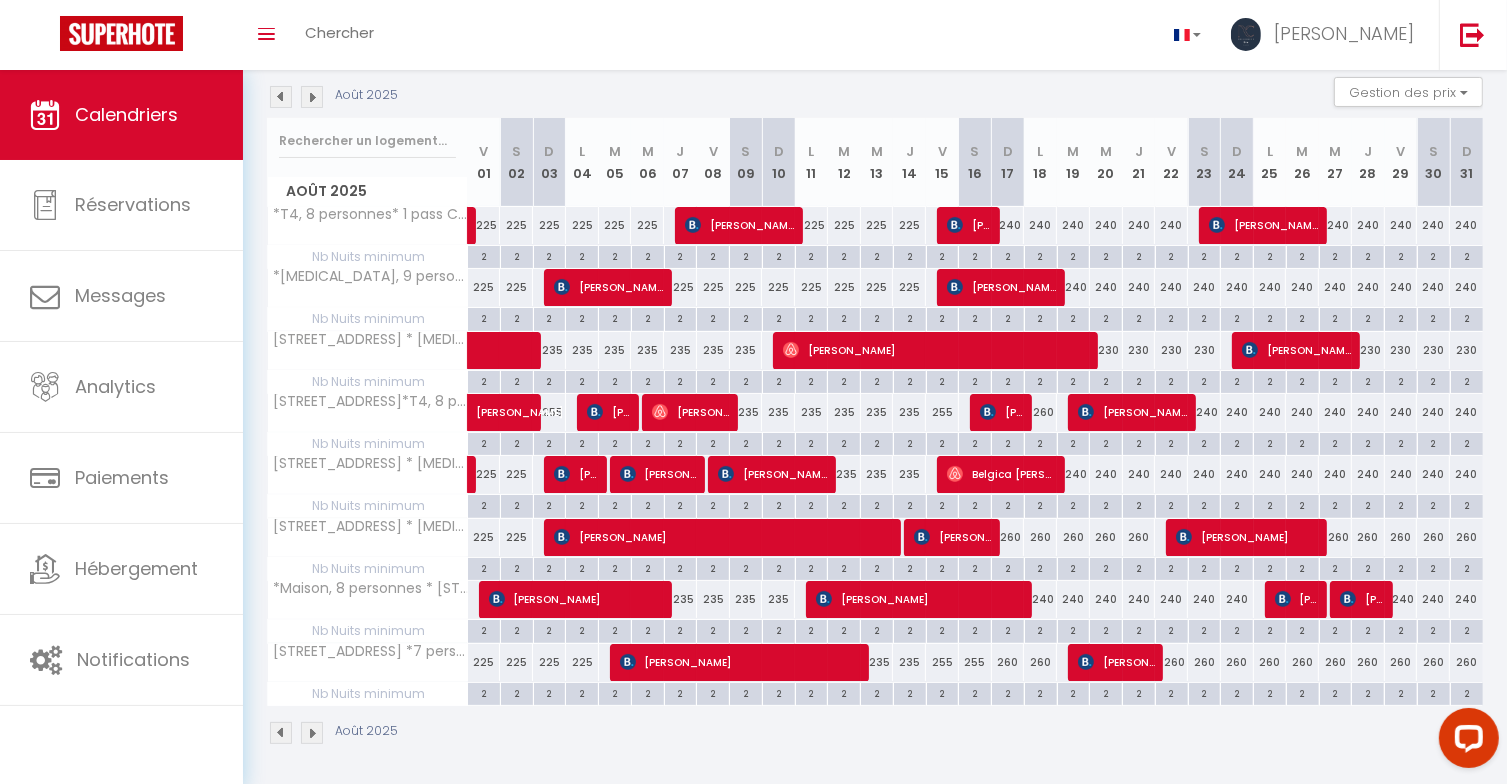 click on "260" at bounding box center (1008, 662) 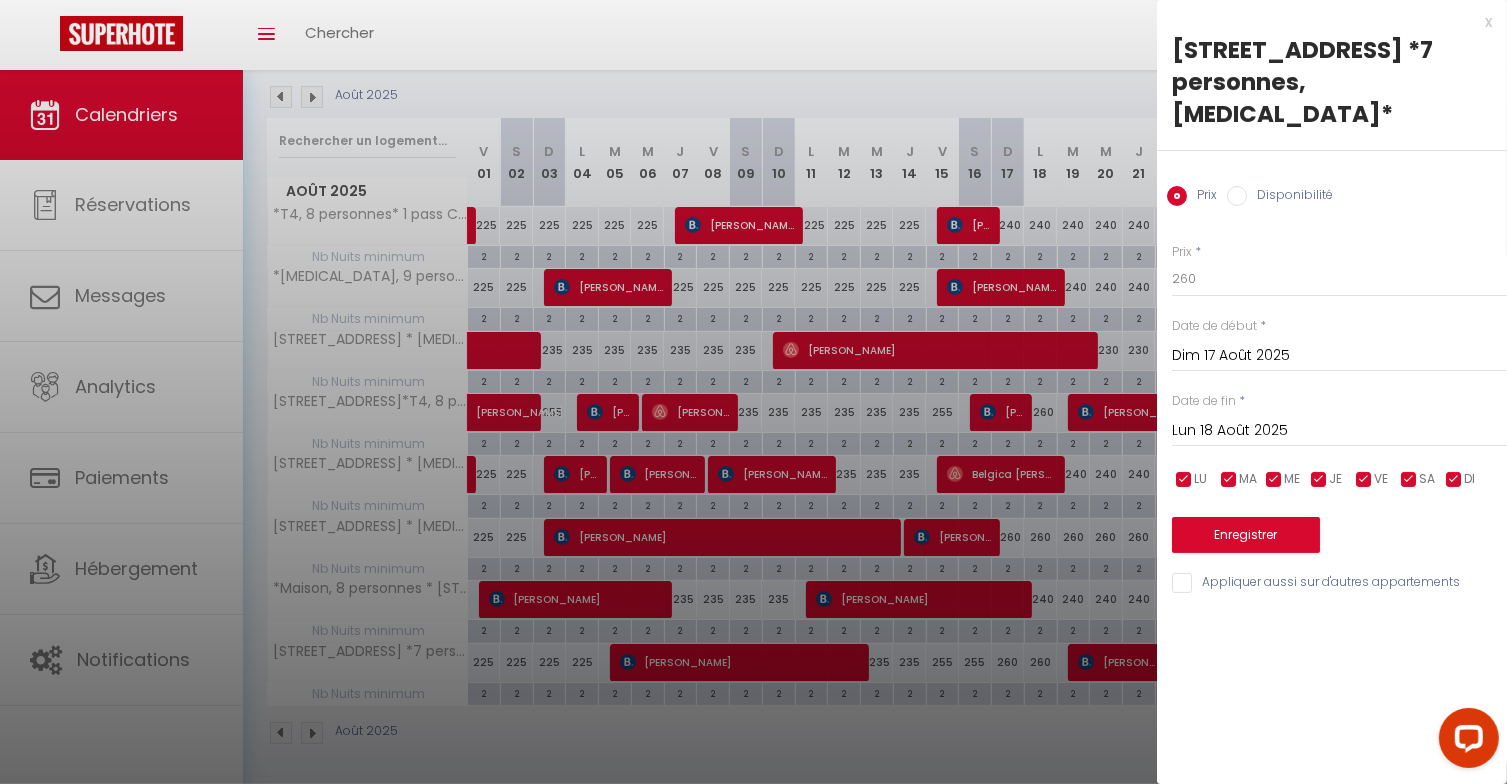 click on "Lun 18 Août 2025" at bounding box center [1339, 431] 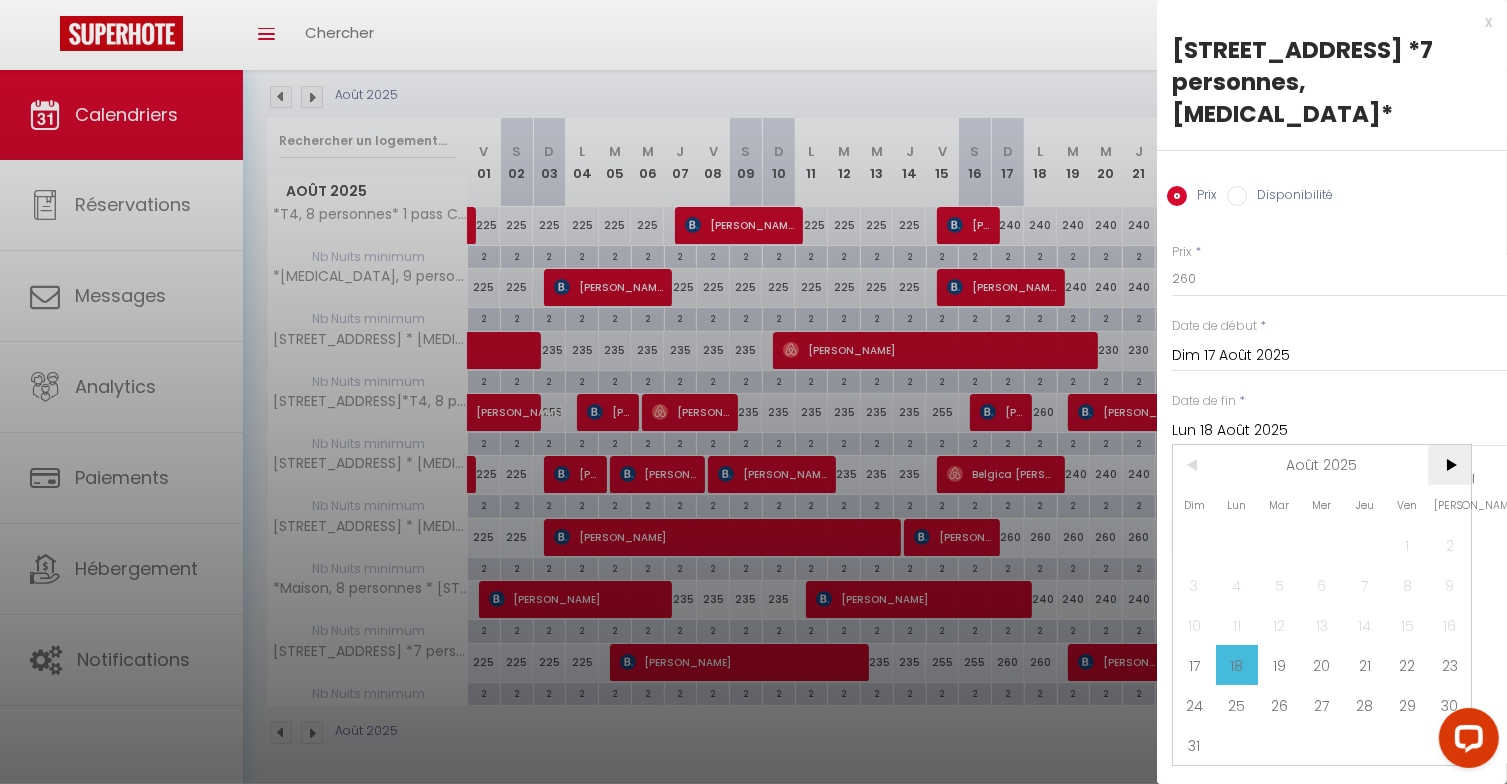 click on ">" at bounding box center [1449, 465] 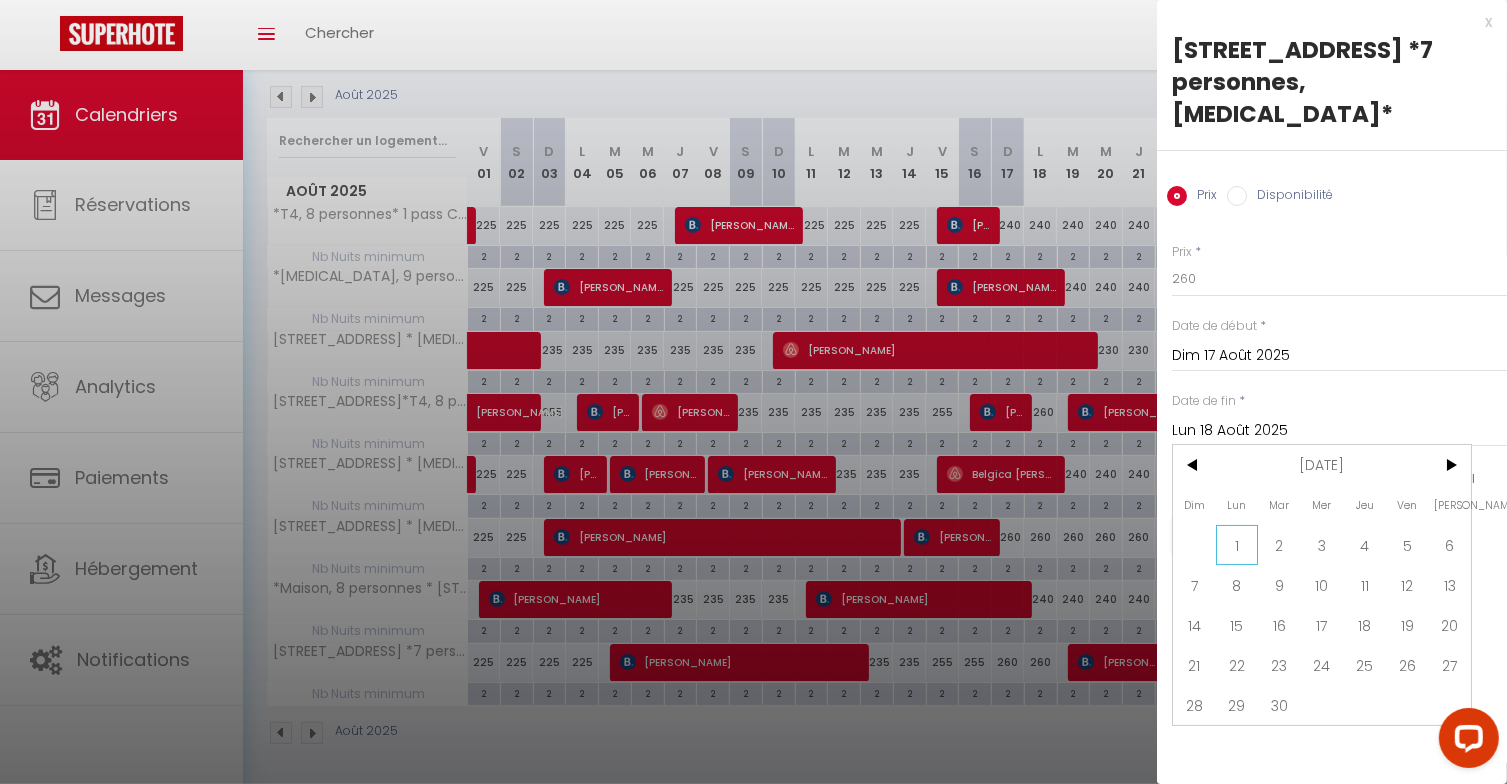 drag, startPoint x: 1243, startPoint y: 511, endPoint x: 1208, endPoint y: 355, distance: 159.87808 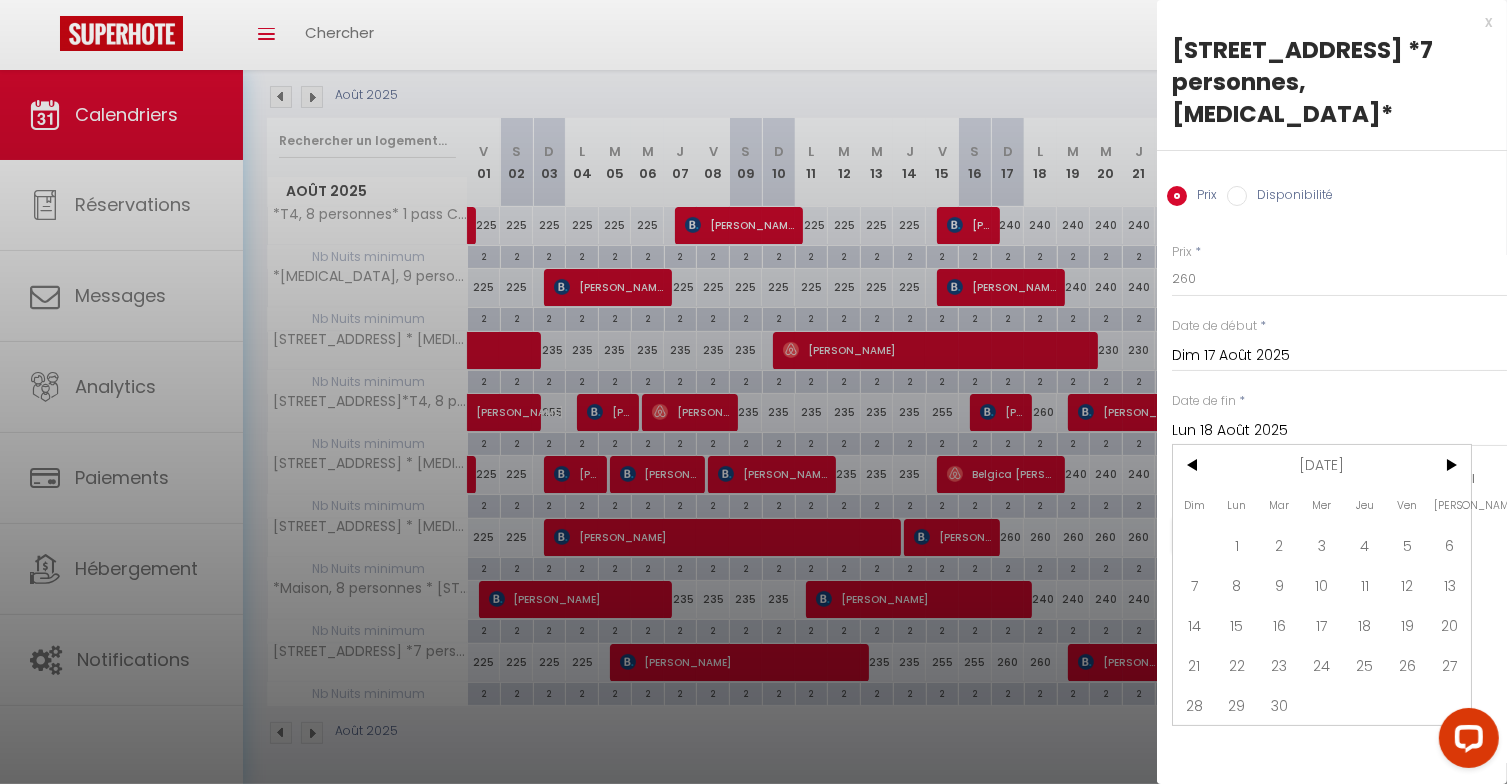 click on "1" at bounding box center [1237, 545] 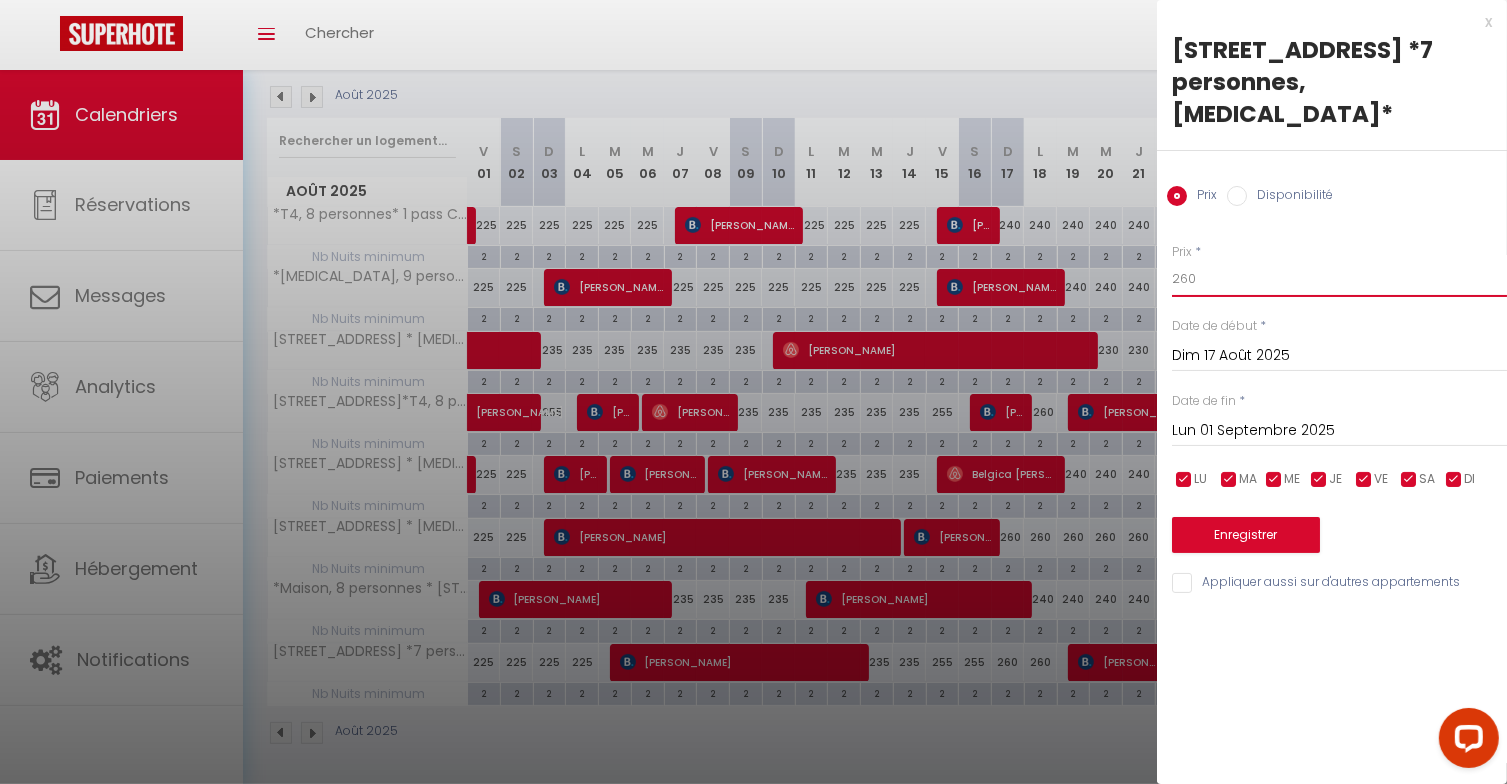 click on "260" at bounding box center (1339, 279) 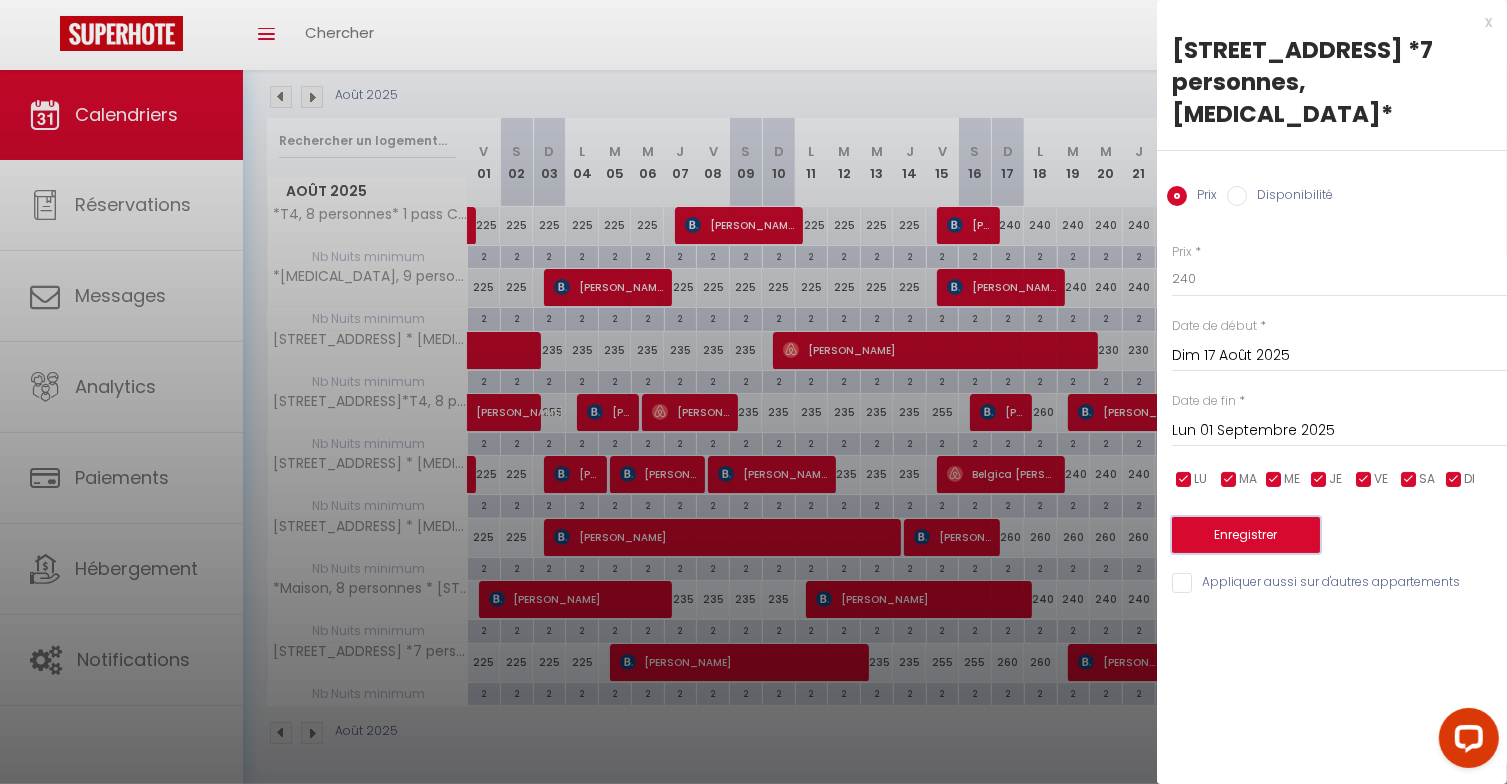 click on "Enregistrer" at bounding box center [1246, 535] 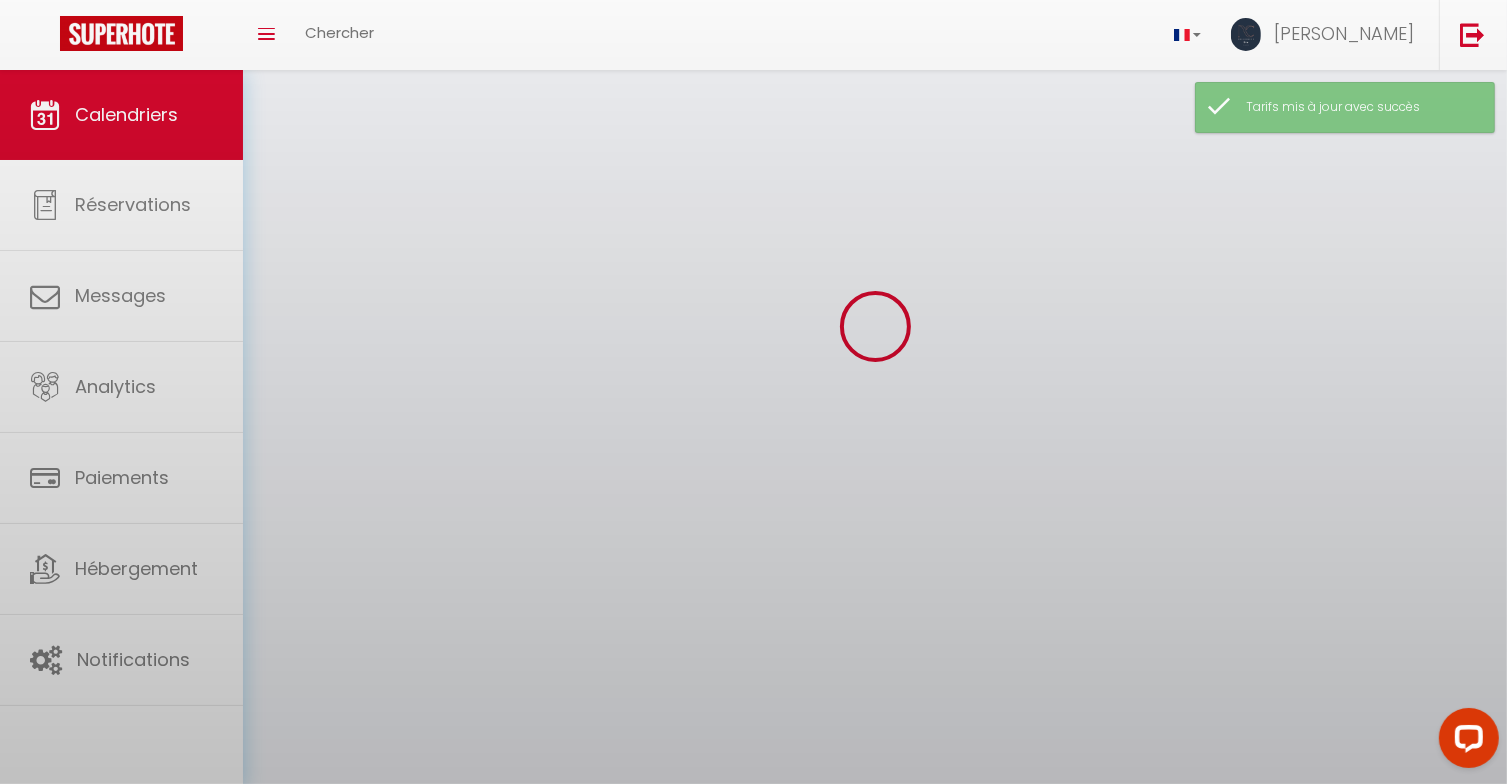 scroll, scrollTop: 210, scrollLeft: 0, axis: vertical 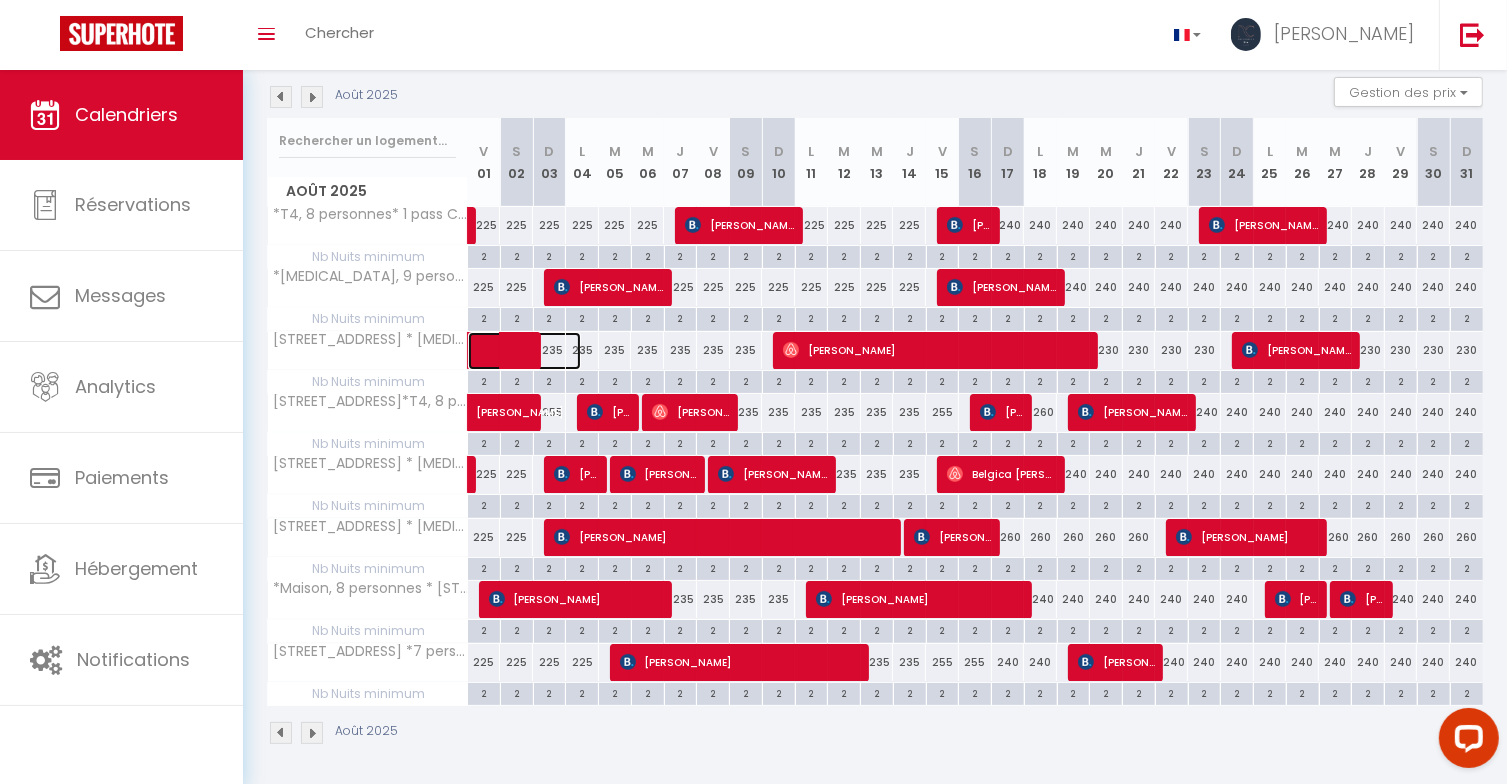 click at bounding box center [535, 351] 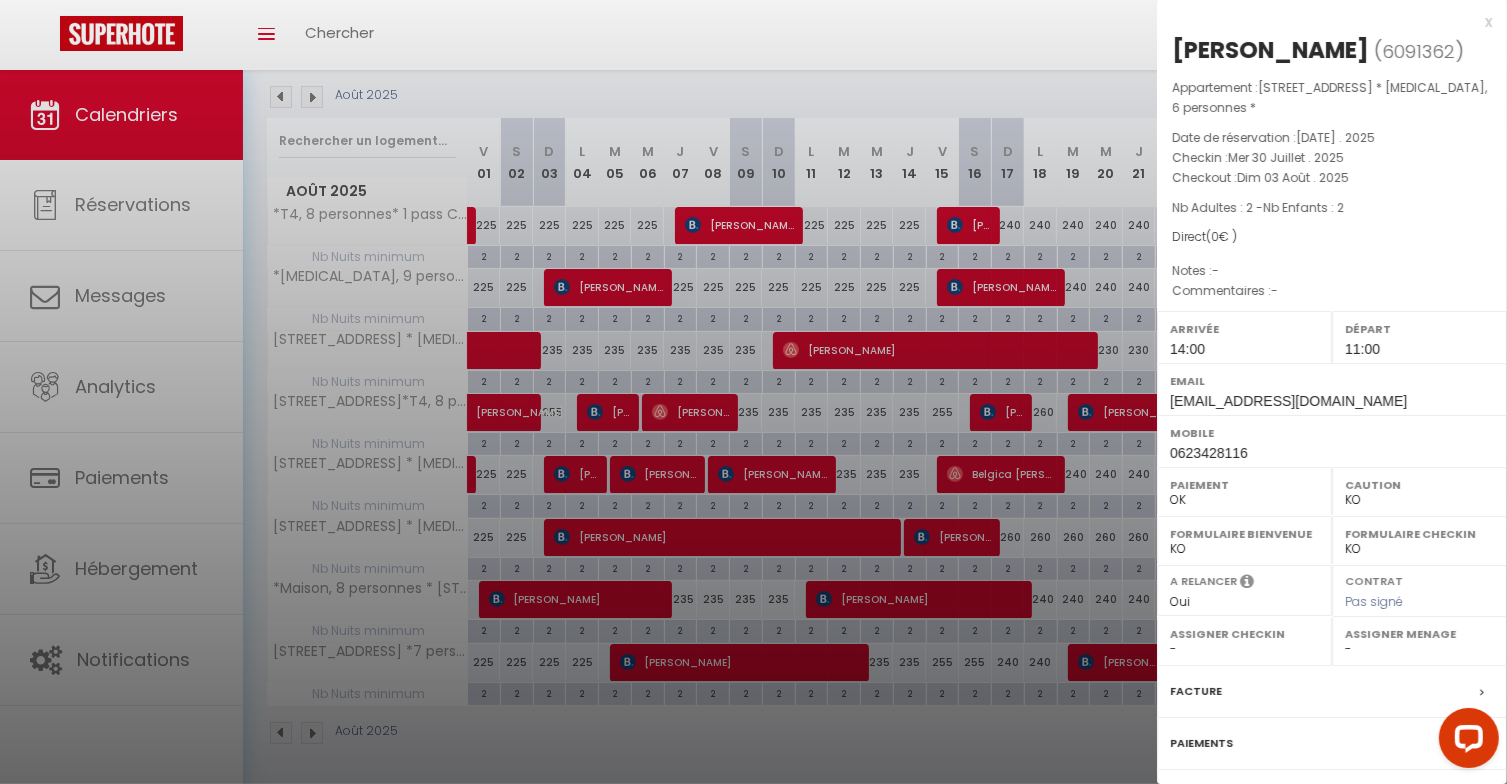 click at bounding box center (753, 392) 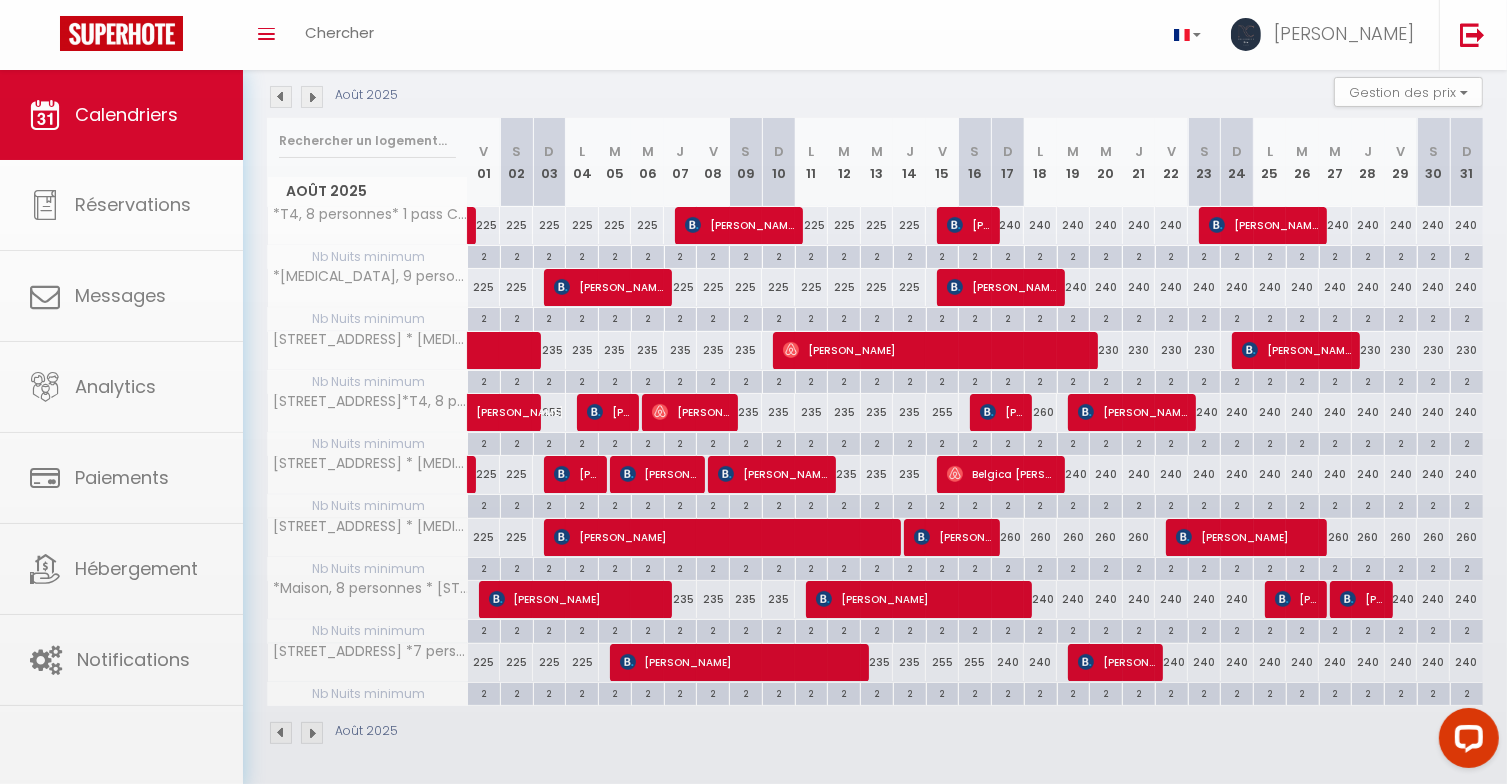 click on "Coaching SuperHote ce soir à 18h00, pour participer:  https://us02web.zoom.us/j/4667554618?pwd=QUhUTnBqenhNTG1HazhBOFJXWjRYUT09   ×     Toggle navigation       Toggle Search     Toggle menubar     Chercher   BUTTON                 Stéphanie   Paramètres            Résultat de la recherche   Aucun résultat     Calendriers     Réservations     Messages     Analytics      Paiements     Hébergement     Notifications                 Résultat de la recherche   Id   Appart   Voyageur    Checkin   Checkout   Nuits   Pers.   Plateforme   Statut     Résultat de la recherche   Aucun résultat           CALENDRIERS
Filtrer par hébergement
Studio       *Studio, 2 personnes* 5 rue de la mediterrannée, Serris     *Studio, 2personnes* 19 rue des scandinaves, Serris     T2       *T2, 4 personnes* 13 cours du tage, Serris     *T2, 4 personnes* 26 Allée des maraichers, Chessy     *T2, 4personnes* 6 rue Jacques Cartier, Serris" at bounding box center (753, 324) 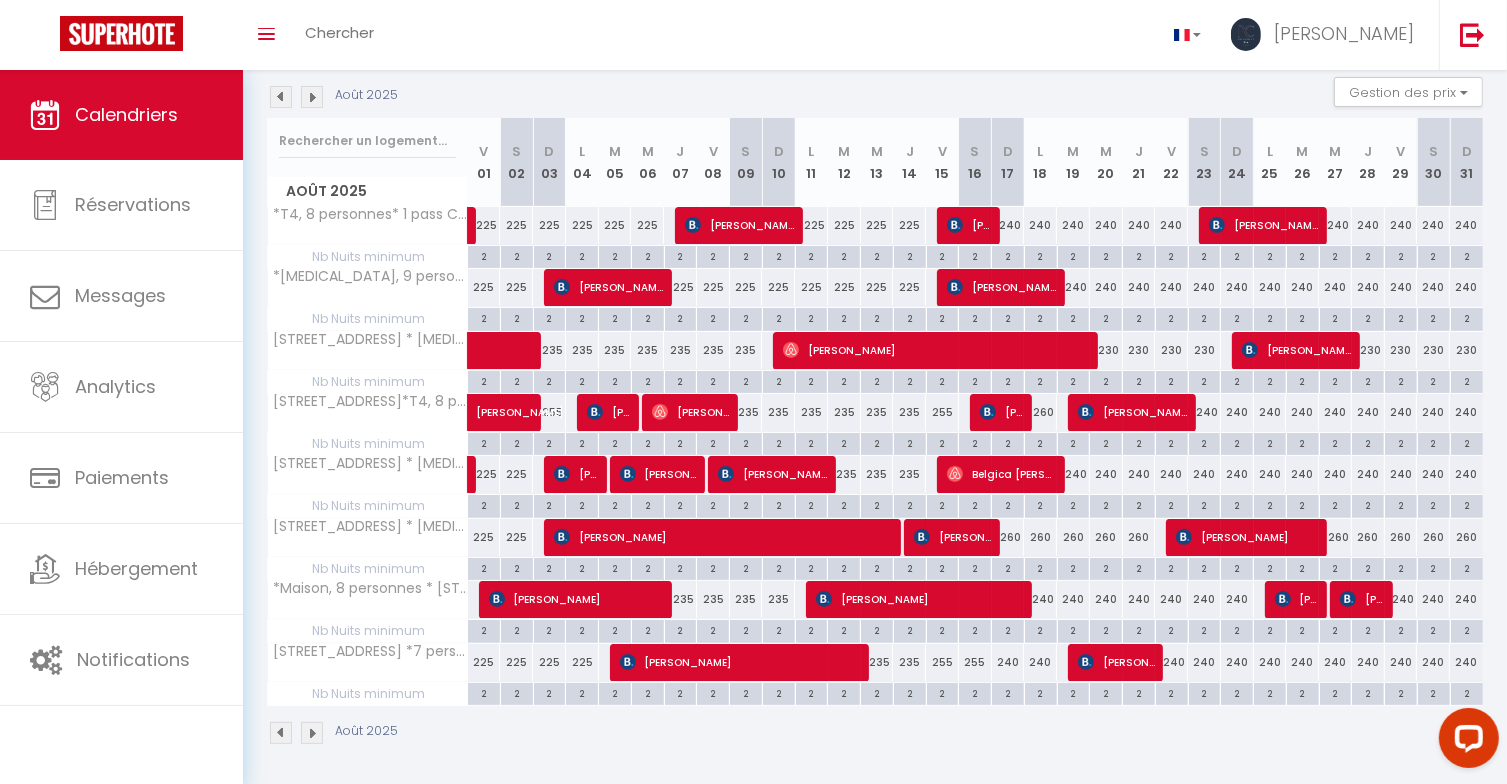 click on "235" at bounding box center [582, 350] 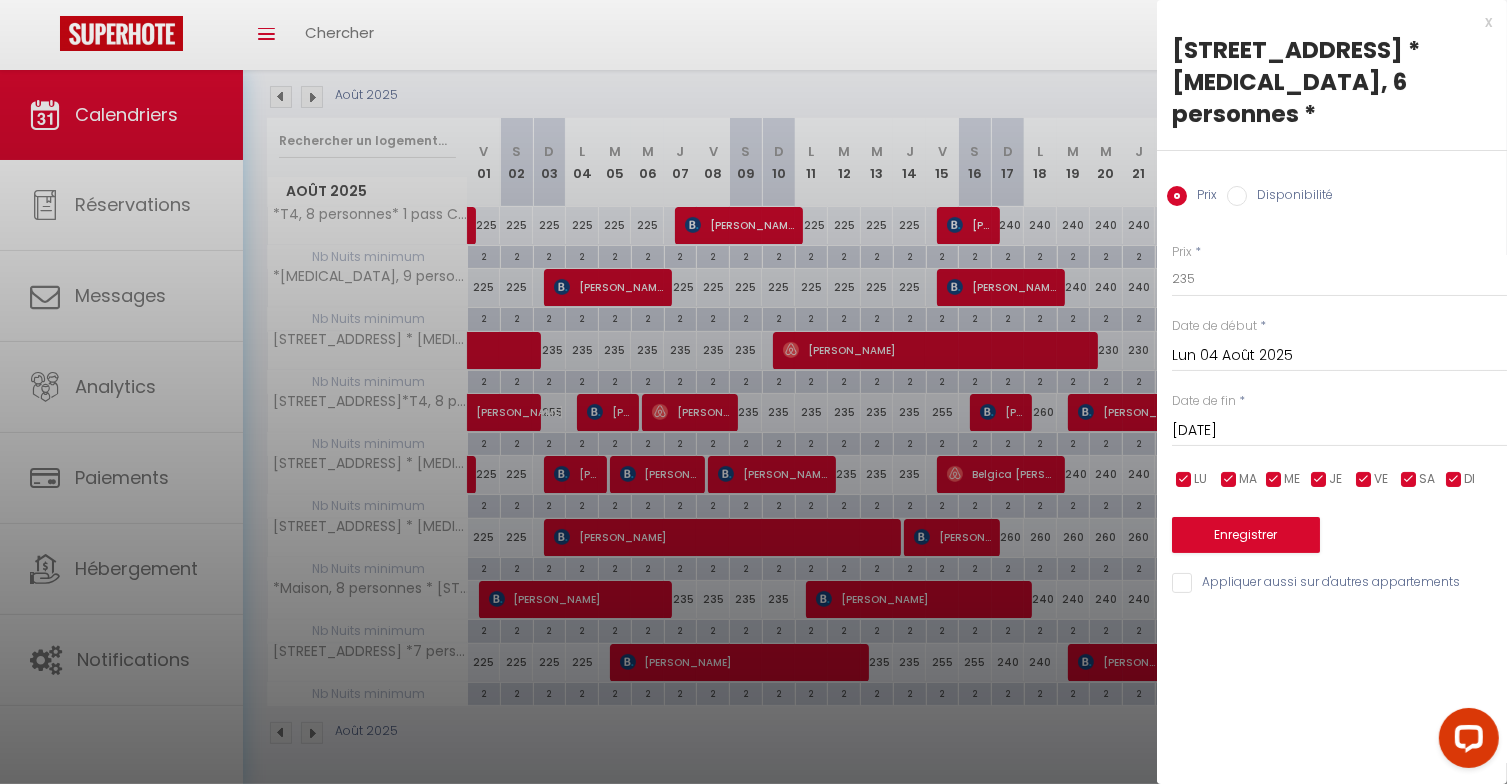 click on "Lun 04 Août 2025" at bounding box center [1339, 356] 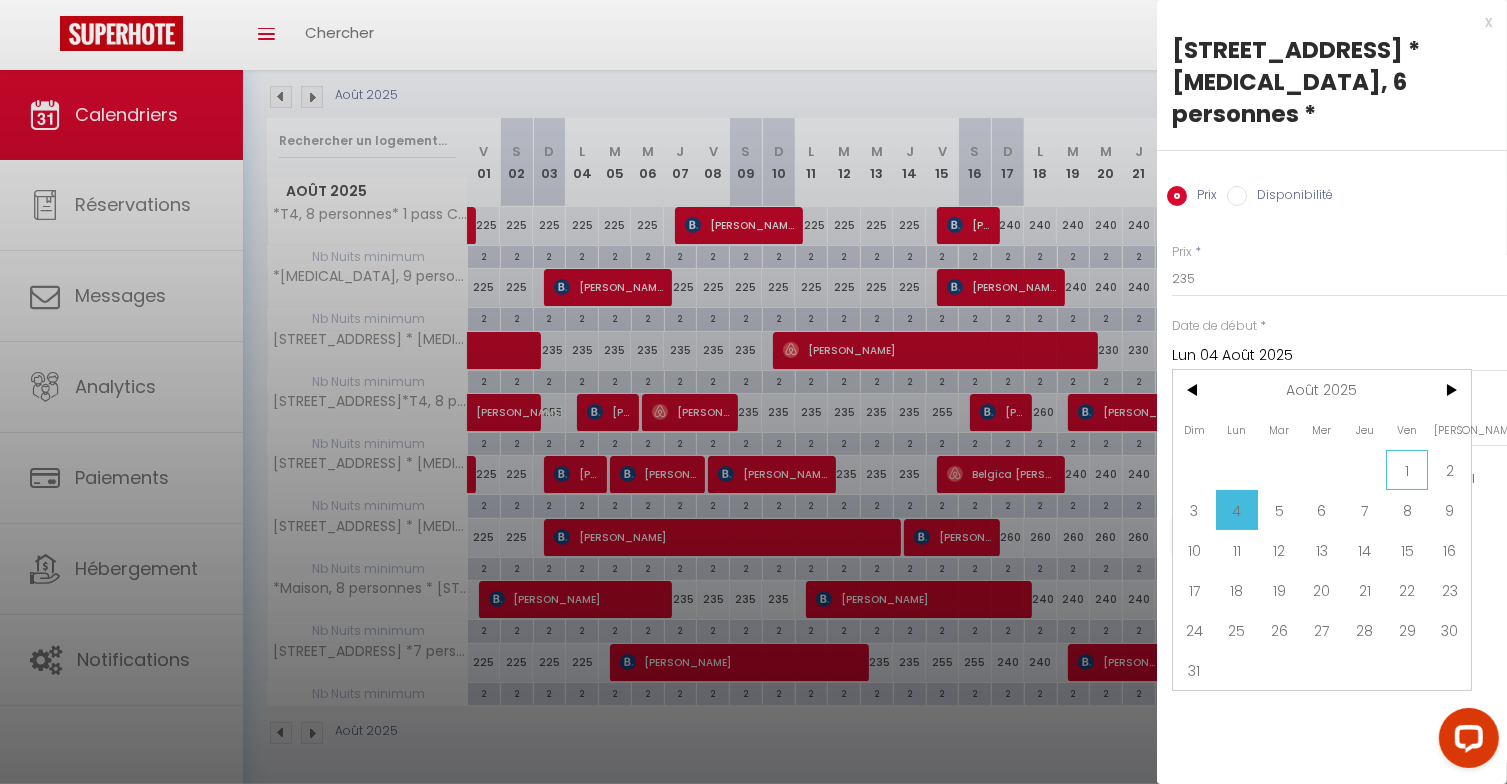 click on "Dim Lun Mar Mer Jeu Ven Sam   1 2 3 4 5 6 7 8 9 10 11 12 13 14 15 16 17 18 19 20 21 22 23 24 25 26 27 28 29 30 31" at bounding box center [1322, 530] 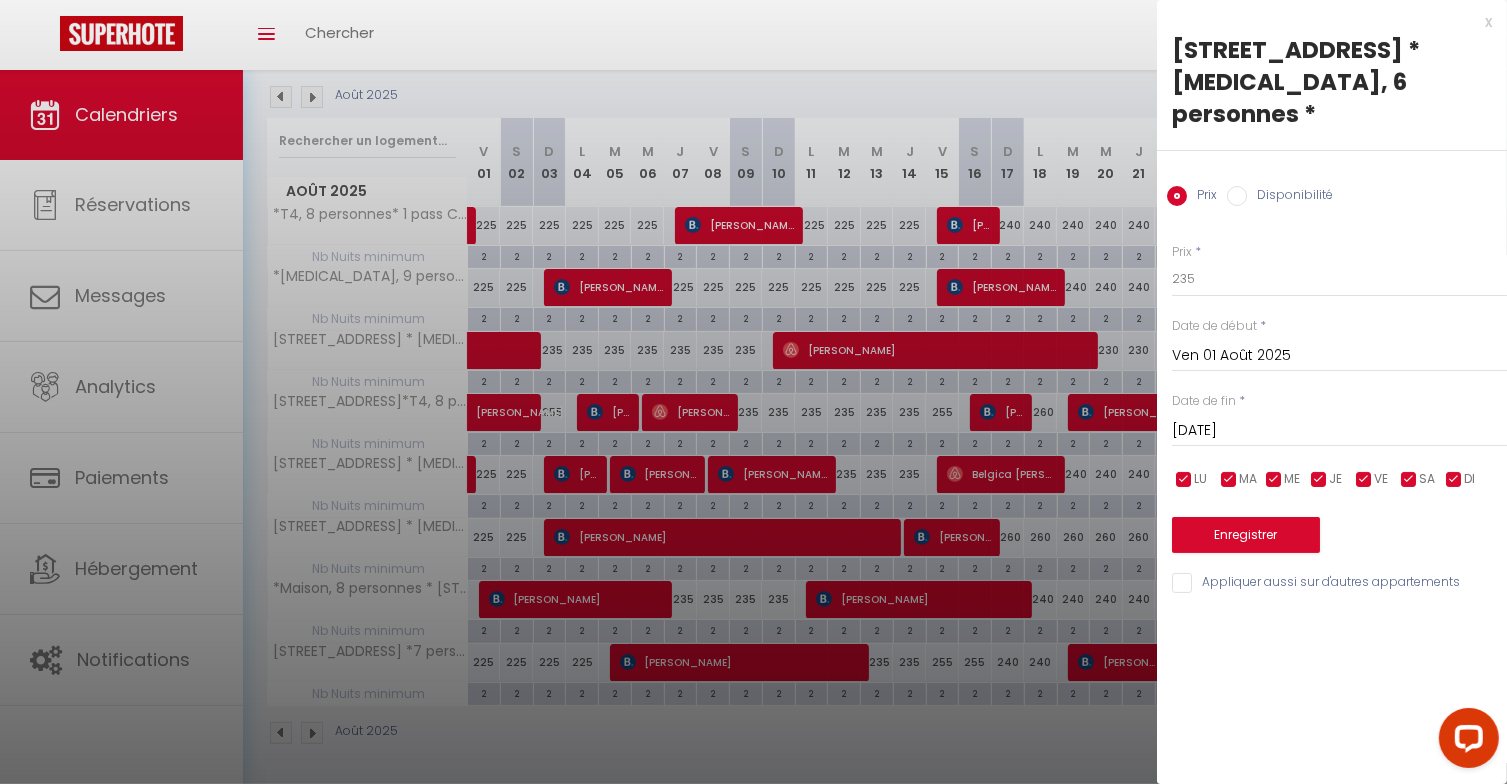click on "Mar 05 Août 2025" at bounding box center (1339, 431) 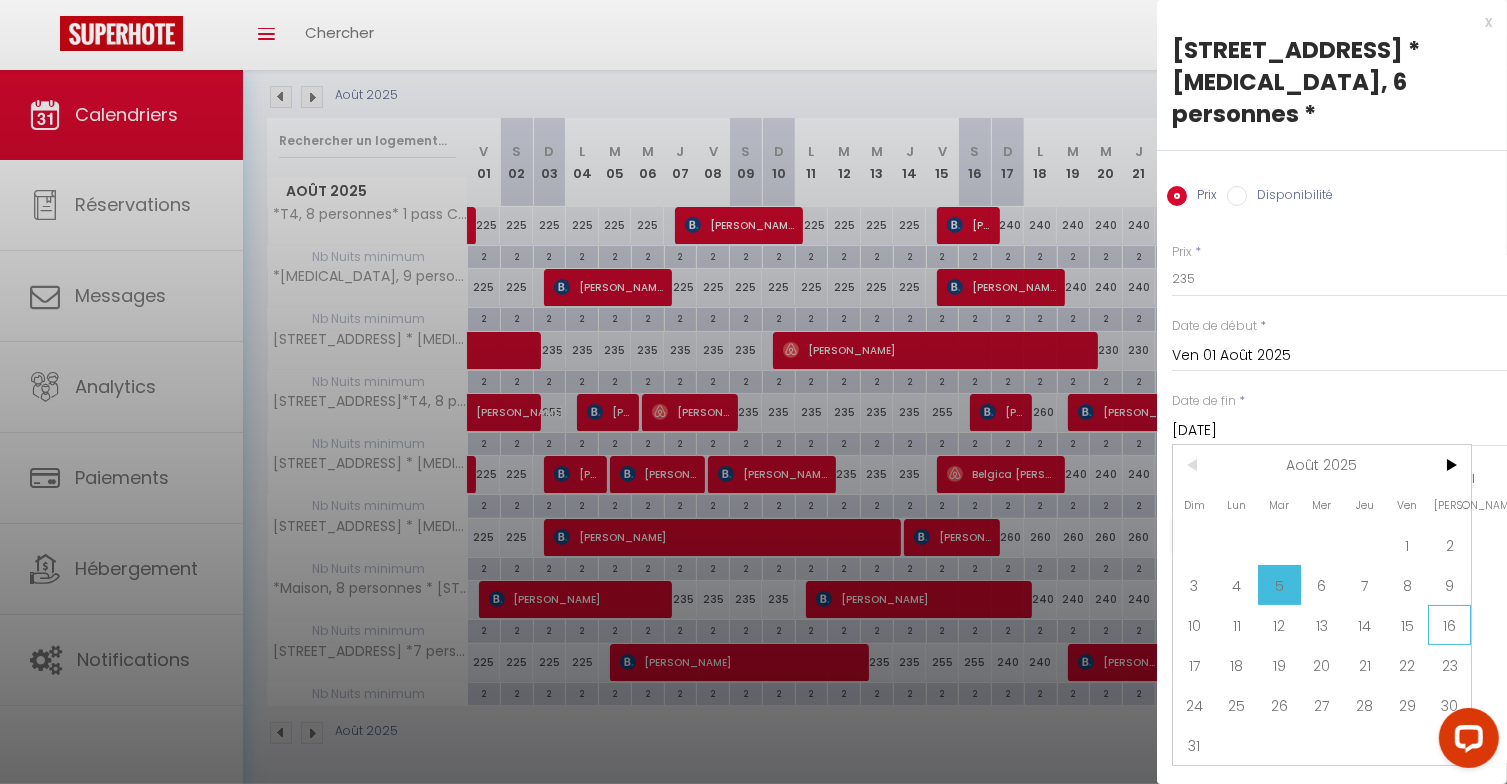 click on "16" at bounding box center [1449, 625] 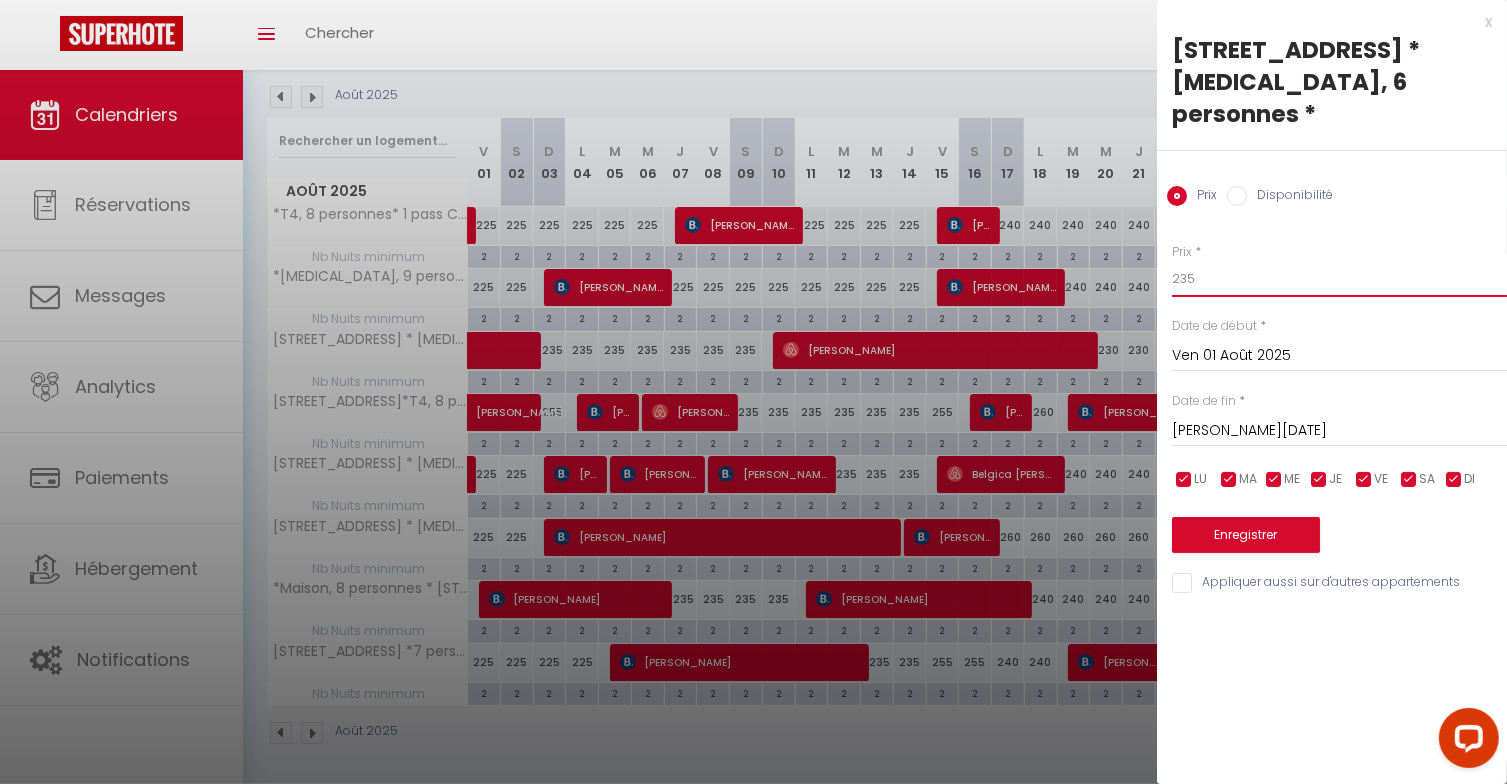 click on "235" at bounding box center (1339, 279) 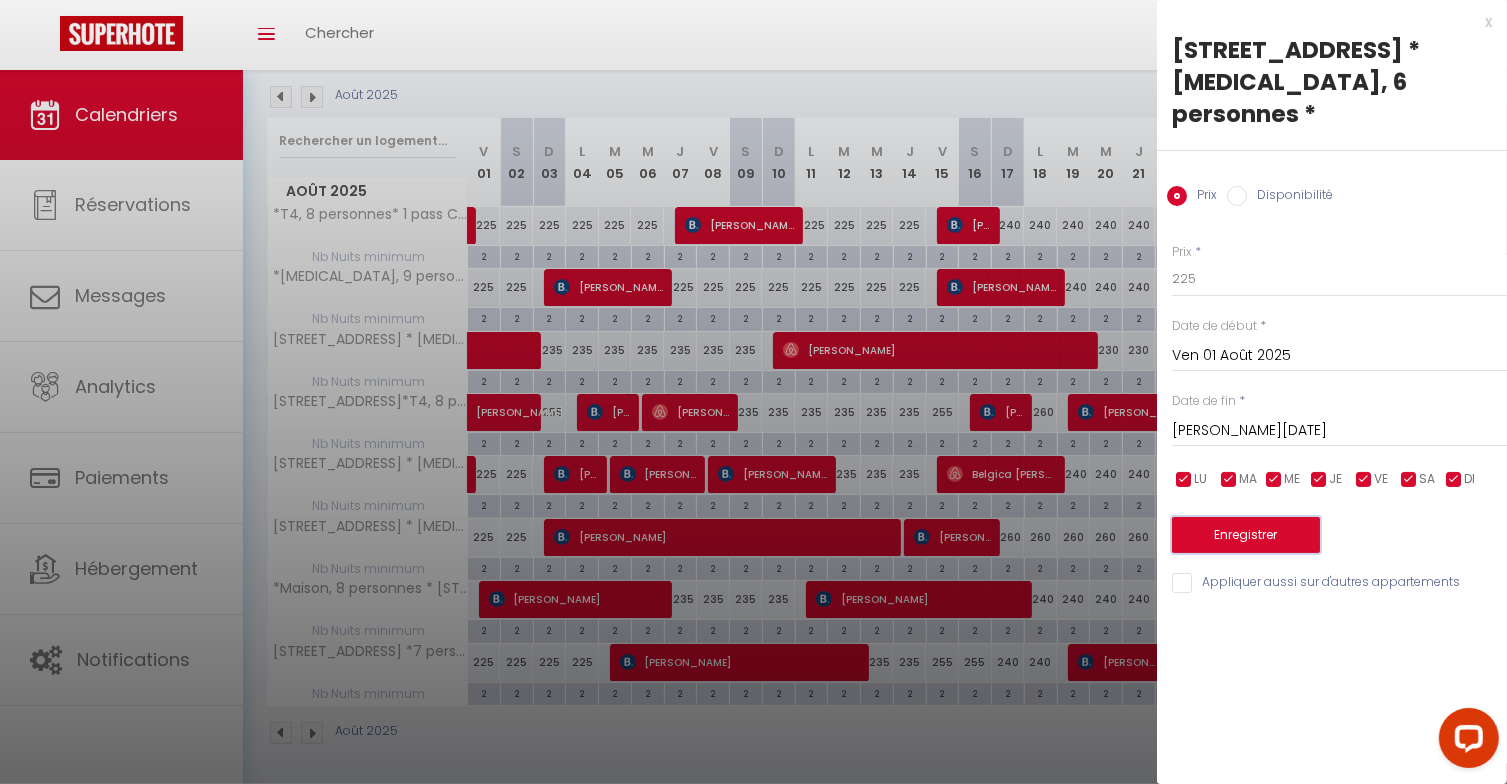 click on "Enregistrer" at bounding box center (1246, 535) 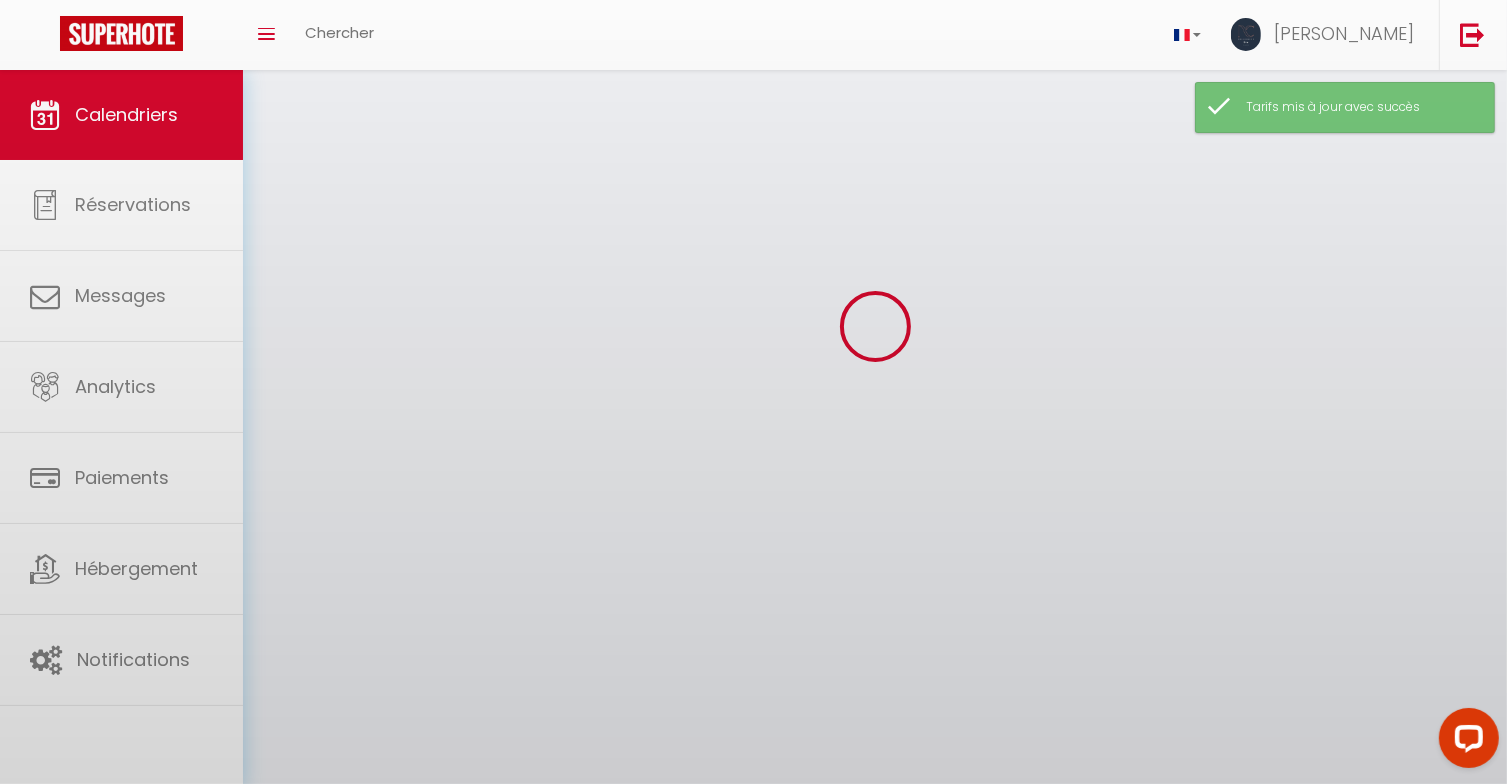 scroll, scrollTop: 210, scrollLeft: 0, axis: vertical 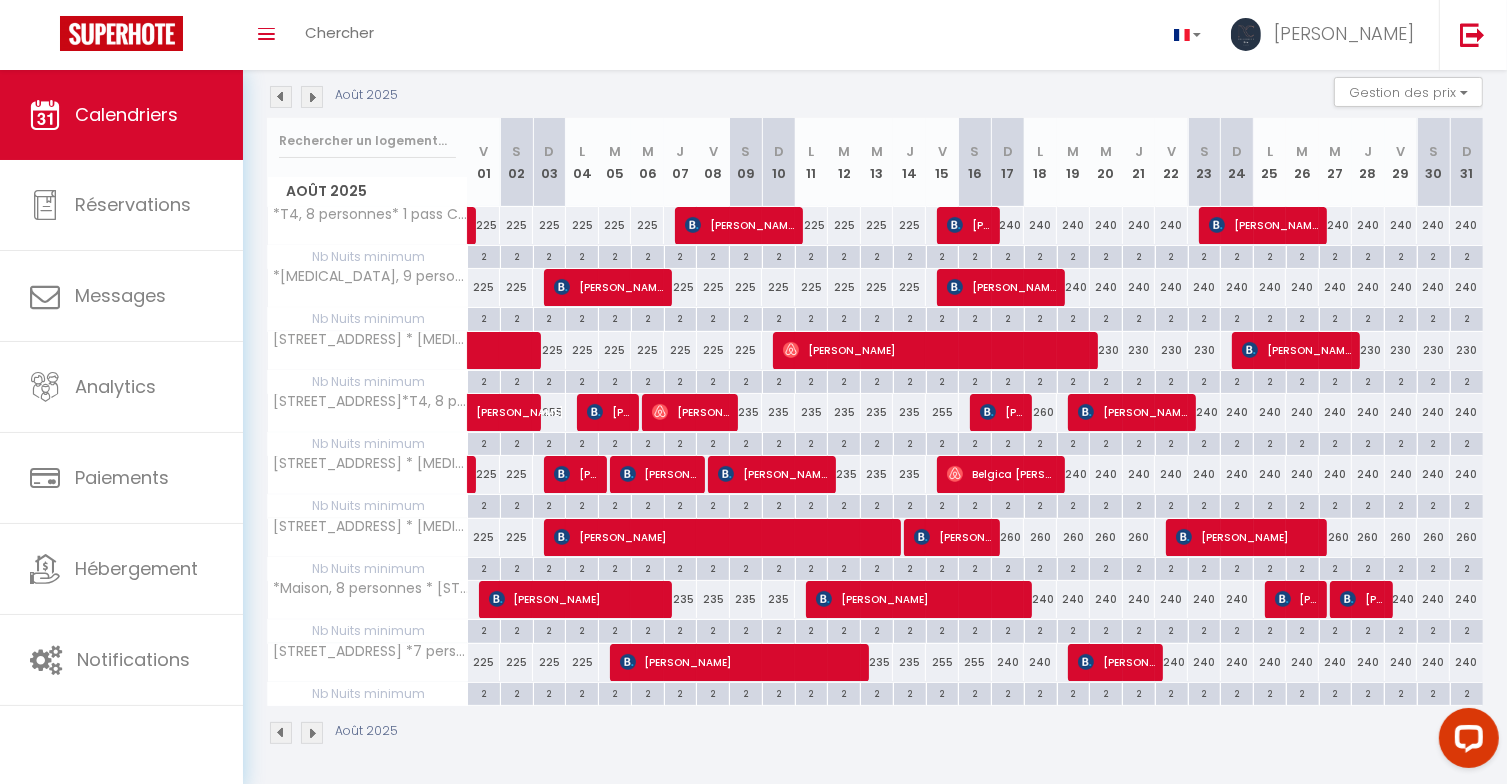 click on "235" at bounding box center (746, 412) 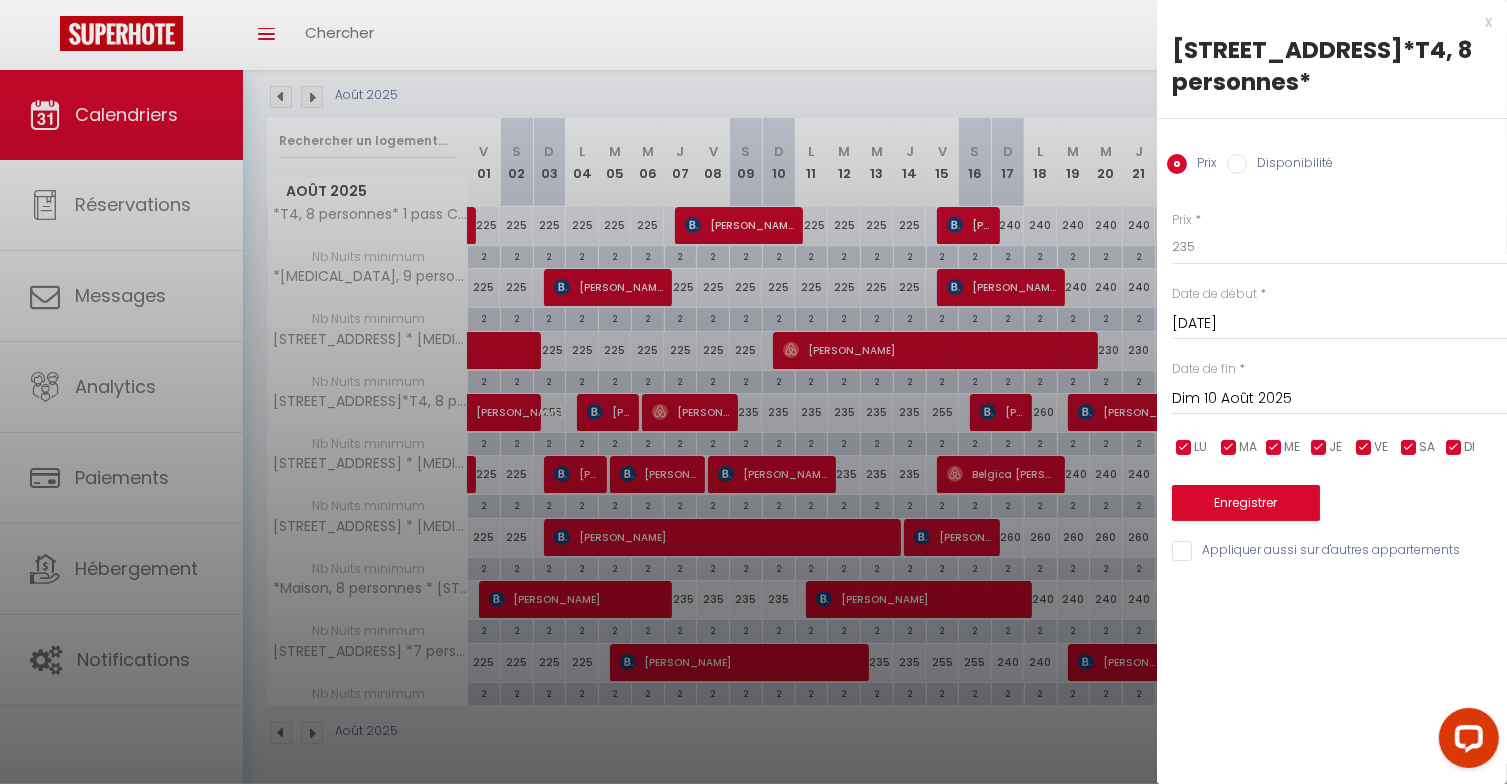 click on "Dim 10 Août 2025" at bounding box center [1339, 399] 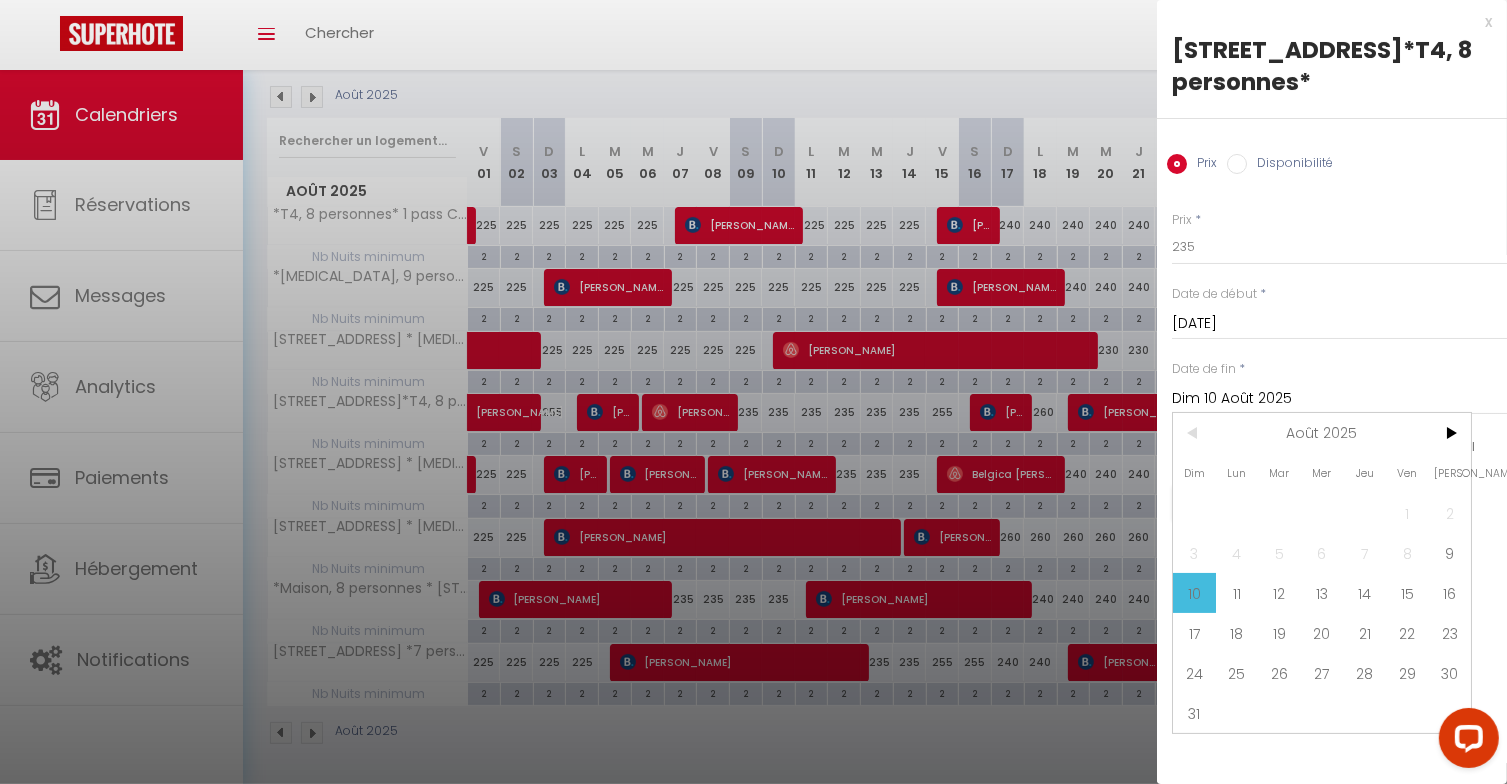 drag, startPoint x: 1394, startPoint y: 629, endPoint x: 1333, endPoint y: 521, distance: 124.036285 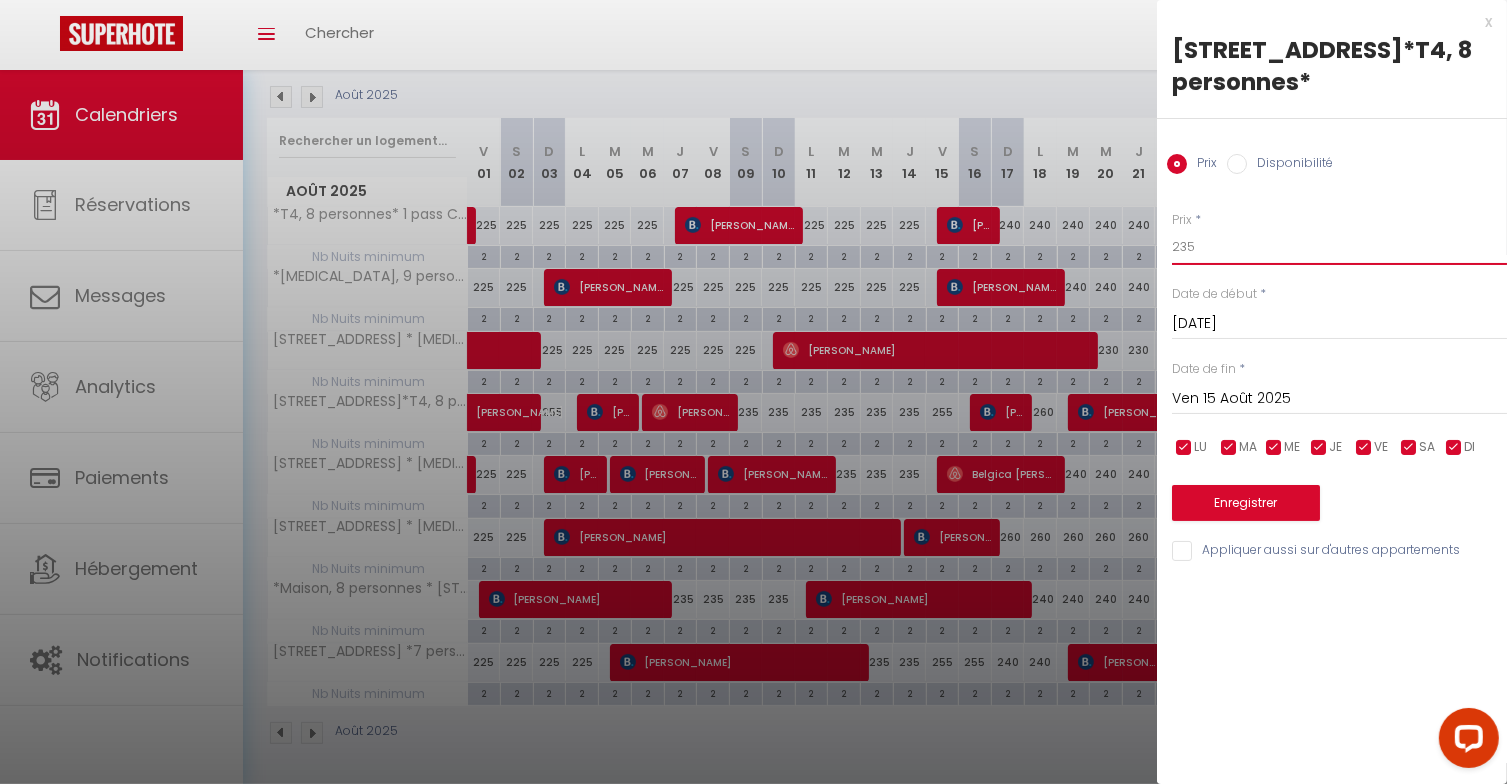 click on "235" at bounding box center (1339, 247) 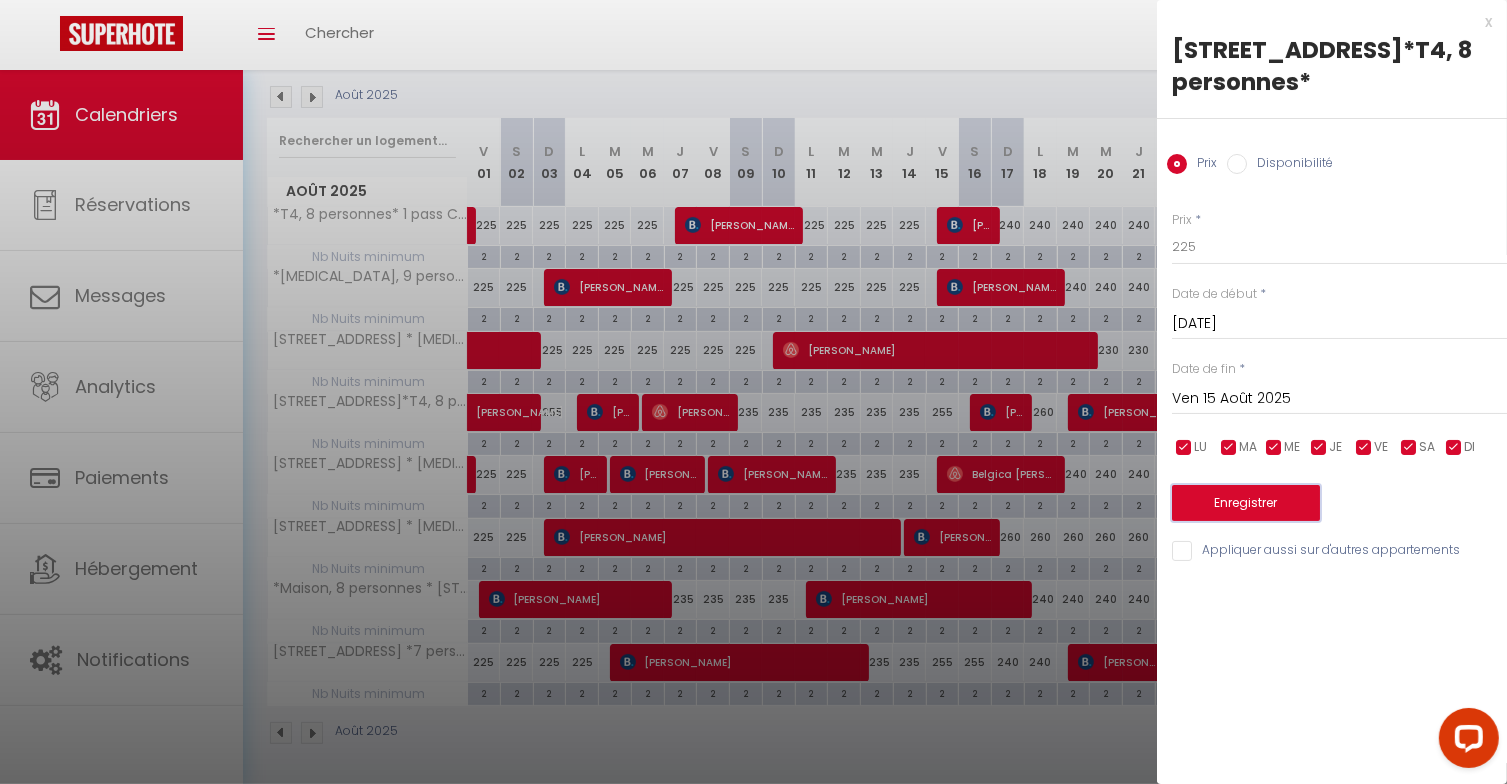 click on "Enregistrer" at bounding box center [1246, 503] 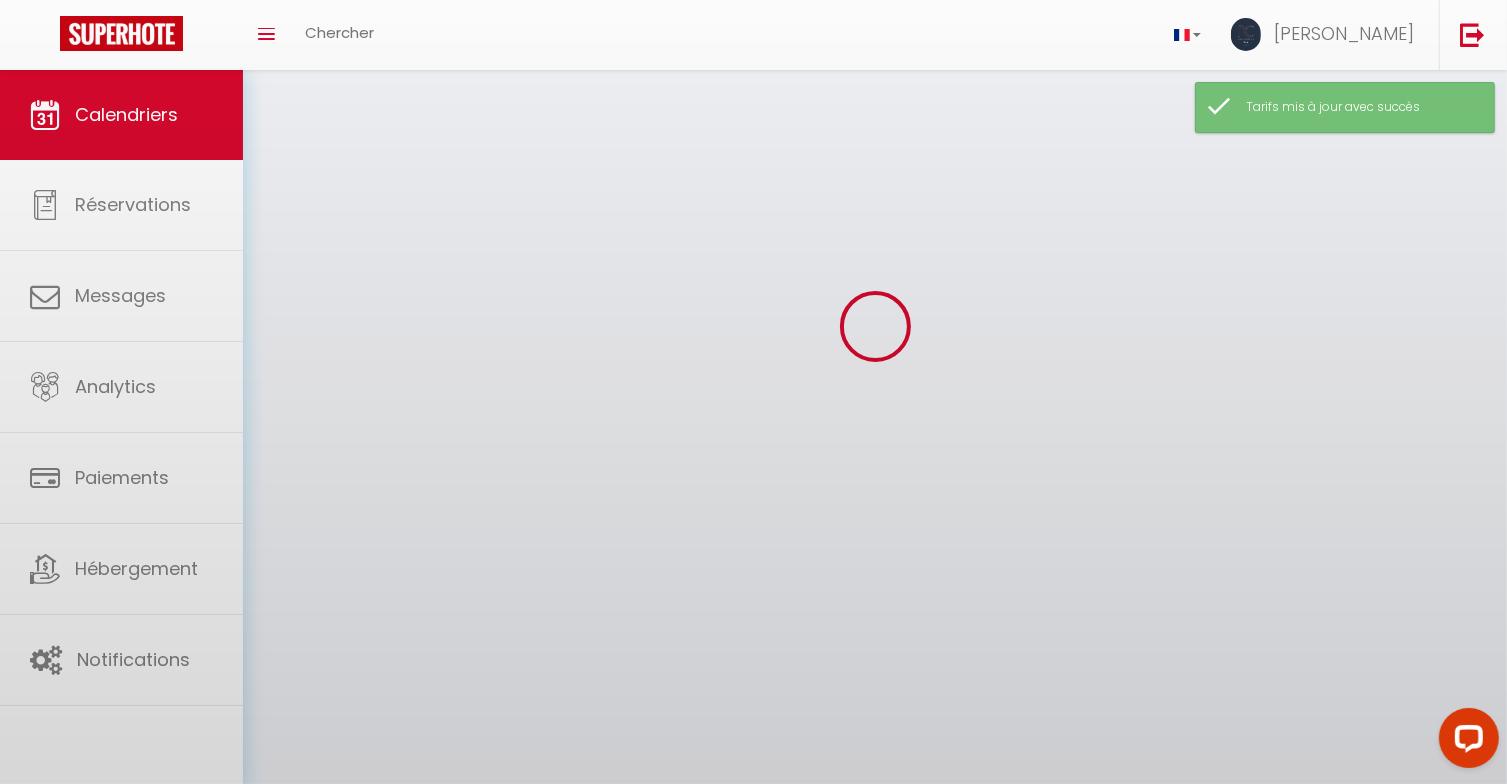scroll, scrollTop: 210, scrollLeft: 0, axis: vertical 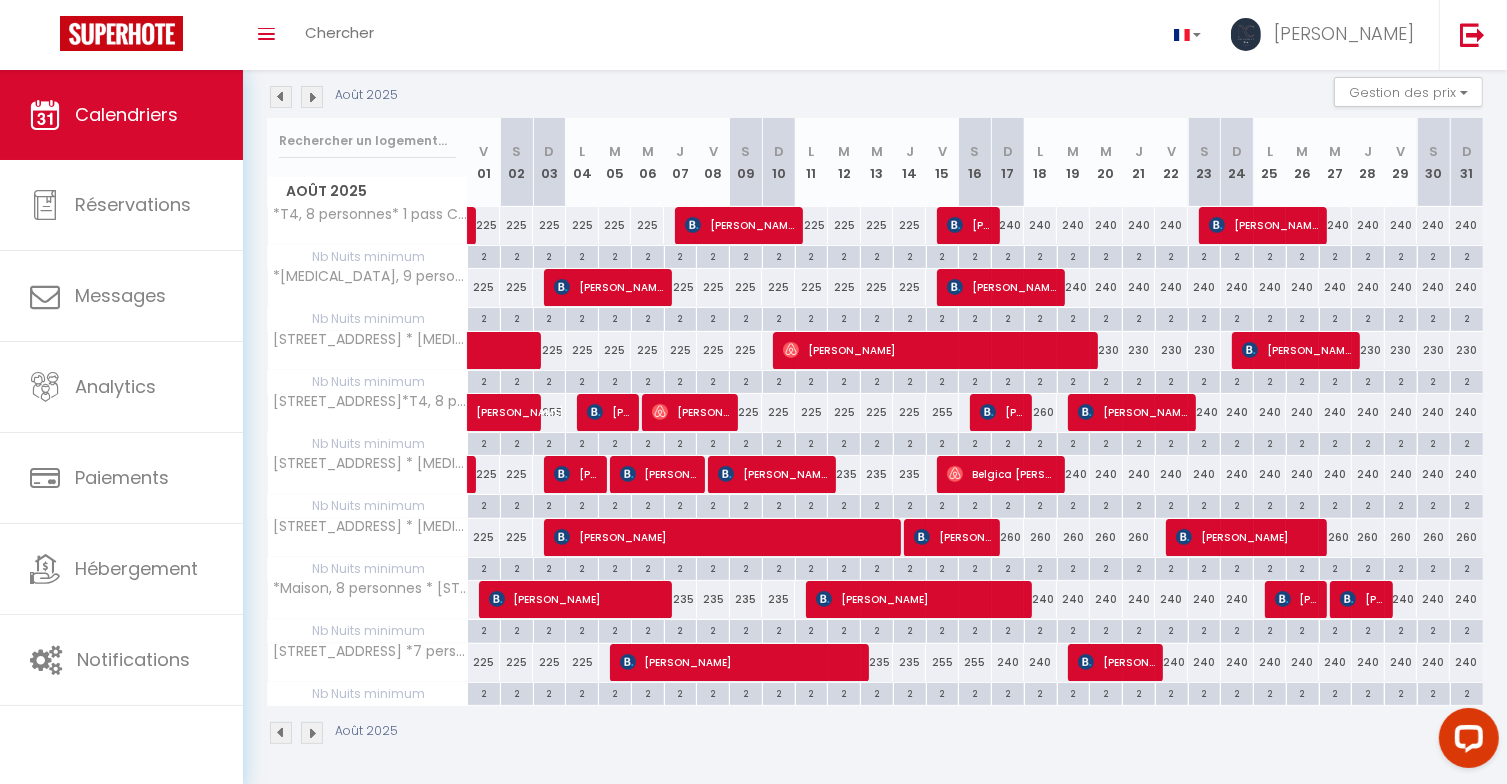 click on "235" at bounding box center (680, 599) 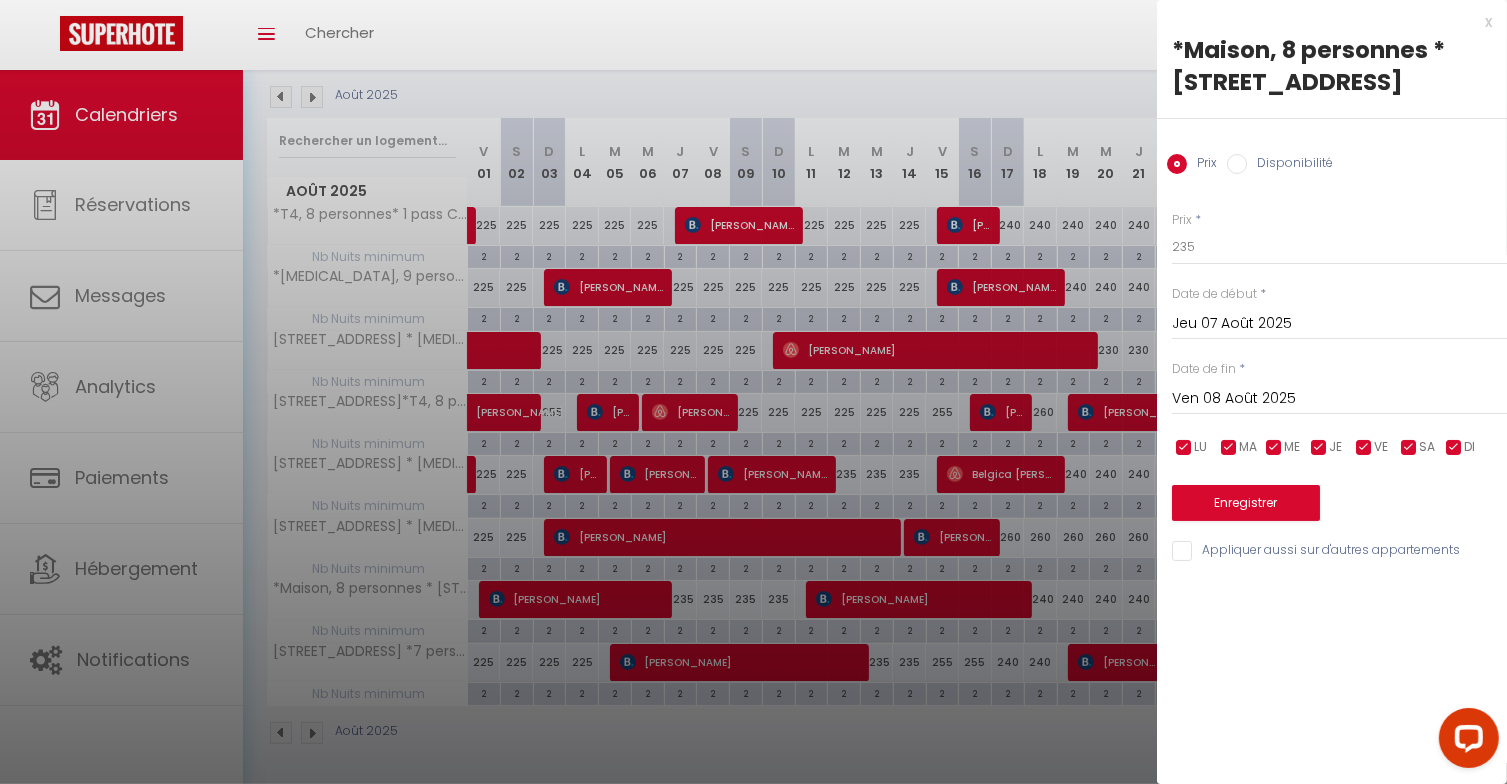 click on "Ven 08 Août 2025" at bounding box center (1339, 399) 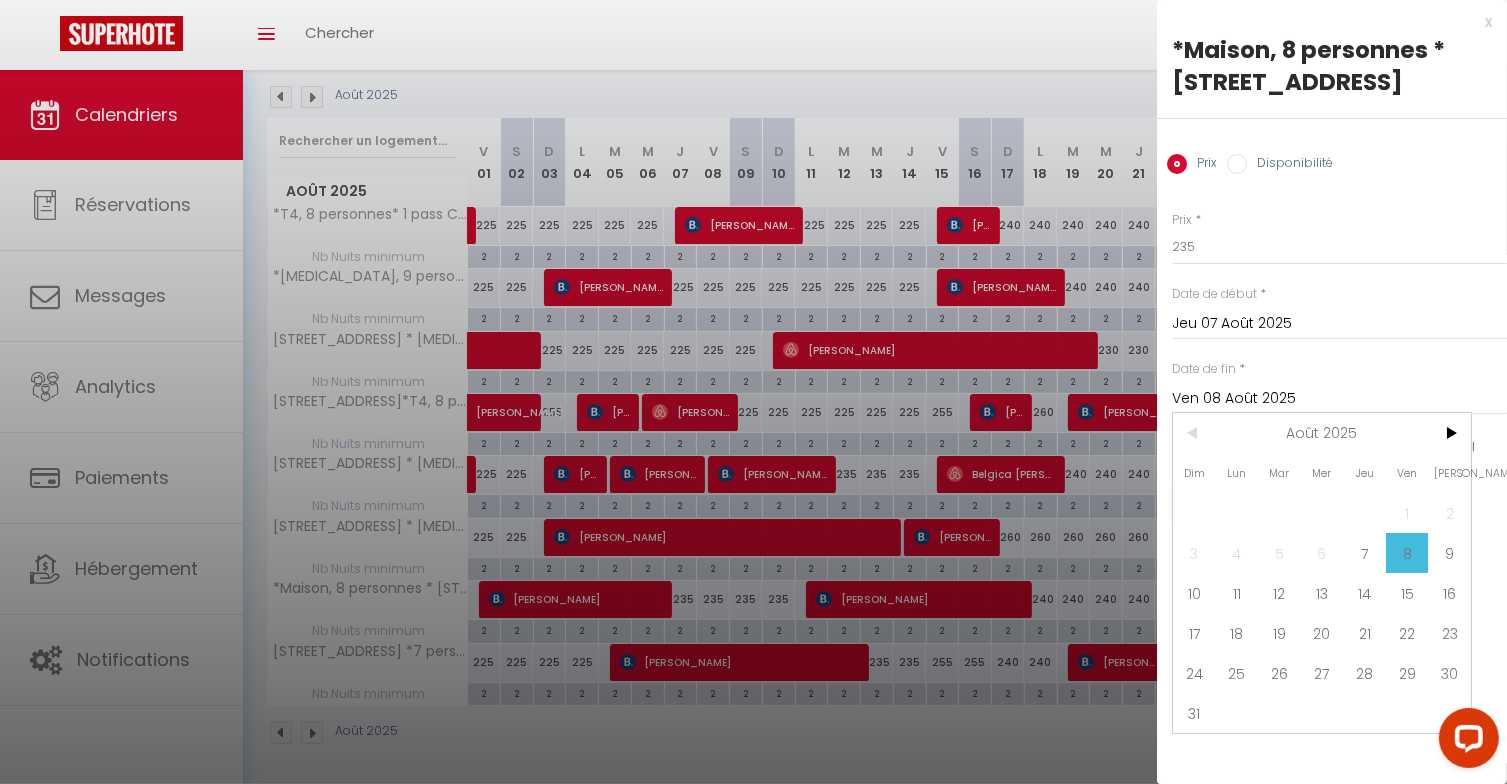 drag, startPoint x: 1380, startPoint y: 591, endPoint x: 1375, endPoint y: 558, distance: 33.37664 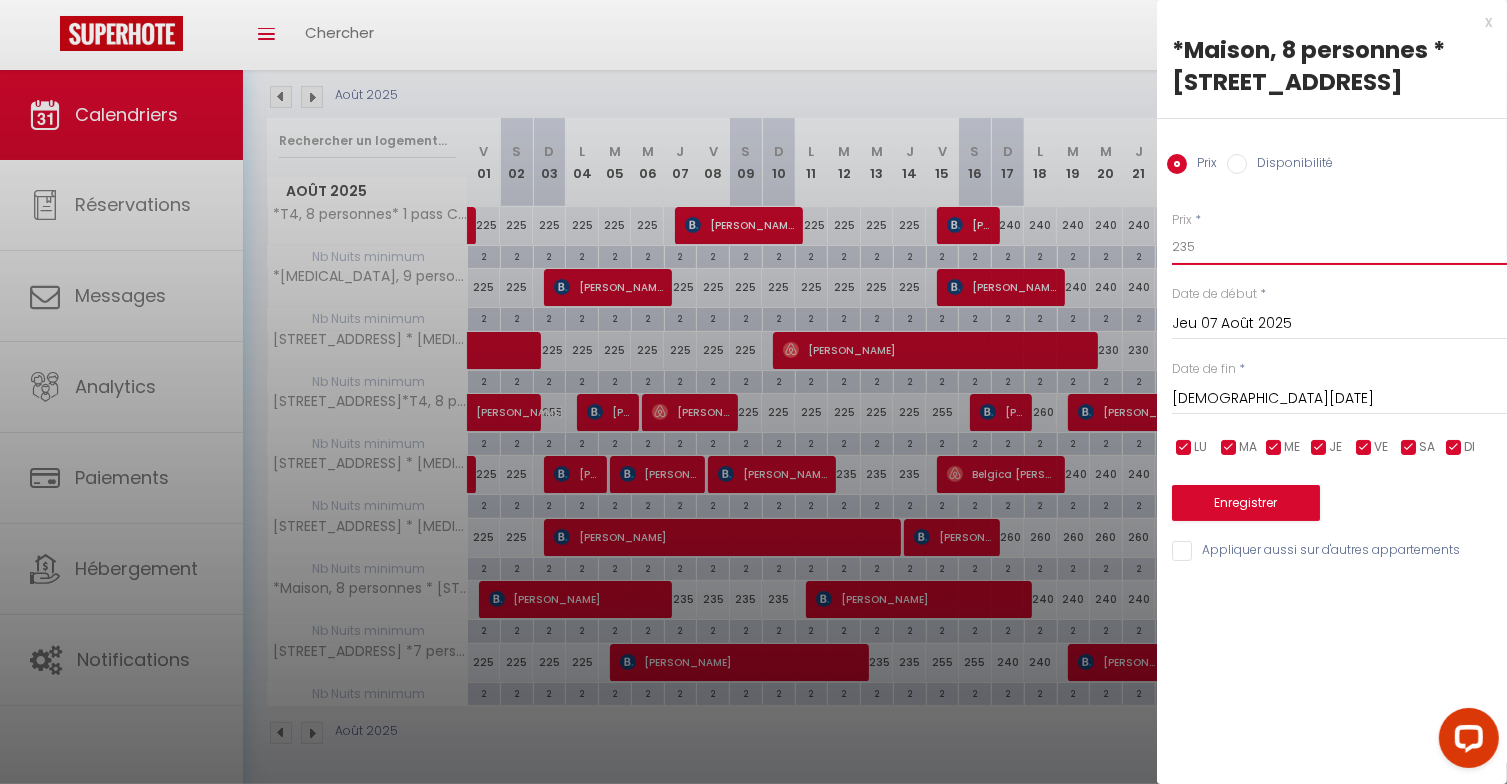 click on "235" at bounding box center (1339, 247) 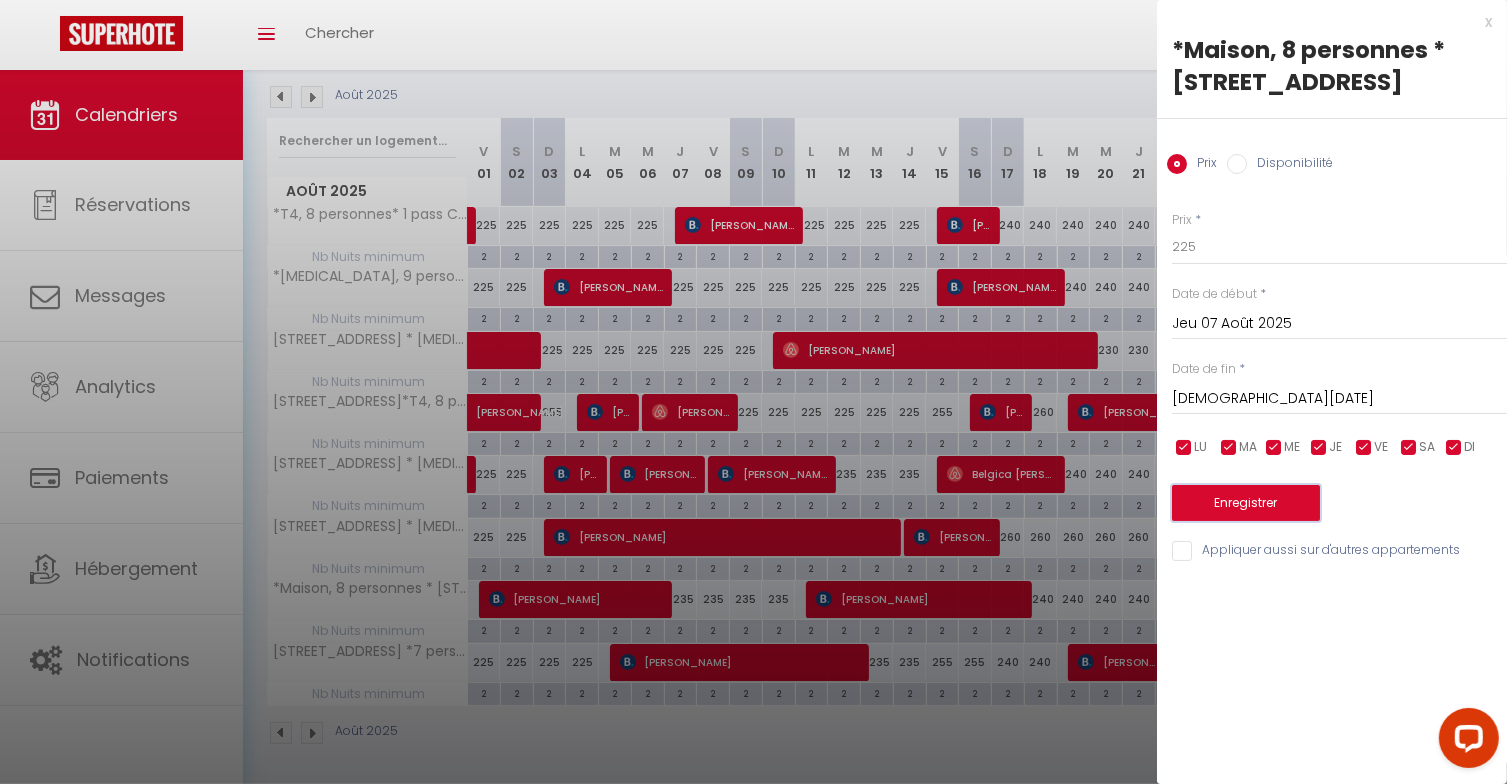 click on "Enregistrer" at bounding box center (1246, 503) 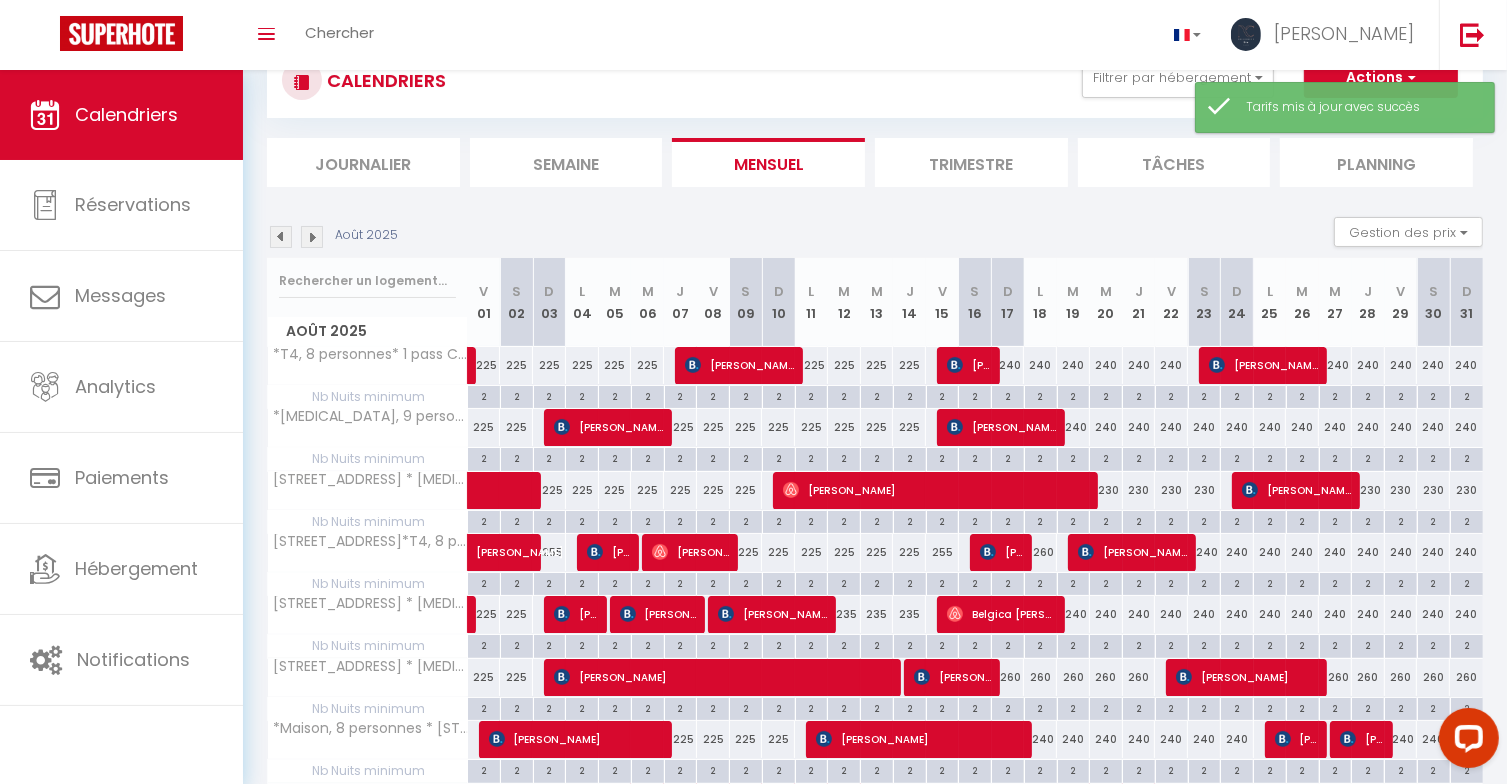 scroll, scrollTop: 210, scrollLeft: 0, axis: vertical 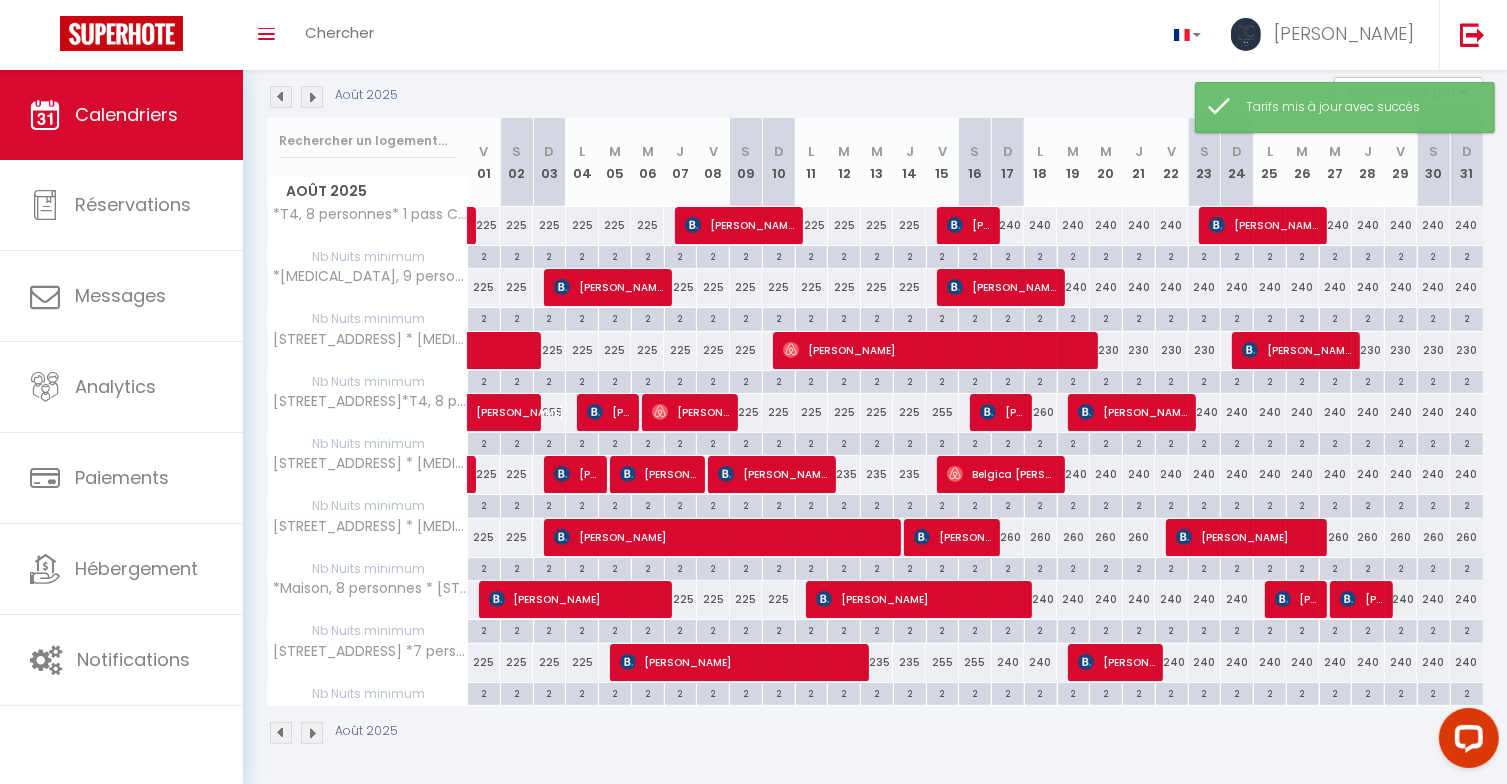 click on "235" at bounding box center (877, 662) 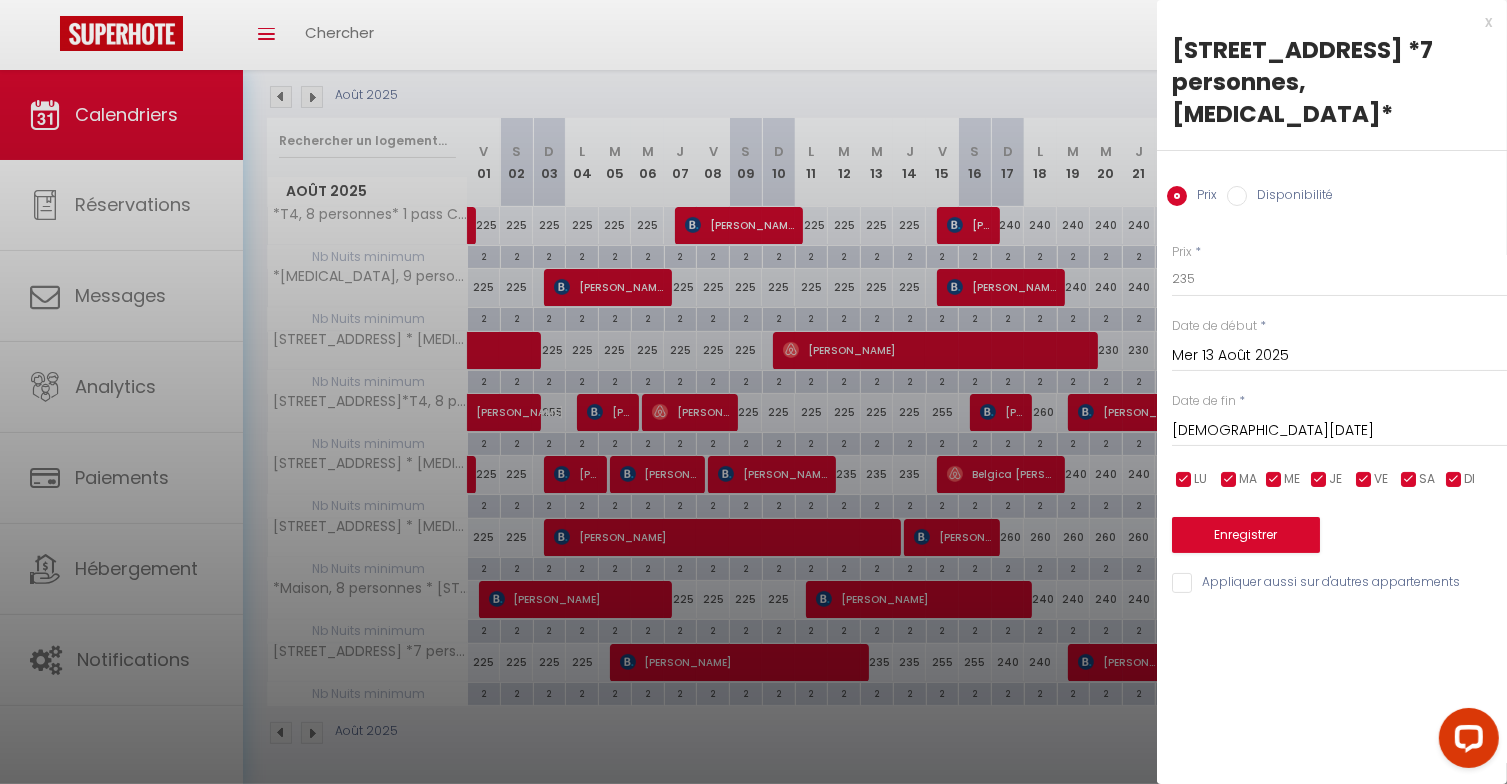 click at bounding box center [753, 392] 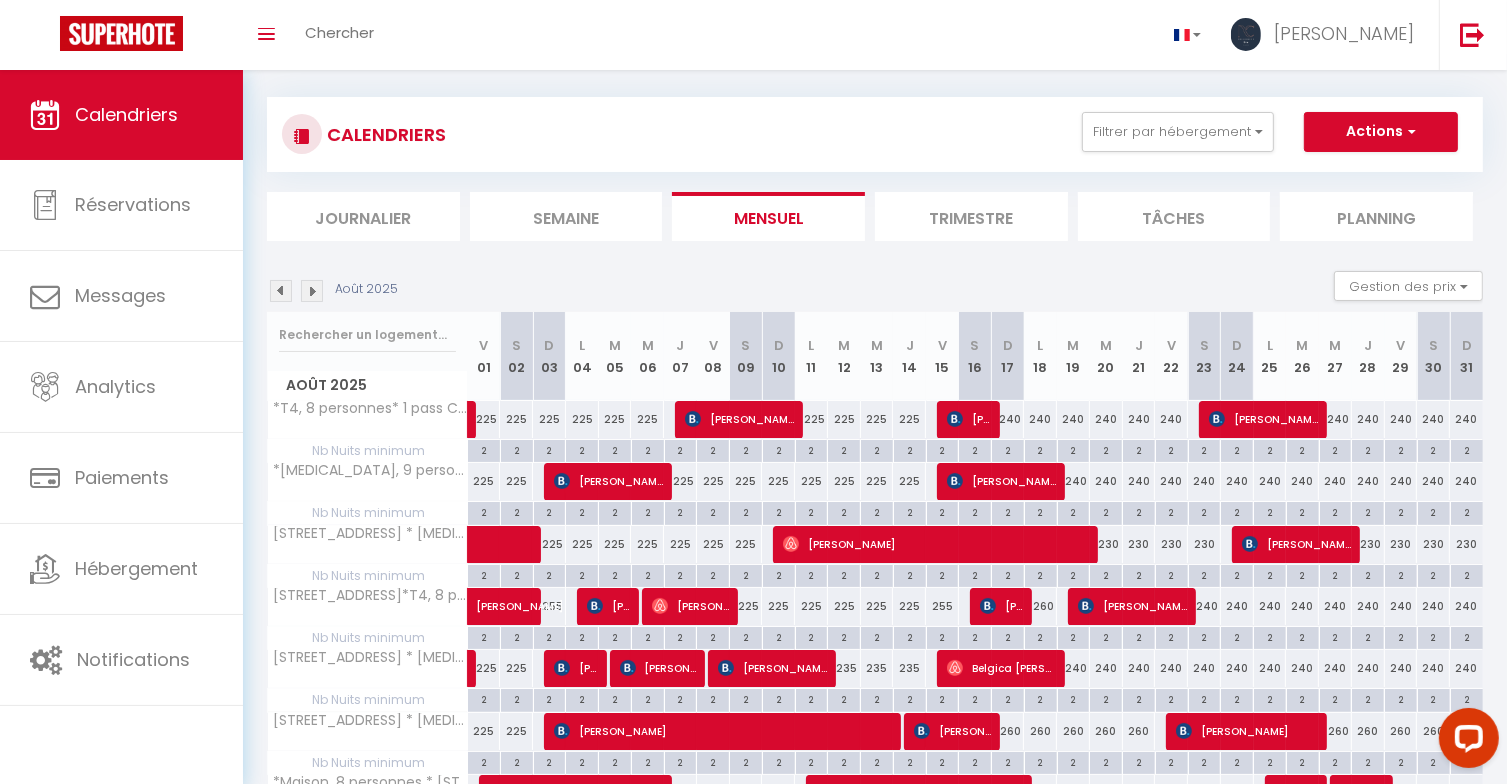 scroll, scrollTop: 0, scrollLeft: 0, axis: both 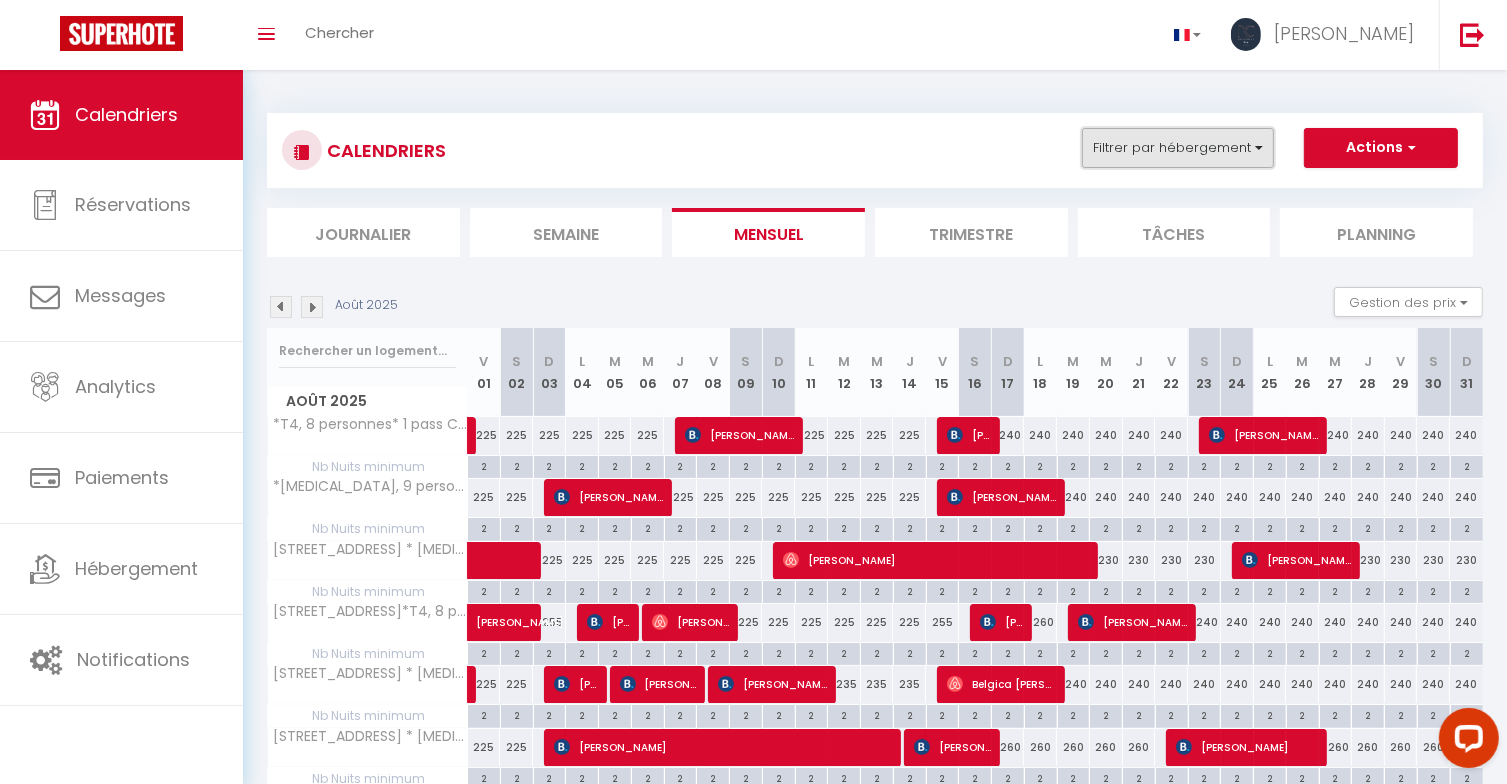 click on "Filtrer par hébergement" at bounding box center [1178, 148] 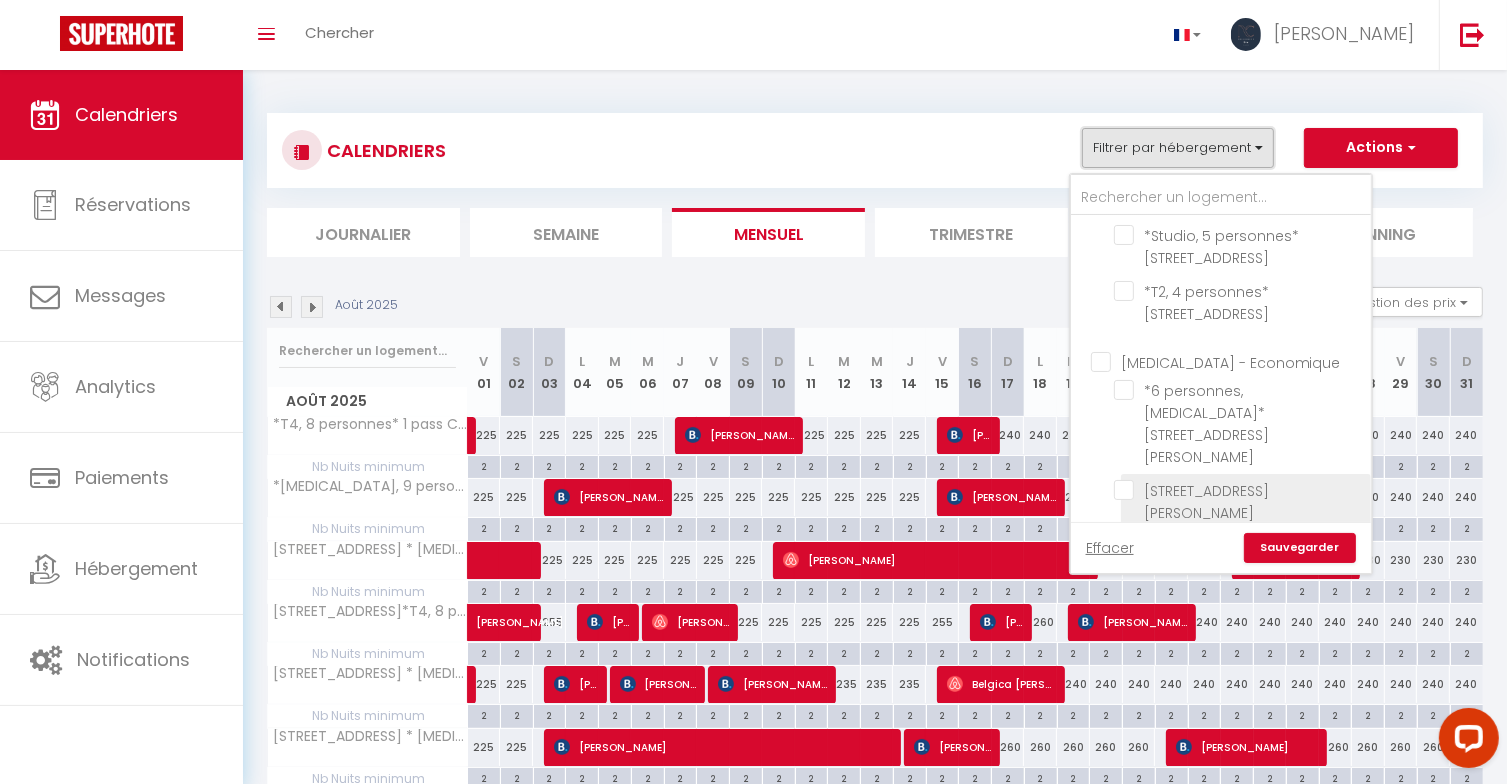 scroll, scrollTop: 800, scrollLeft: 0, axis: vertical 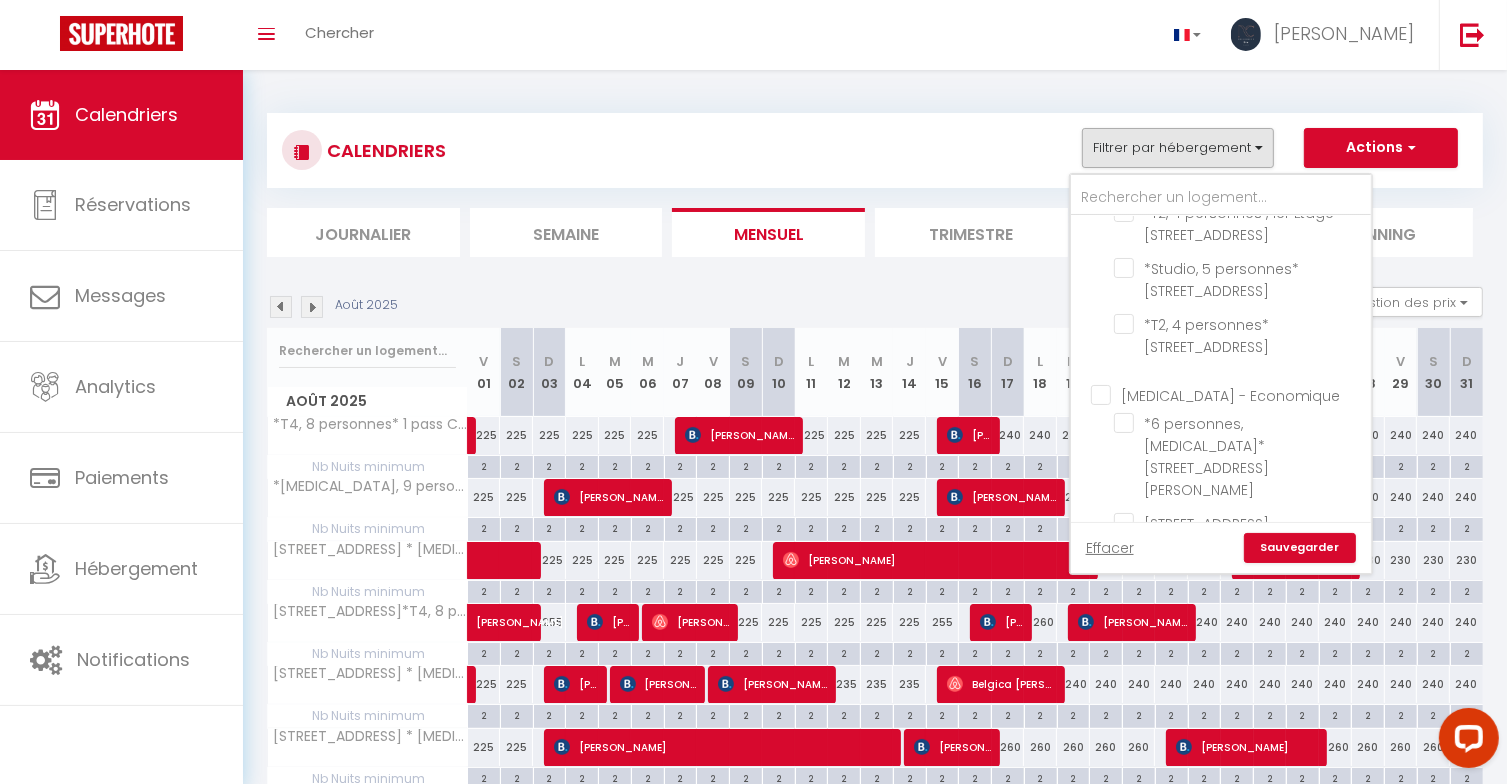click on "[MEDICAL_DATA] - Economique" at bounding box center (1241, 394) 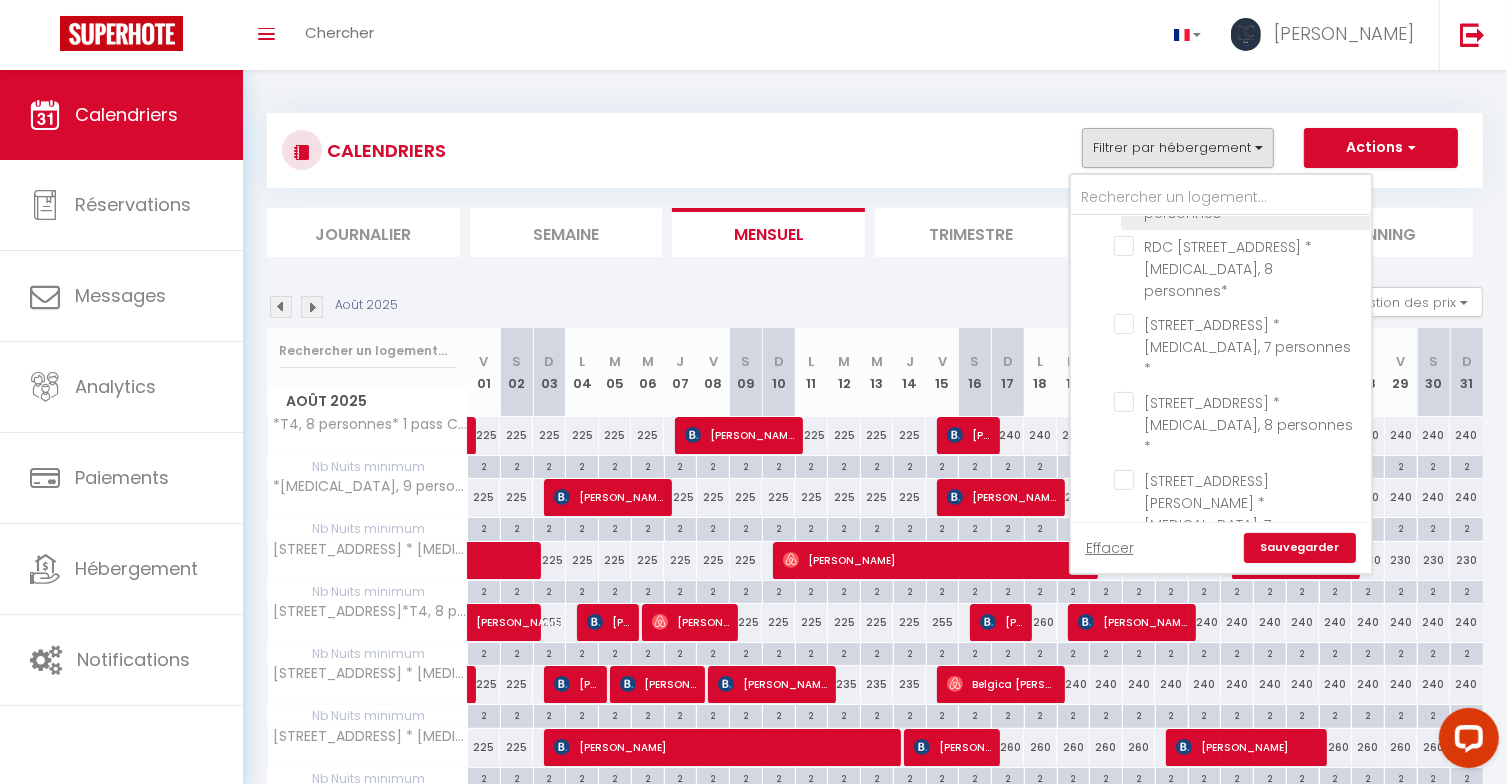 scroll, scrollTop: 2400, scrollLeft: 0, axis: vertical 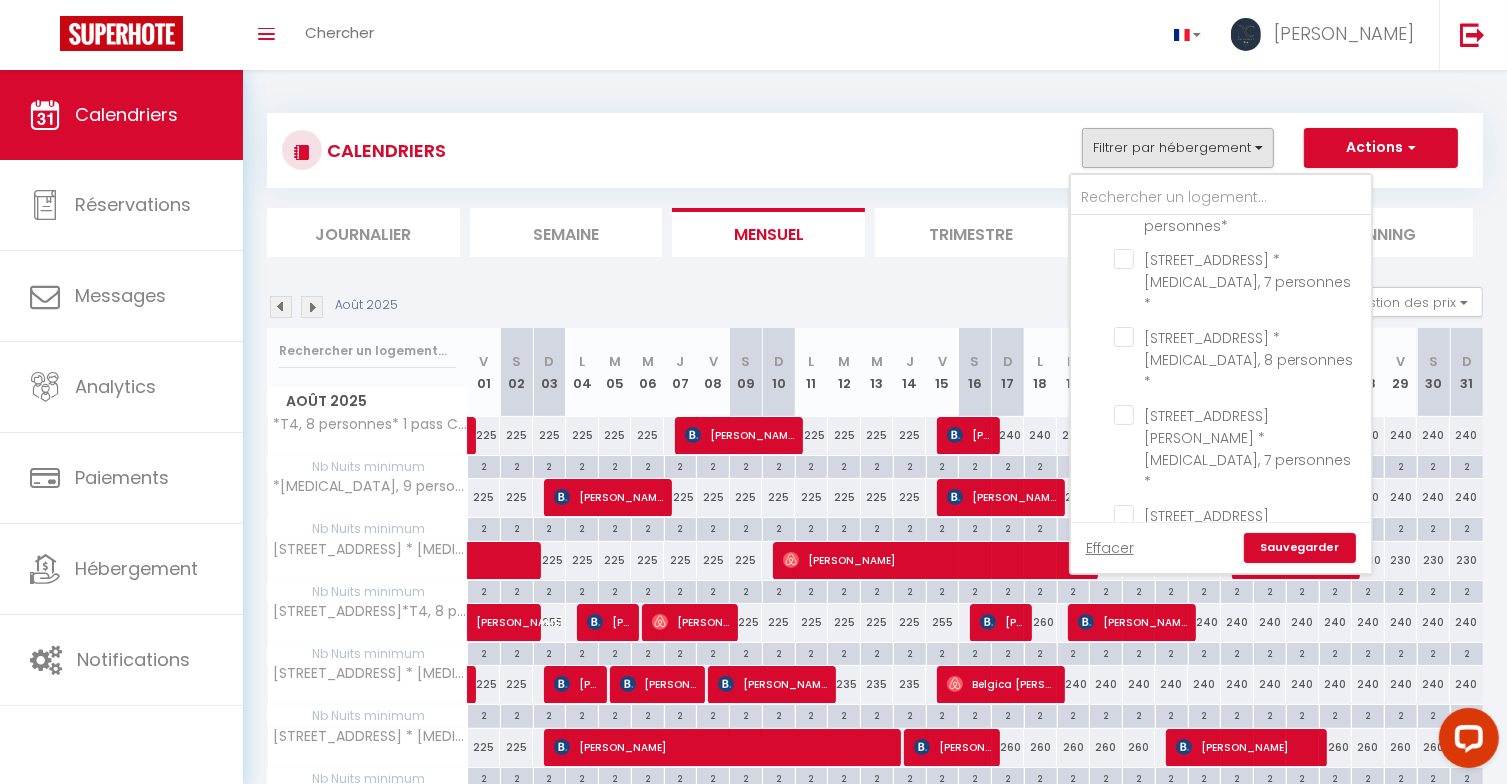 click on "[MEDICAL_DATA] - Prenium" at bounding box center [1241, 963] 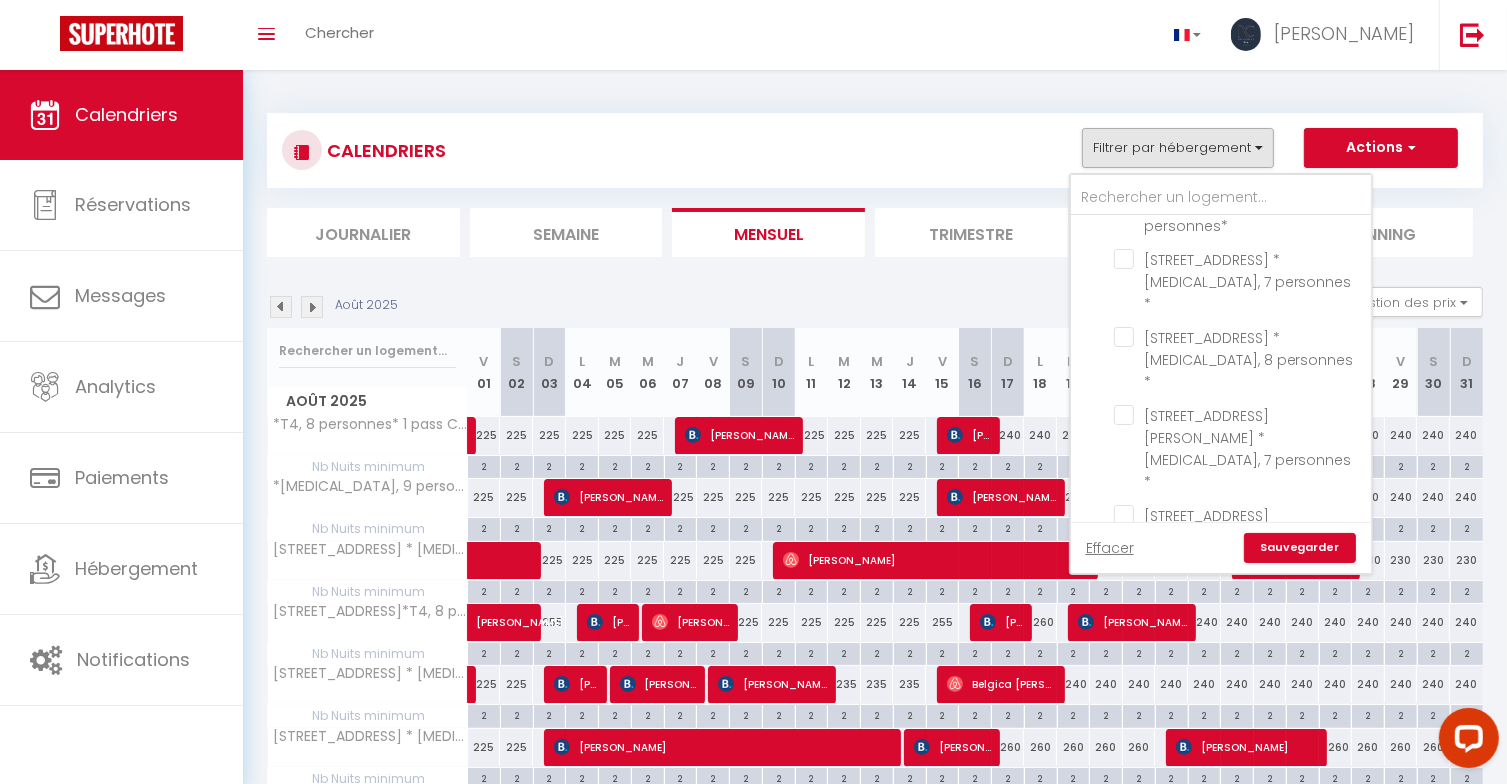 click on "Sauvegarder" at bounding box center [1300, 548] 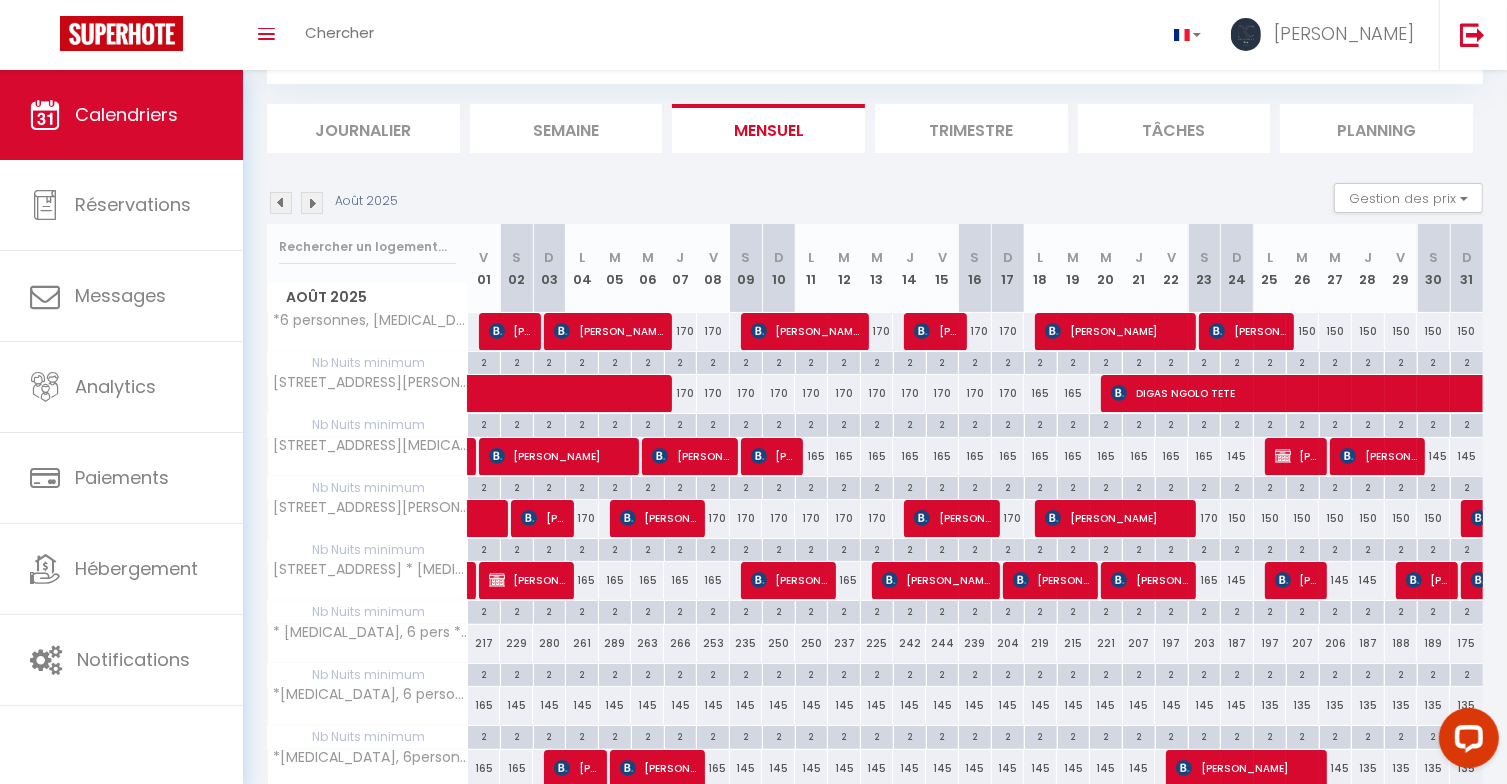 scroll, scrollTop: 300, scrollLeft: 0, axis: vertical 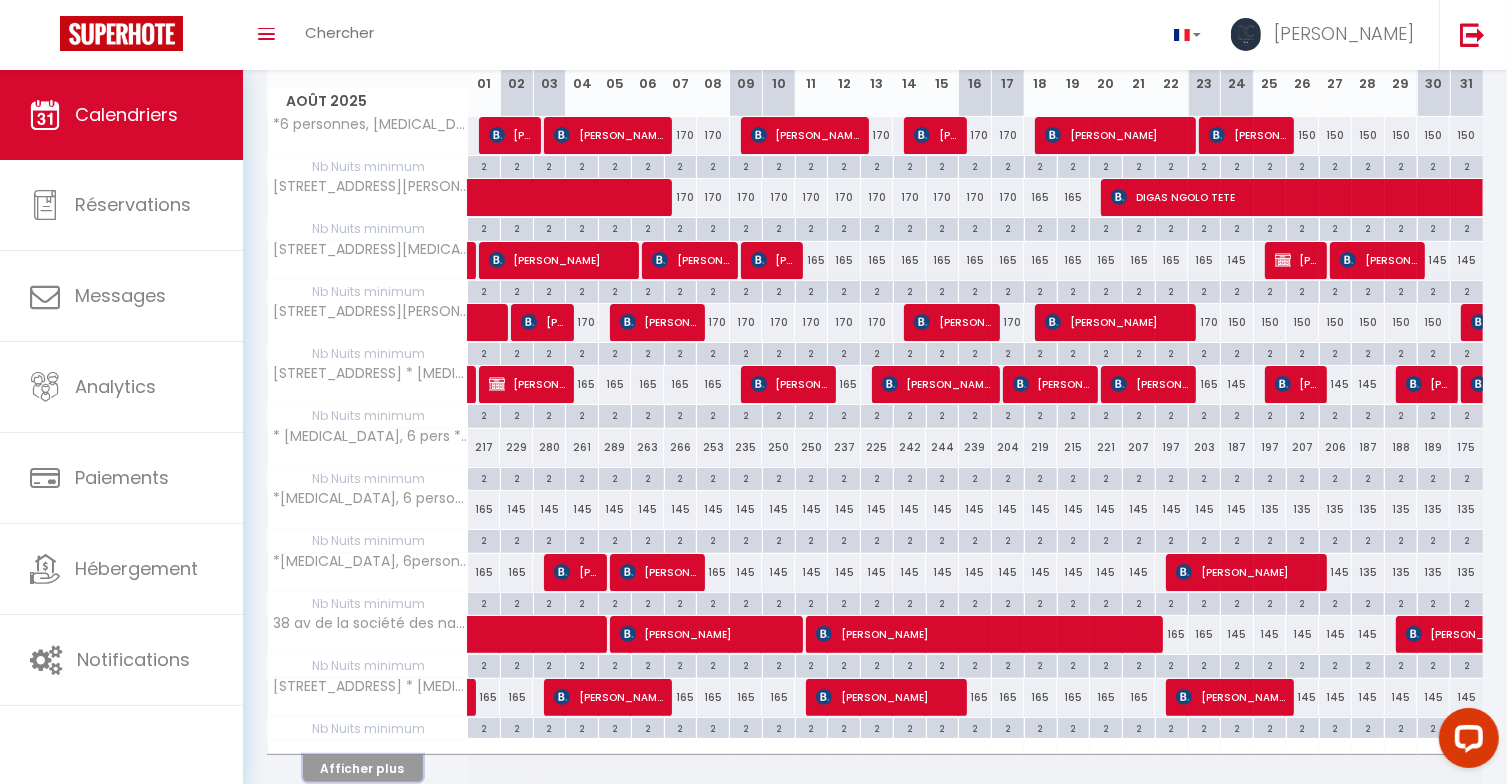 click on "Afficher plus" at bounding box center [363, 768] 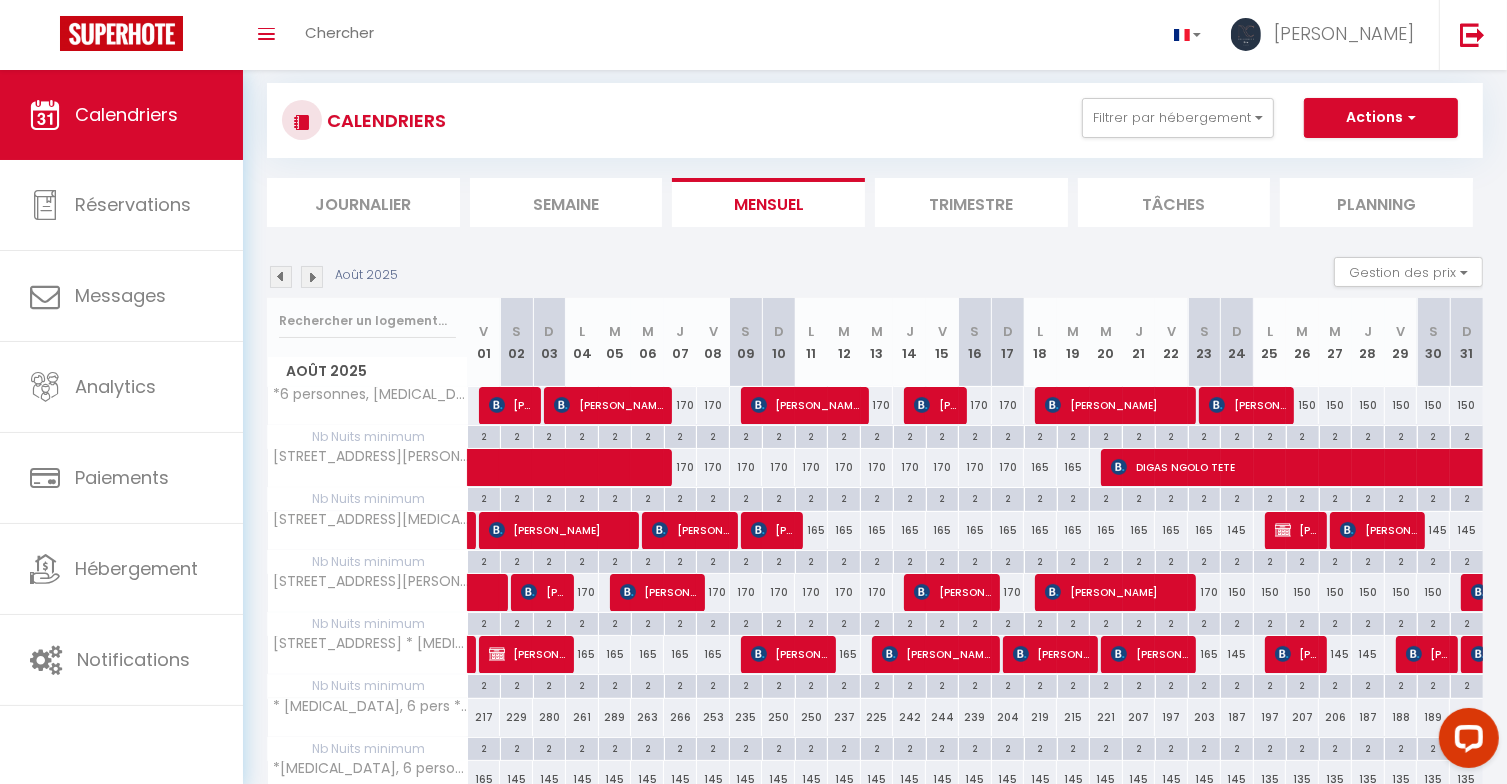 scroll, scrollTop: 0, scrollLeft: 0, axis: both 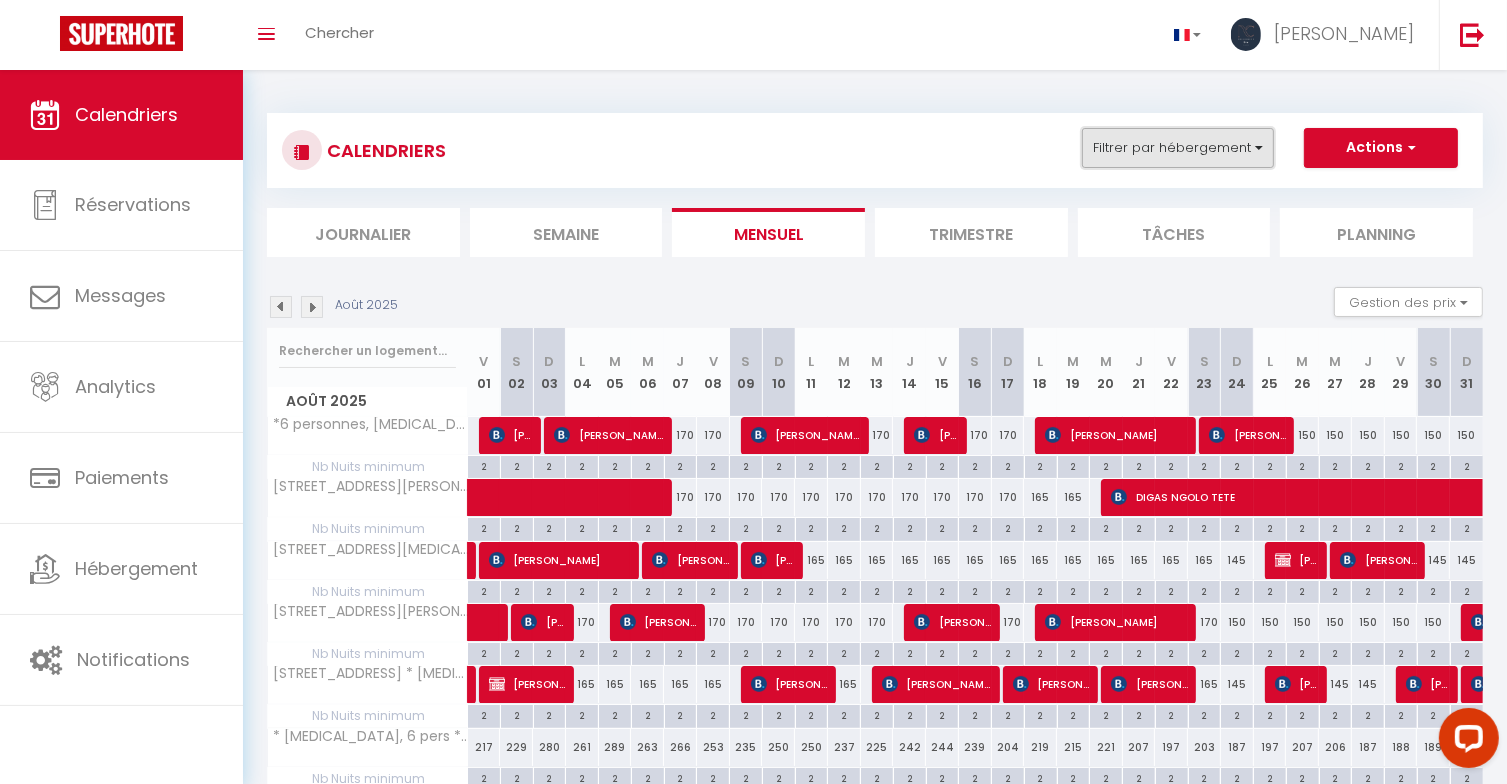 click on "Filtrer par hébergement" at bounding box center (1178, 148) 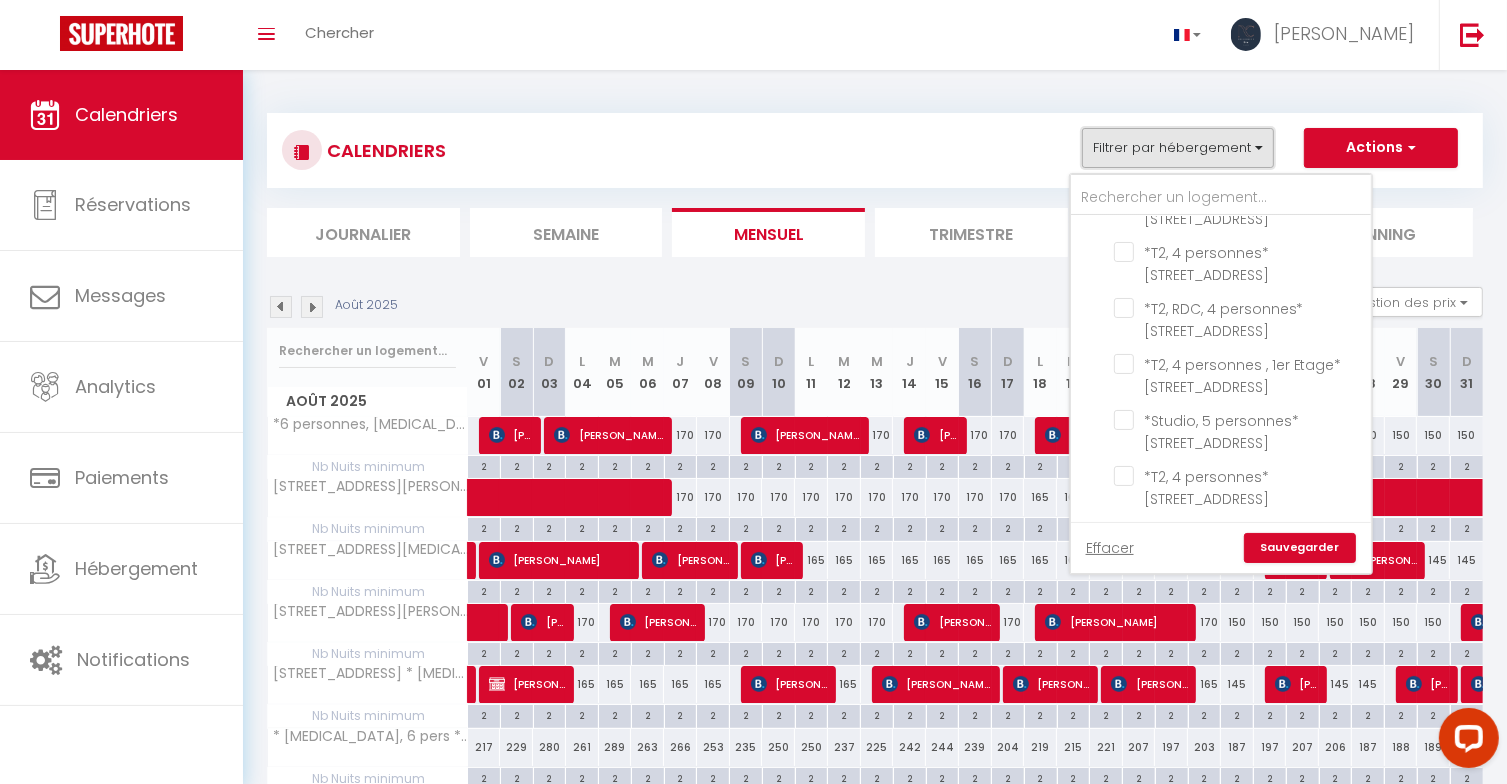 scroll, scrollTop: 700, scrollLeft: 0, axis: vertical 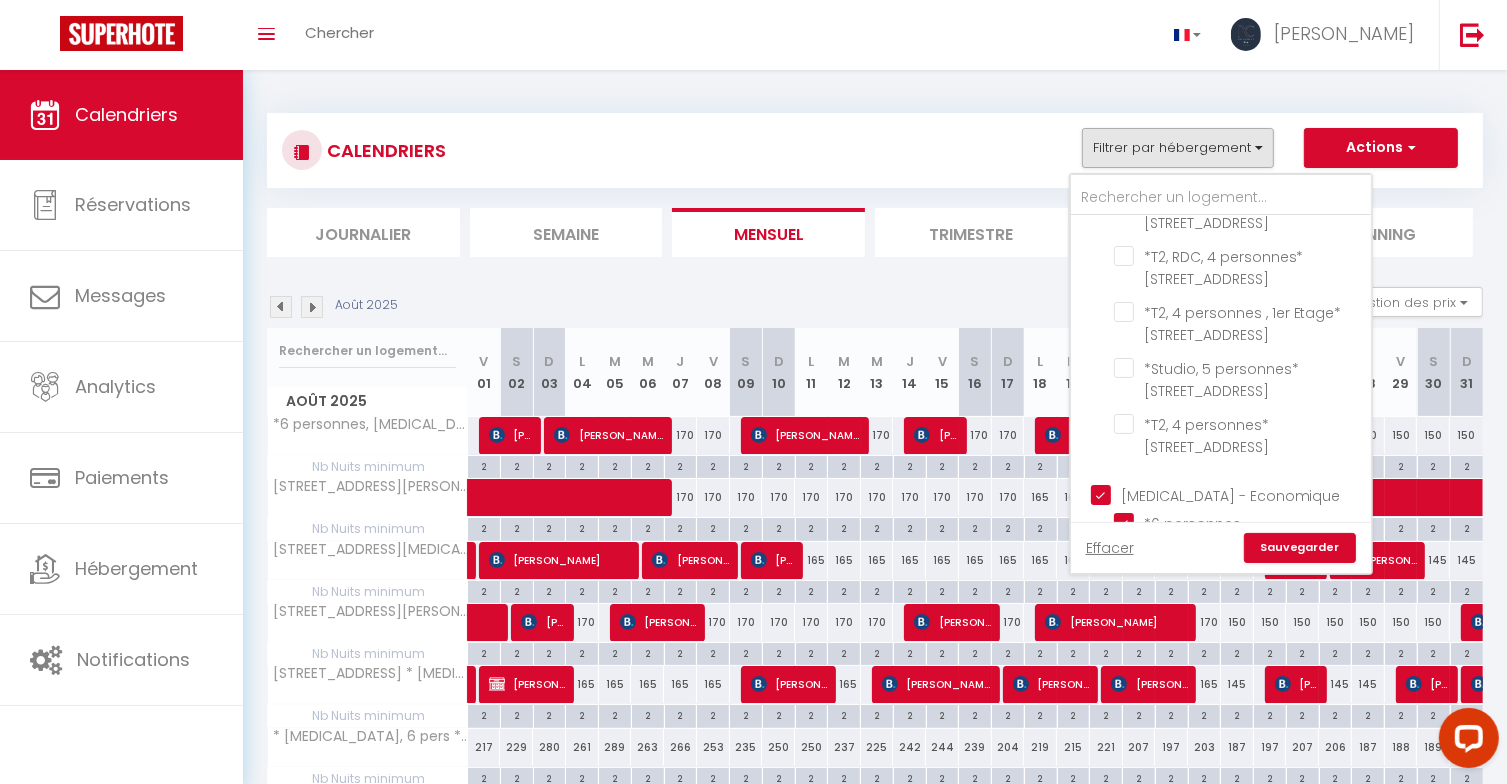 click on "[MEDICAL_DATA] - Economique" at bounding box center (1241, 494) 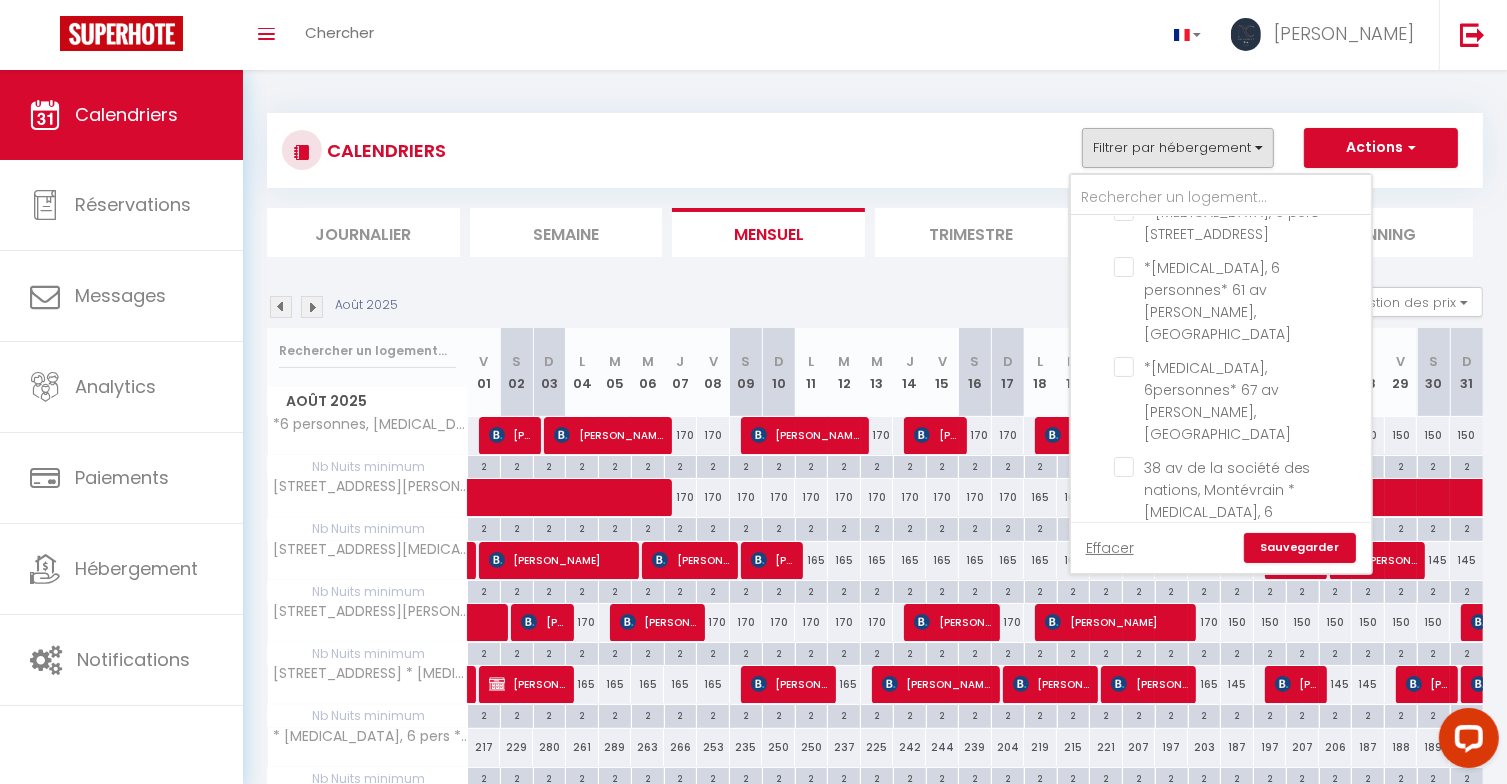 scroll, scrollTop: 1500, scrollLeft: 0, axis: vertical 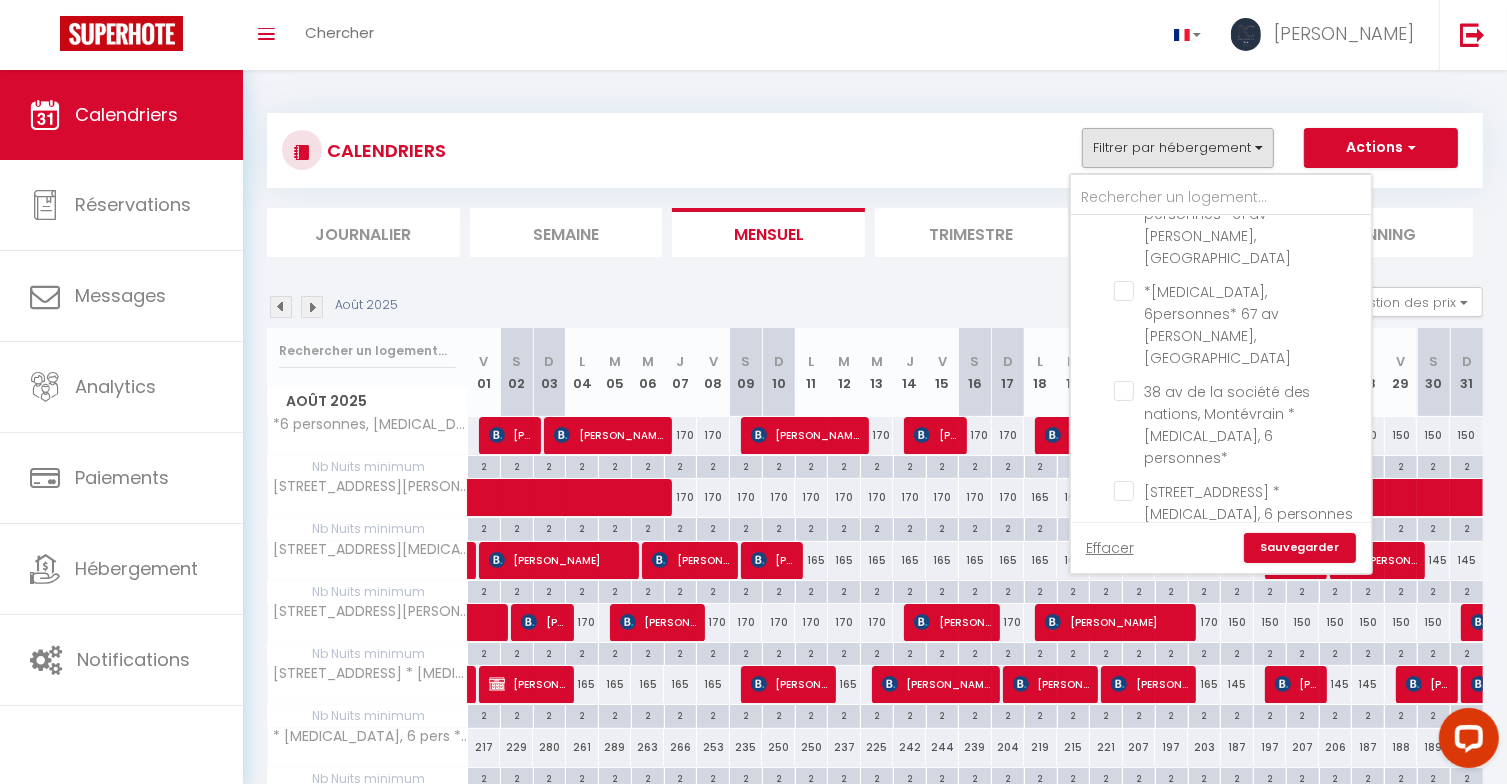 click on "[MEDICAL_DATA]- Basique" at bounding box center (1241, 661) 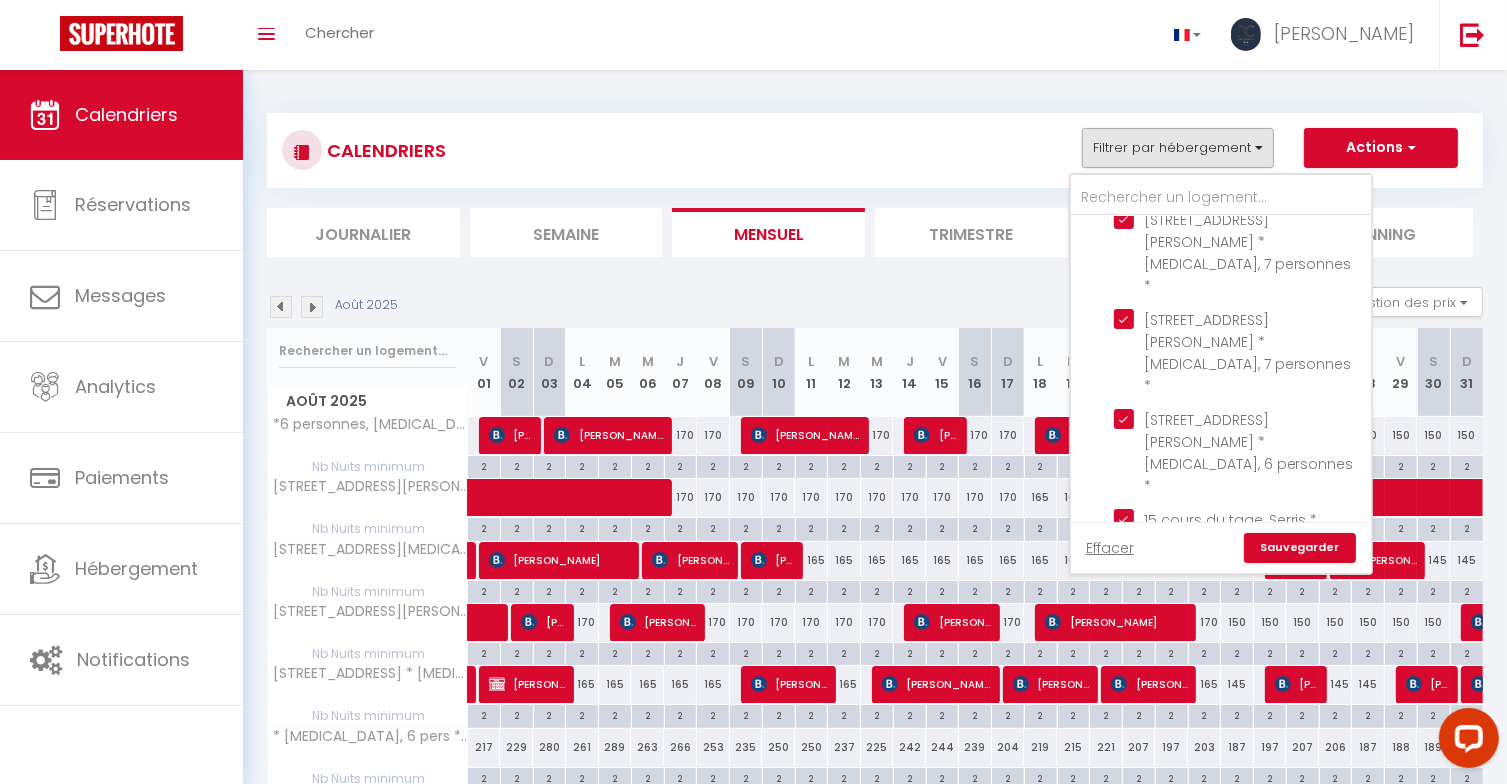 scroll, scrollTop: 2600, scrollLeft: 0, axis: vertical 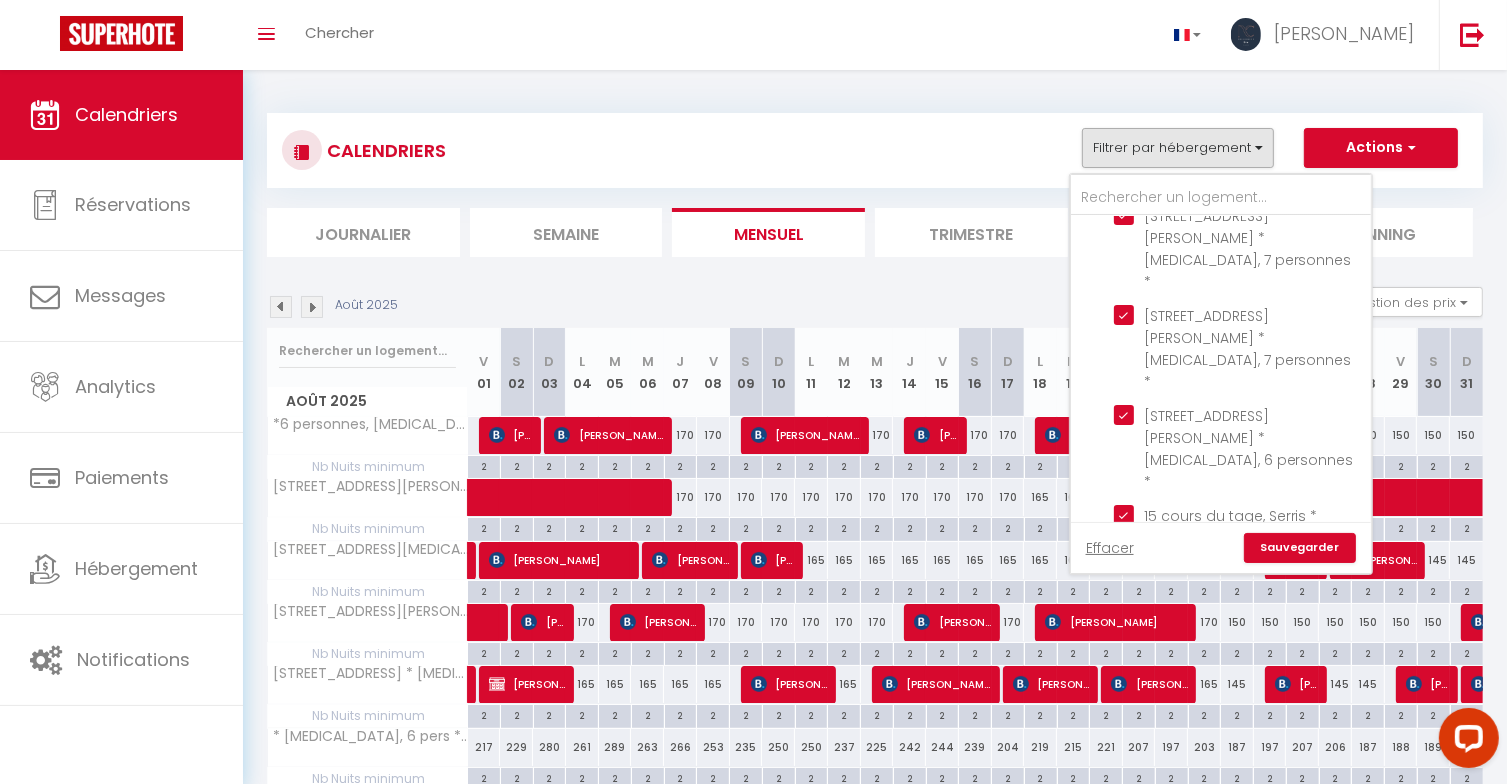 click on "Sauvegarder" at bounding box center (1300, 548) 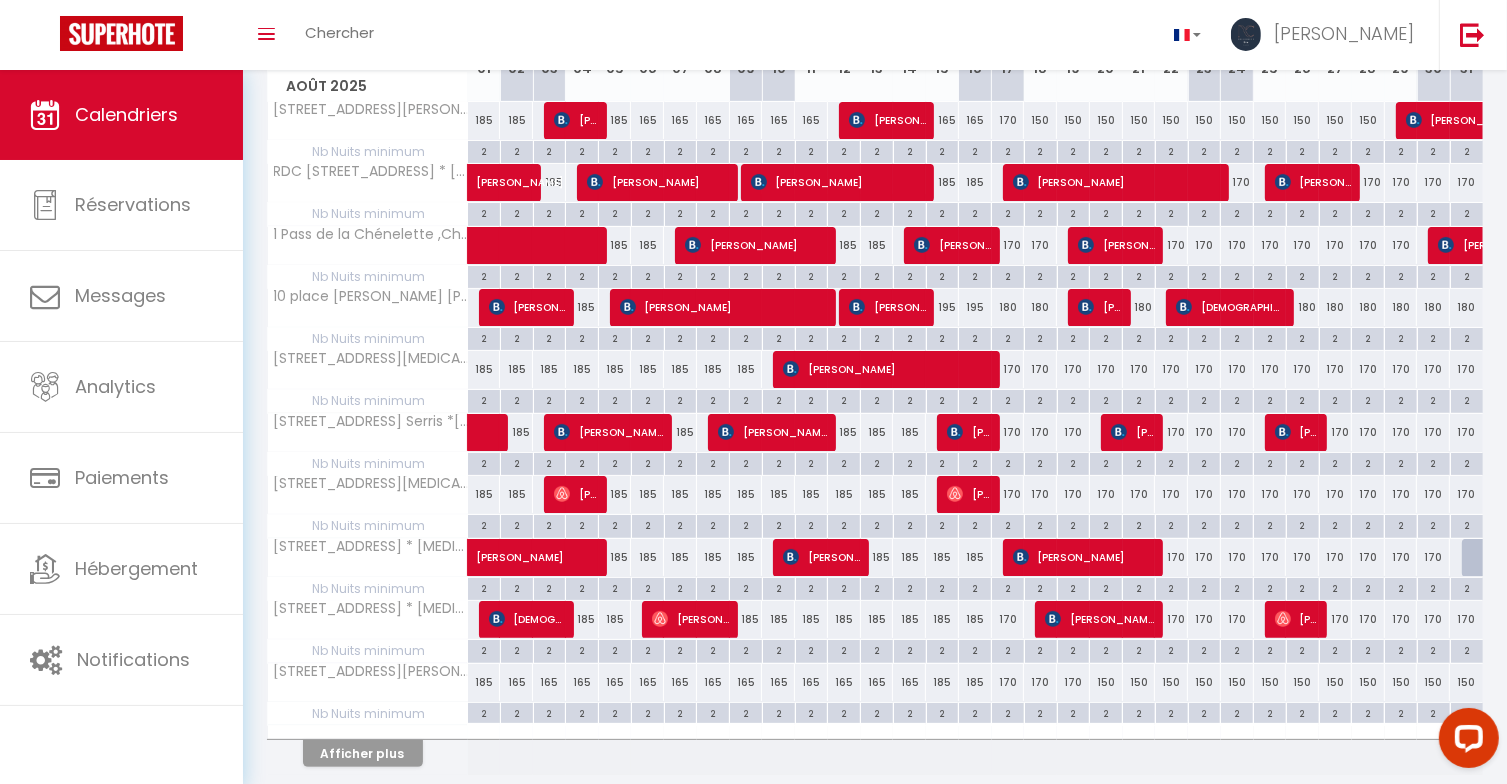 scroll, scrollTop: 383, scrollLeft: 0, axis: vertical 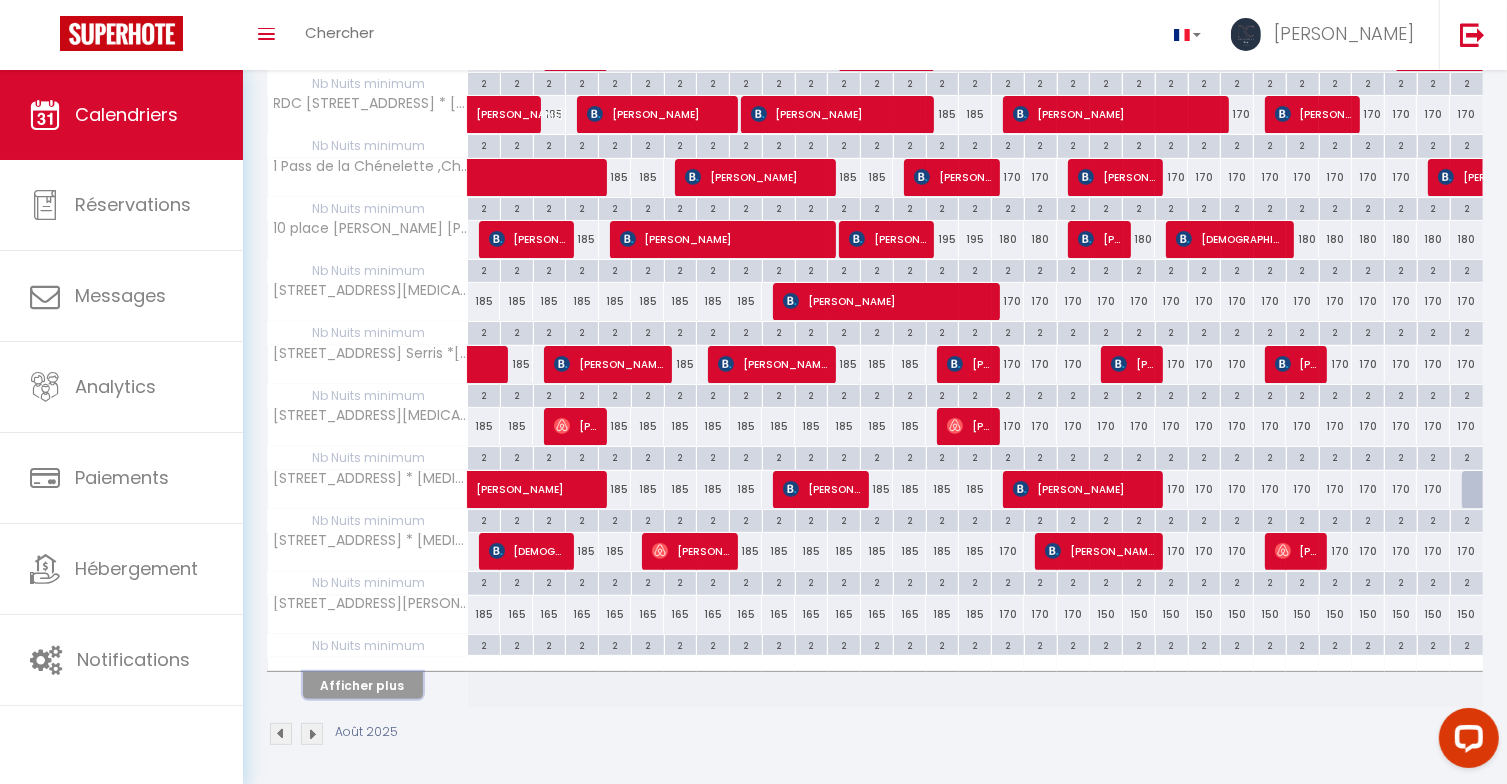 click on "Afficher plus" at bounding box center [363, 685] 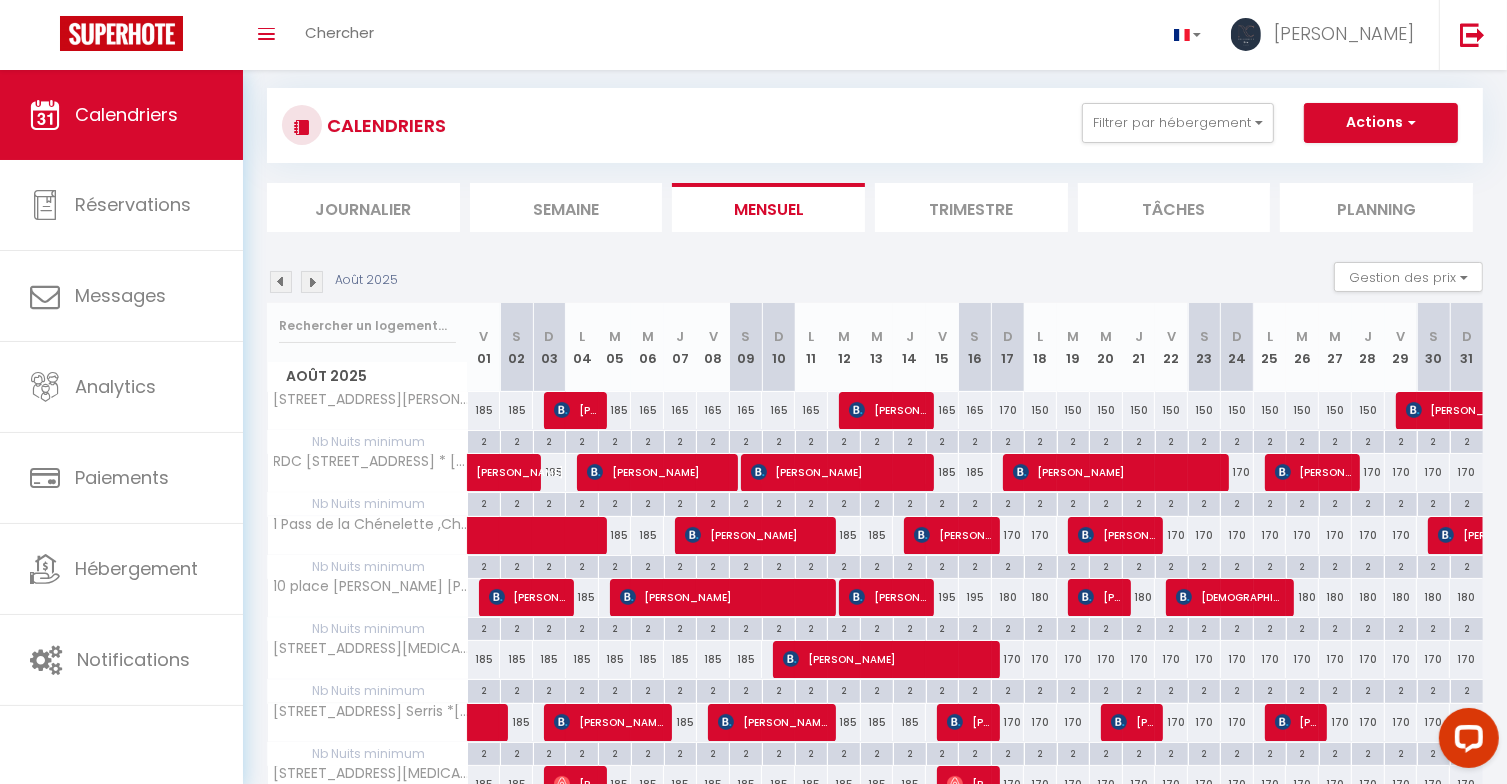 scroll, scrollTop: 0, scrollLeft: 0, axis: both 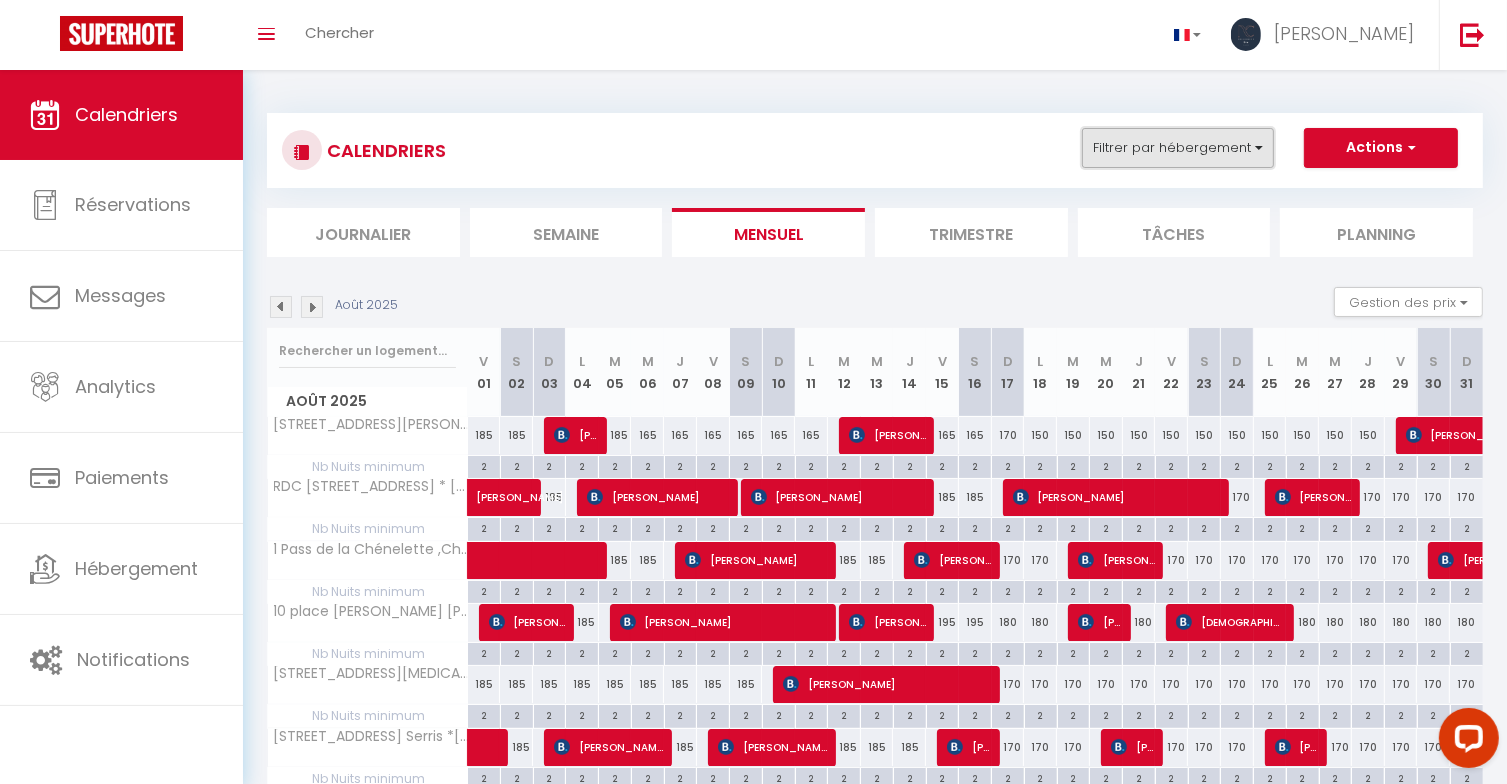 click on "Filtrer par hébergement" at bounding box center [1178, 148] 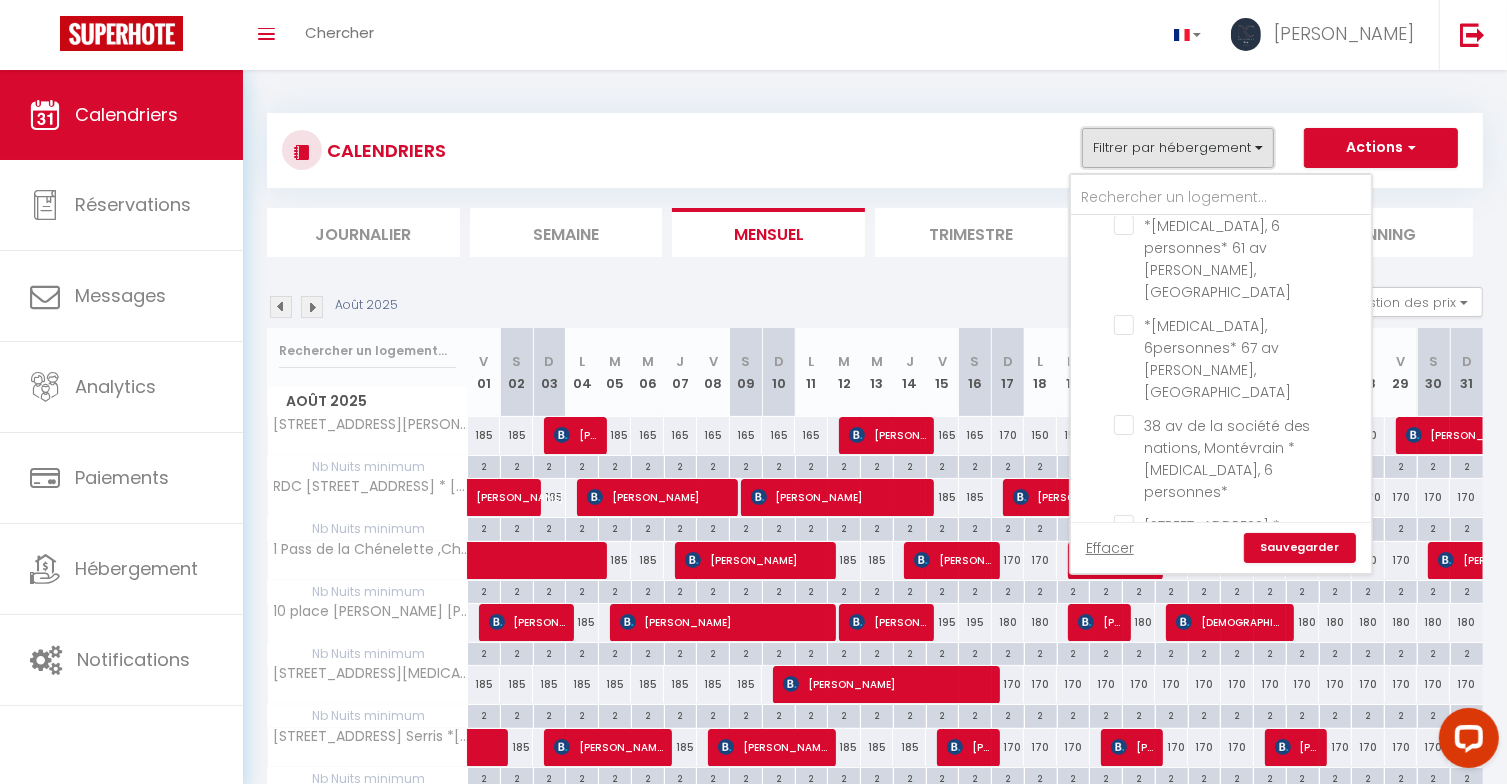 scroll, scrollTop: 1500, scrollLeft: 0, axis: vertical 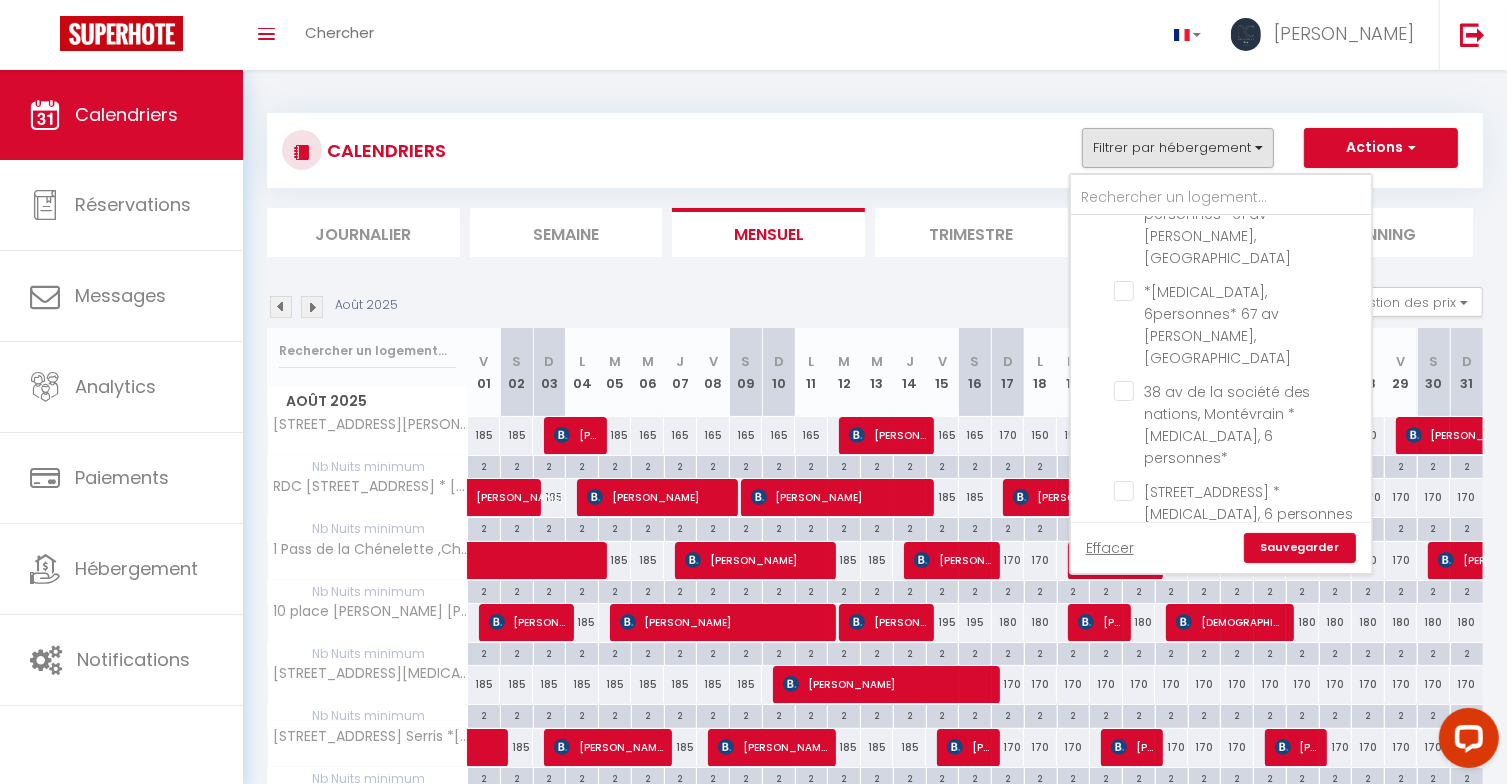 click on "[MEDICAL_DATA]- Basique" at bounding box center [1241, 661] 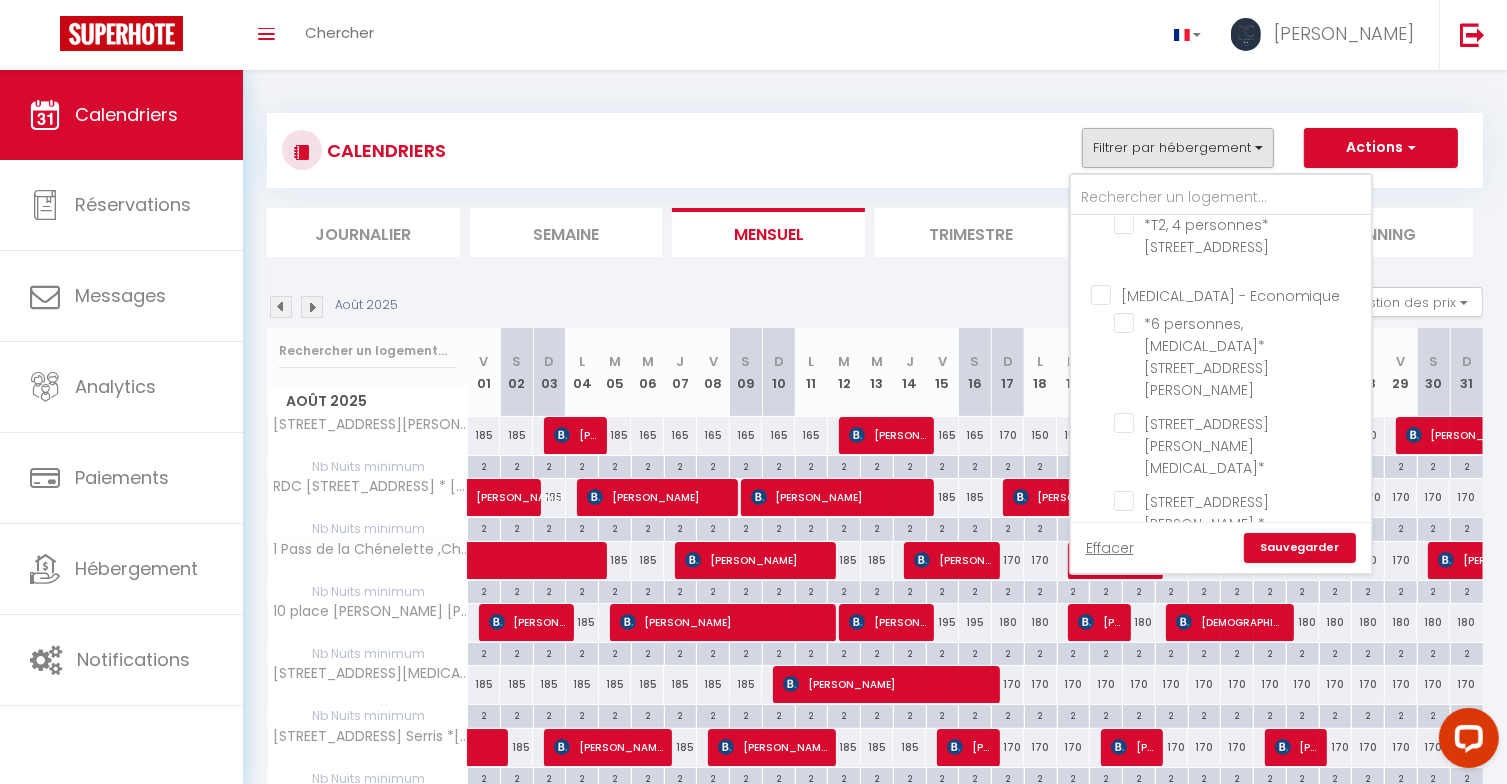 scroll, scrollTop: 800, scrollLeft: 0, axis: vertical 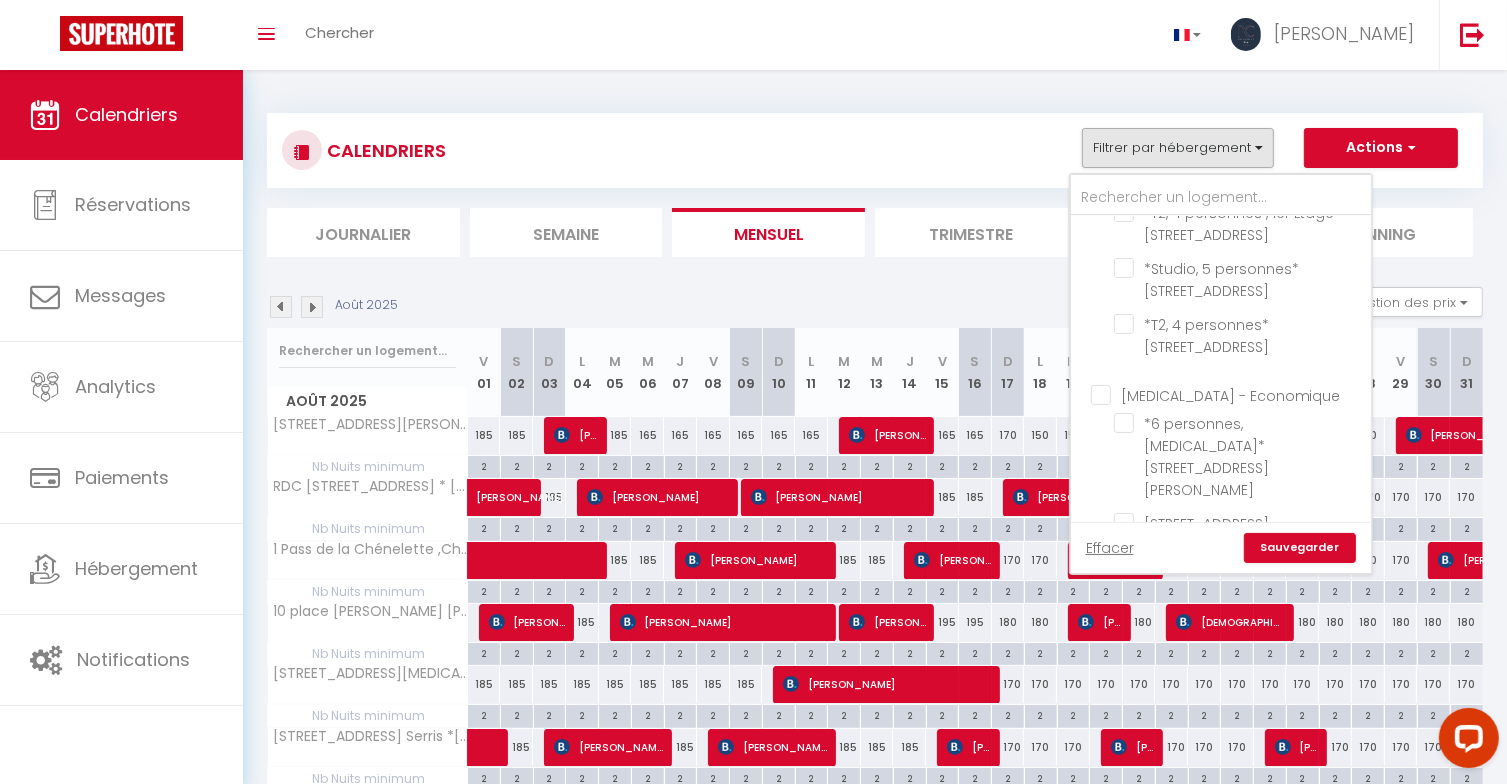 drag, startPoint x: 1107, startPoint y: 321, endPoint x: 1118, endPoint y: 331, distance: 14.866069 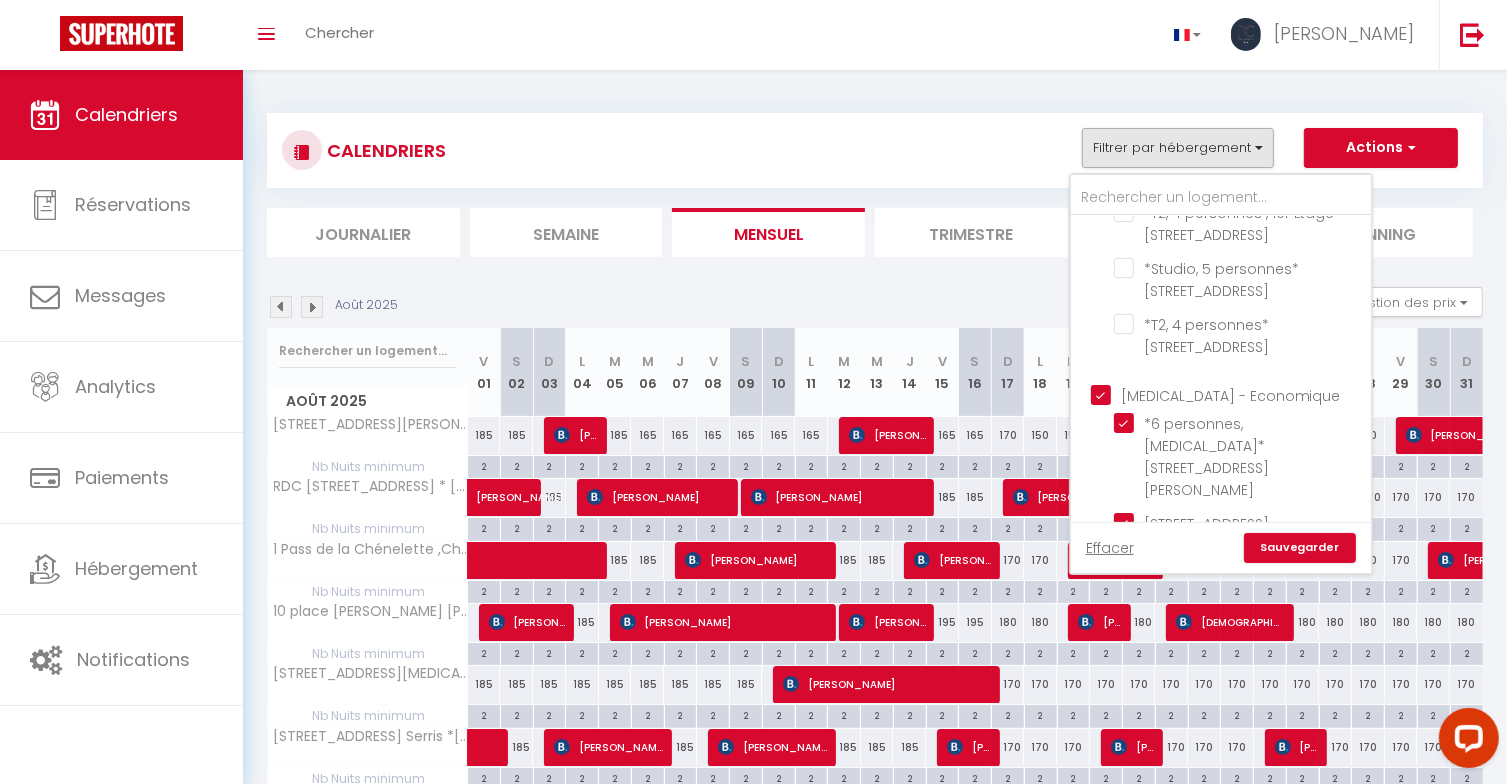 click on "Sauvegarder" at bounding box center (1300, 548) 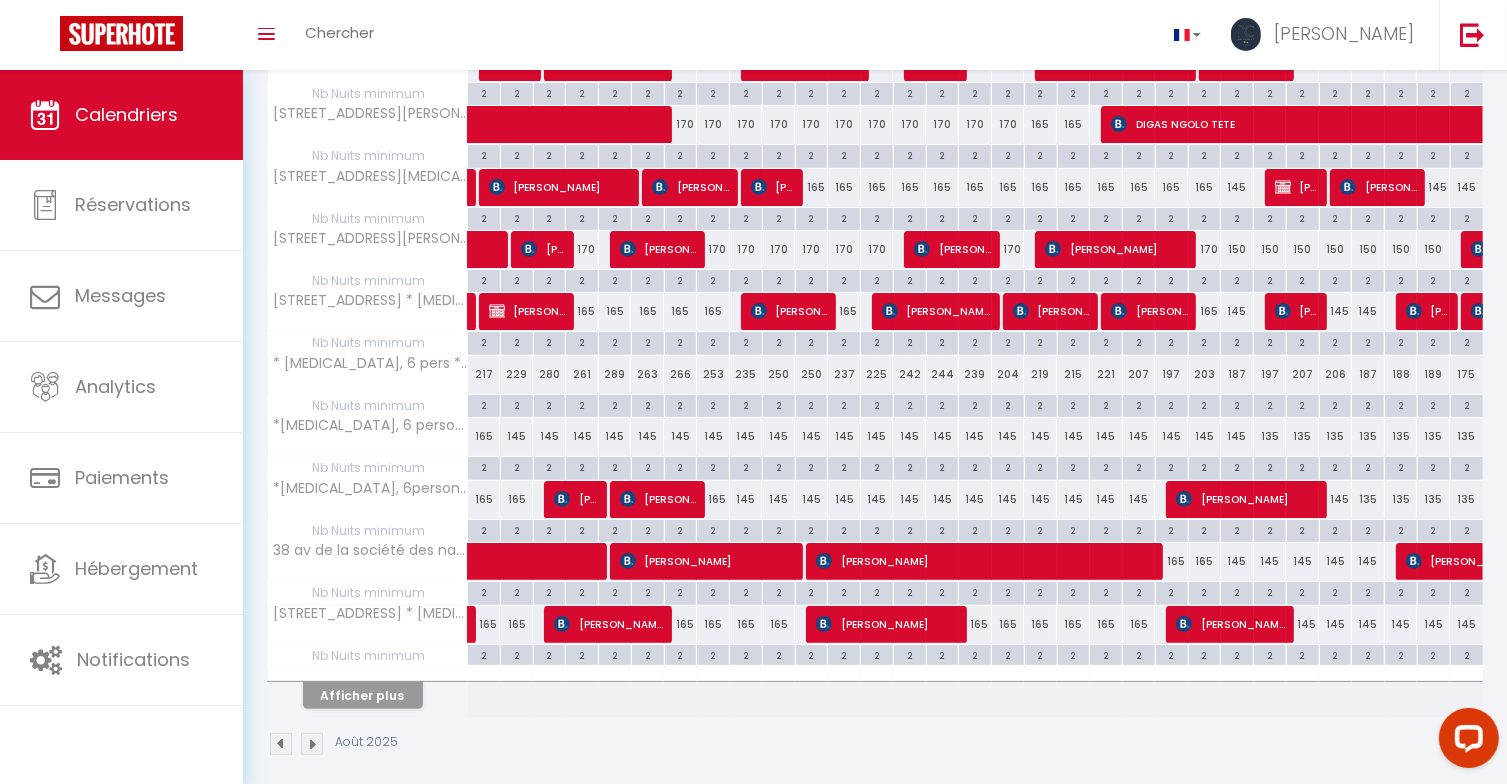 scroll, scrollTop: 383, scrollLeft: 0, axis: vertical 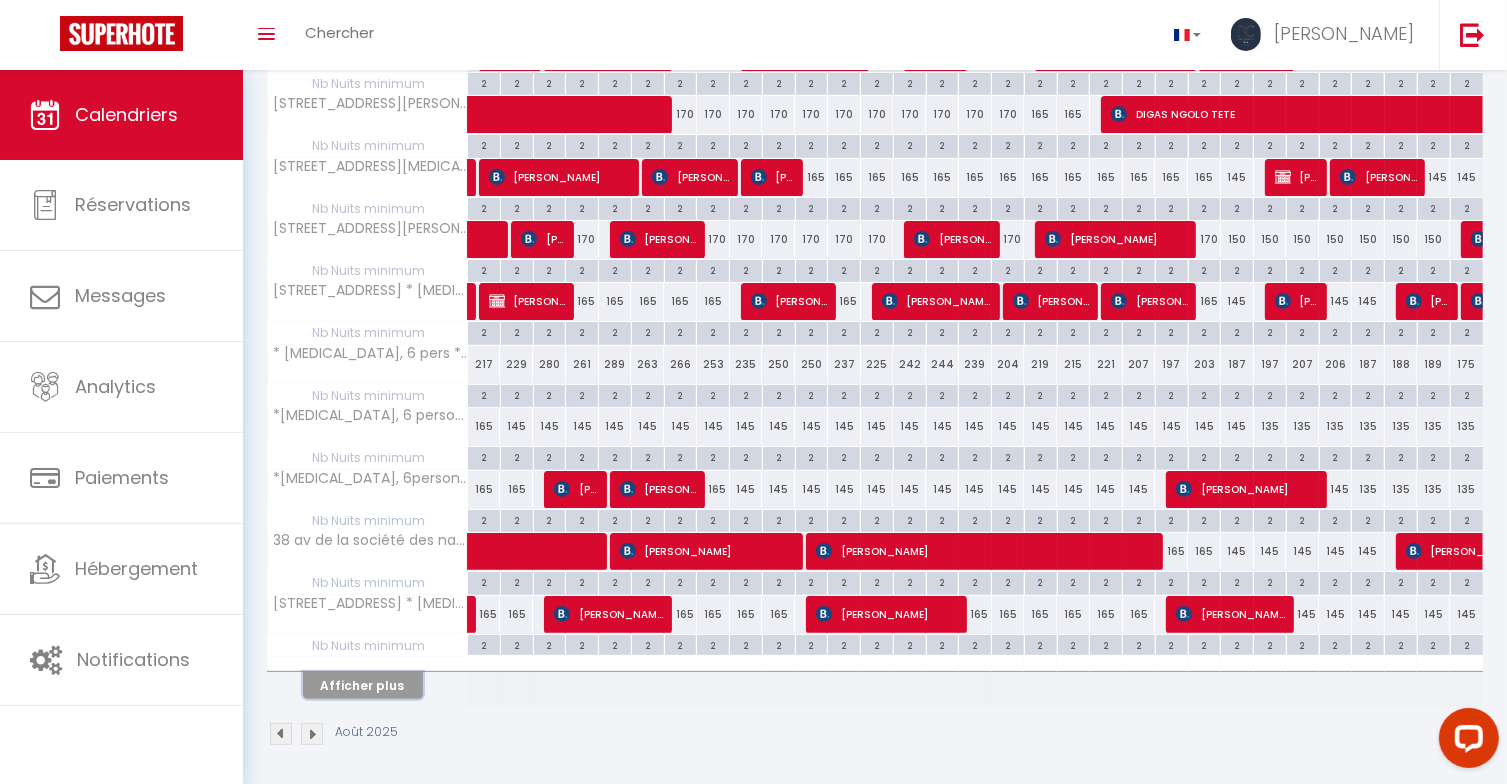 click on "Afficher plus" at bounding box center [363, 685] 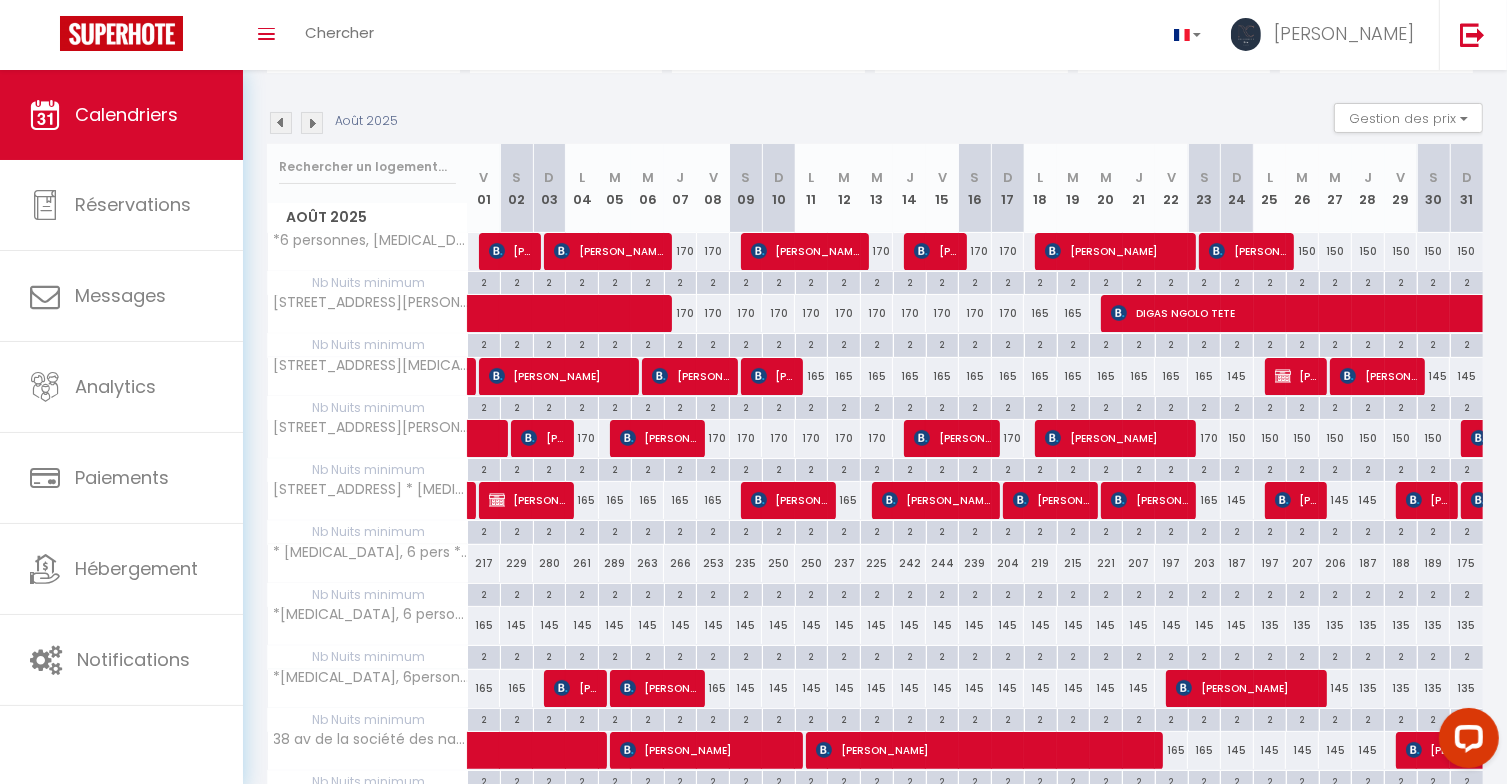 scroll, scrollTop: 183, scrollLeft: 0, axis: vertical 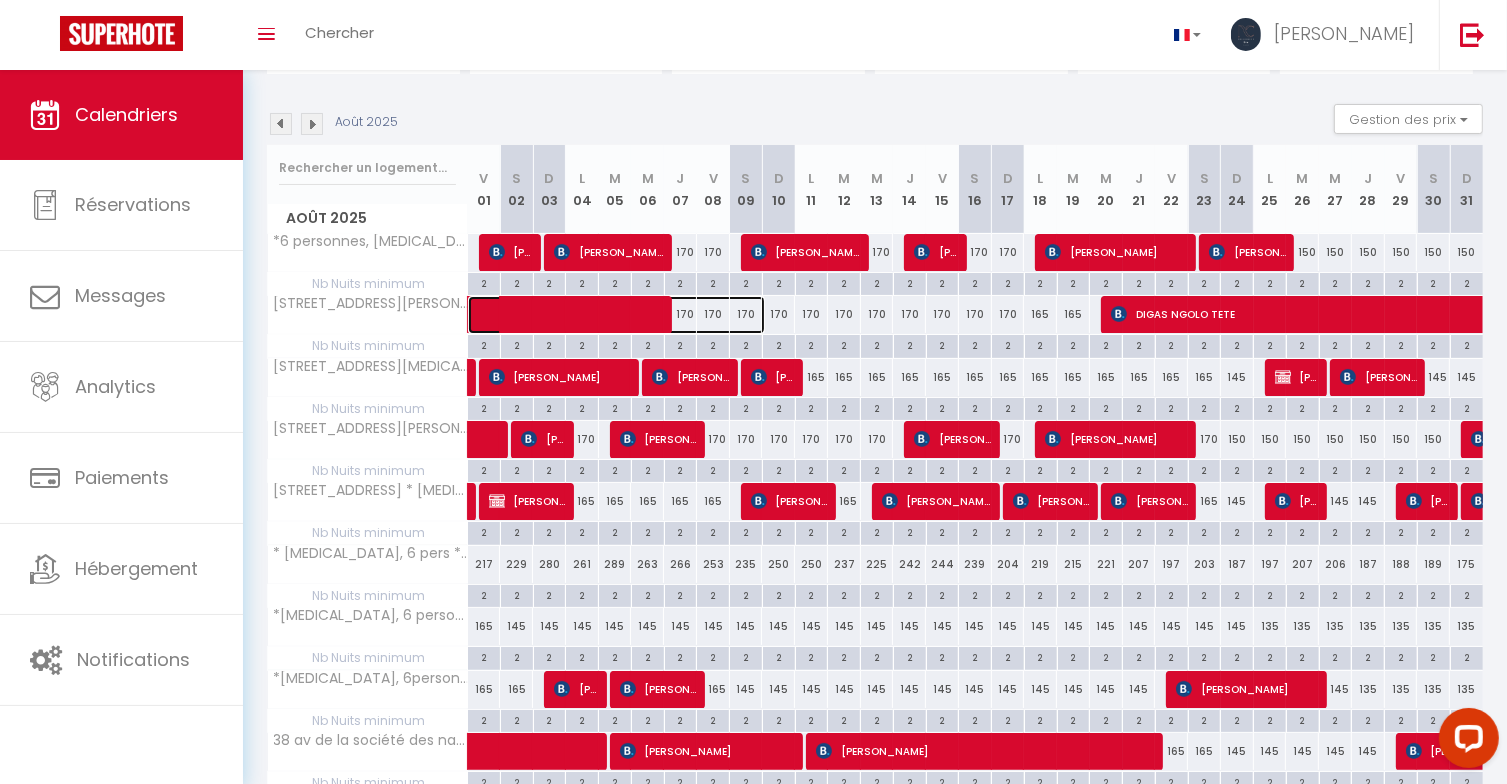 click at bounding box center [627, 315] 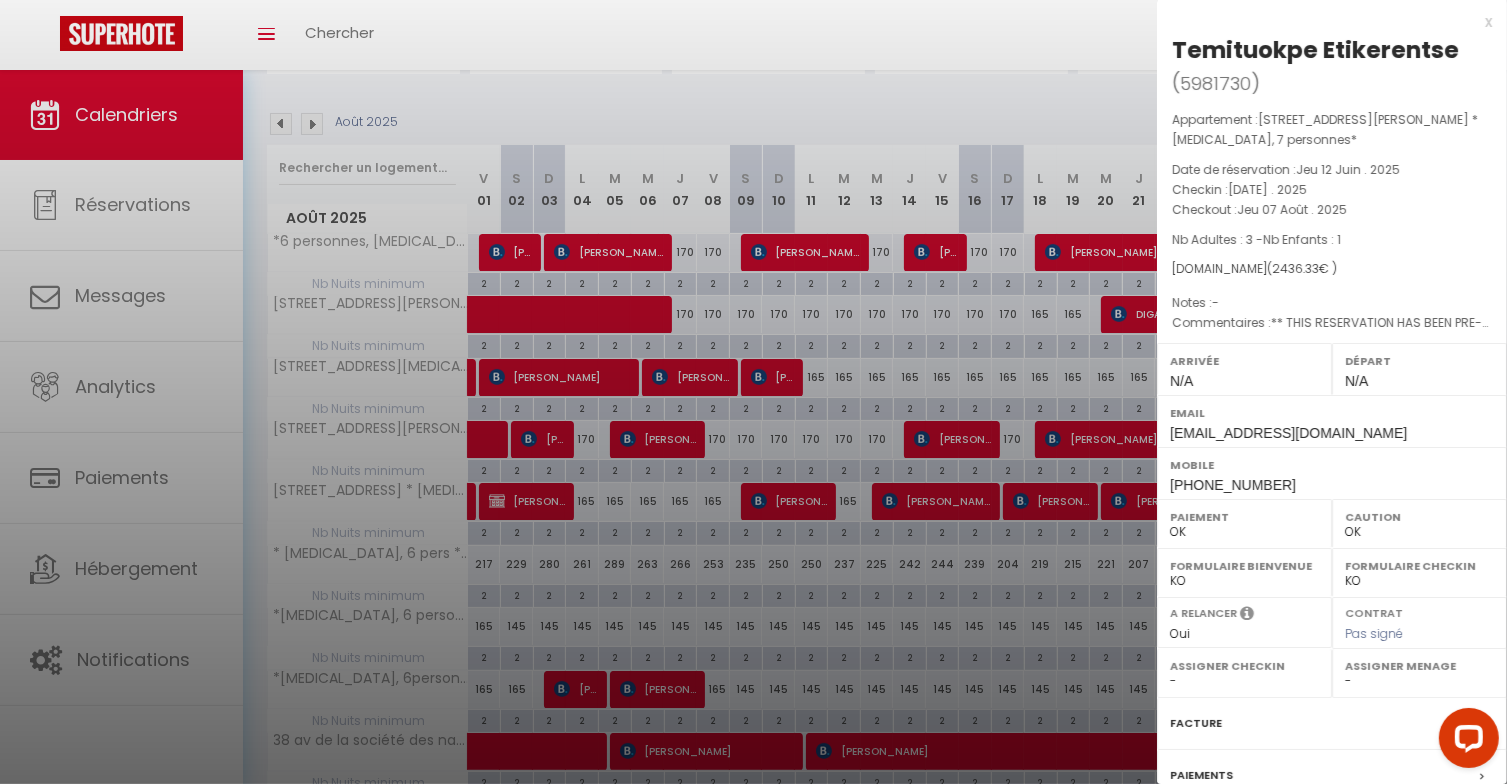click at bounding box center [753, 392] 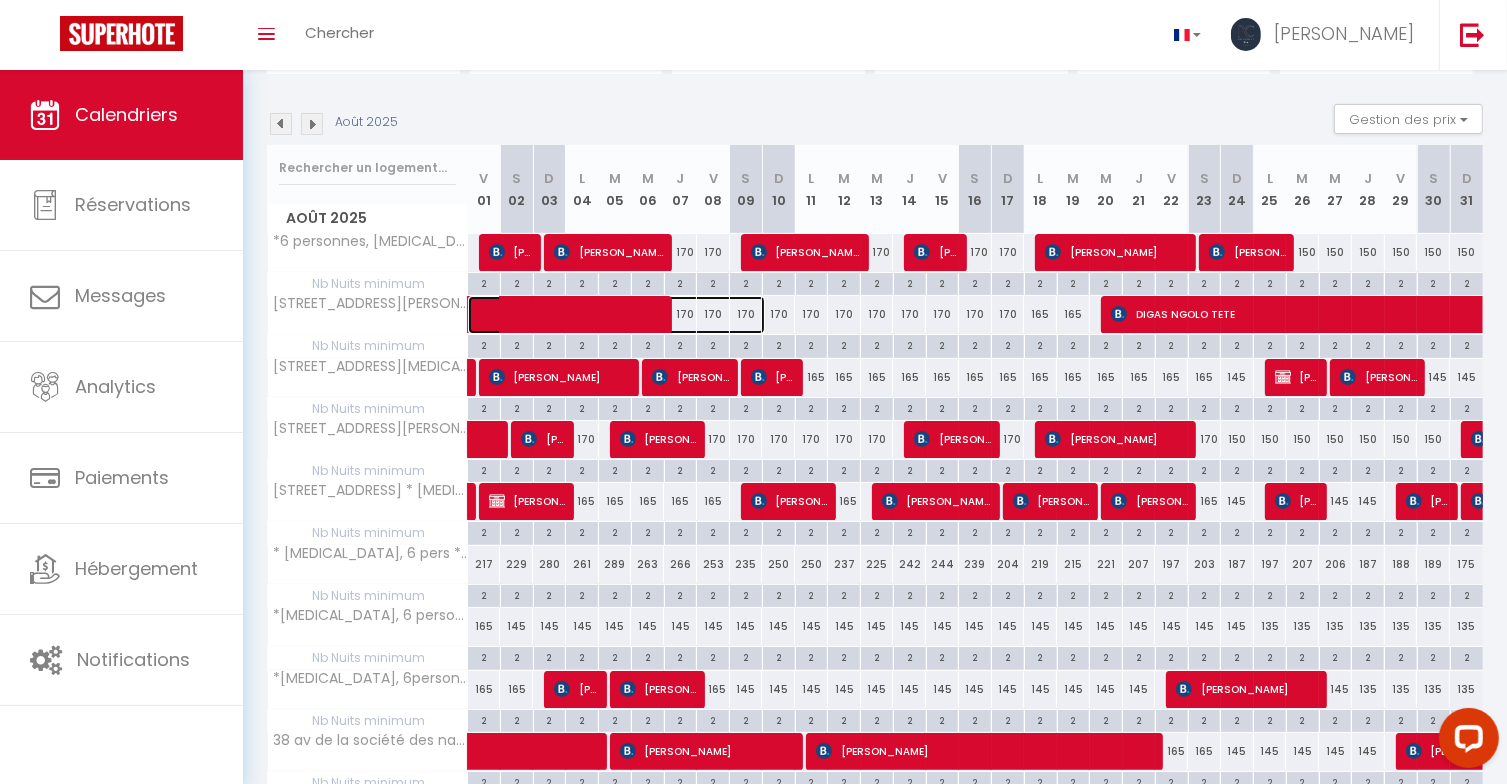 click at bounding box center [627, 315] 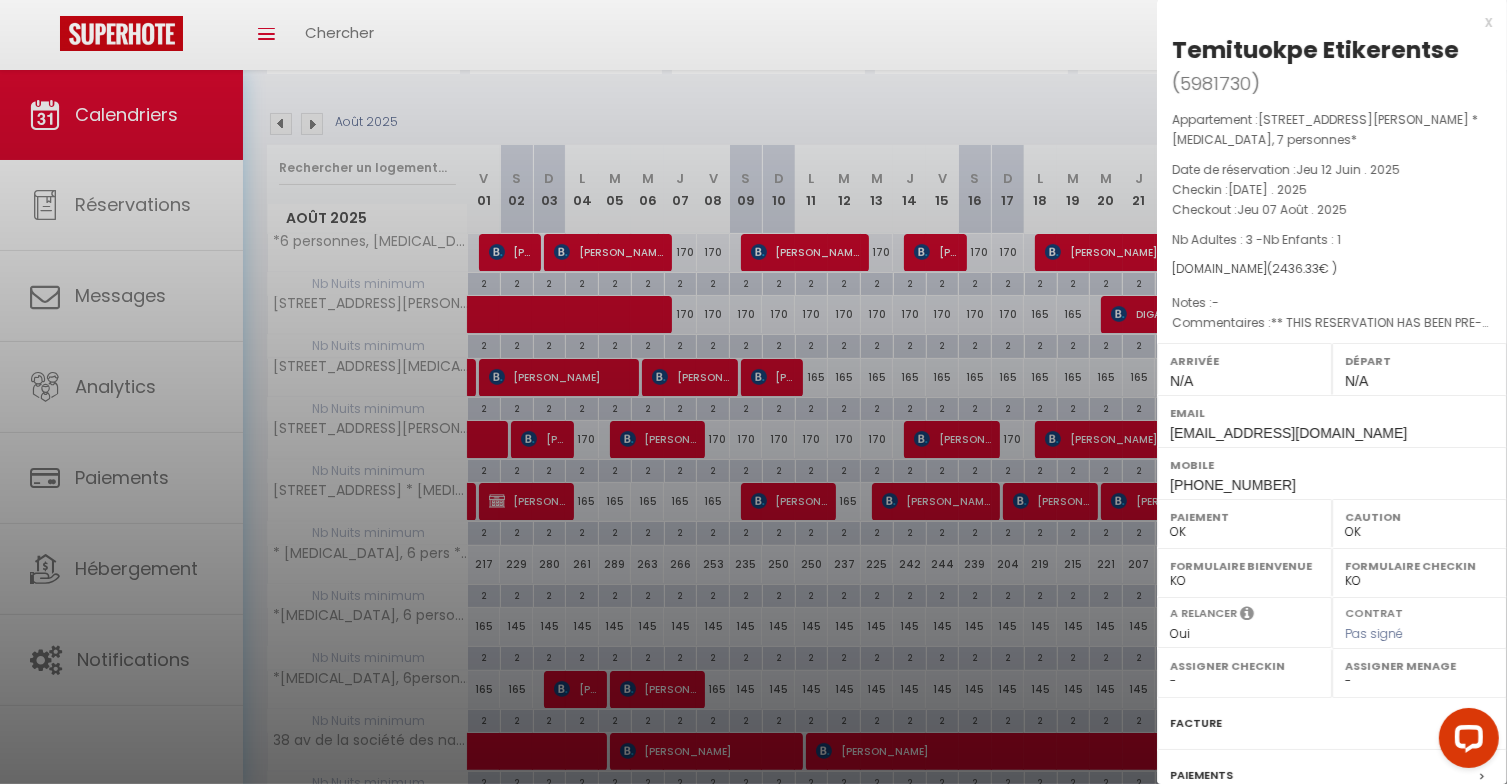click at bounding box center (753, 392) 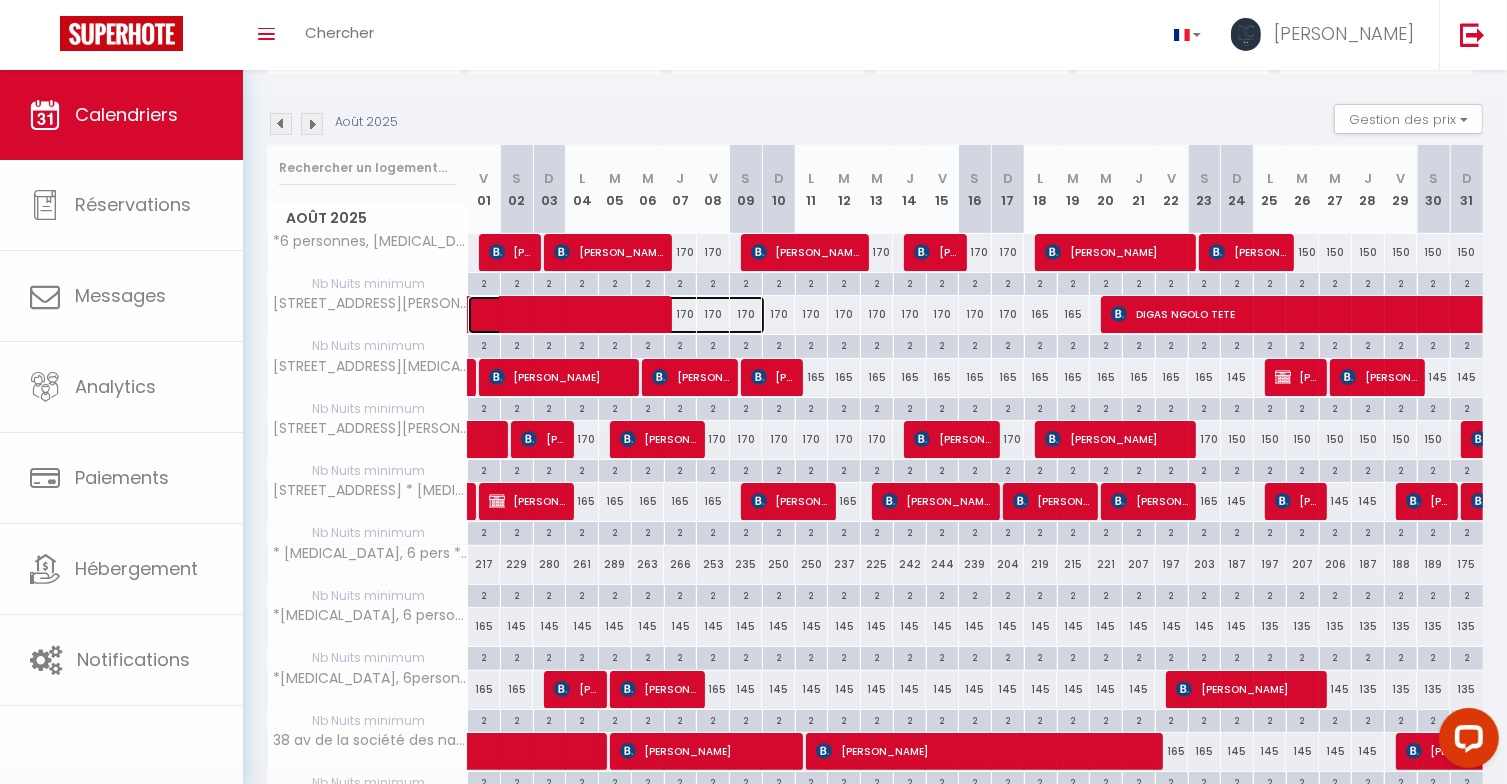 click at bounding box center (627, 315) 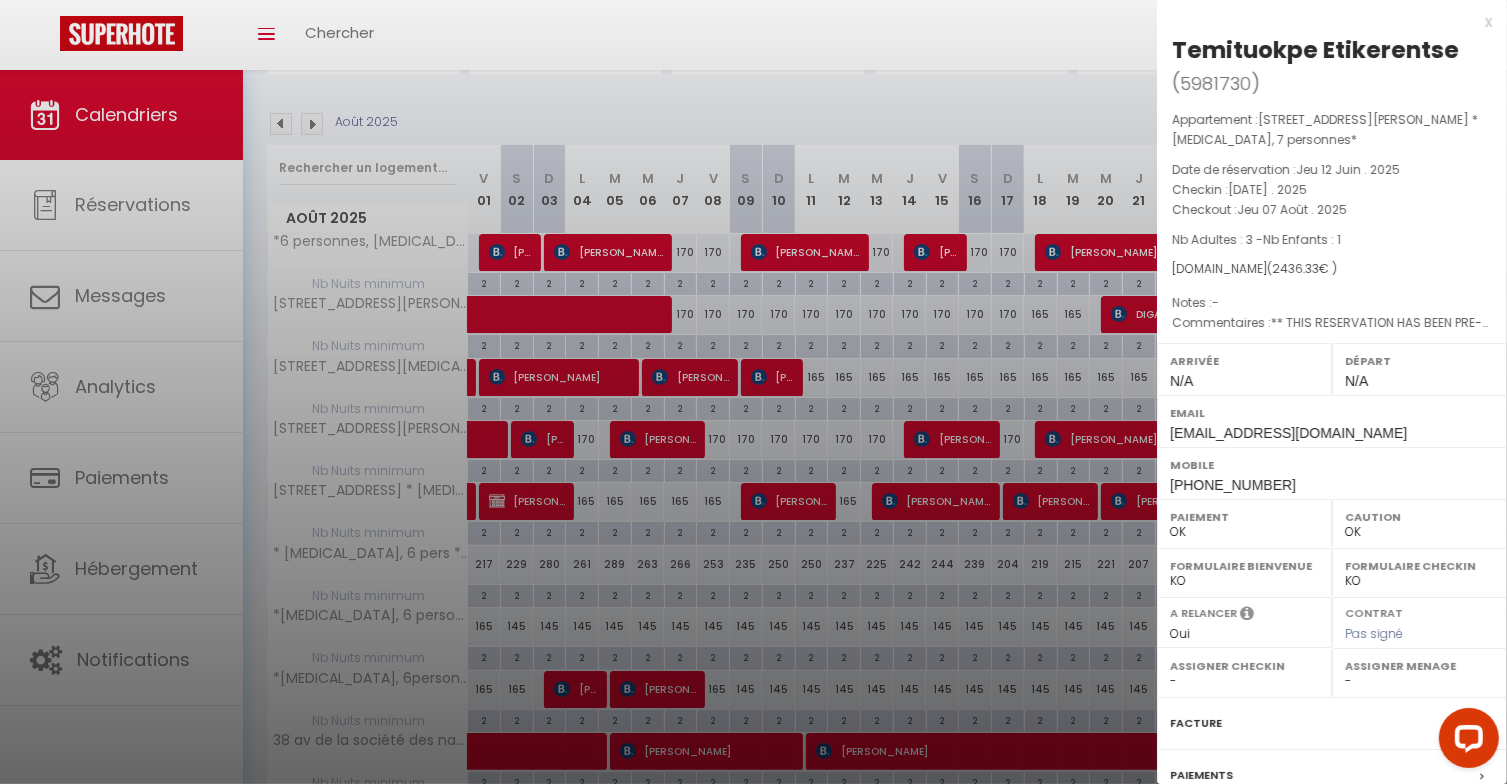 click at bounding box center [753, 392] 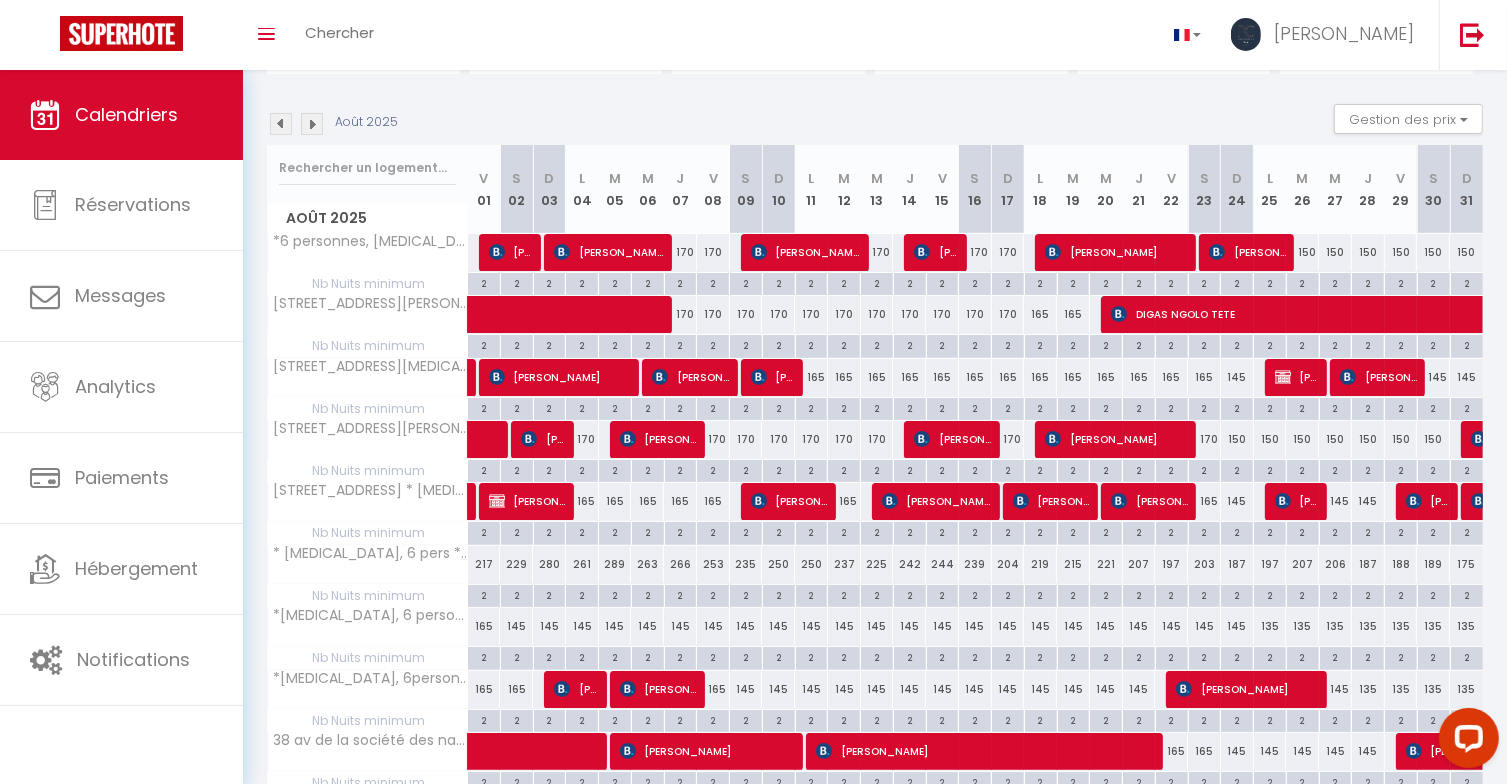 click on "170" at bounding box center [778, 314] 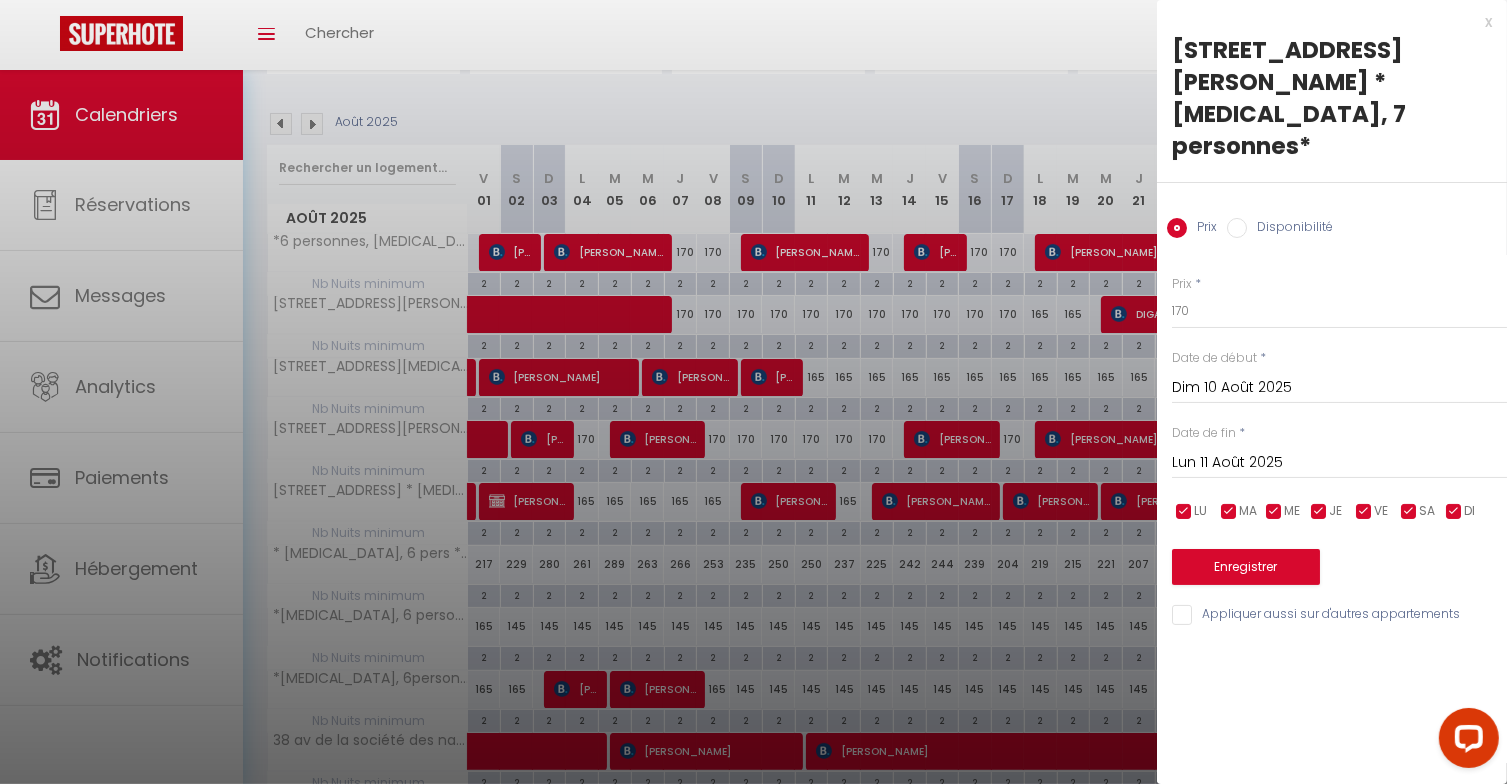 click on "Dim 10 Août 2025" at bounding box center (1339, 388) 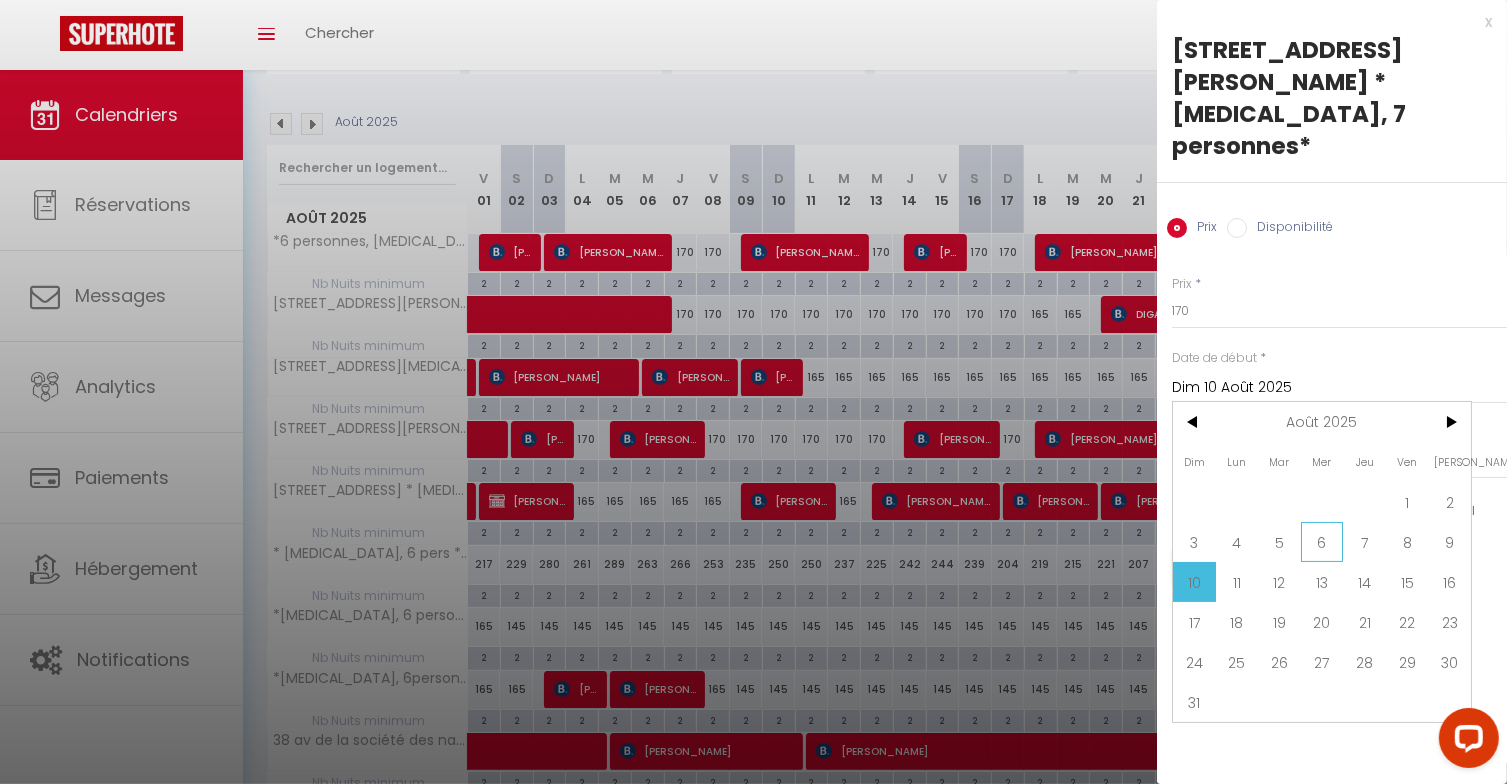 click on "6" at bounding box center (1322, 542) 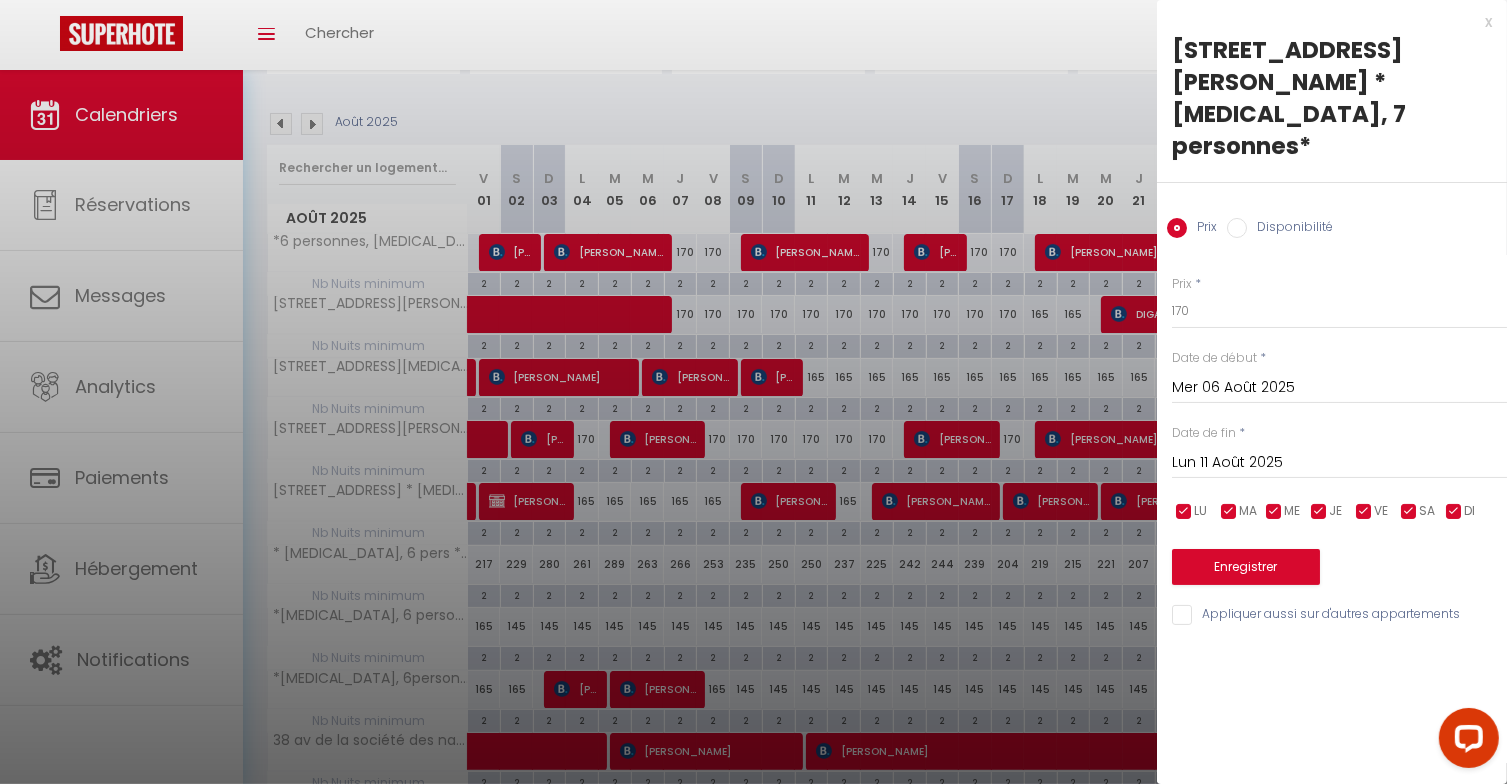 click on "Lun 11 Août 2025" at bounding box center [1339, 463] 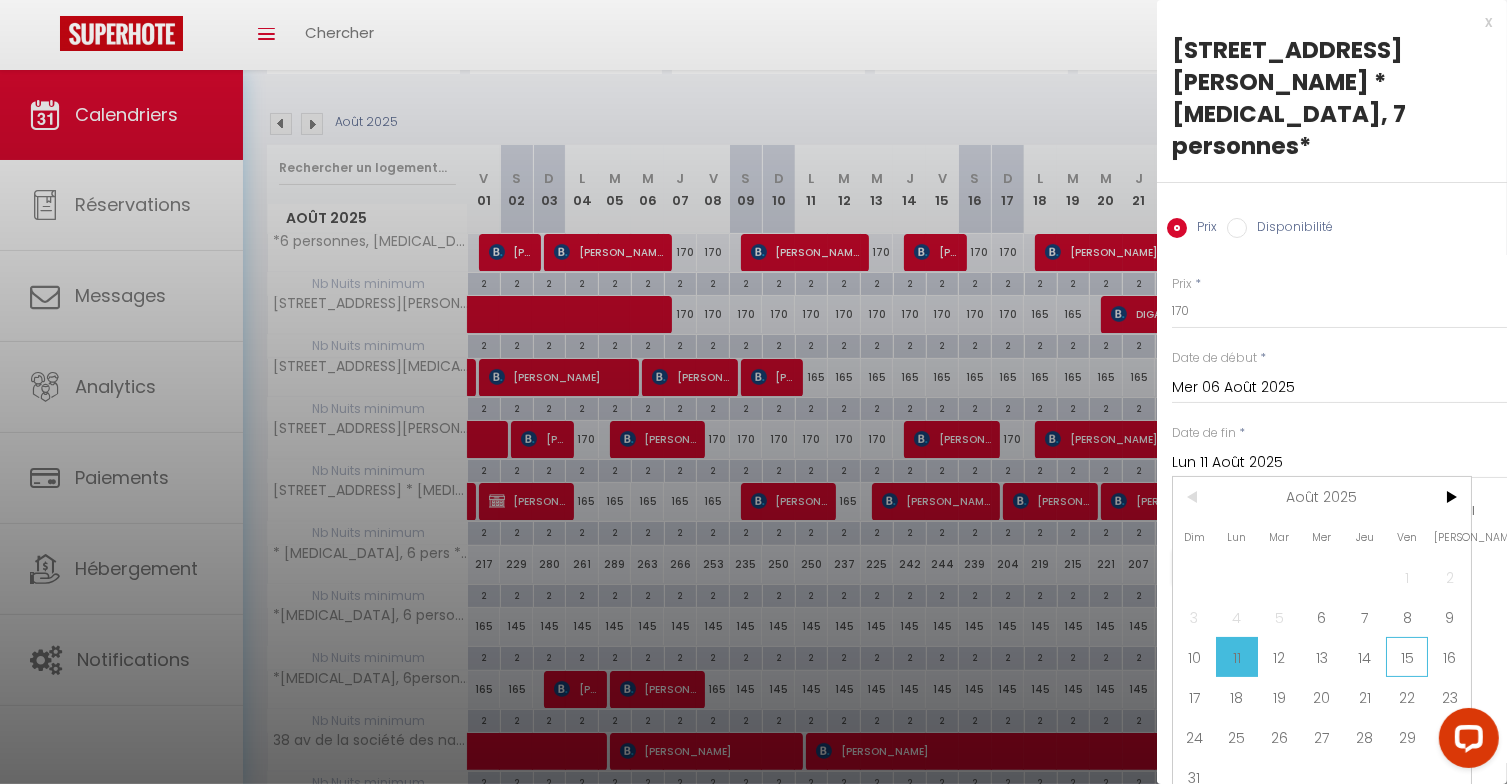 click on "15" at bounding box center (1407, 657) 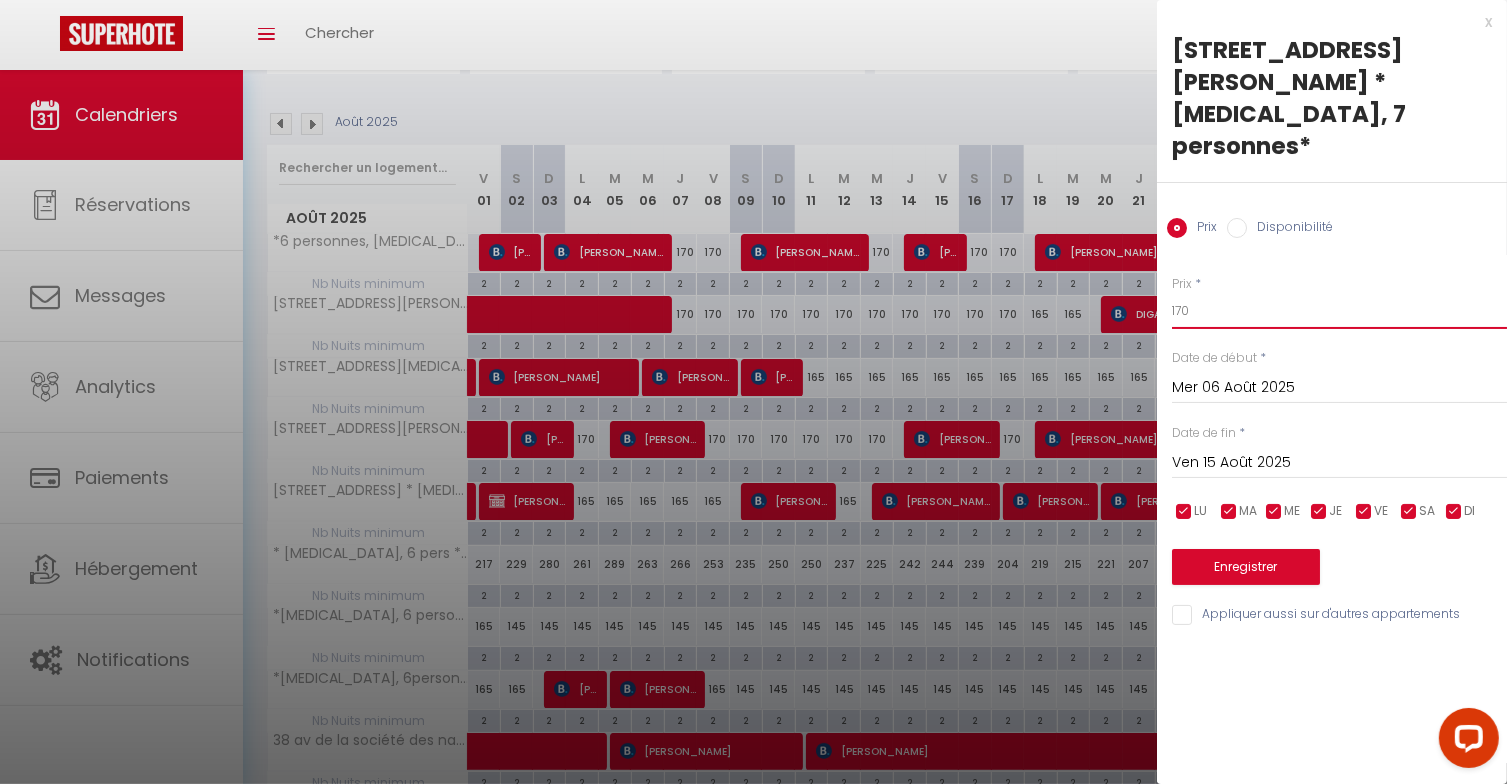click on "170" at bounding box center [1339, 311] 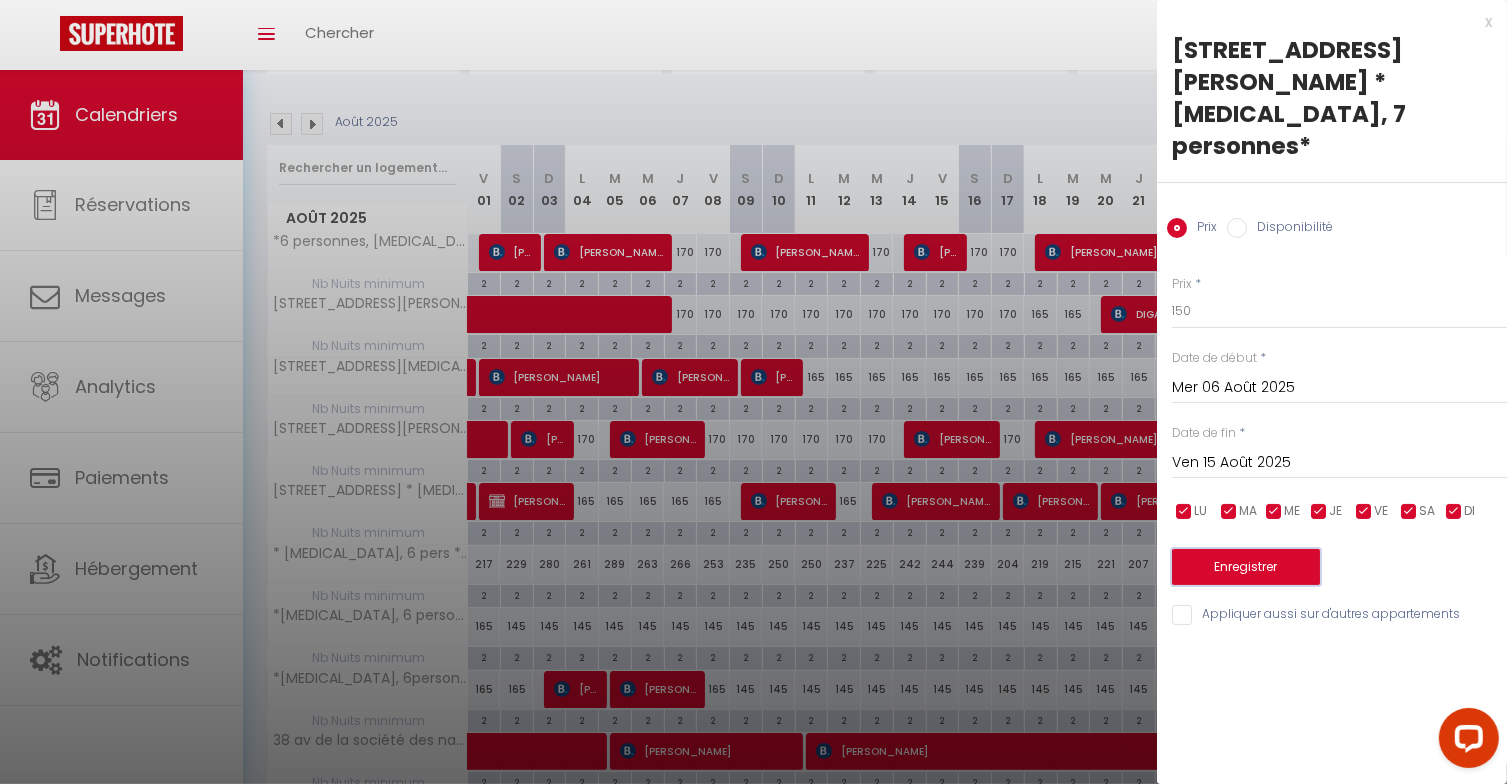 click on "Enregistrer" at bounding box center [1246, 567] 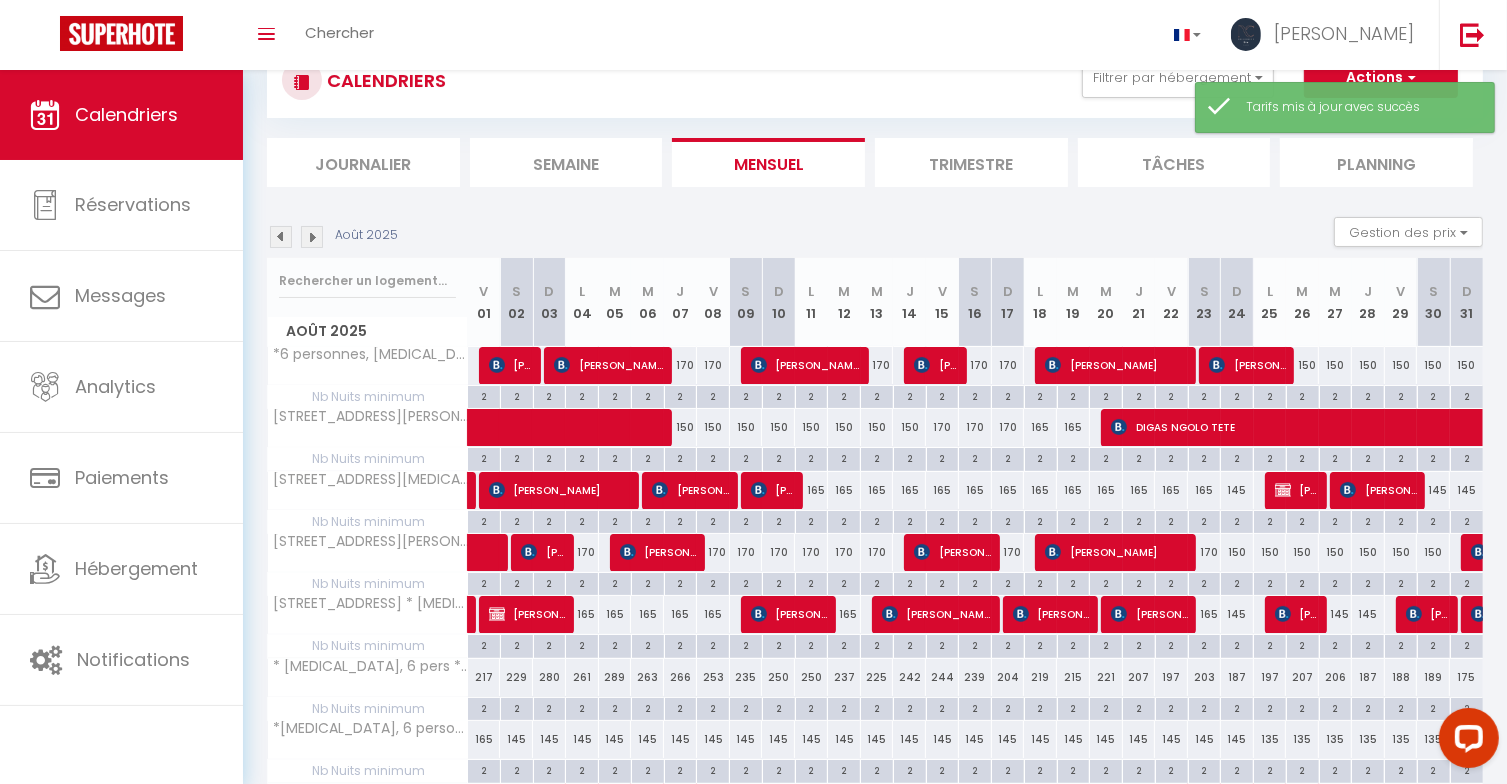 scroll, scrollTop: 183, scrollLeft: 0, axis: vertical 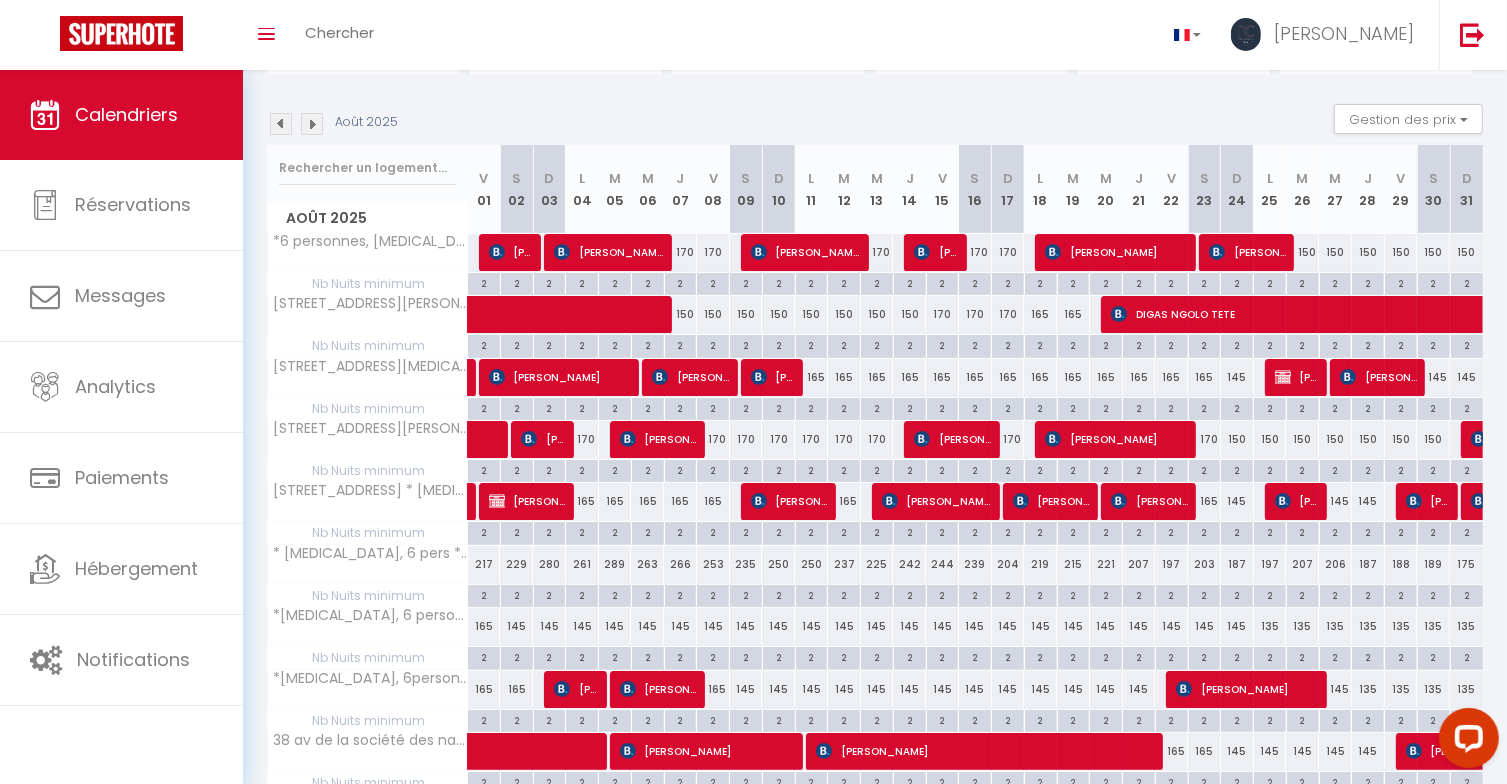 click on "170" at bounding box center (1008, 314) 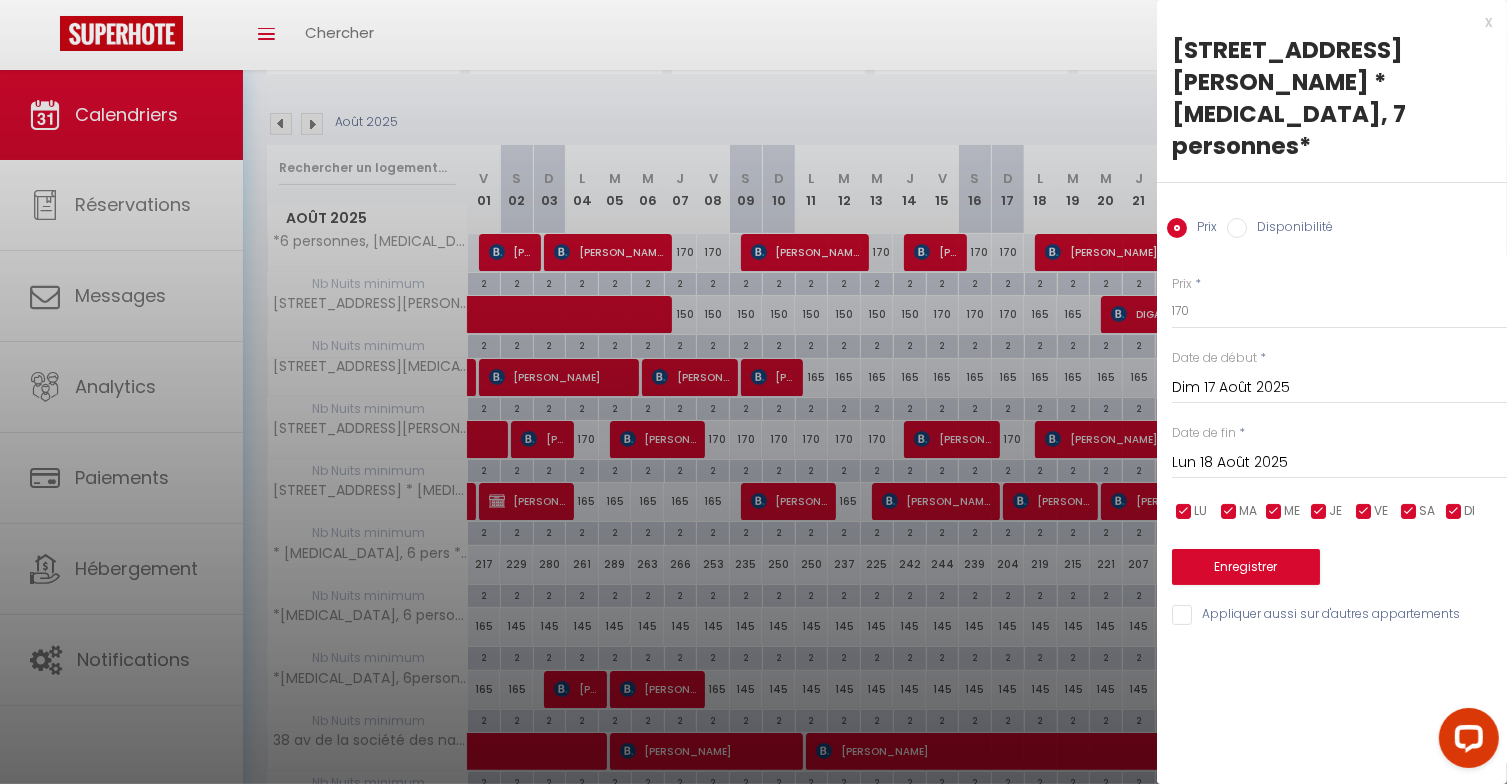 click on "Lun 18 Août 2025" at bounding box center (1339, 463) 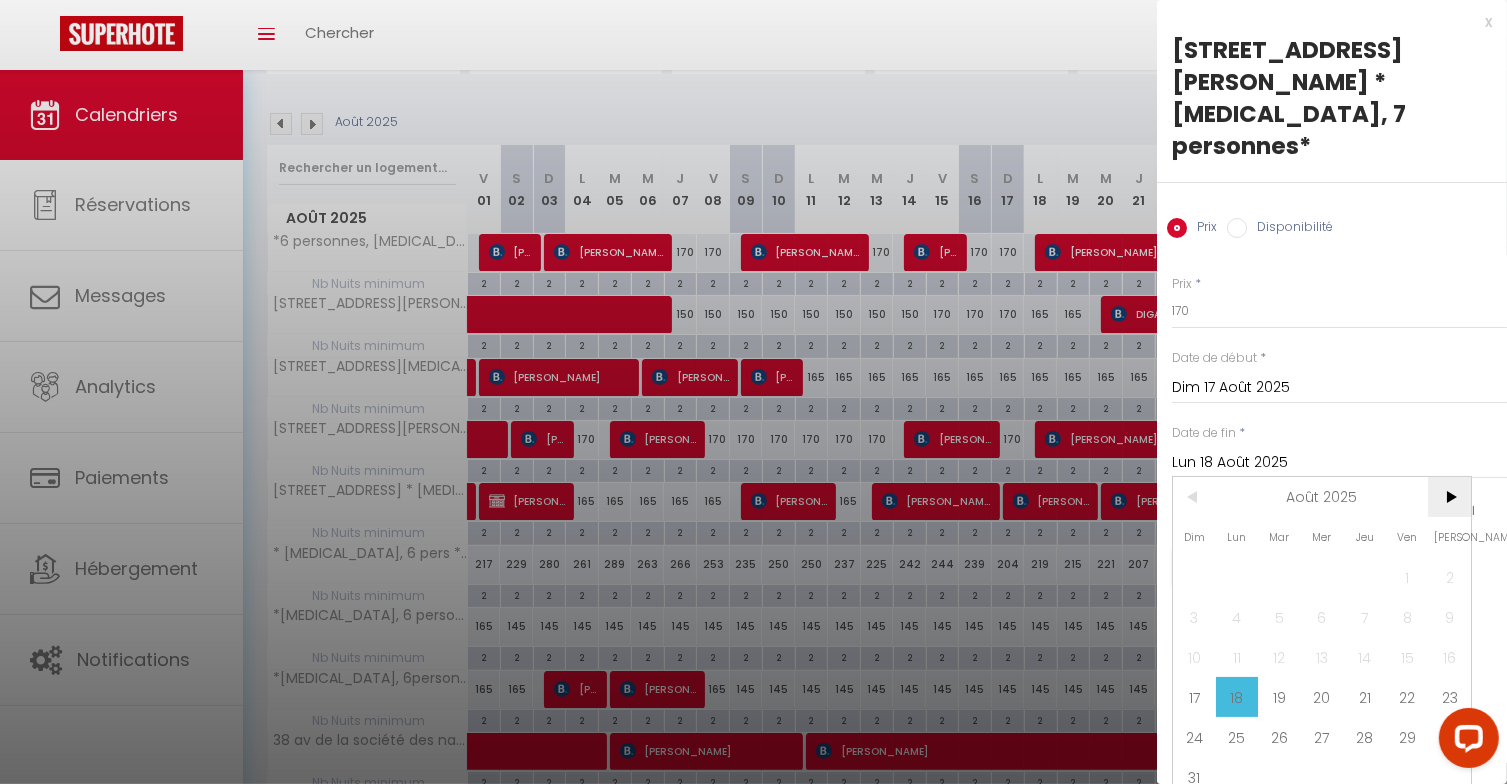 click on ">" at bounding box center [1449, 497] 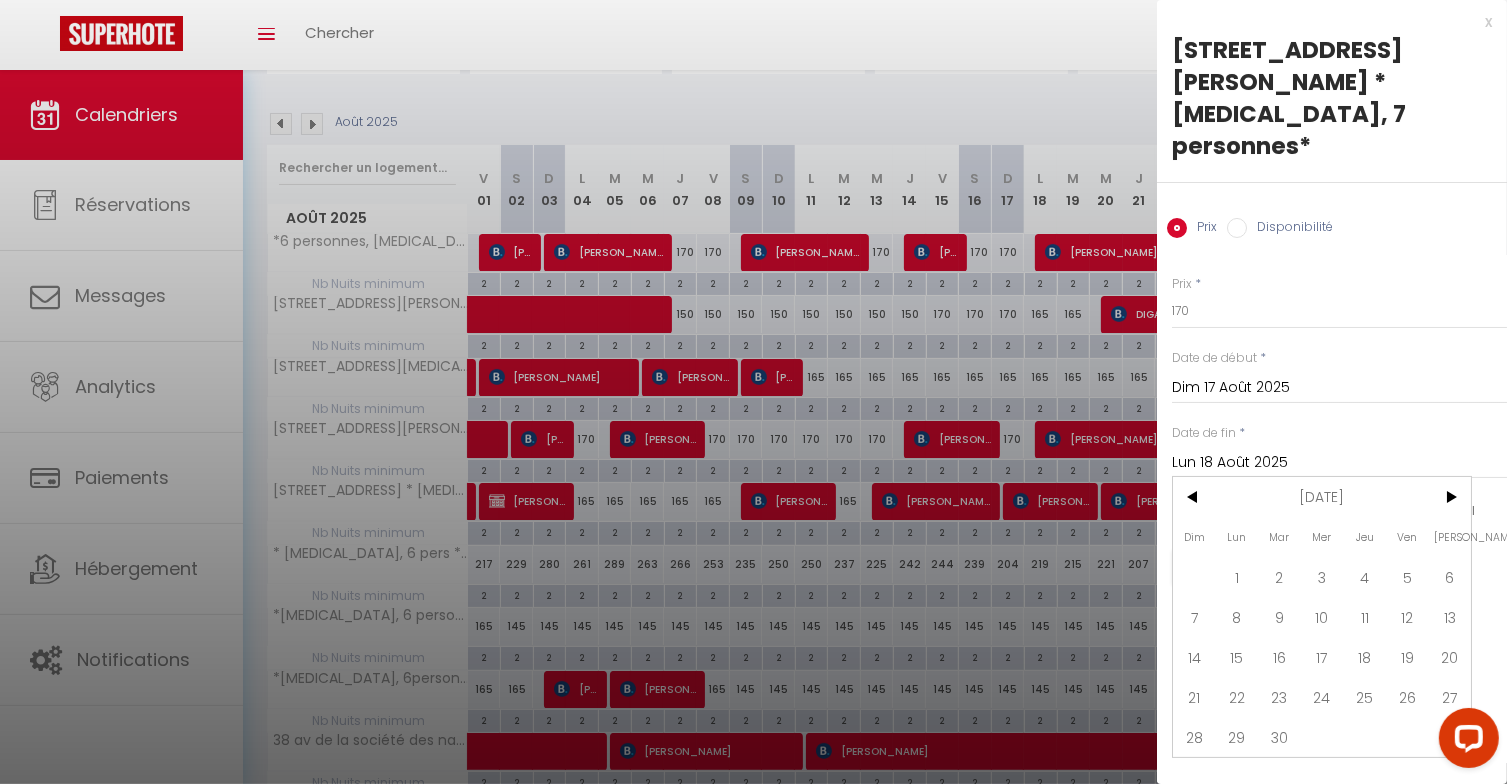 drag, startPoint x: 1245, startPoint y: 548, endPoint x: 1248, endPoint y: 512, distance: 36.124783 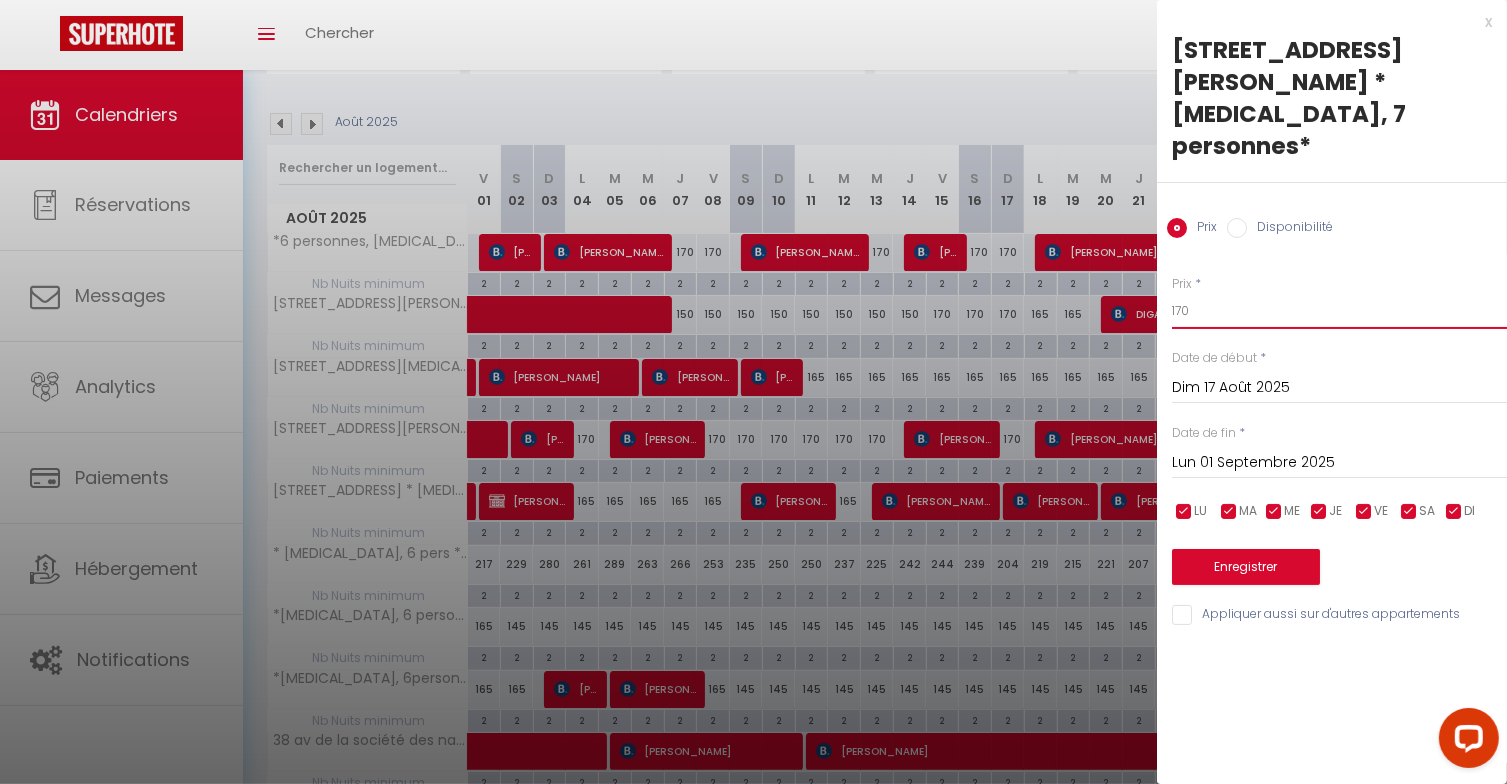 click on "170" at bounding box center (1339, 311) 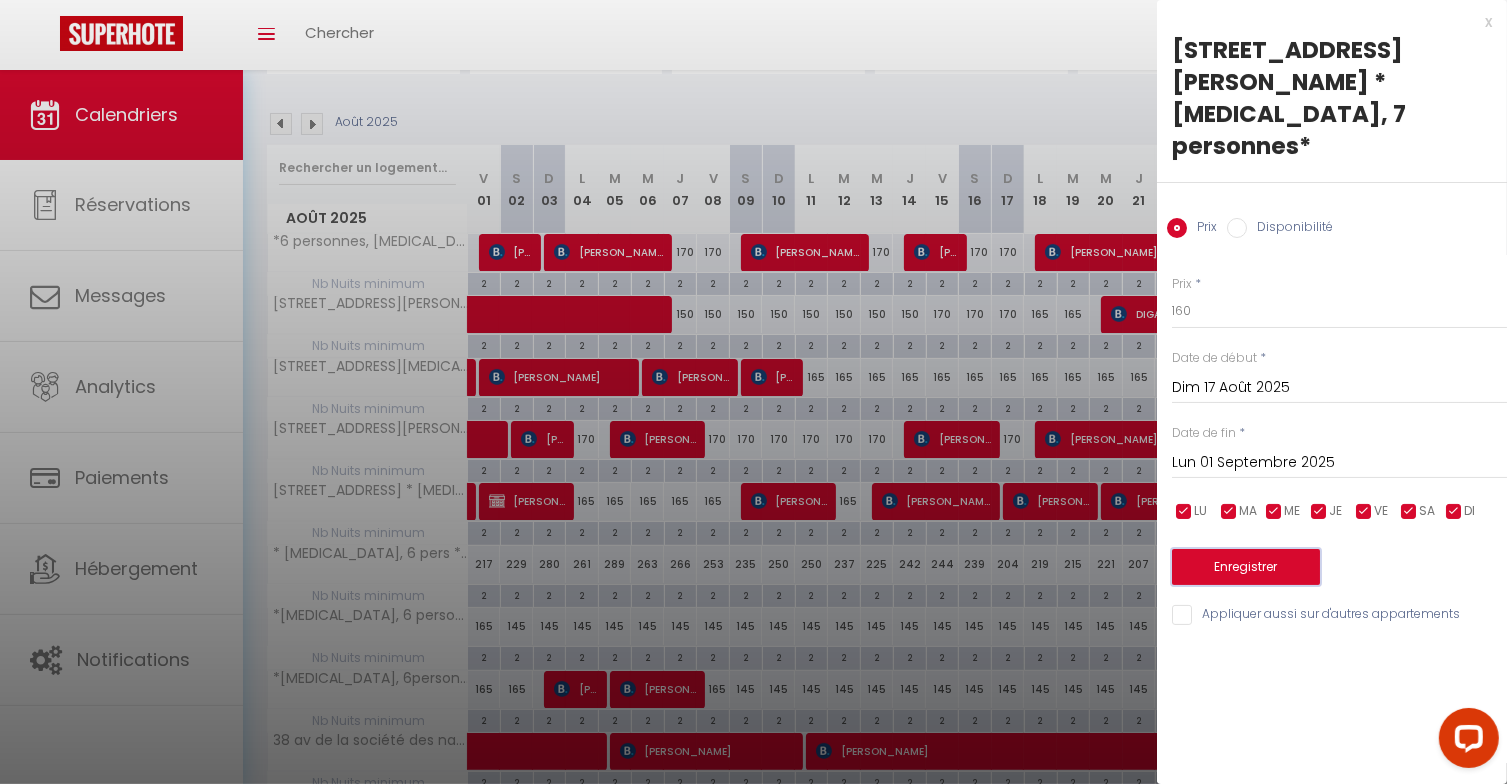 click on "Enregistrer" at bounding box center [1246, 567] 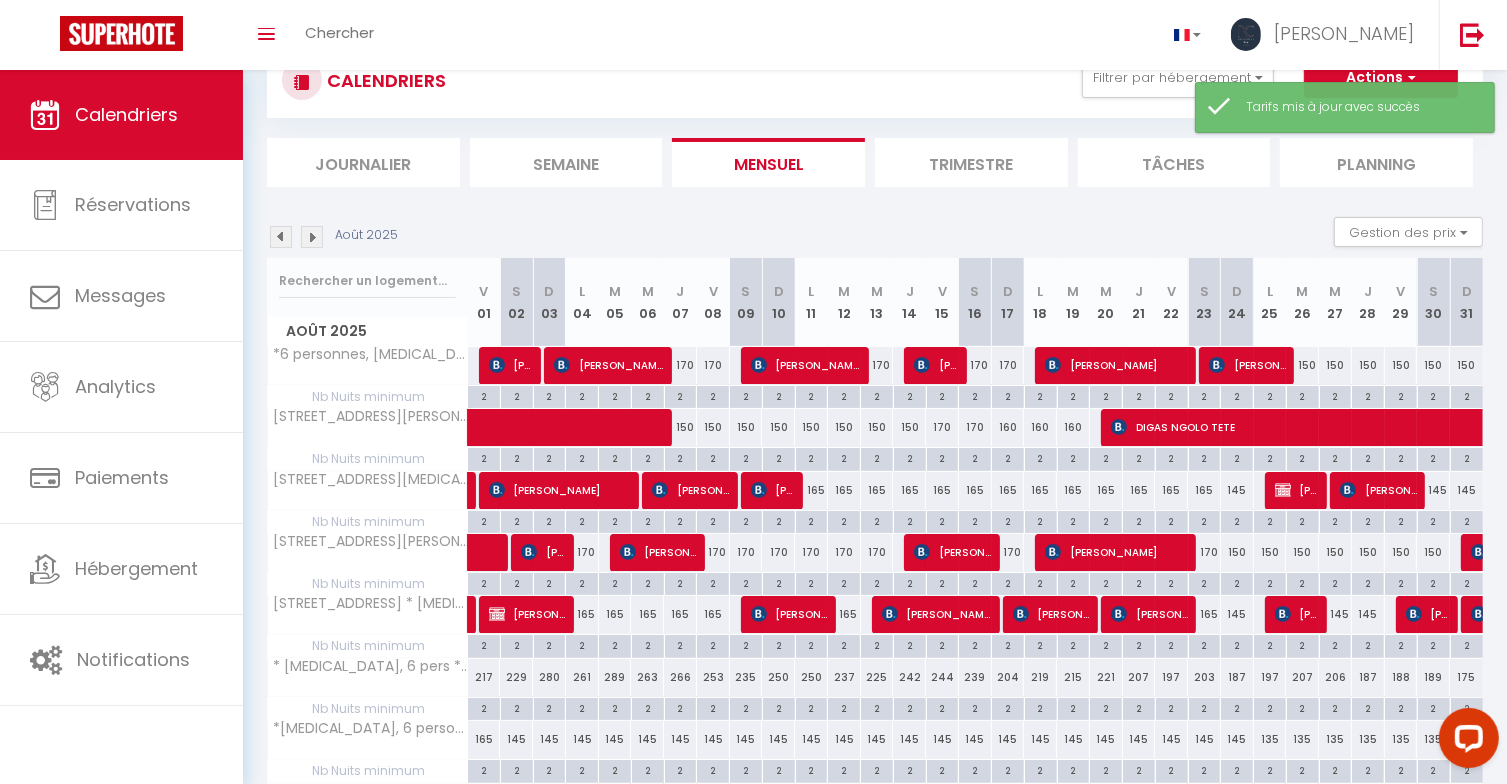 scroll, scrollTop: 183, scrollLeft: 0, axis: vertical 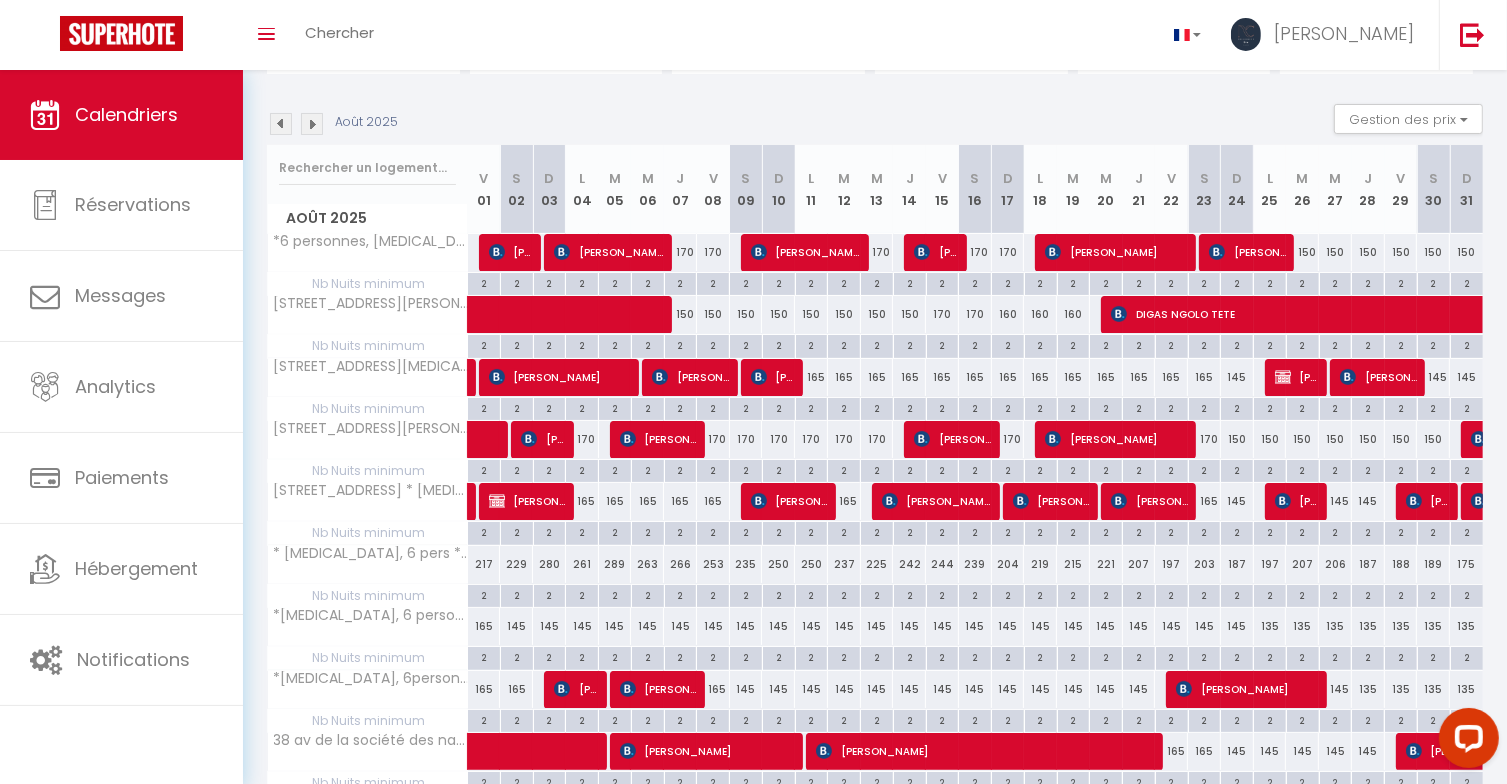 click on "217" at bounding box center (484, 564) 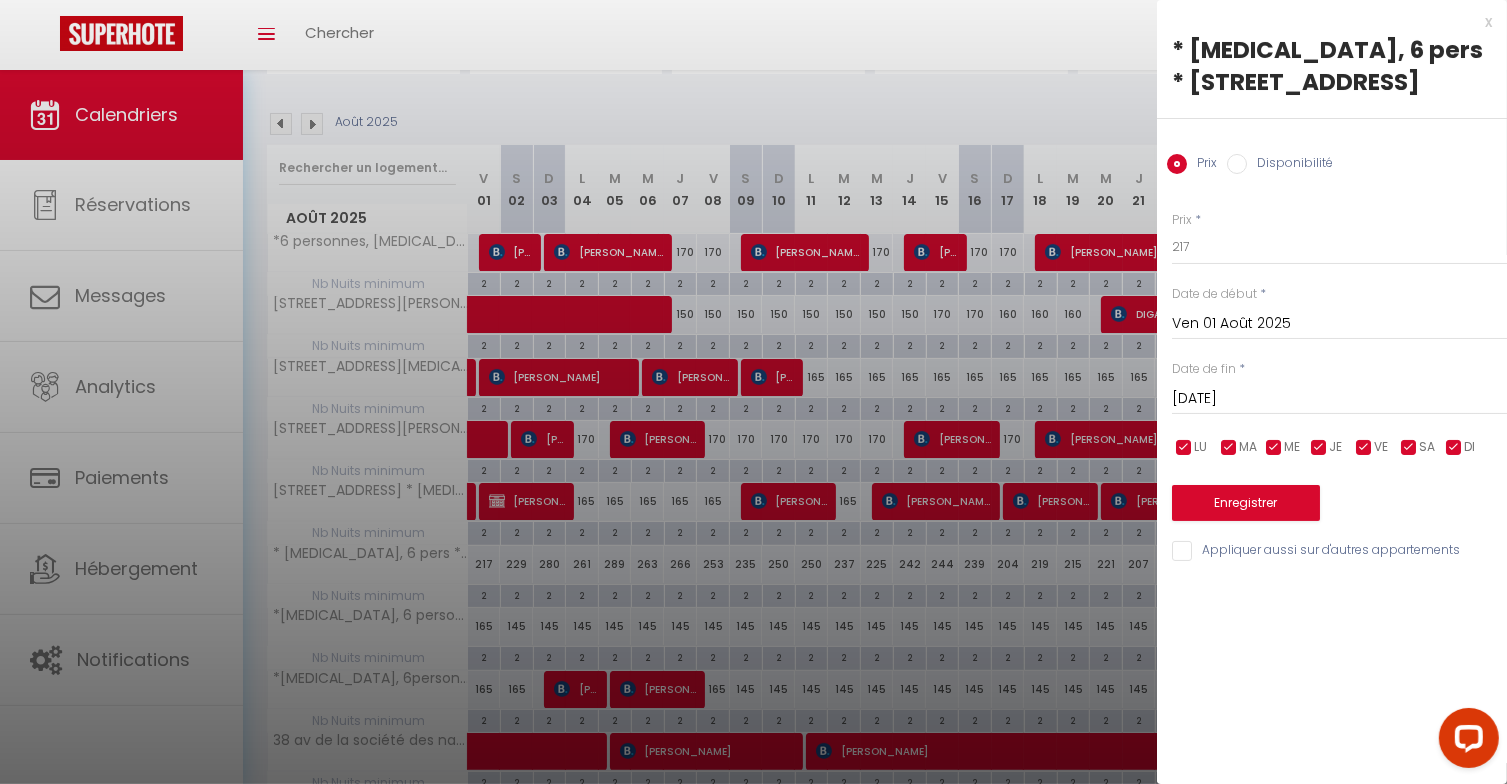 click on "Sam 02 Août 2025" at bounding box center [1339, 399] 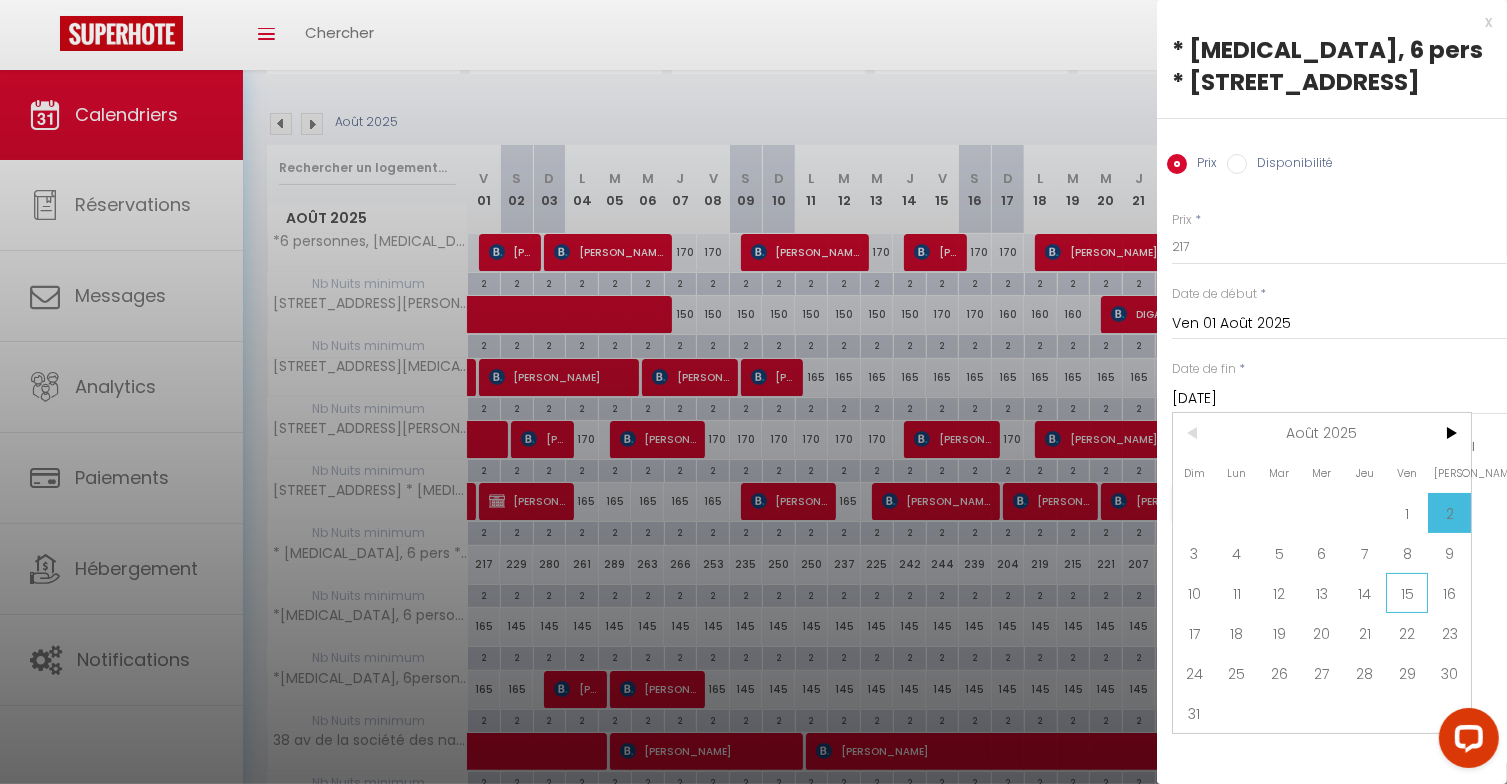 drag, startPoint x: 1411, startPoint y: 593, endPoint x: 1403, endPoint y: 566, distance: 28.160255 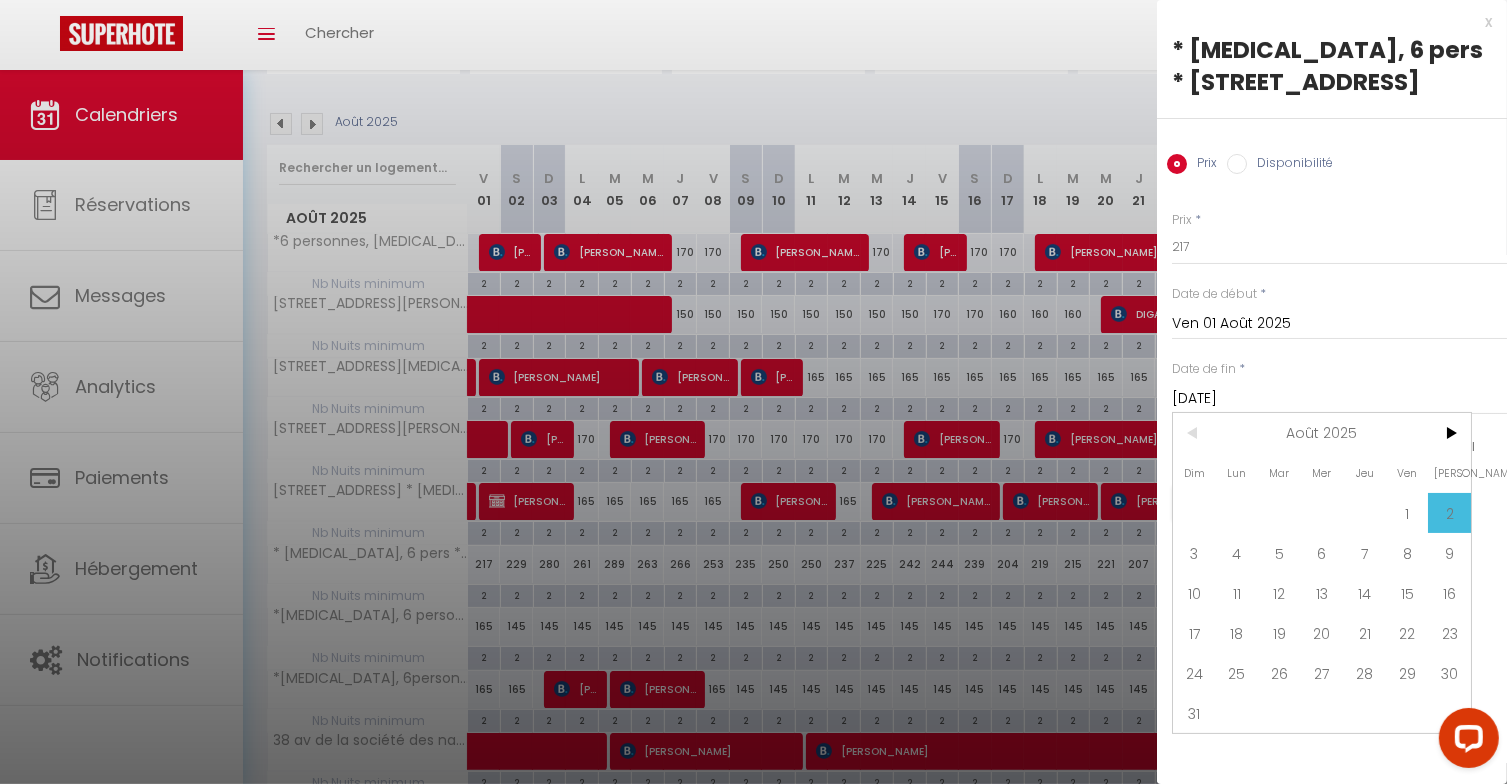 click on "15" at bounding box center [1407, 593] 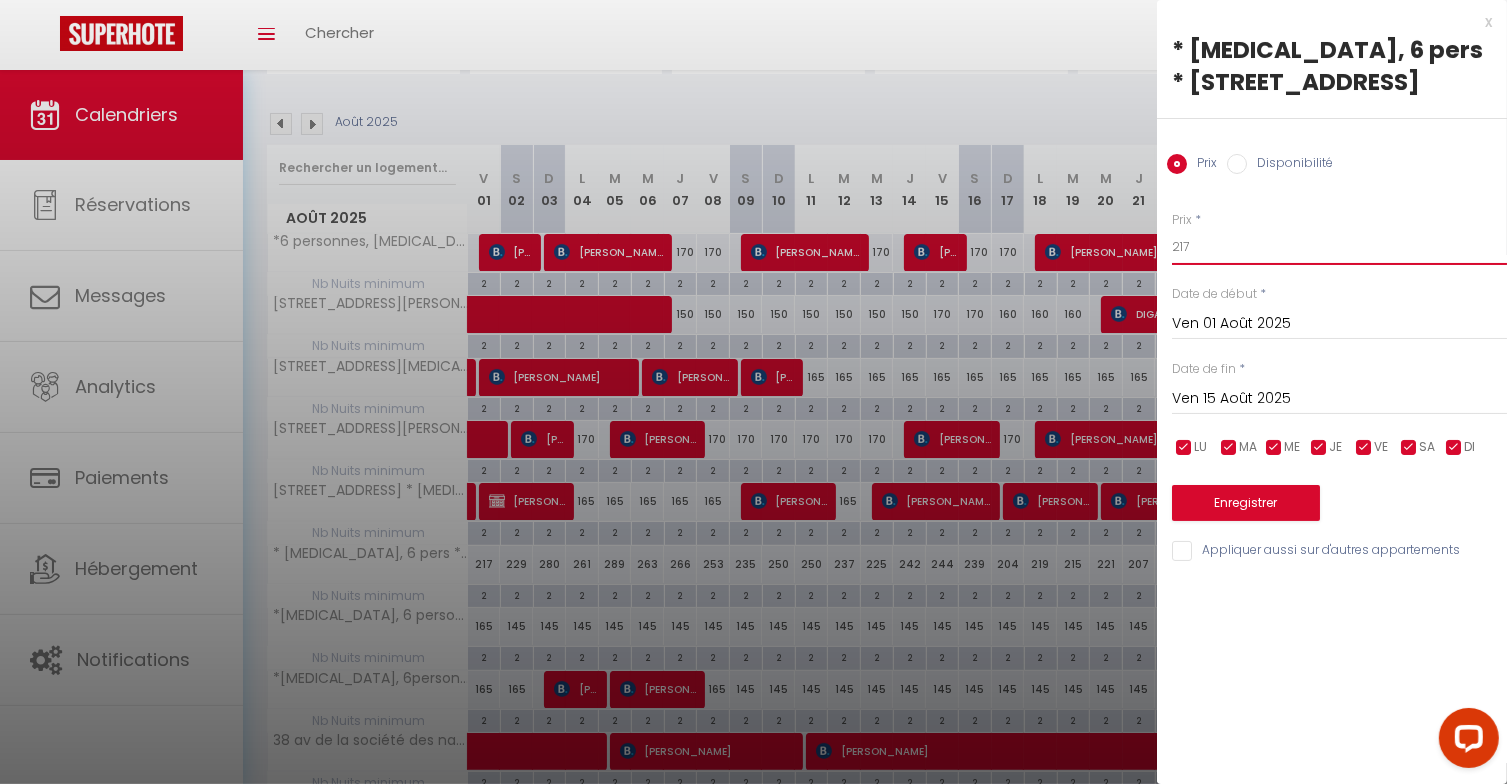drag, startPoint x: 1210, startPoint y: 246, endPoint x: 1086, endPoint y: 227, distance: 125.4472 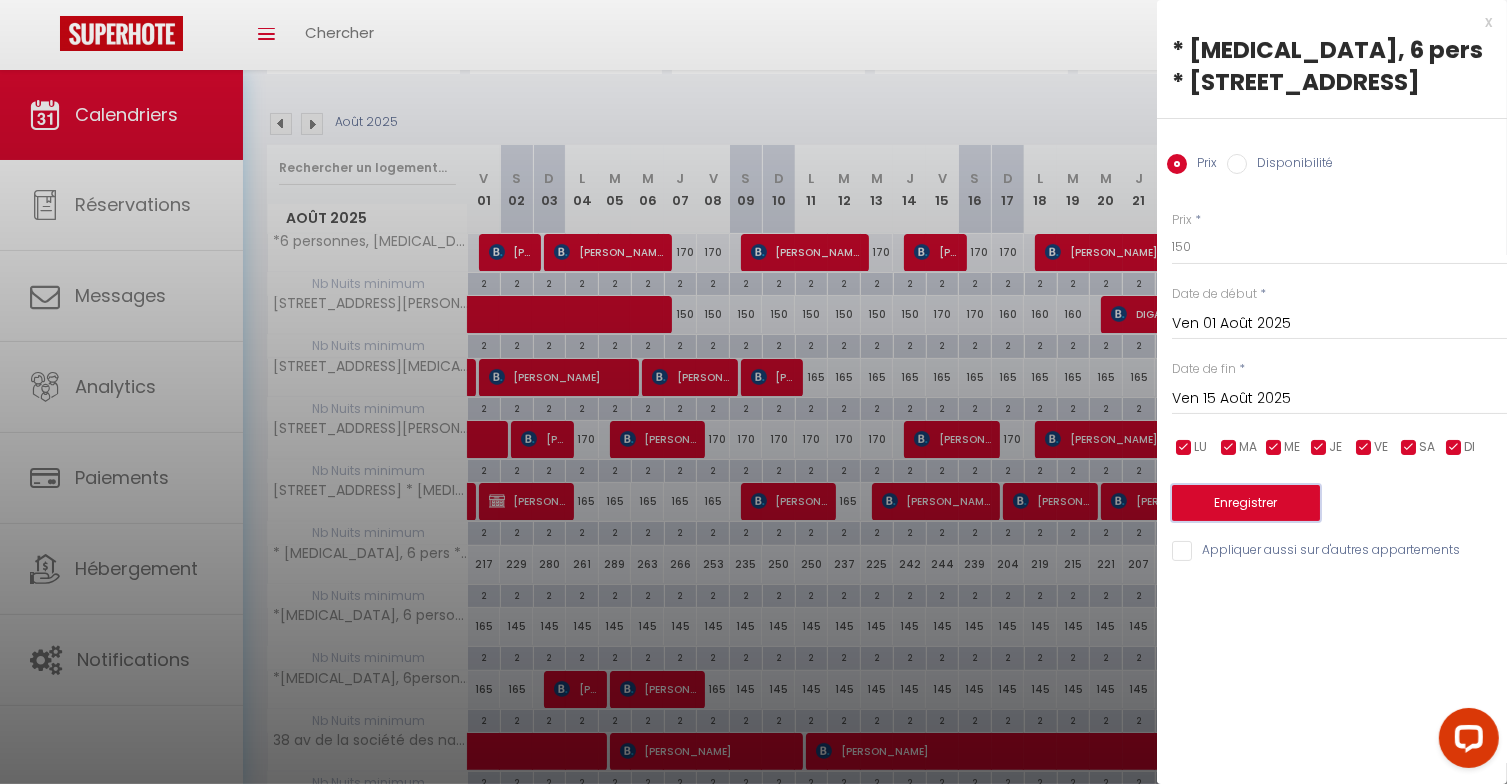 click on "Enregistrer" at bounding box center [1246, 503] 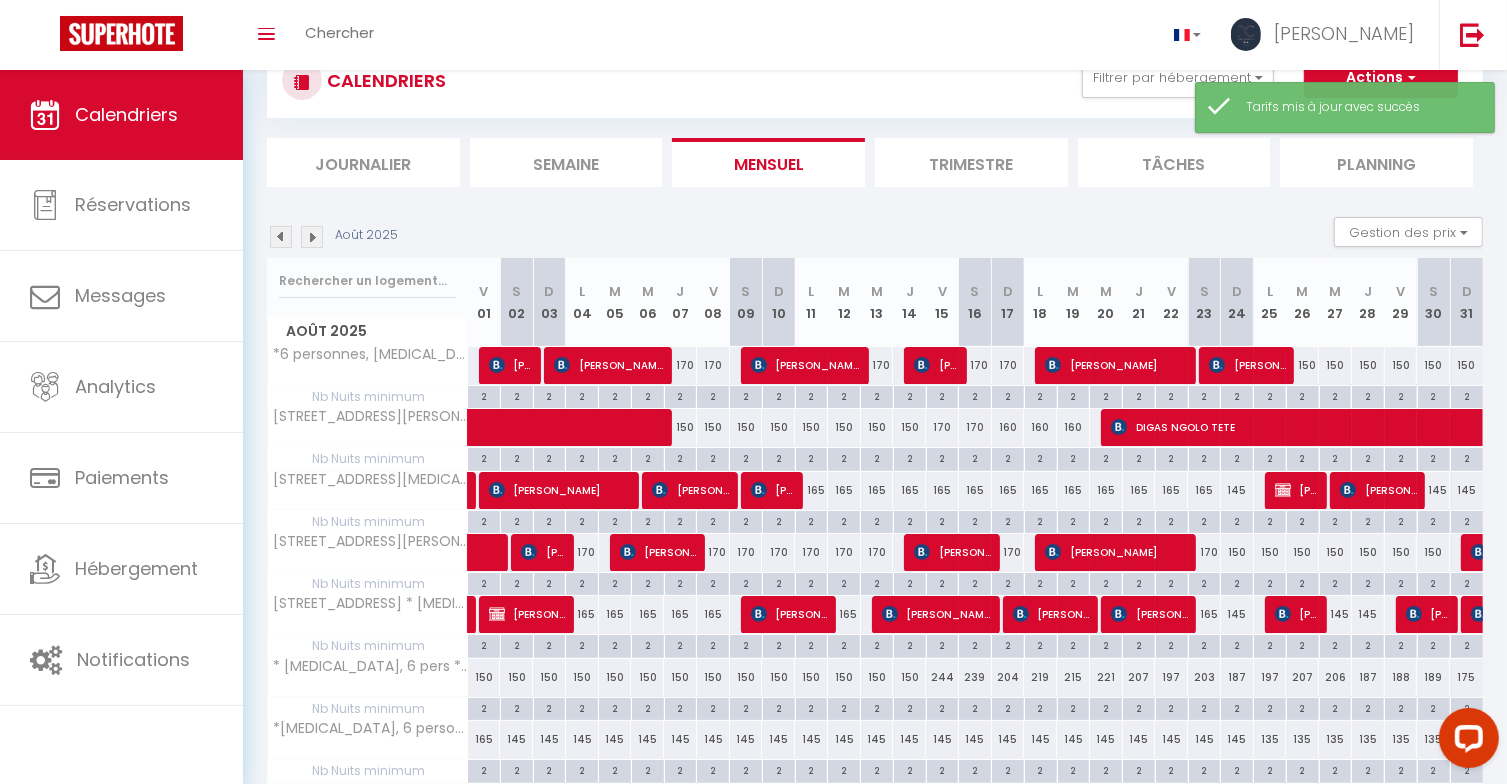 scroll, scrollTop: 183, scrollLeft: 0, axis: vertical 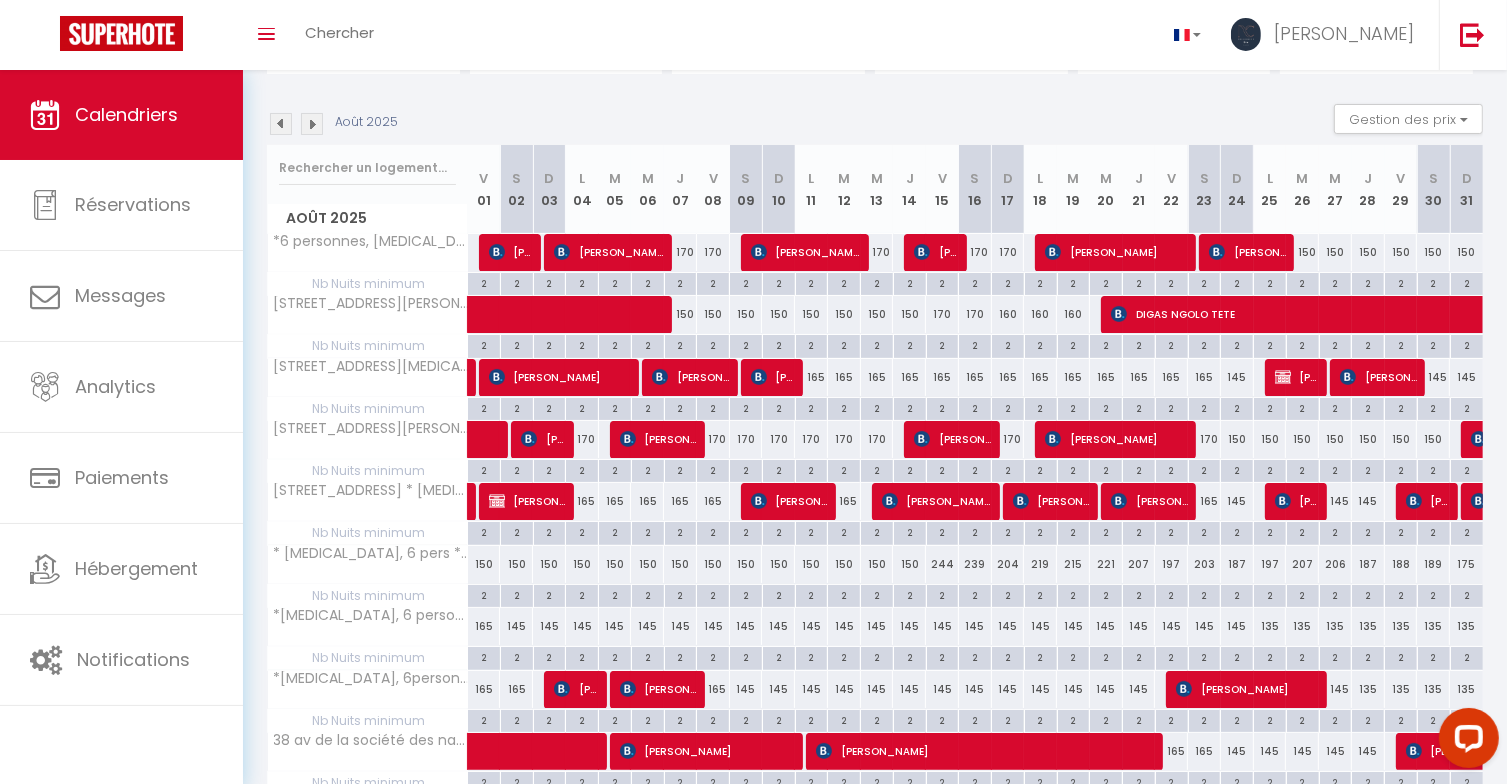click on "244" at bounding box center (942, 564) 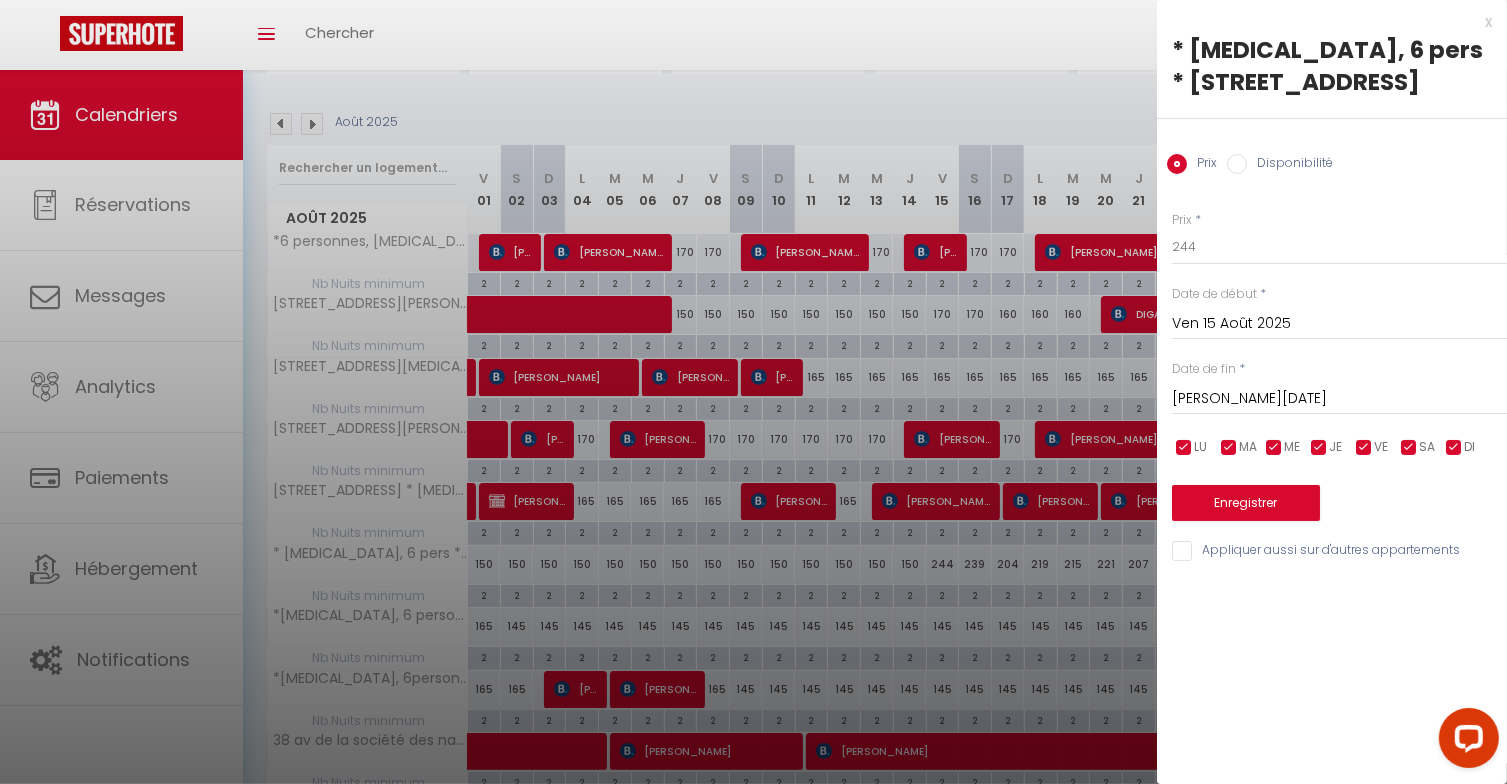 click on "Sam 16 Août 2025" at bounding box center [1339, 399] 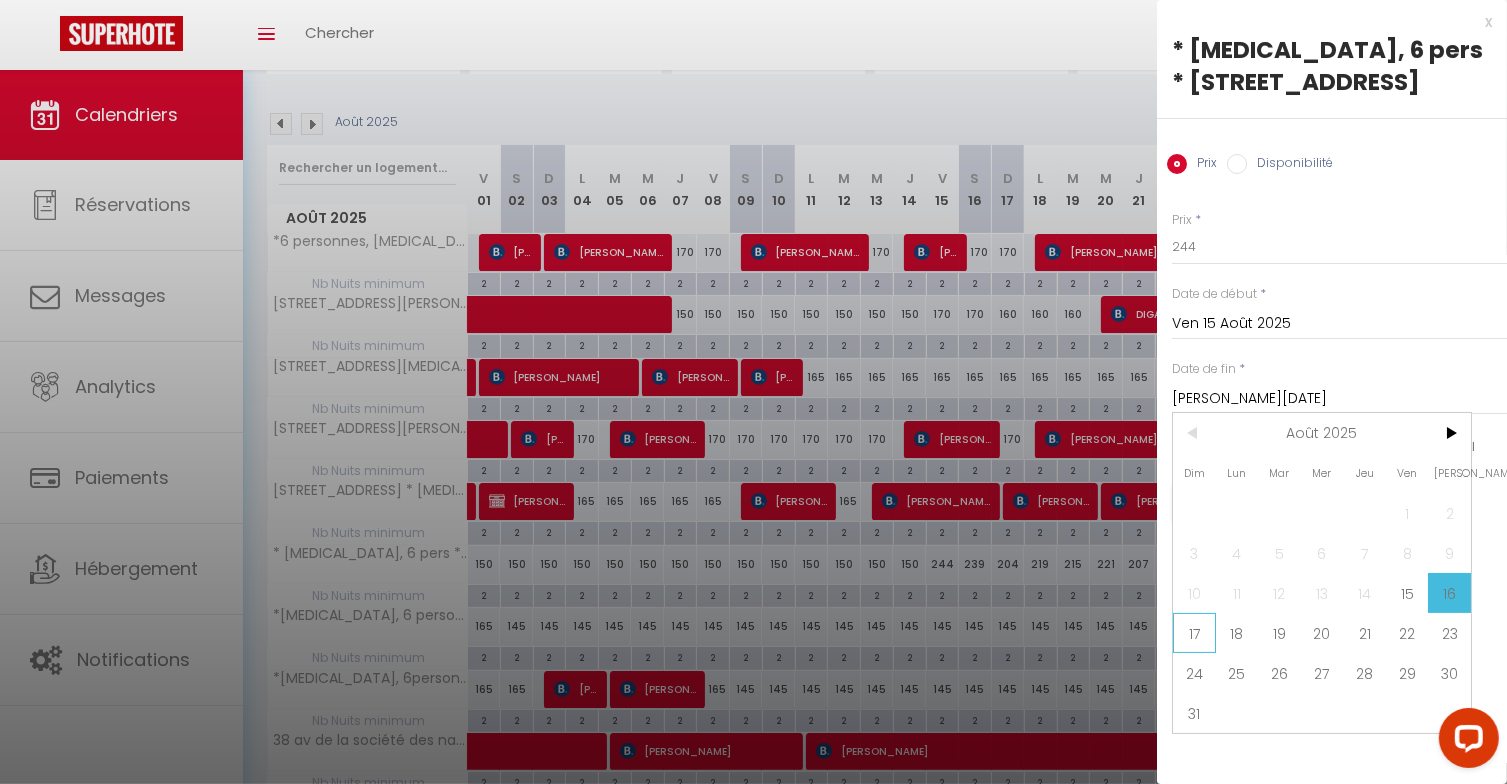 click on "17" at bounding box center (1194, 633) 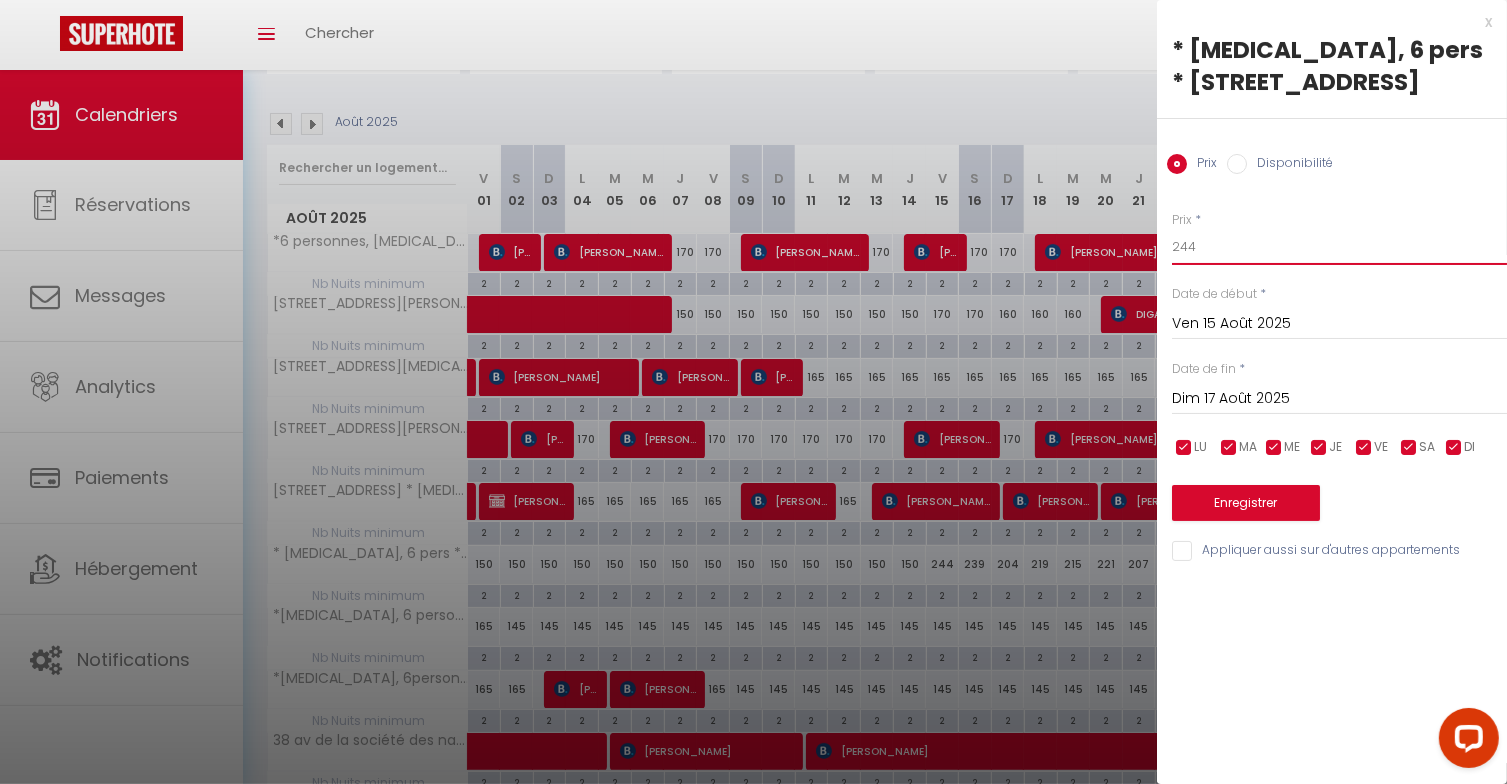 drag, startPoint x: 1200, startPoint y: 243, endPoint x: 1143, endPoint y: 244, distance: 57.00877 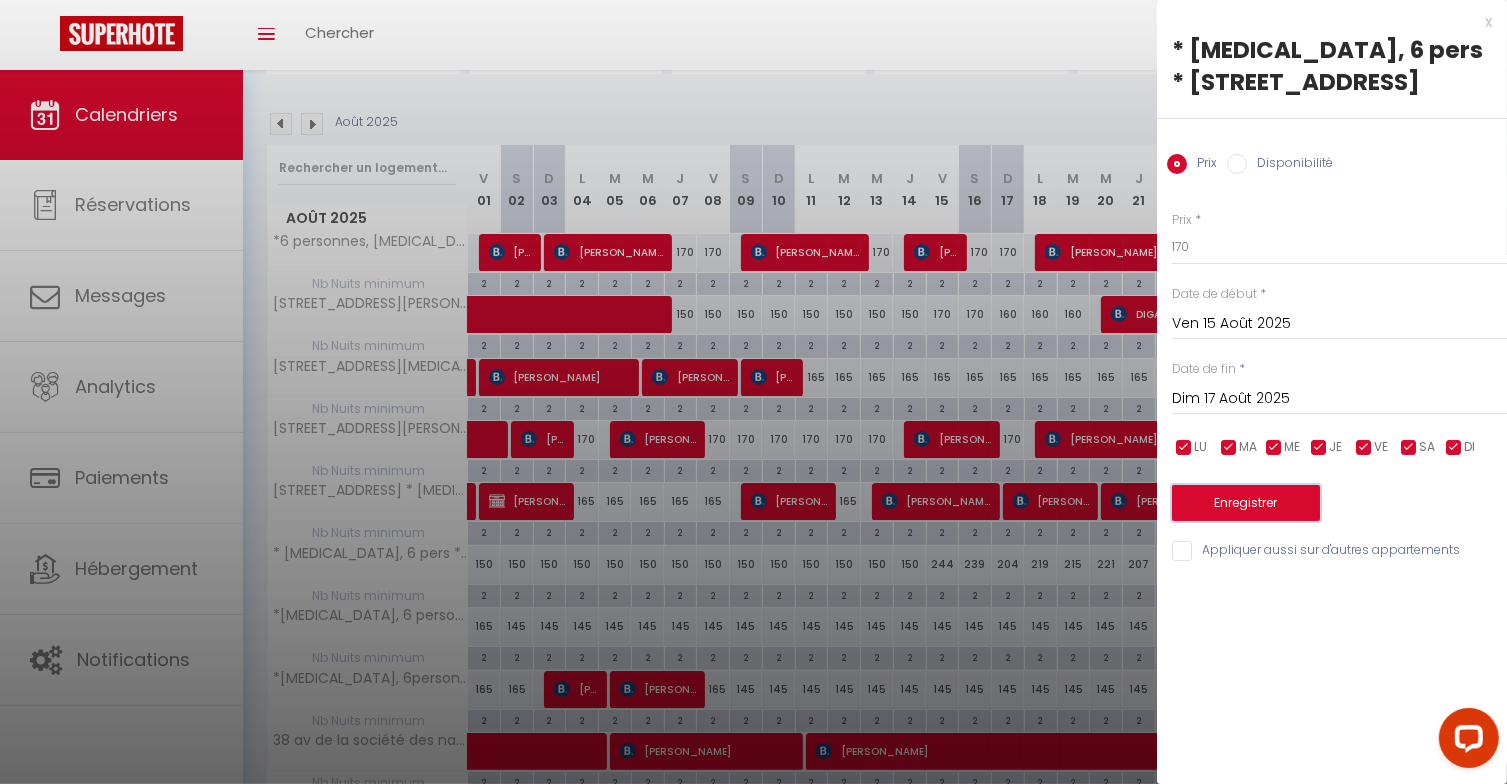 click on "Enregistrer" at bounding box center [1246, 503] 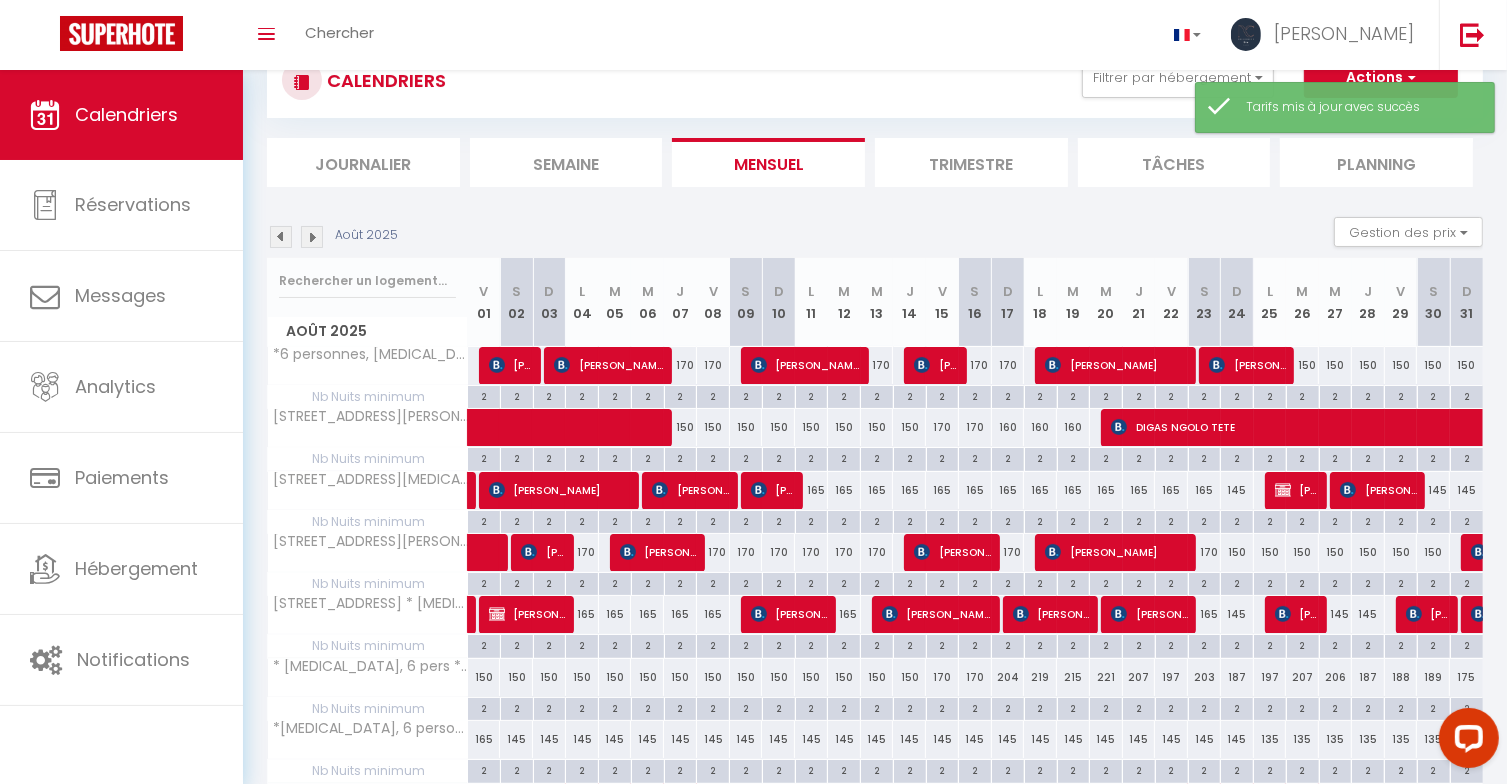 scroll, scrollTop: 183, scrollLeft: 0, axis: vertical 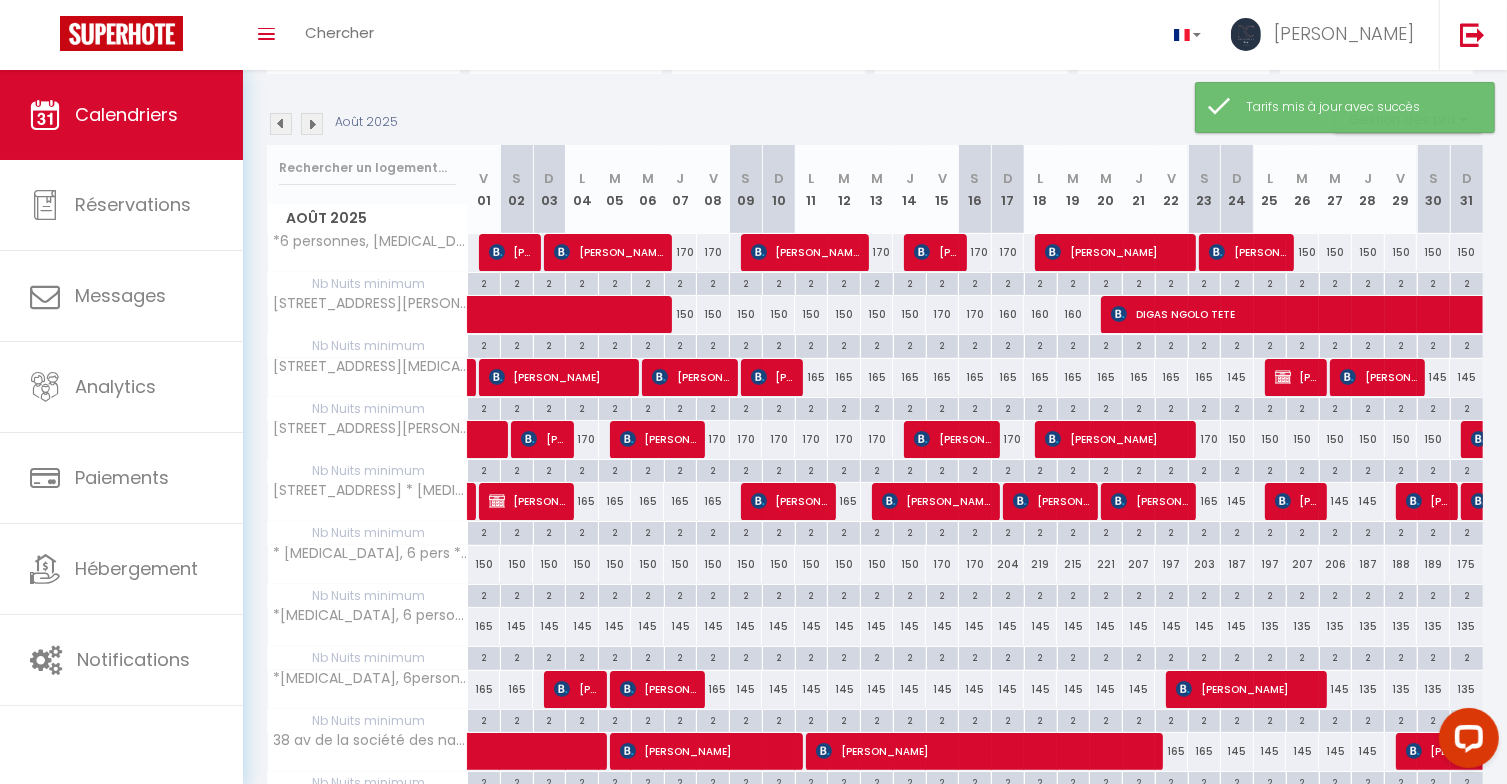 click on "204" at bounding box center (1008, 564) 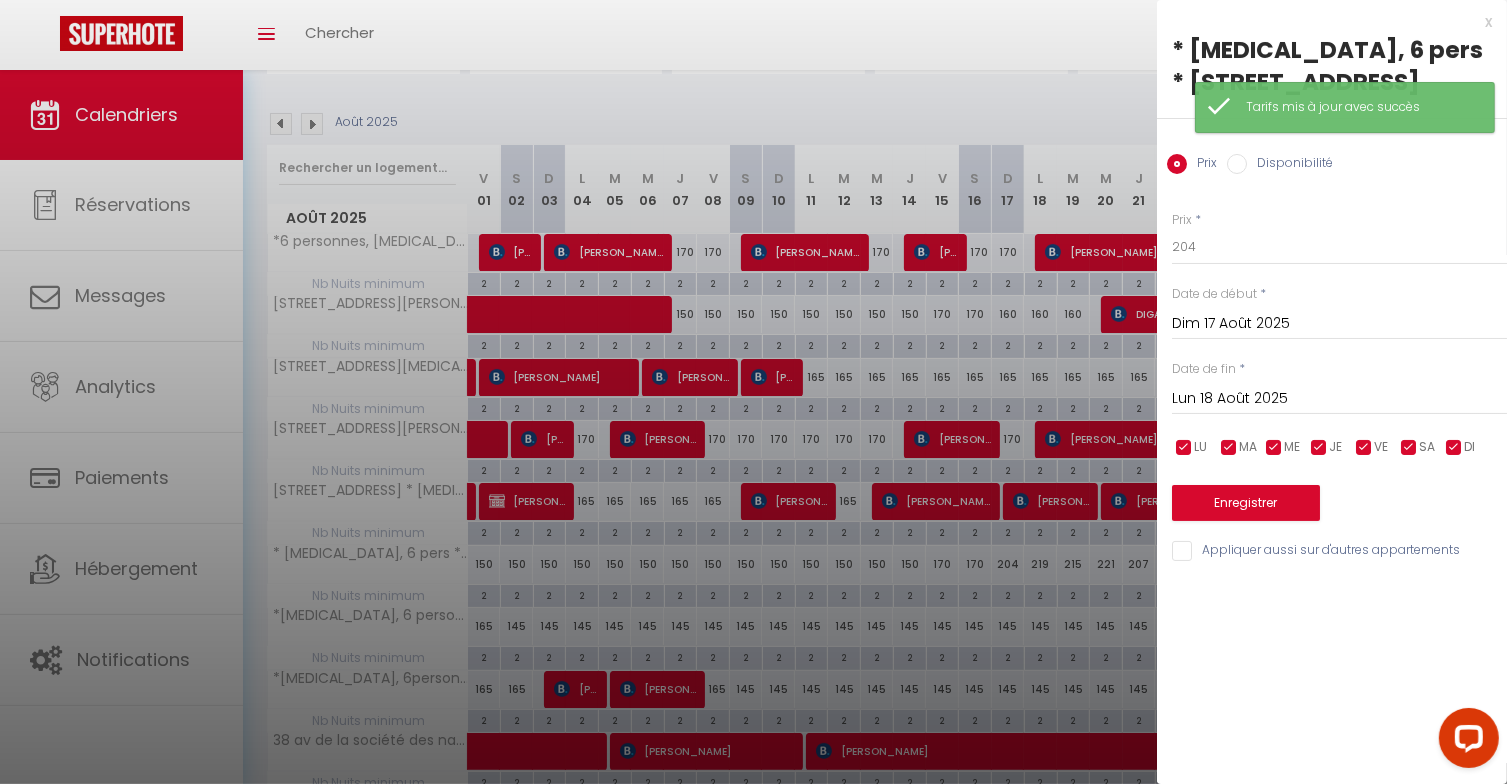 click on "Lun 18 Août 2025" at bounding box center [1339, 399] 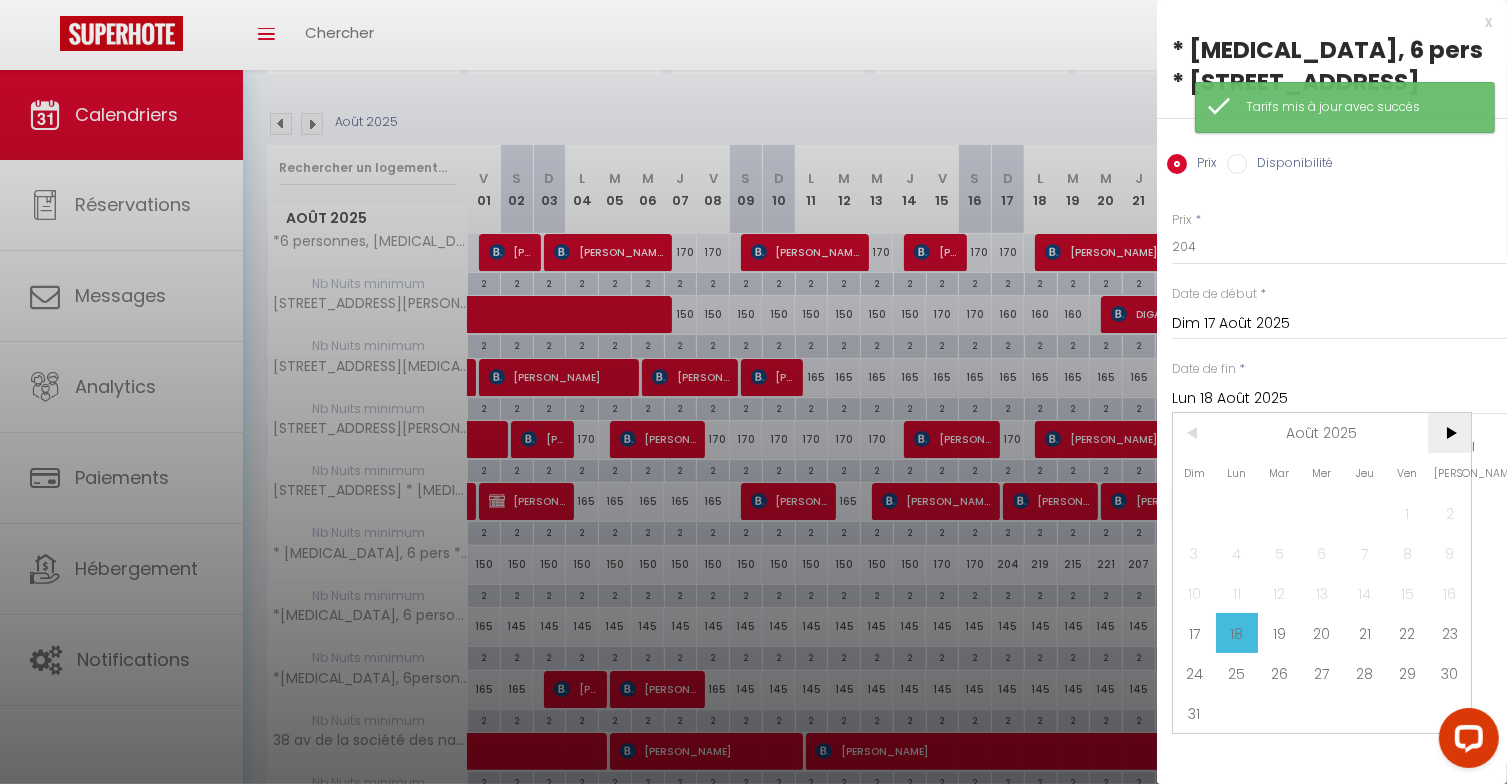 click on ">" at bounding box center [1449, 433] 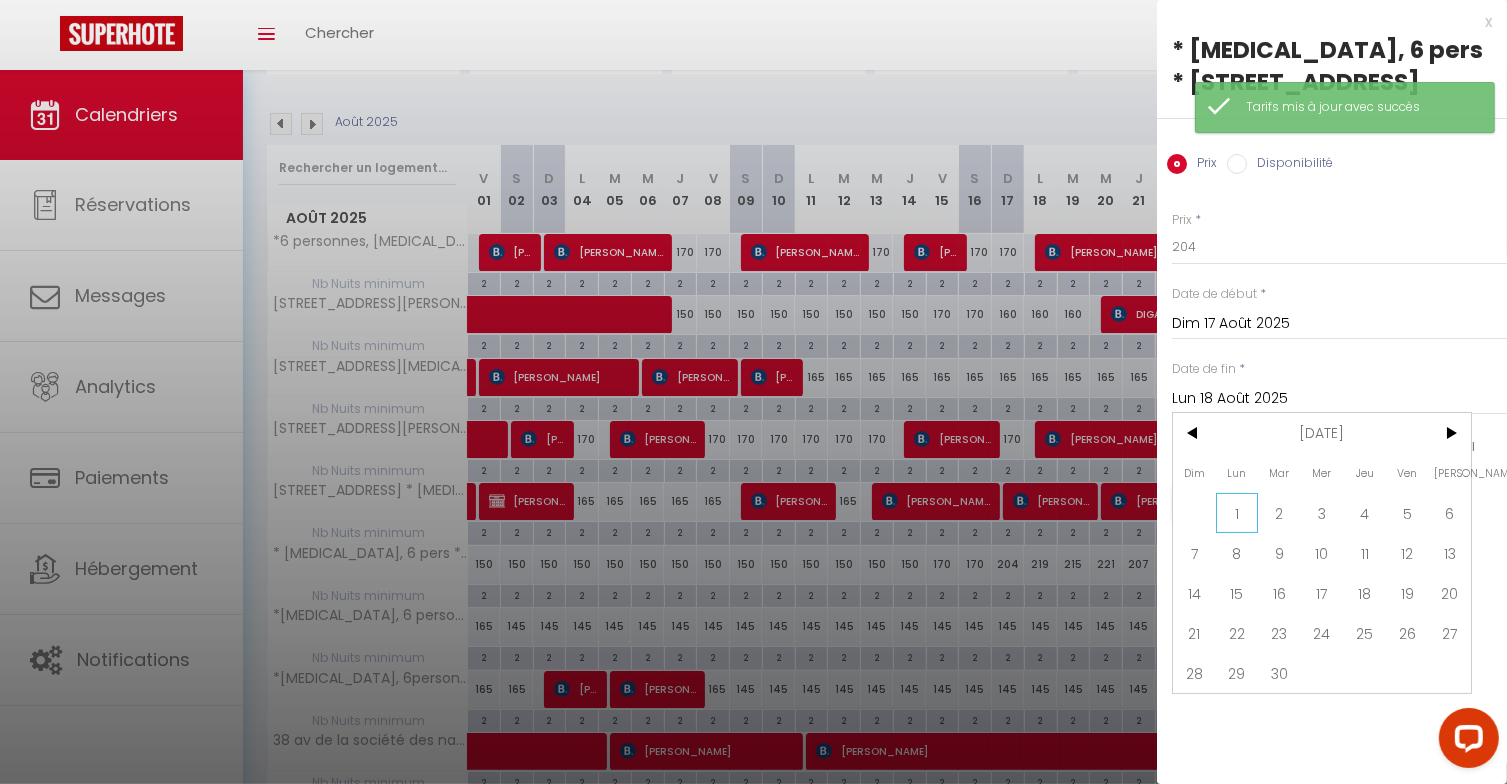 click on "1" at bounding box center [1237, 513] 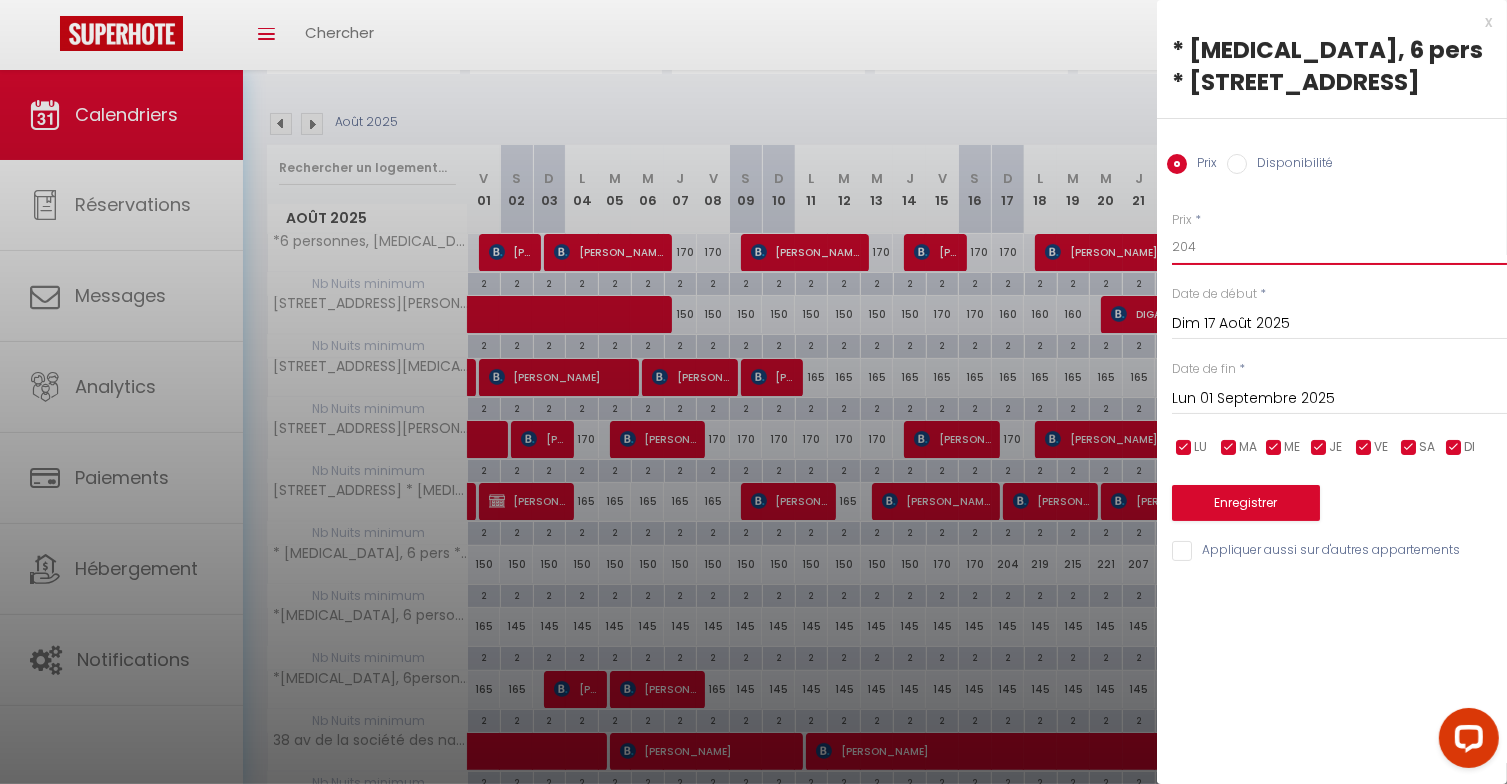 drag, startPoint x: 1204, startPoint y: 251, endPoint x: 1148, endPoint y: 255, distance: 56.142673 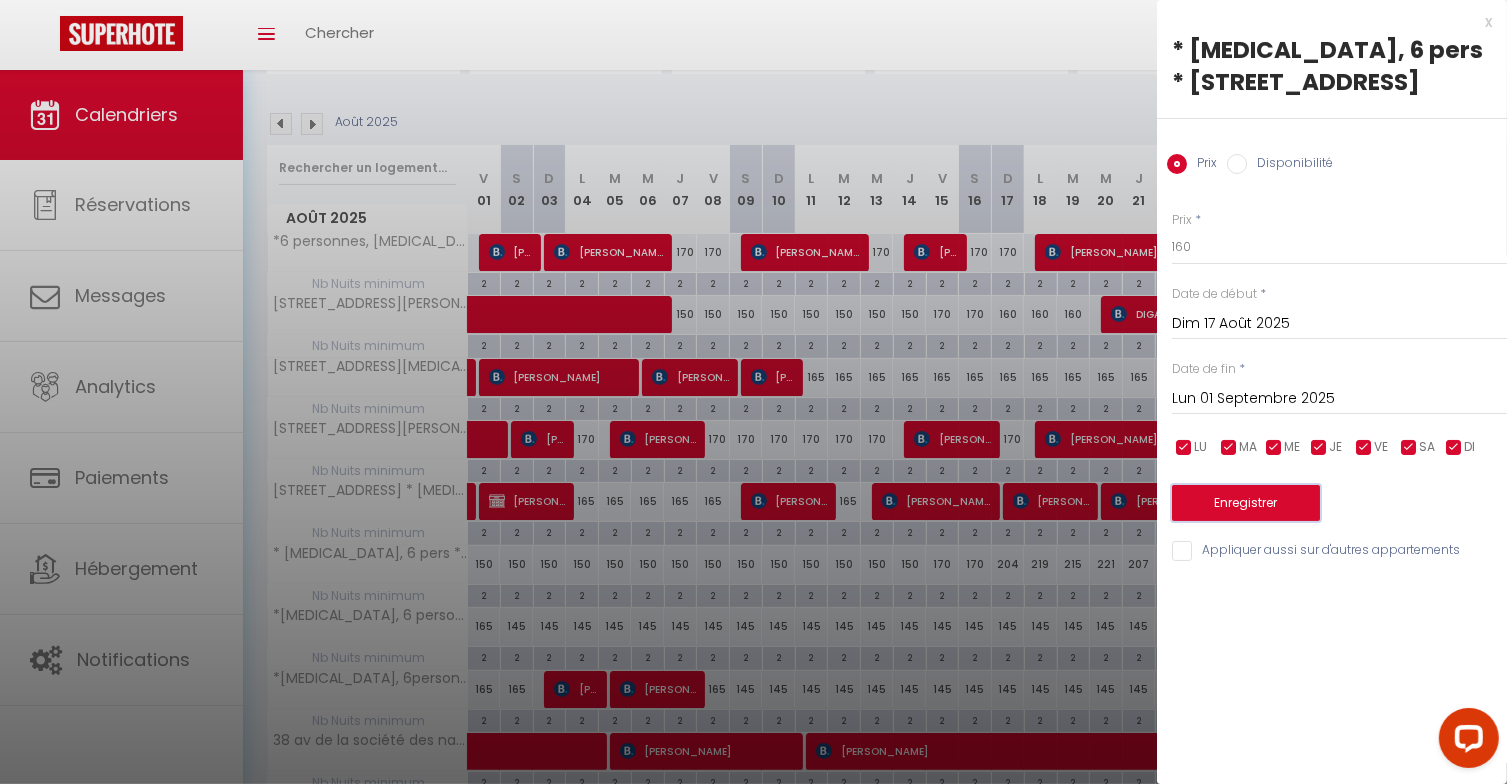 click on "Enregistrer" at bounding box center (1246, 503) 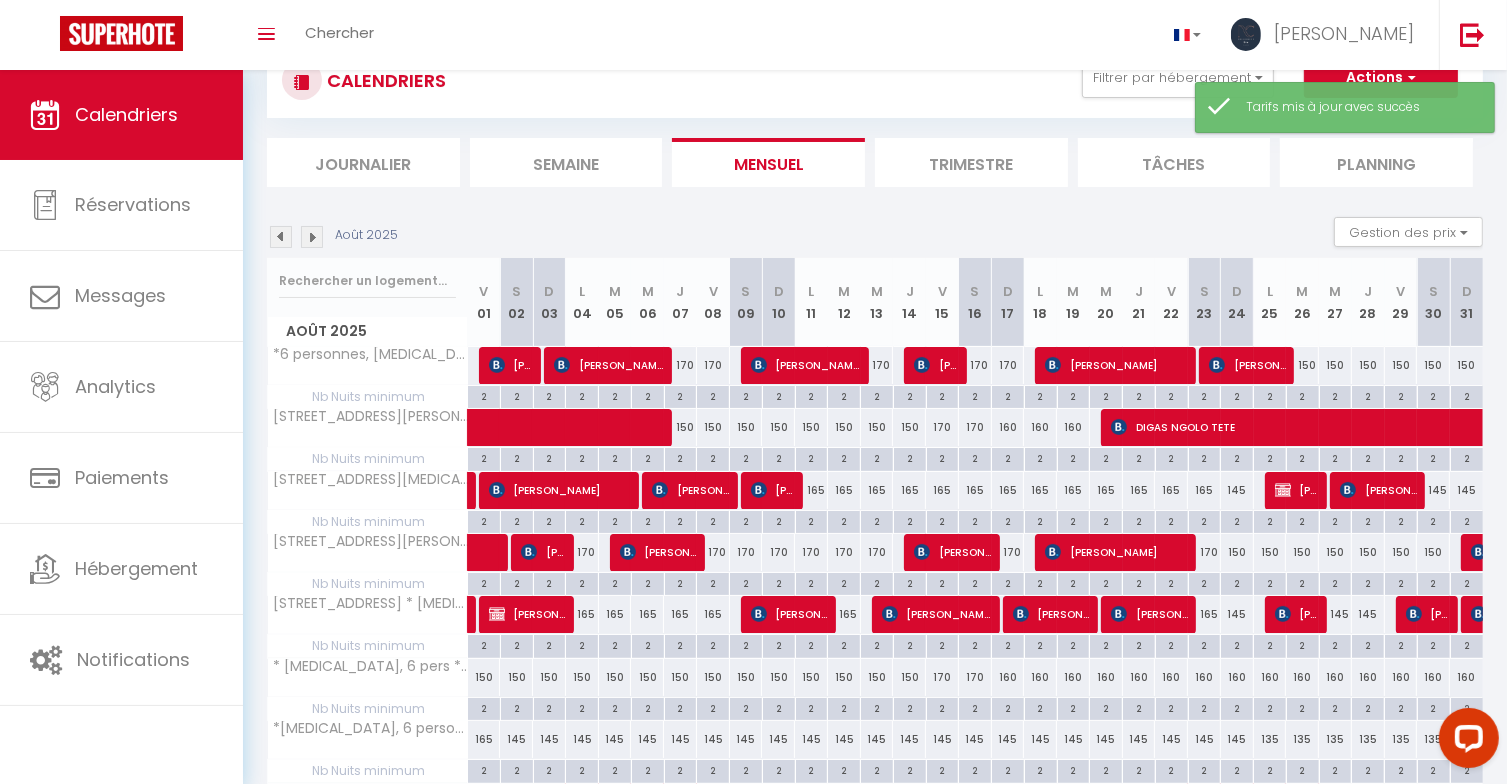 scroll, scrollTop: 183, scrollLeft: 0, axis: vertical 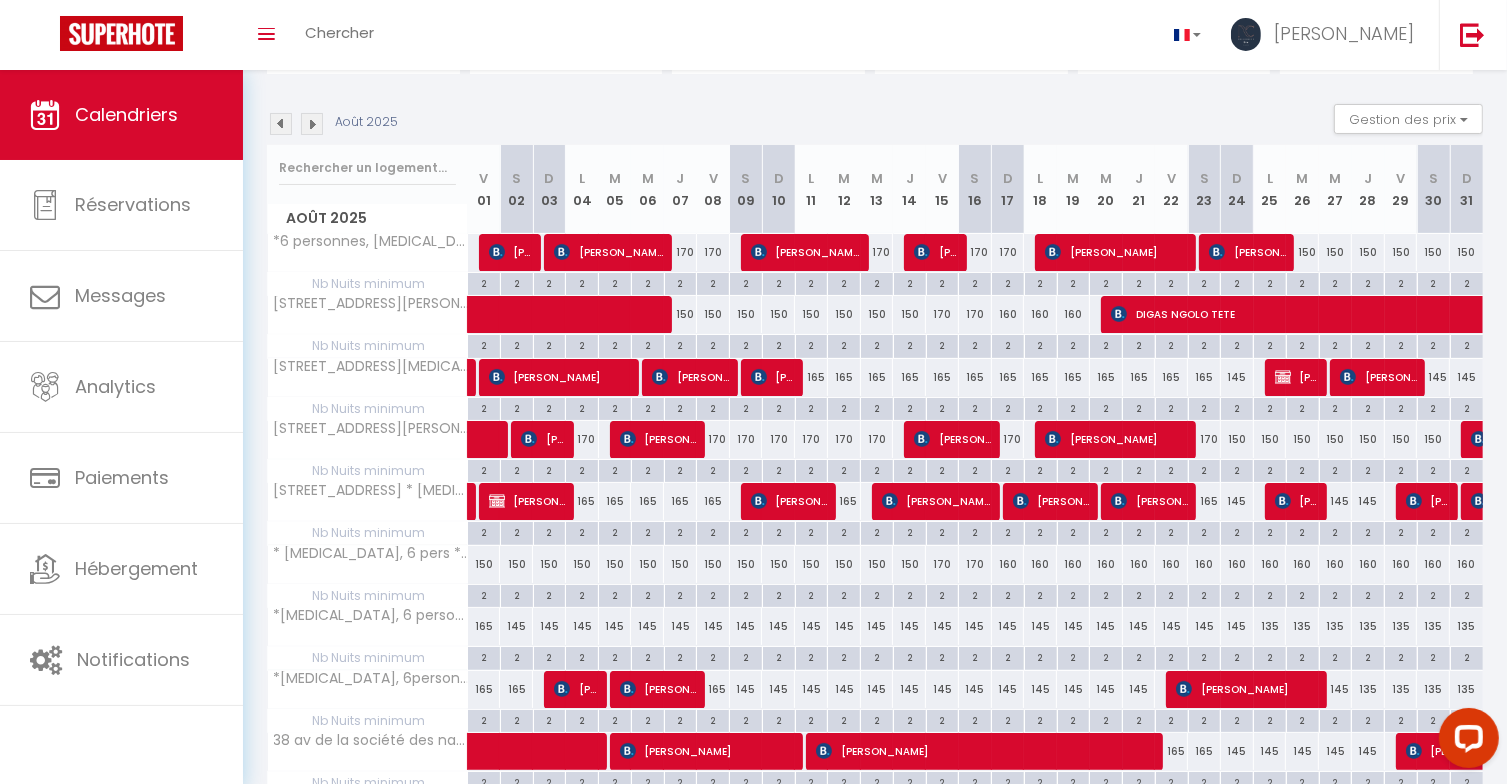 click on "165" at bounding box center (484, 626) 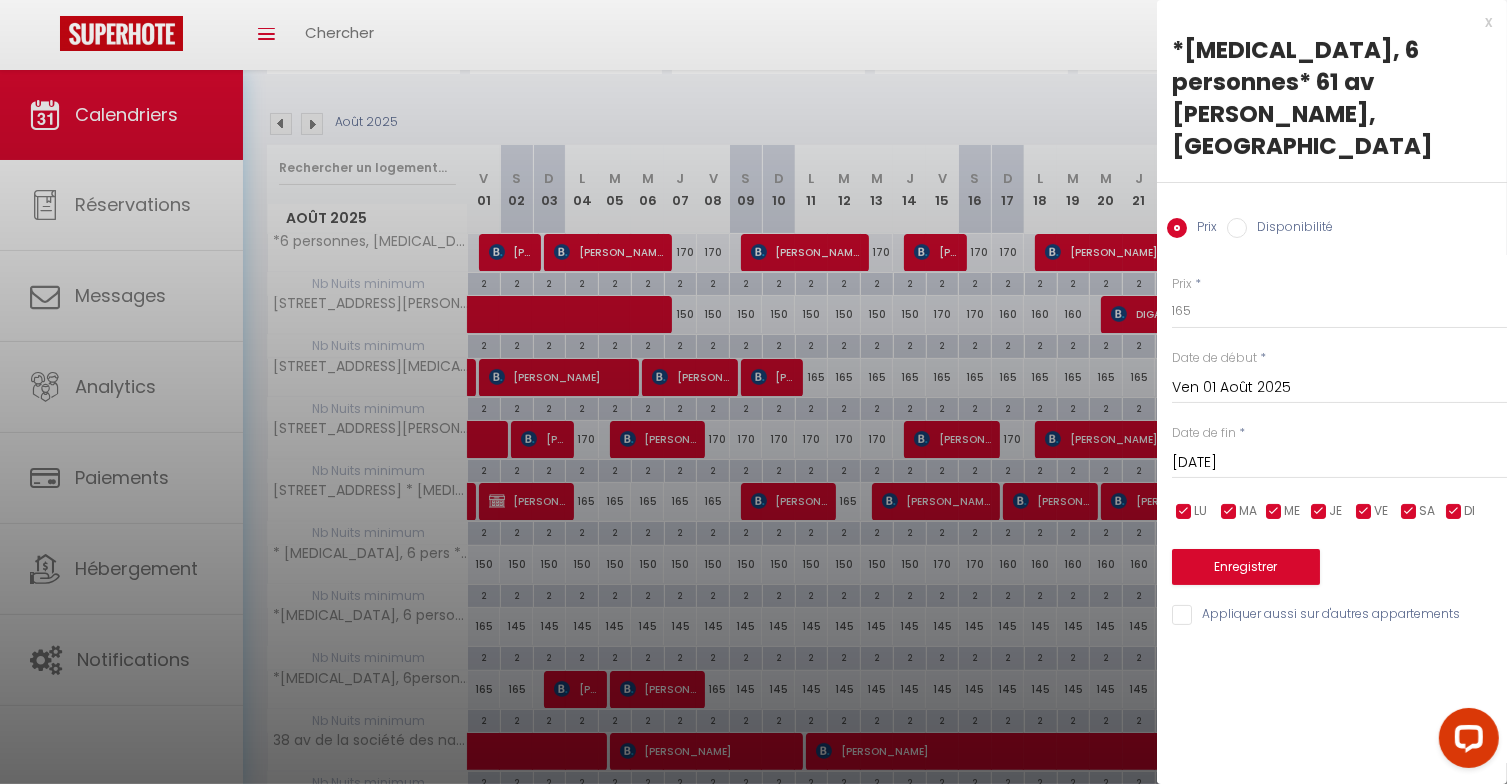 click on "Sam 02 Août 2025" at bounding box center (1339, 463) 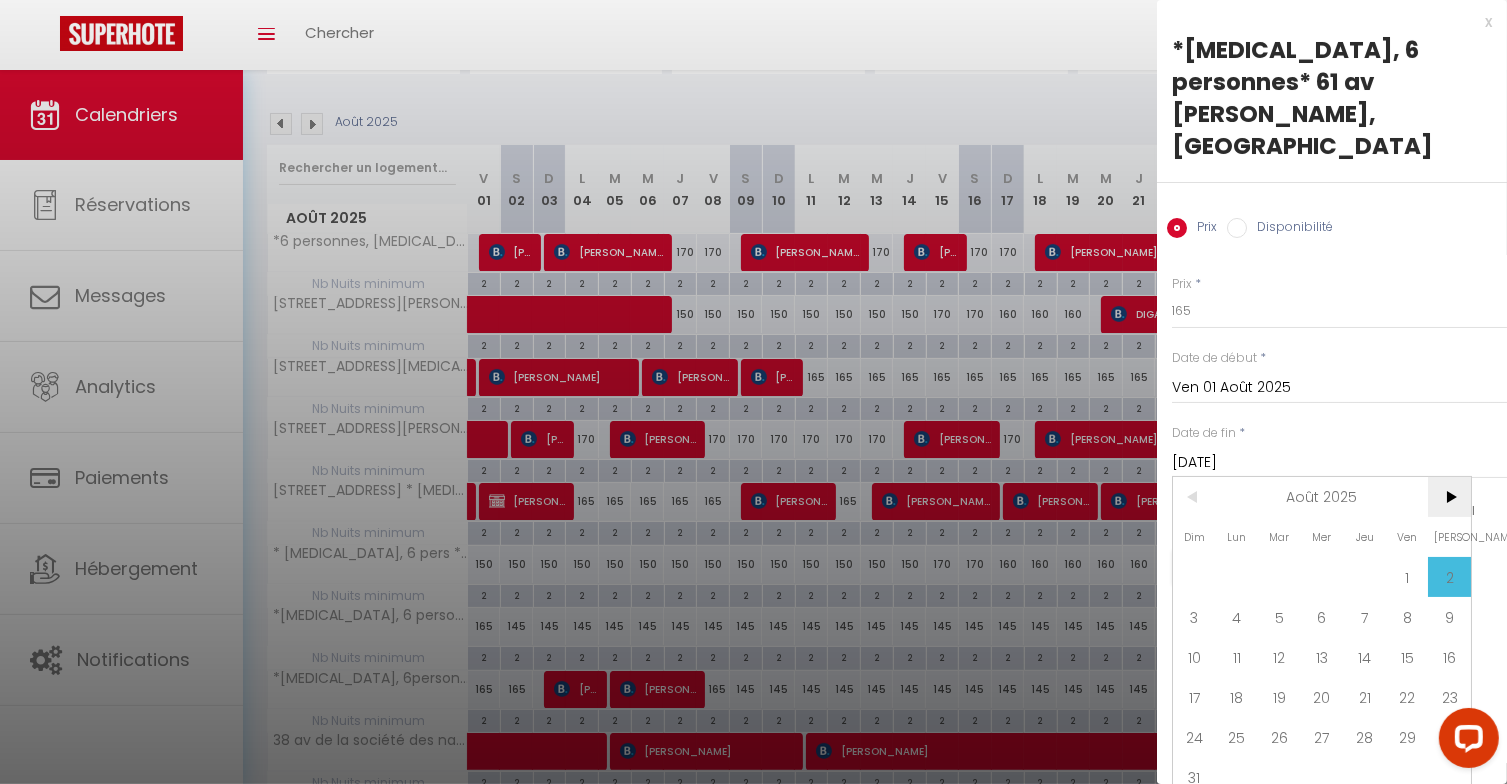 click on ">" at bounding box center (1449, 497) 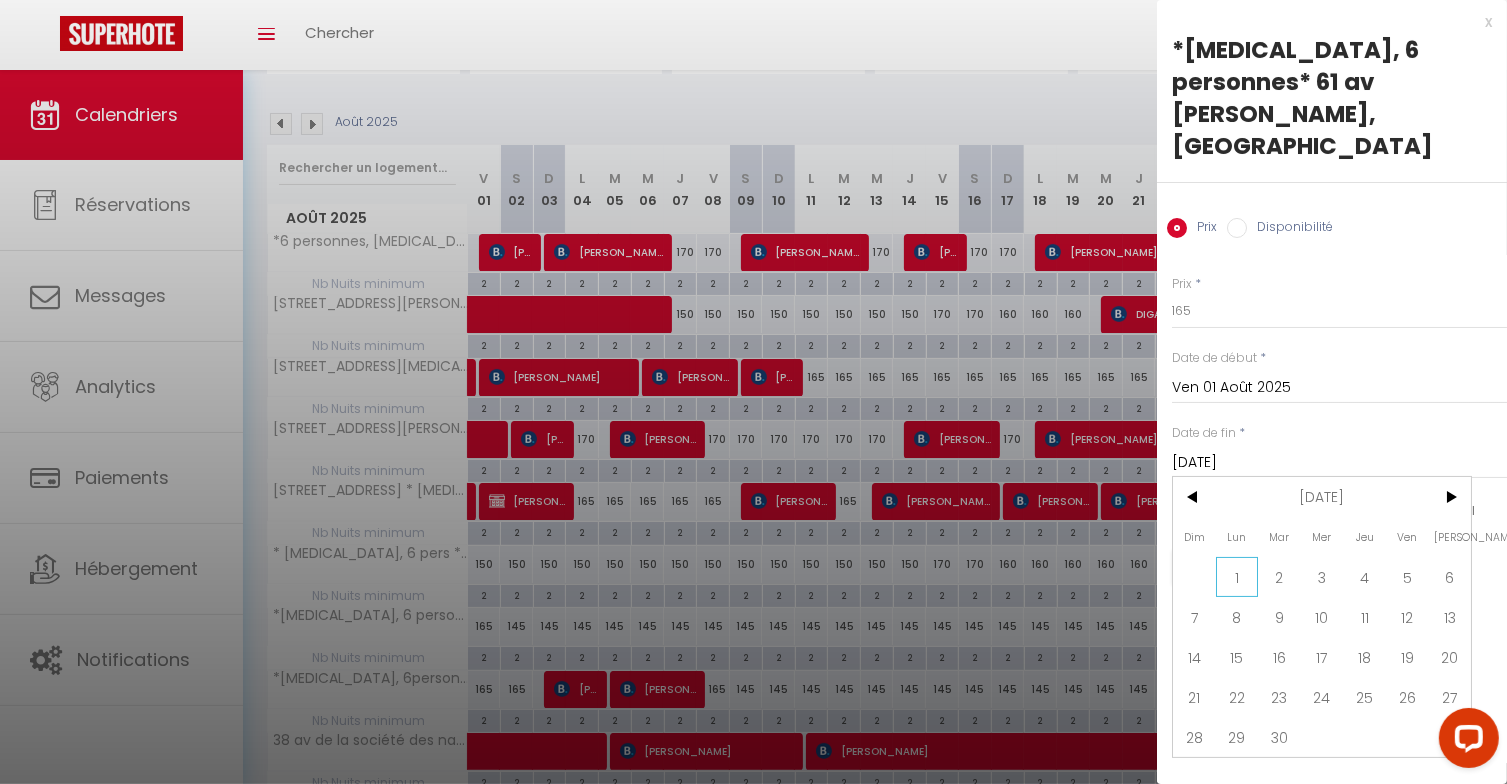 click on "1" at bounding box center [1237, 577] 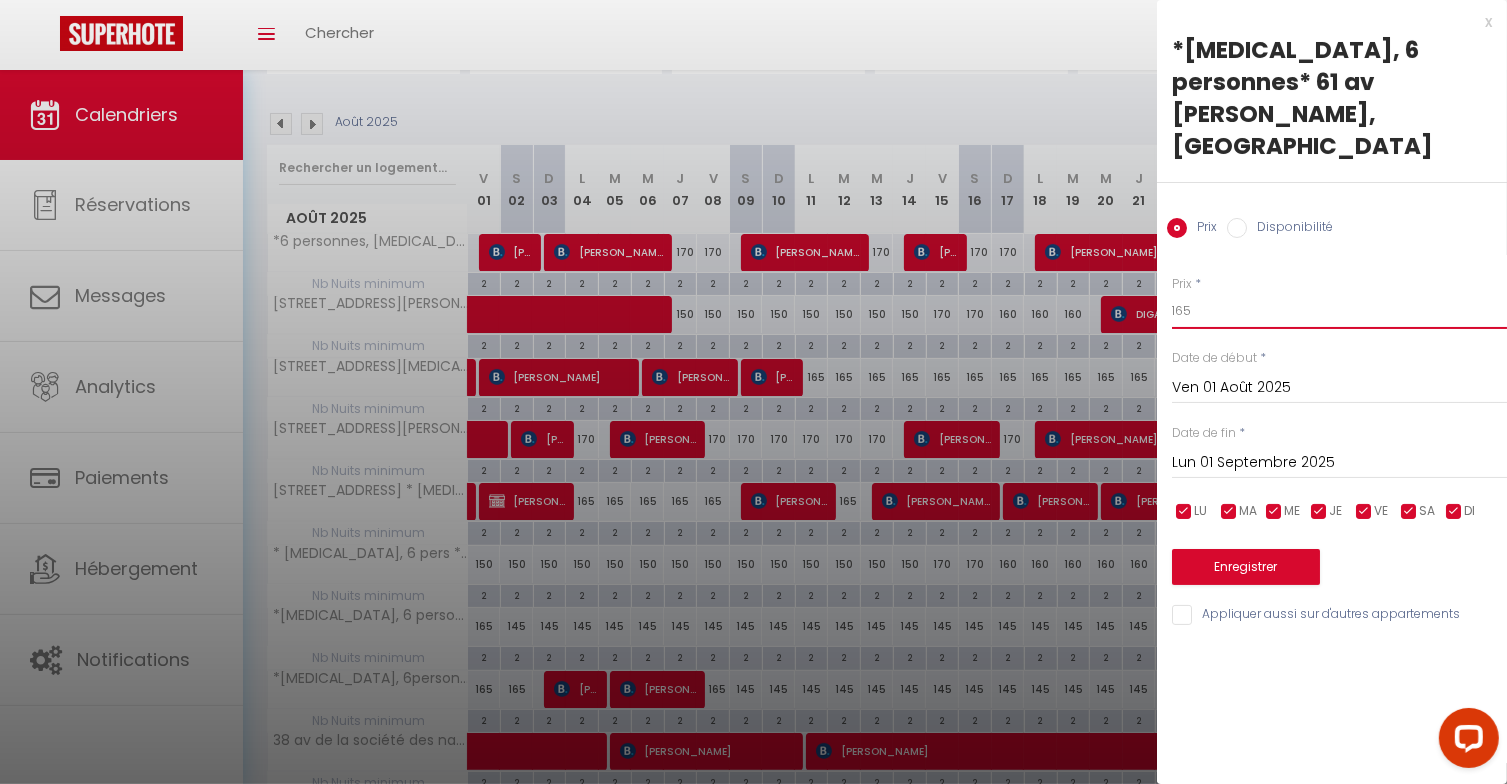 drag, startPoint x: 1204, startPoint y: 276, endPoint x: 1054, endPoint y: 254, distance: 151.60475 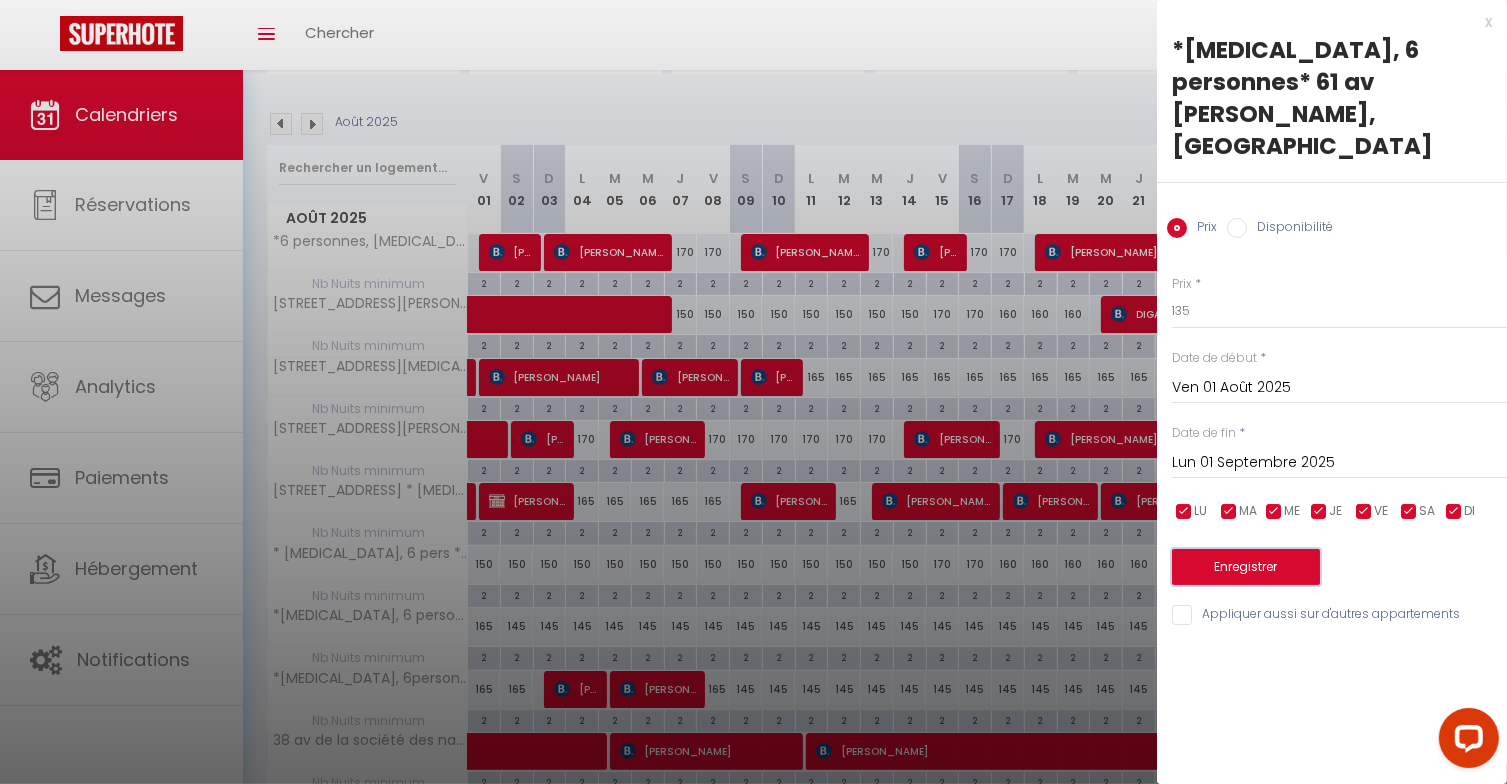 click on "Enregistrer" at bounding box center [1246, 567] 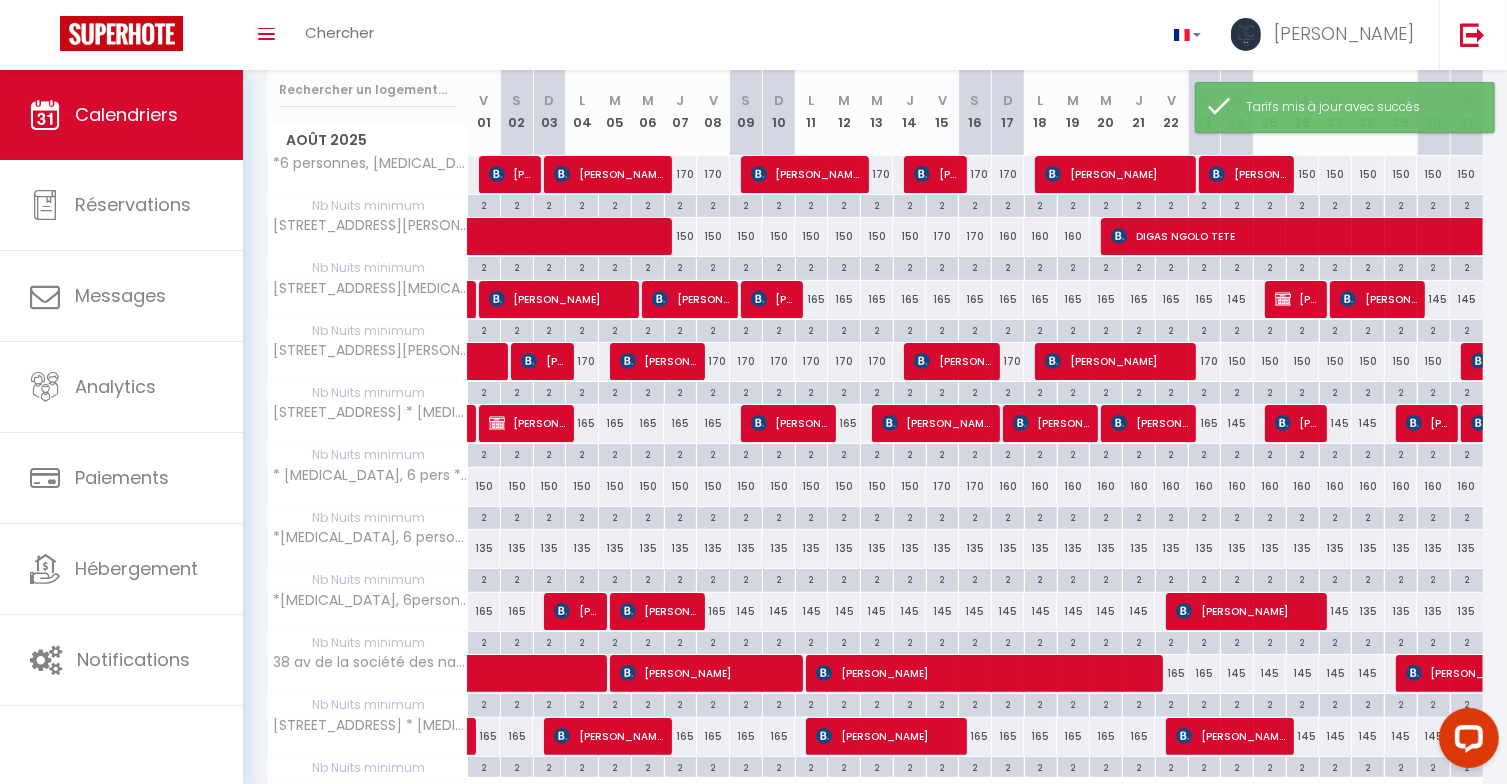 scroll, scrollTop: 383, scrollLeft: 0, axis: vertical 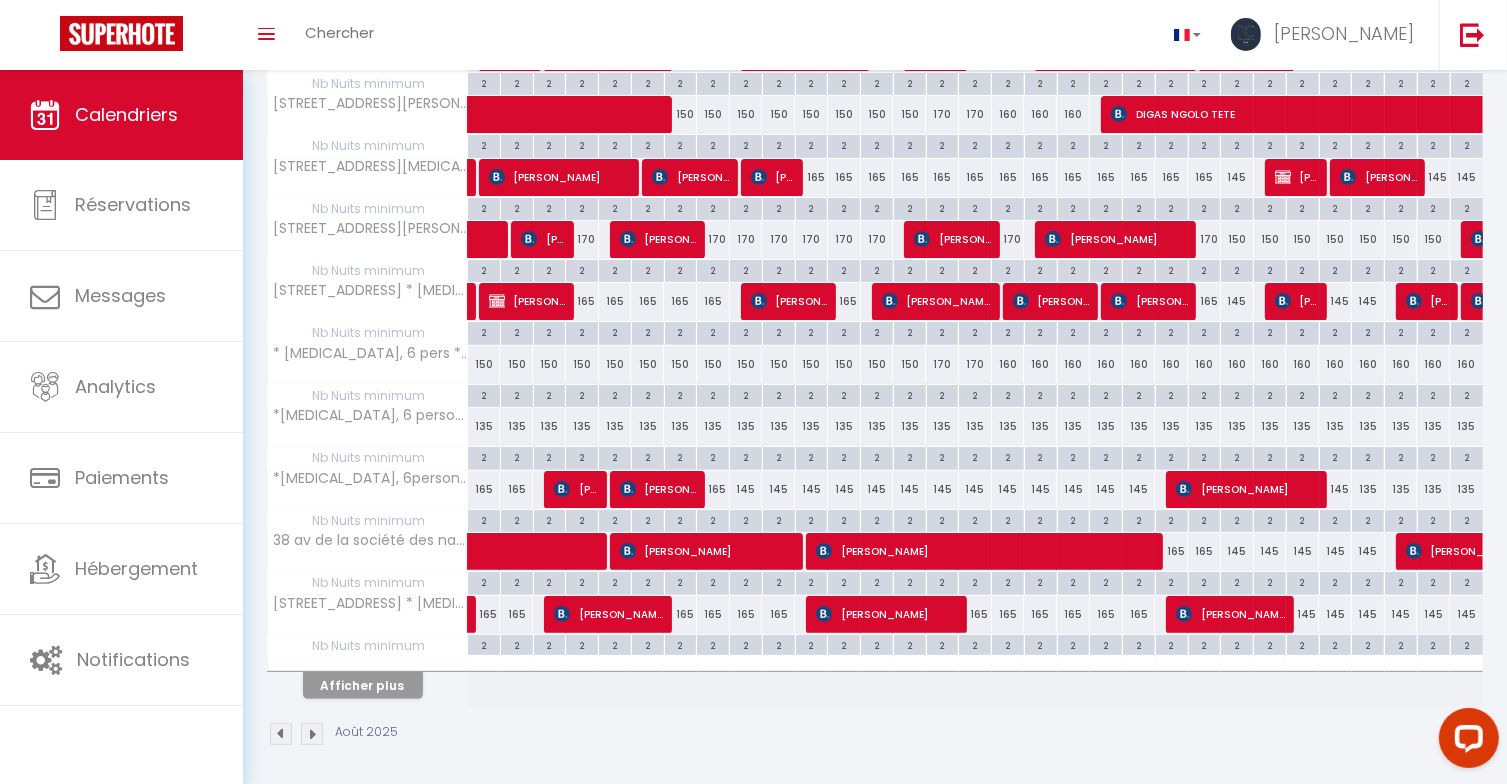 click on "165" at bounding box center (484, 489) 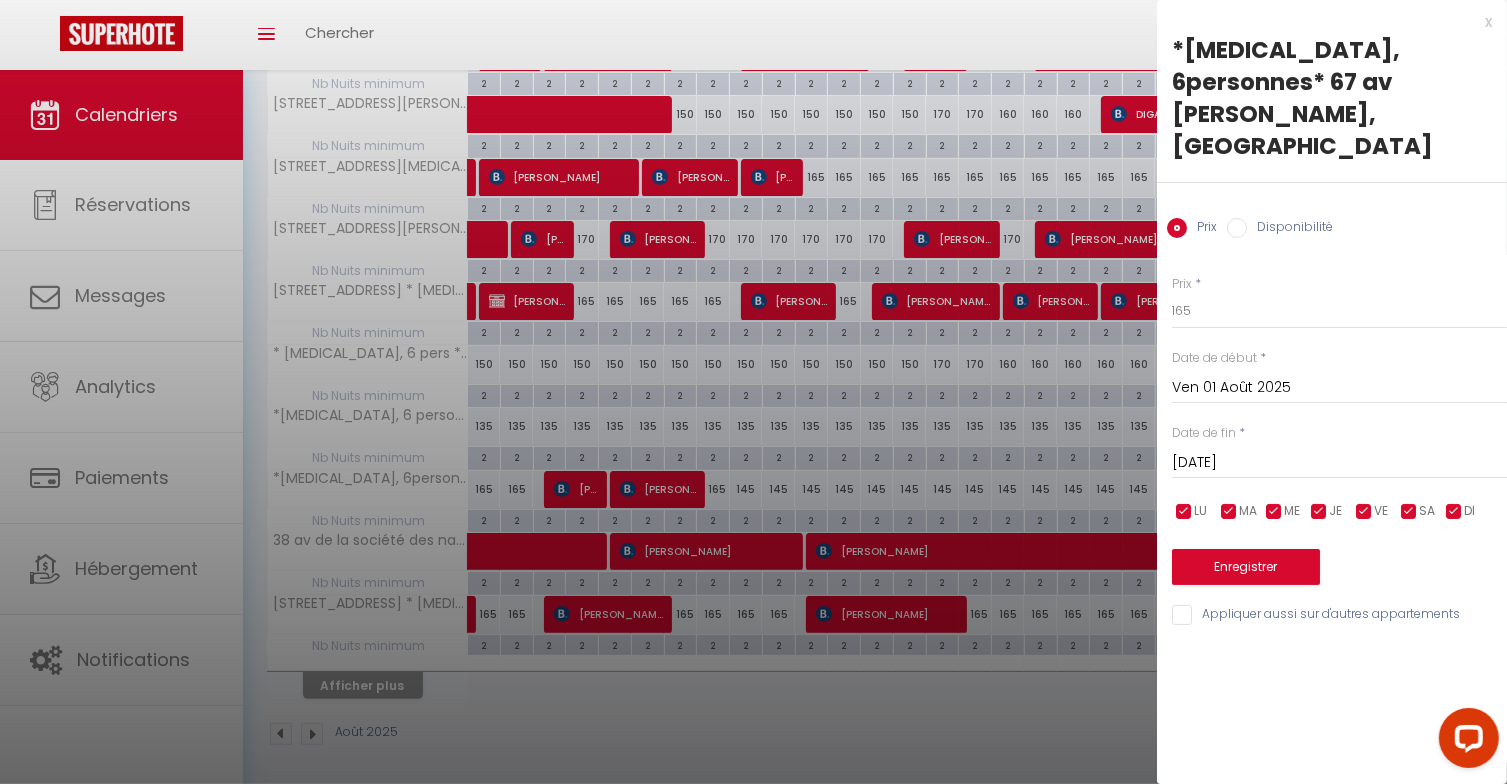 drag, startPoint x: 1277, startPoint y: 433, endPoint x: 1272, endPoint y: 450, distance: 17.720045 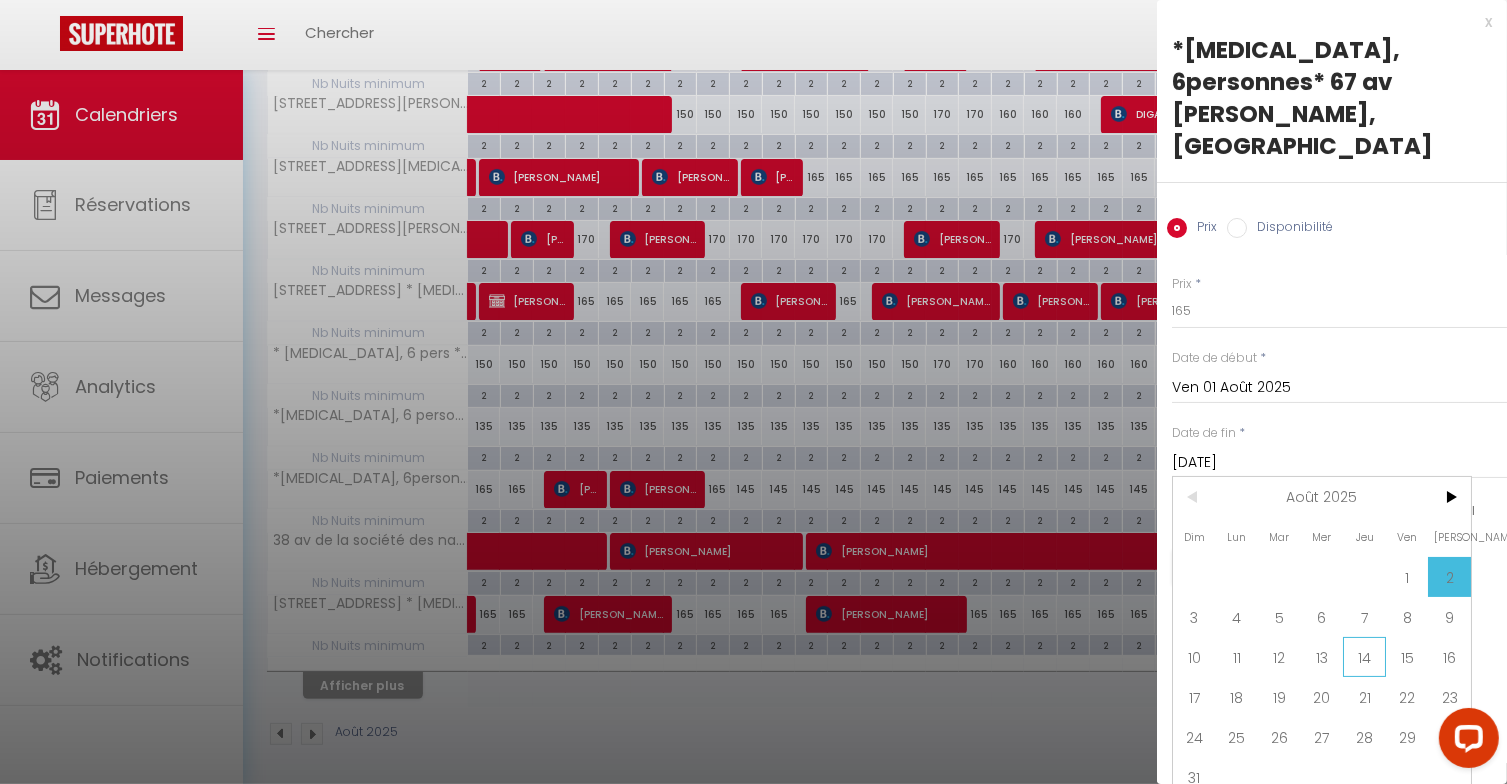 click on "14" at bounding box center [1364, 657] 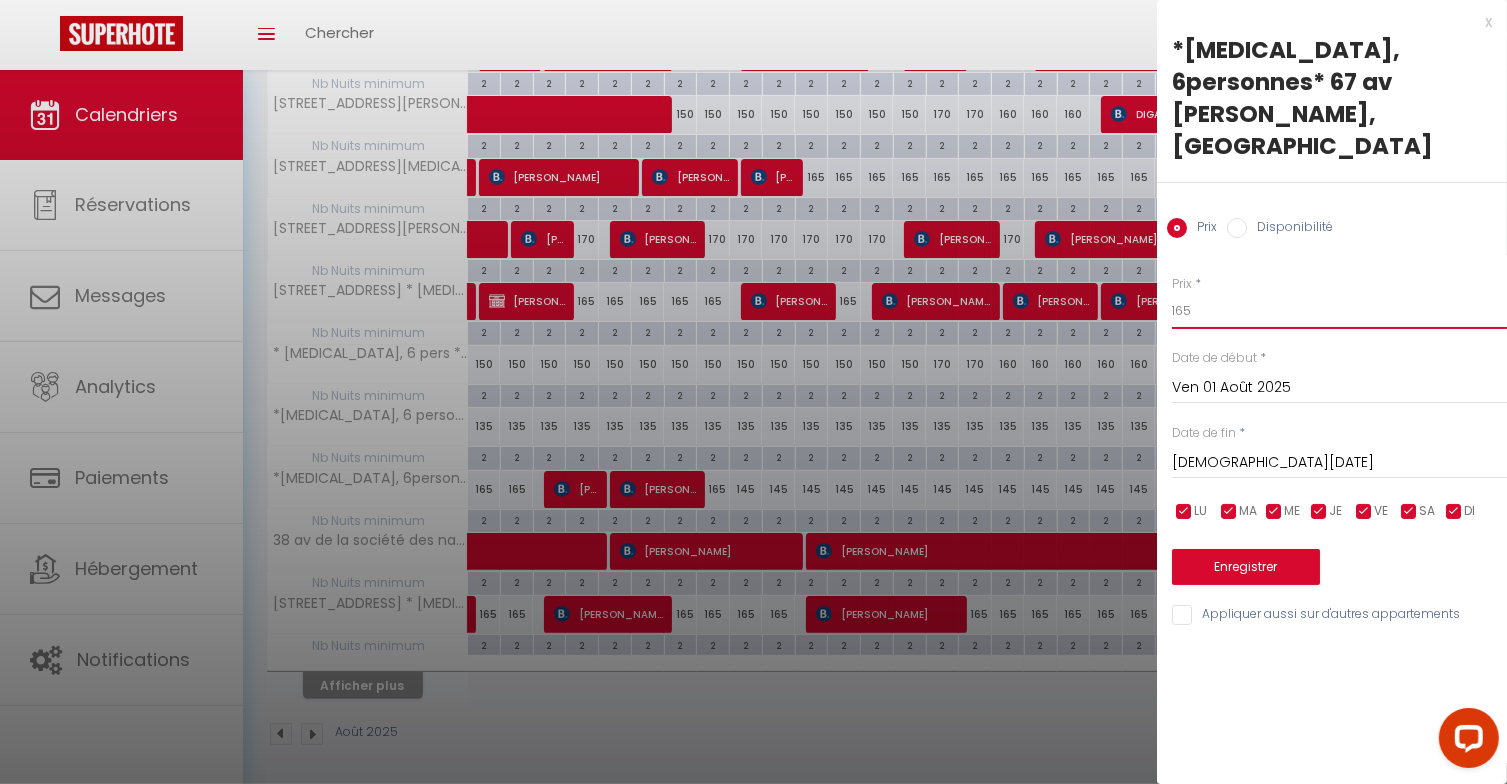click on "165" at bounding box center [1339, 311] 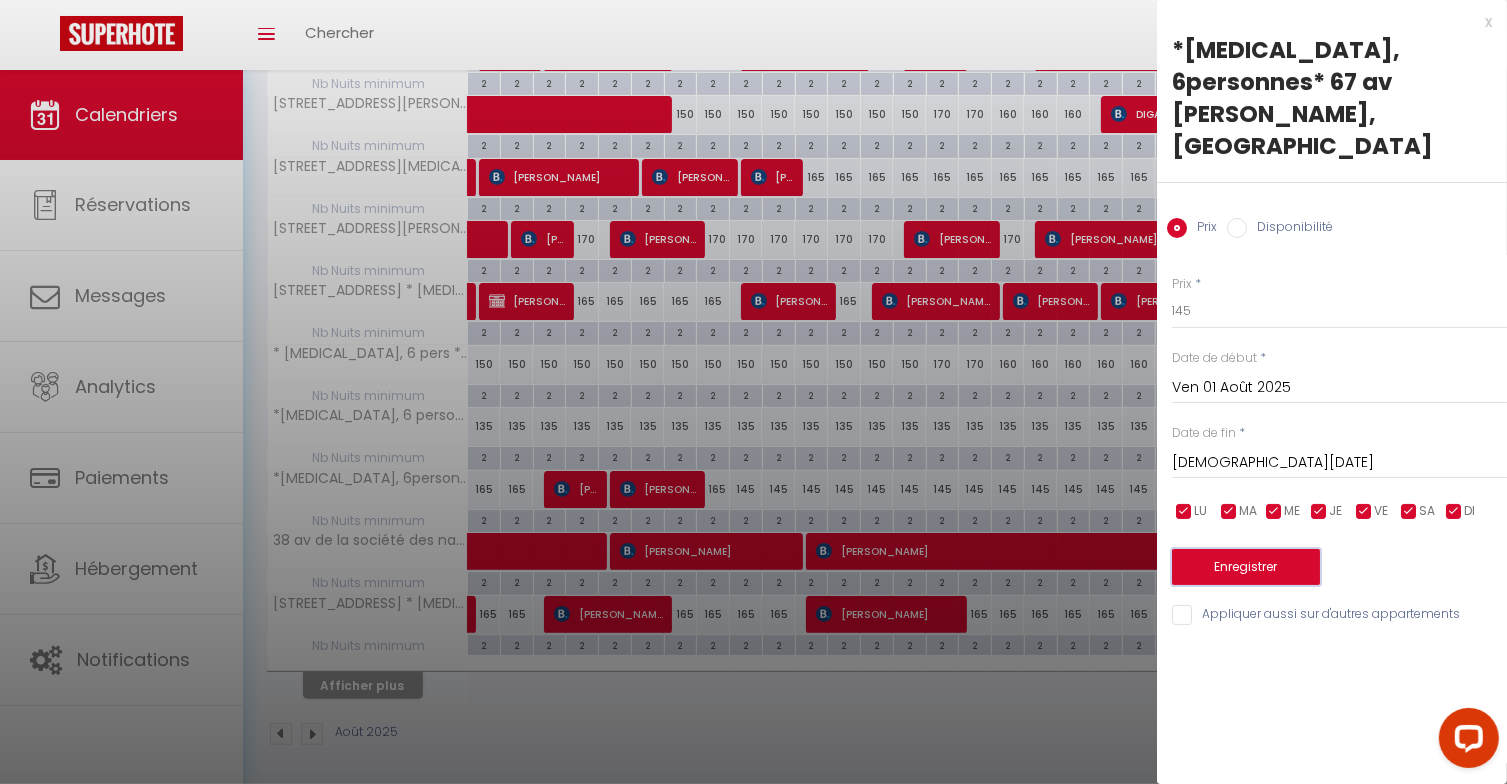 click on "Enregistrer" at bounding box center (1246, 567) 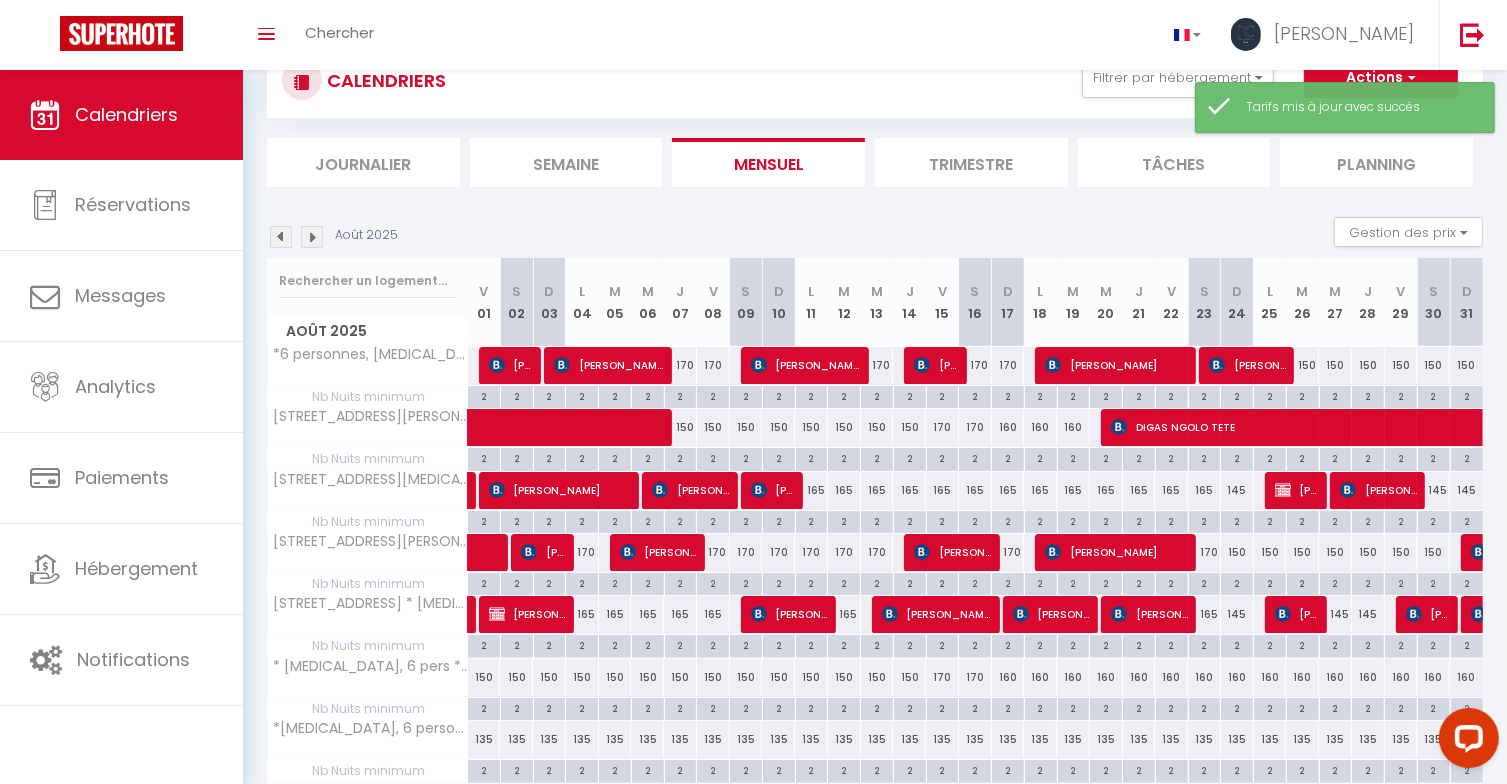 scroll, scrollTop: 383, scrollLeft: 0, axis: vertical 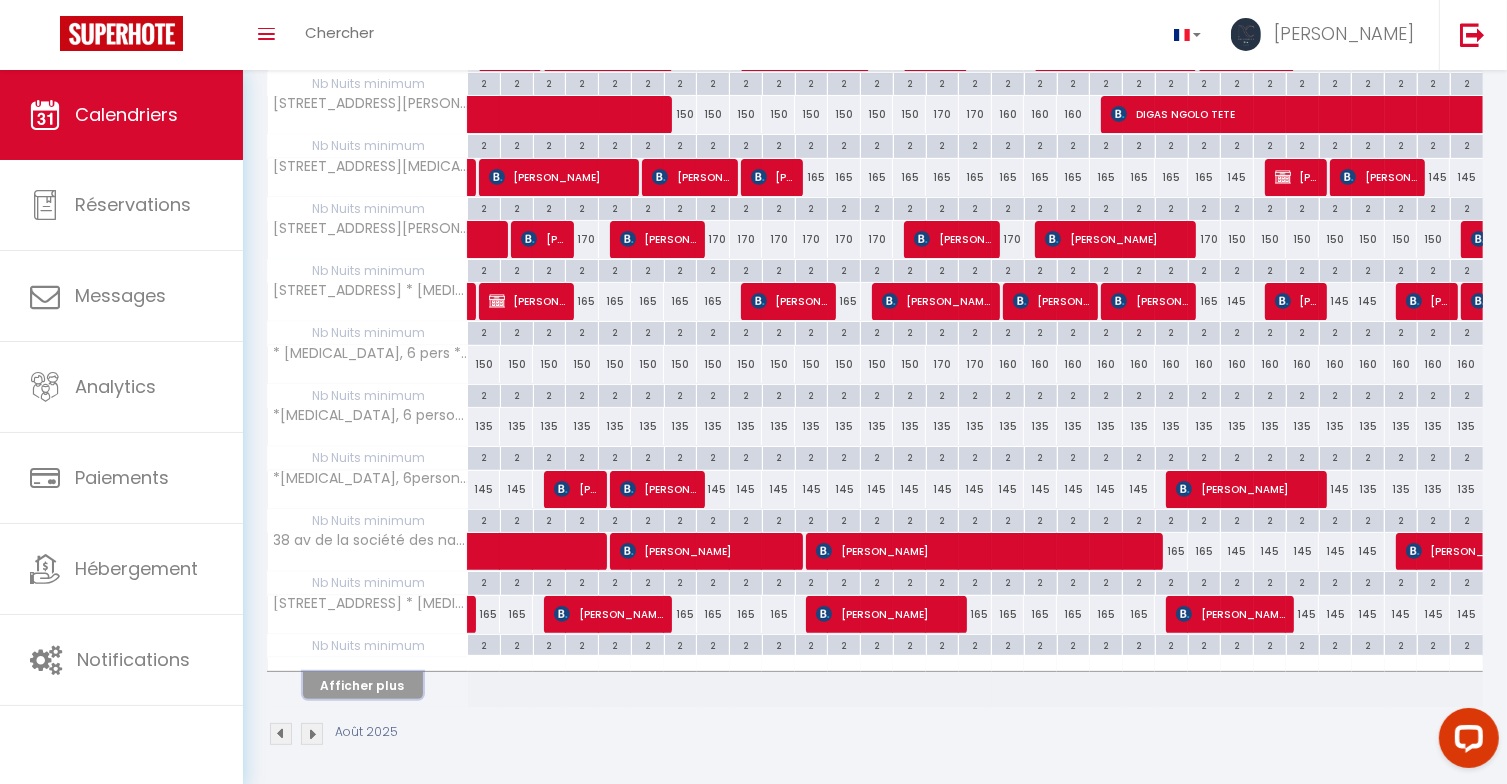 click on "Afficher plus" at bounding box center (363, 685) 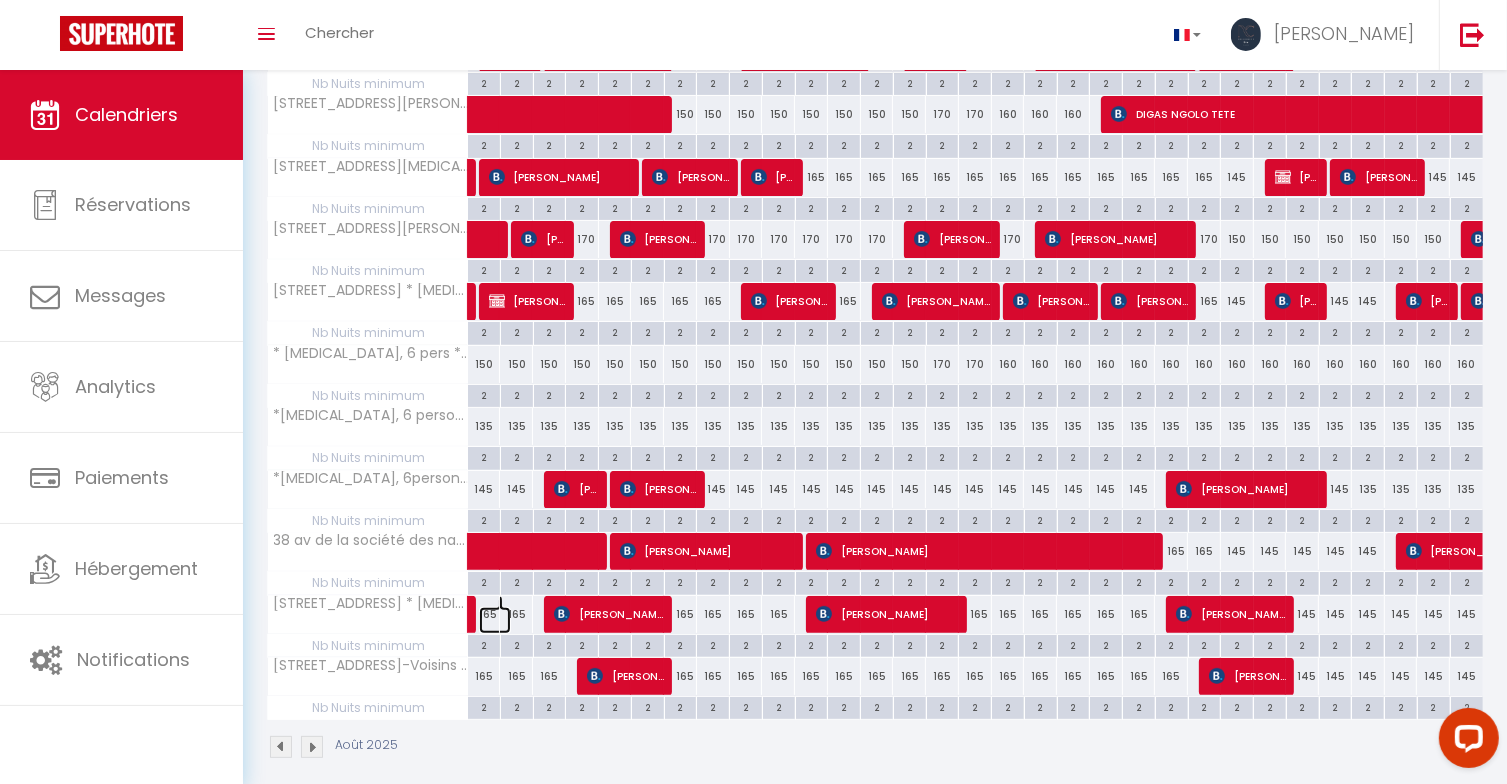 click at bounding box center [495, 620] 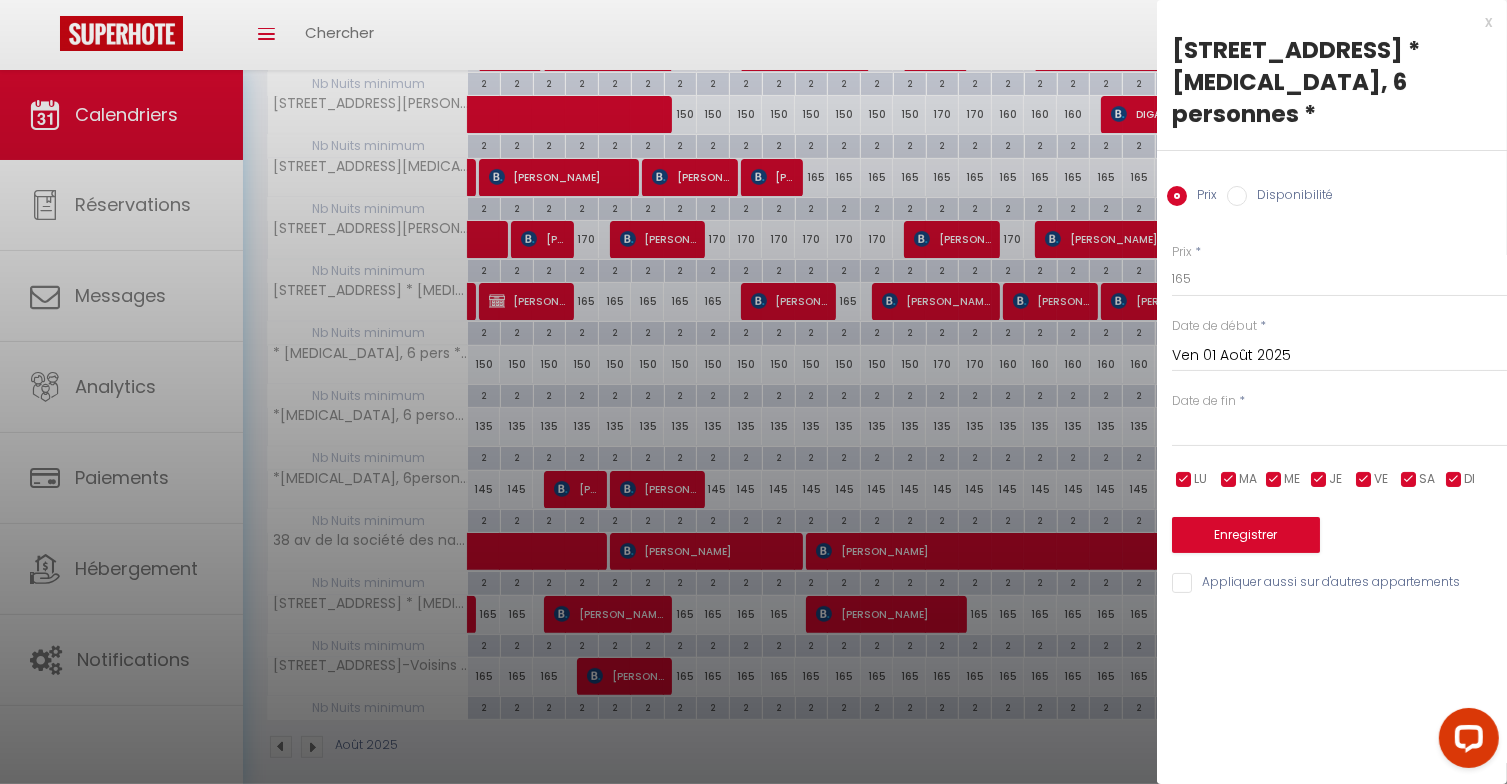 click at bounding box center [1339, 431] 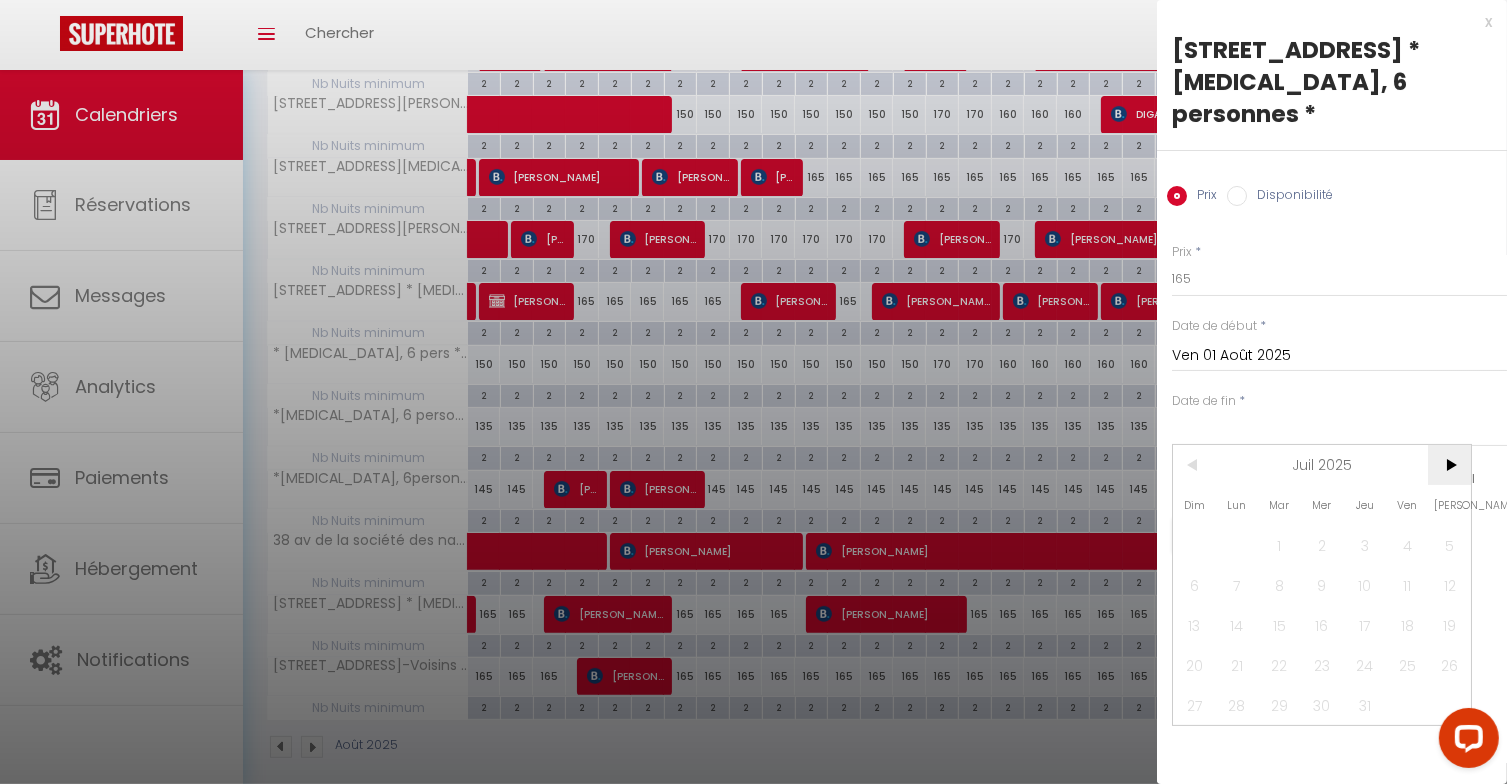 click on ">" at bounding box center (1449, 465) 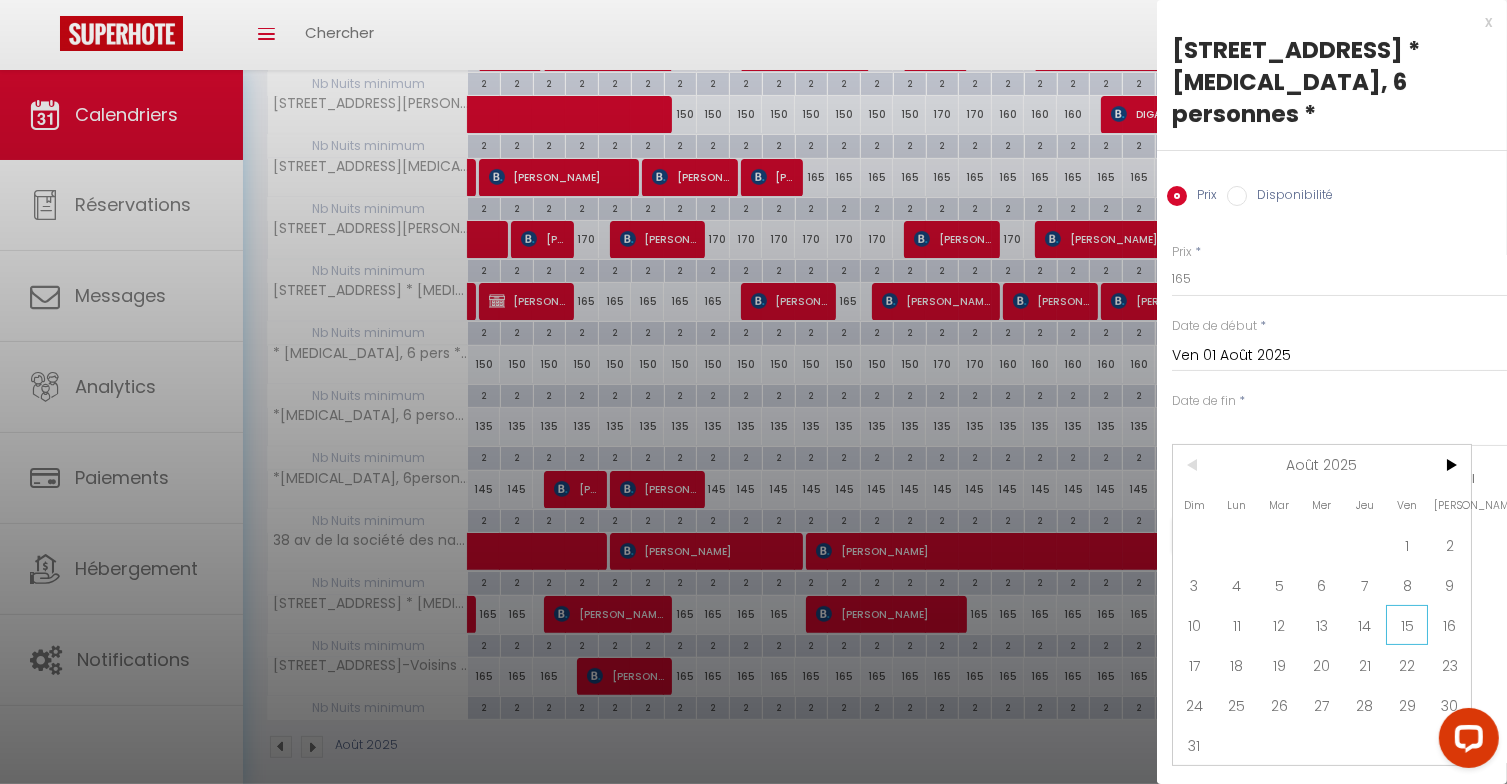 drag, startPoint x: 1403, startPoint y: 627, endPoint x: 1400, endPoint y: 591, distance: 36.124783 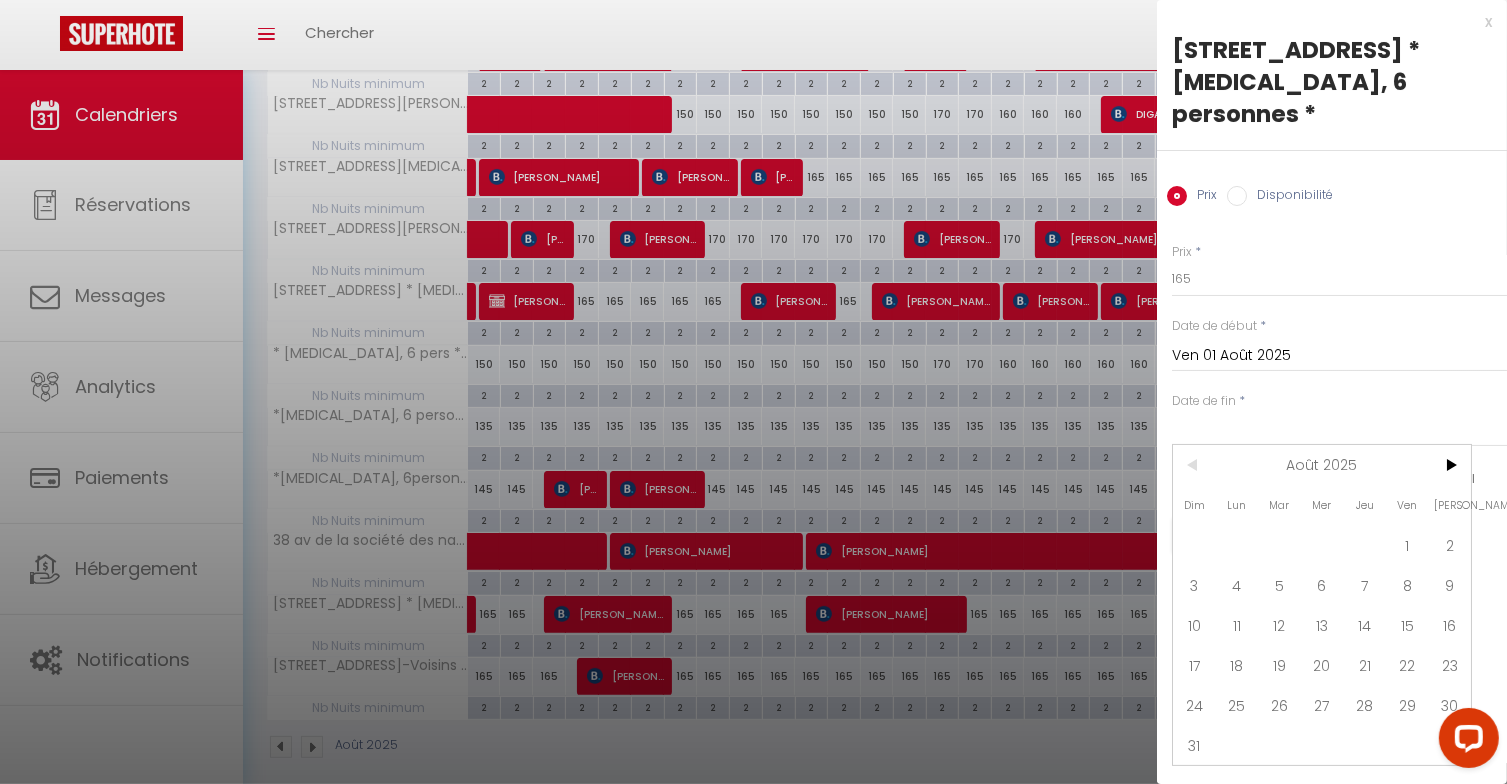 click on "15" at bounding box center (1407, 625) 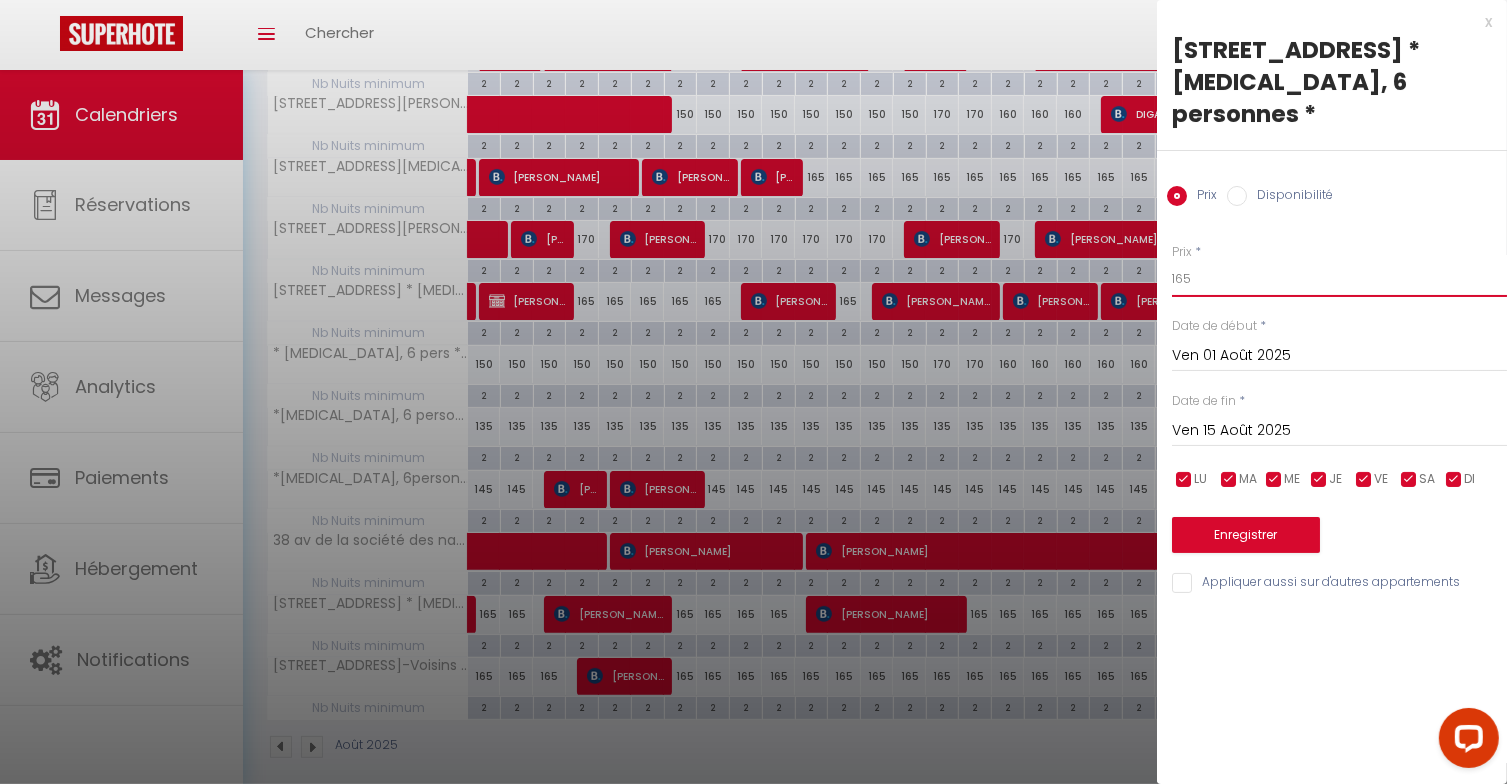 drag, startPoint x: 1197, startPoint y: 279, endPoint x: 1113, endPoint y: 281, distance: 84.0238 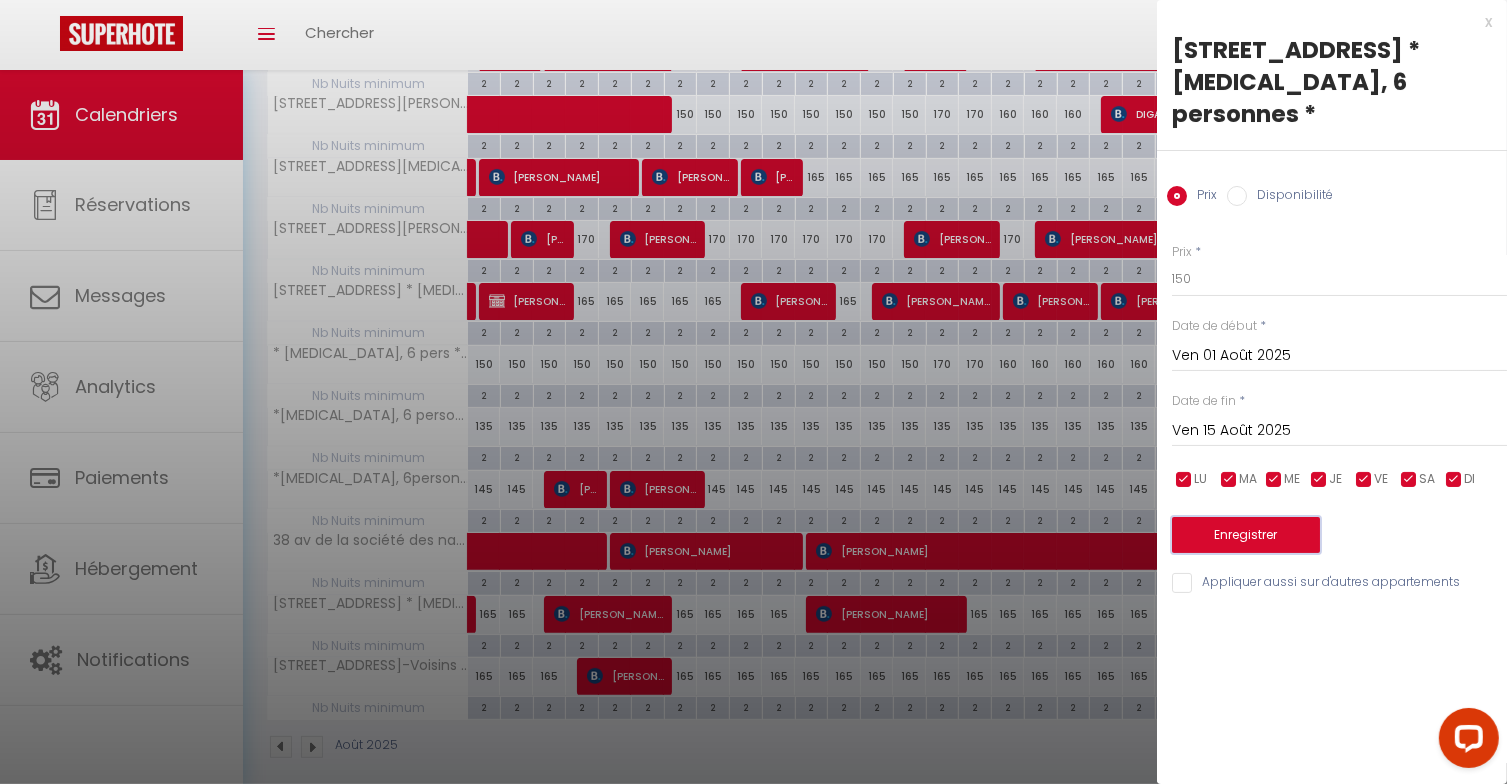 click on "Enregistrer" at bounding box center [1246, 535] 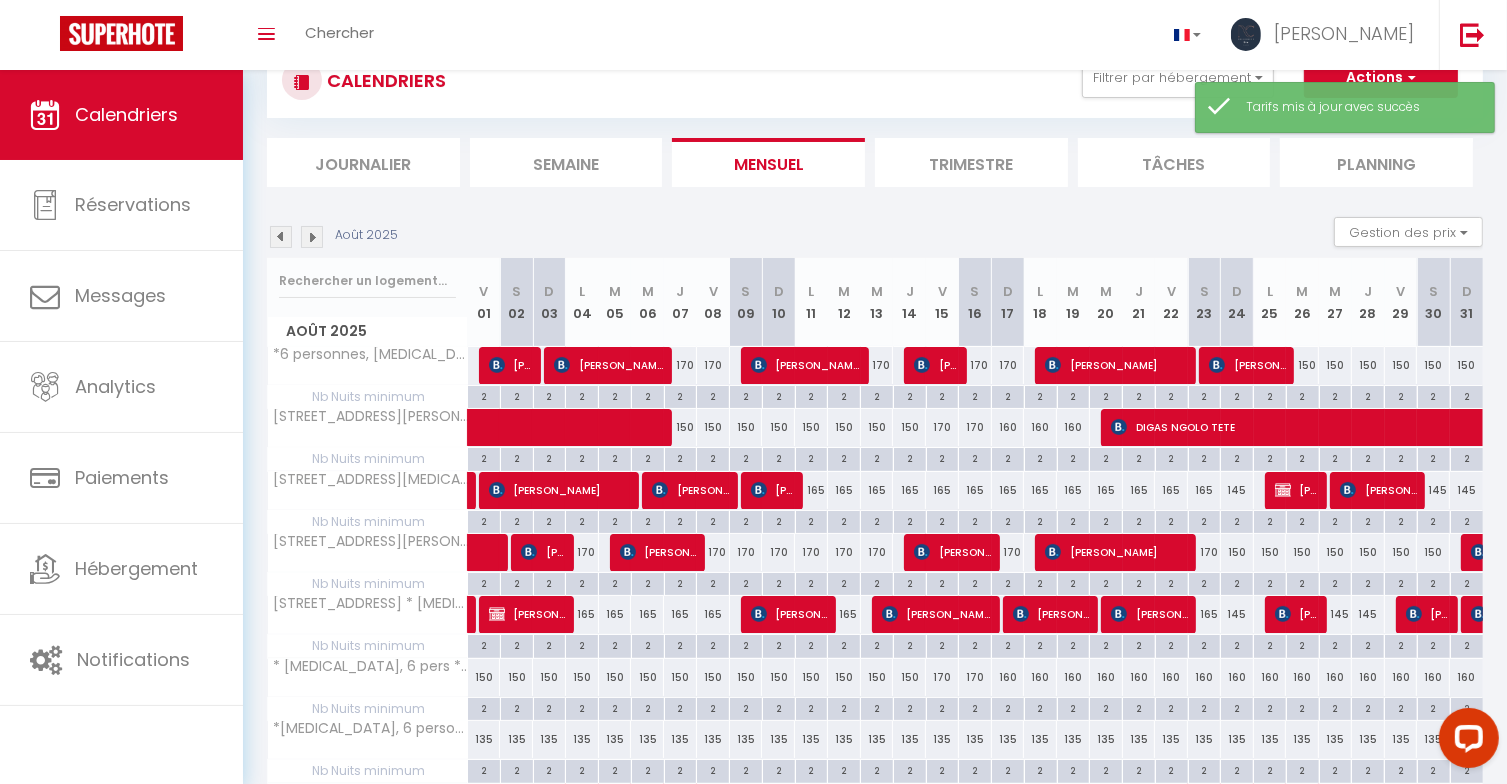 scroll, scrollTop: 383, scrollLeft: 0, axis: vertical 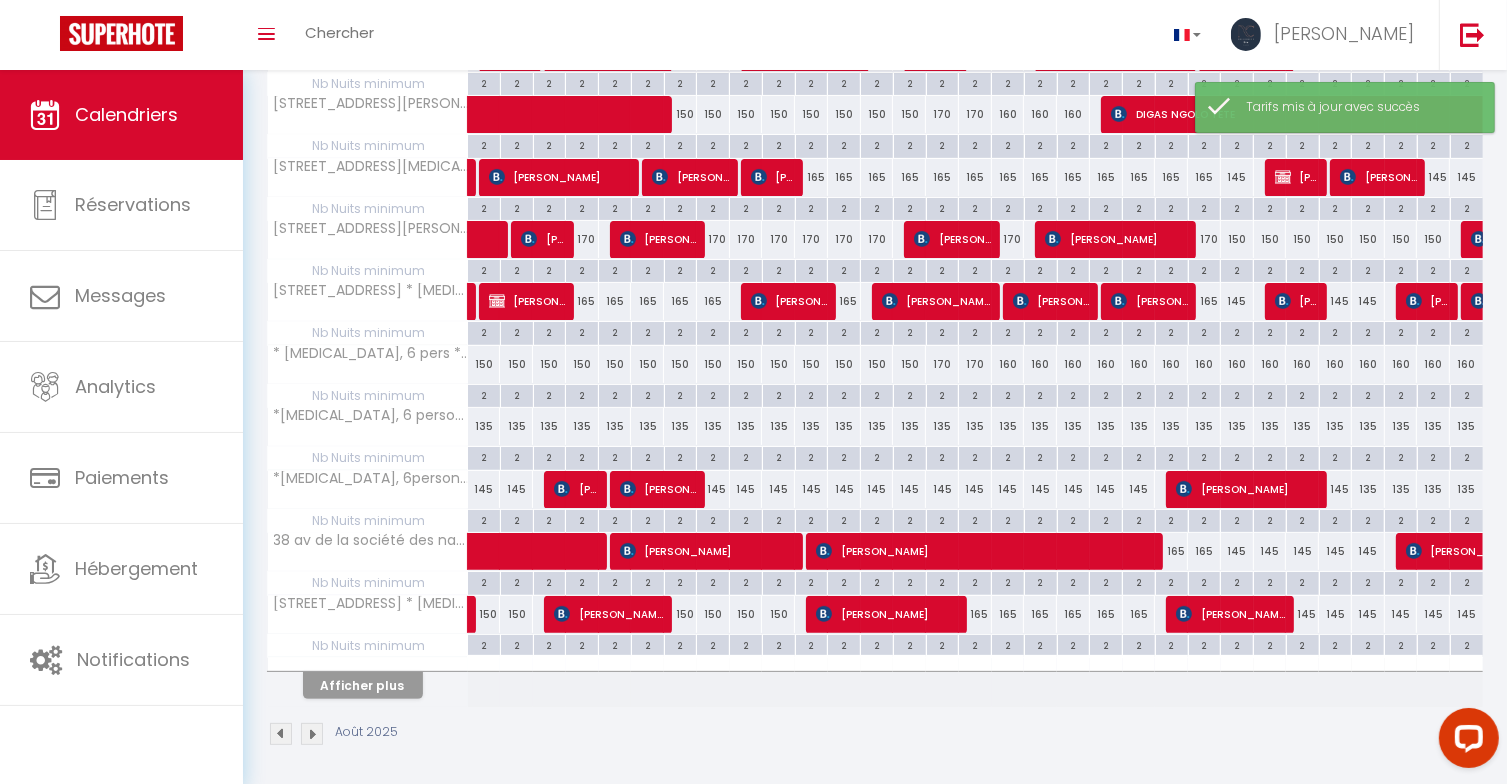 click on "Afficher plus" at bounding box center [368, 682] 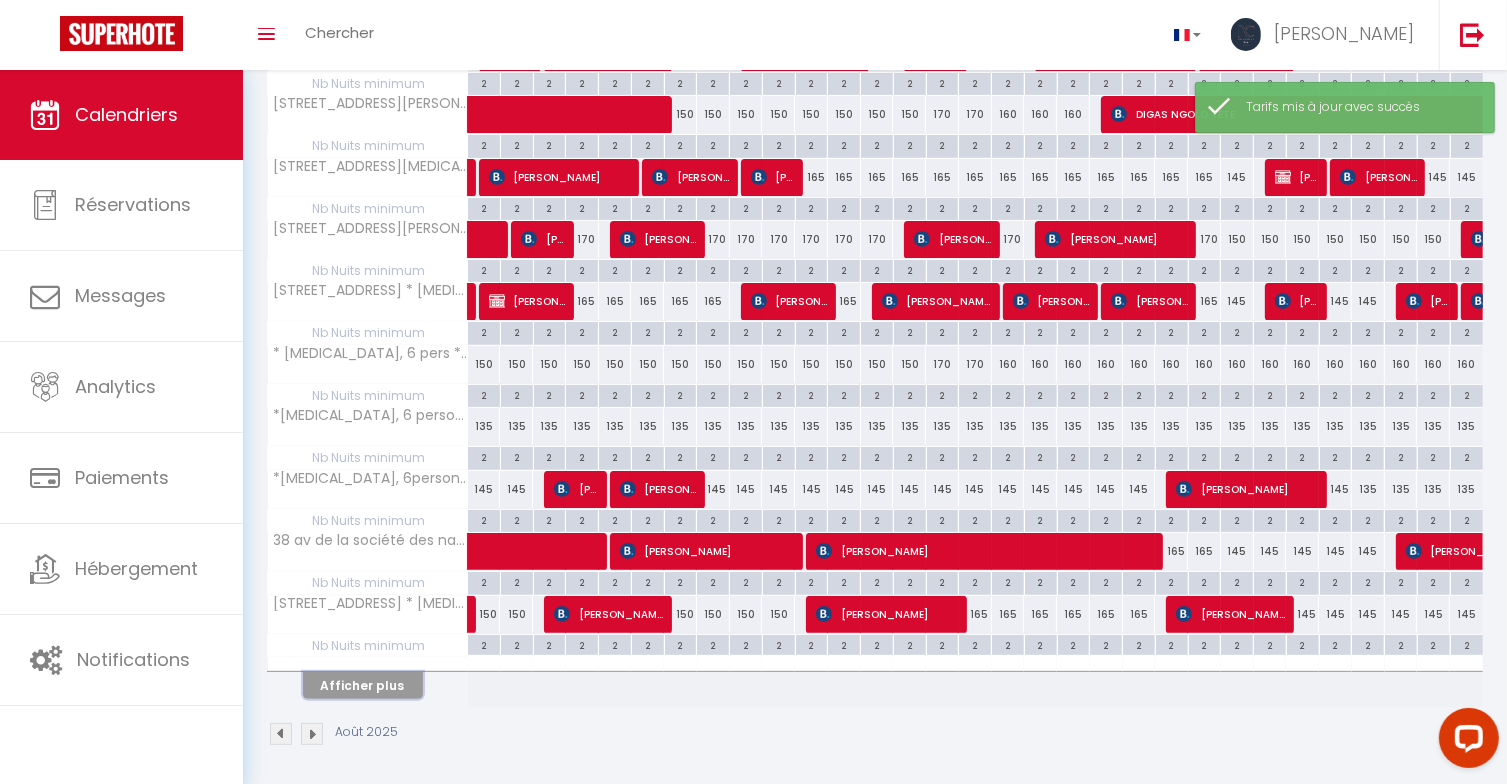 click on "Afficher plus" at bounding box center [363, 685] 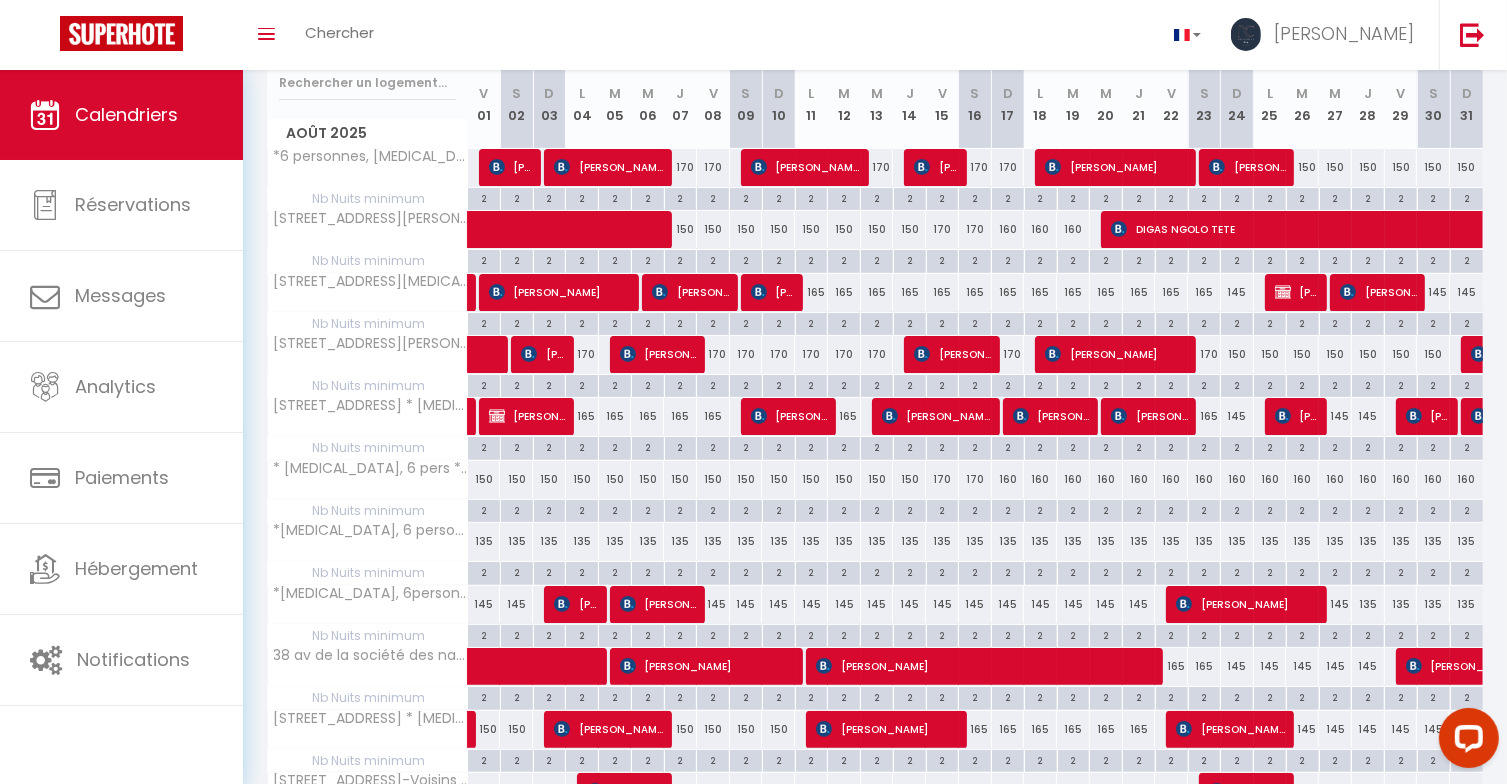 scroll, scrollTop: 300, scrollLeft: 0, axis: vertical 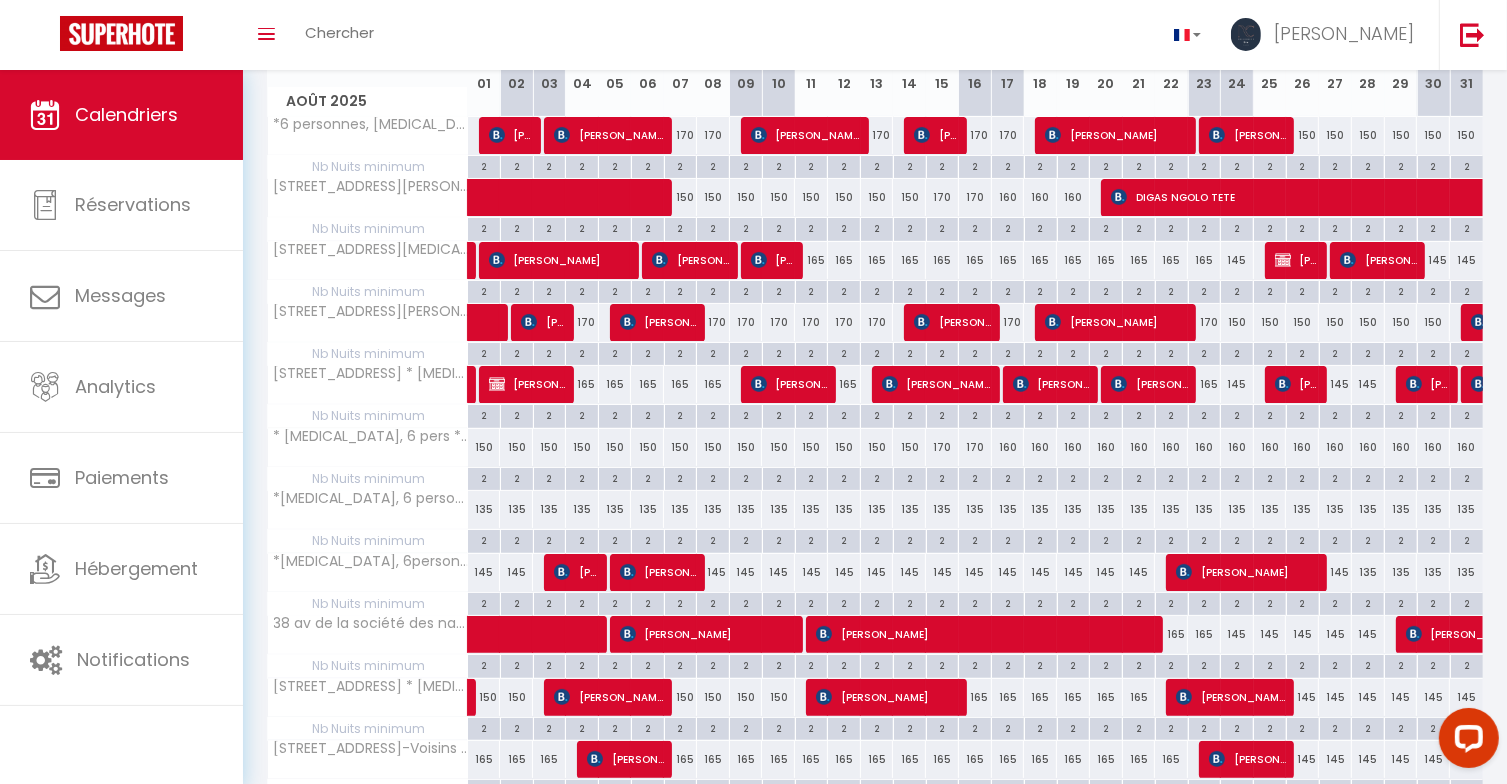 click on "165" at bounding box center (975, 697) 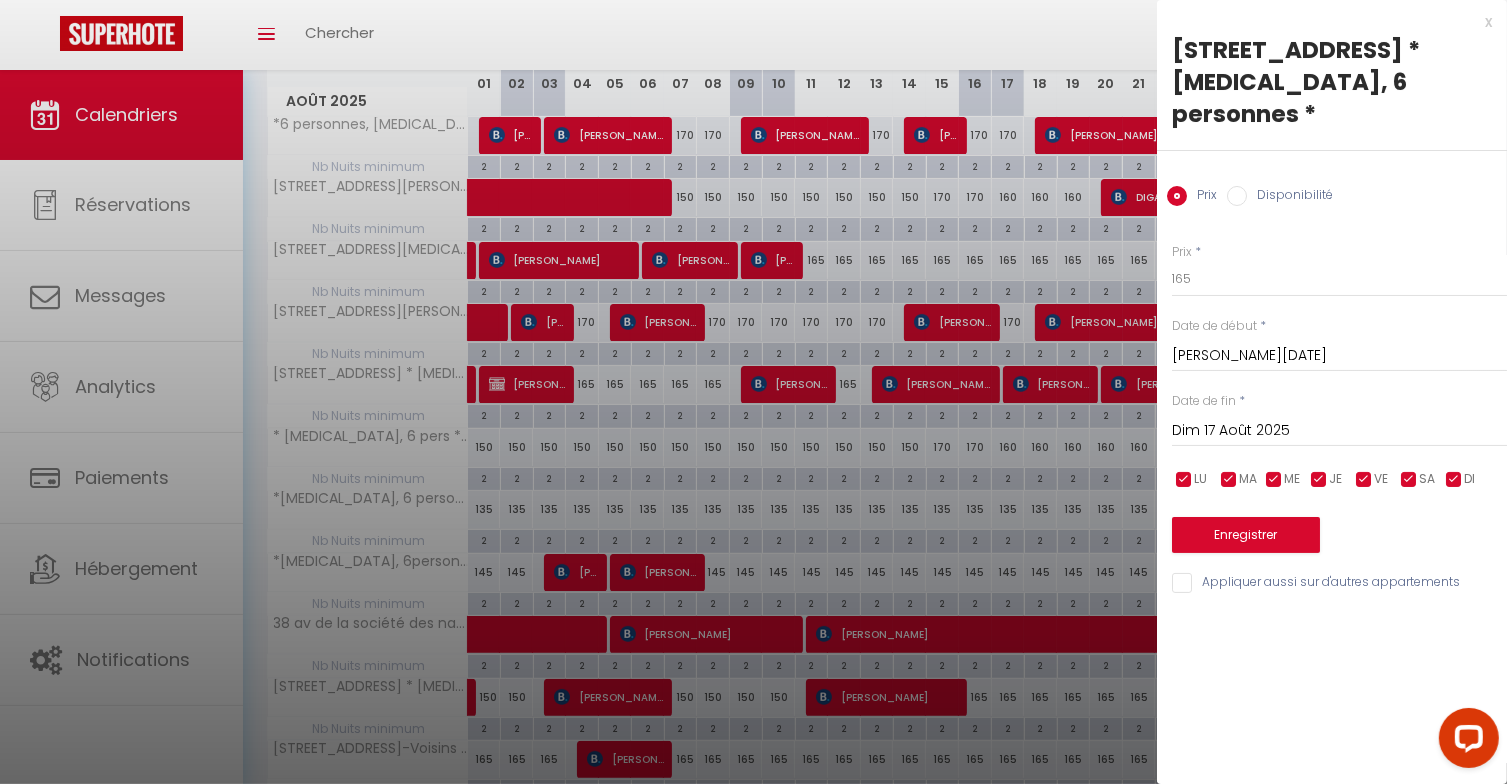 click on "Dim 17 Août 2025" at bounding box center [1339, 431] 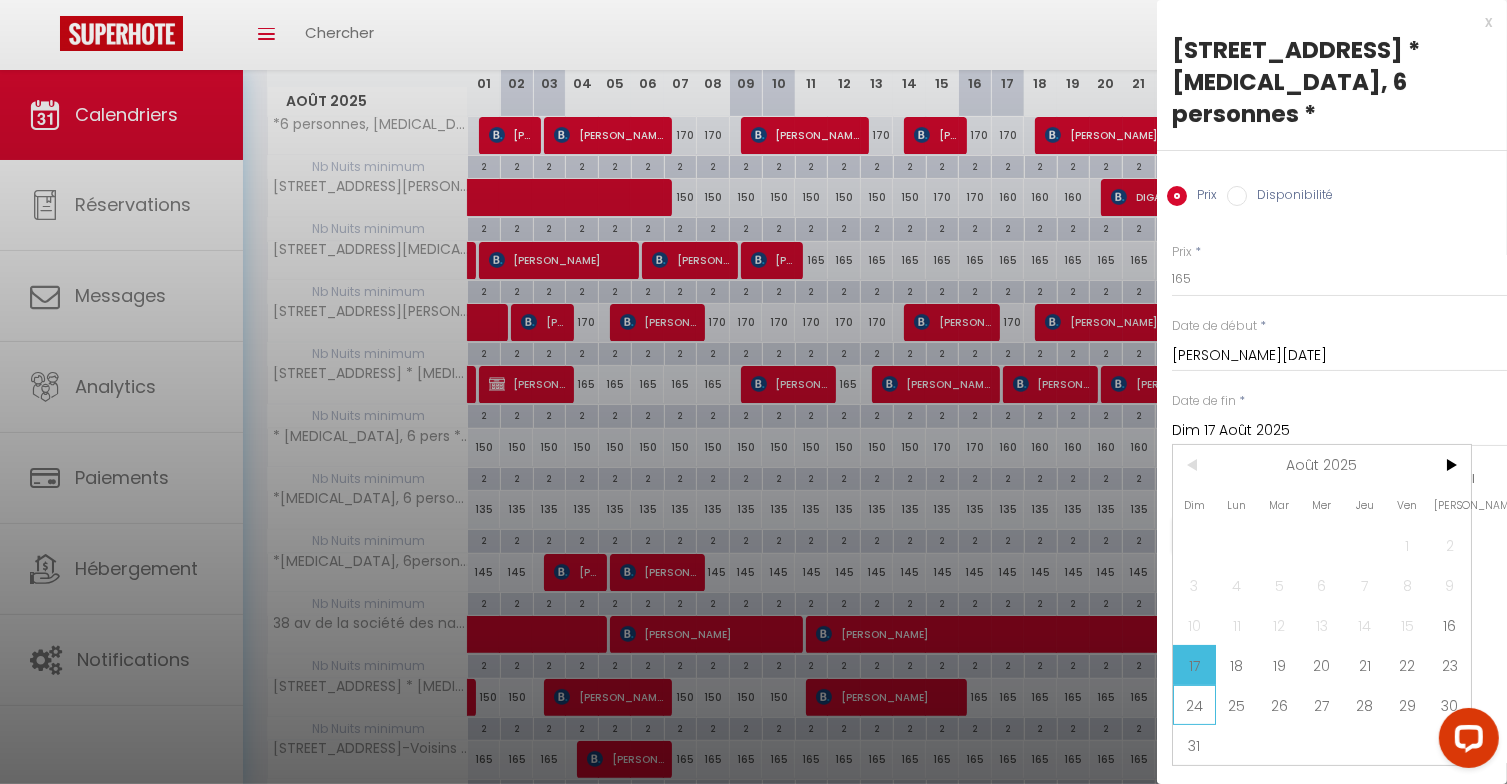 click on "24" at bounding box center (1194, 705) 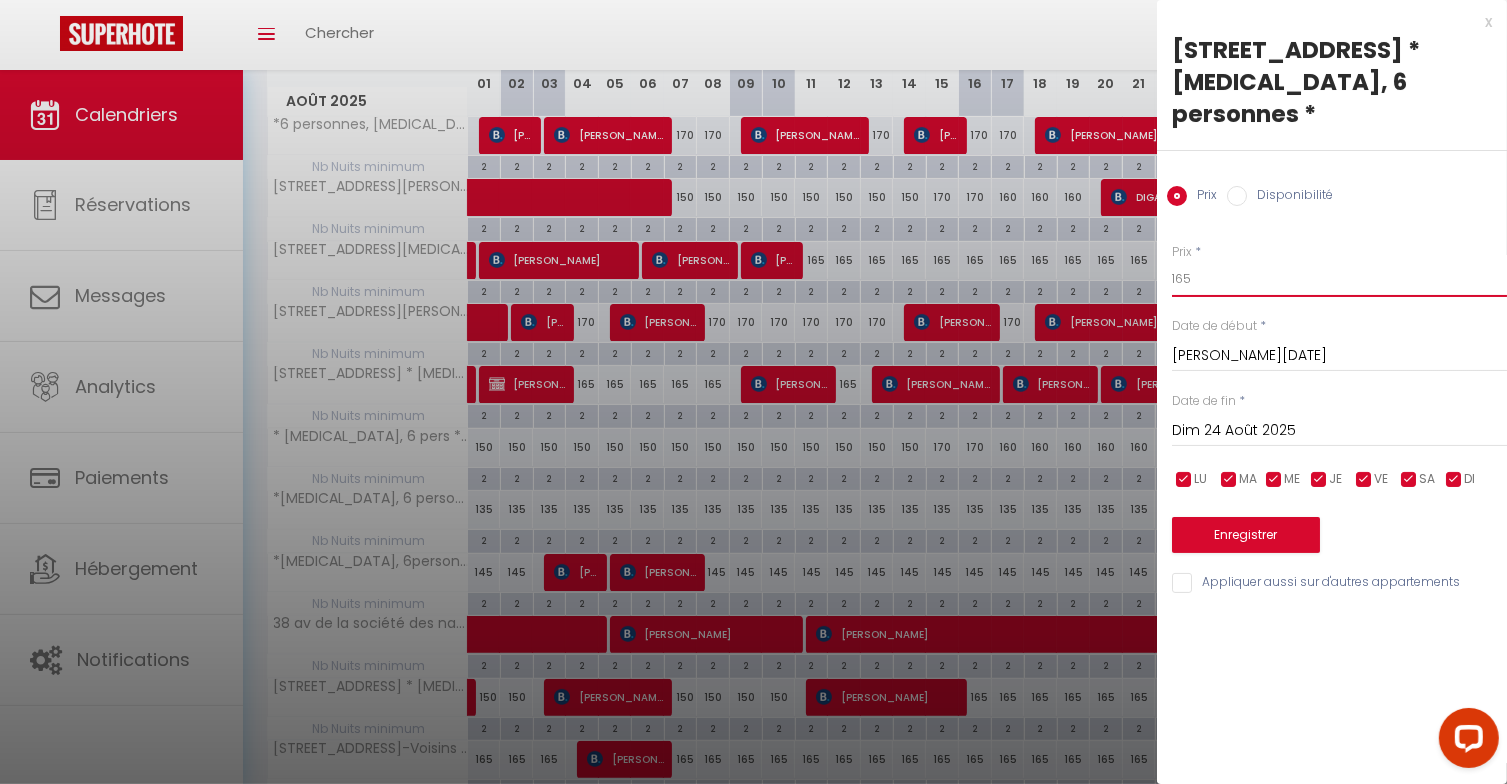 click on "165" at bounding box center (1339, 279) 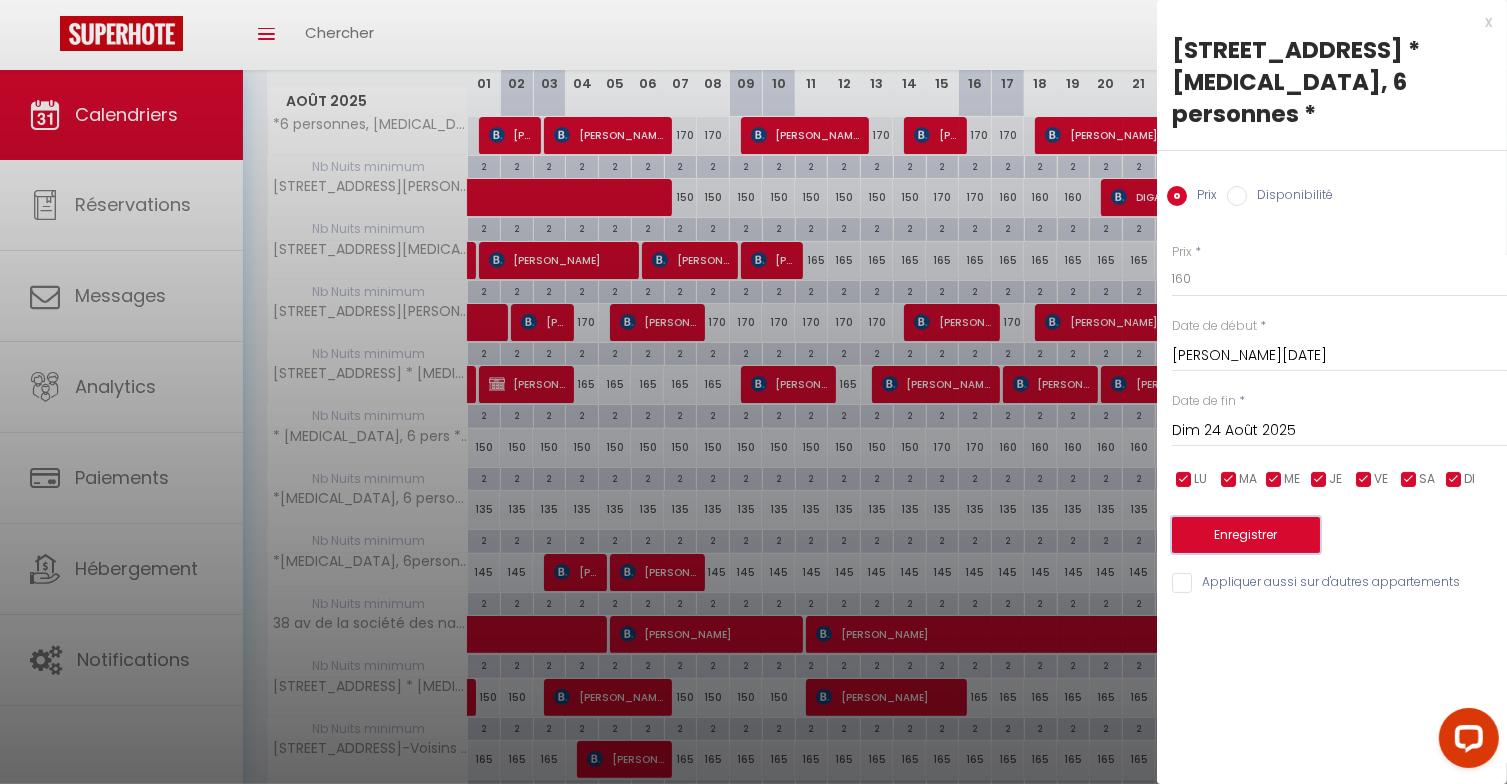 click on "Enregistrer" at bounding box center (1246, 535) 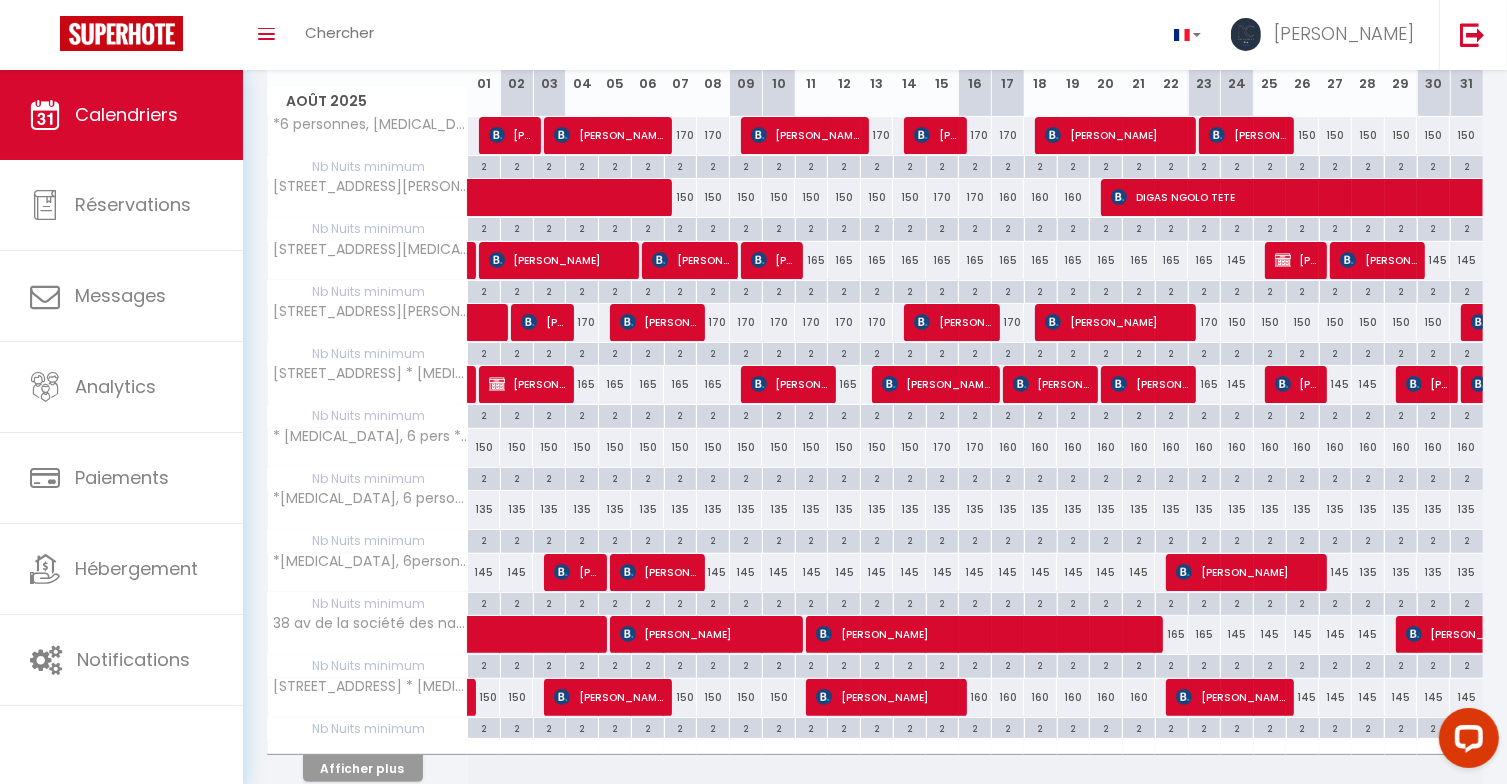 scroll, scrollTop: 383, scrollLeft: 0, axis: vertical 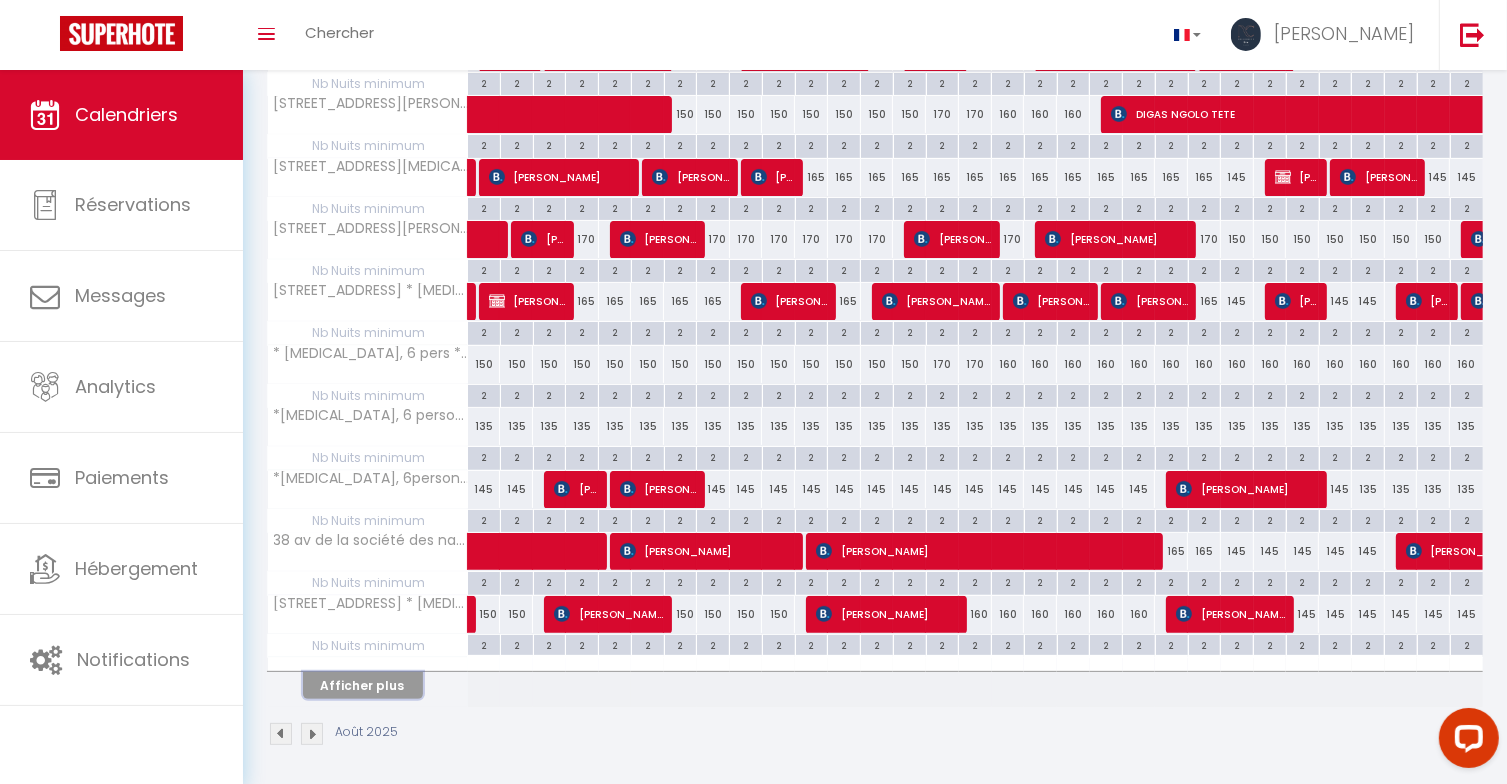 click on "Afficher plus" at bounding box center [363, 685] 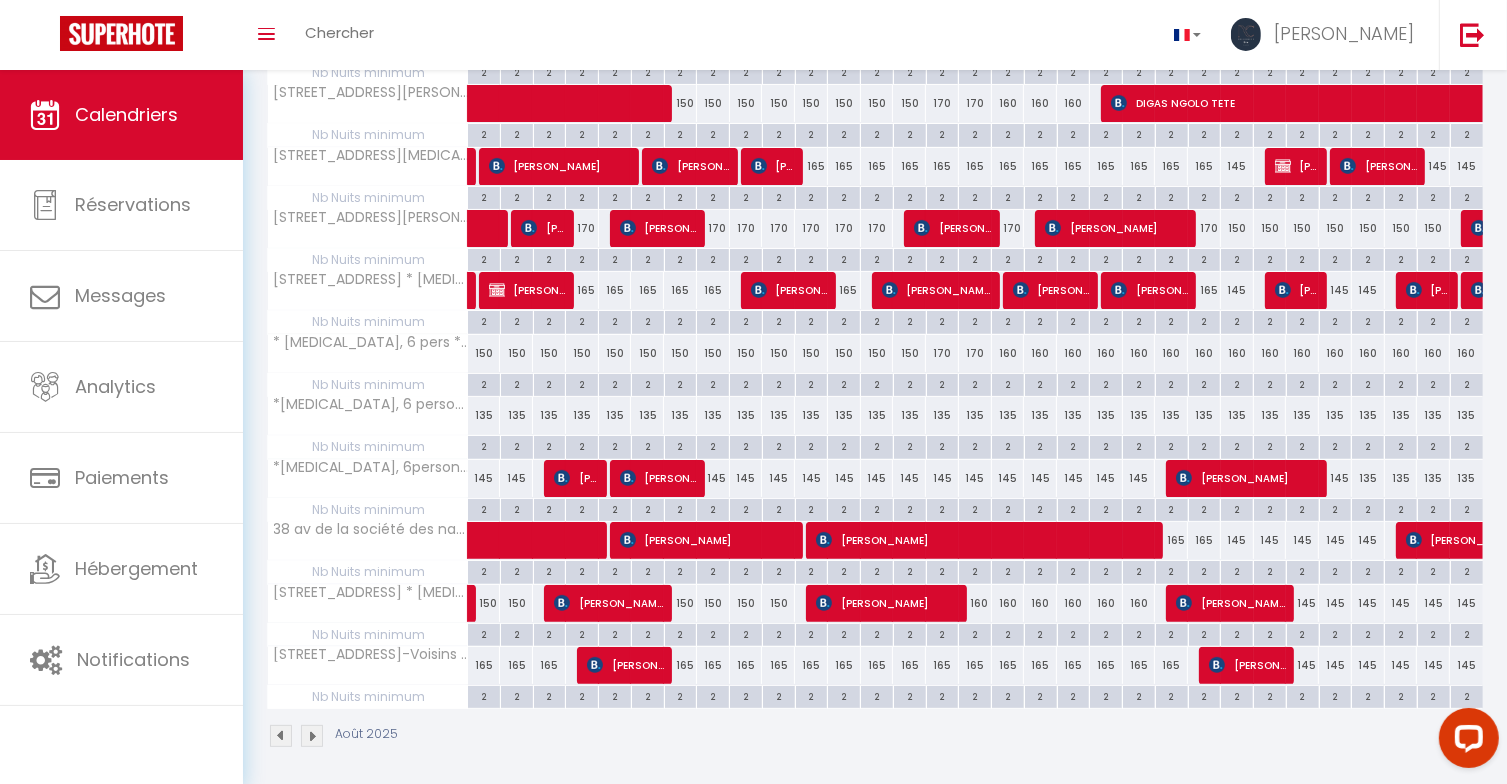 scroll, scrollTop: 396, scrollLeft: 0, axis: vertical 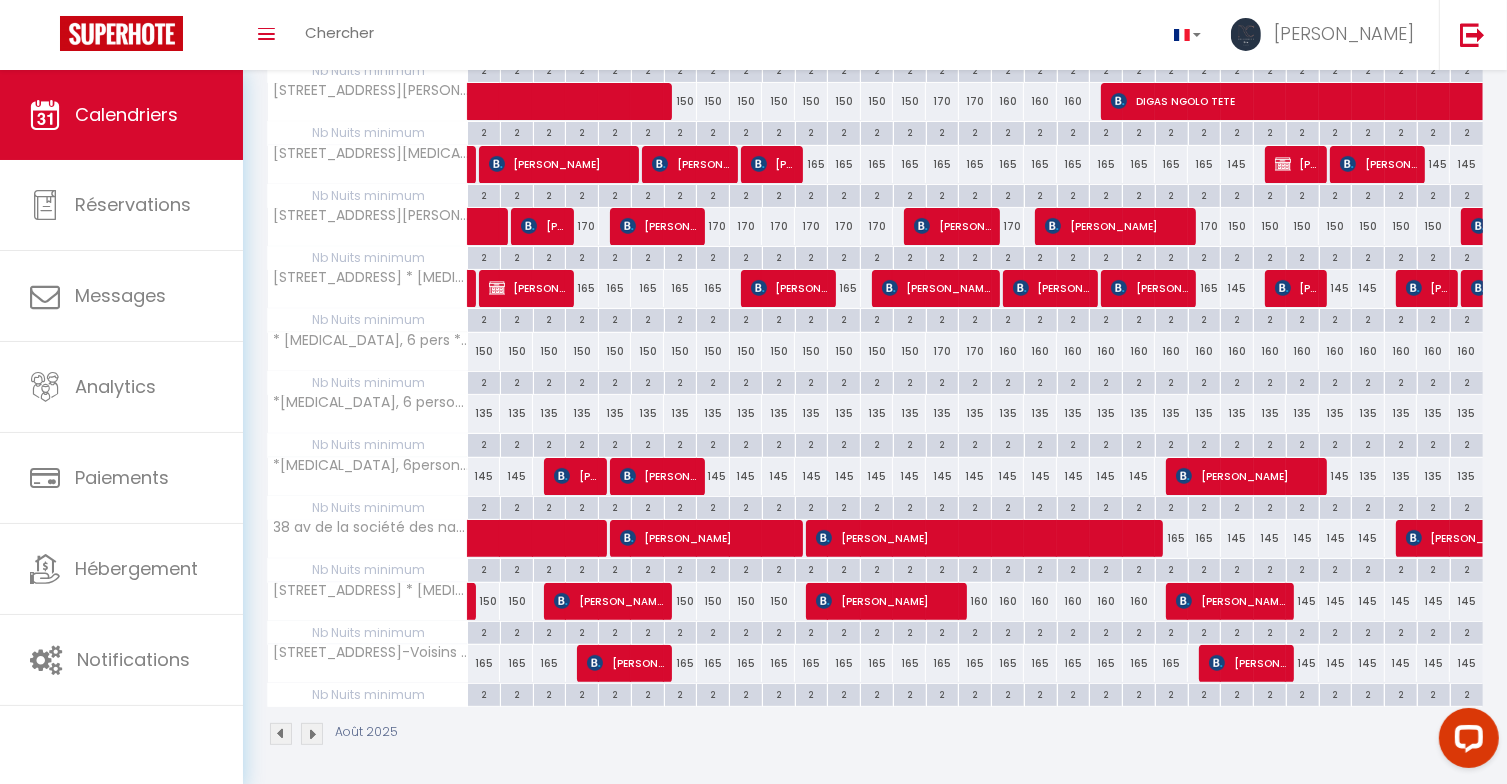 click on "165" at bounding box center [484, 663] 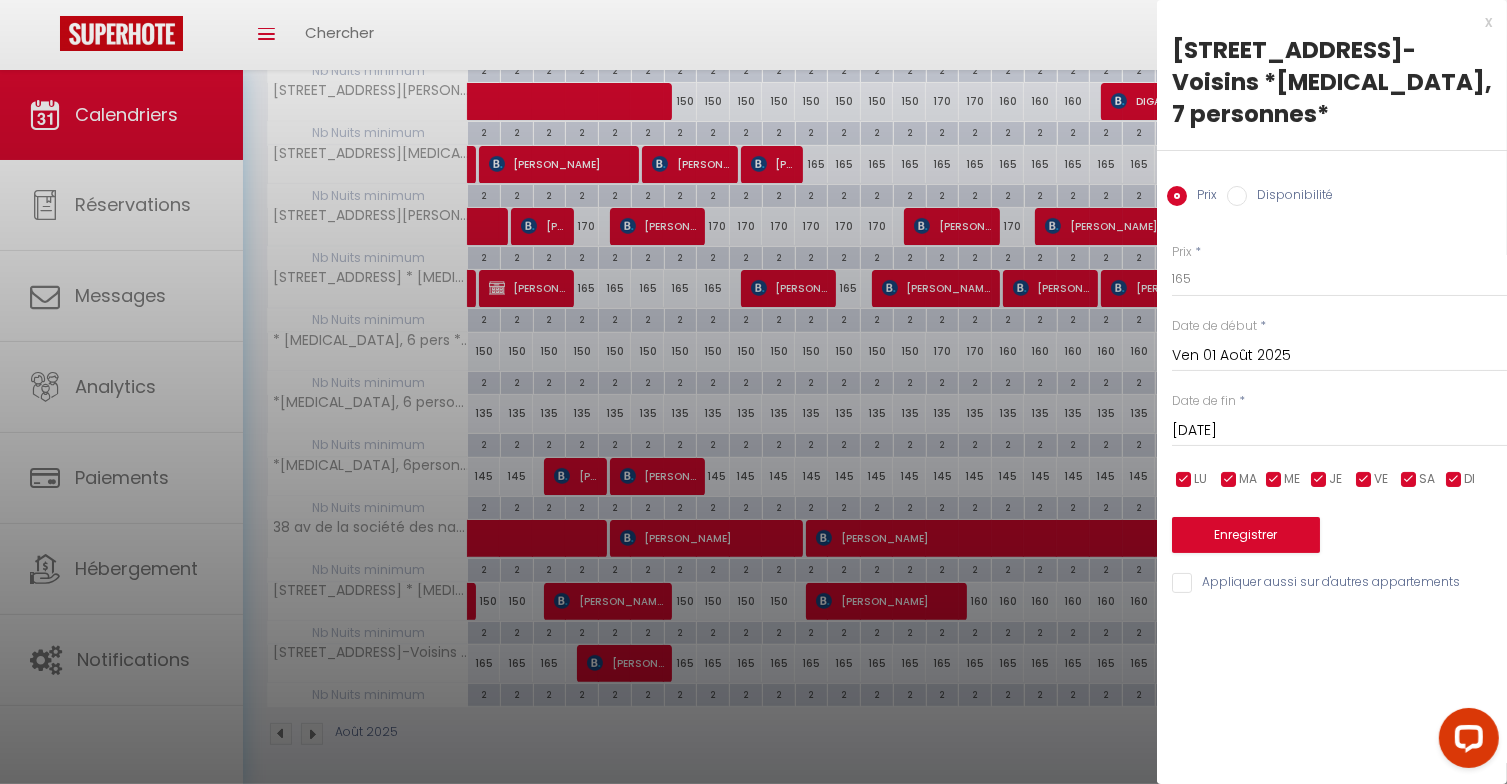 click on "Sam 02 Août 2025" at bounding box center (1339, 431) 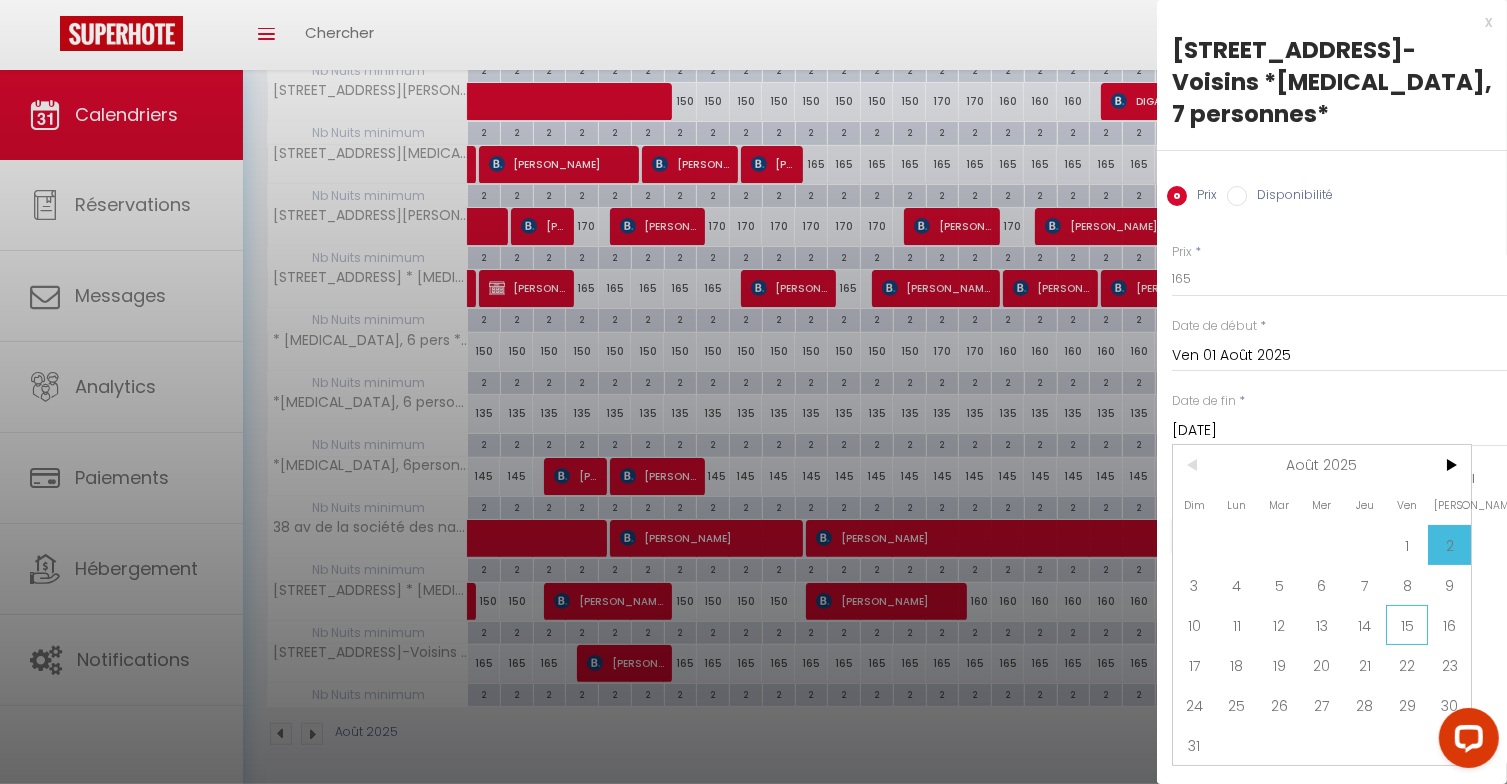 click on "15" at bounding box center (1407, 625) 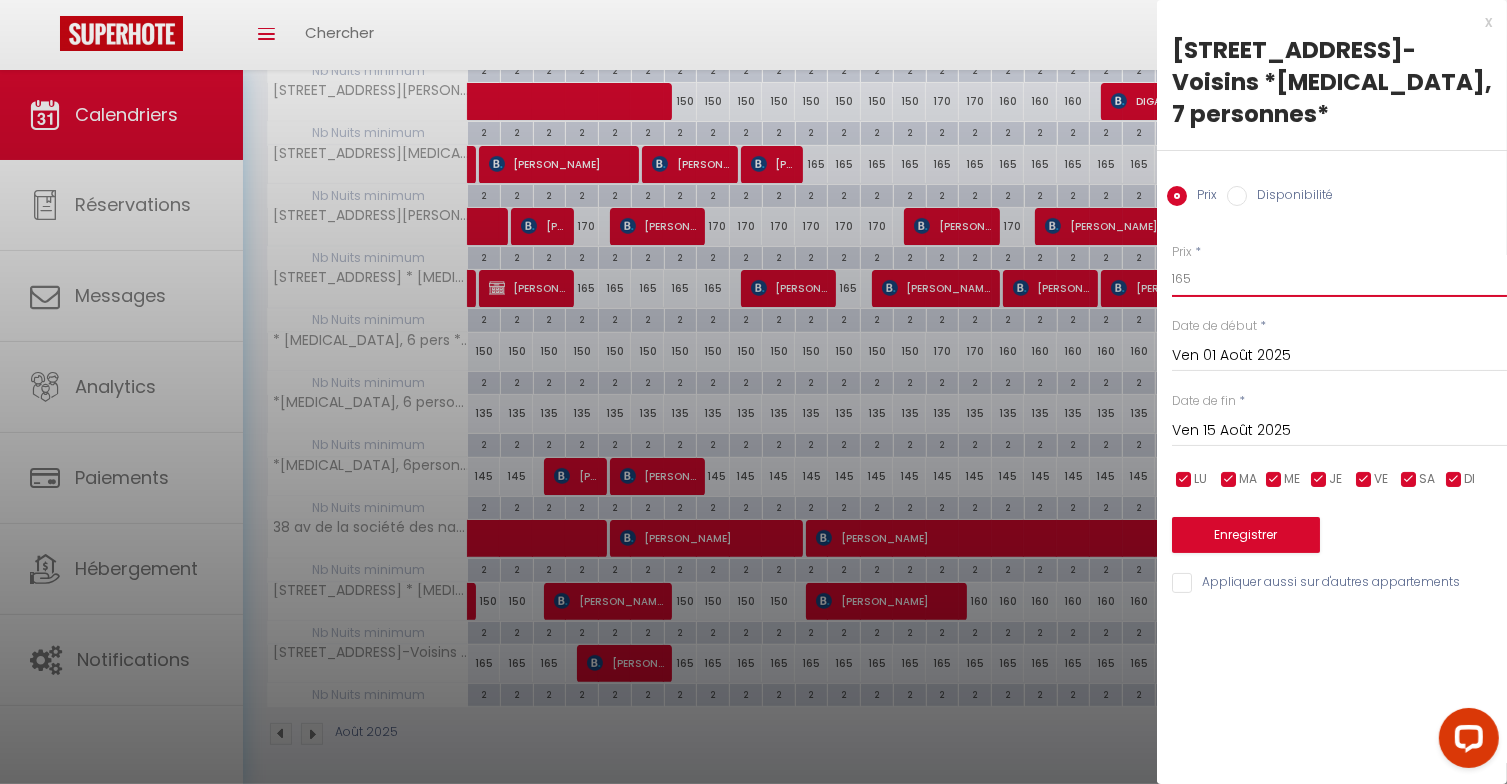 drag, startPoint x: 1177, startPoint y: 279, endPoint x: 1195, endPoint y: 276, distance: 18.248287 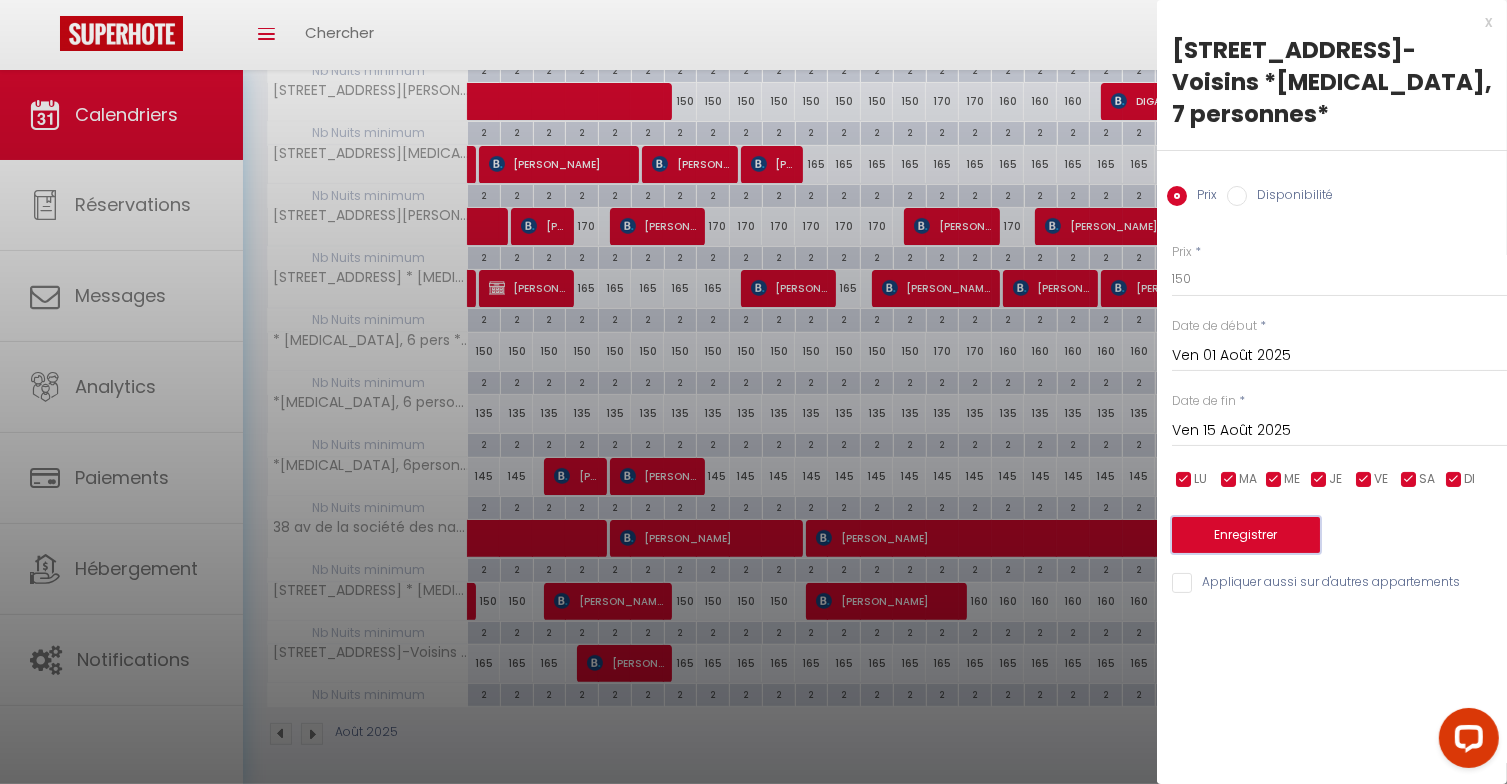 click on "Enregistrer" at bounding box center [1246, 535] 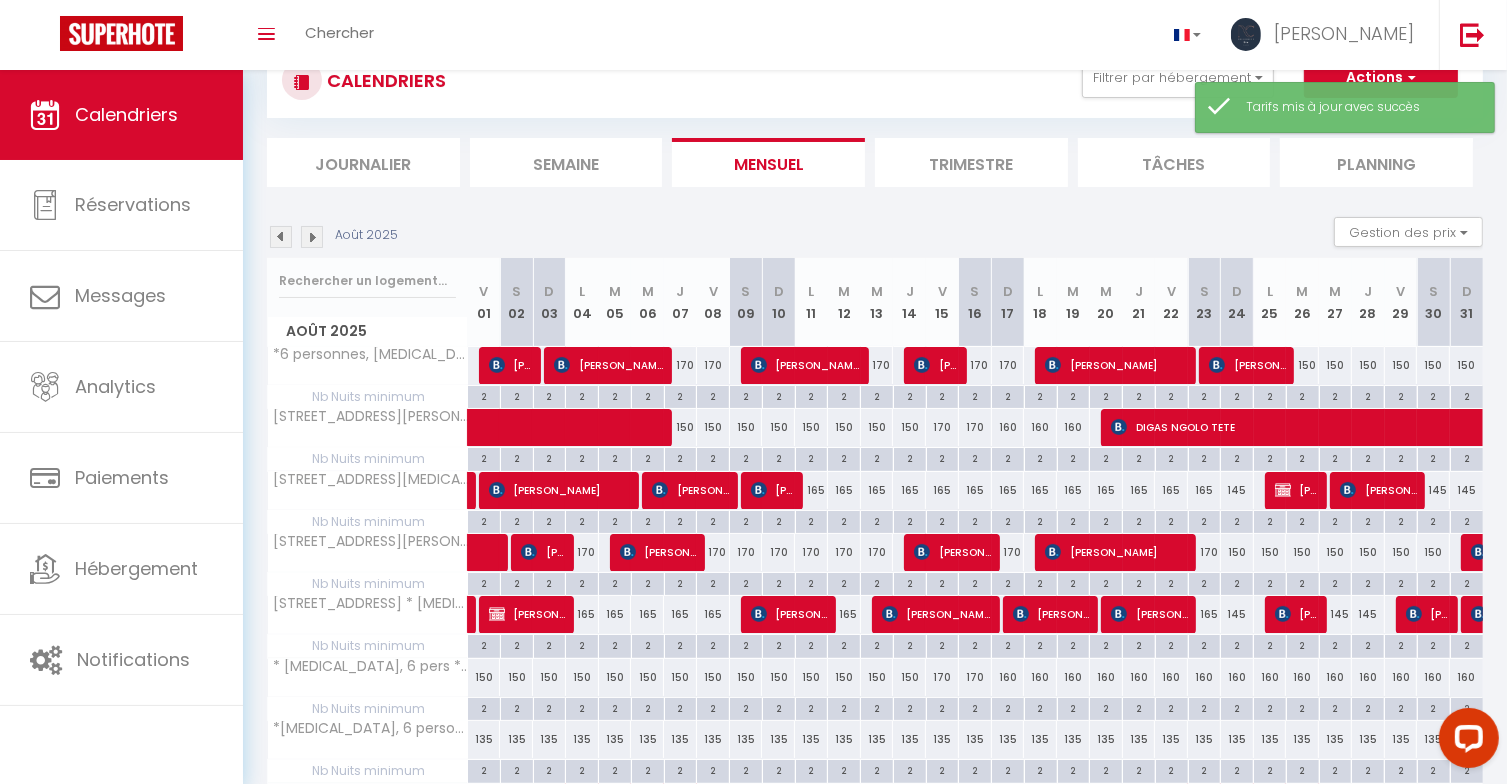 scroll, scrollTop: 383, scrollLeft: 0, axis: vertical 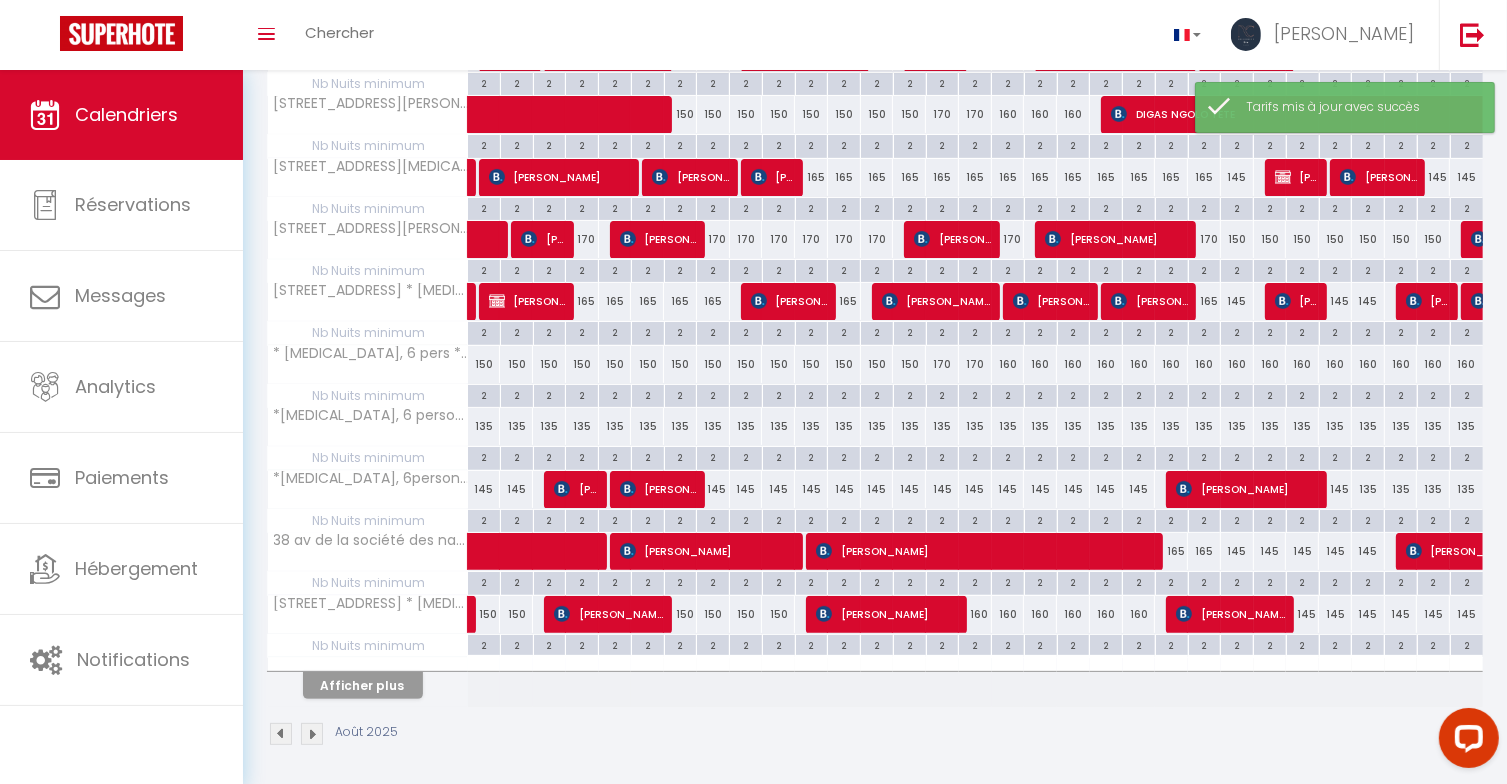 click on "160" at bounding box center (975, 614) 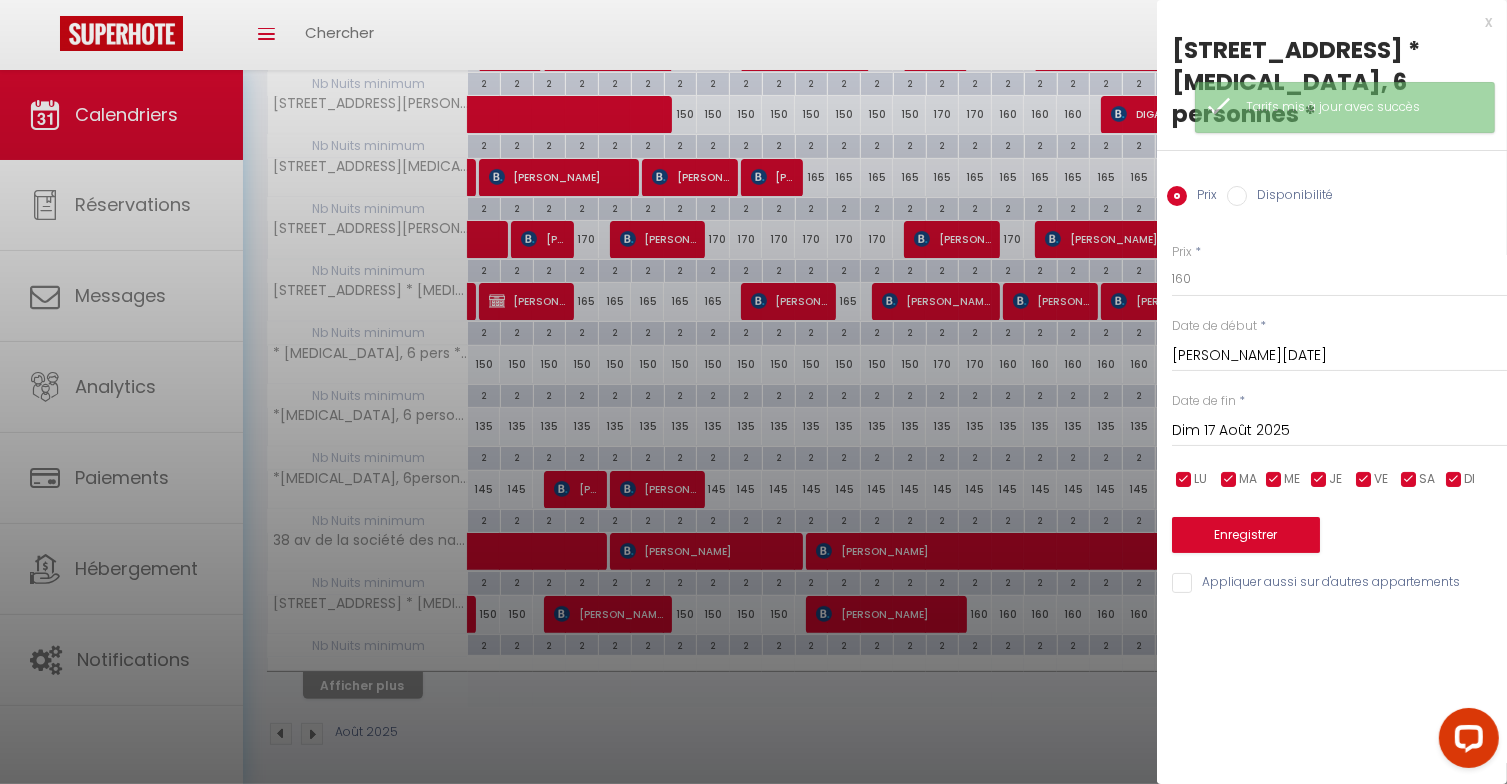 click on "Dim 17 Août 2025         <   Août 2025   >   Dim Lun Mar Mer Jeu Ven Sam   1 2 3 4 5 6 7 8 9 10 11 12 13 14 15 16 17 18 19 20 21 22 23 24 25 26 27 28 29 30 31     <   2025   >   Janvier Février Mars Avril Mai Juin Juillet Août Septembre Octobre Novembre Décembre     <   2020 - 2029   >   2020 2021 2022 2023 2024 2025 2026 2027 2028 2029" at bounding box center [1339, 429] 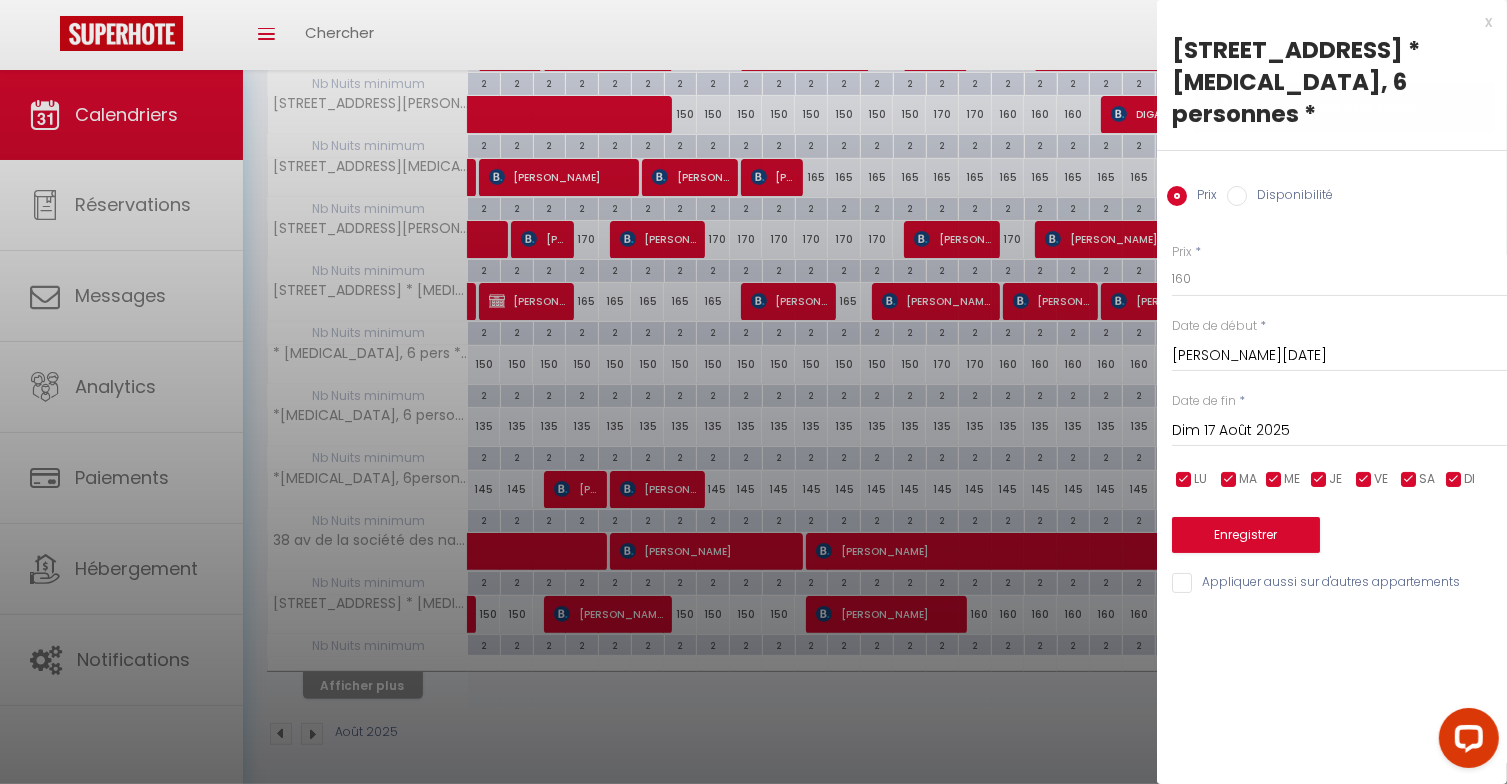 click on "Dim 17 Août 2025" at bounding box center (1339, 431) 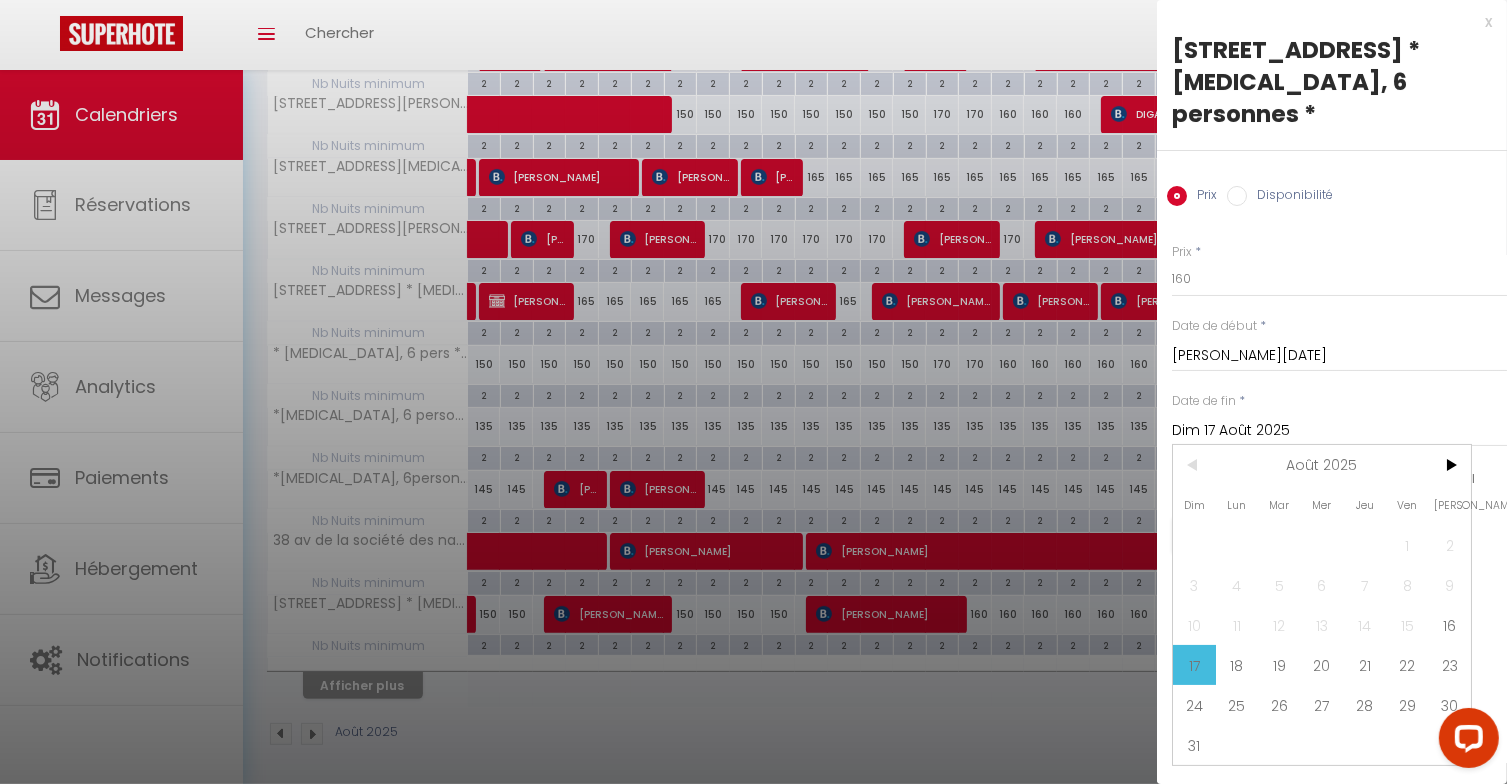 click on "24" at bounding box center [1194, 705] 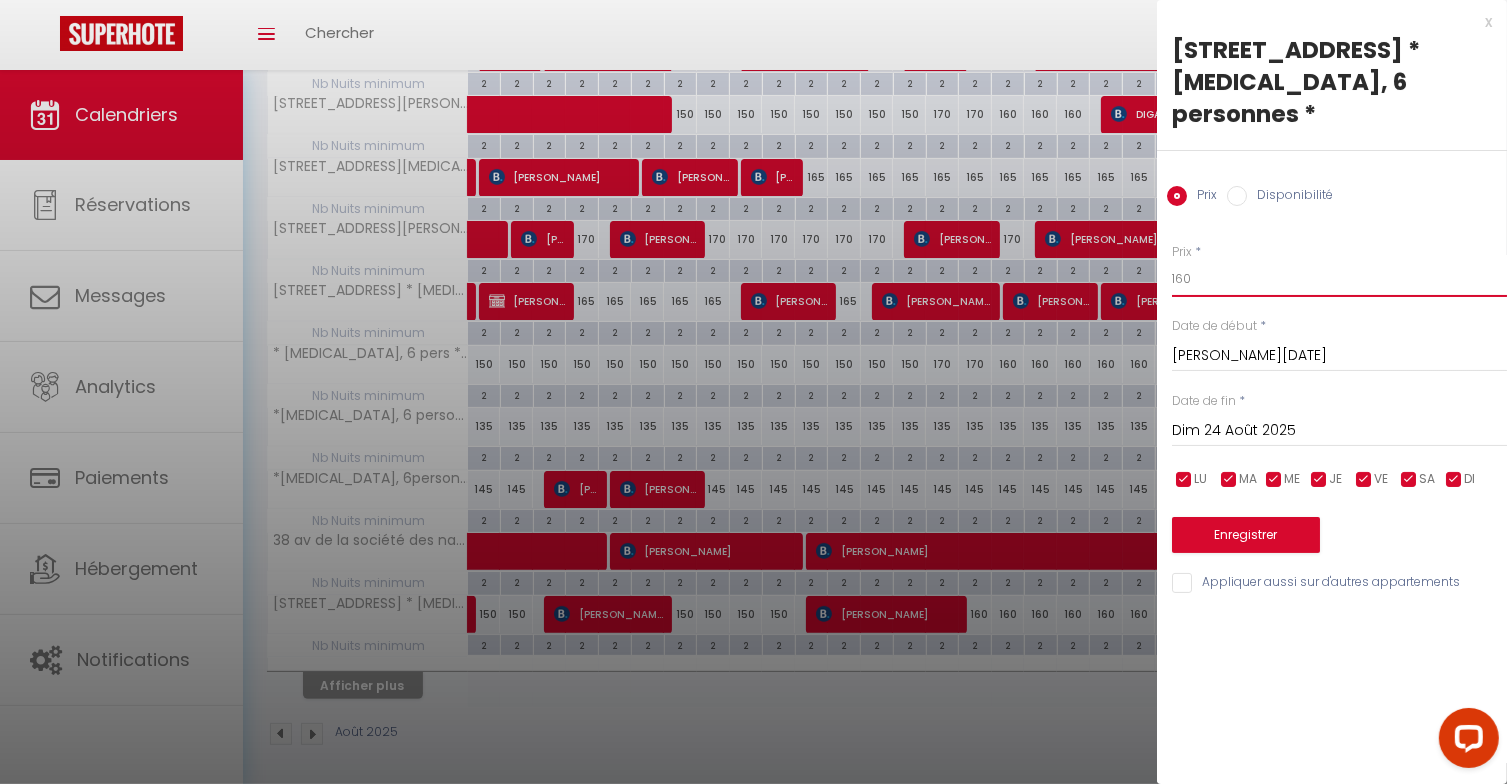 drag, startPoint x: 1180, startPoint y: 279, endPoint x: 1195, endPoint y: 278, distance: 15.033297 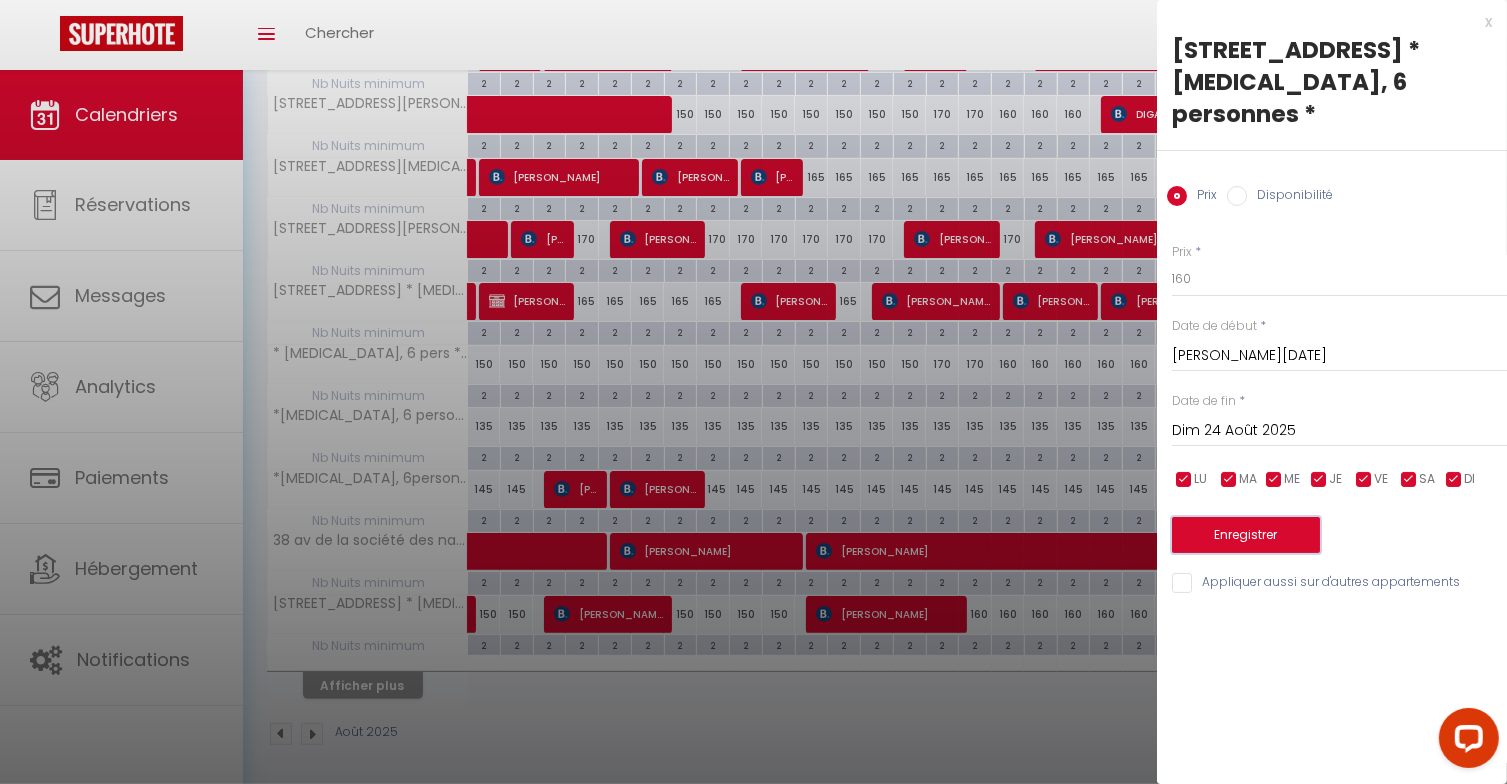 click on "Enregistrer" at bounding box center [1246, 535] 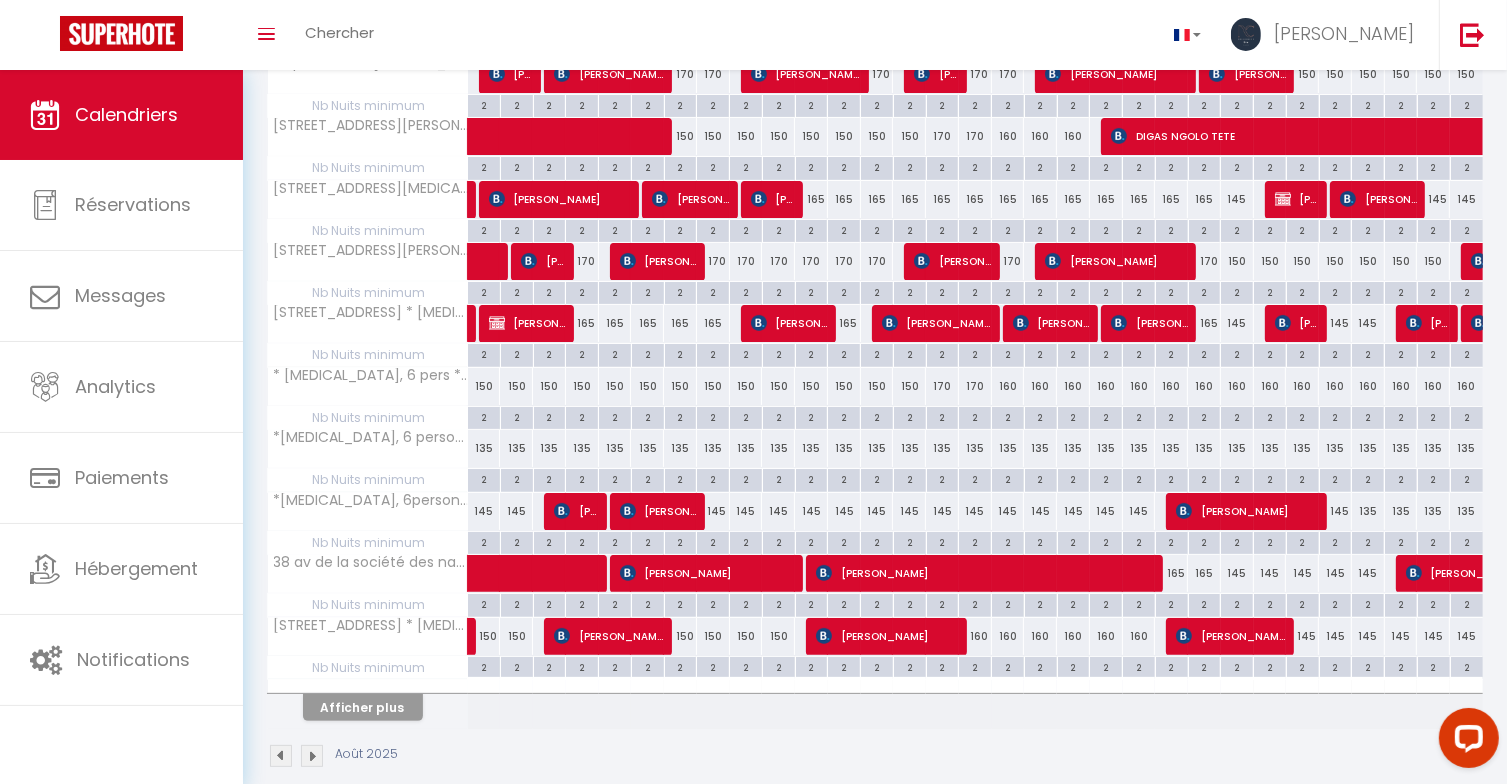 scroll, scrollTop: 383, scrollLeft: 0, axis: vertical 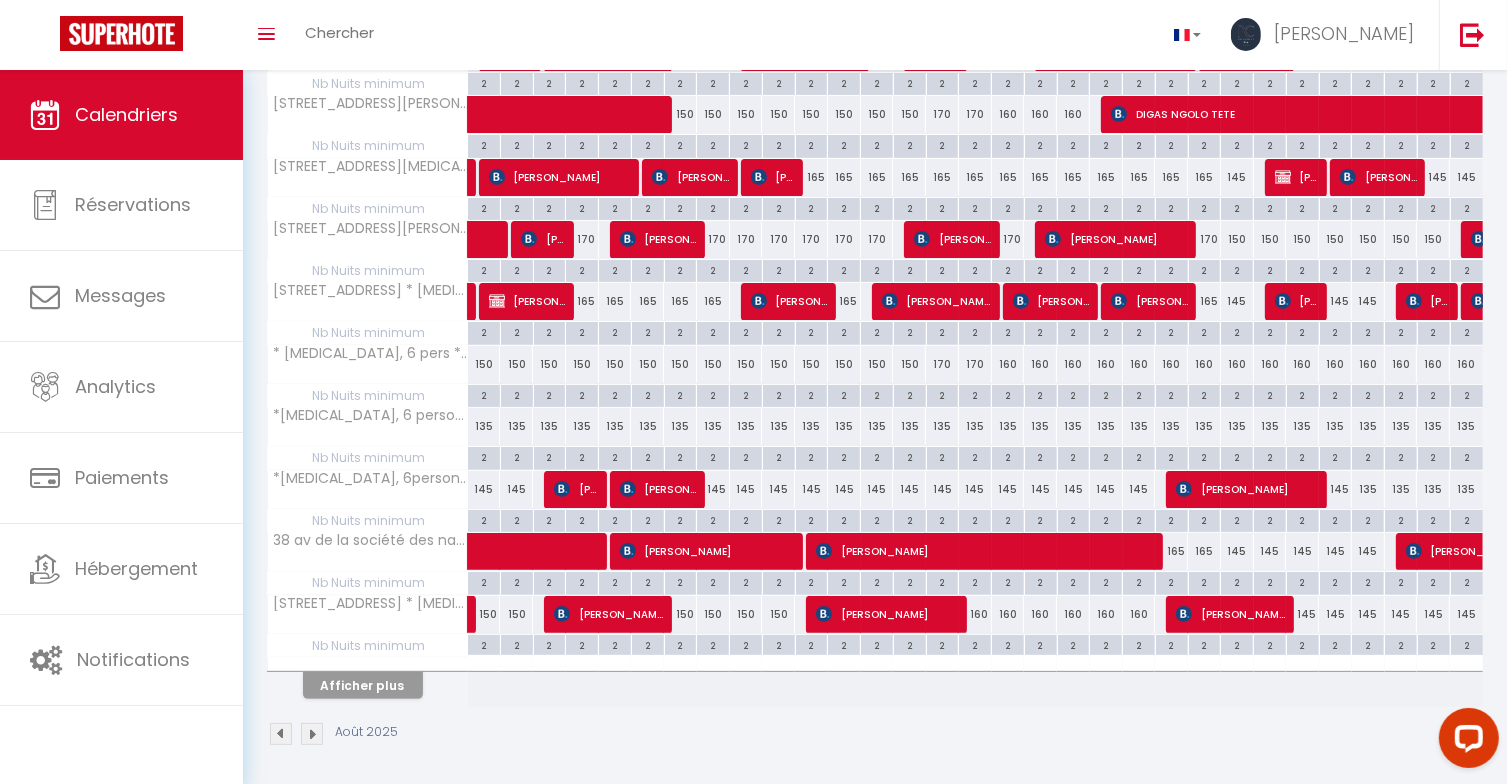 click on "165" at bounding box center (1171, 551) 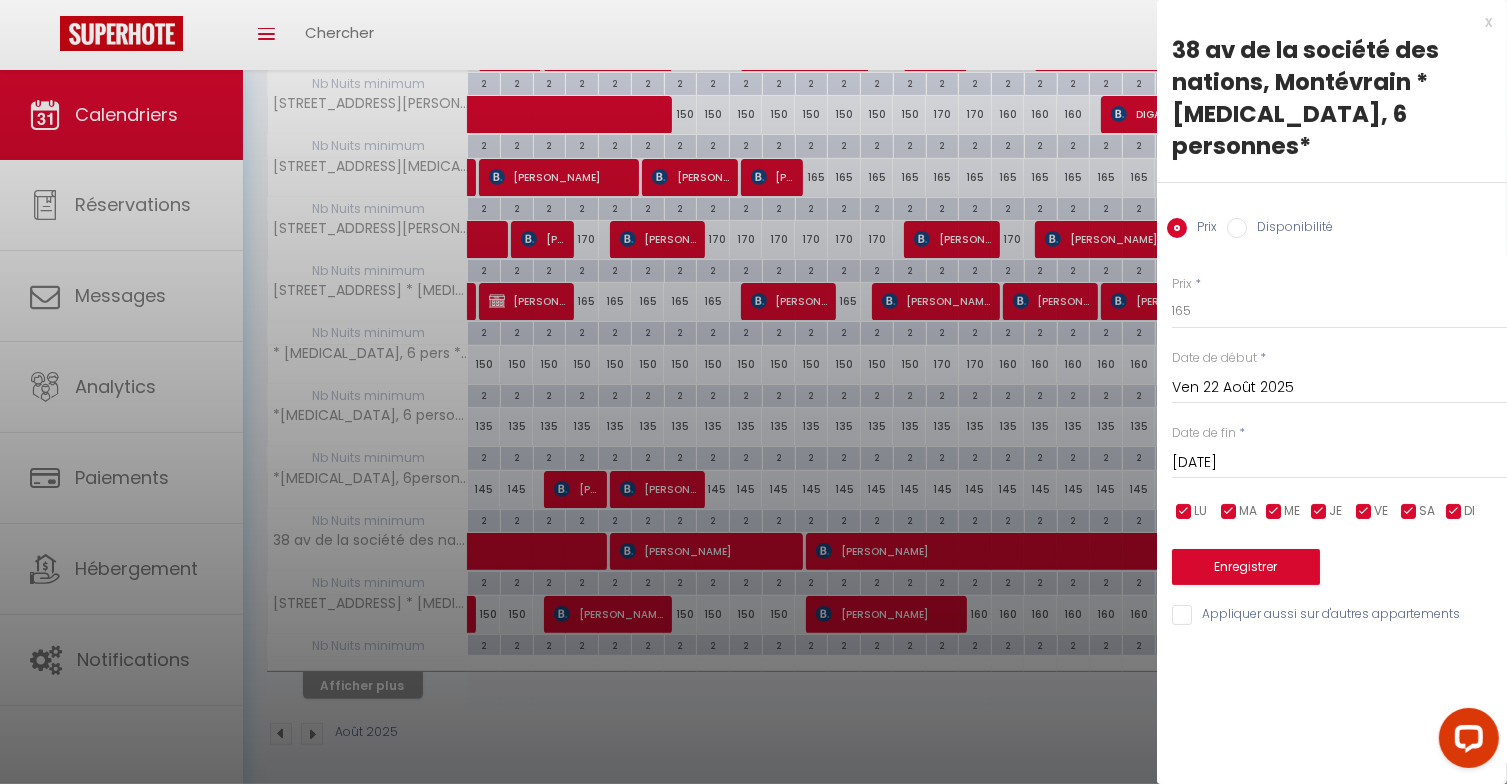 click on "Sam 23 Août 2025" at bounding box center (1339, 463) 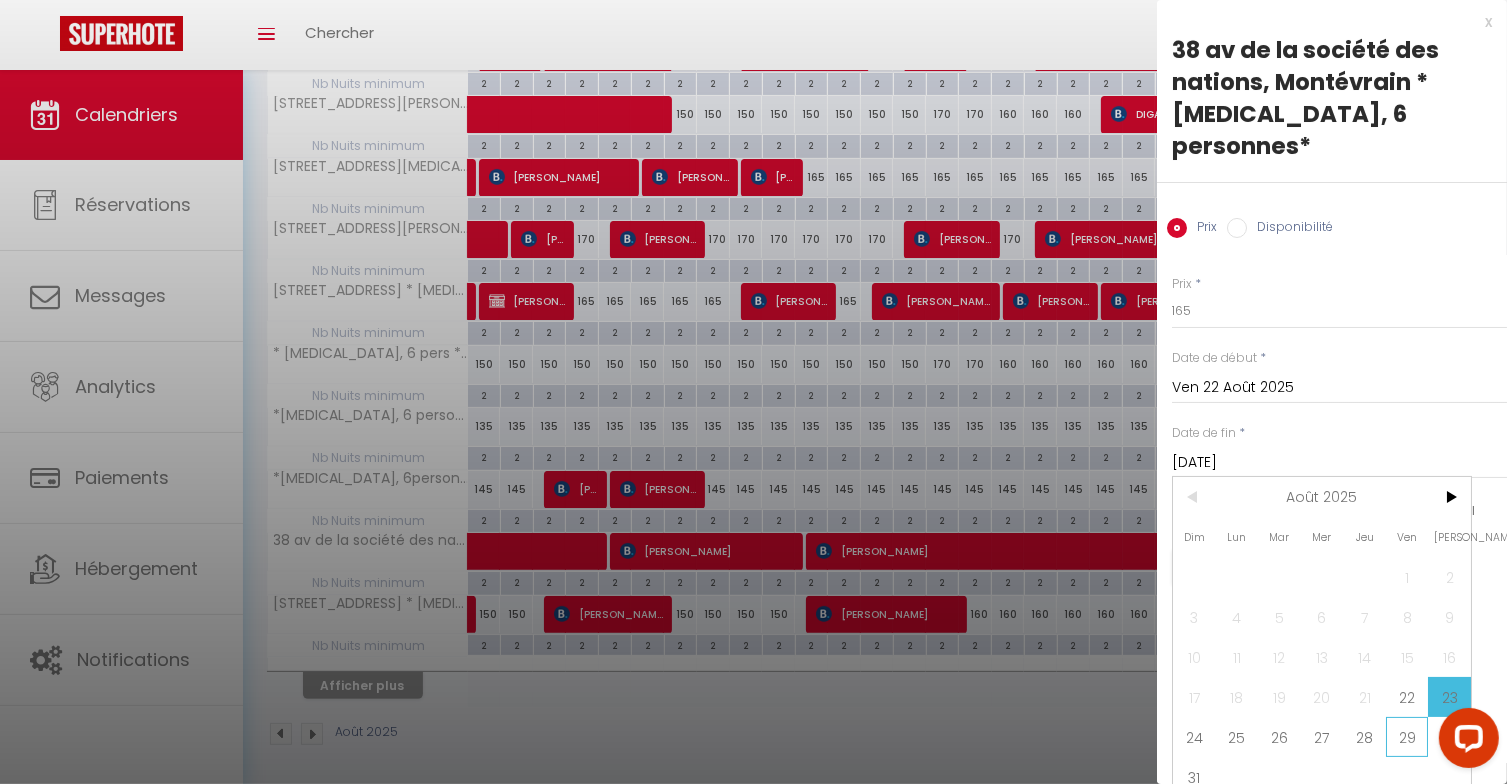 drag, startPoint x: 1412, startPoint y: 703, endPoint x: 1412, endPoint y: 690, distance: 13 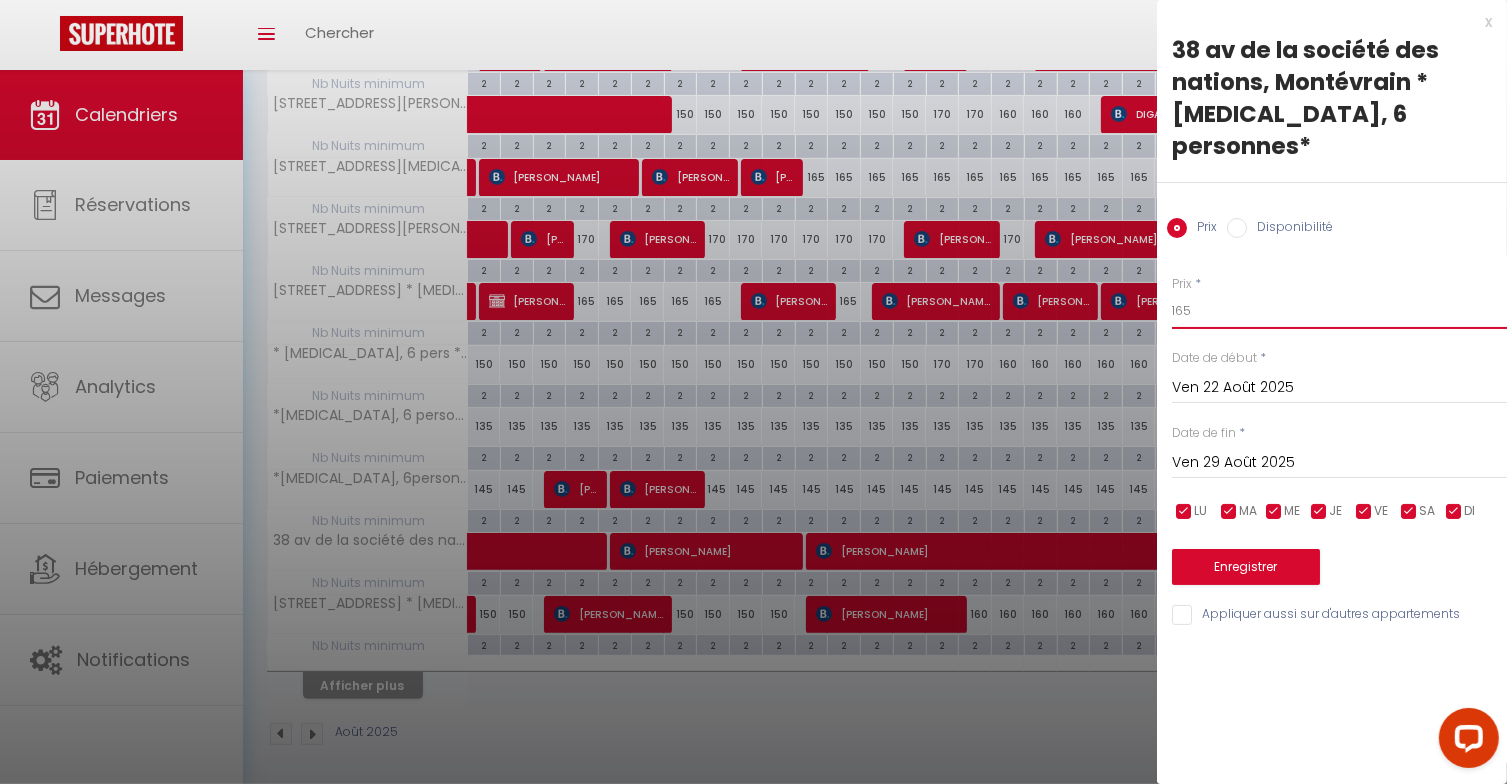 click on "165" at bounding box center (1339, 311) 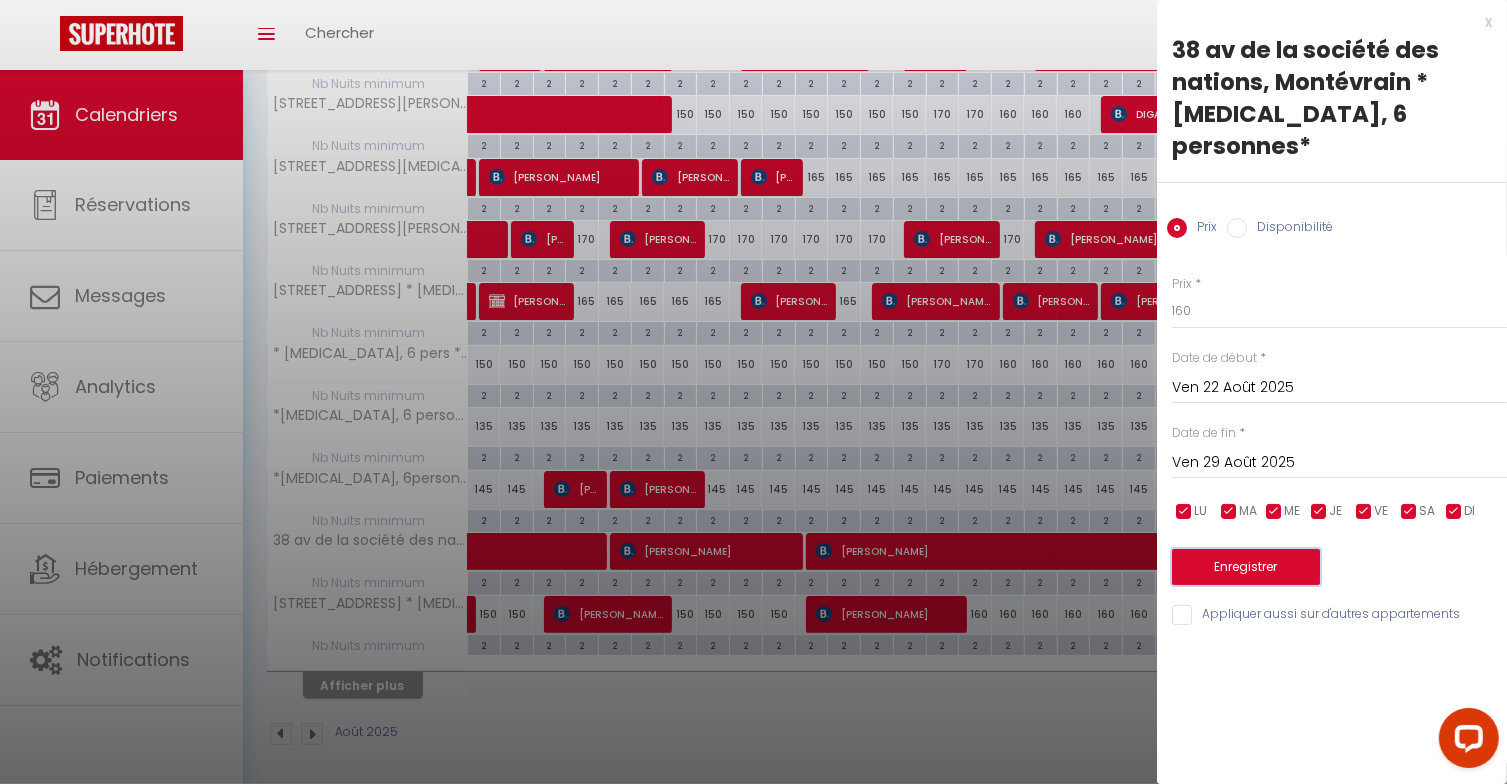 click on "Enregistrer" at bounding box center [1246, 567] 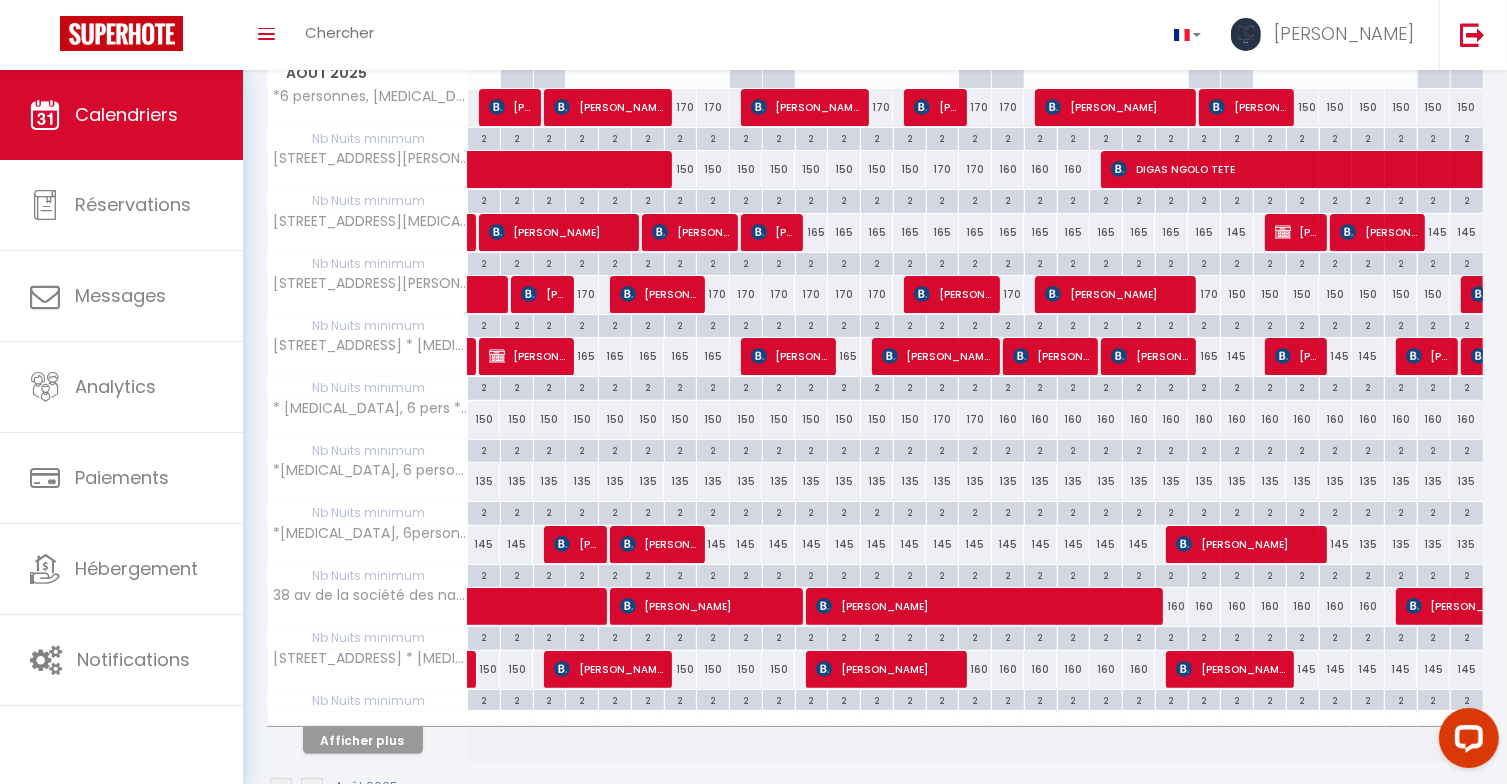 scroll, scrollTop: 383, scrollLeft: 0, axis: vertical 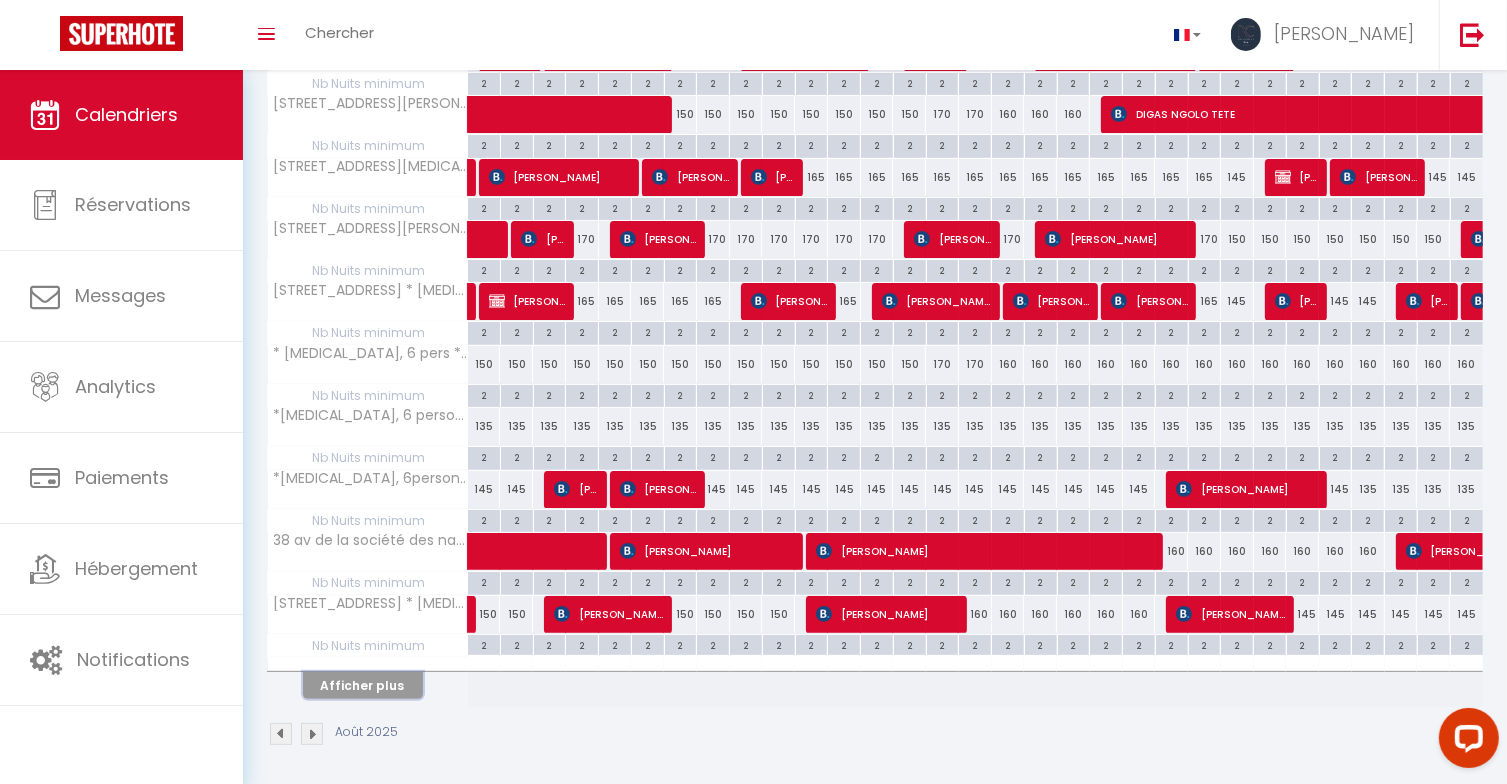click on "Afficher plus" at bounding box center [363, 685] 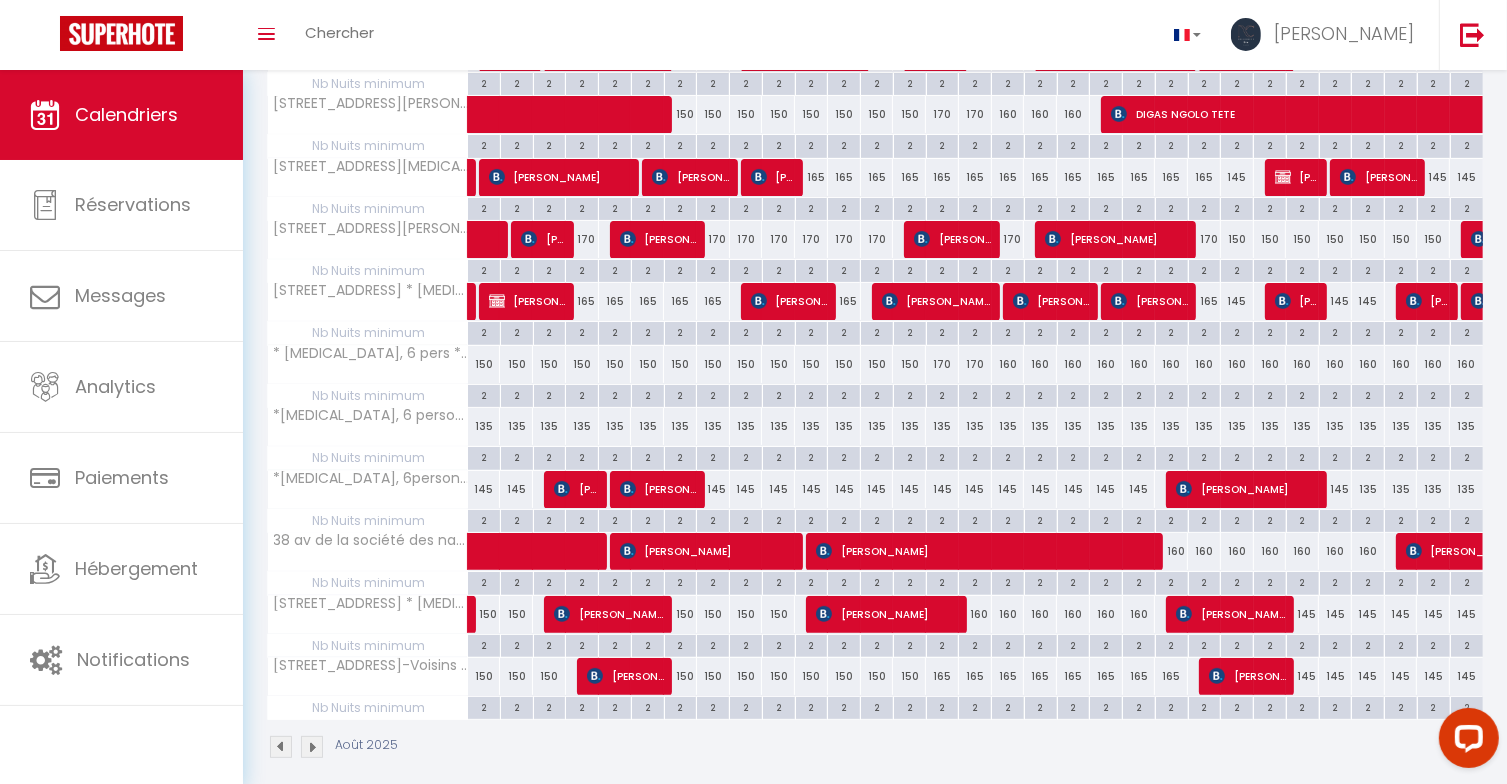 click on "165" at bounding box center (975, 676) 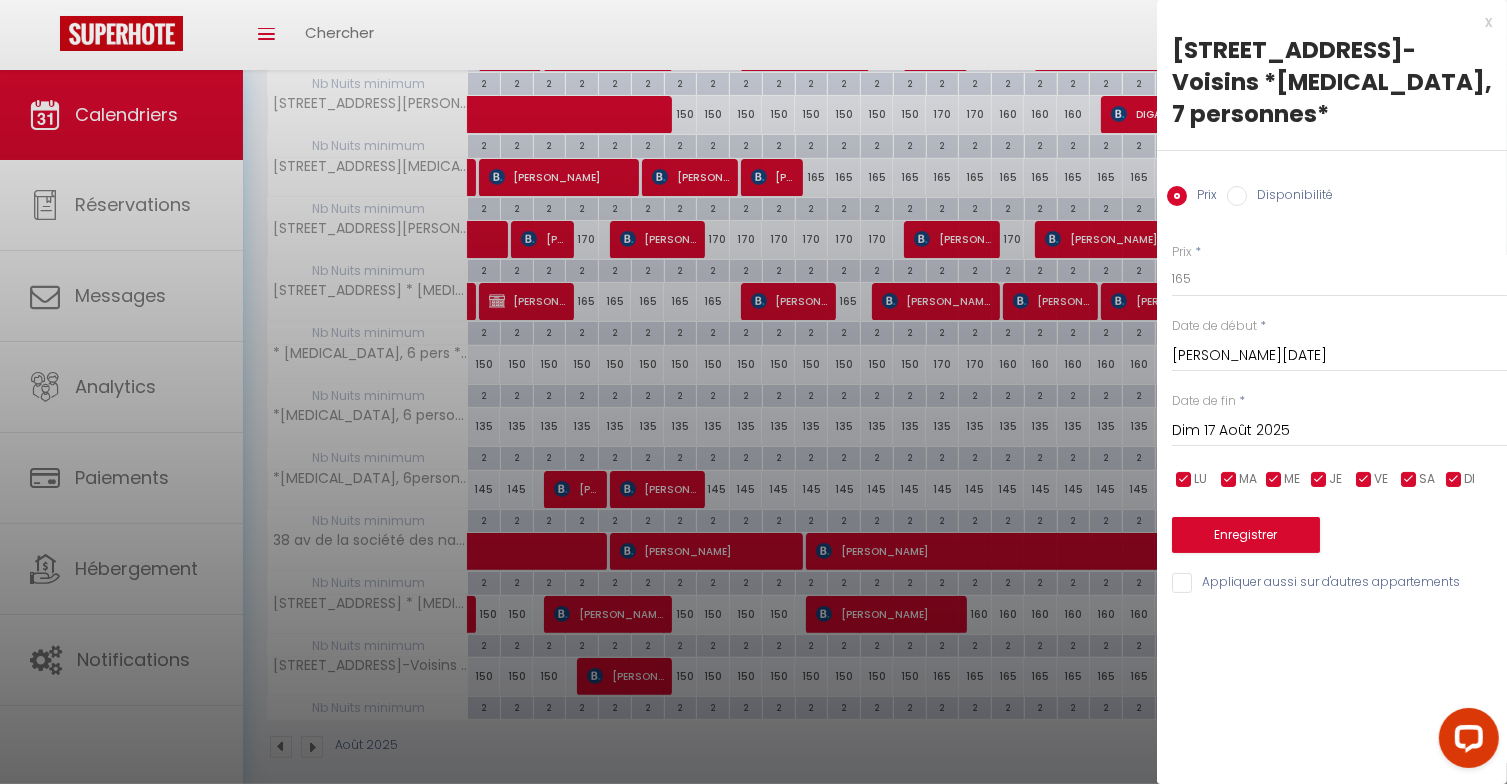 click on "Dim 17 Août 2025" at bounding box center (1339, 431) 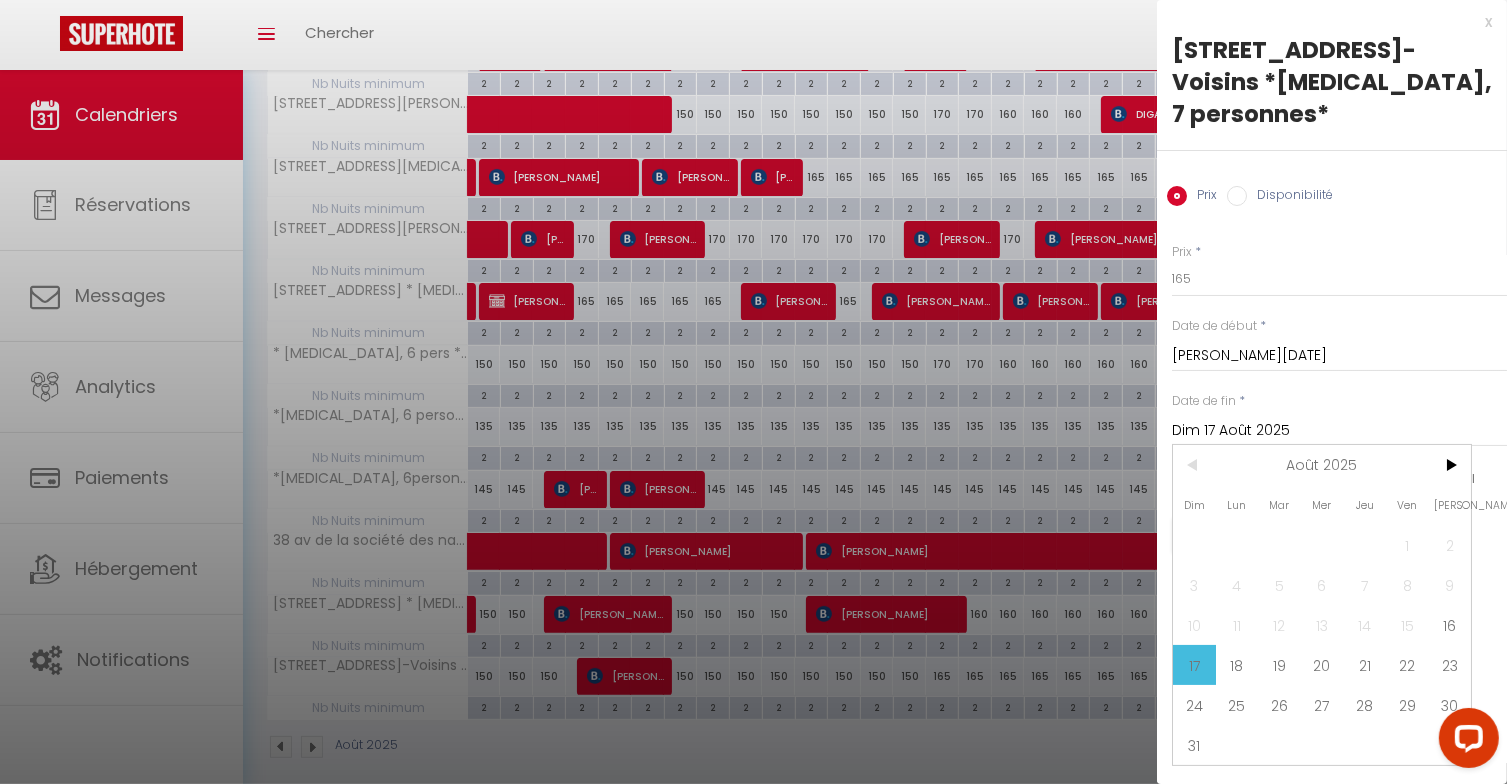 drag, startPoint x: 1282, startPoint y: 703, endPoint x: 1281, endPoint y: 692, distance: 11.045361 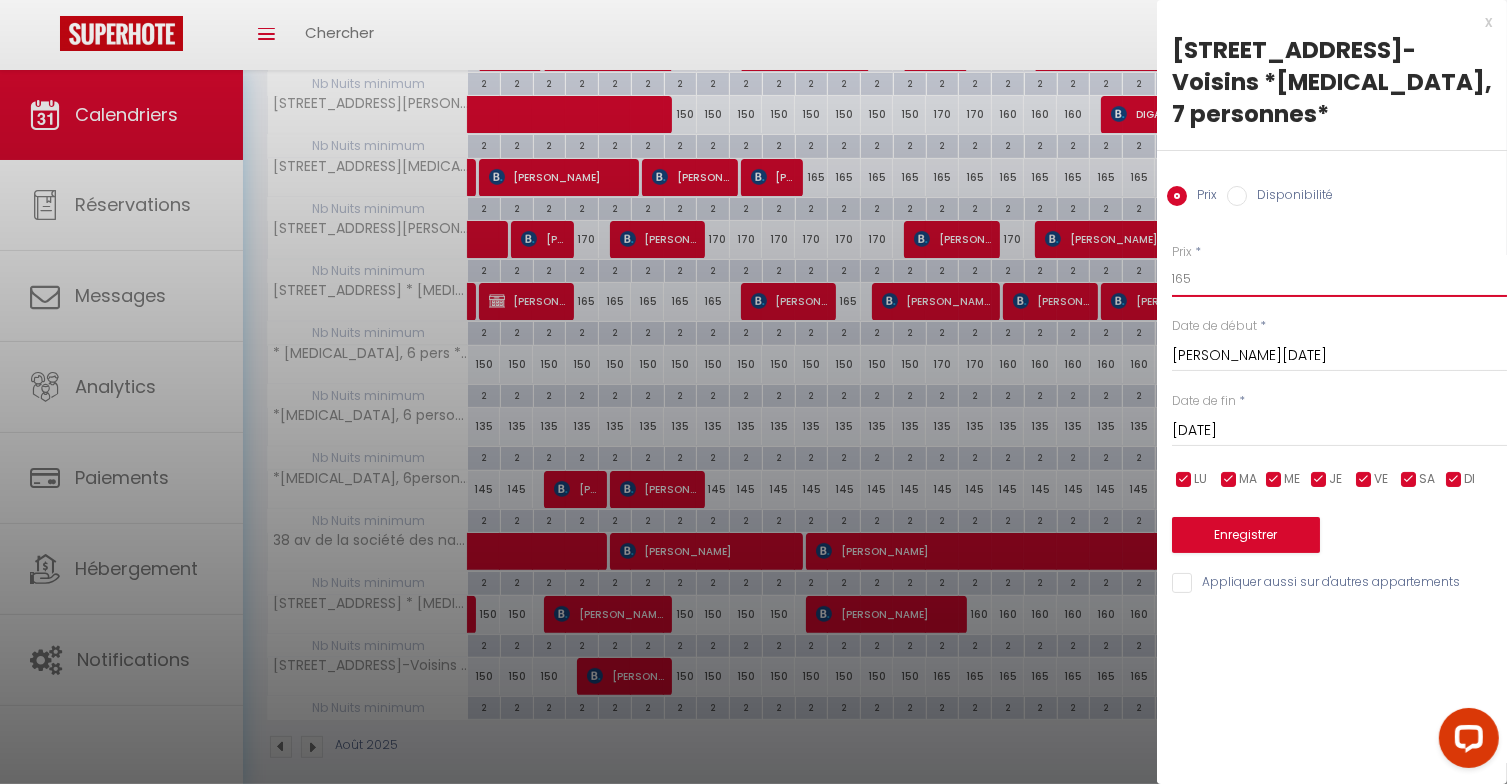 drag, startPoint x: 1180, startPoint y: 271, endPoint x: 1193, endPoint y: 271, distance: 13 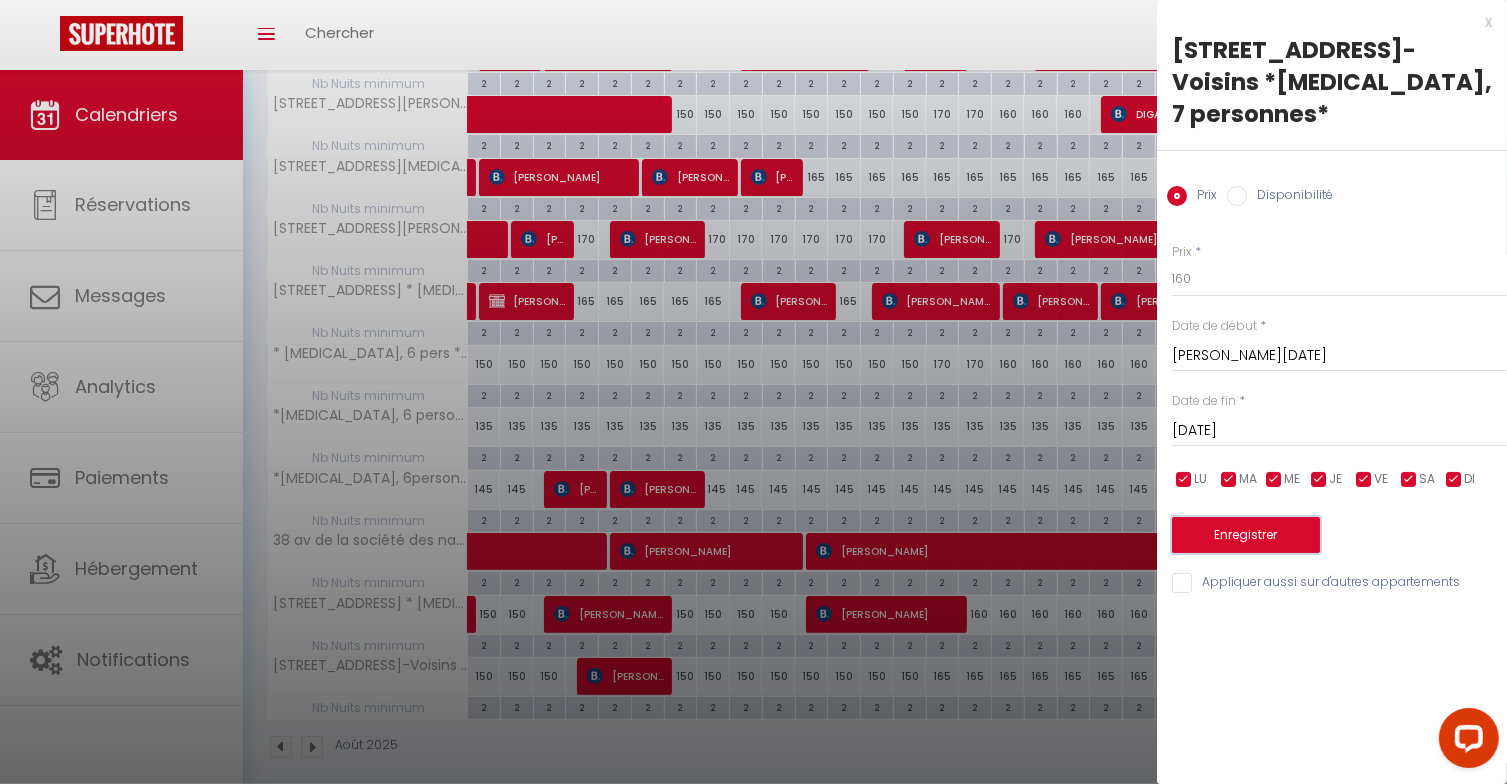 click on "Enregistrer" at bounding box center [1246, 535] 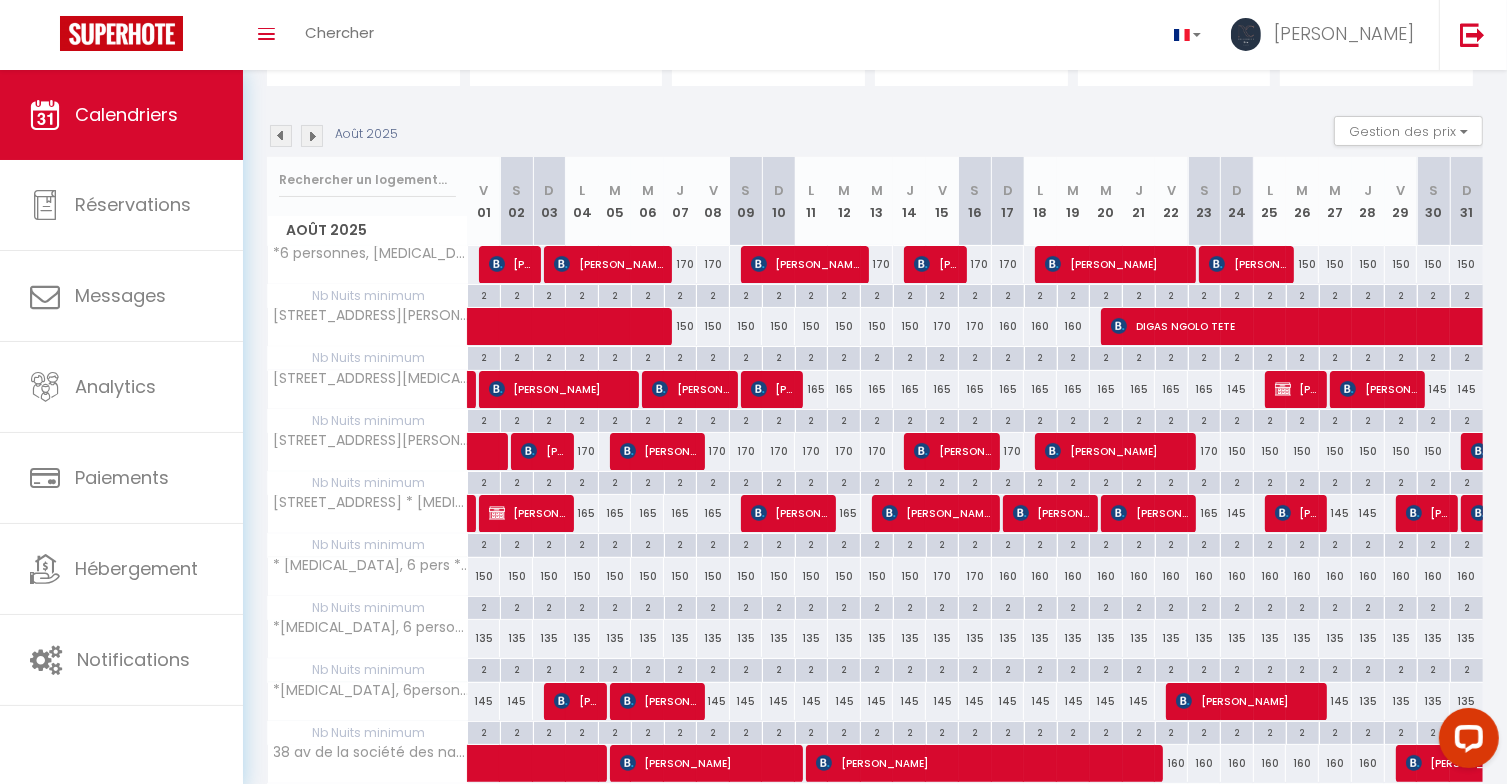scroll, scrollTop: 0, scrollLeft: 0, axis: both 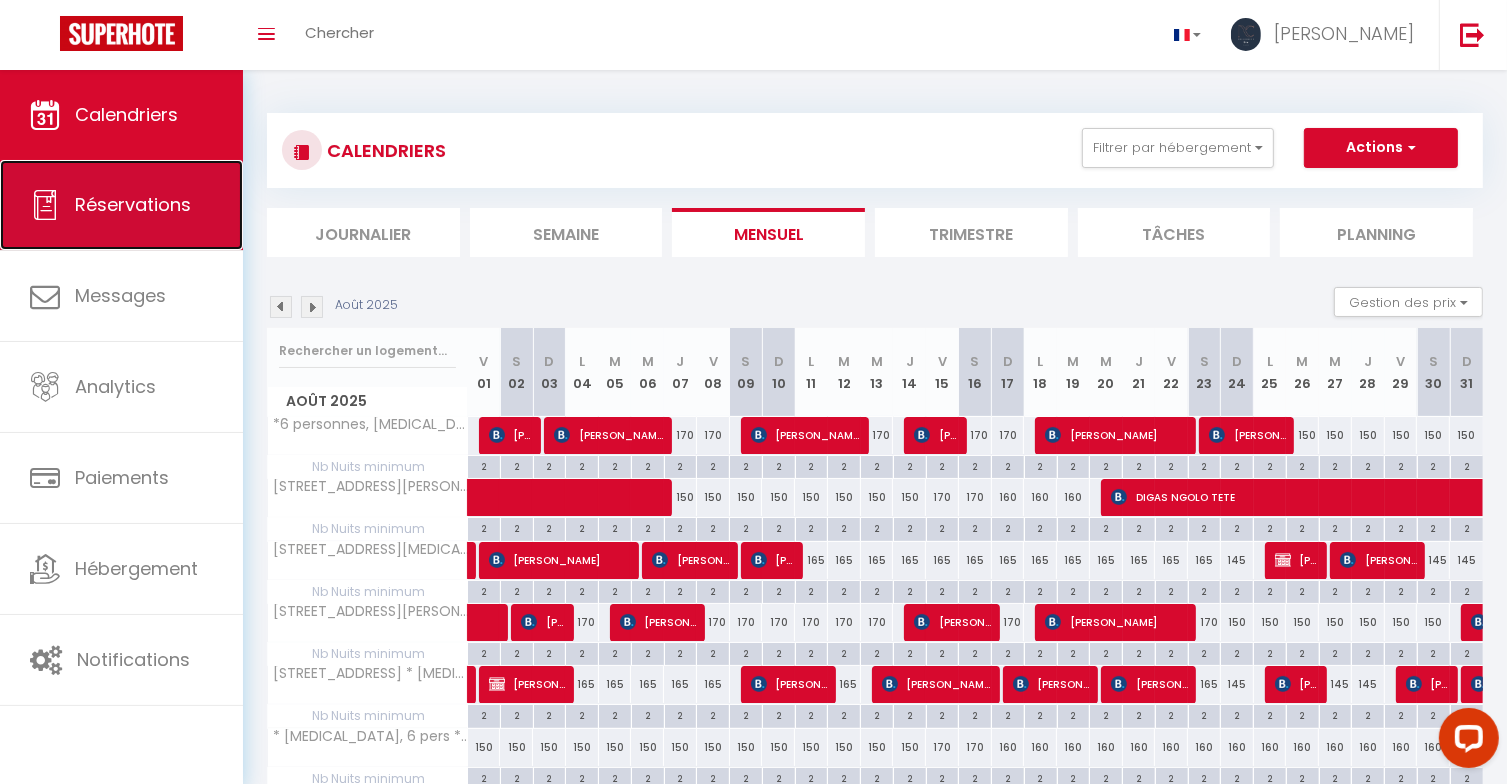 click on "Réservations" at bounding box center [133, 204] 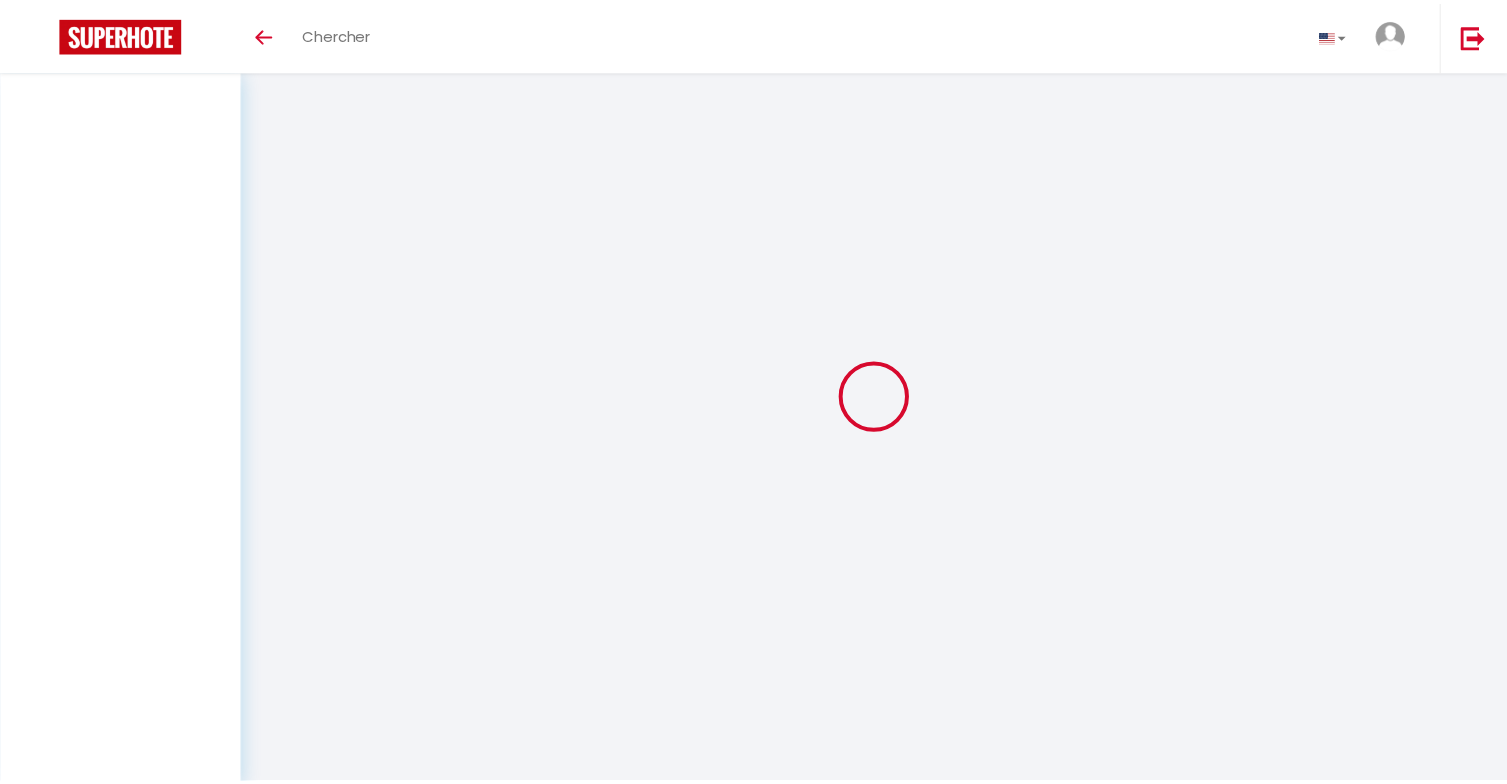 scroll, scrollTop: 0, scrollLeft: 0, axis: both 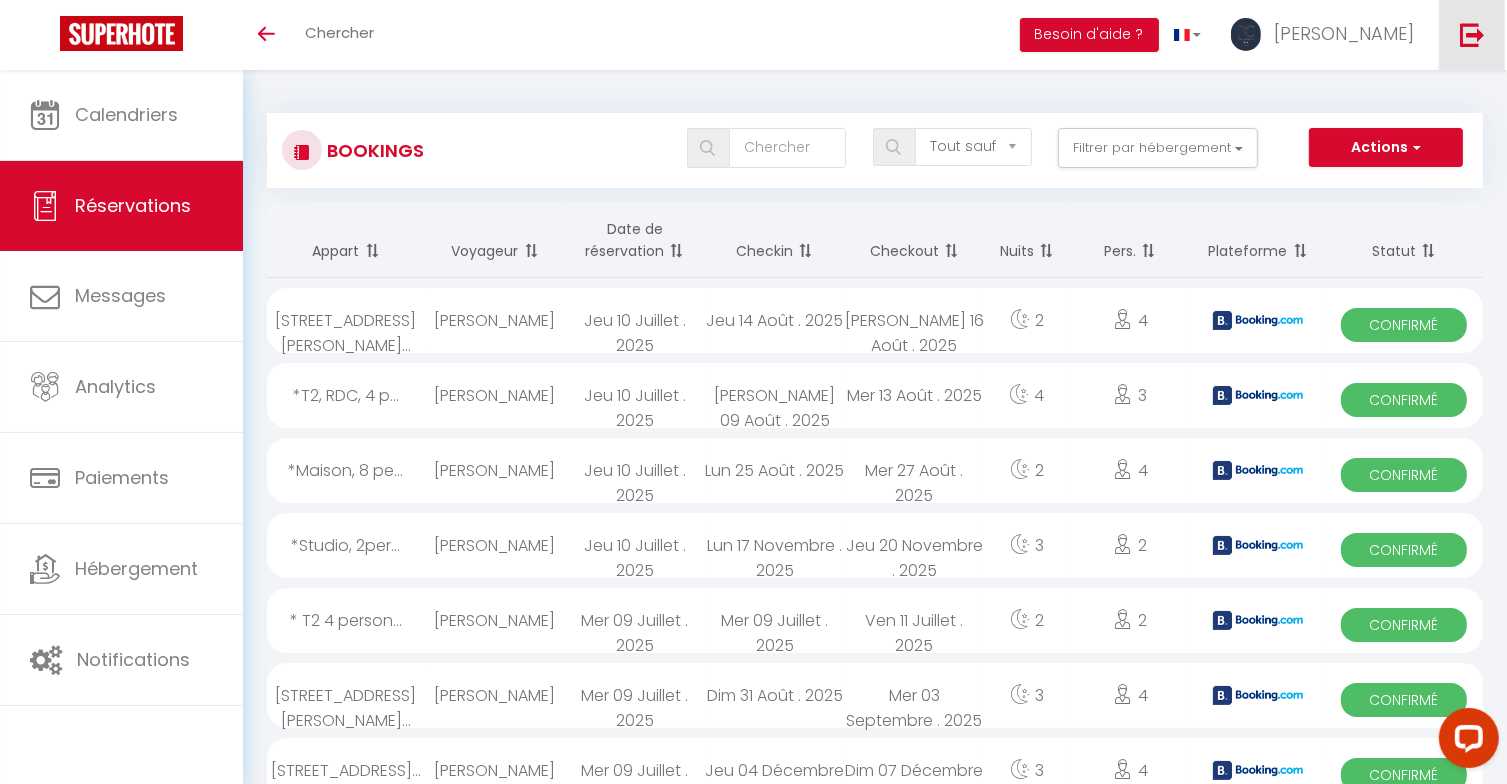 click at bounding box center (1472, 35) 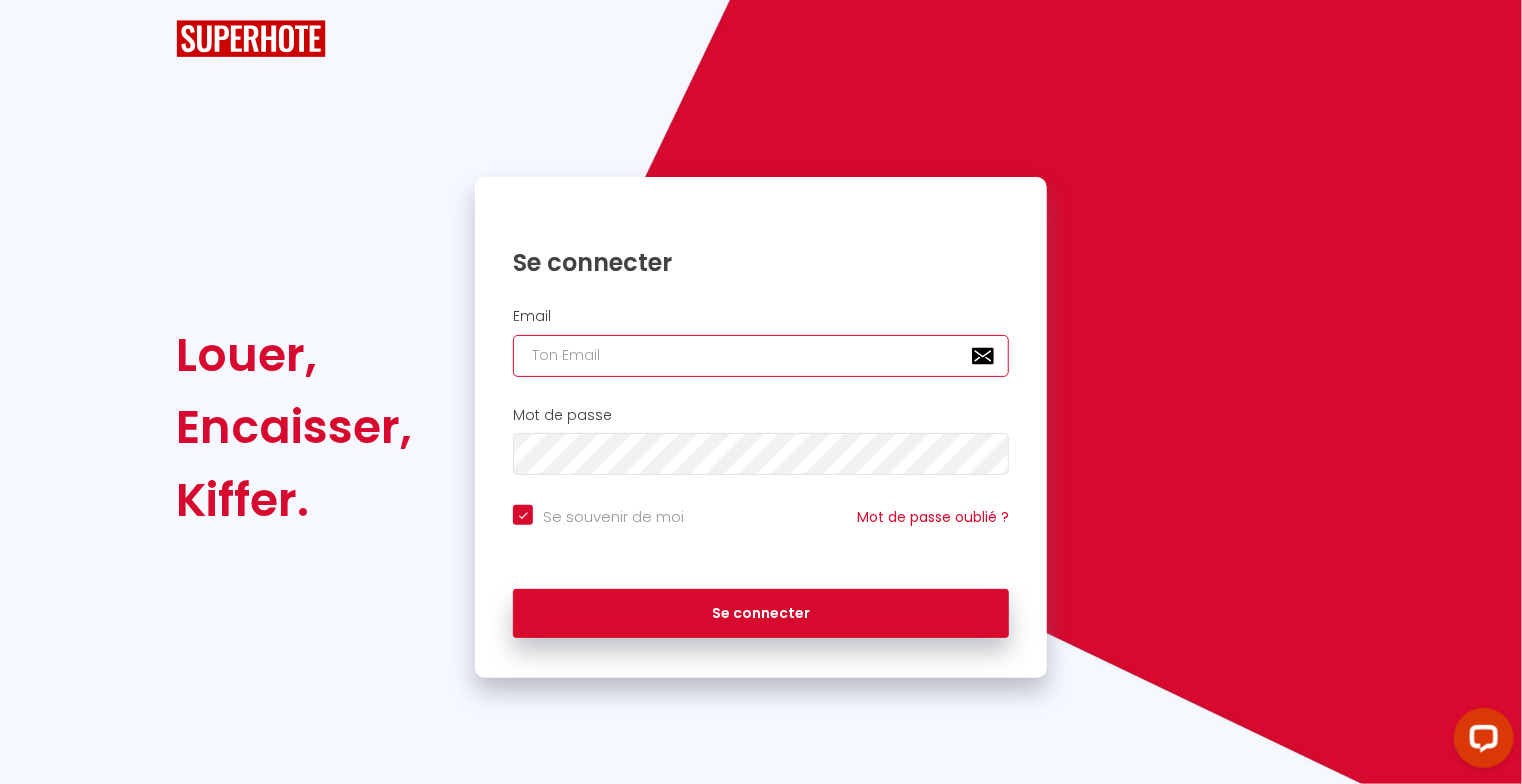 type on "[PERSON_NAME][EMAIL_ADDRESS][DOMAIN_NAME]" 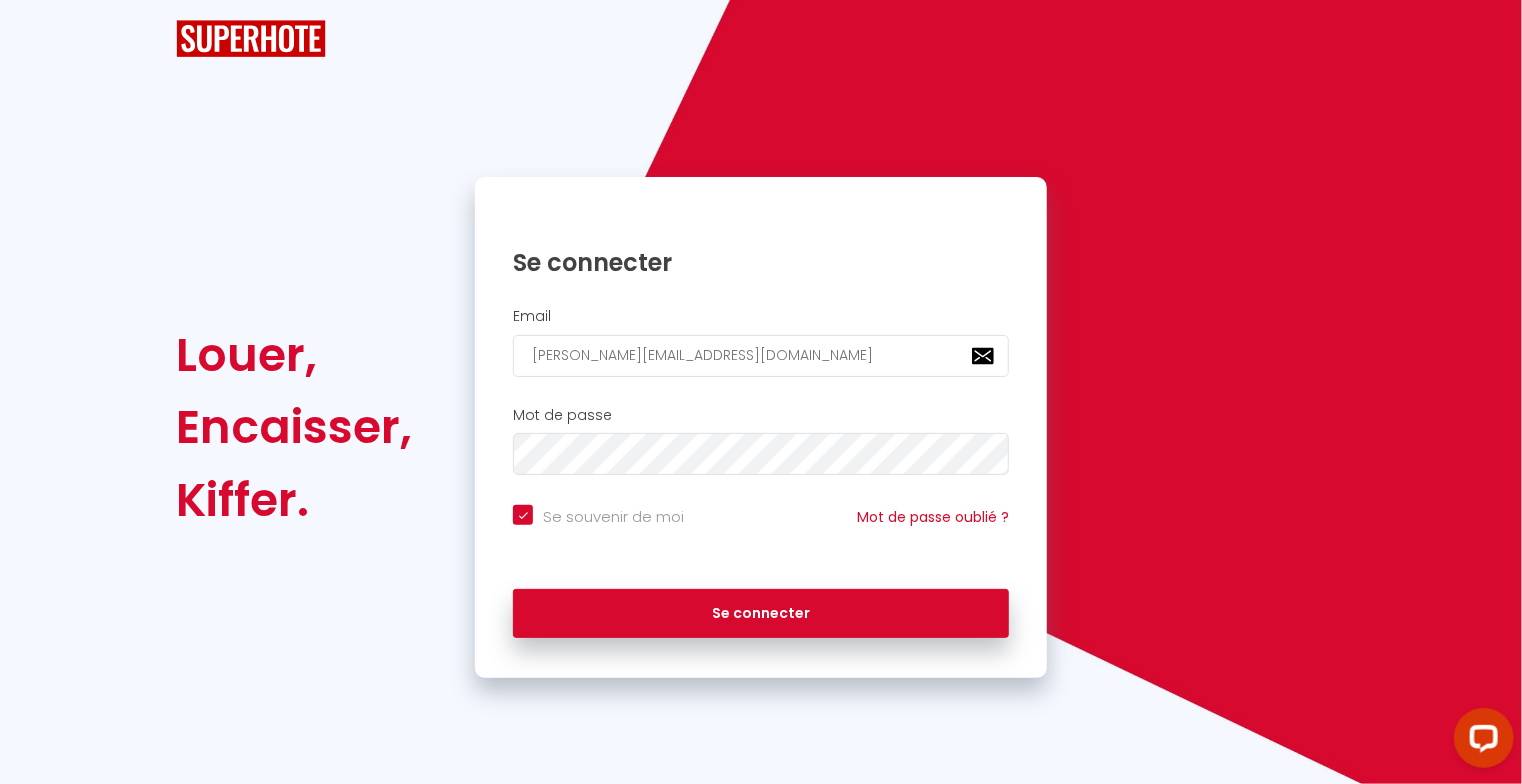 checkbox on "true" 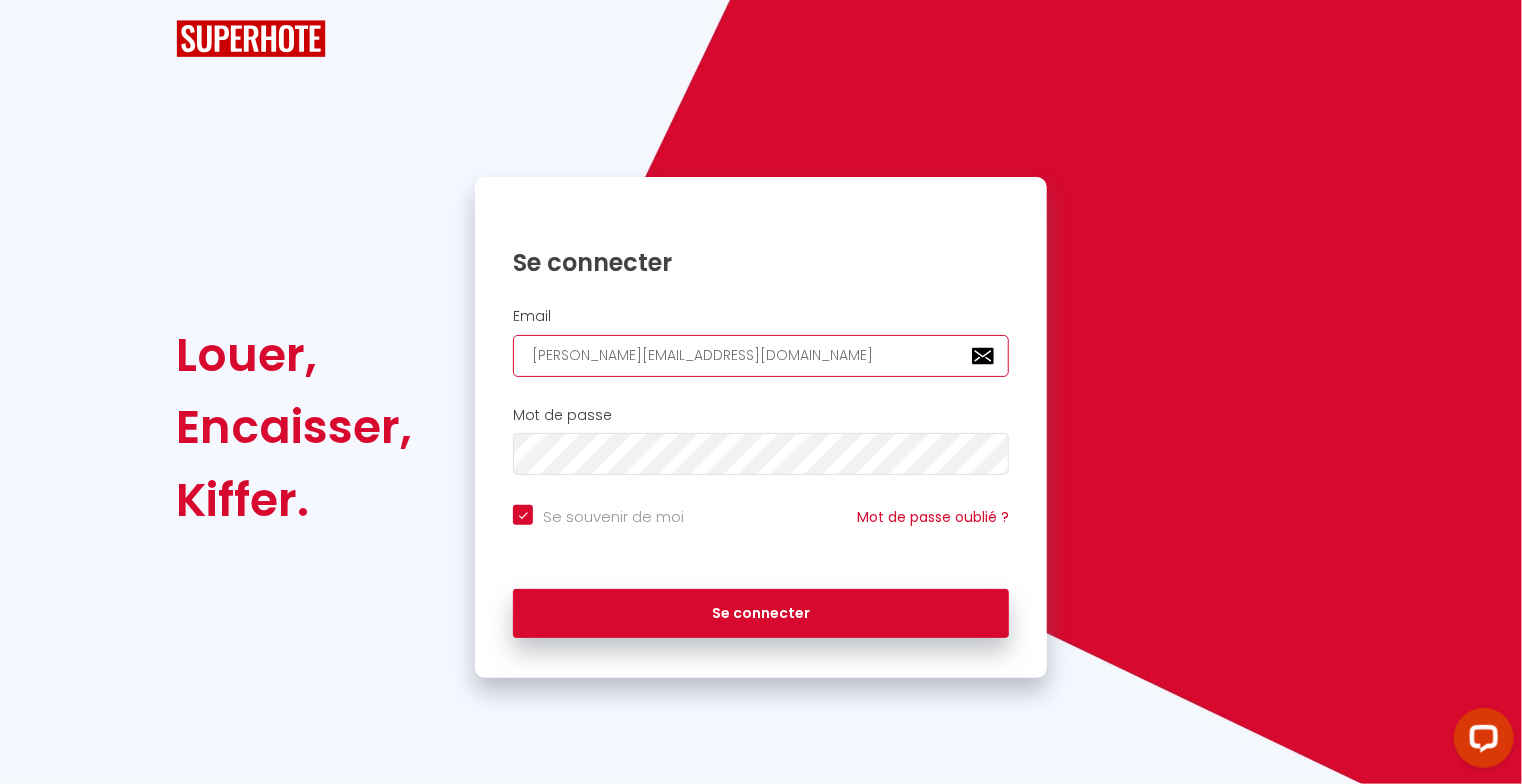 click on "[PERSON_NAME][EMAIL_ADDRESS][DOMAIN_NAME]" at bounding box center (761, 356) 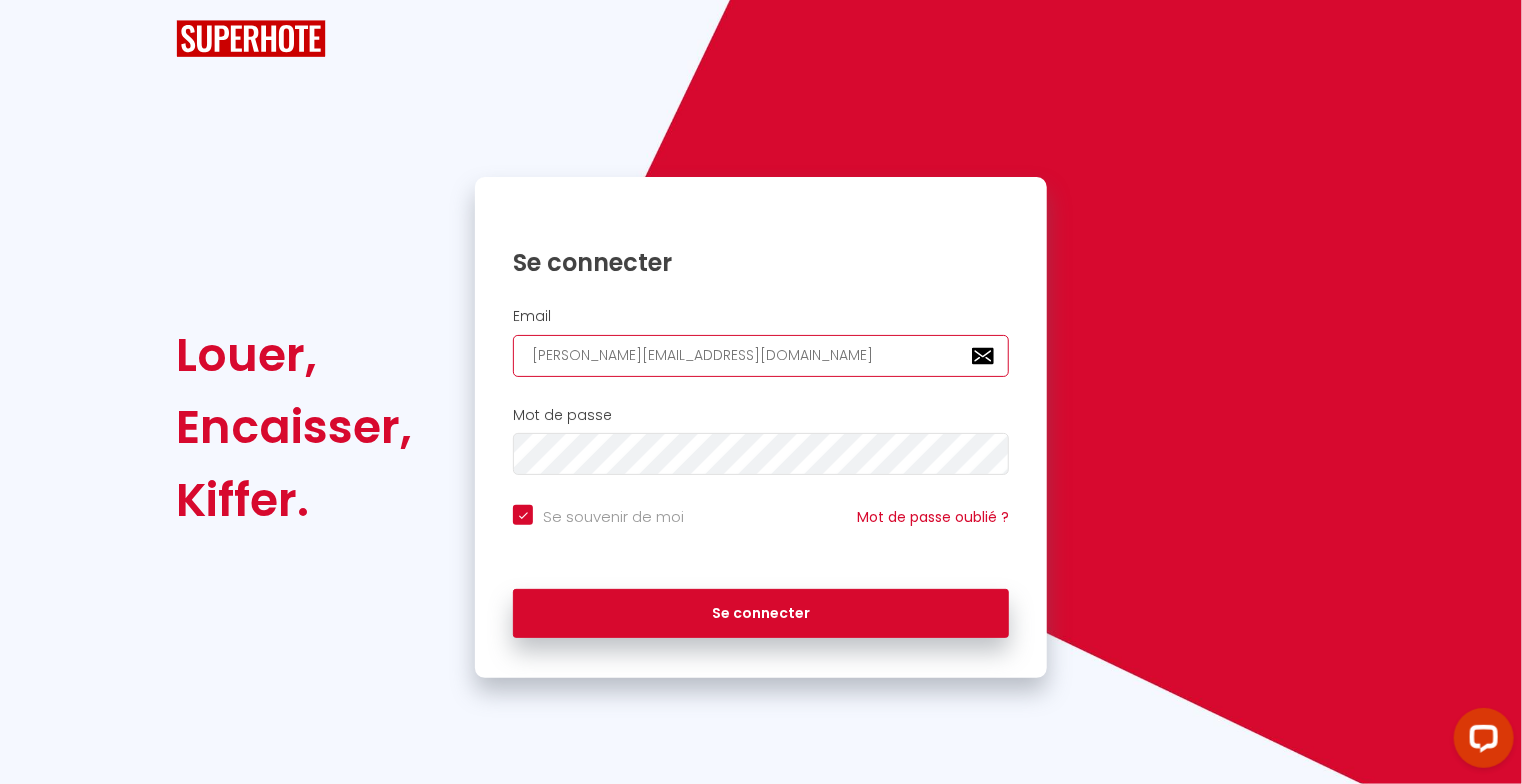type on "[EMAIL_ADDRESS][DOMAIN_NAME]" 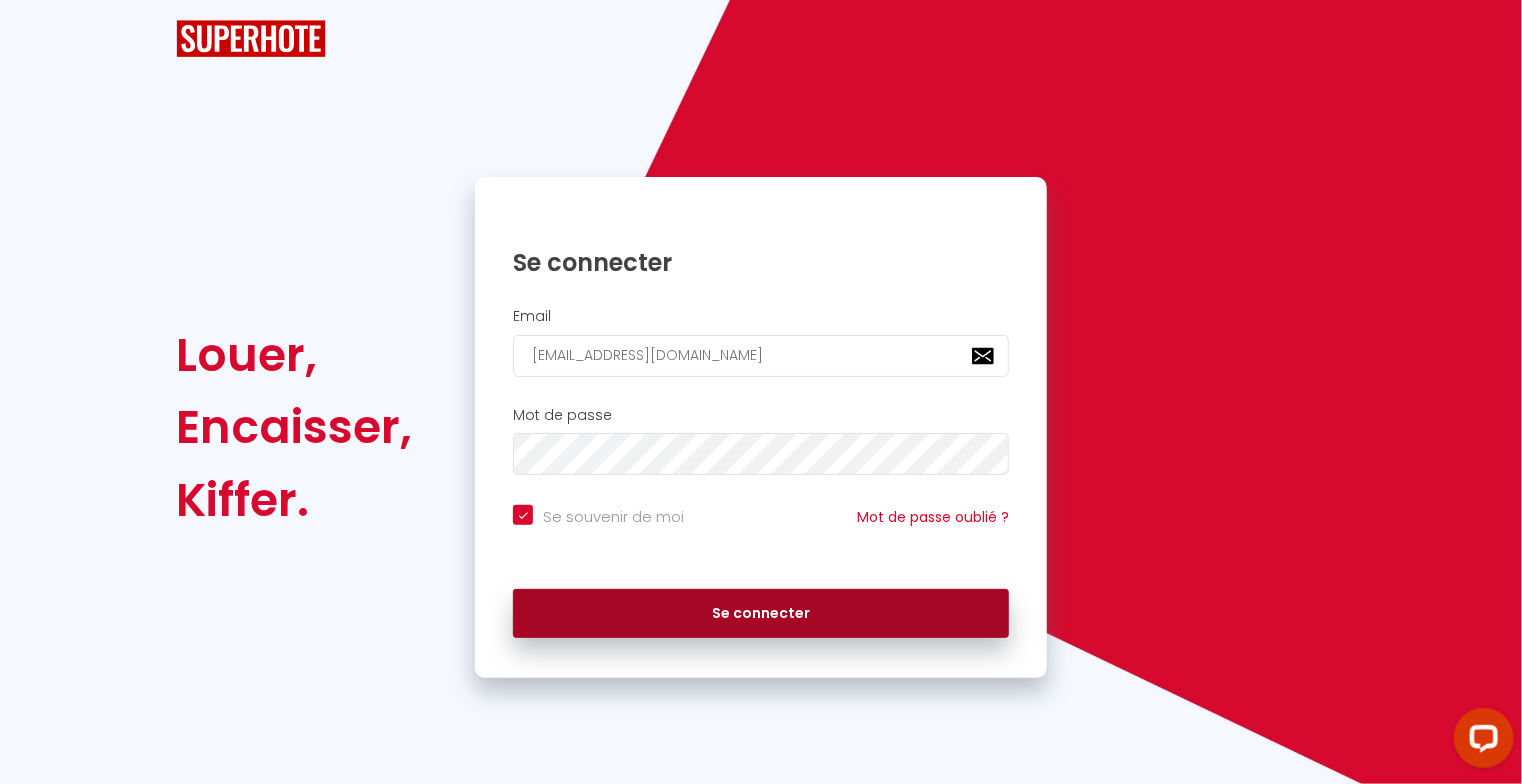 click on "Se connecter" at bounding box center [761, 614] 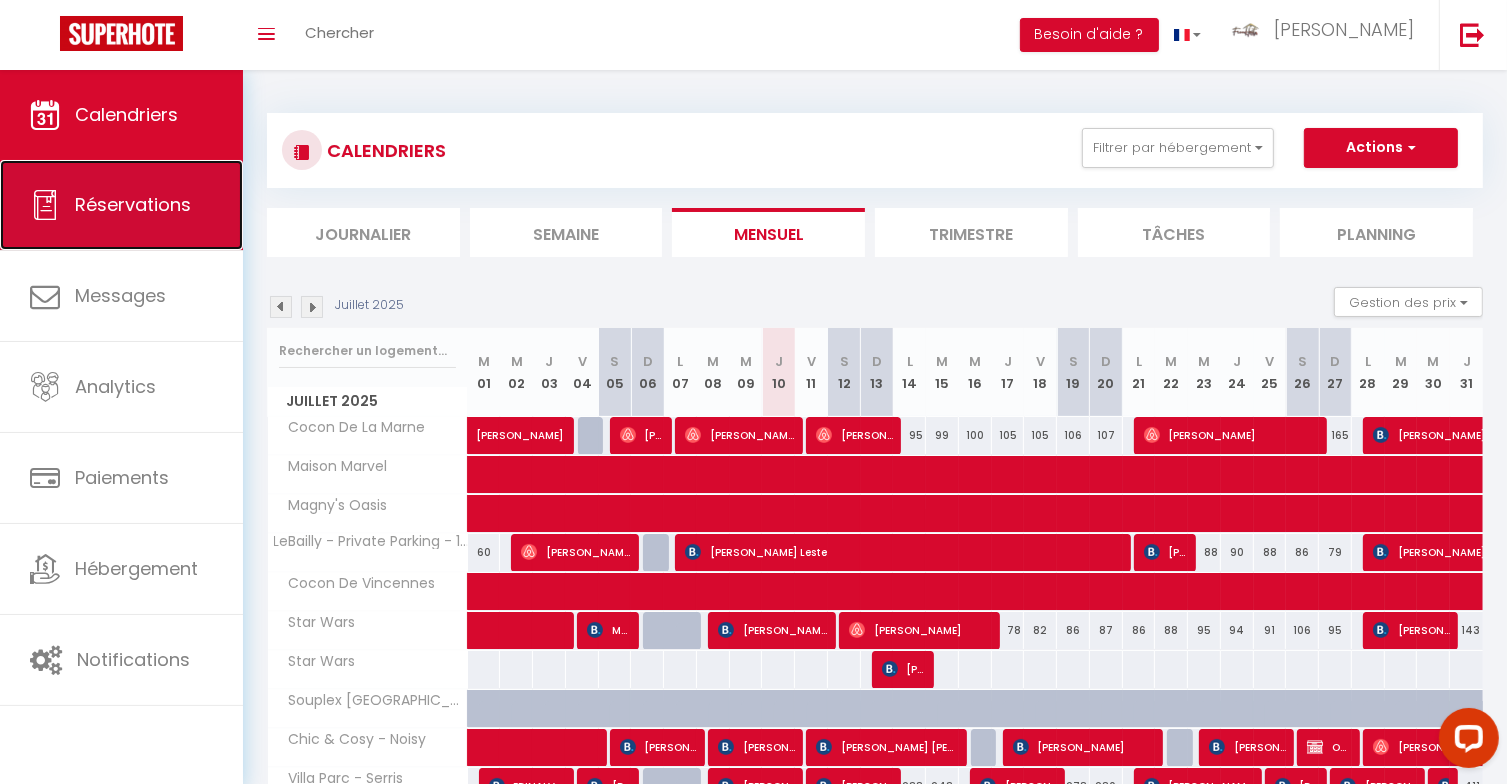 click on "Réservations" at bounding box center (121, 205) 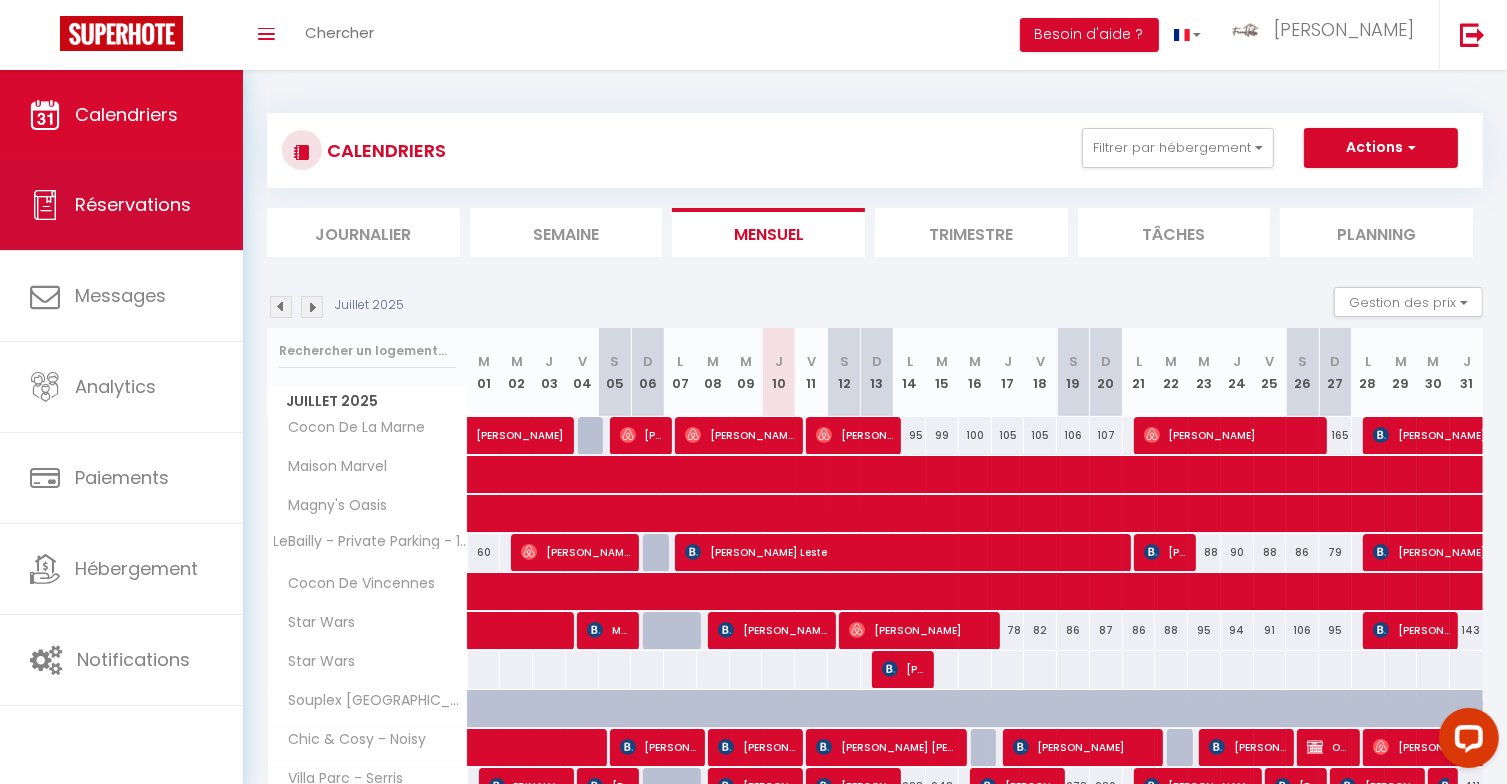 select on "not_cancelled" 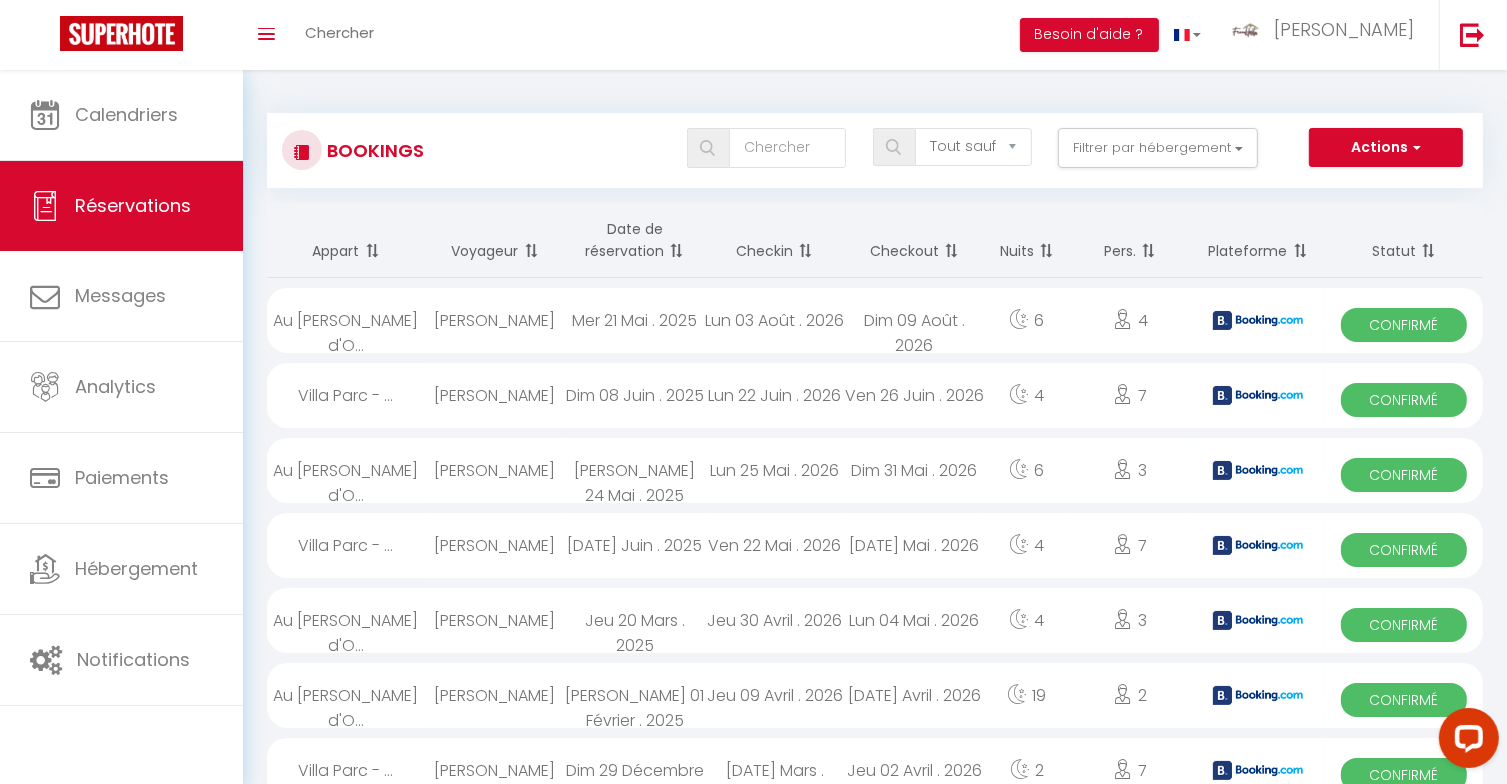 click on "Date de réservation" at bounding box center (635, 240) 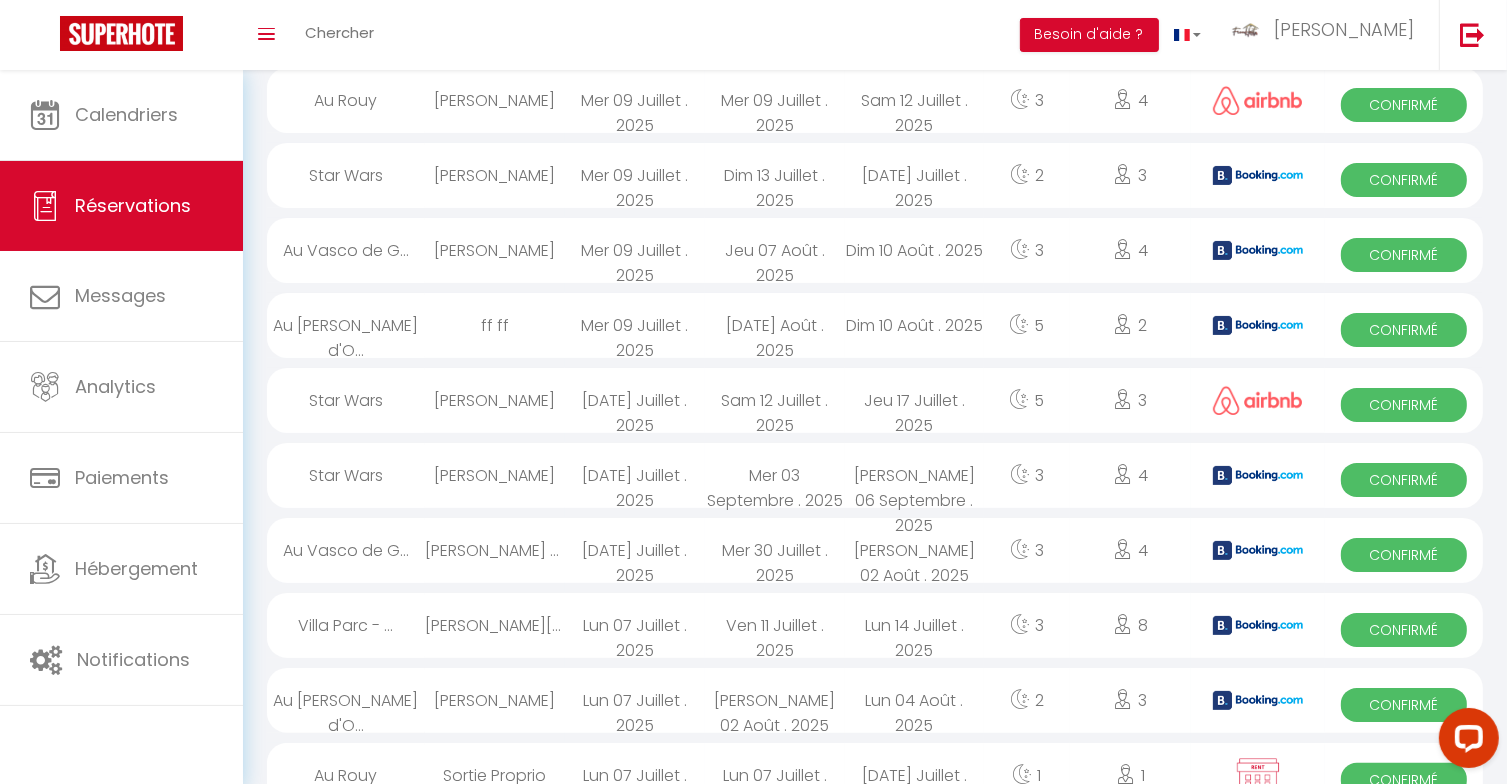 scroll, scrollTop: 0, scrollLeft: 0, axis: both 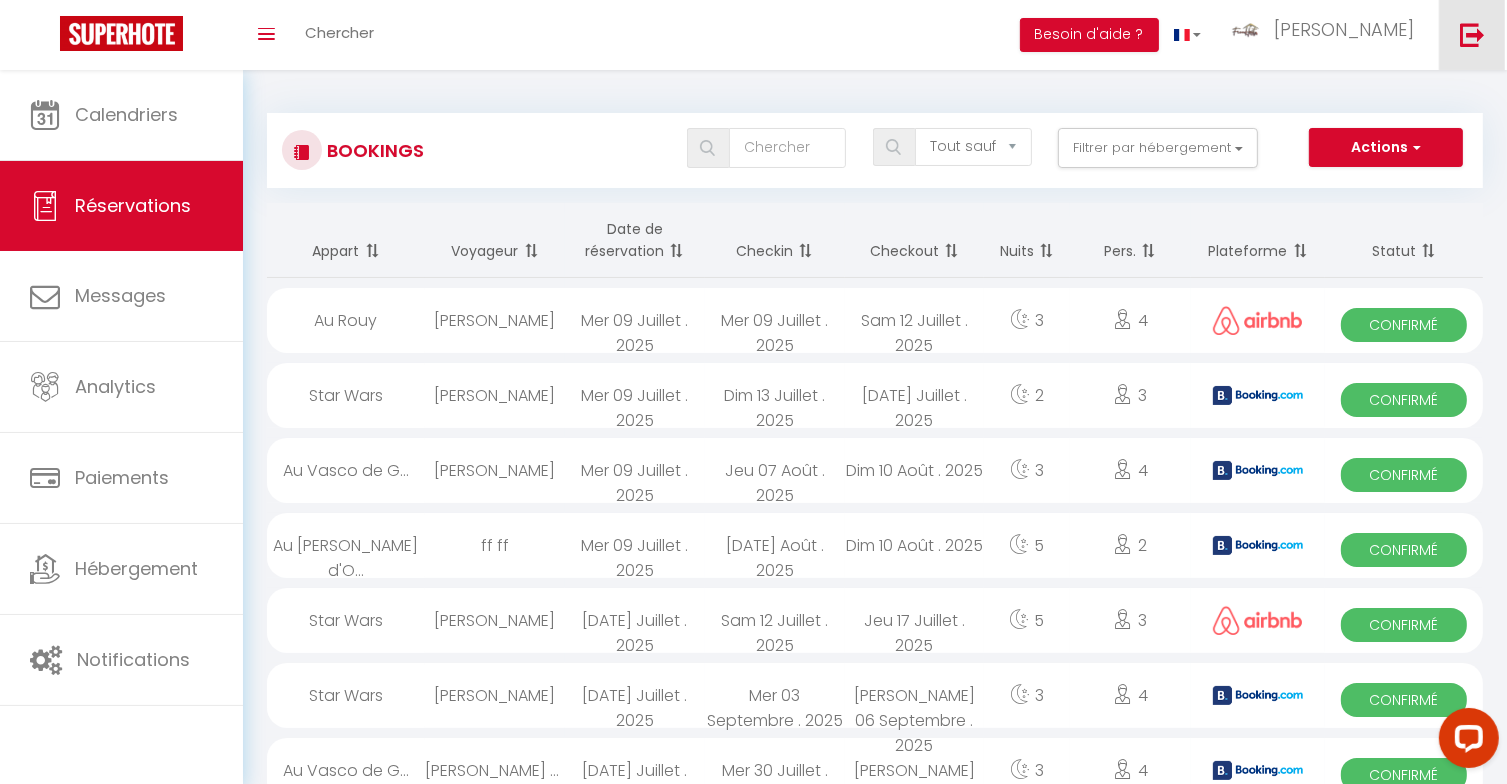 click at bounding box center (1472, 34) 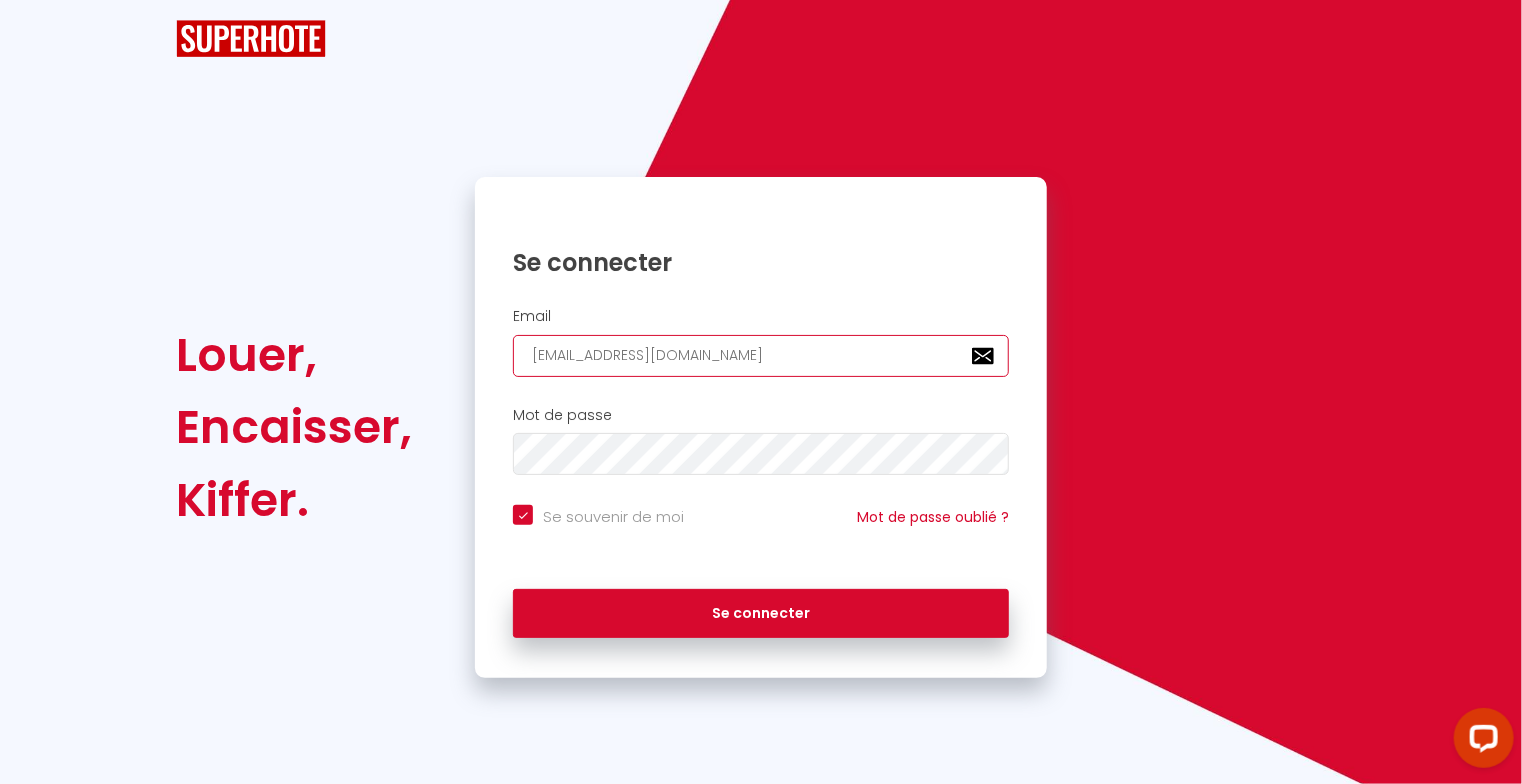 click on "[EMAIL_ADDRESS][DOMAIN_NAME]" at bounding box center [761, 356] 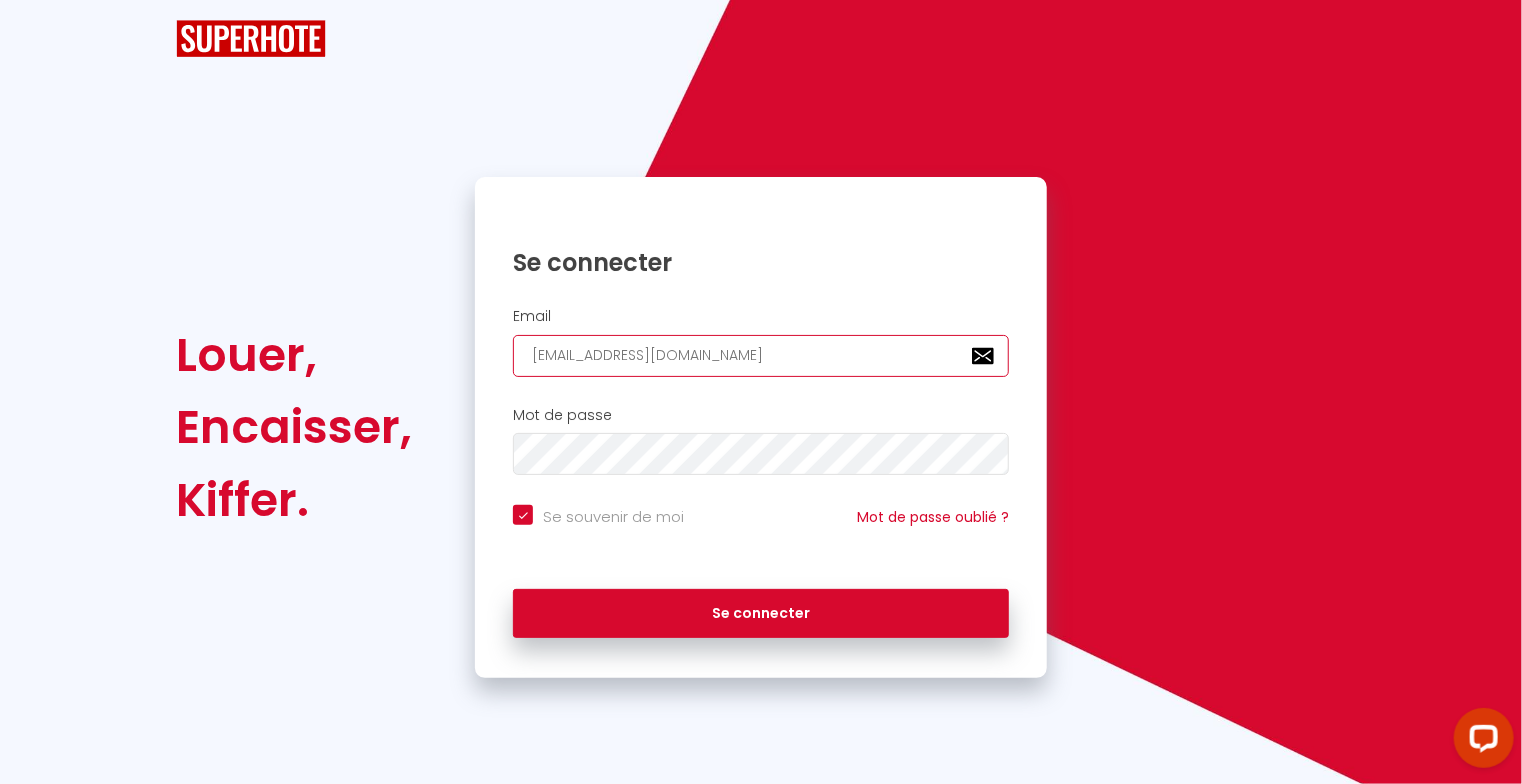 type on "[PERSON_NAME][EMAIL_ADDRESS][DOMAIN_NAME]" 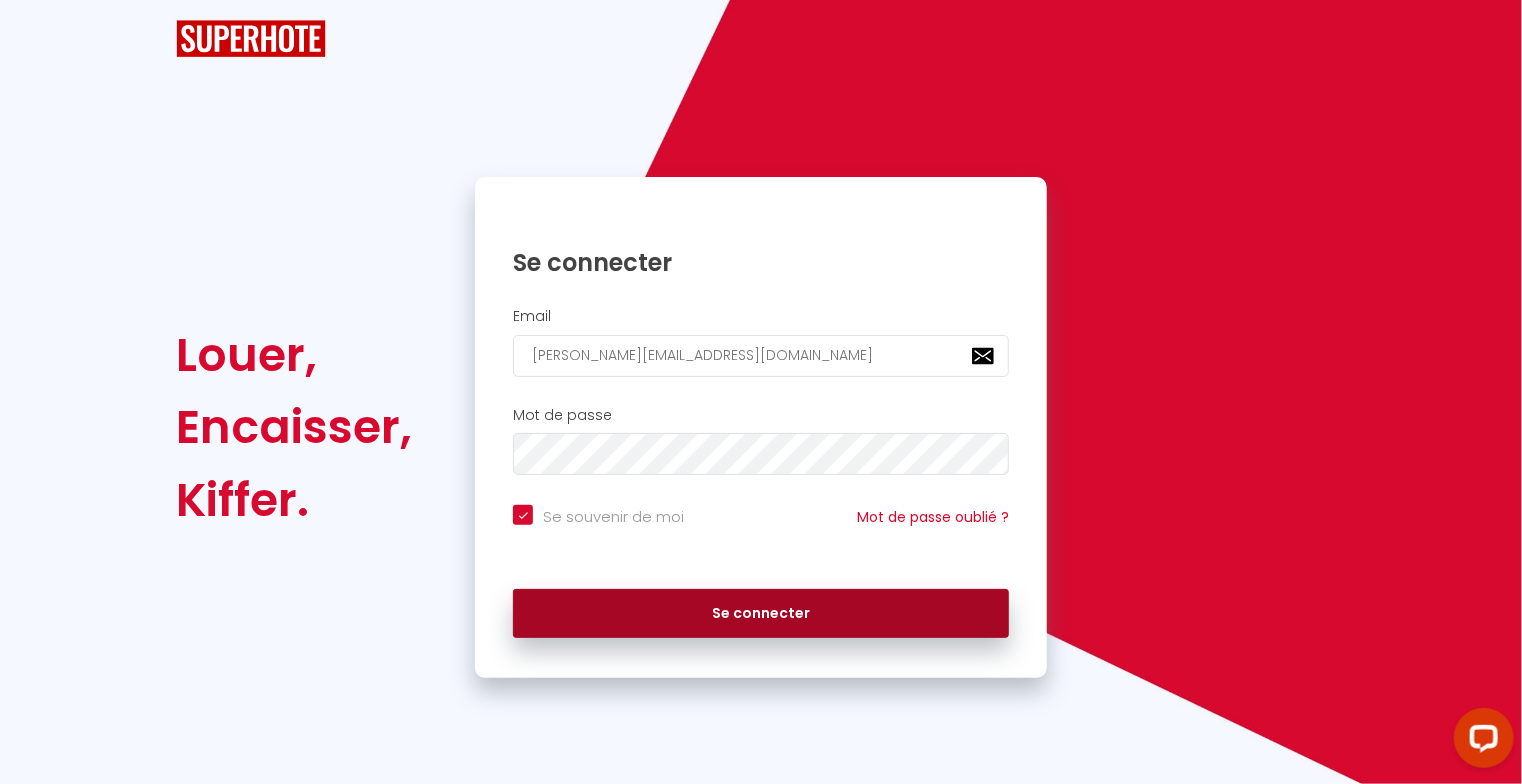 click on "Se connecter" at bounding box center [761, 614] 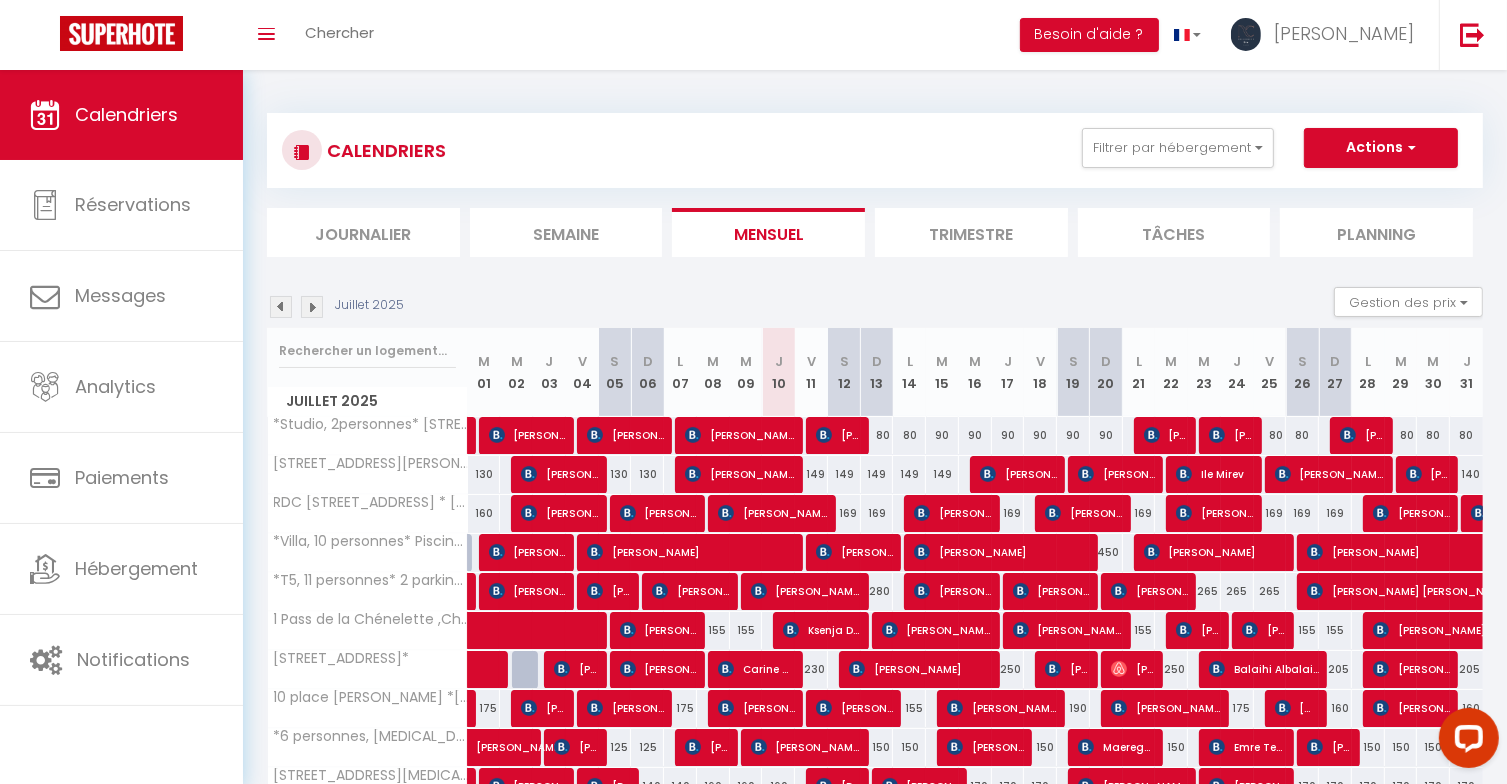 scroll, scrollTop: 0, scrollLeft: 0, axis: both 